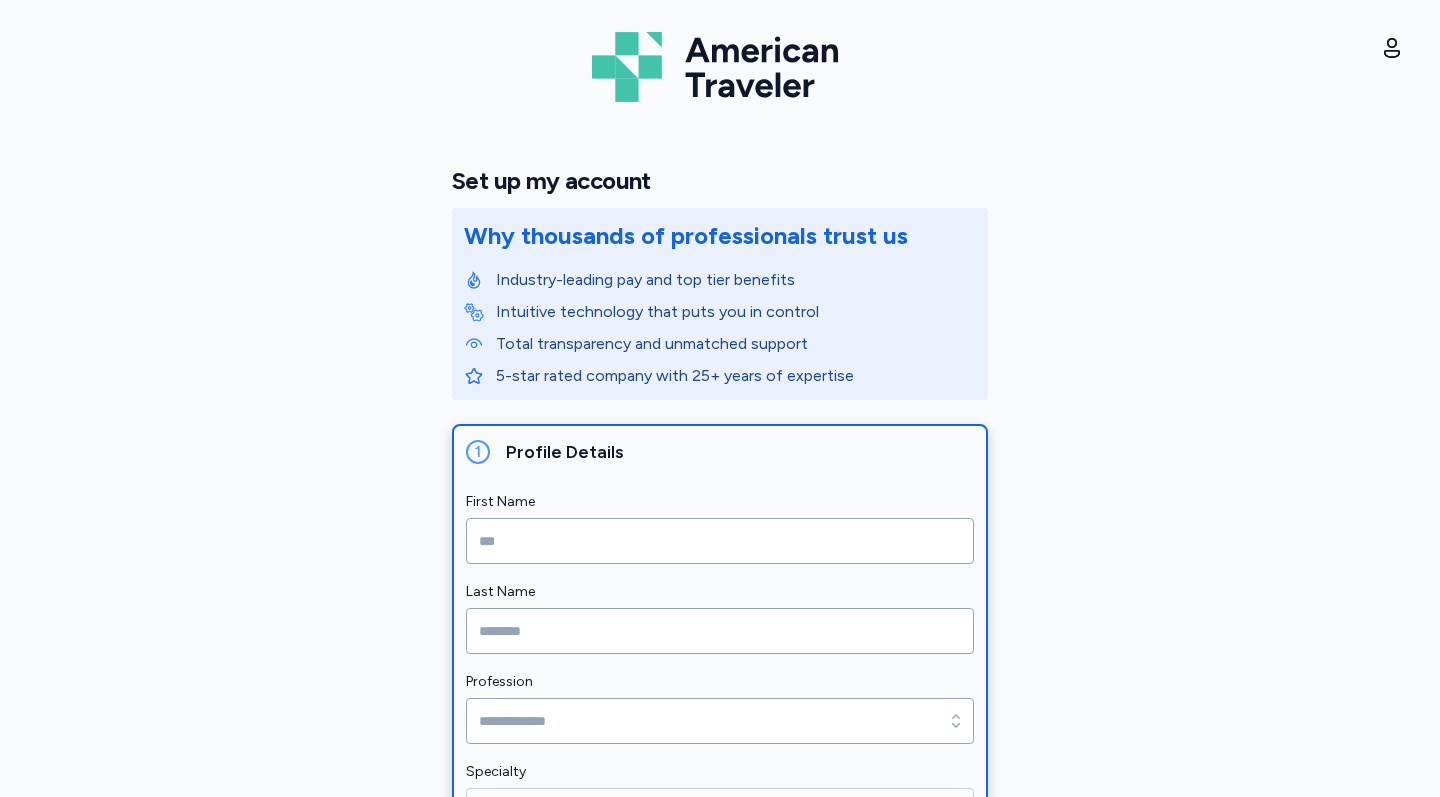 scroll, scrollTop: 0, scrollLeft: 0, axis: both 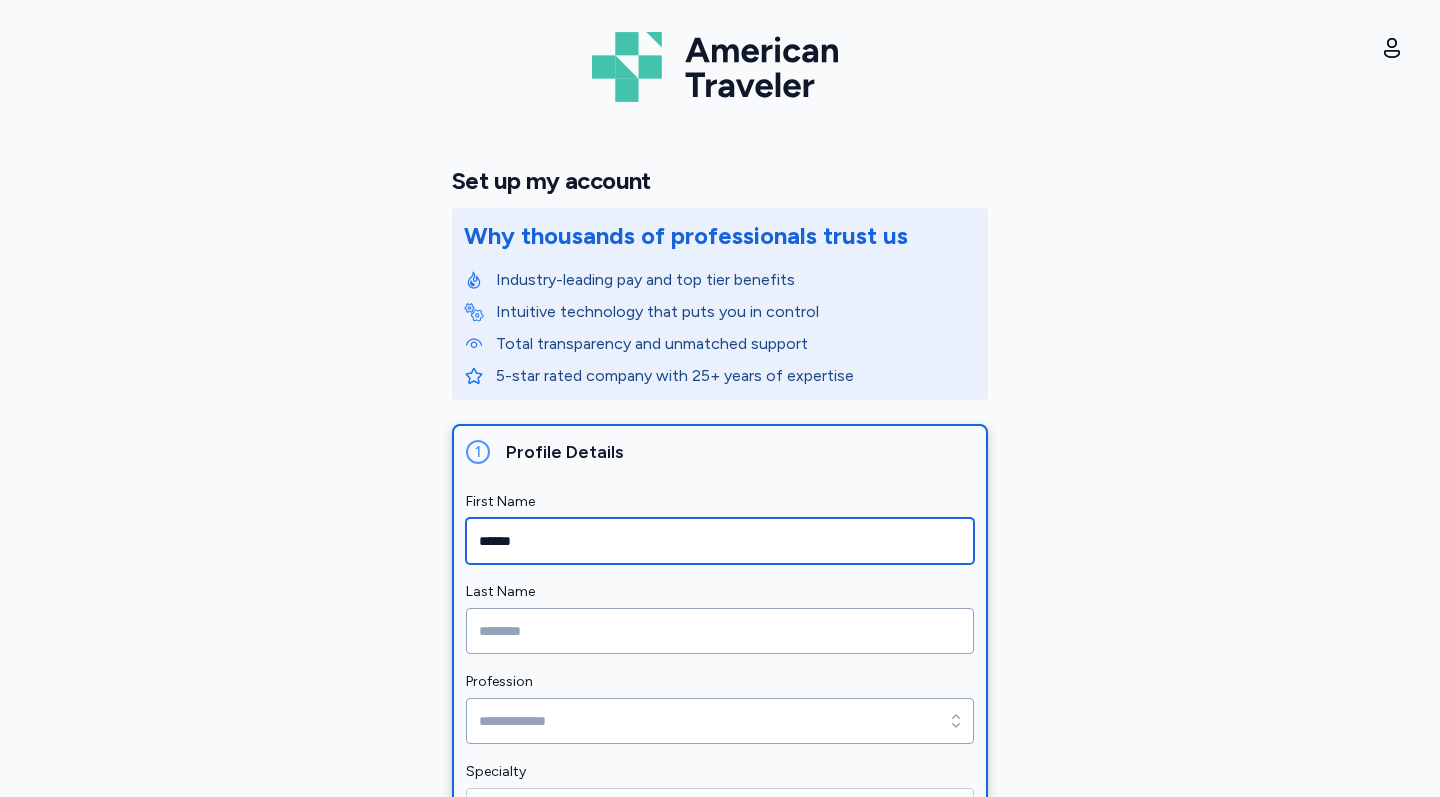 type on "*****" 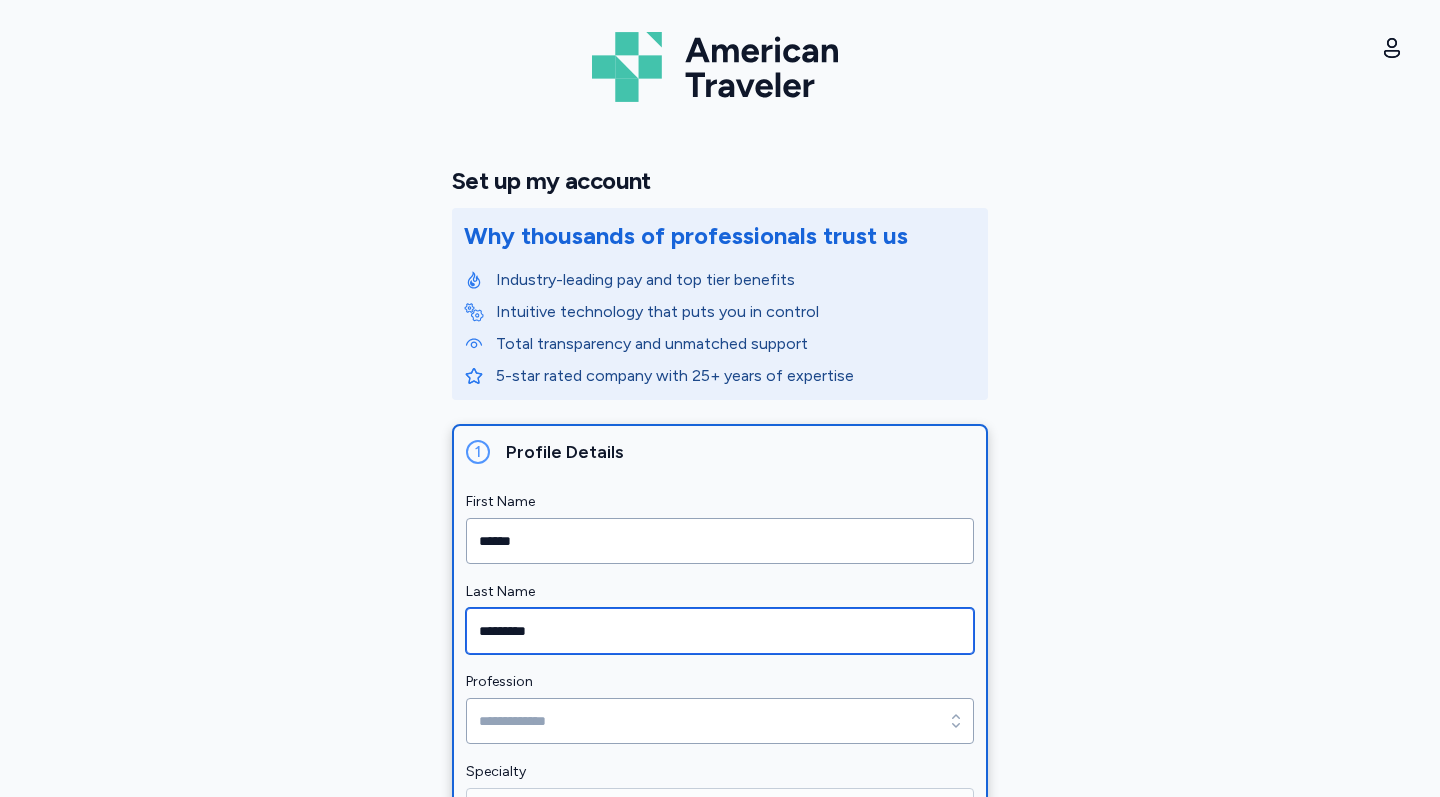 type on "*********" 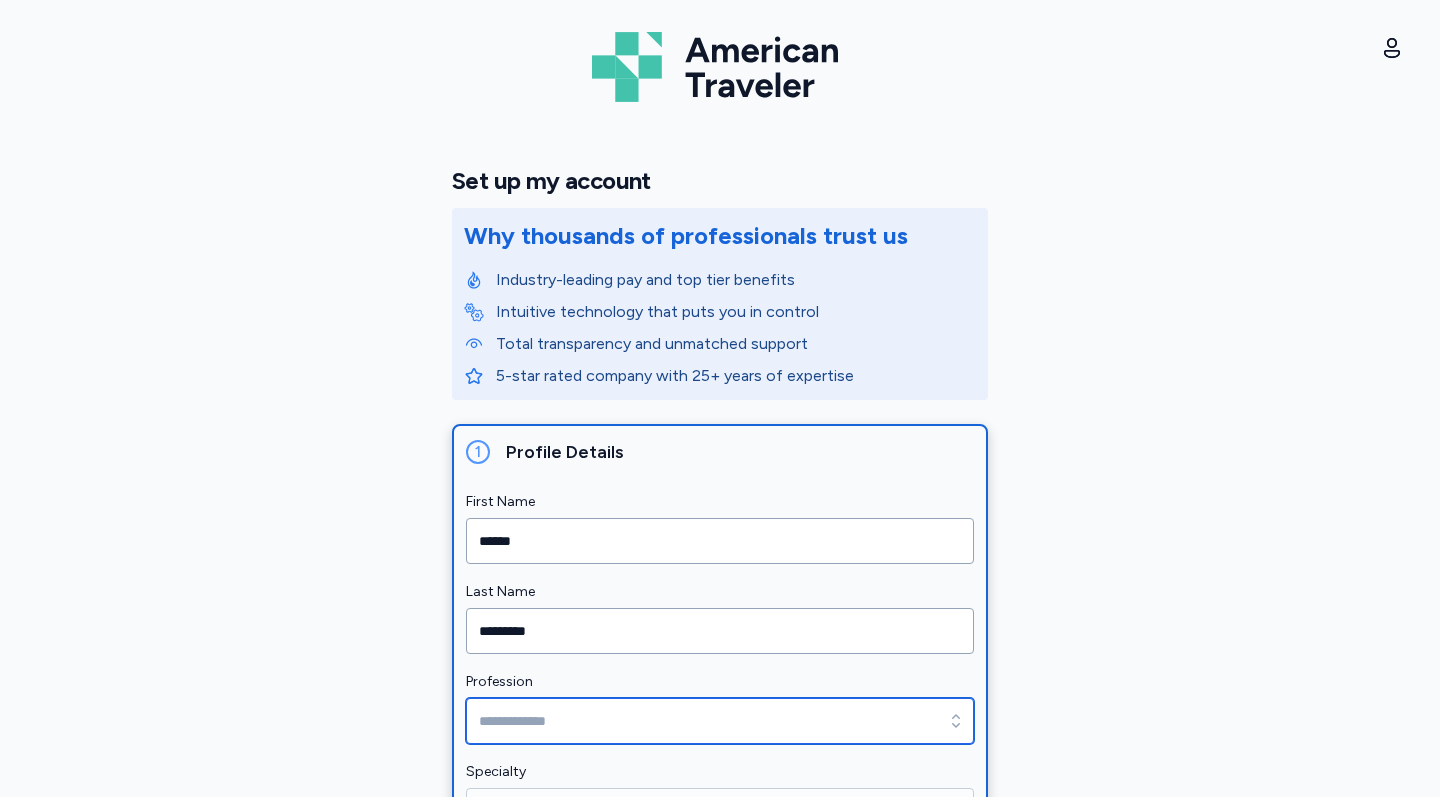 scroll, scrollTop: 30, scrollLeft: 0, axis: vertical 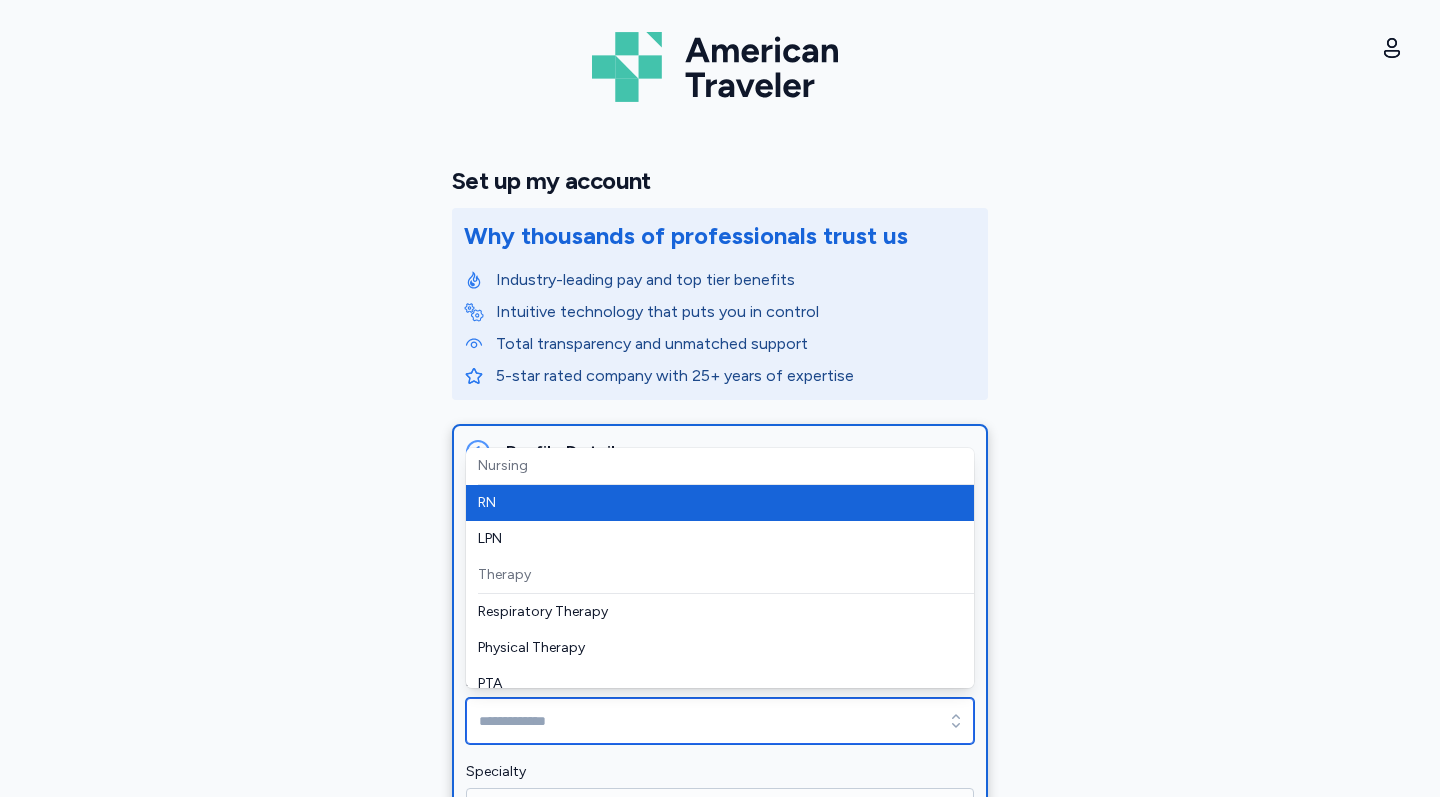 type on "**" 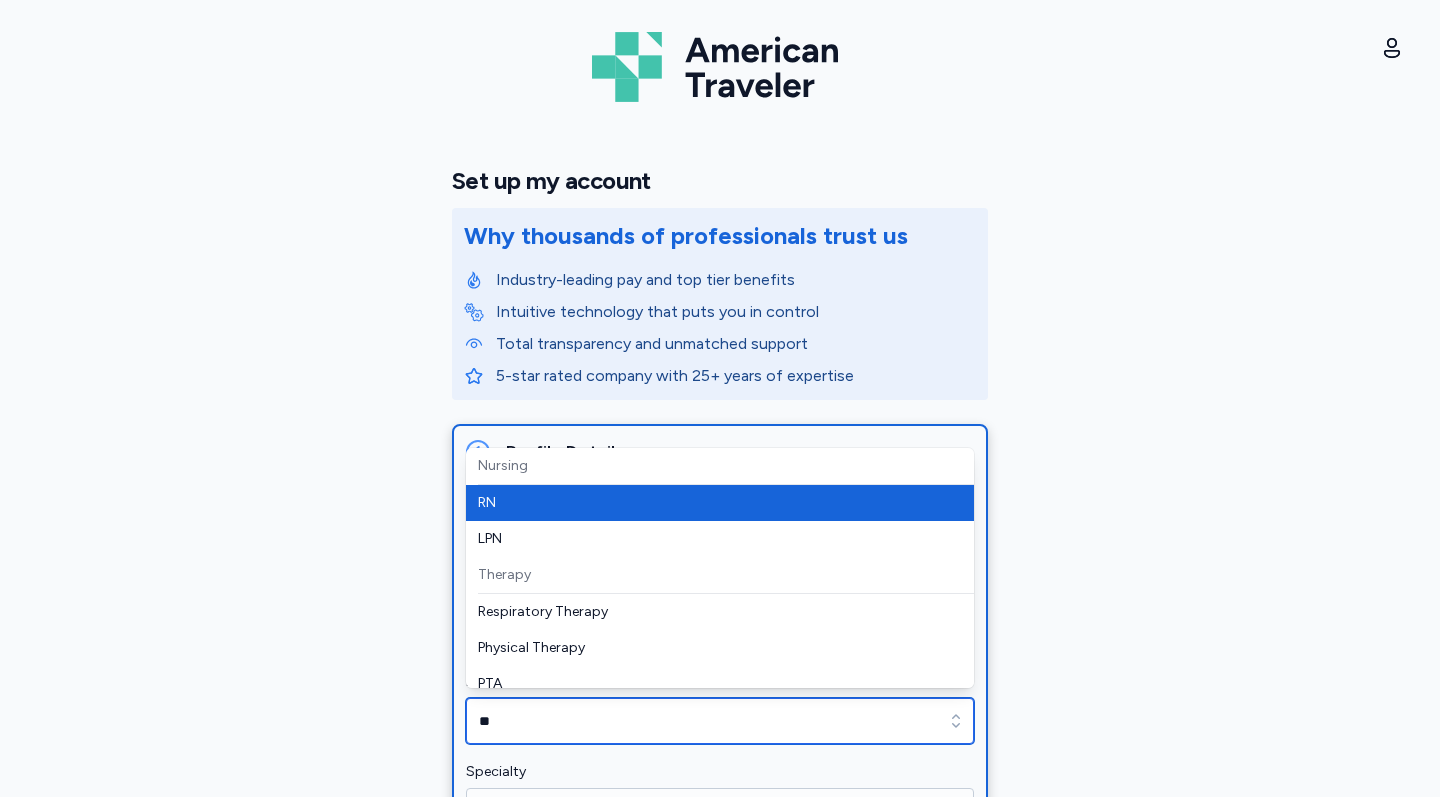 scroll, scrollTop: 0, scrollLeft: 0, axis: both 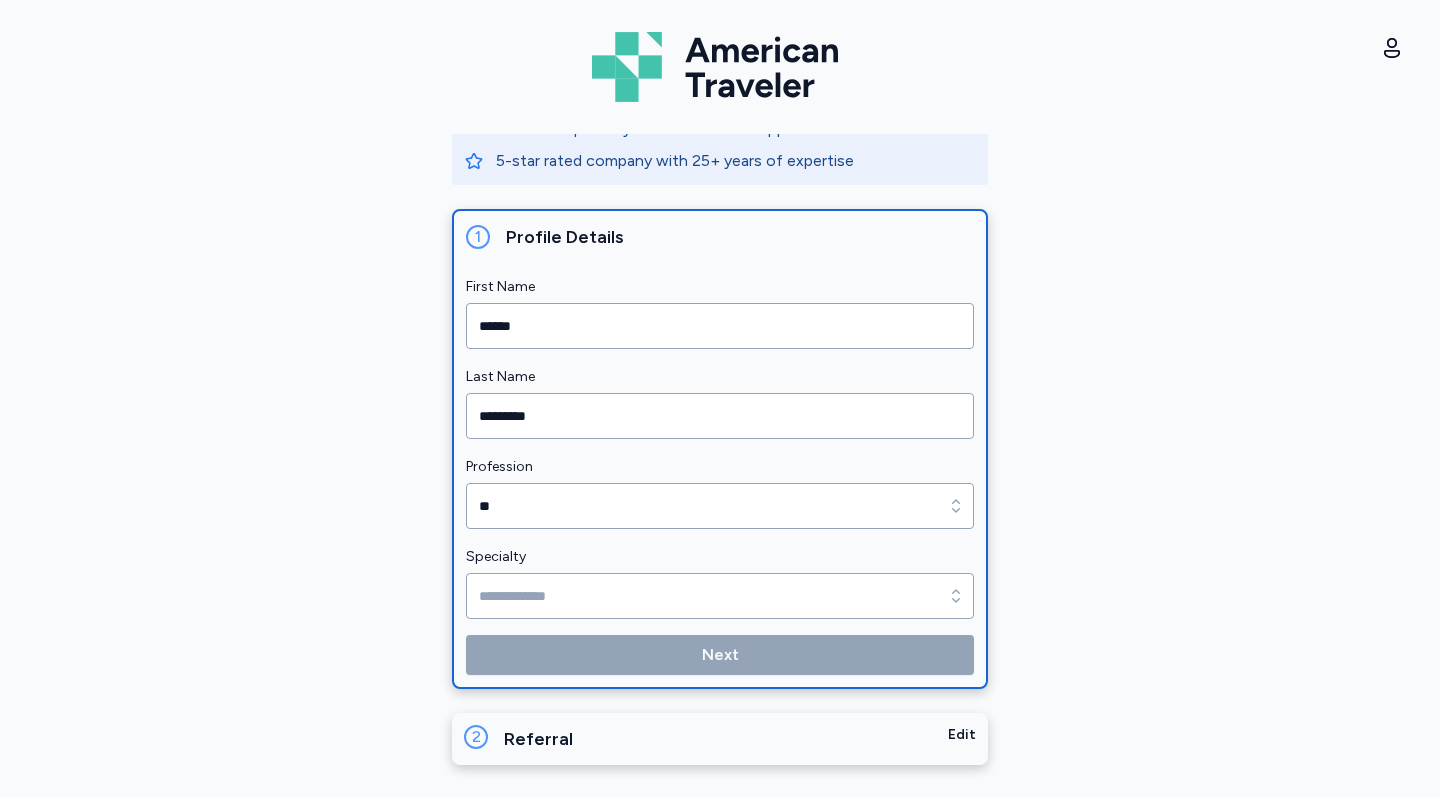 click on "Specialty" at bounding box center (720, 582) 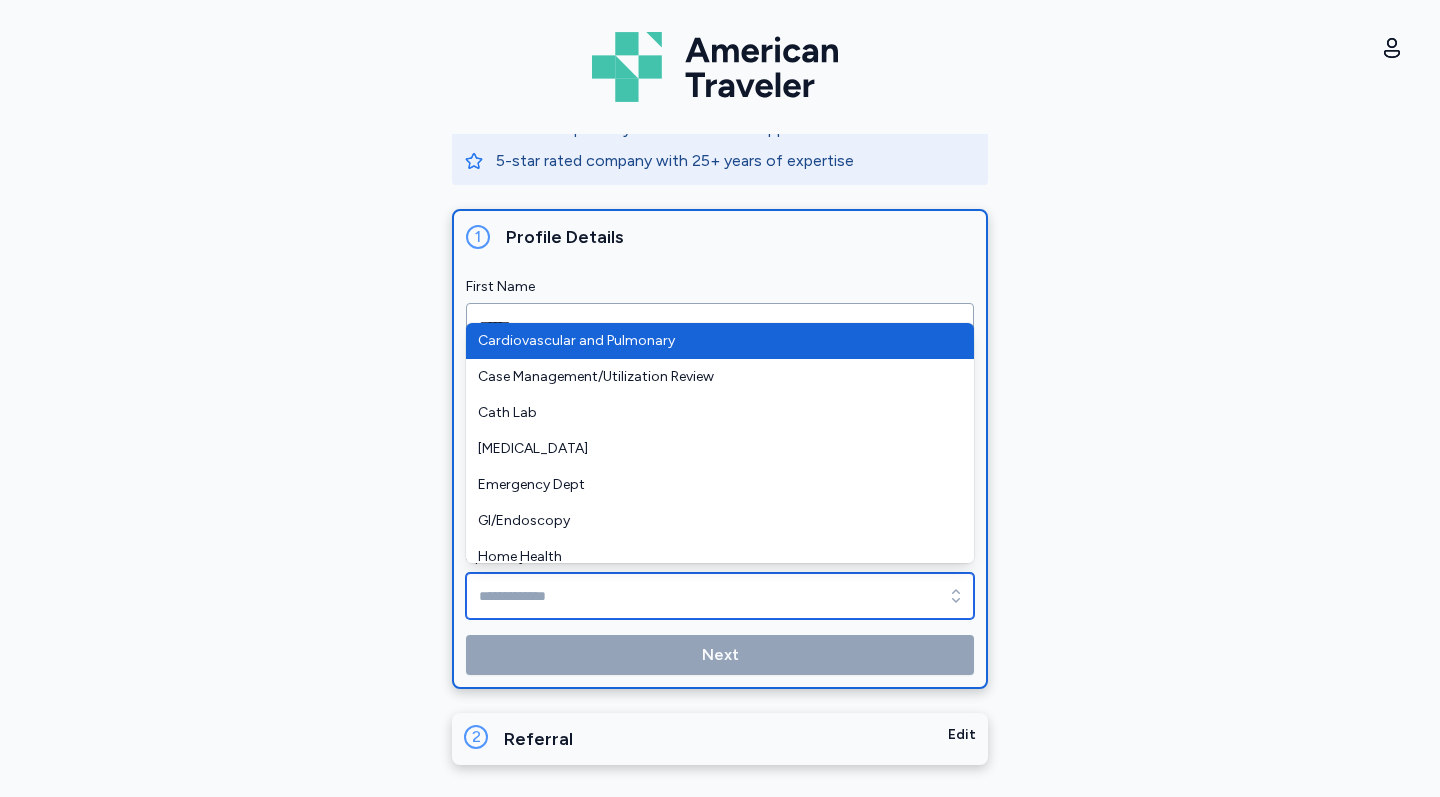 click on "Specialty" at bounding box center [720, 596] 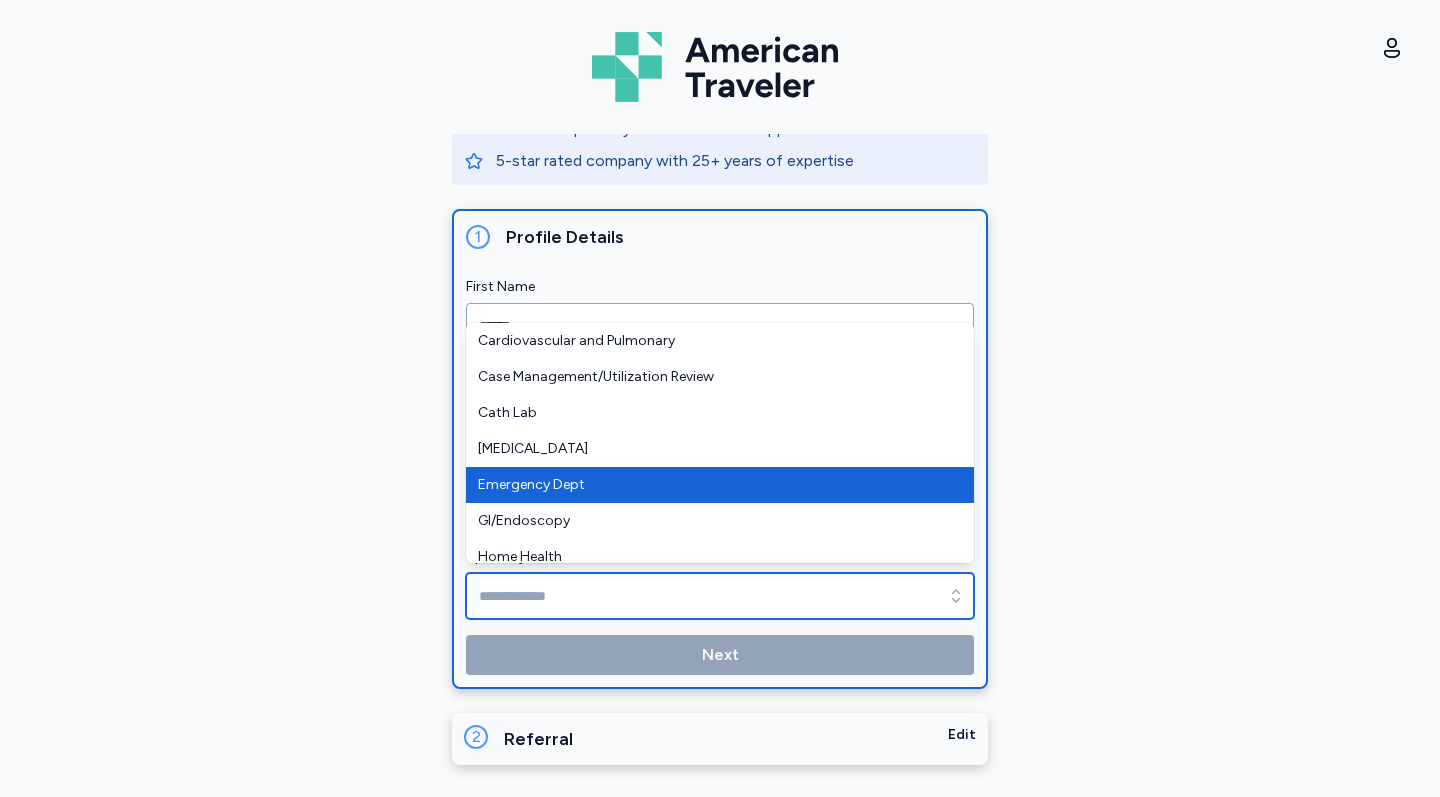 type on "**********" 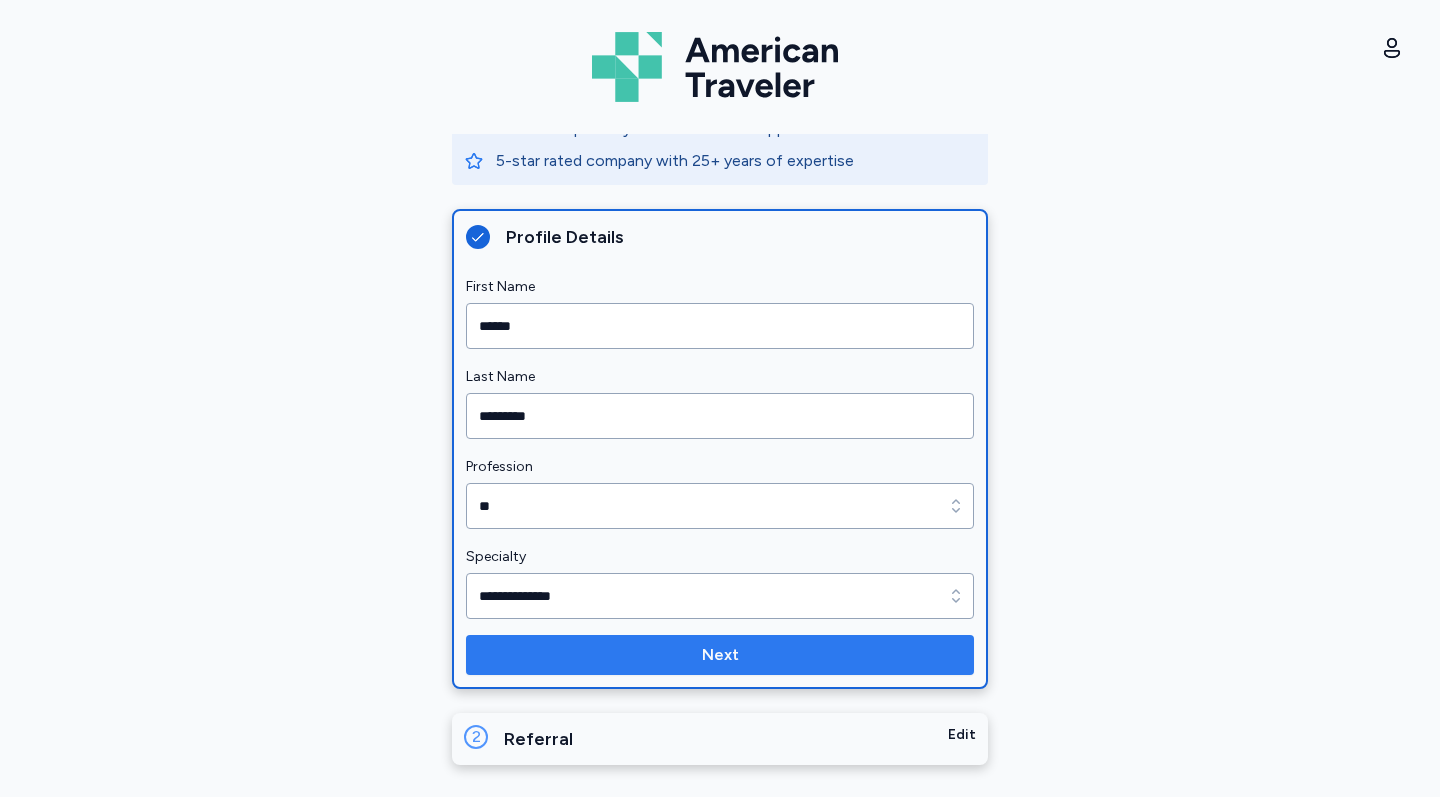 click on "Next" at bounding box center [720, 655] 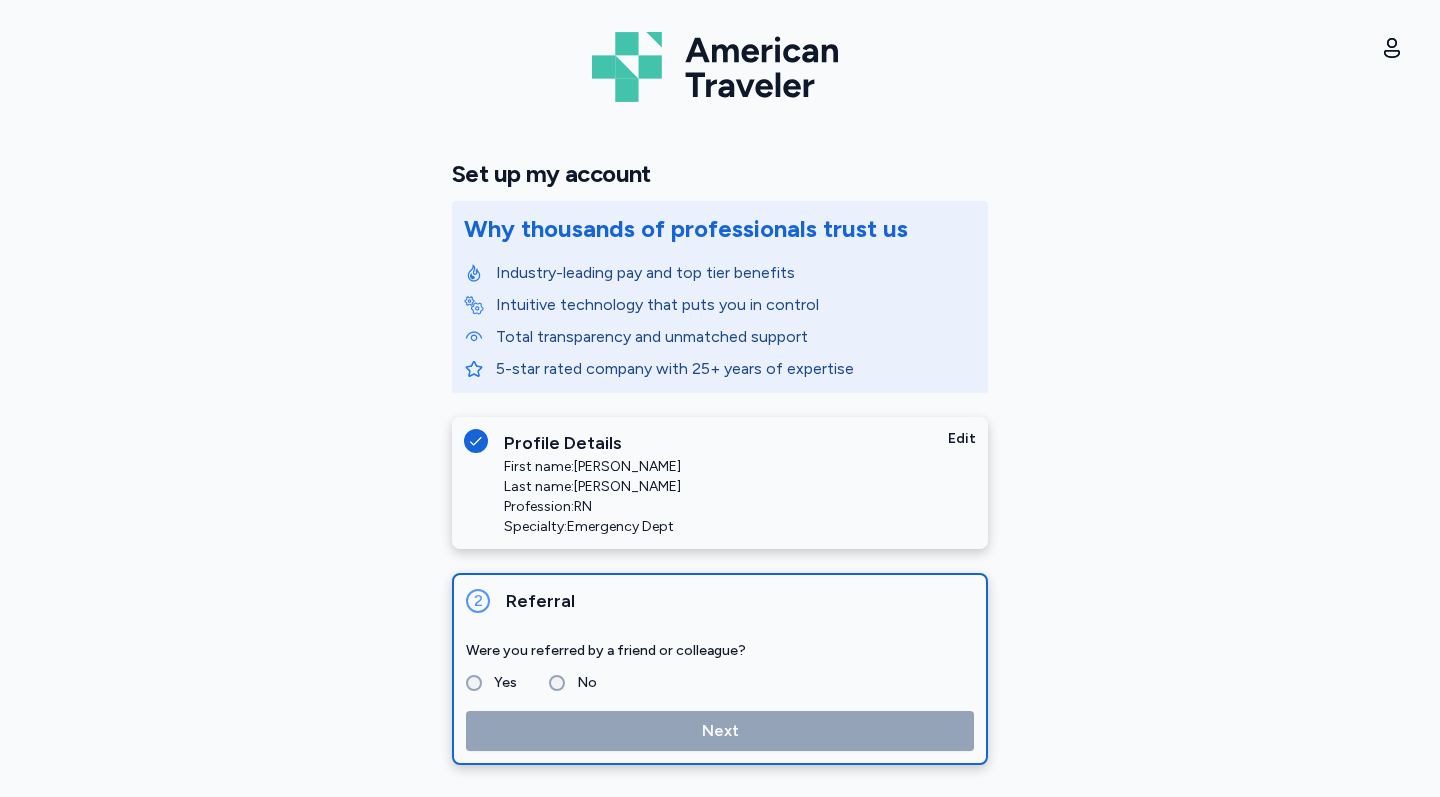 scroll, scrollTop: 0, scrollLeft: 0, axis: both 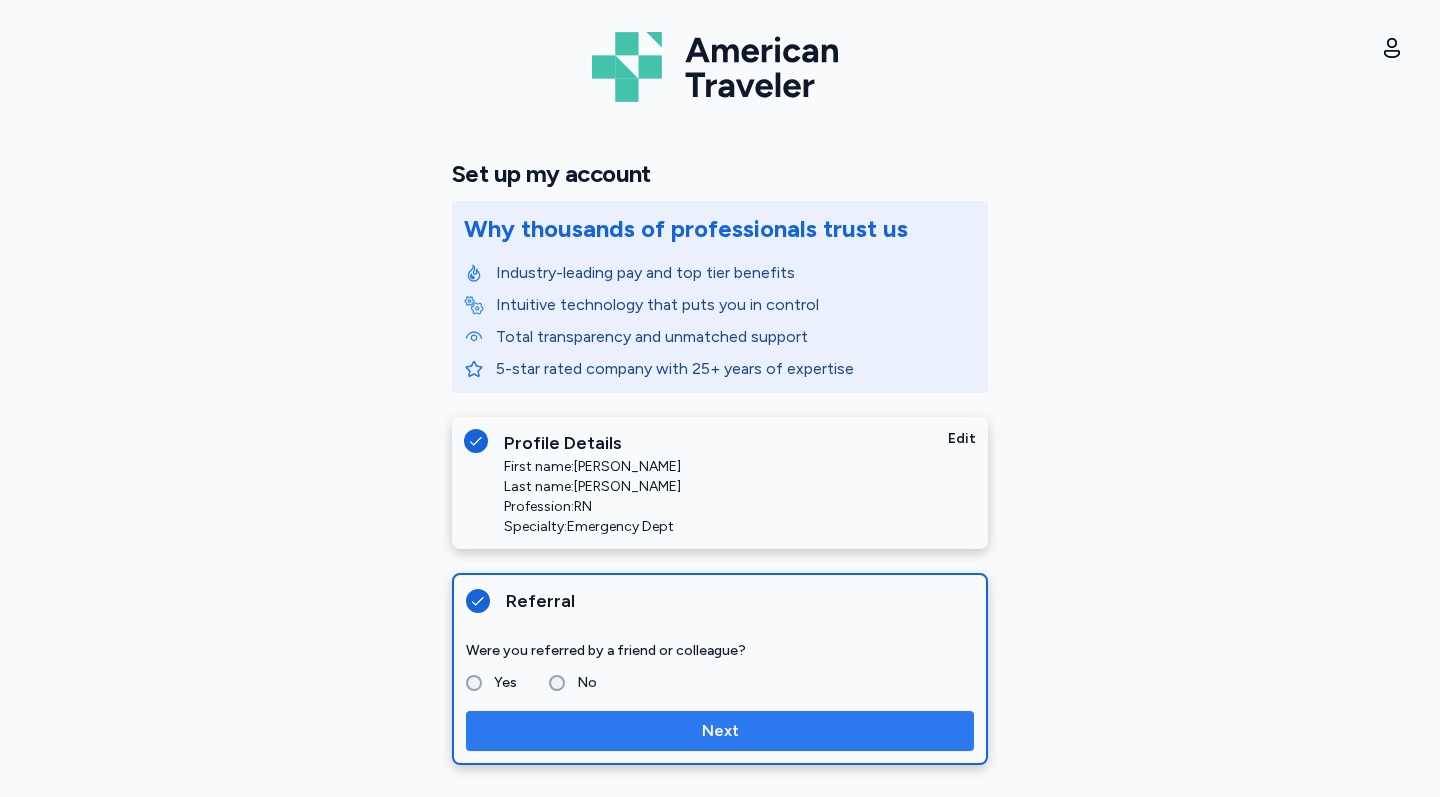 click on "Next" at bounding box center (720, 731) 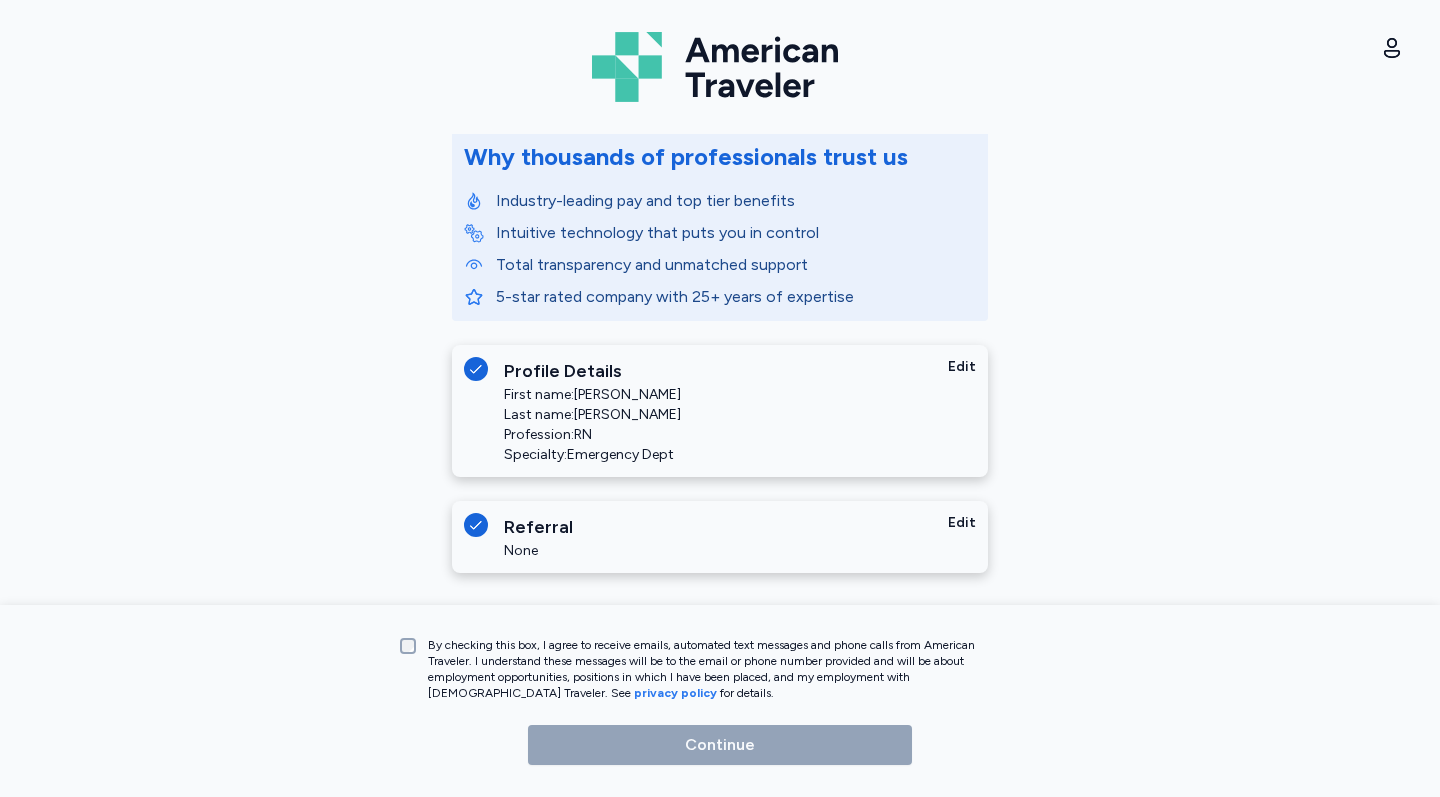scroll, scrollTop: 79, scrollLeft: 0, axis: vertical 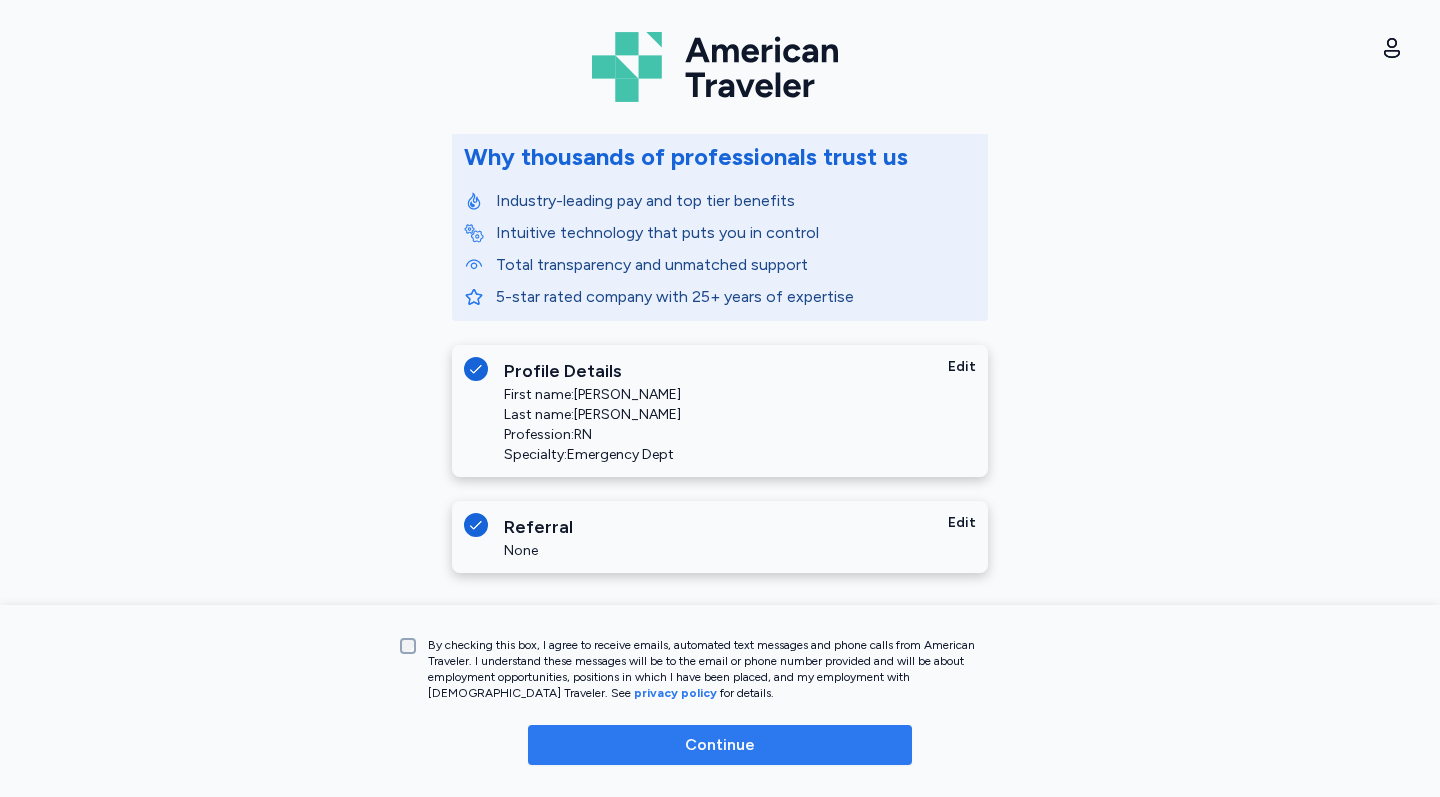 click on "Continue" at bounding box center (720, 745) 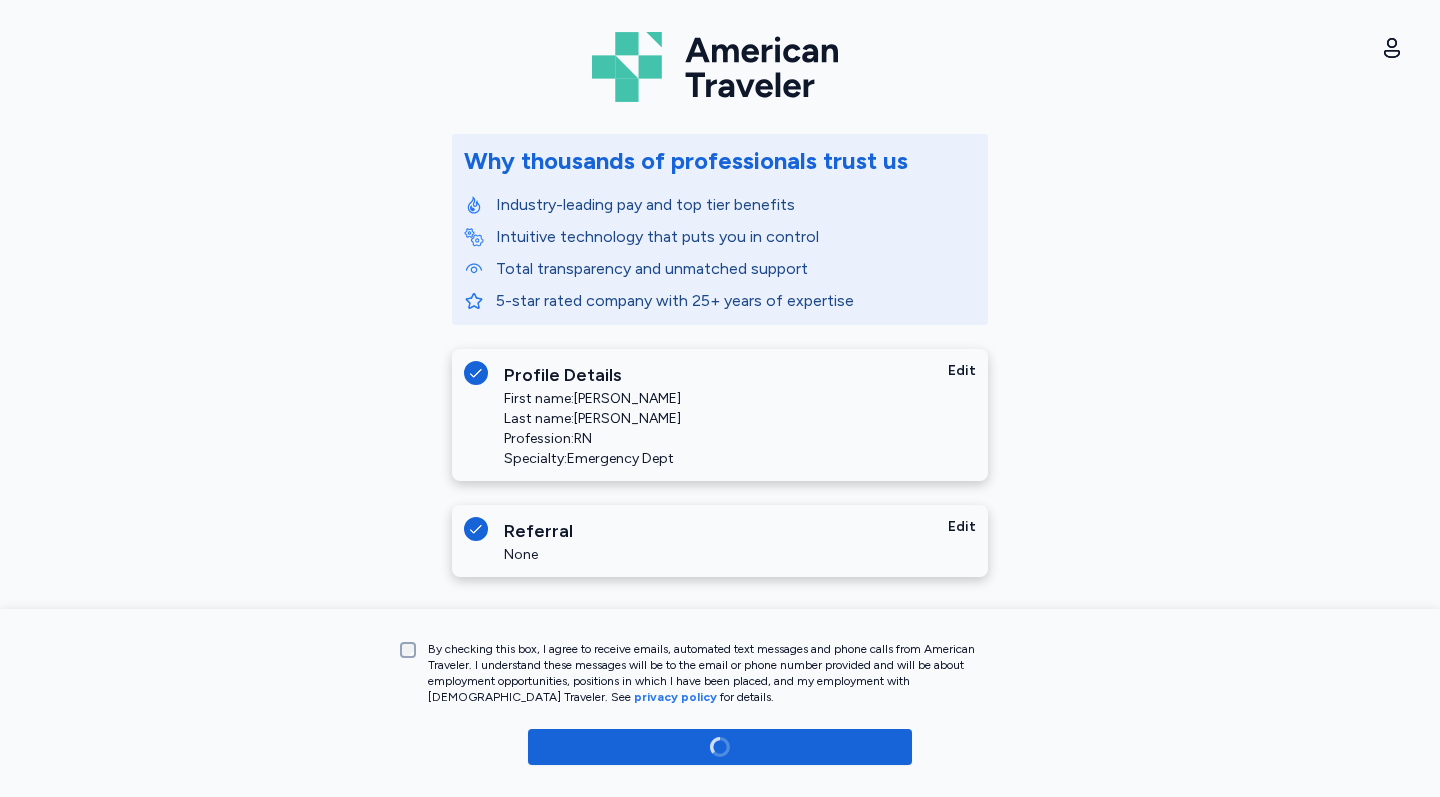 scroll, scrollTop: 75, scrollLeft: 0, axis: vertical 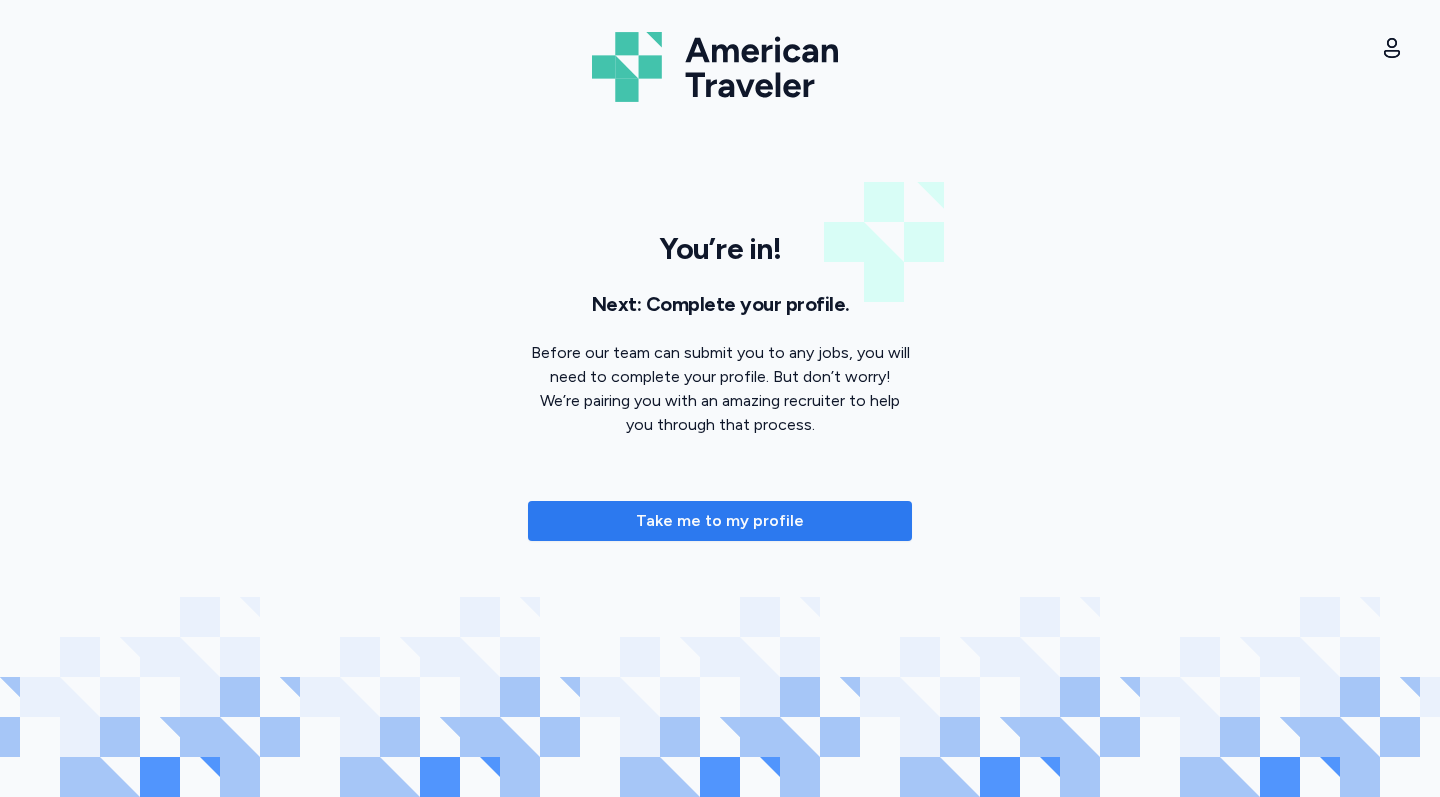 click on "Take me to my profile" at bounding box center [720, 521] 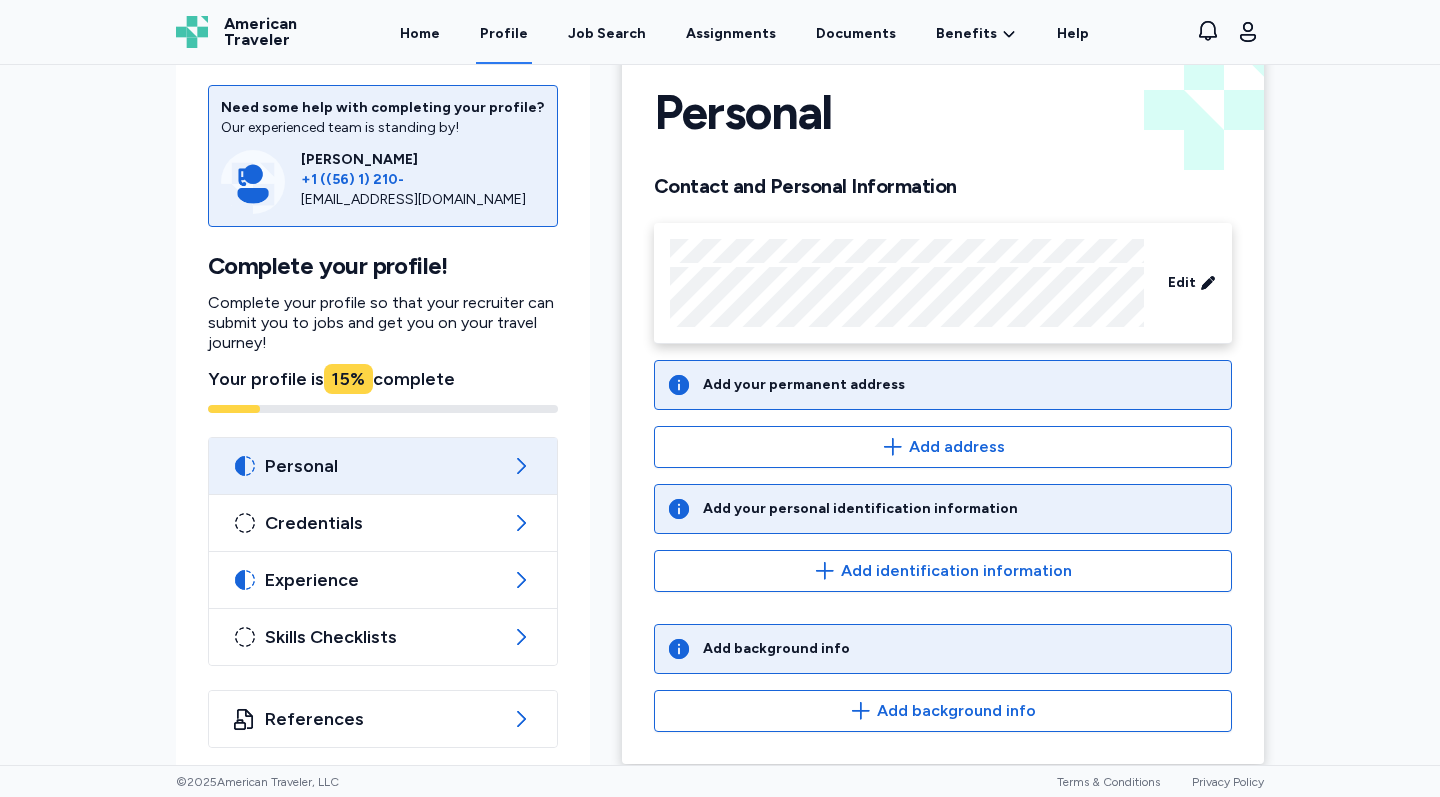 scroll, scrollTop: 49, scrollLeft: 0, axis: vertical 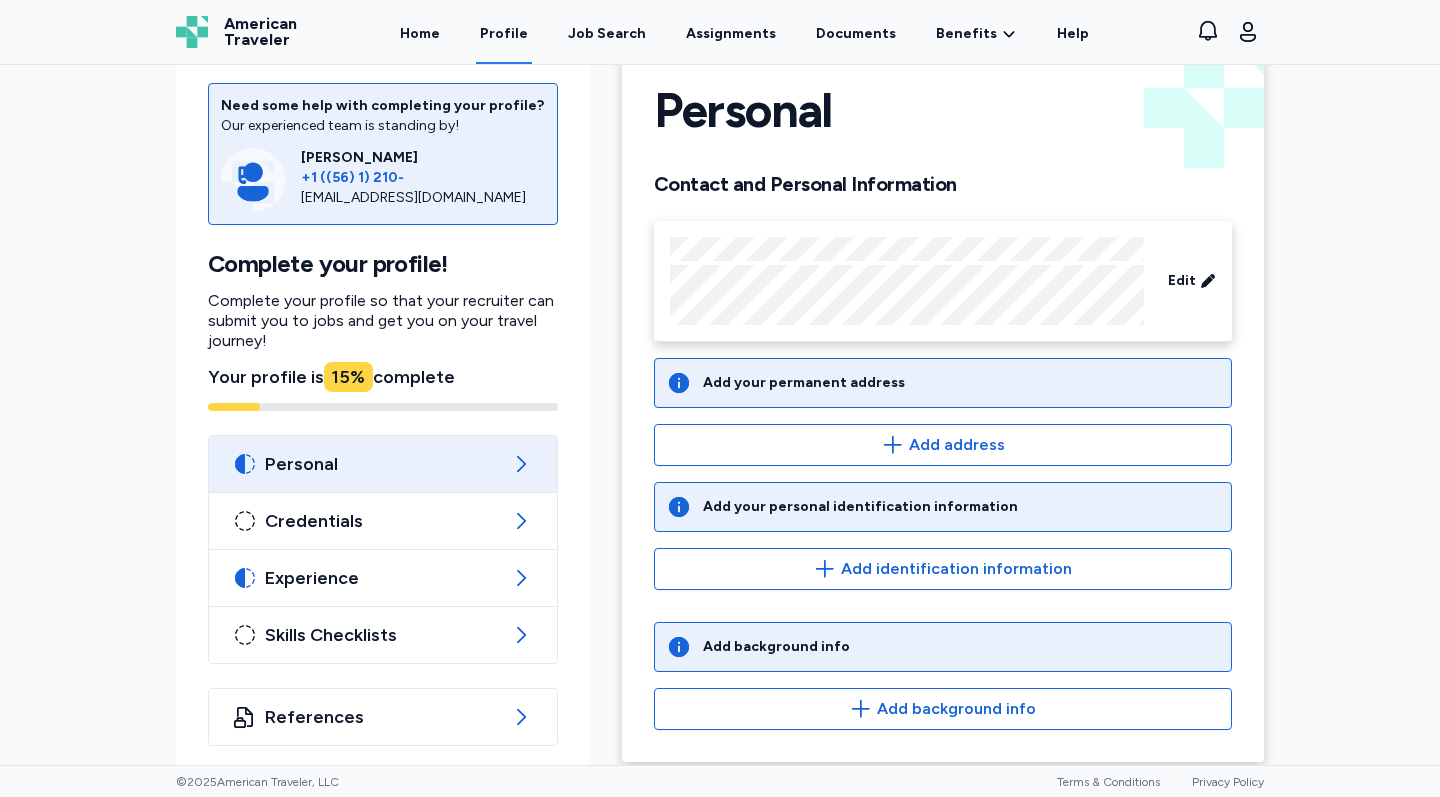 click on "Add your permanent address" at bounding box center [804, 383] 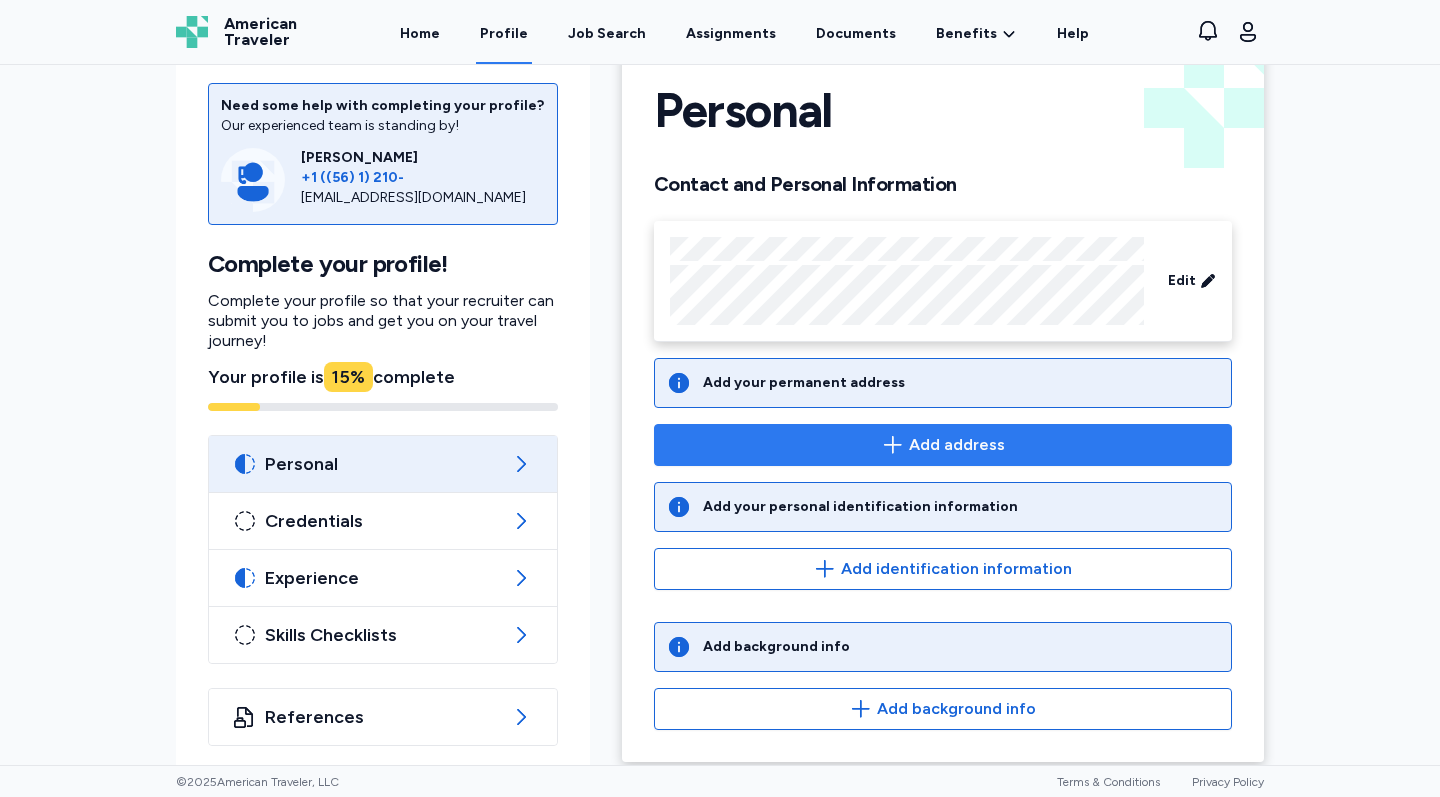 click on "Add address" at bounding box center (943, 445) 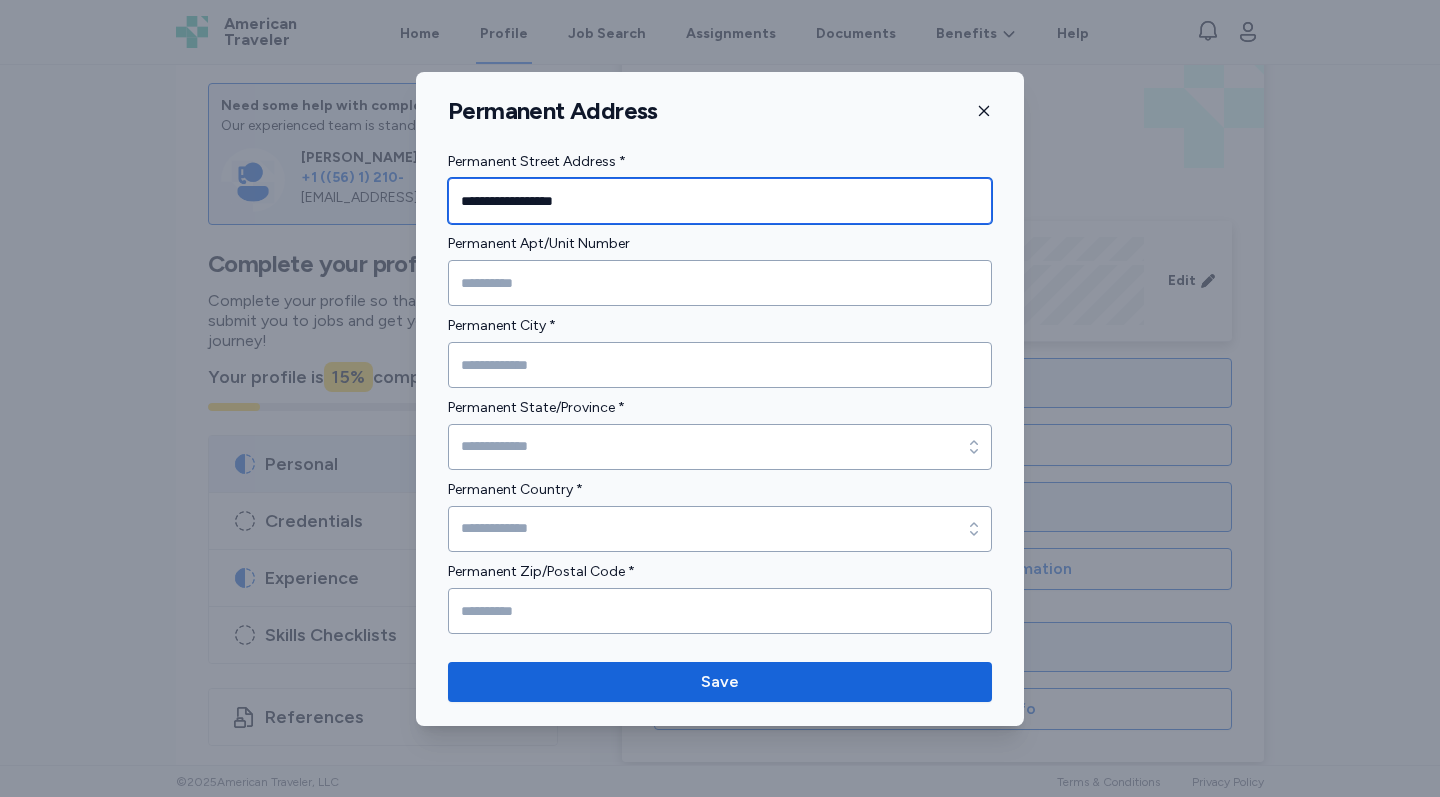 type on "**********" 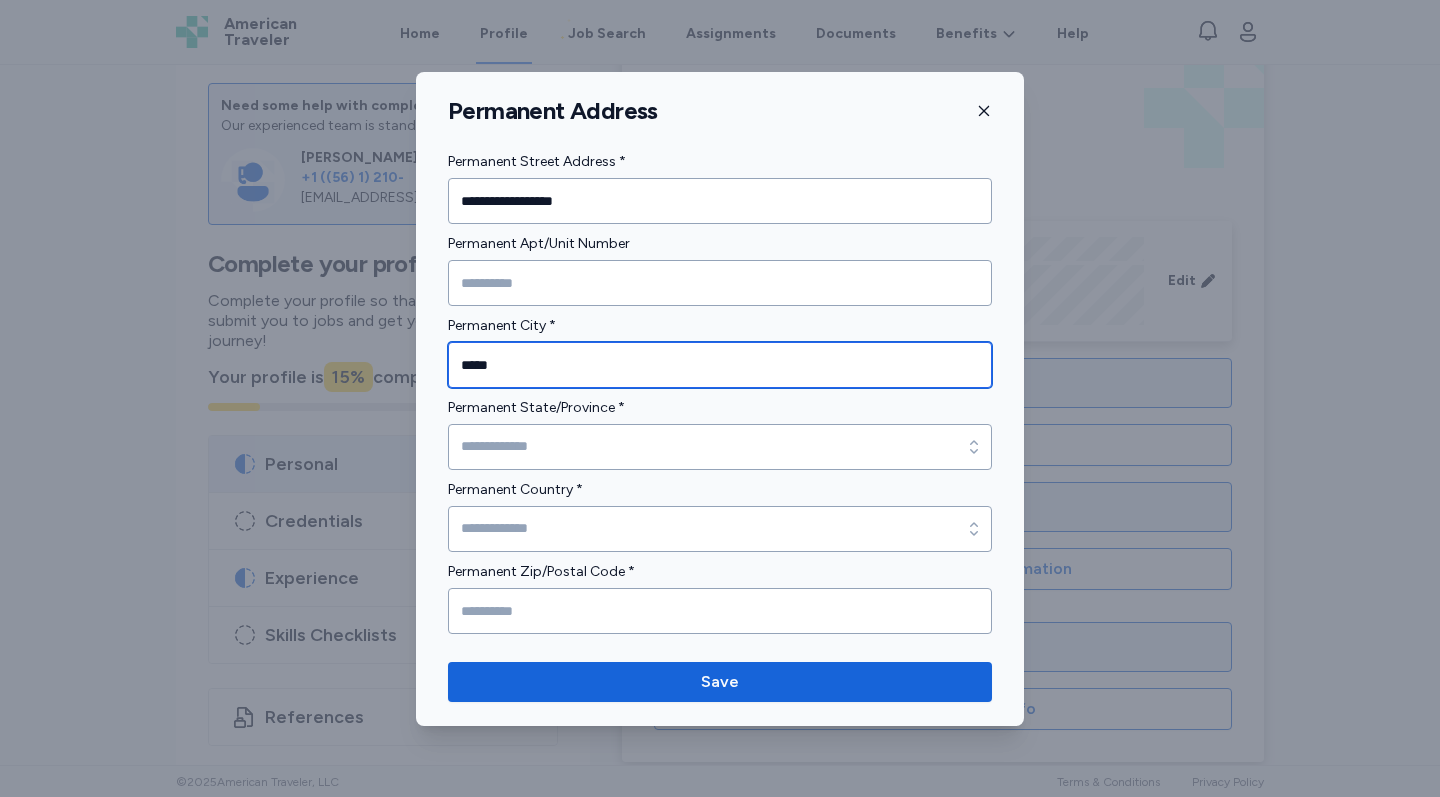 type on "*****" 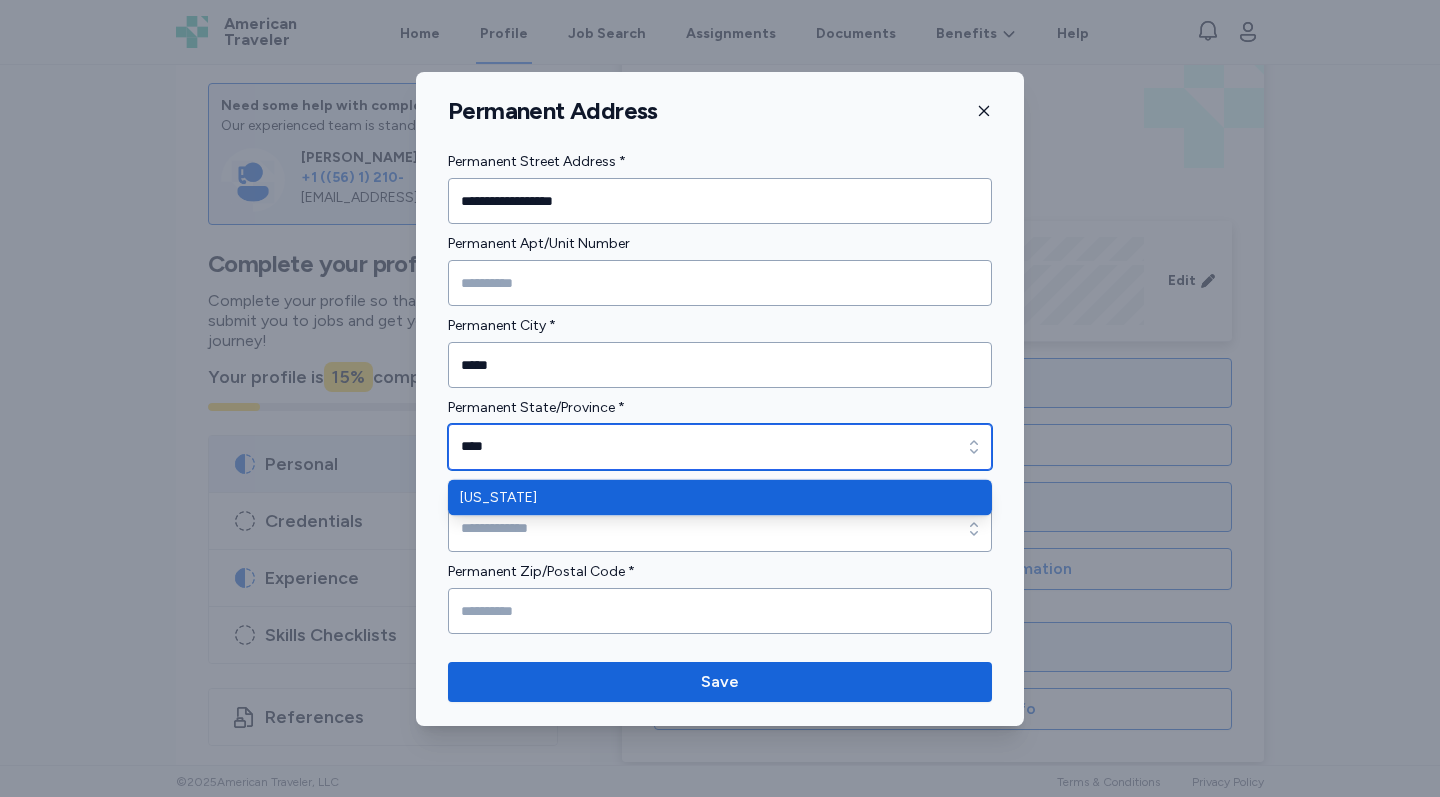 type on "********" 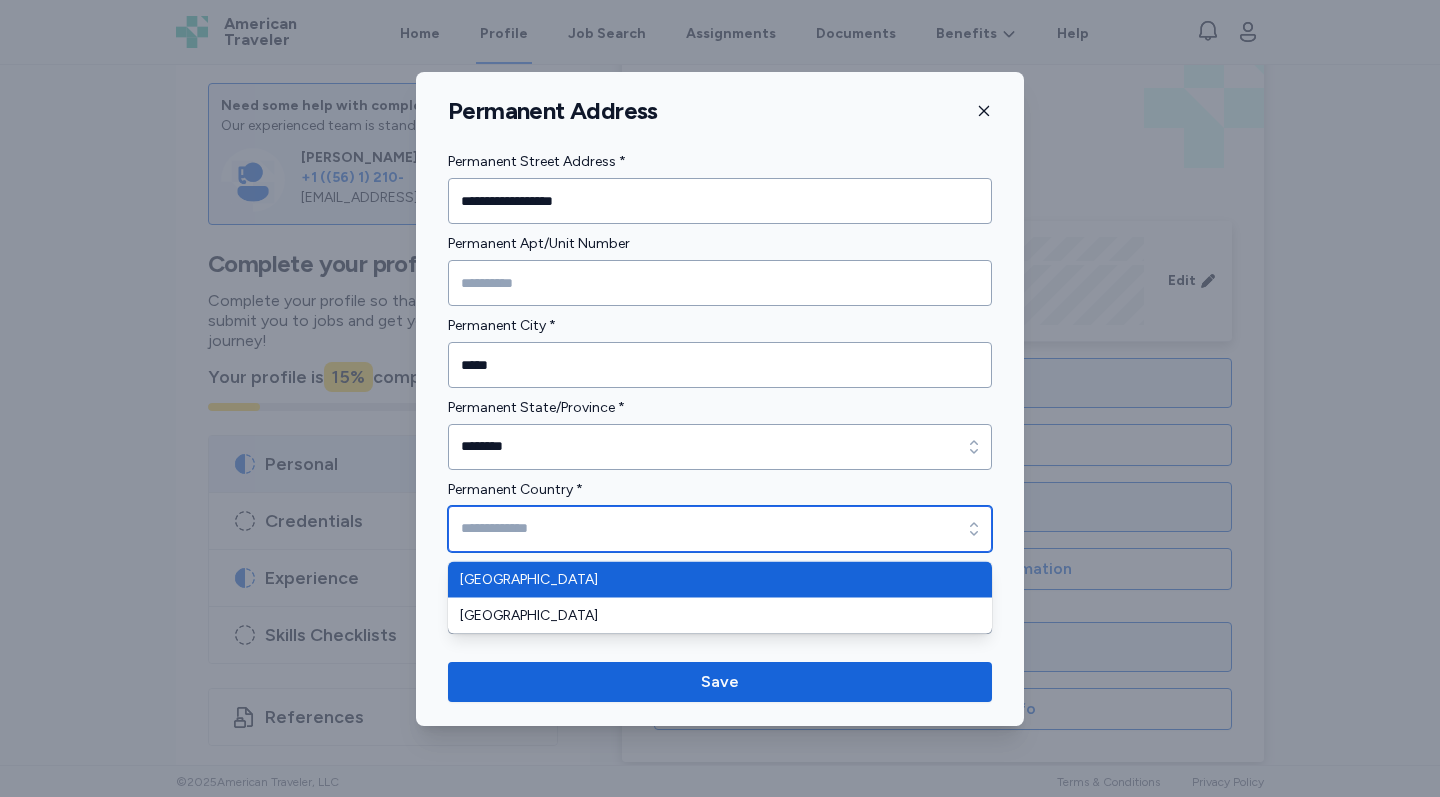 type on "**********" 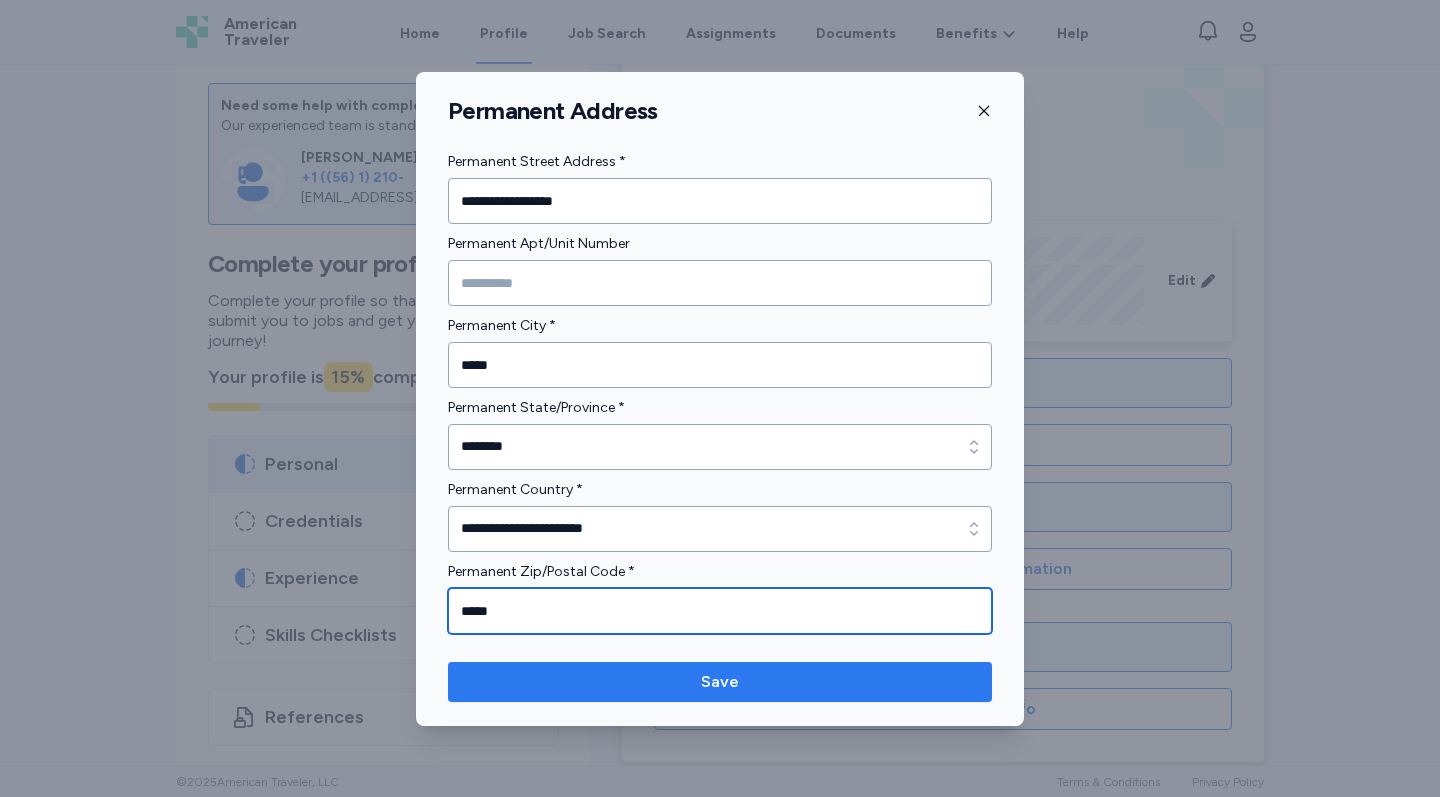 type on "*****" 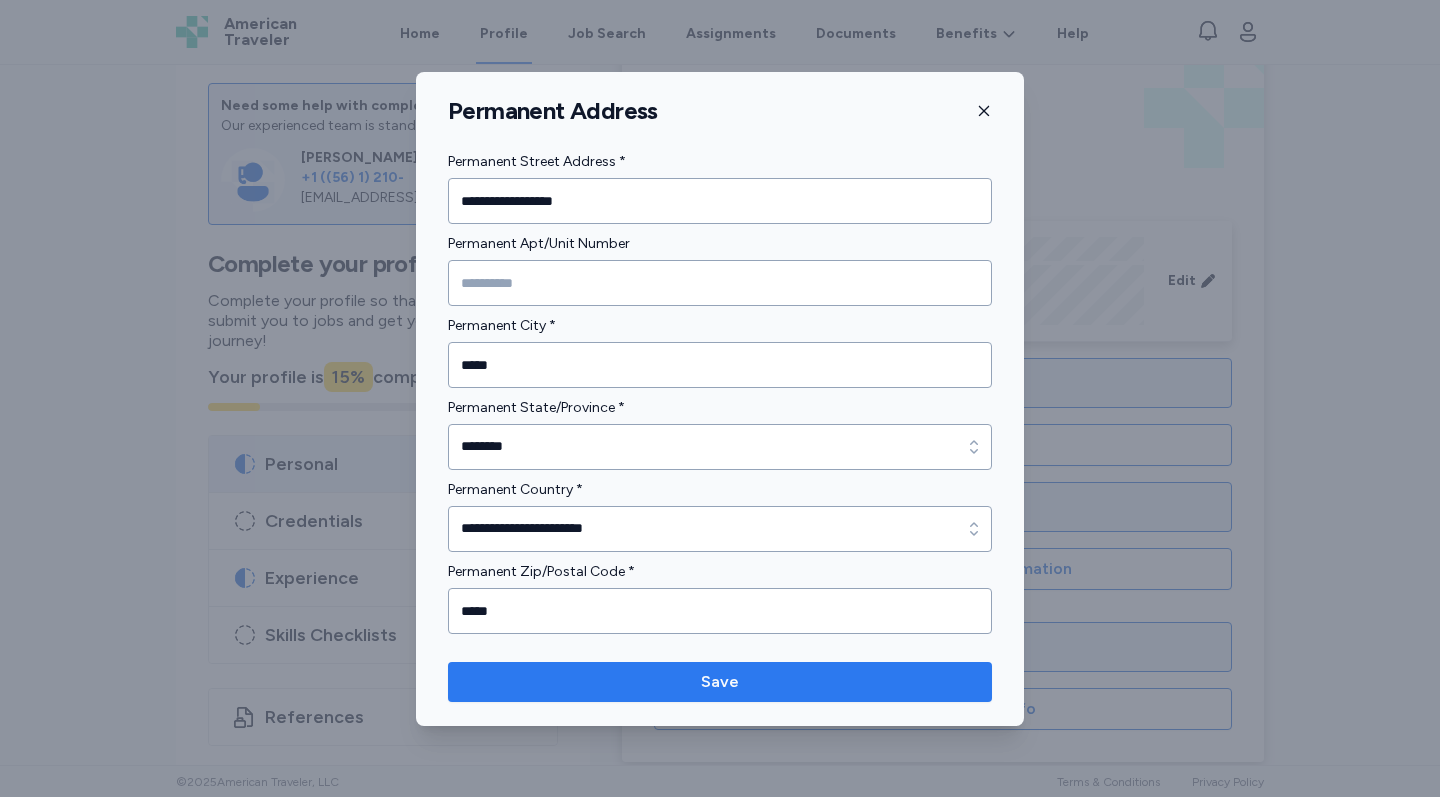 click on "Save" at bounding box center [720, 682] 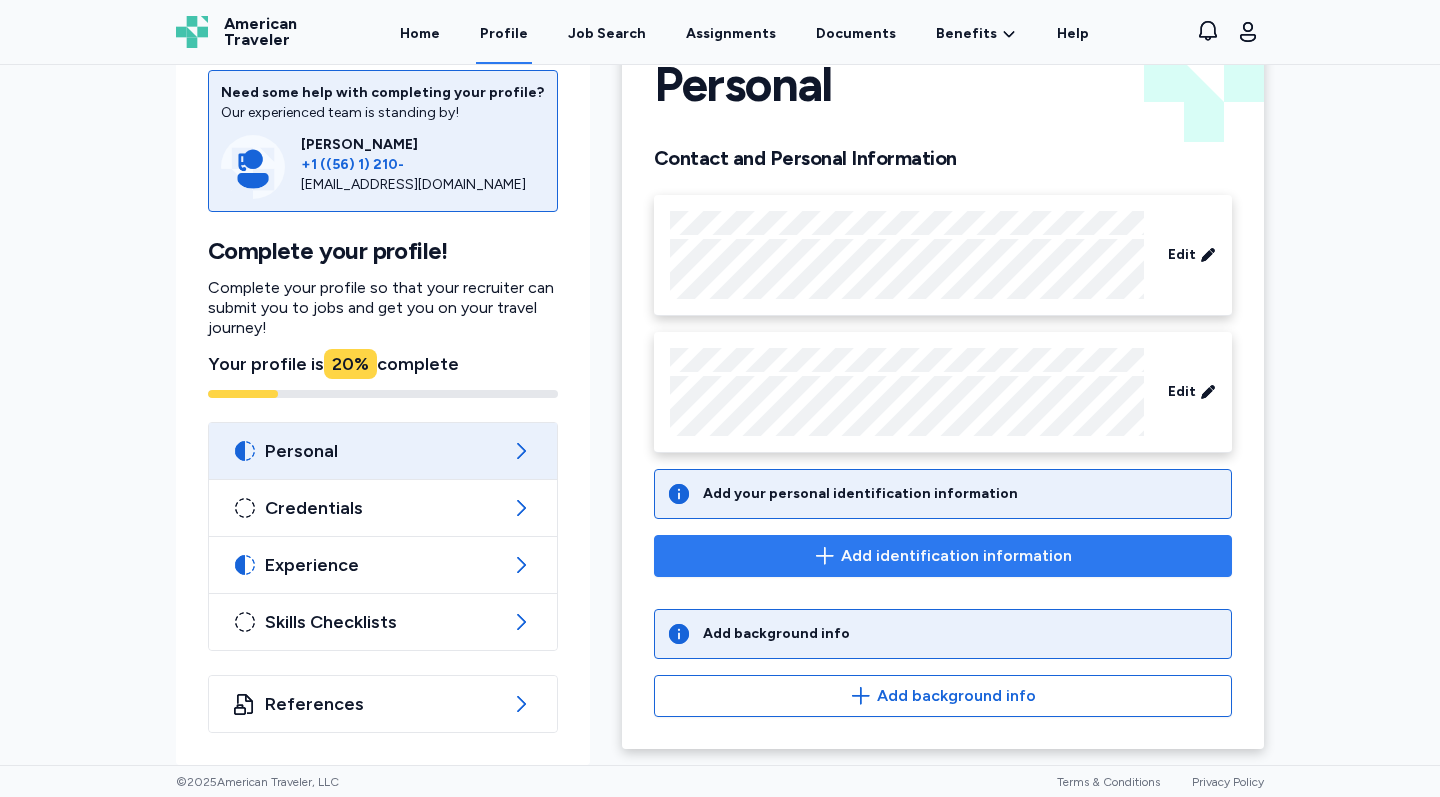scroll, scrollTop: 75, scrollLeft: 0, axis: vertical 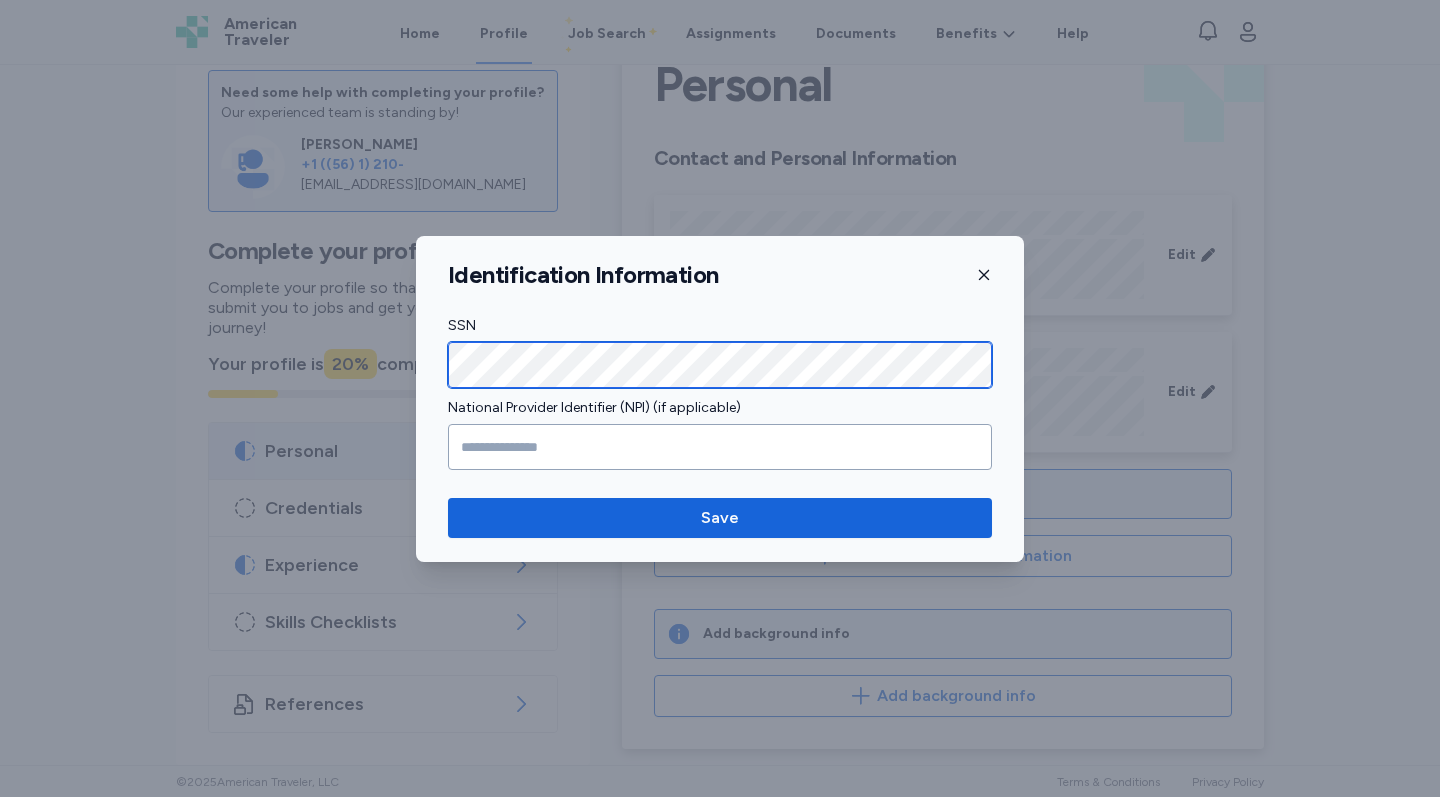 click on "Identification Information SSN National Provider Identifier (NPI) (if applicable) Save" at bounding box center (720, 398) 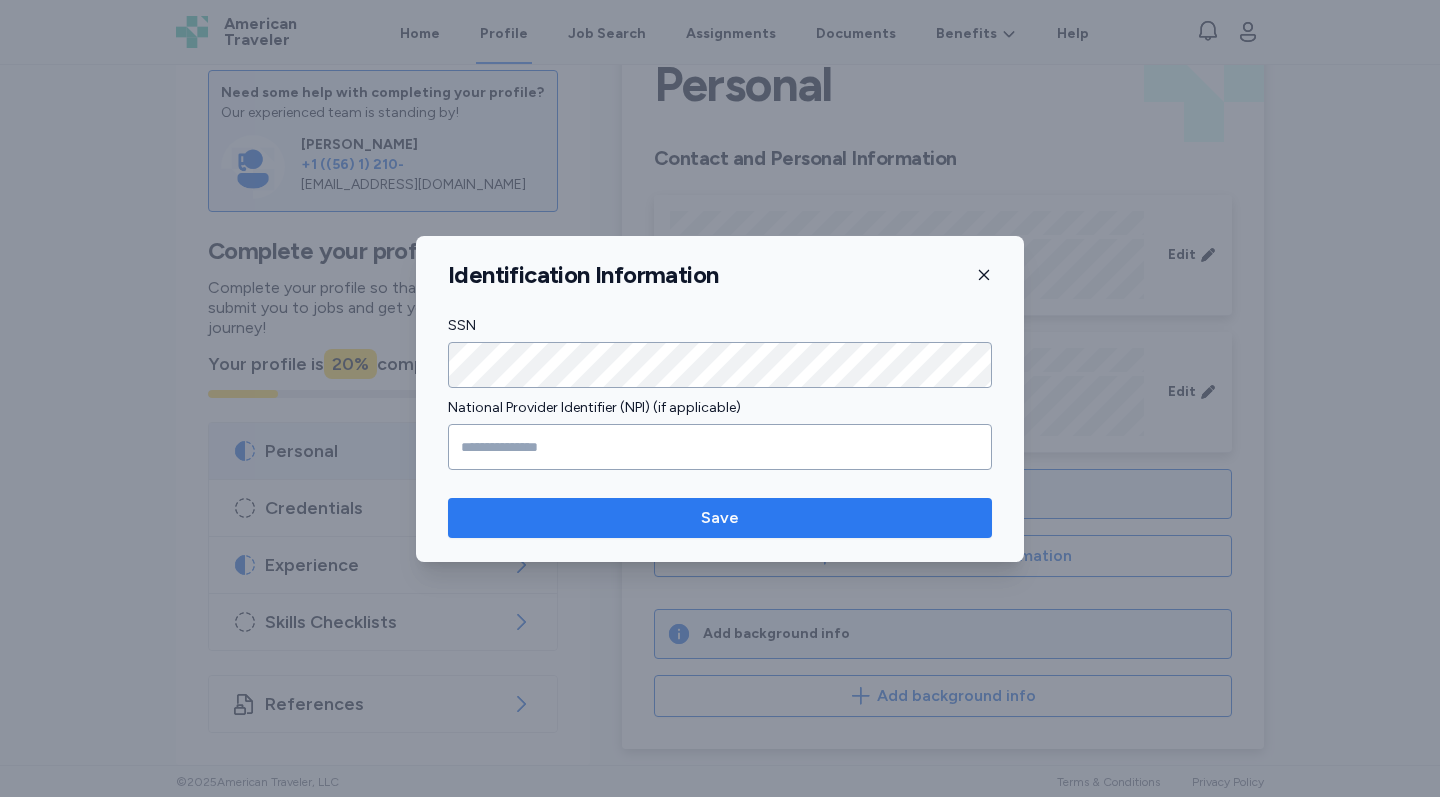 click on "Save" at bounding box center [720, 518] 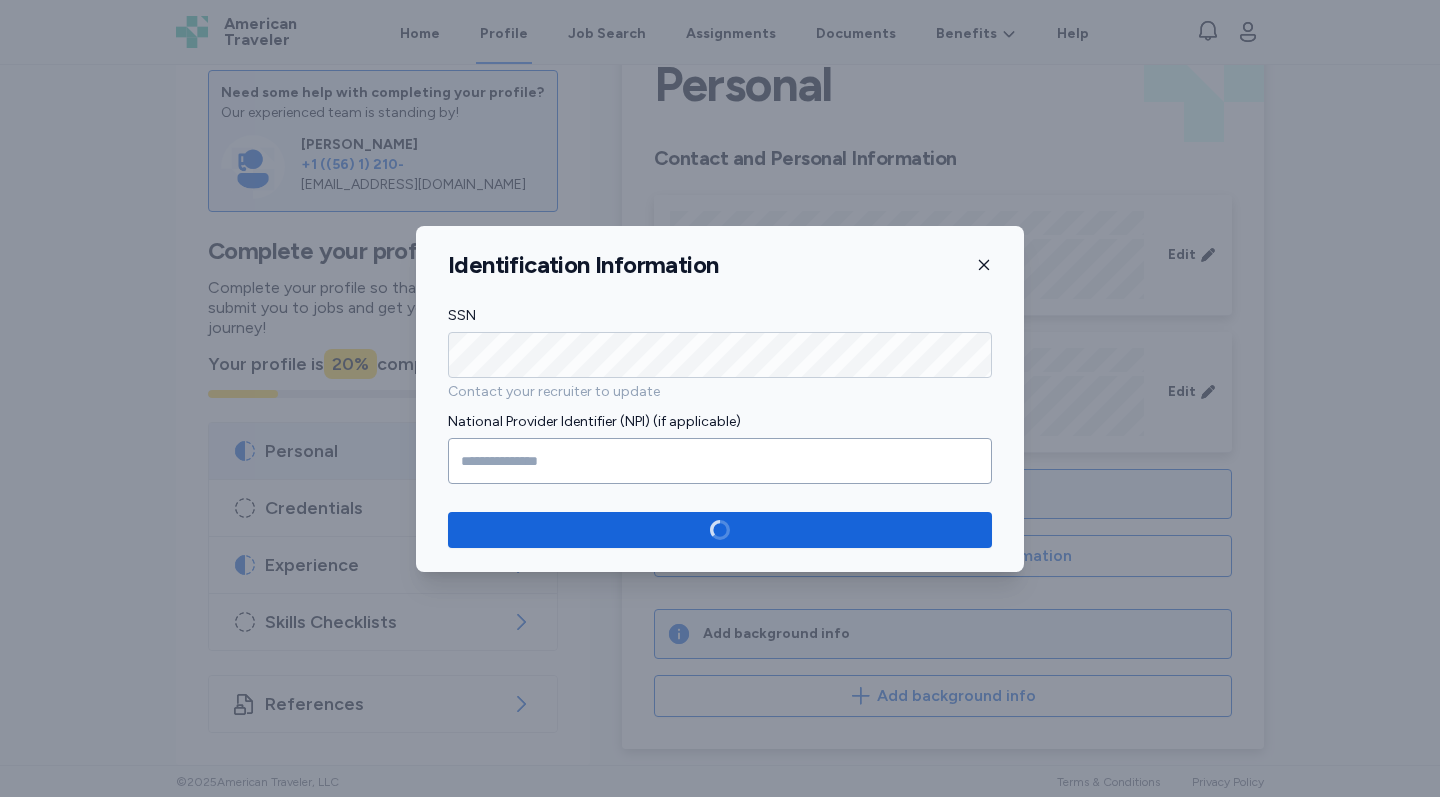 click 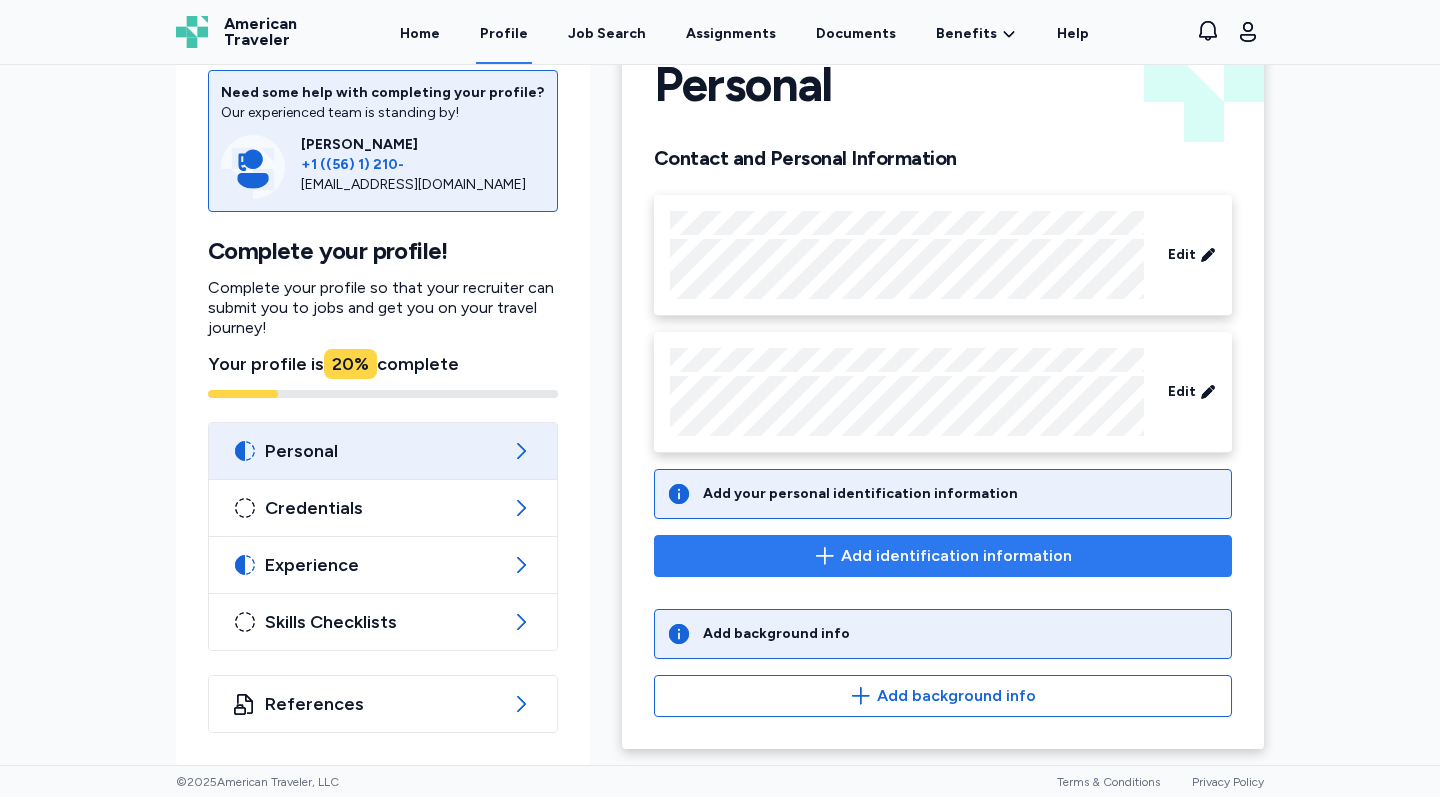 scroll, scrollTop: 0, scrollLeft: 0, axis: both 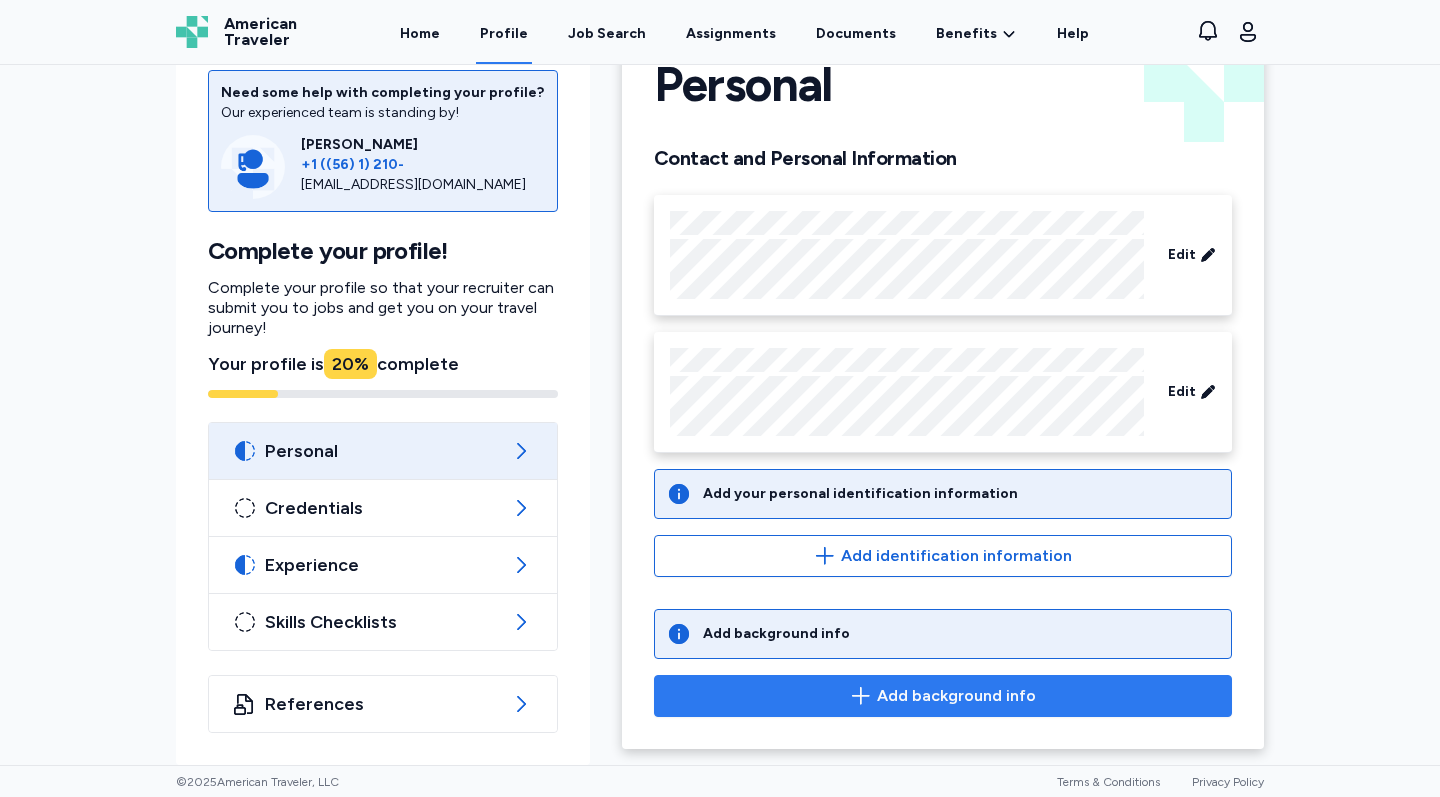 click on "Add background info" at bounding box center (943, 696) 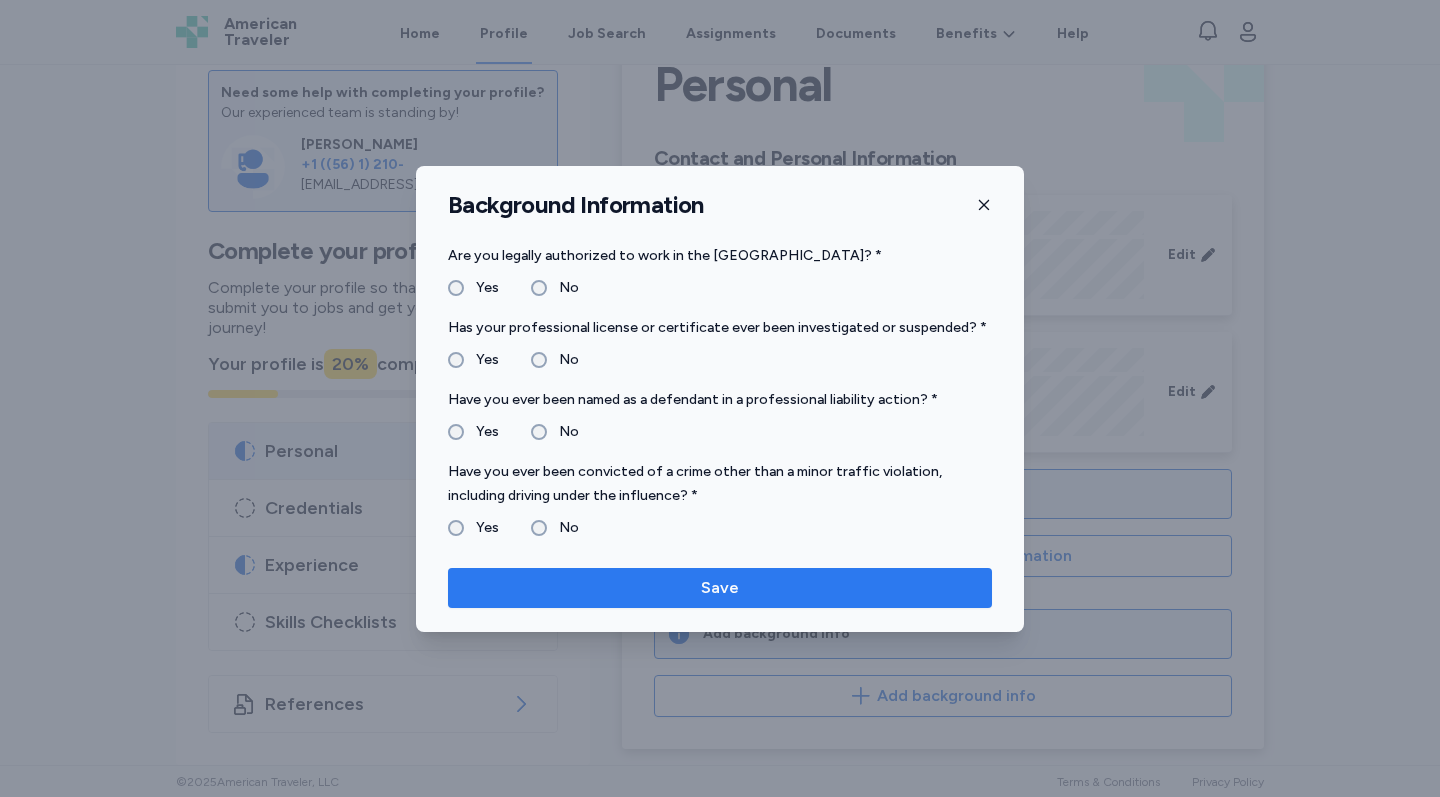 click on "Save" at bounding box center [720, 588] 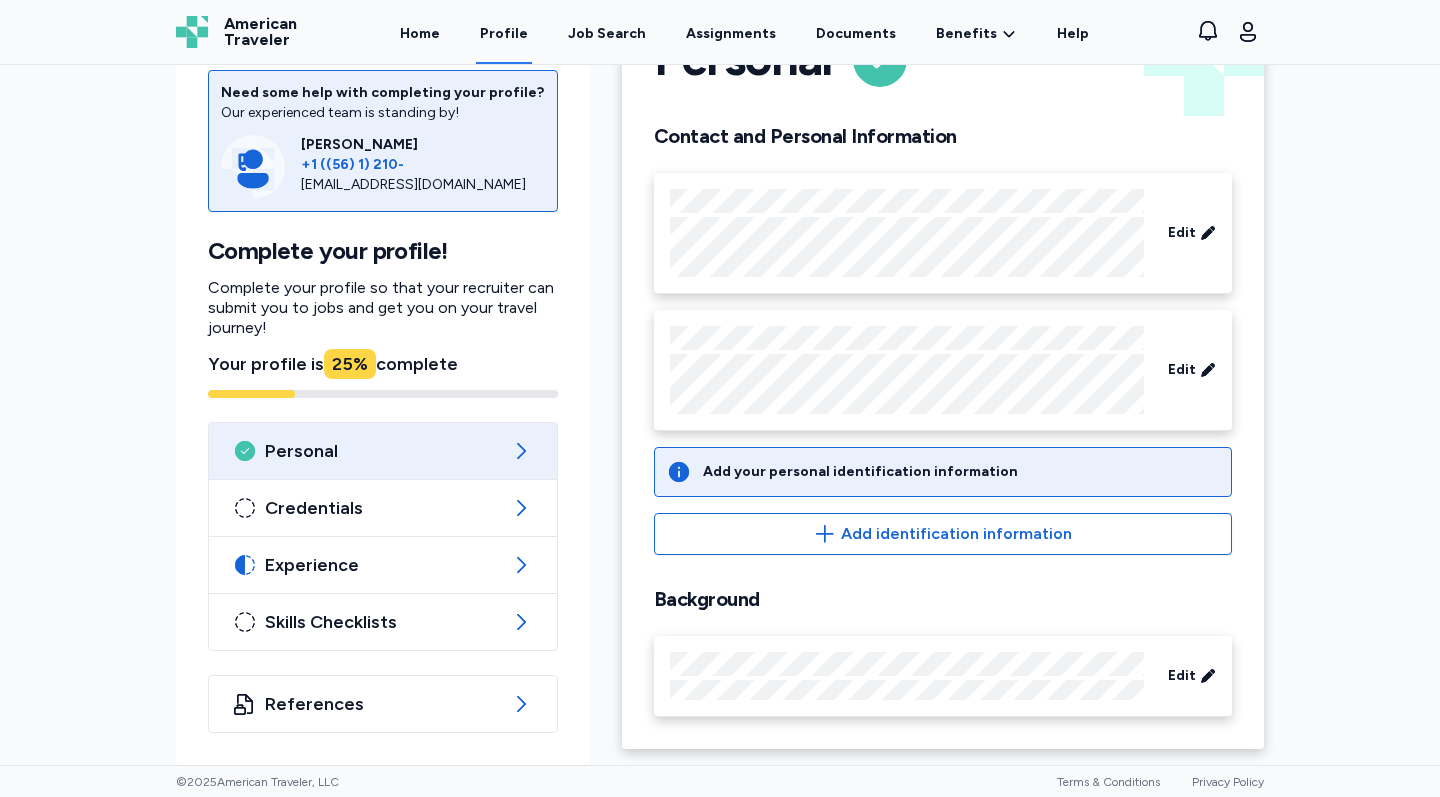scroll, scrollTop: 101, scrollLeft: 0, axis: vertical 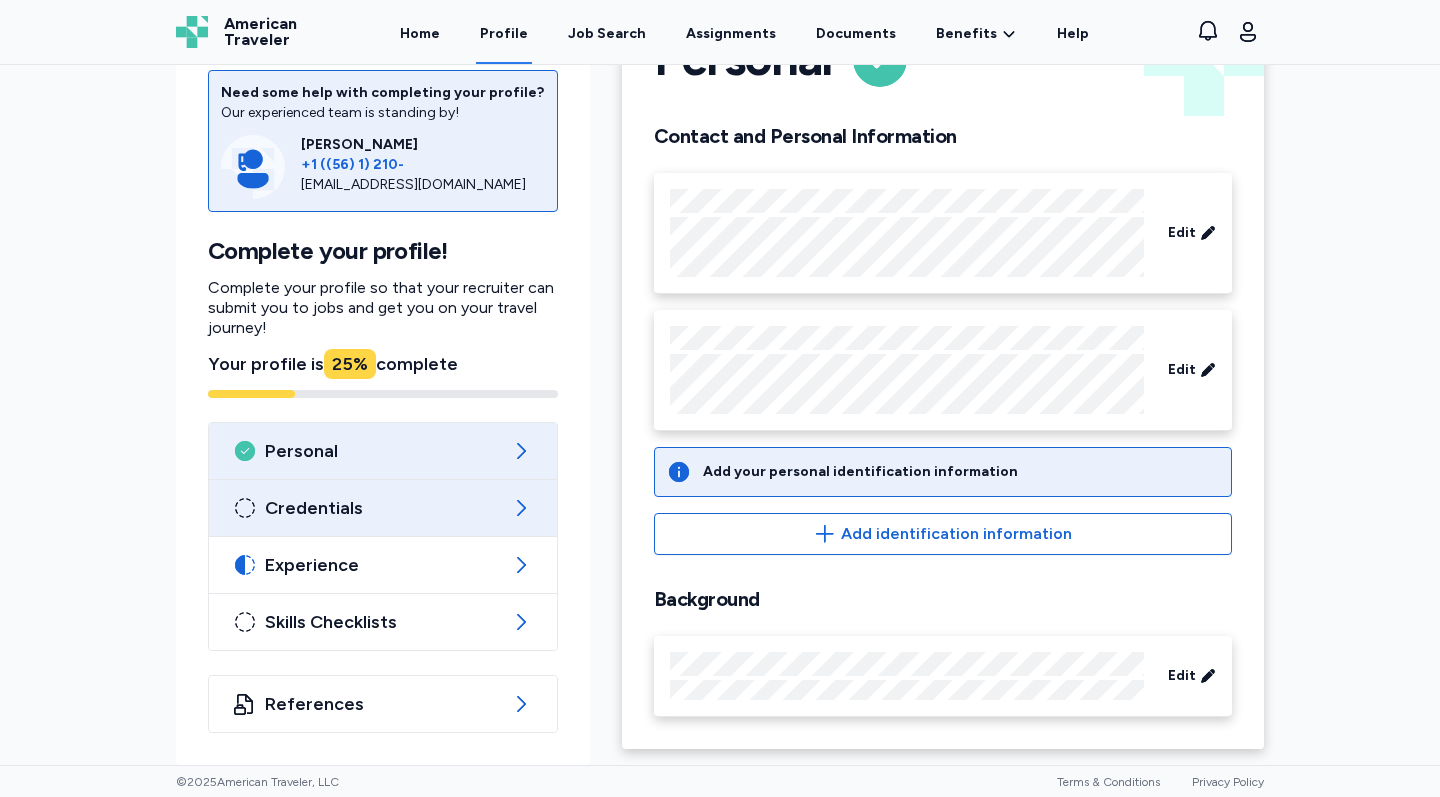 click 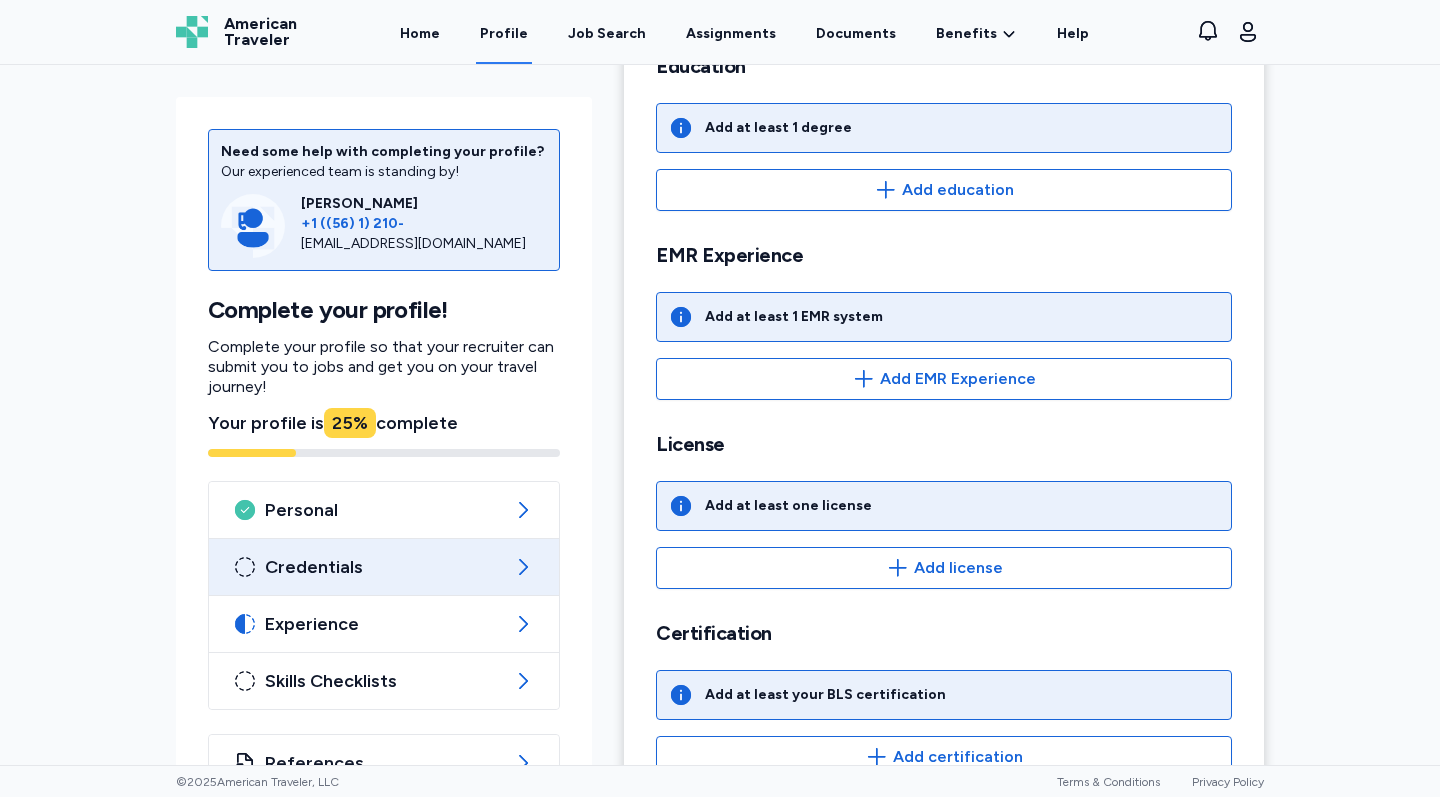 scroll, scrollTop: 371, scrollLeft: 0, axis: vertical 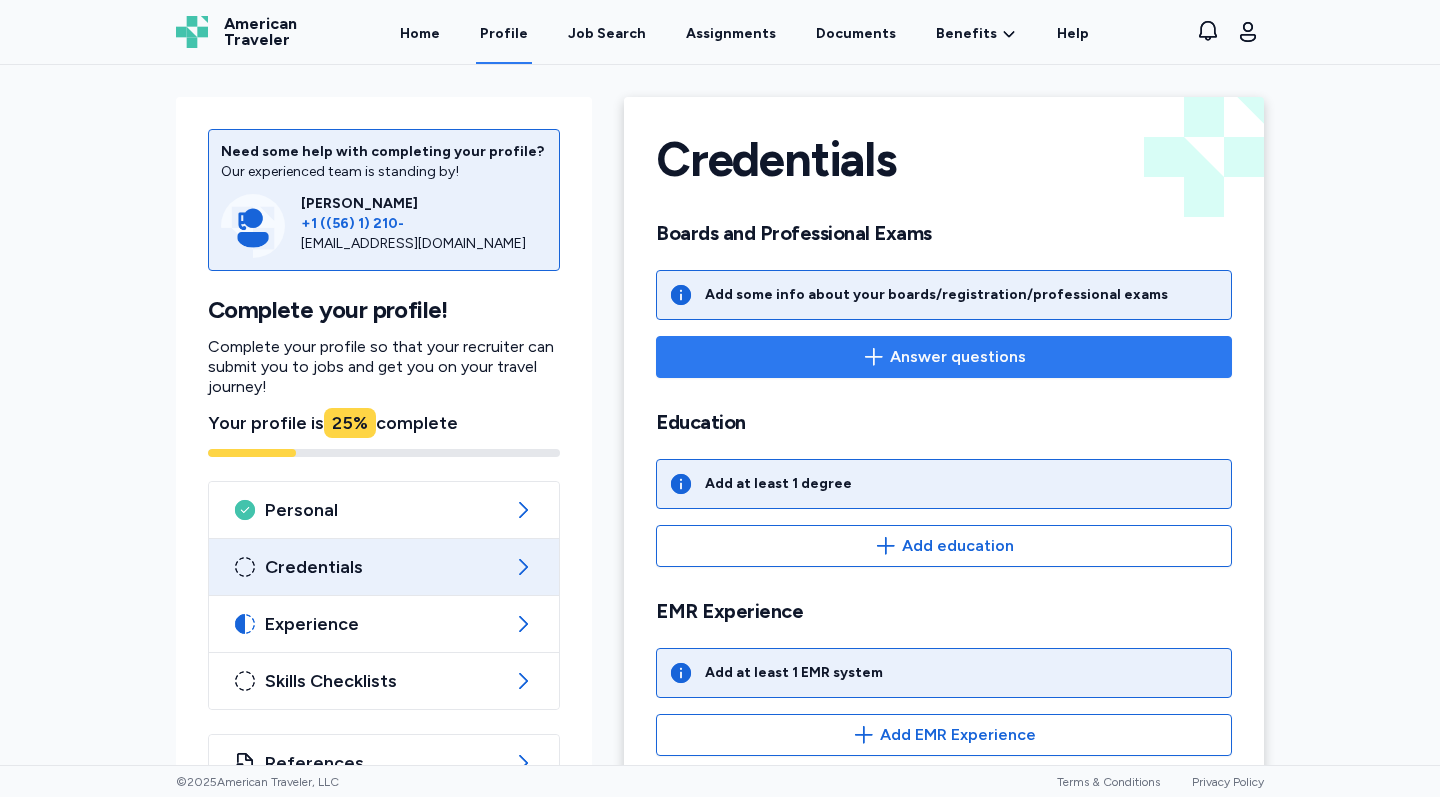 click 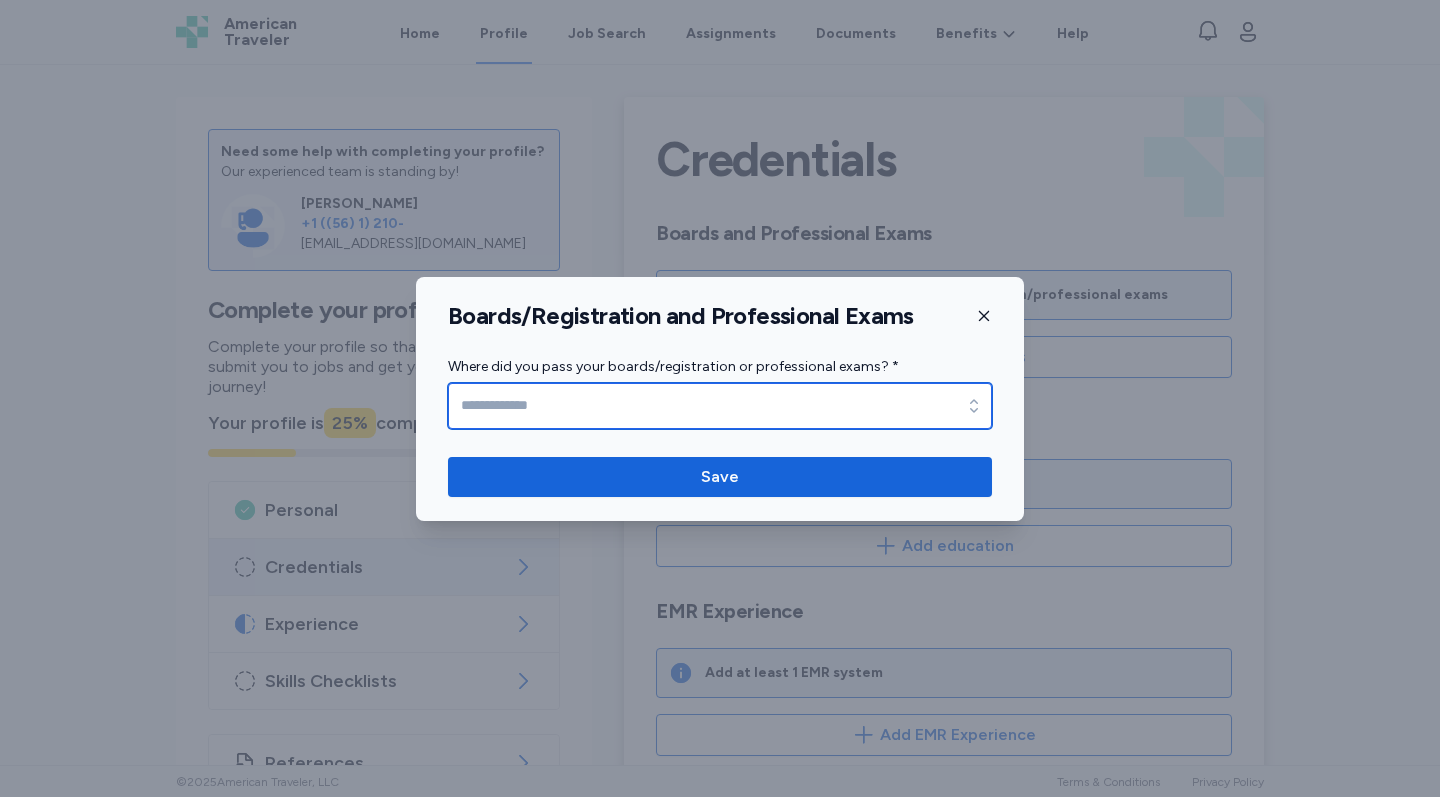 click on "Where did you pass your boards/registration or professional exams? *" at bounding box center [720, 406] 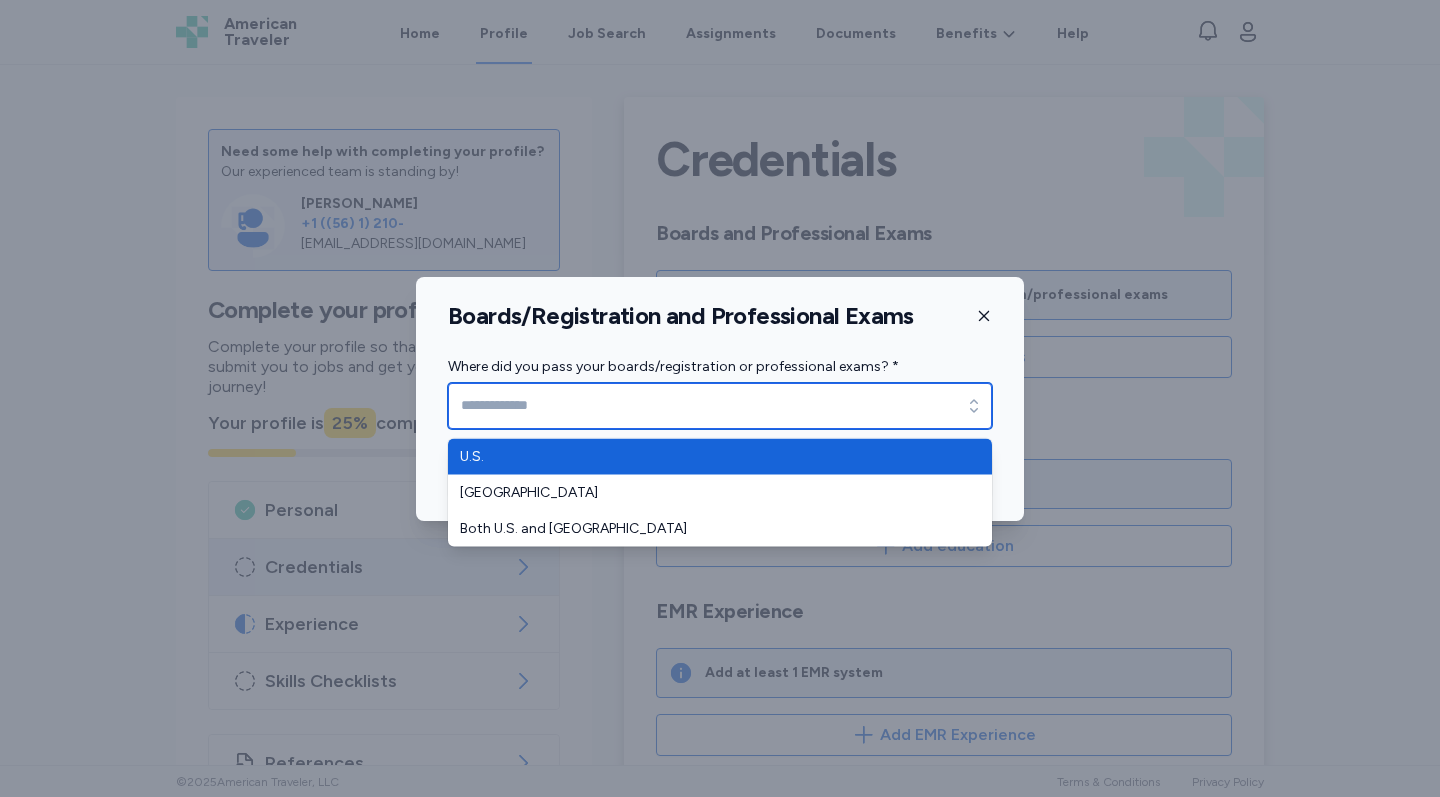 type on "****" 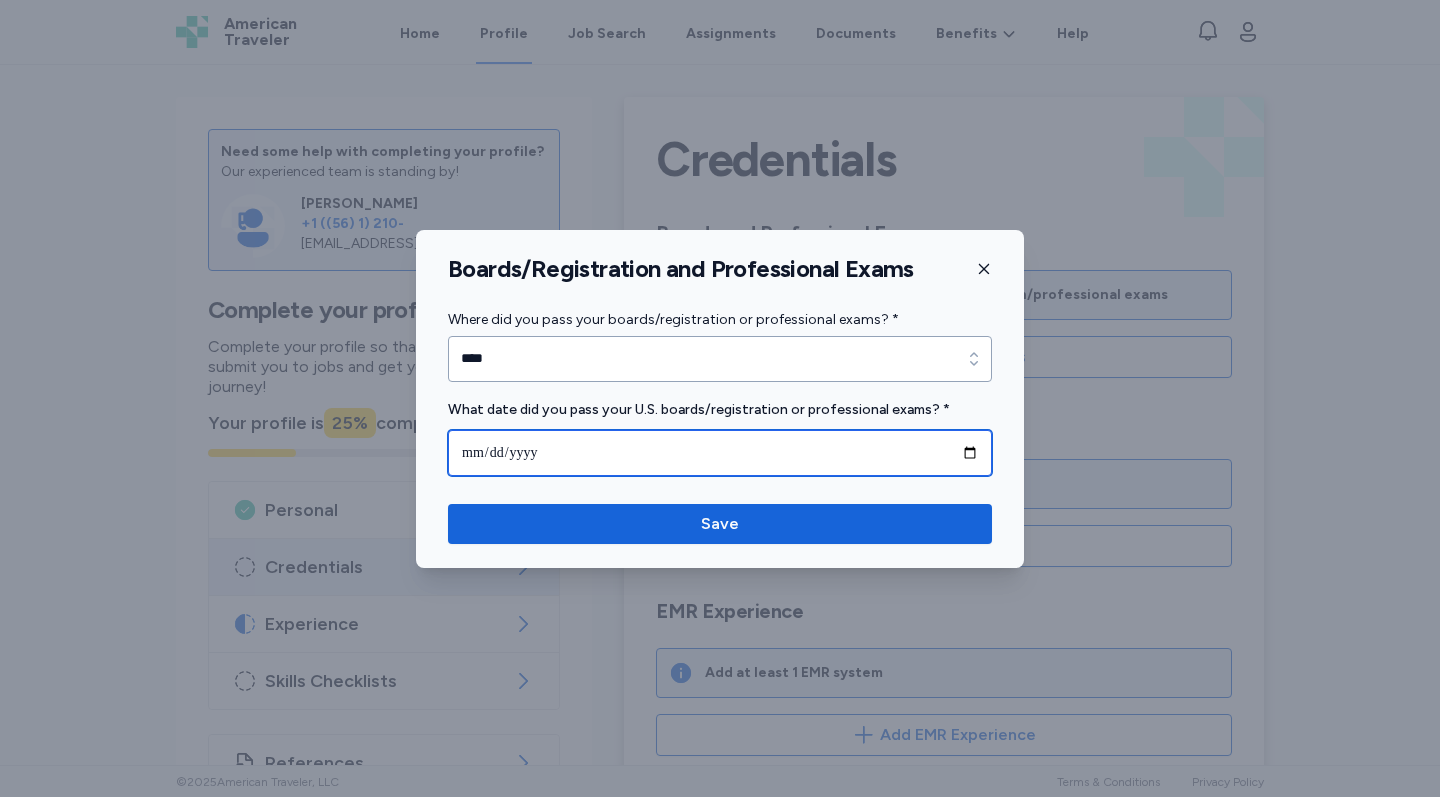 click at bounding box center [720, 453] 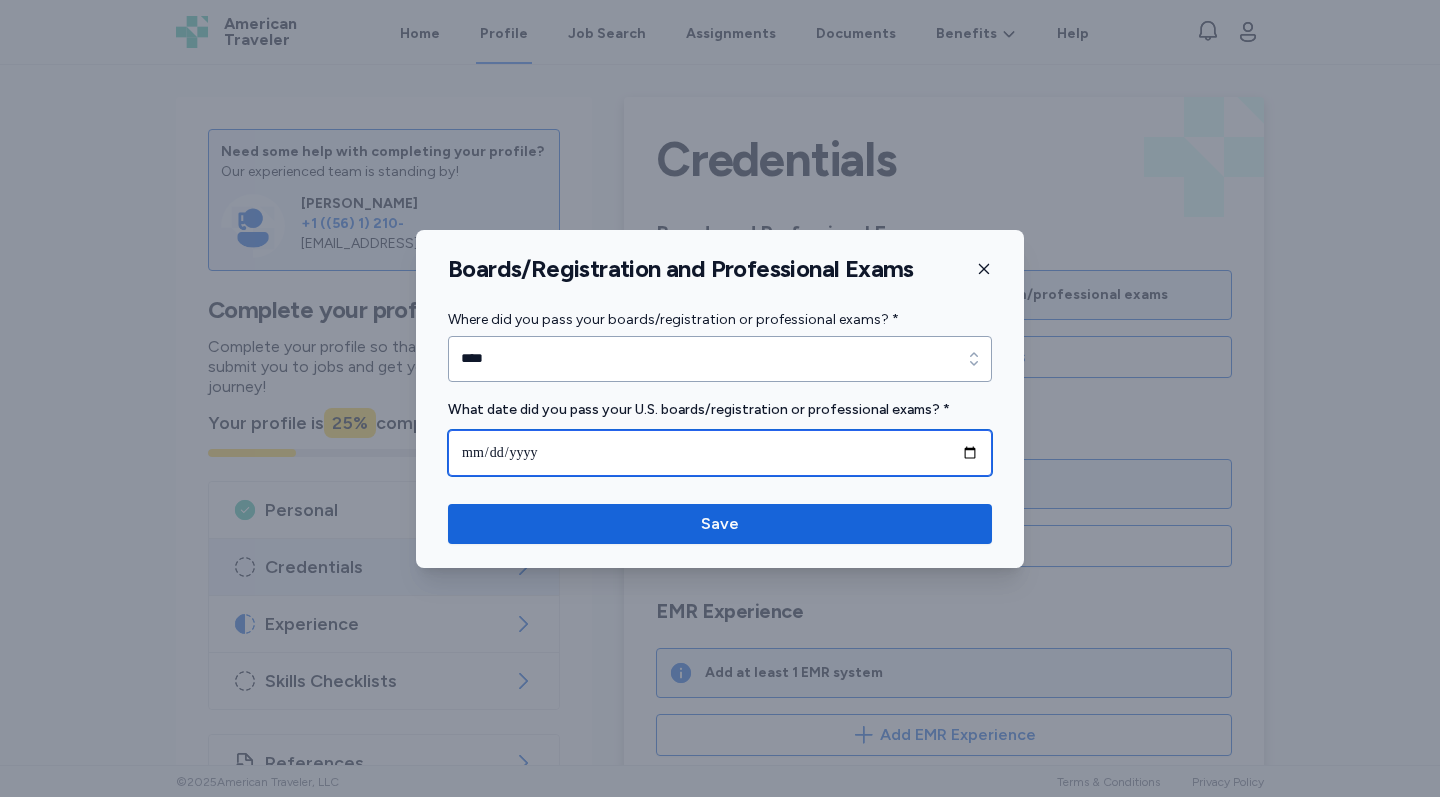 type on "**********" 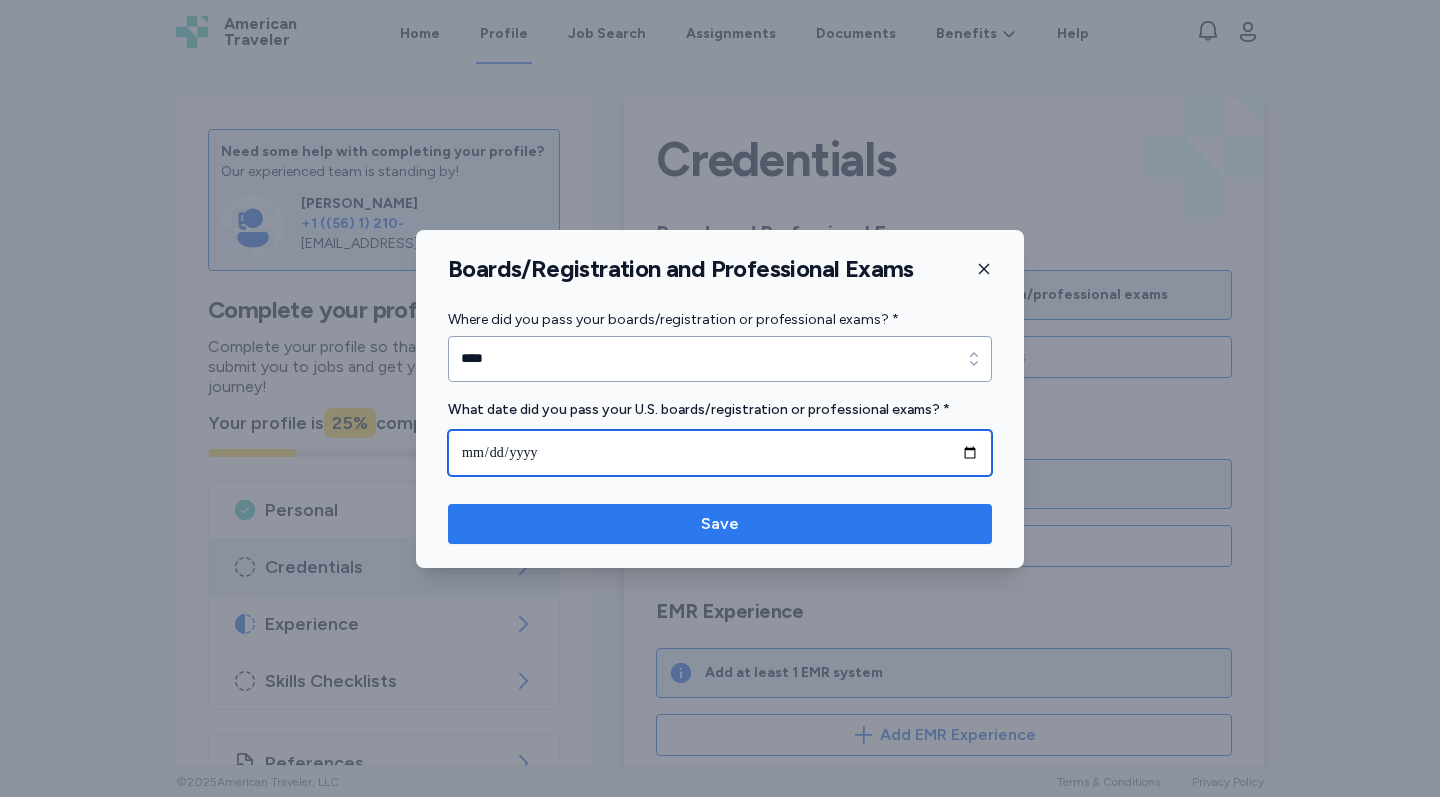 type on "**********" 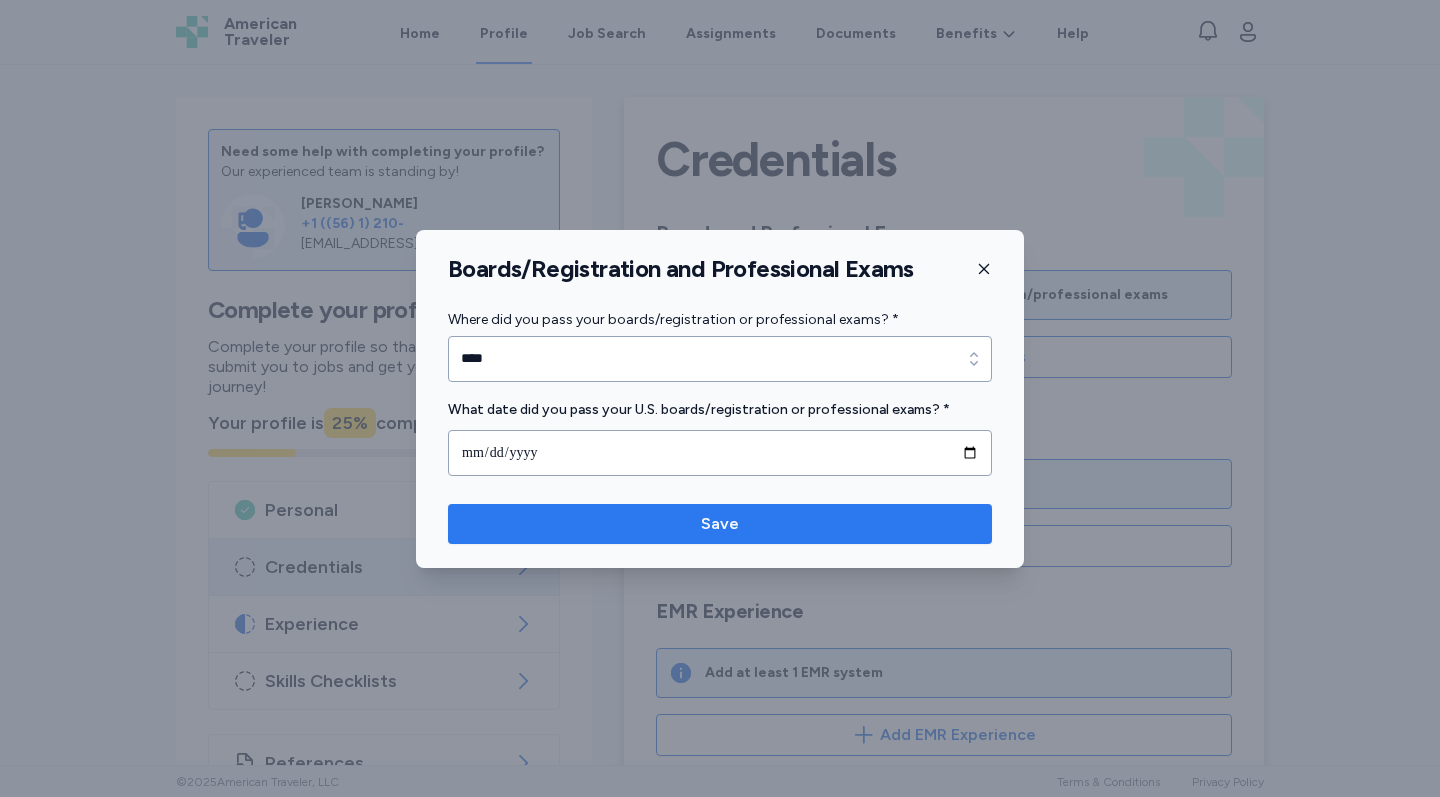 click on "Save" at bounding box center [720, 524] 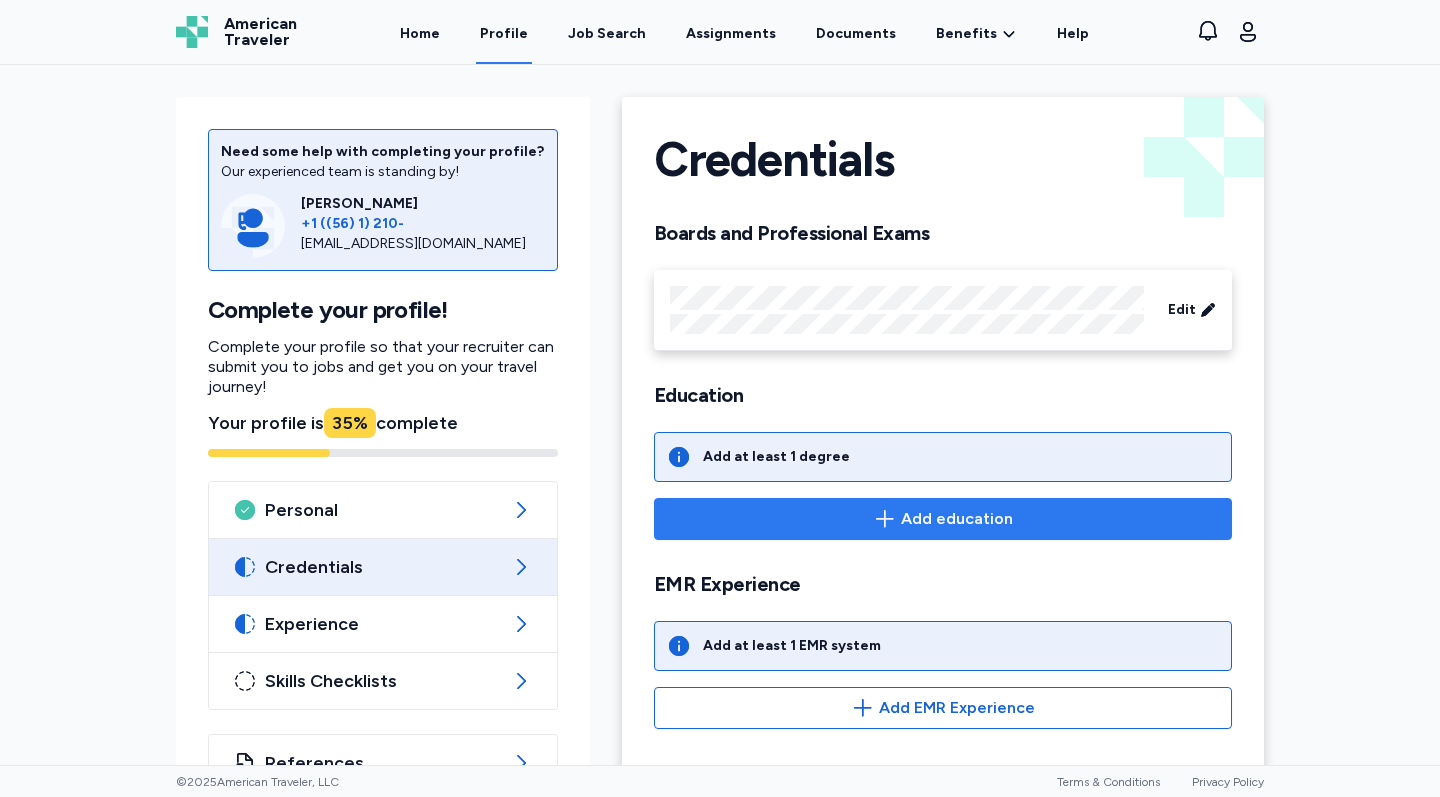 click 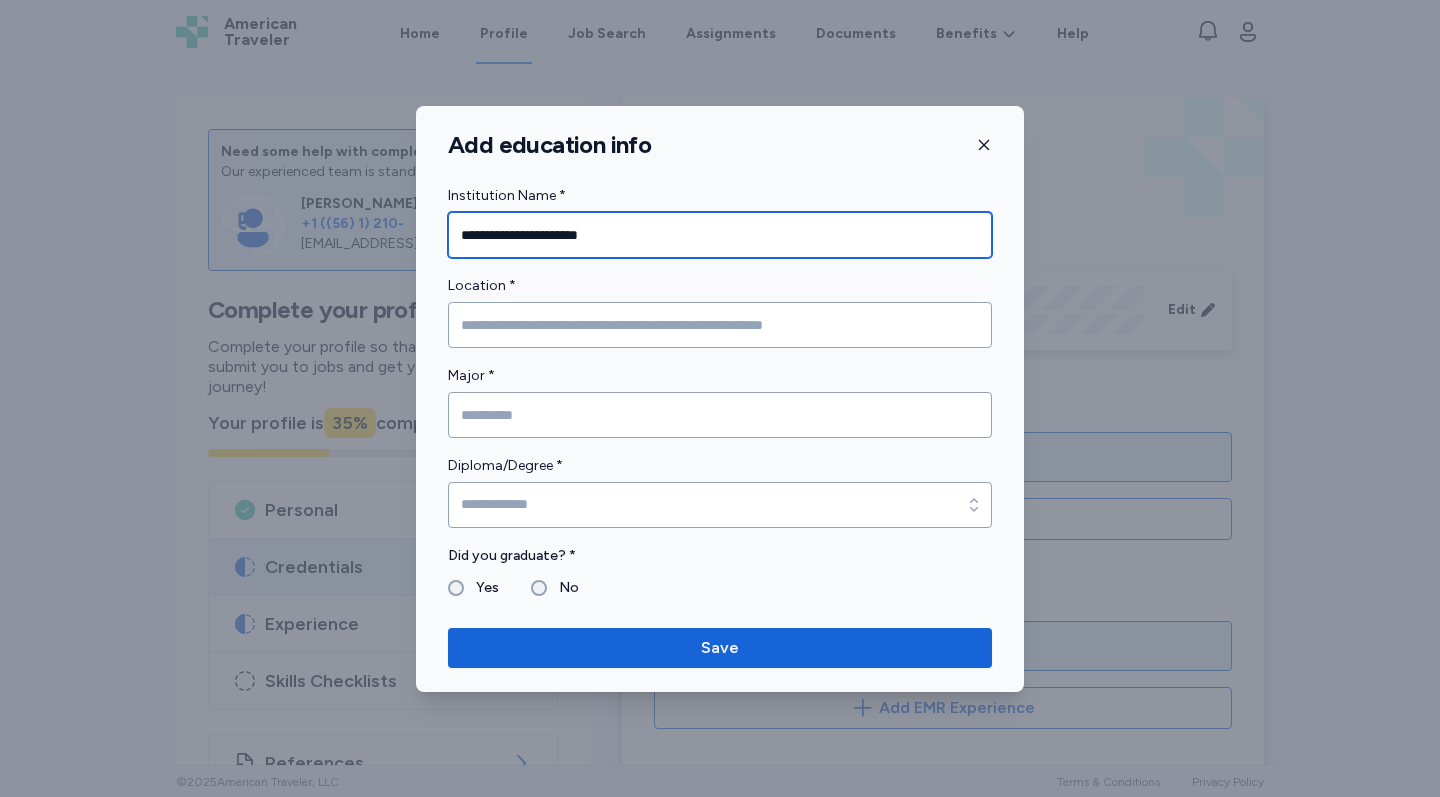type on "**********" 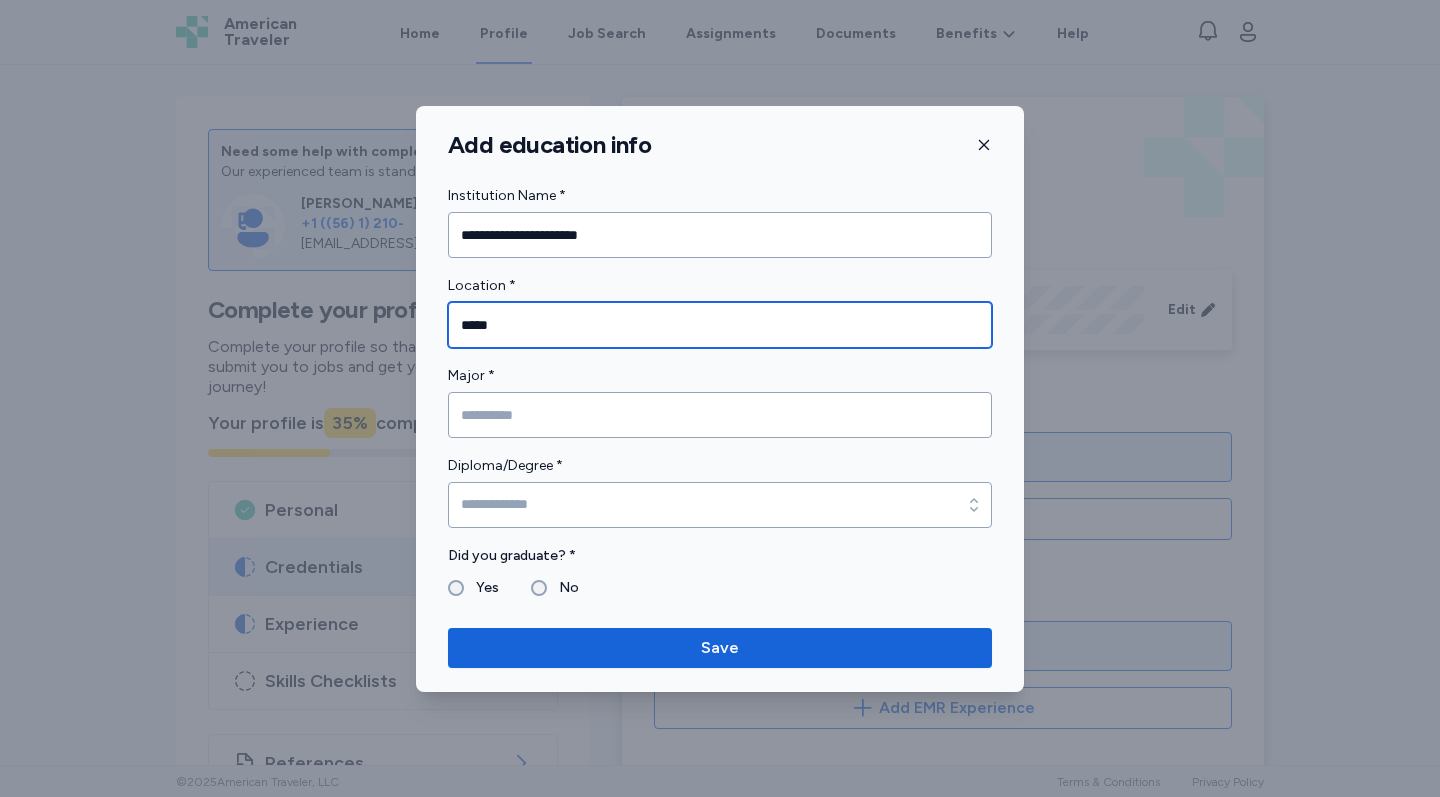 type on "*****" 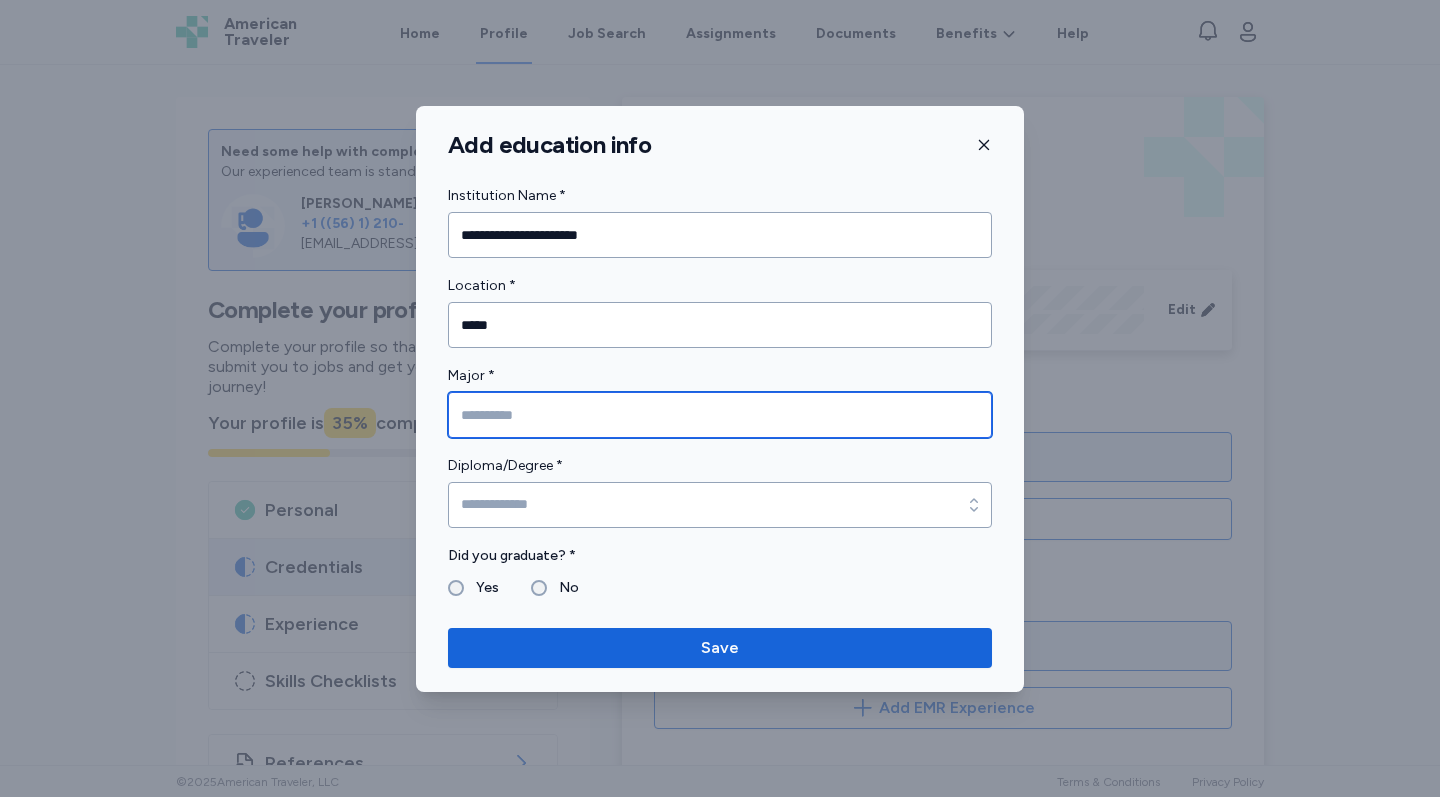 click at bounding box center (720, 415) 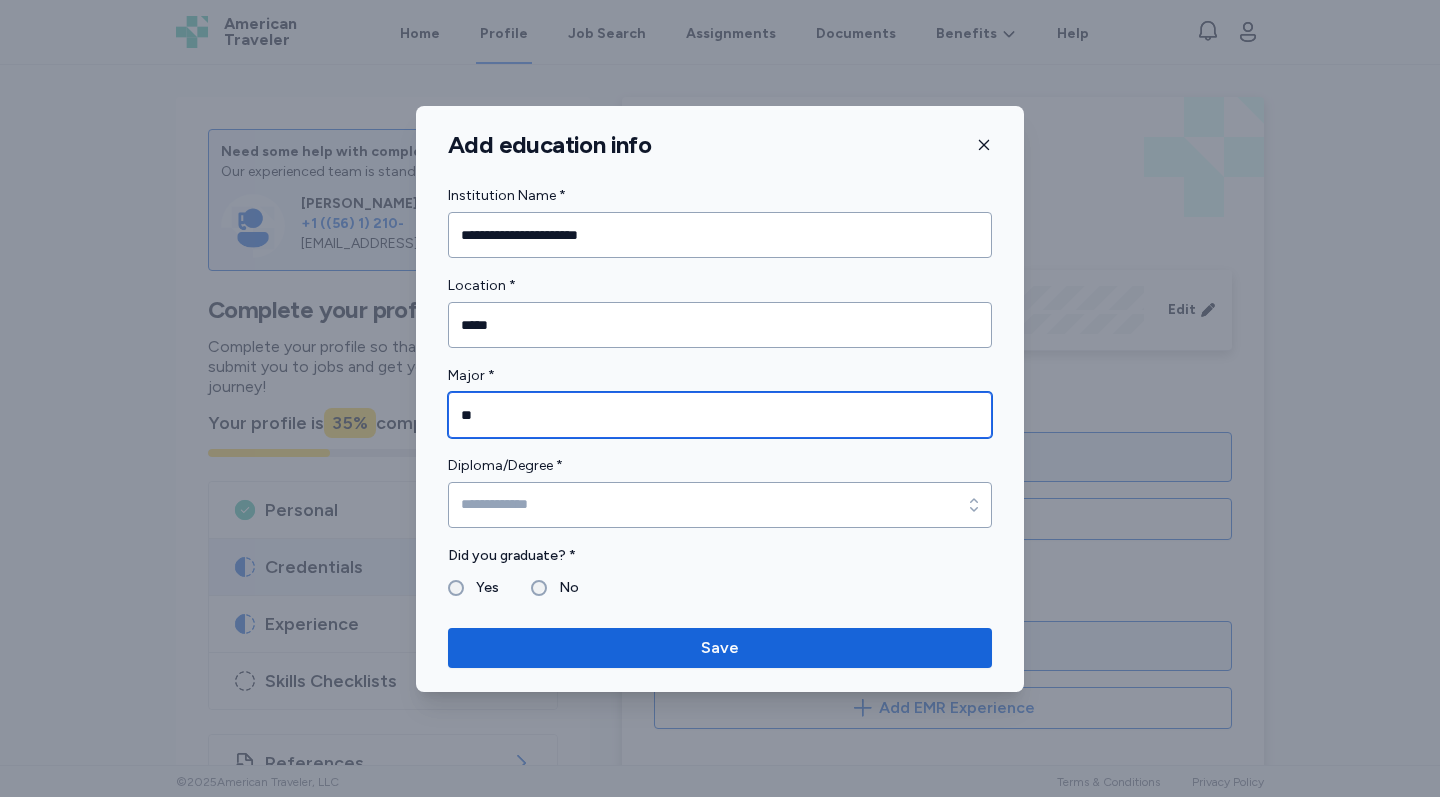 type on "*" 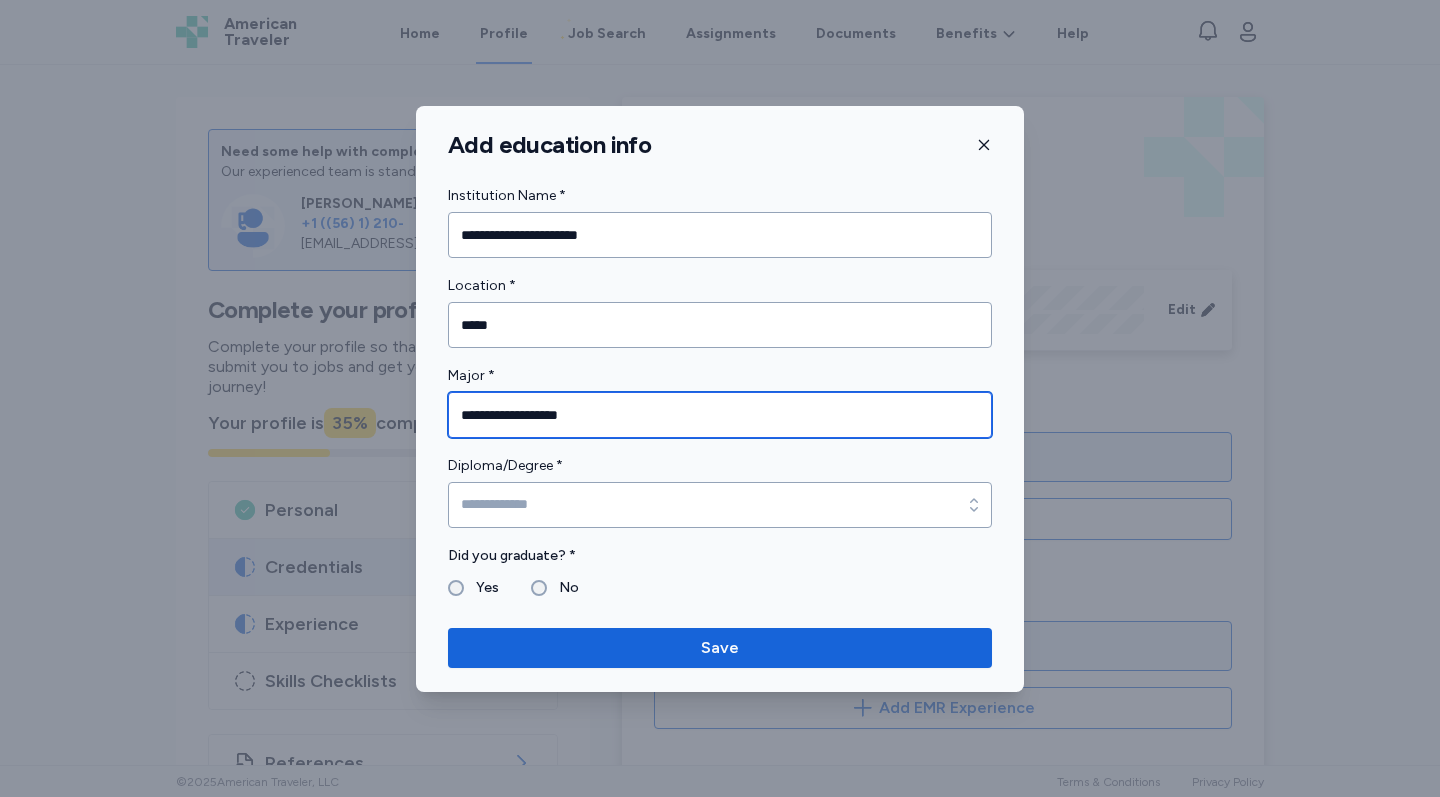 type on "**********" 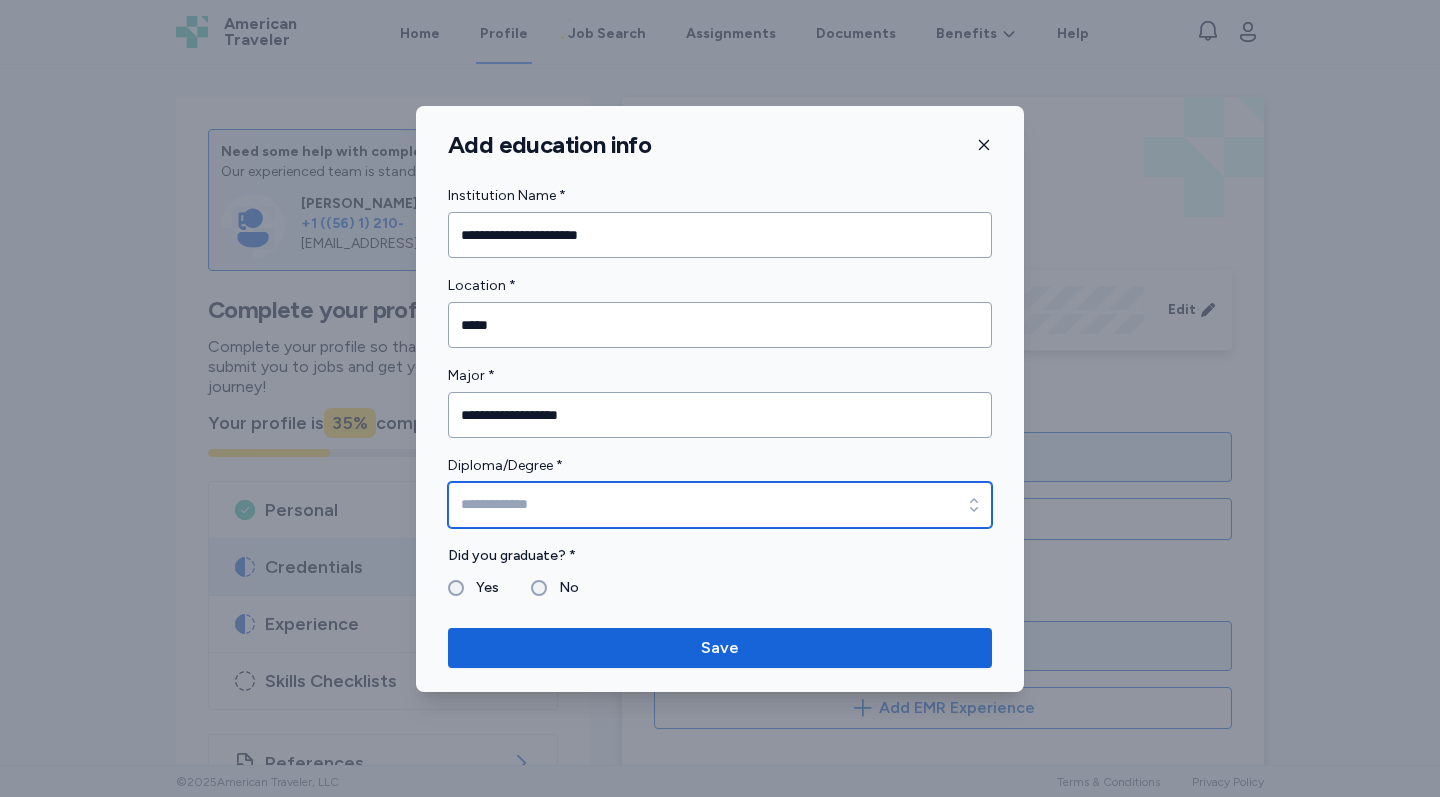 click on "Diploma/Degree *" at bounding box center [720, 505] 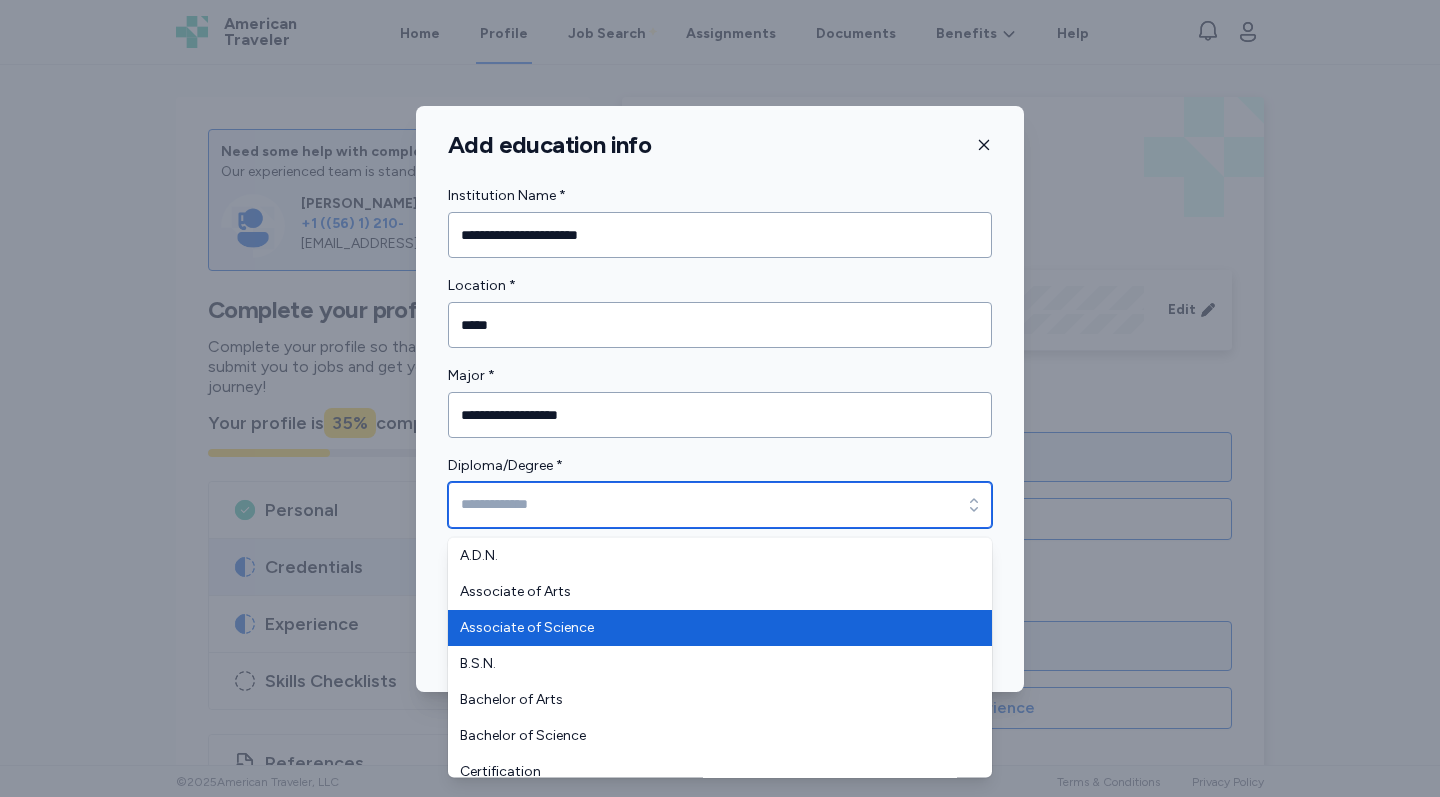 scroll, scrollTop: 23, scrollLeft: 0, axis: vertical 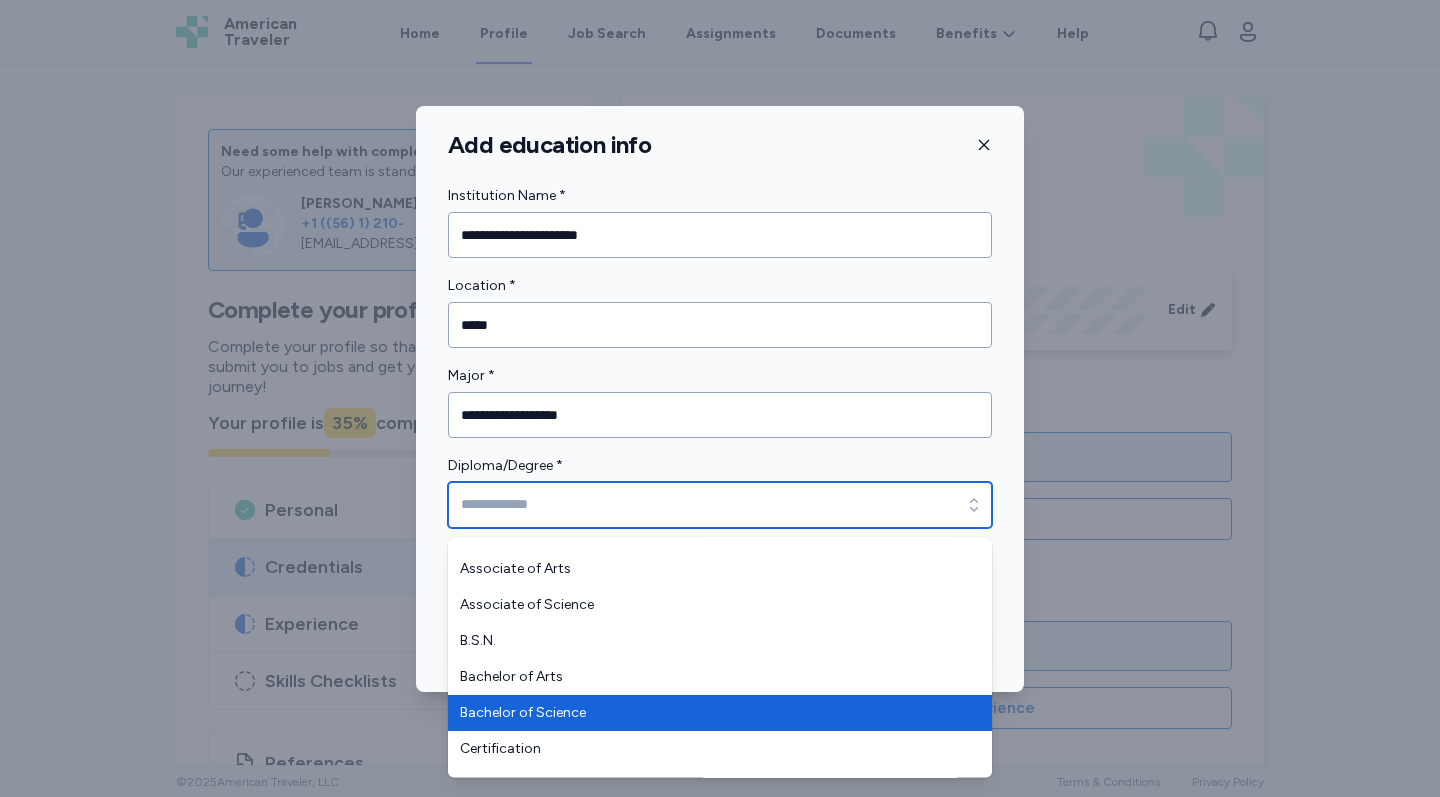 type on "**********" 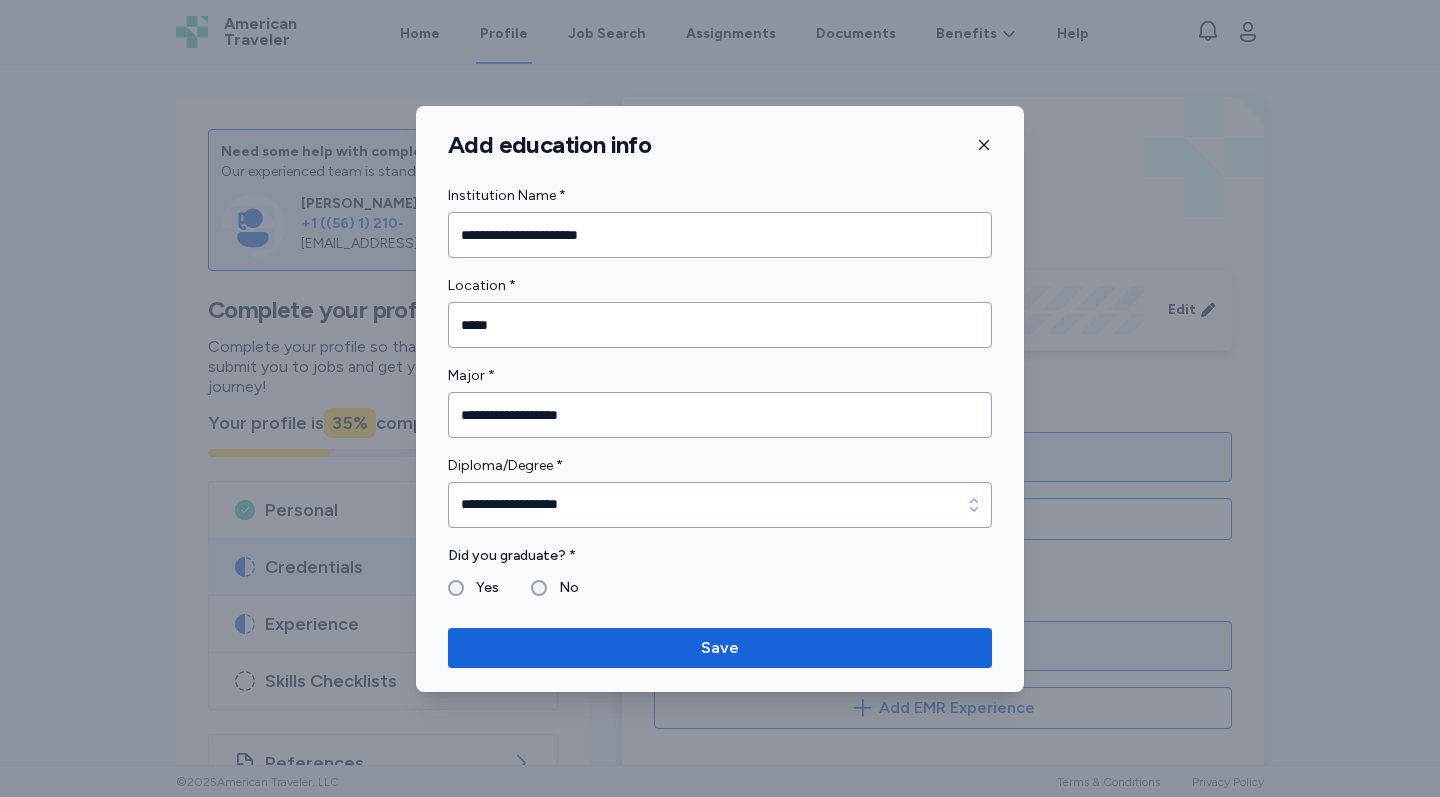 click on "Yes" at bounding box center (473, 588) 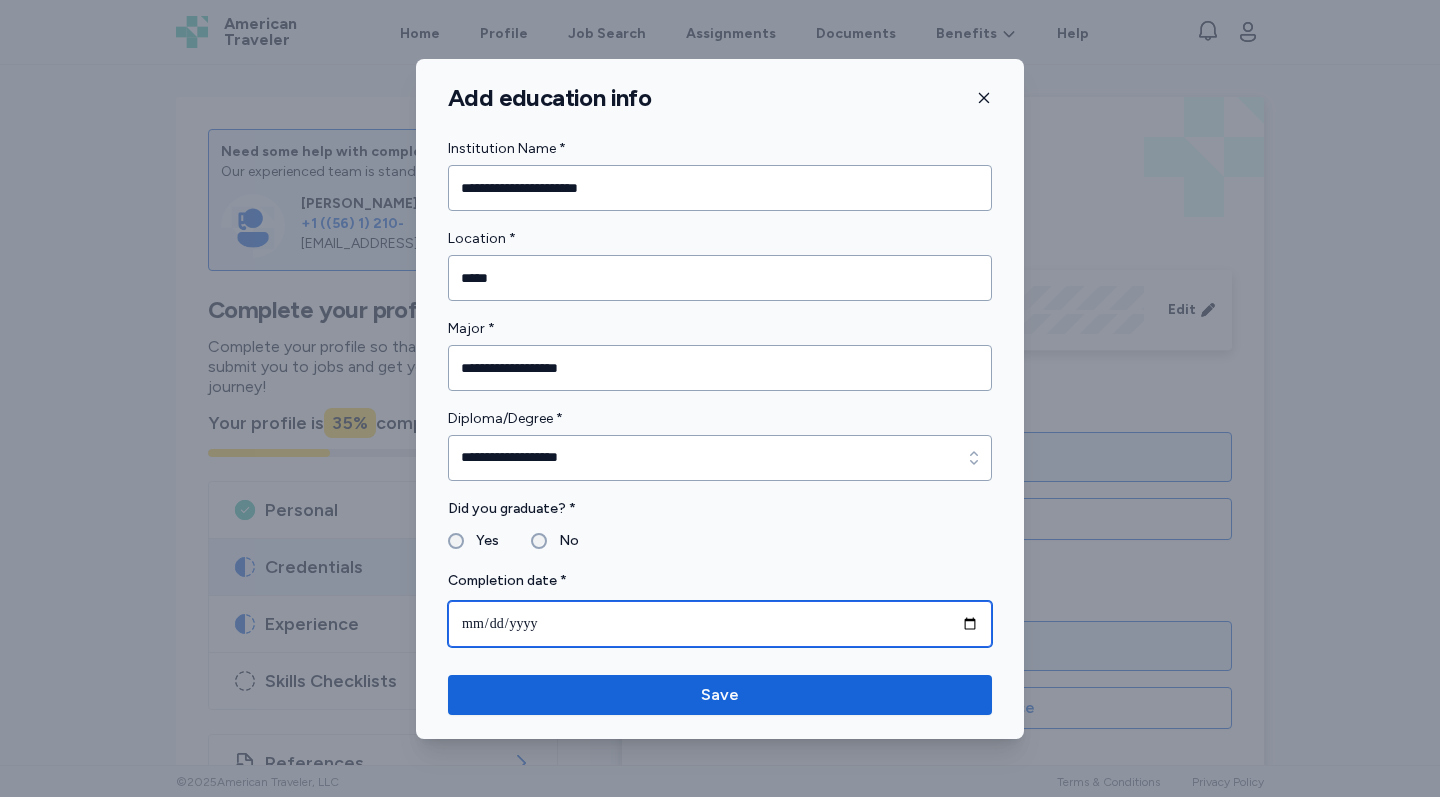 click at bounding box center [720, 624] 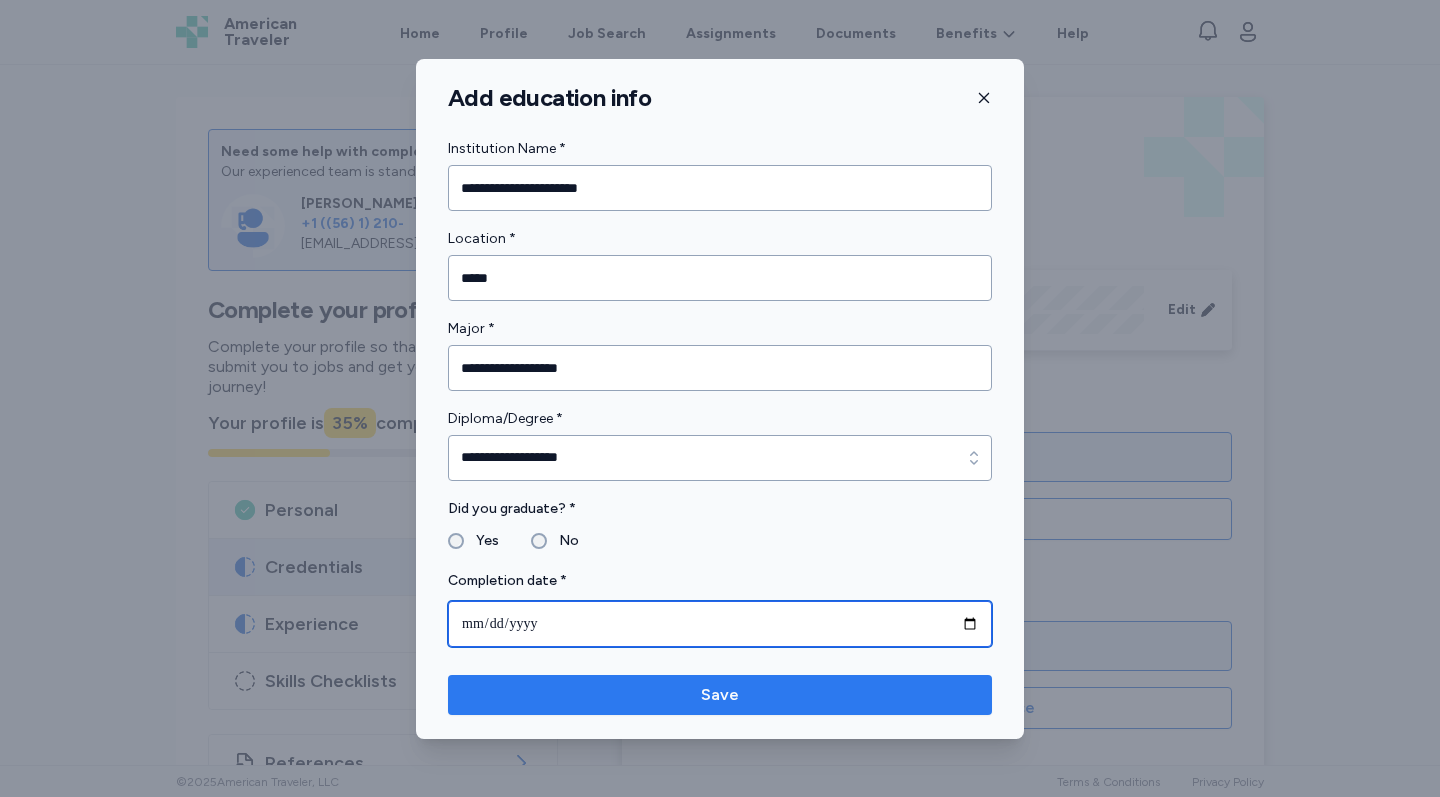 type on "**********" 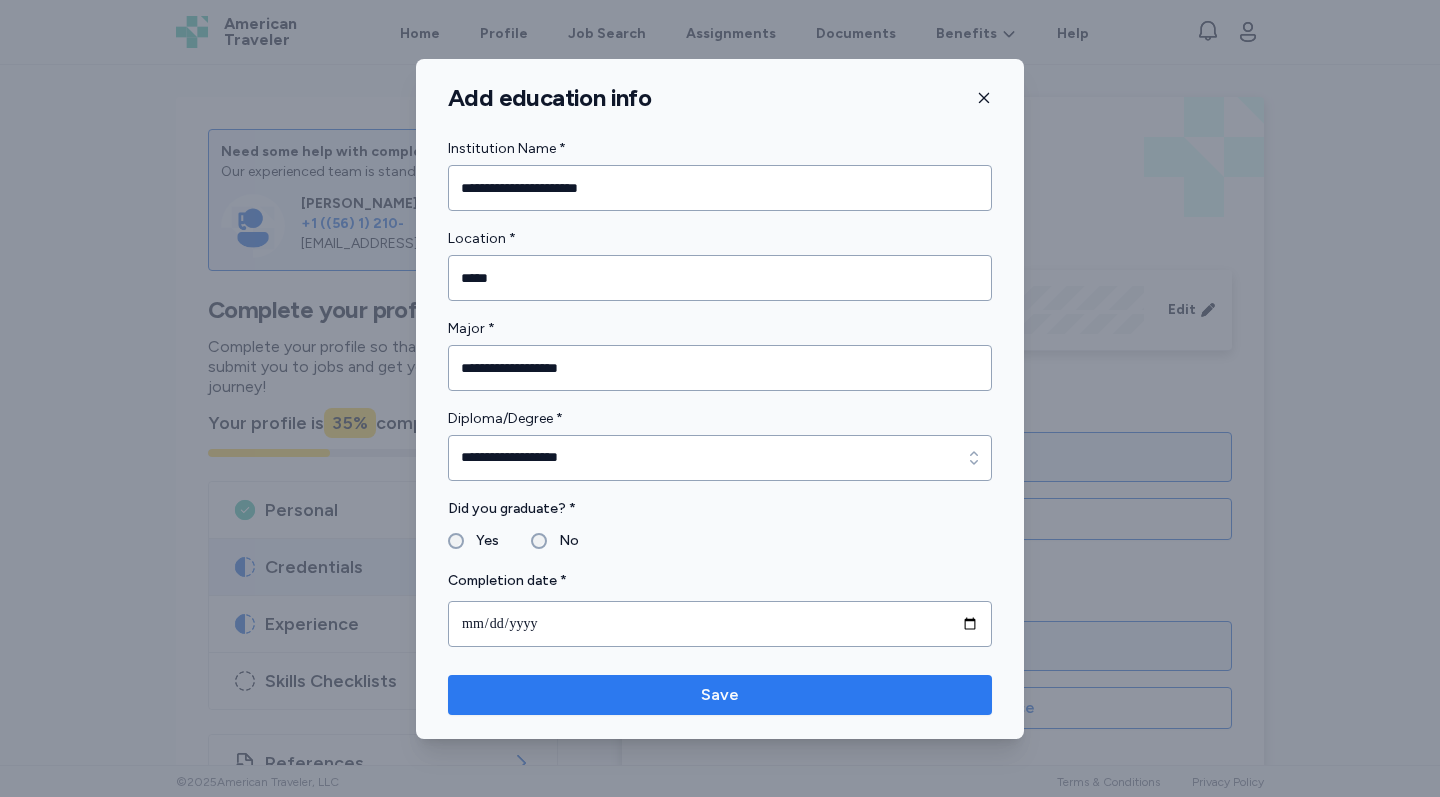 click on "Save" at bounding box center [720, 695] 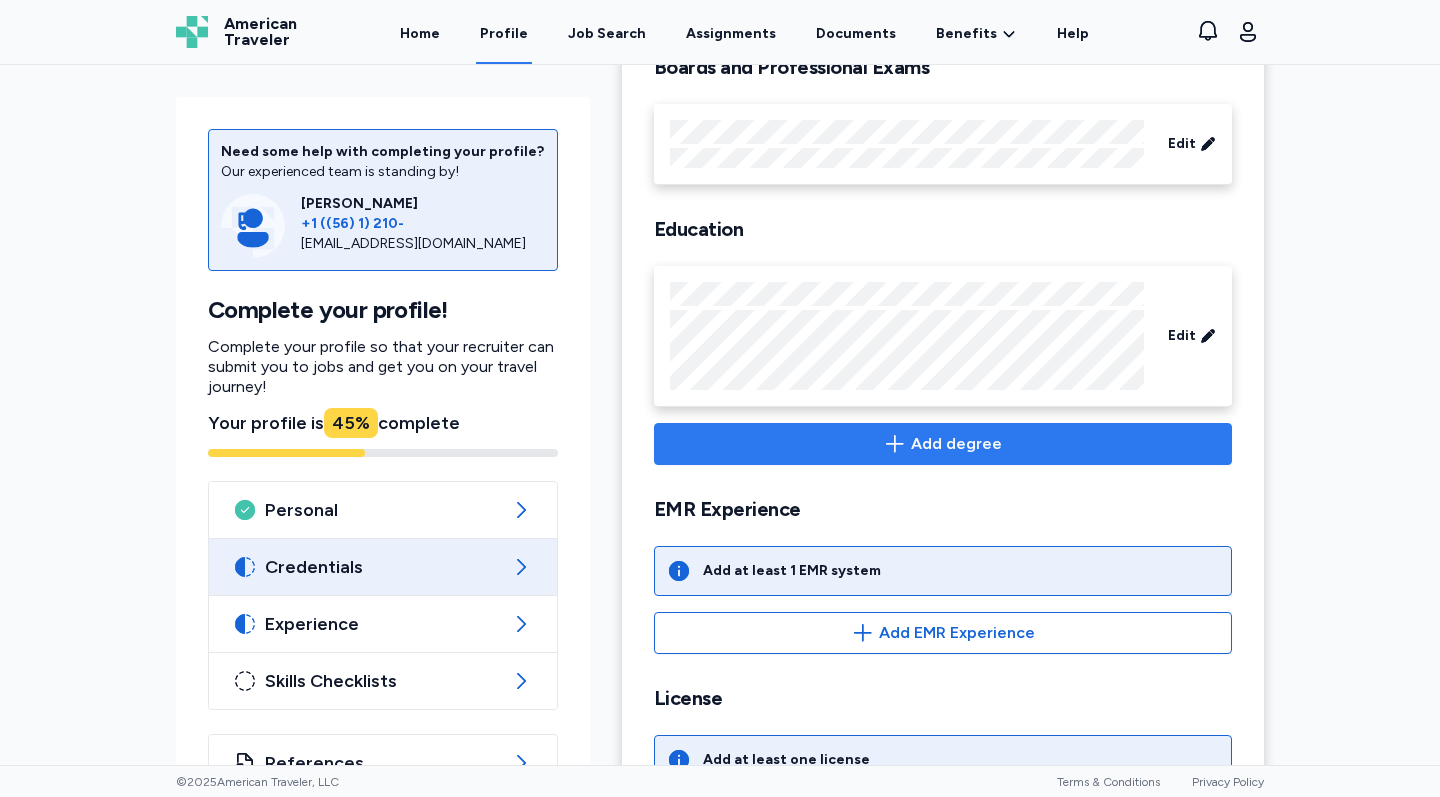 scroll, scrollTop: 175, scrollLeft: 0, axis: vertical 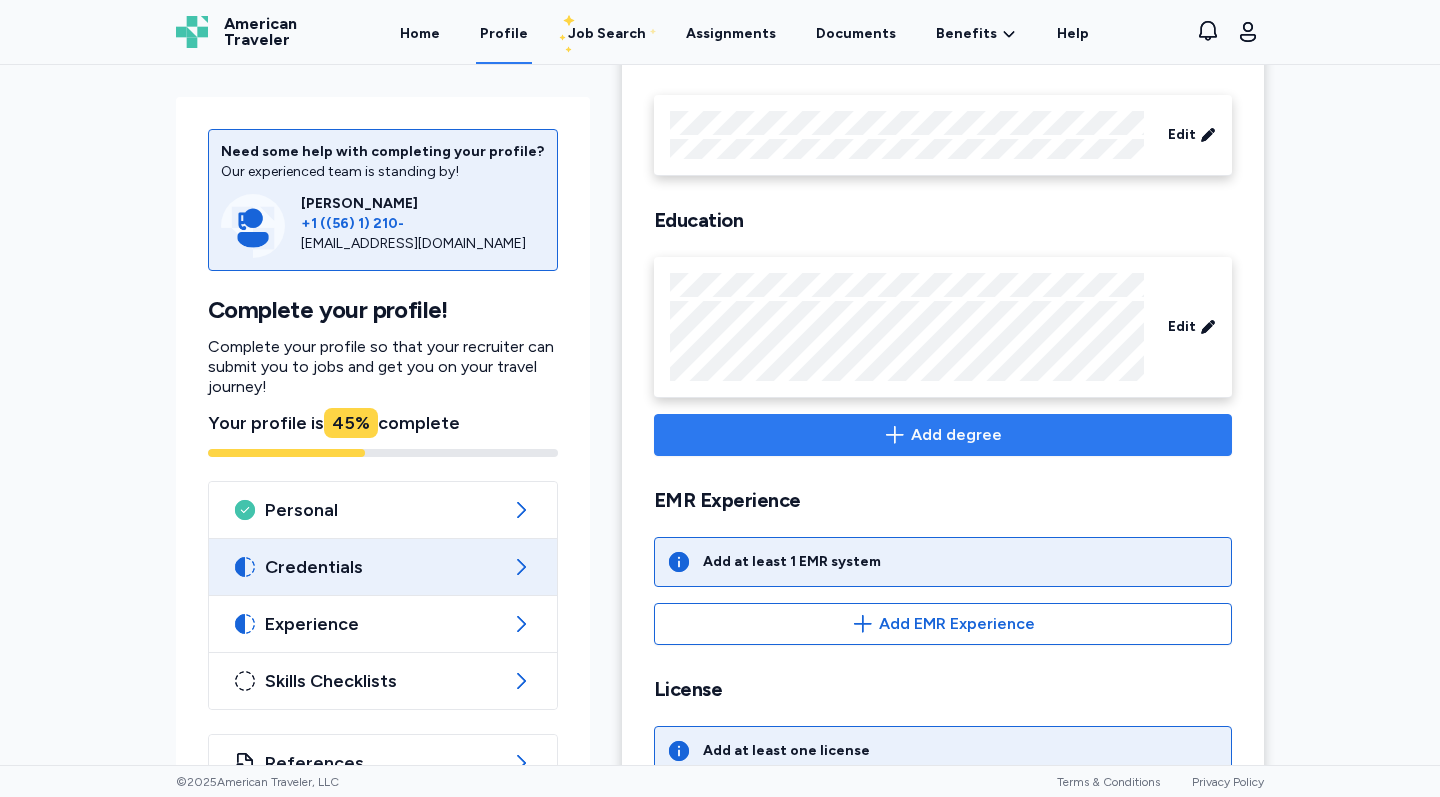 click on "Add degree" at bounding box center [943, 435] 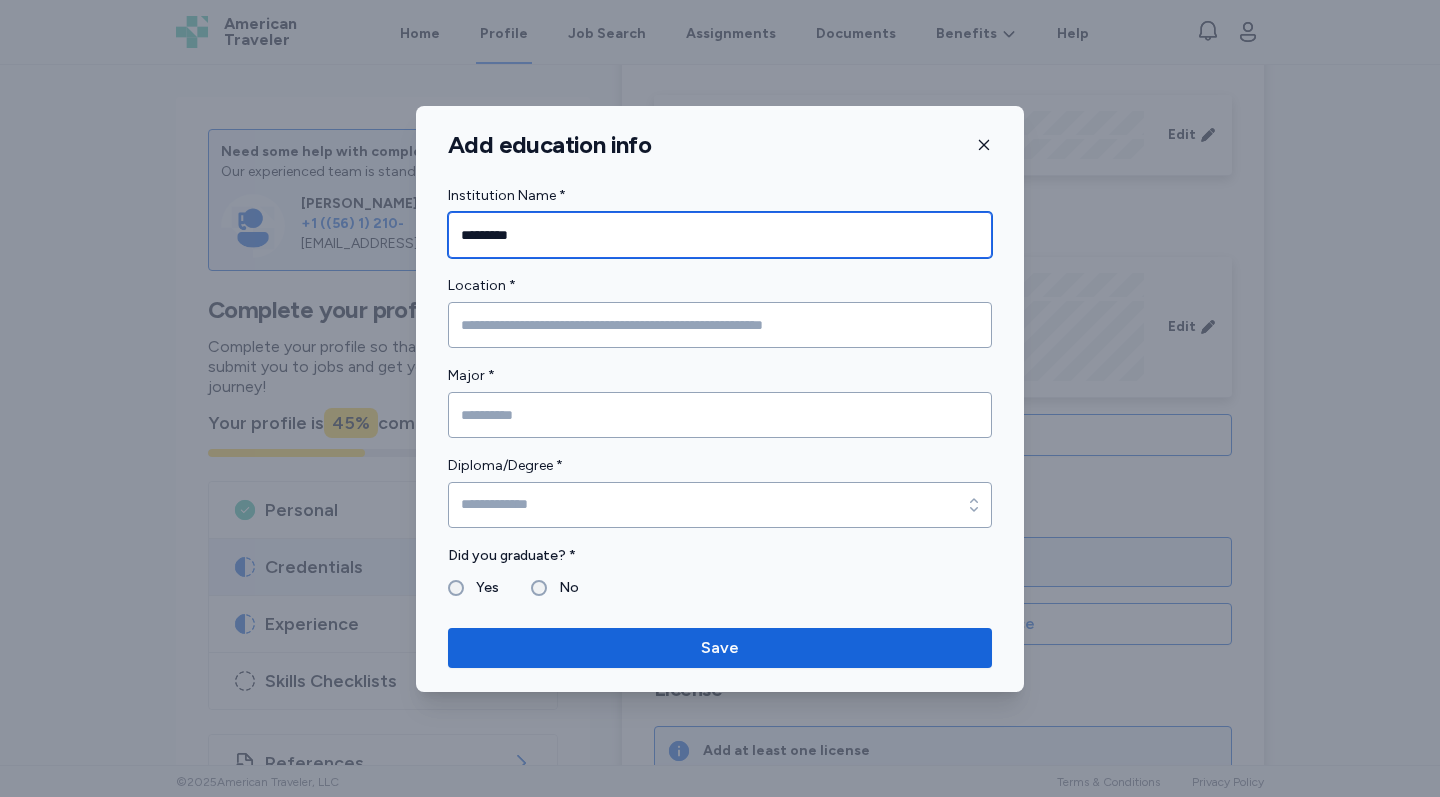 type on "*********" 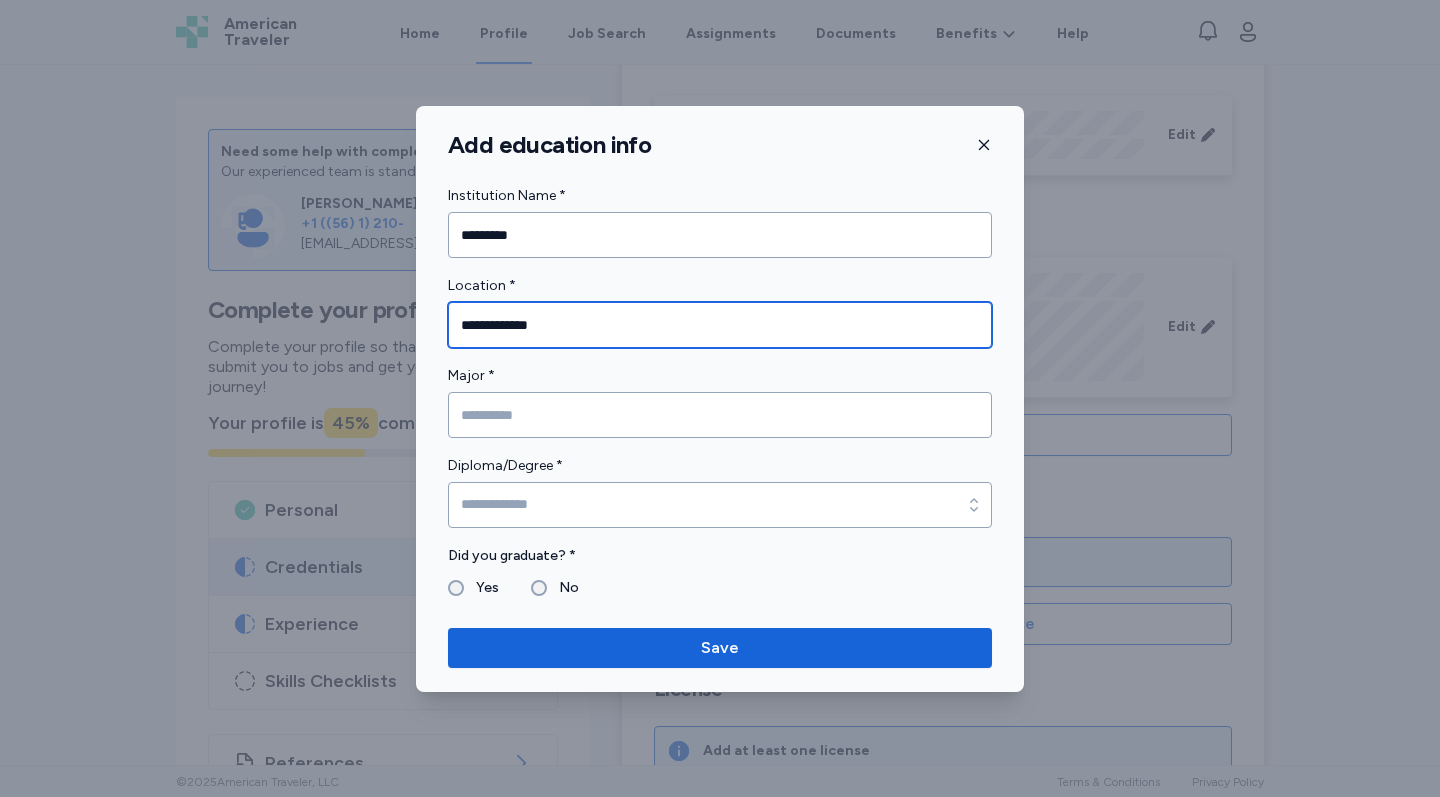 type on "**********" 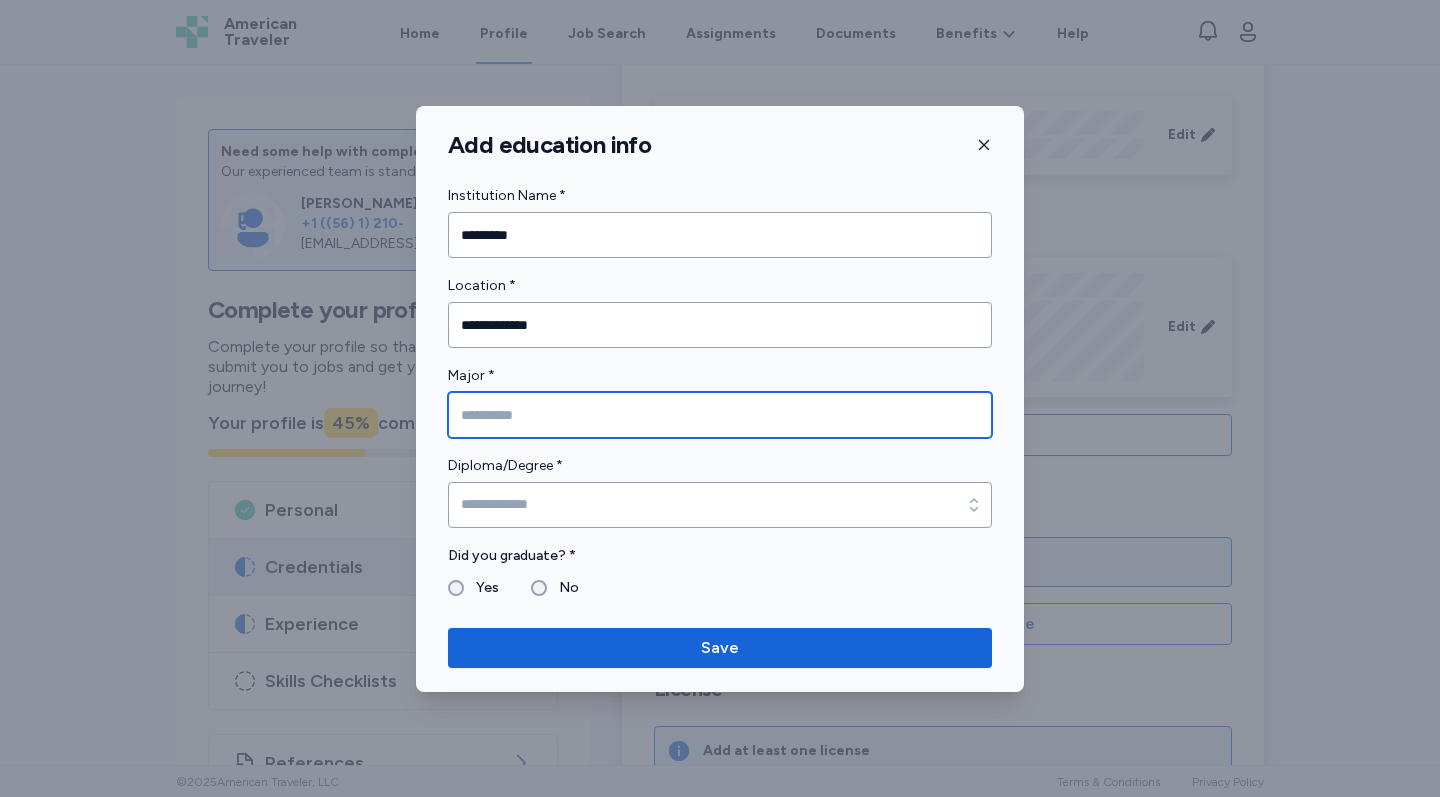 click at bounding box center [720, 415] 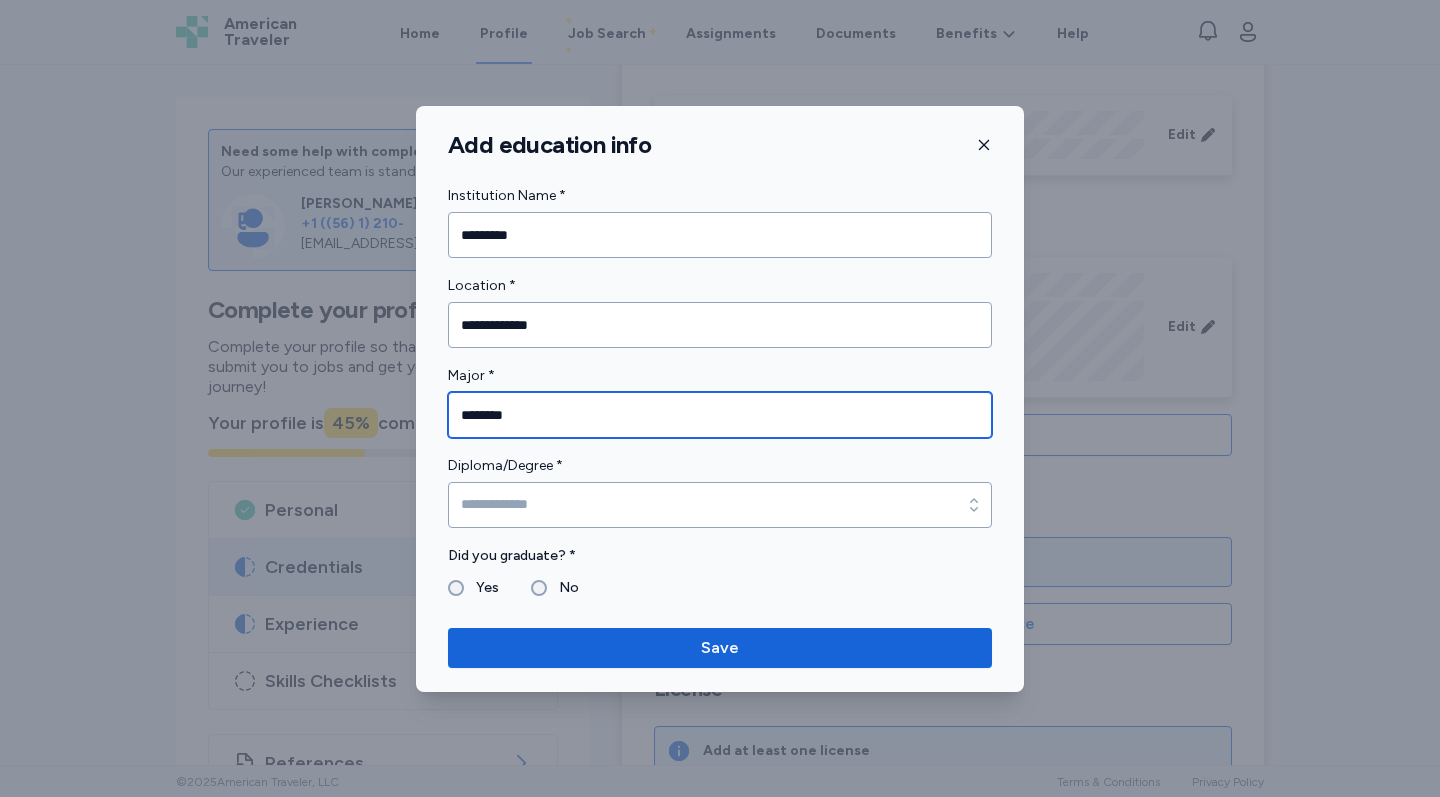 type on "*******" 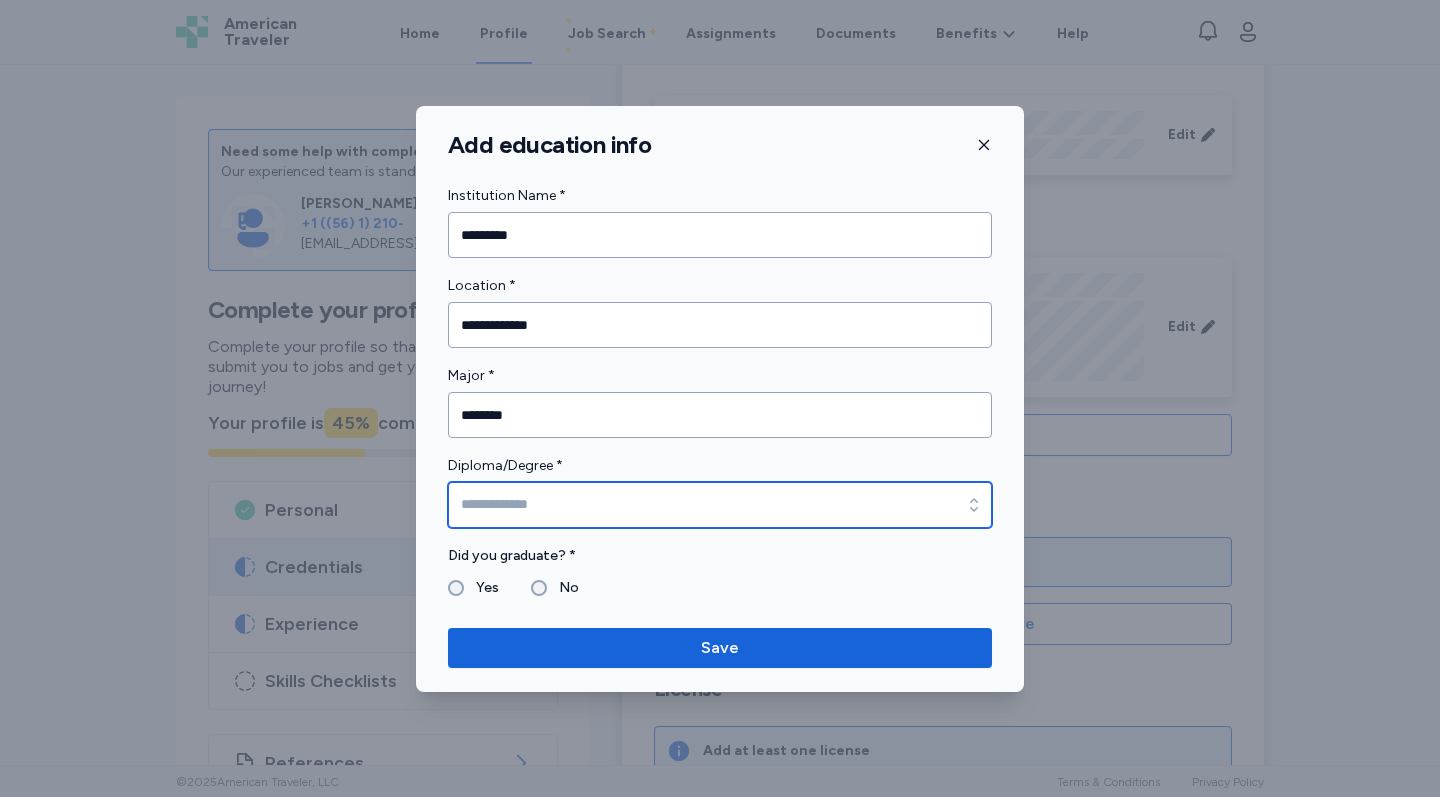 click on "Diploma/Degree *" at bounding box center [720, 505] 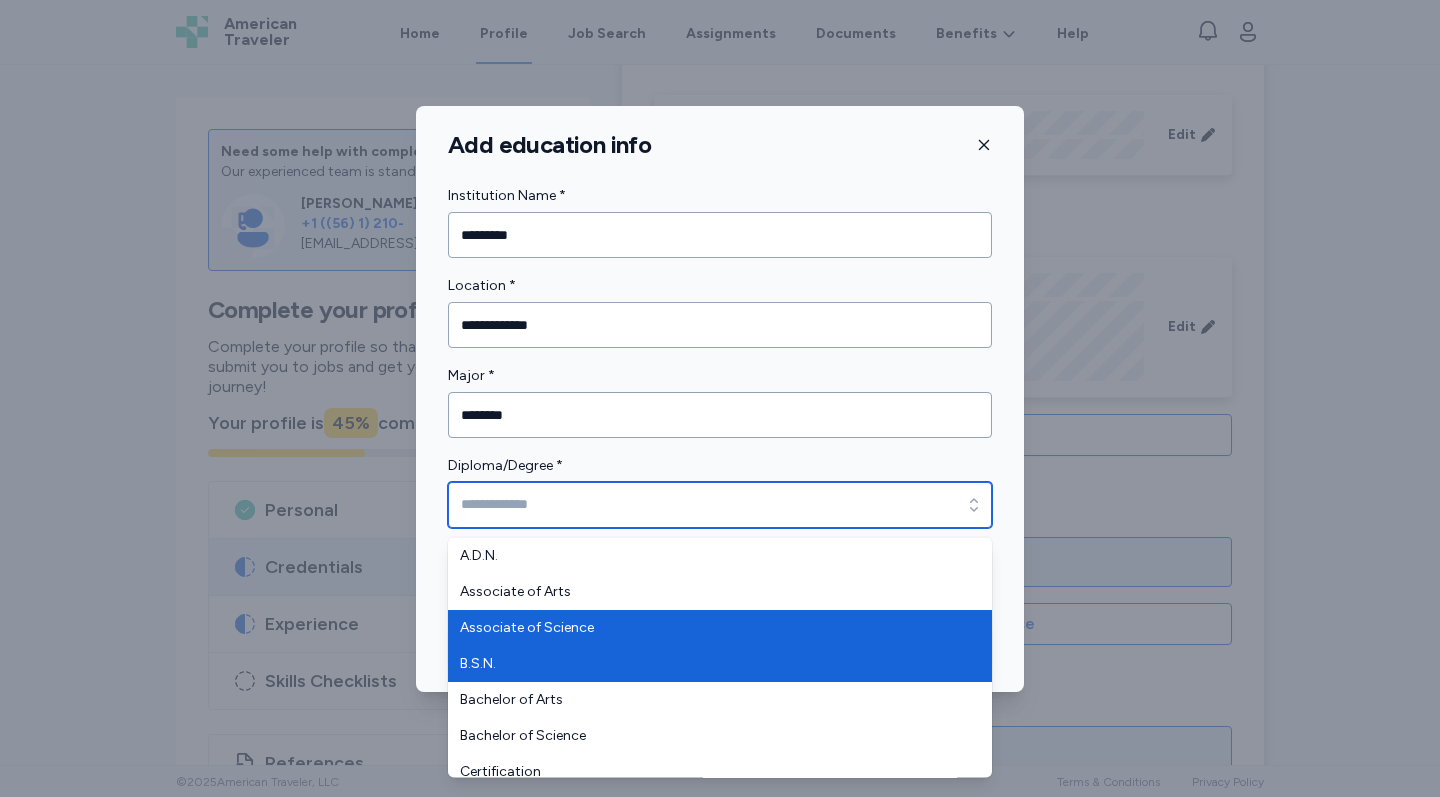 scroll, scrollTop: 5, scrollLeft: 0, axis: vertical 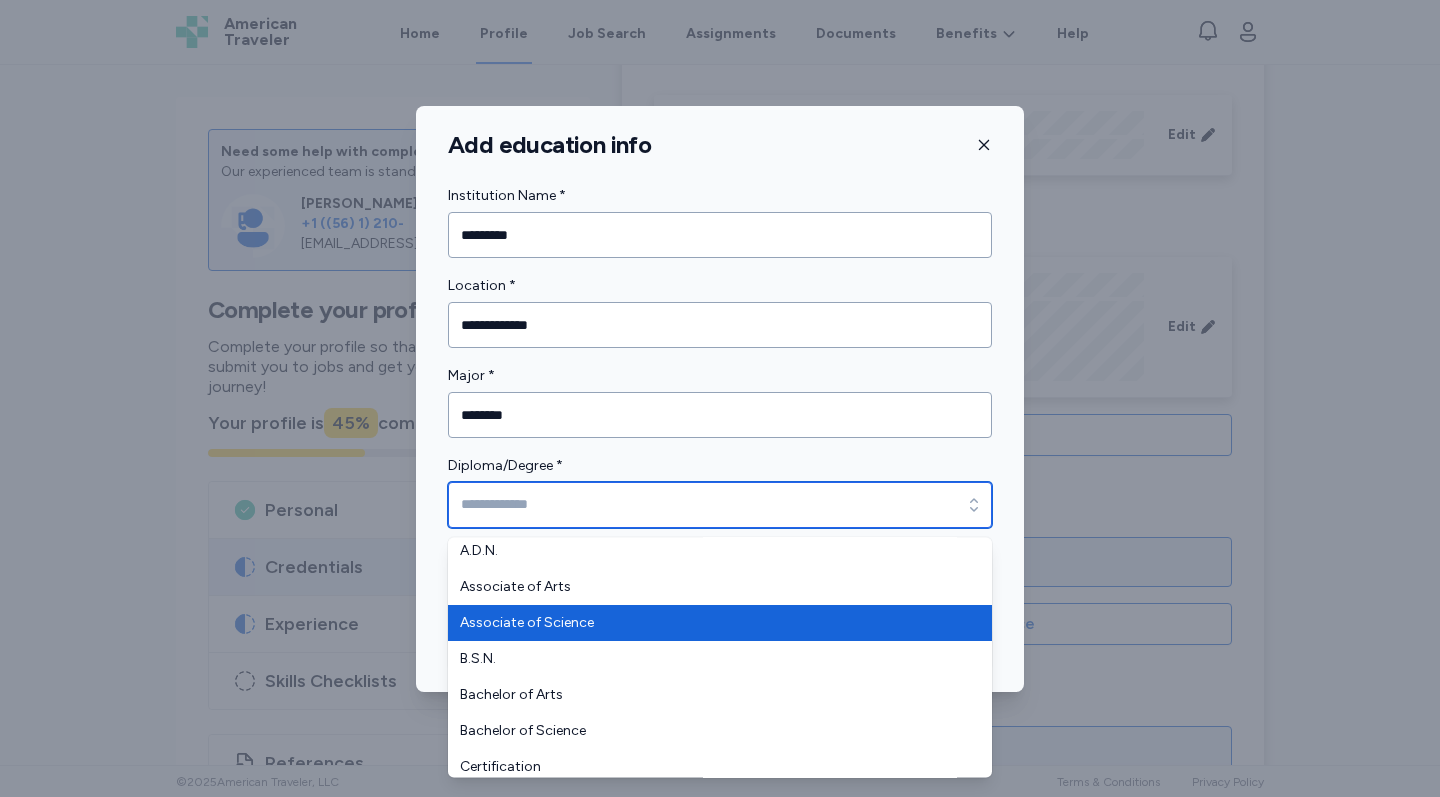 type on "**********" 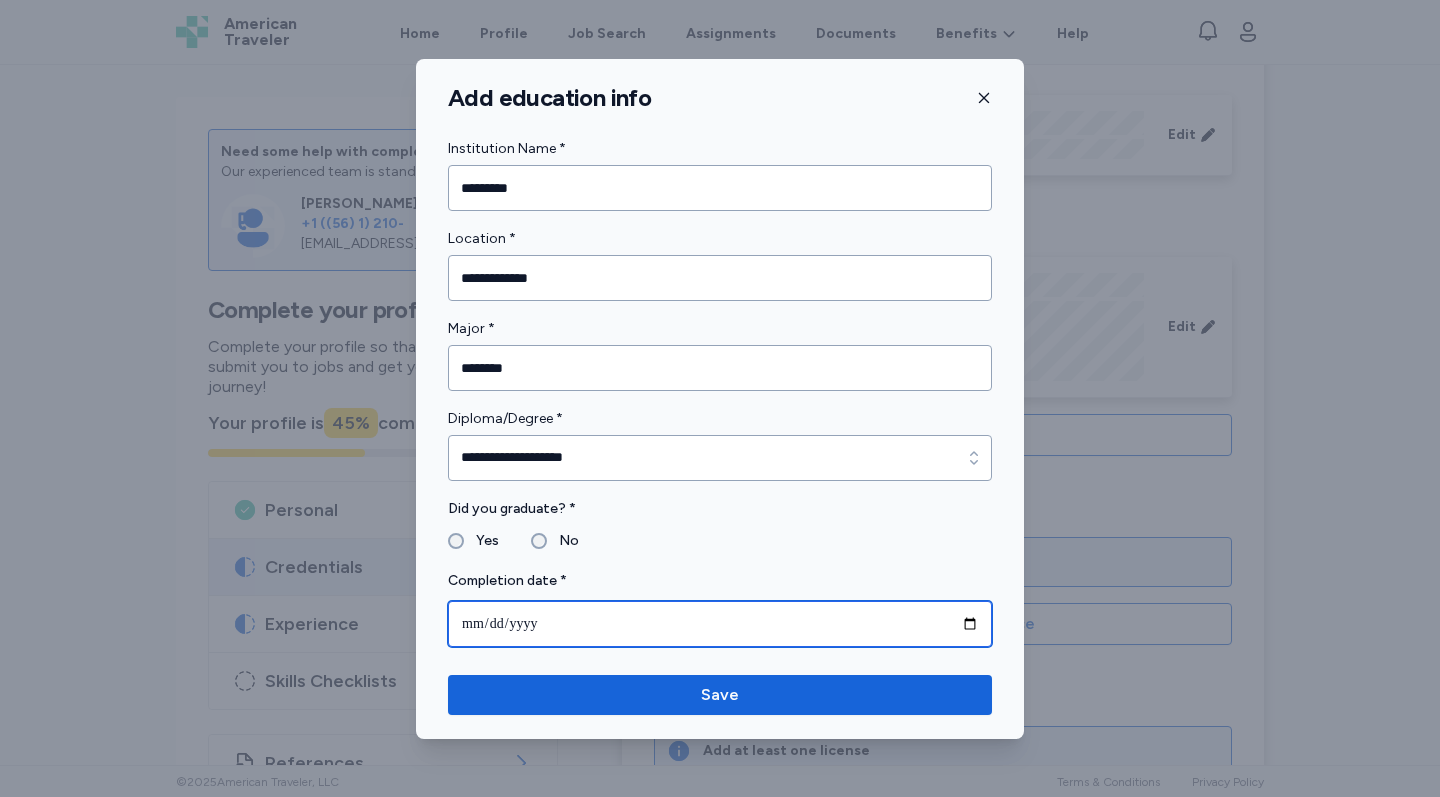 click at bounding box center [720, 624] 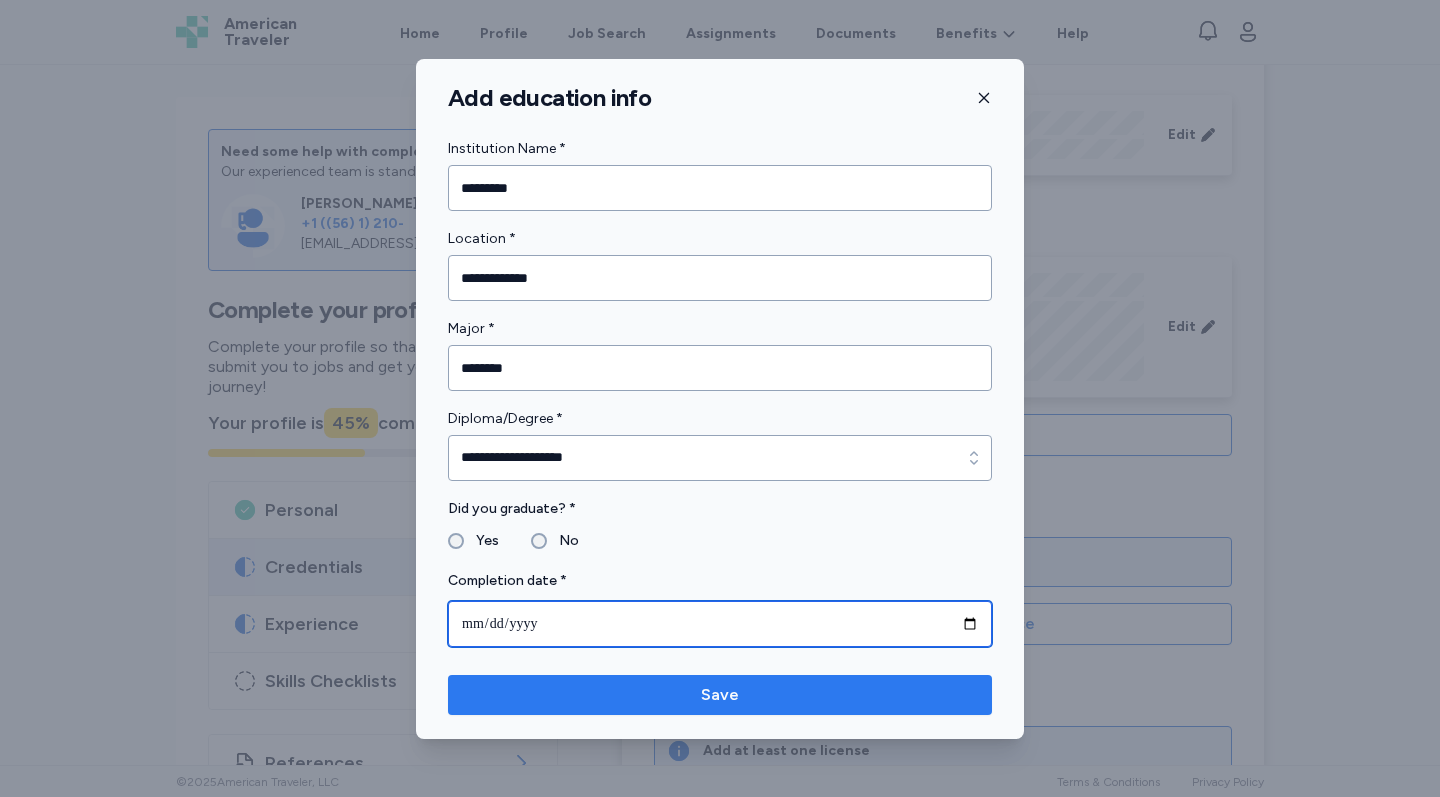 type on "**********" 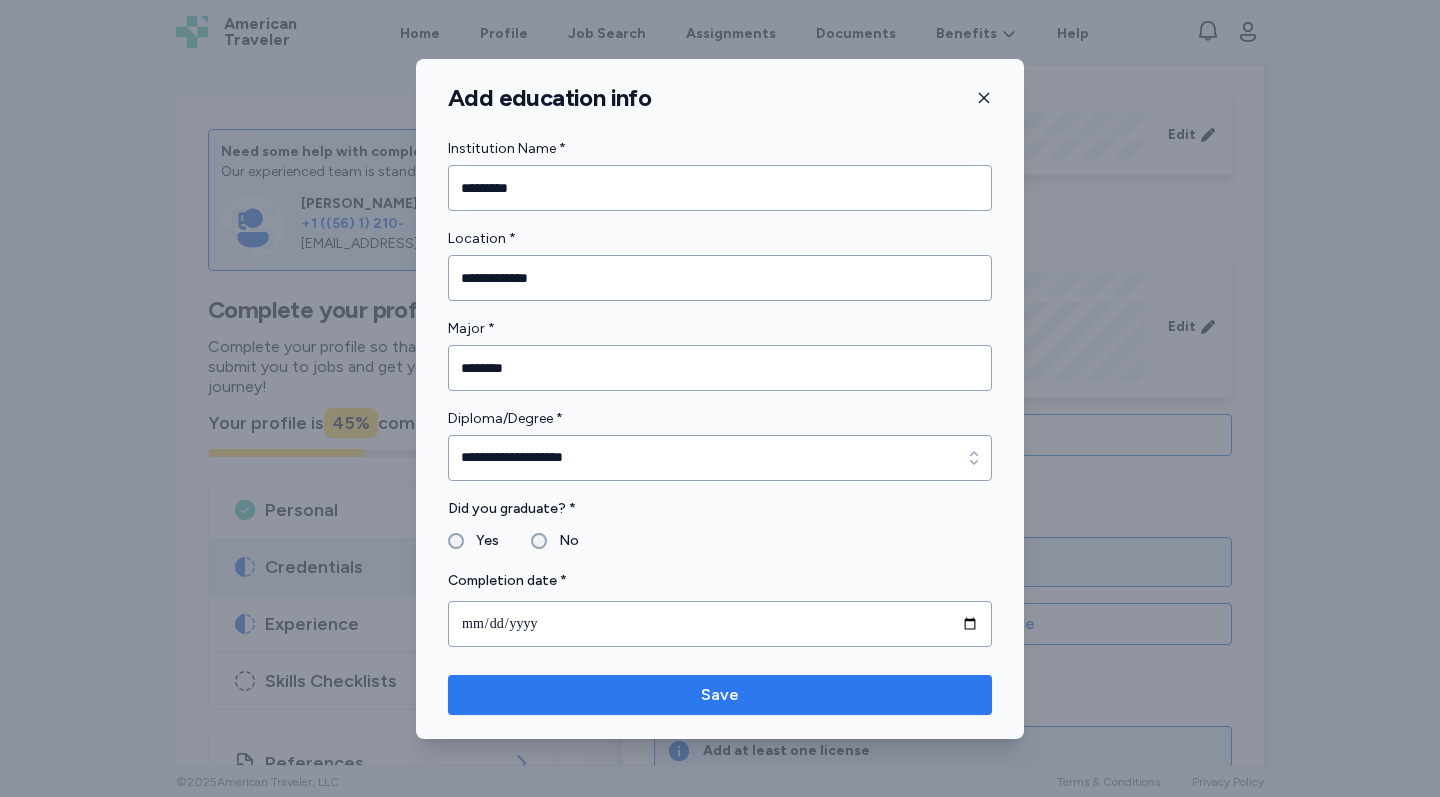 click on "Save" at bounding box center (720, 695) 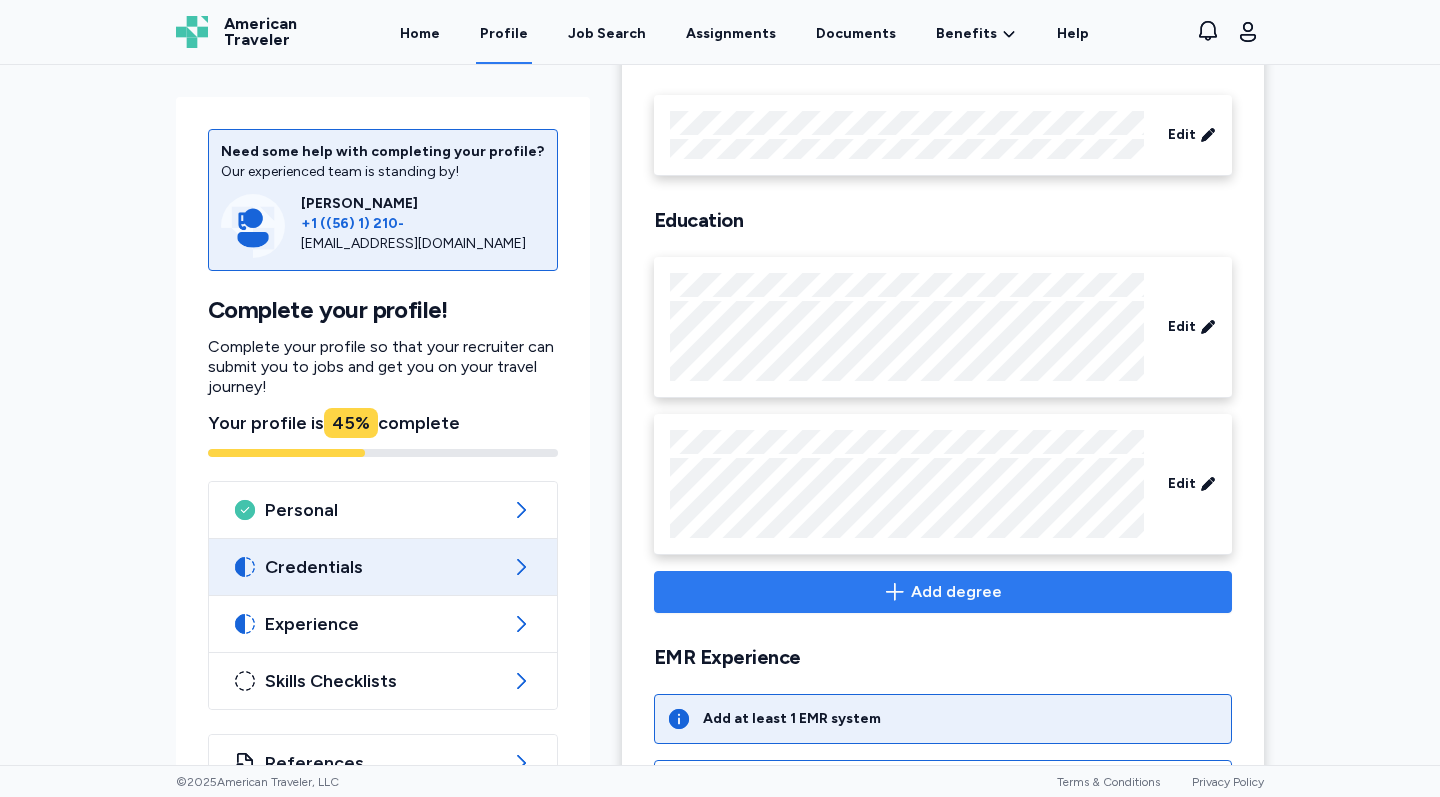 click on "Add degree" at bounding box center [943, 592] 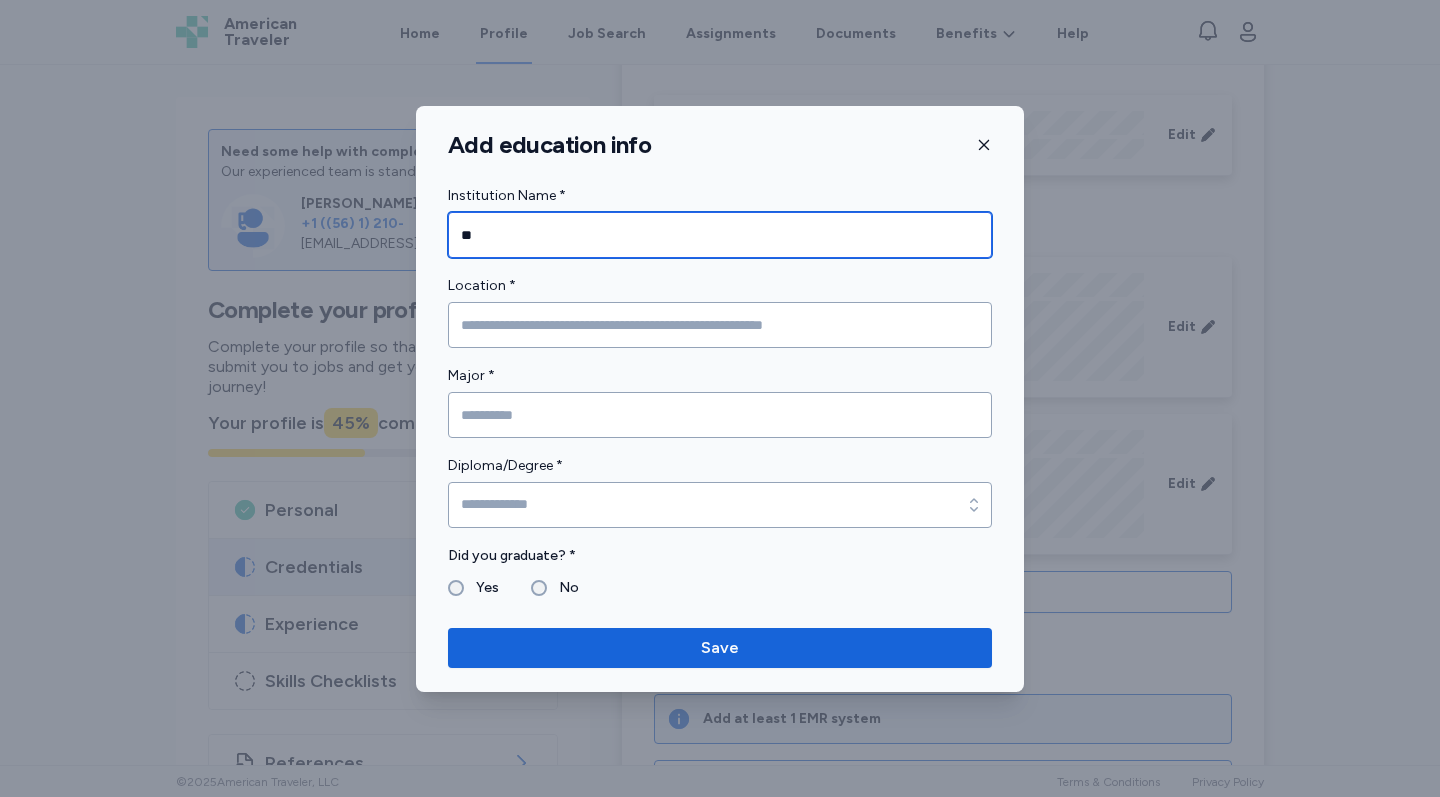 click on "**" at bounding box center [720, 235] 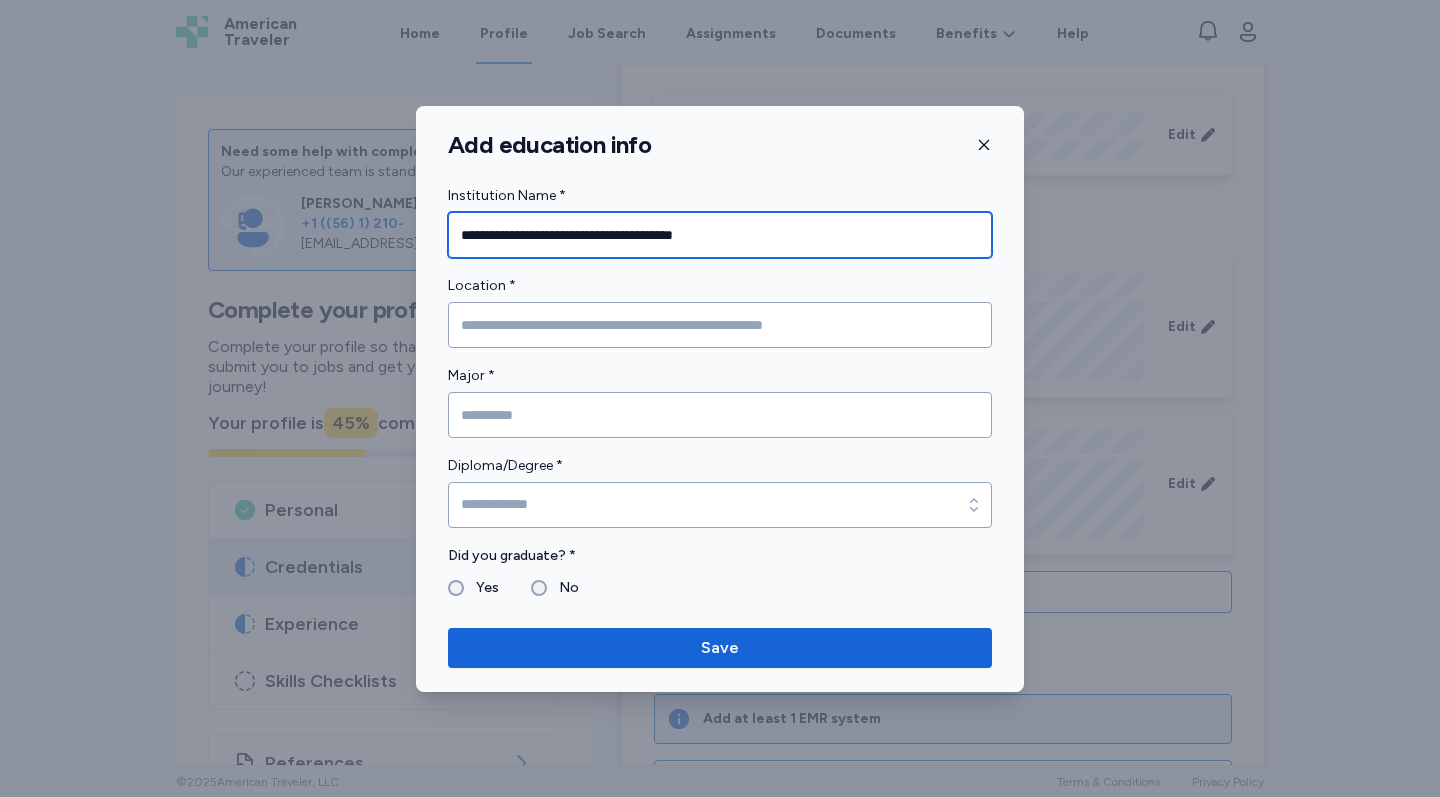 type on "**********" 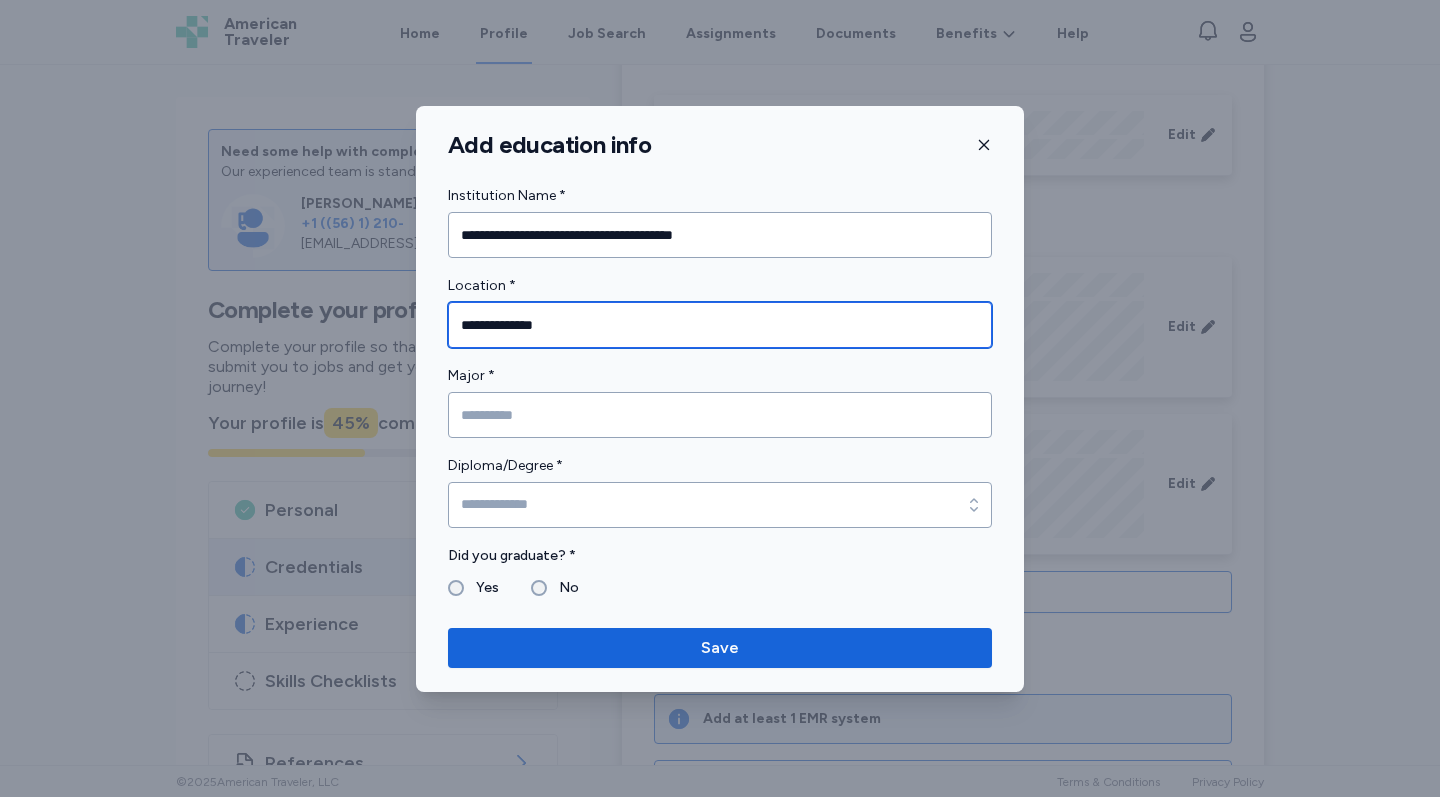 type on "**********" 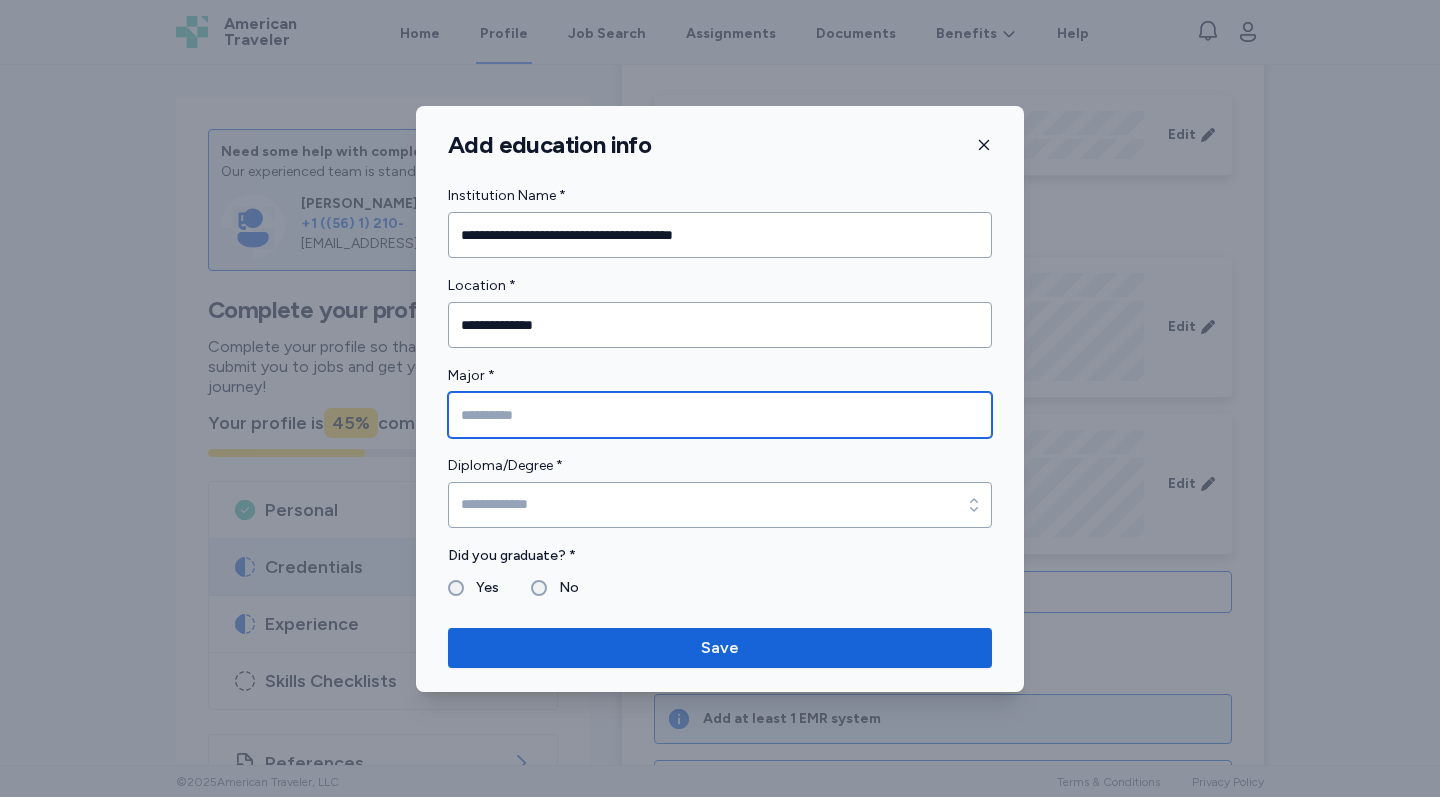 click at bounding box center (720, 415) 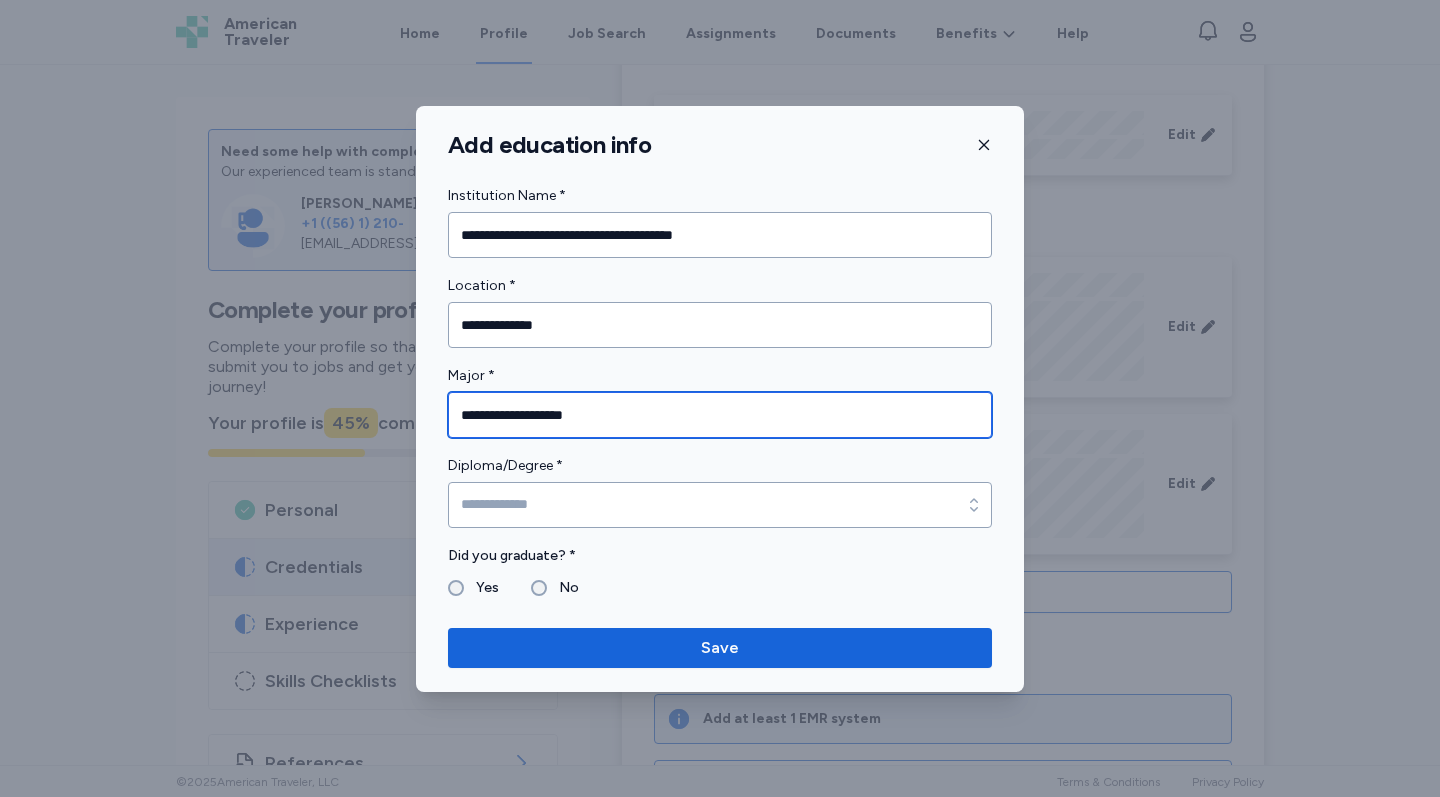 type on "**********" 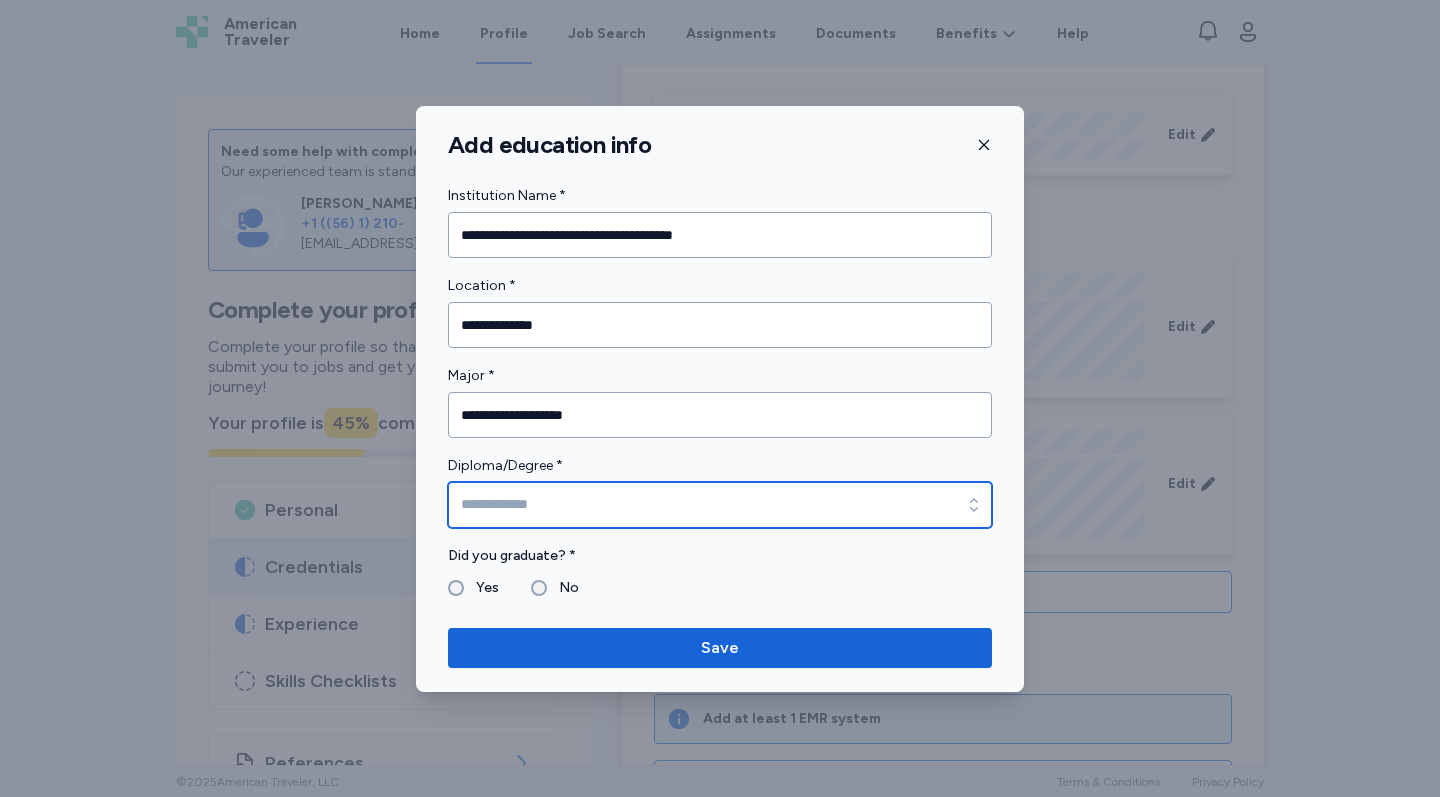 click on "Diploma/Degree *" at bounding box center [720, 505] 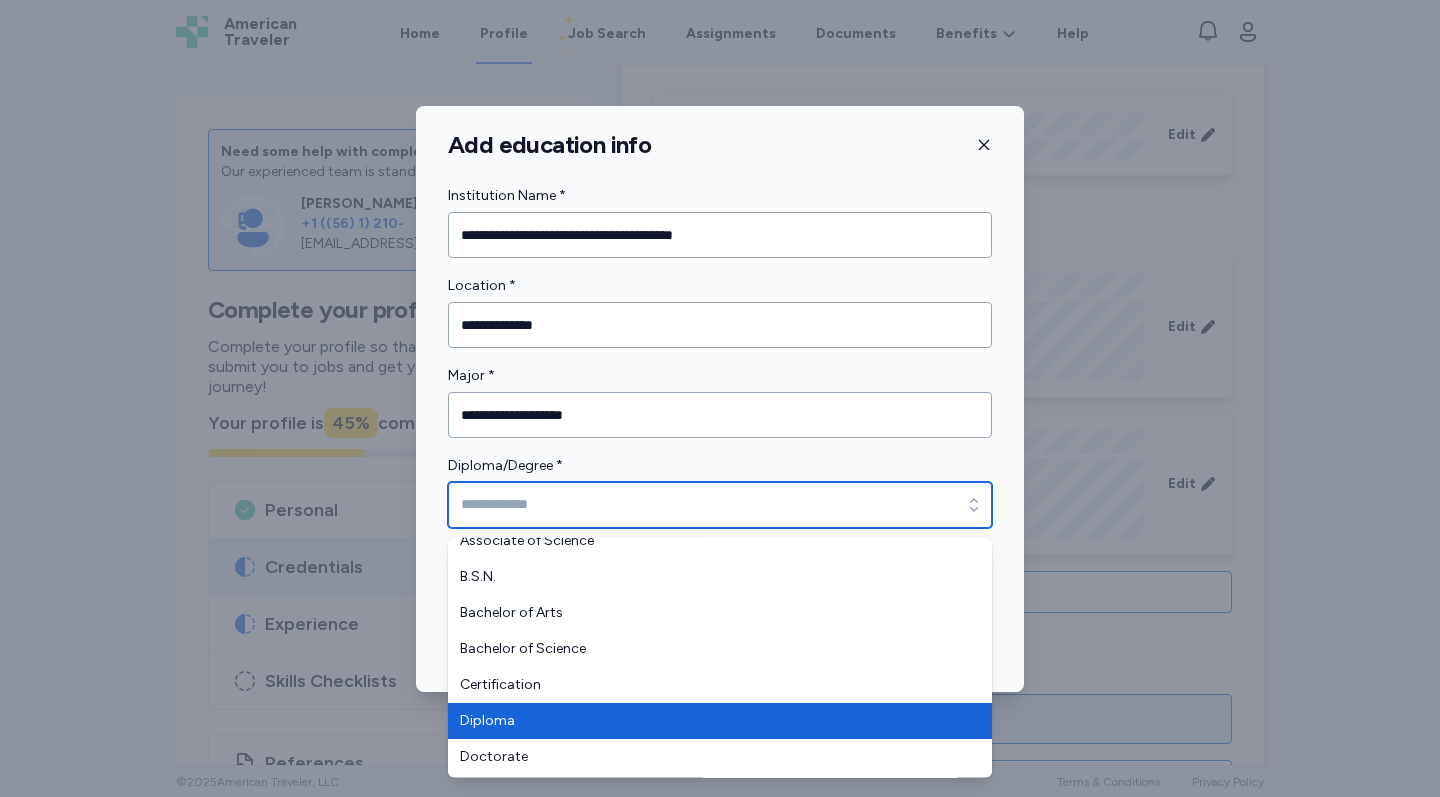 scroll, scrollTop: 299, scrollLeft: 0, axis: vertical 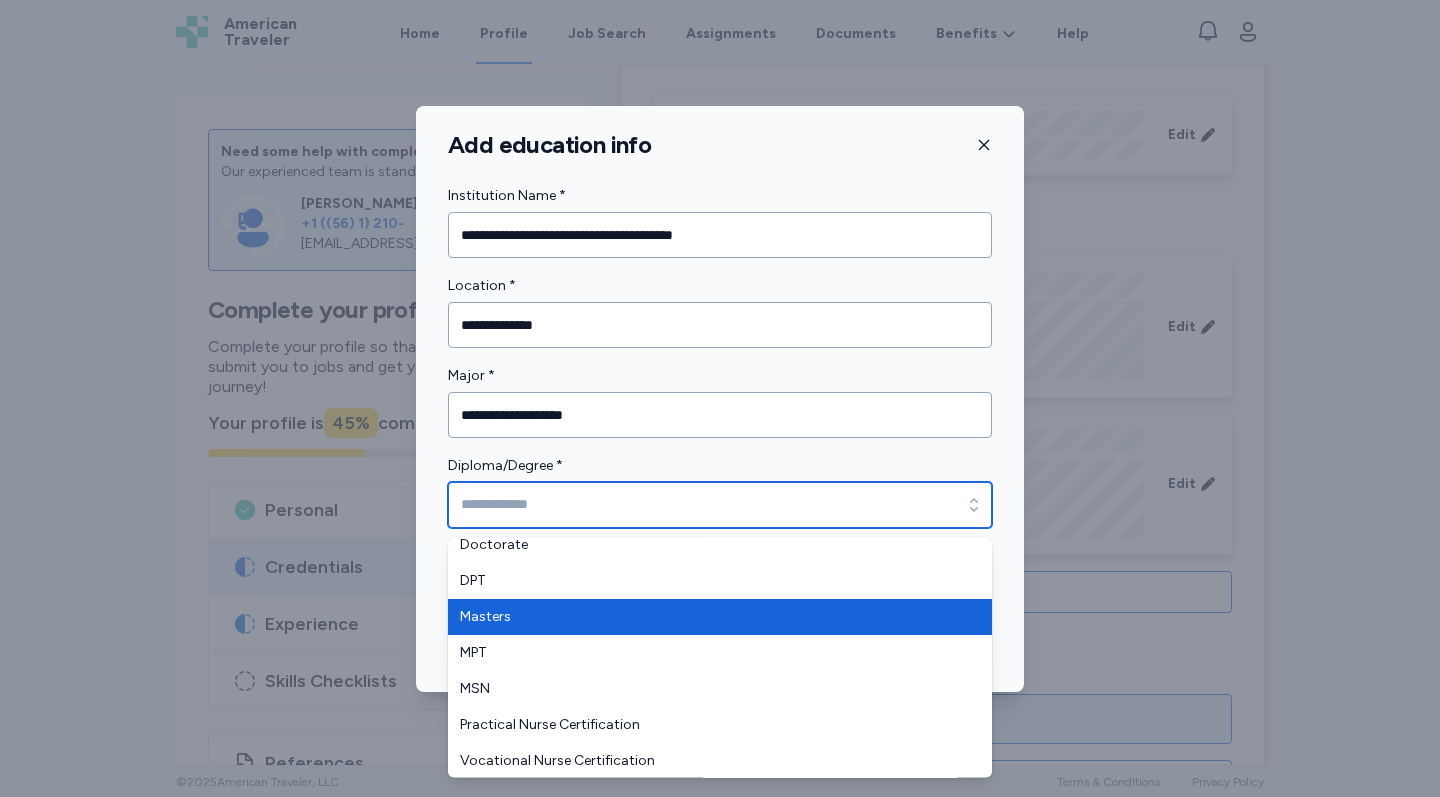 type on "*******" 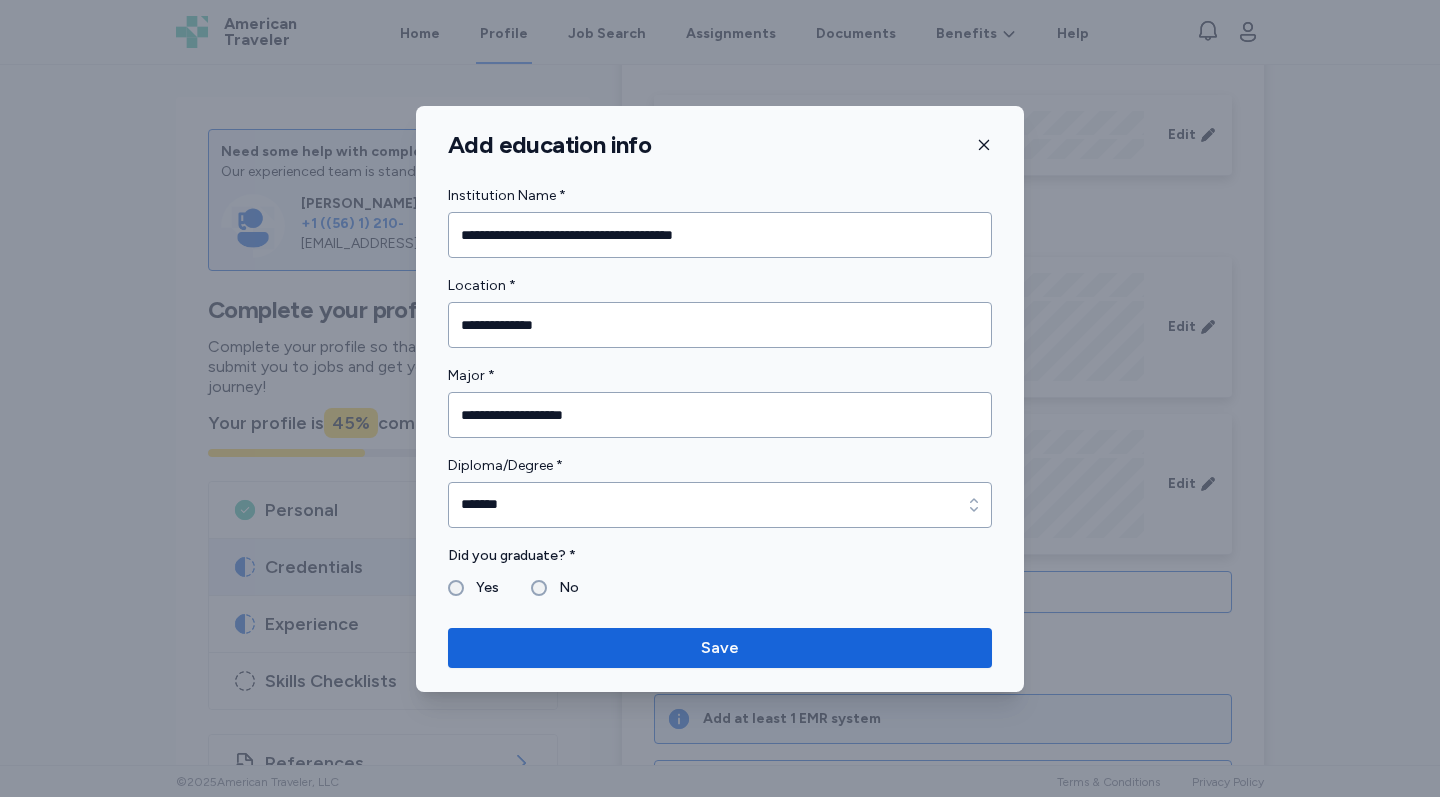 click on "Yes No" at bounding box center [720, 588] 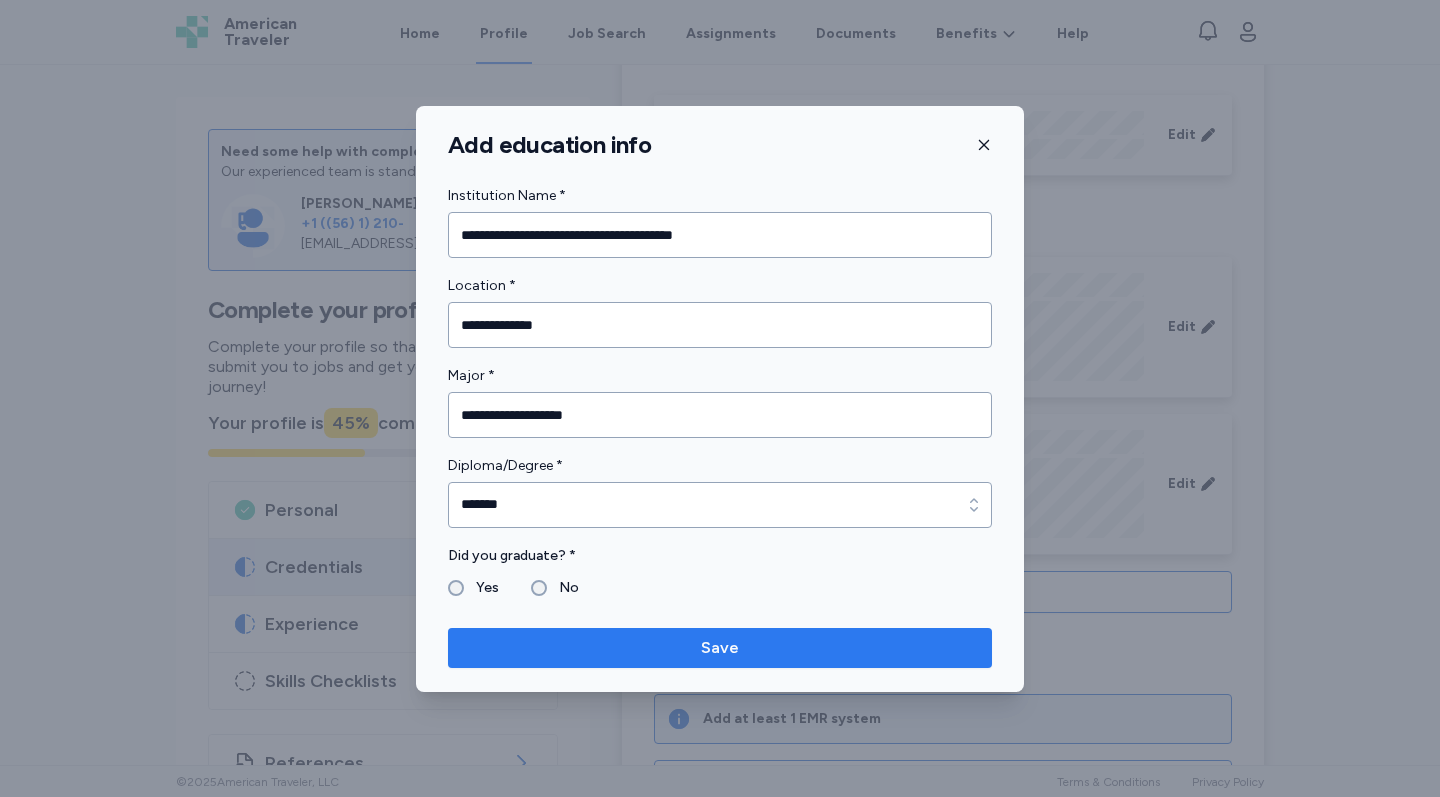 click on "Save" at bounding box center [720, 648] 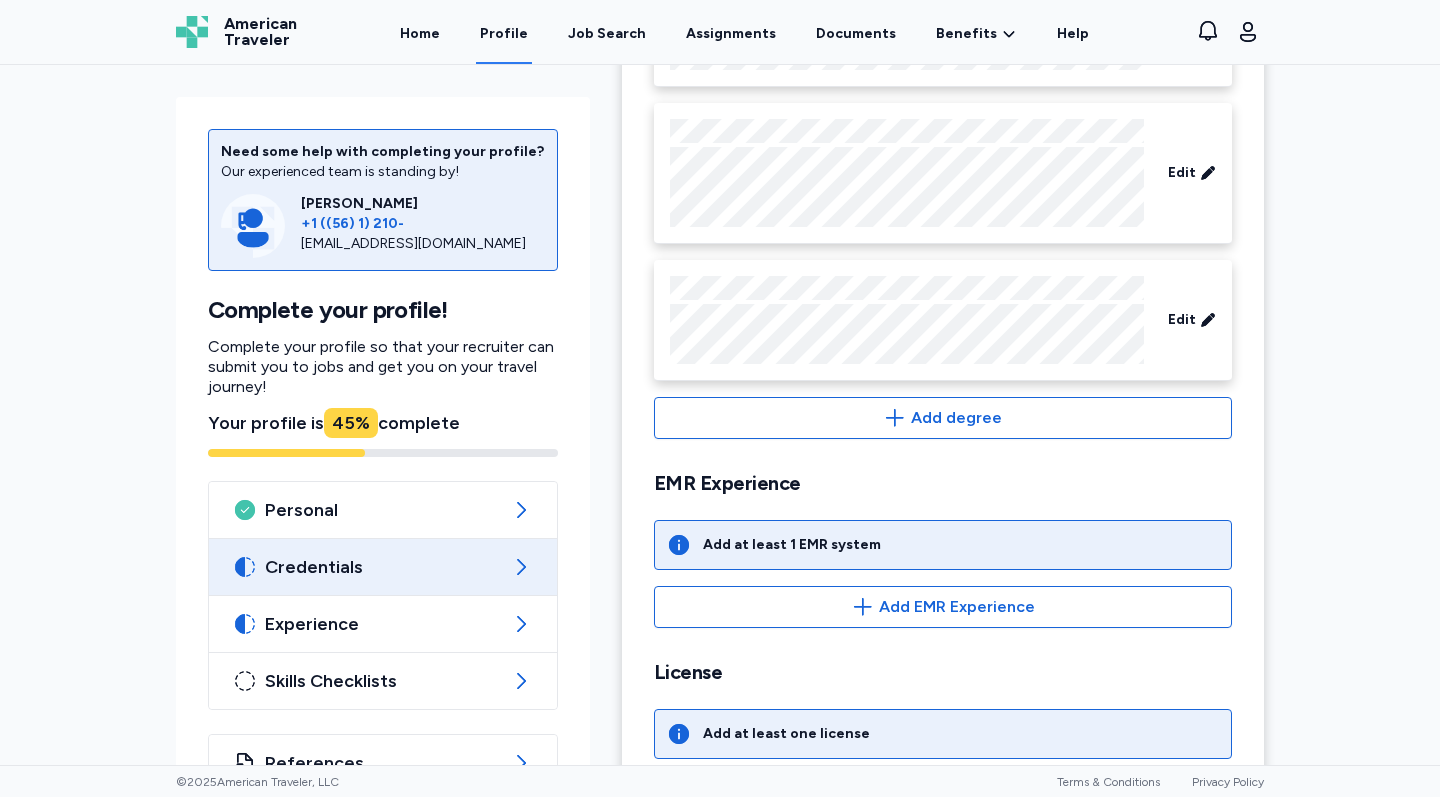 scroll, scrollTop: 532, scrollLeft: 0, axis: vertical 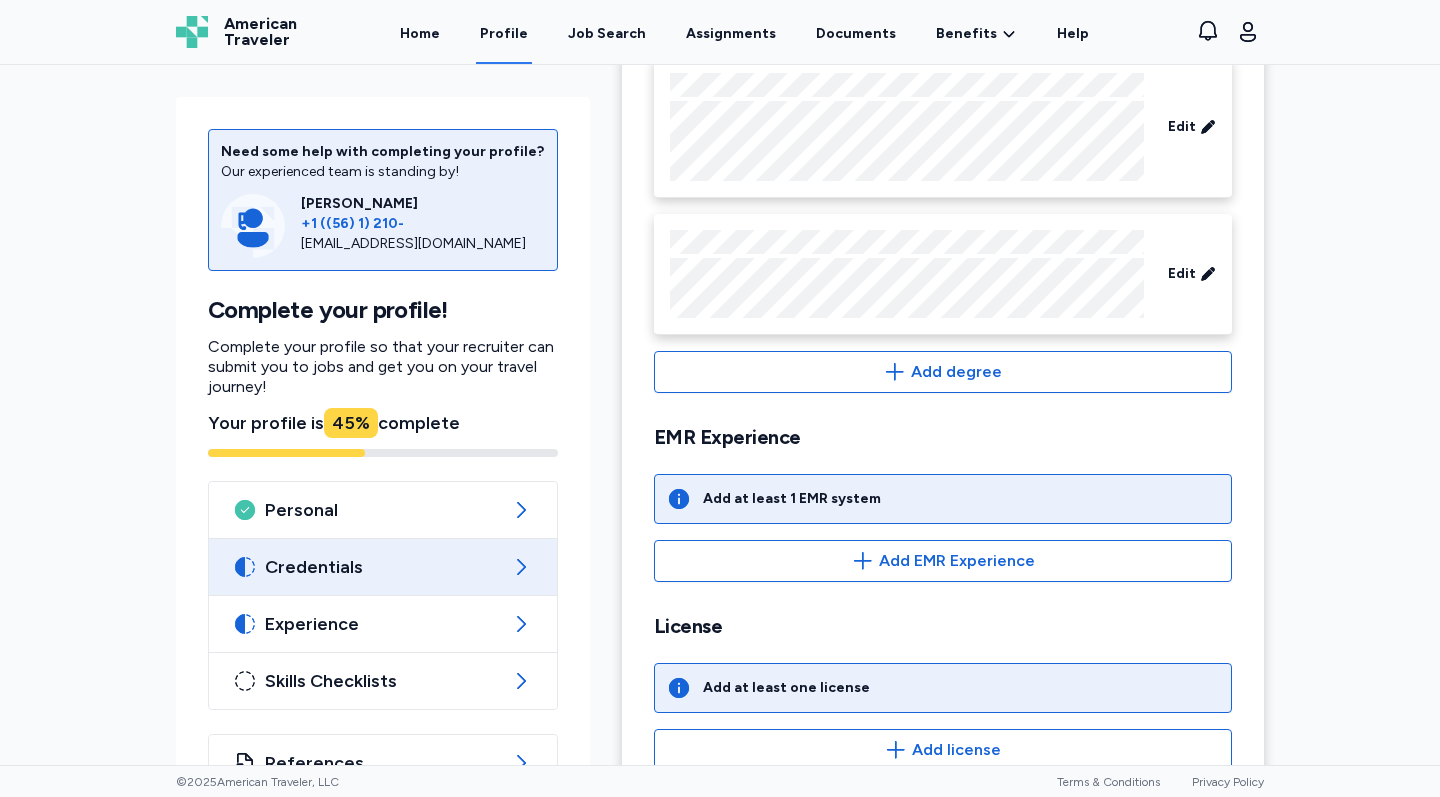 click on "EMR Experience Add at least 1 EMR system Add EMR Experience" at bounding box center [943, 503] 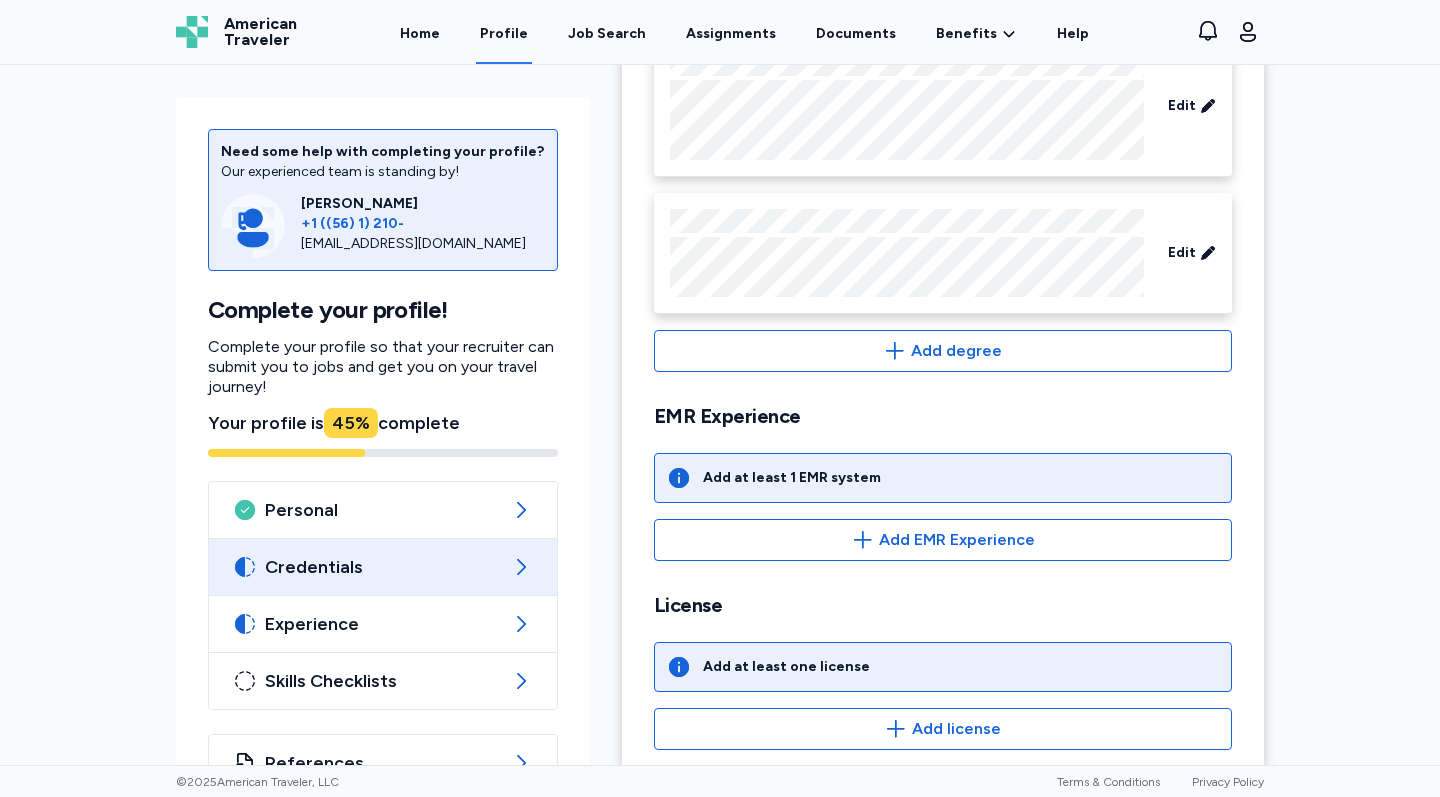 scroll, scrollTop: 556, scrollLeft: 0, axis: vertical 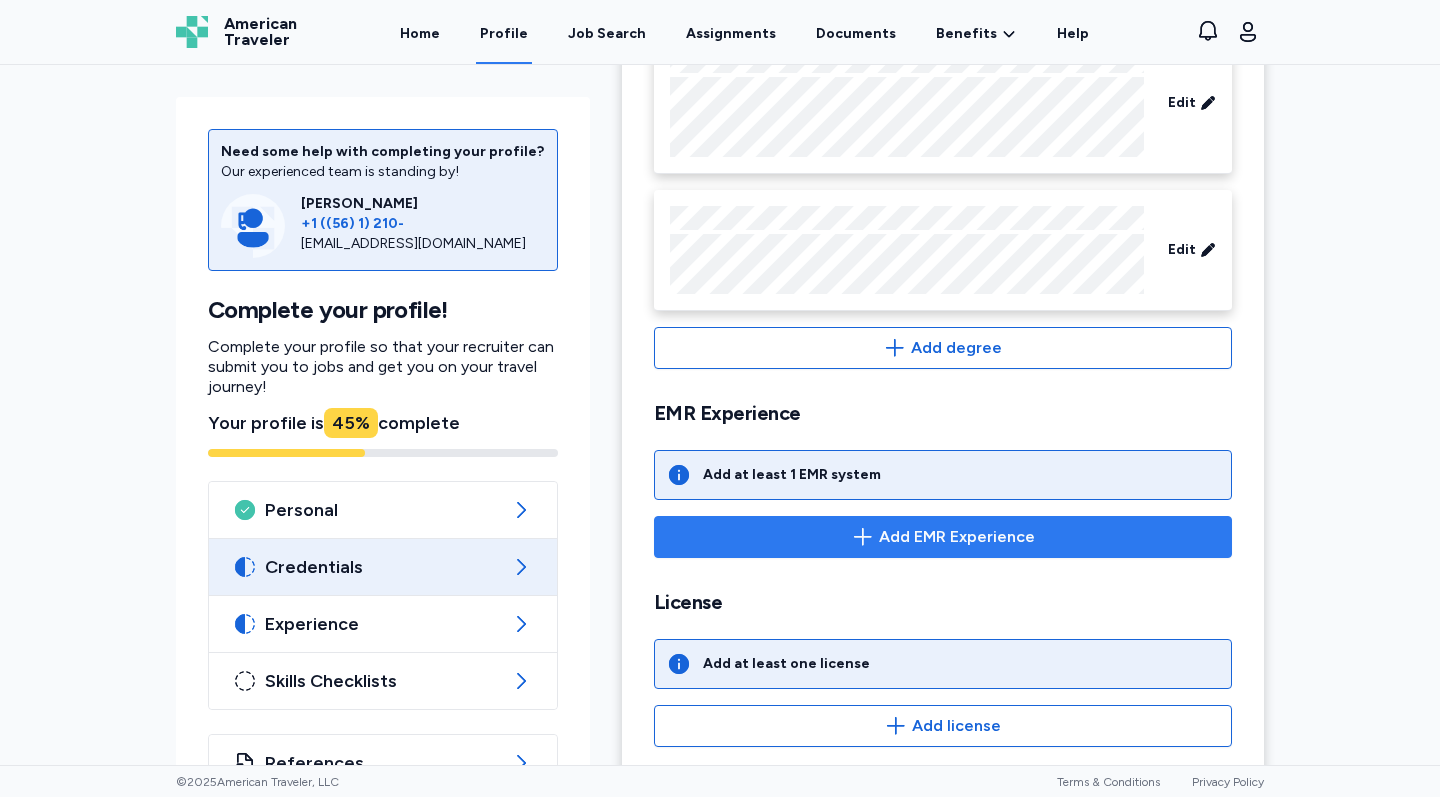 click on "Add EMR Experience" at bounding box center (943, 537) 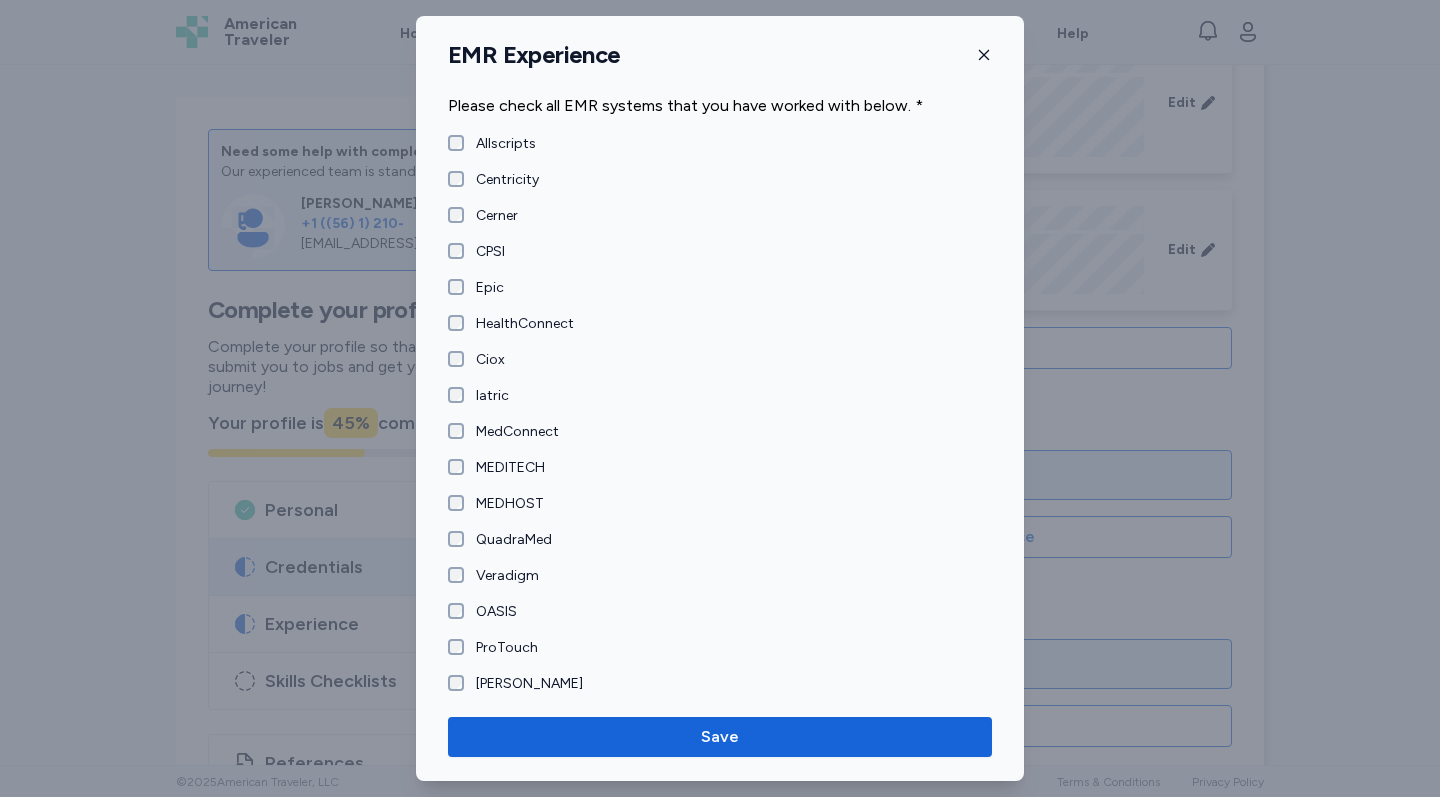 click on "Epic" at bounding box center (484, 288) 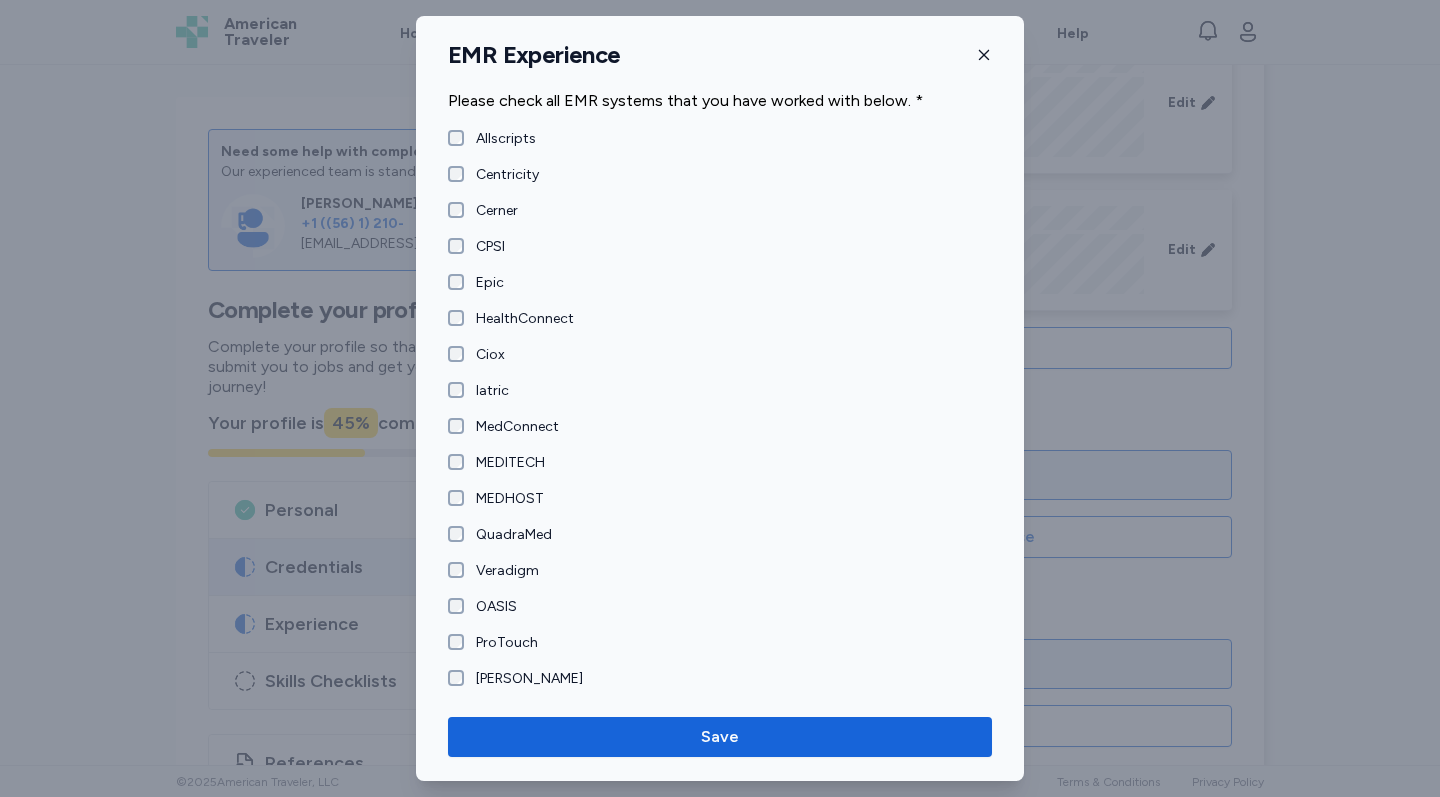 scroll, scrollTop: 5, scrollLeft: 0, axis: vertical 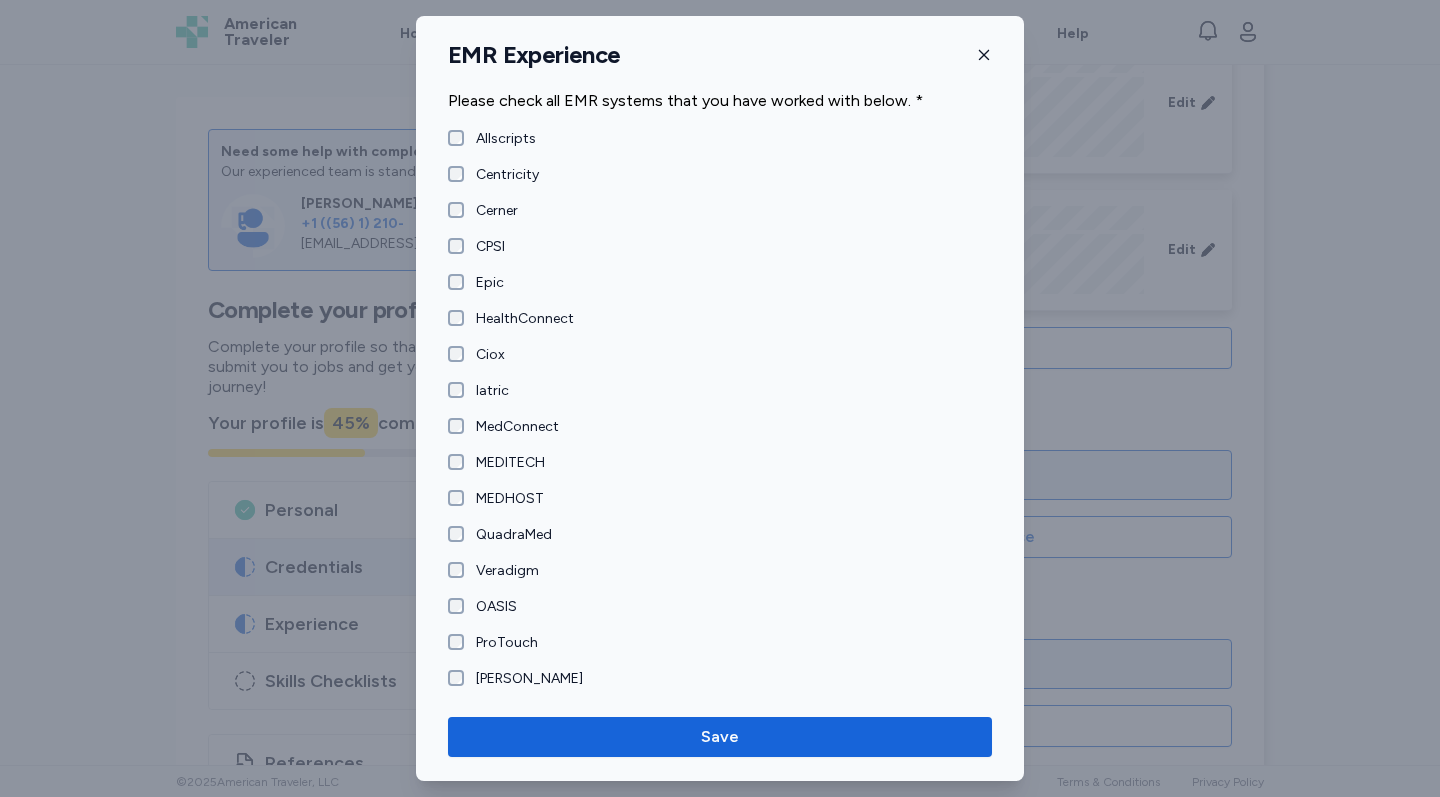 click on "HealthConnect" at bounding box center (519, 319) 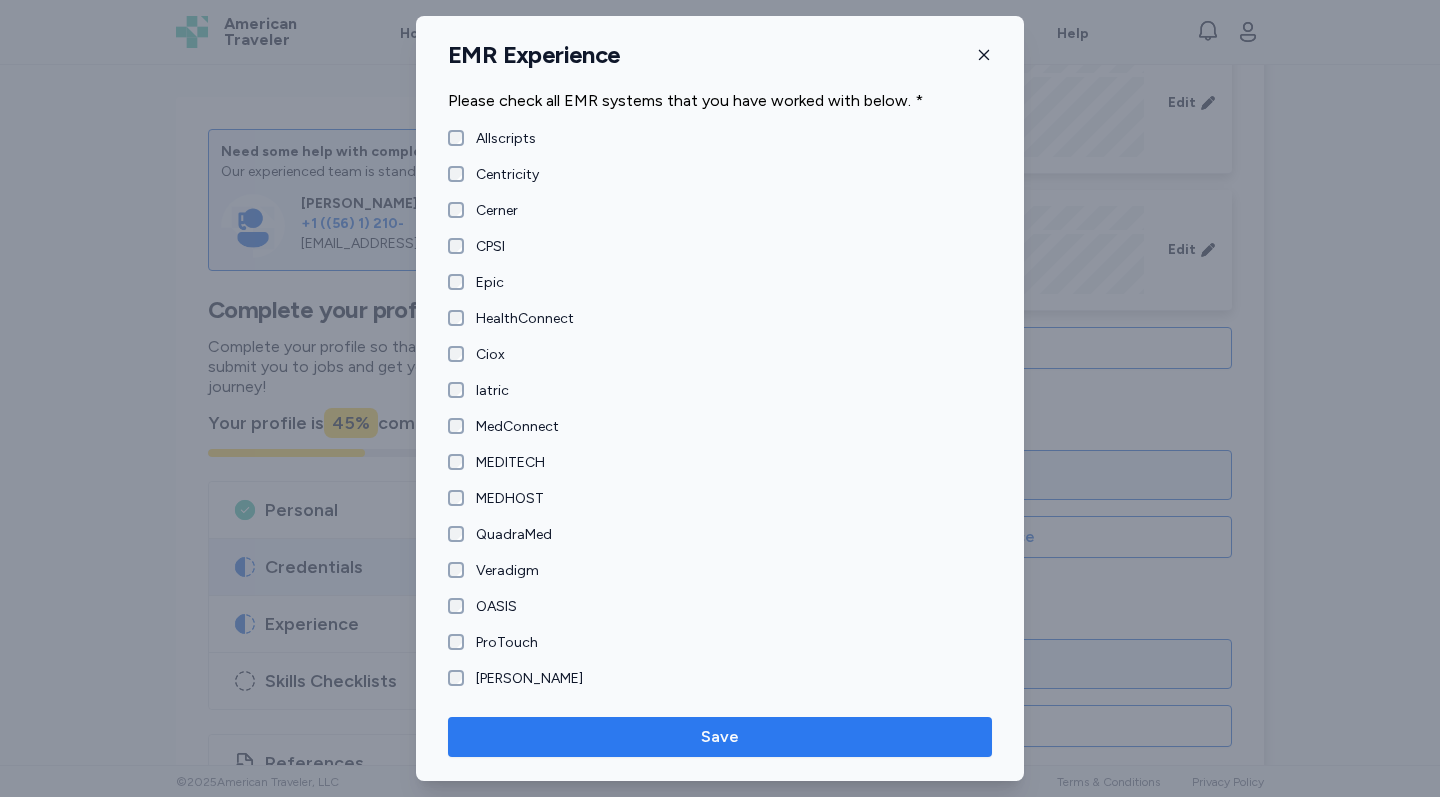 click on "Save" at bounding box center [720, 737] 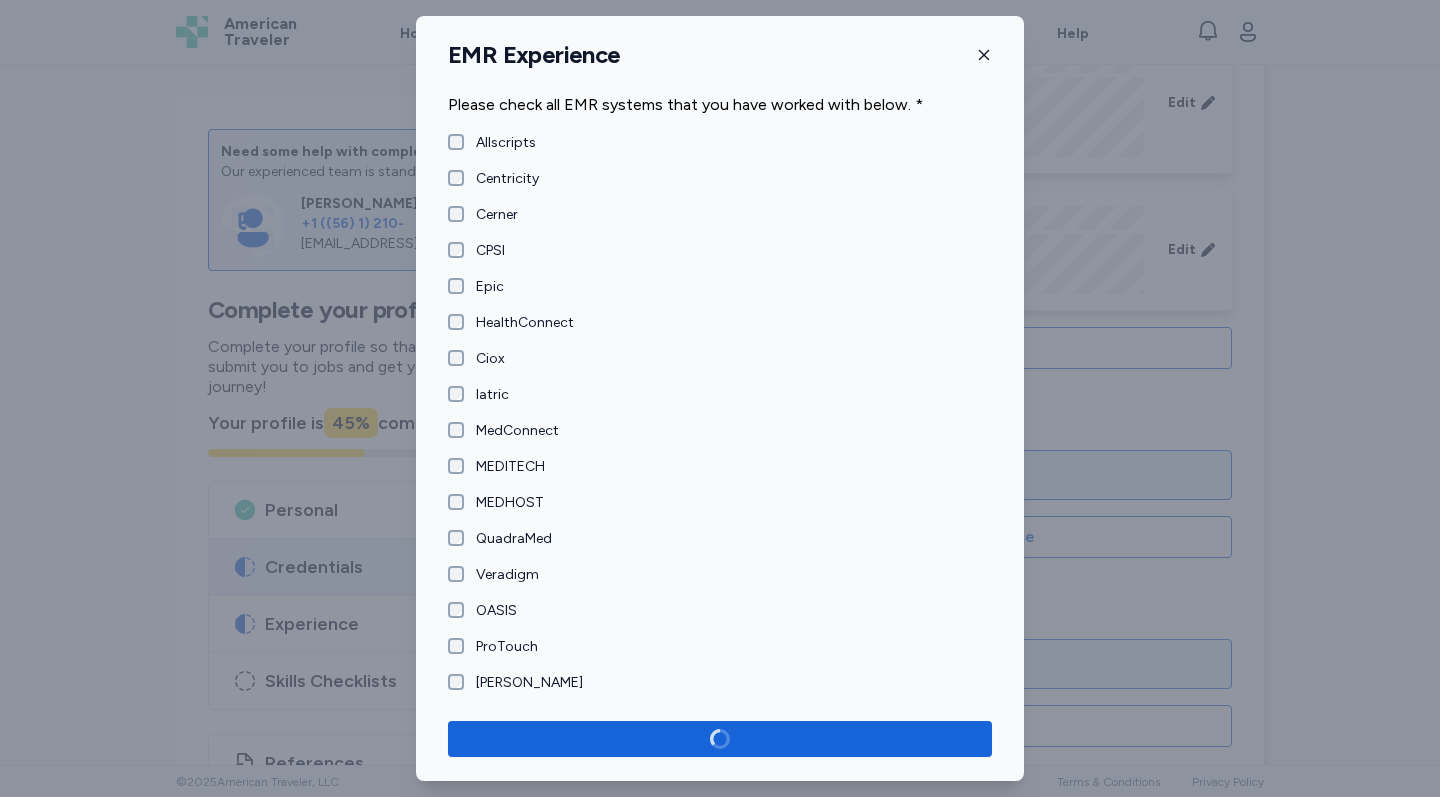 scroll, scrollTop: 1, scrollLeft: 0, axis: vertical 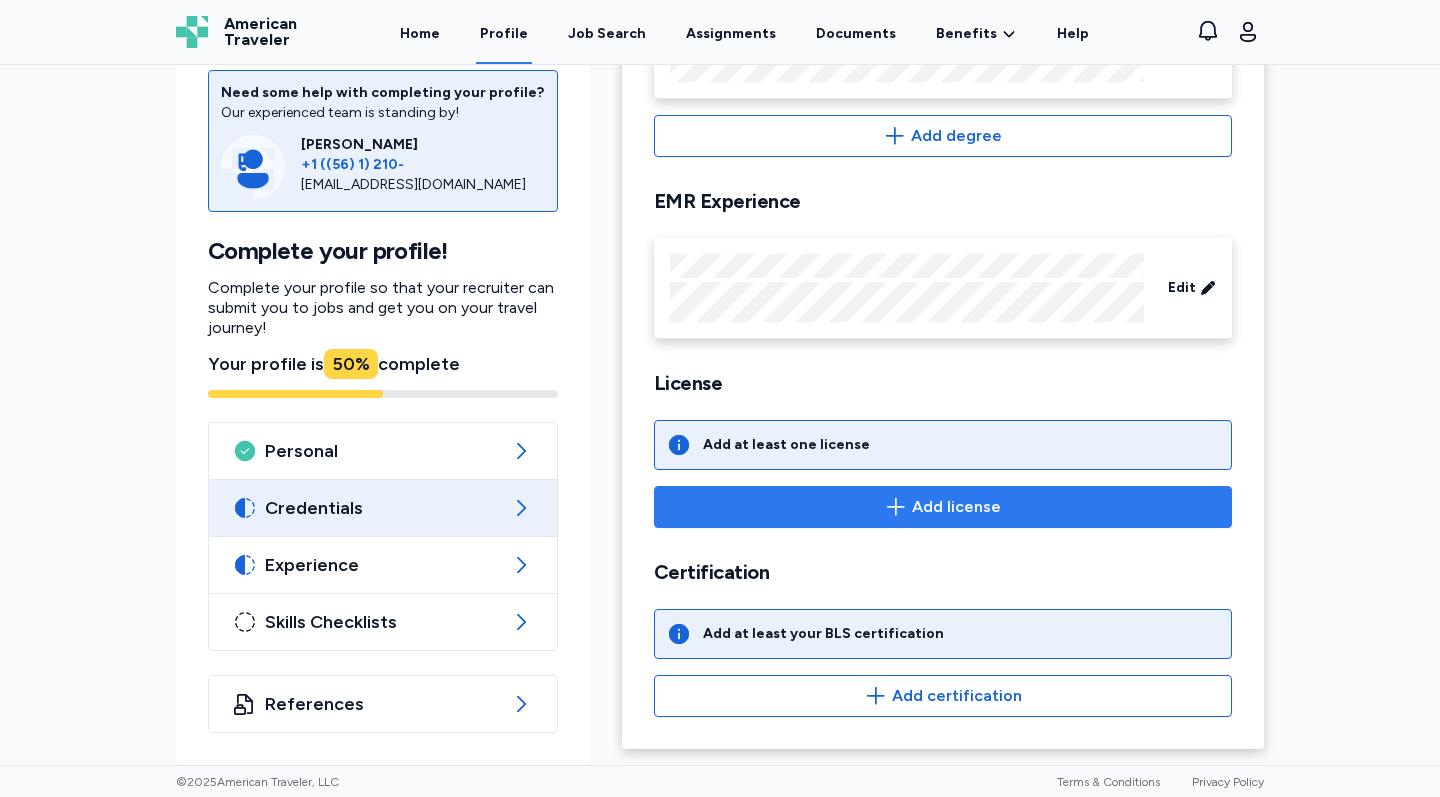 click on "Add license" at bounding box center [943, 507] 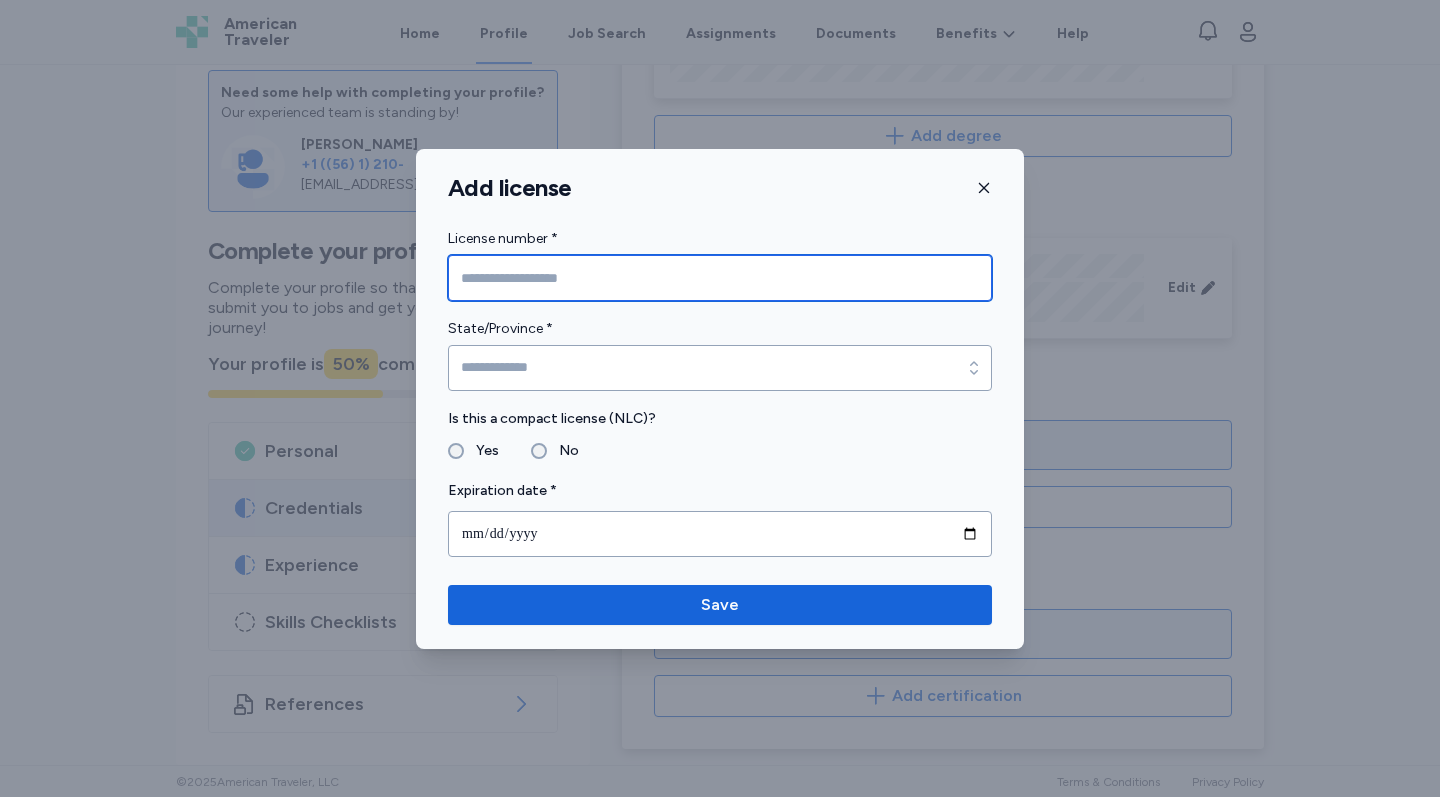 click at bounding box center (720, 278) 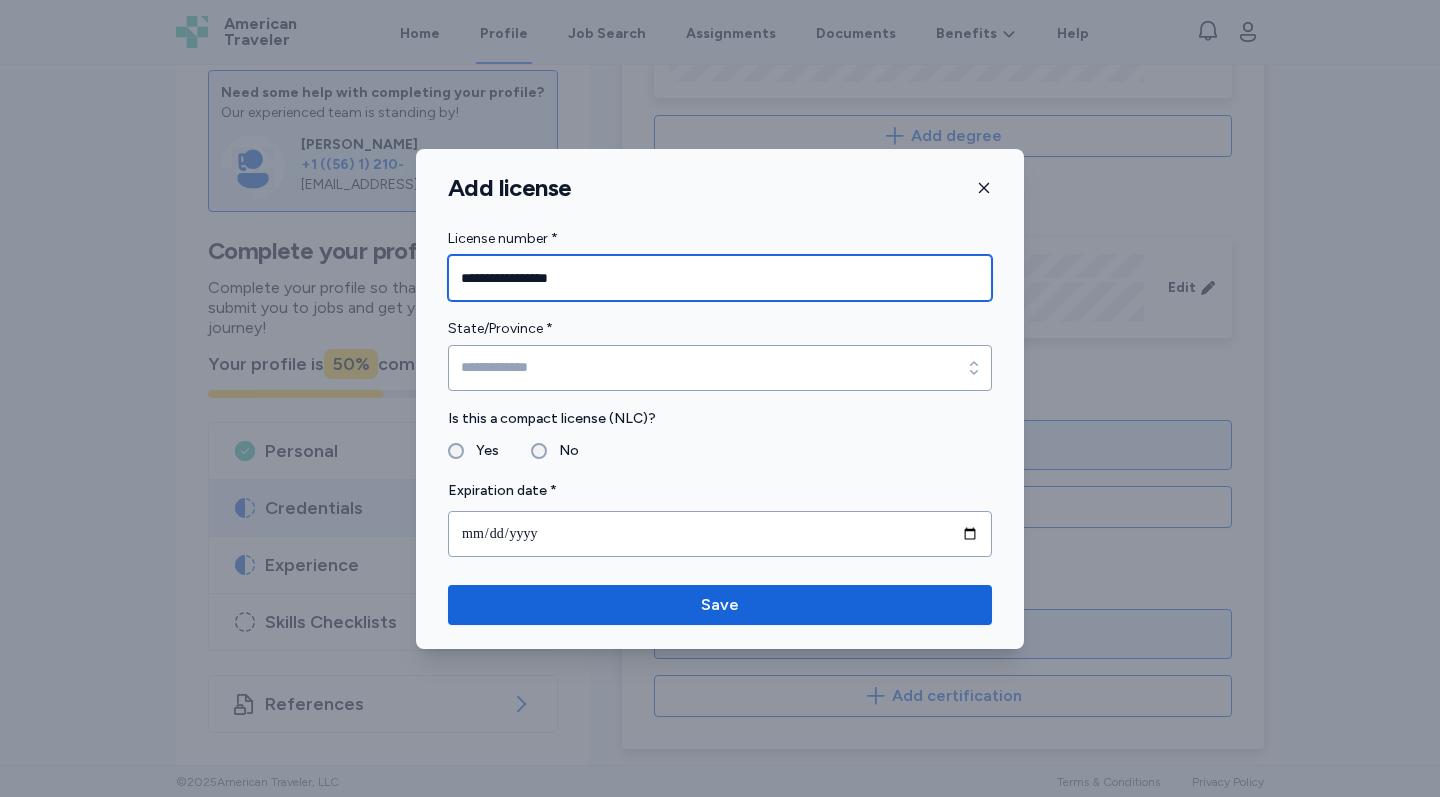 type on "**********" 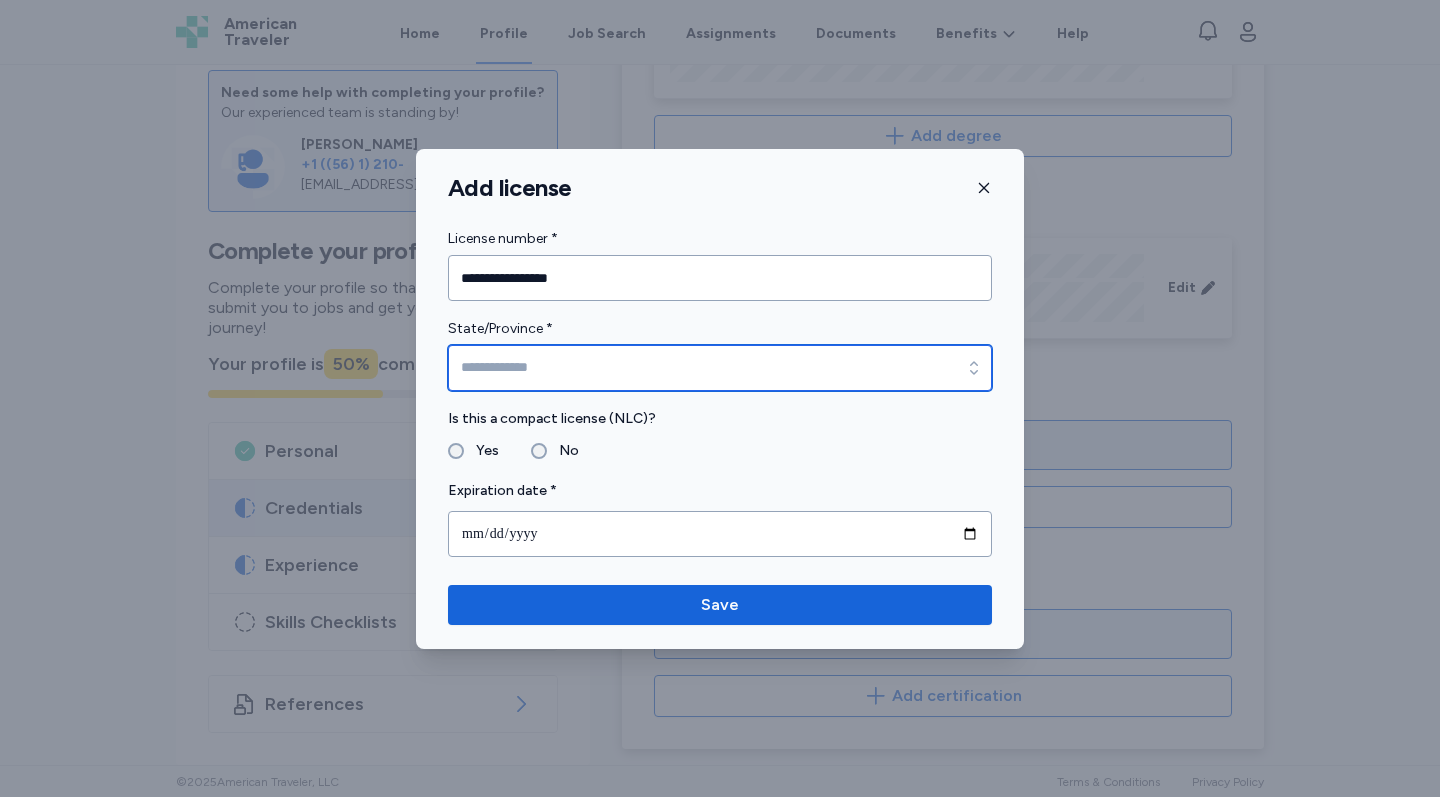 click on "State/Province *" at bounding box center [720, 368] 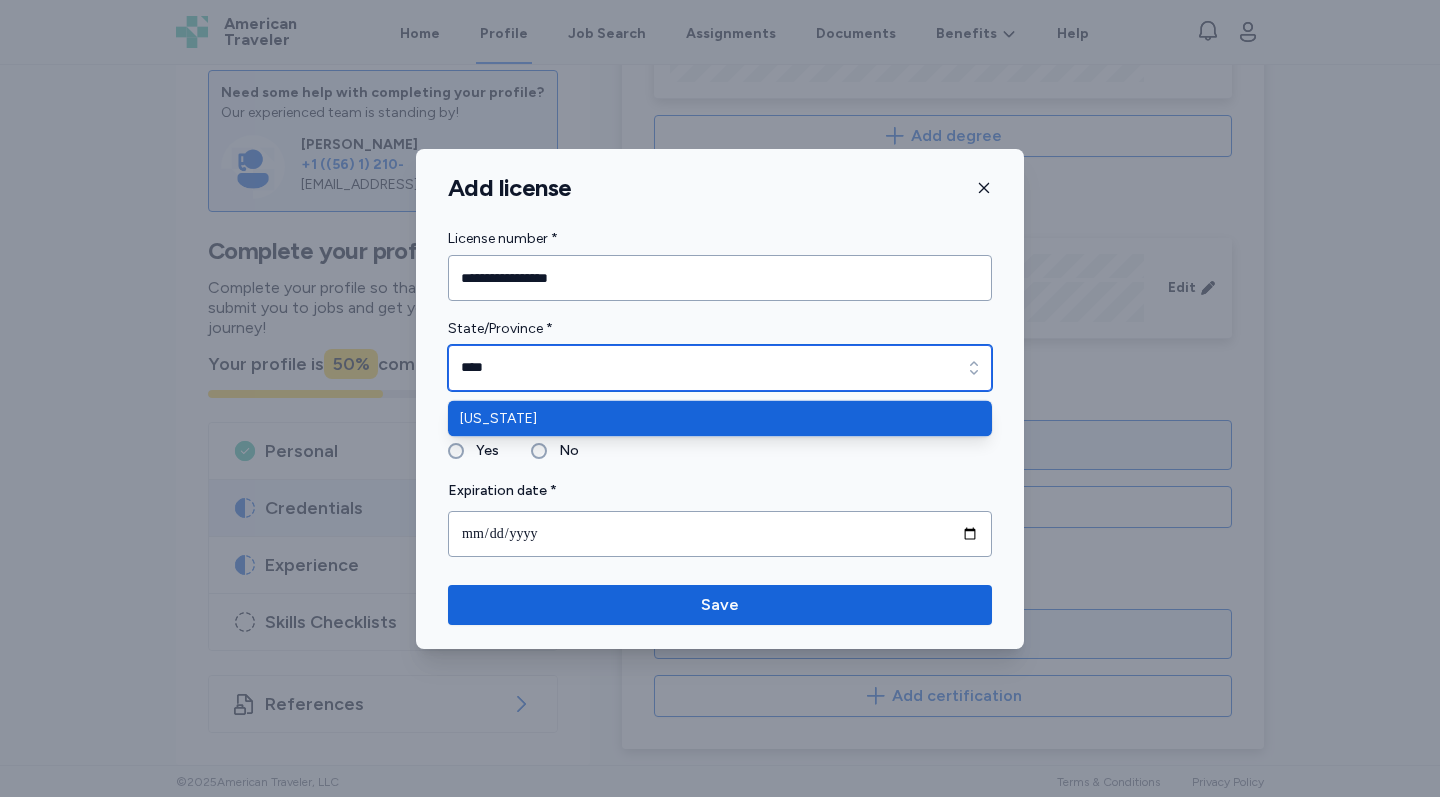 type on "********" 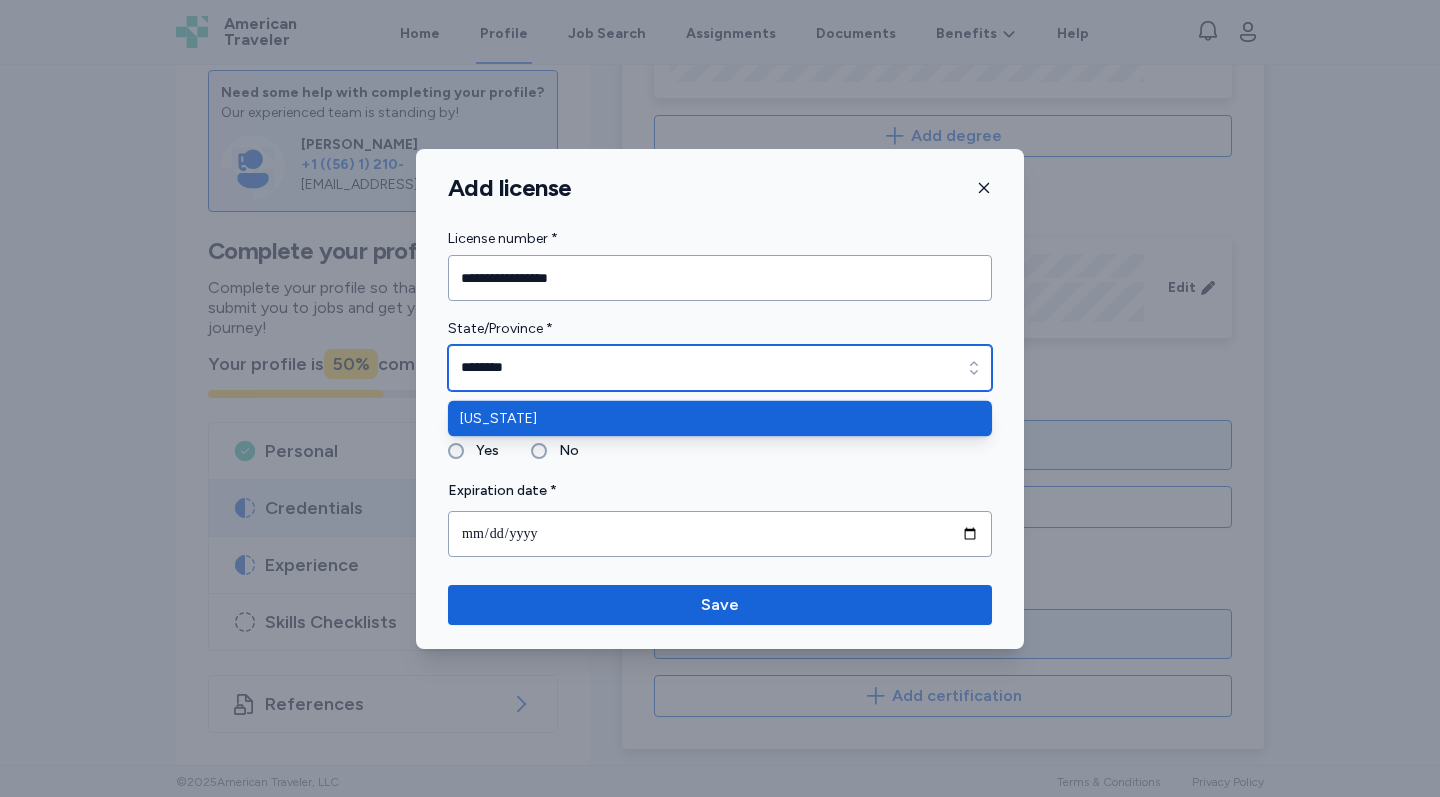 drag, startPoint x: 633, startPoint y: 436, endPoint x: 590, endPoint y: 419, distance: 46.238514 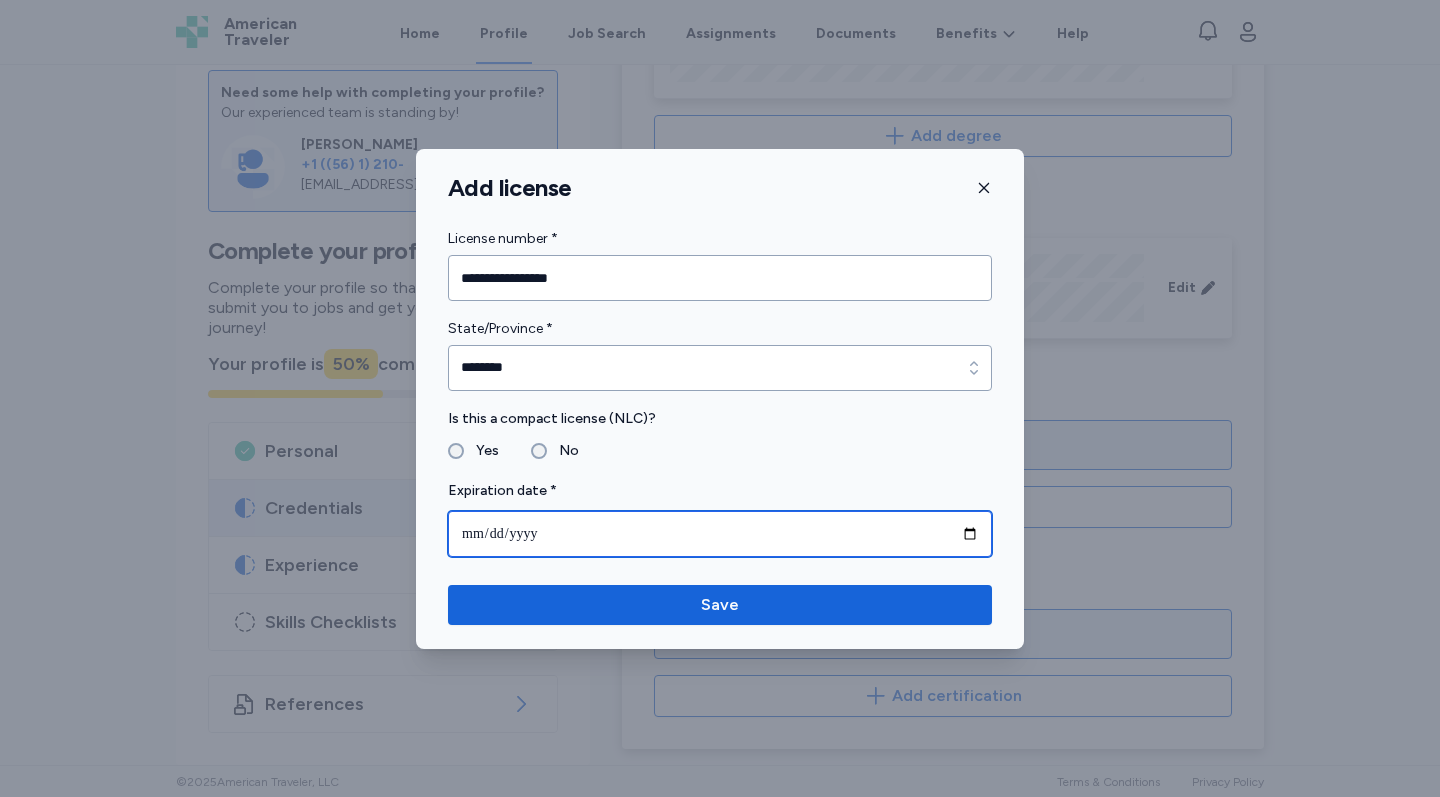 click at bounding box center [720, 534] 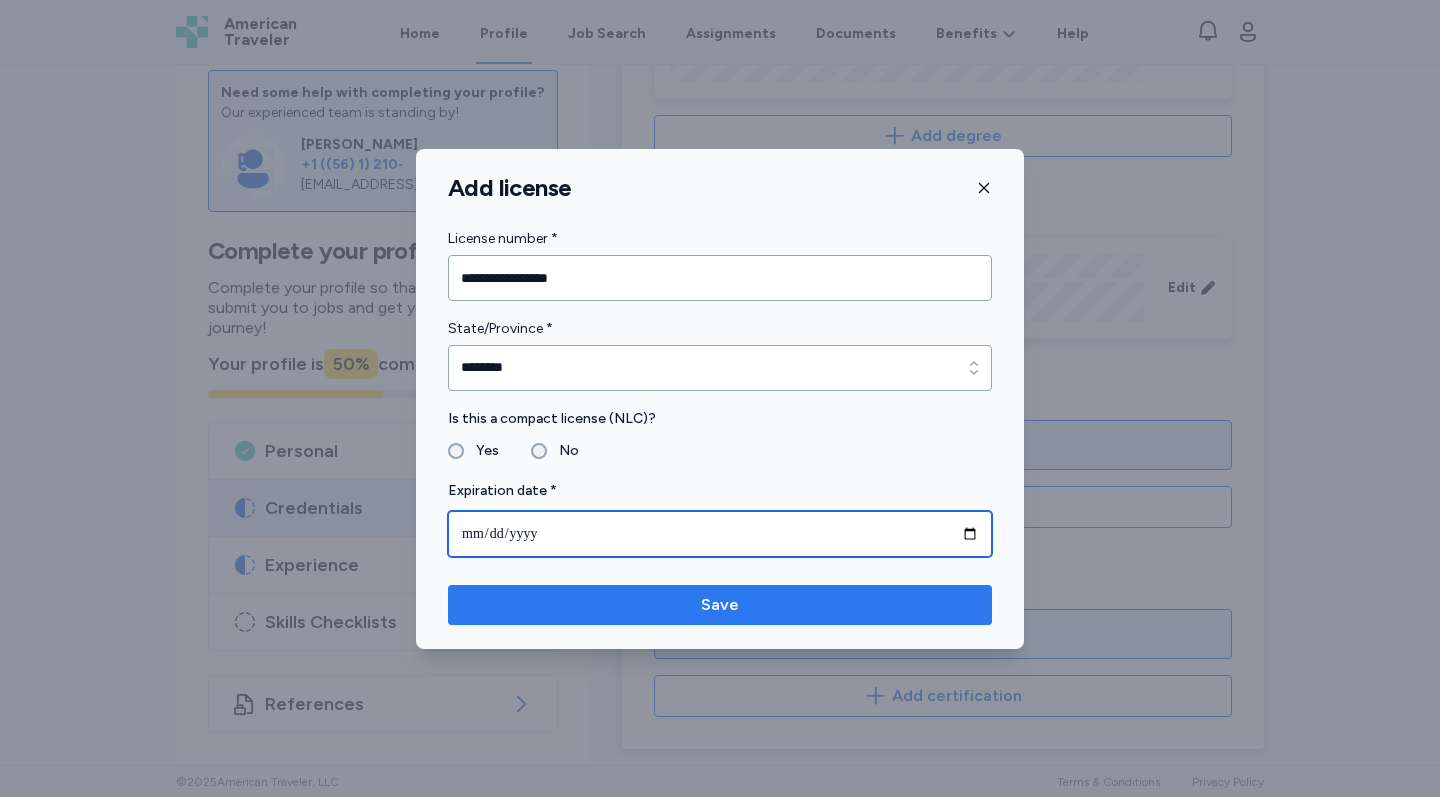 type on "**********" 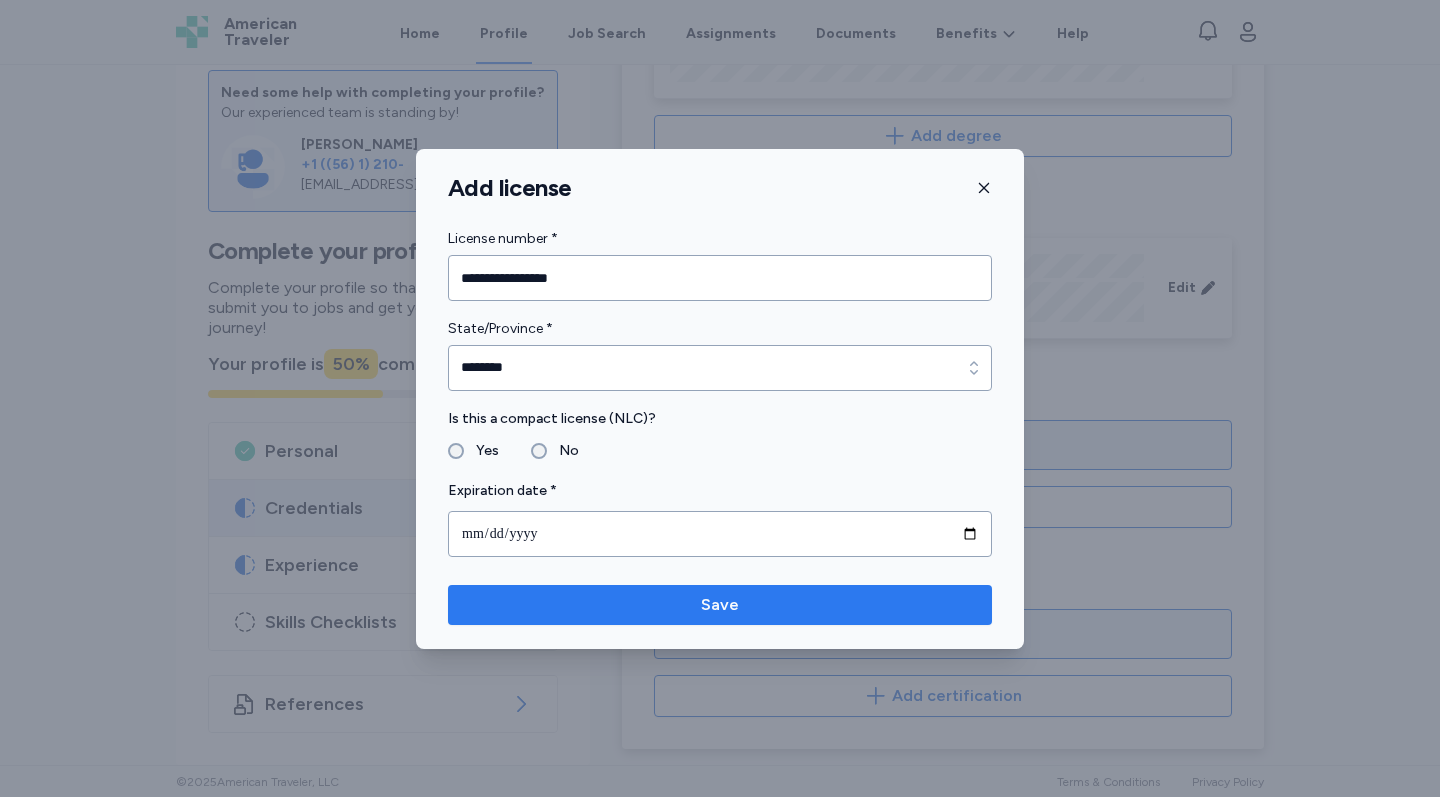 click on "Save" at bounding box center (720, 605) 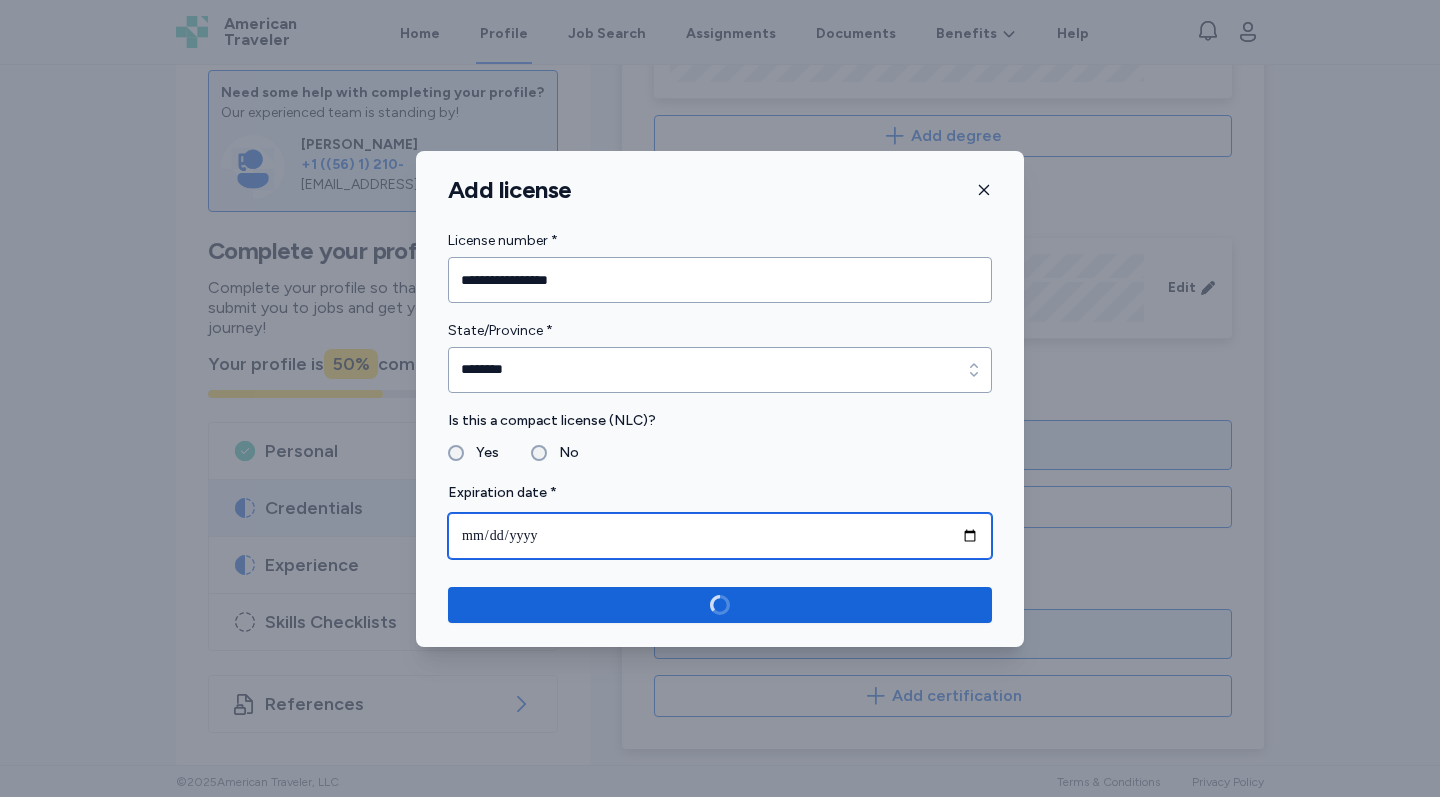 click on "**********" at bounding box center [720, 536] 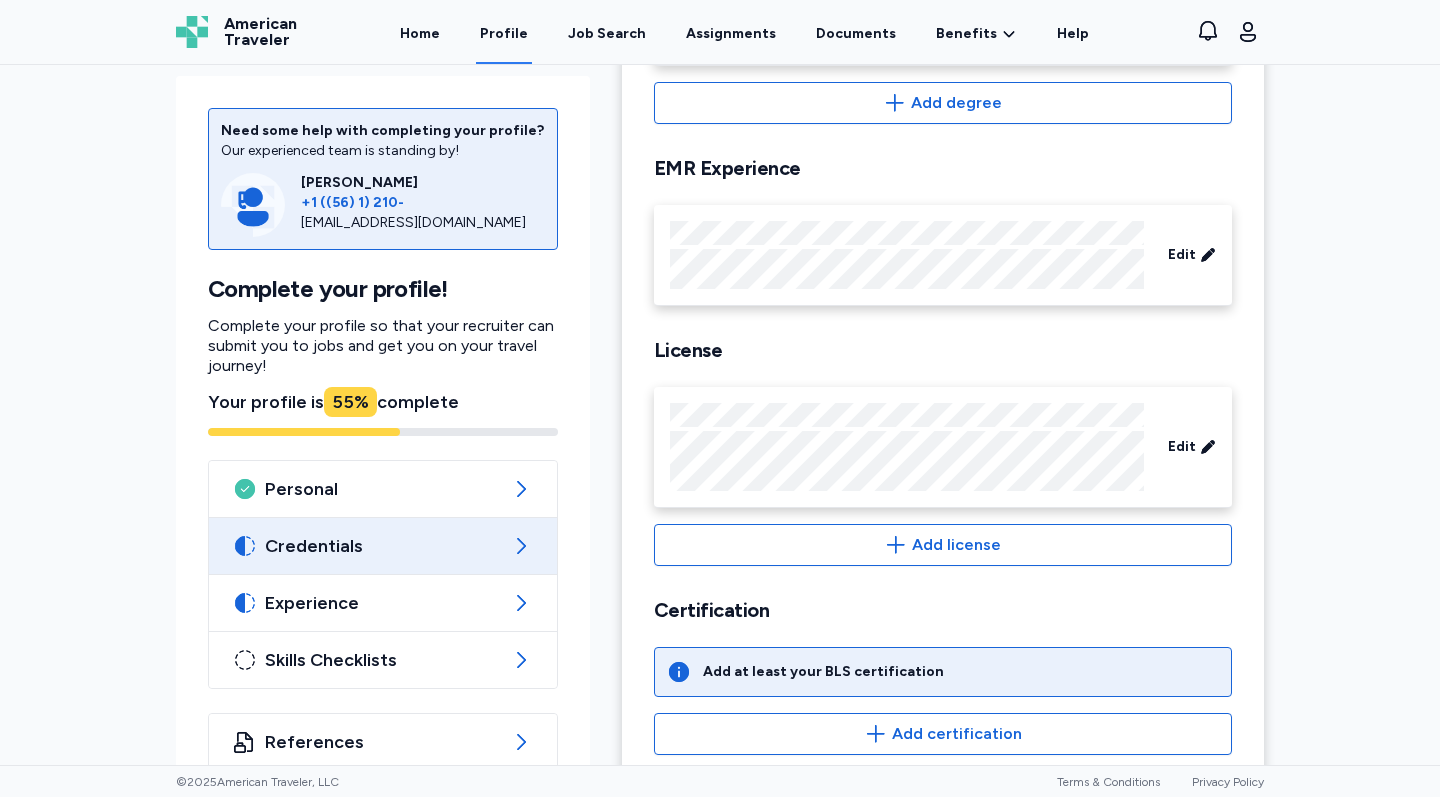 scroll, scrollTop: 815, scrollLeft: 0, axis: vertical 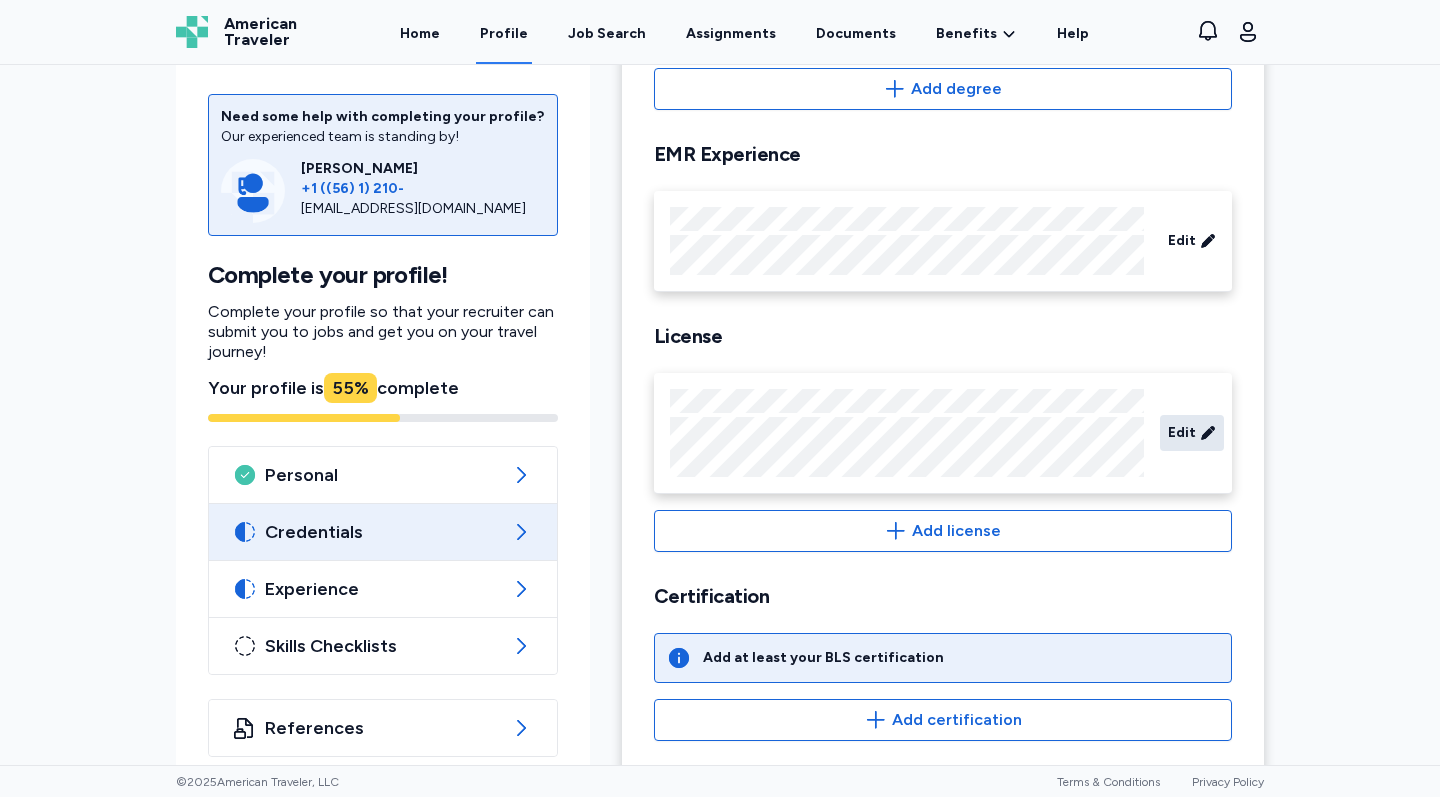 click on "Edit" at bounding box center [1182, 433] 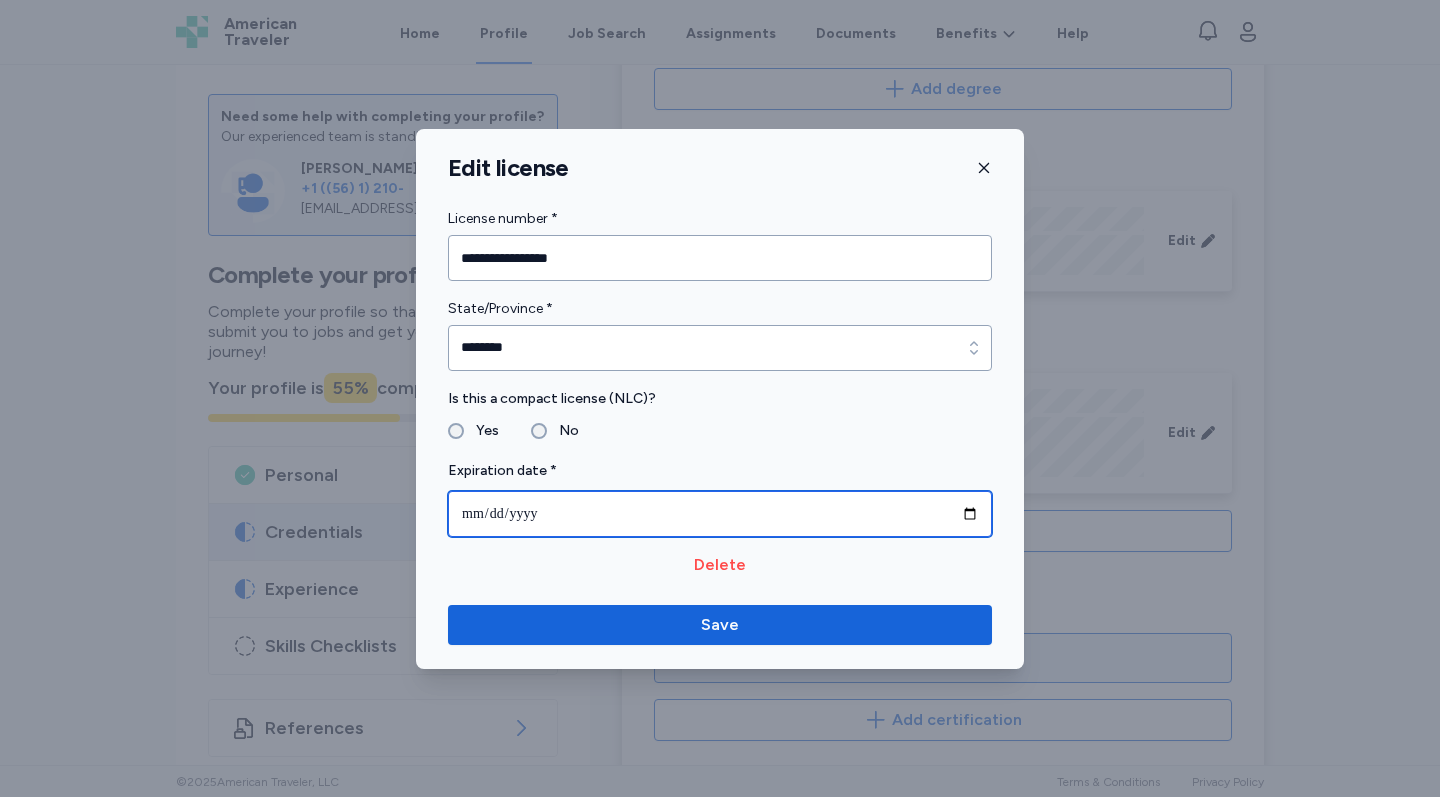 click on "**********" at bounding box center (720, 514) 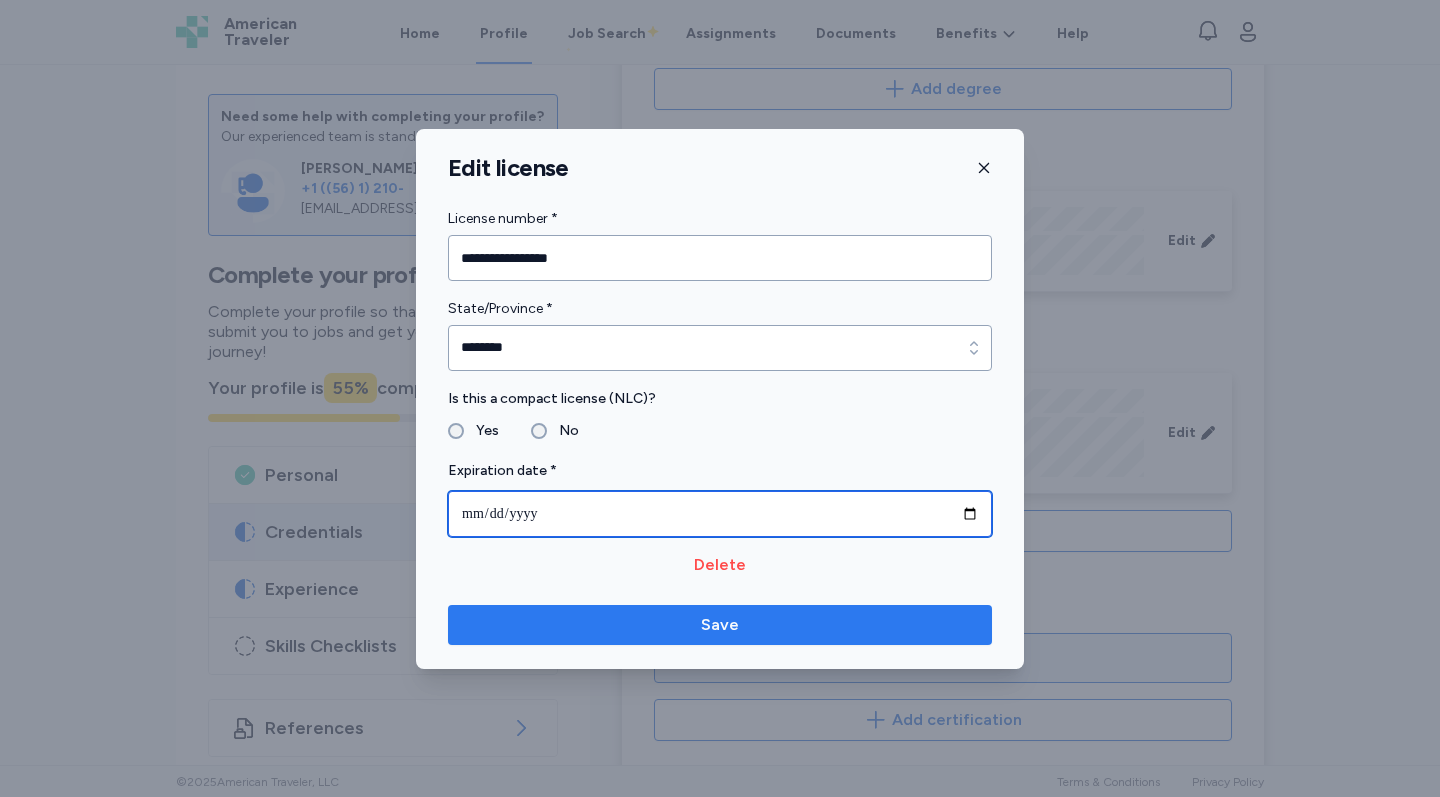 type on "**********" 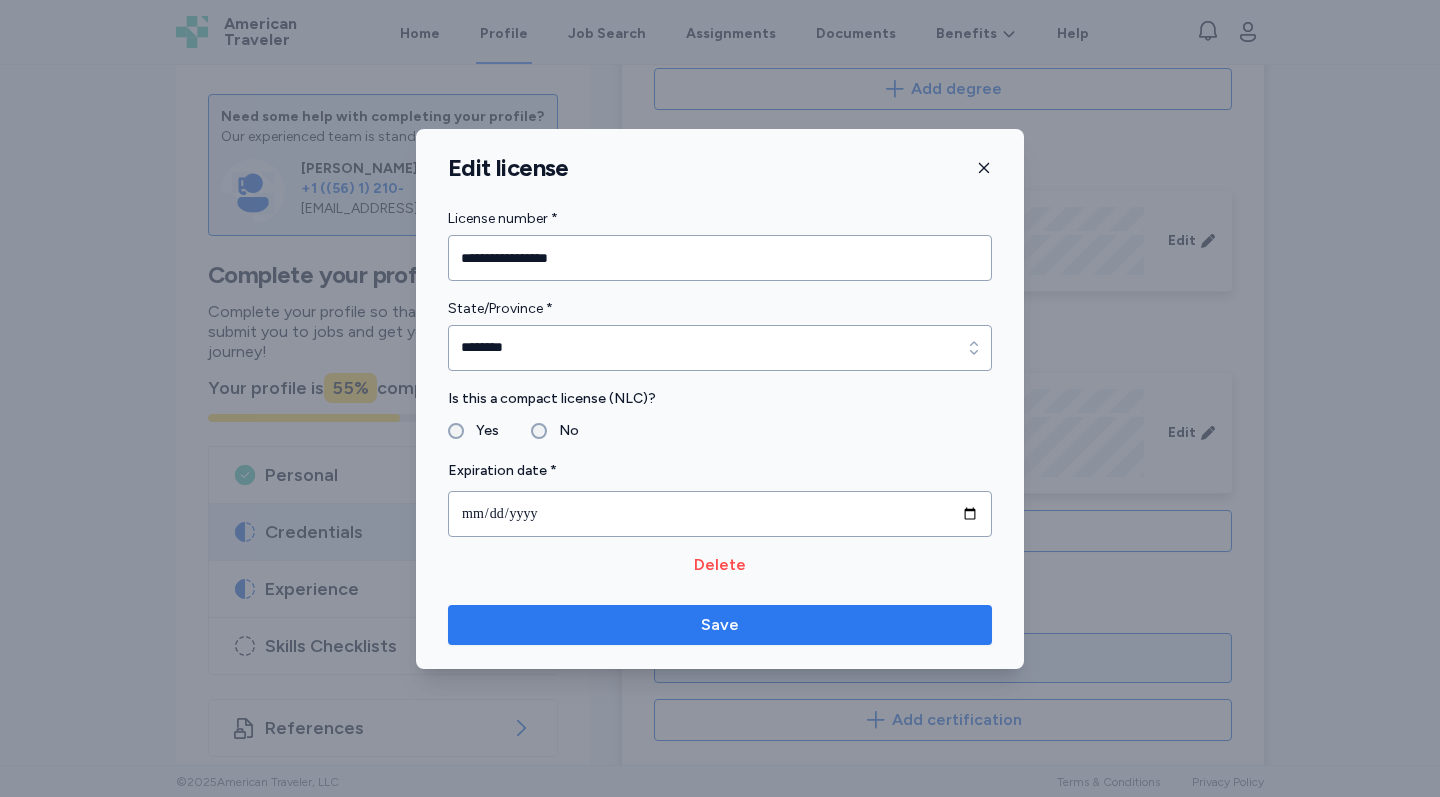 click on "Save" at bounding box center [720, 625] 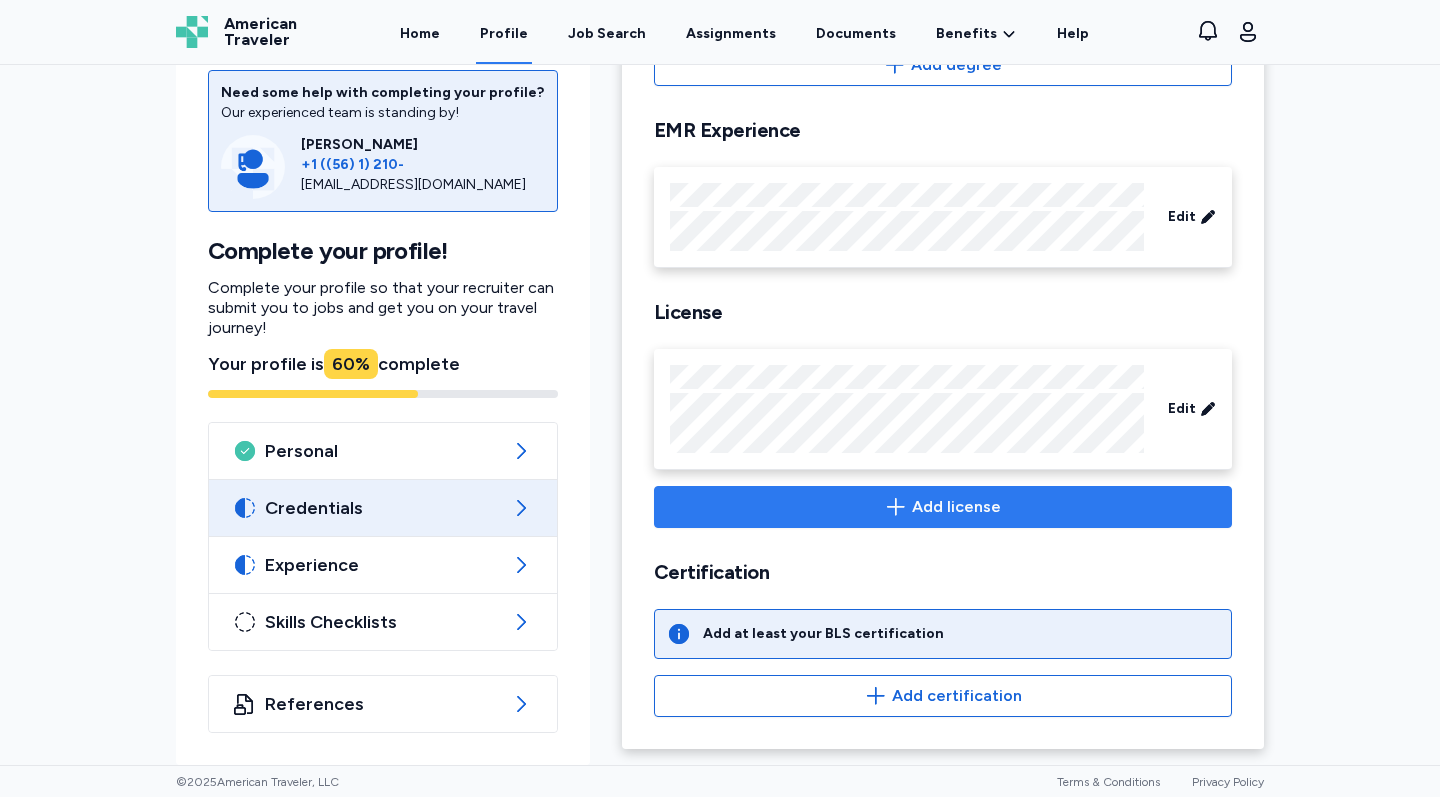 scroll, scrollTop: 839, scrollLeft: 0, axis: vertical 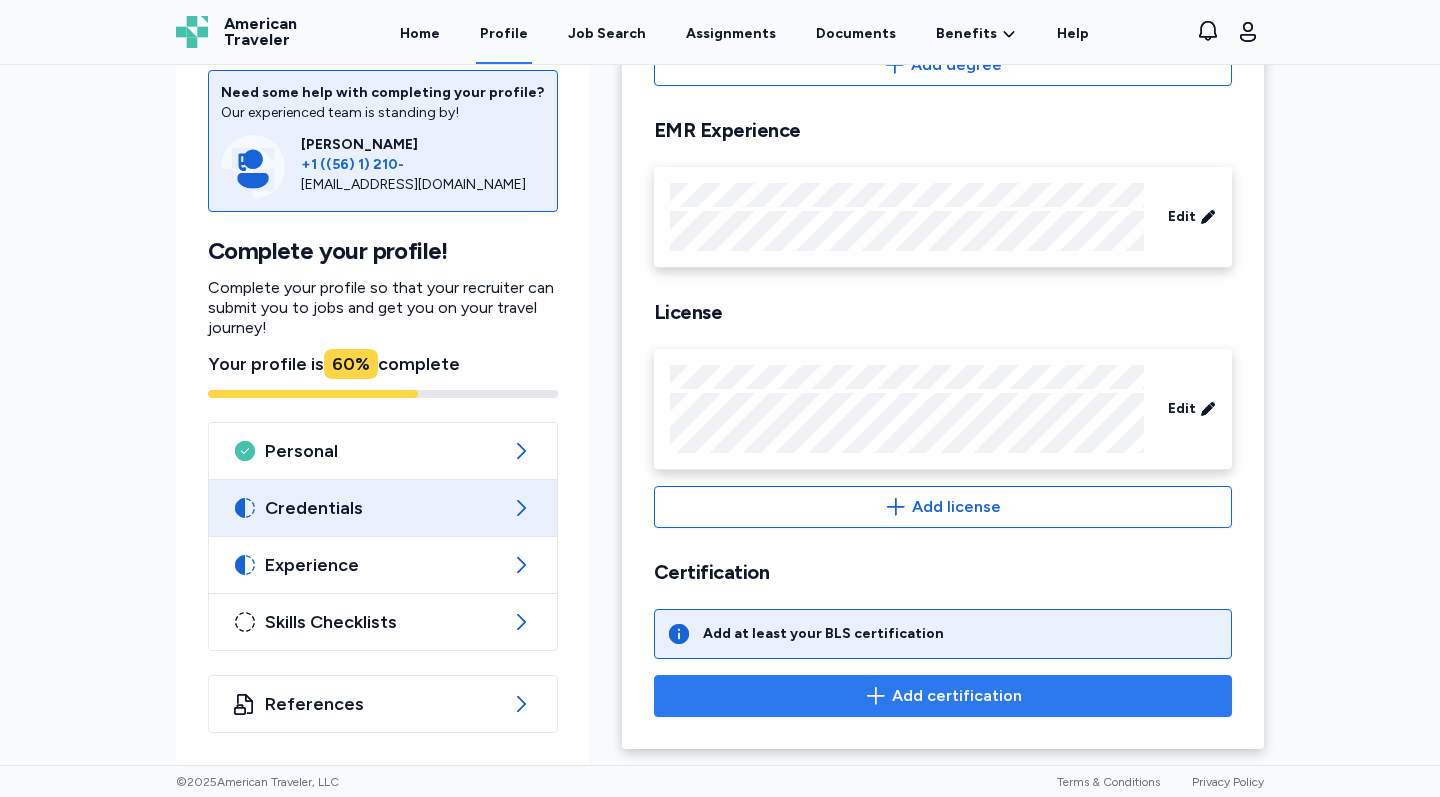 click on "Add certification" at bounding box center [957, 696] 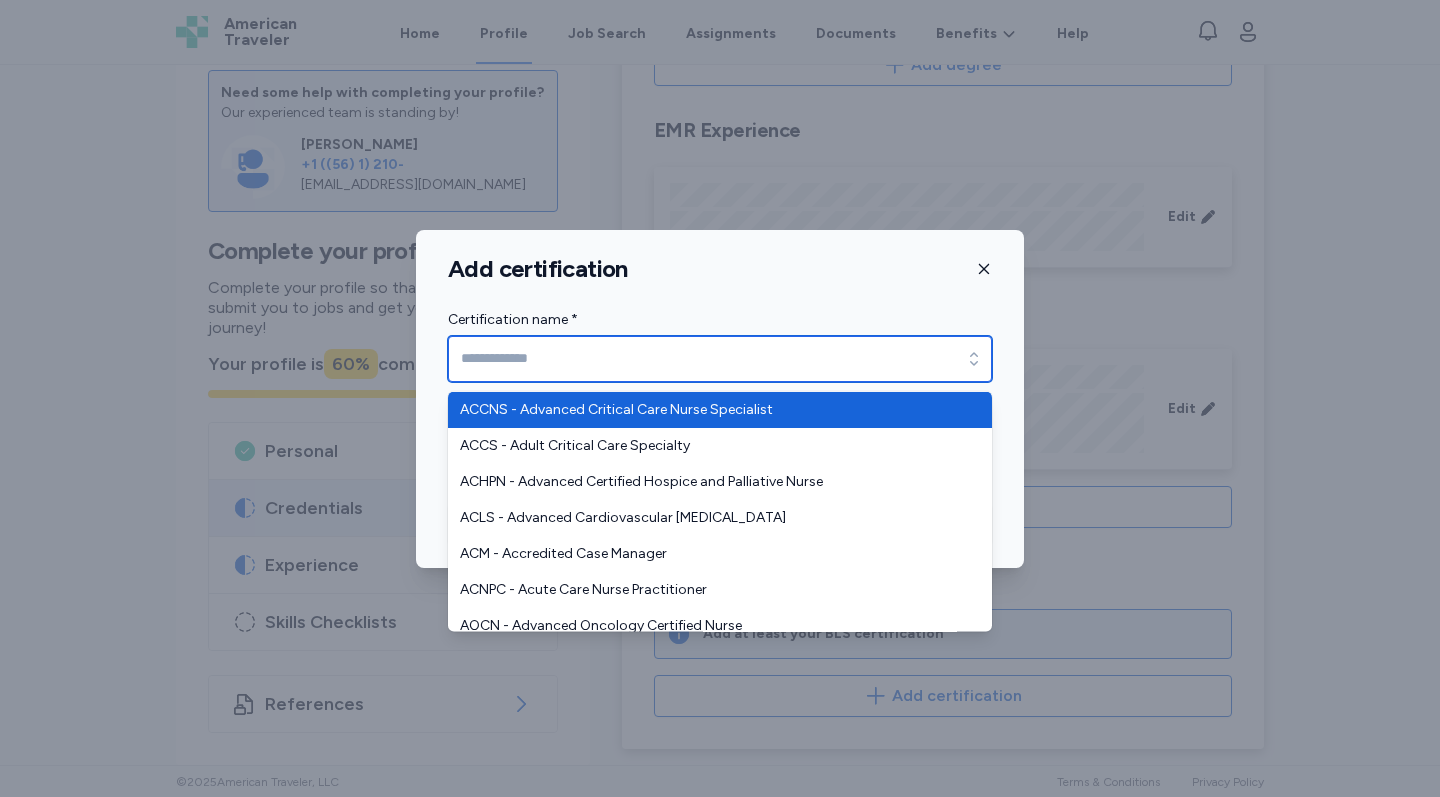 click on "Certification name *" at bounding box center [720, 359] 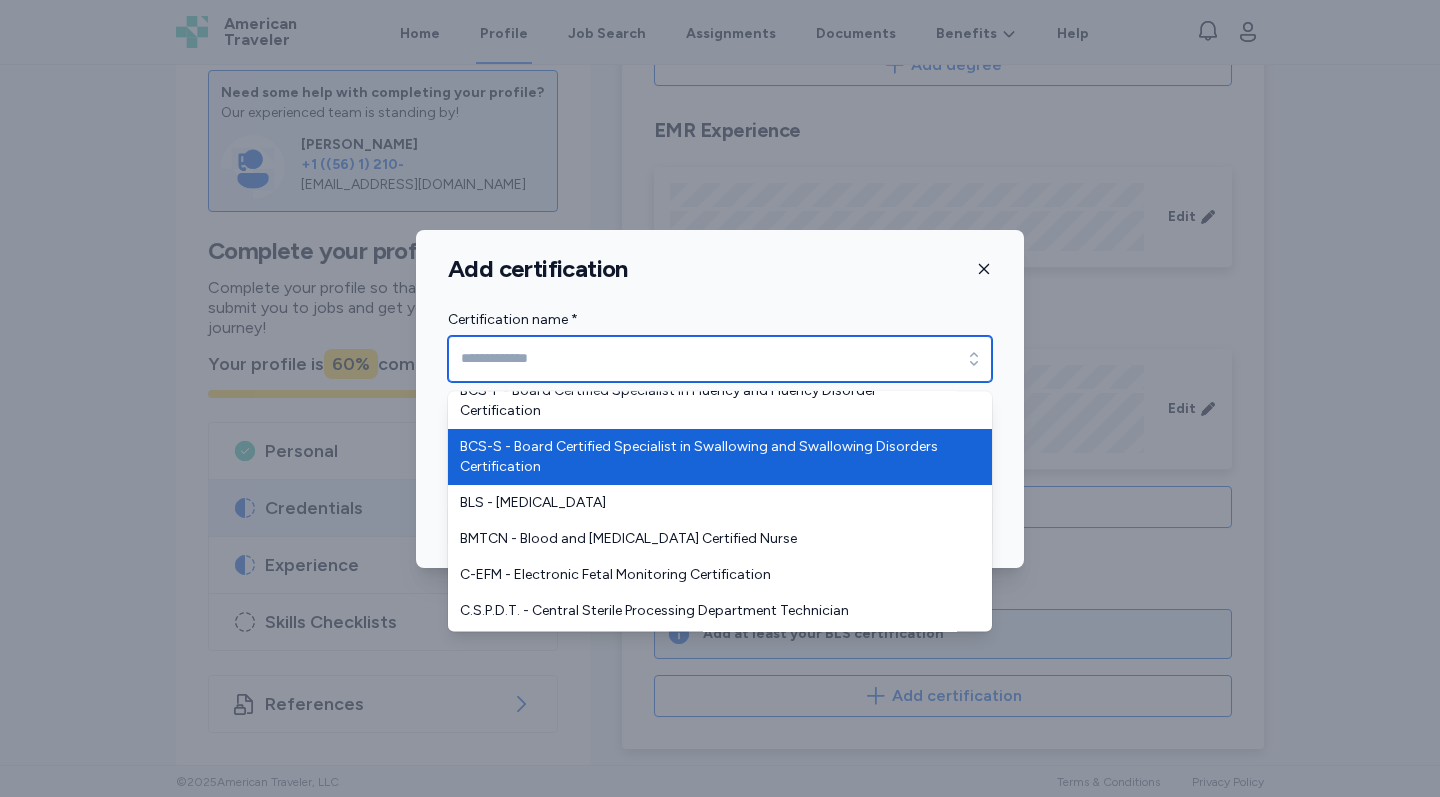 scroll, scrollTop: 1033, scrollLeft: 0, axis: vertical 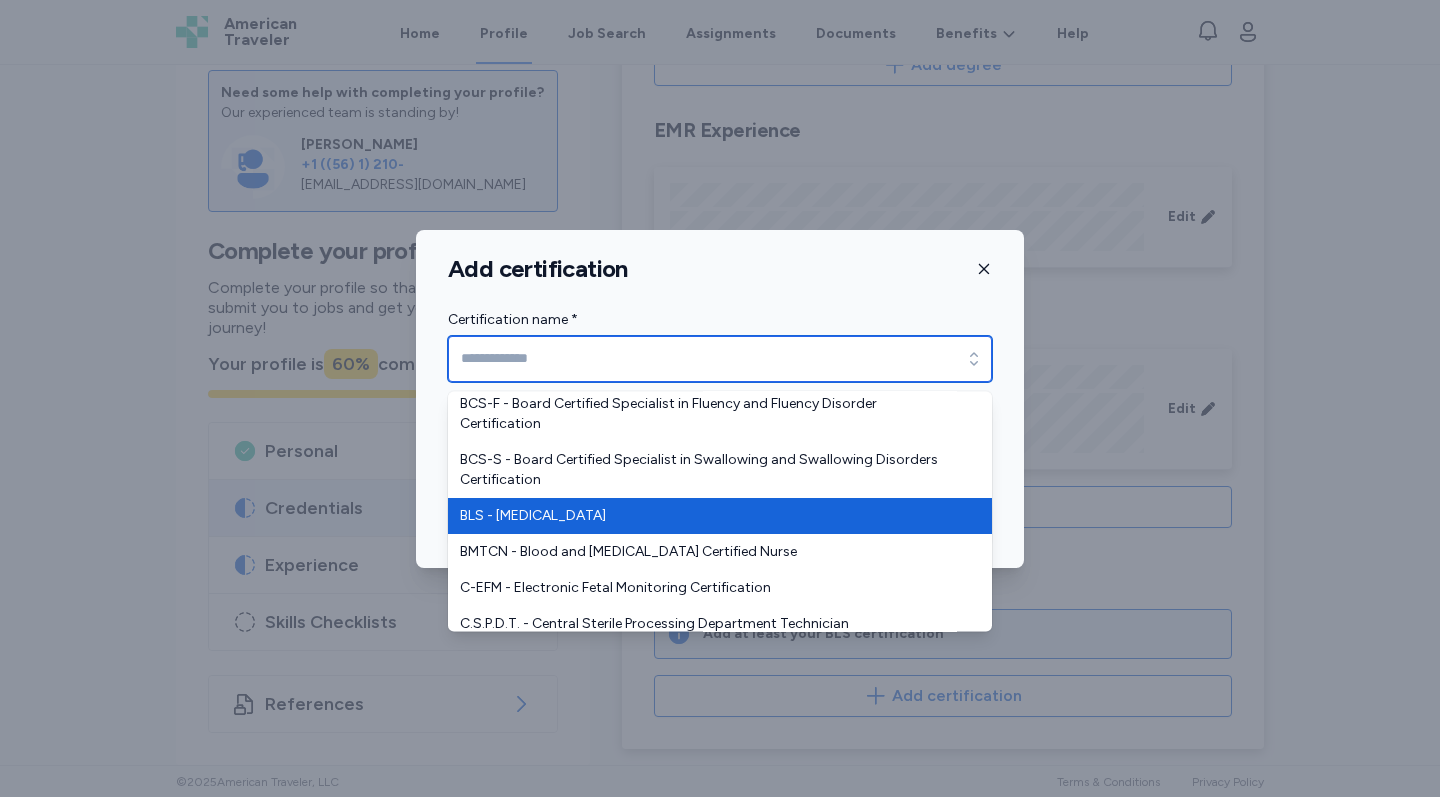 type on "**********" 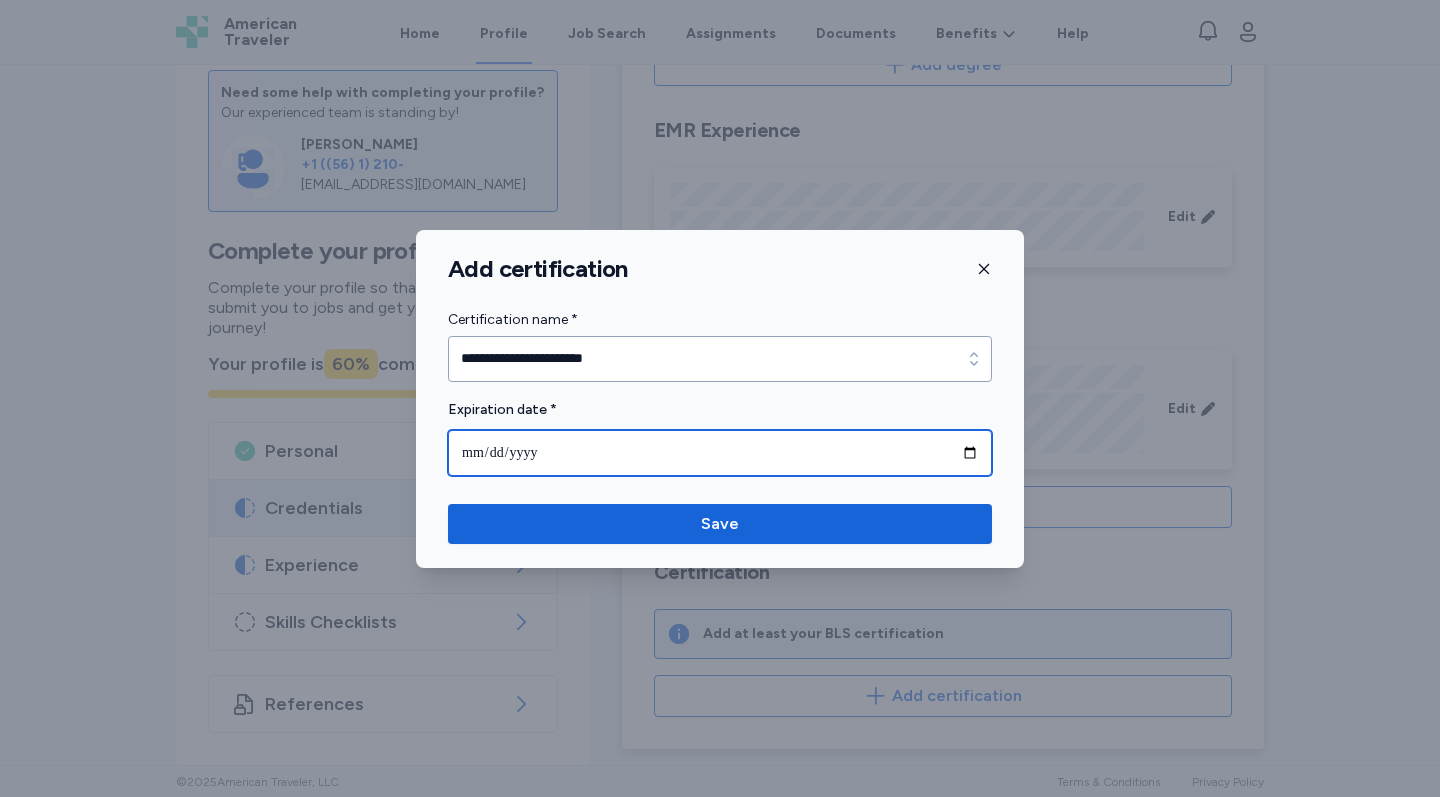 click at bounding box center (720, 453) 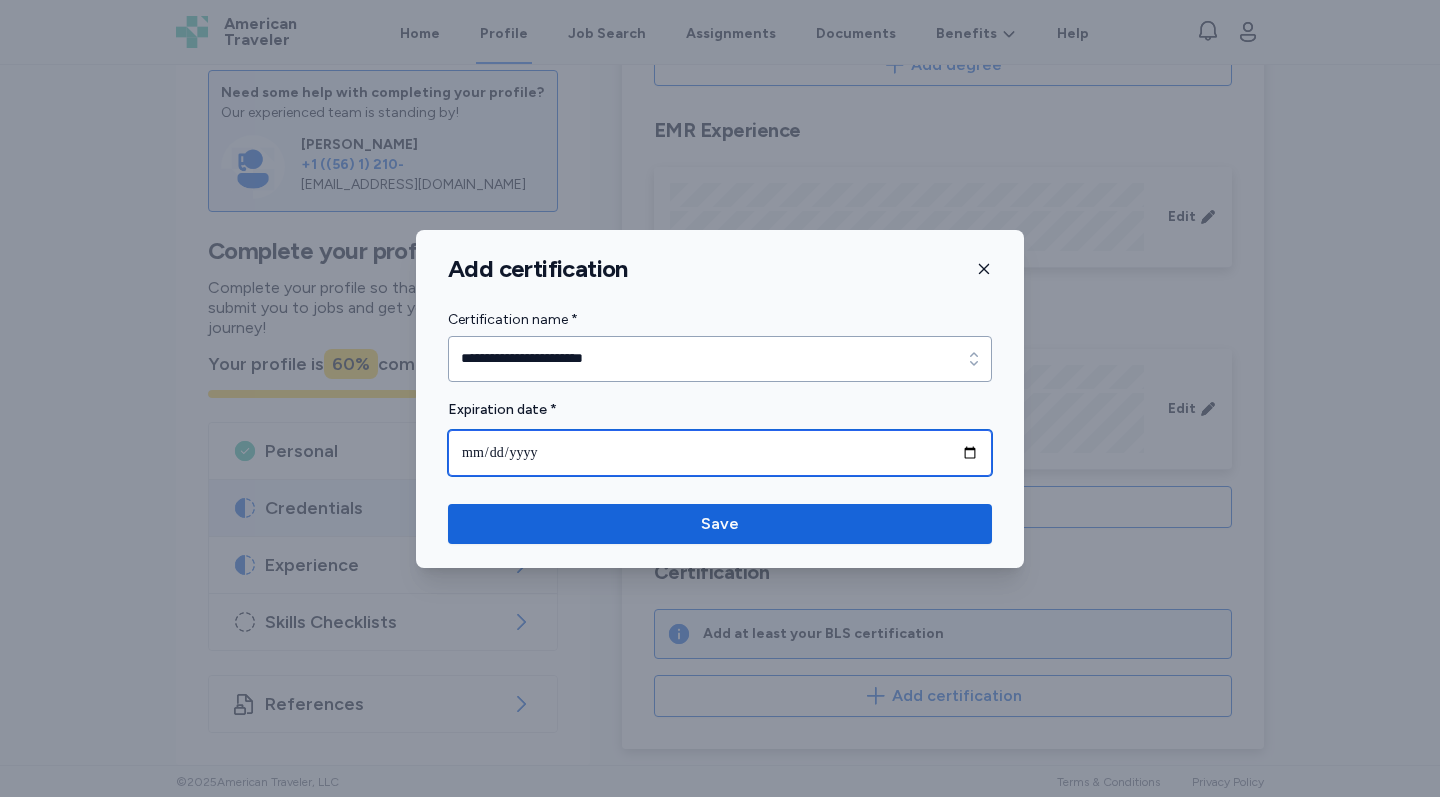 click on "**********" at bounding box center [720, 453] 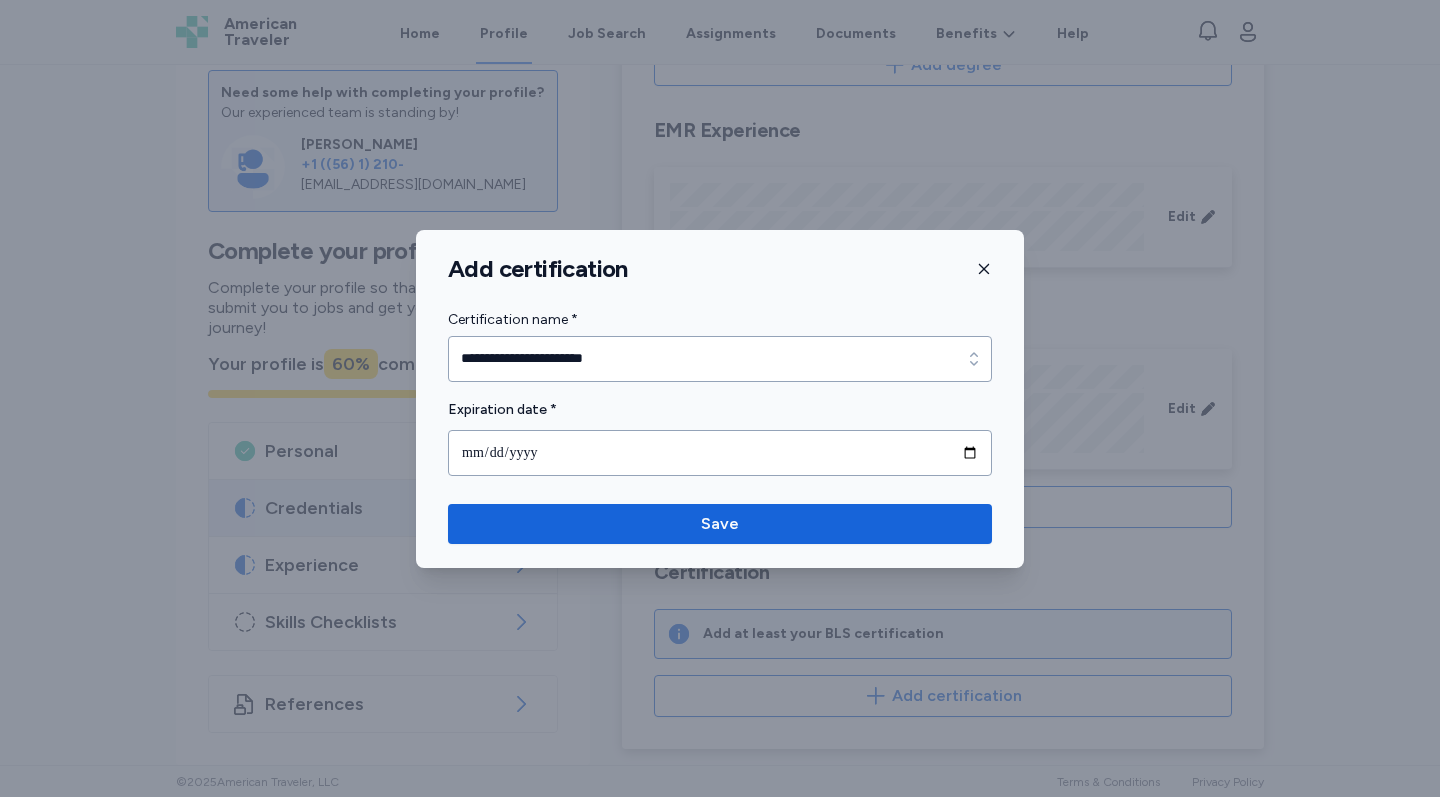 type on "**********" 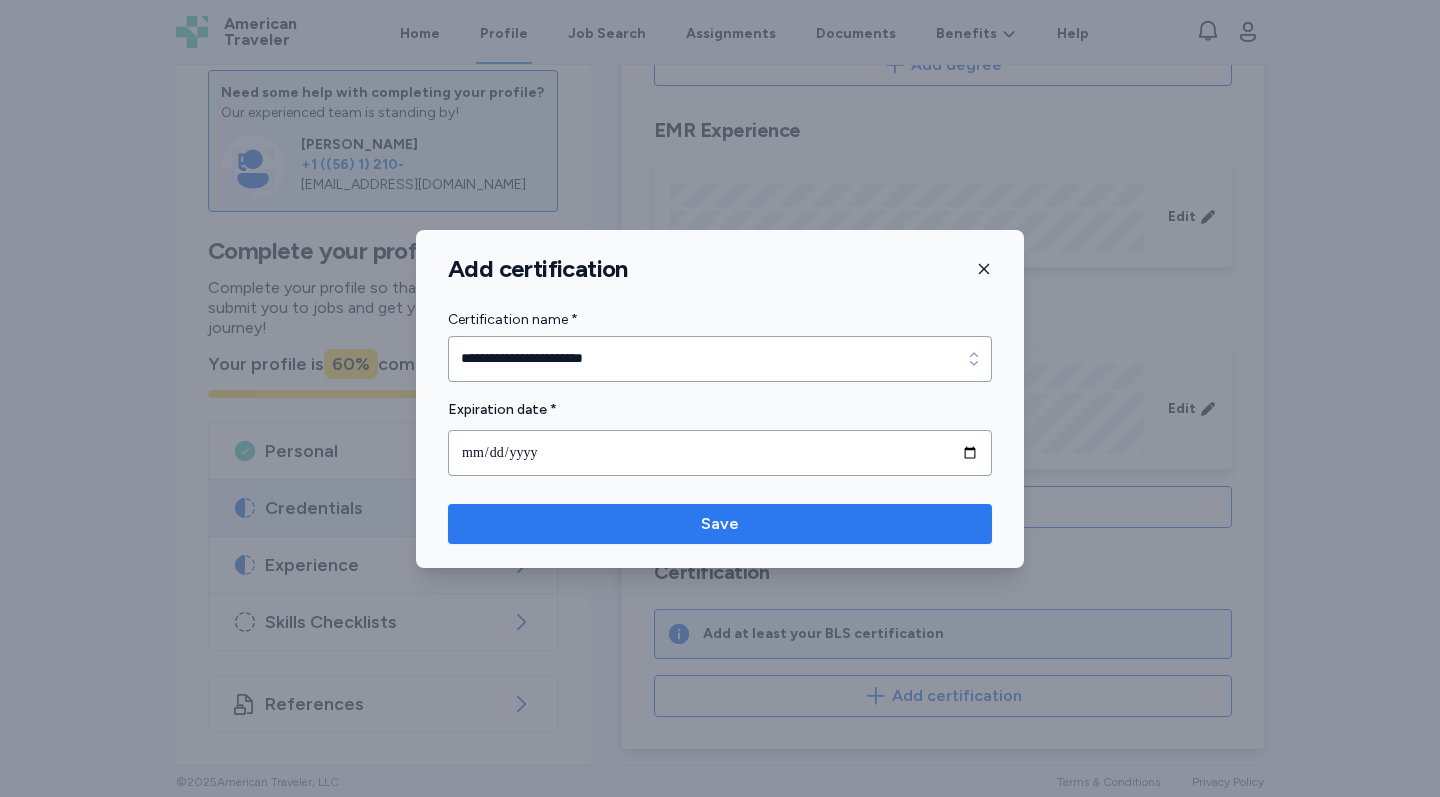 click on "Save" at bounding box center (720, 524) 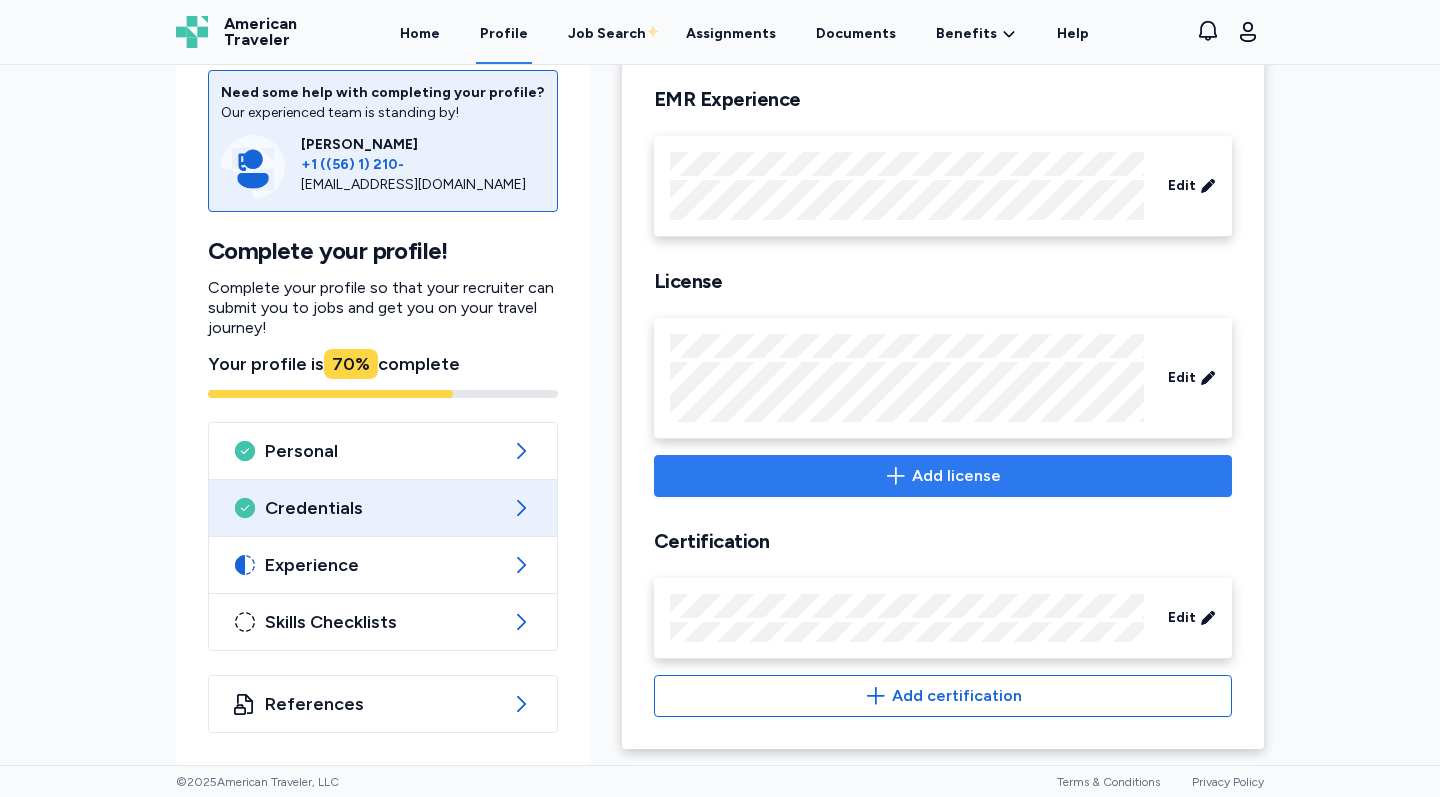 scroll, scrollTop: 874, scrollLeft: 0, axis: vertical 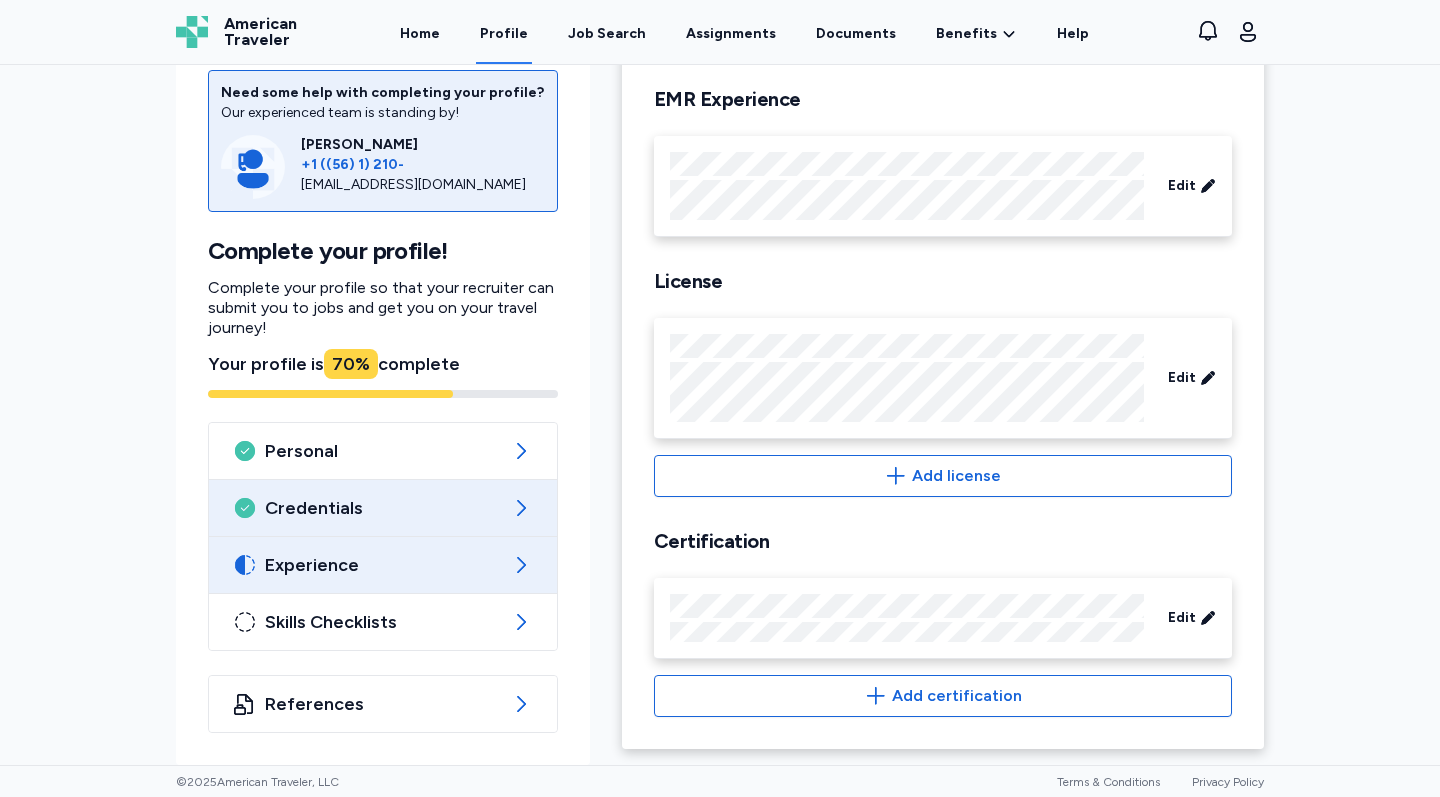 click on "Experience" at bounding box center (383, 565) 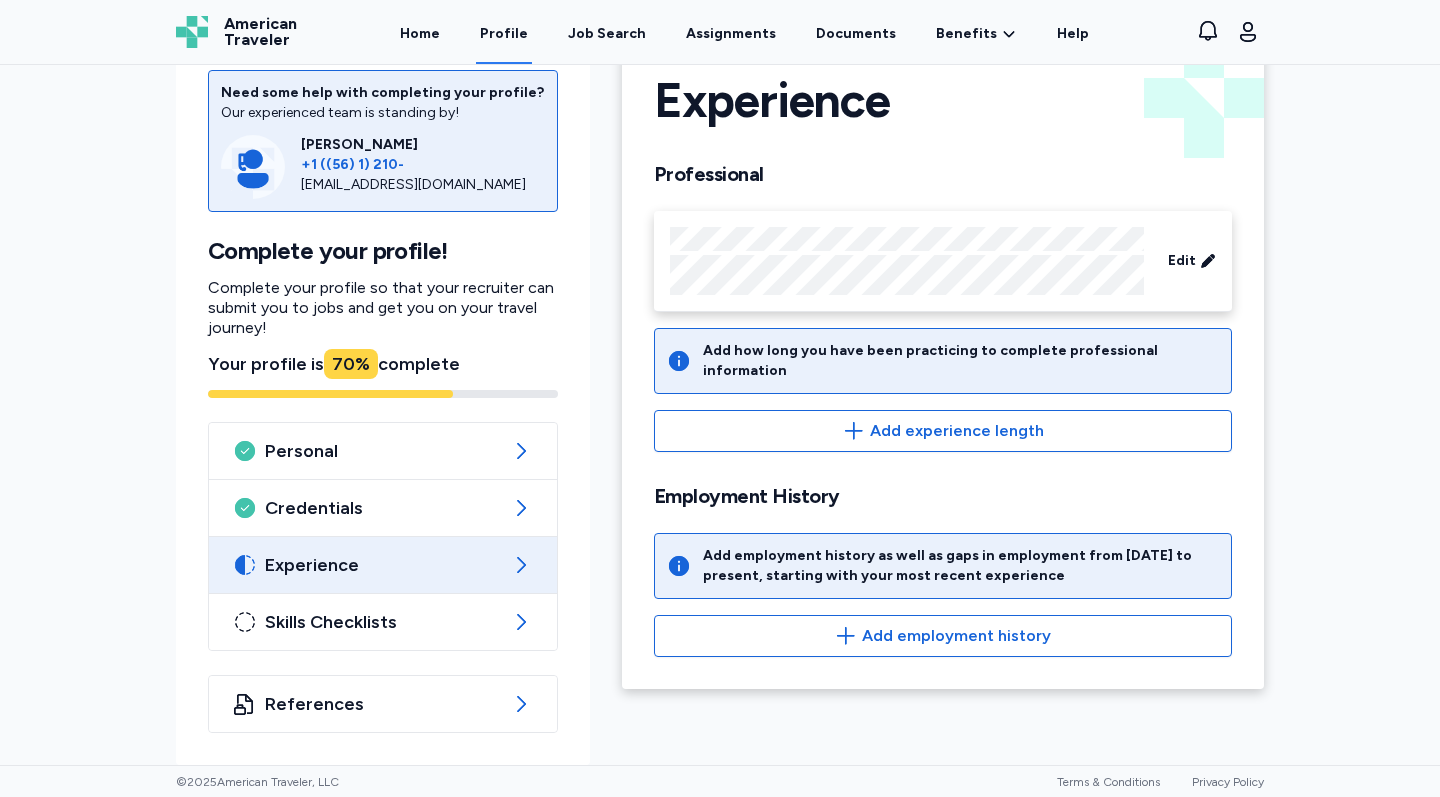 scroll, scrollTop: 59, scrollLeft: 0, axis: vertical 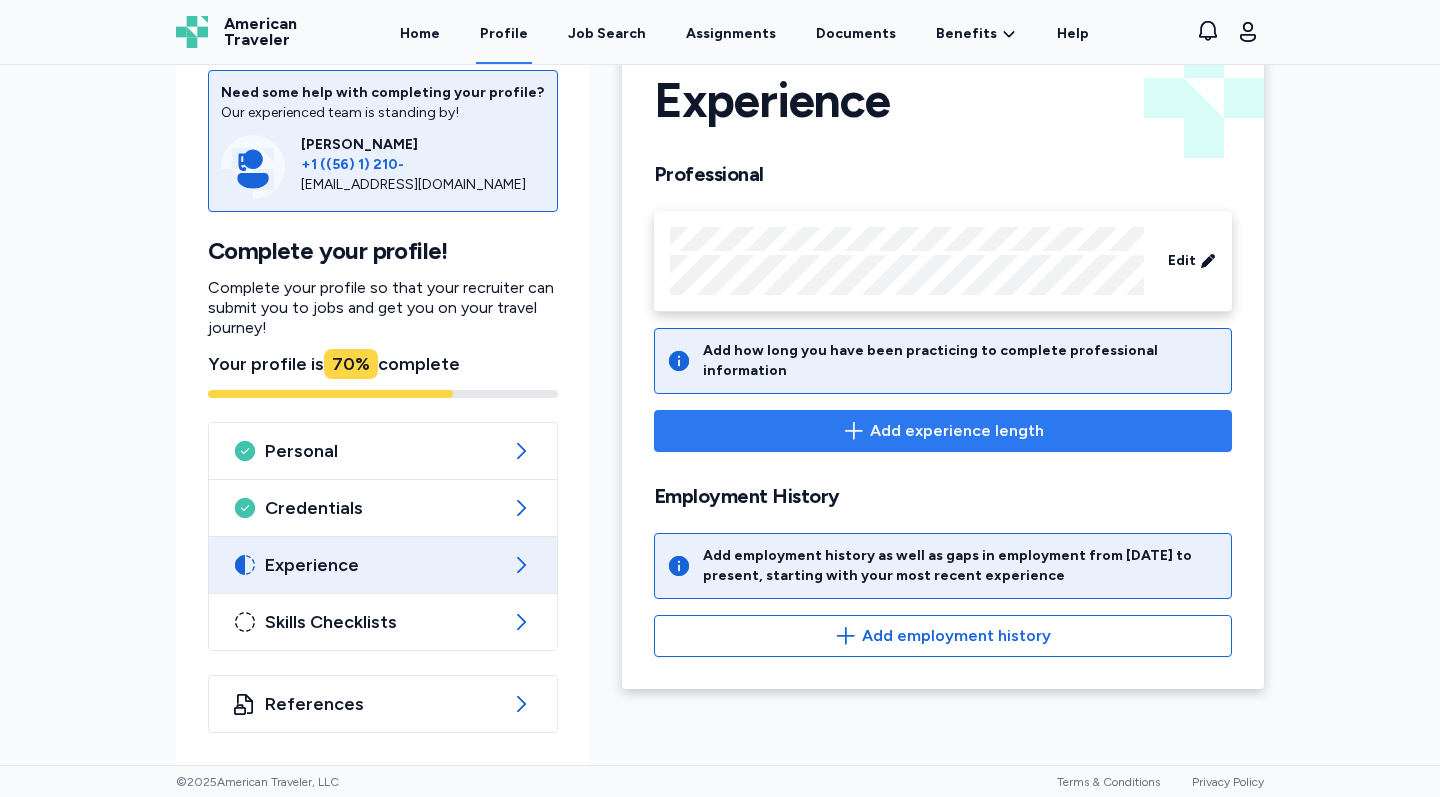 click on "Add experience length" at bounding box center [943, 431] 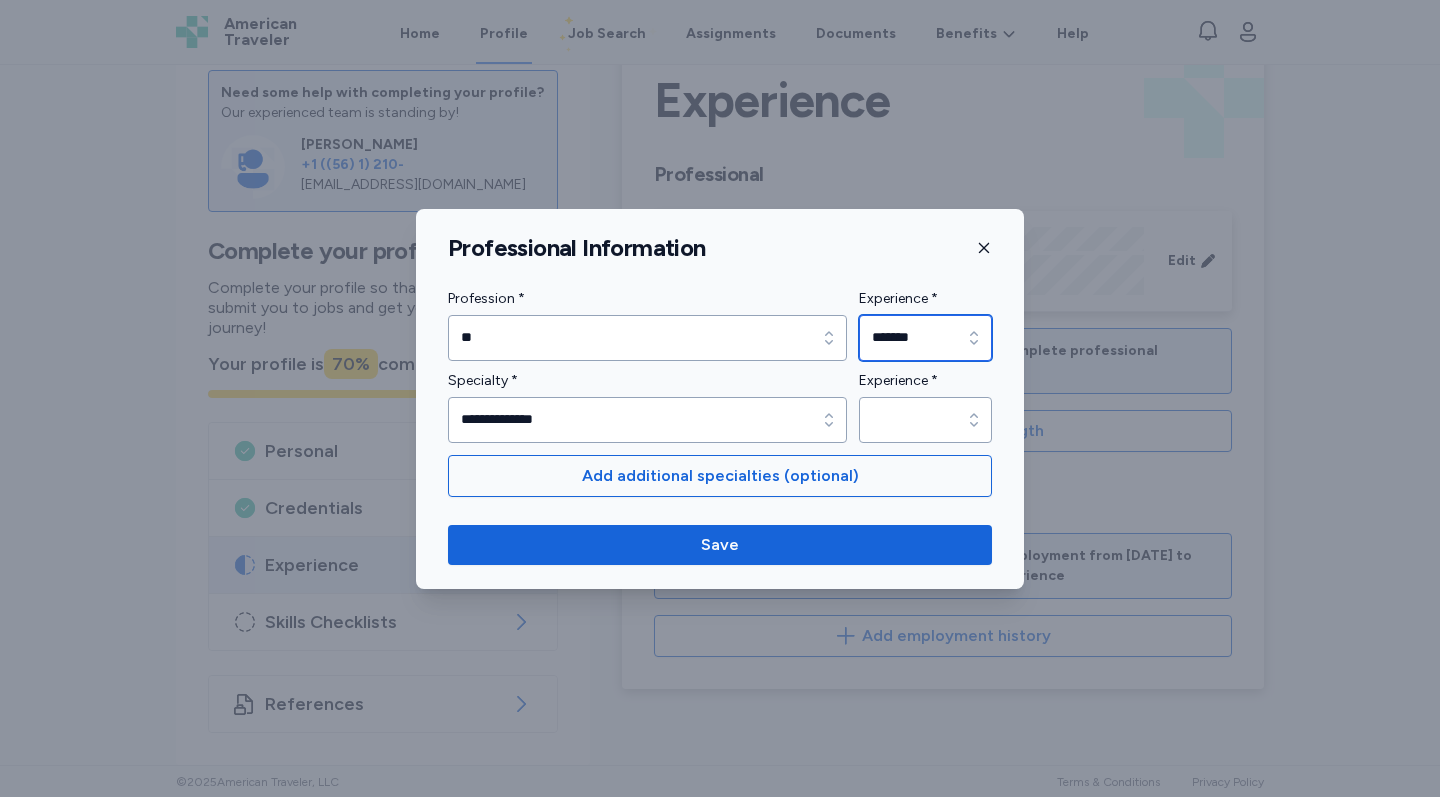 click on "*******" at bounding box center [925, 338] 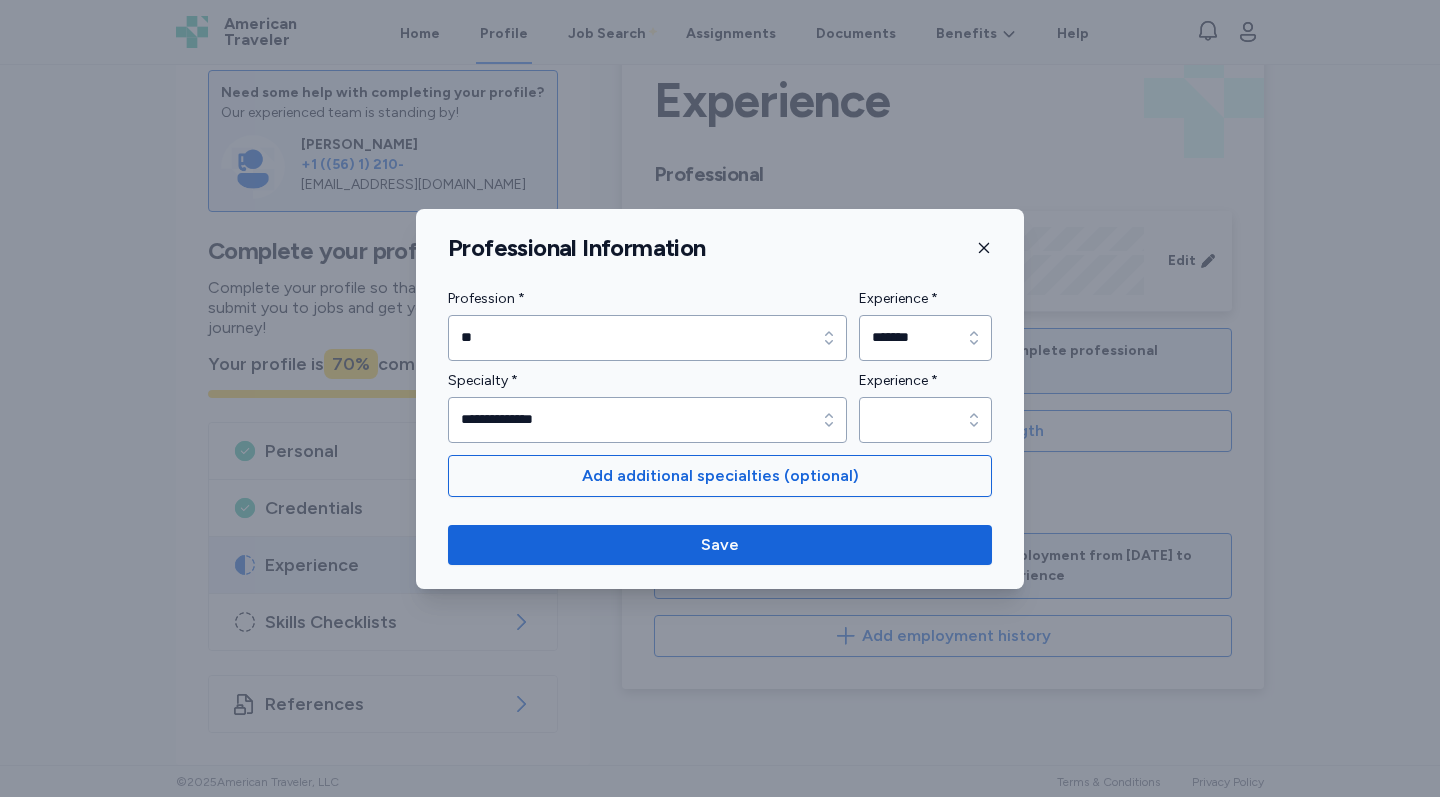 click on "**********" at bounding box center (720, 392) 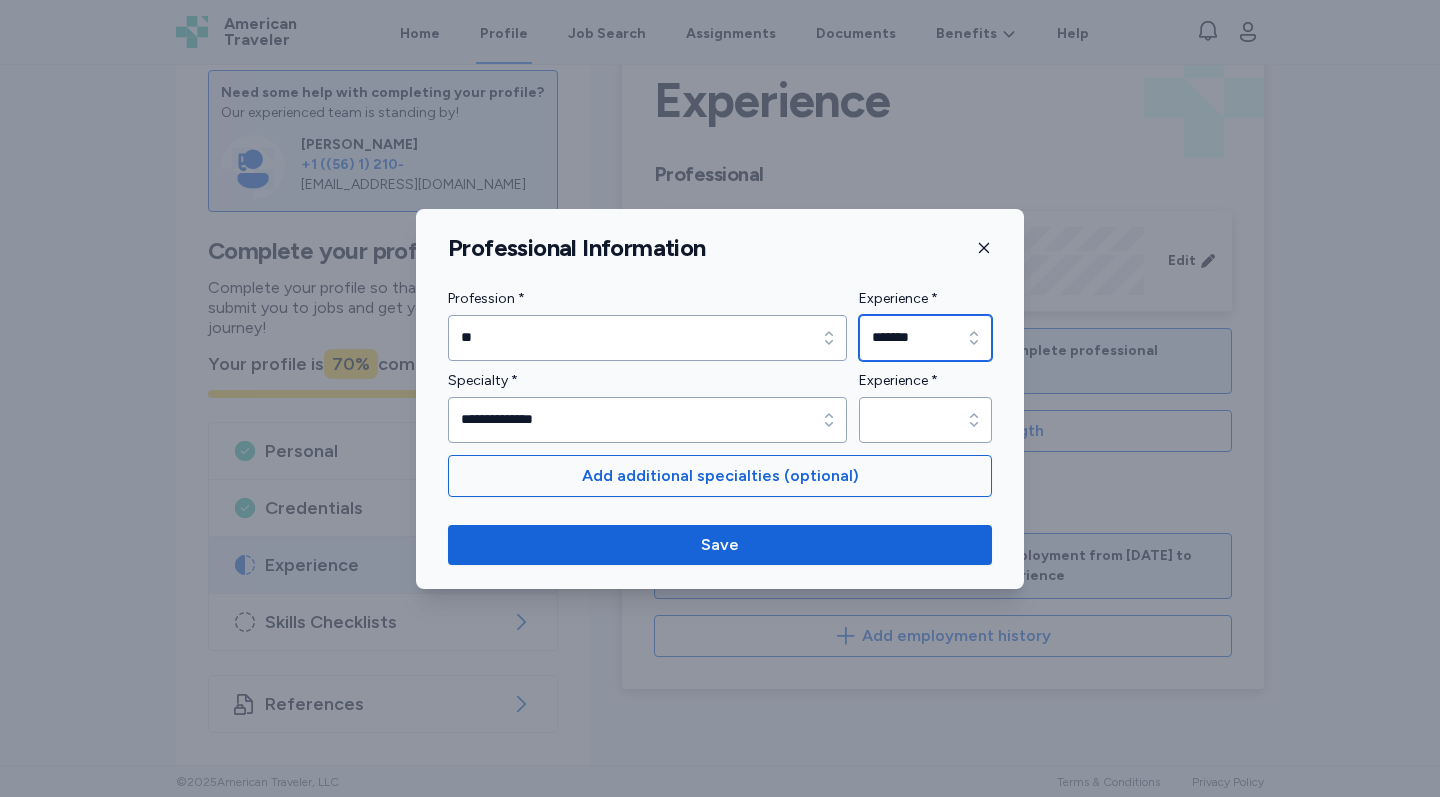 click at bounding box center (974, 338) 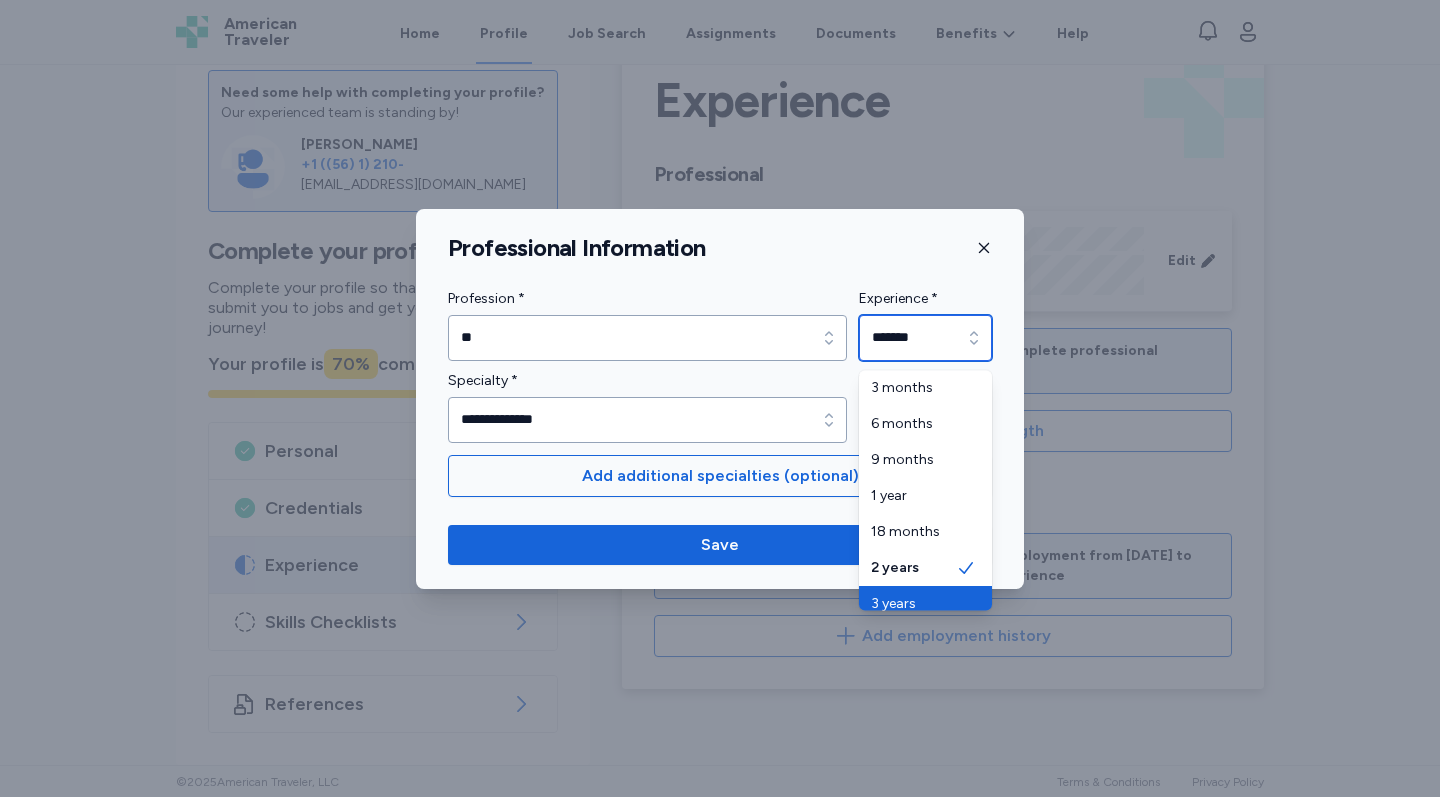 scroll, scrollTop: 0, scrollLeft: 0, axis: both 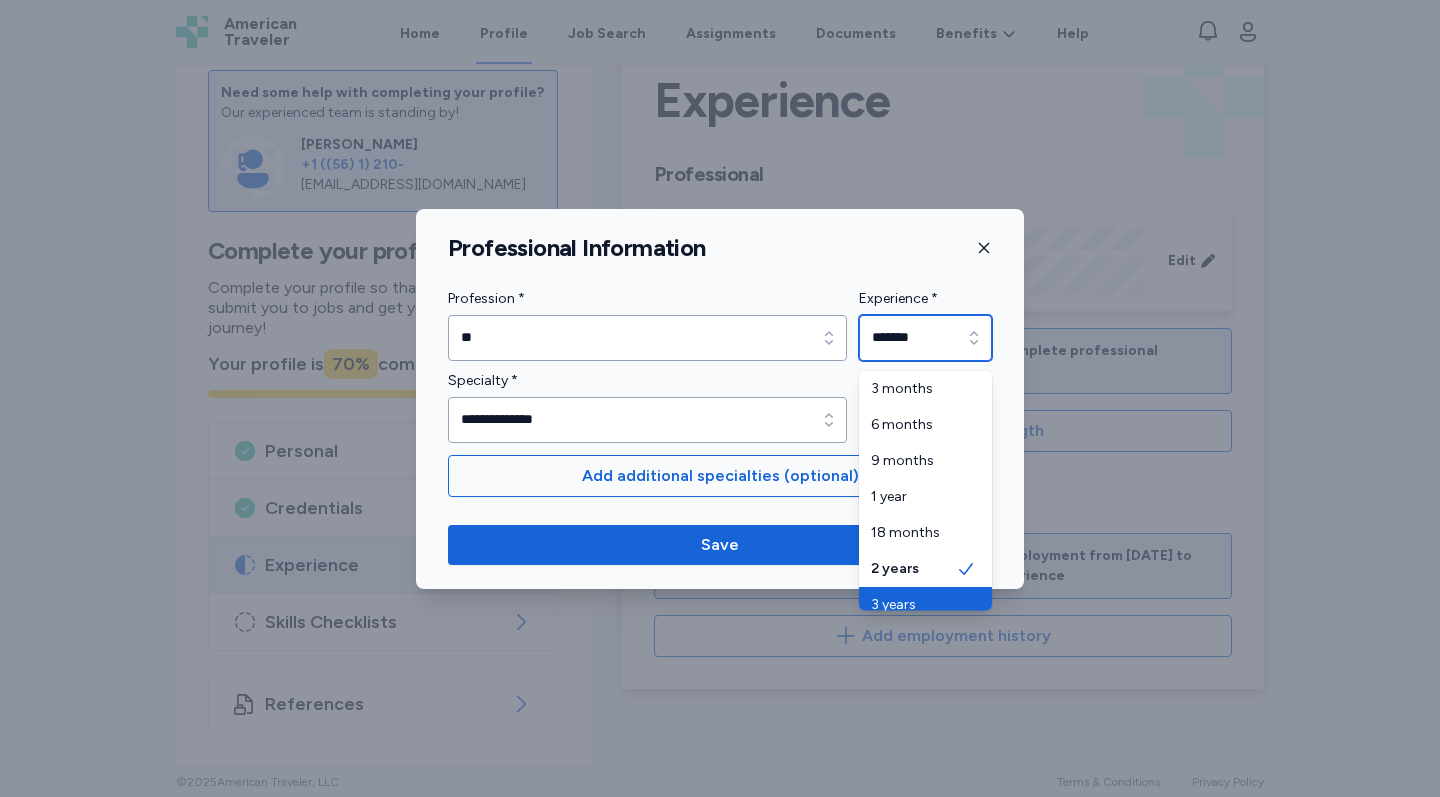 type on "*******" 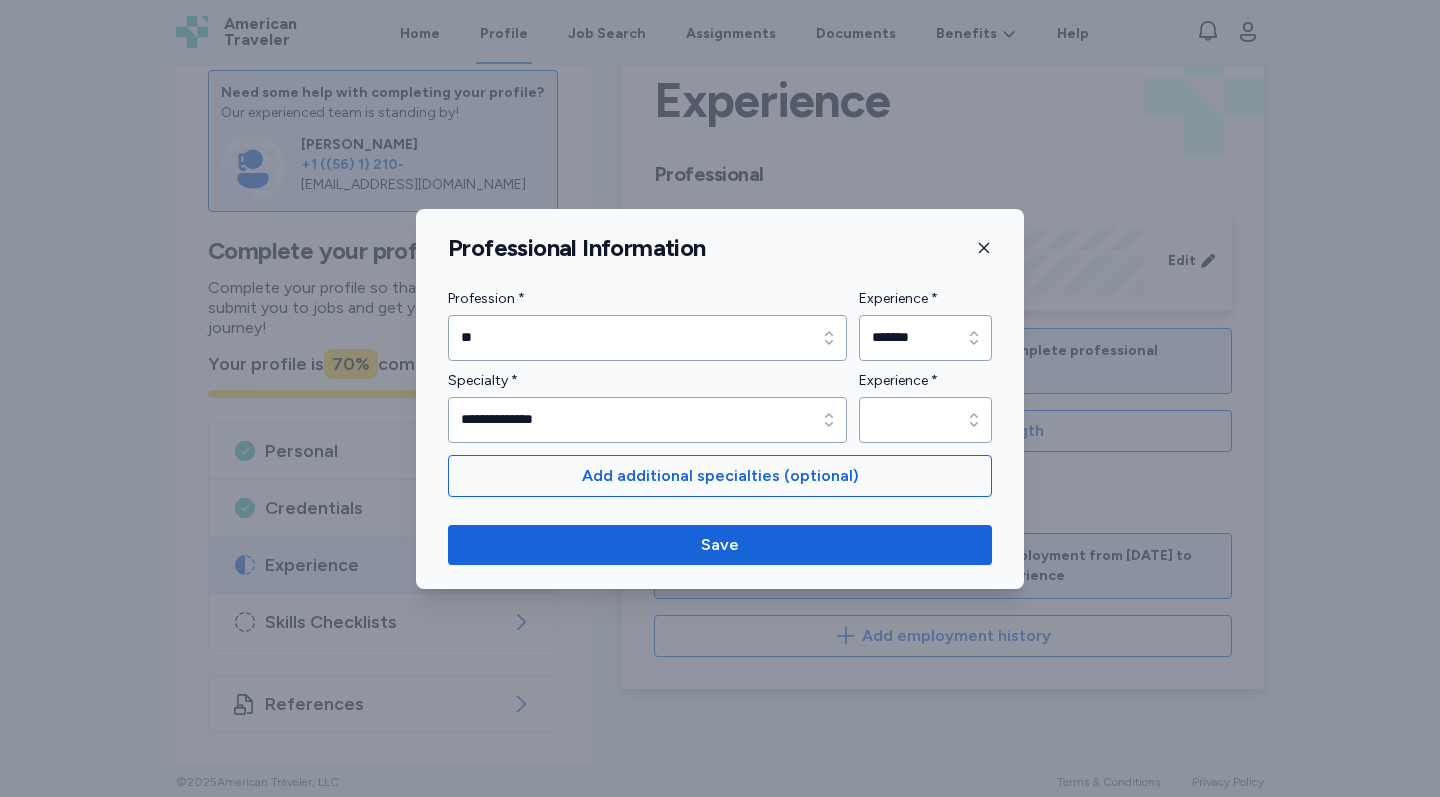 click at bounding box center [720, 398] 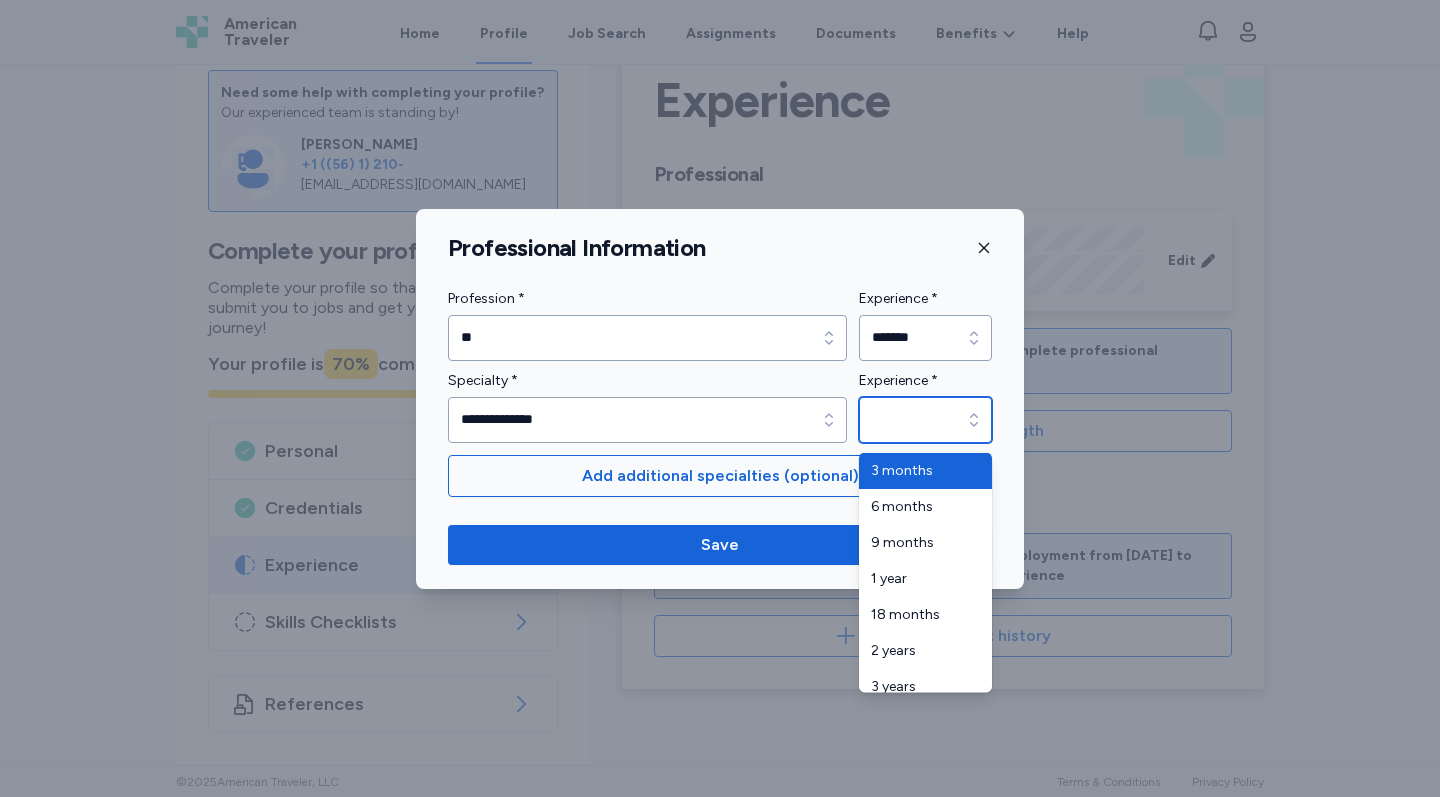 click on "Experience *" at bounding box center (925, 420) 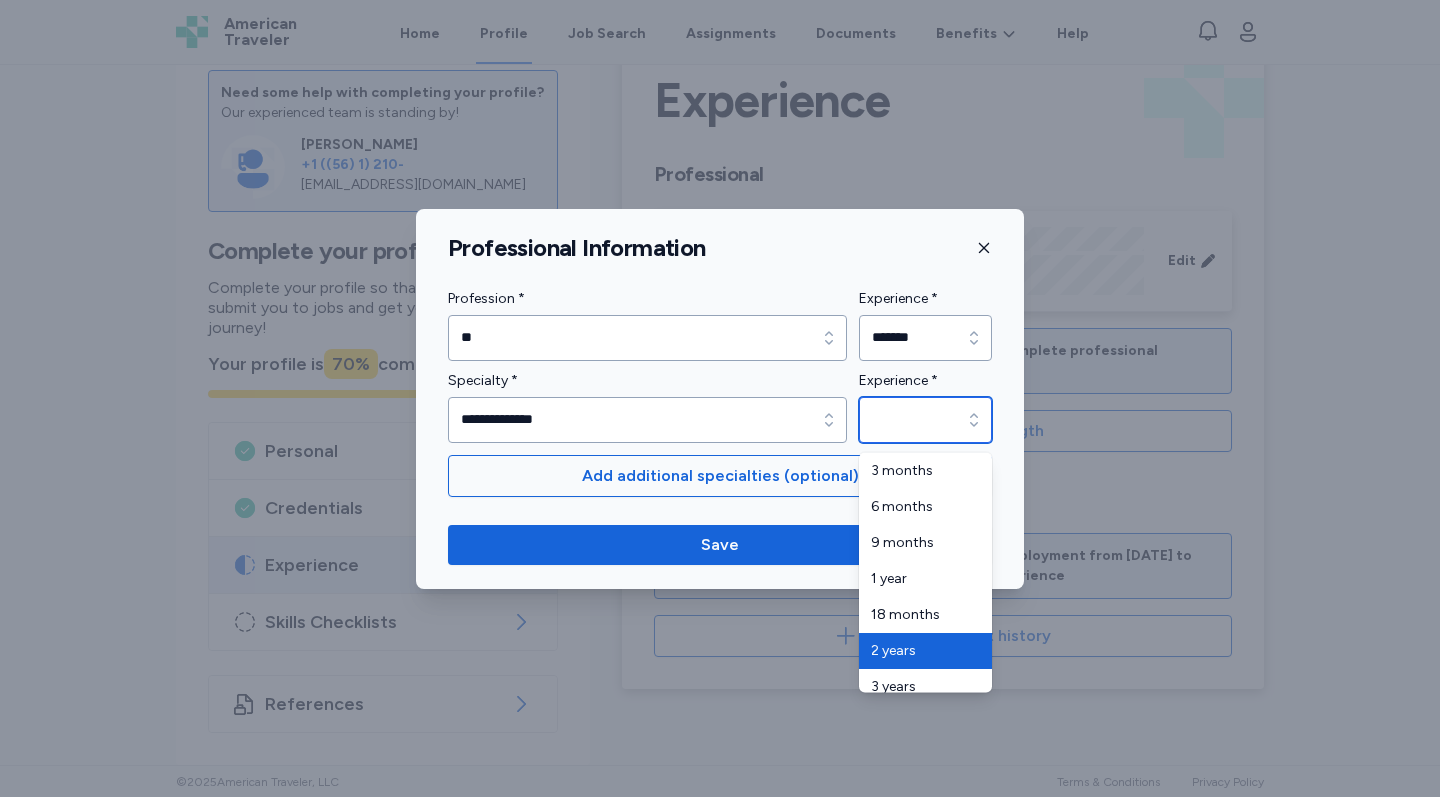type on "*******" 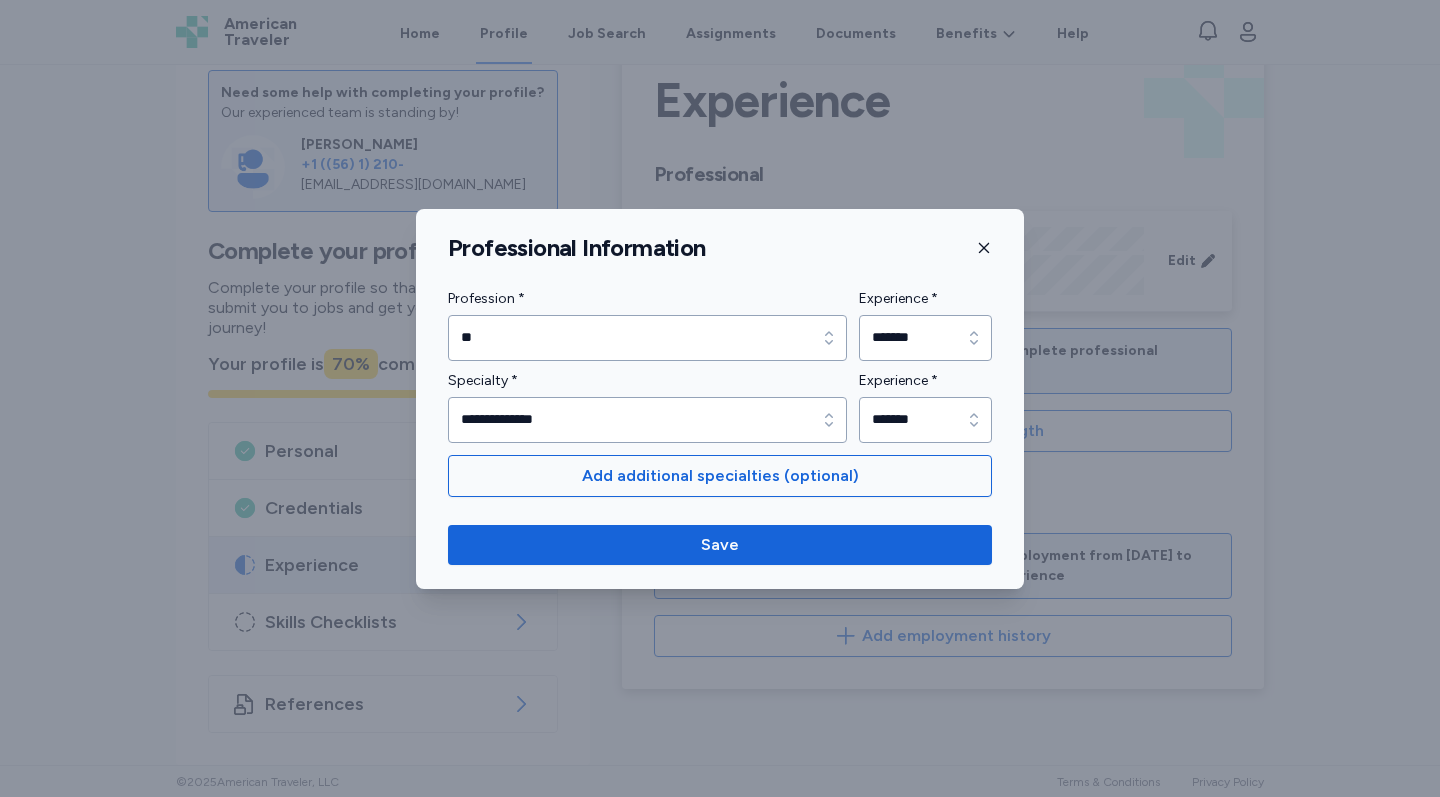 click at bounding box center [720, 398] 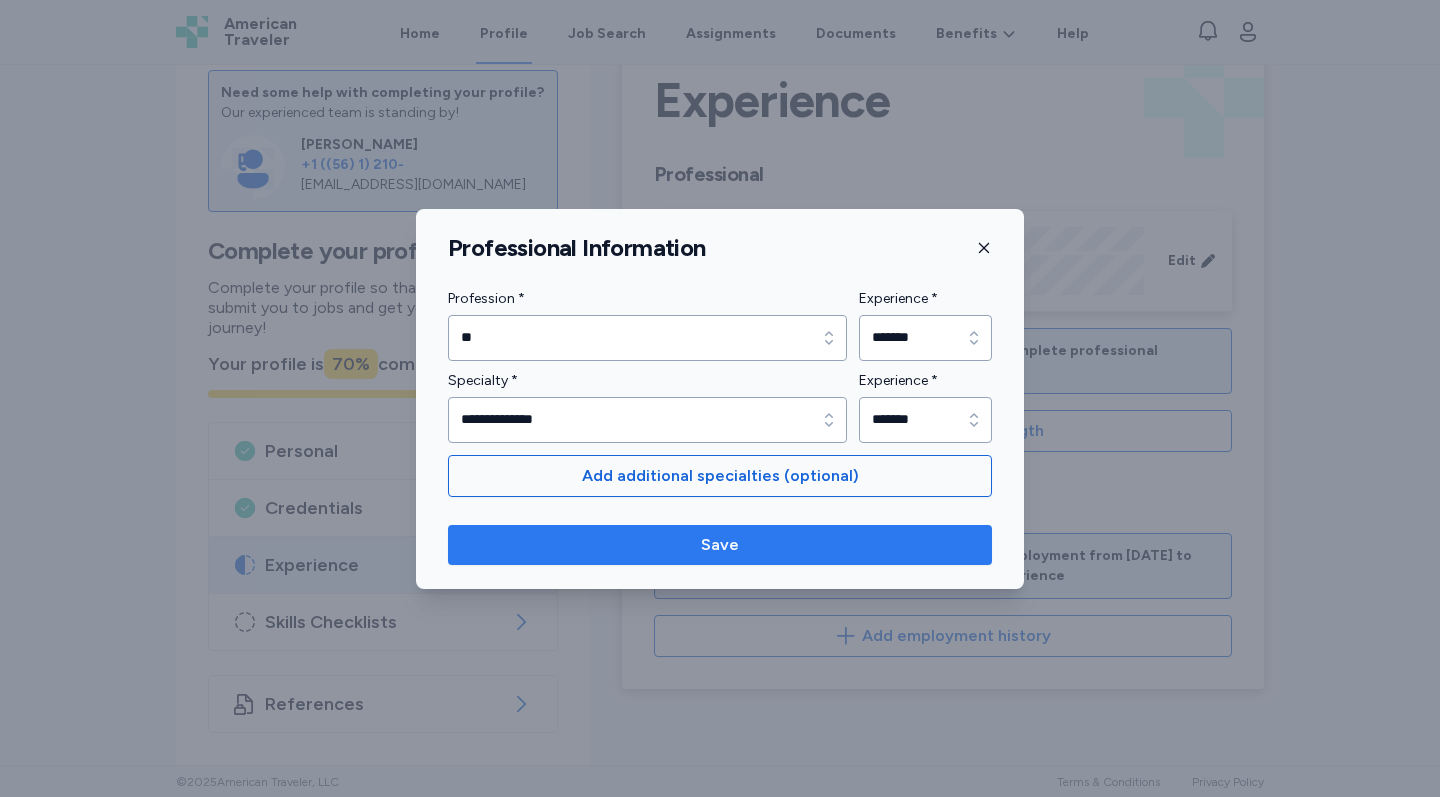 click on "Save" at bounding box center (720, 545) 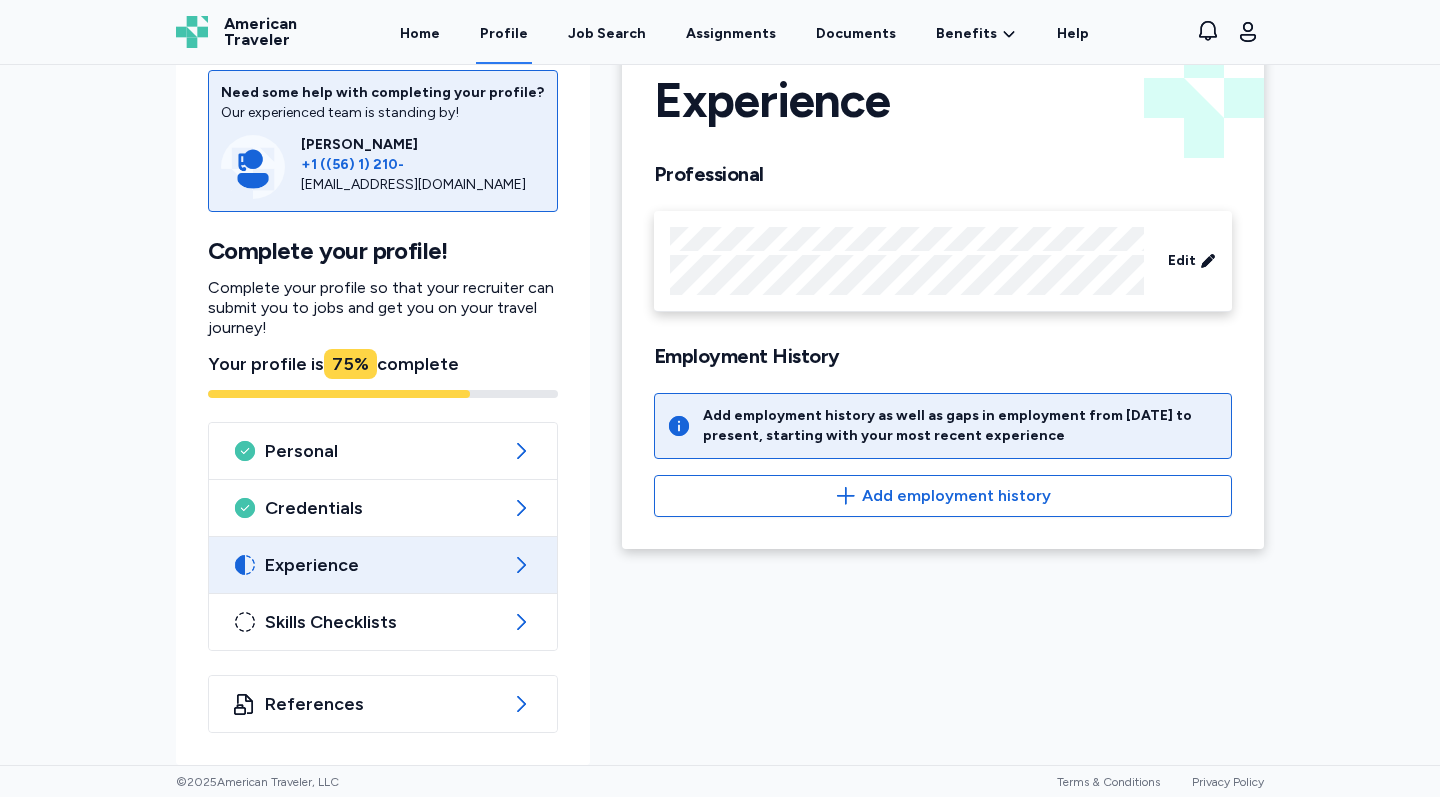 click on "Add additional specialties (optional)" at bounding box center [720, 472] 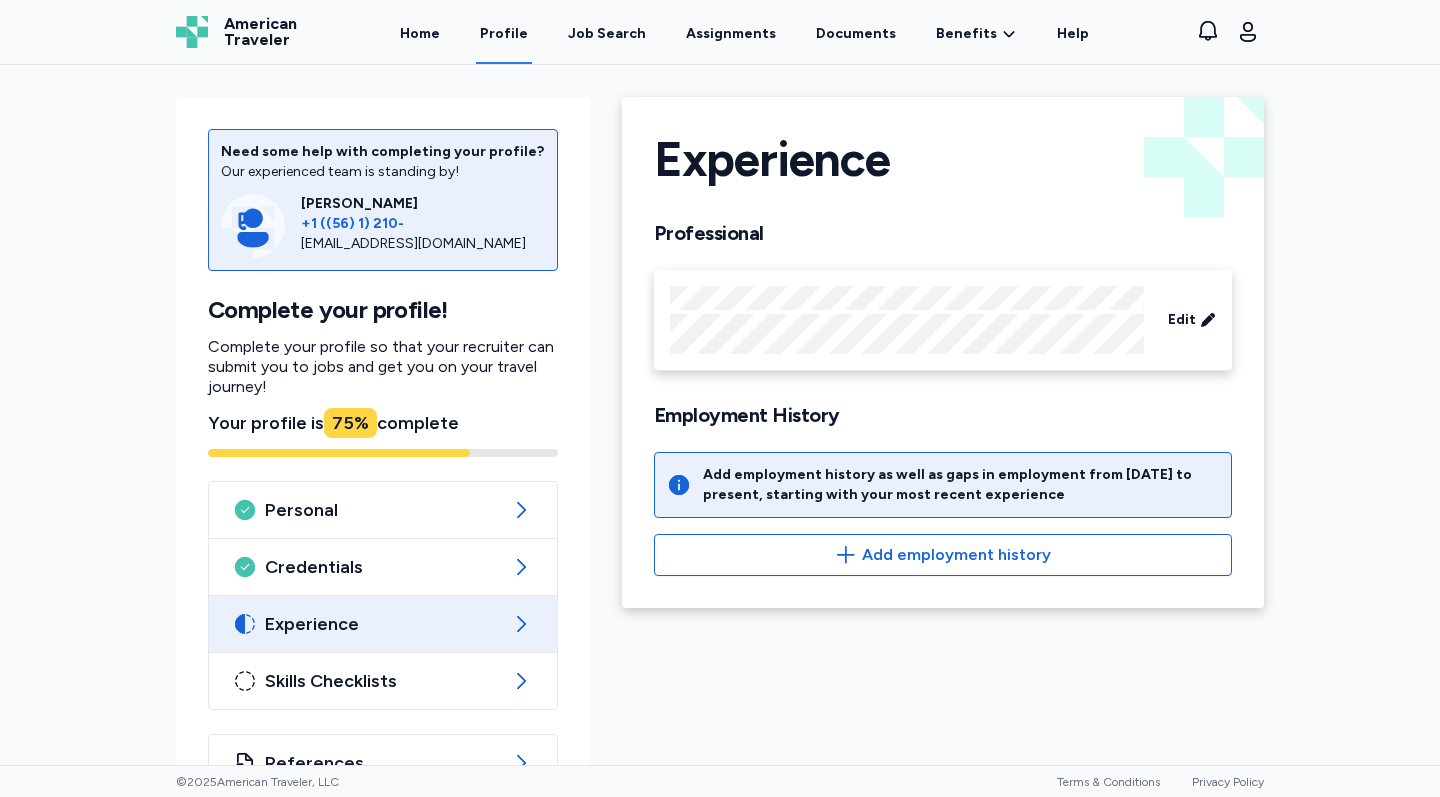 scroll, scrollTop: 0, scrollLeft: 0, axis: both 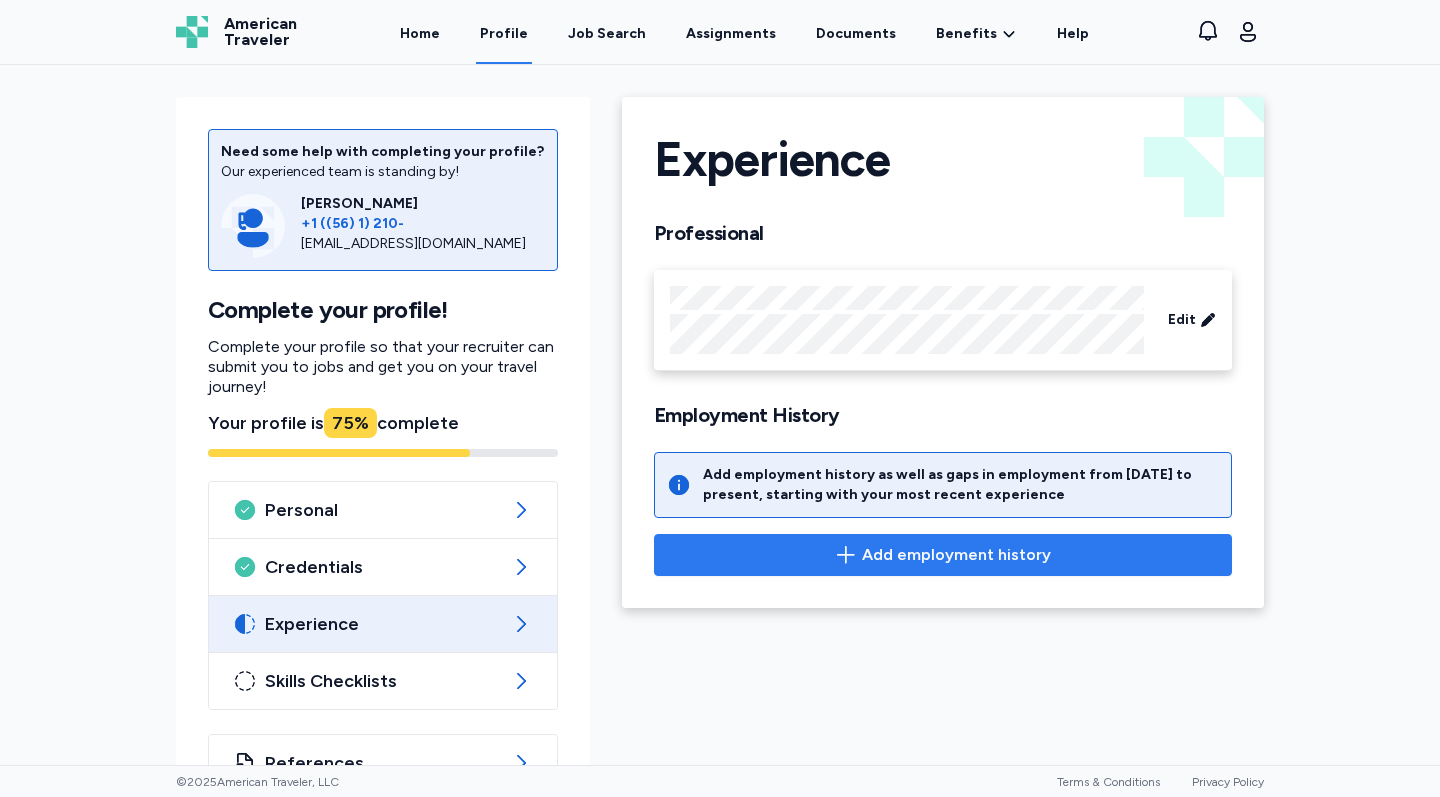 click on "Add employment history" at bounding box center [943, 555] 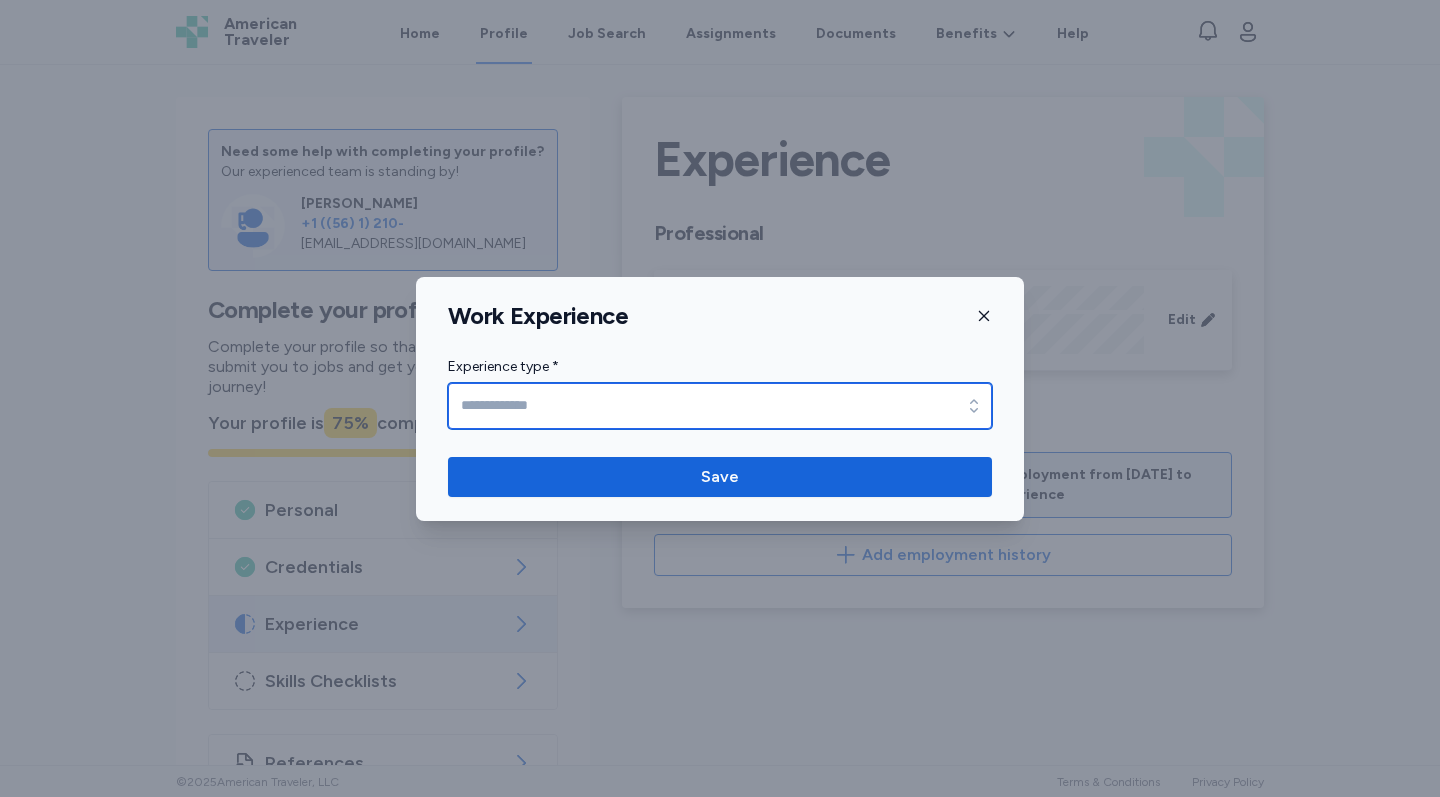 click on "Experience type *" at bounding box center (720, 406) 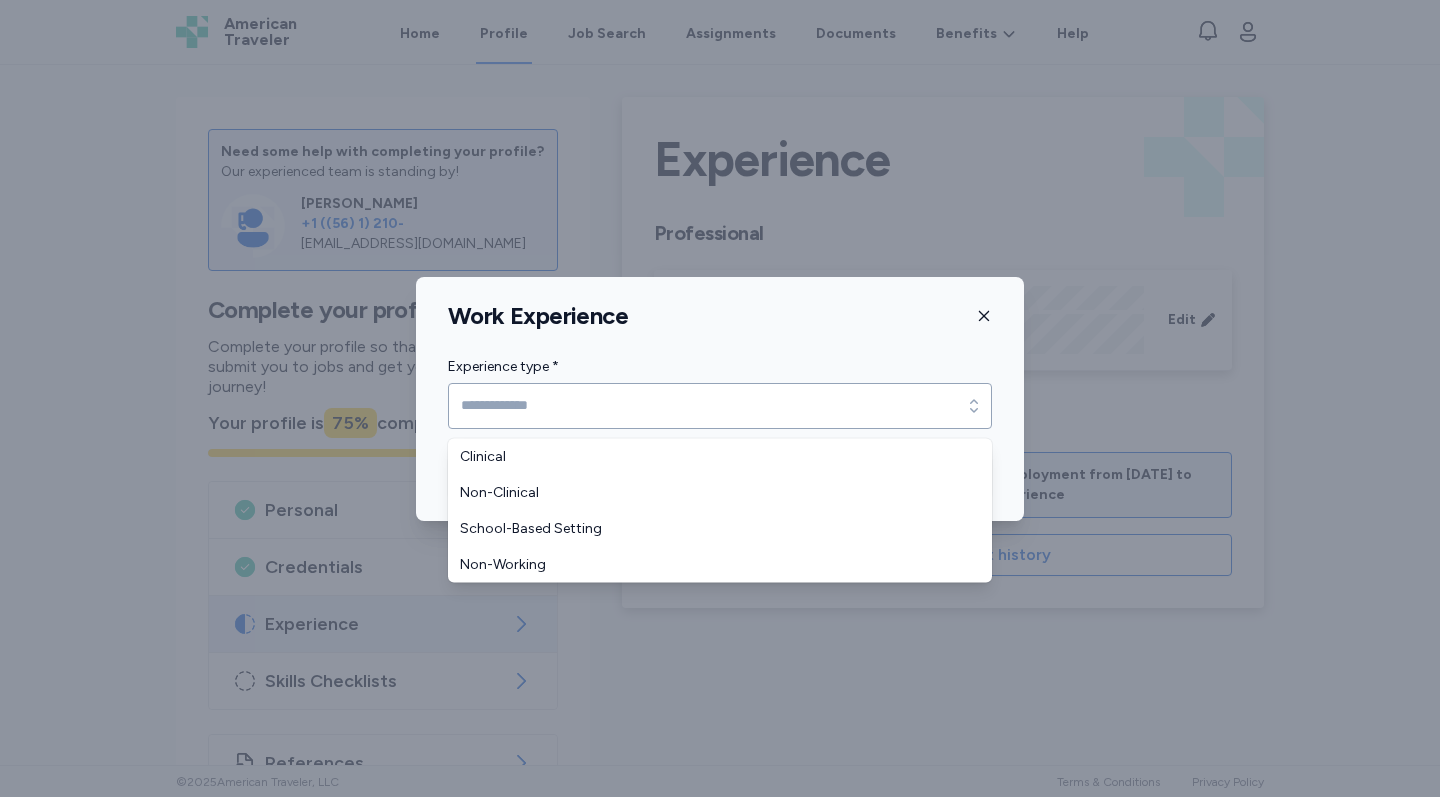 click on "Work Experience Experience type * Experience type * Save Clinical Non-Clinical School-Based Setting Non-Working" at bounding box center (720, 398) 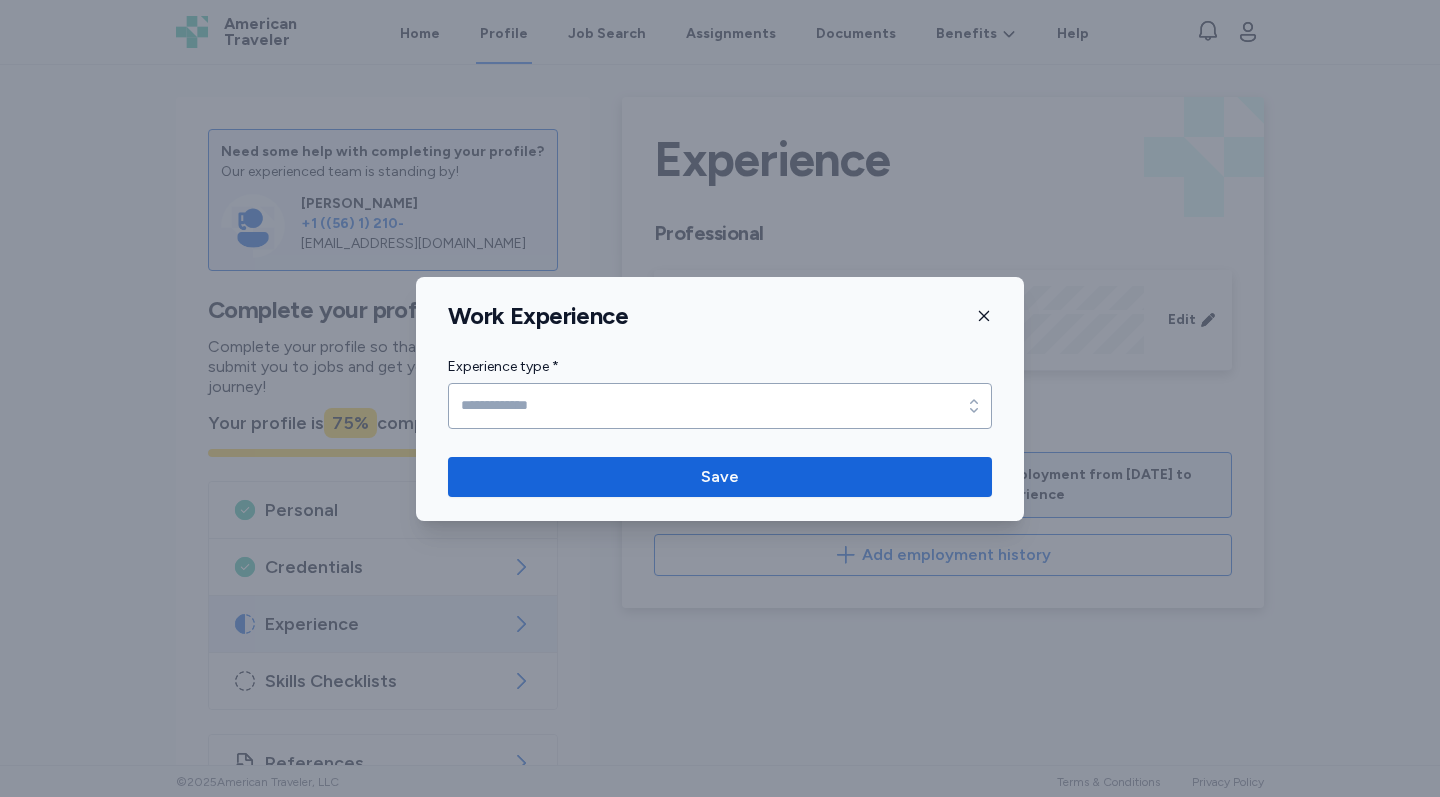 click on "Work Experience" at bounding box center [720, 316] 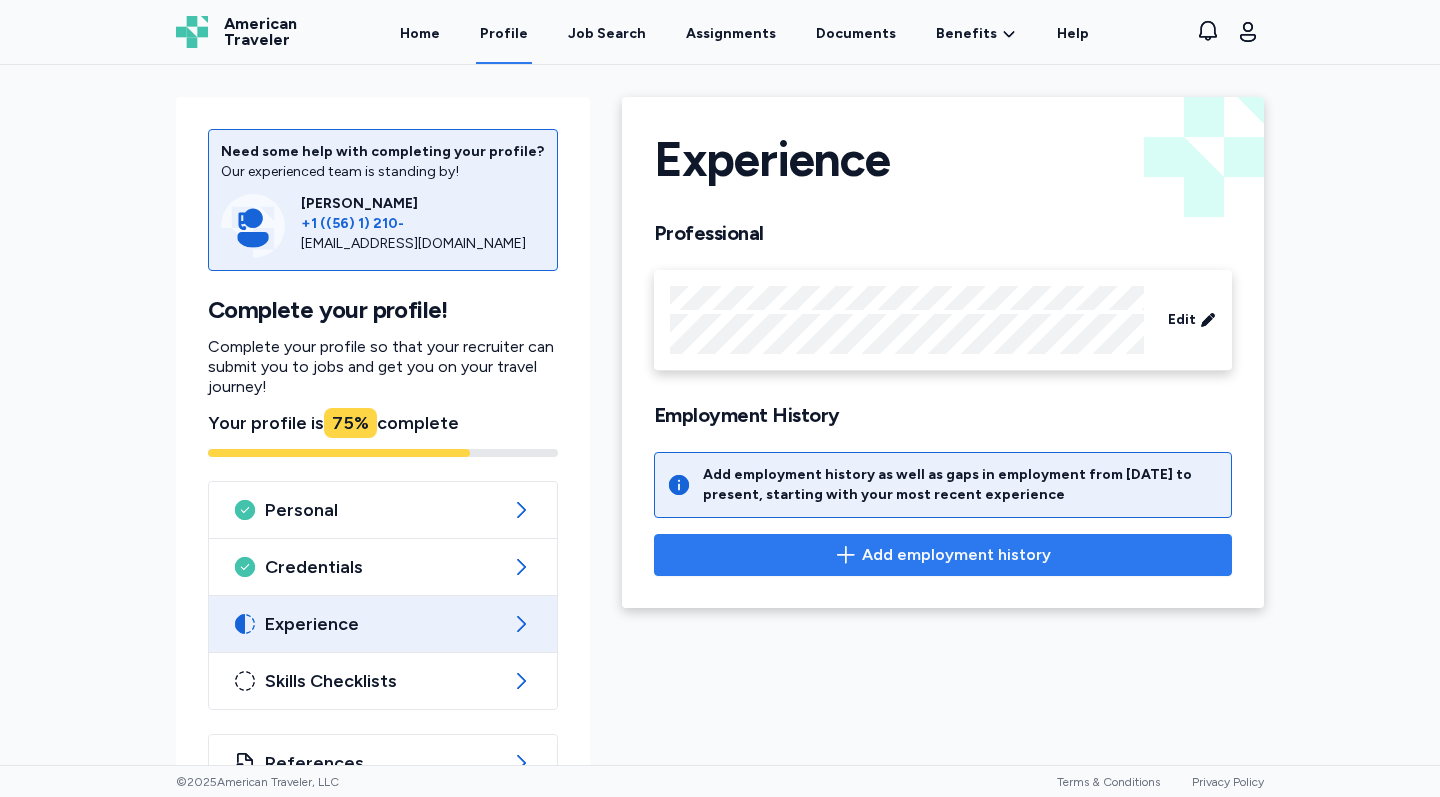 click on "Add employment history" at bounding box center (956, 555) 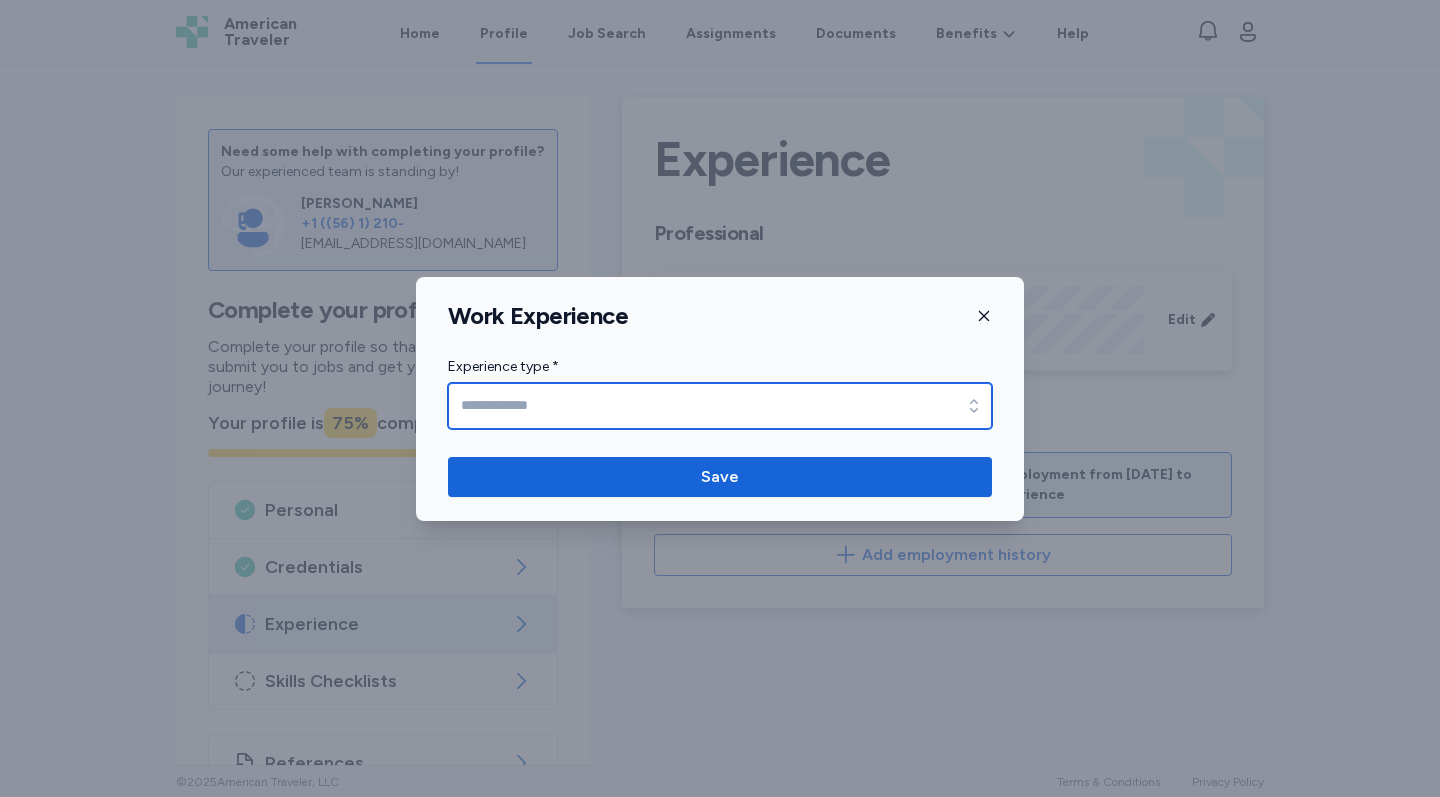 click on "Experience type *" at bounding box center [720, 406] 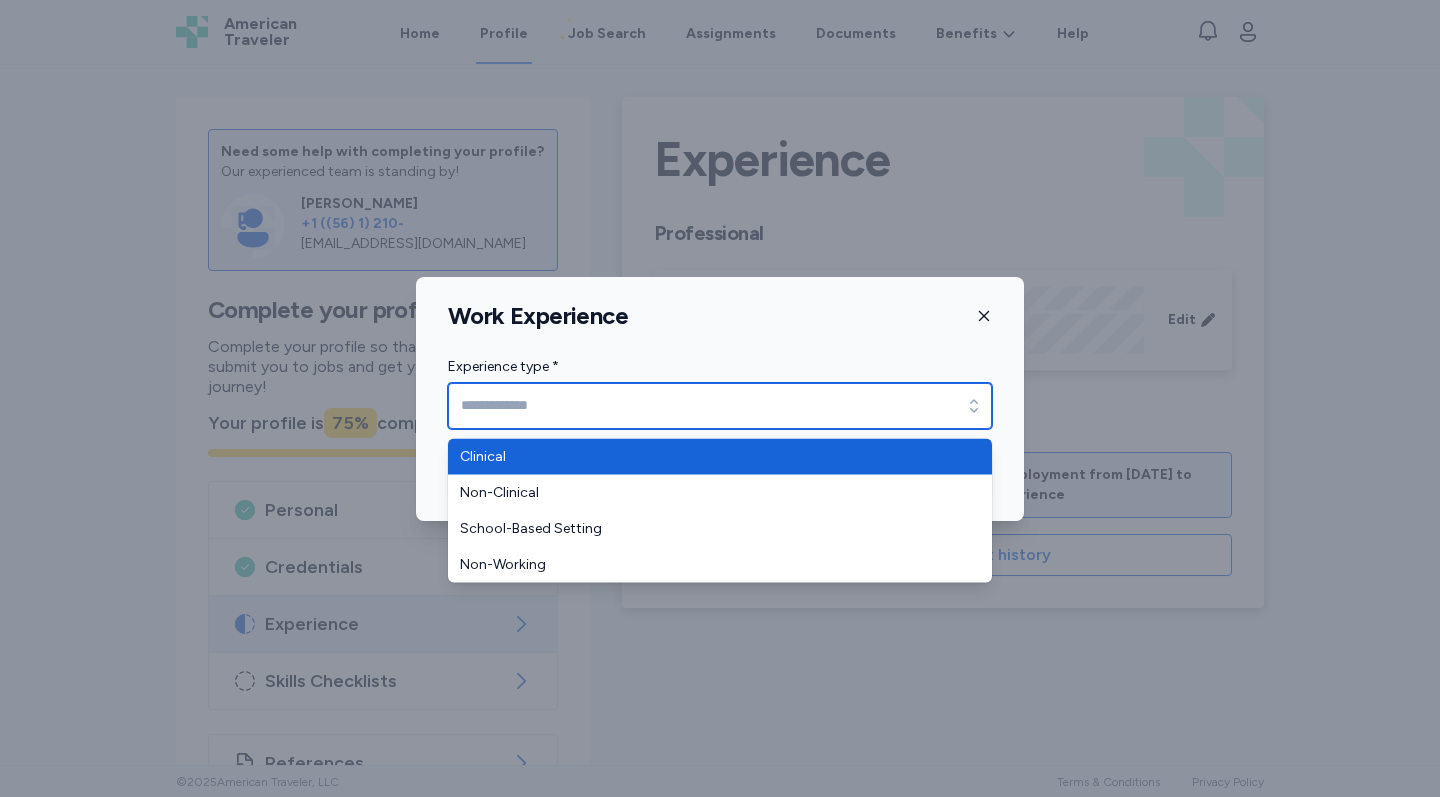 click on "Experience type *" at bounding box center (720, 406) 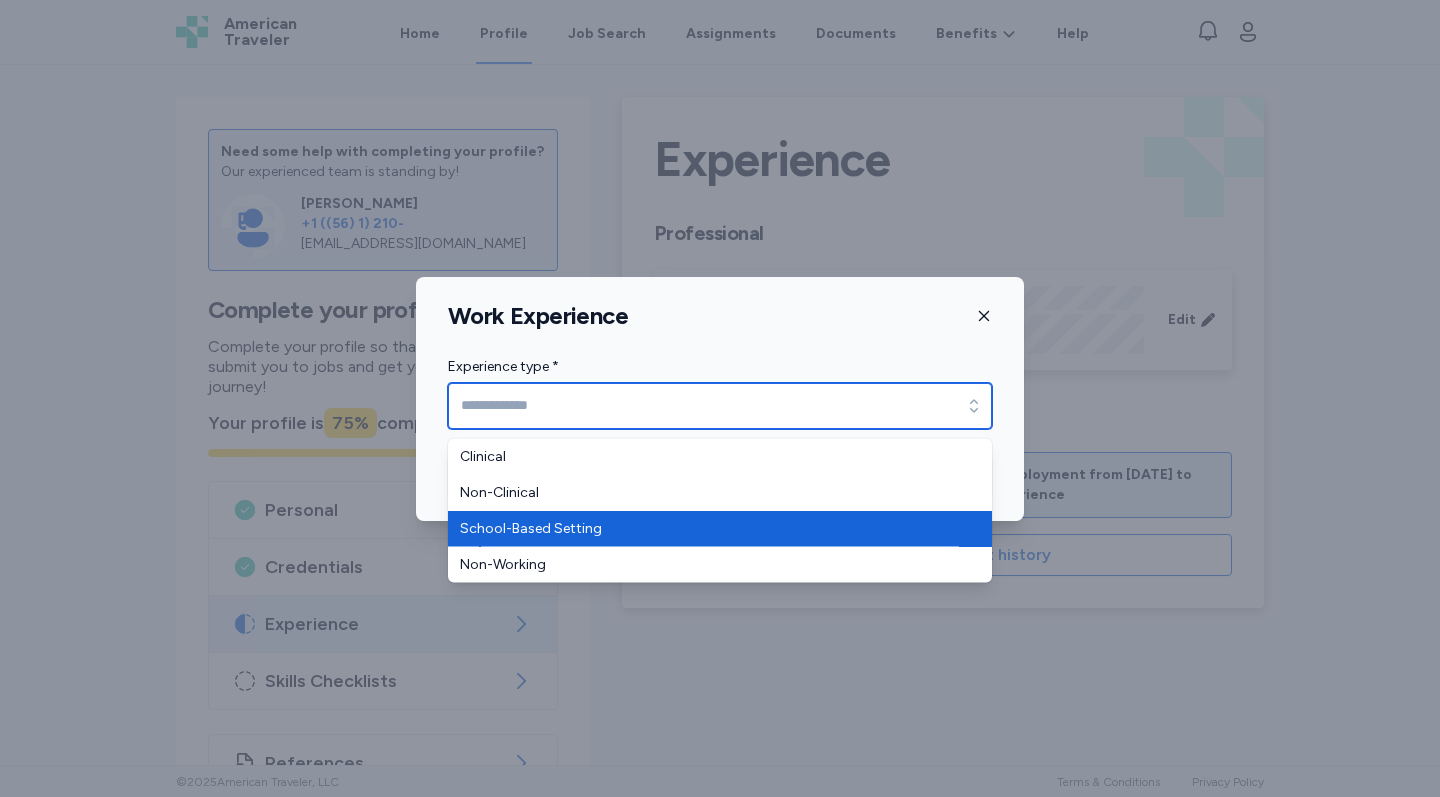 type on "**********" 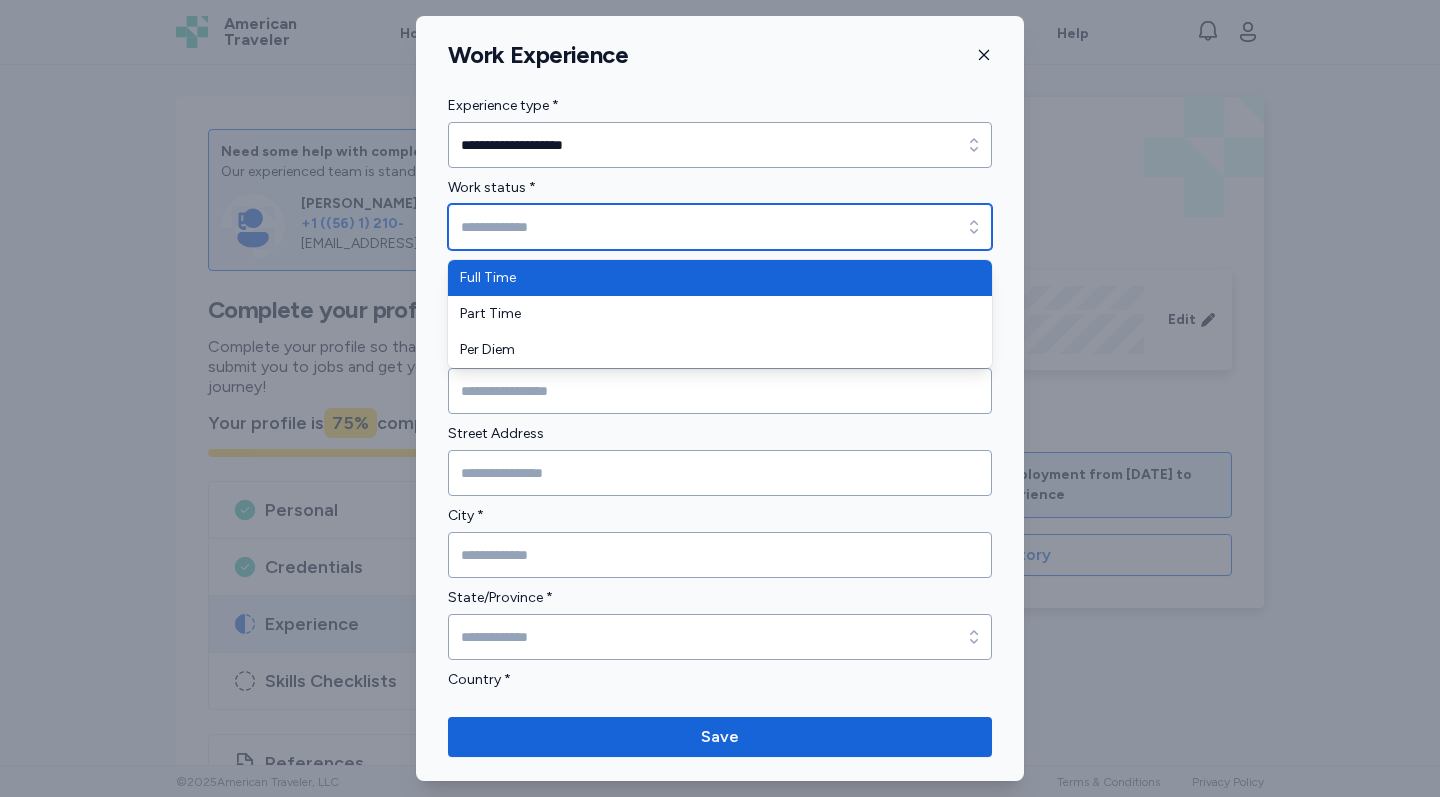 click on "Work status *" at bounding box center (720, 227) 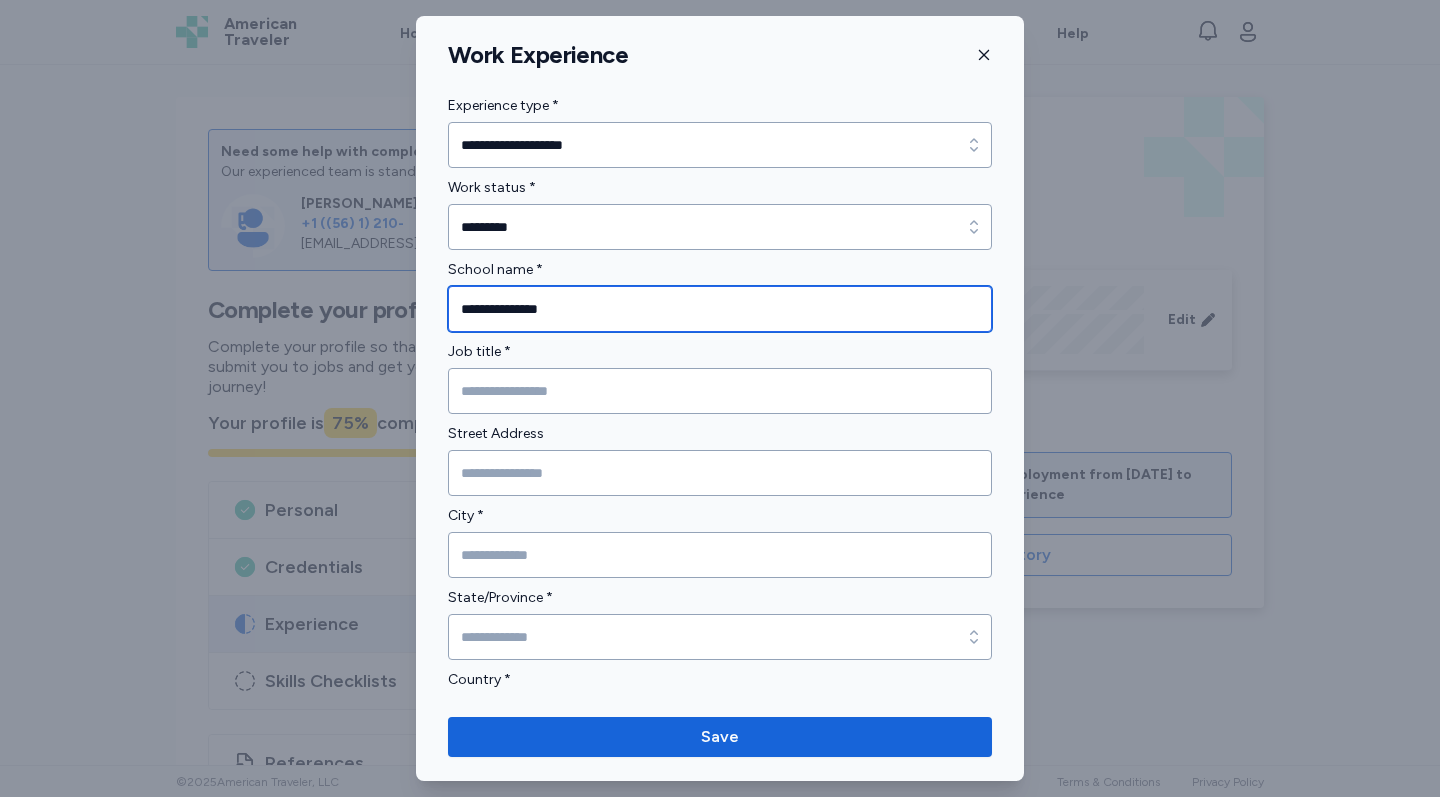 type on "**********" 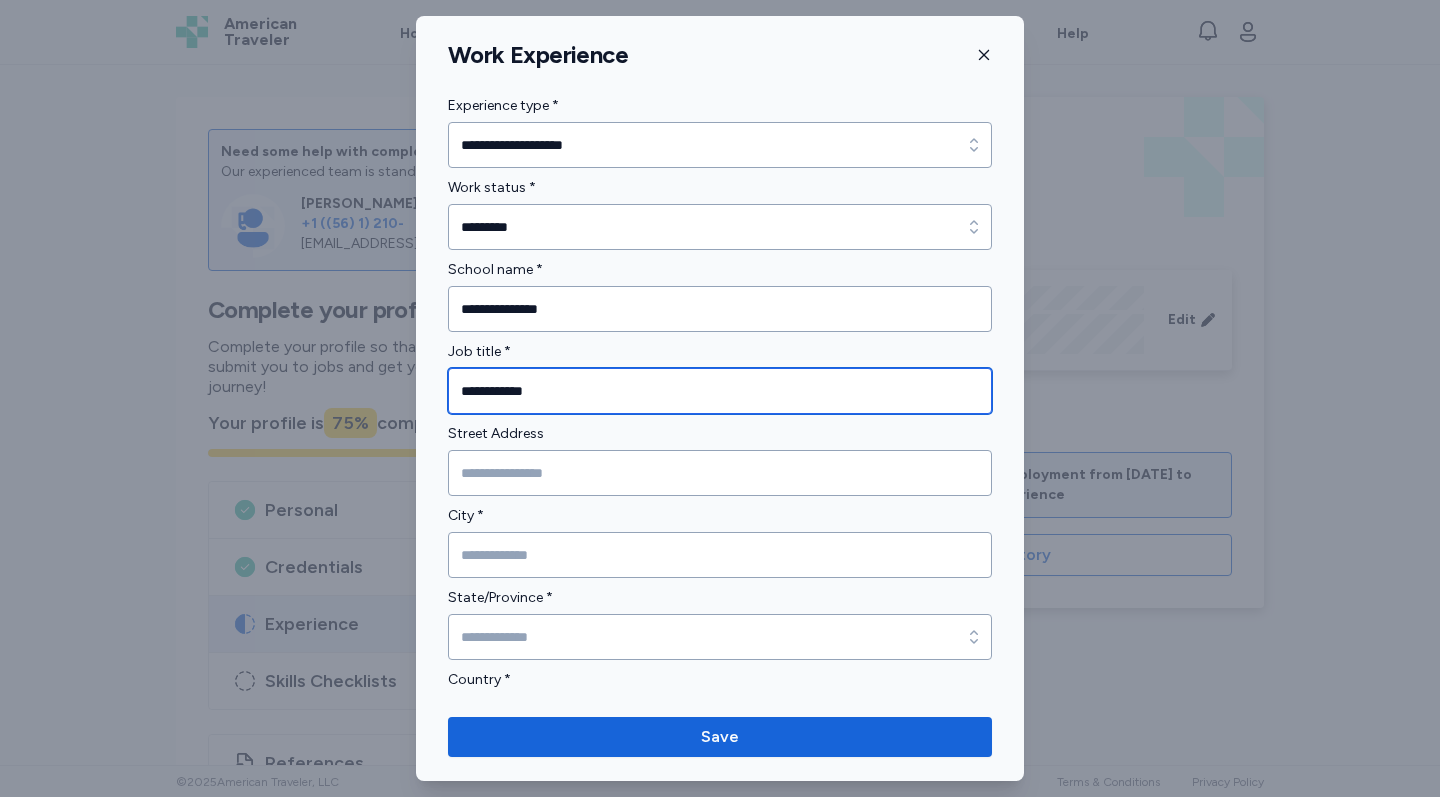 type on "**********" 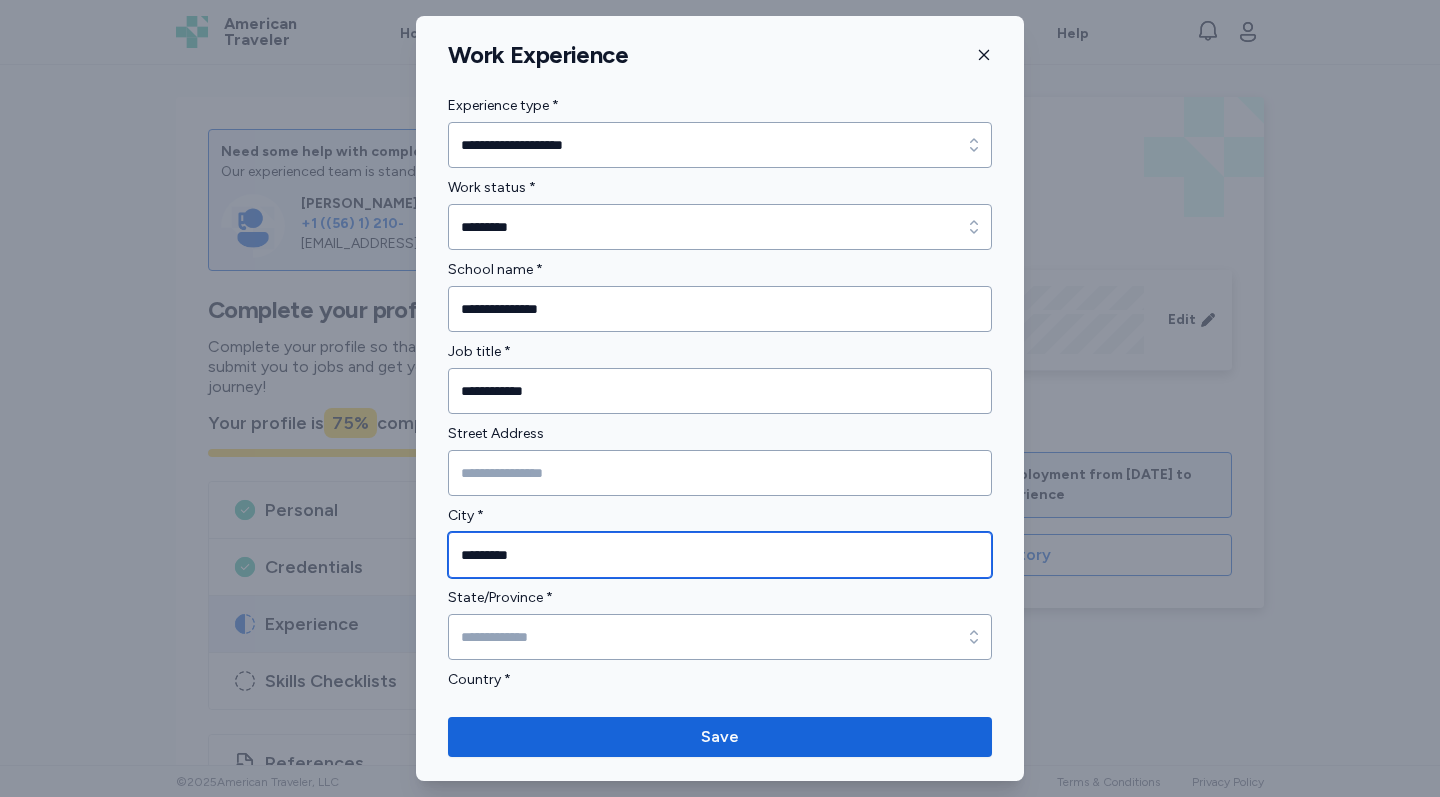 drag, startPoint x: 572, startPoint y: 553, endPoint x: 355, endPoint y: 555, distance: 217.00922 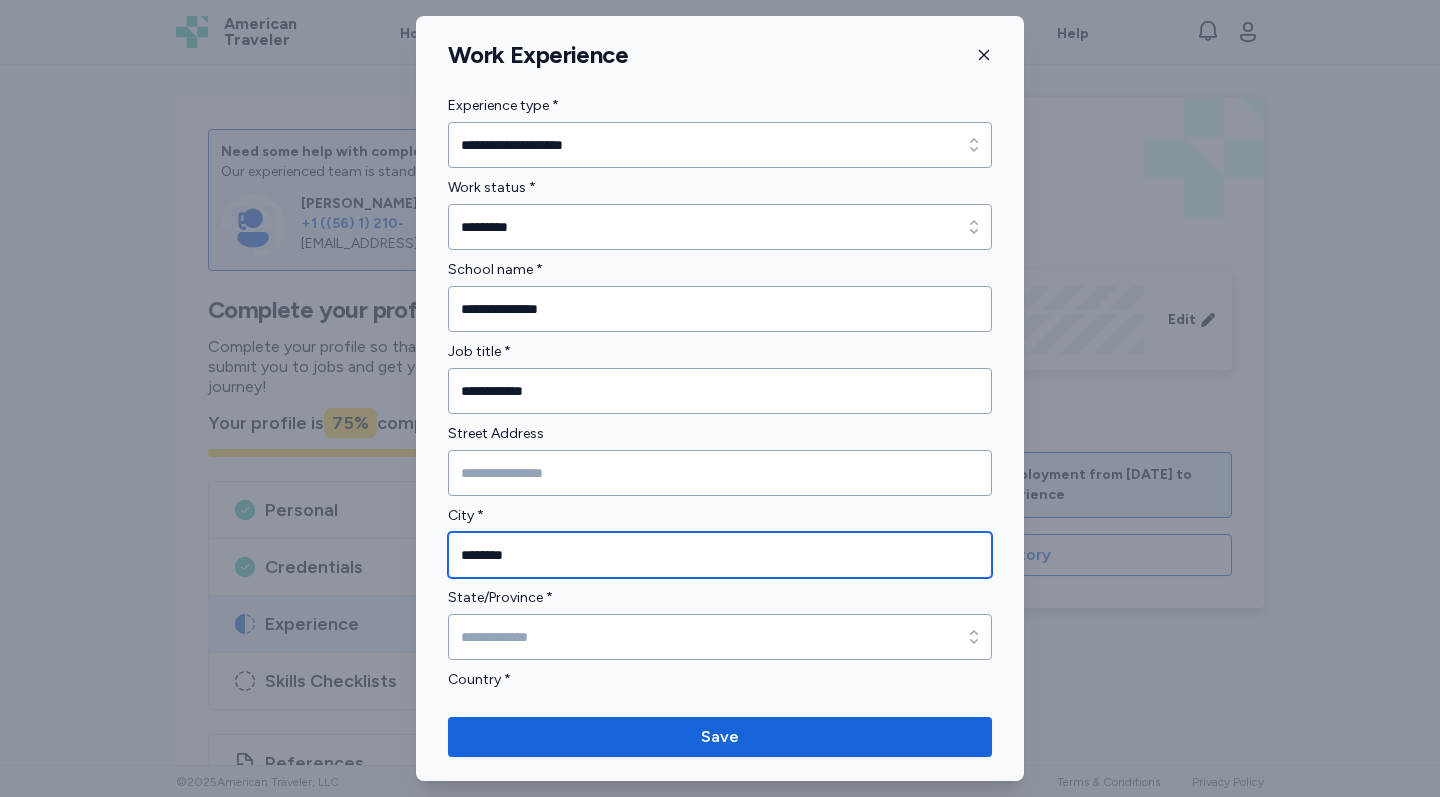 type on "********" 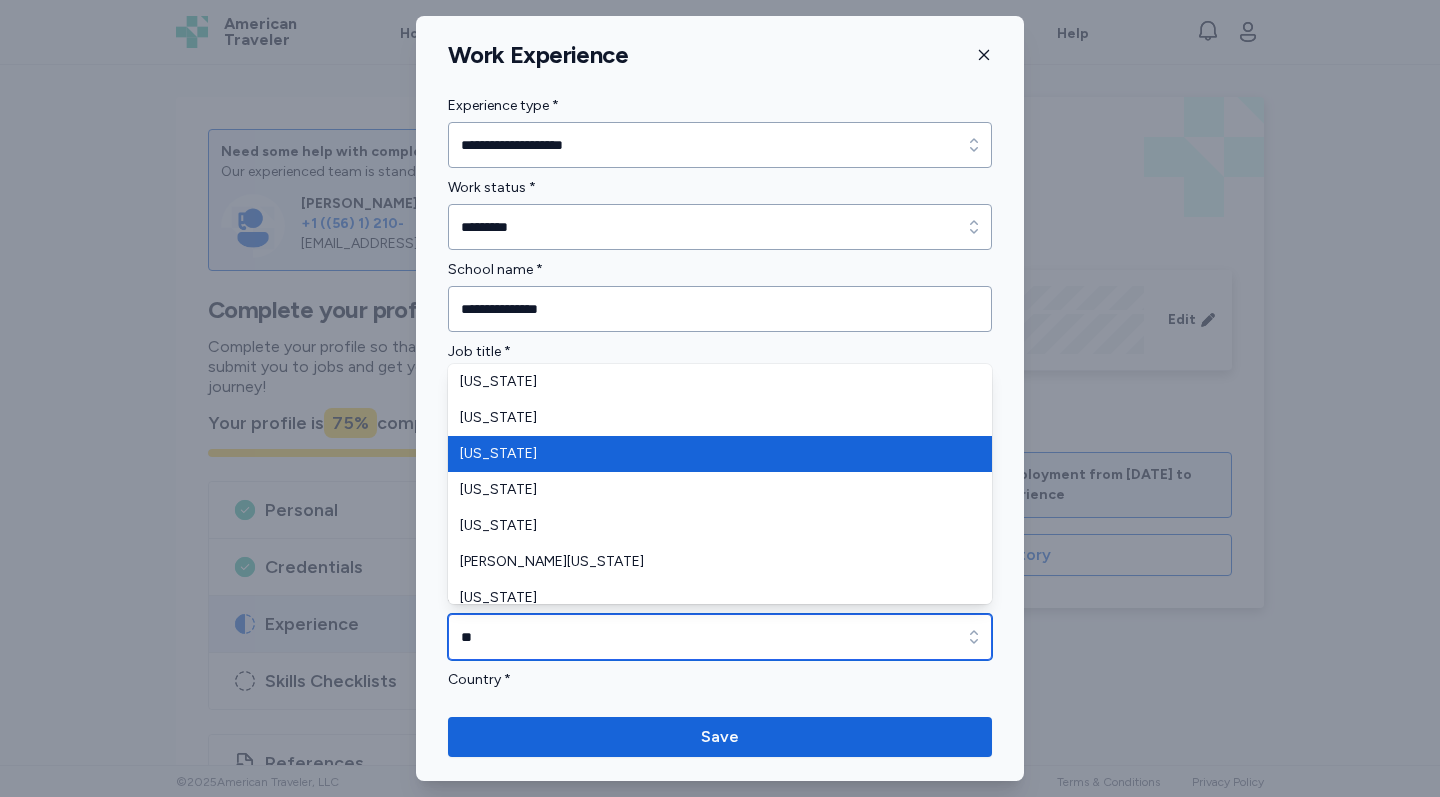 type on "********" 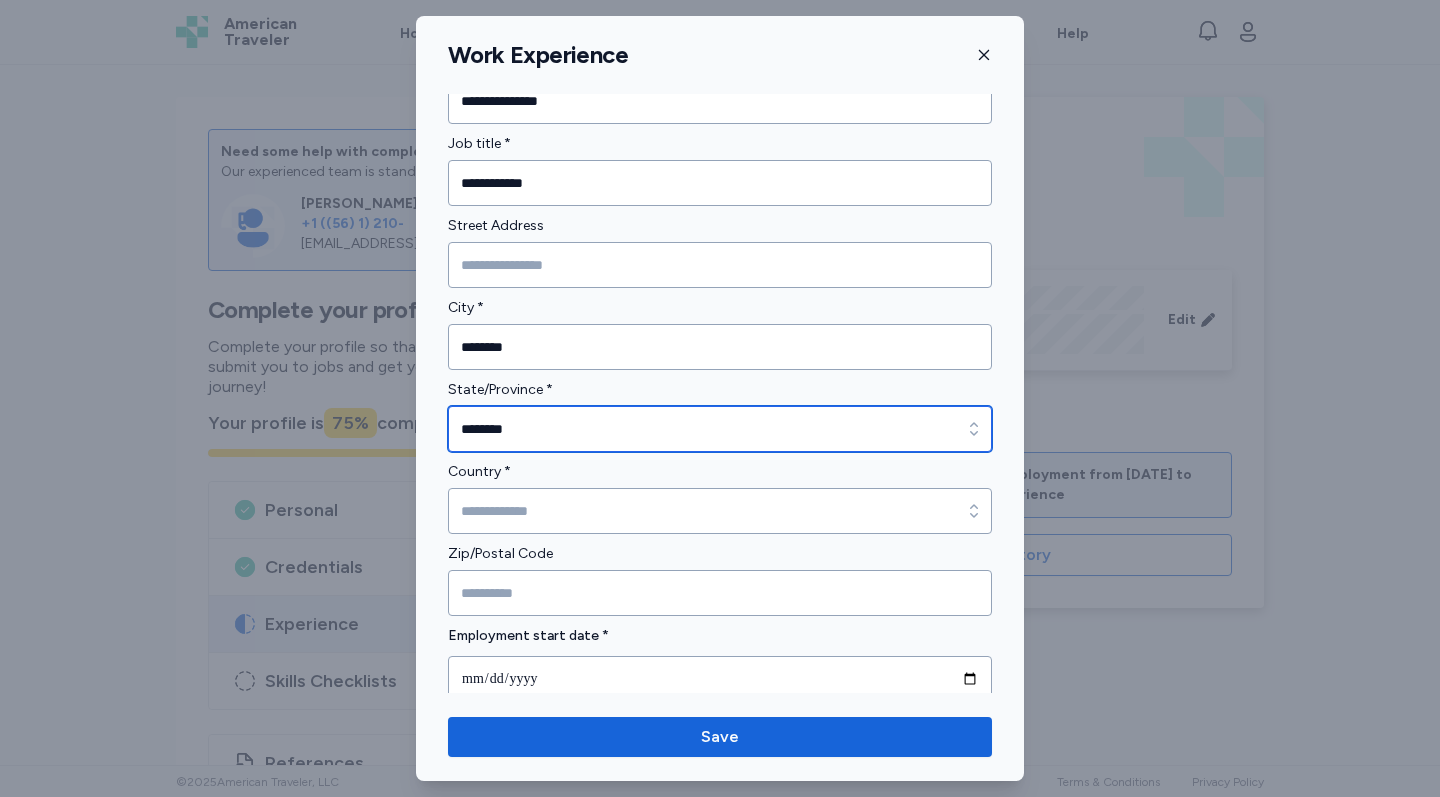 scroll, scrollTop: 227, scrollLeft: 0, axis: vertical 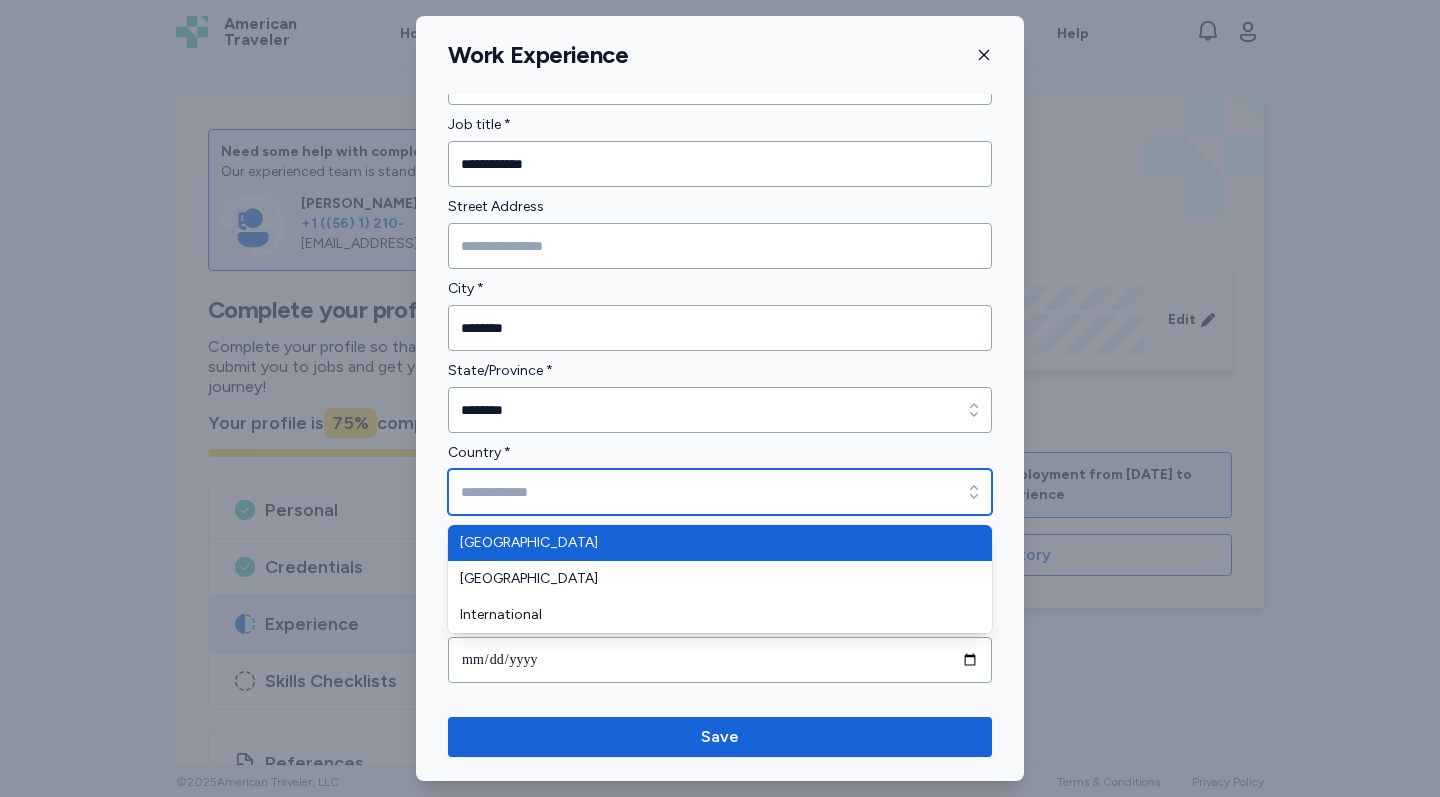 type on "**********" 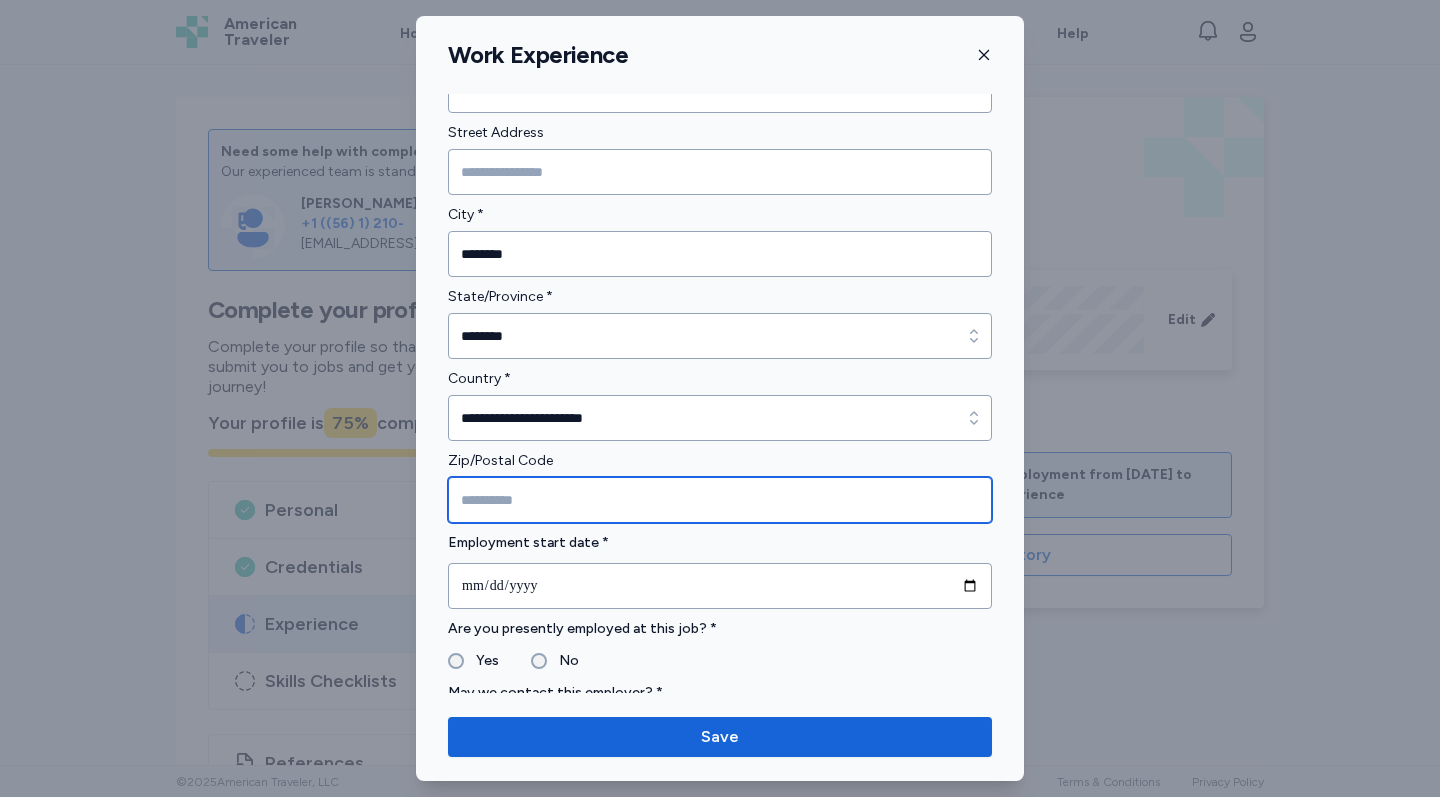 scroll, scrollTop: 309, scrollLeft: 0, axis: vertical 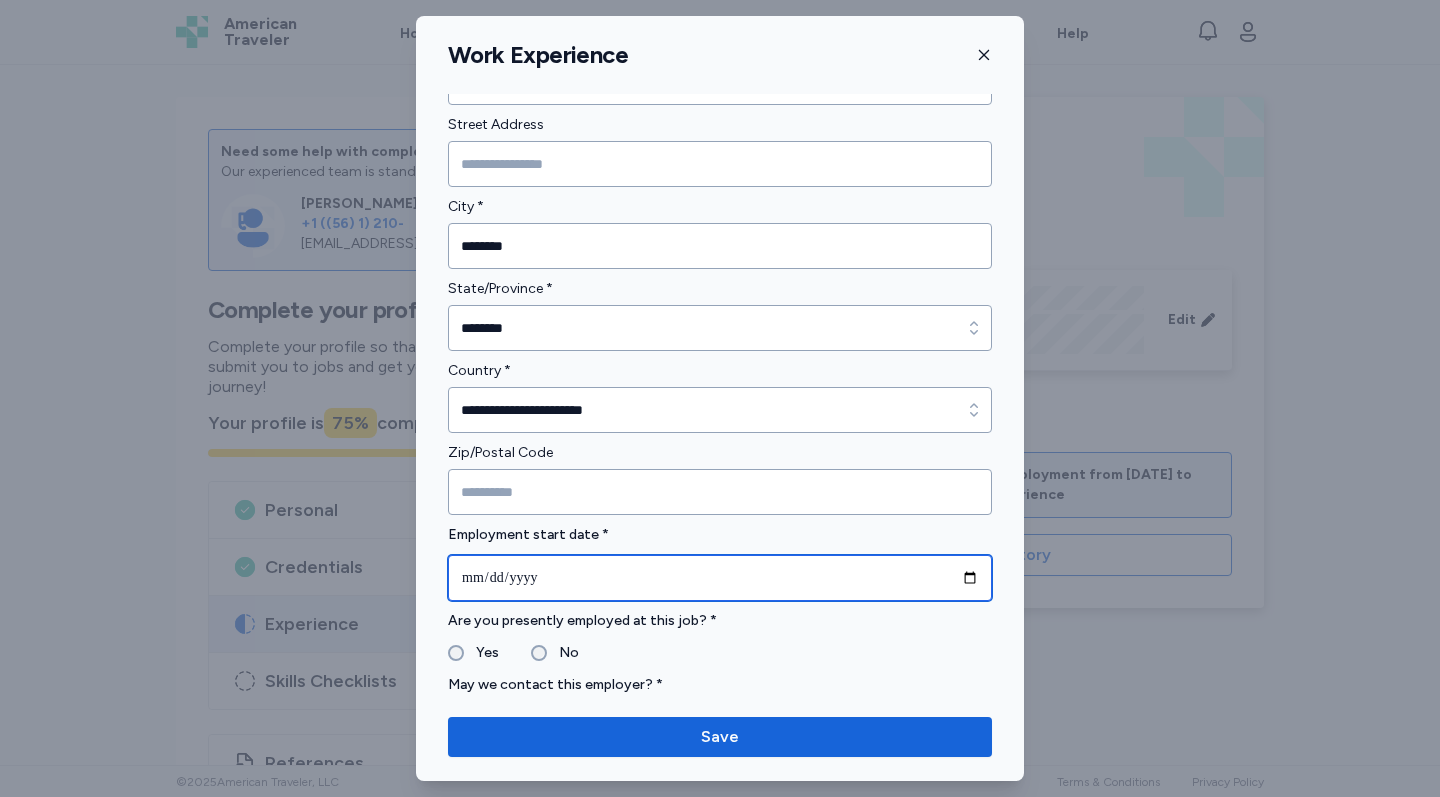 click at bounding box center [720, 578] 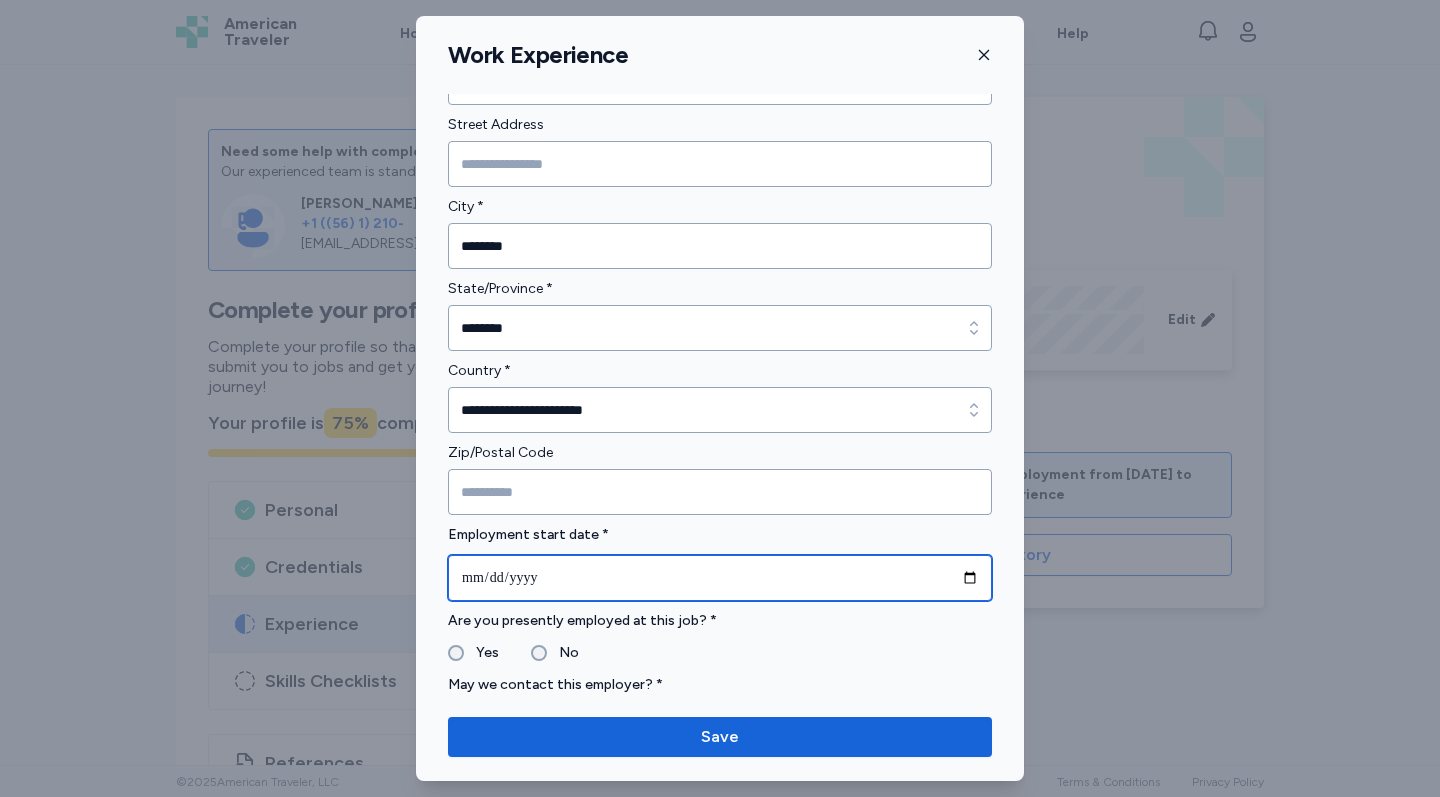 click at bounding box center (720, 578) 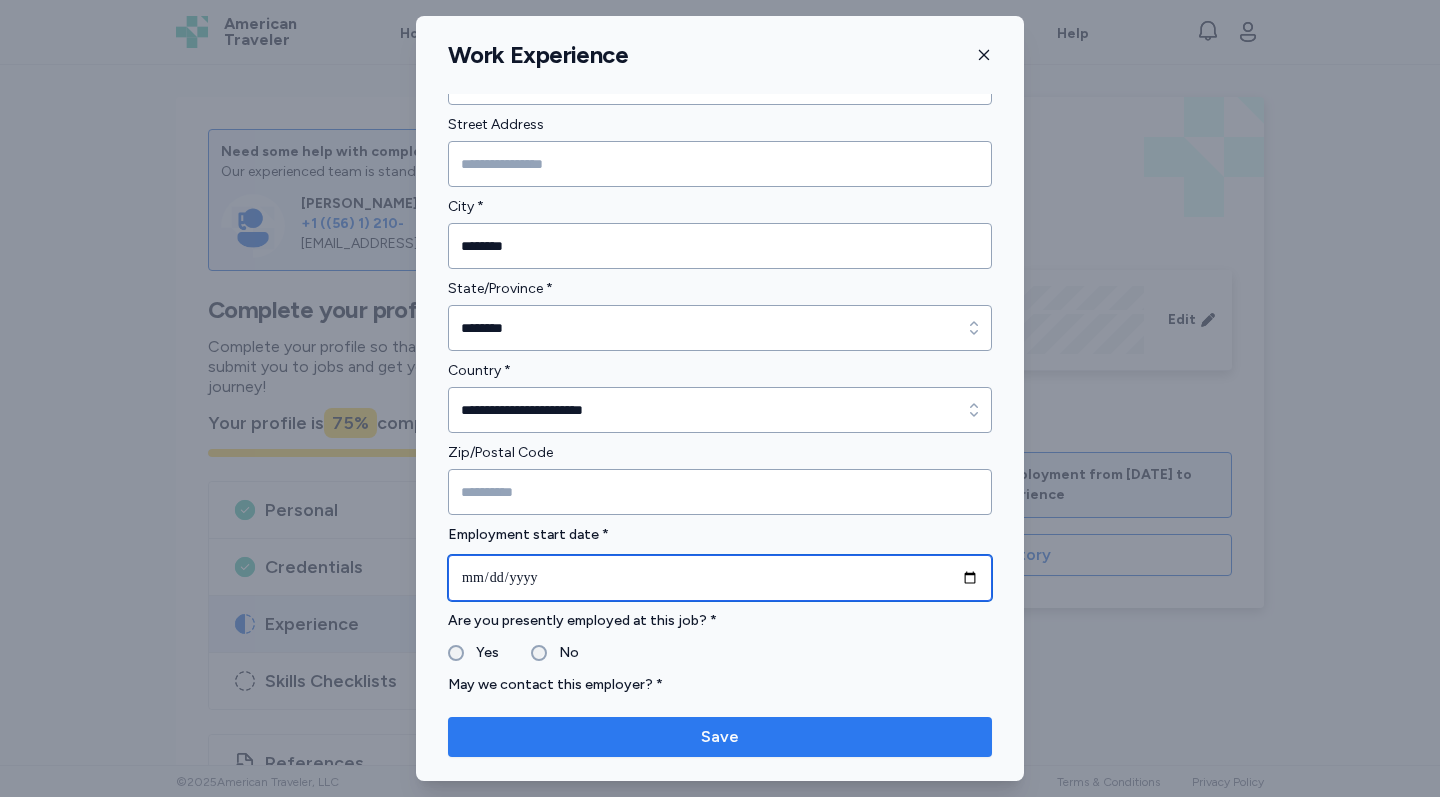 type on "**********" 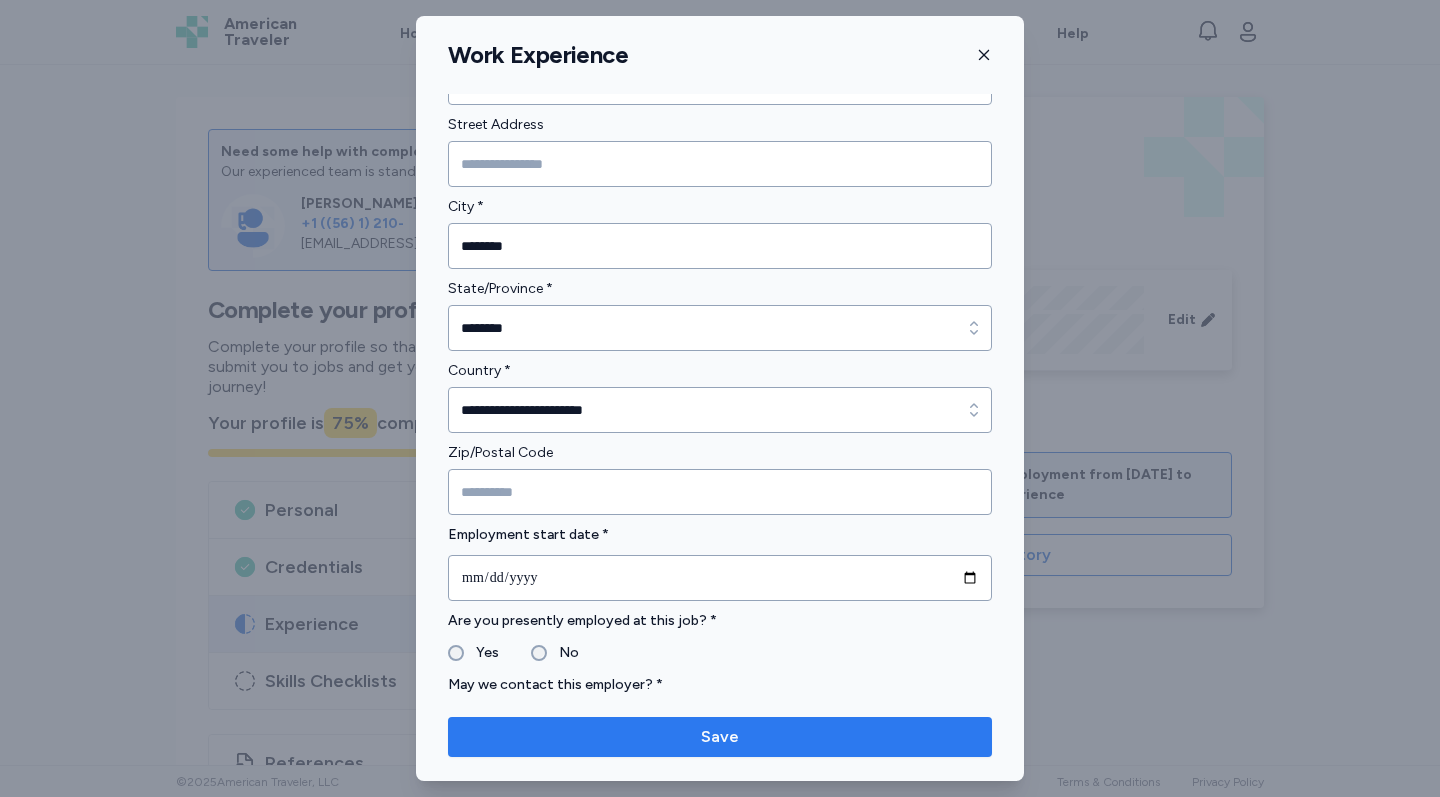 click on "Save" at bounding box center (720, 737) 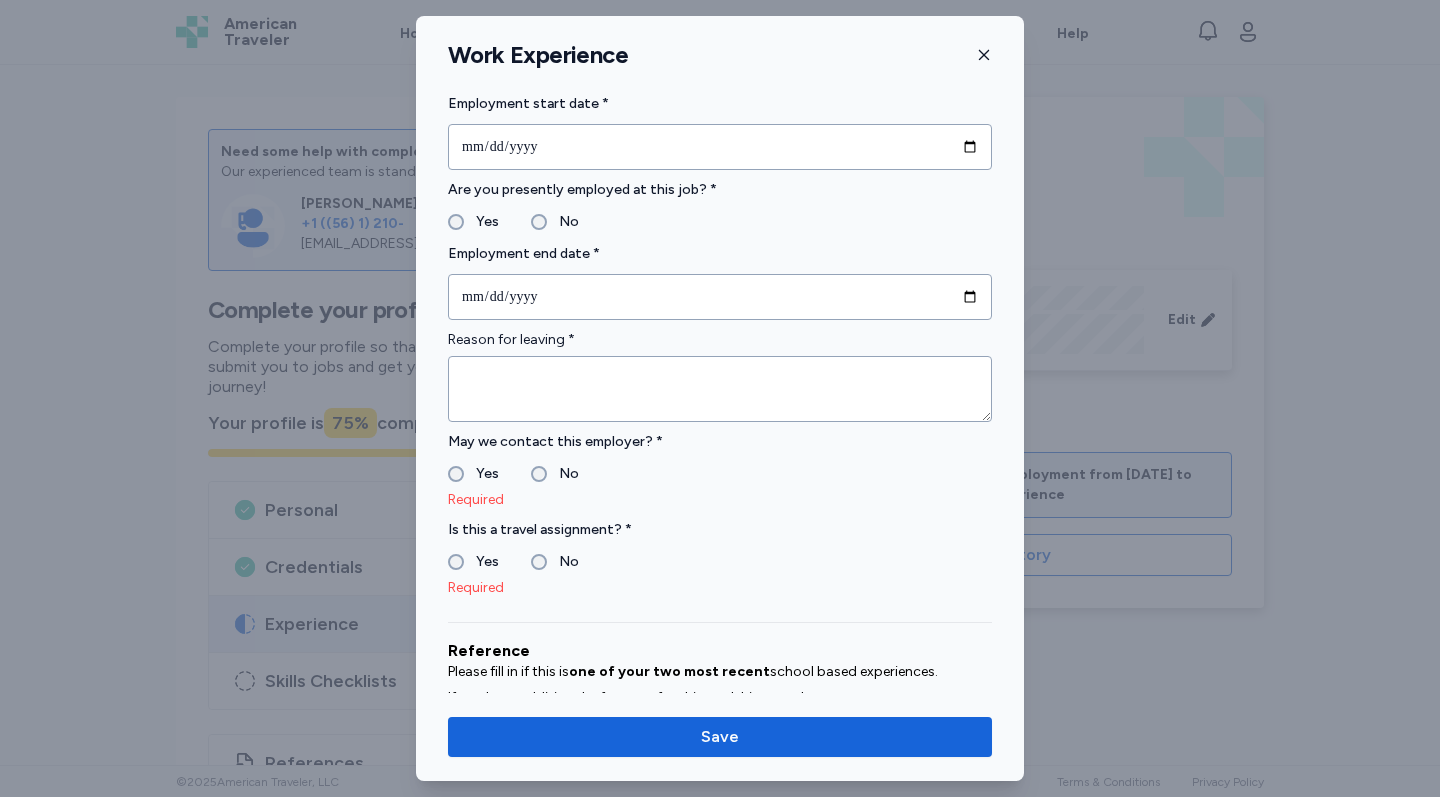 scroll, scrollTop: 729, scrollLeft: 0, axis: vertical 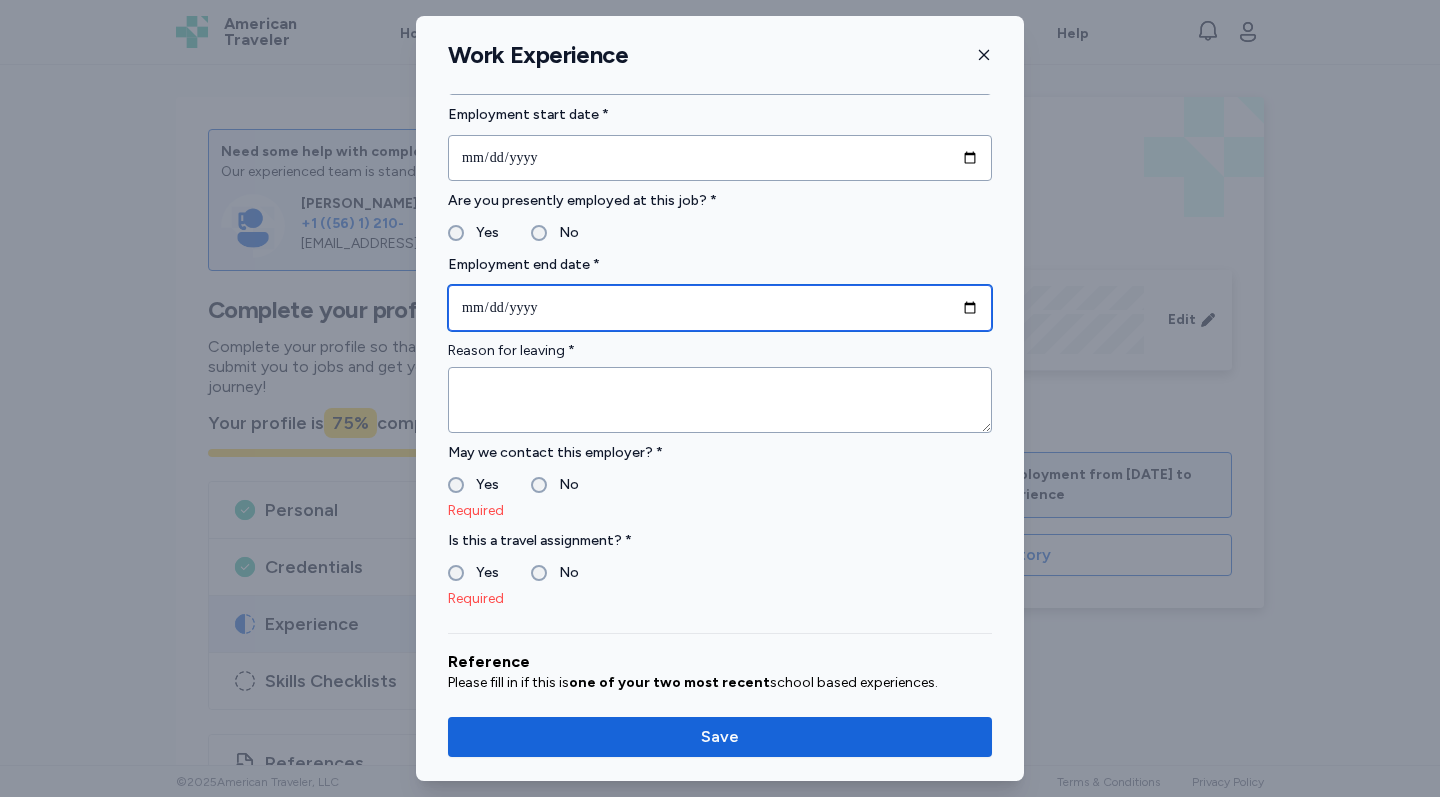click at bounding box center [720, 308] 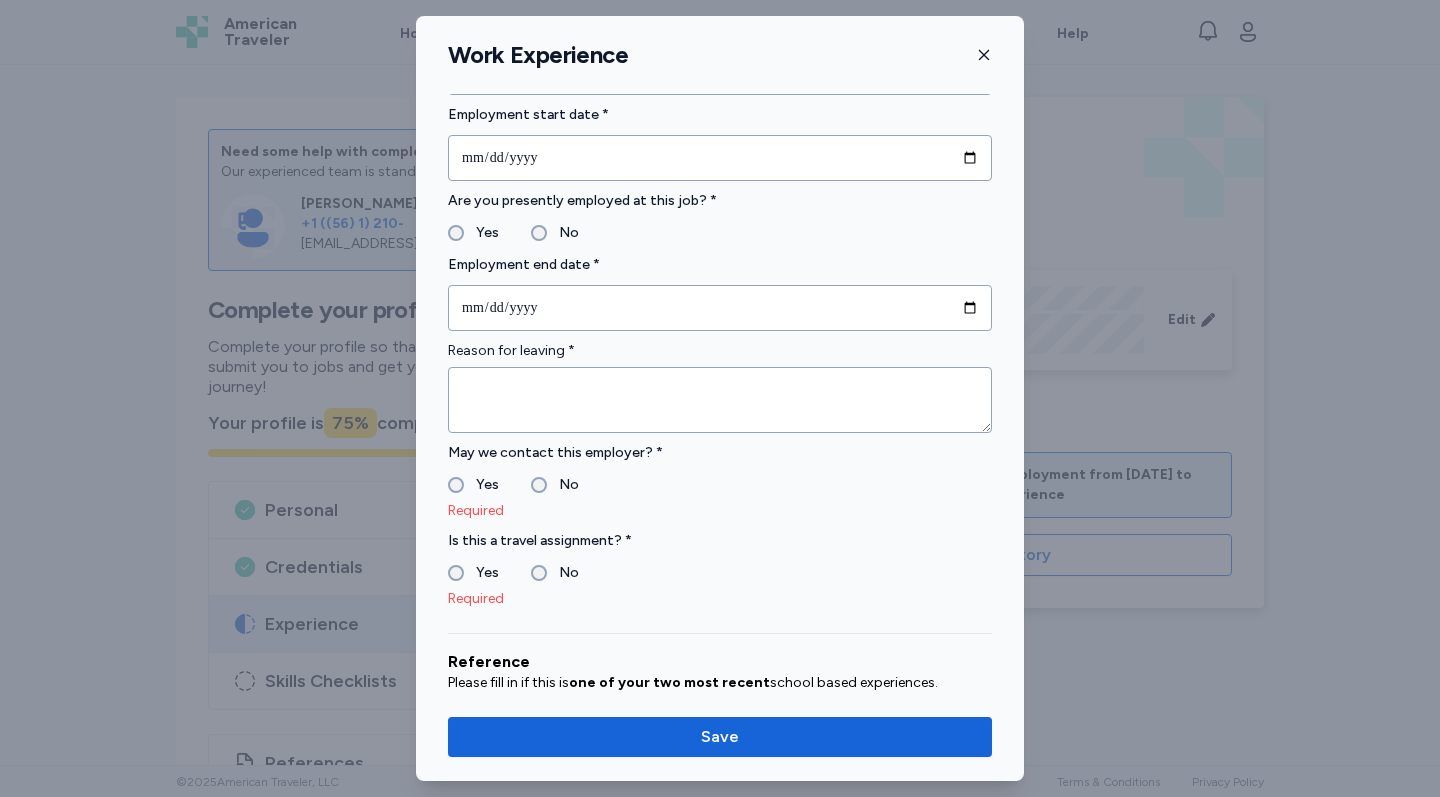 click on "Is this a travel assignment? *" at bounding box center (720, 541) 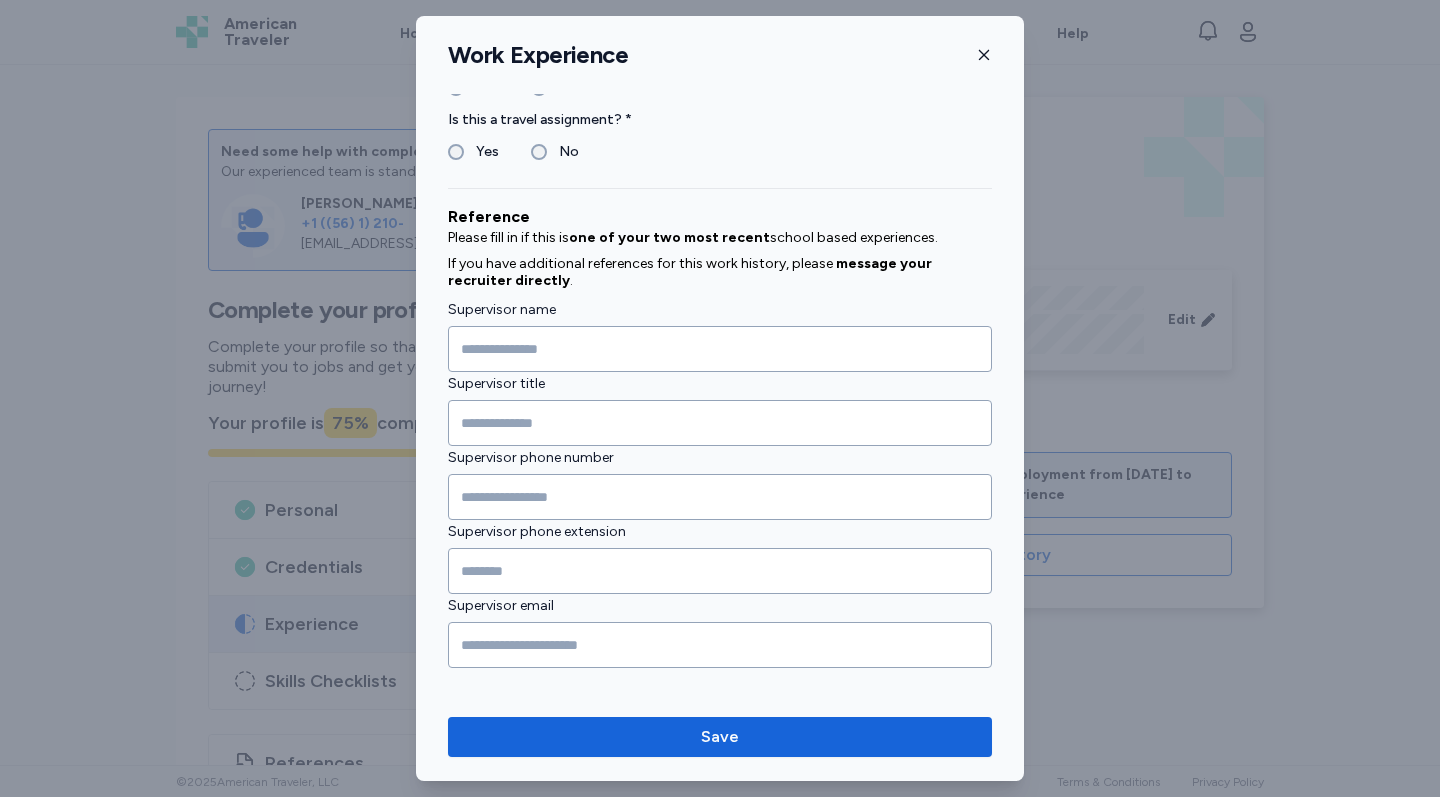 scroll, scrollTop: 1120, scrollLeft: 0, axis: vertical 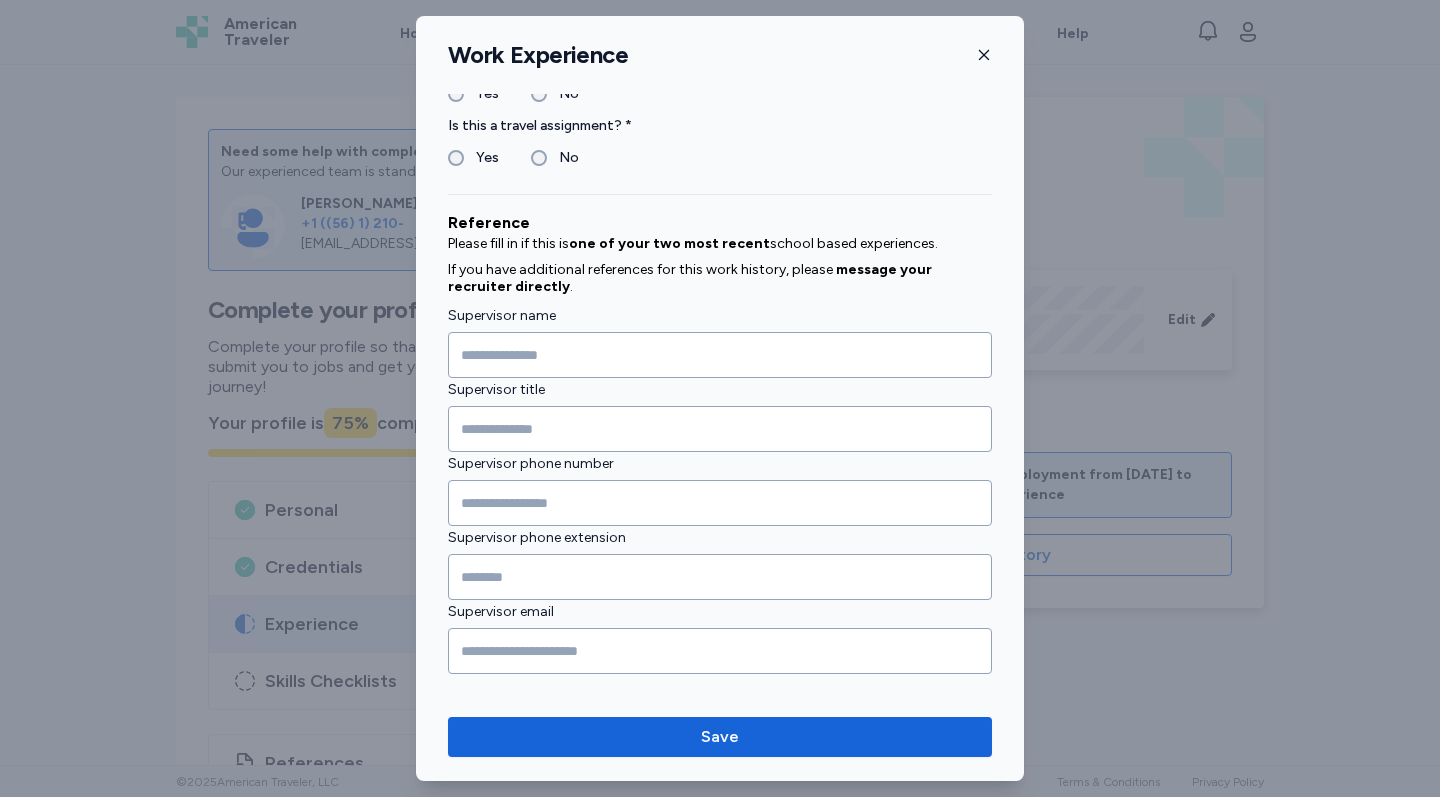 click on "If you have additional references for this work history, please   message your recruiter directly ." at bounding box center (720, 278) 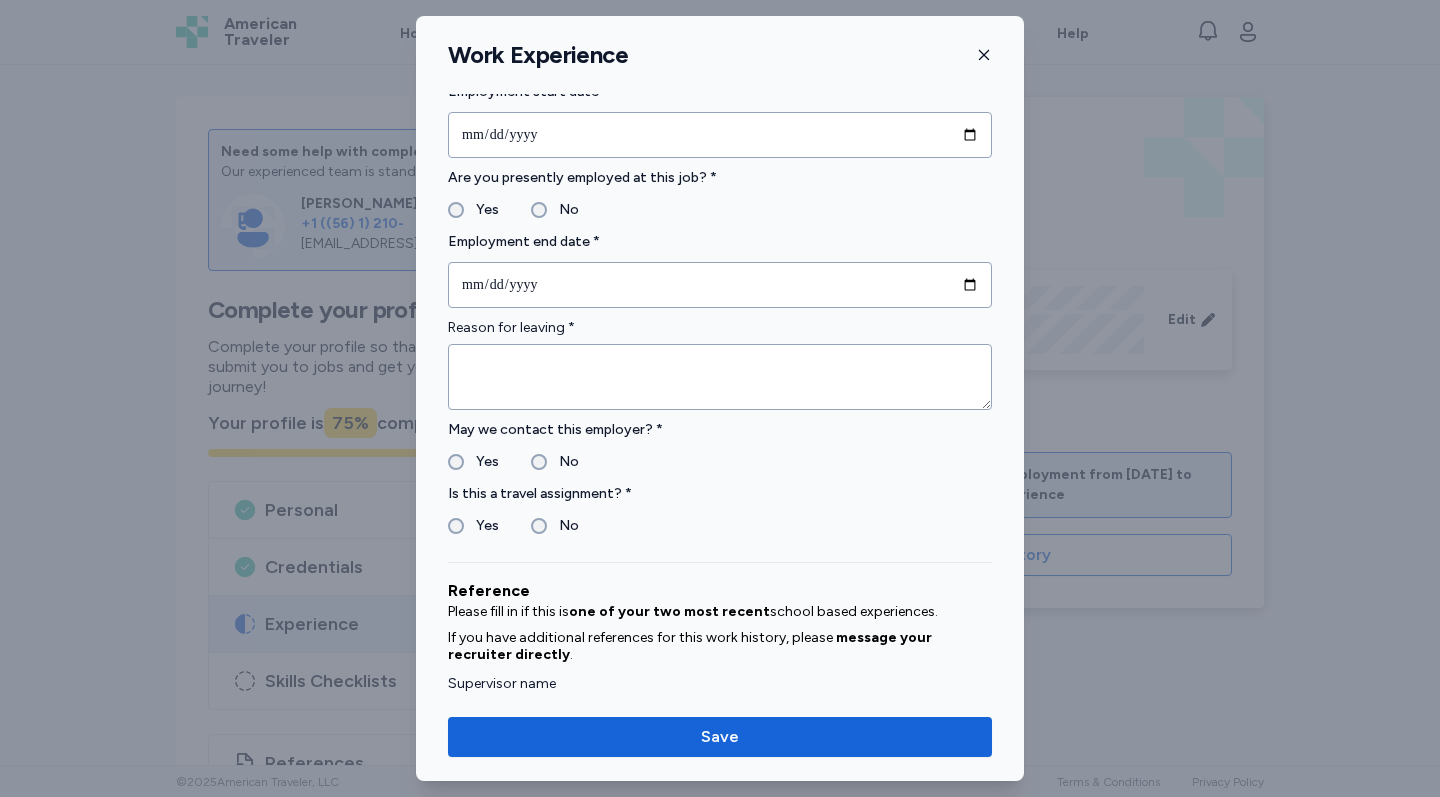 scroll, scrollTop: 566, scrollLeft: 0, axis: vertical 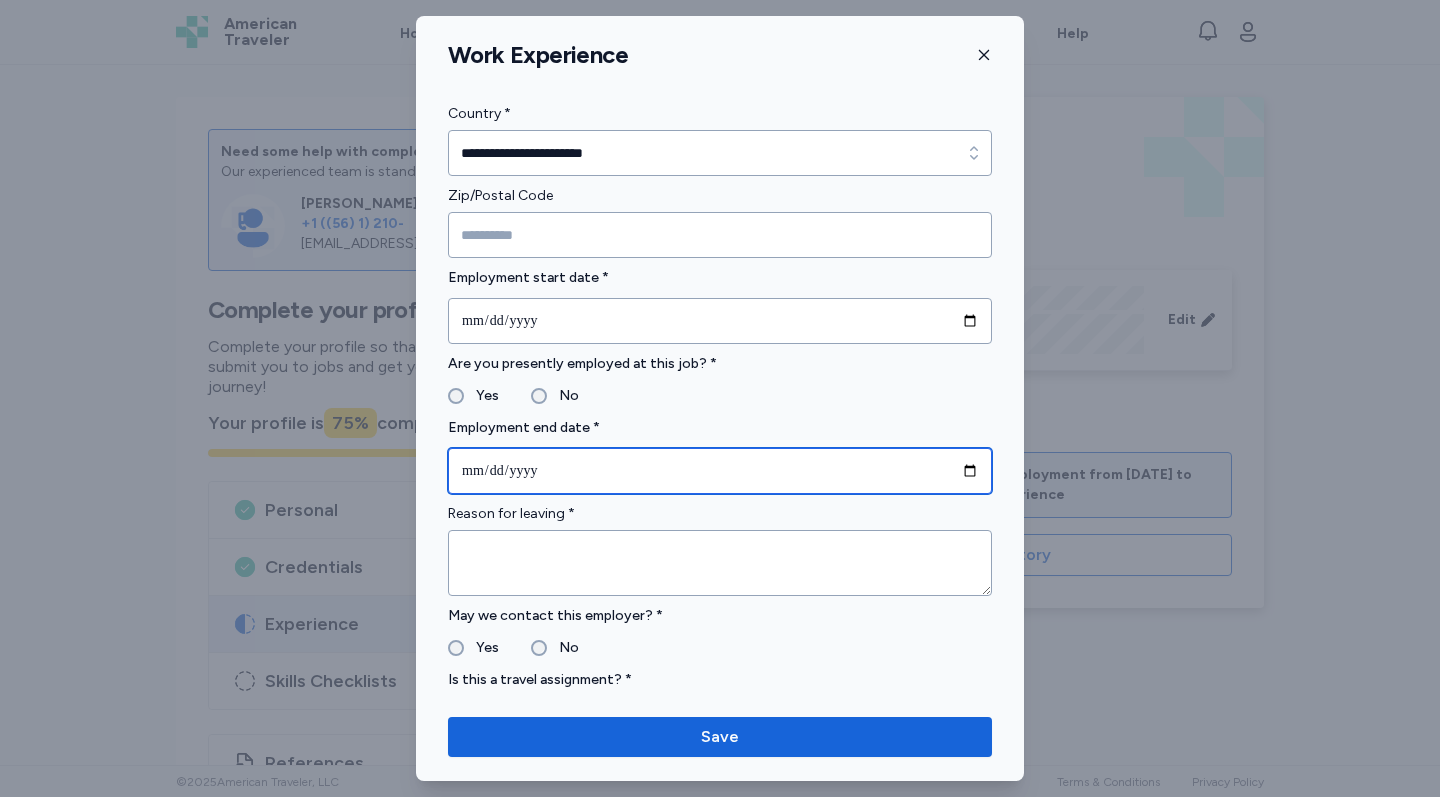 click at bounding box center [720, 471] 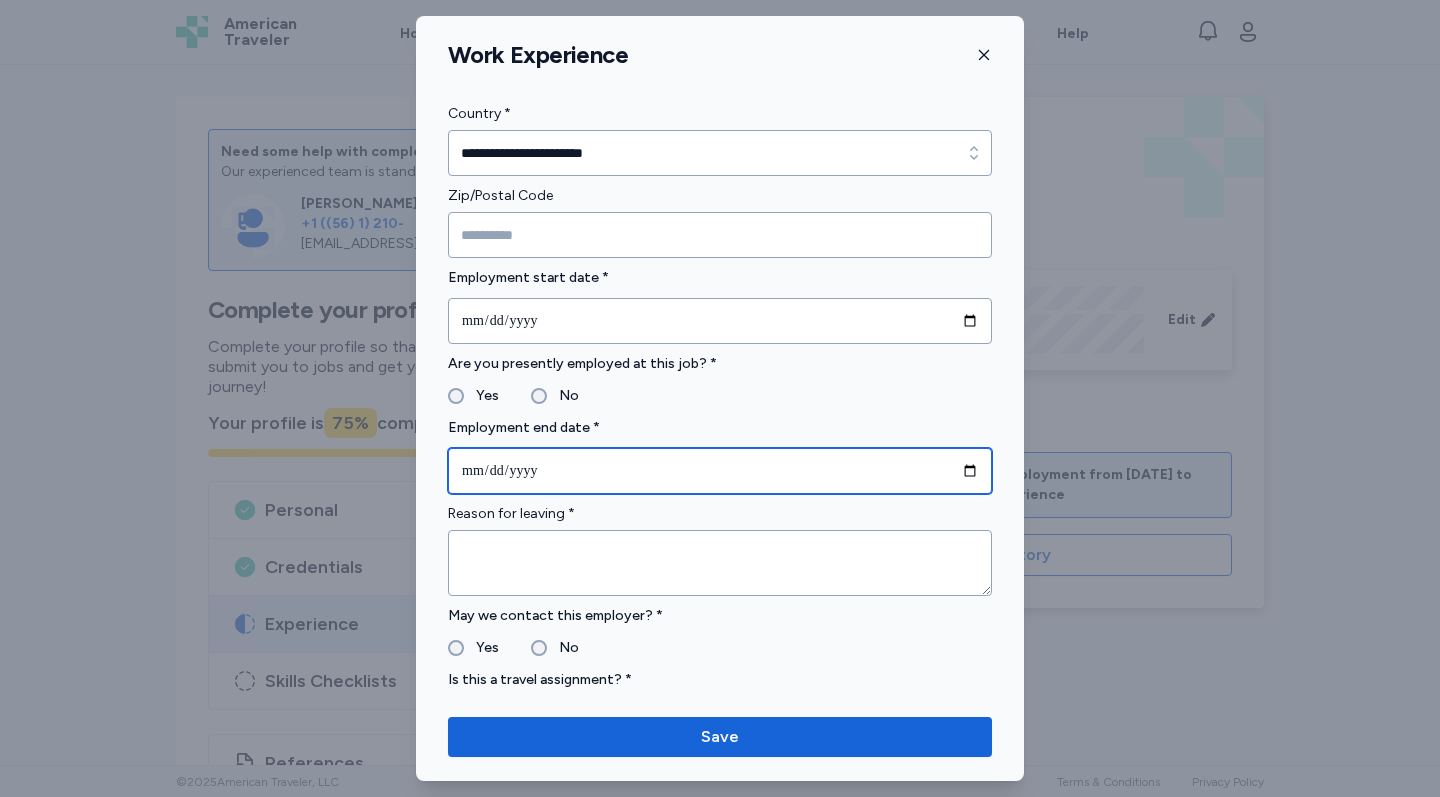 click at bounding box center (720, 471) 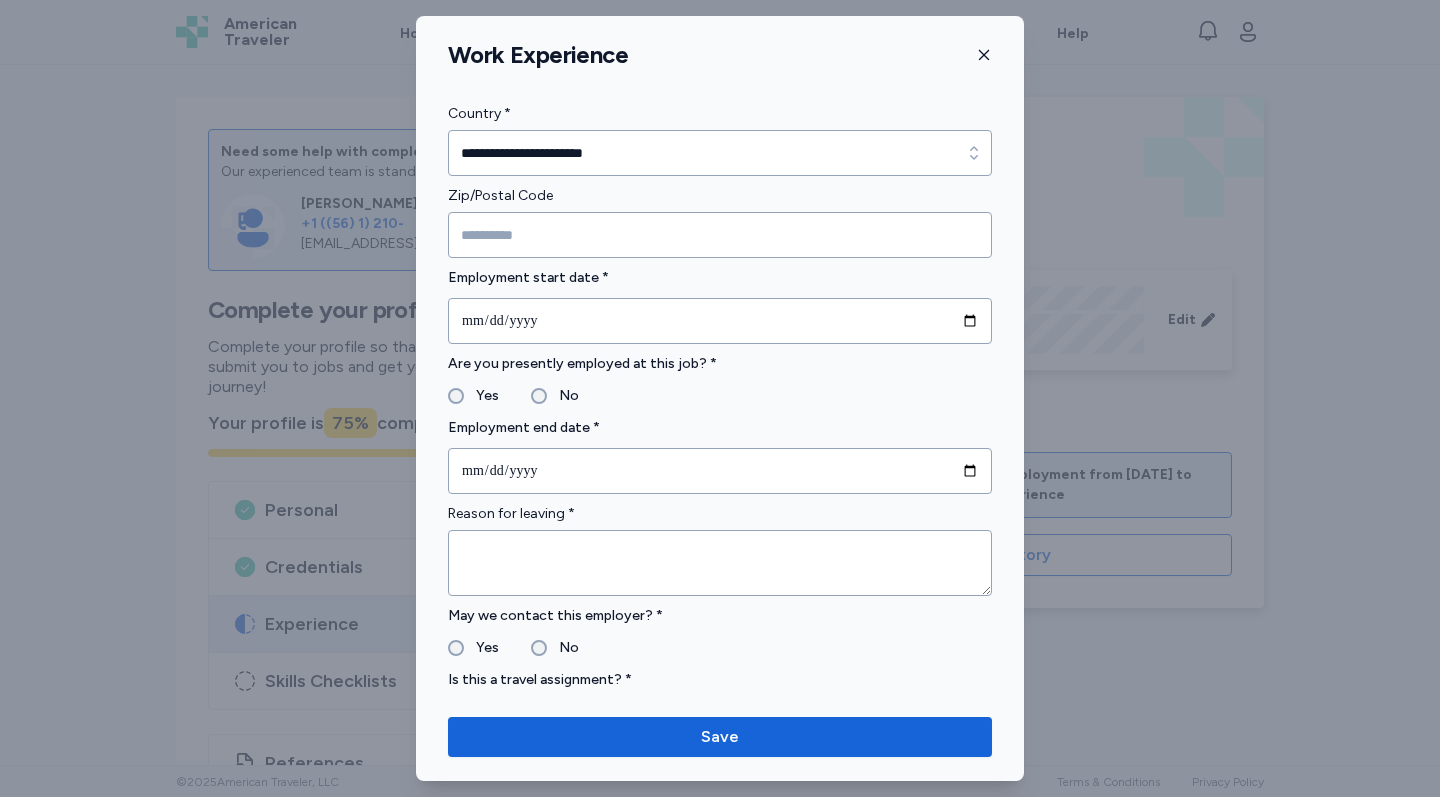 click on "Reason for leaving *" at bounding box center (720, 549) 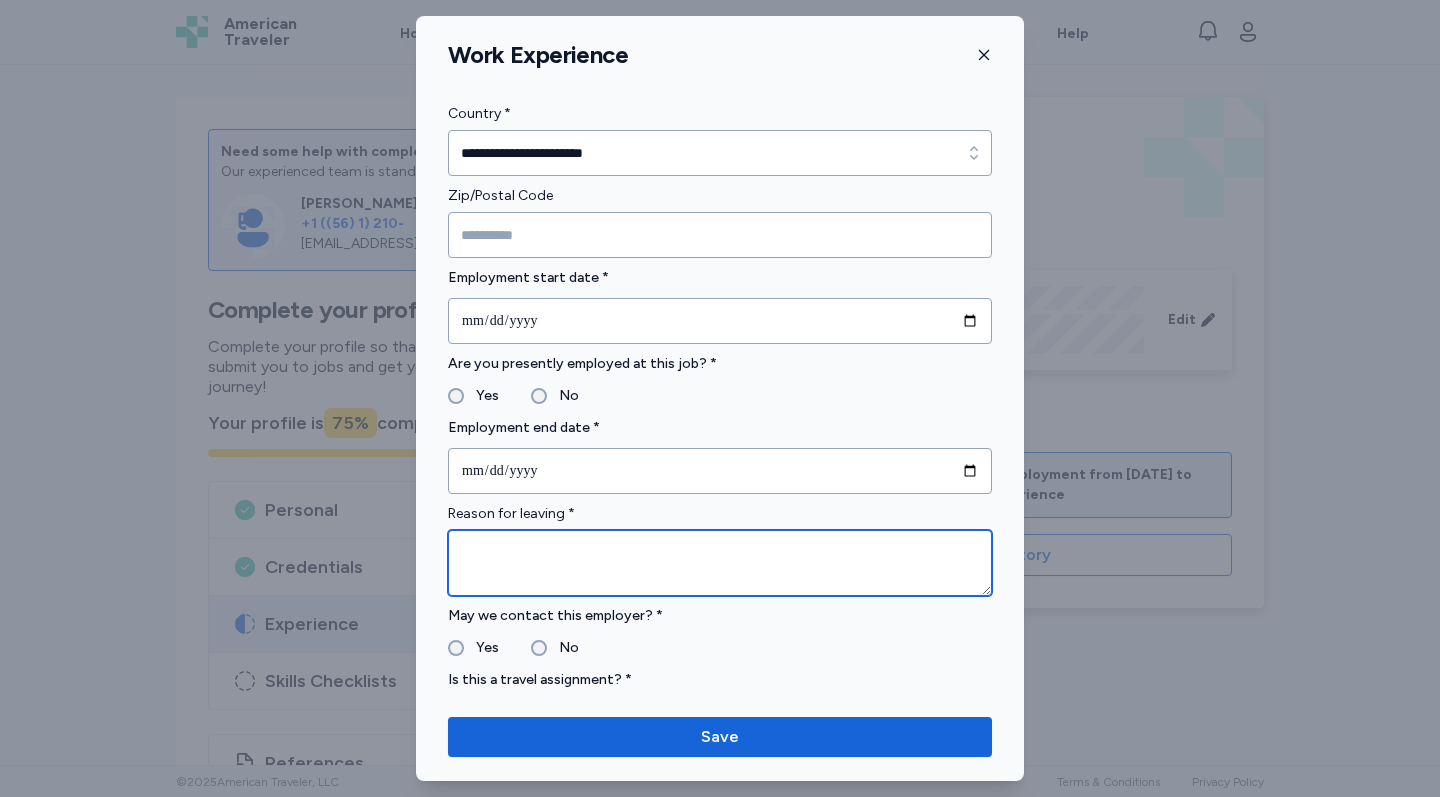 click at bounding box center [720, 563] 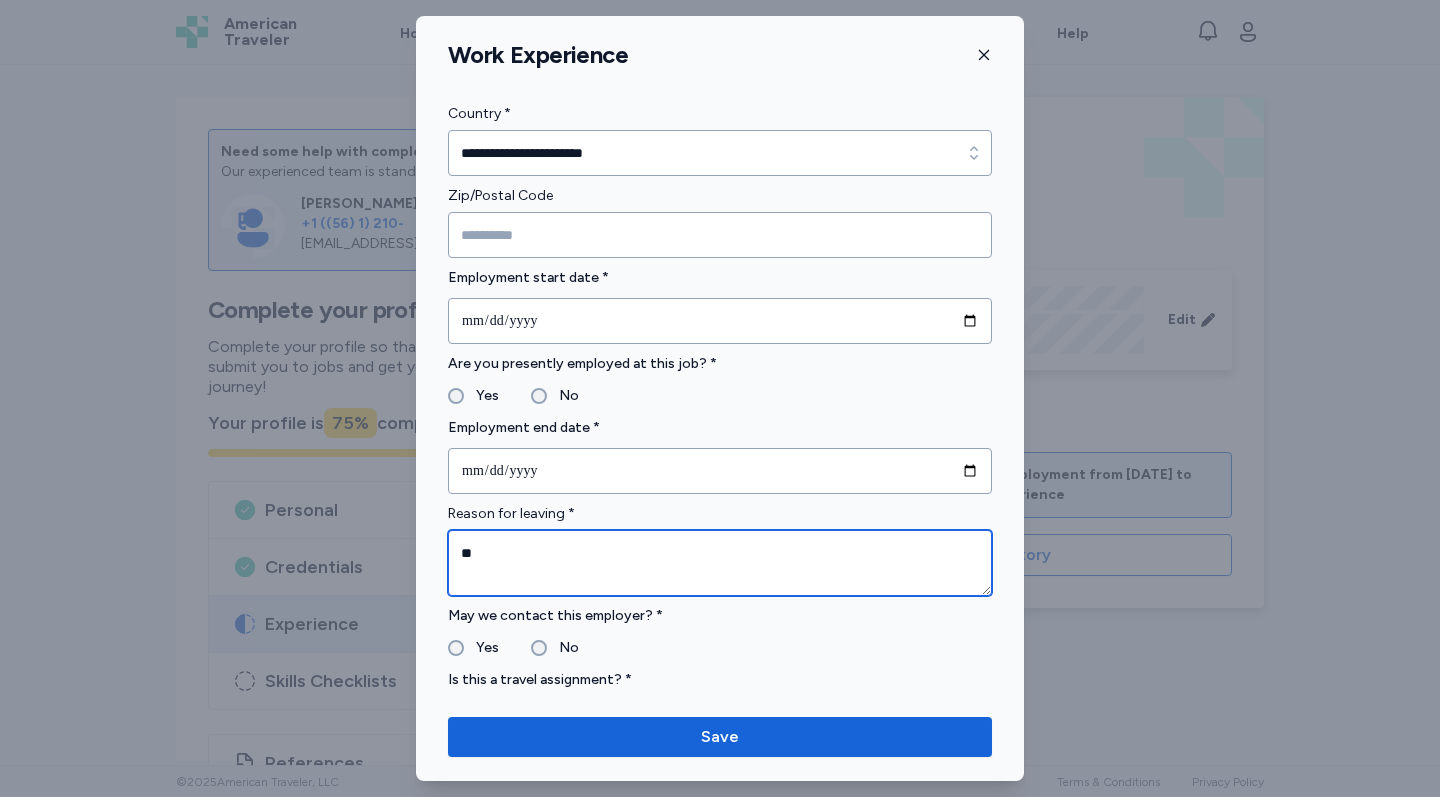 type on "*" 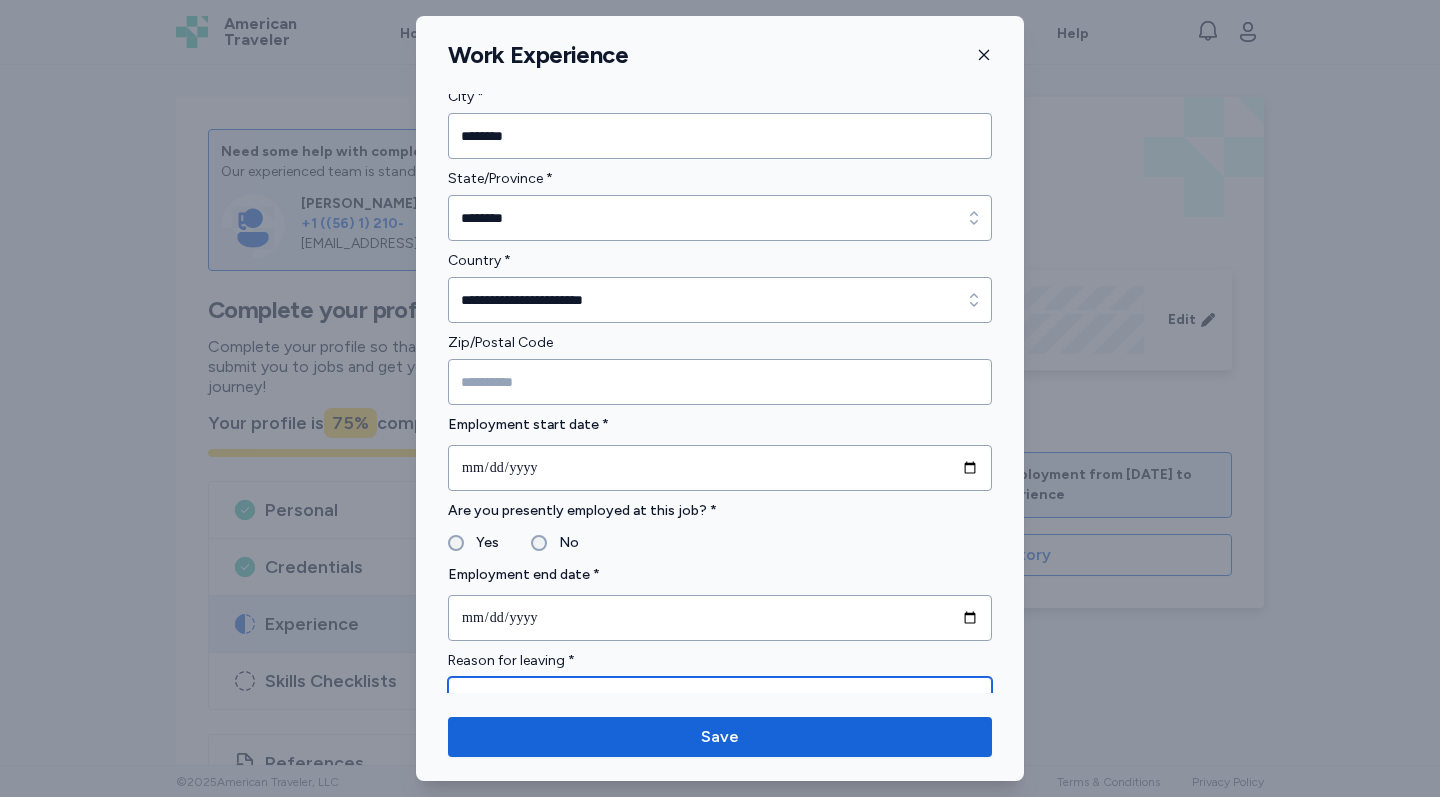 scroll, scrollTop: 465, scrollLeft: 0, axis: vertical 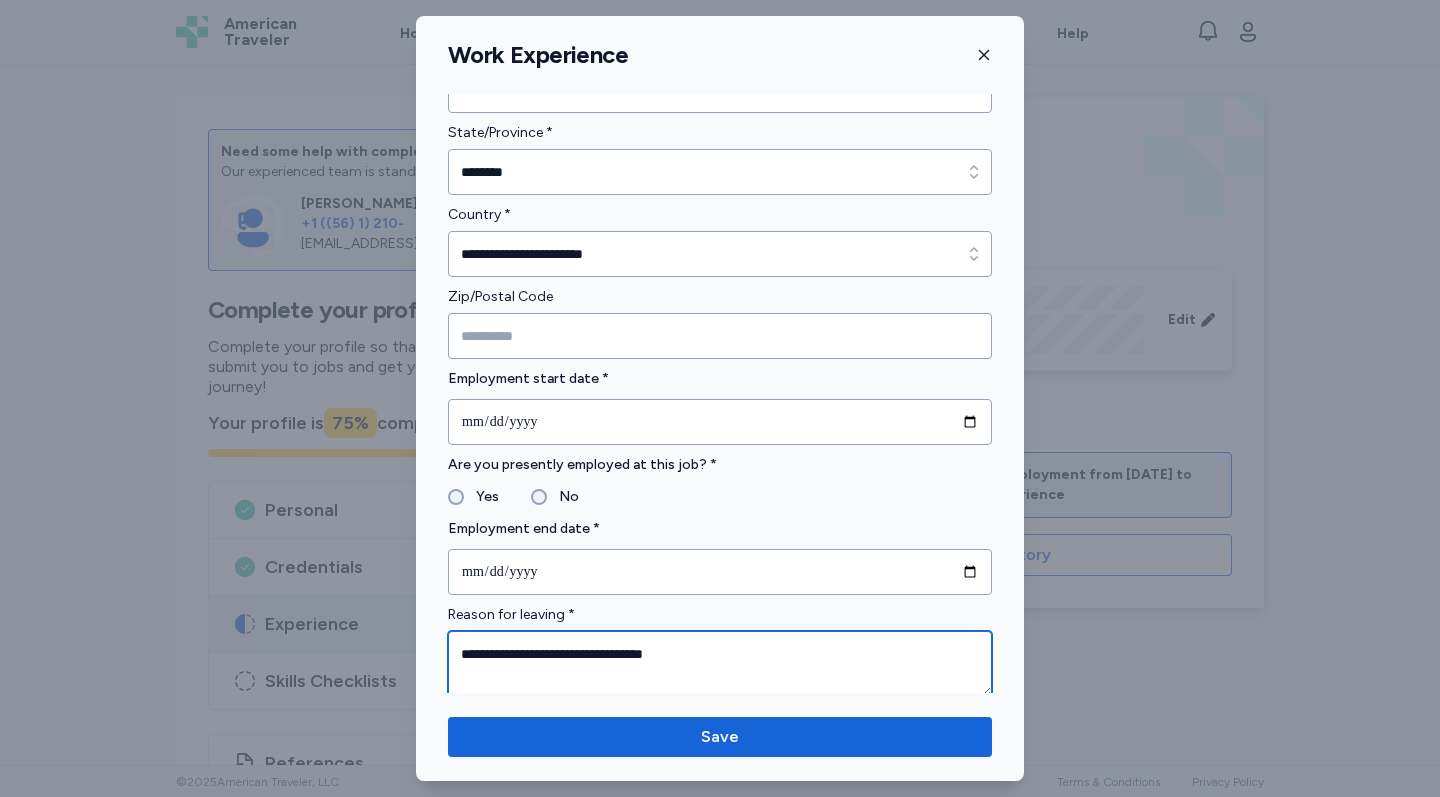 drag, startPoint x: 694, startPoint y: 654, endPoint x: 632, endPoint y: 656, distance: 62.03225 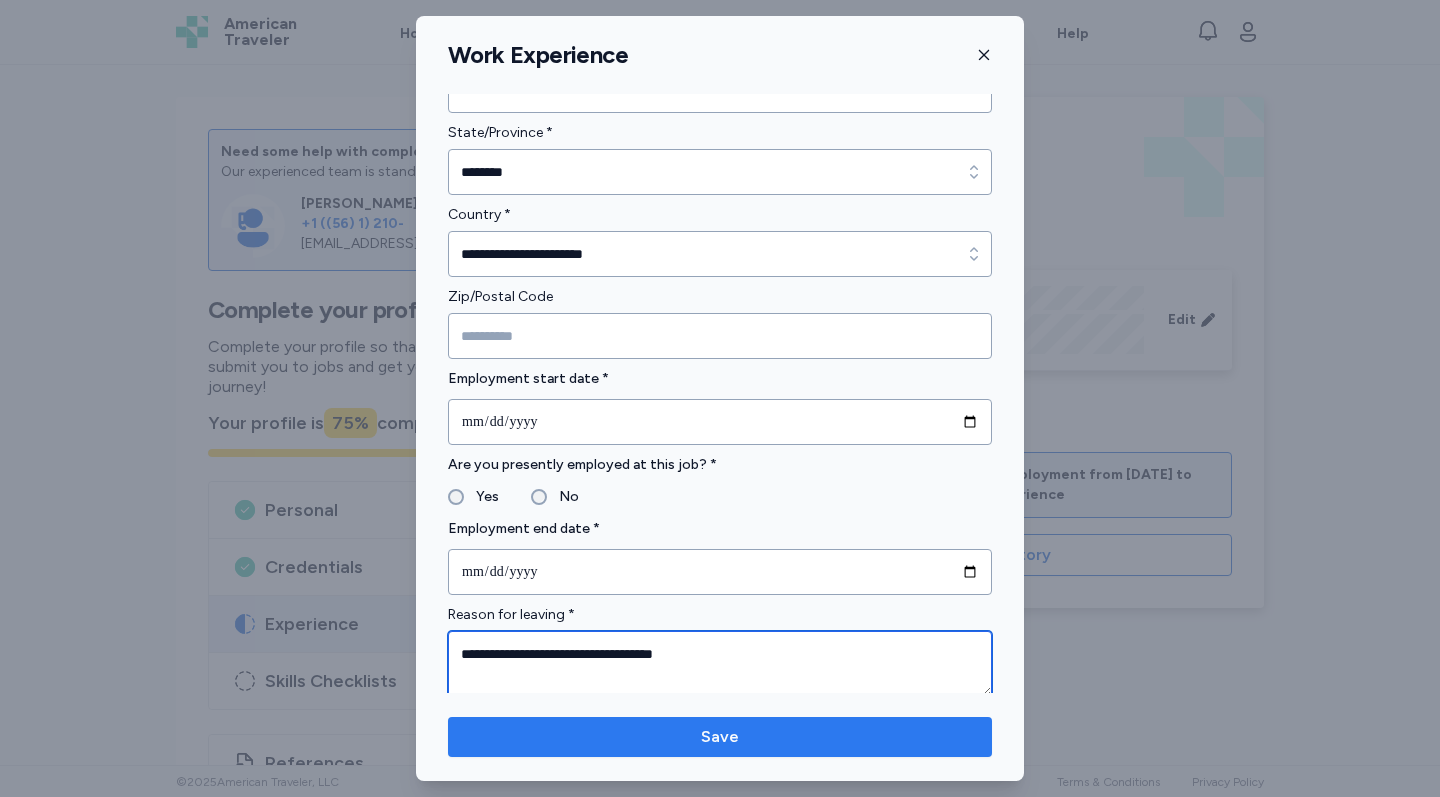 type on "**********" 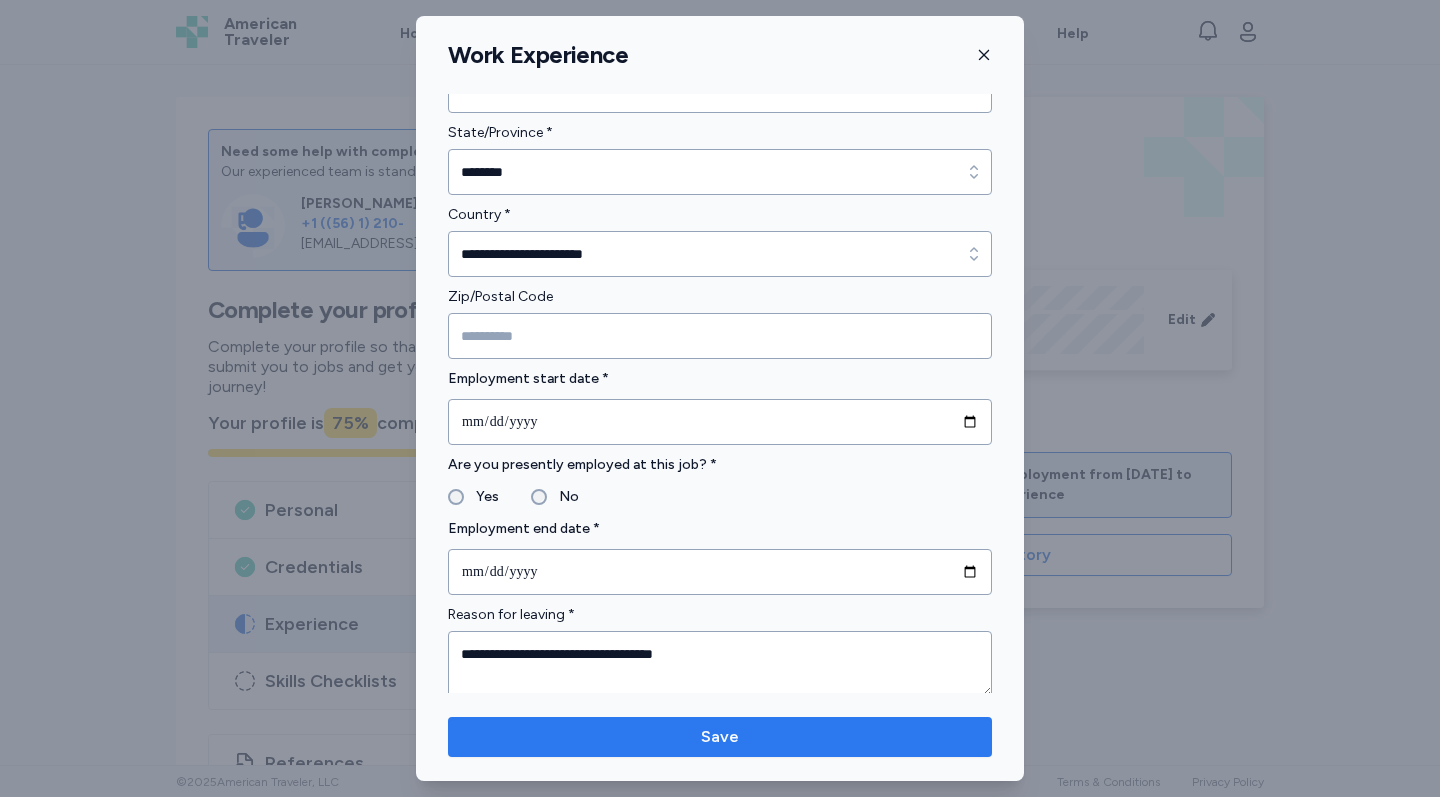 click on "Save" at bounding box center [720, 737] 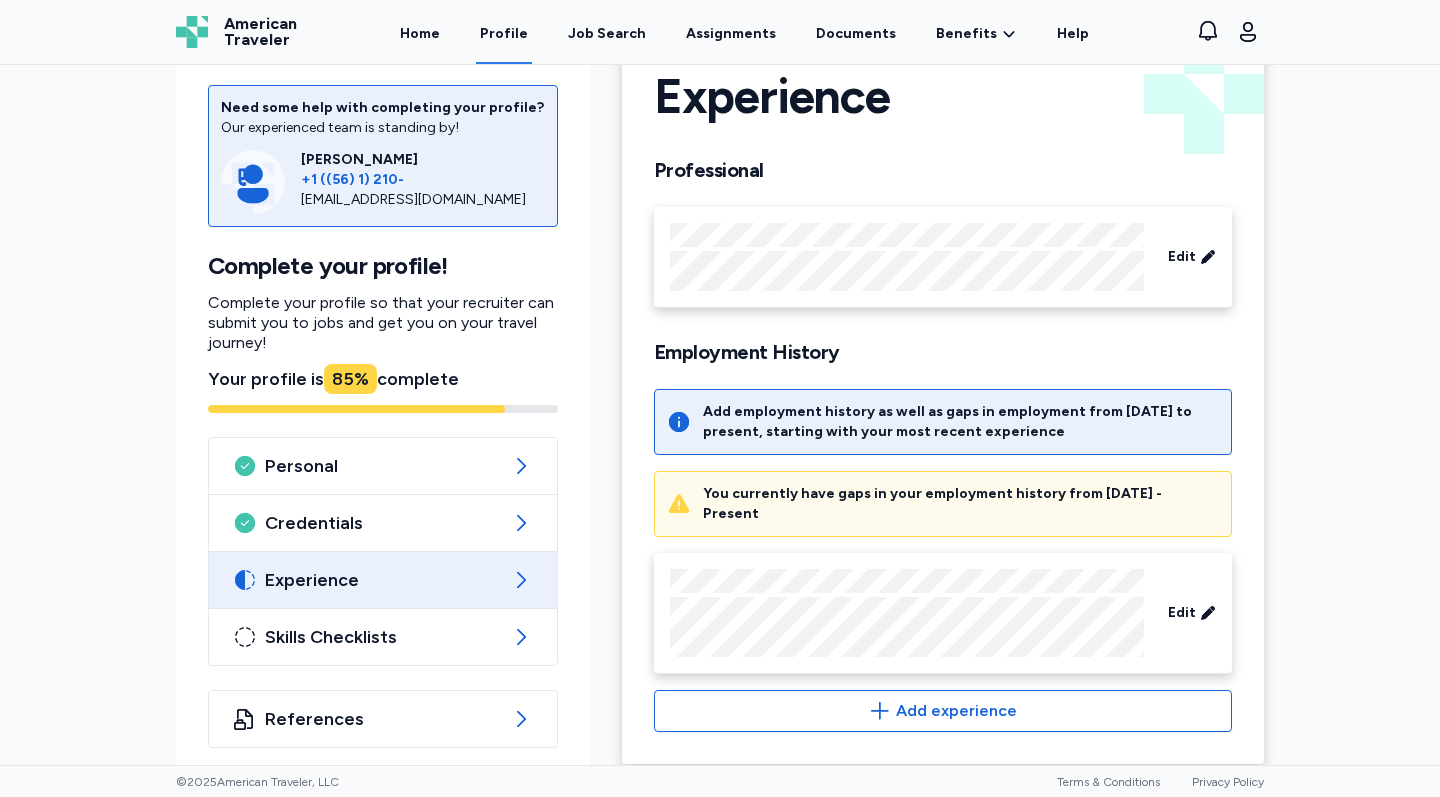 scroll, scrollTop: 62, scrollLeft: 0, axis: vertical 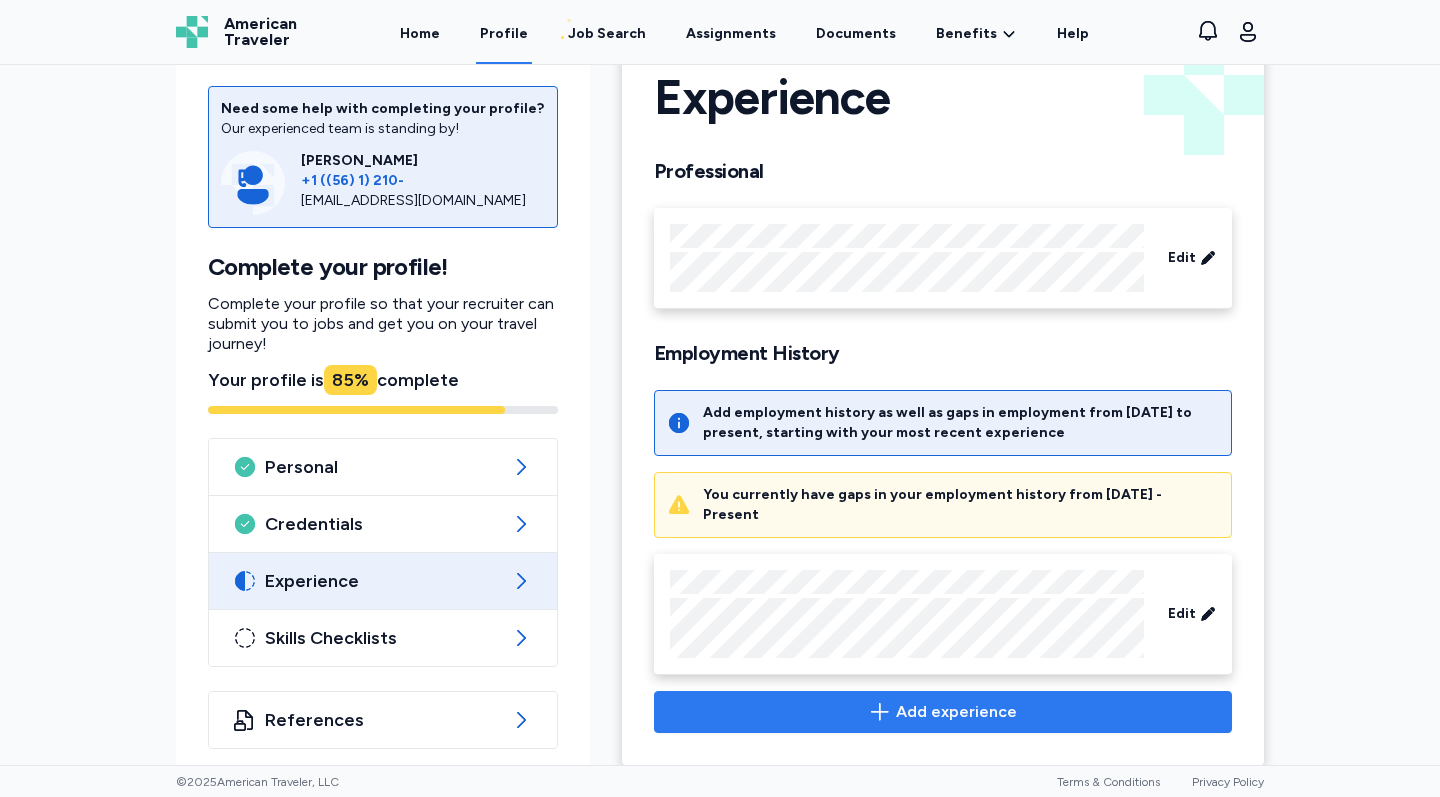 click on "Add experience" at bounding box center [943, 712] 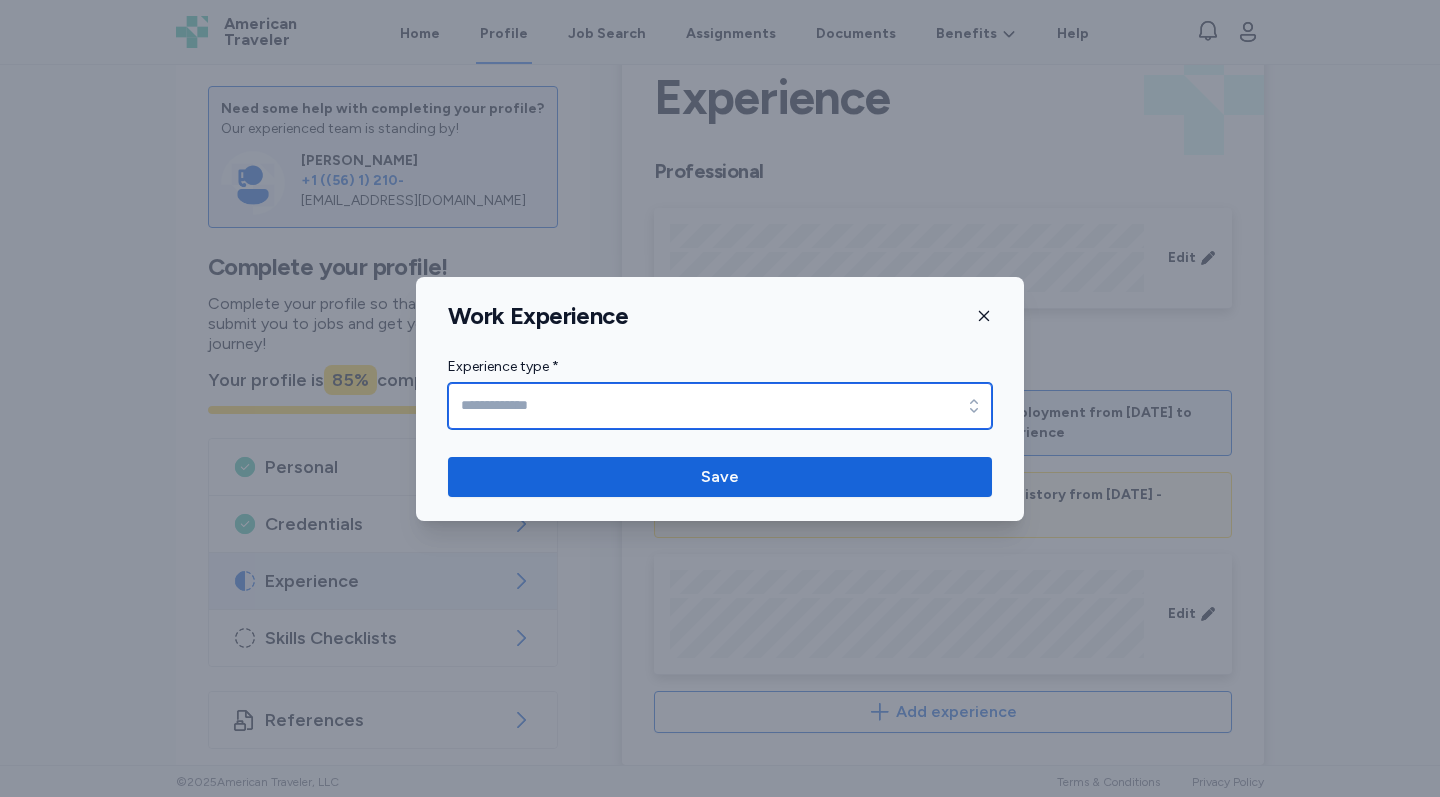 click on "Experience type *" at bounding box center [720, 406] 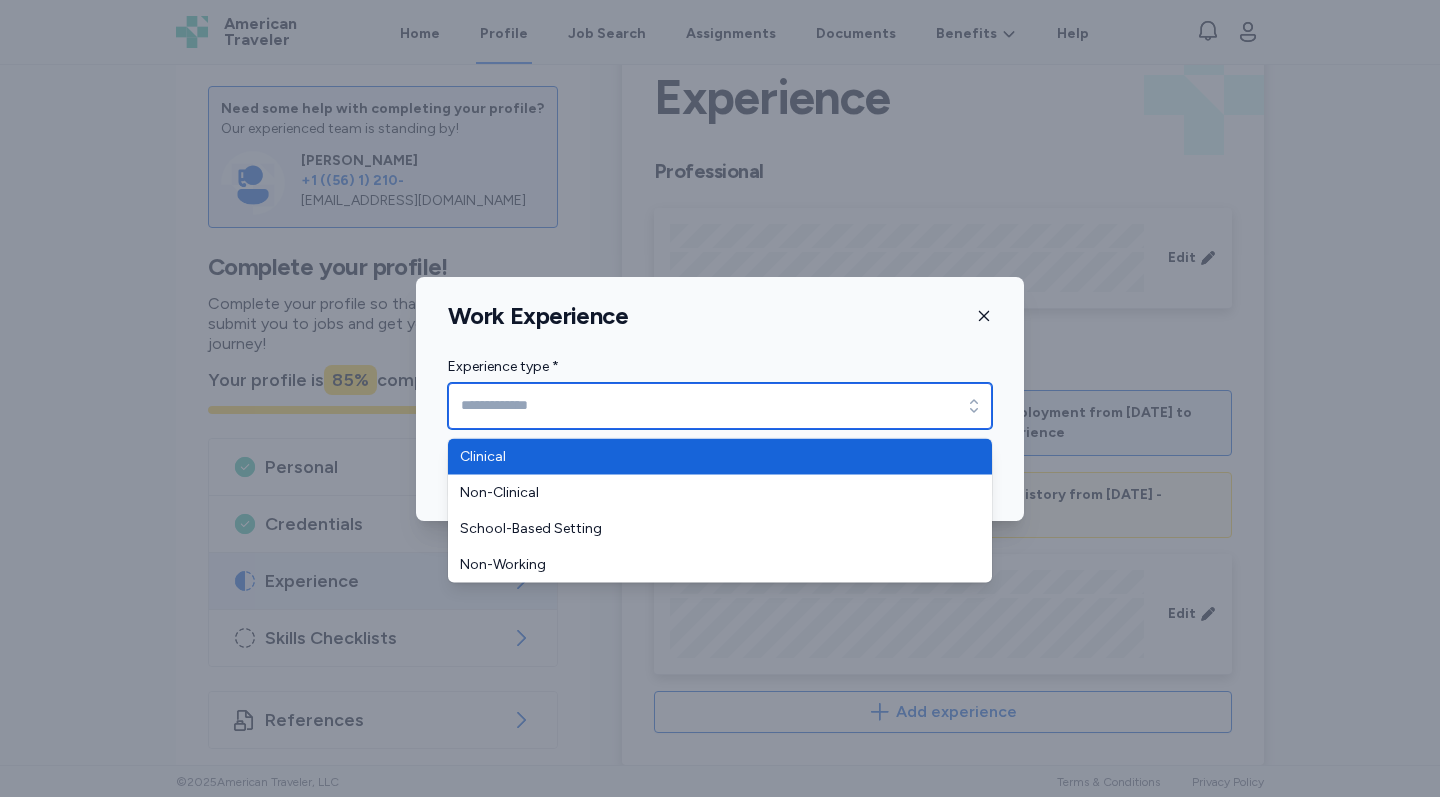 type on "********" 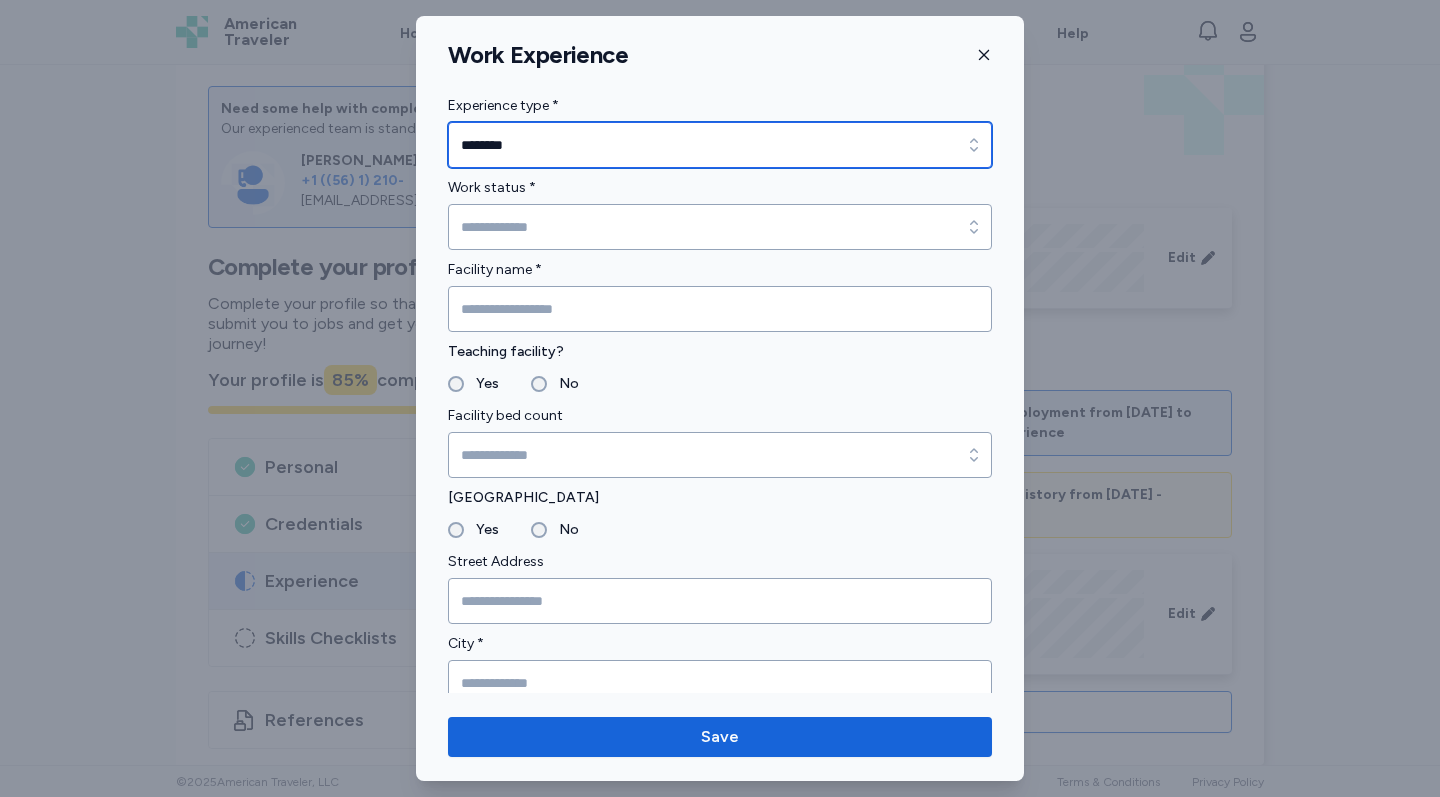 scroll, scrollTop: 4, scrollLeft: 0, axis: vertical 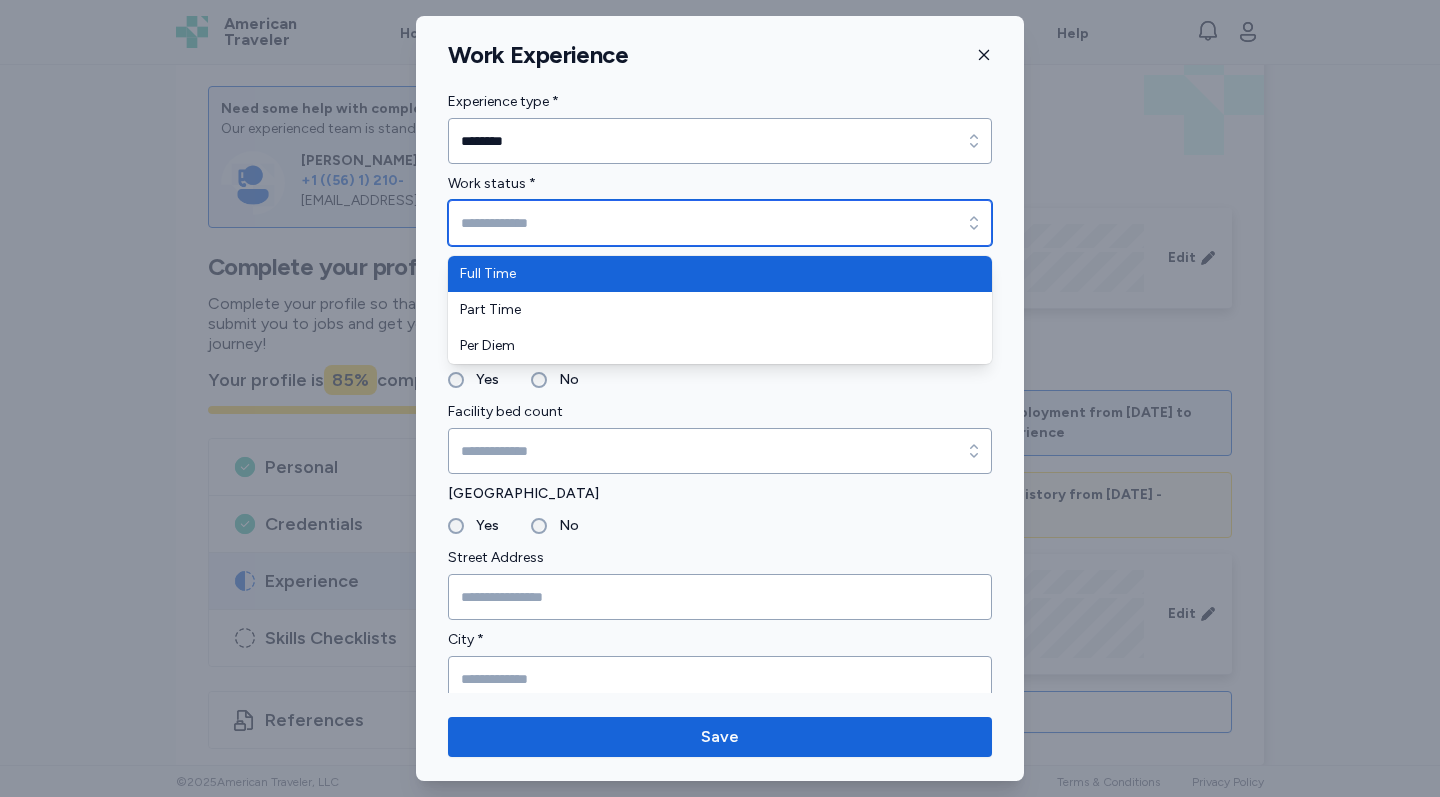 click on "Work status *" at bounding box center [720, 223] 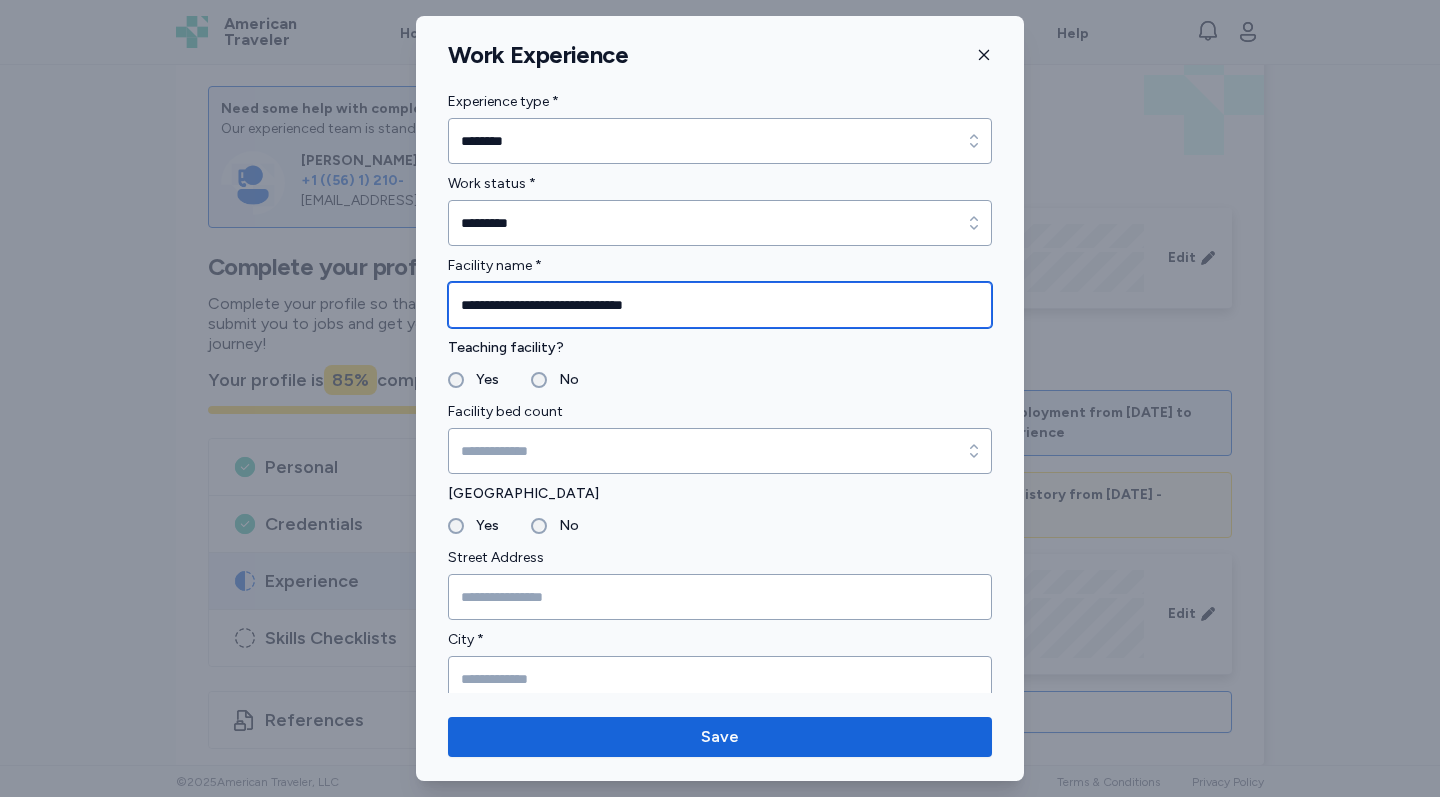 type on "**********" 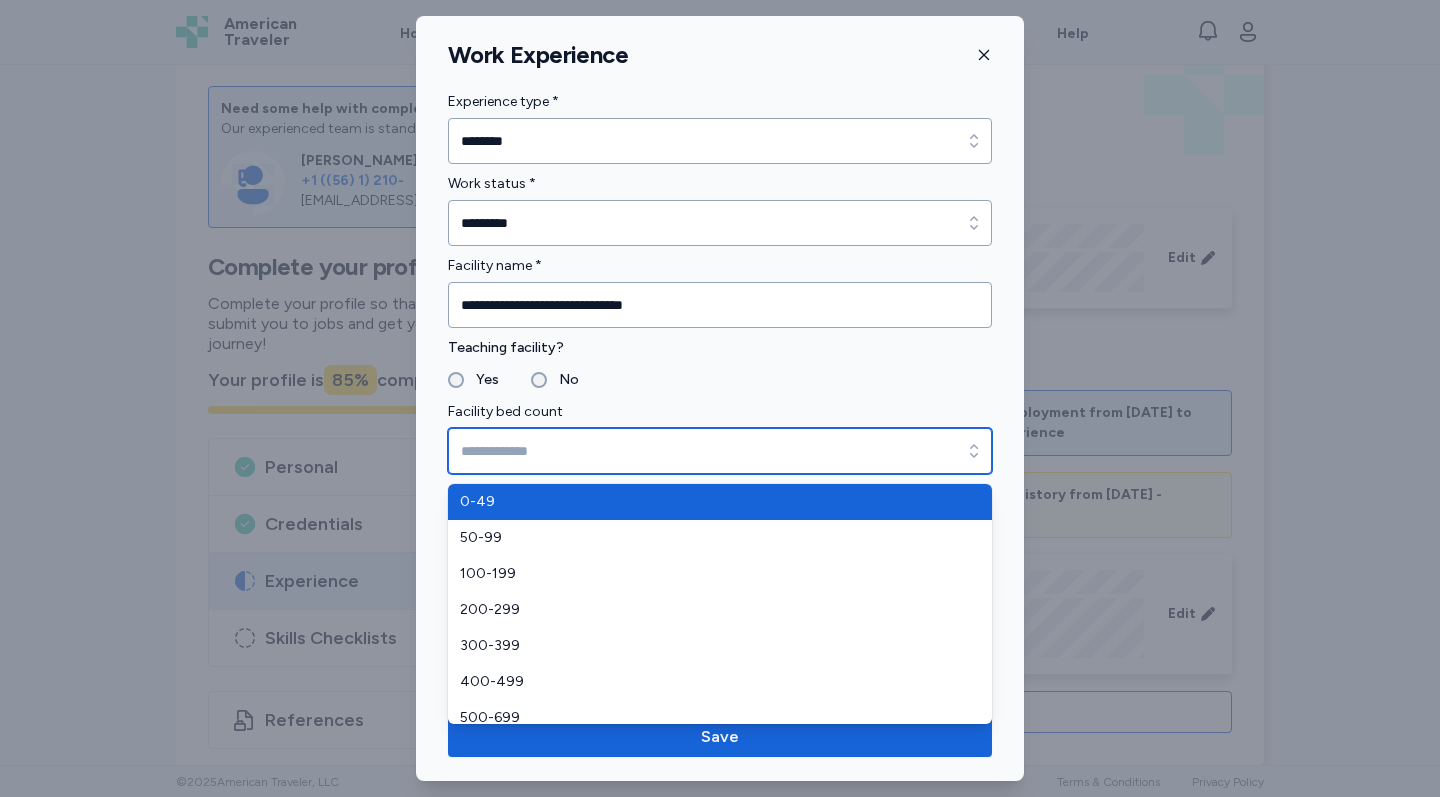click on "Facility bed count" at bounding box center [720, 451] 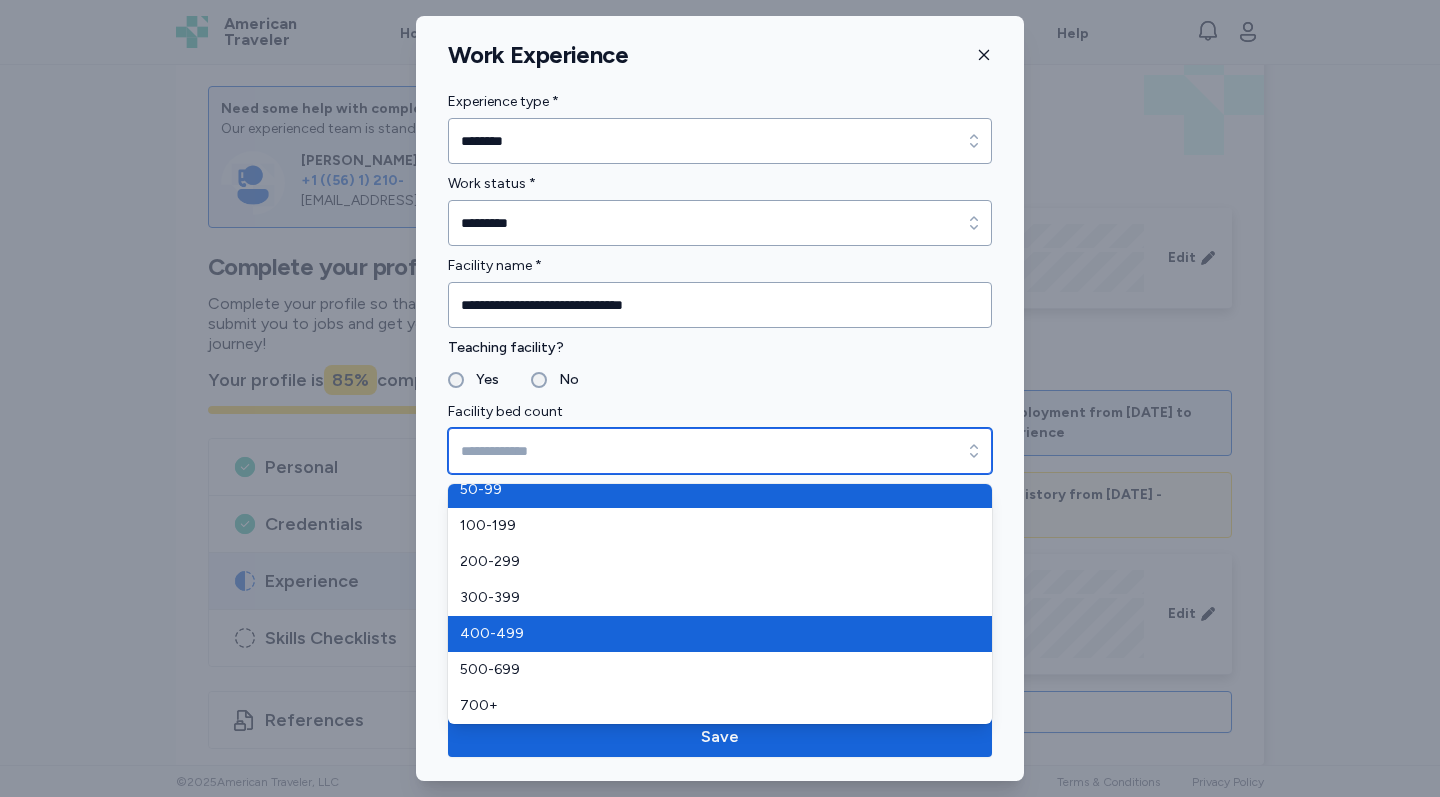 scroll, scrollTop: 48, scrollLeft: 0, axis: vertical 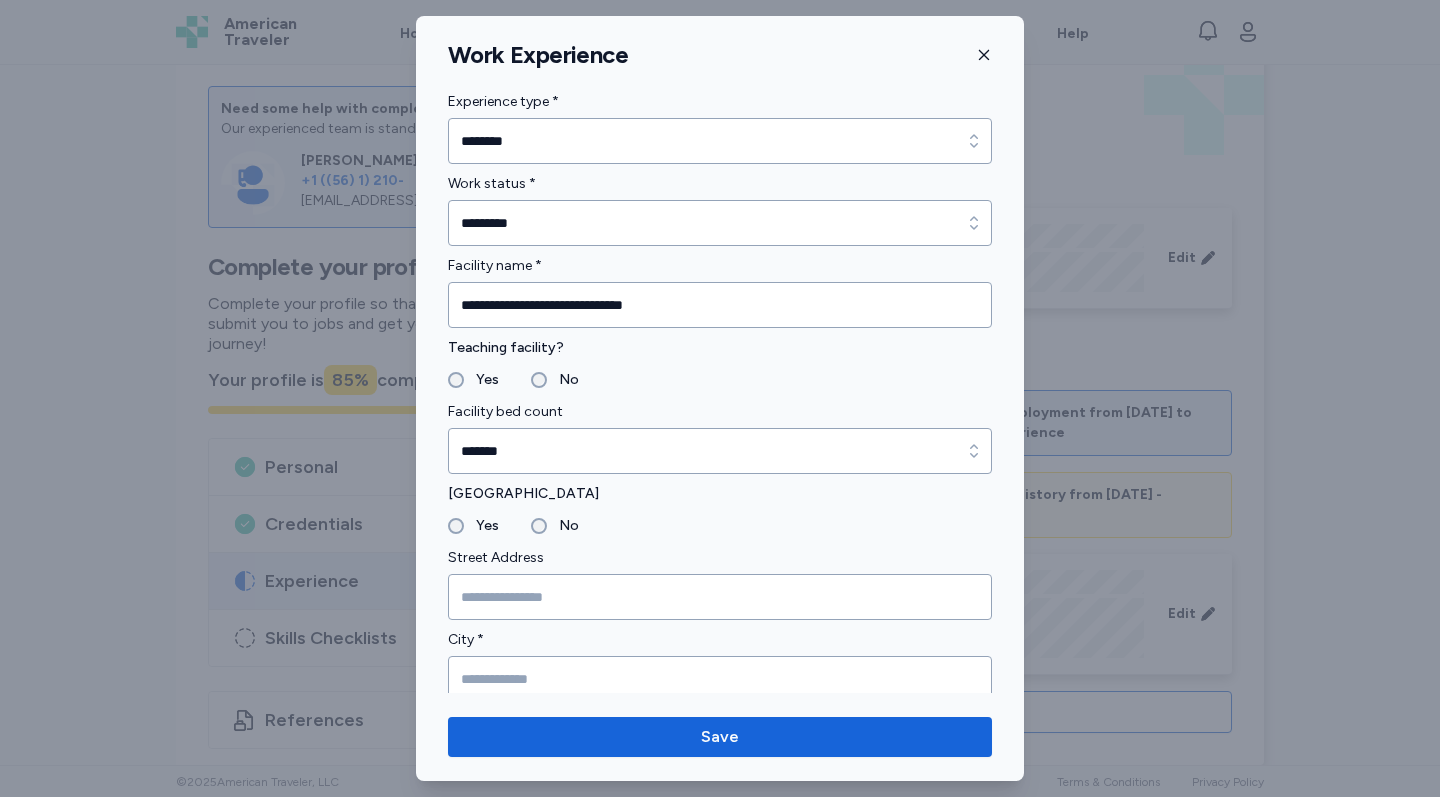 click on "Yes" at bounding box center (481, 526) 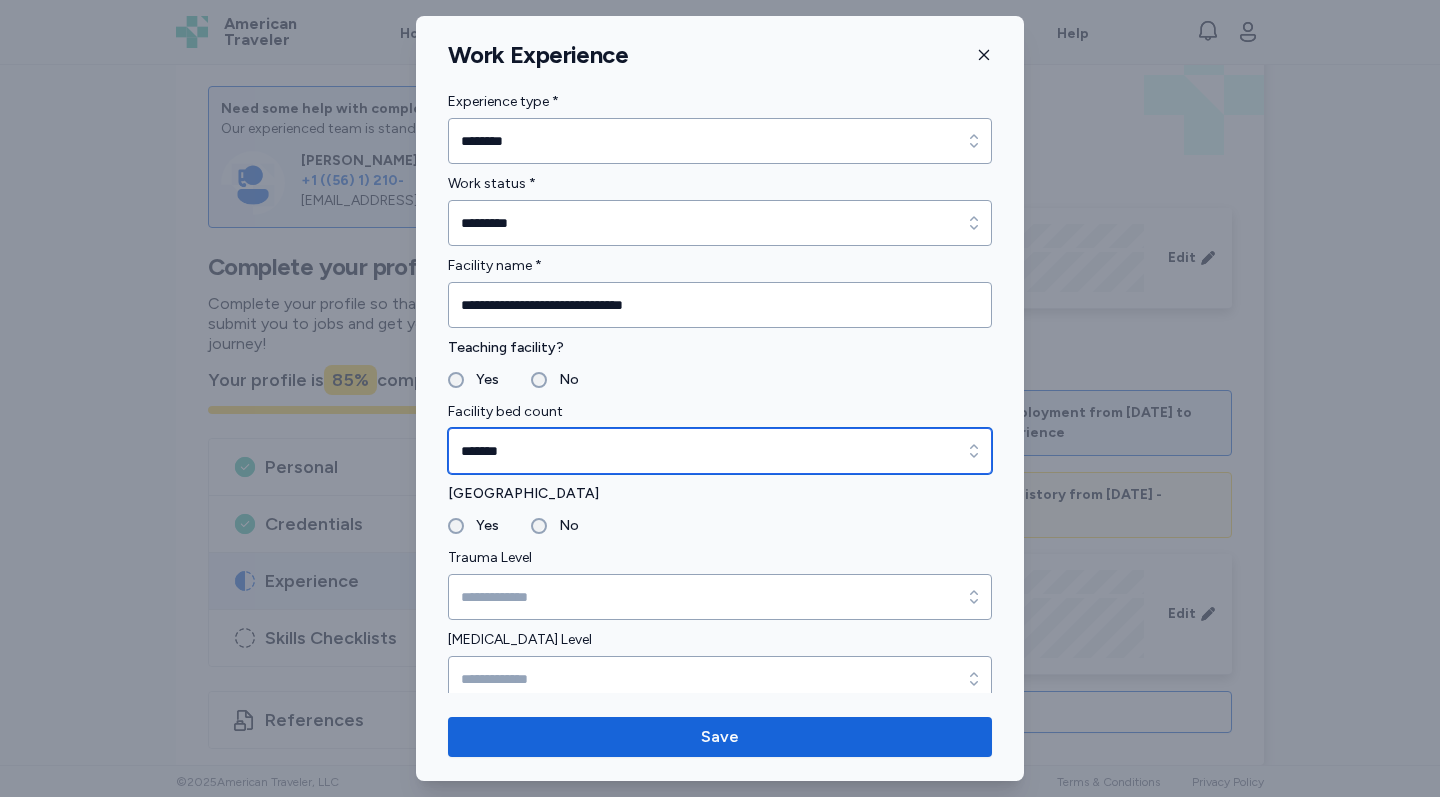 type on "*******" 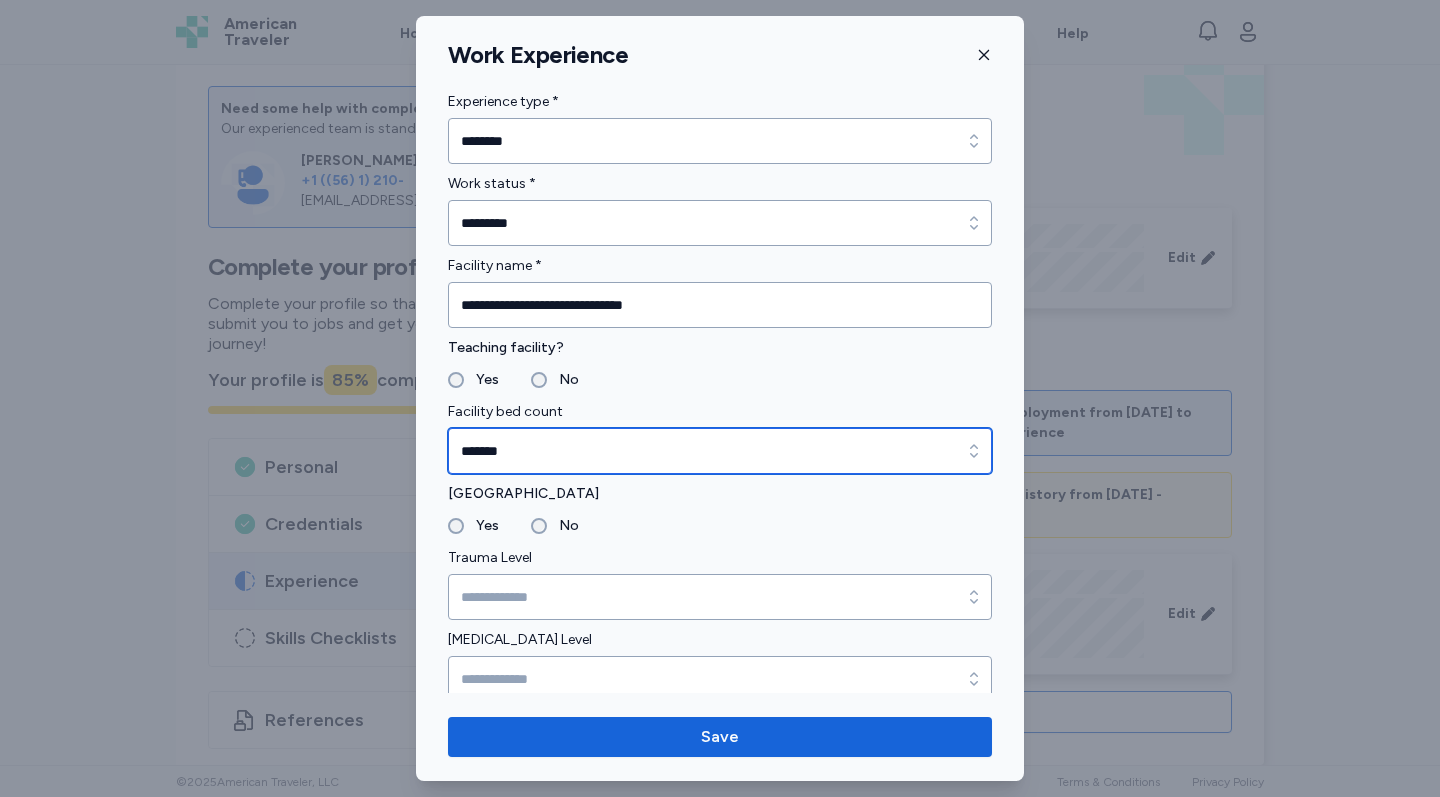 click on "*******" at bounding box center (720, 451) 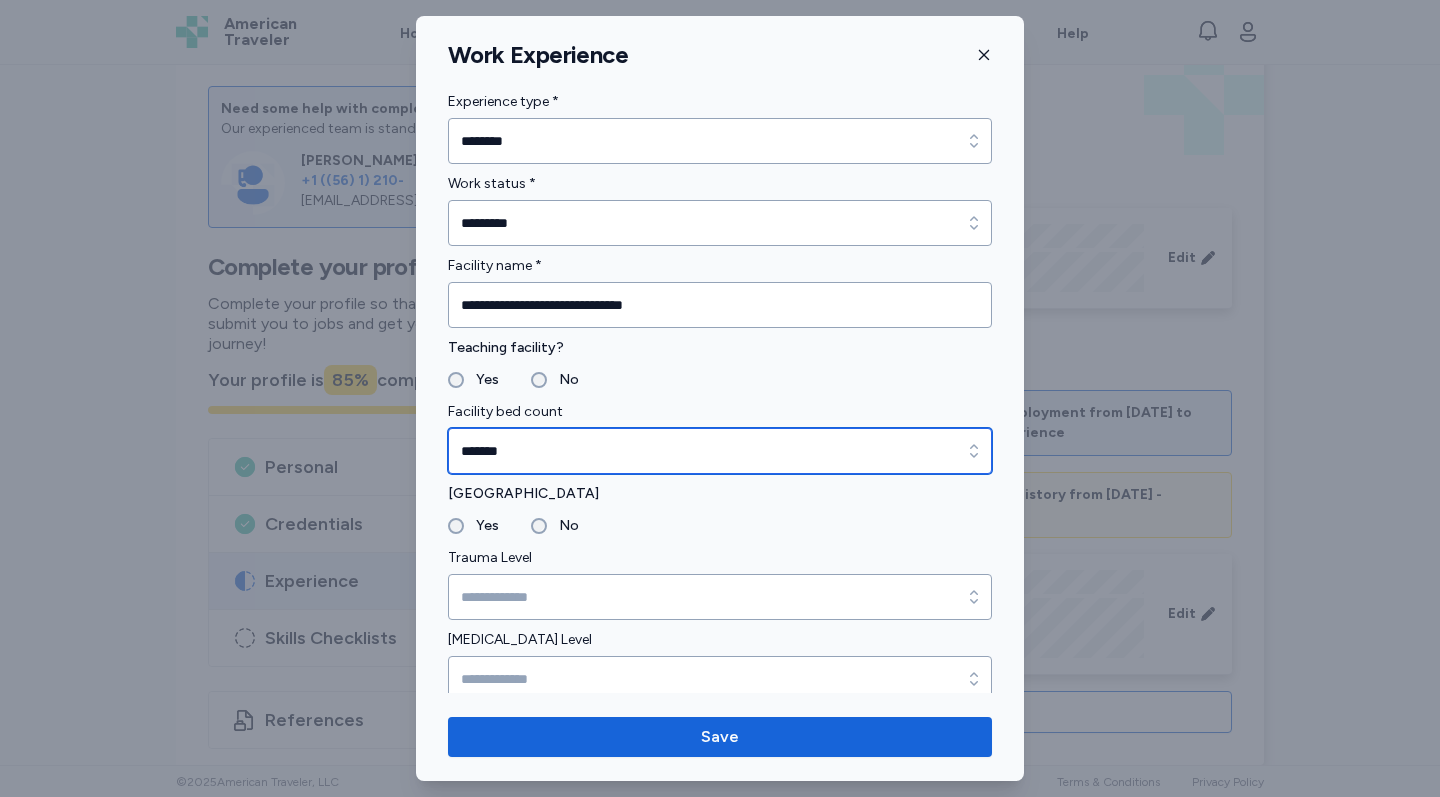 scroll, scrollTop: 32, scrollLeft: 0, axis: vertical 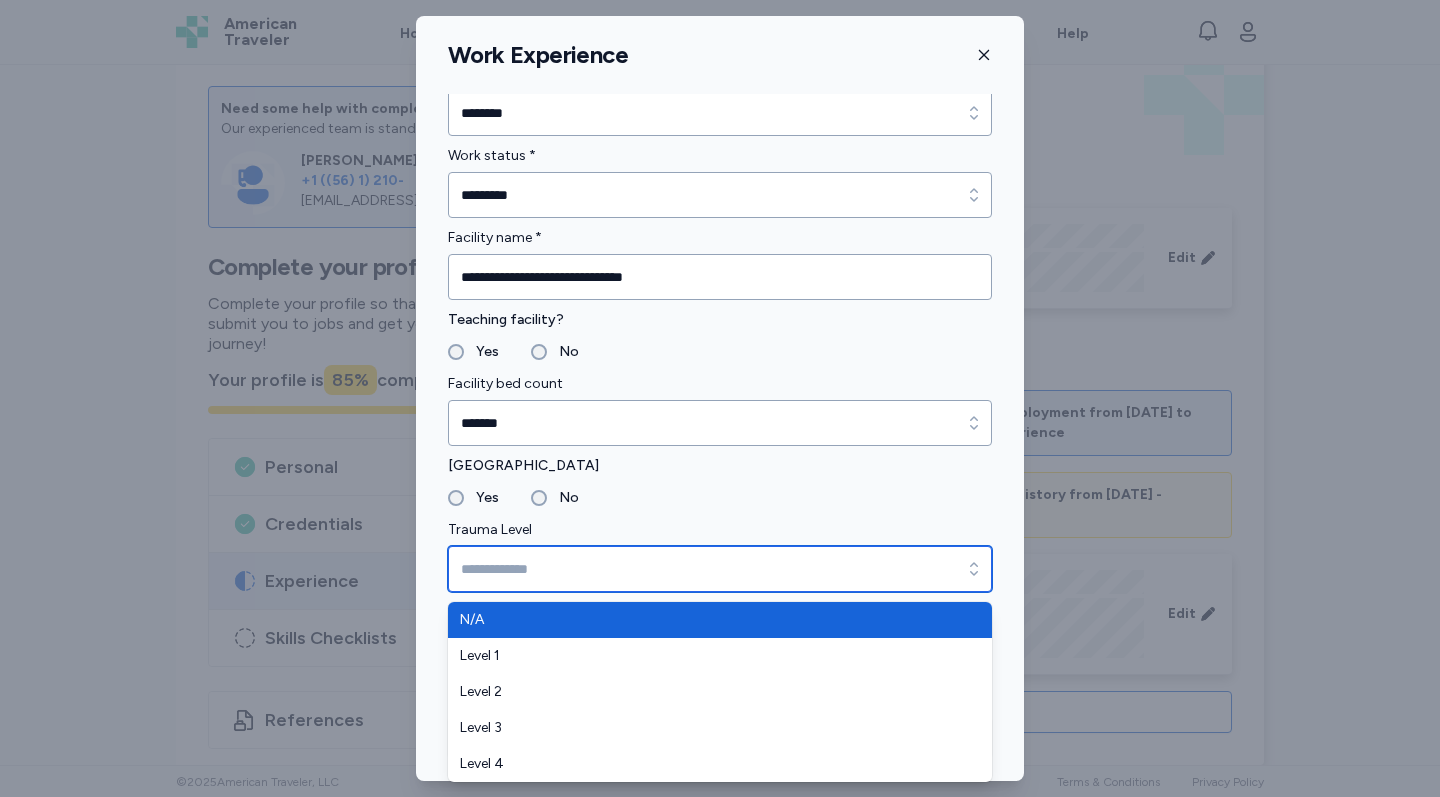 click on "Trauma Level" at bounding box center (720, 569) 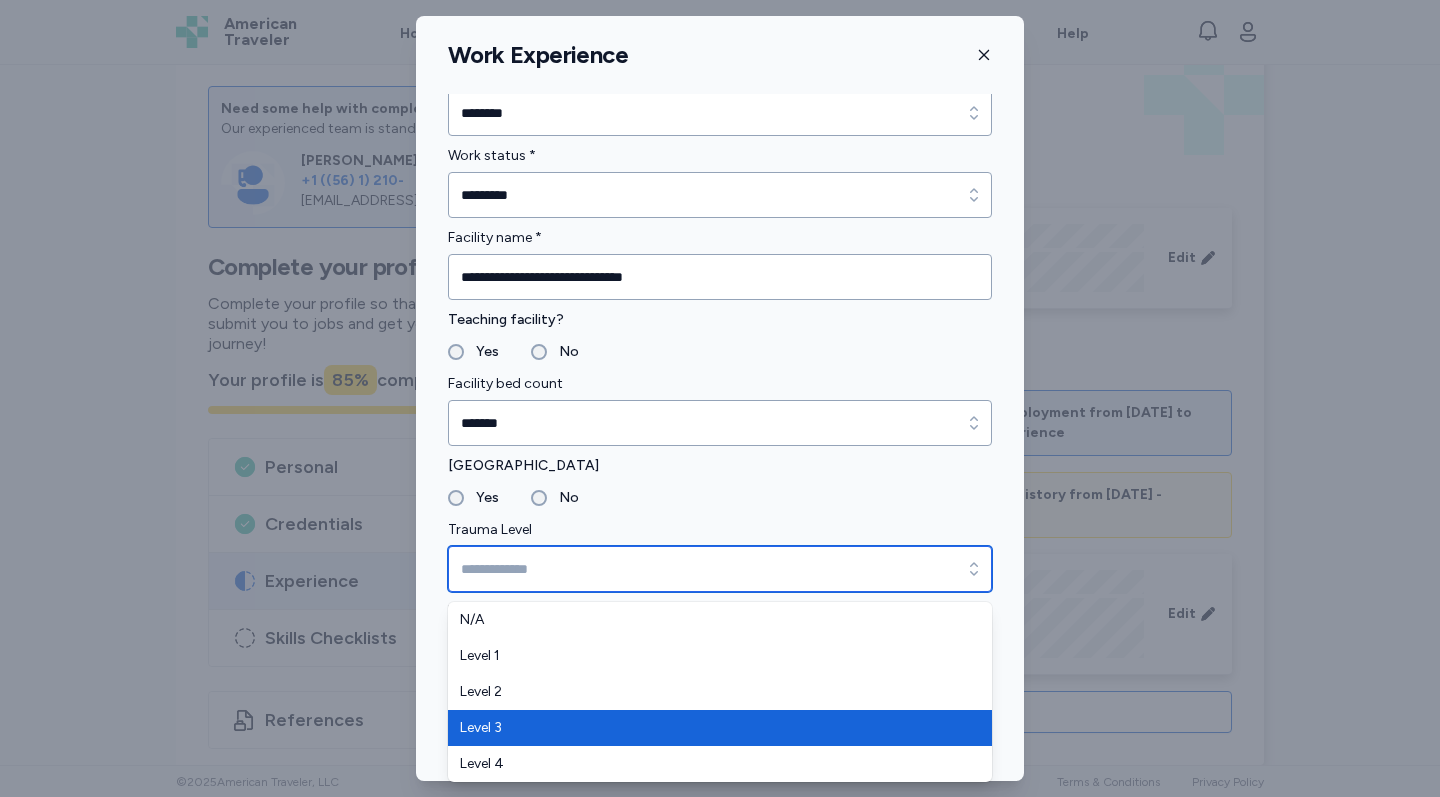 type on "*******" 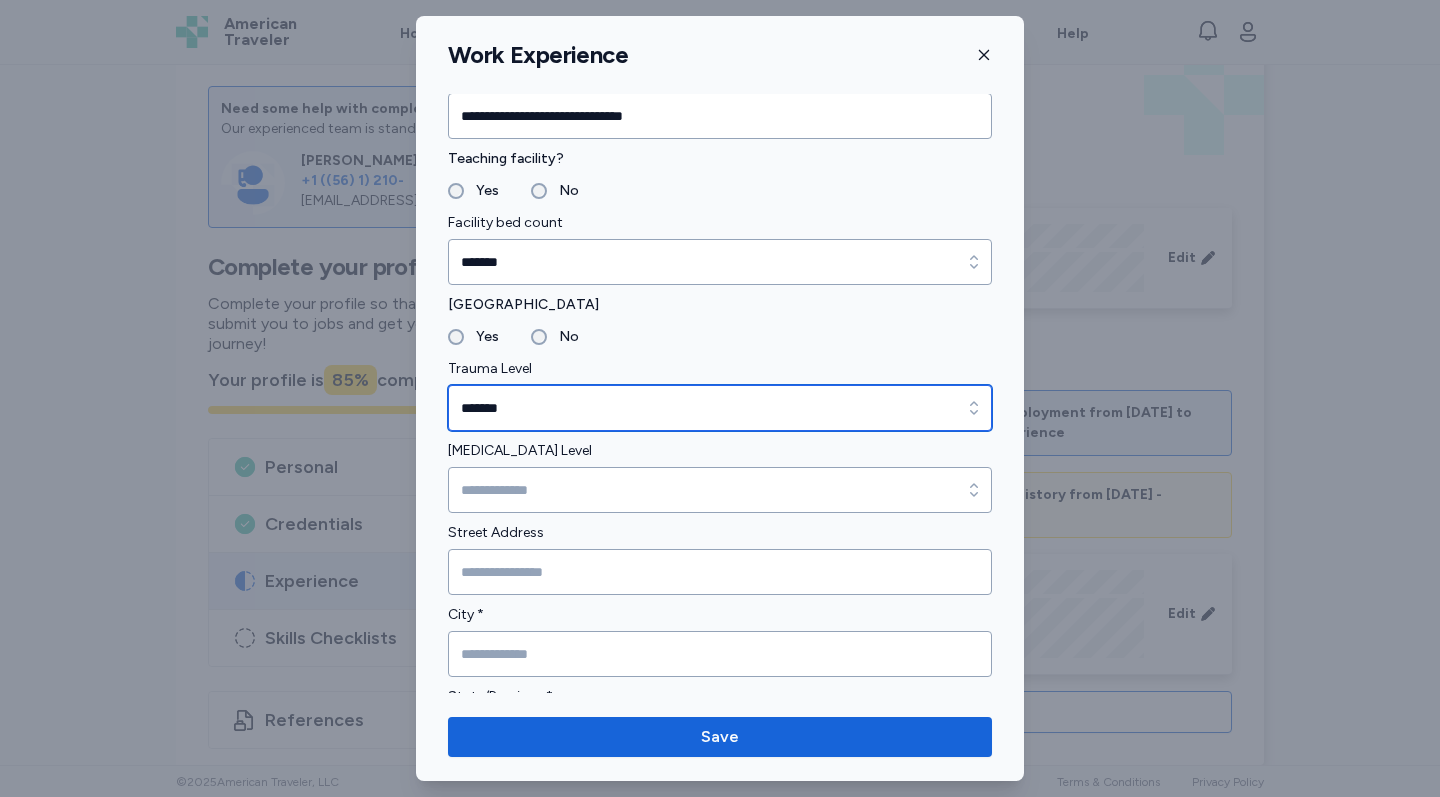 scroll, scrollTop: 197, scrollLeft: 0, axis: vertical 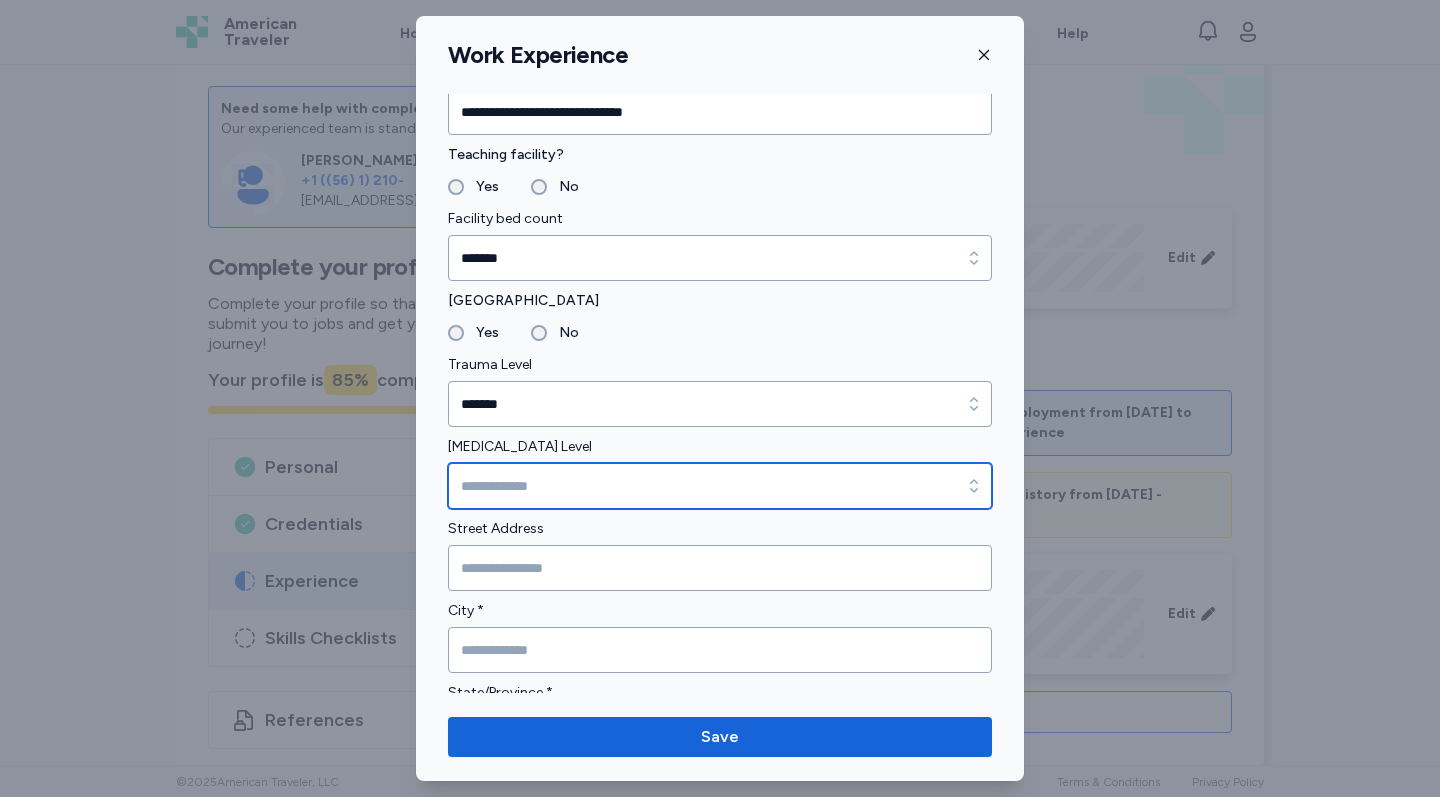 click on "Pediatric Trauma Level" at bounding box center (720, 486) 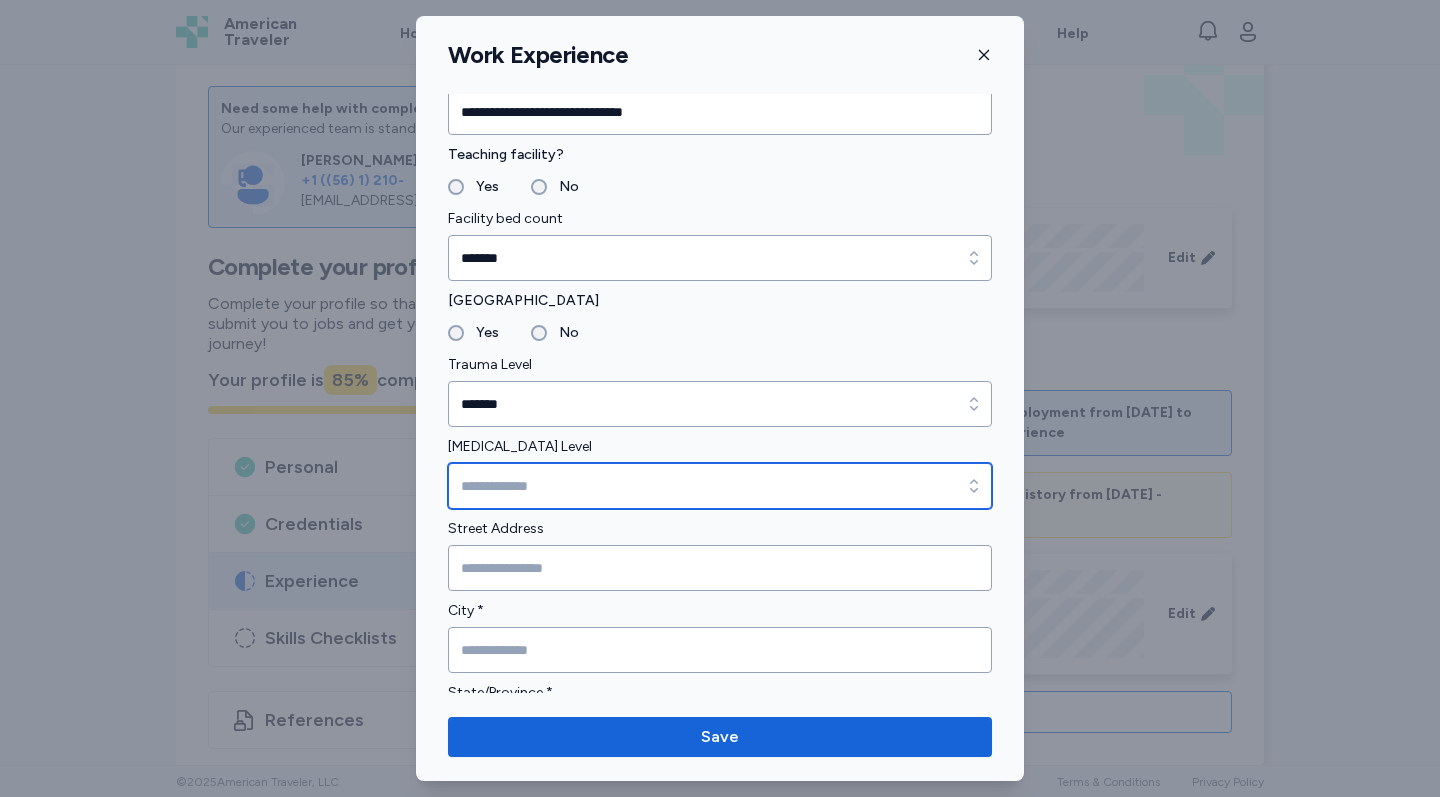 type on "*******" 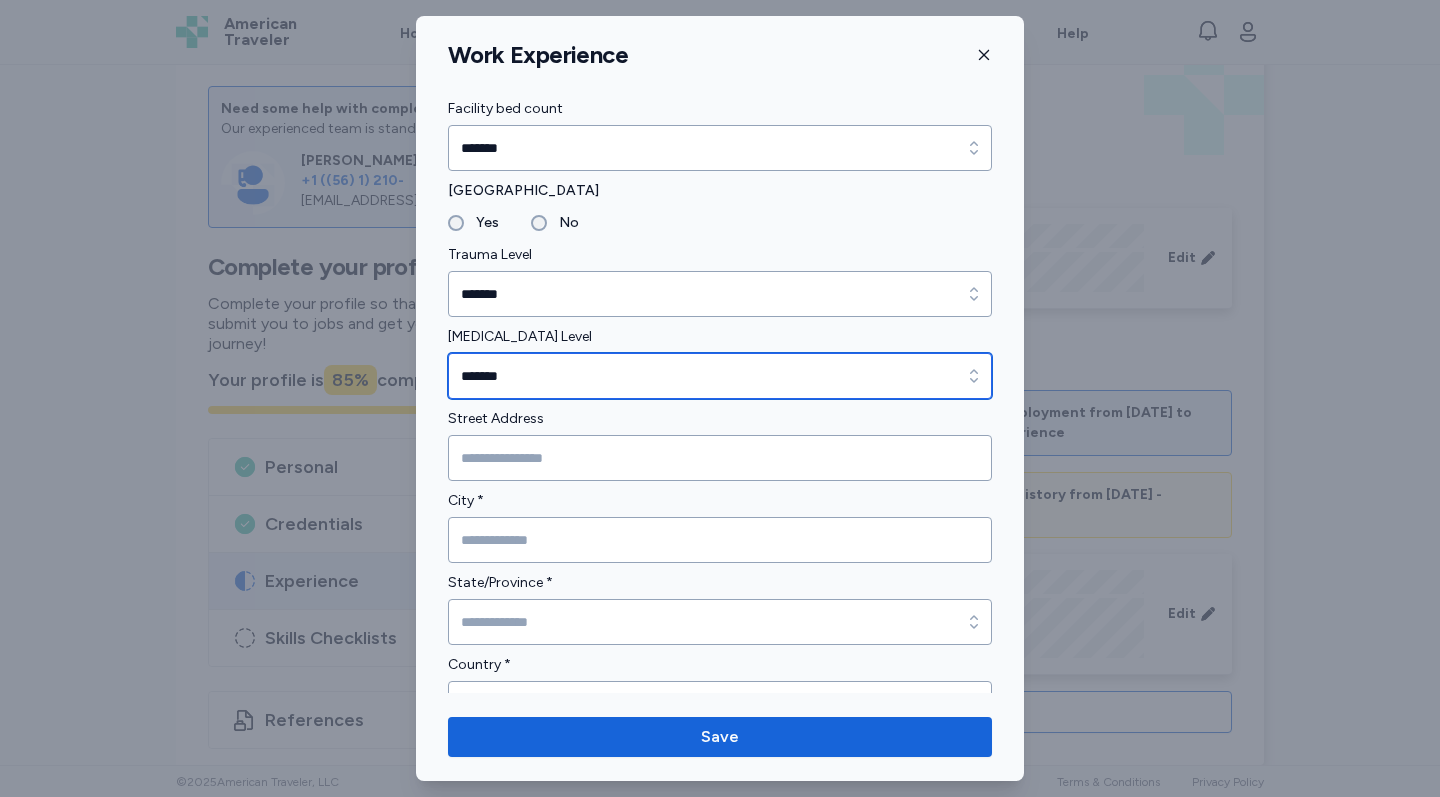 scroll, scrollTop: 372, scrollLeft: 0, axis: vertical 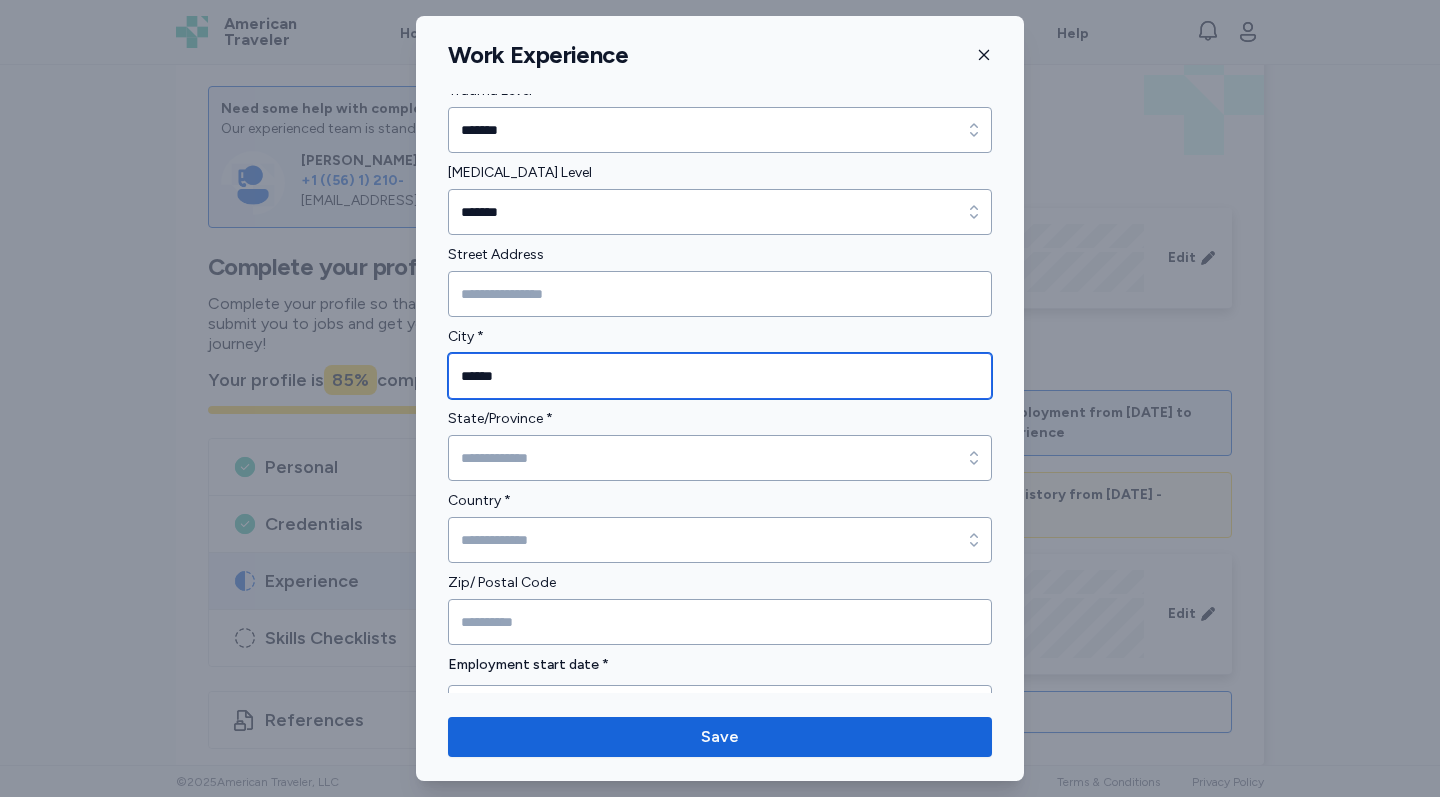 type on "******" 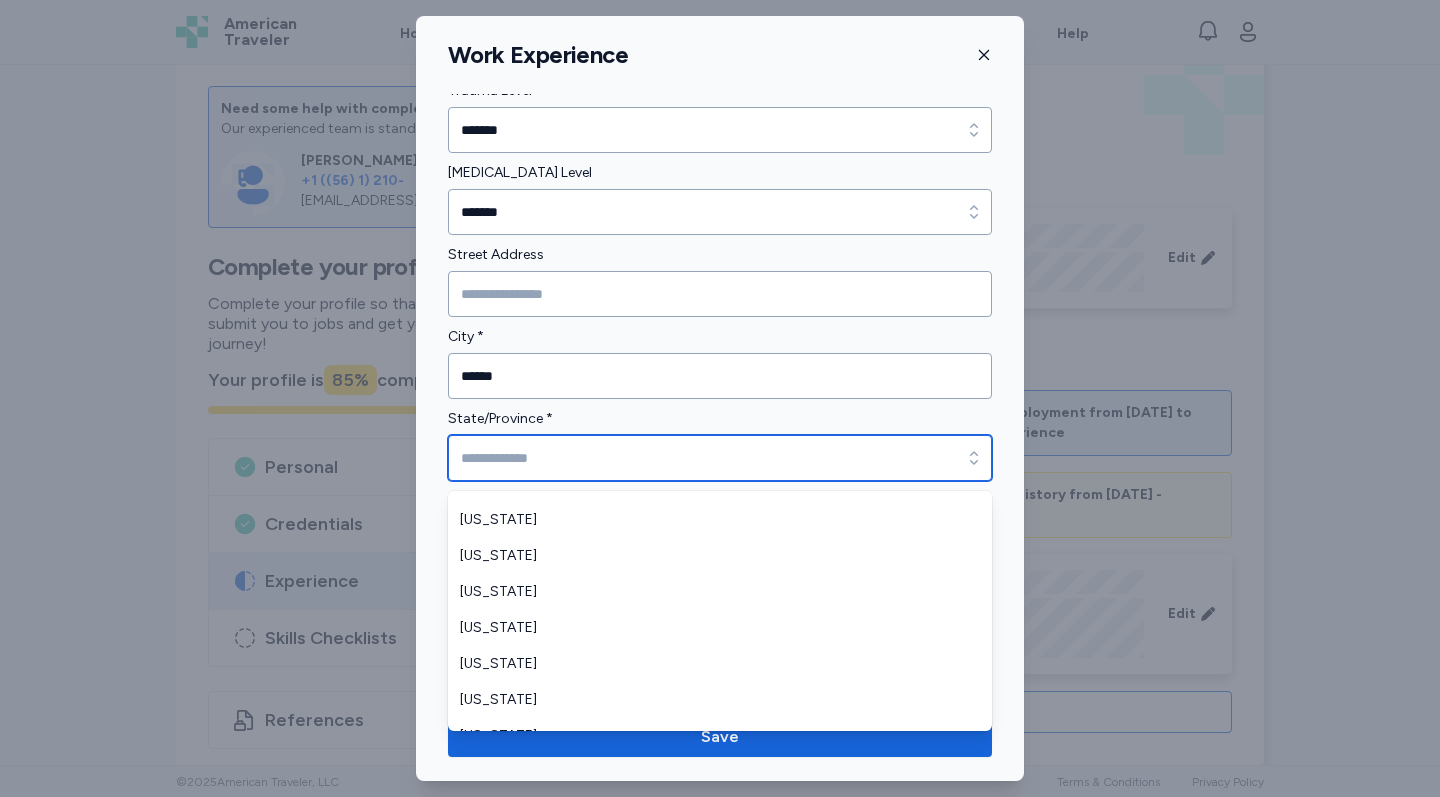 scroll, scrollTop: 692, scrollLeft: 0, axis: vertical 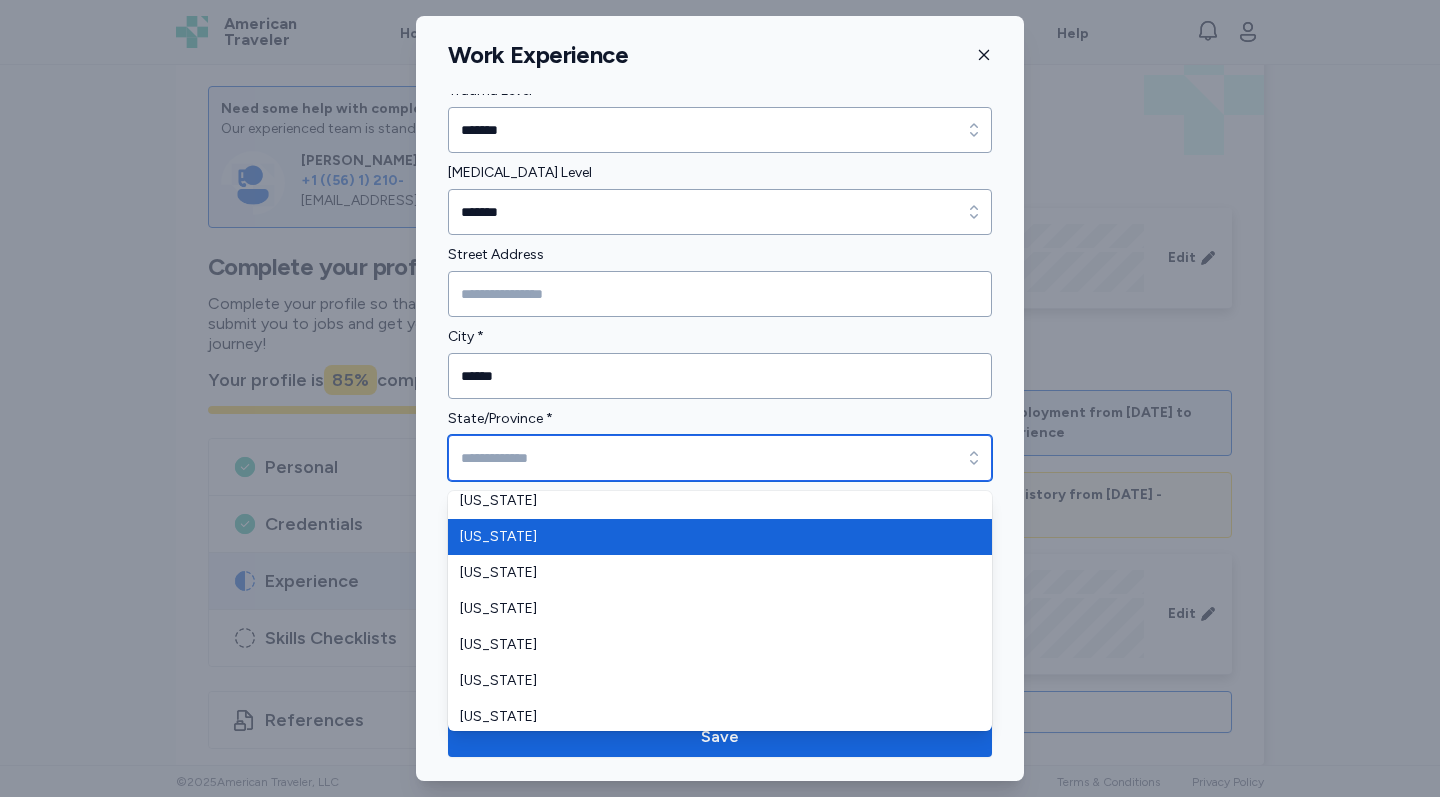 type on "********" 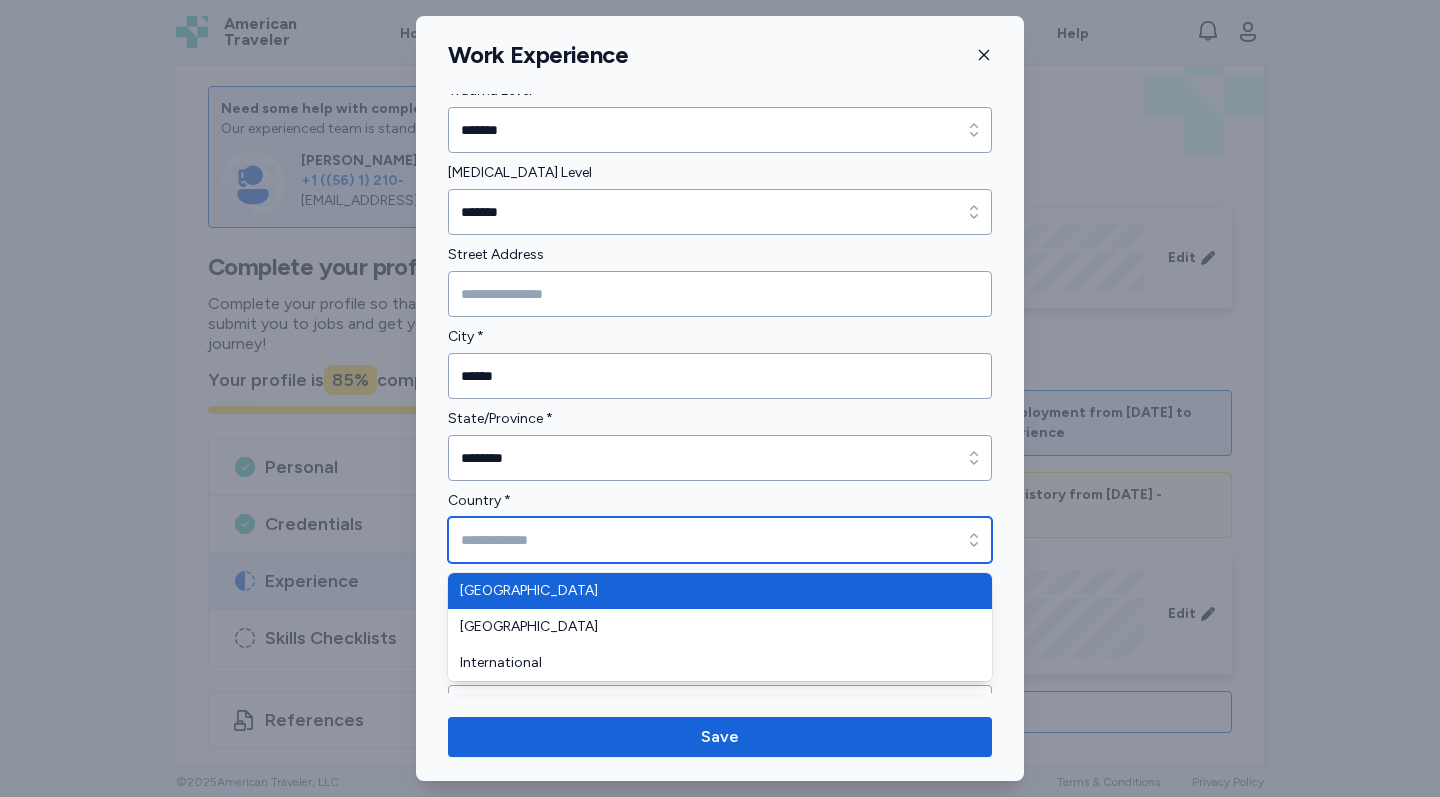type on "**********" 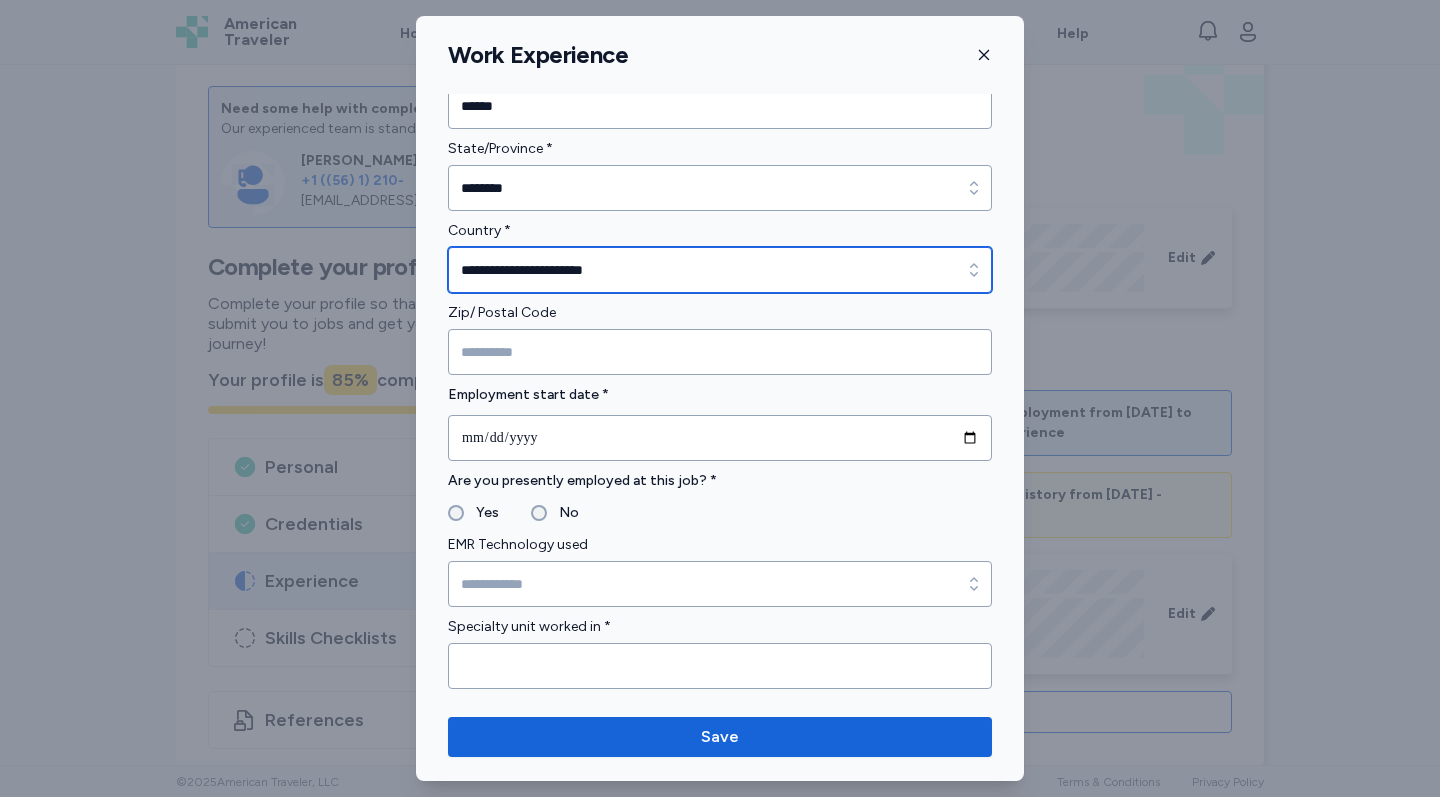 scroll, scrollTop: 801, scrollLeft: 0, axis: vertical 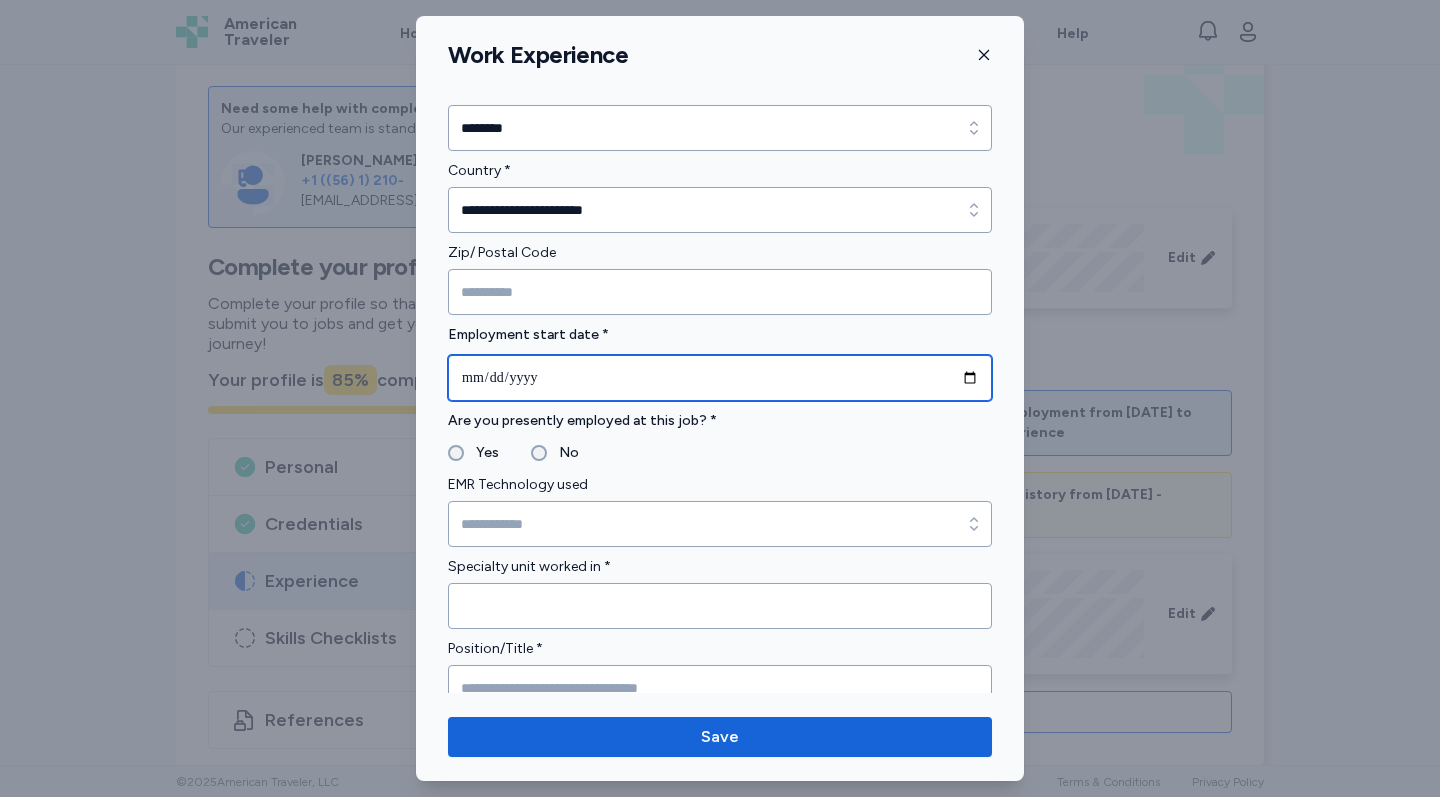 click at bounding box center [720, 378] 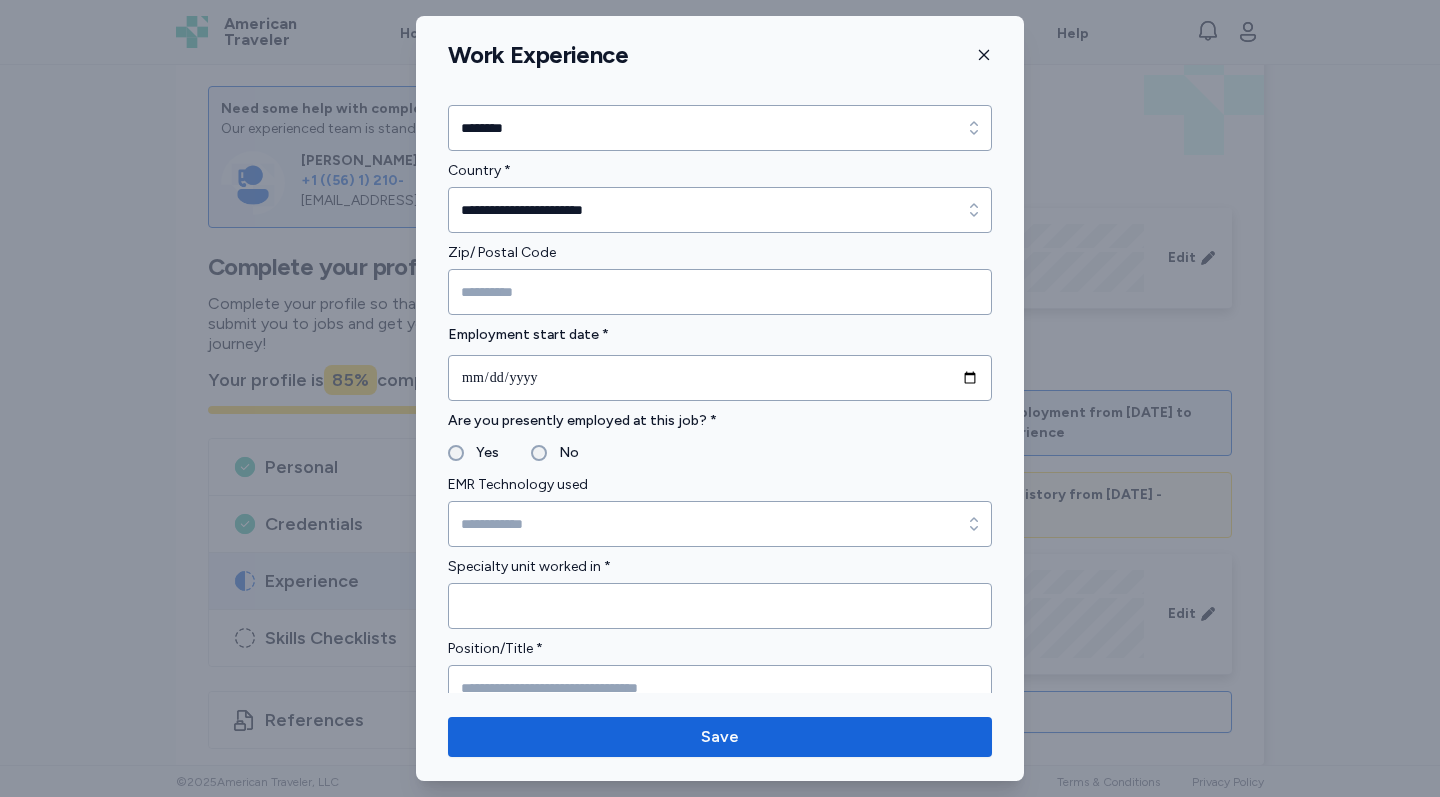 click on "Yes No" at bounding box center [720, 453] 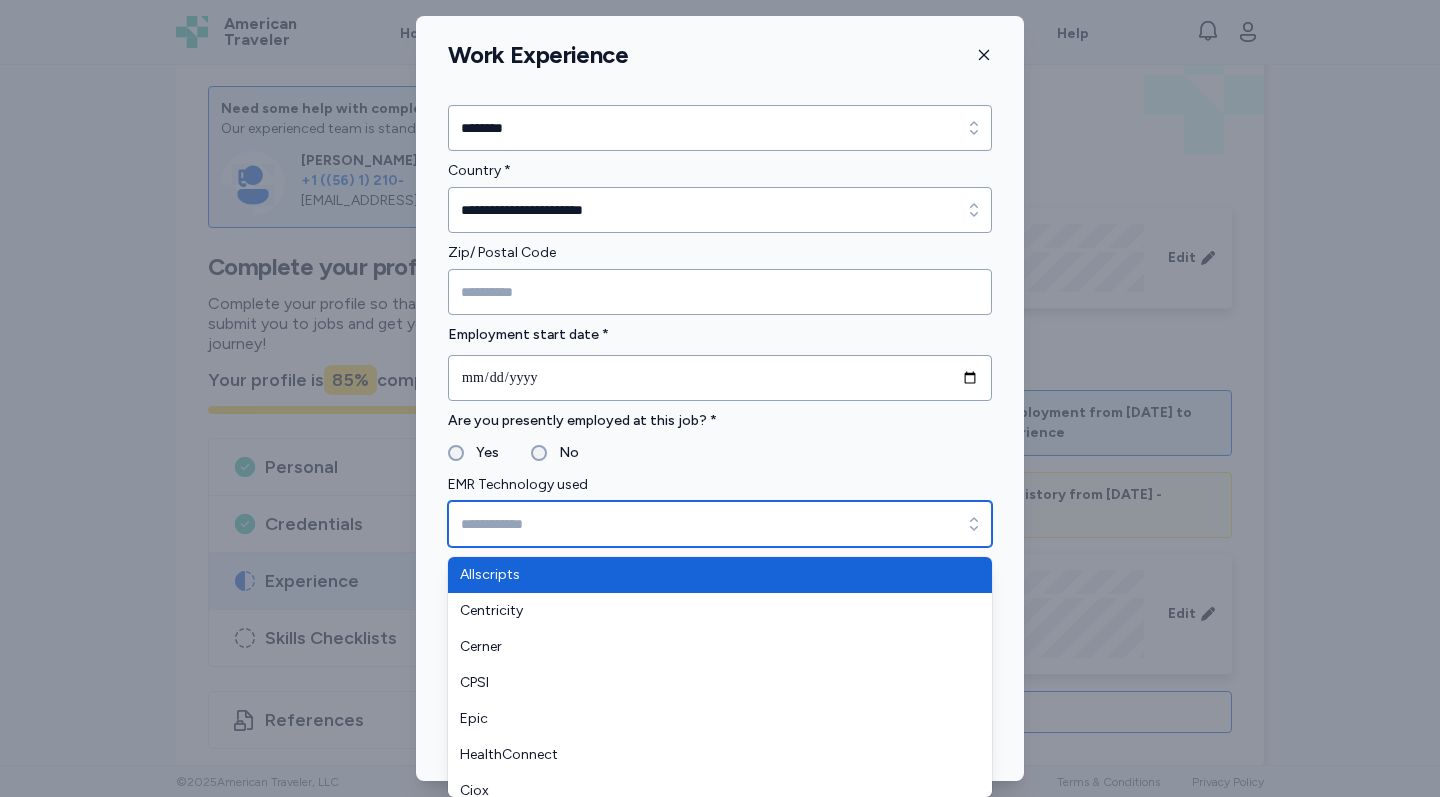 click on "EMR Technology used" at bounding box center (720, 524) 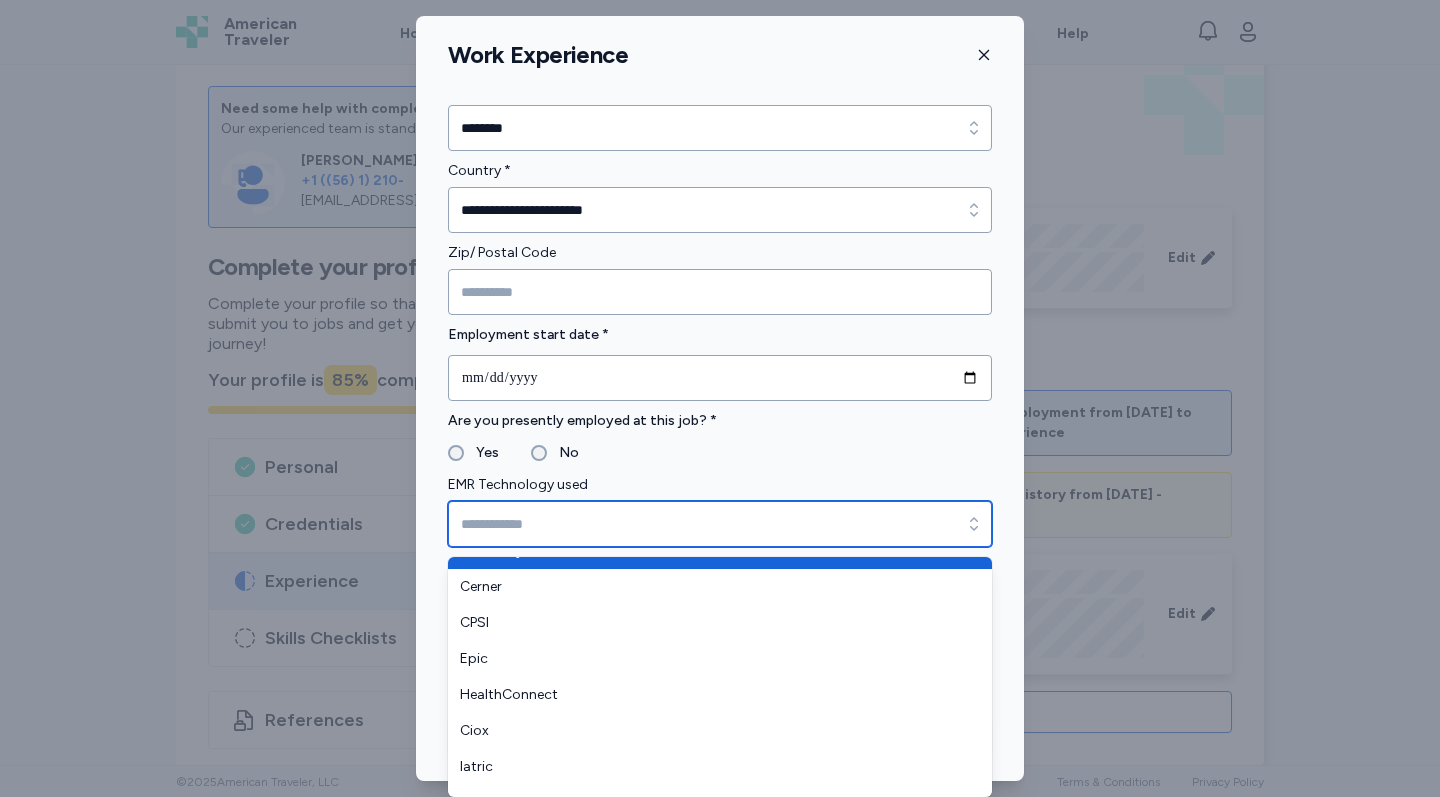 scroll, scrollTop: 59, scrollLeft: 0, axis: vertical 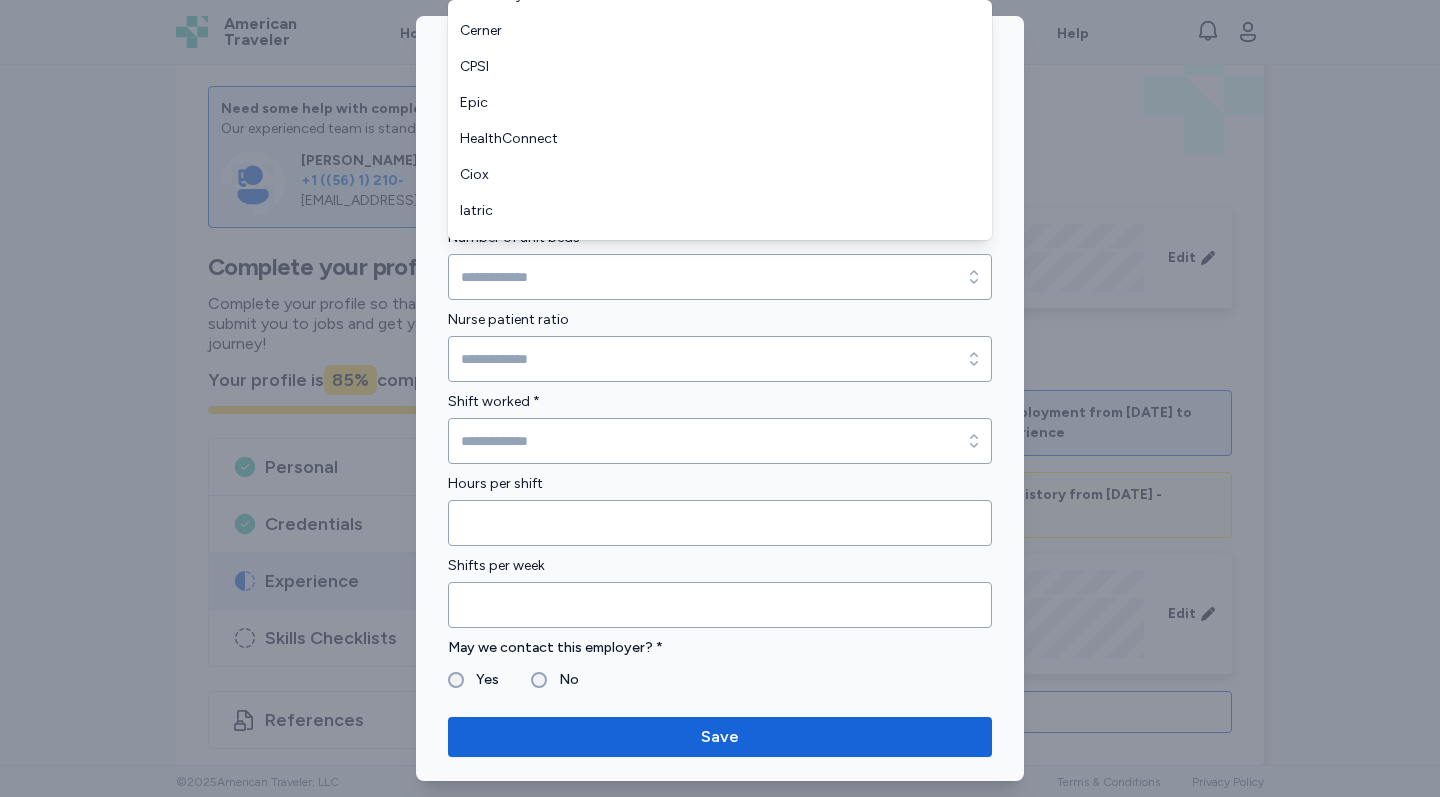 click on "**********" at bounding box center [720, 55] 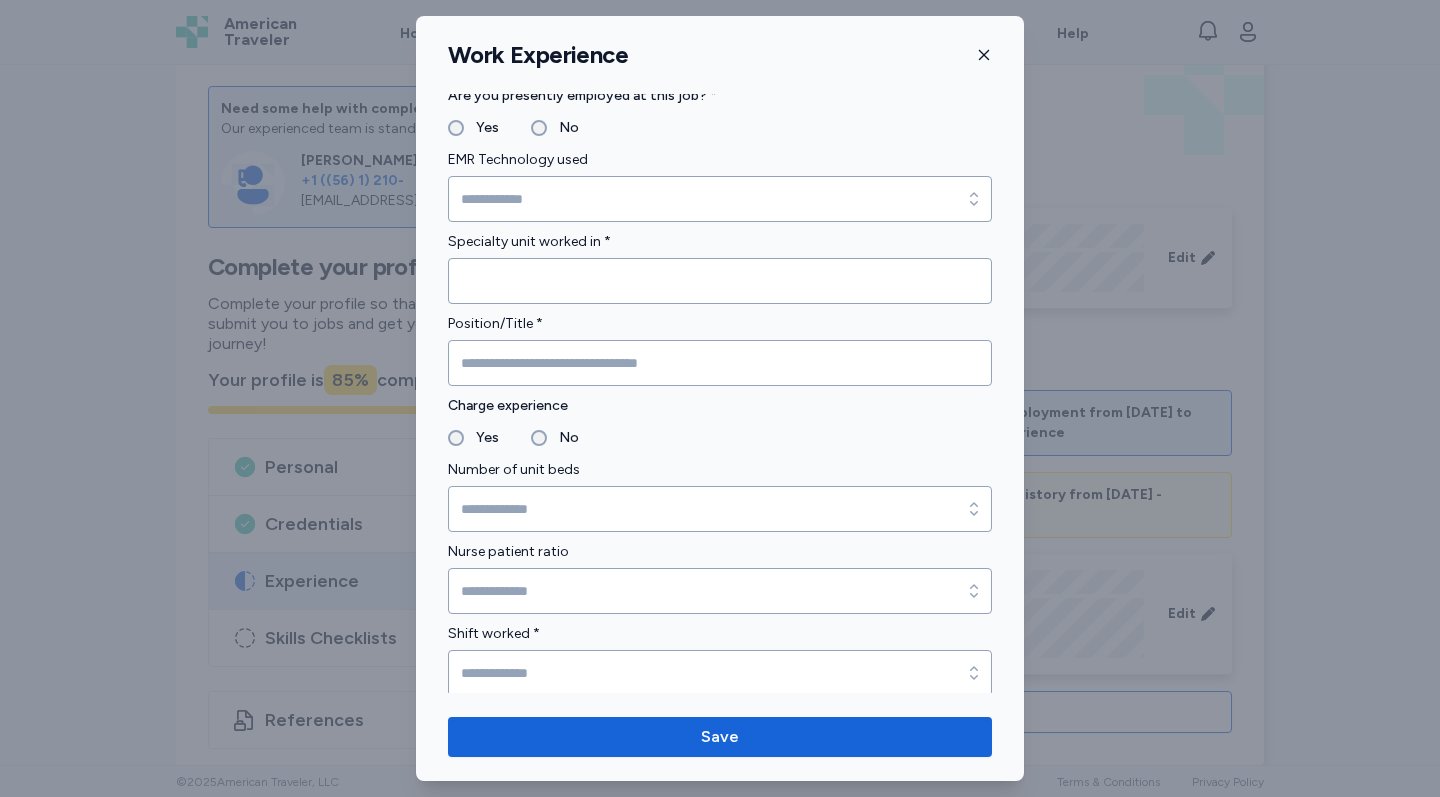 scroll, scrollTop: 1123, scrollLeft: 0, axis: vertical 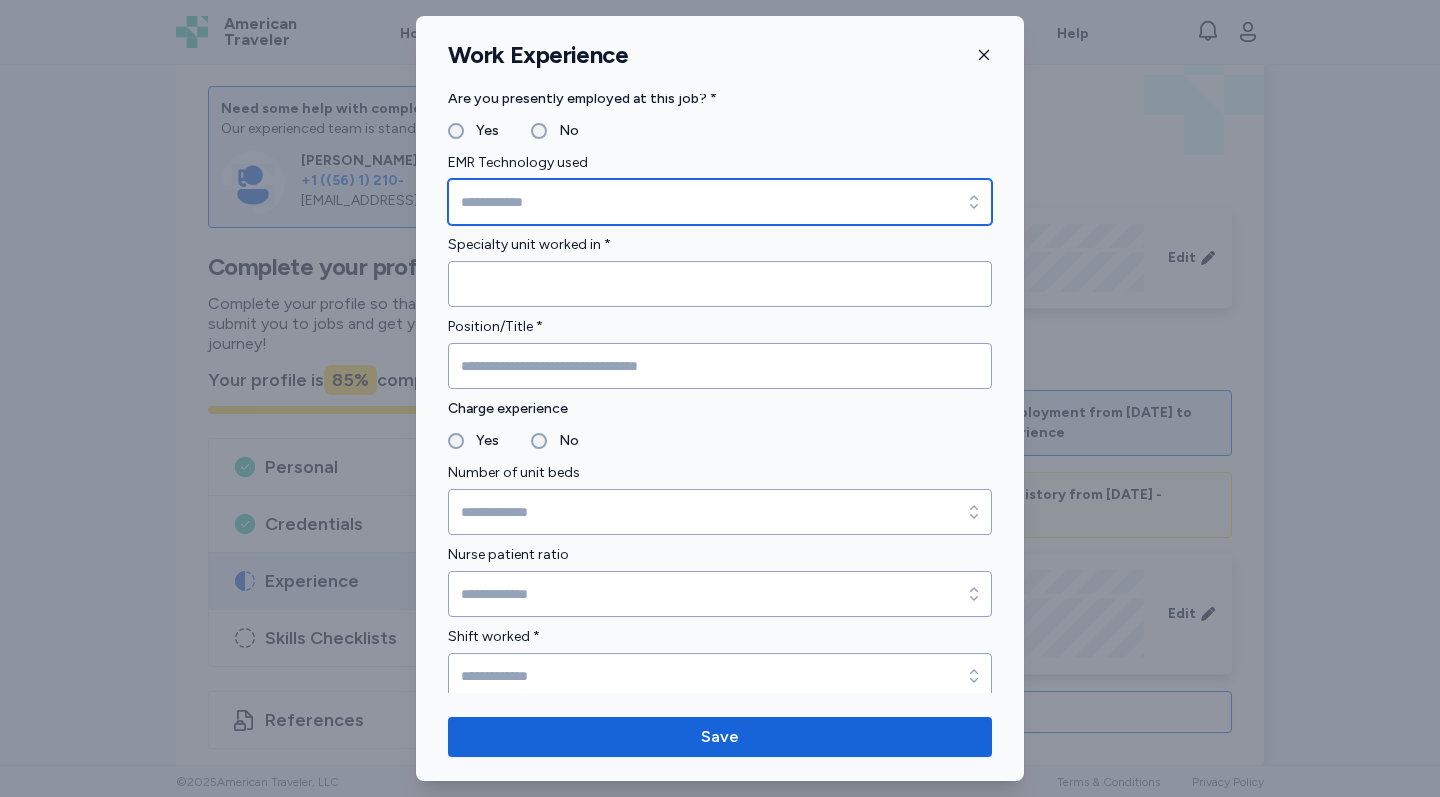 click on "EMR Technology used" at bounding box center (720, 202) 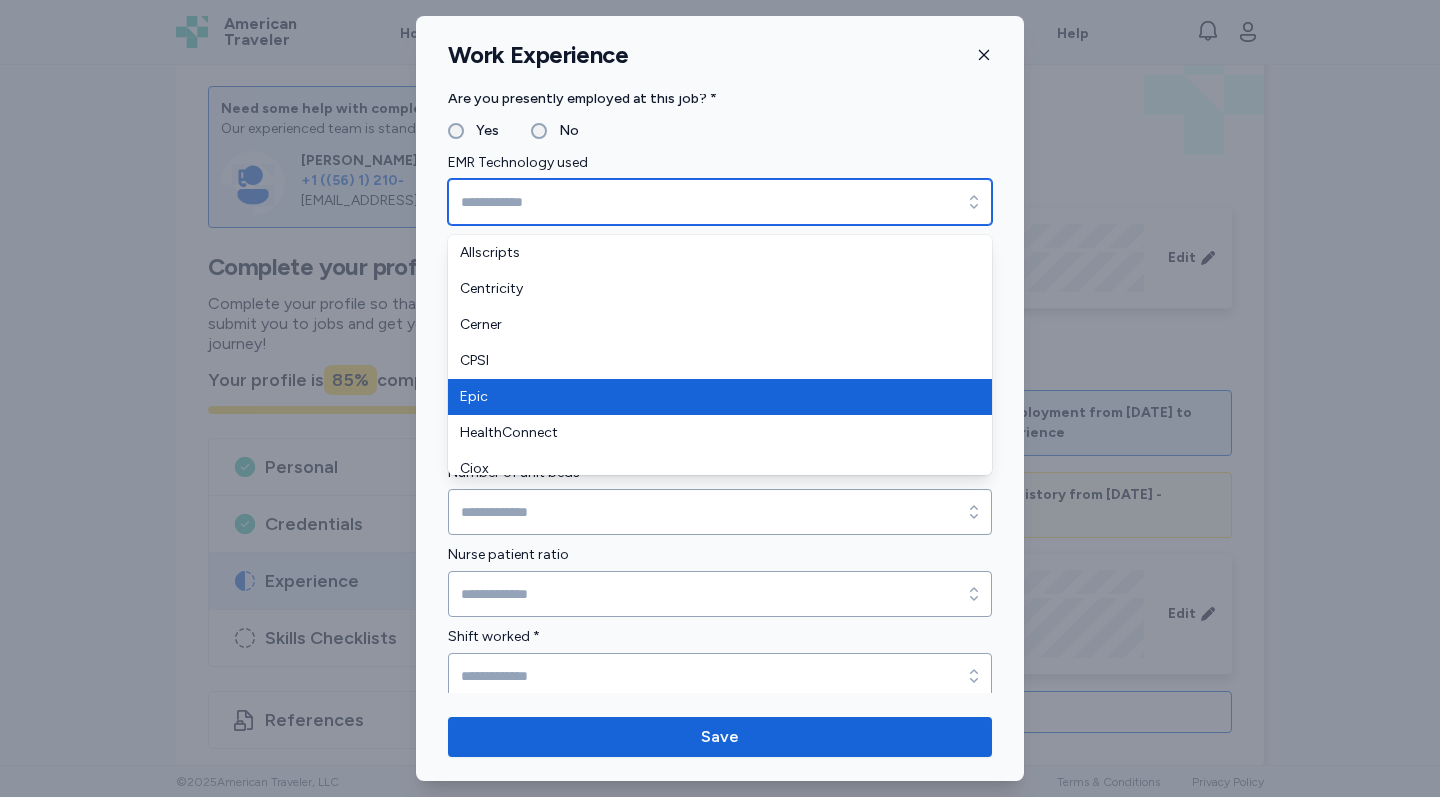 type on "****" 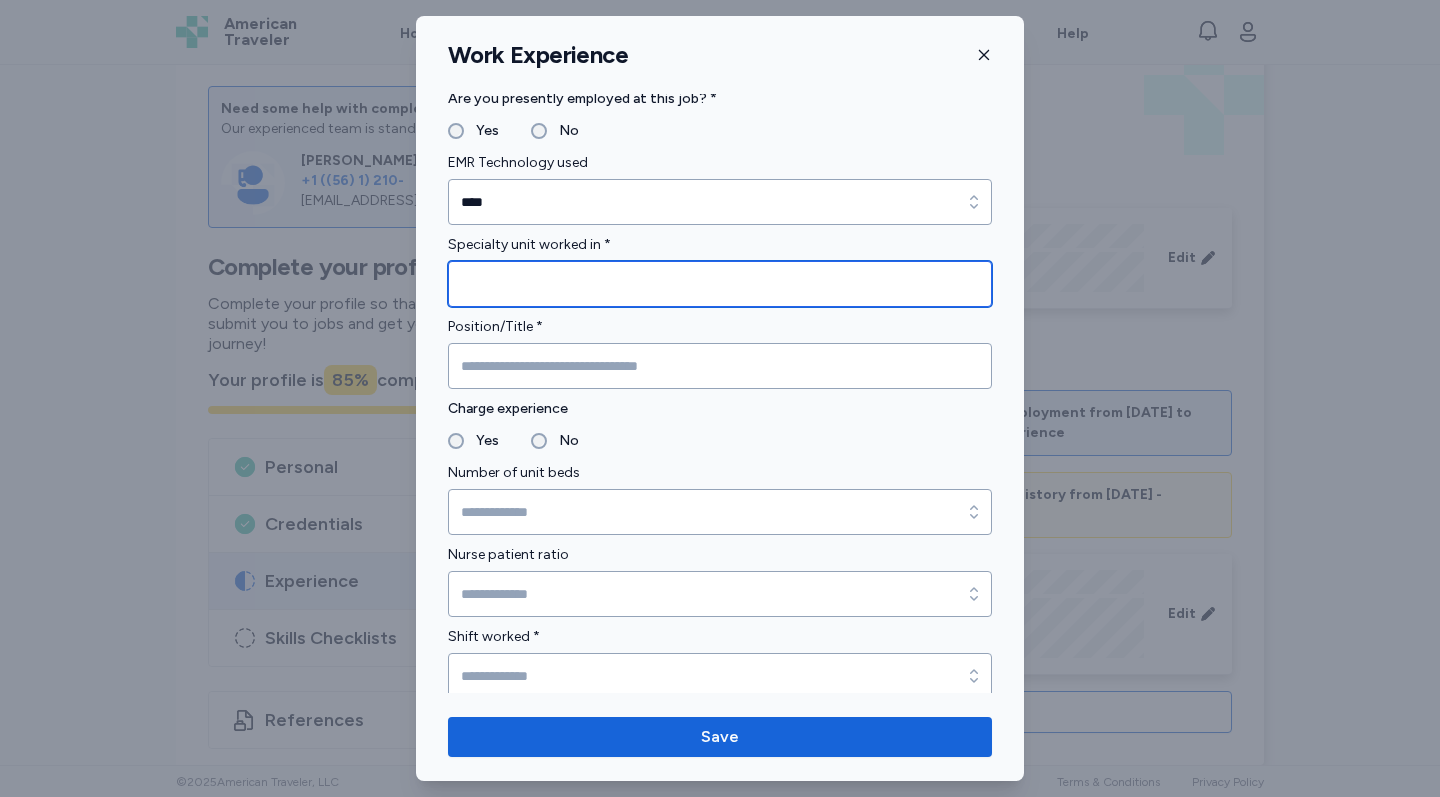 click at bounding box center [720, 284] 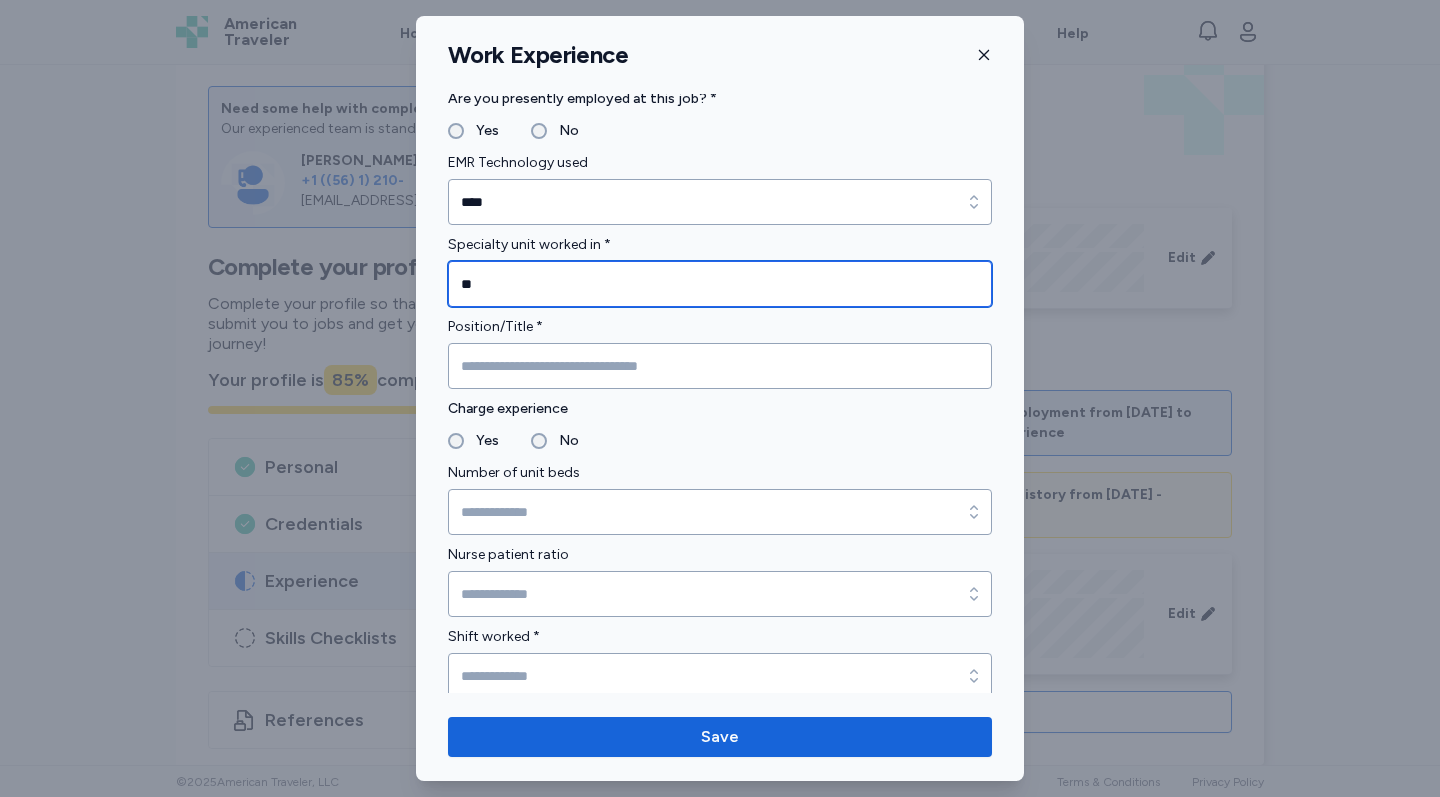 type on "**" 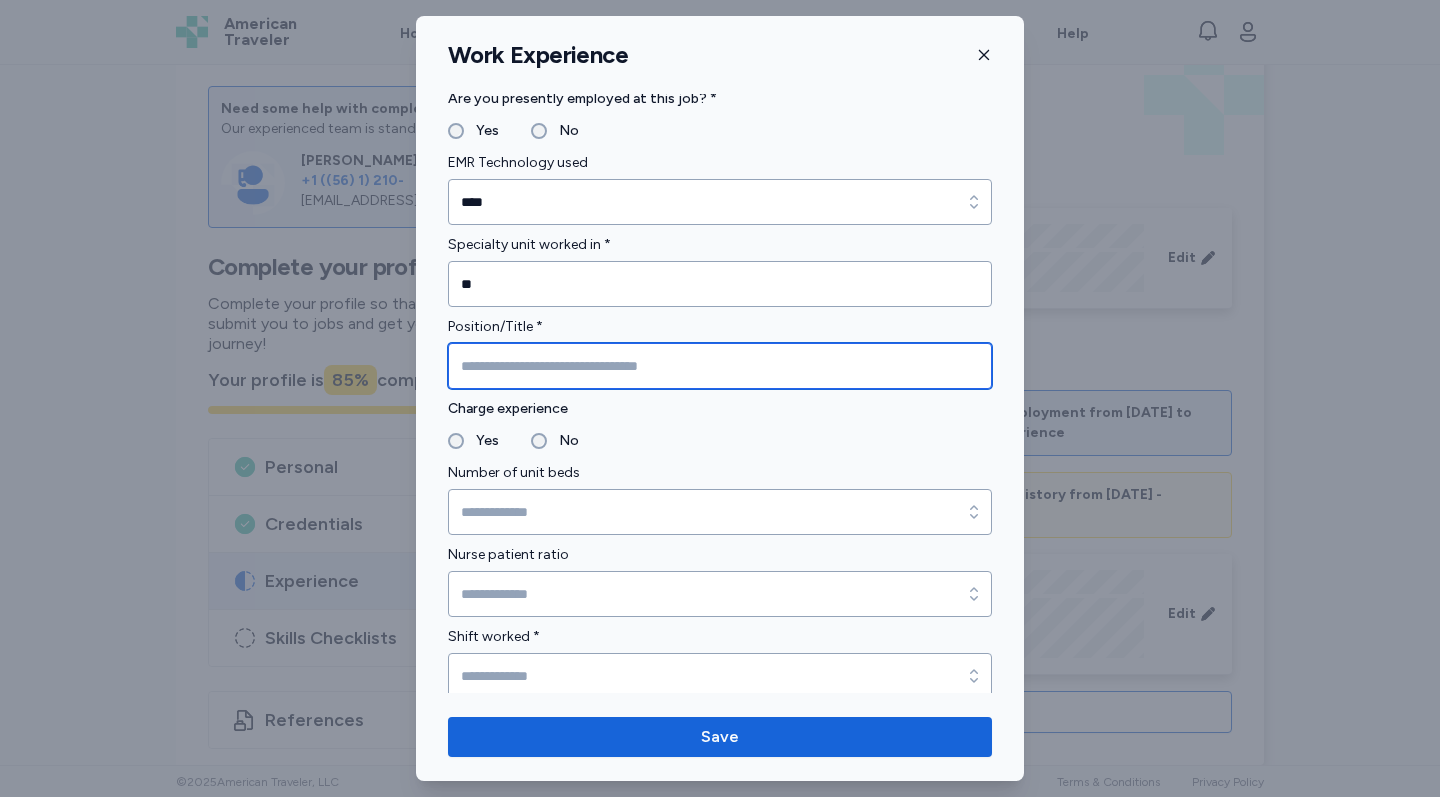 click at bounding box center [720, 366] 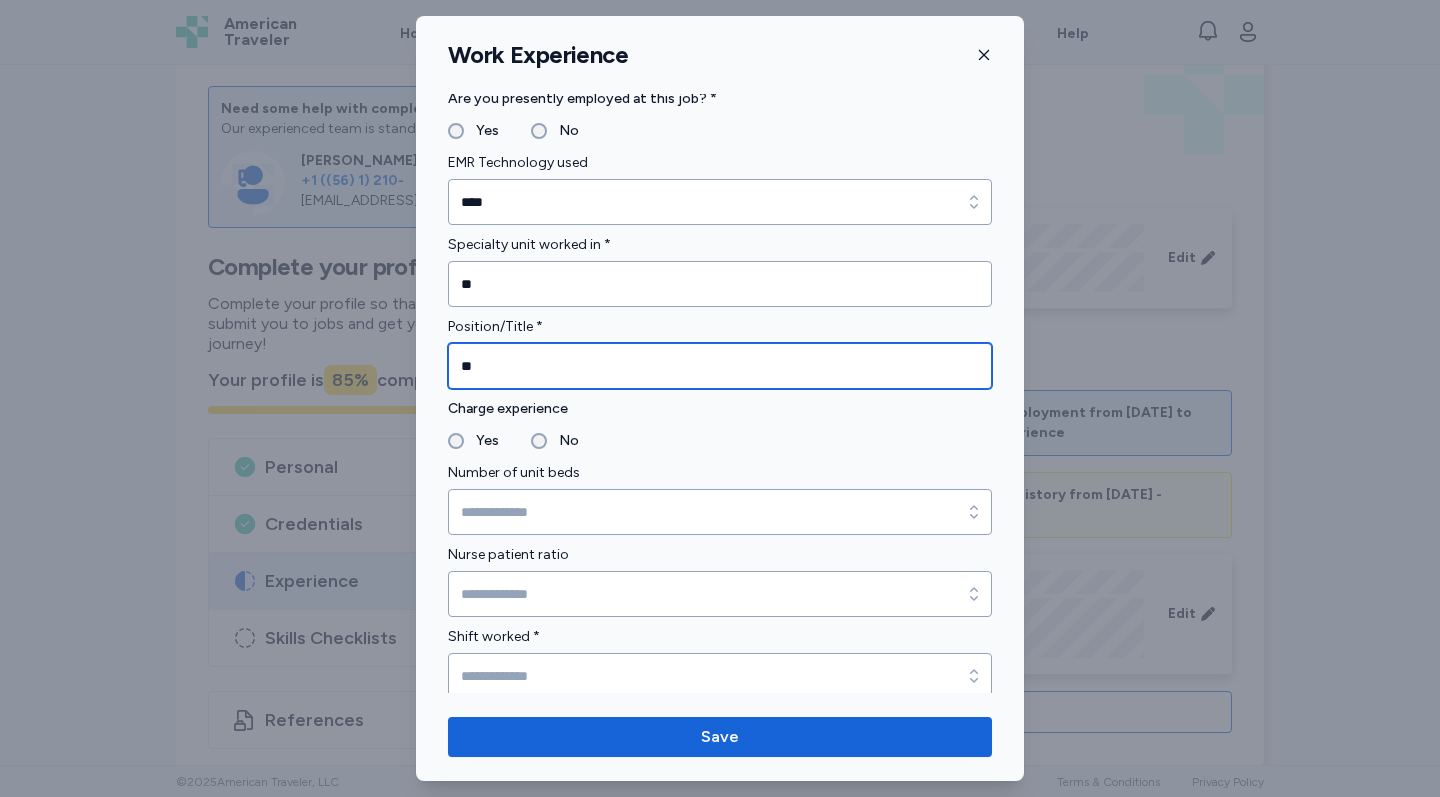type on "**" 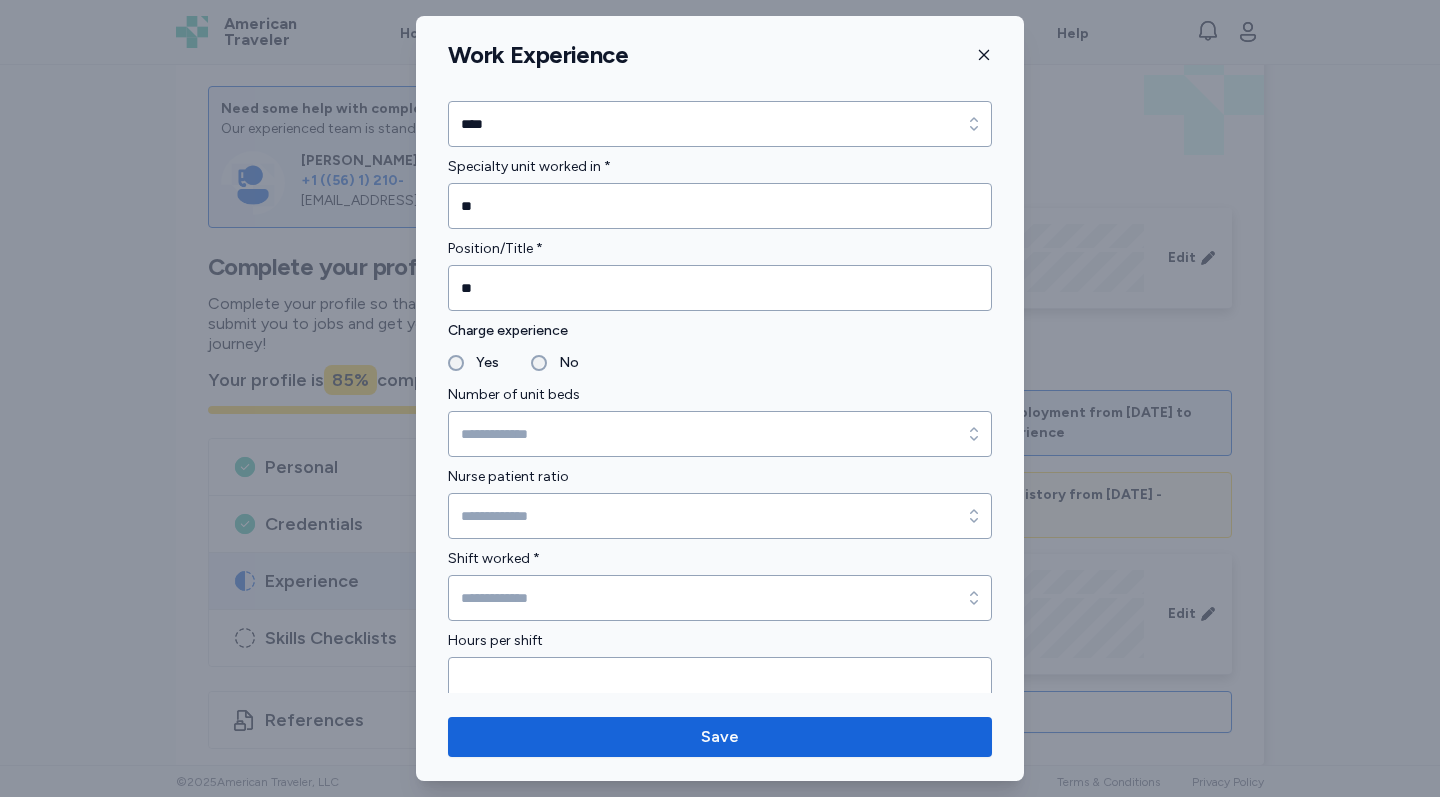 scroll, scrollTop: 1206, scrollLeft: 0, axis: vertical 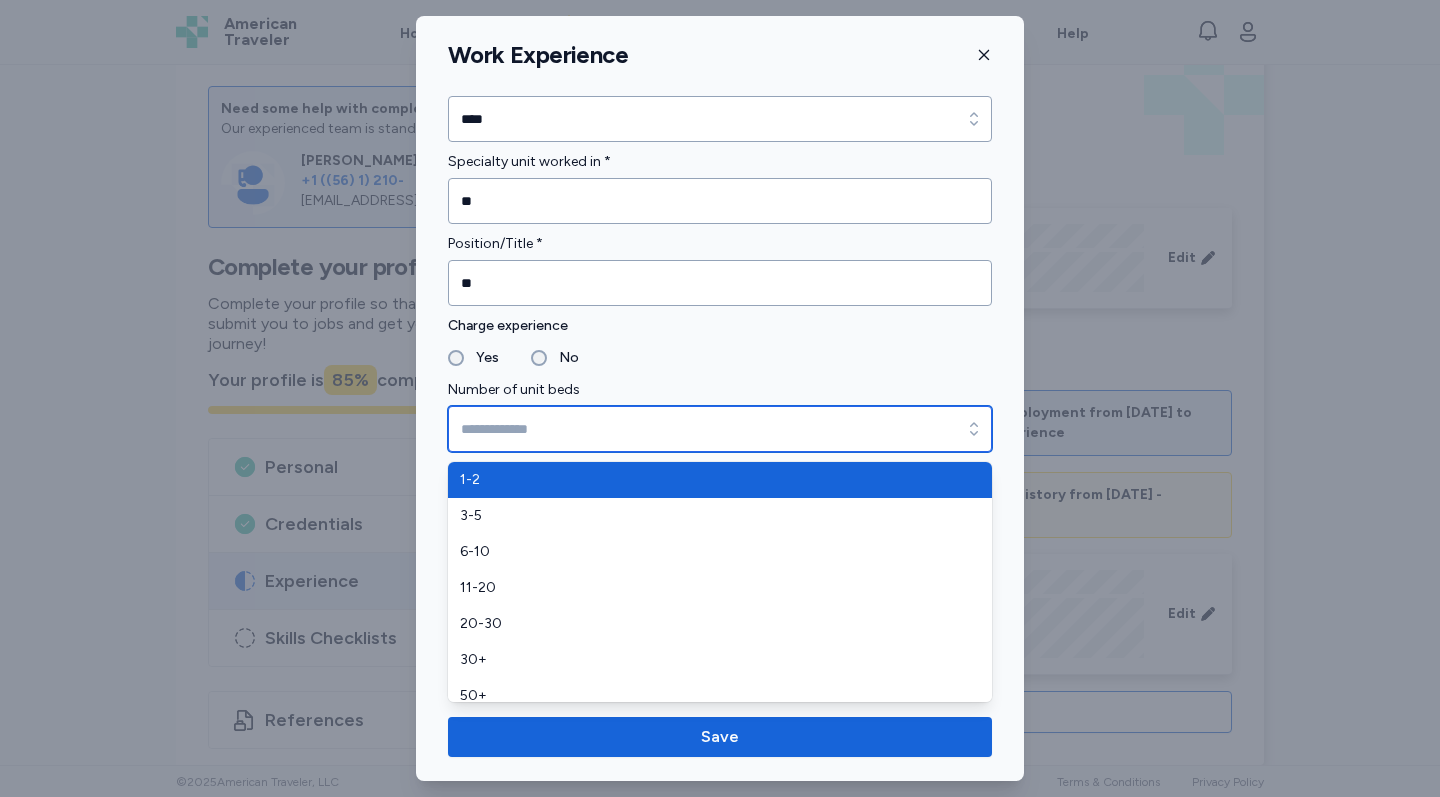 click on "Number of unit beds" at bounding box center (720, 429) 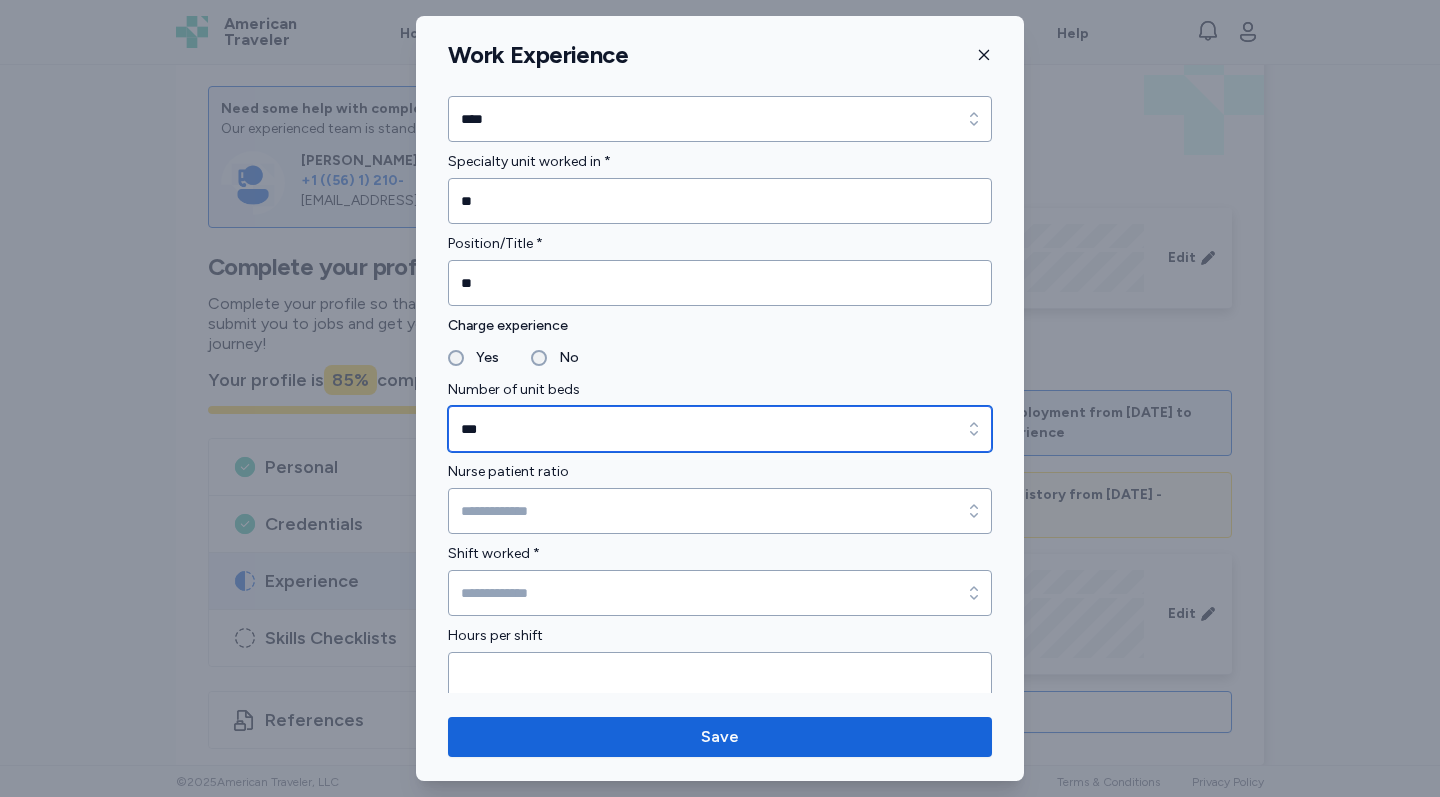 click on "***" at bounding box center [720, 429] 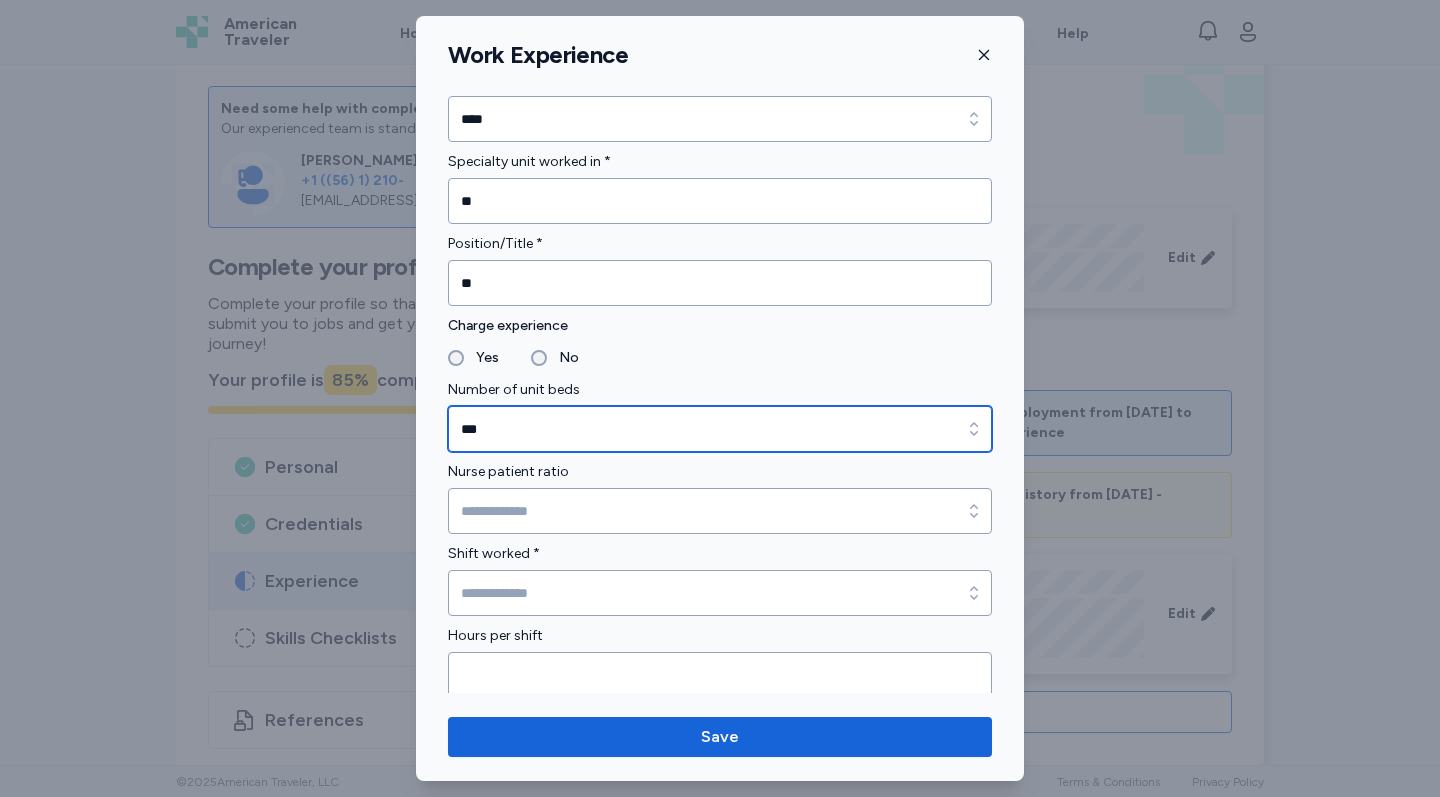 click on "***" at bounding box center (720, 429) 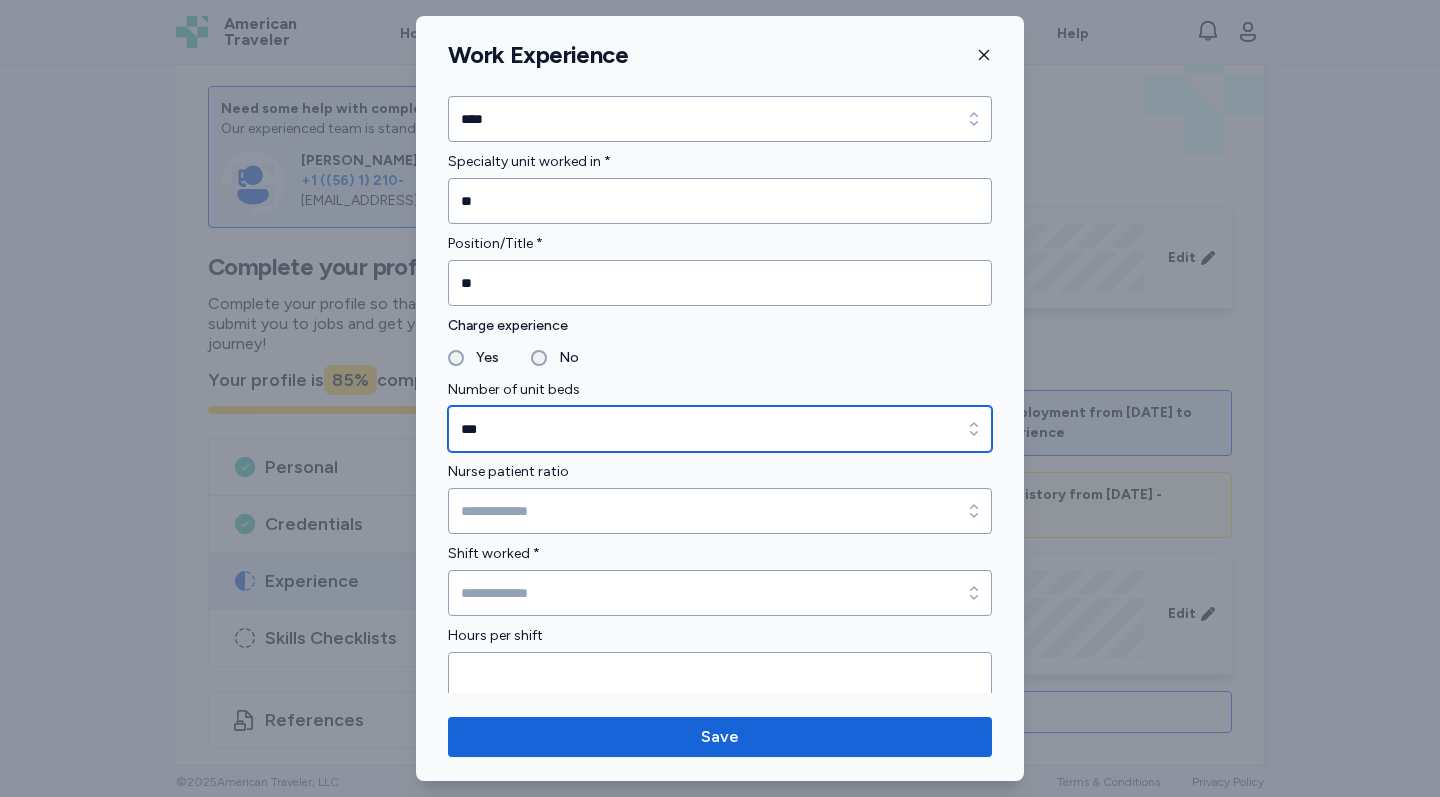 click 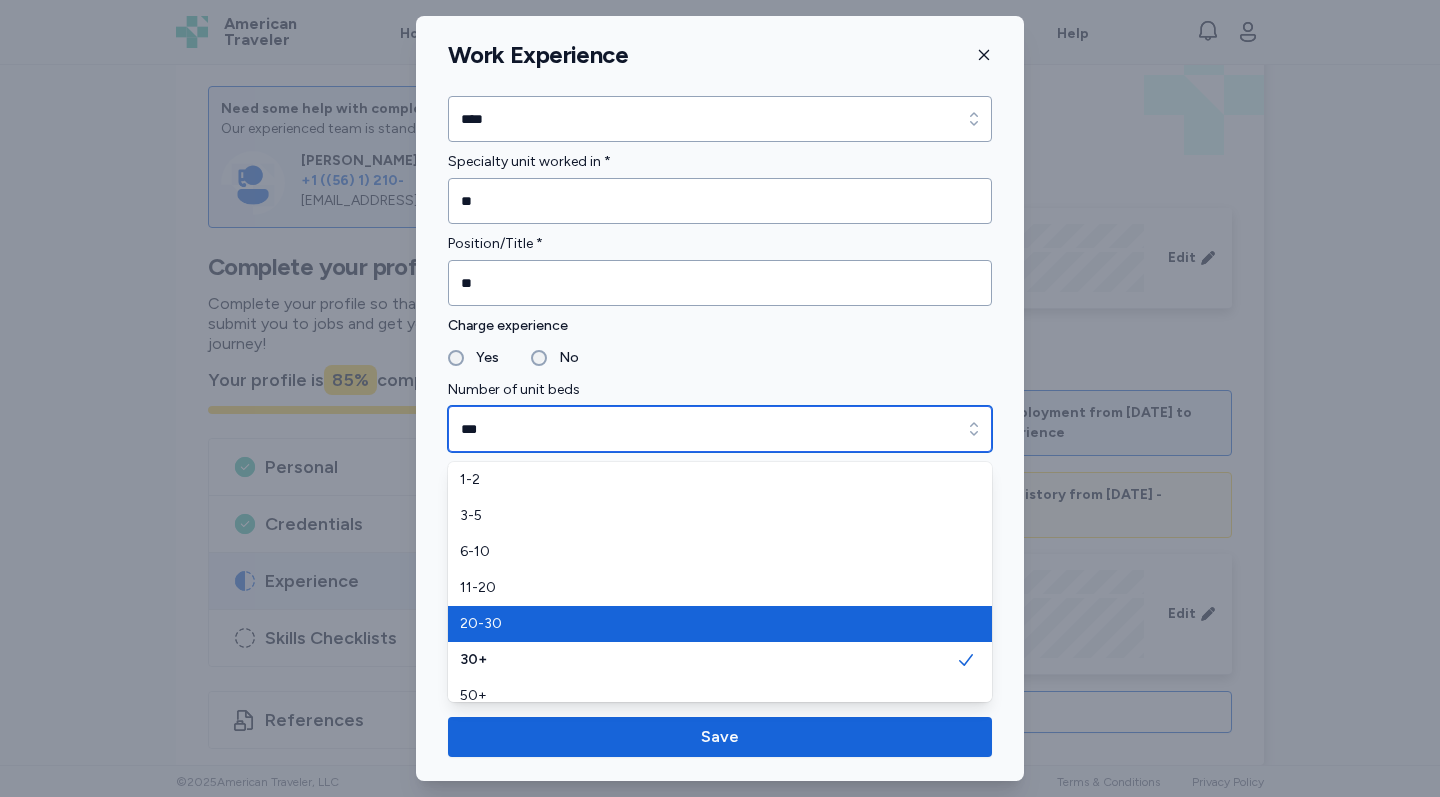 type on "*****" 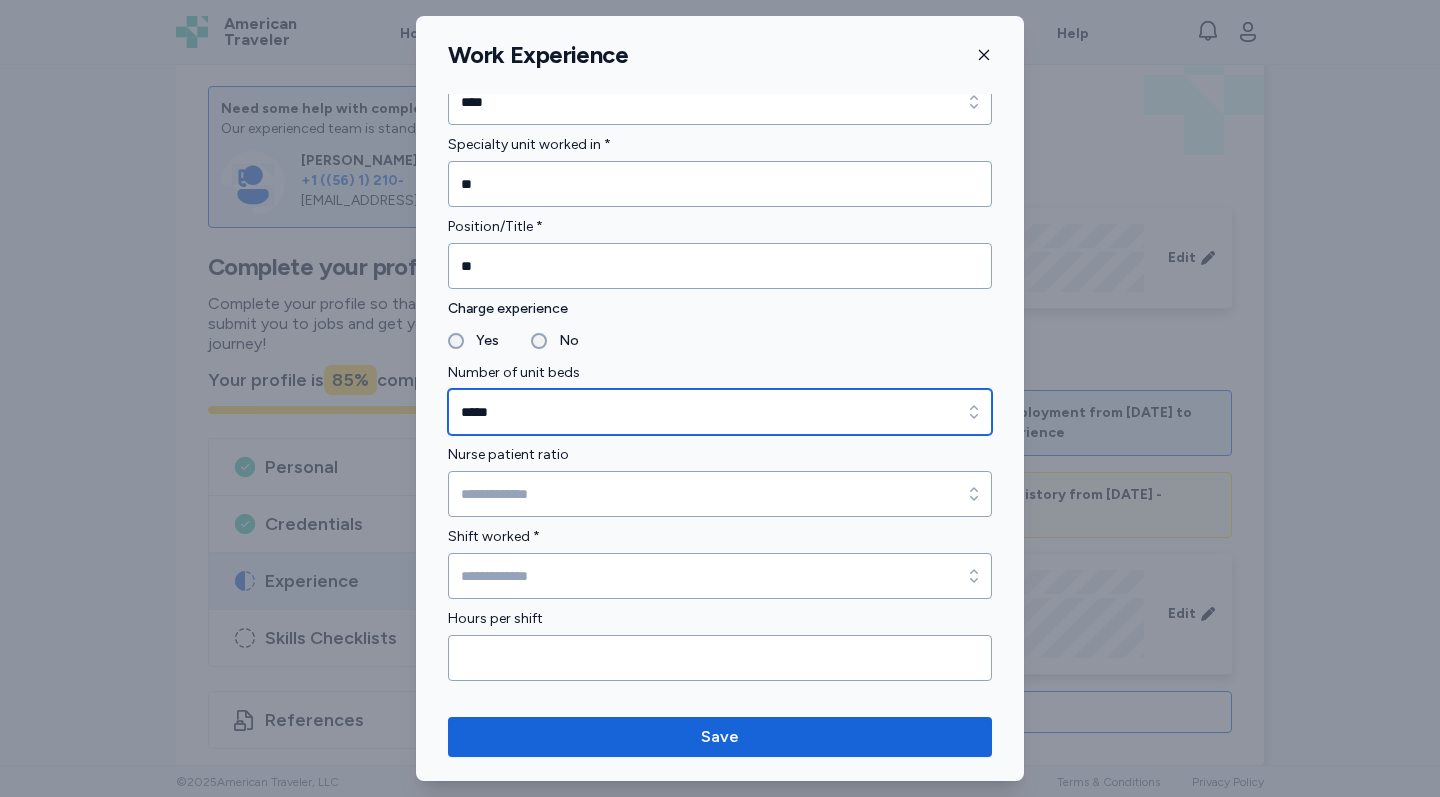 scroll, scrollTop: 1228, scrollLeft: 0, axis: vertical 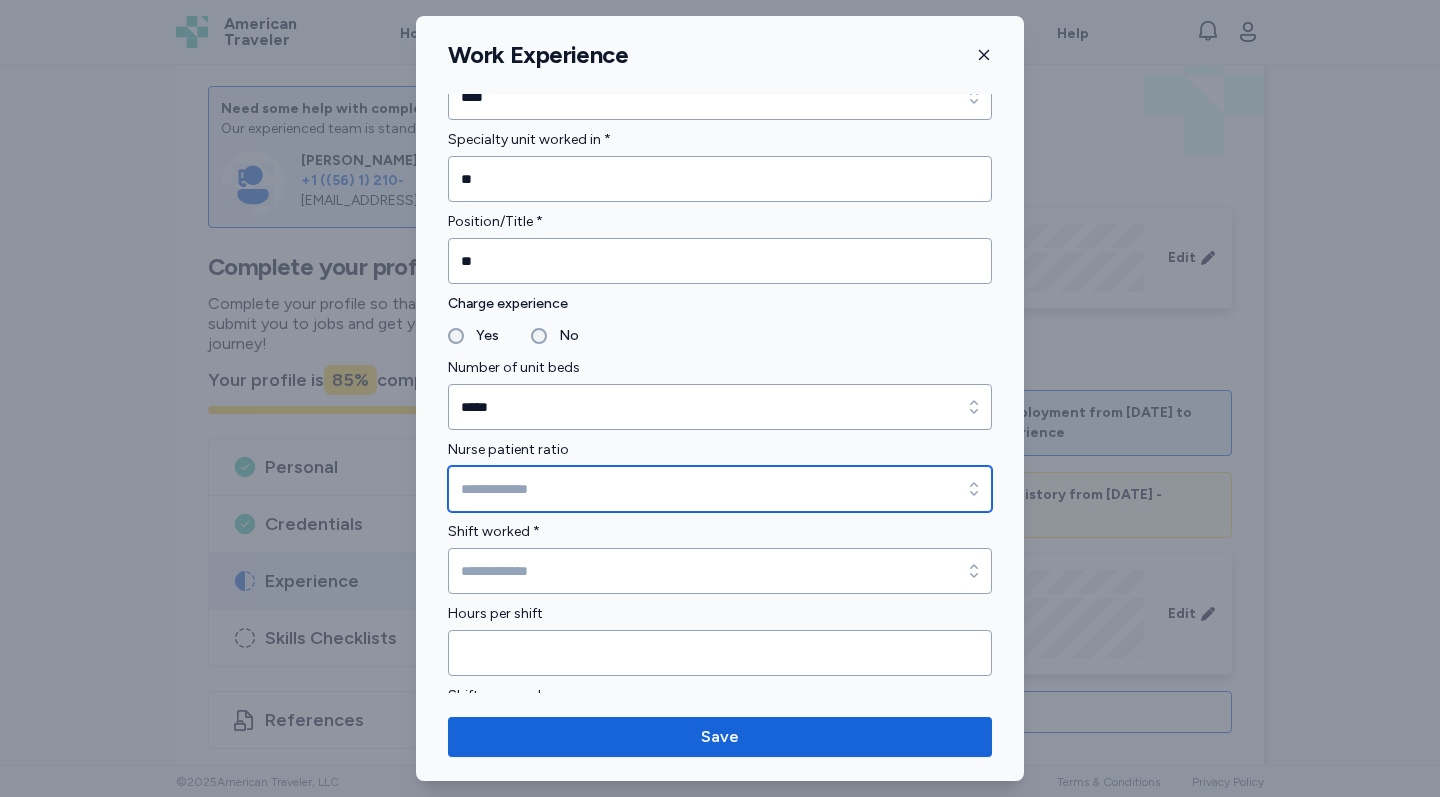 click on "Nurse patient ratio" at bounding box center (720, 489) 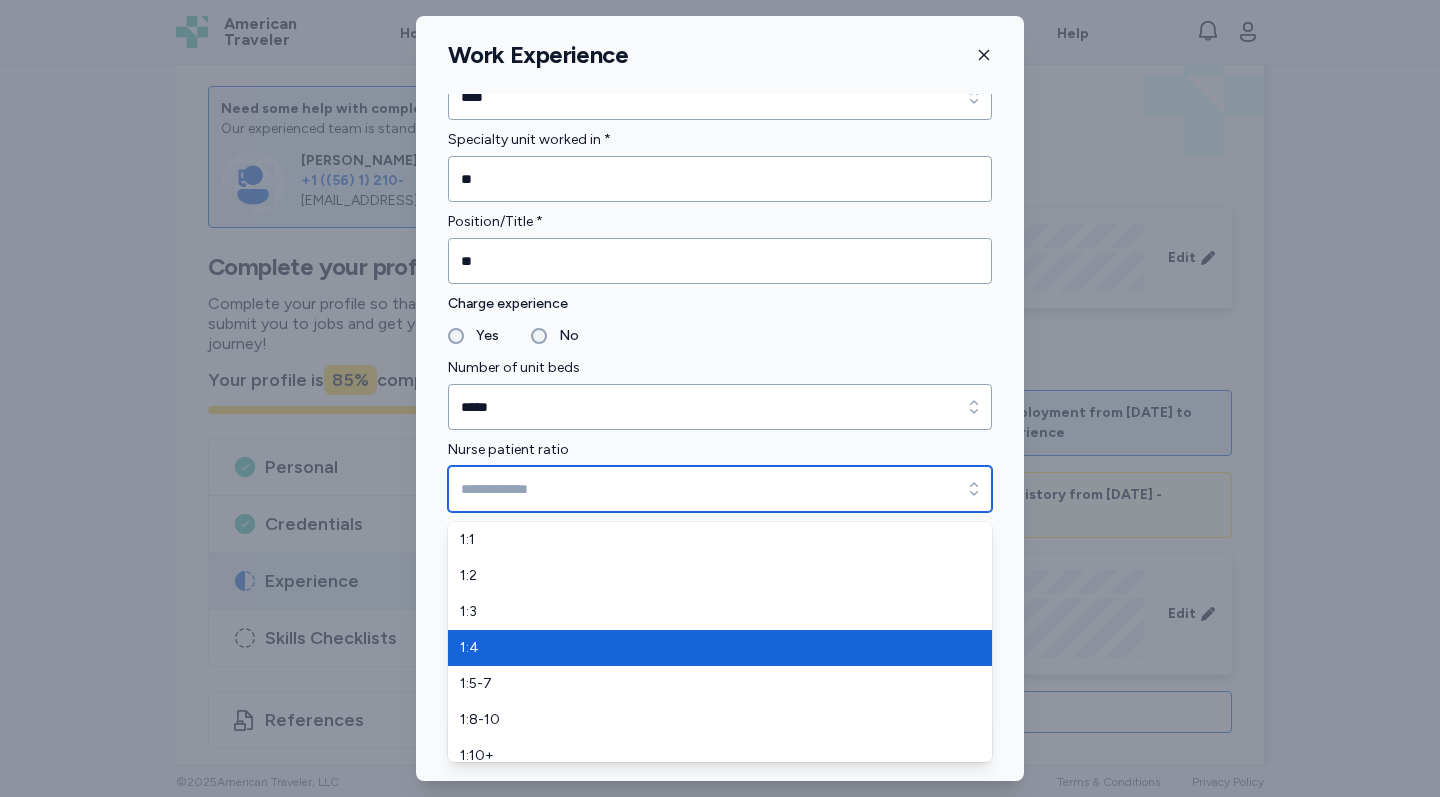 type on "***" 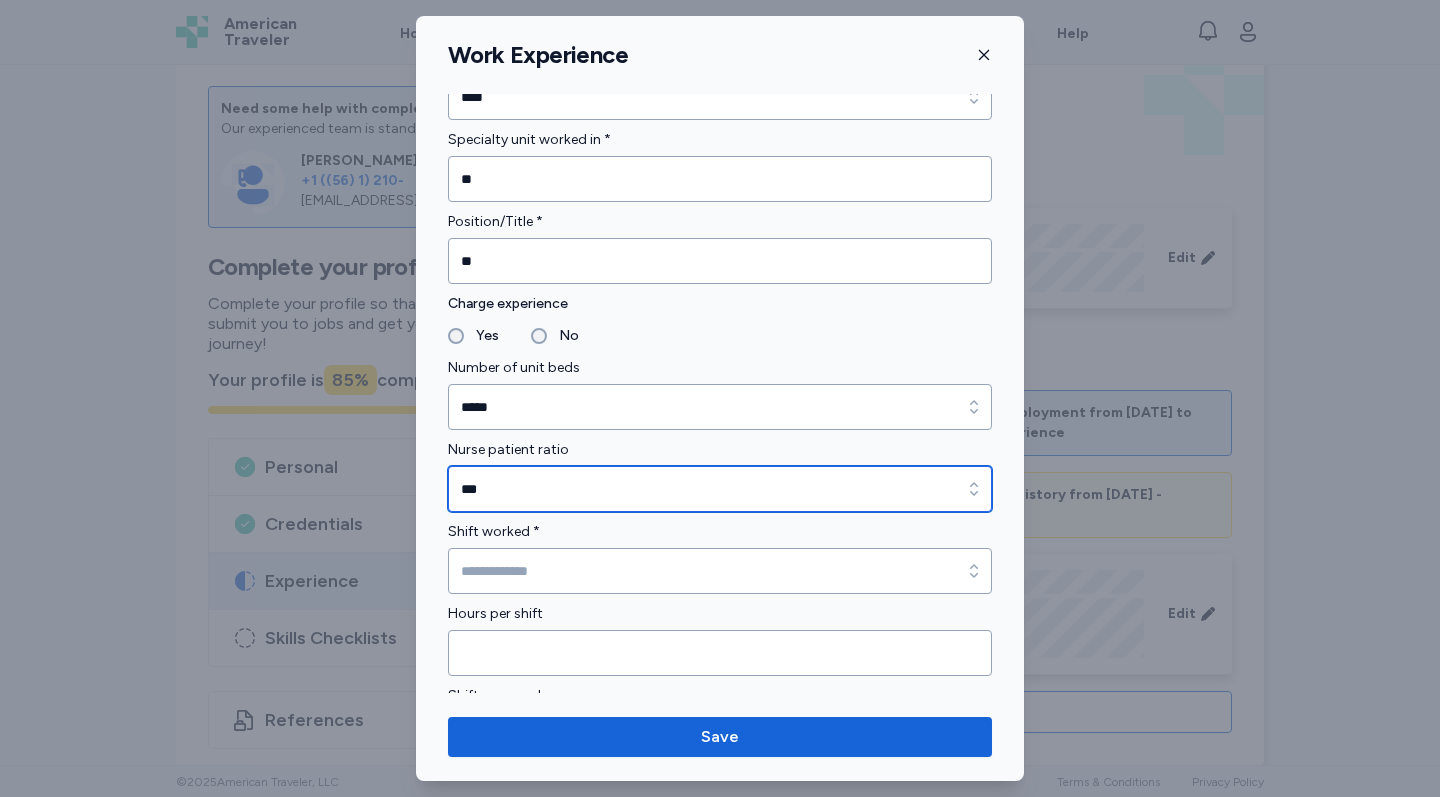 scroll, scrollTop: 1231, scrollLeft: 0, axis: vertical 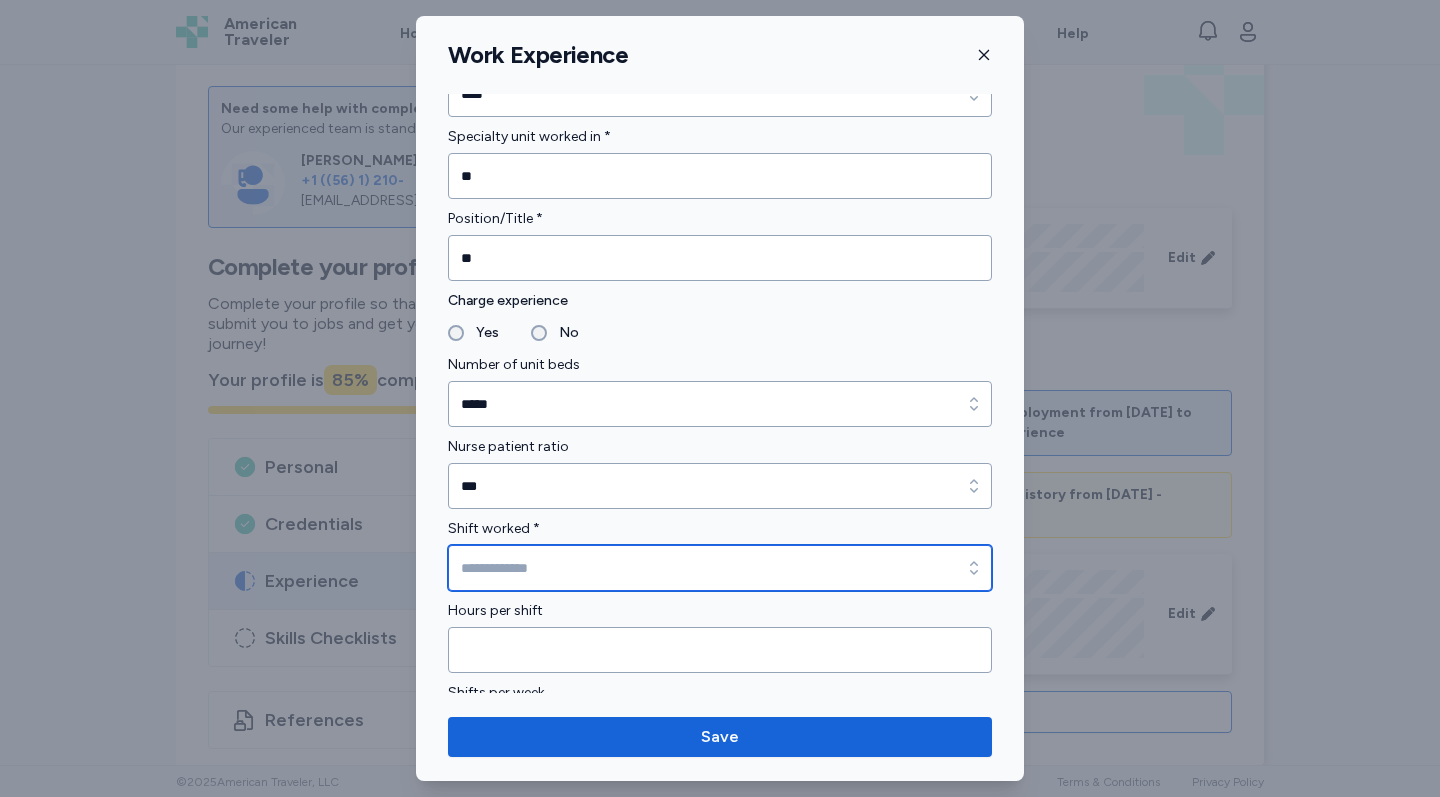 click on "Shift worked *" at bounding box center (720, 568) 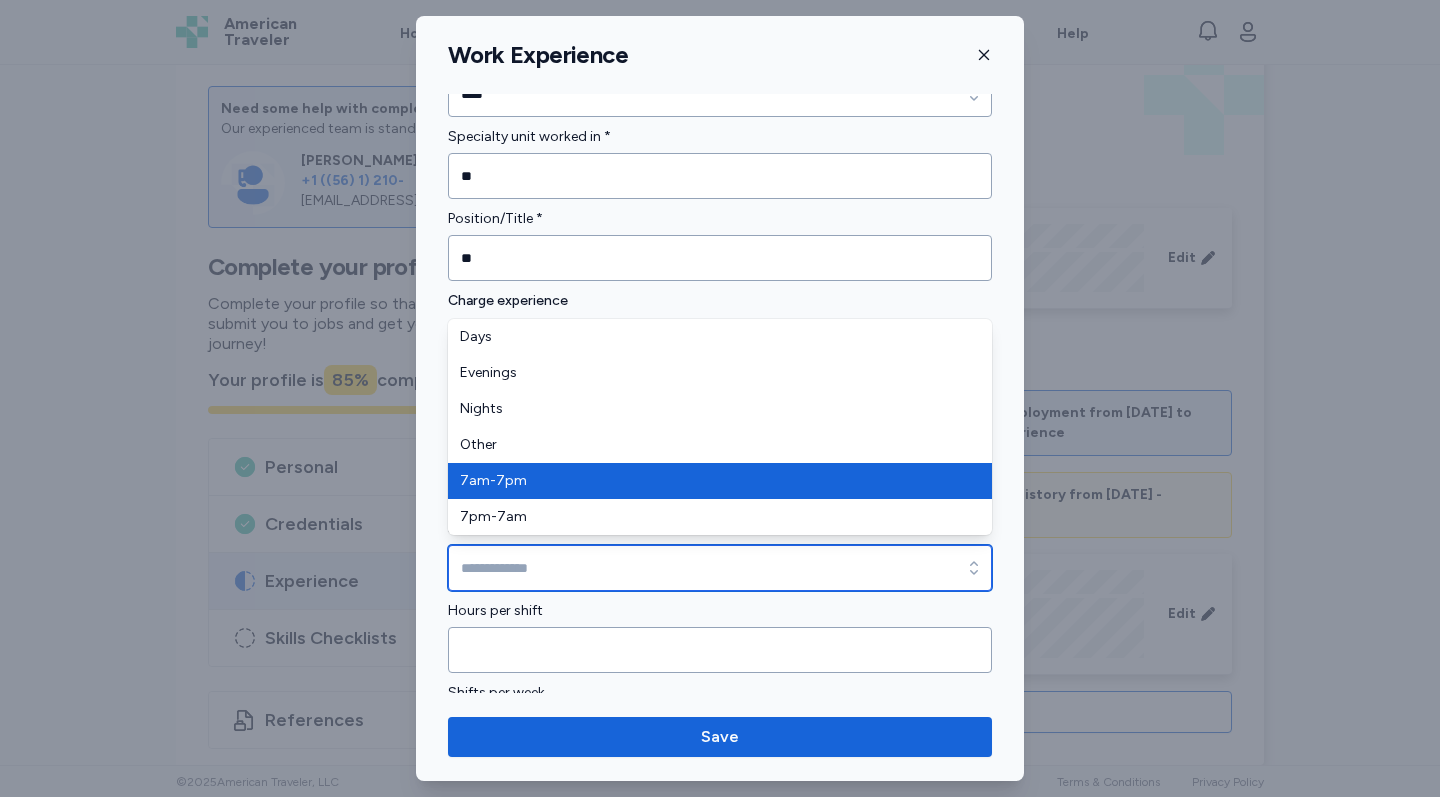 type on "*******" 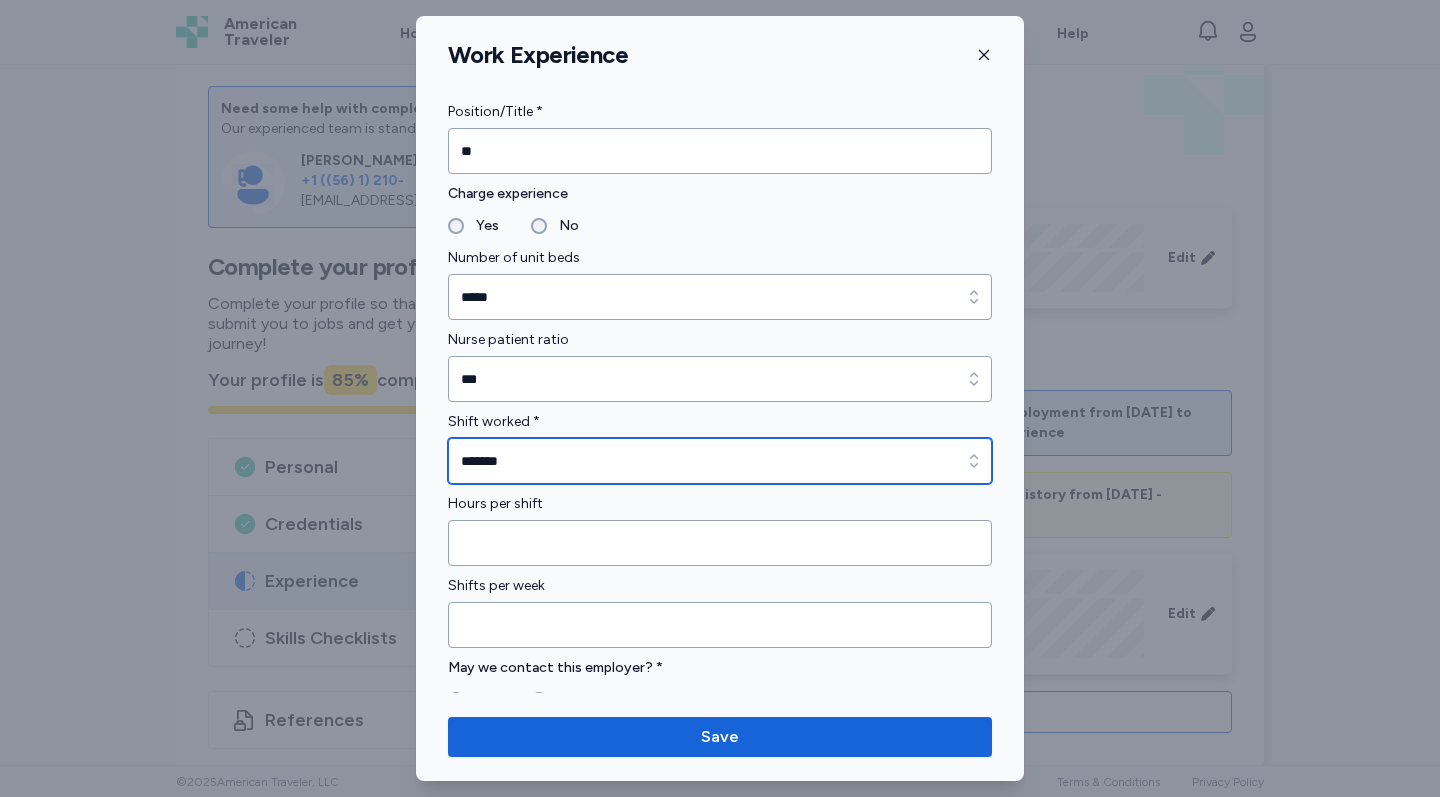 scroll, scrollTop: 1342, scrollLeft: 0, axis: vertical 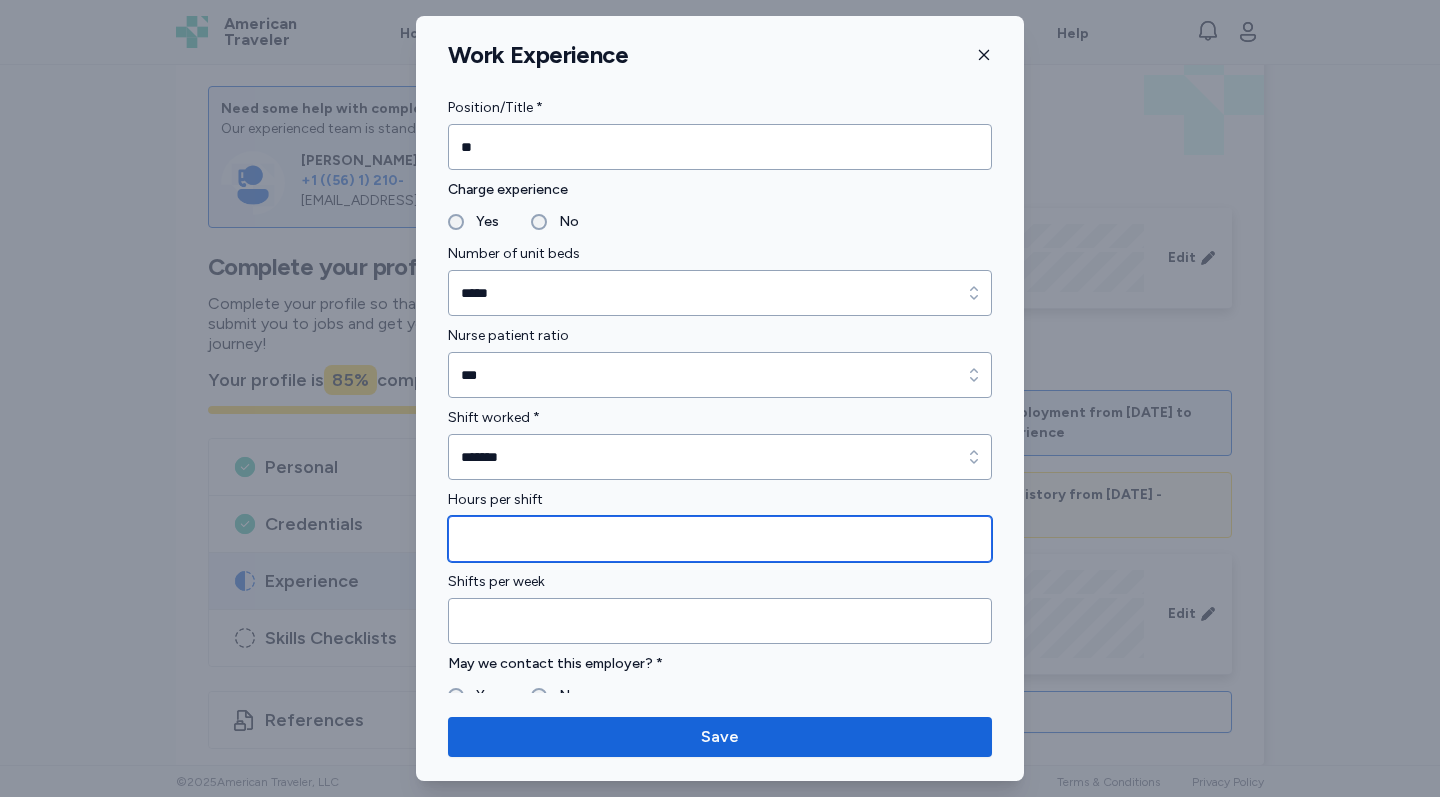 click at bounding box center (720, 539) 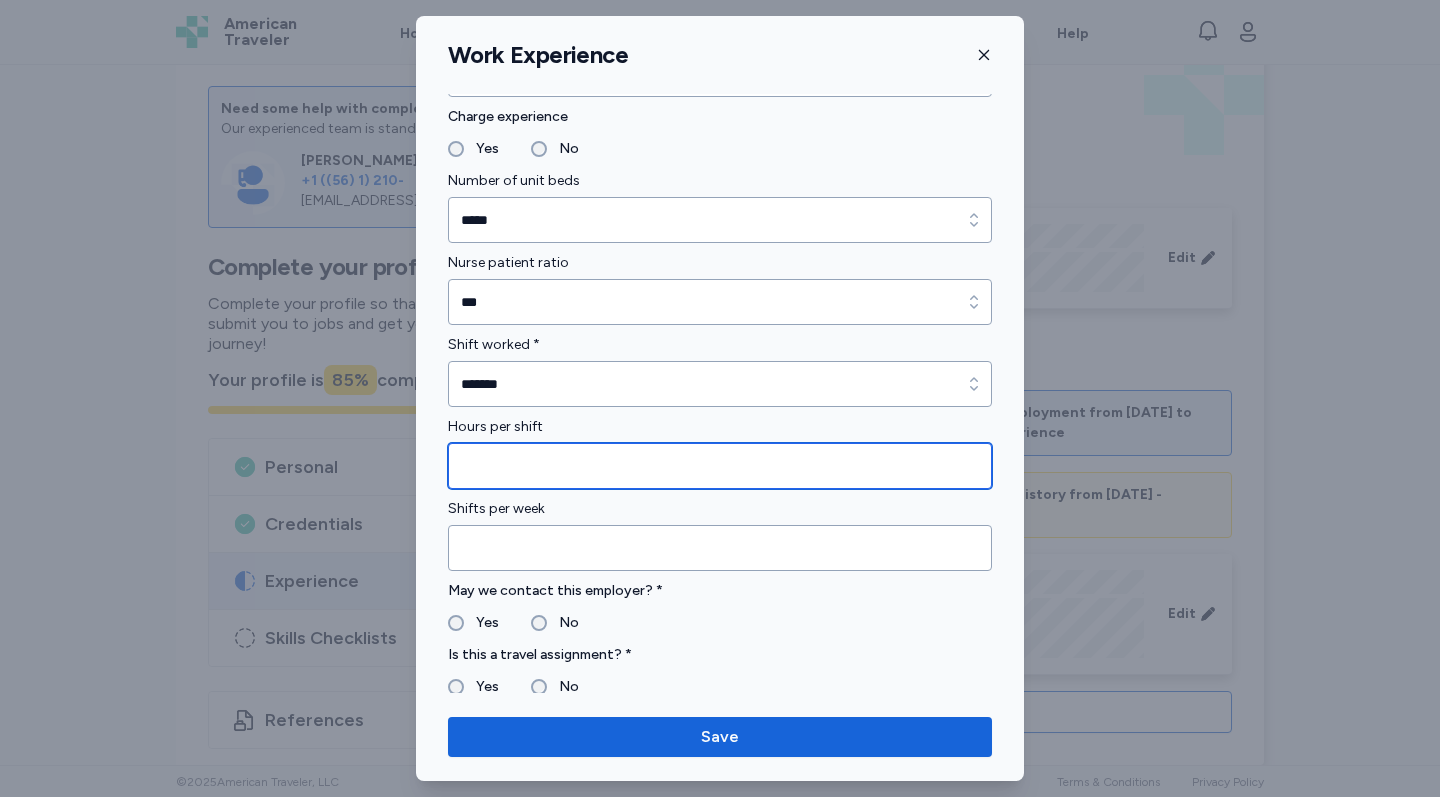 scroll, scrollTop: 1426, scrollLeft: 0, axis: vertical 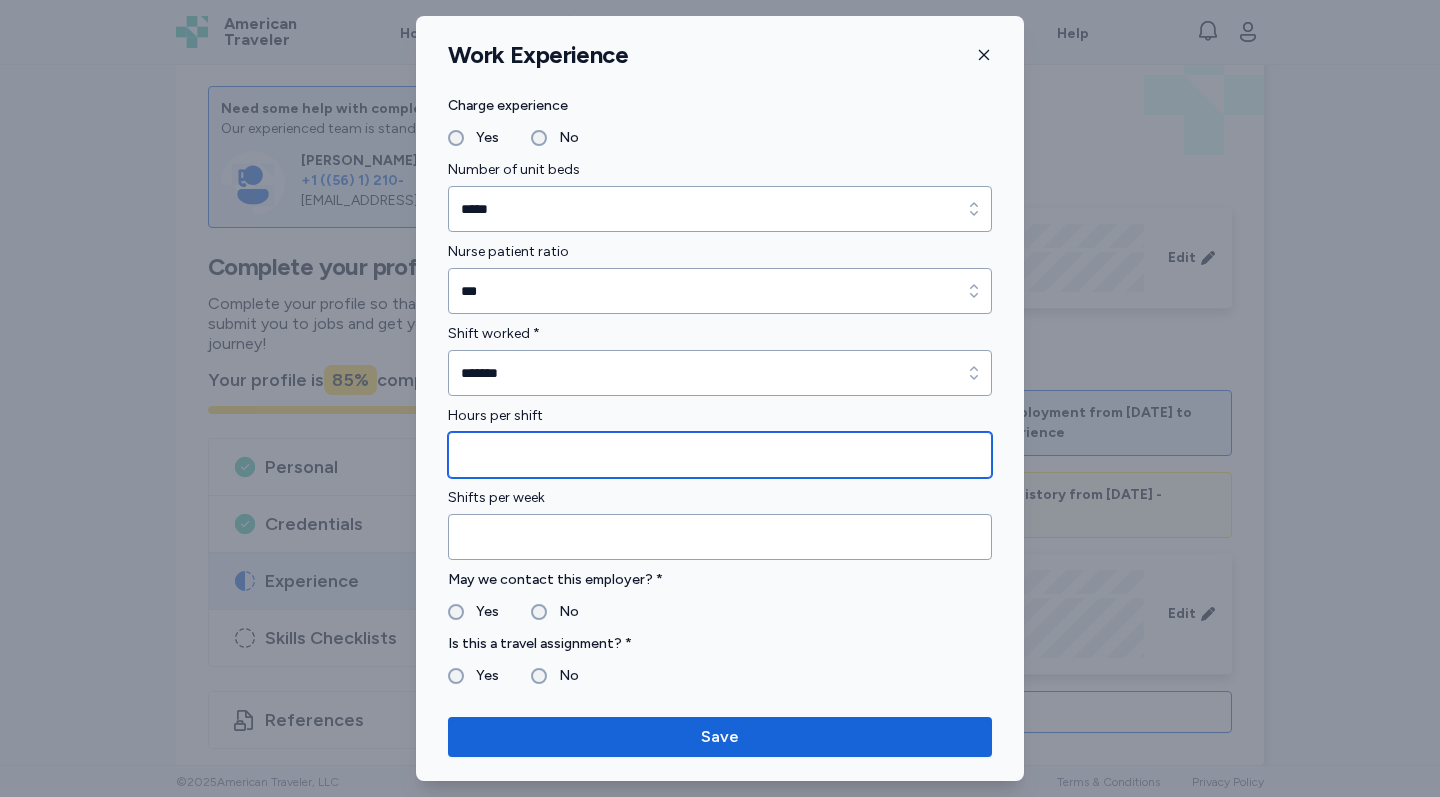 type on "**" 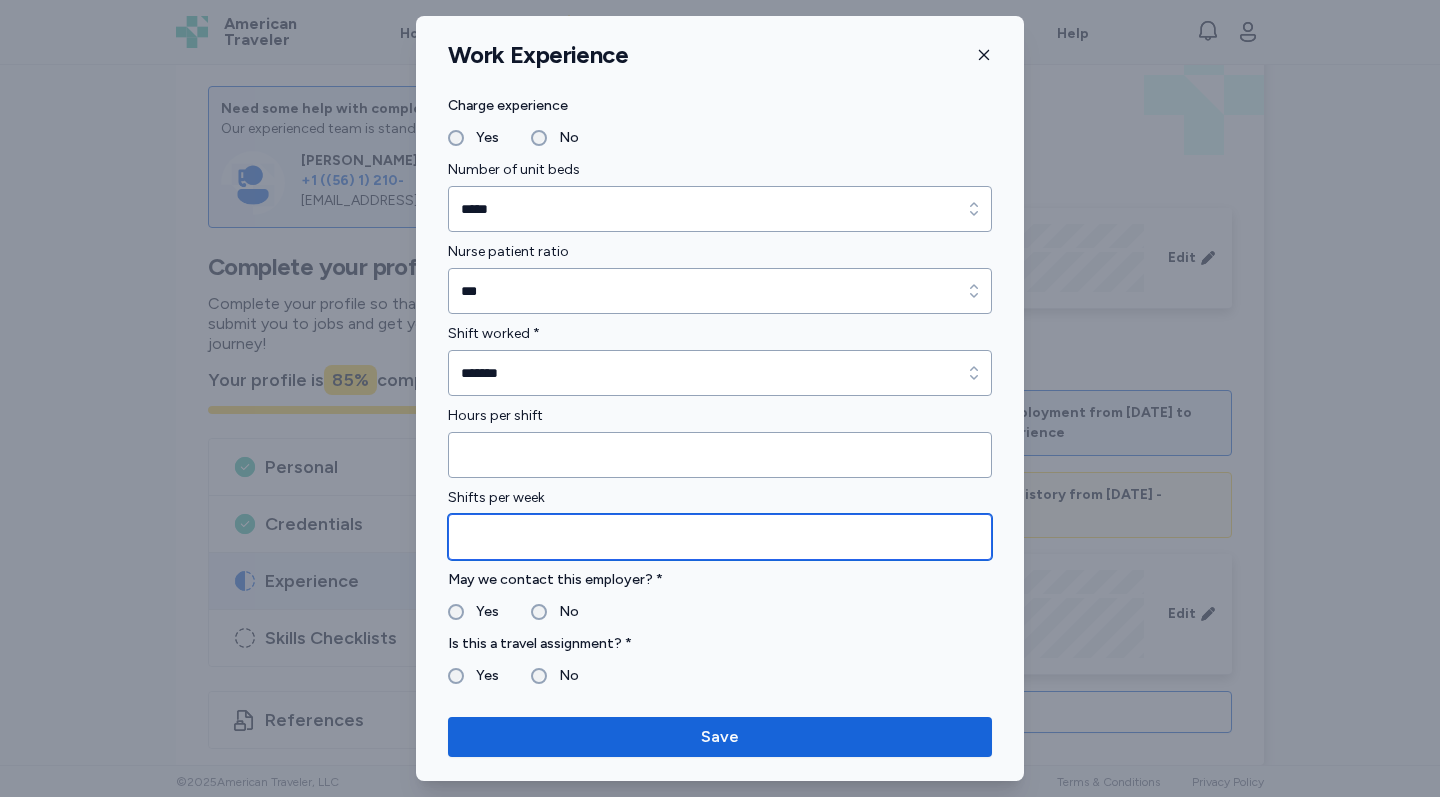 click at bounding box center (720, 537) 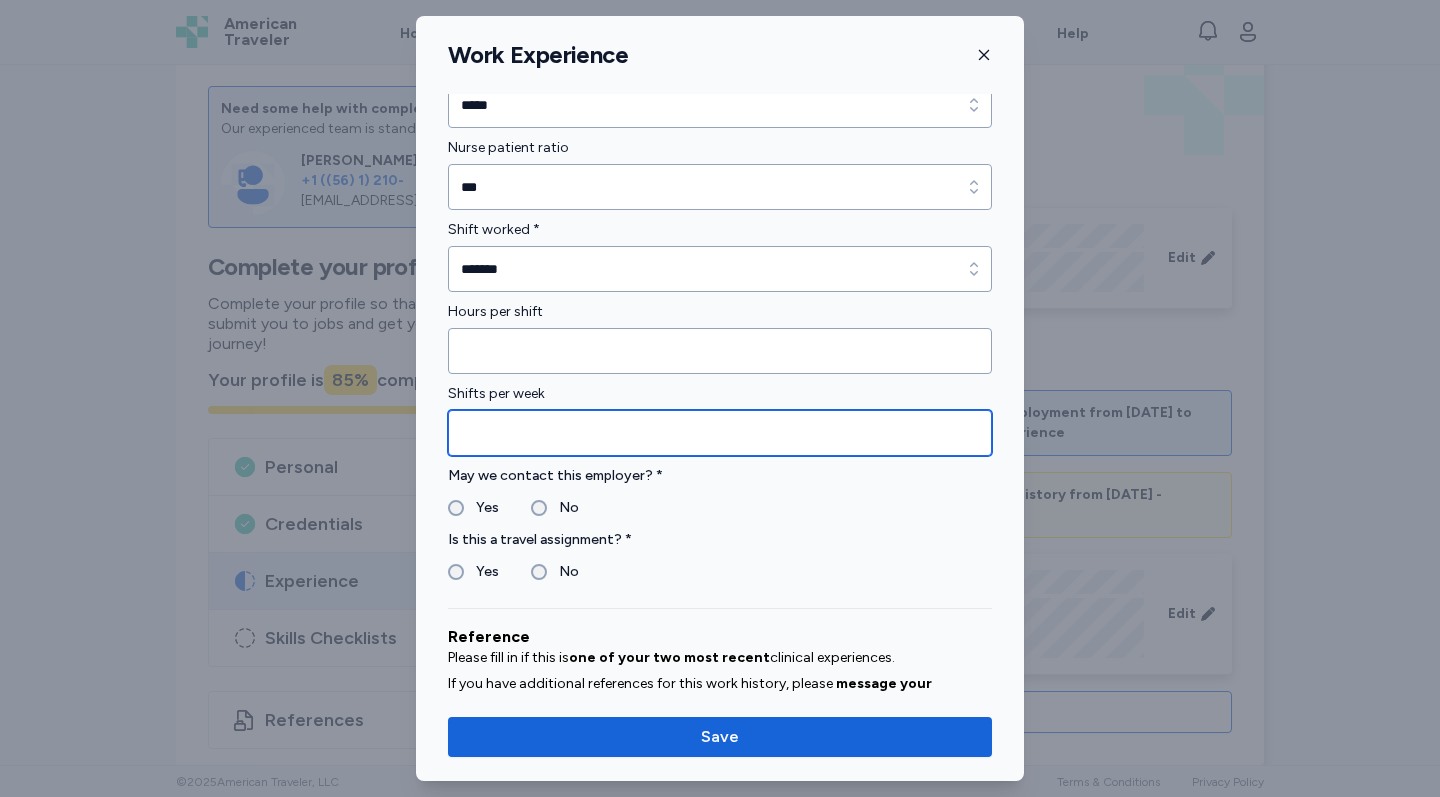 scroll, scrollTop: 1543, scrollLeft: 0, axis: vertical 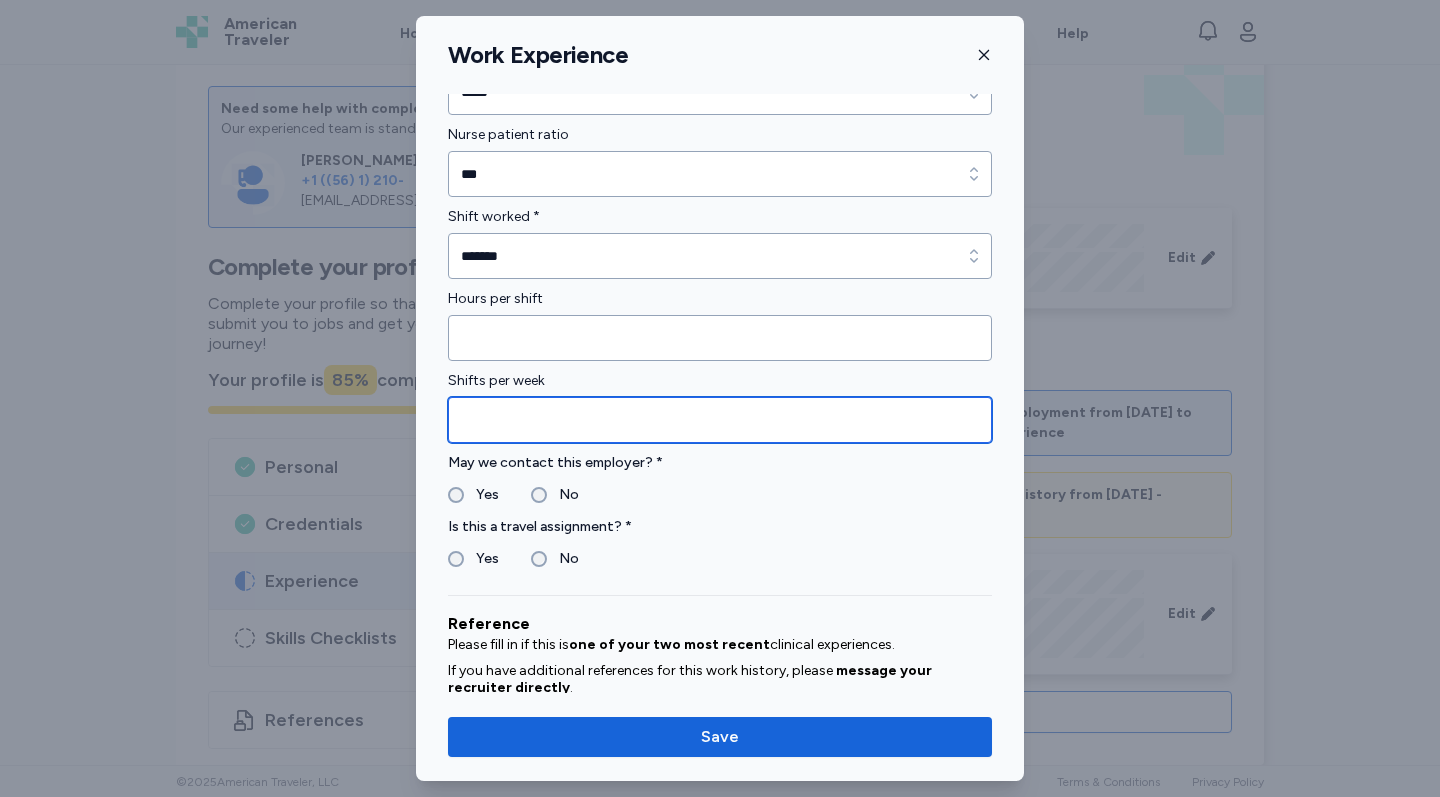 type on "*" 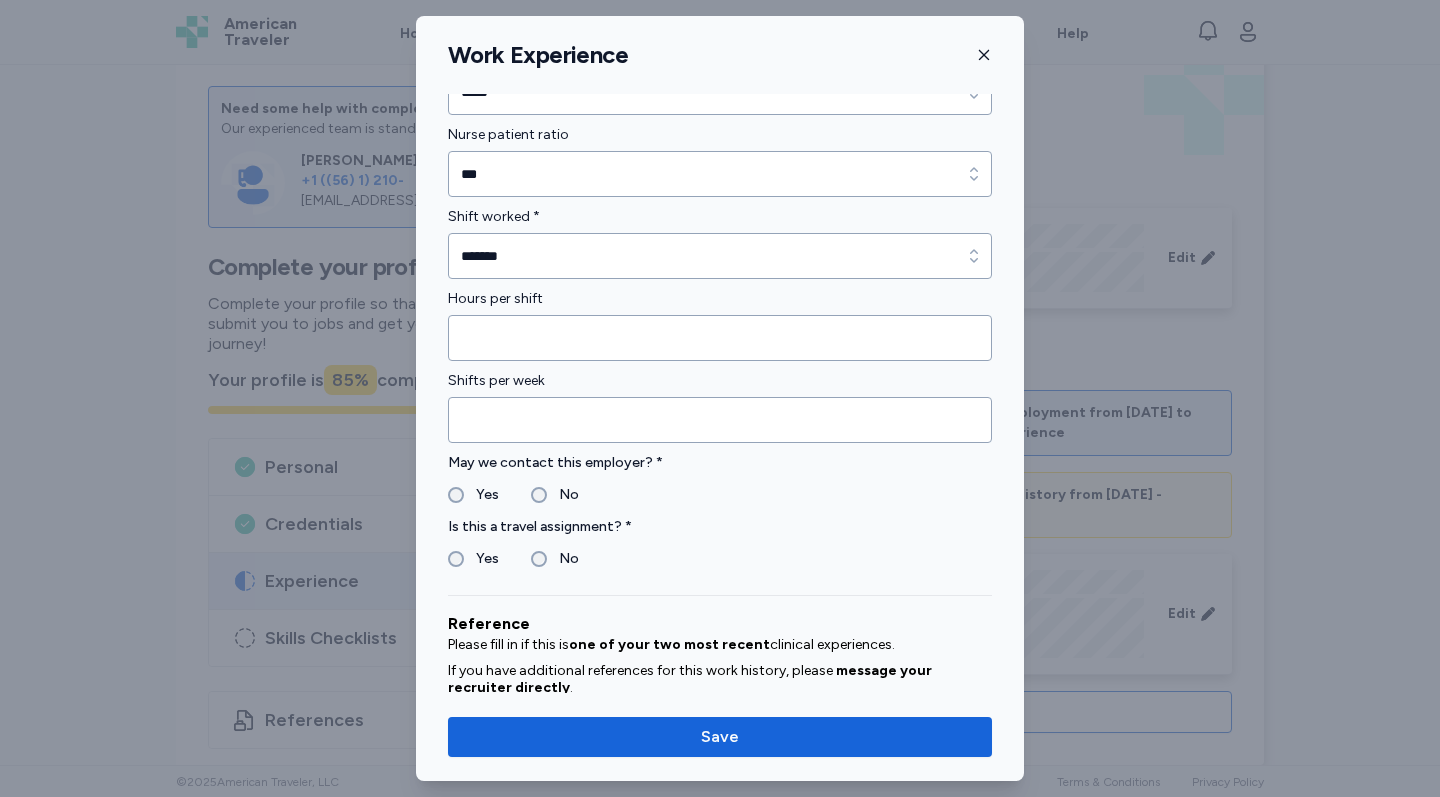 click on "Yes" at bounding box center (481, 495) 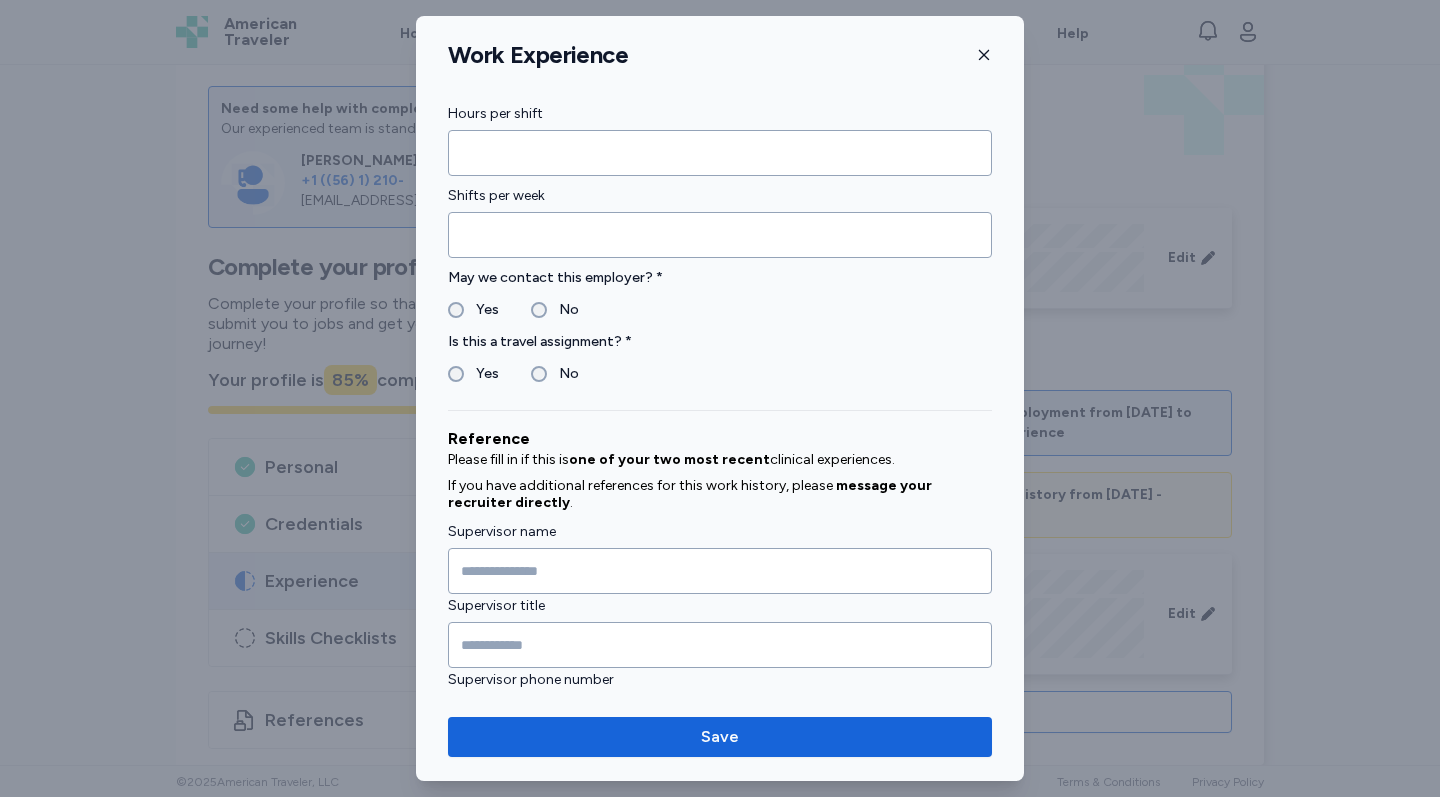 scroll, scrollTop: 1833, scrollLeft: 0, axis: vertical 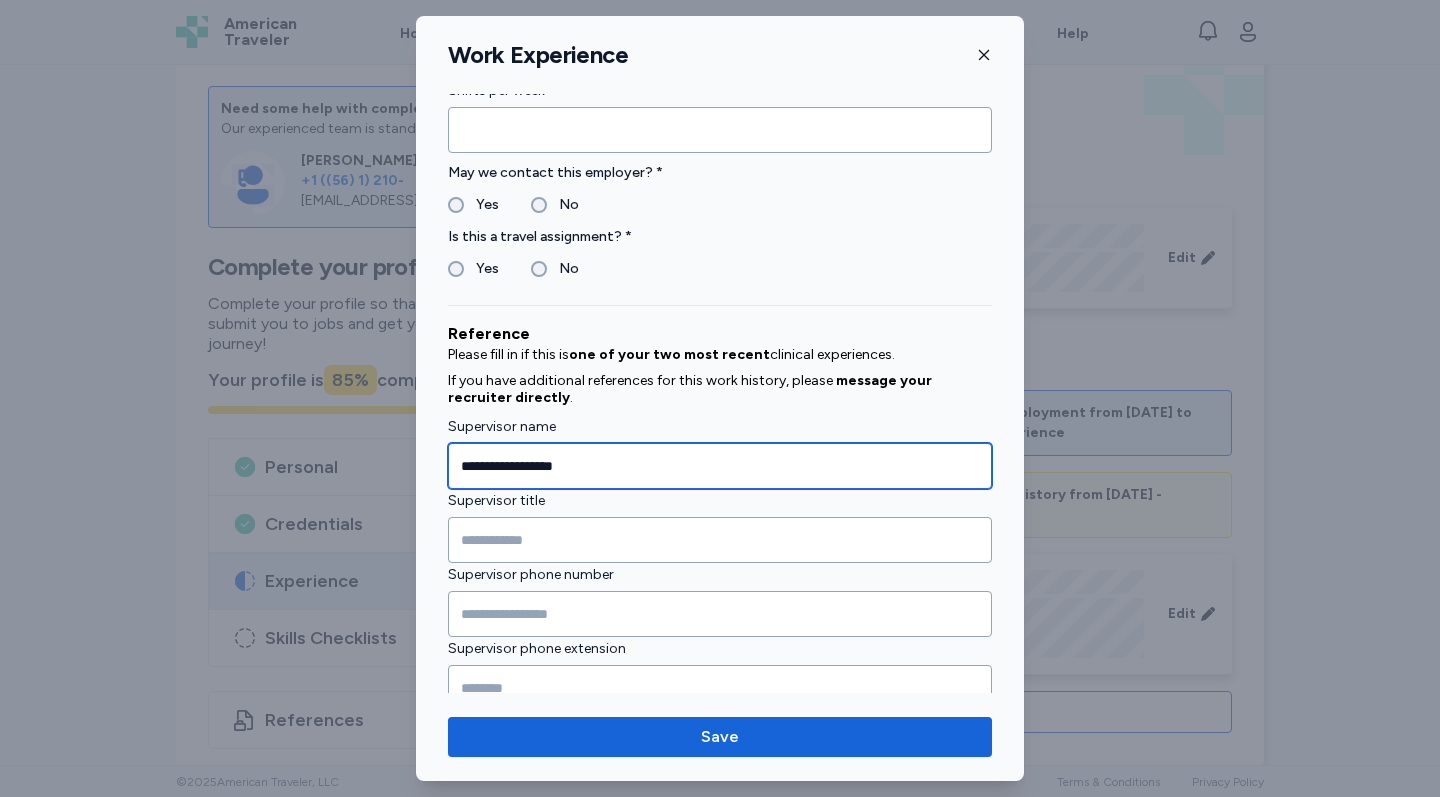 type on "**********" 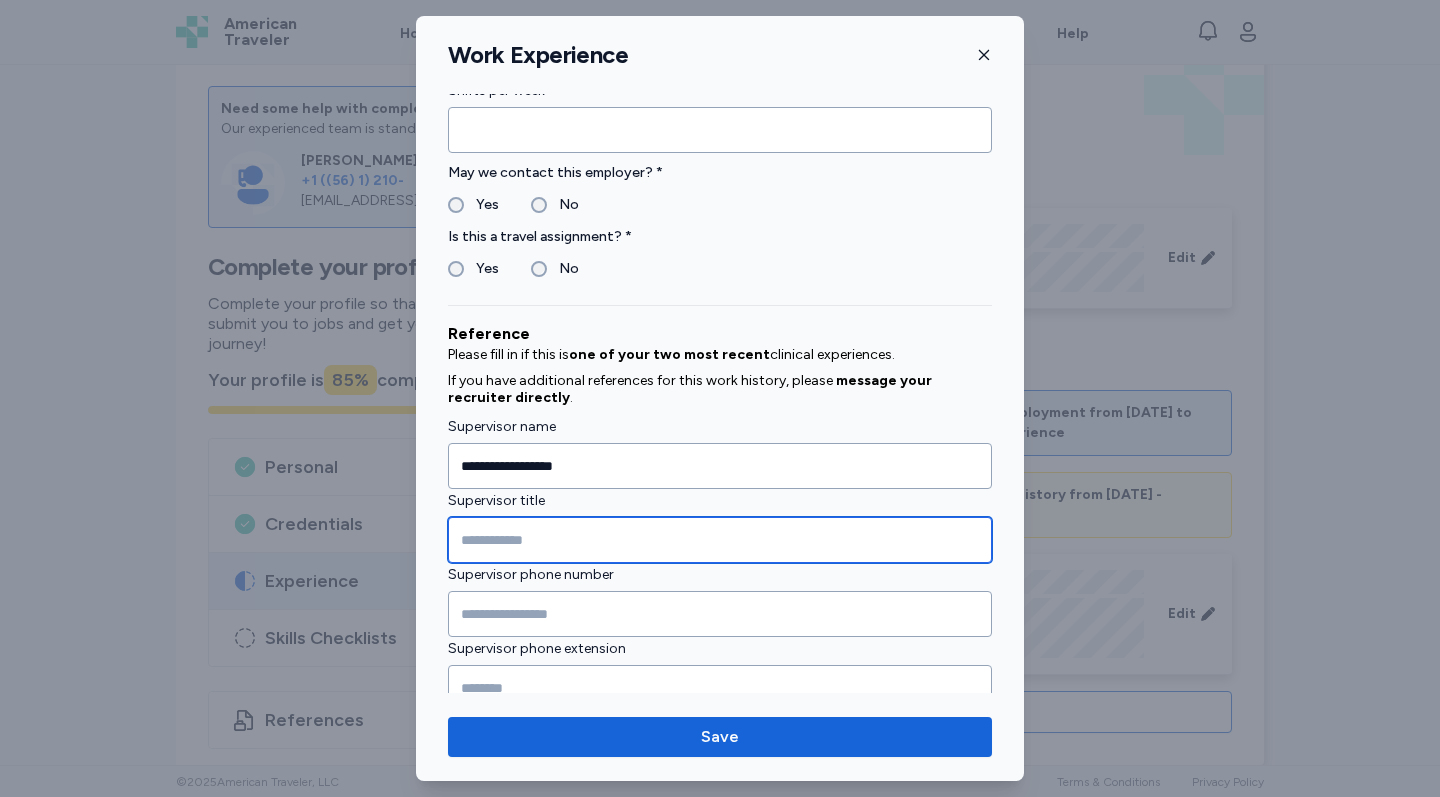 click at bounding box center [720, 540] 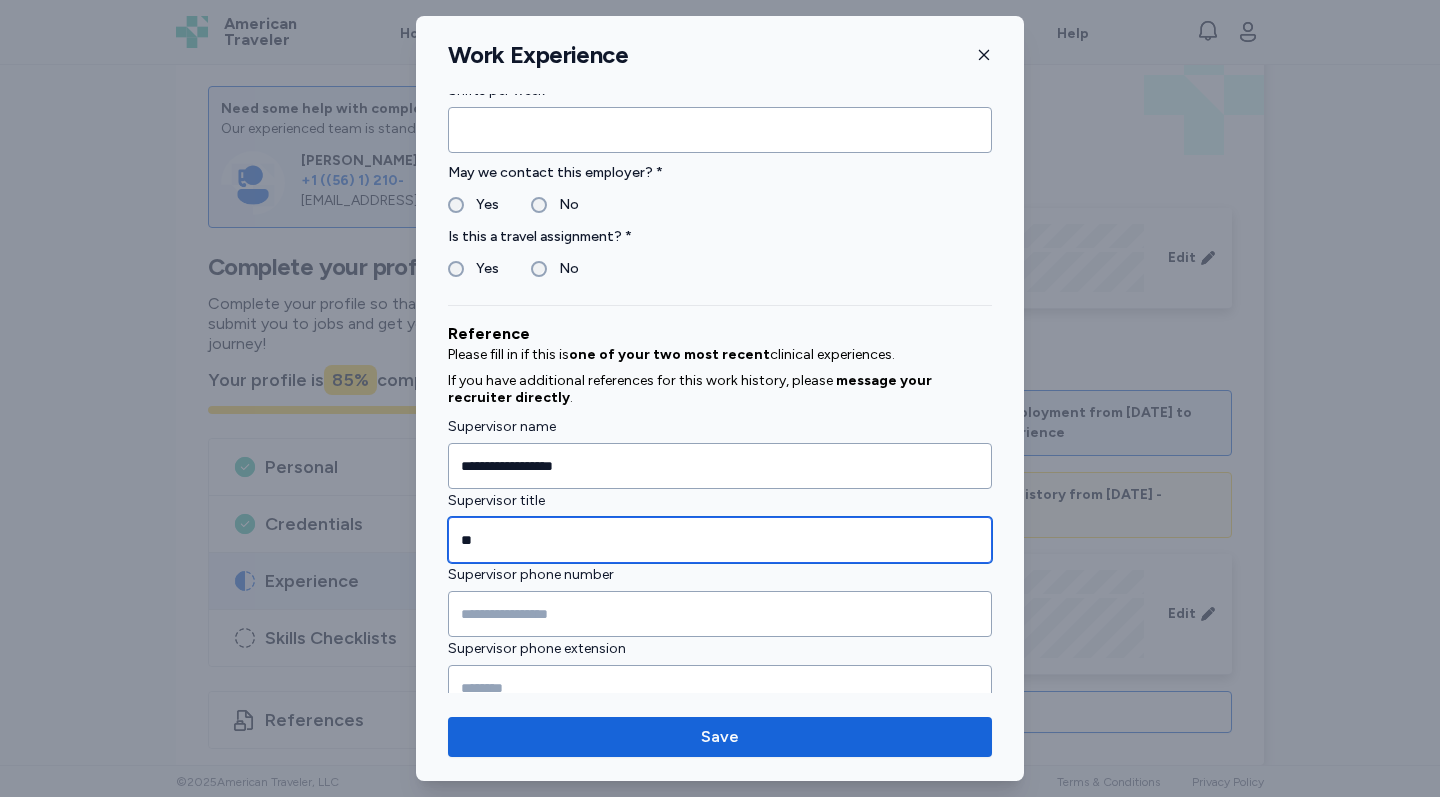 type on "*" 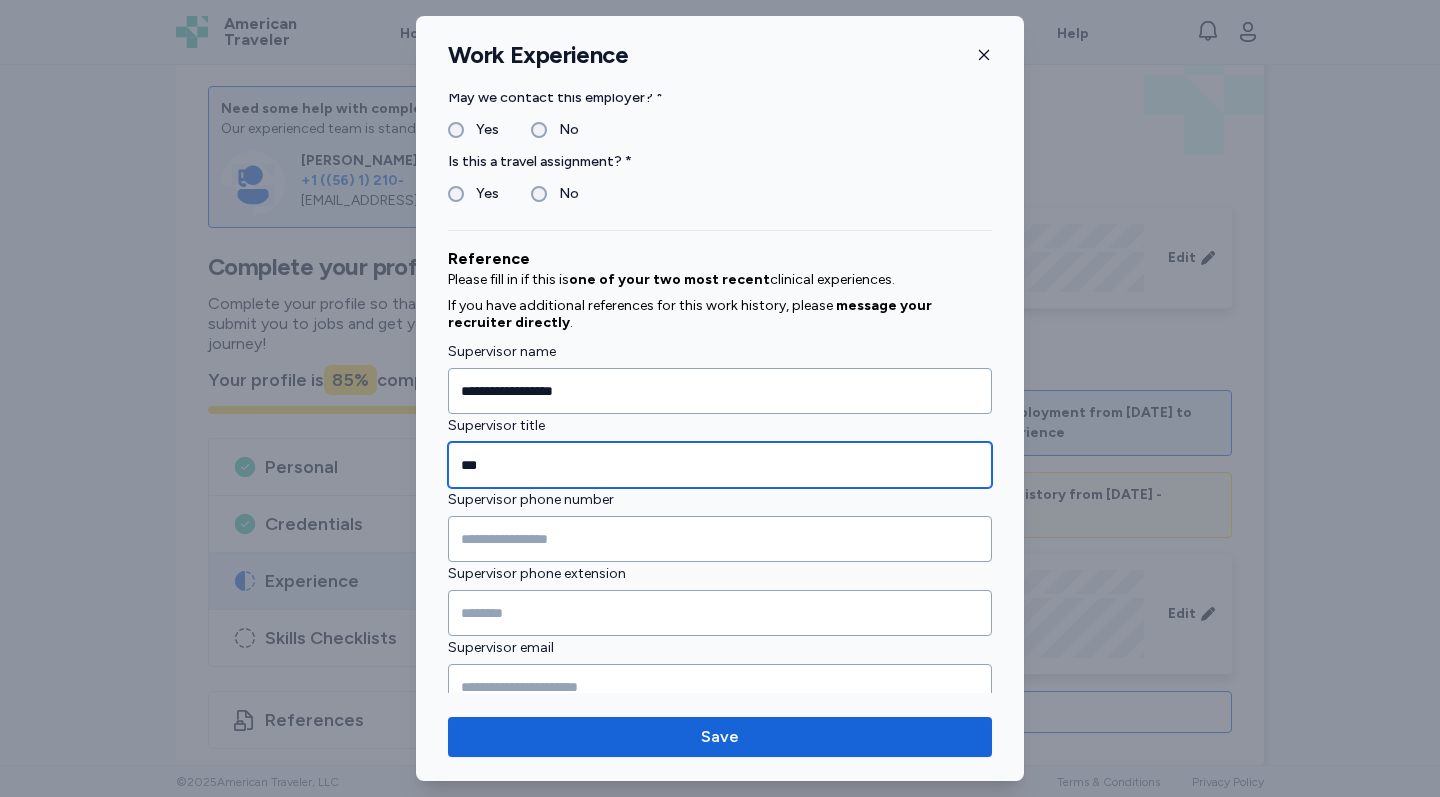 scroll, scrollTop: 1915, scrollLeft: 0, axis: vertical 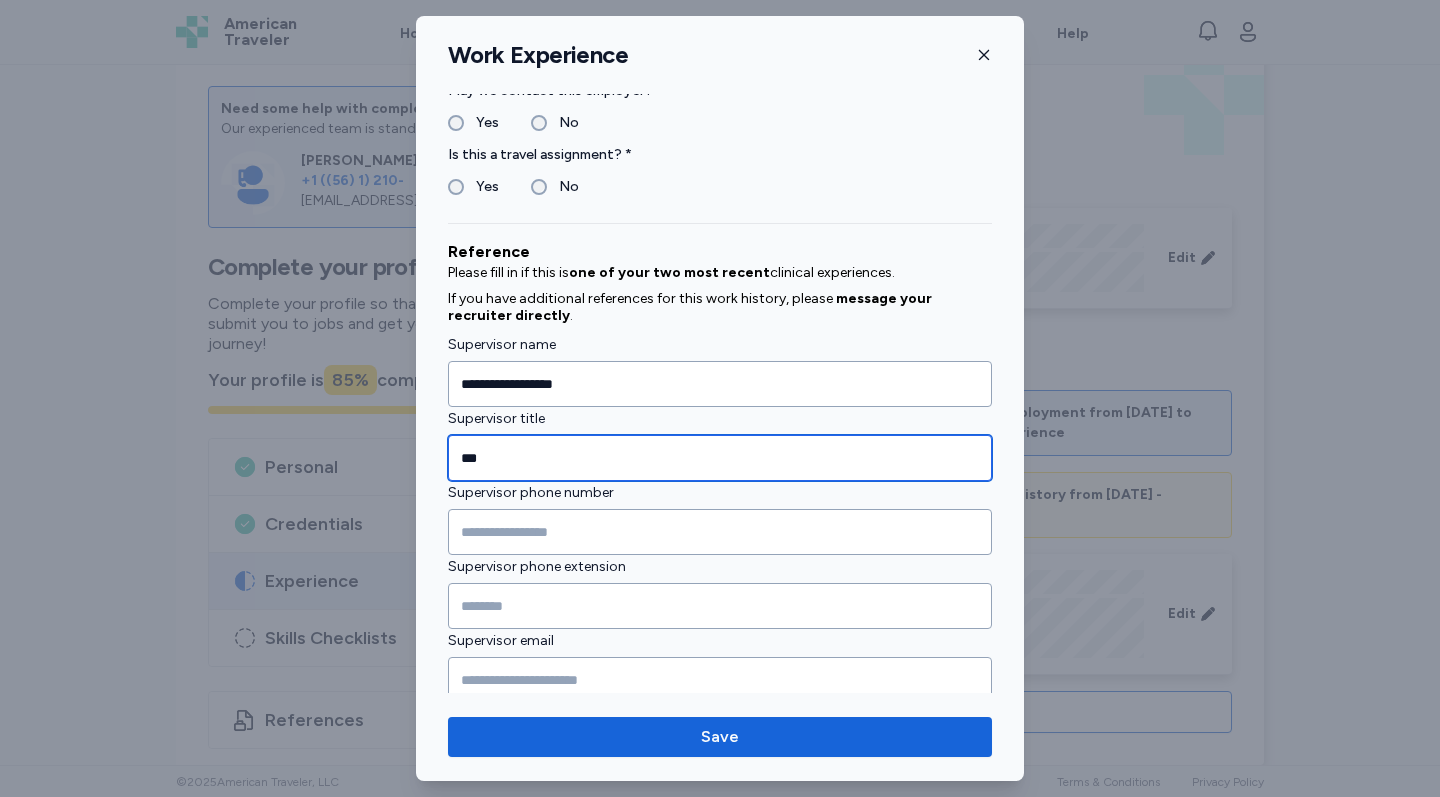 type on "***" 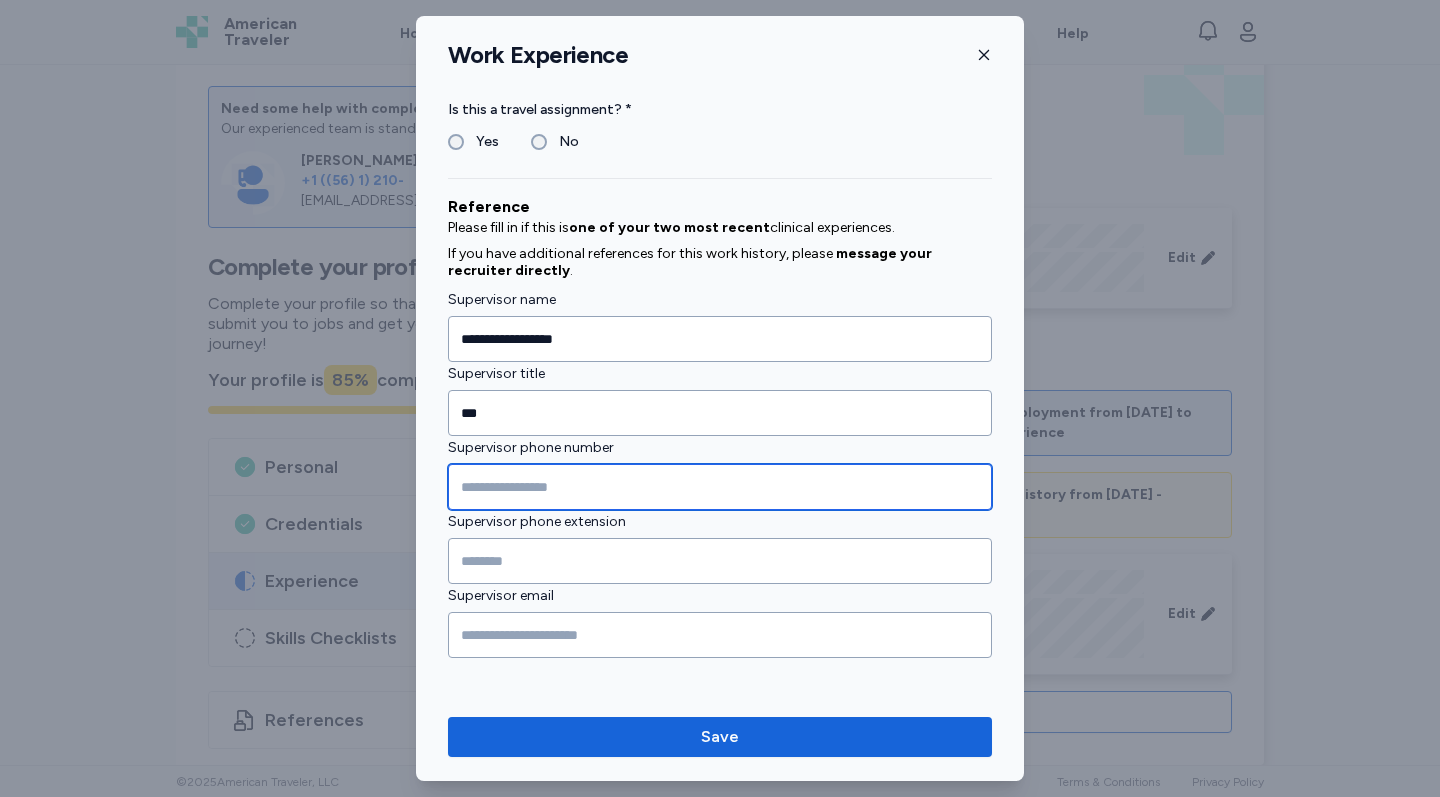 scroll, scrollTop: 1959, scrollLeft: 0, axis: vertical 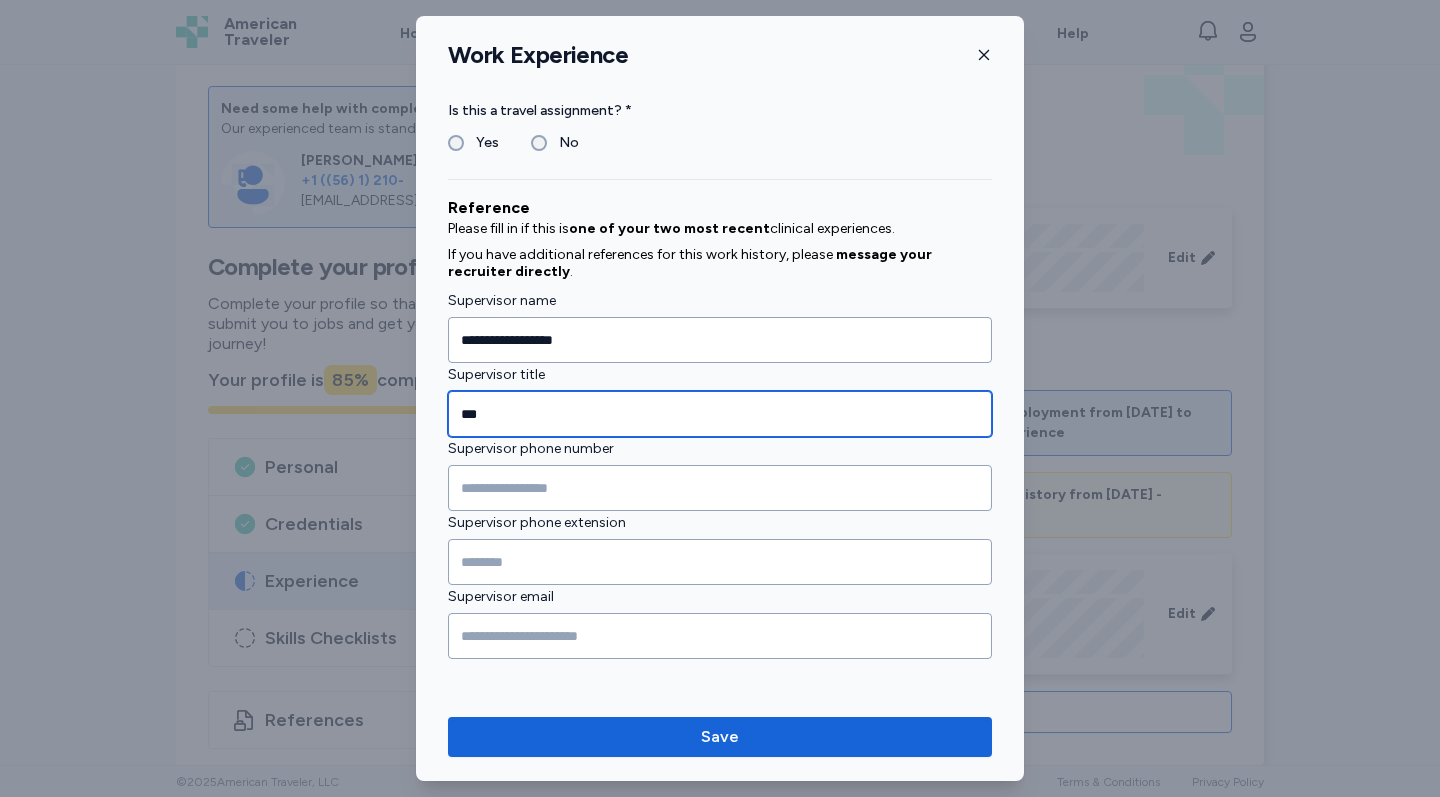 drag, startPoint x: 518, startPoint y: 415, endPoint x: 444, endPoint y: 402, distance: 75.13322 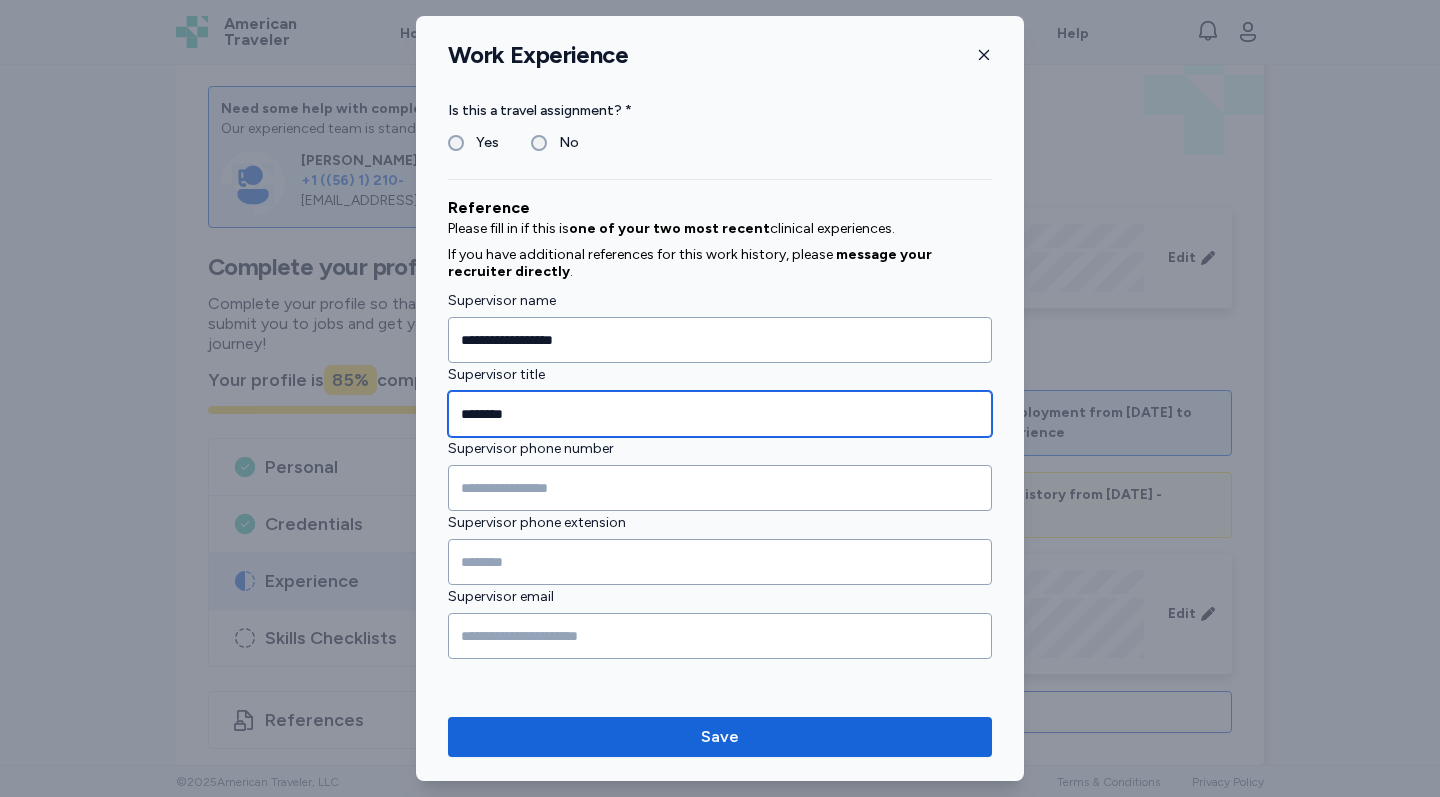 type on "*******" 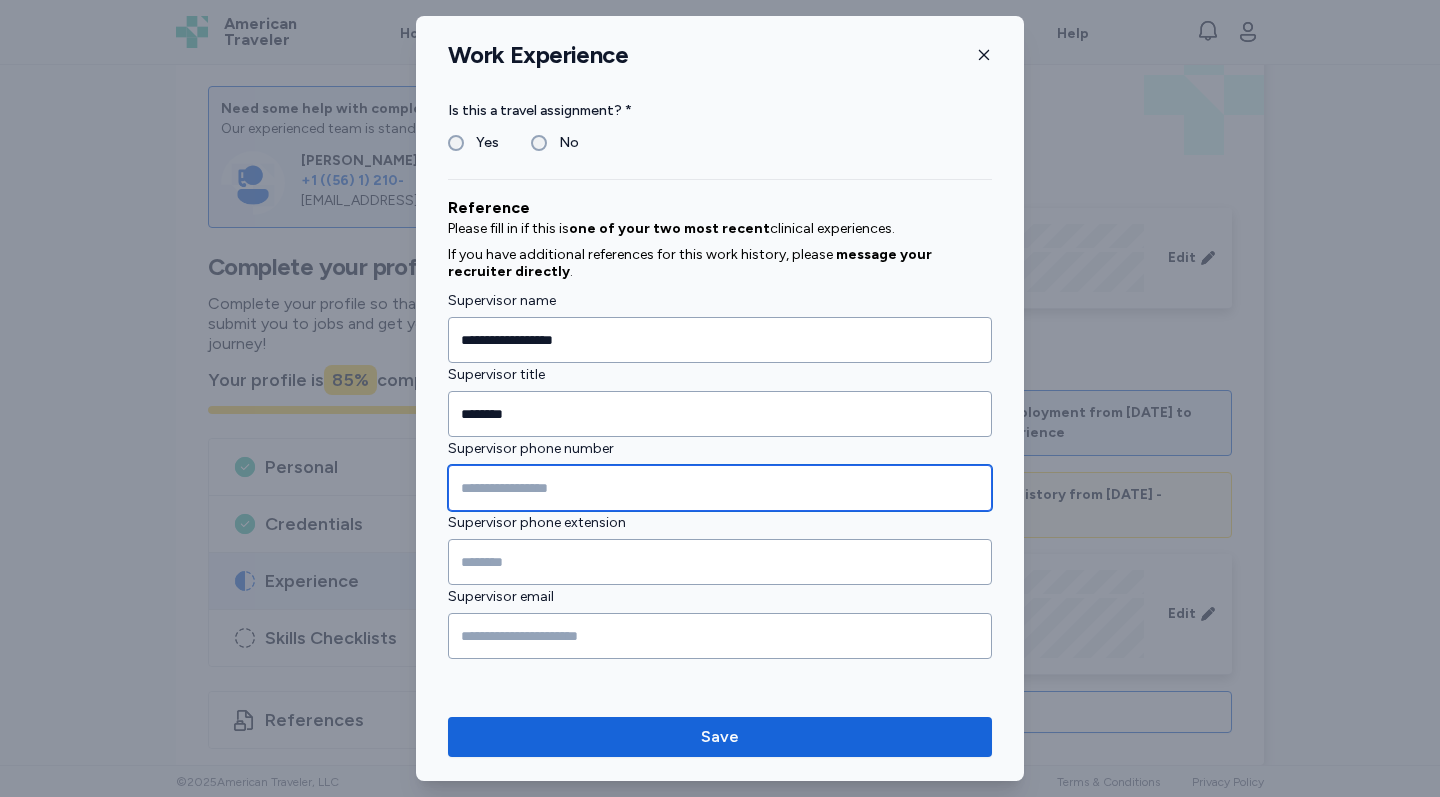 click at bounding box center (720, 488) 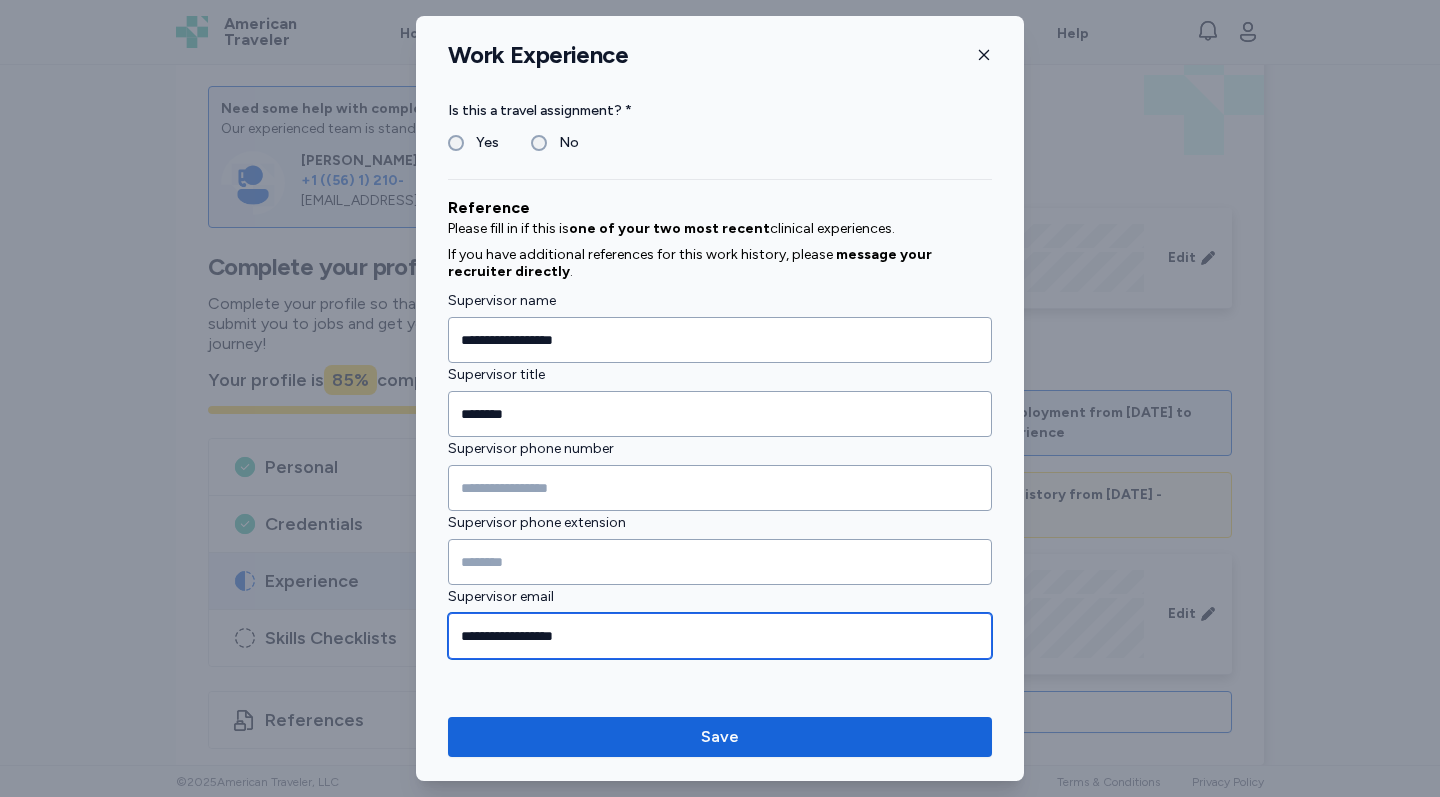 type on "**********" 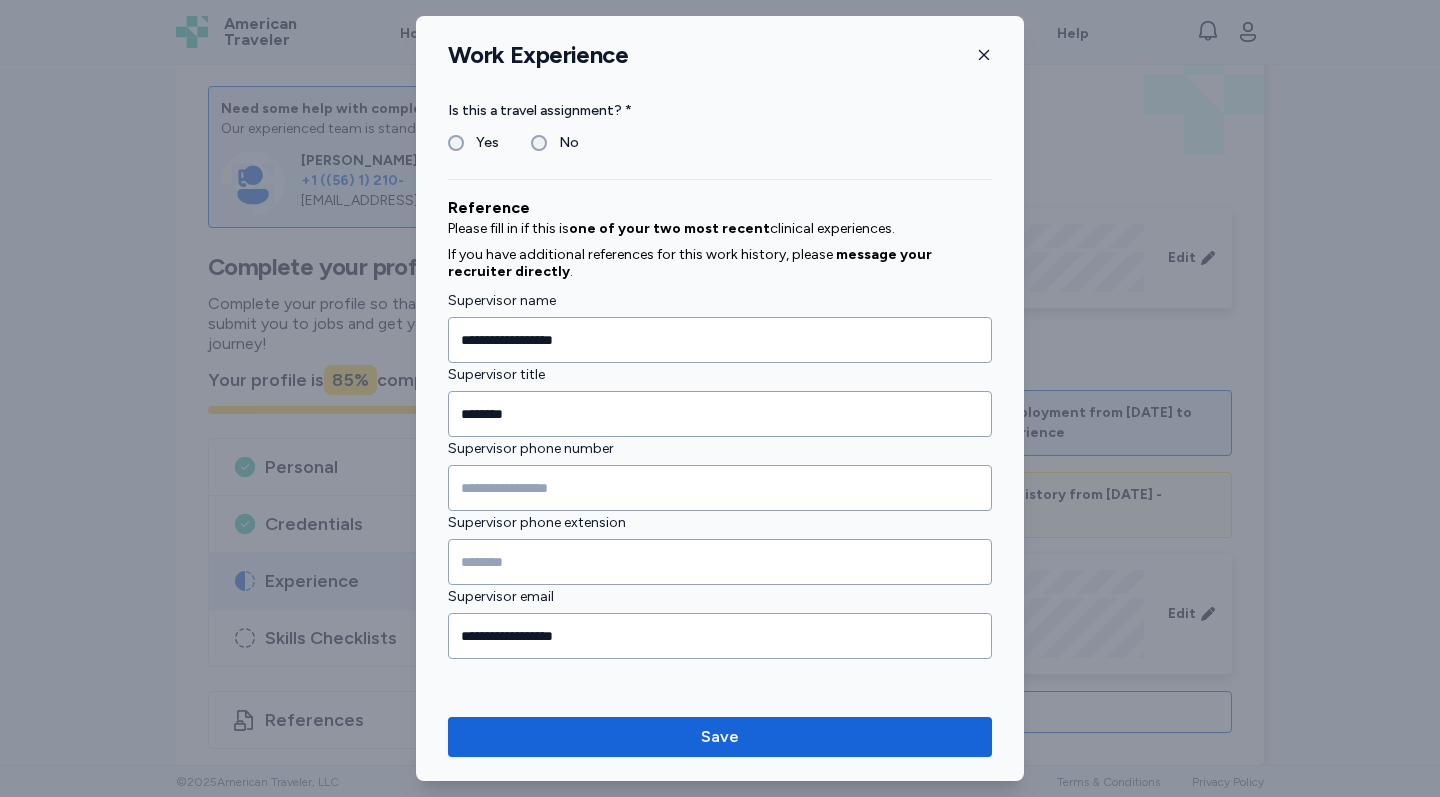 click on "Supervisor phone number" at bounding box center (720, 474) 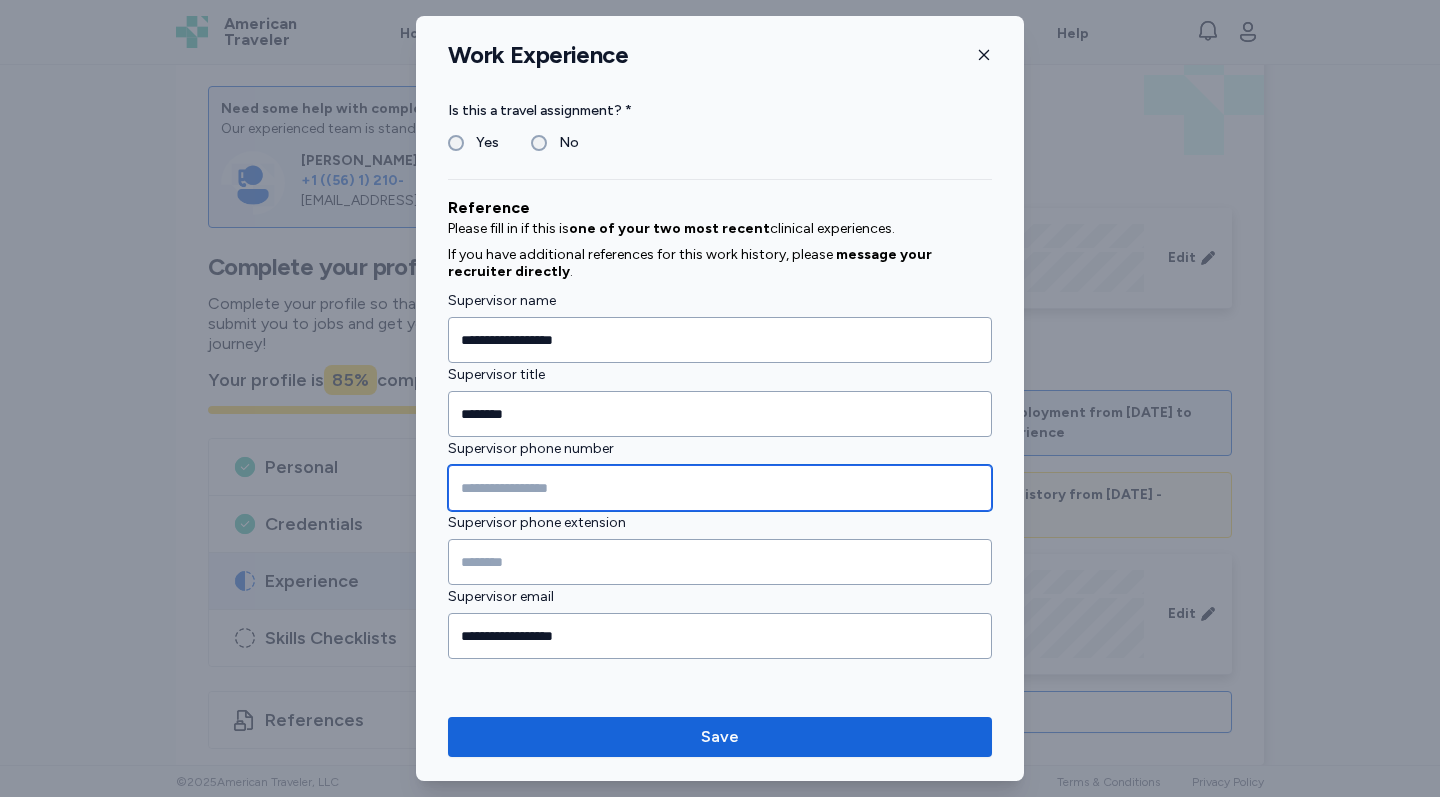 click at bounding box center (720, 488) 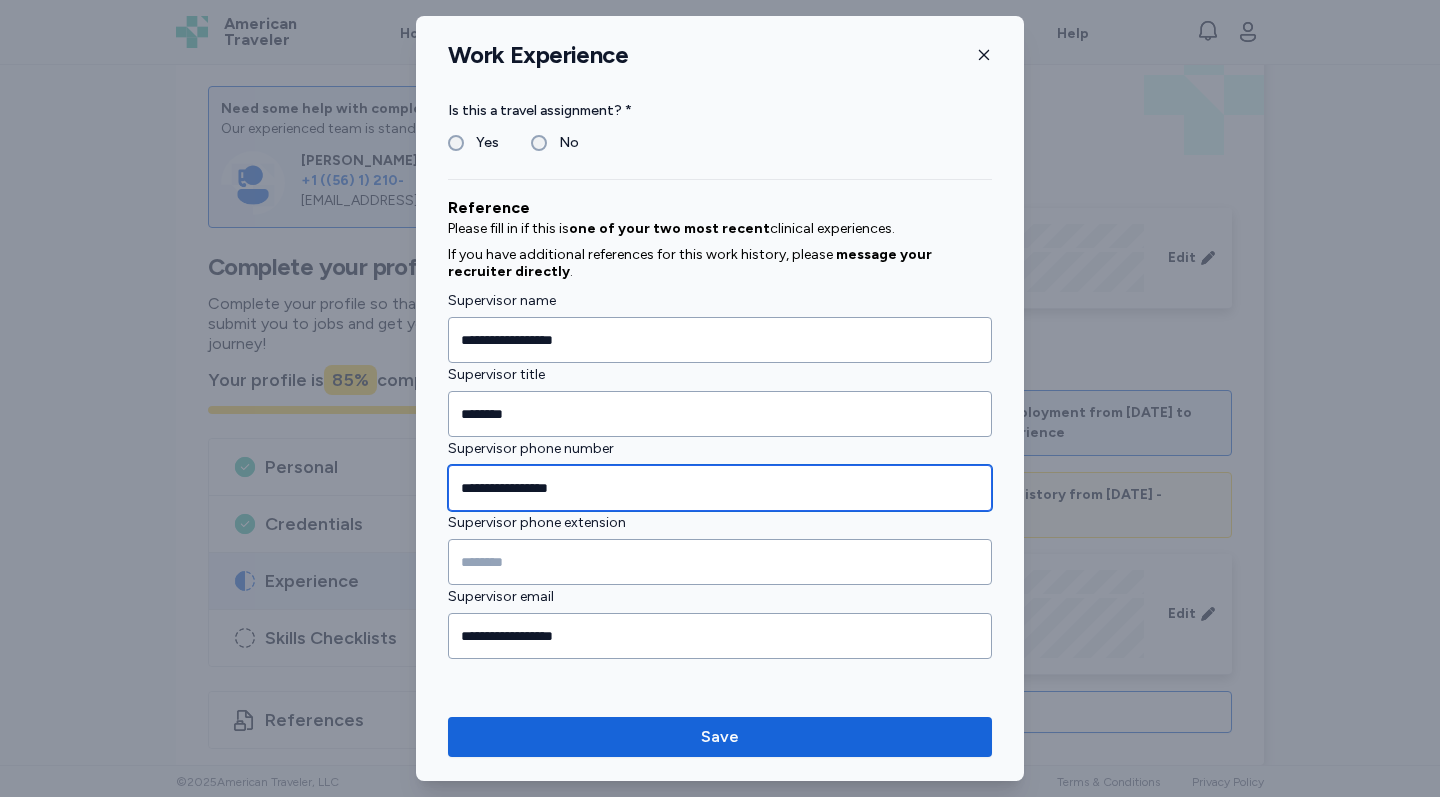 type on "**********" 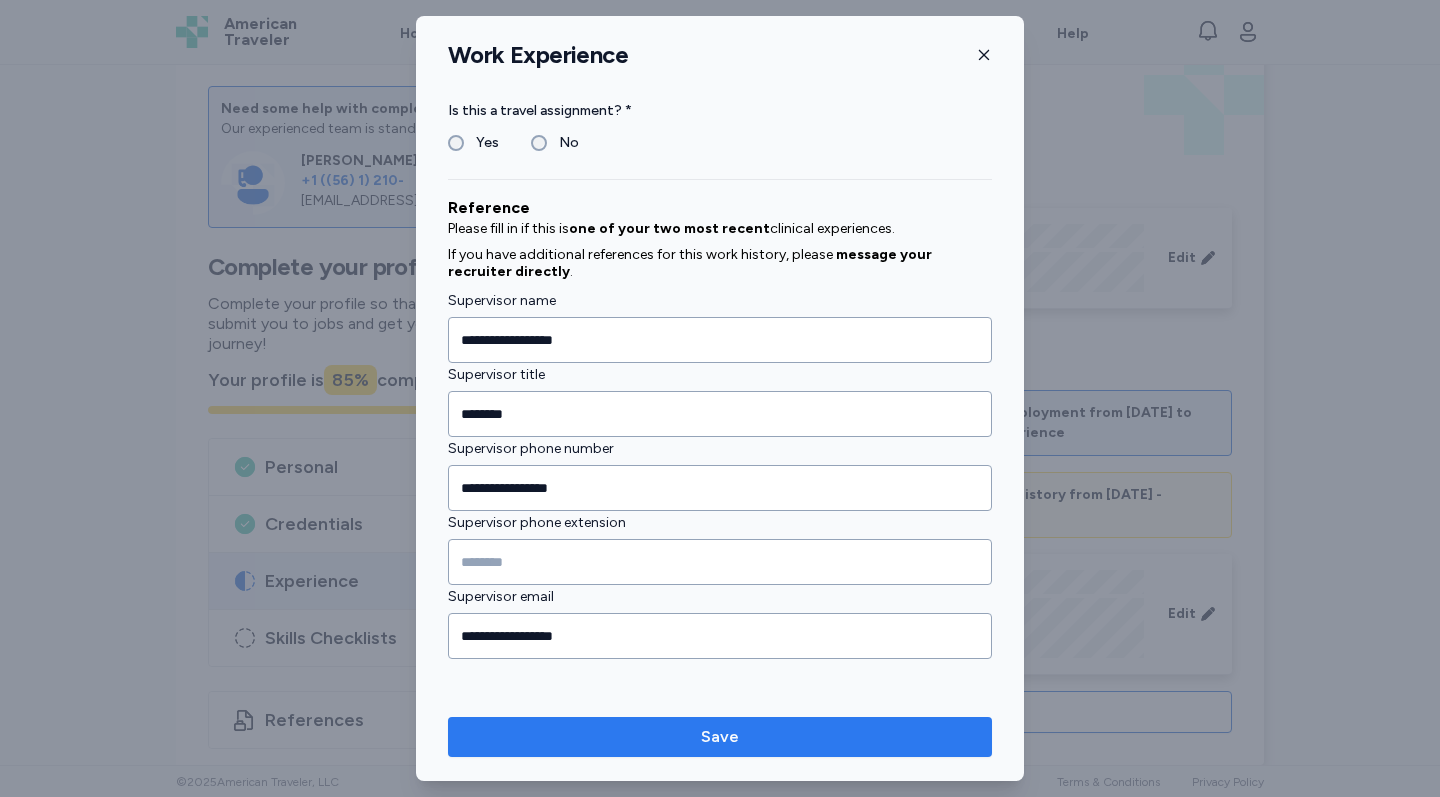 click on "Save" at bounding box center [720, 737] 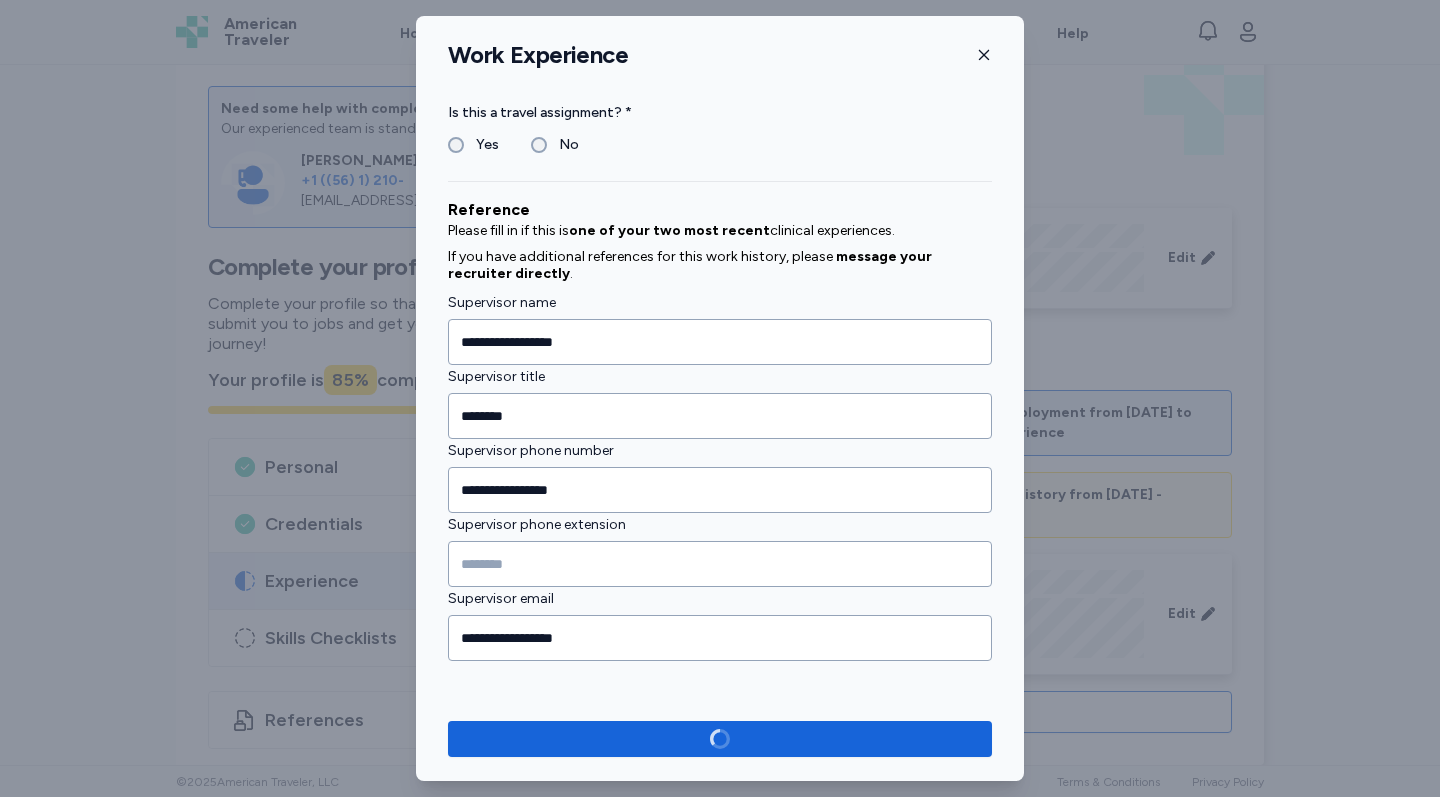 scroll, scrollTop: 1955, scrollLeft: 0, axis: vertical 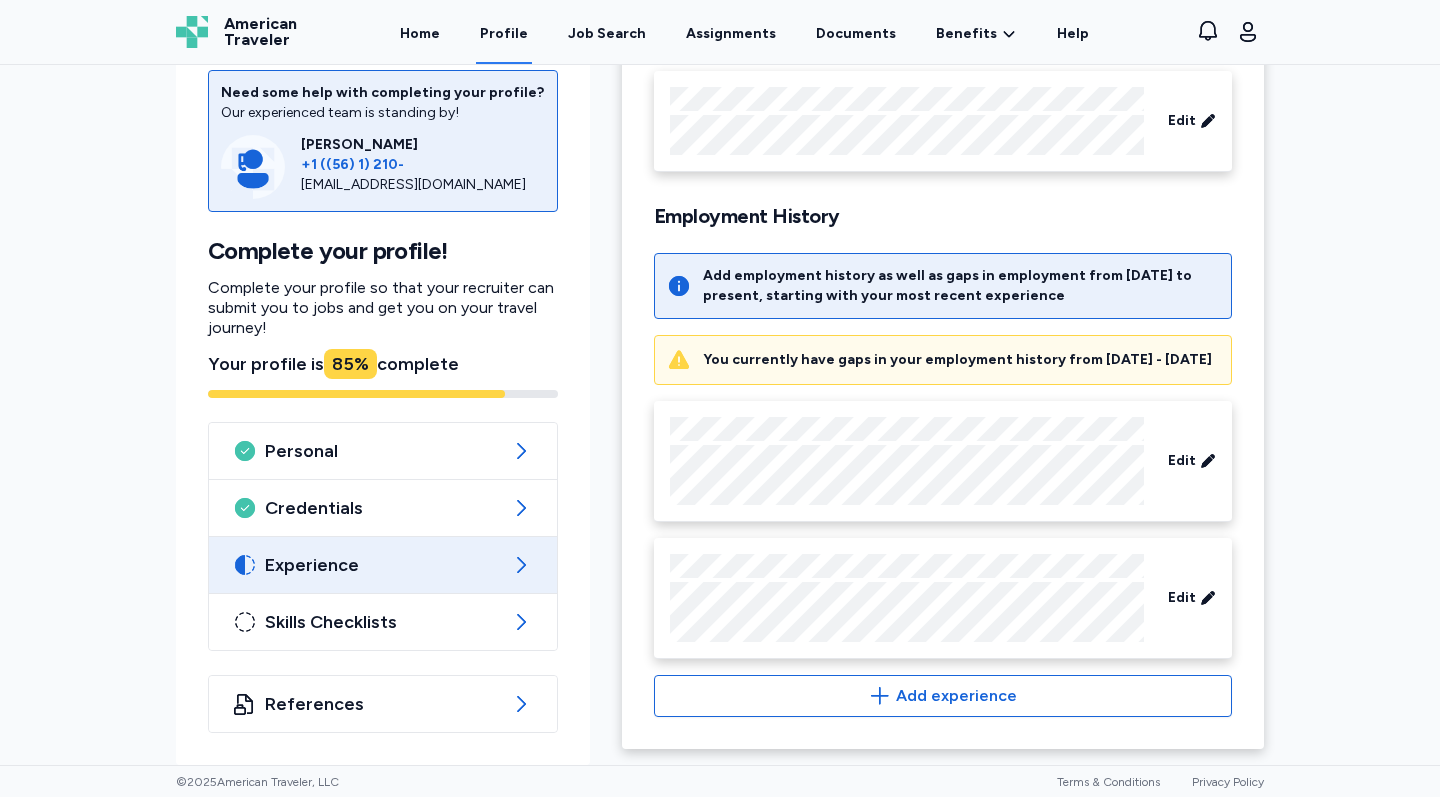 type 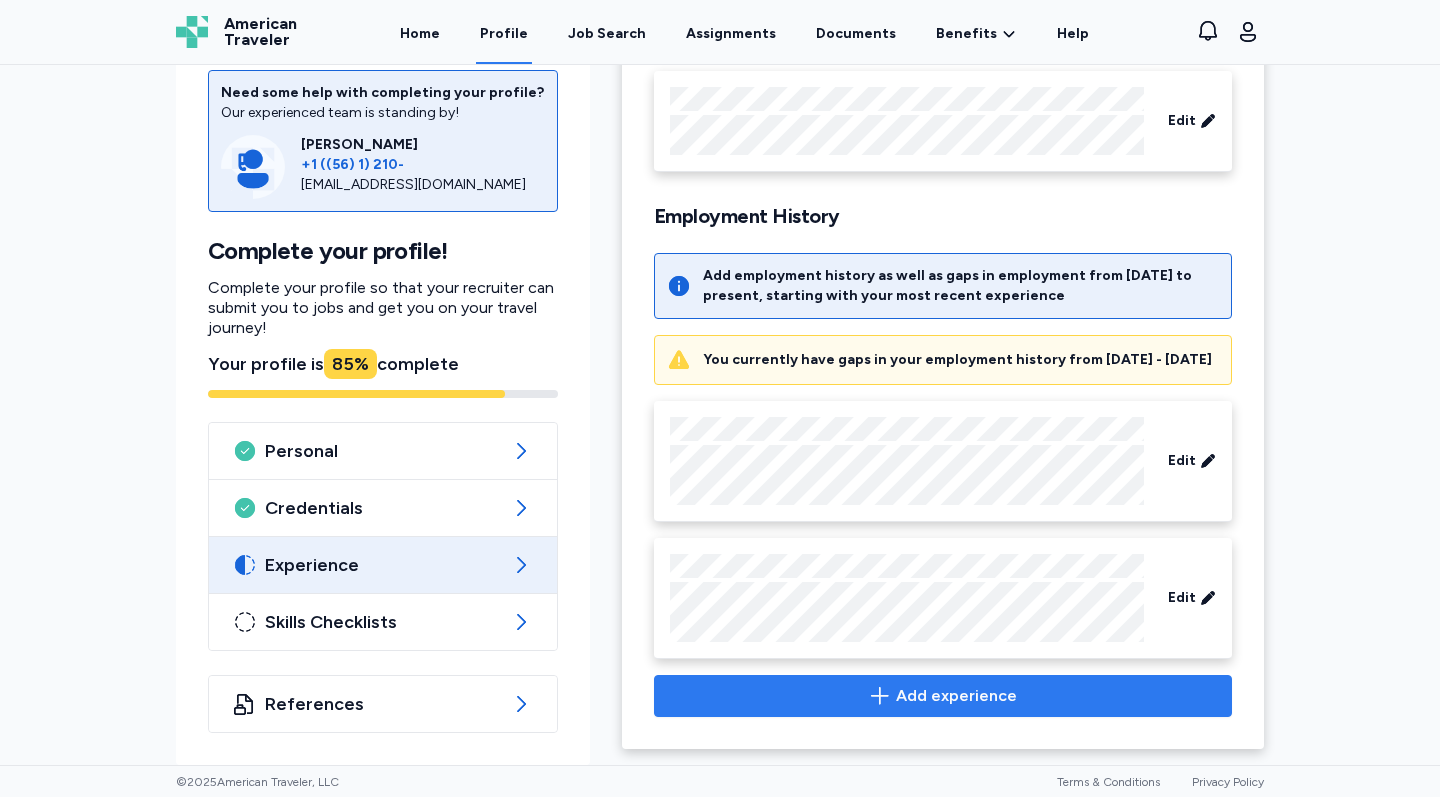 click on "Add experience" at bounding box center (956, 696) 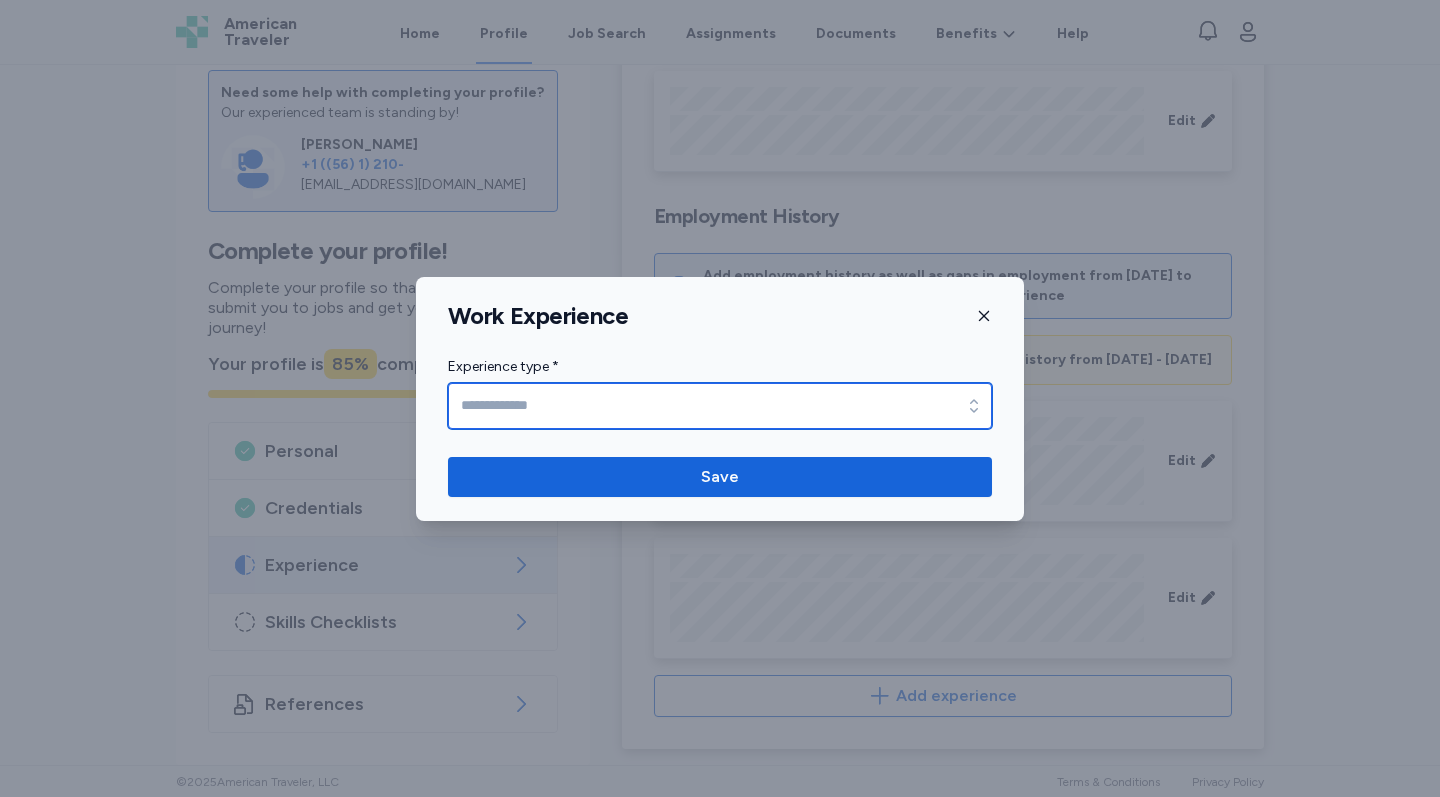 click on "Experience type *" at bounding box center (720, 406) 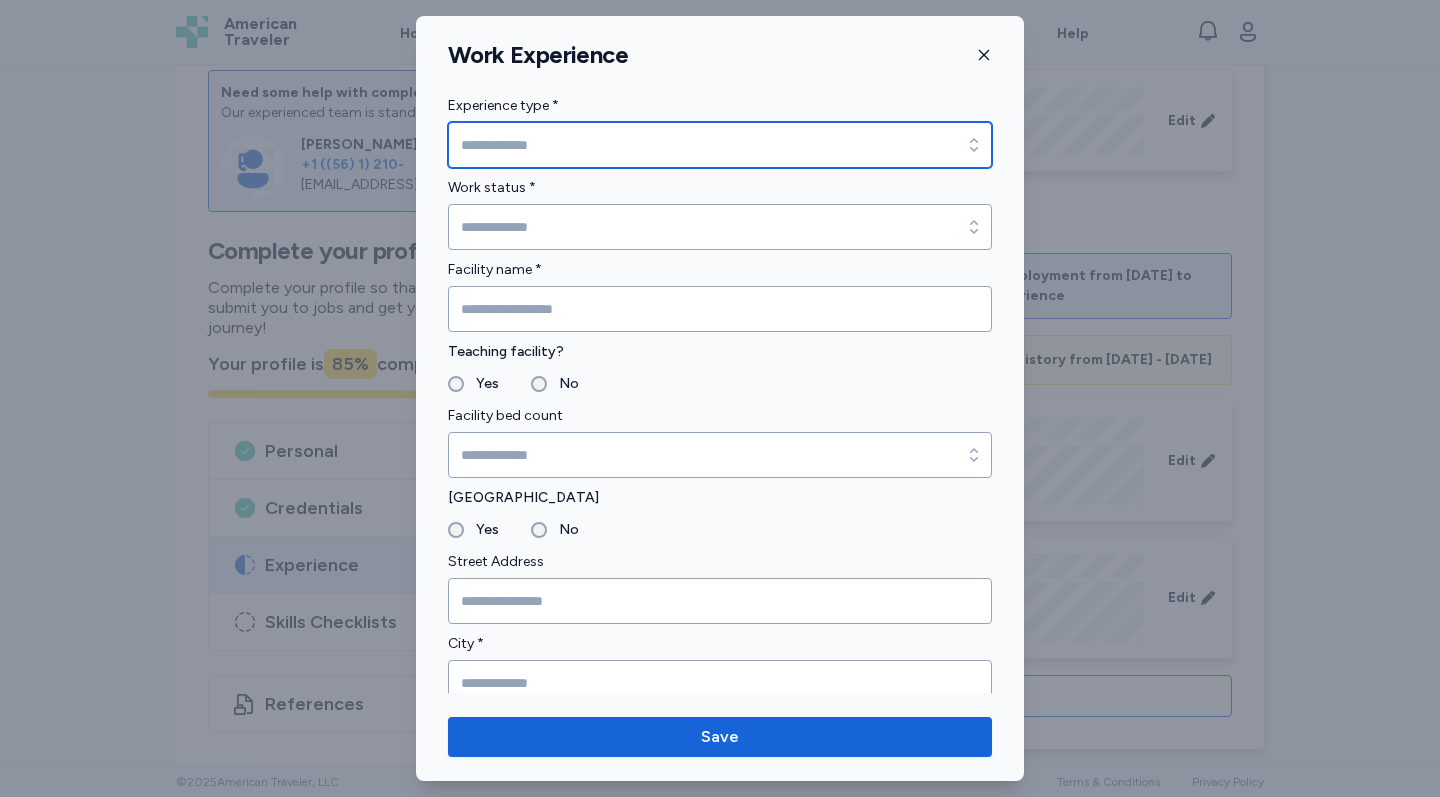 type on "********" 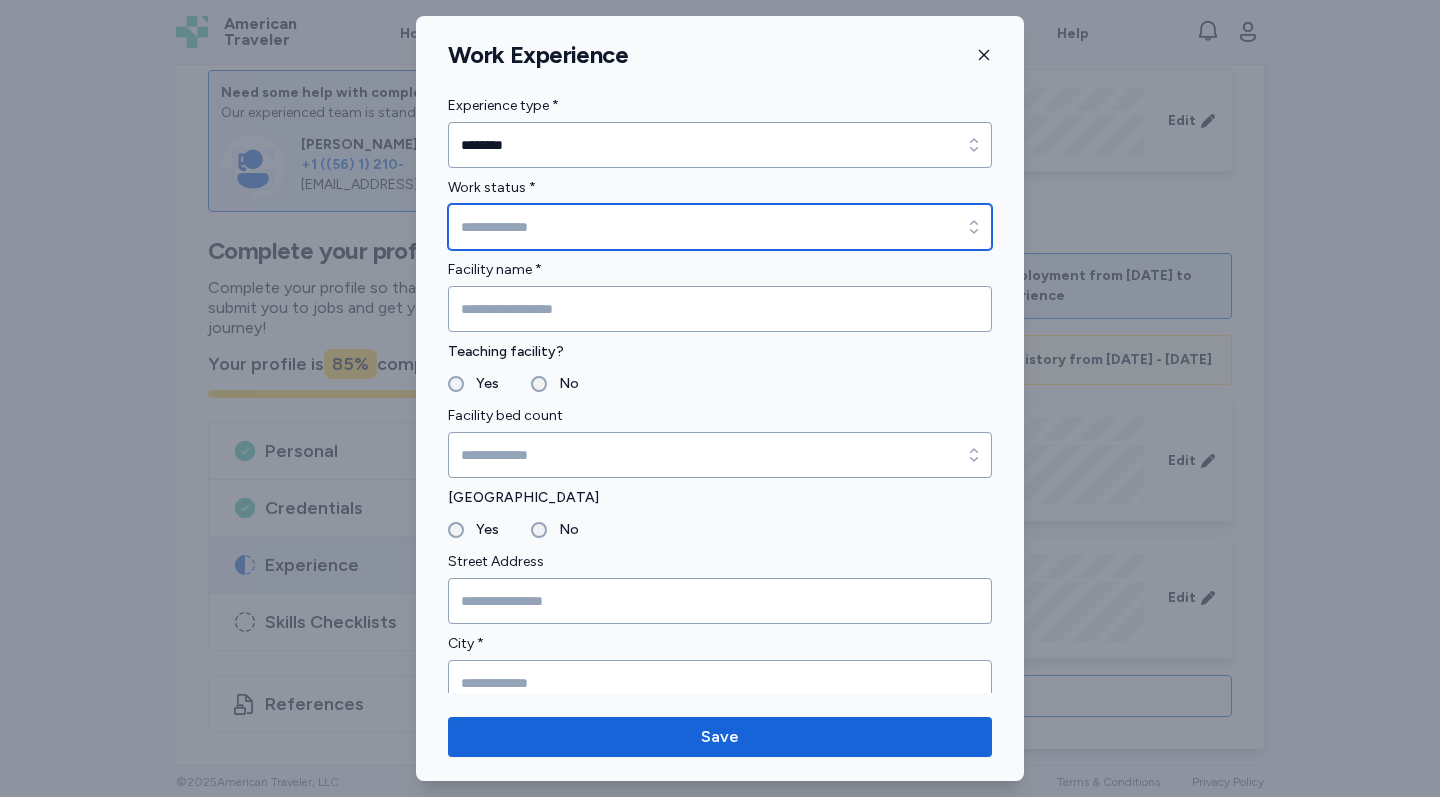 click on "Work status *" at bounding box center [720, 227] 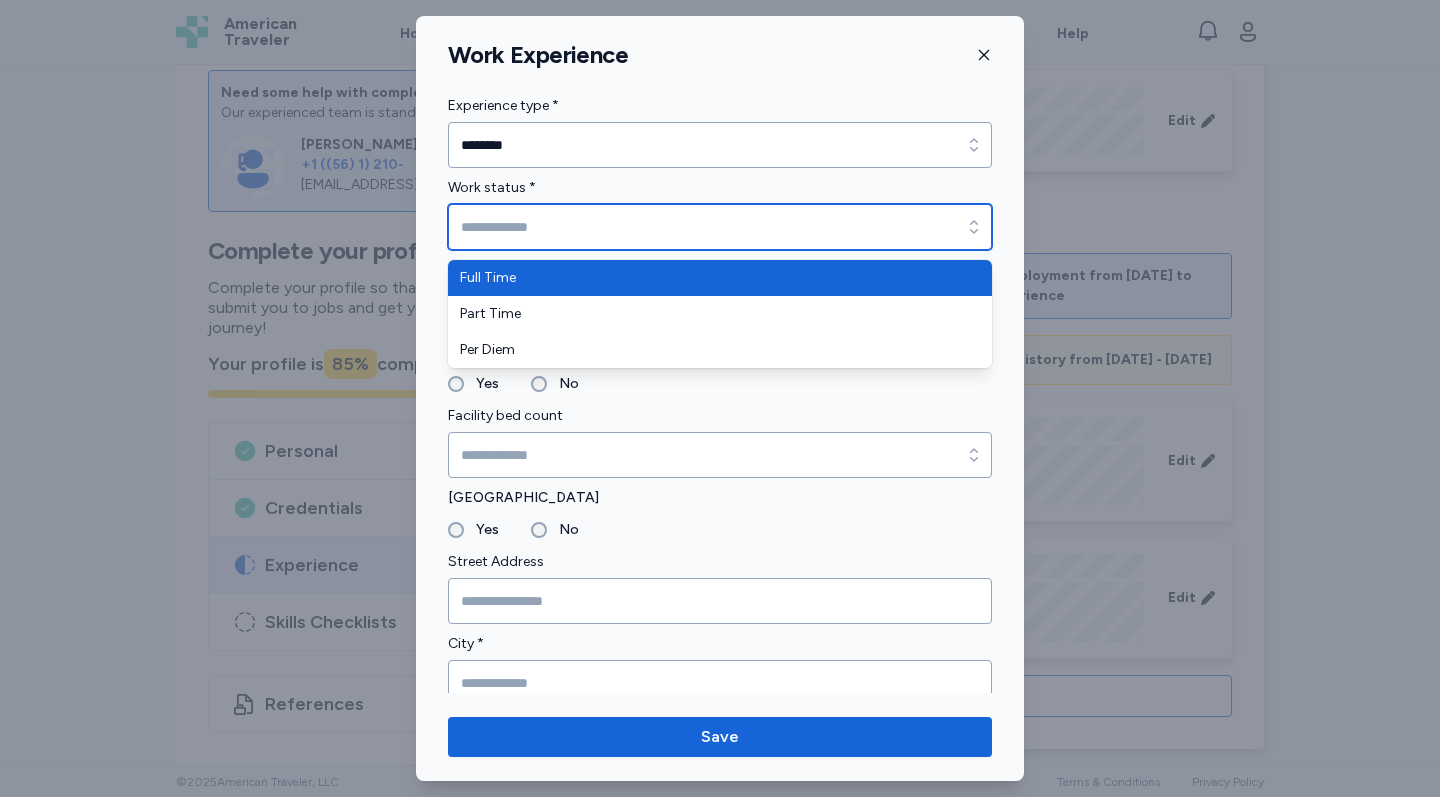type on "*********" 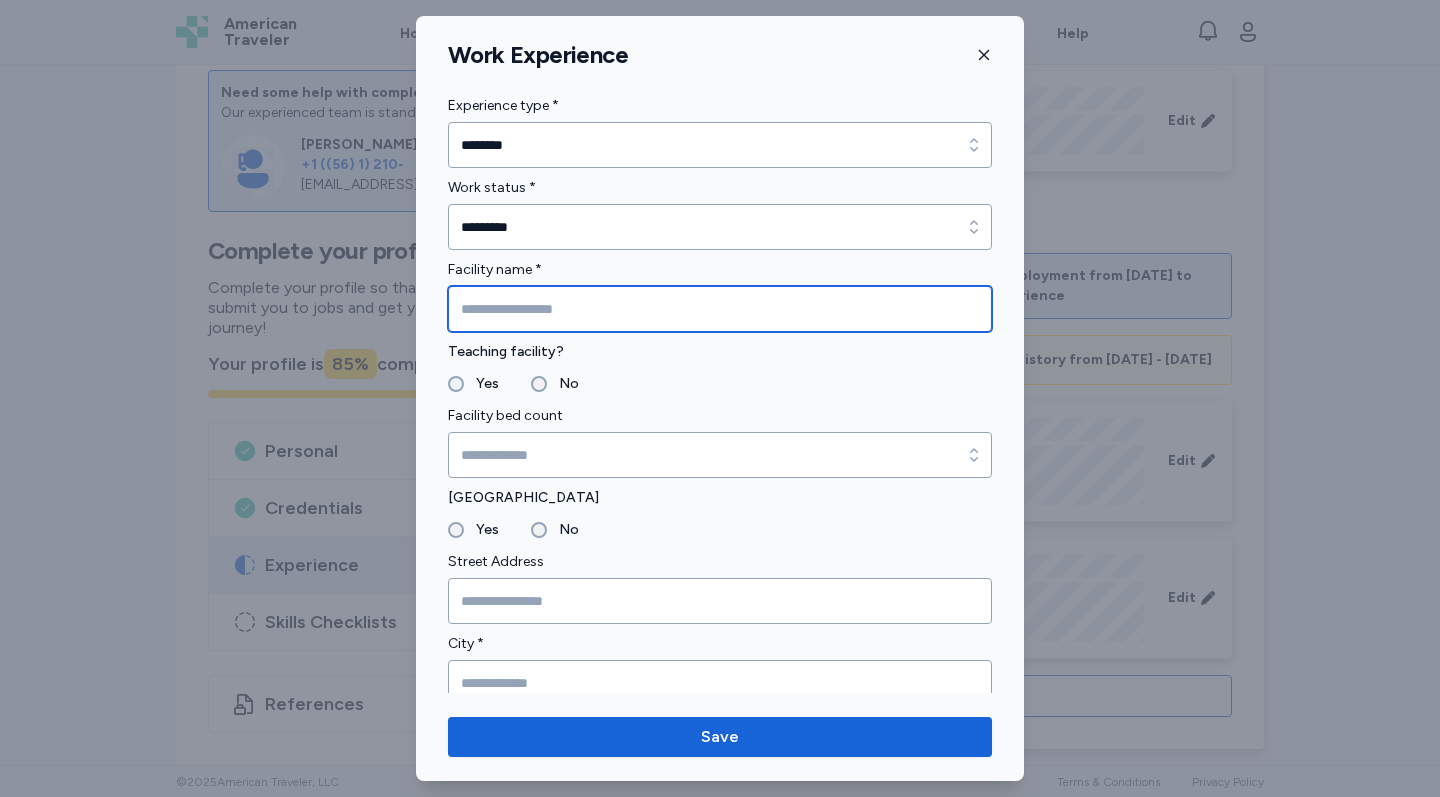 click at bounding box center (720, 309) 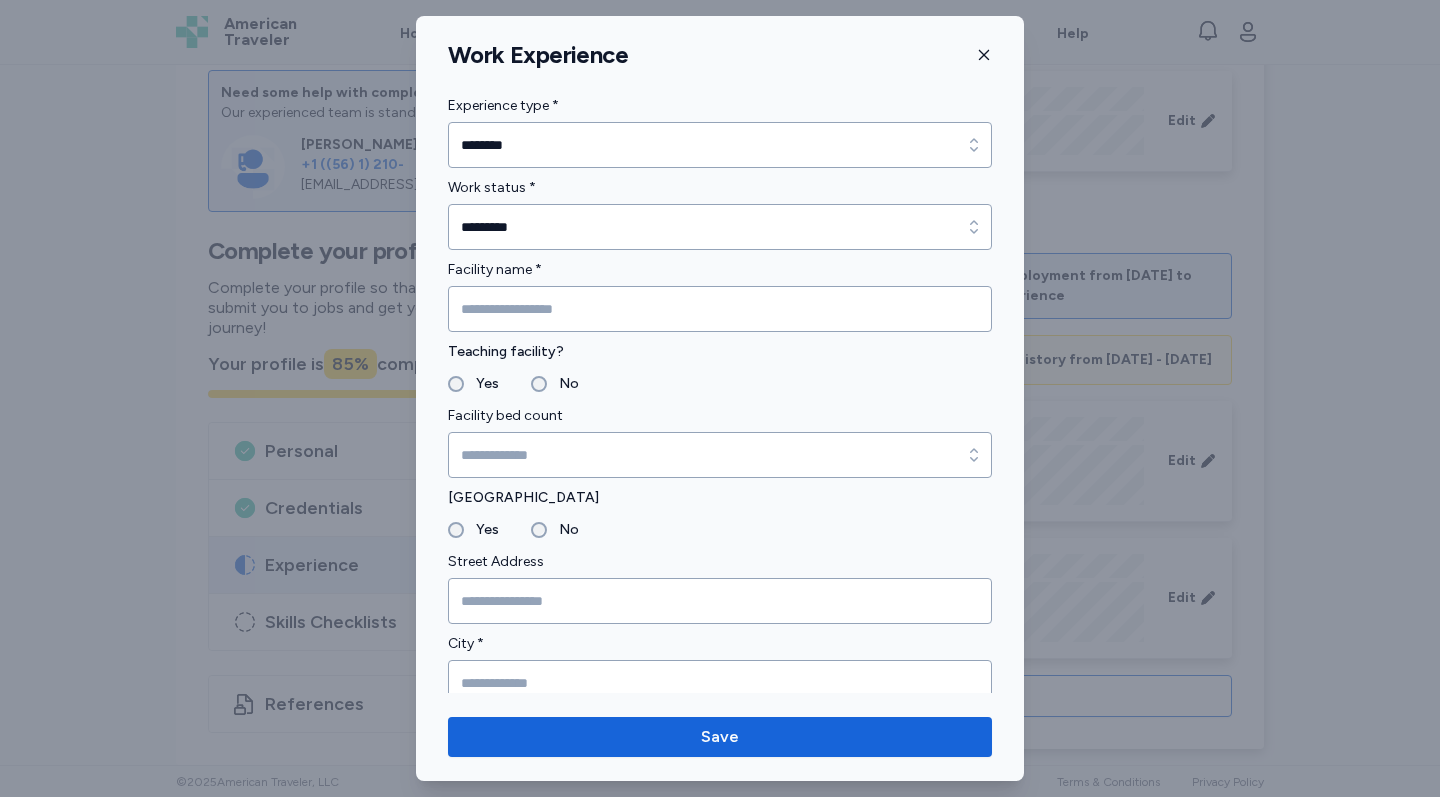 click on "No" at bounding box center [555, 384] 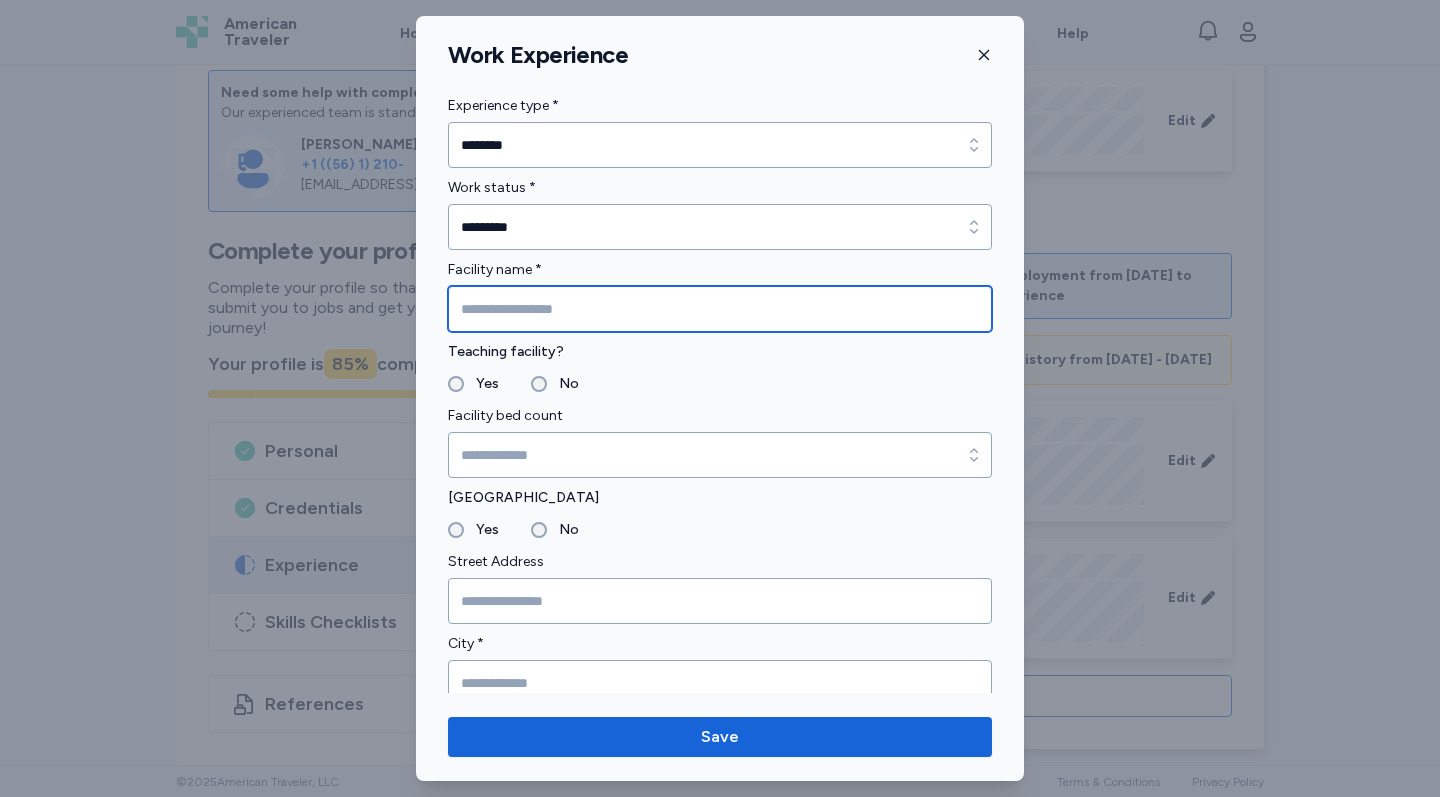 click at bounding box center [720, 309] 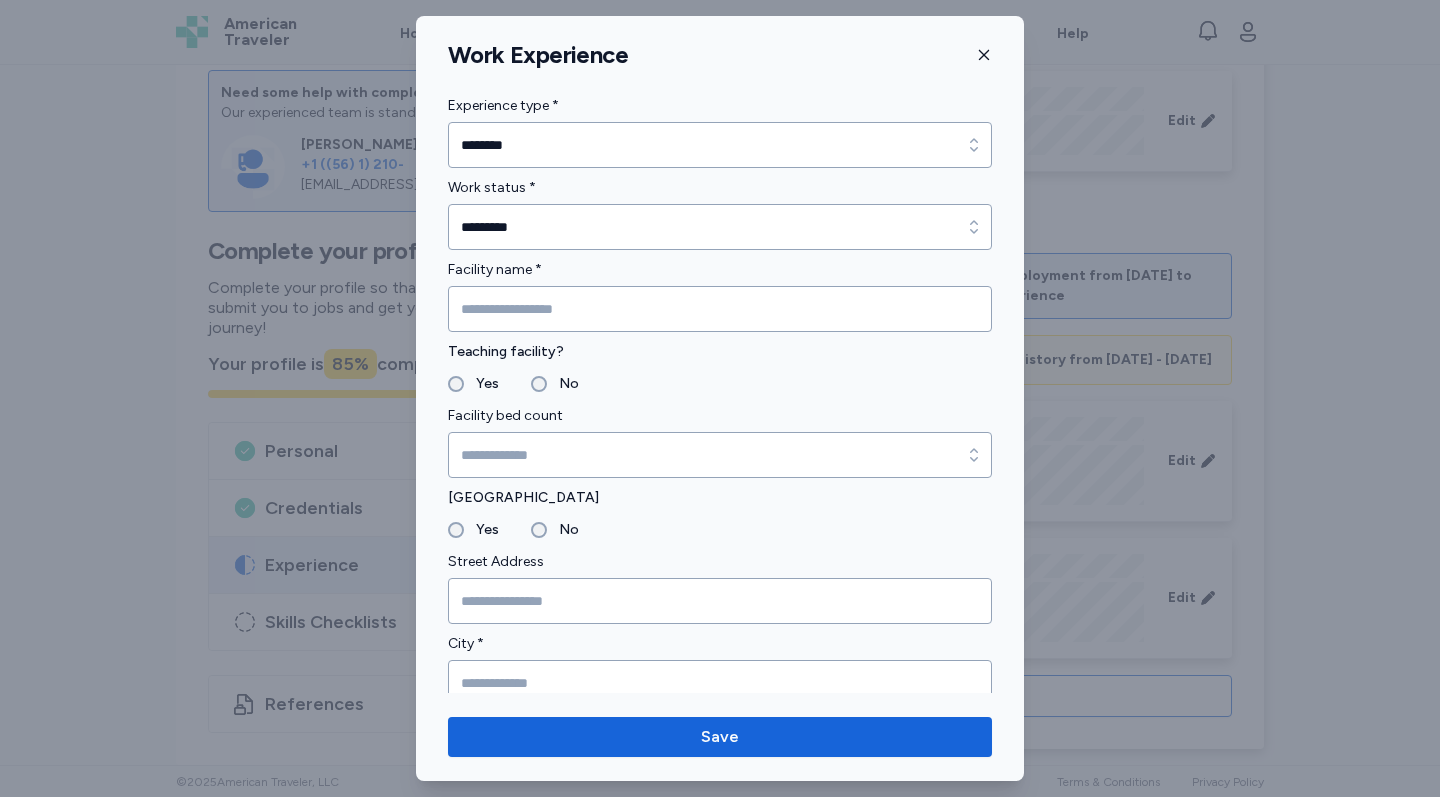click on "Yes" at bounding box center (481, 384) 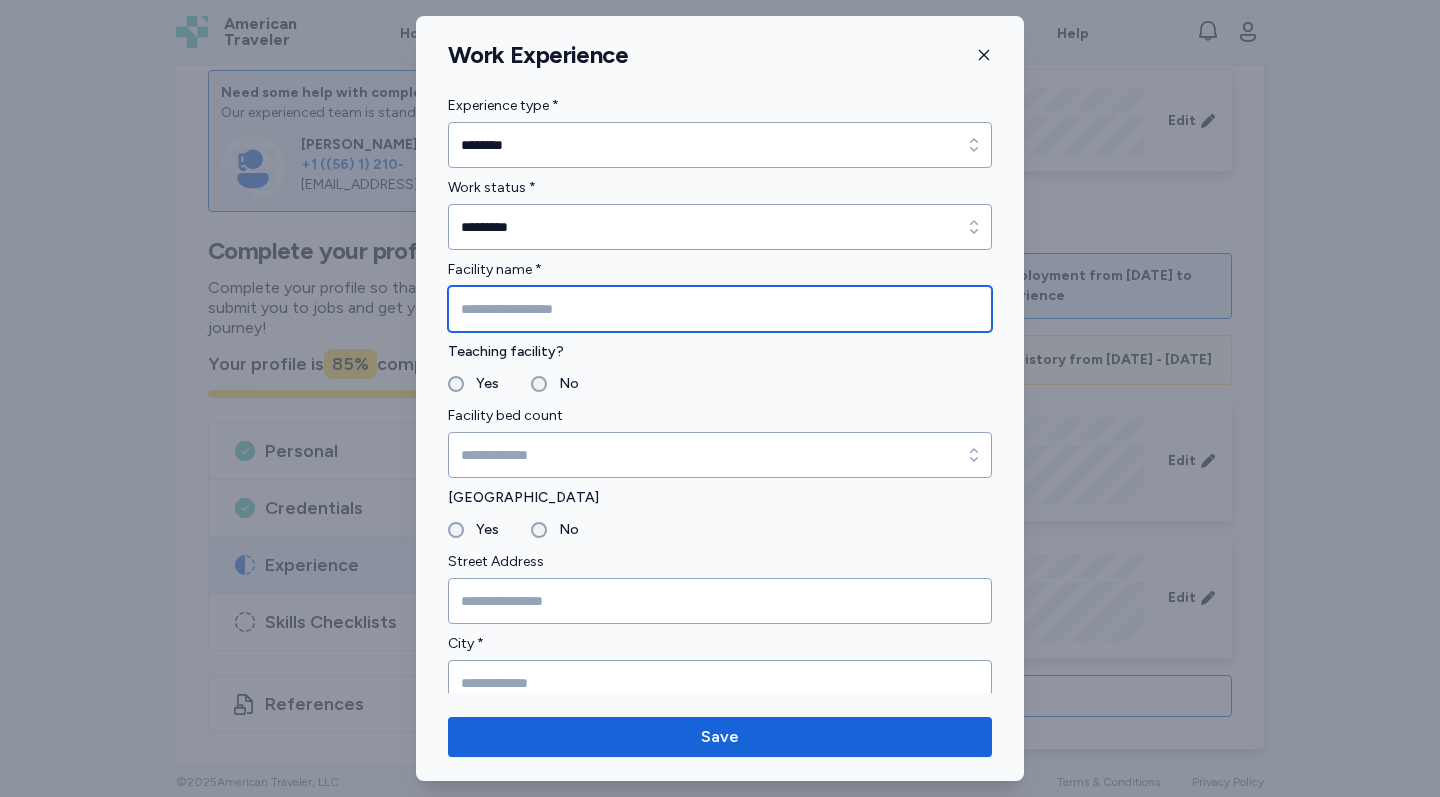 click at bounding box center [720, 309] 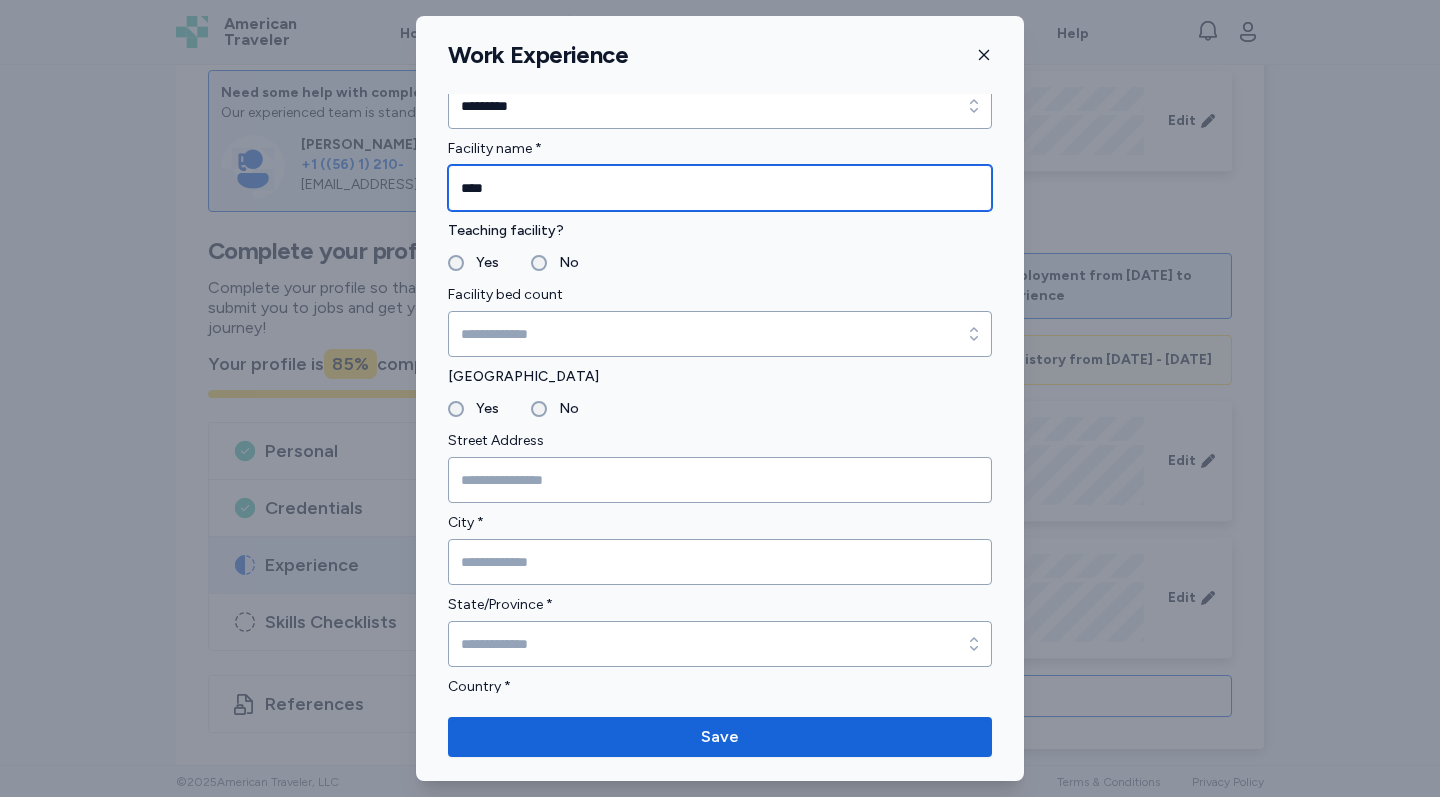 scroll, scrollTop: 179, scrollLeft: 0, axis: vertical 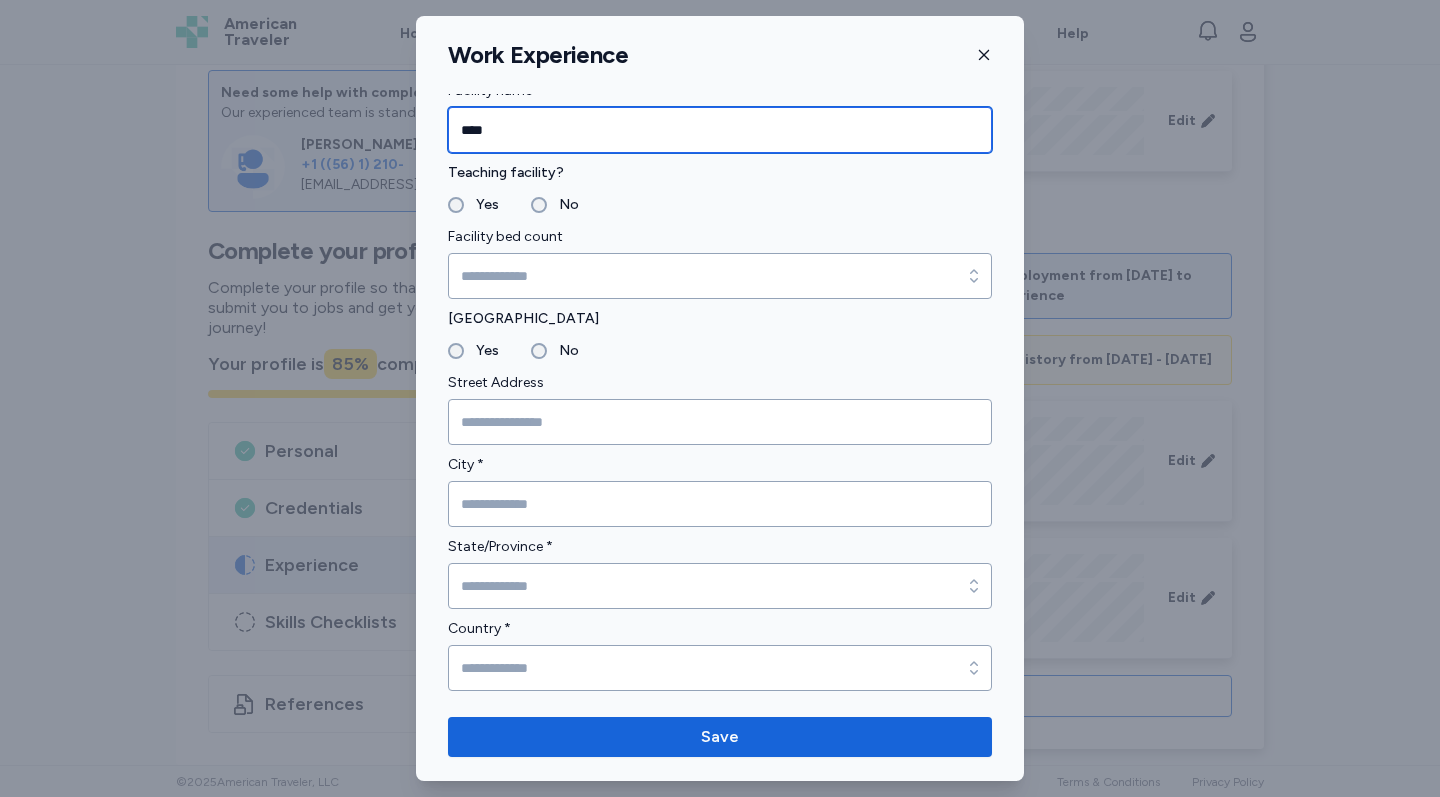 type on "****" 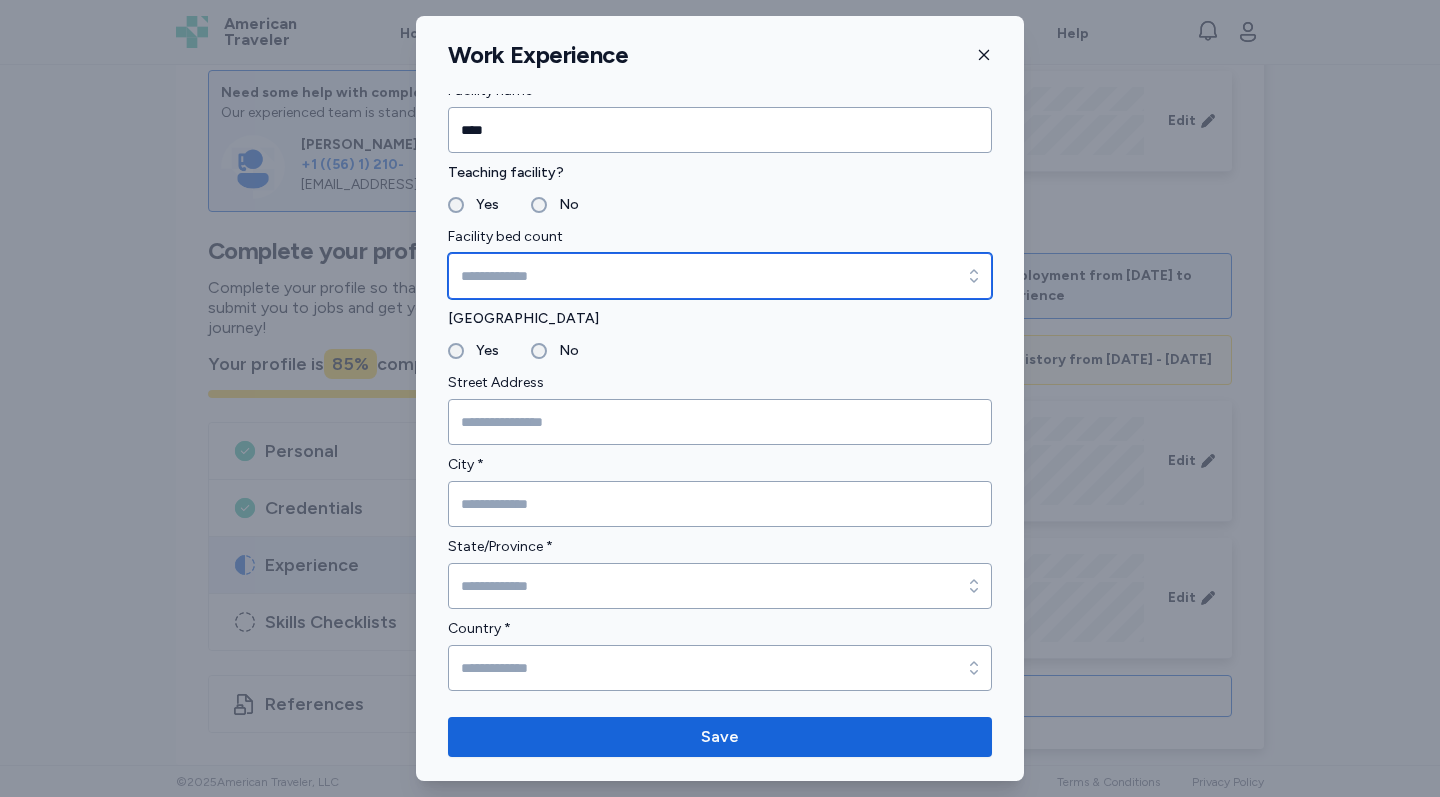 click on "Facility bed count" at bounding box center [720, 276] 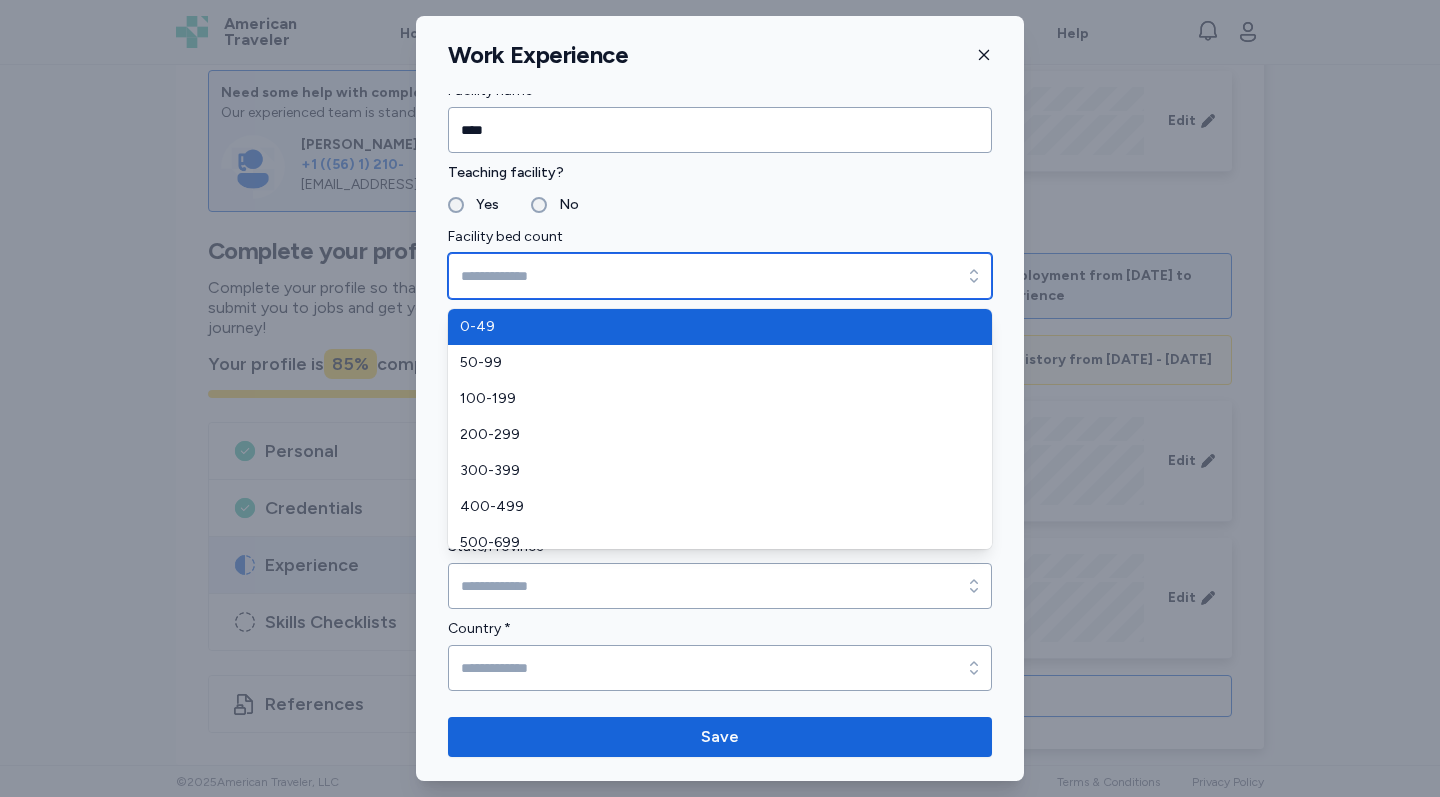 type on "****" 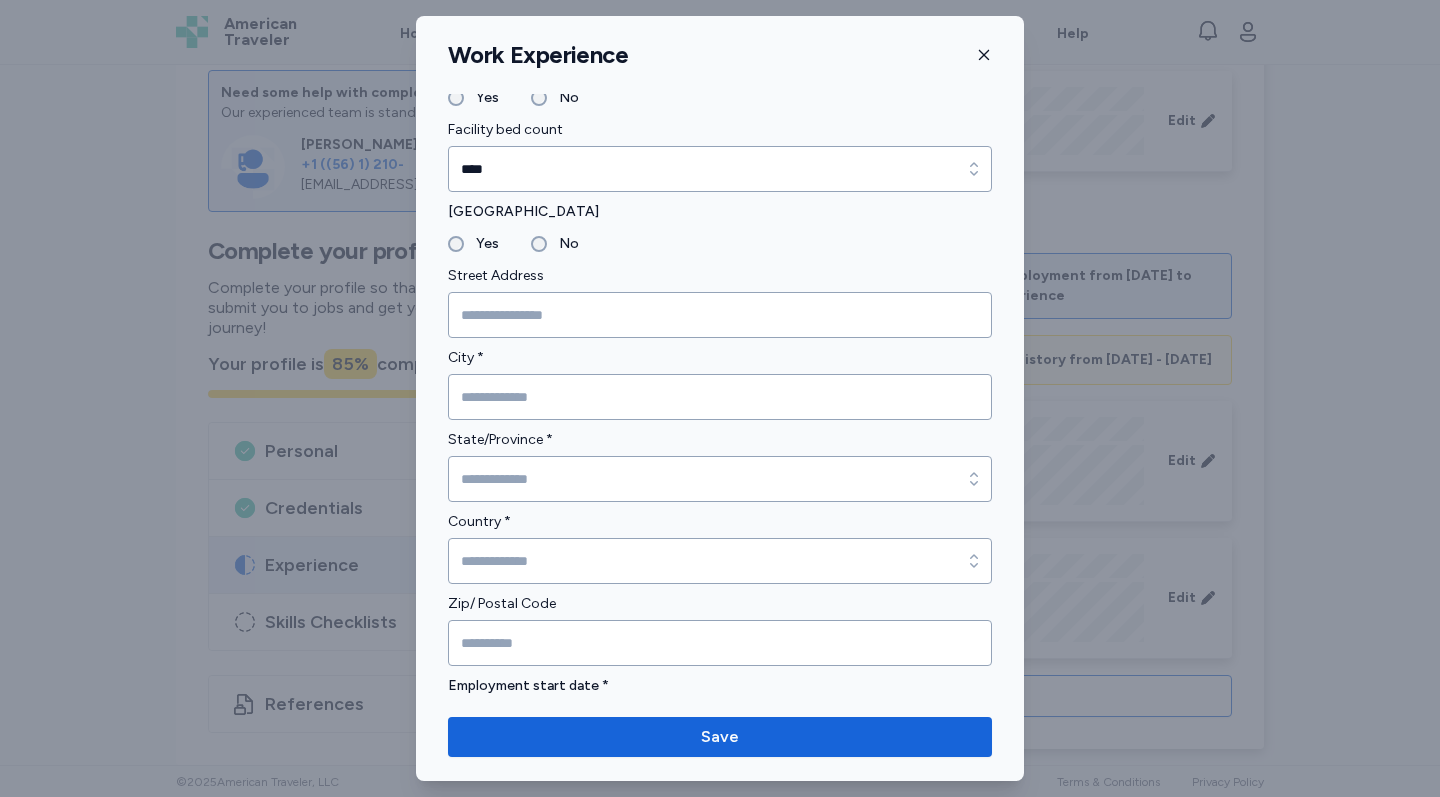 scroll, scrollTop: 368, scrollLeft: 0, axis: vertical 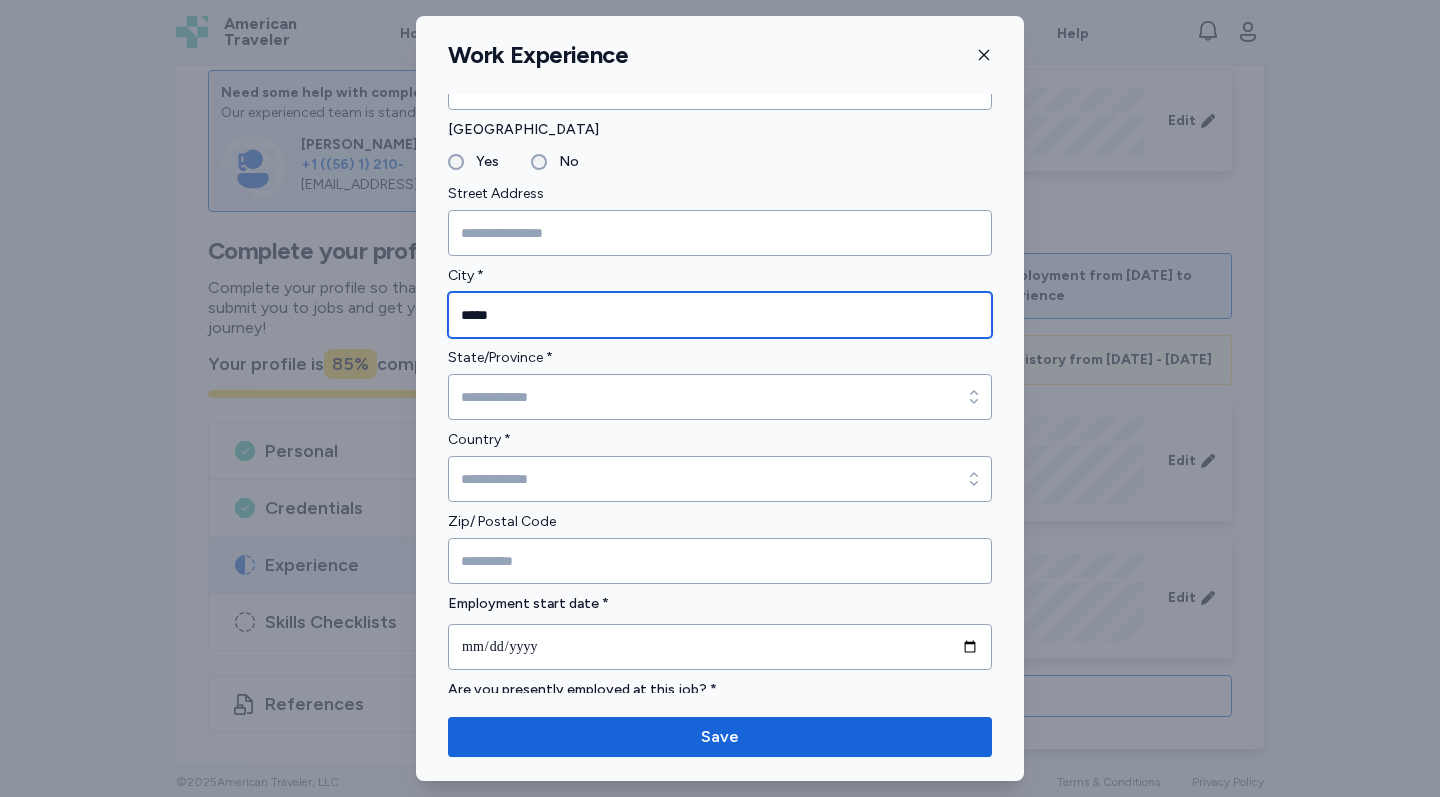 type on "*****" 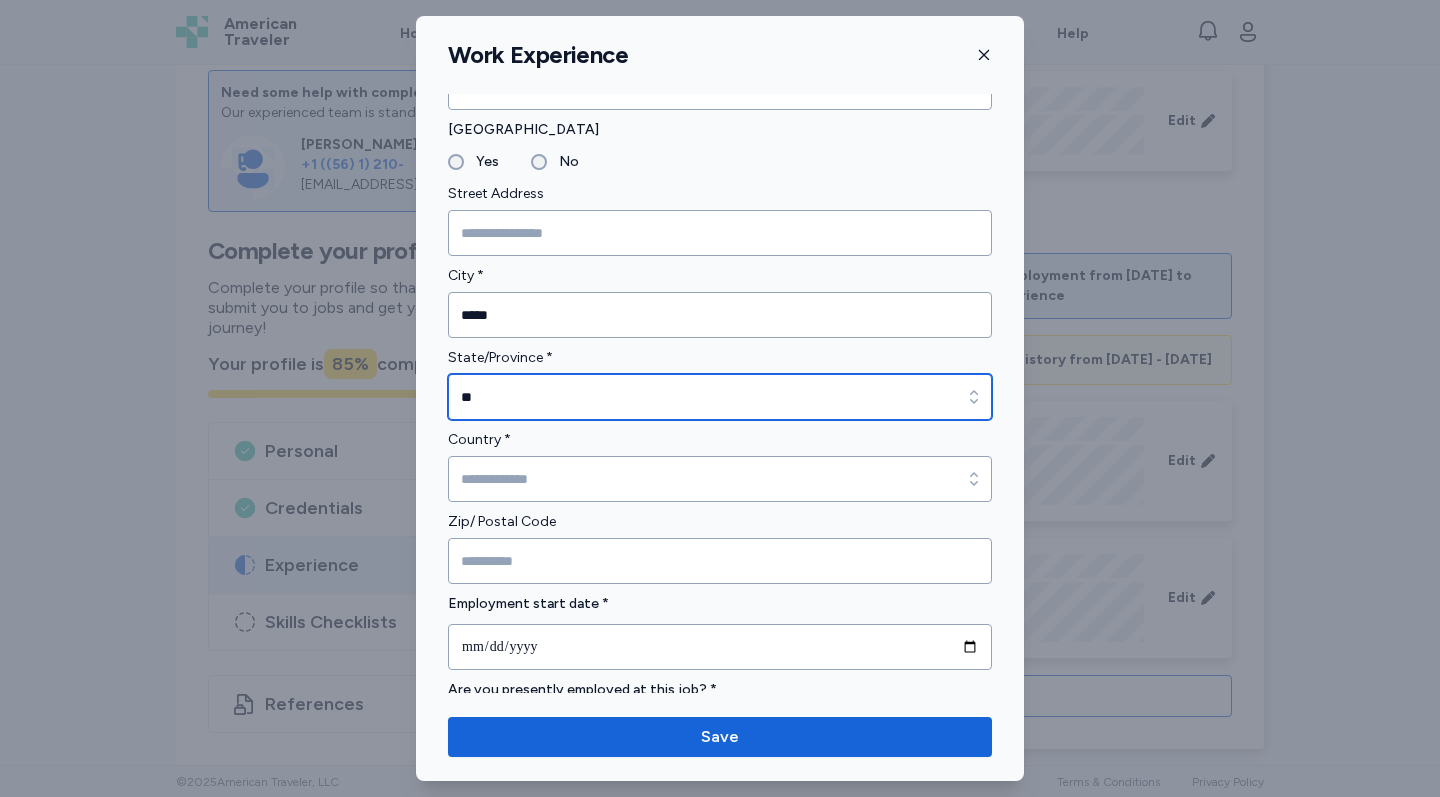 type on "********" 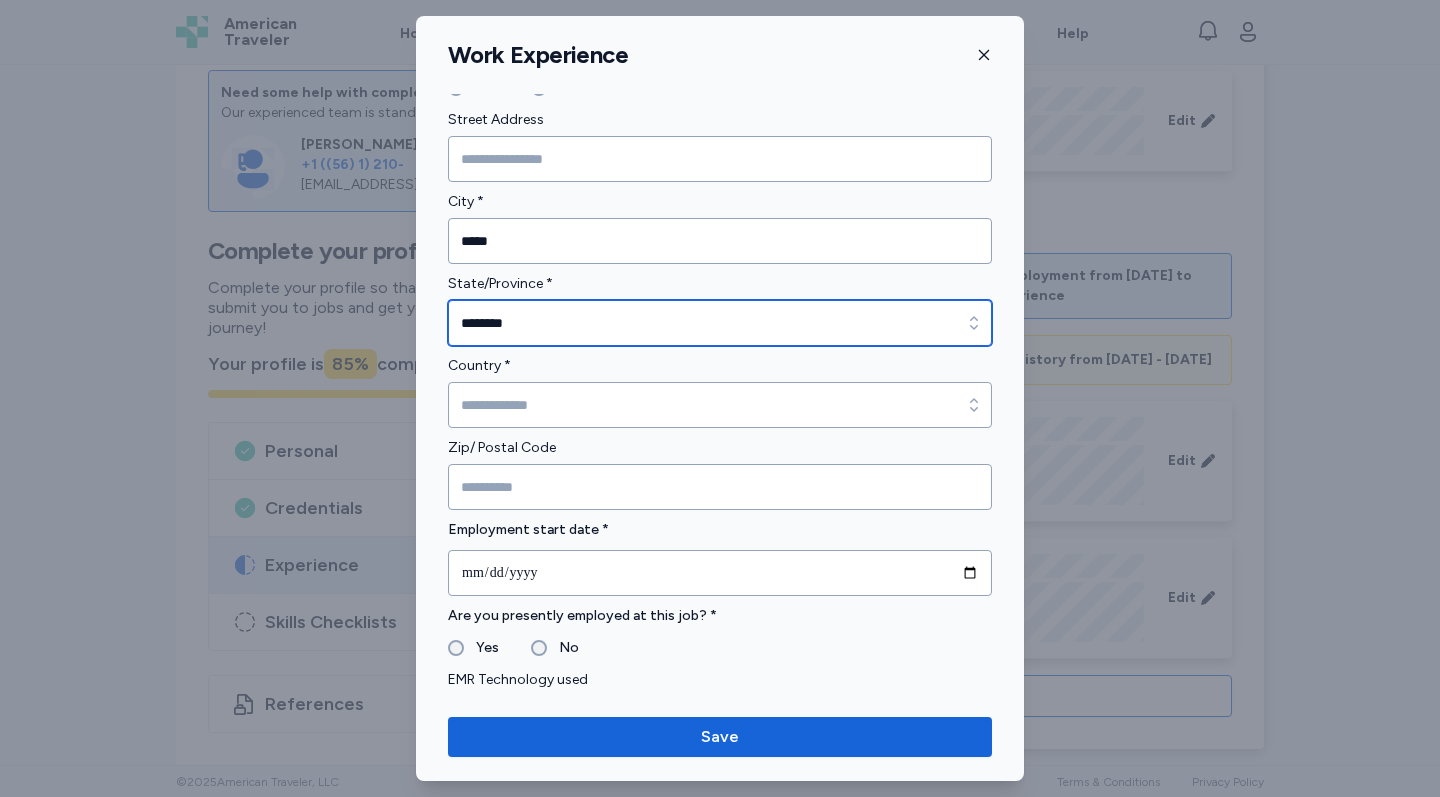 scroll, scrollTop: 443, scrollLeft: 0, axis: vertical 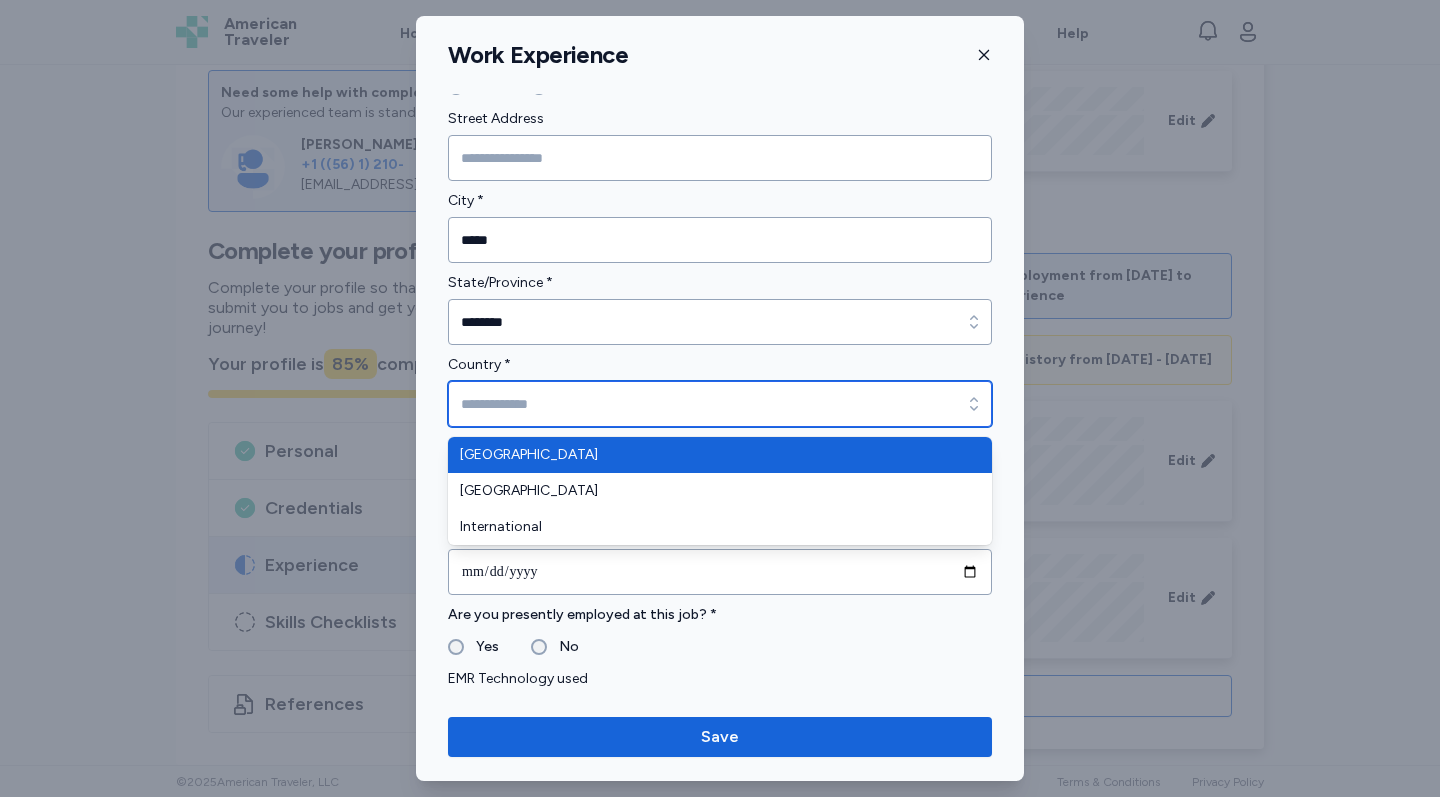 type on "**********" 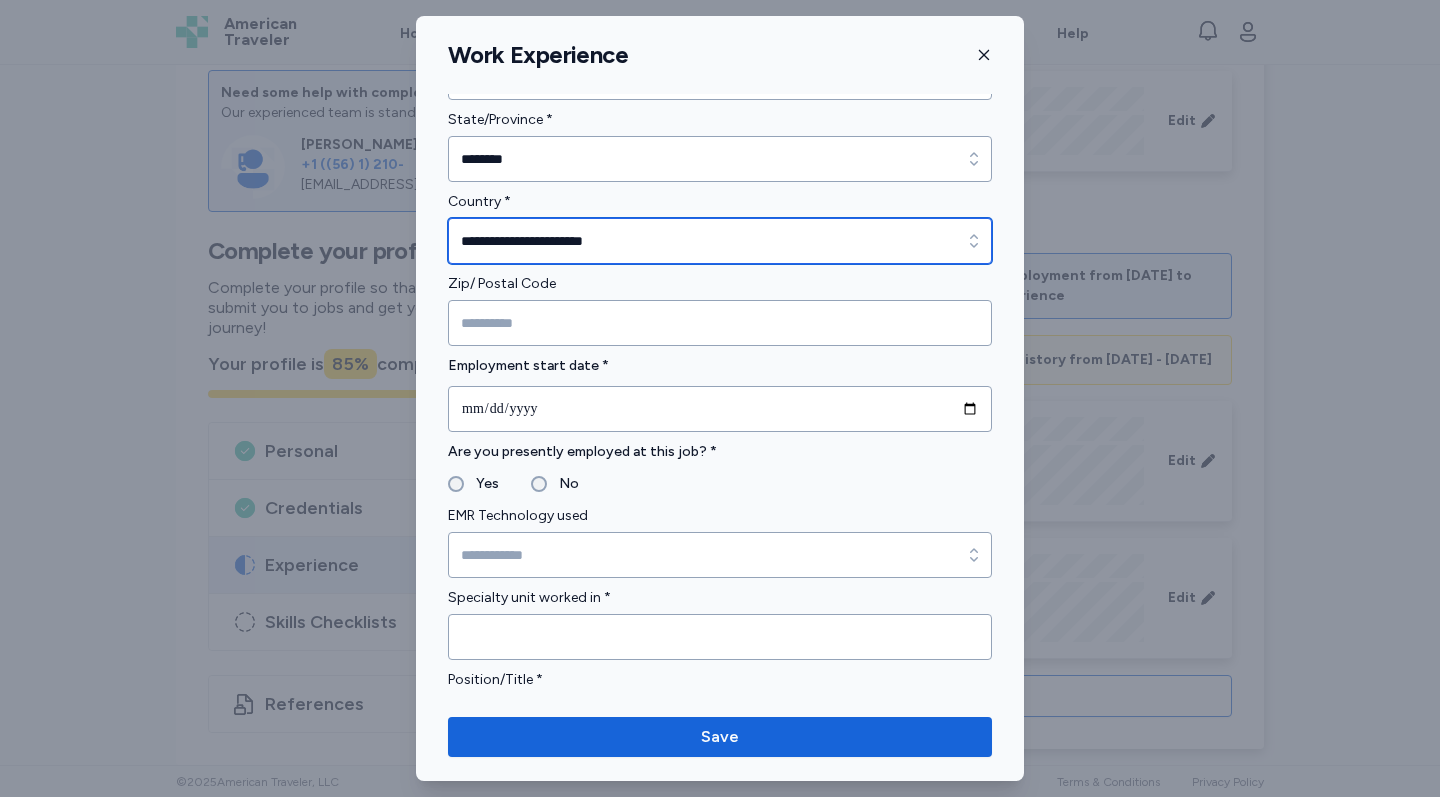 scroll, scrollTop: 617, scrollLeft: 0, axis: vertical 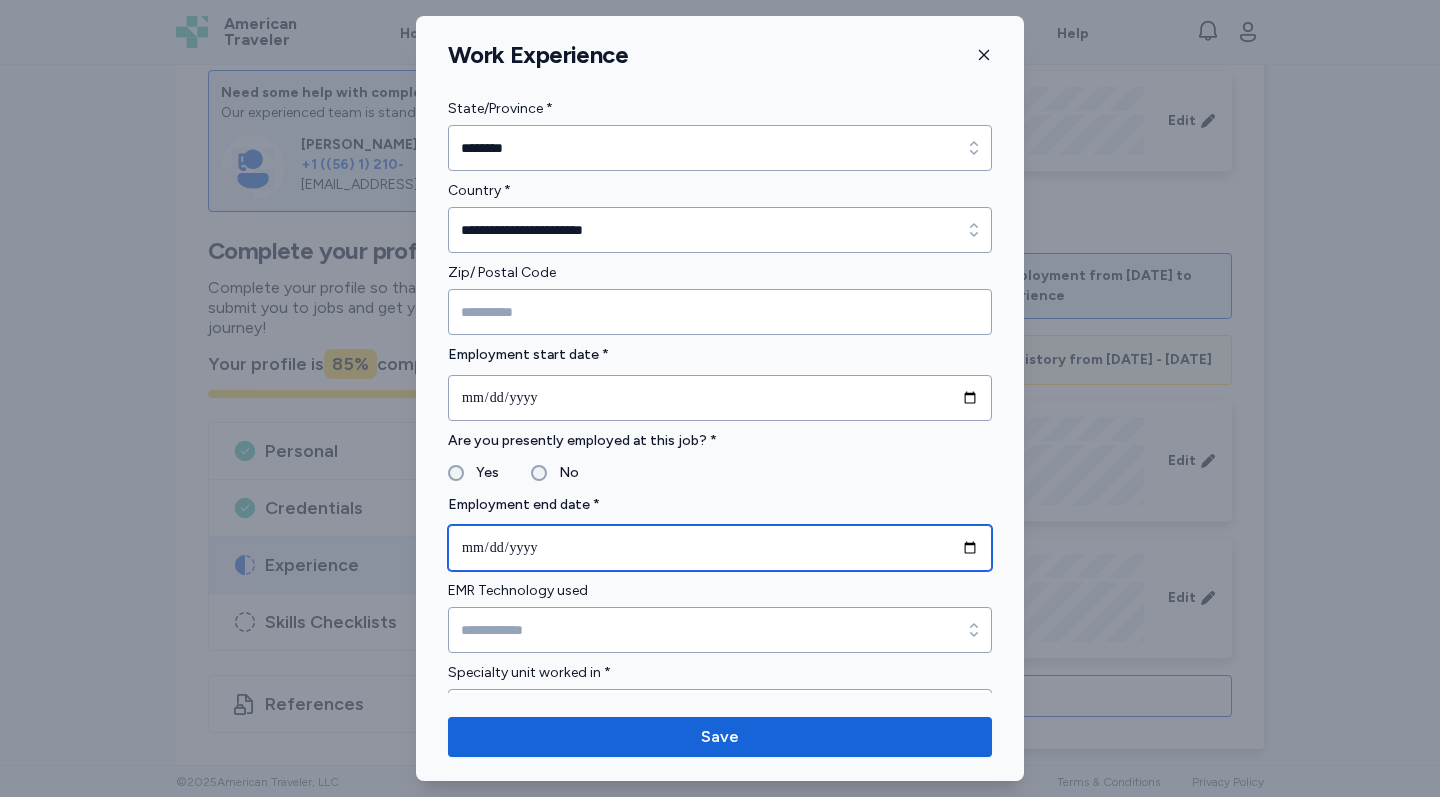 click at bounding box center (720, 548) 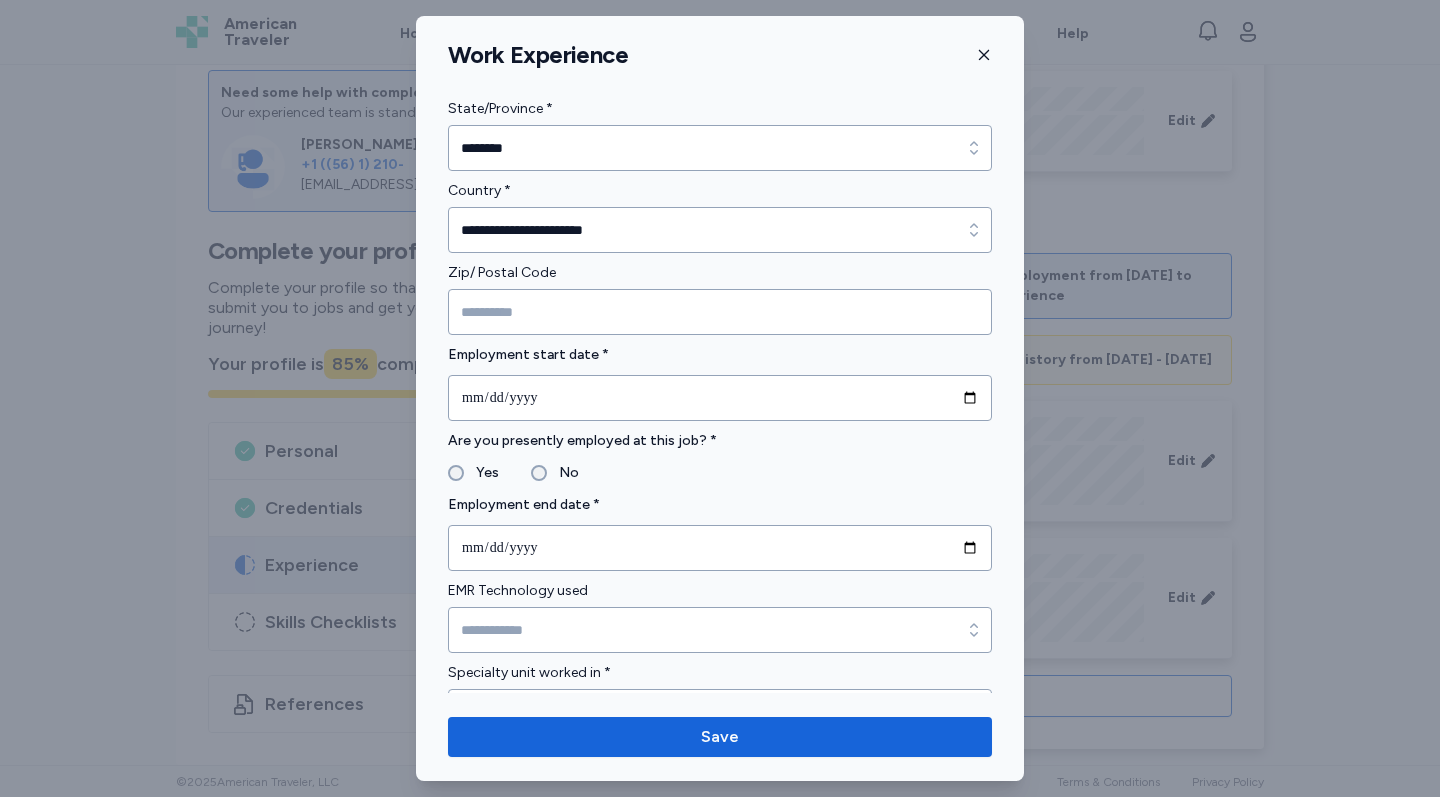 click on "EMR Technology used" at bounding box center (720, 591) 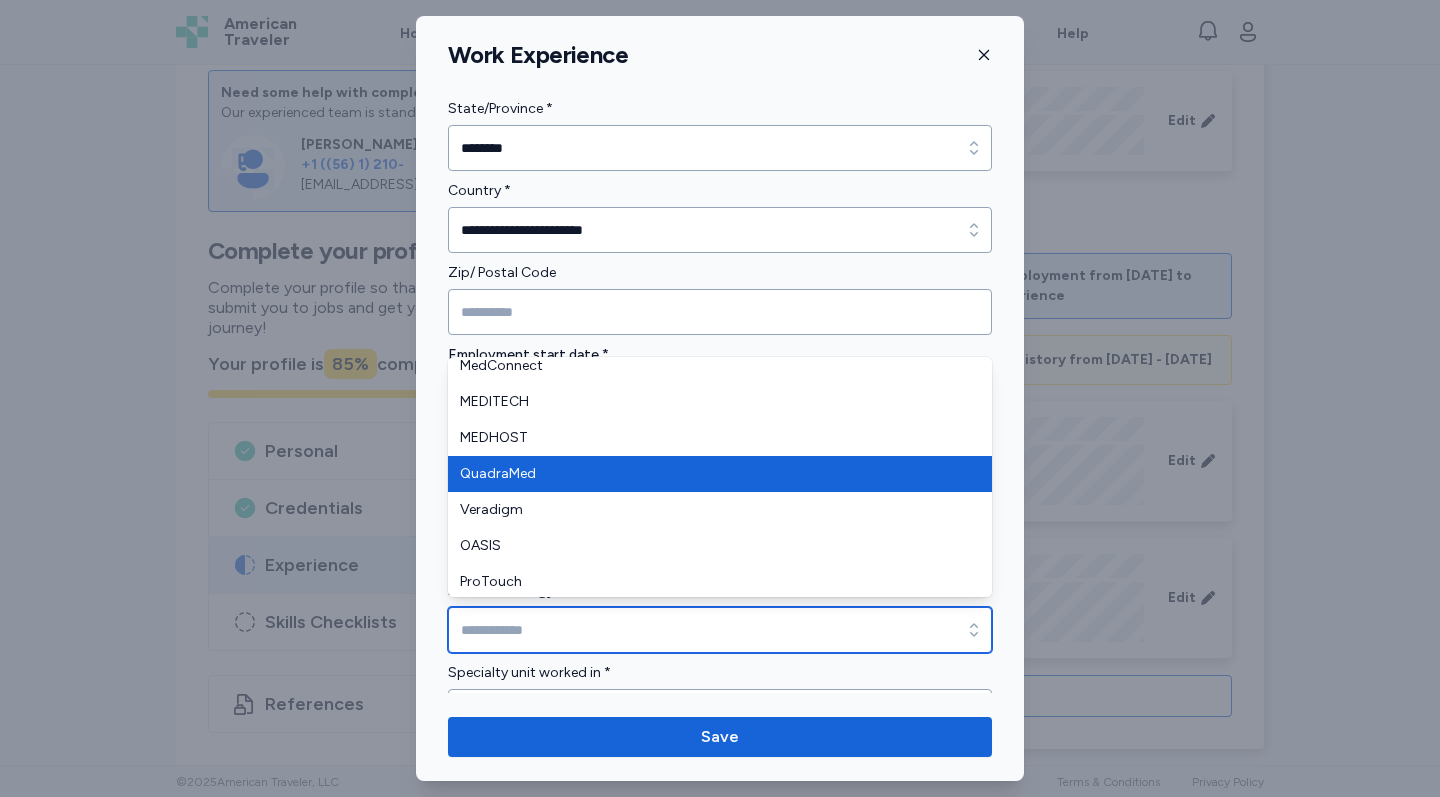 scroll, scrollTop: 203, scrollLeft: 0, axis: vertical 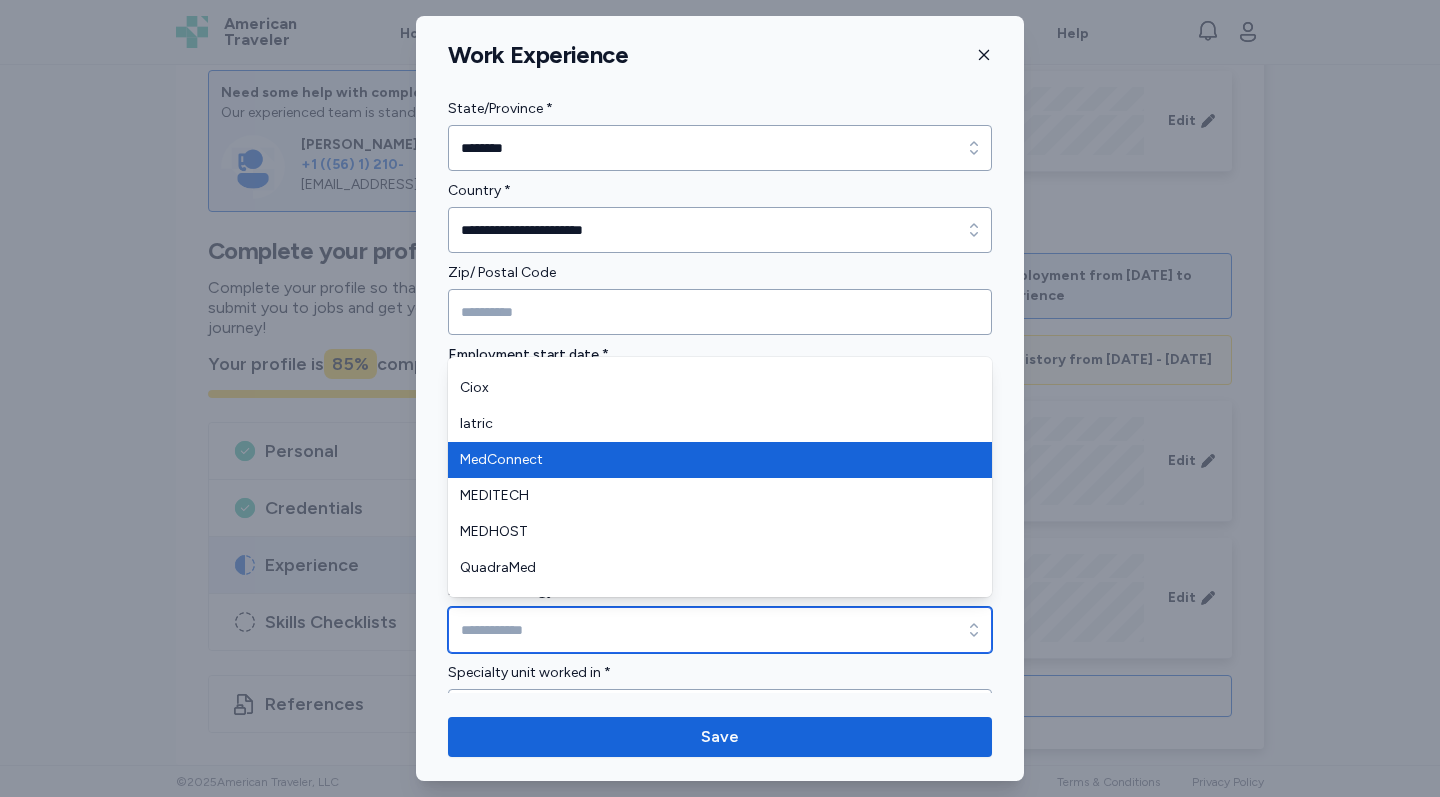 type on "**********" 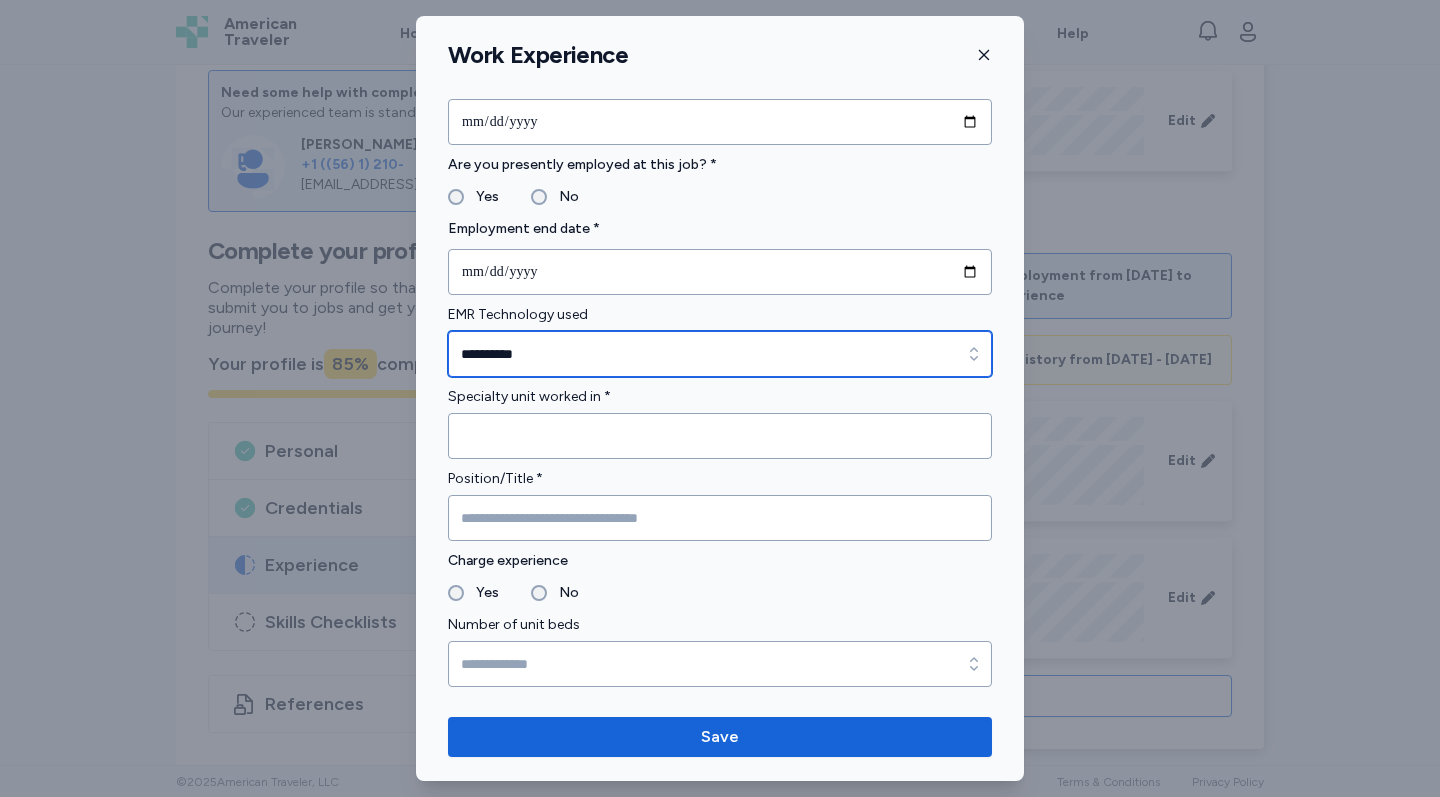 scroll, scrollTop: 909, scrollLeft: 0, axis: vertical 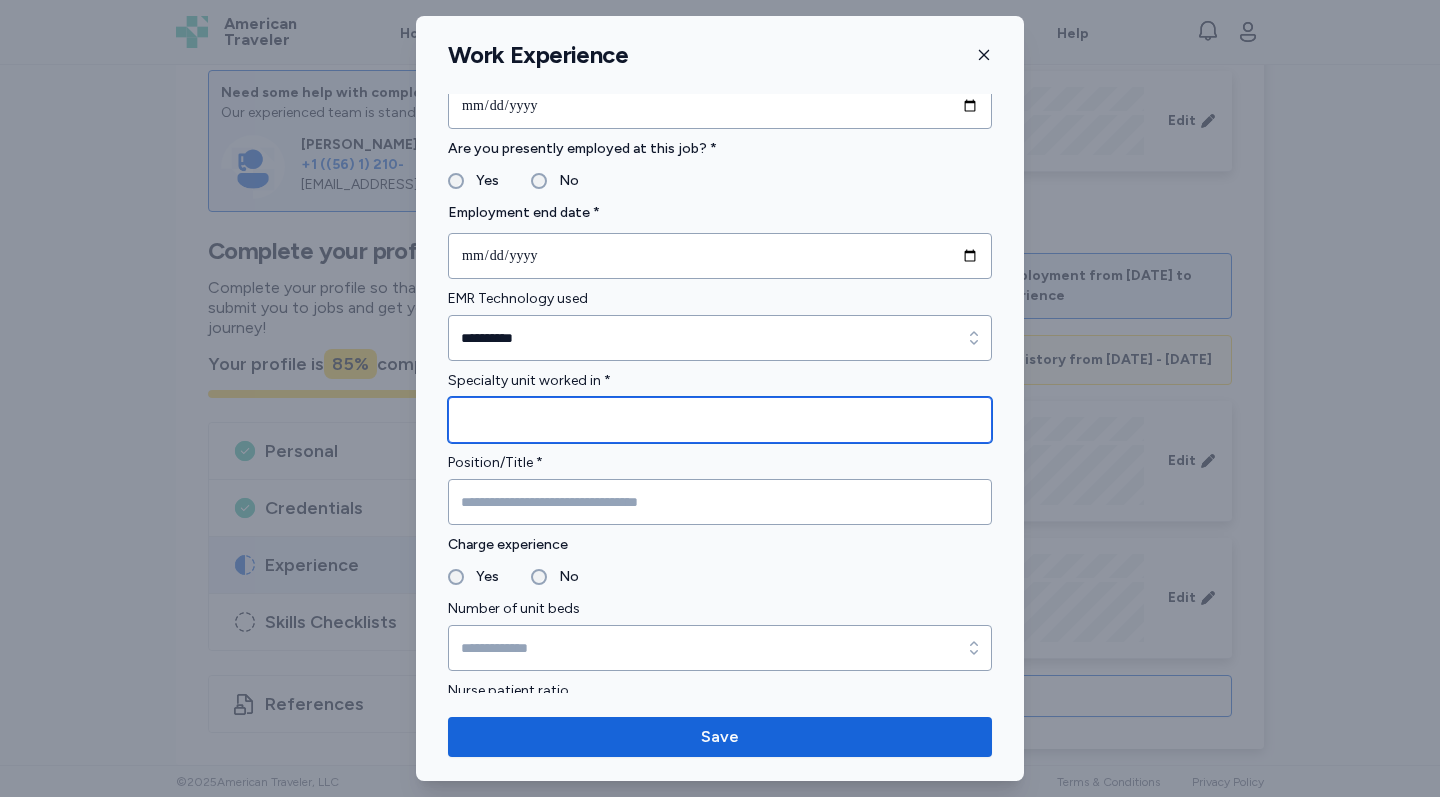 click at bounding box center [720, 420] 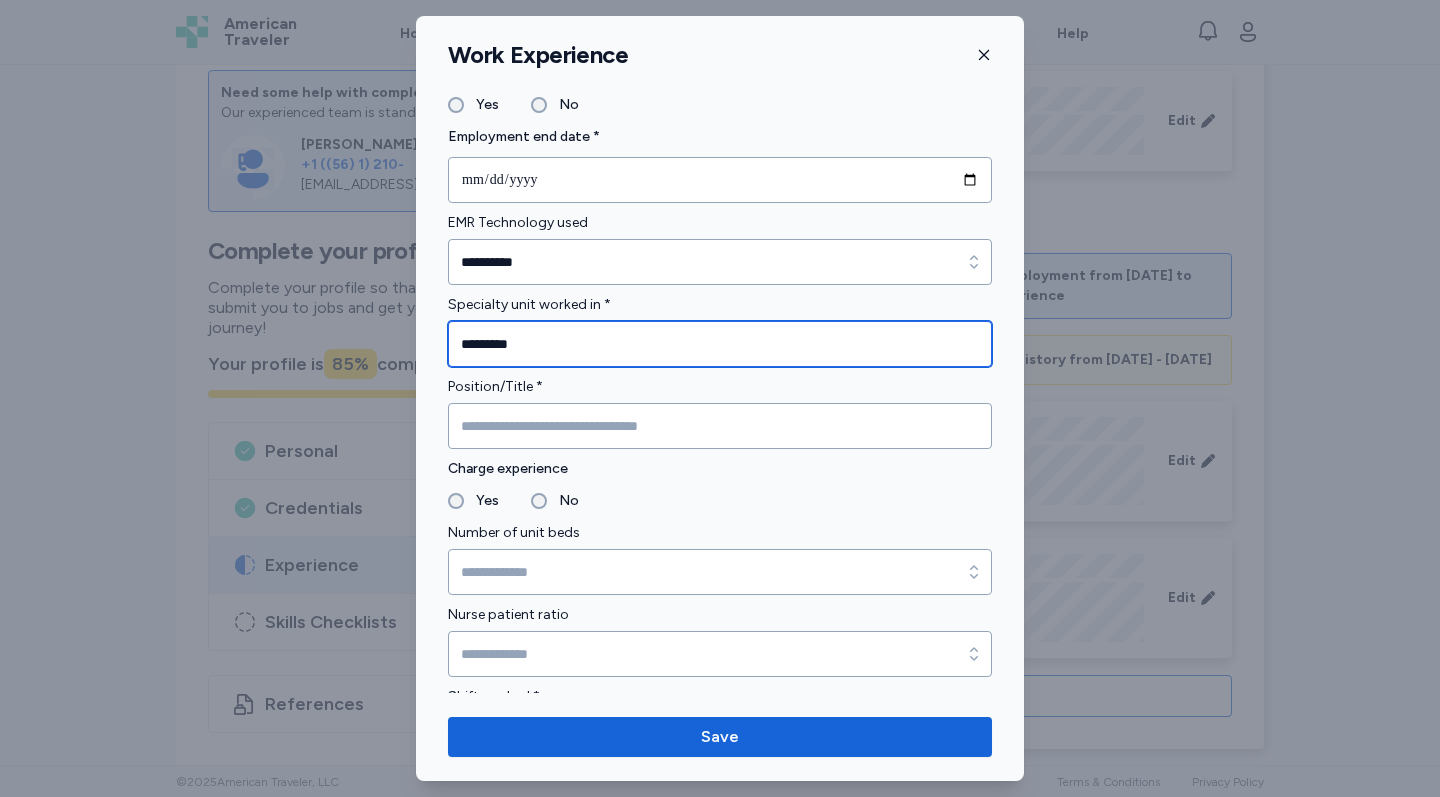scroll, scrollTop: 1014, scrollLeft: 0, axis: vertical 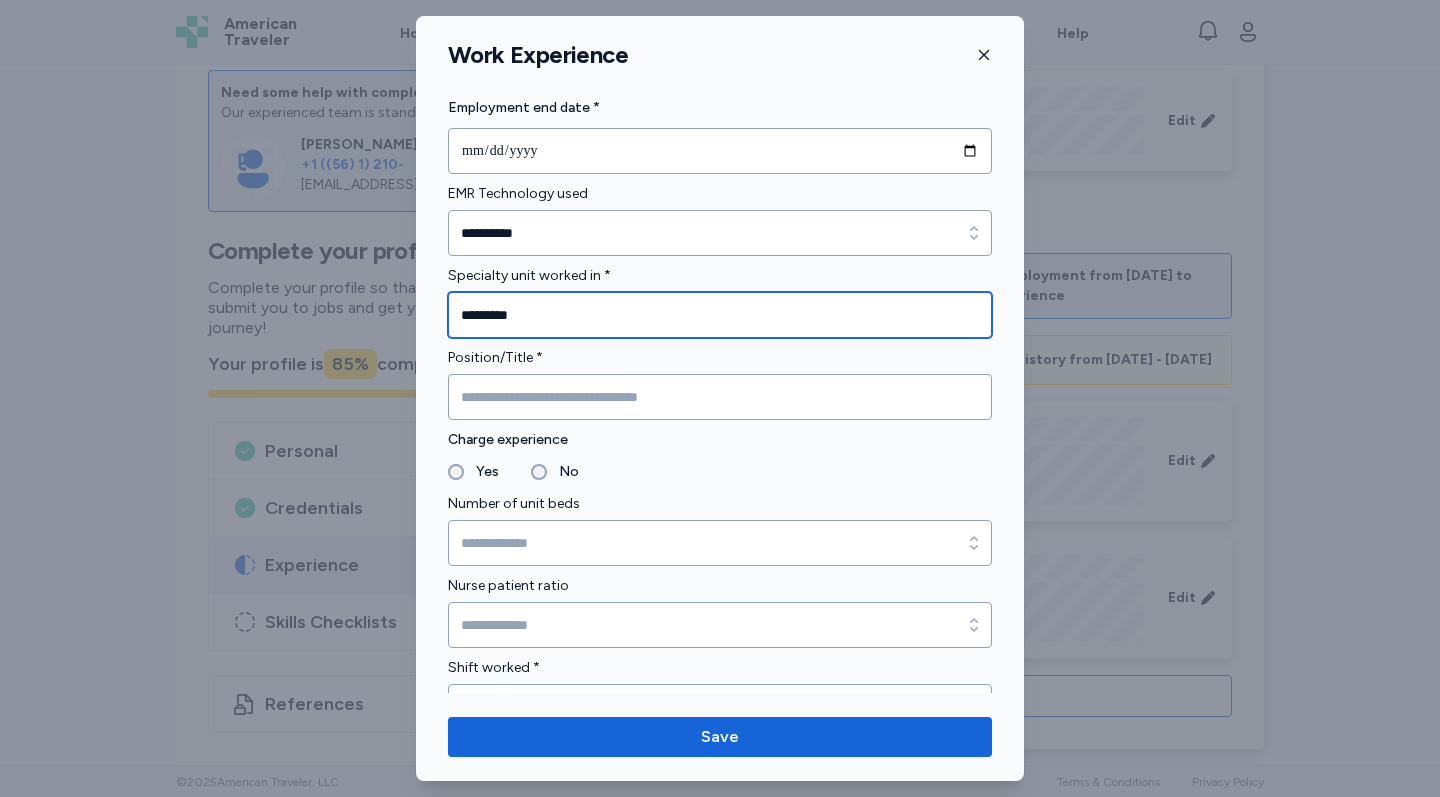 type on "*********" 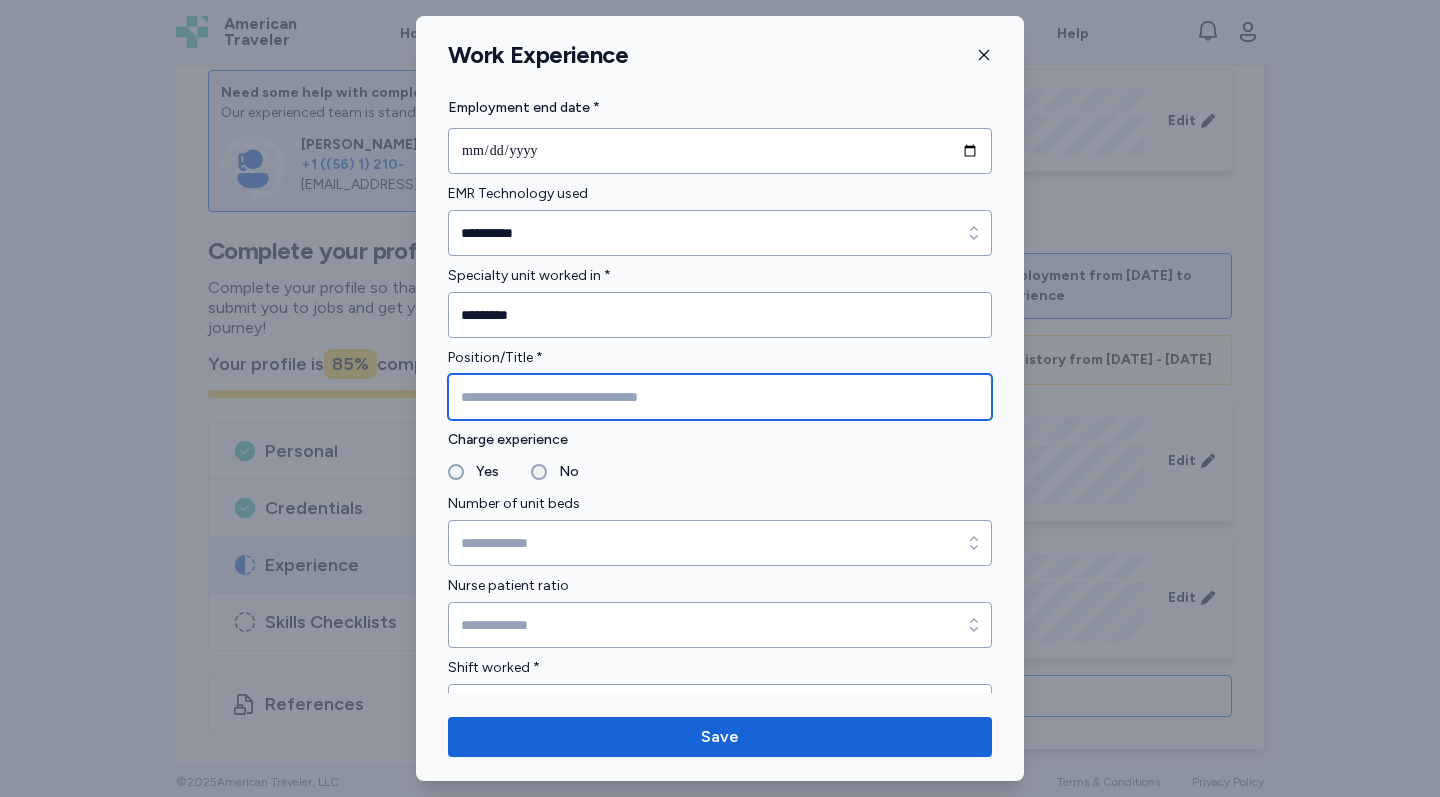 click at bounding box center (720, 397) 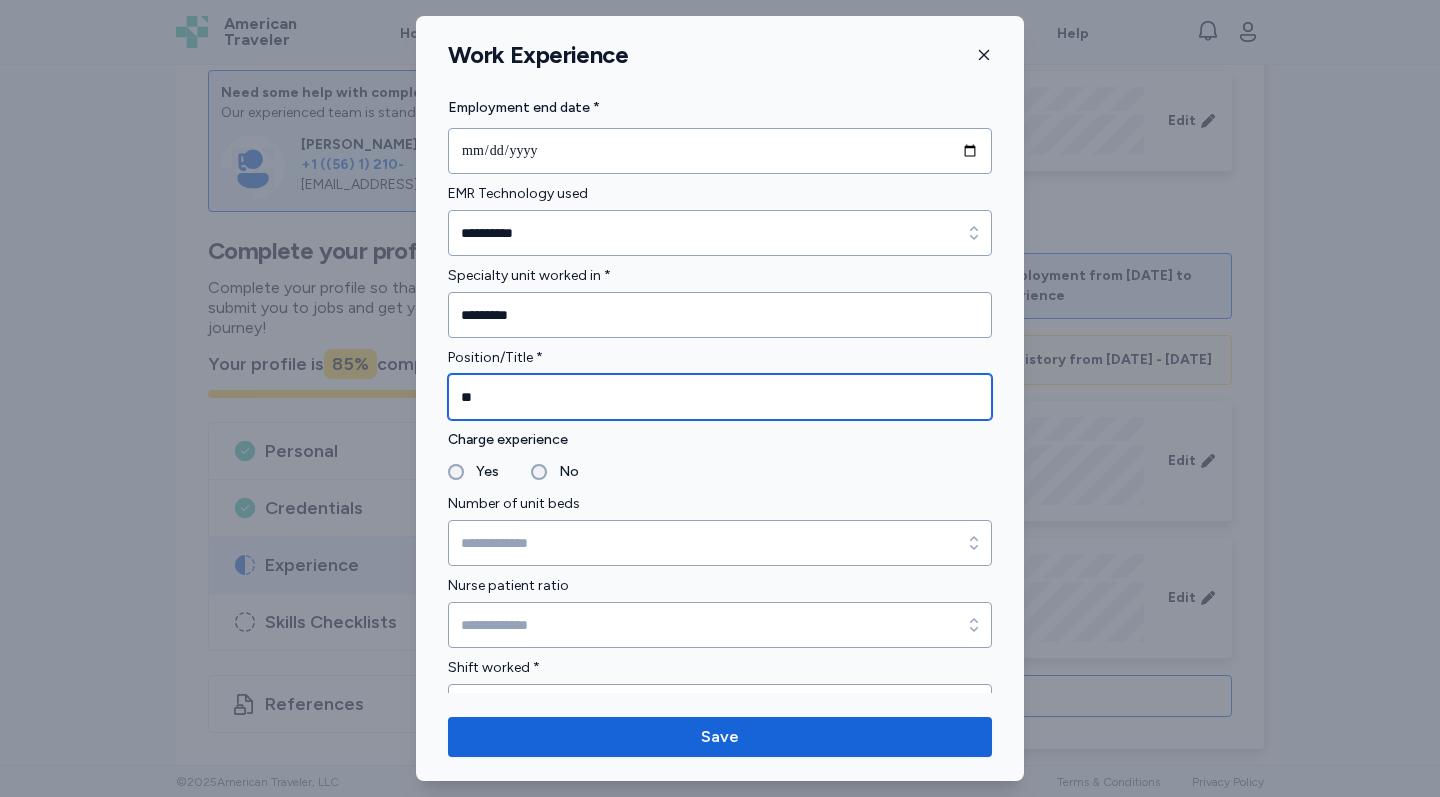 type on "**" 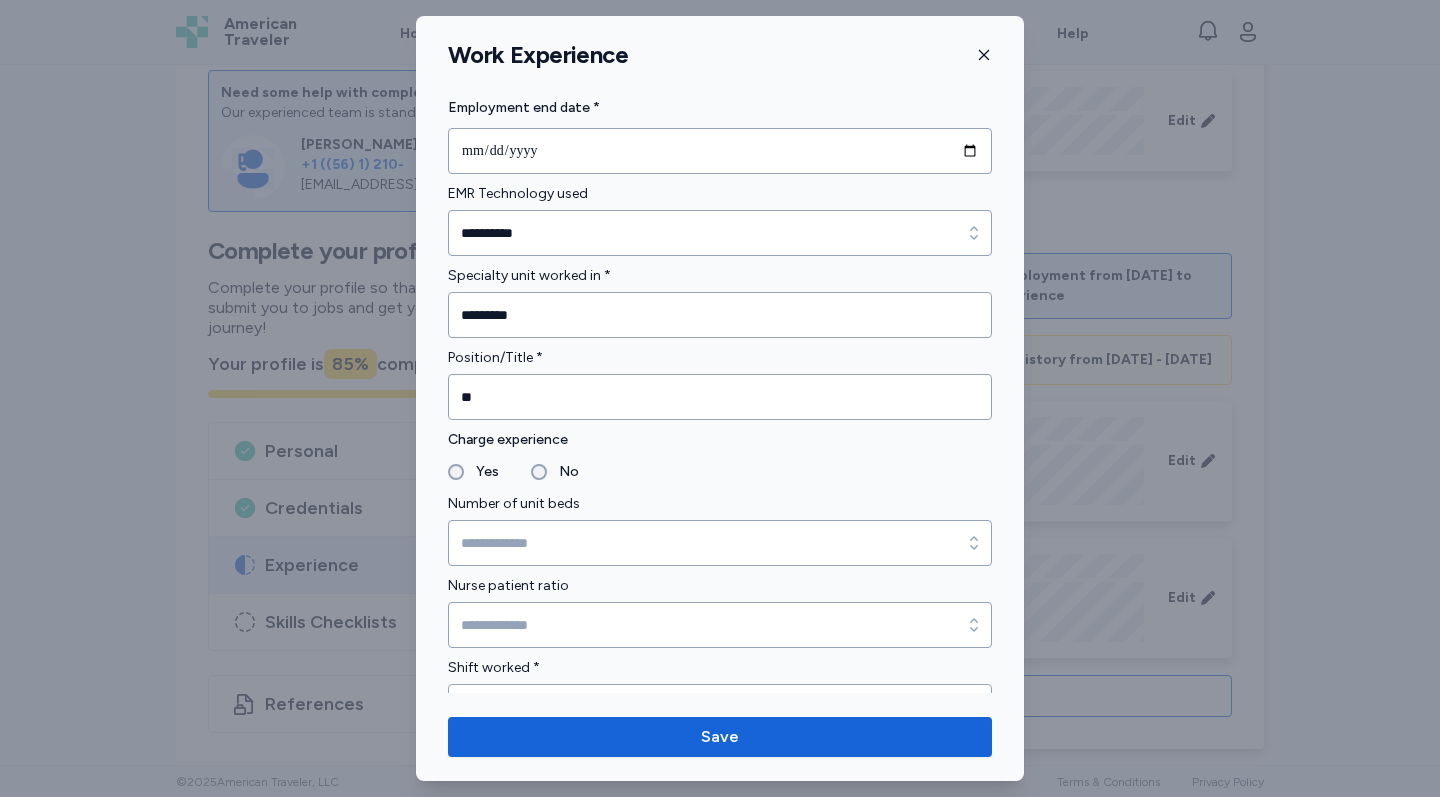 click on "No" at bounding box center (563, 472) 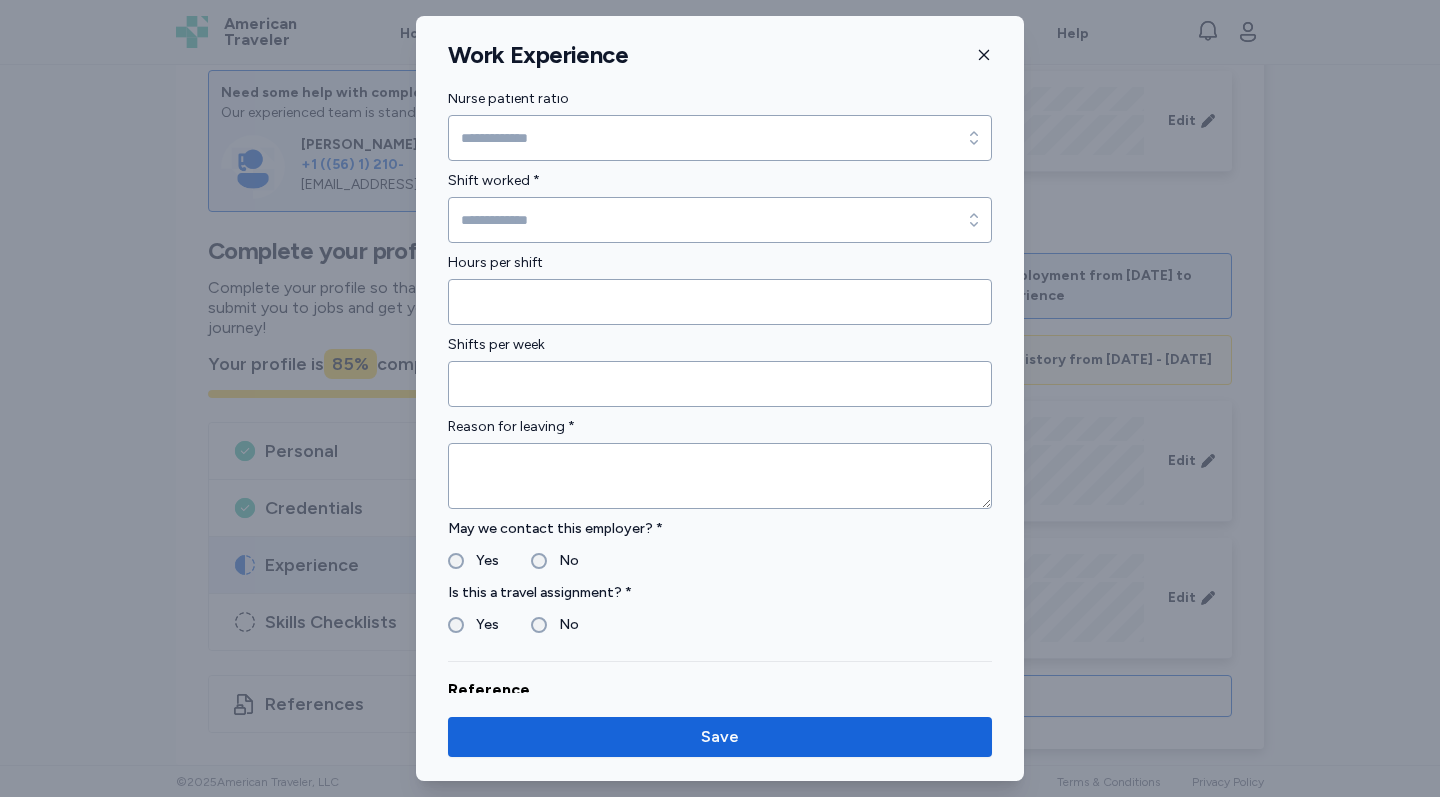 scroll, scrollTop: 1462, scrollLeft: 0, axis: vertical 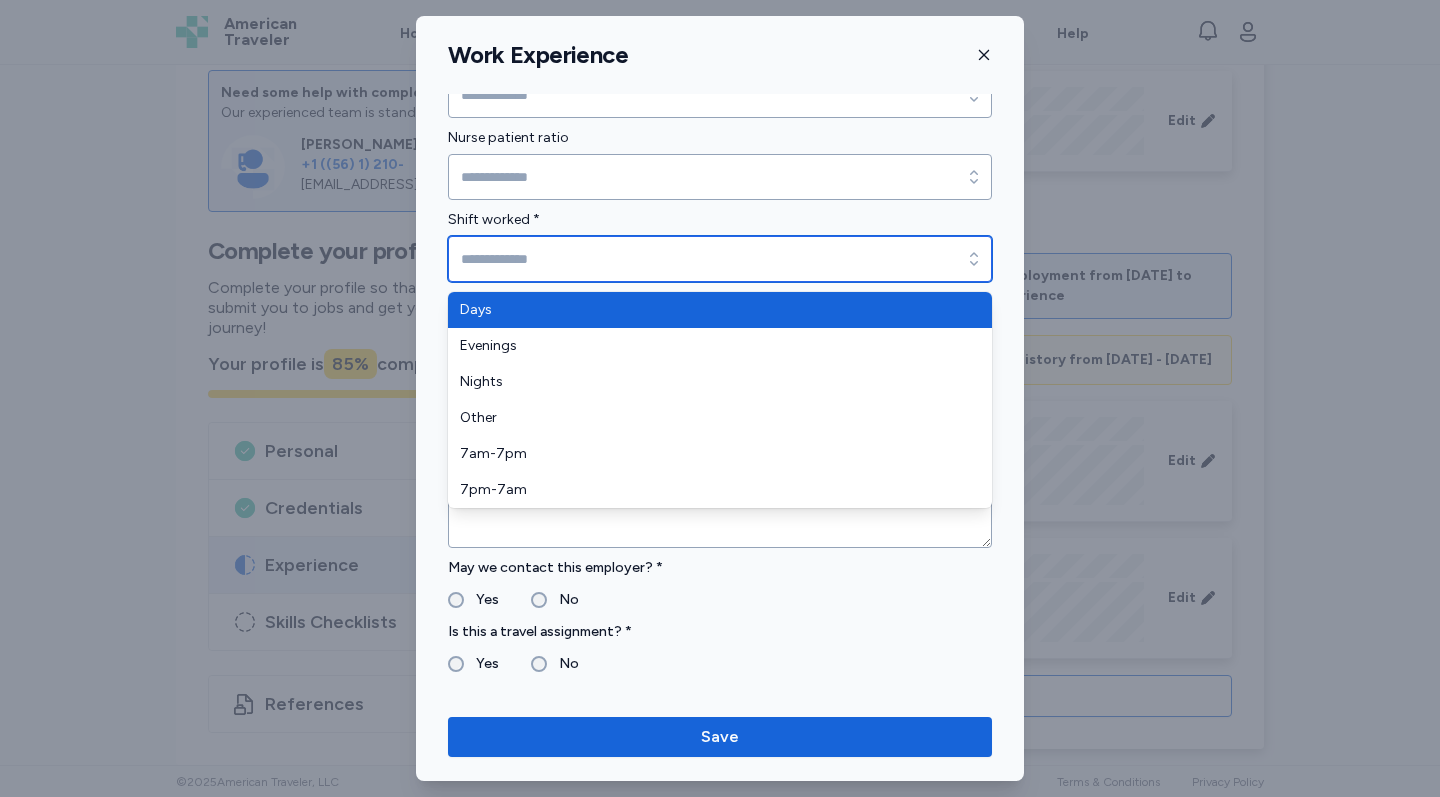 click on "Shift worked *" at bounding box center [720, 259] 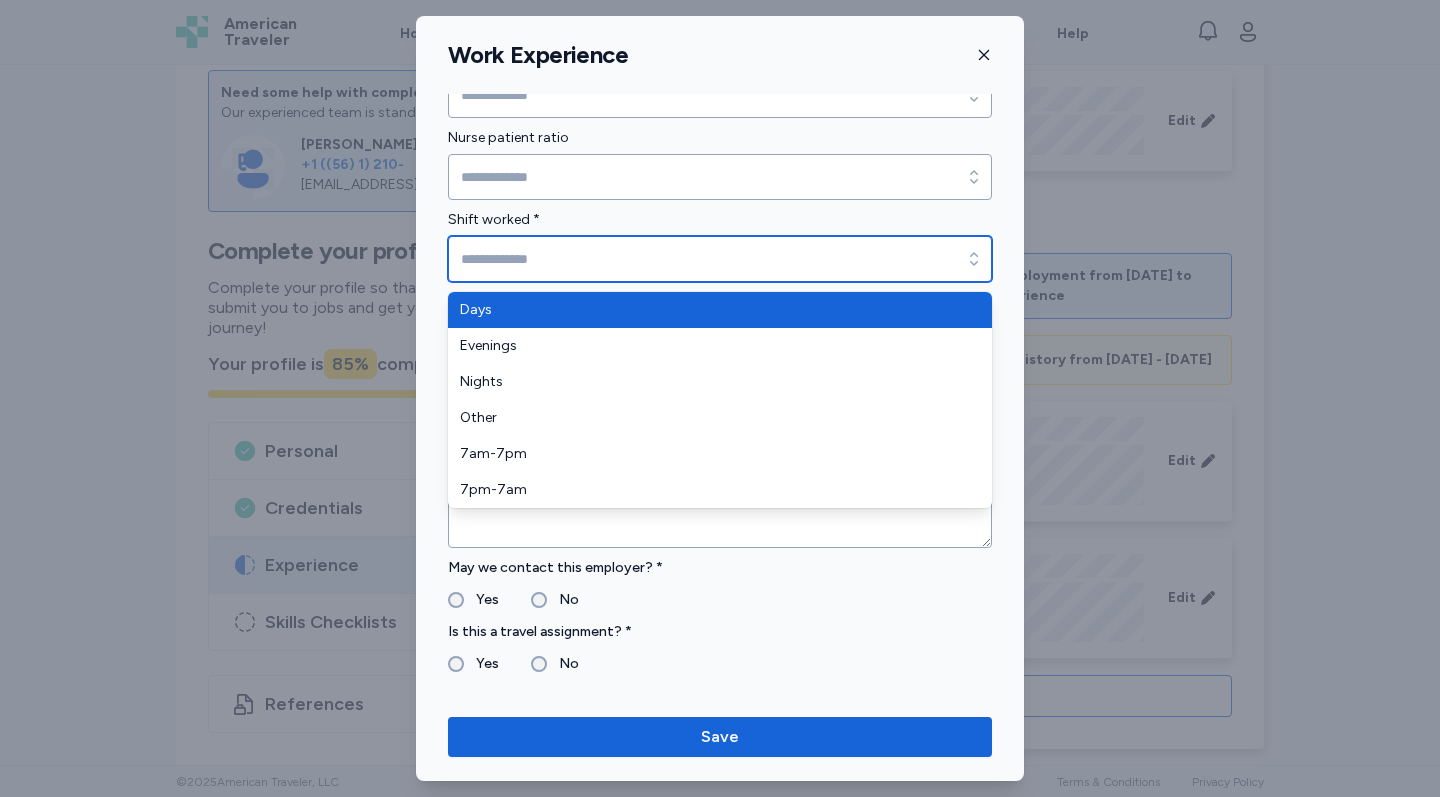 type on "****" 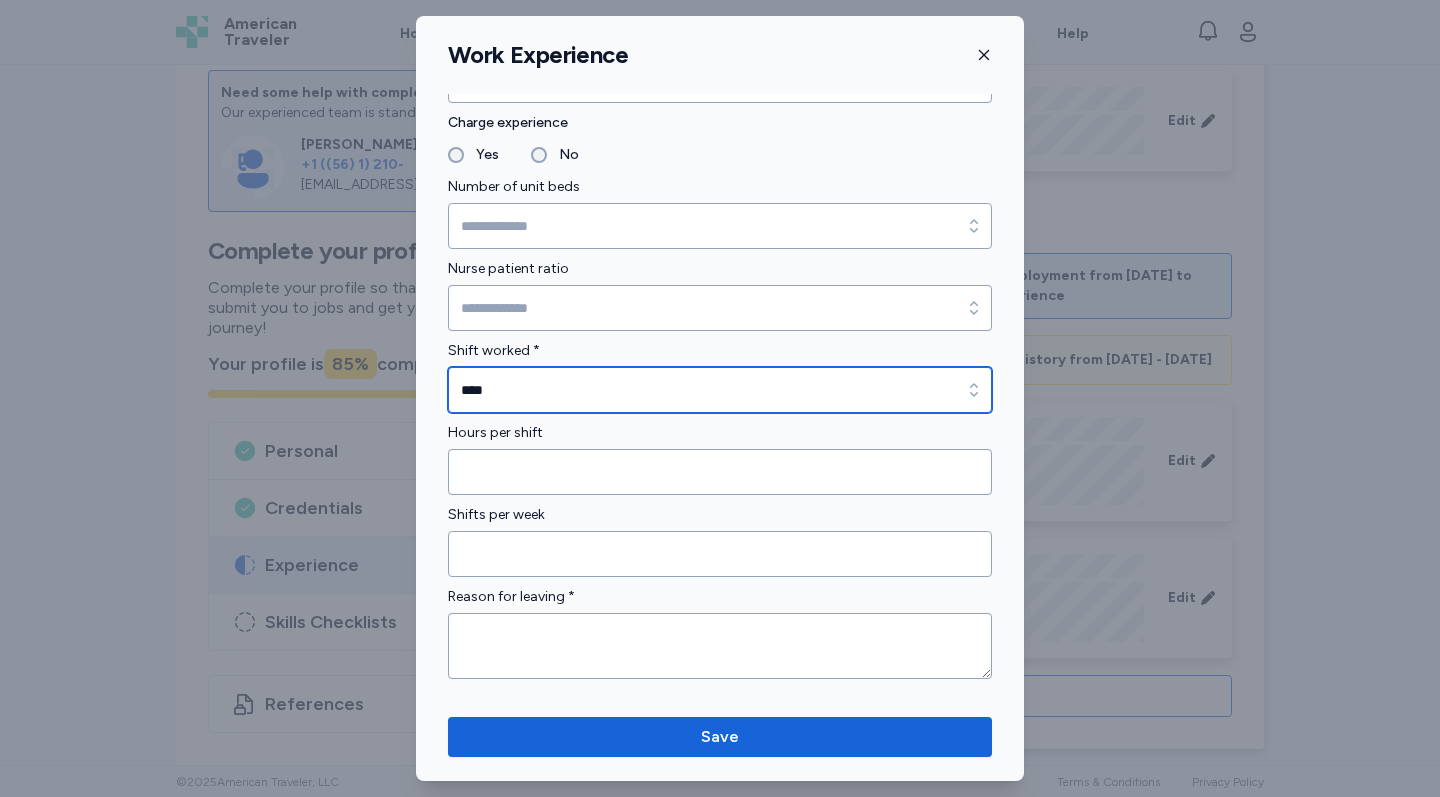 scroll, scrollTop: 1483, scrollLeft: 0, axis: vertical 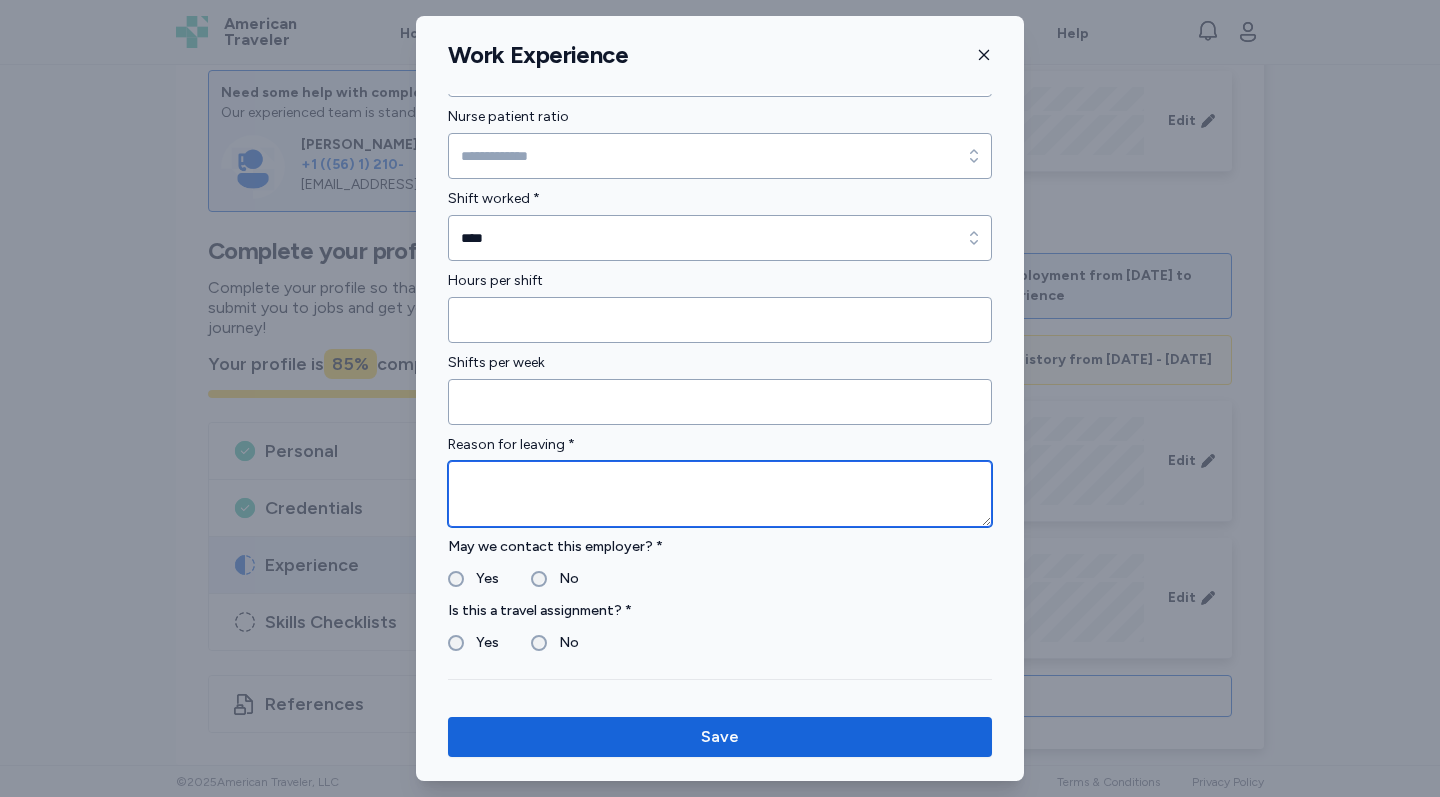 click at bounding box center (720, 494) 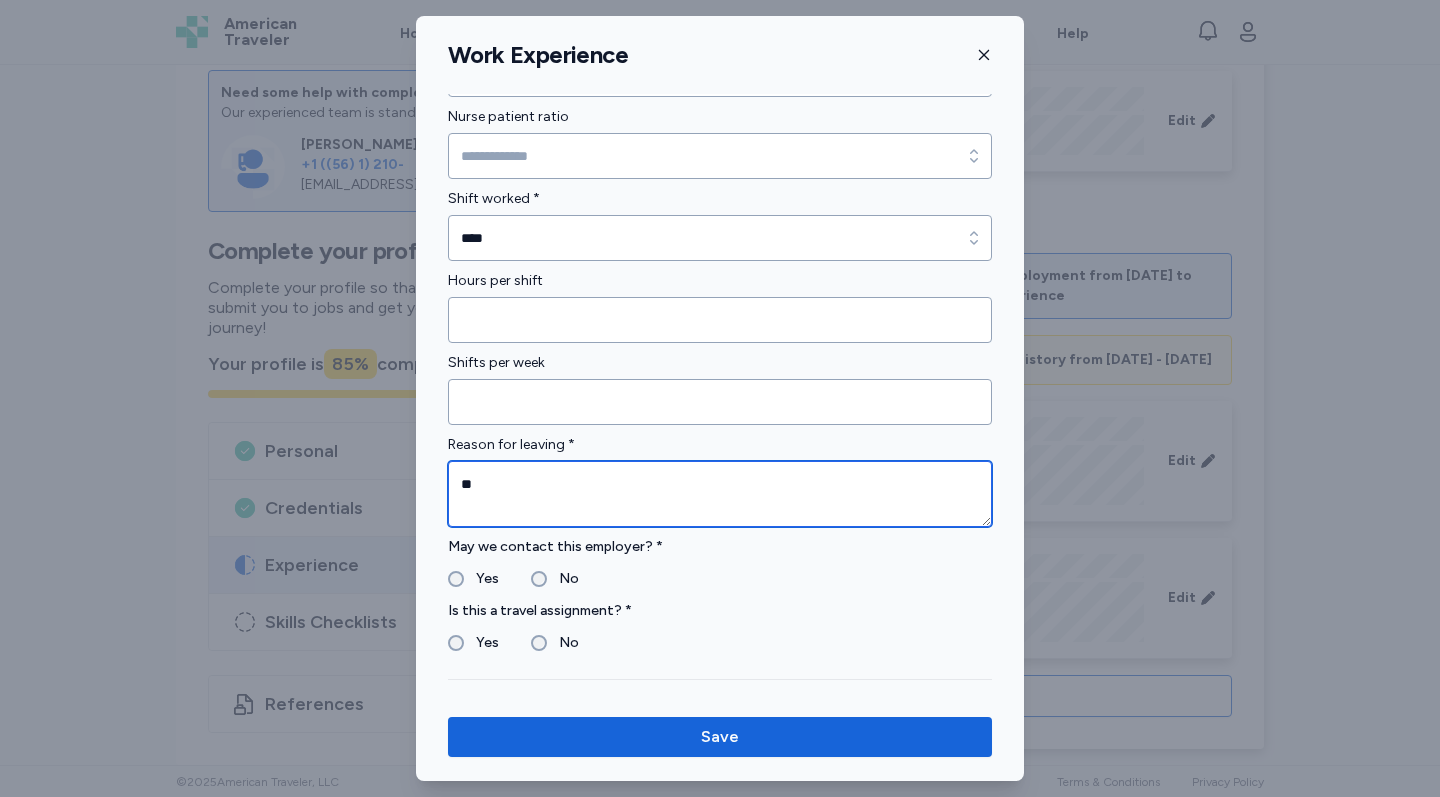 type on "*" 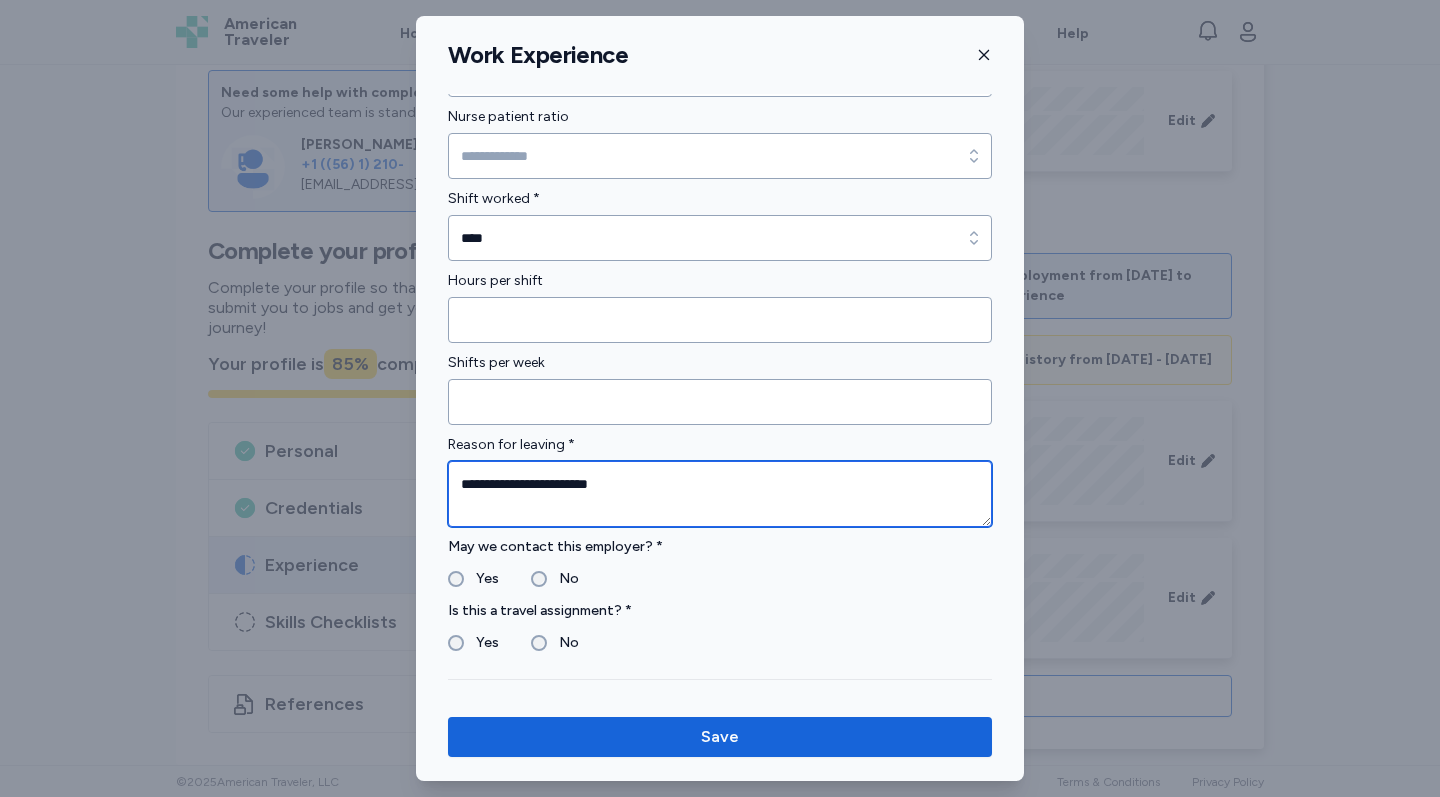 click on "**********" at bounding box center [720, 494] 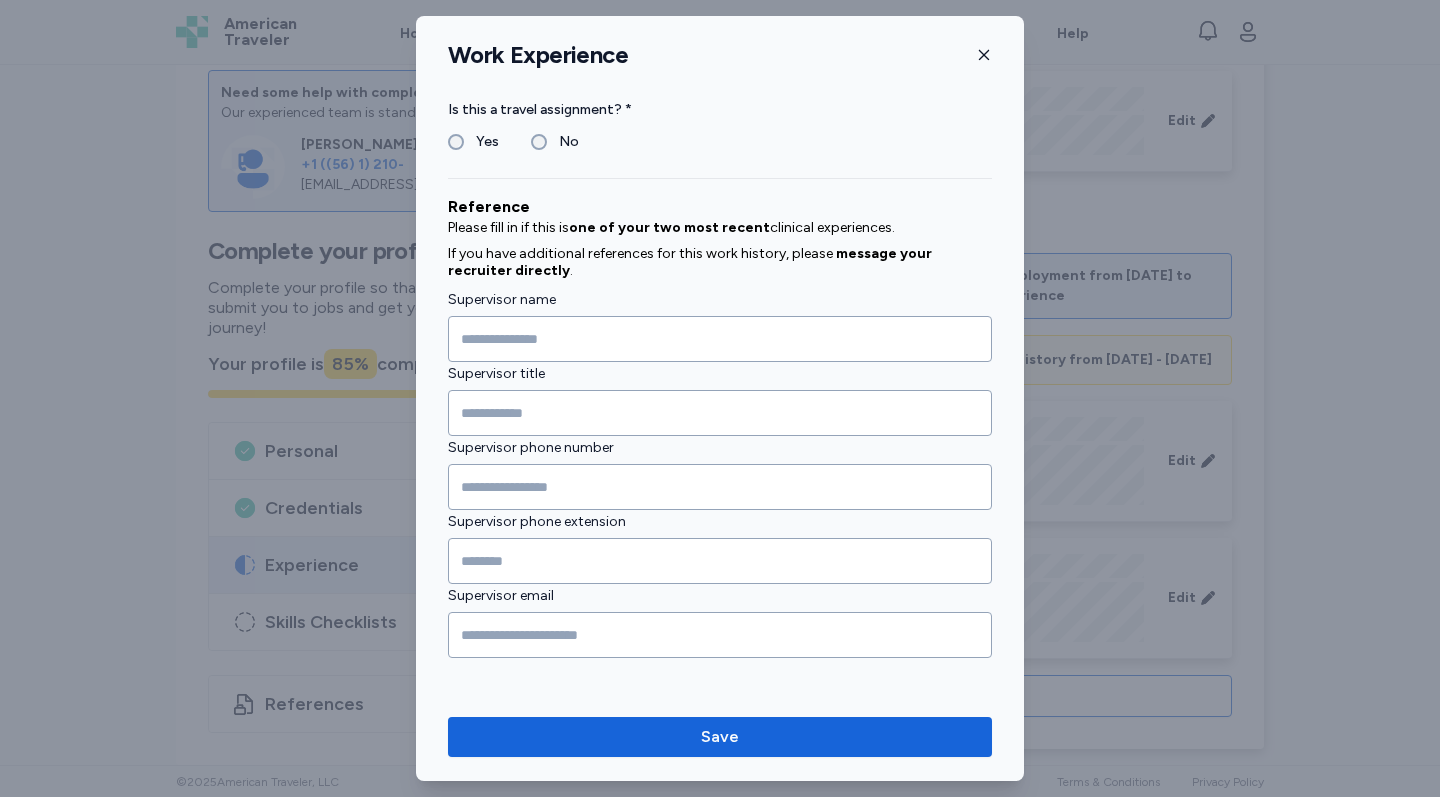 scroll, scrollTop: 1983, scrollLeft: 0, axis: vertical 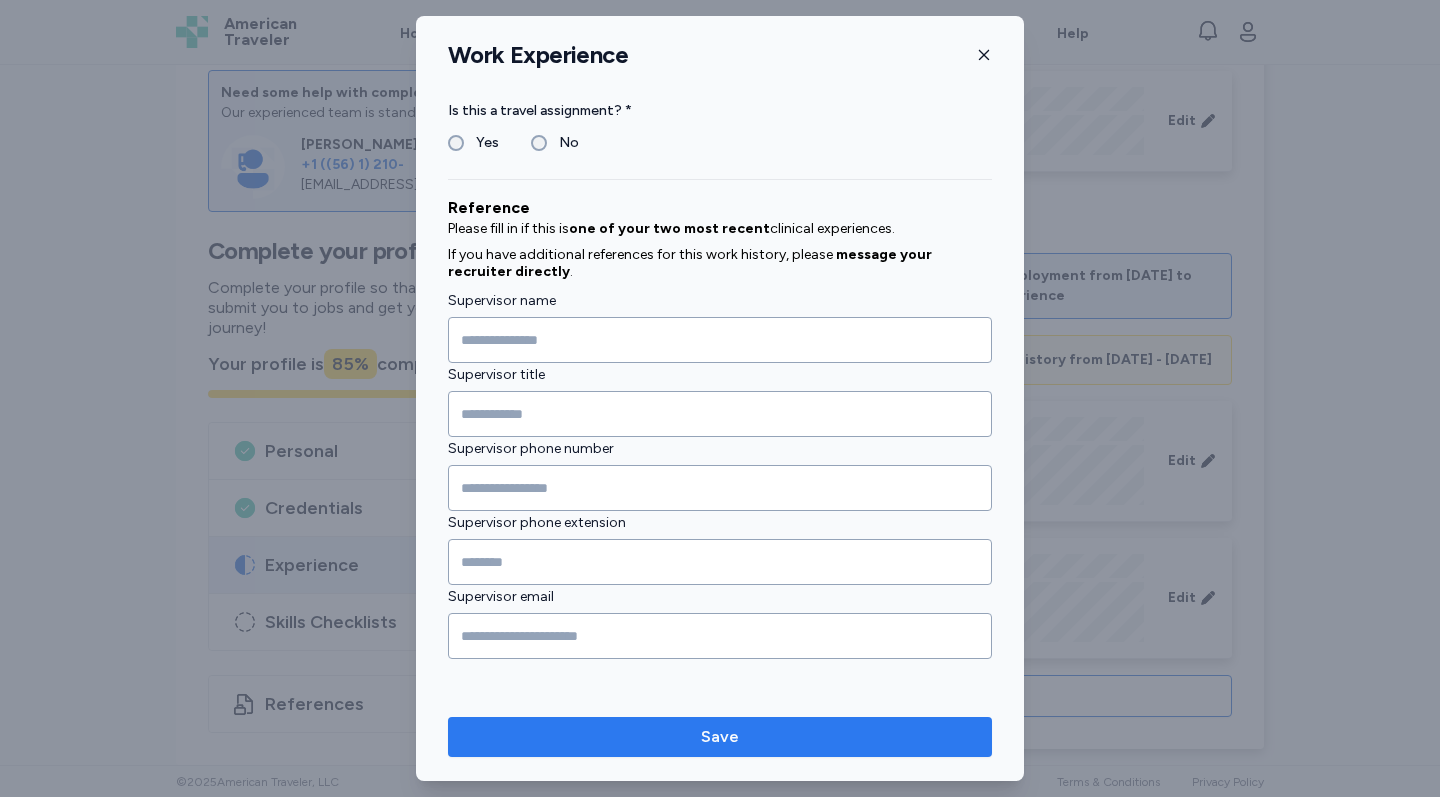 click on "Save" at bounding box center [720, 737] 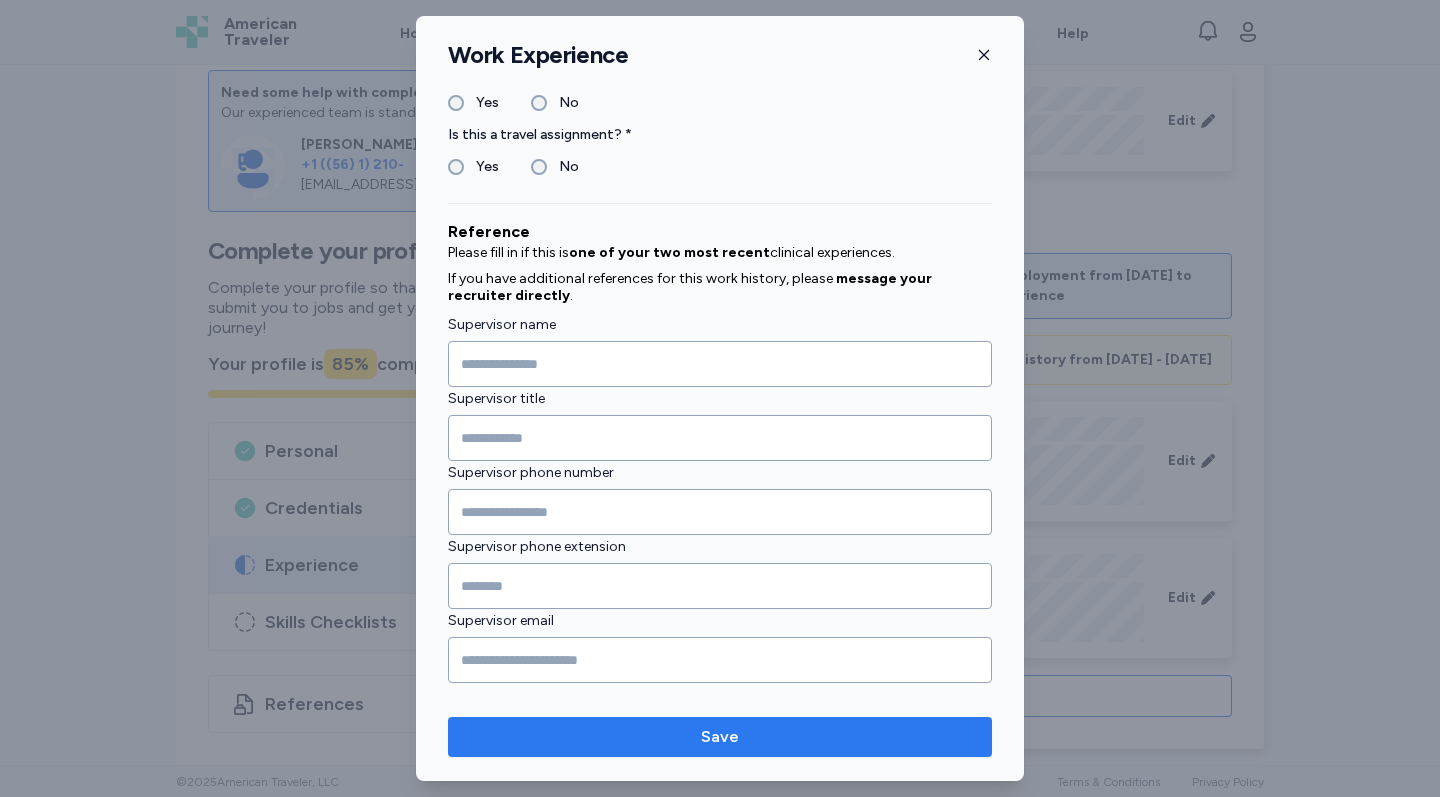 scroll, scrollTop: 622, scrollLeft: 0, axis: vertical 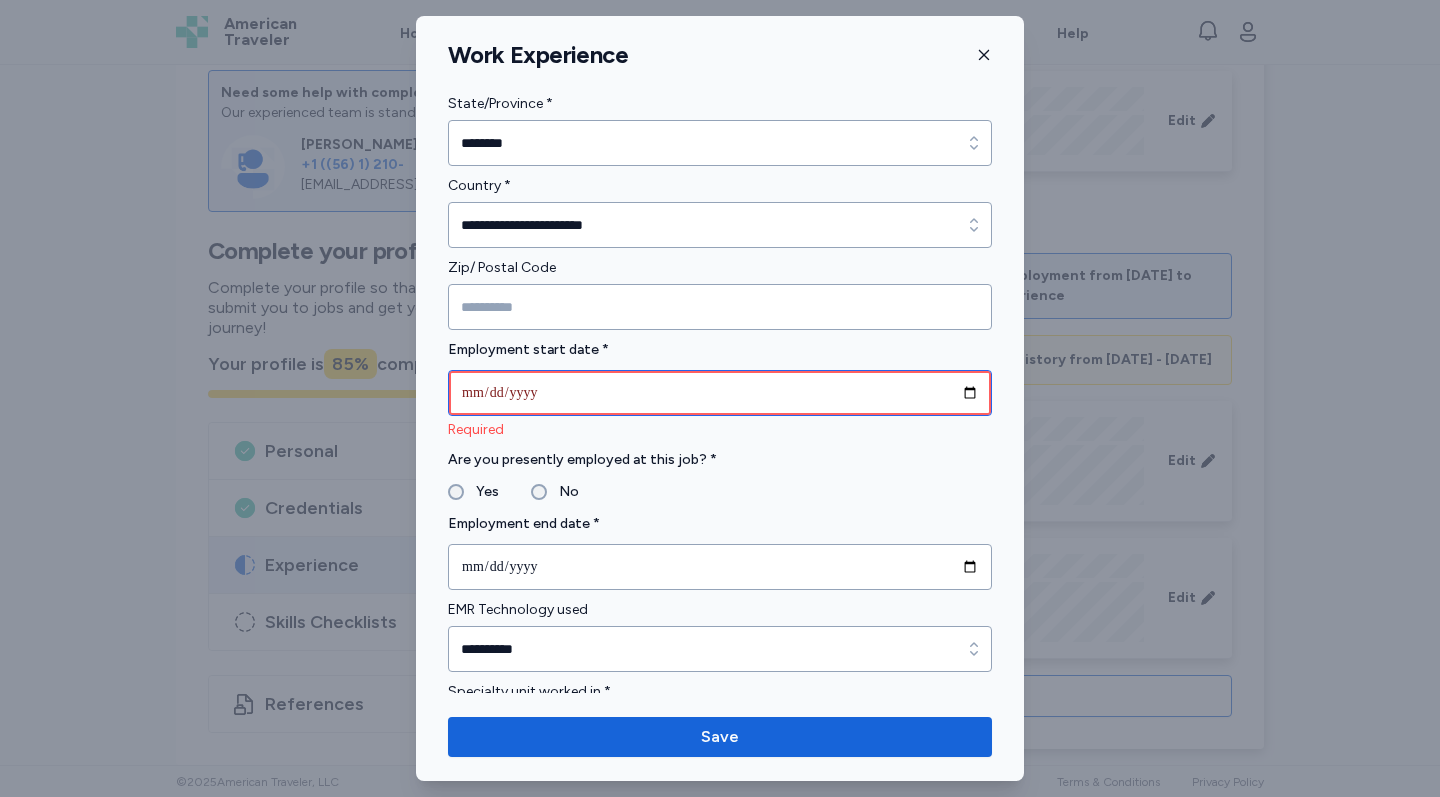 click at bounding box center (720, 393) 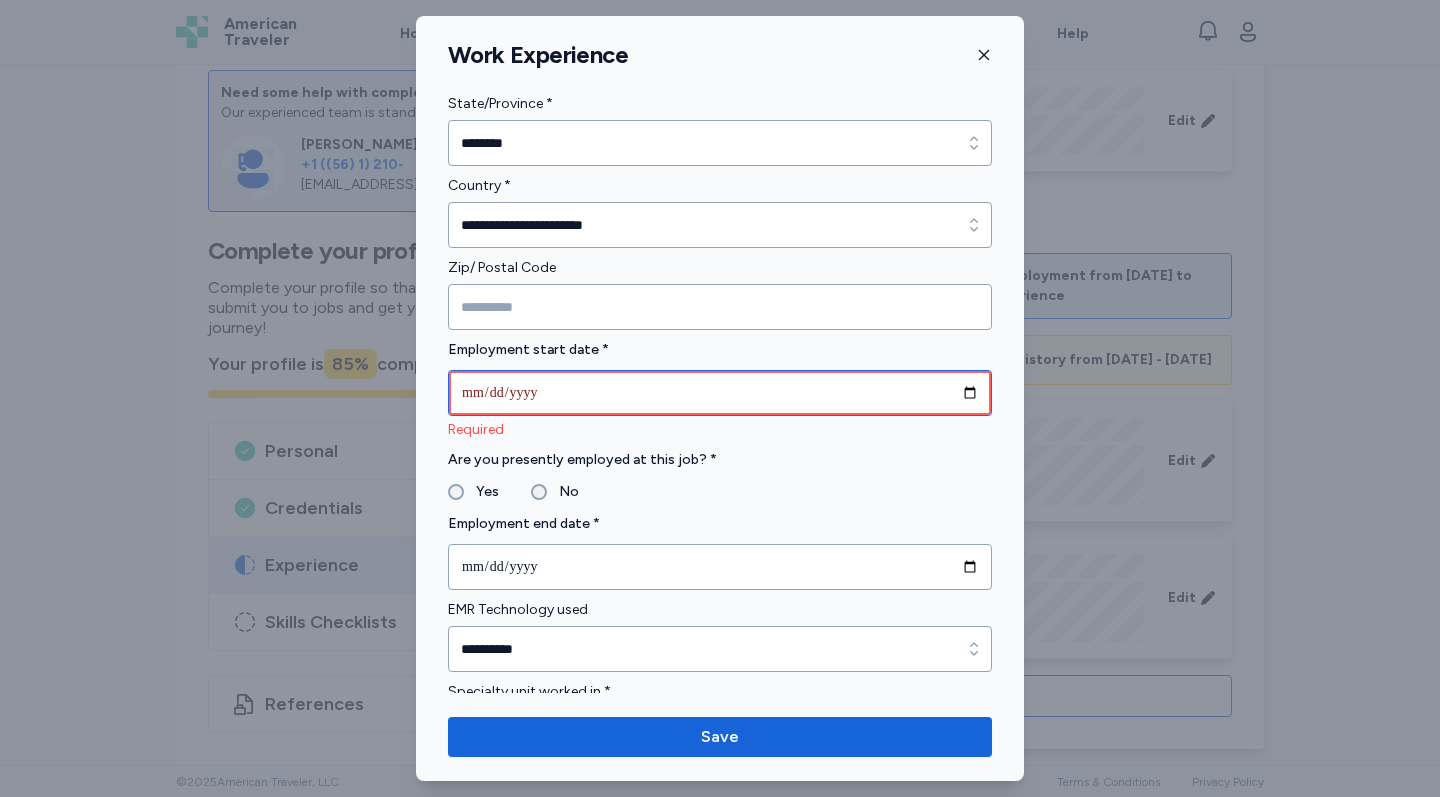 click at bounding box center (720, 393) 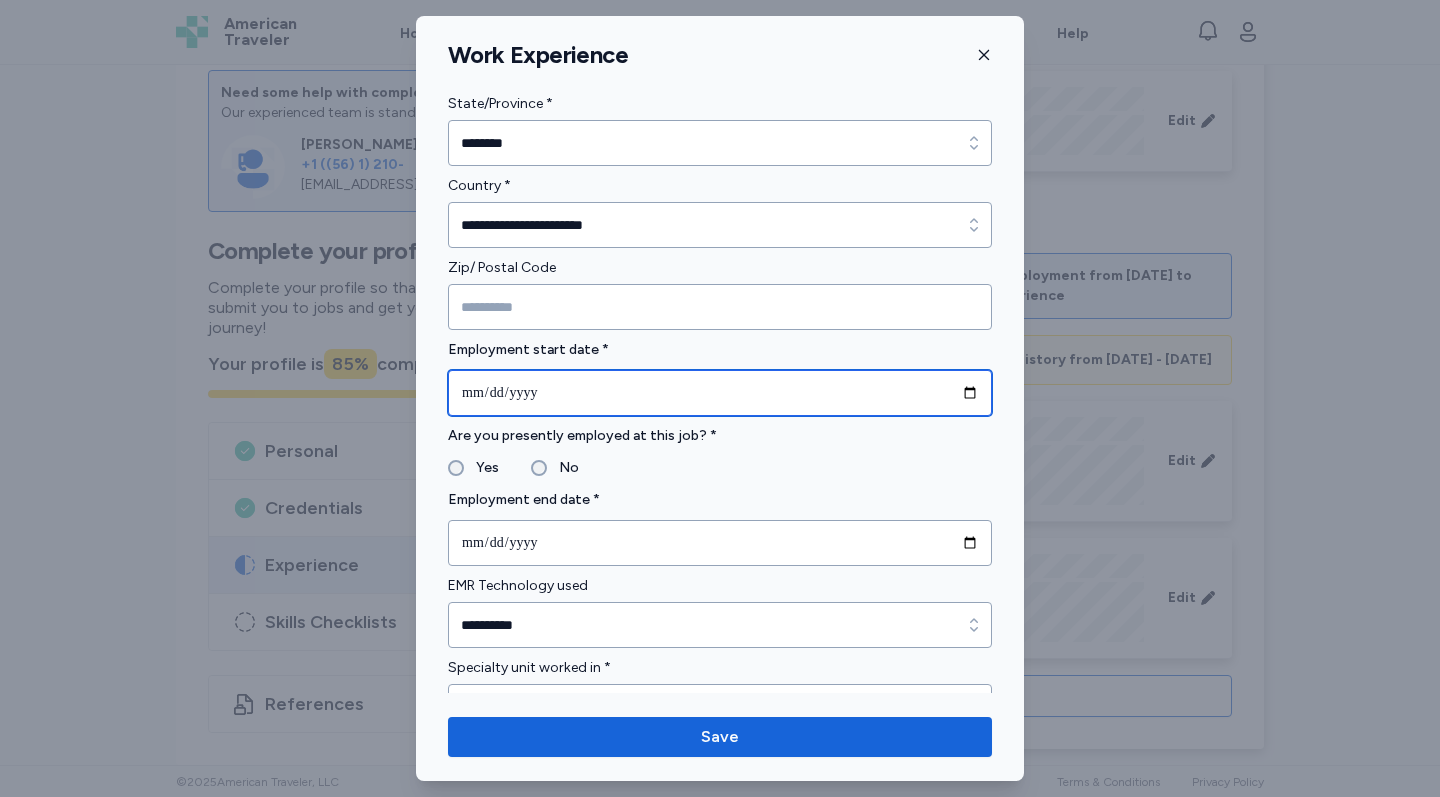 type on "**********" 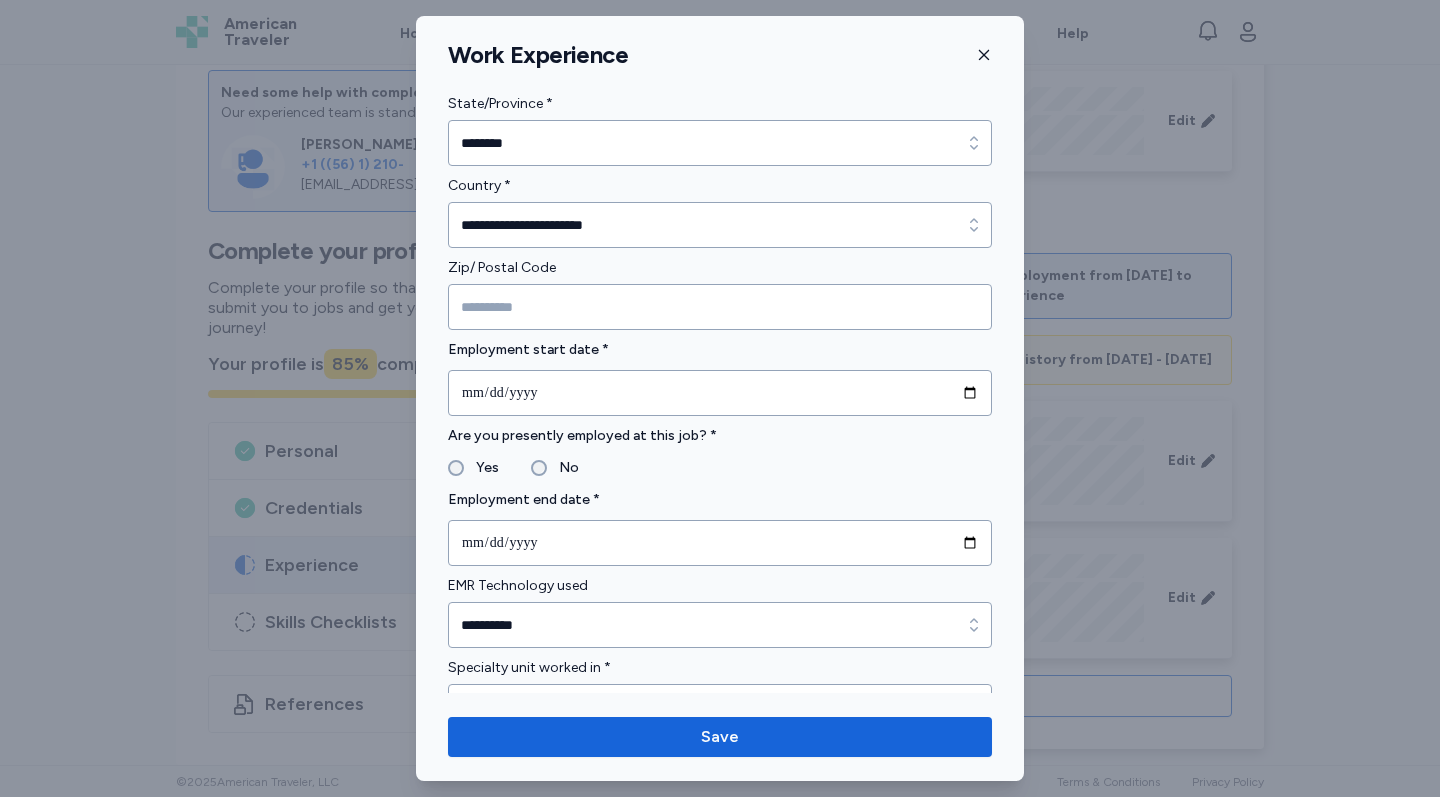 click on "Employment end date *" at bounding box center (720, 500) 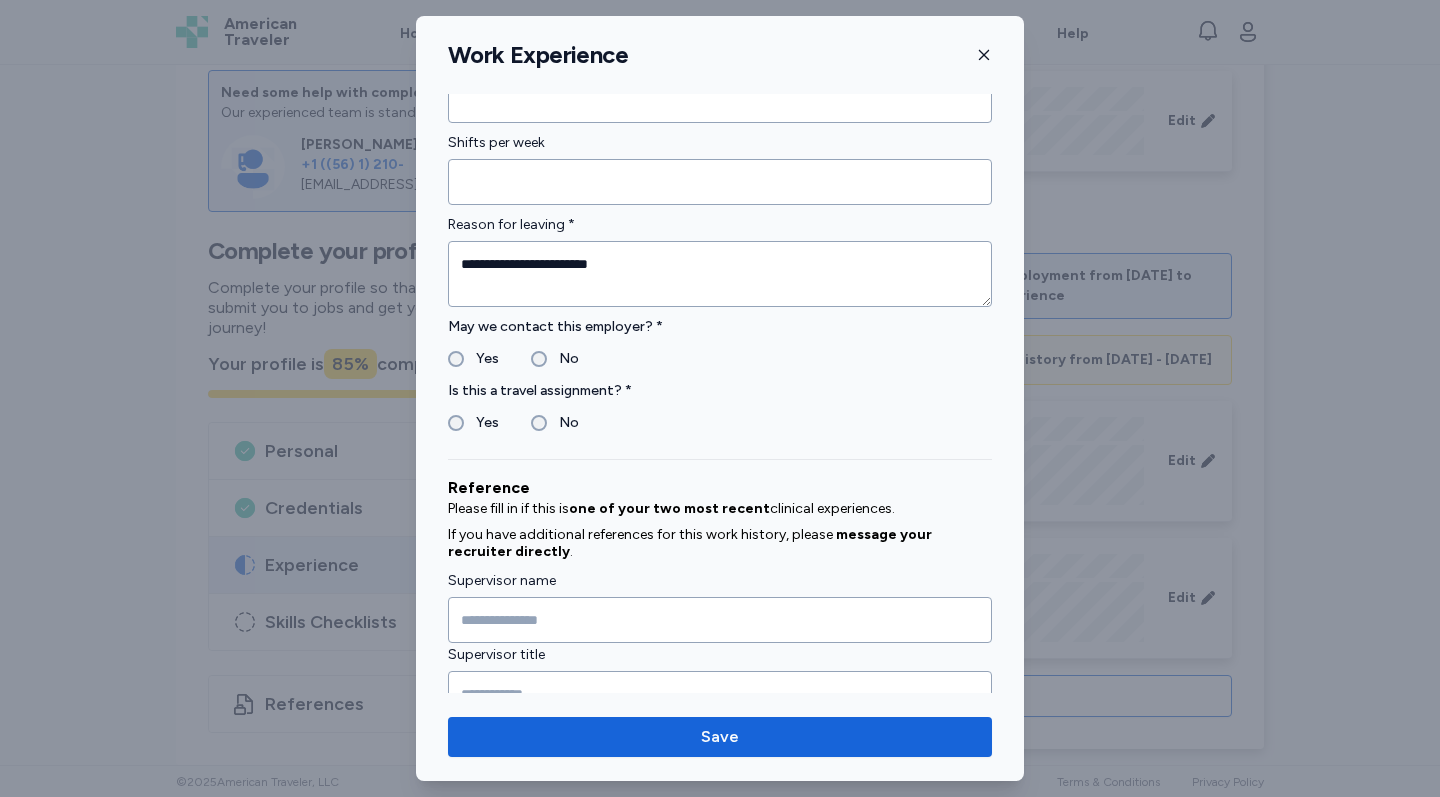 scroll, scrollTop: 1798, scrollLeft: 0, axis: vertical 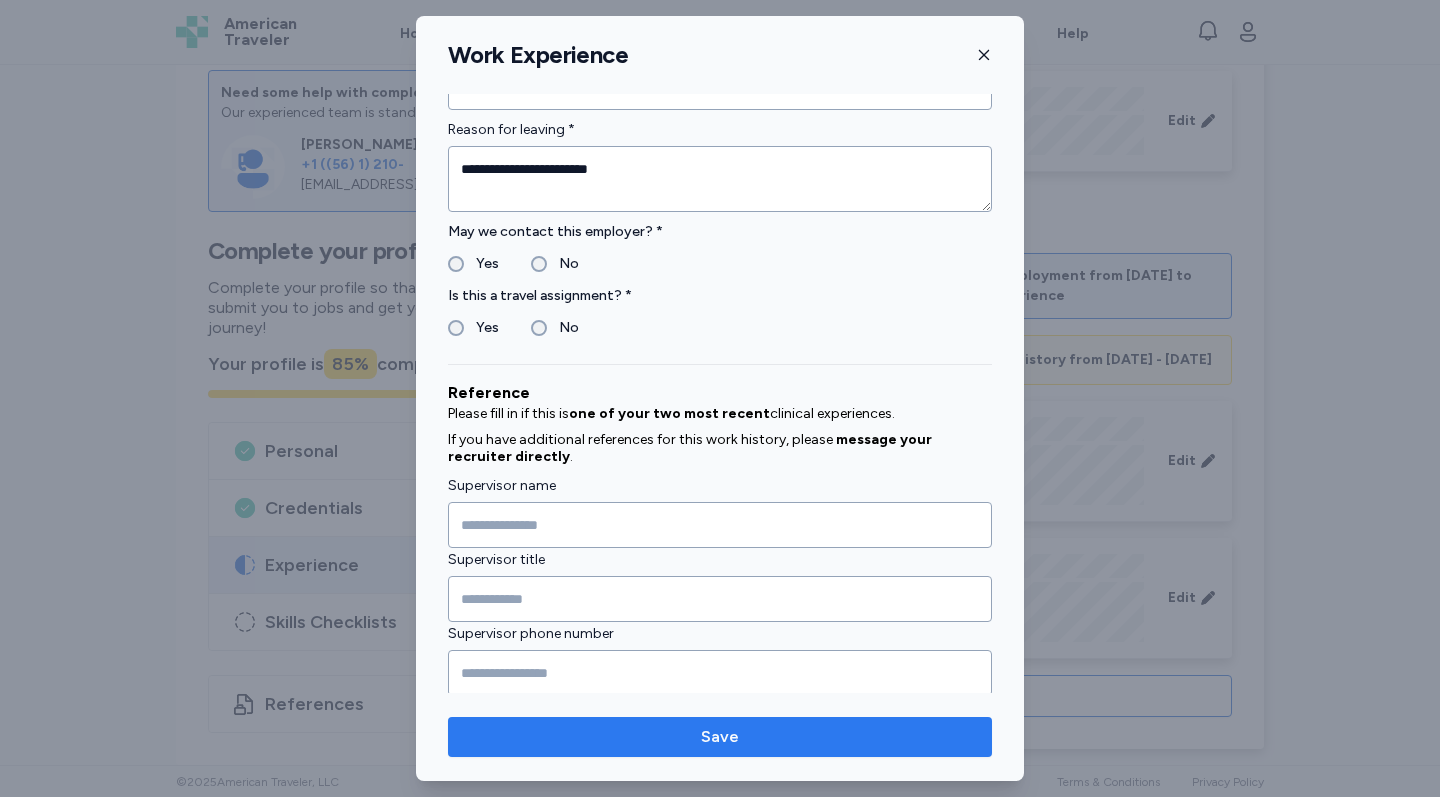 click on "Save" at bounding box center [720, 737] 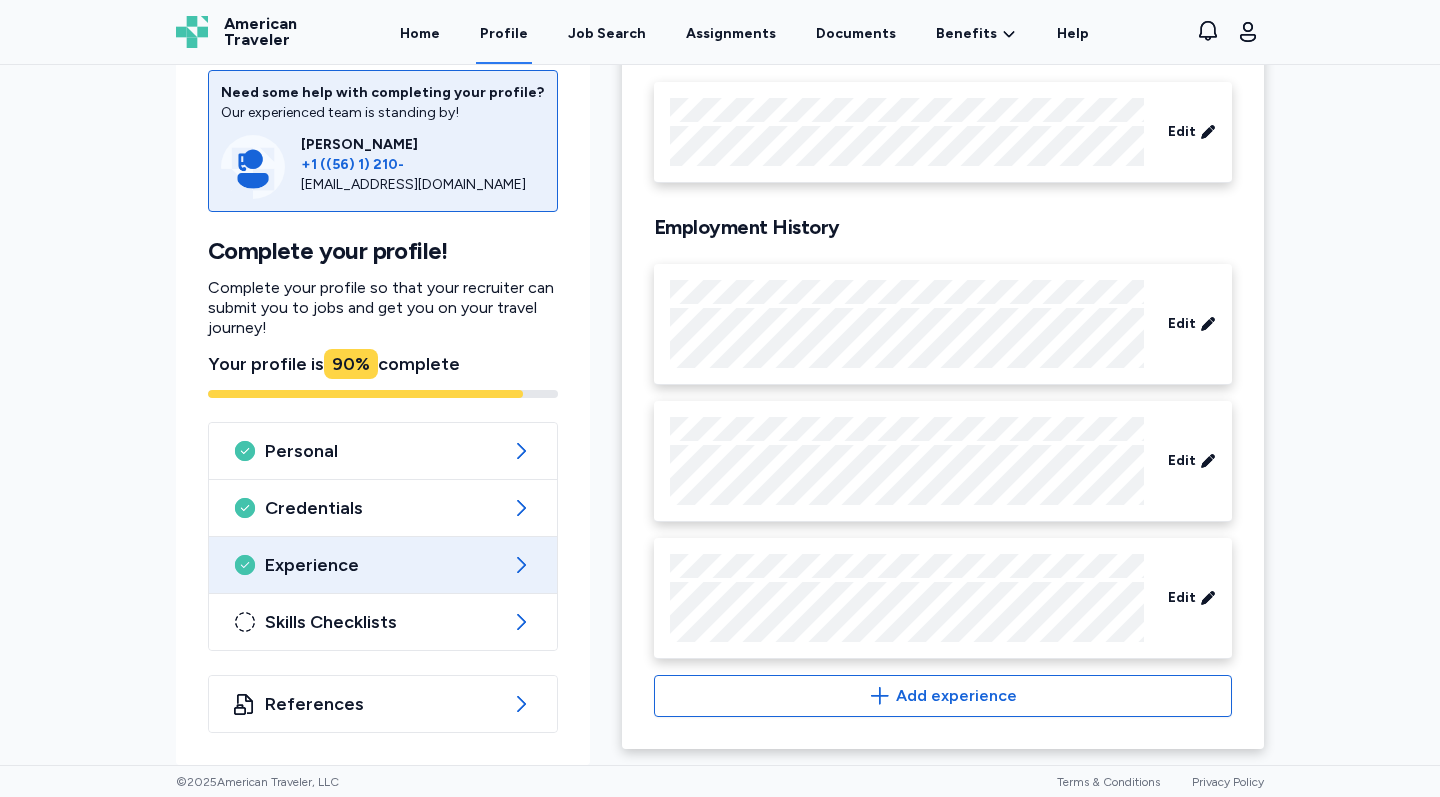 scroll, scrollTop: 192, scrollLeft: 0, axis: vertical 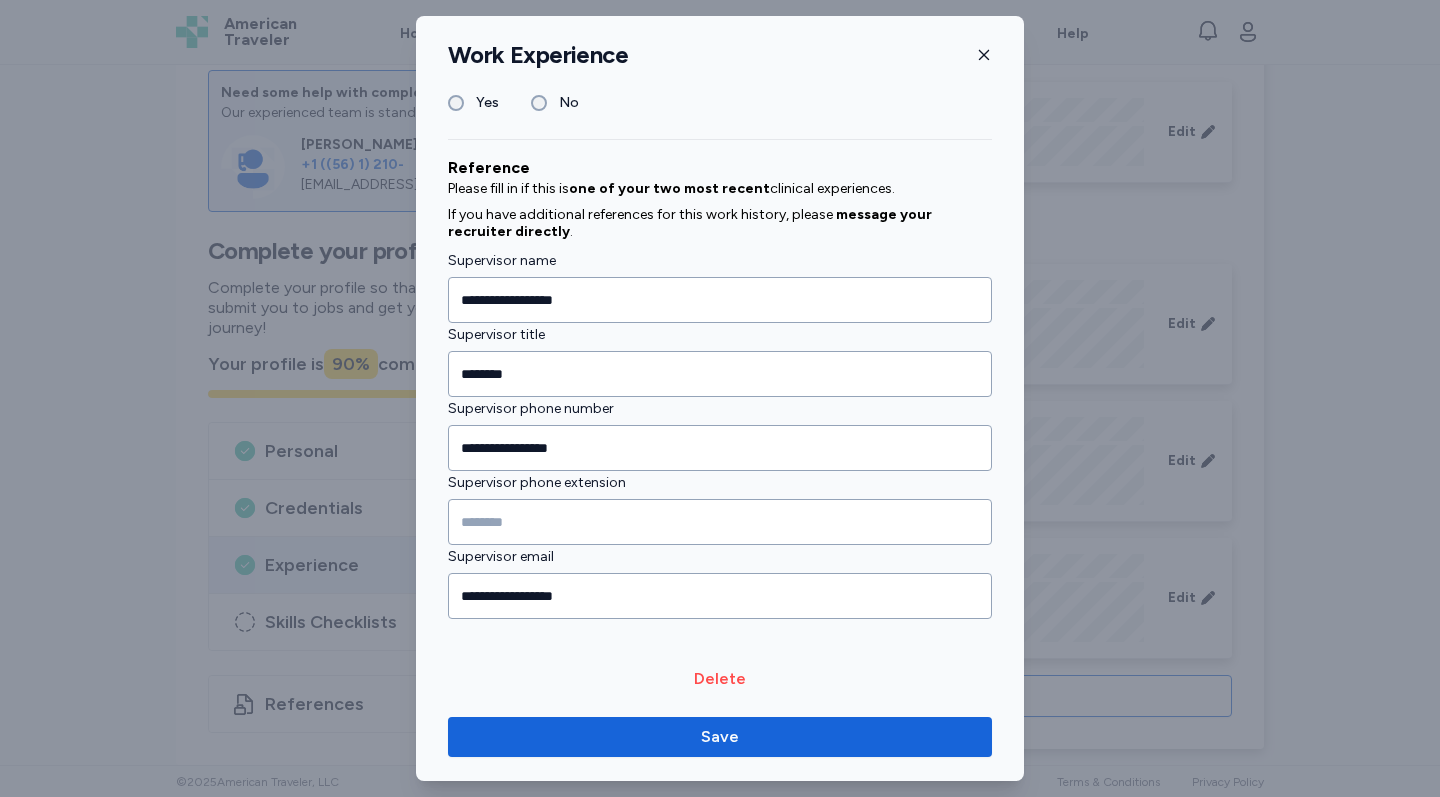 click 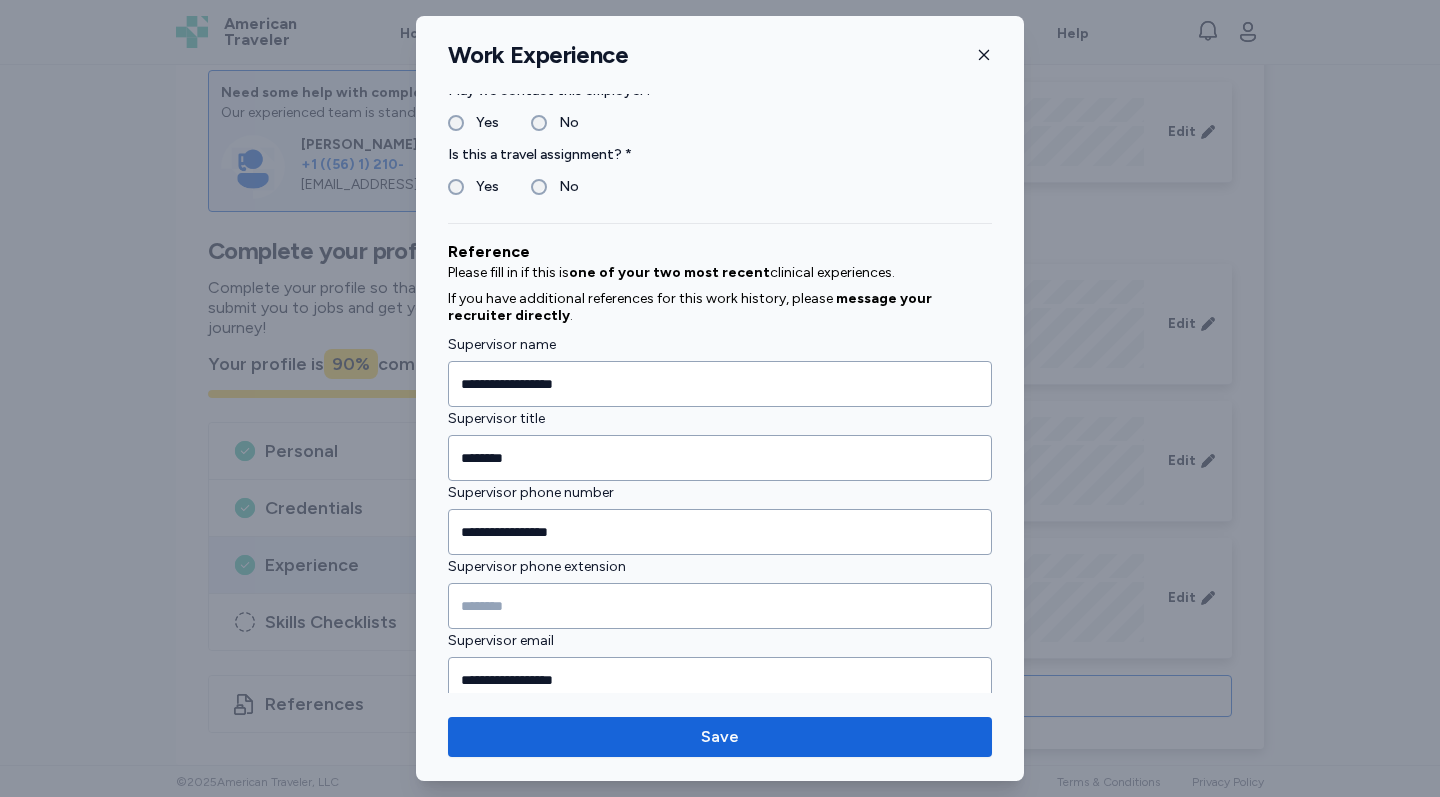 scroll, scrollTop: 1916, scrollLeft: 0, axis: vertical 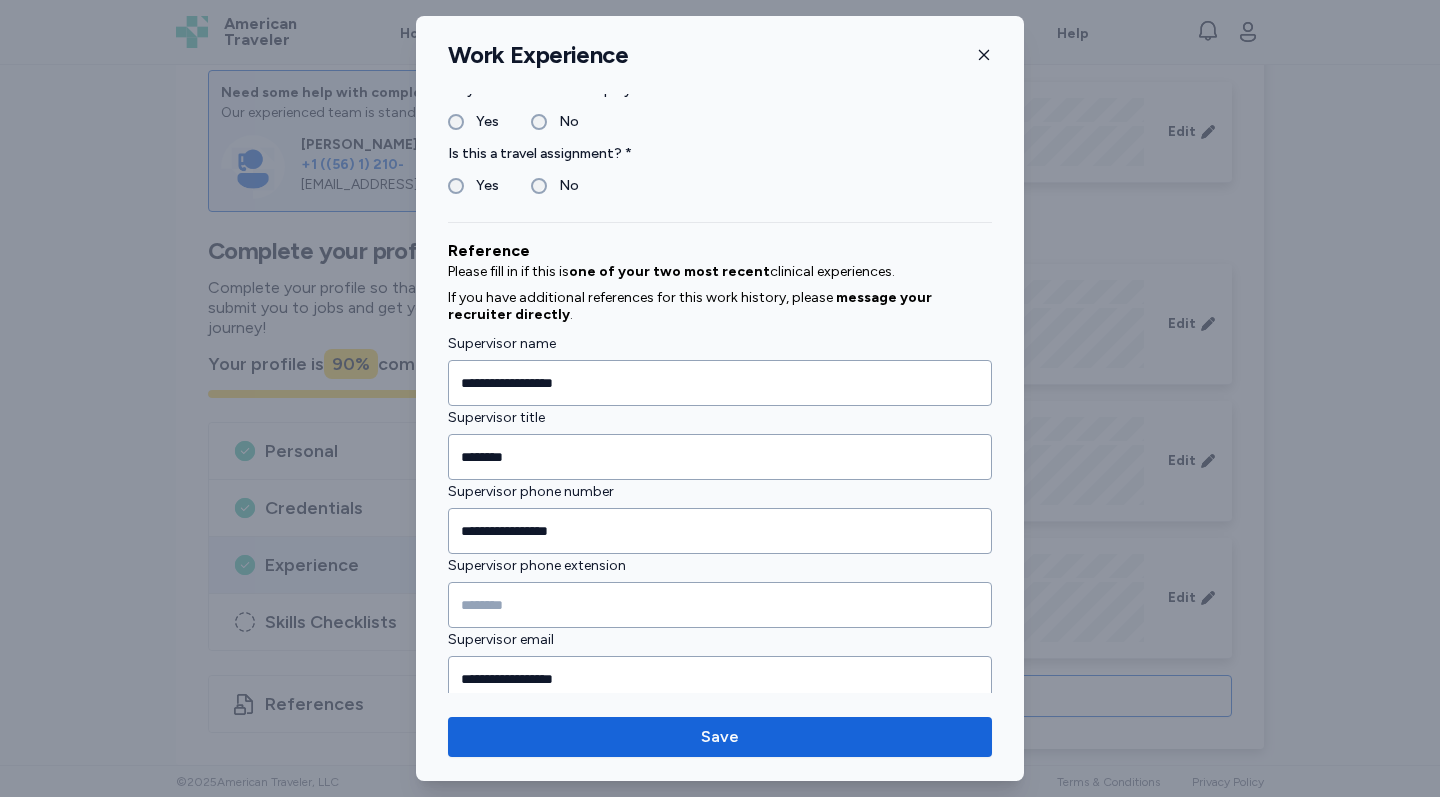 click on "Work Experience" at bounding box center (720, 55) 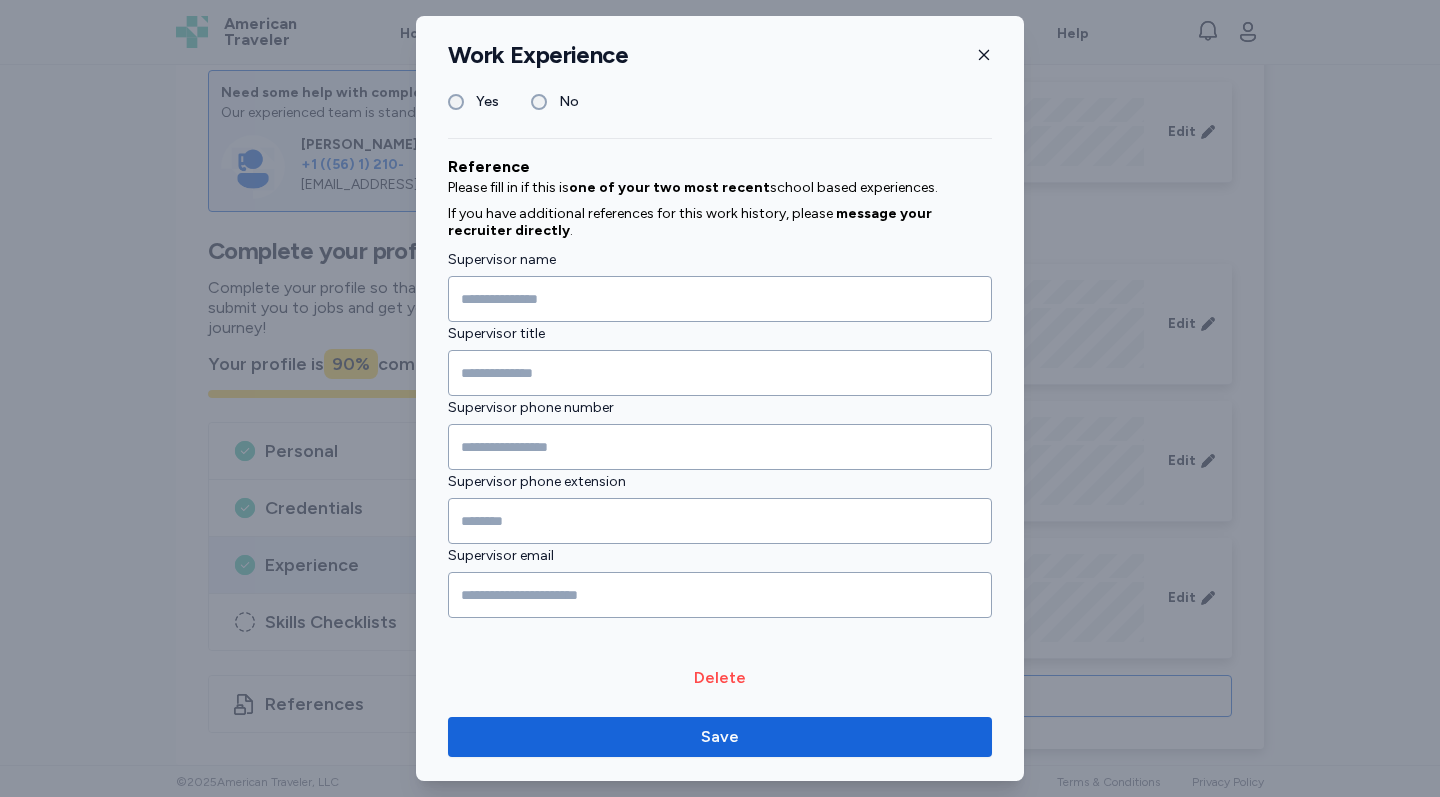 scroll, scrollTop: 1175, scrollLeft: 0, axis: vertical 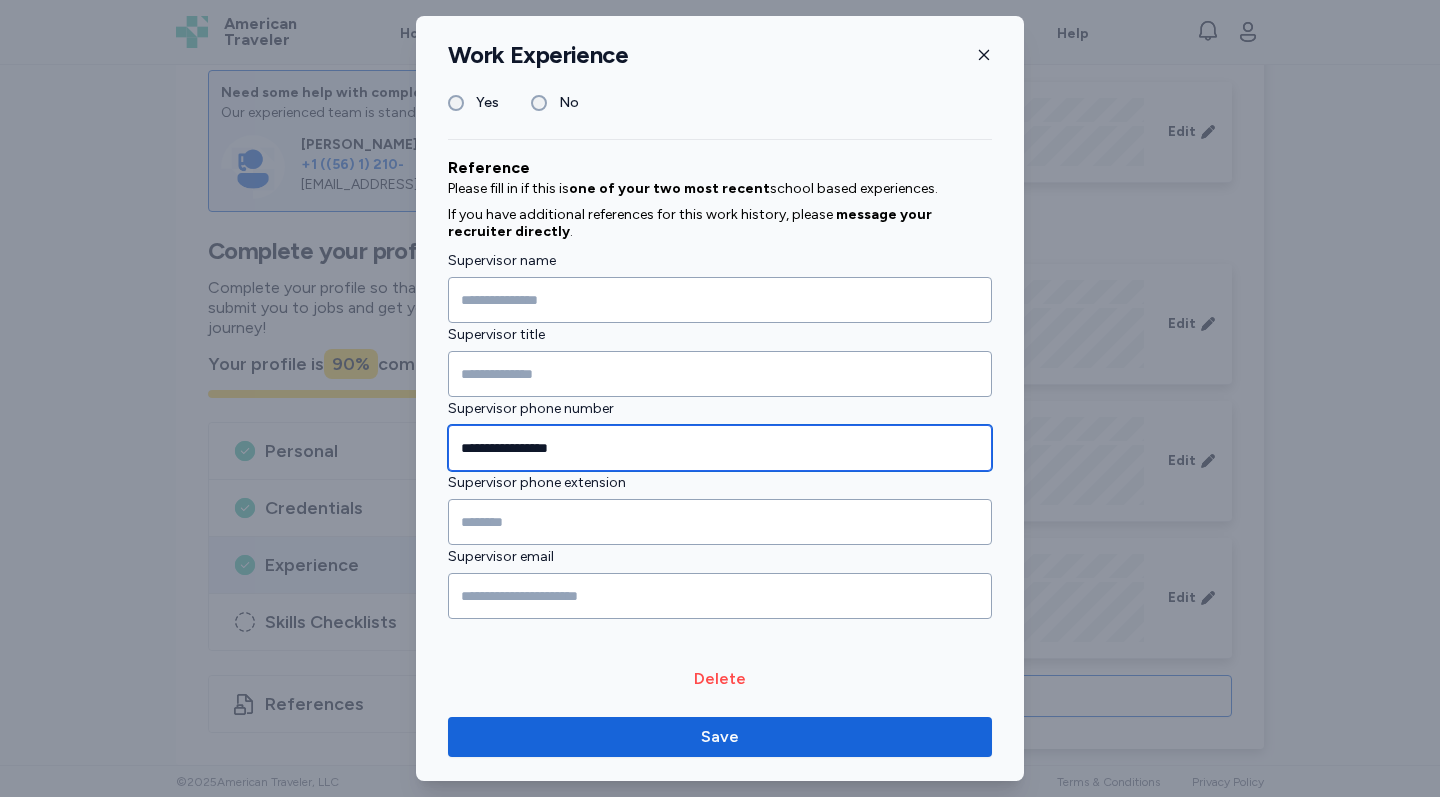 type on "**********" 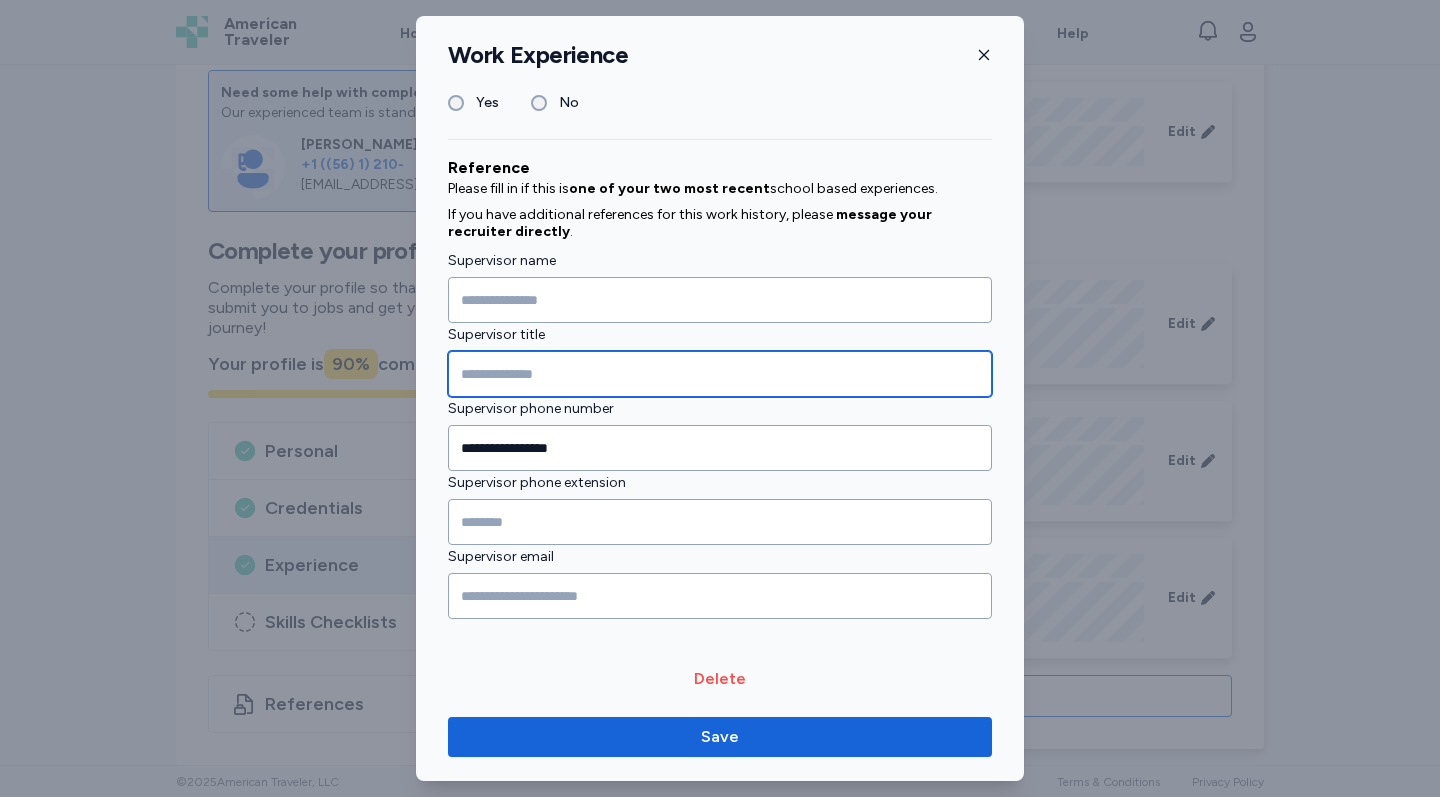 click at bounding box center (720, 374) 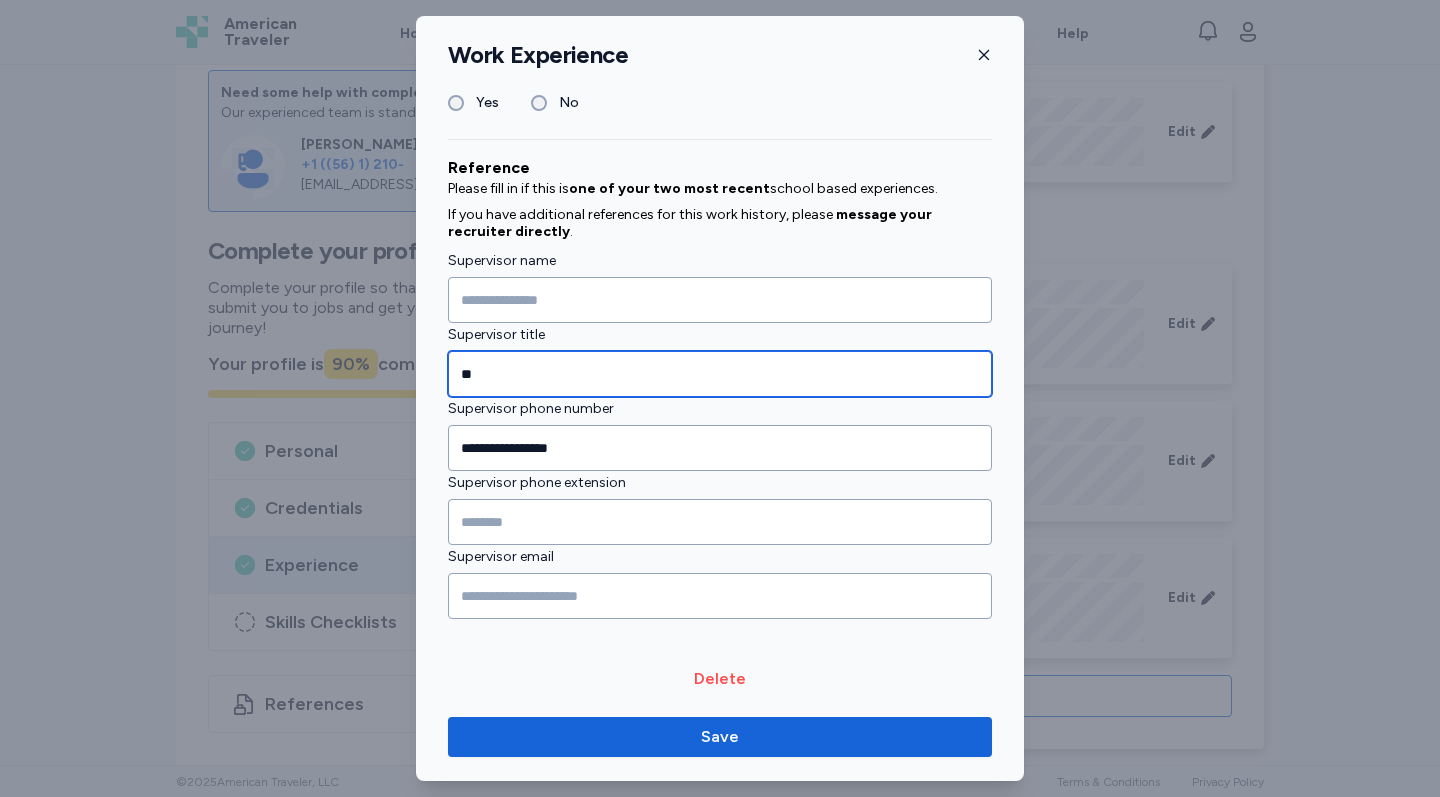 type on "*" 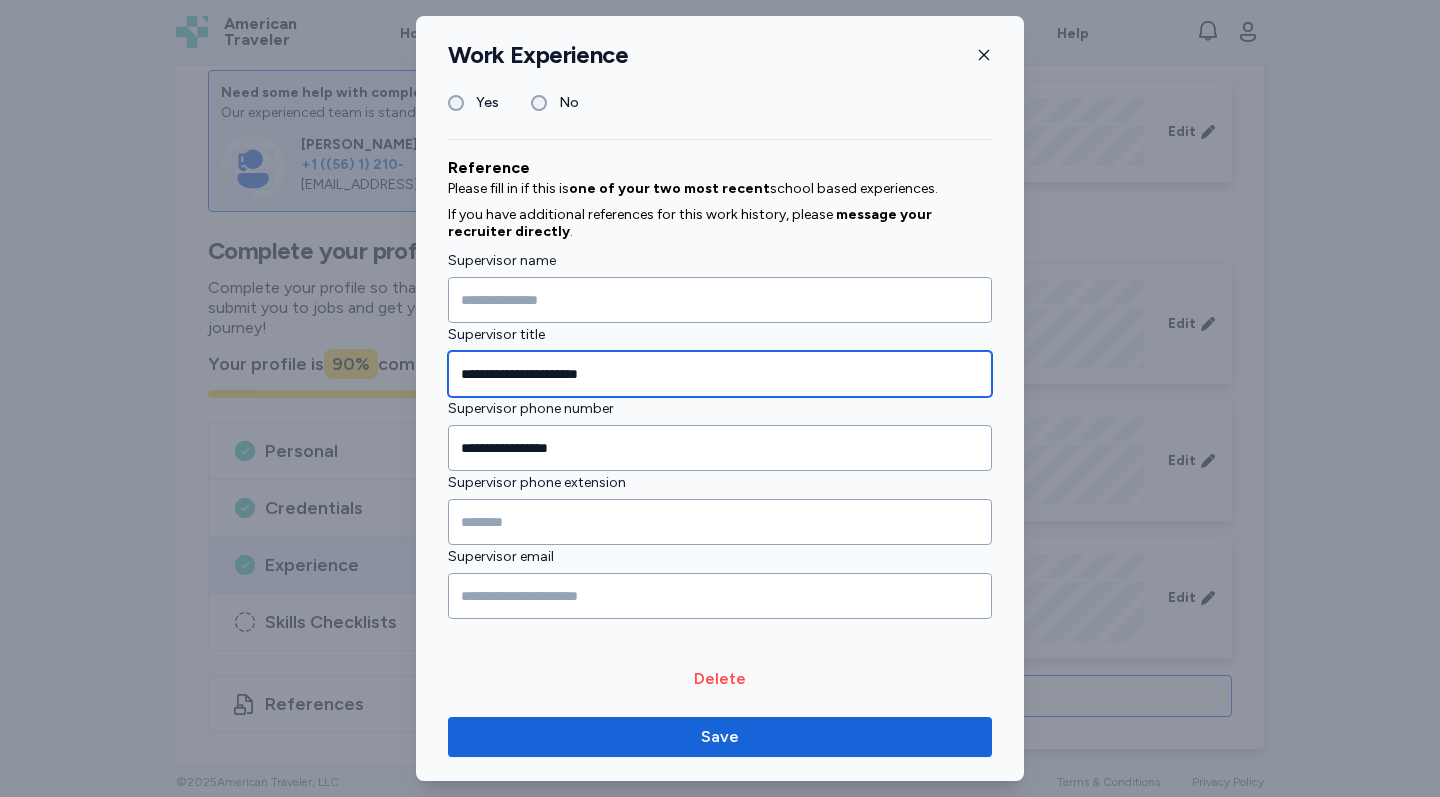 type on "**********" 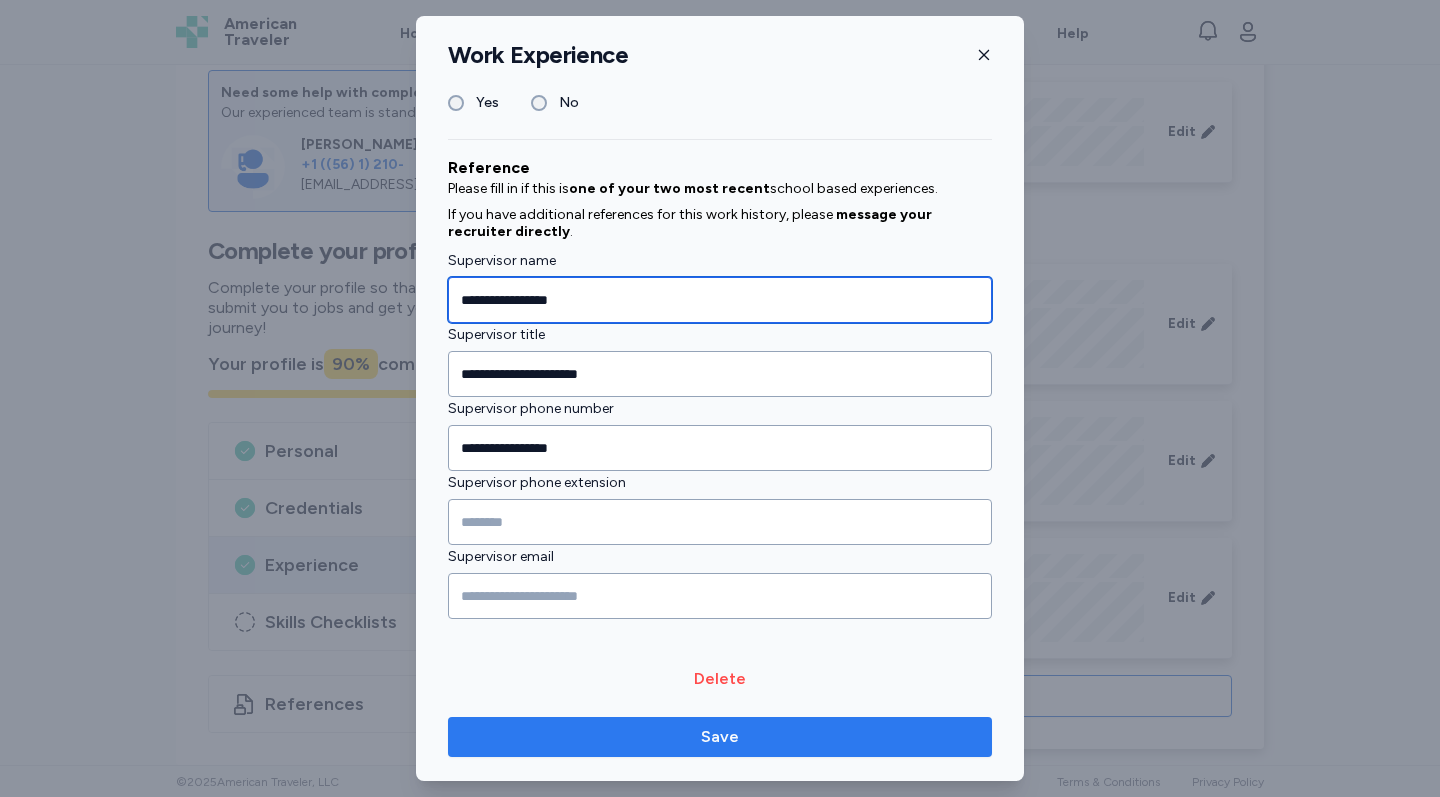 type on "**********" 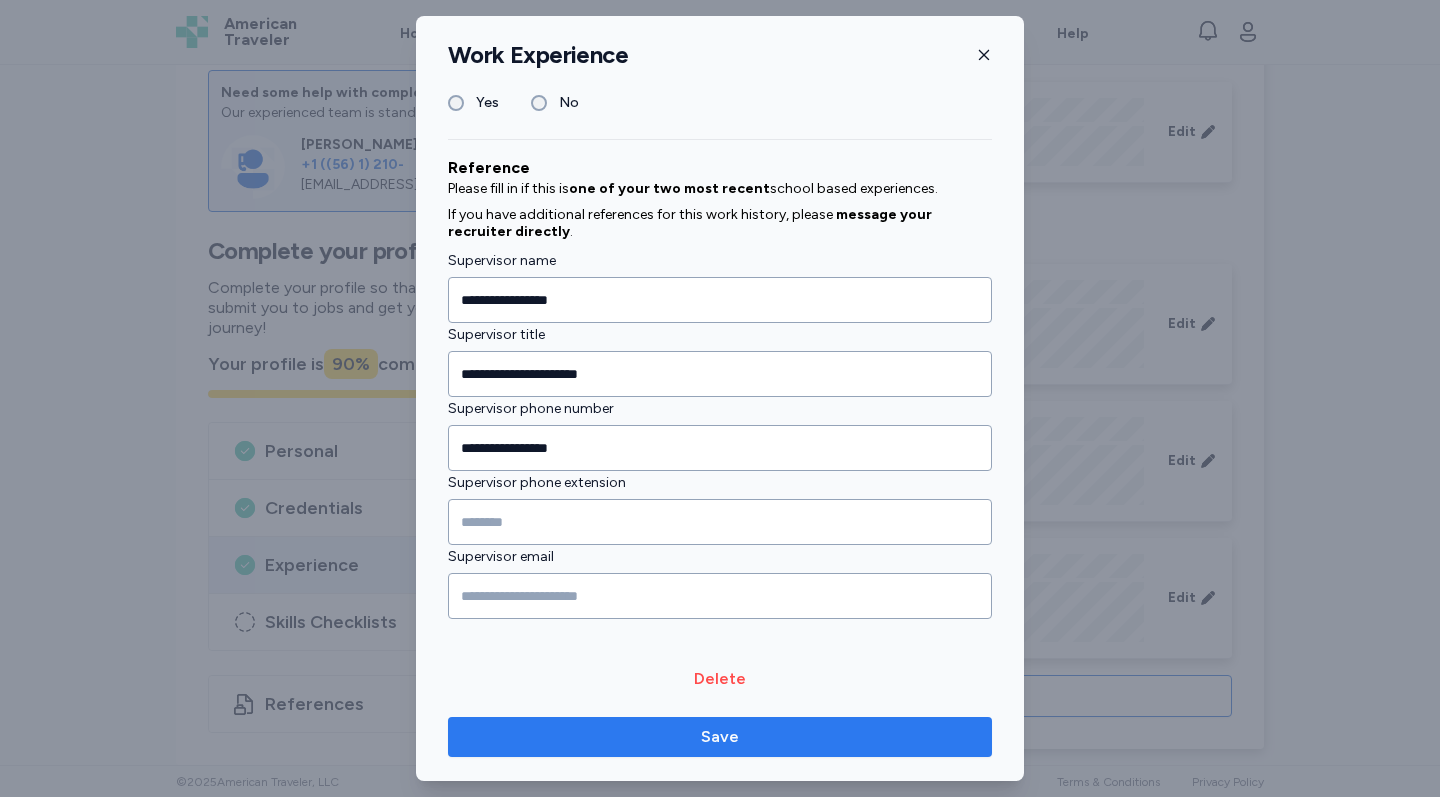 click on "Save" at bounding box center (720, 737) 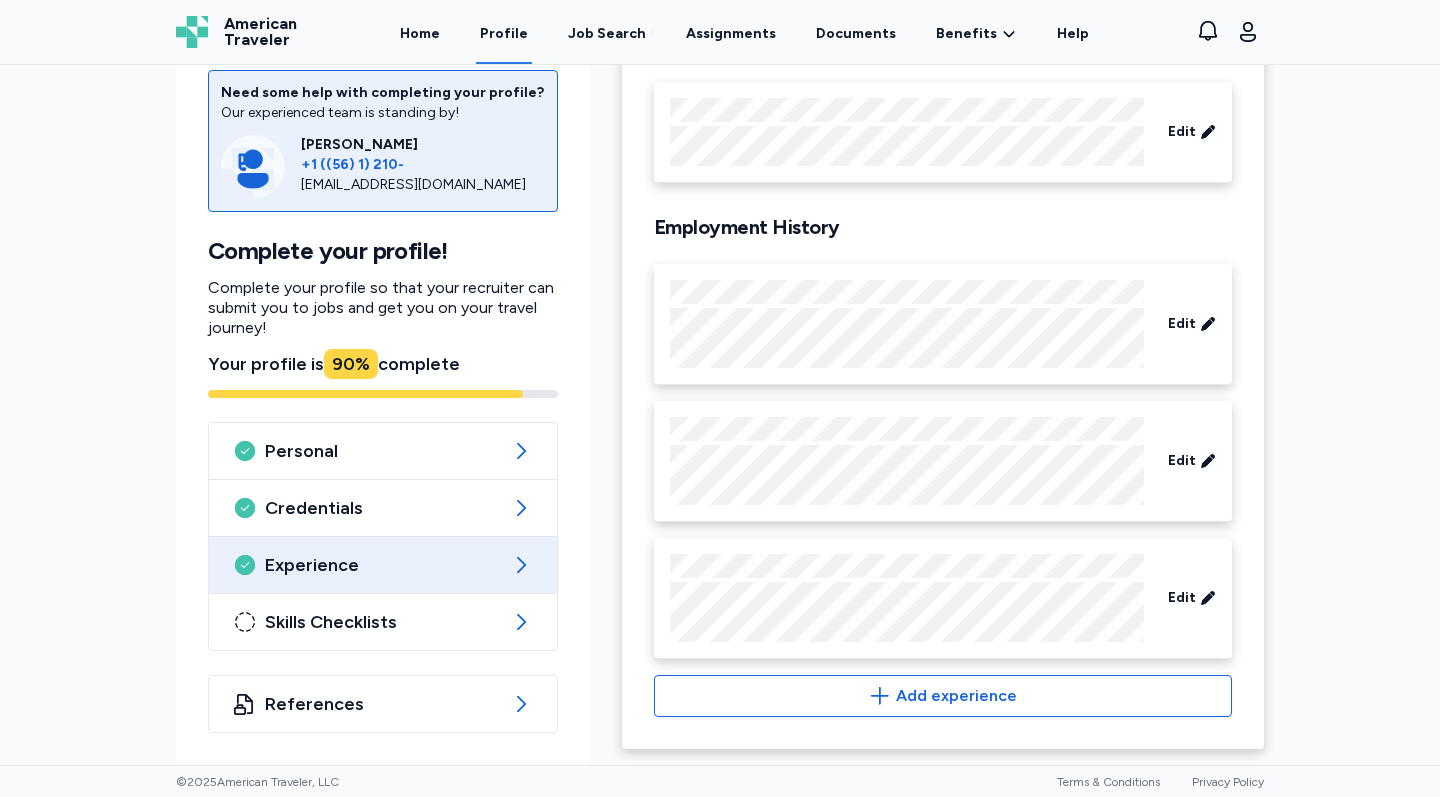 scroll, scrollTop: 0, scrollLeft: 0, axis: both 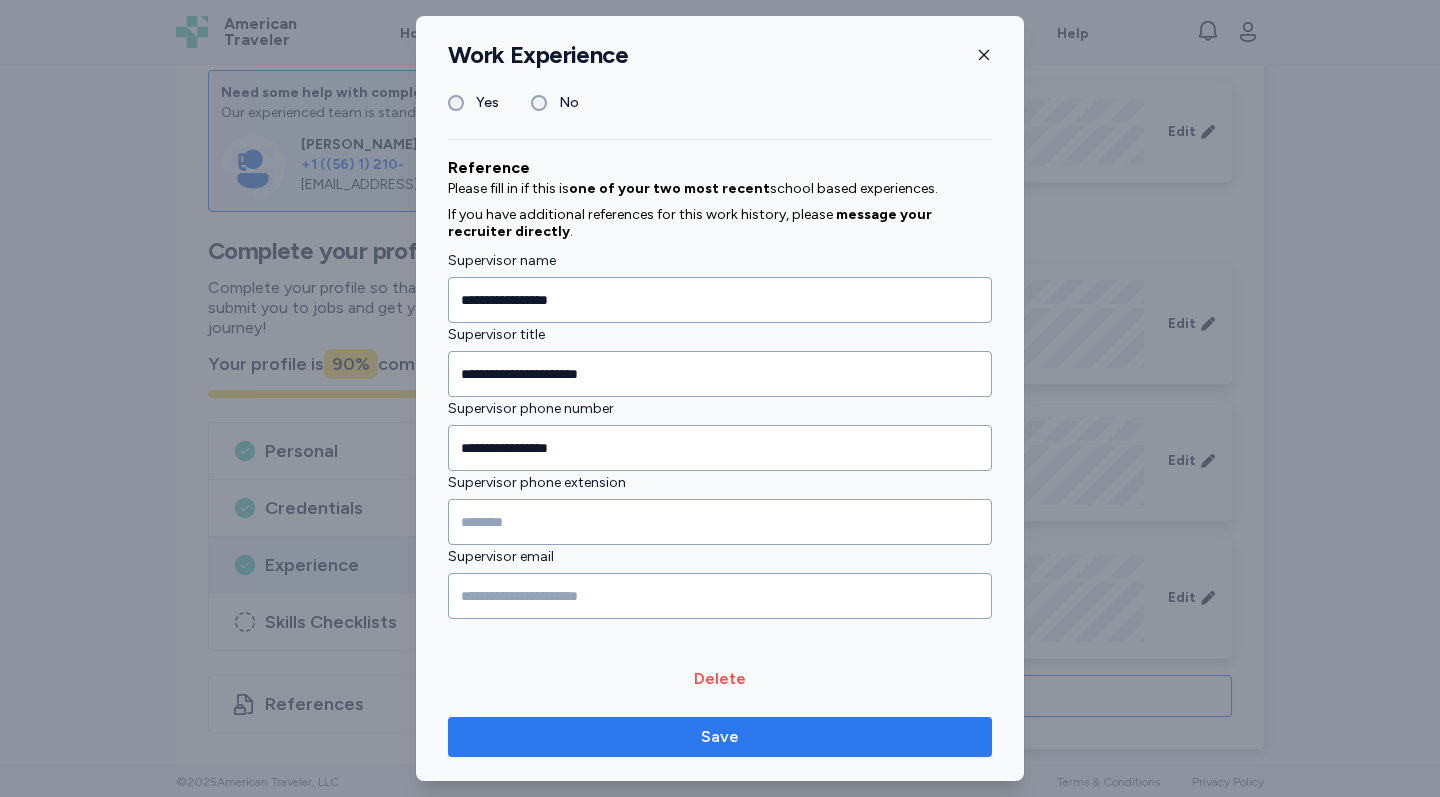 click on "Save" at bounding box center (720, 737) 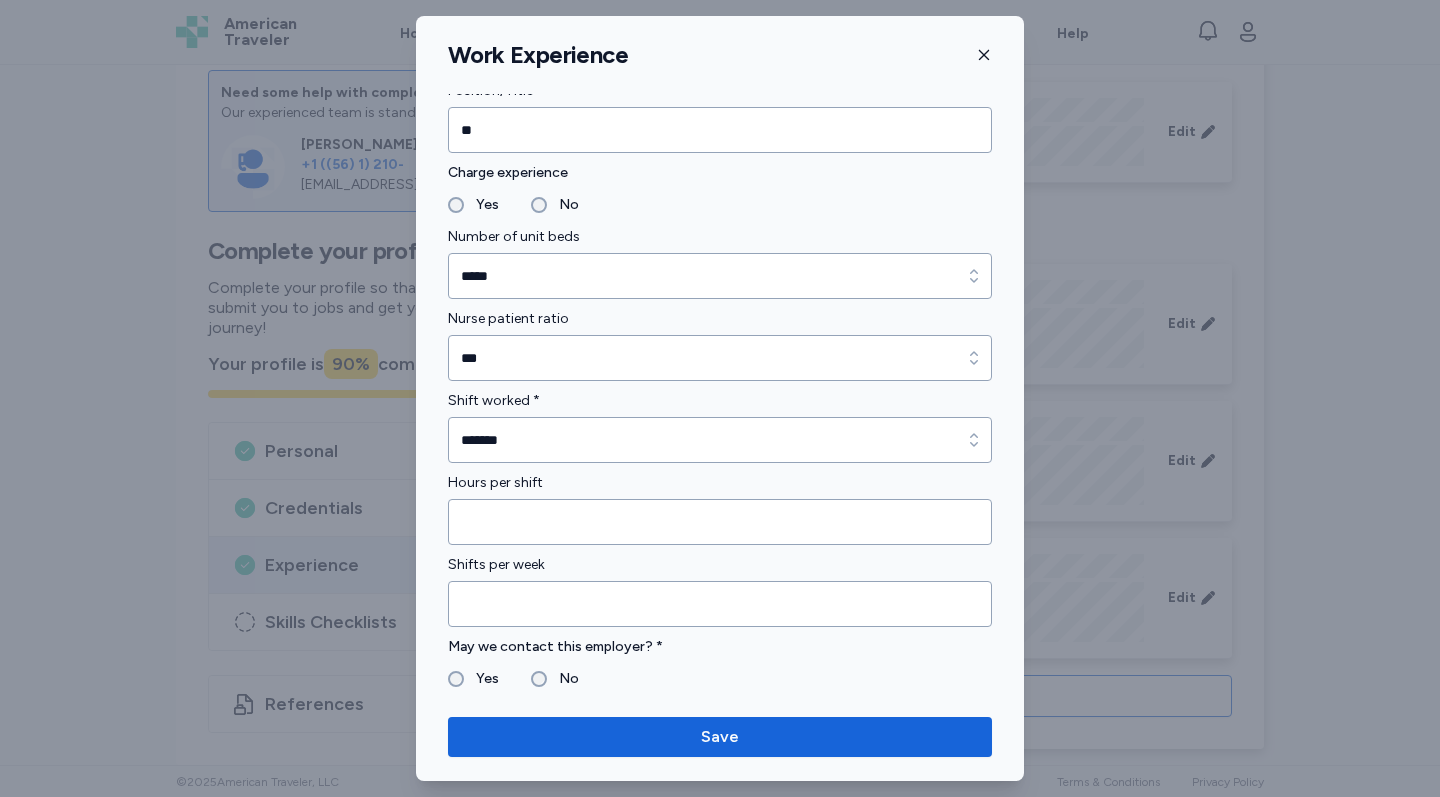 scroll, scrollTop: 1203, scrollLeft: 0, axis: vertical 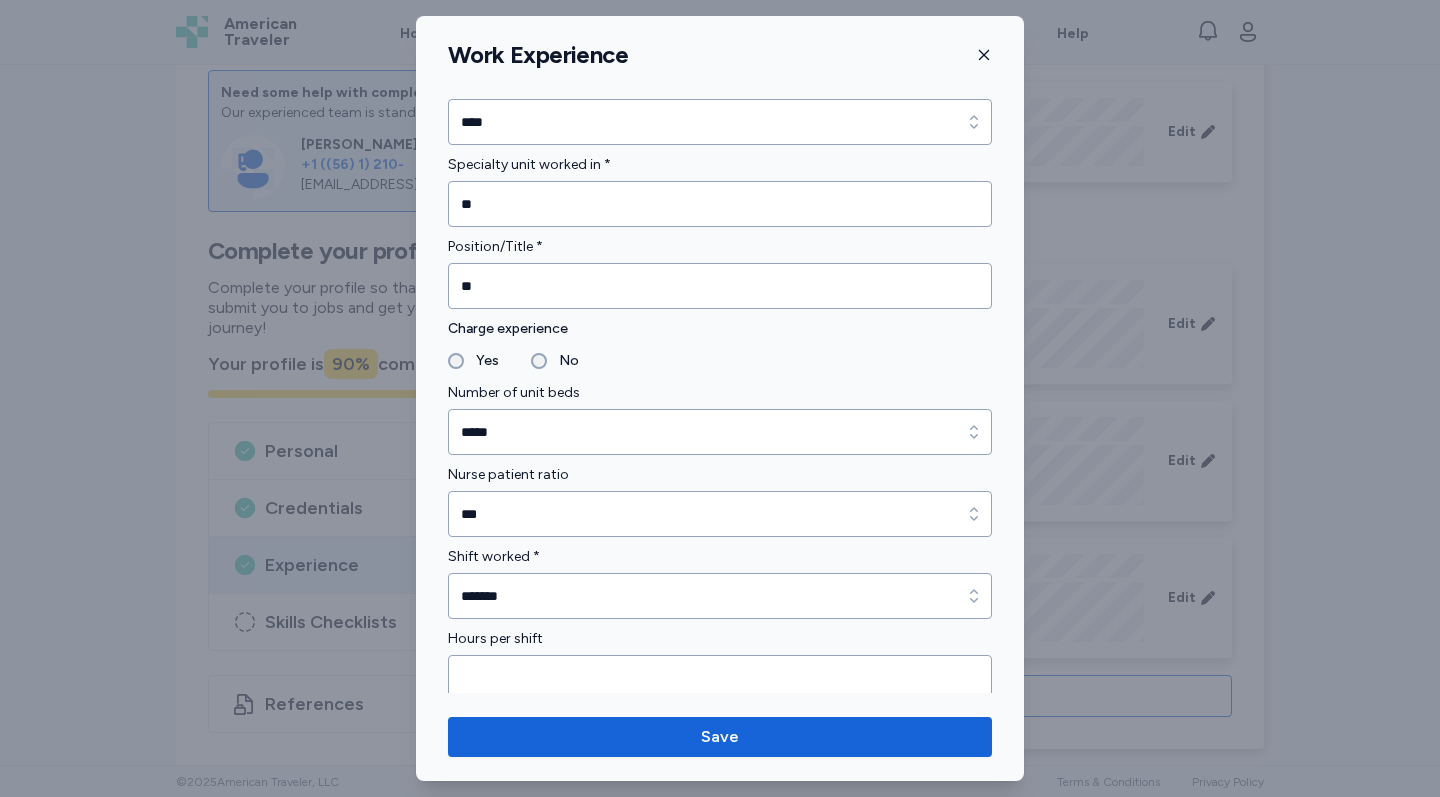 click 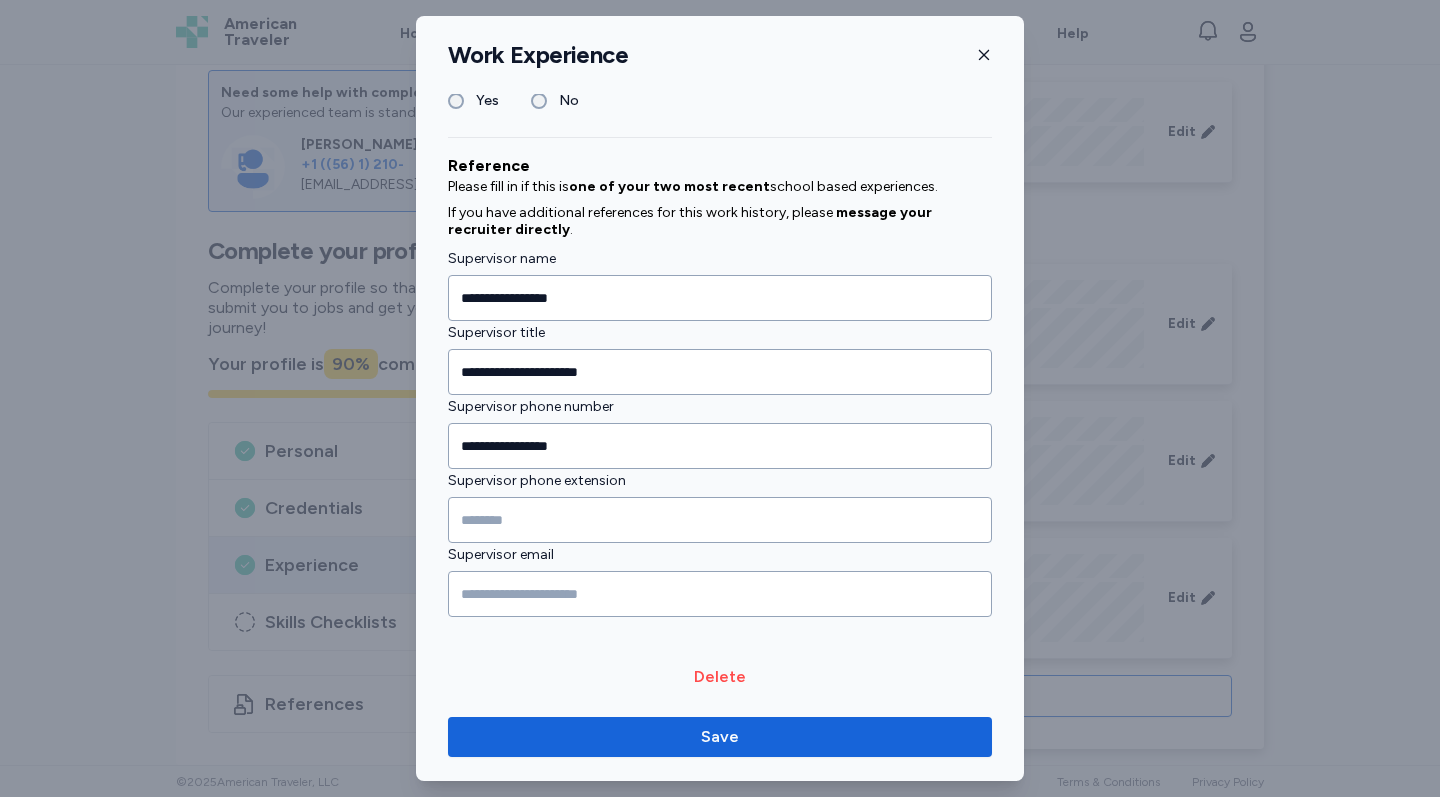 scroll, scrollTop: 1175, scrollLeft: 0, axis: vertical 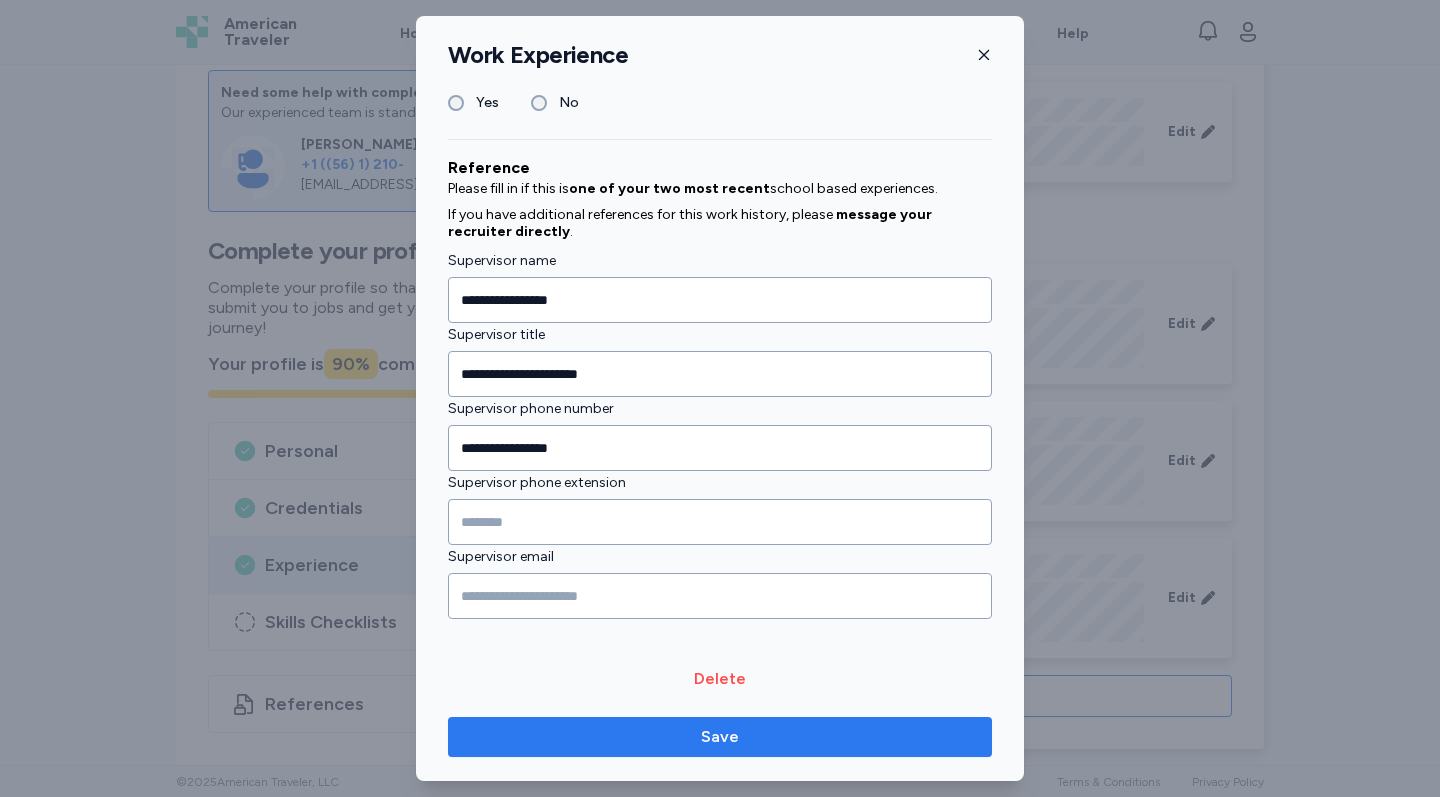 click on "Save" at bounding box center [720, 737] 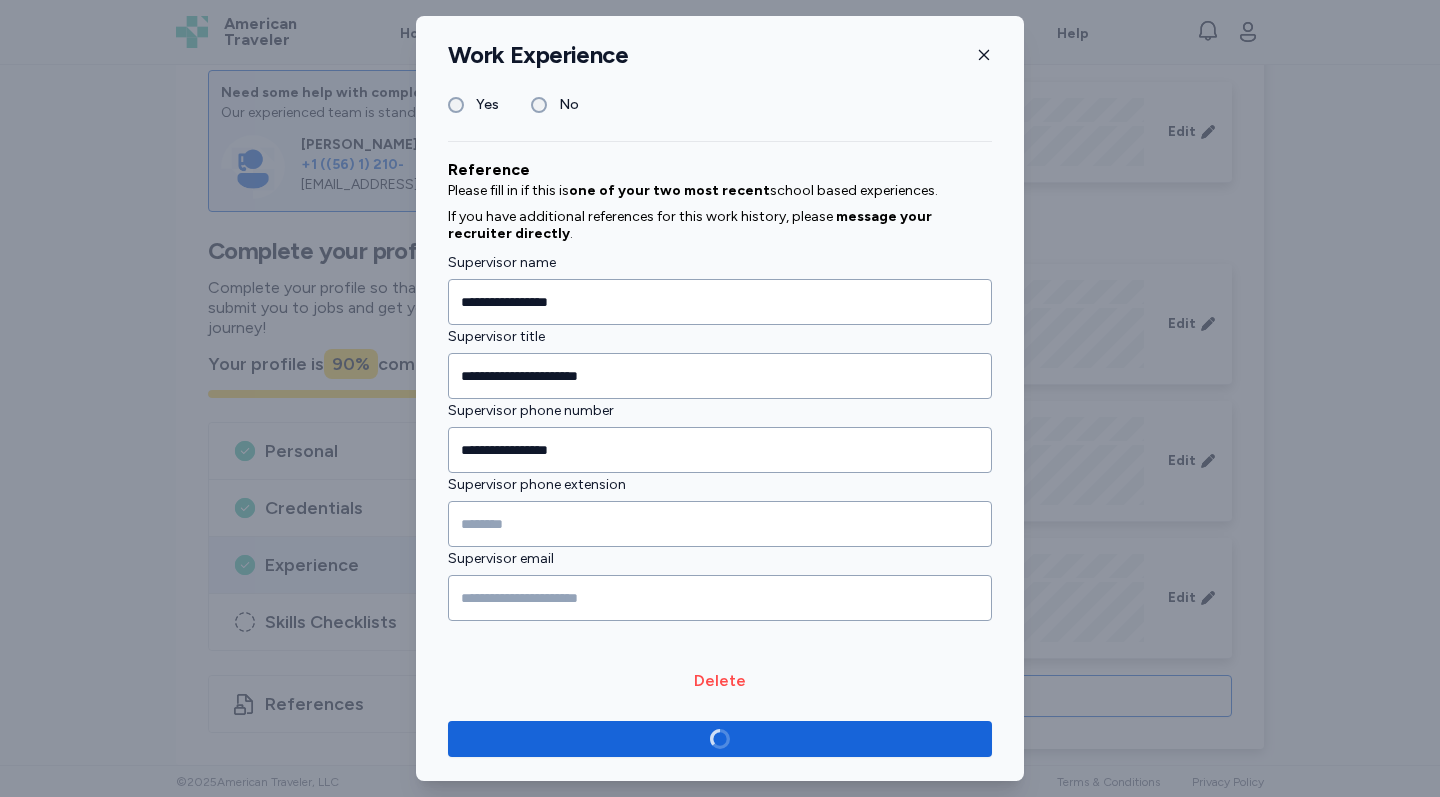 scroll, scrollTop: 1171, scrollLeft: 0, axis: vertical 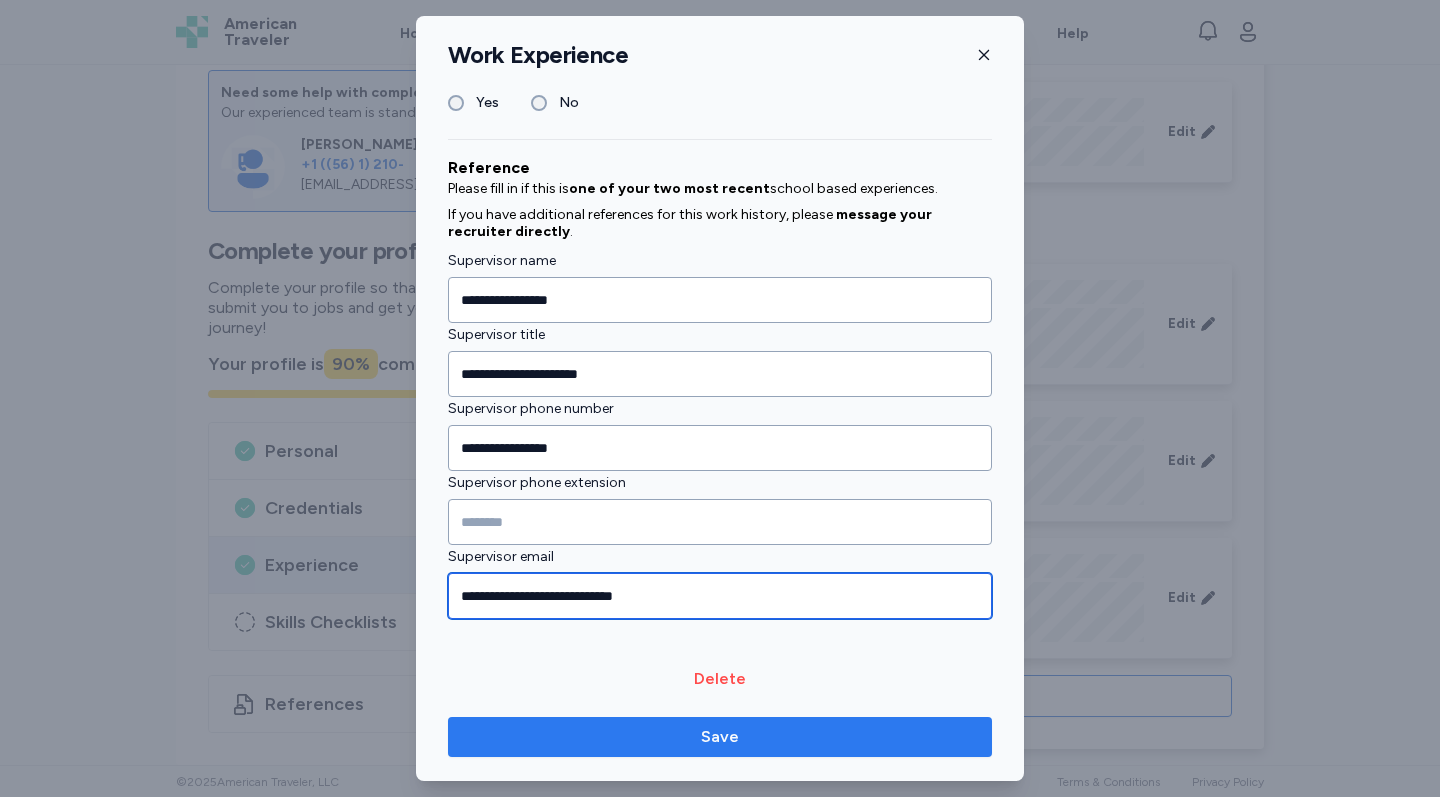 type on "**********" 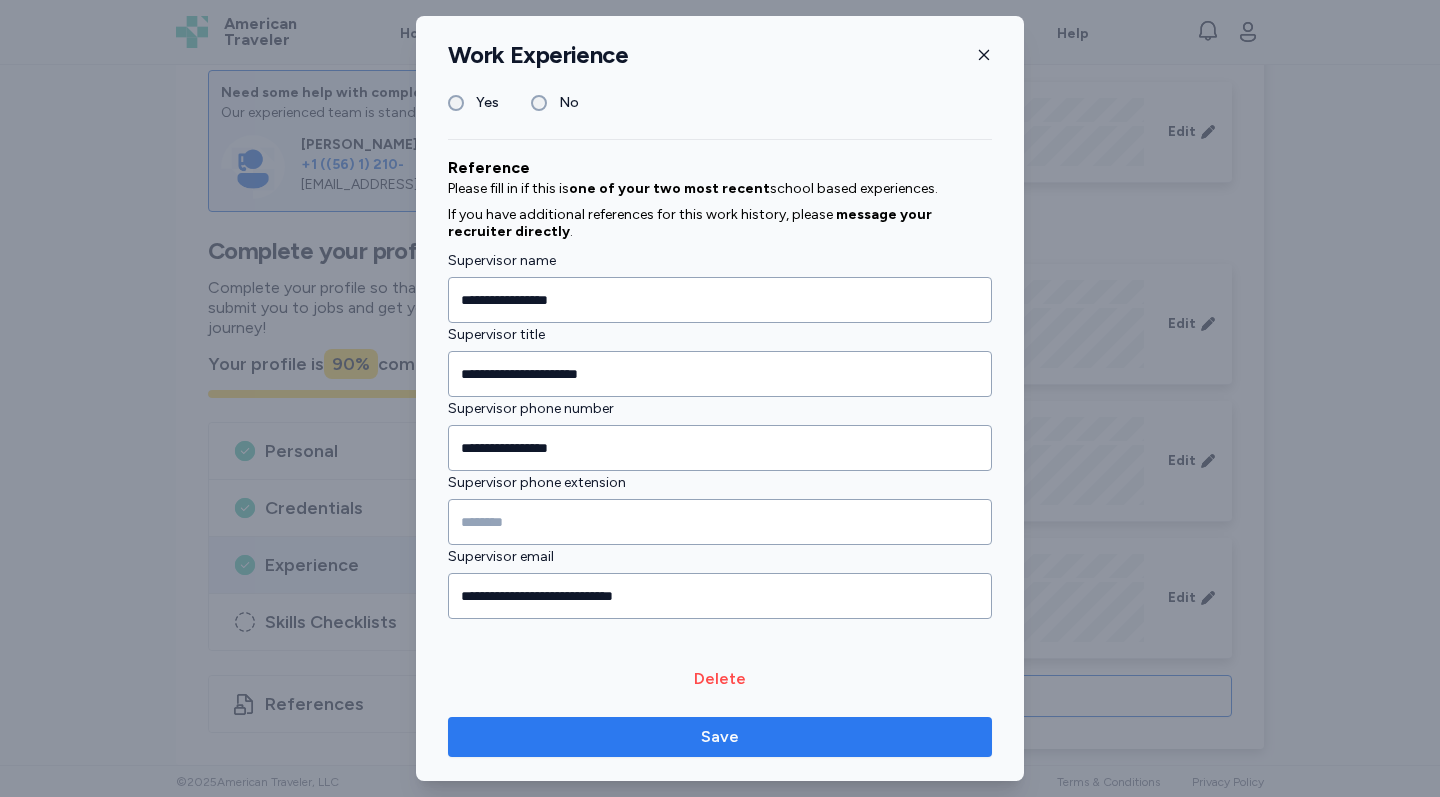 click on "Save" at bounding box center (720, 737) 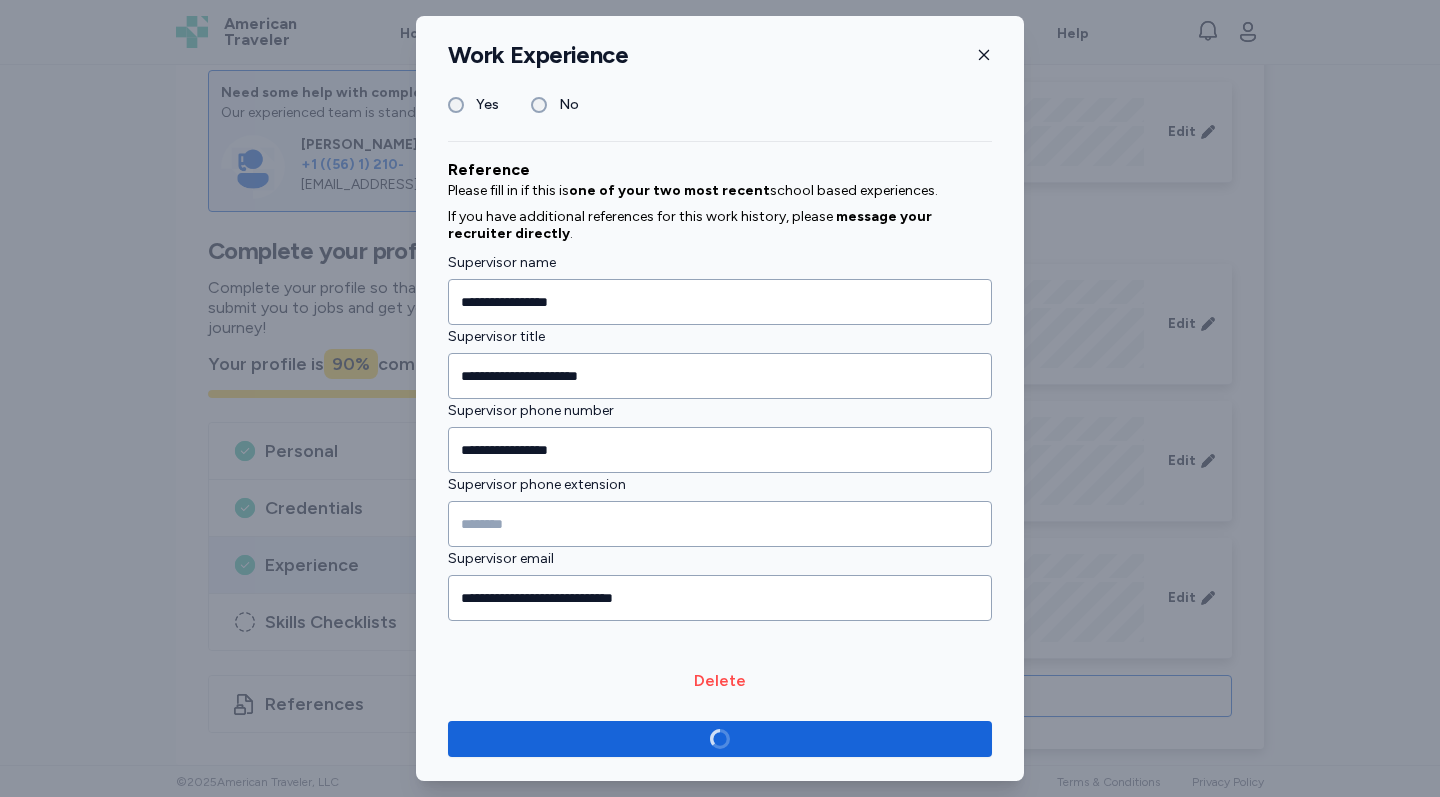 scroll, scrollTop: 1171, scrollLeft: 0, axis: vertical 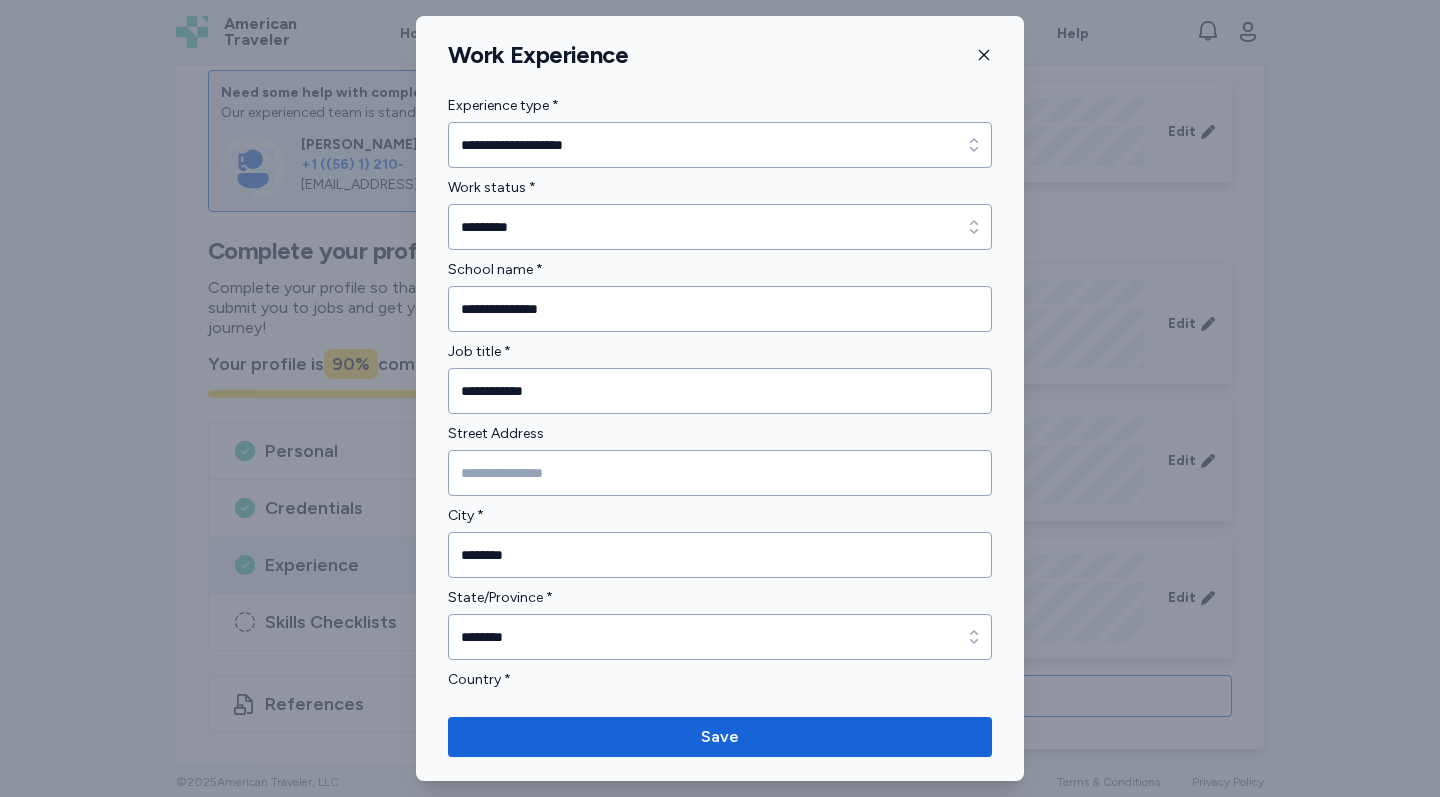 click at bounding box center (984, 55) 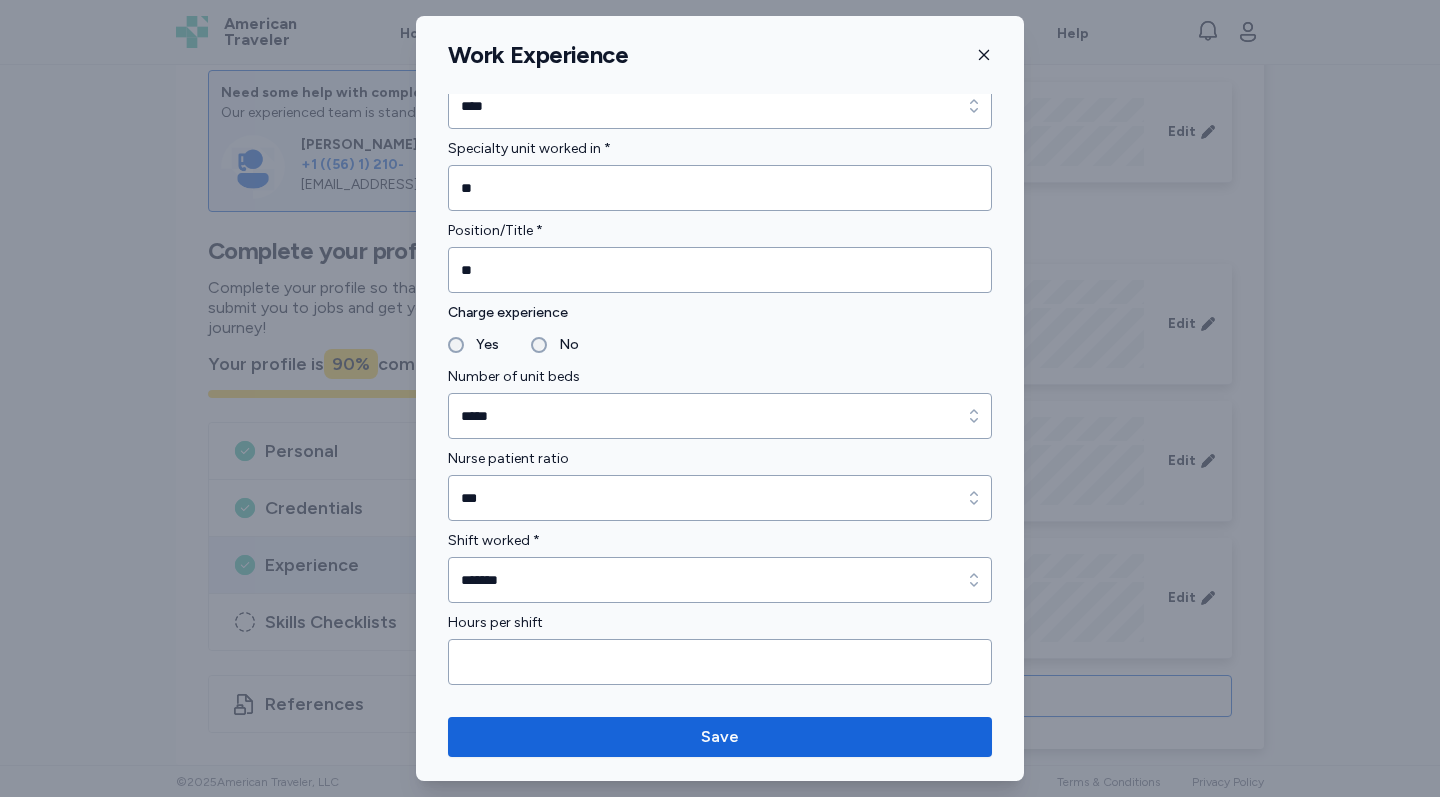 scroll, scrollTop: 1095, scrollLeft: 0, axis: vertical 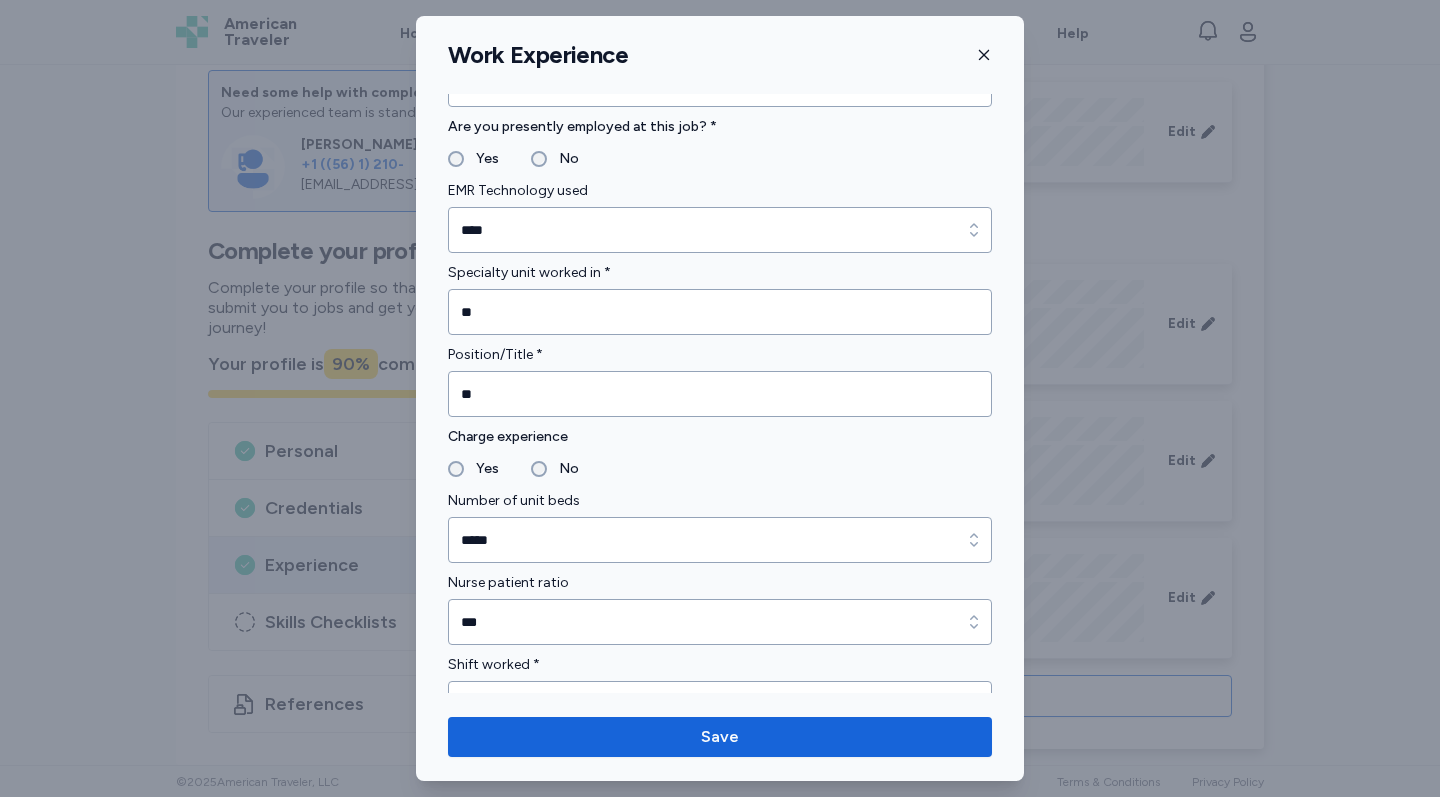 click 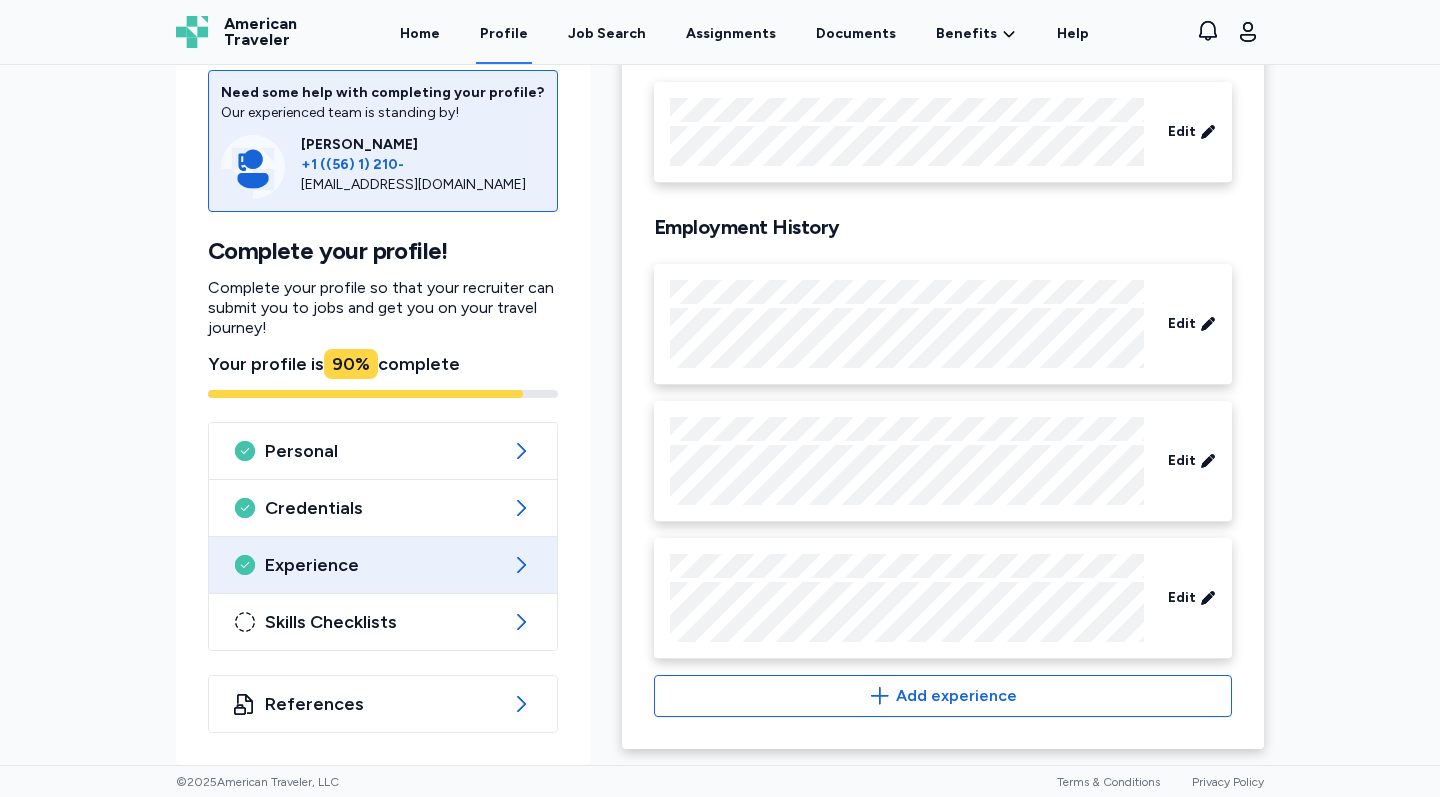 scroll, scrollTop: 0, scrollLeft: 0, axis: both 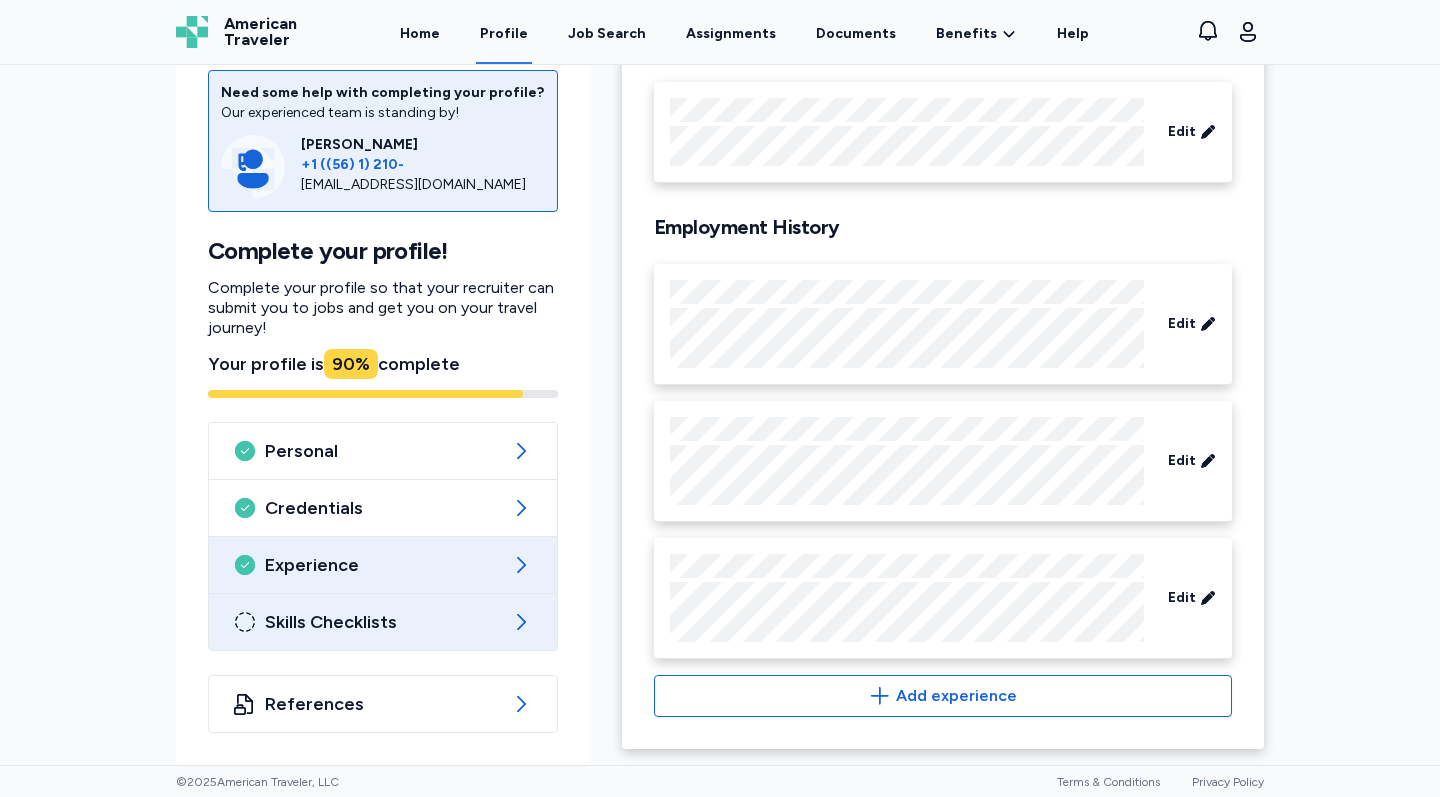 click on "Skills Checklists" at bounding box center (383, 622) 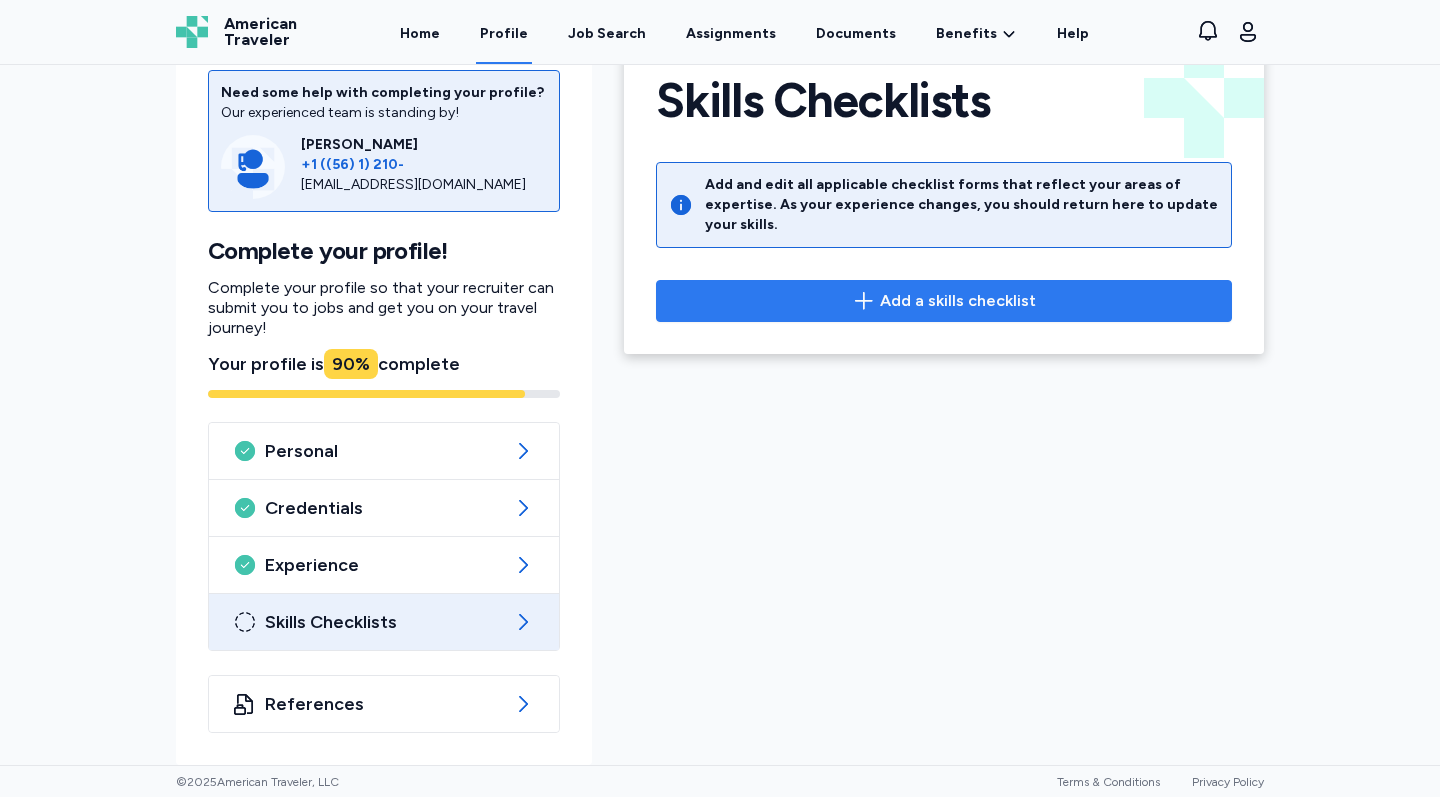 click on "Add a skills checklist" at bounding box center [958, 301] 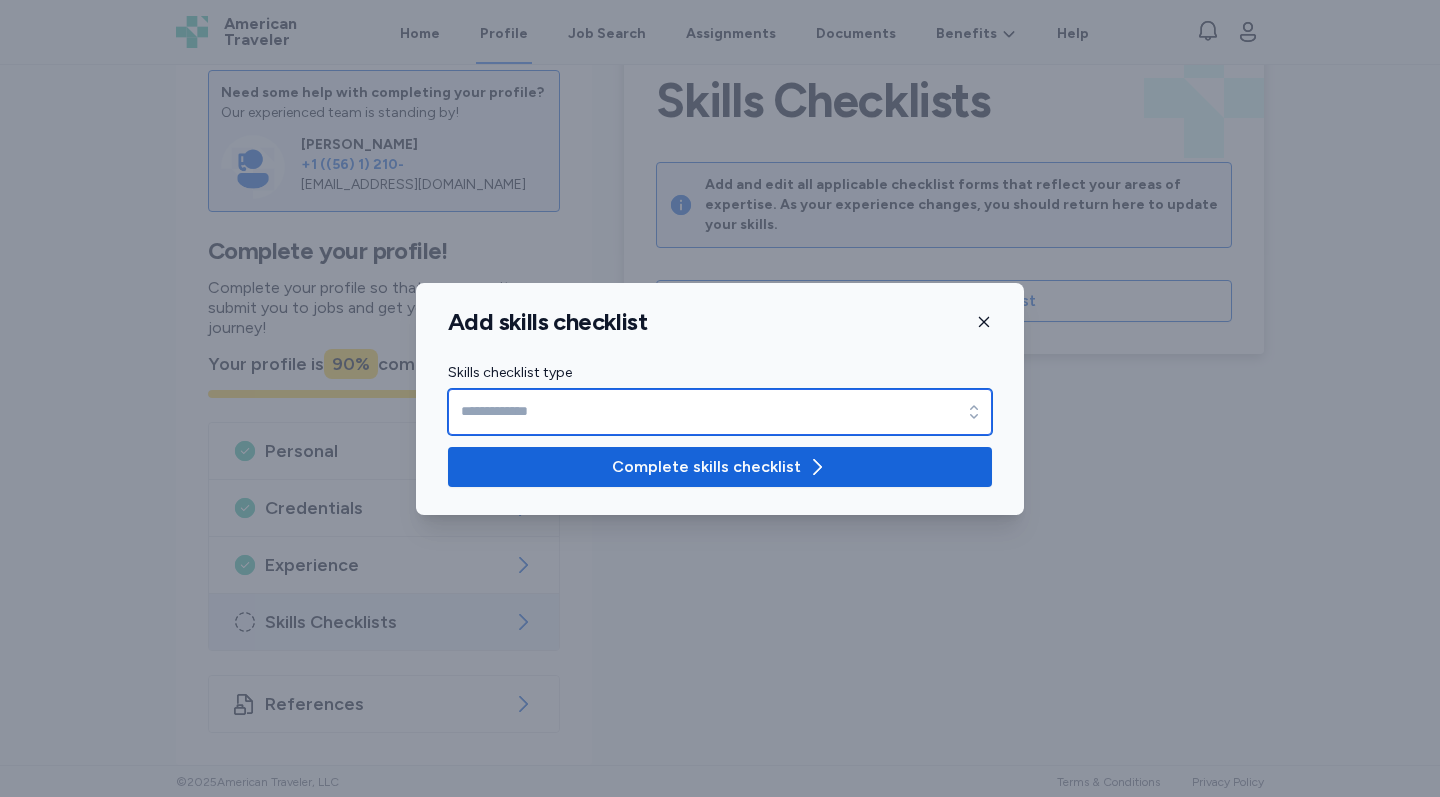 click on "Skills checklist type" at bounding box center (720, 412) 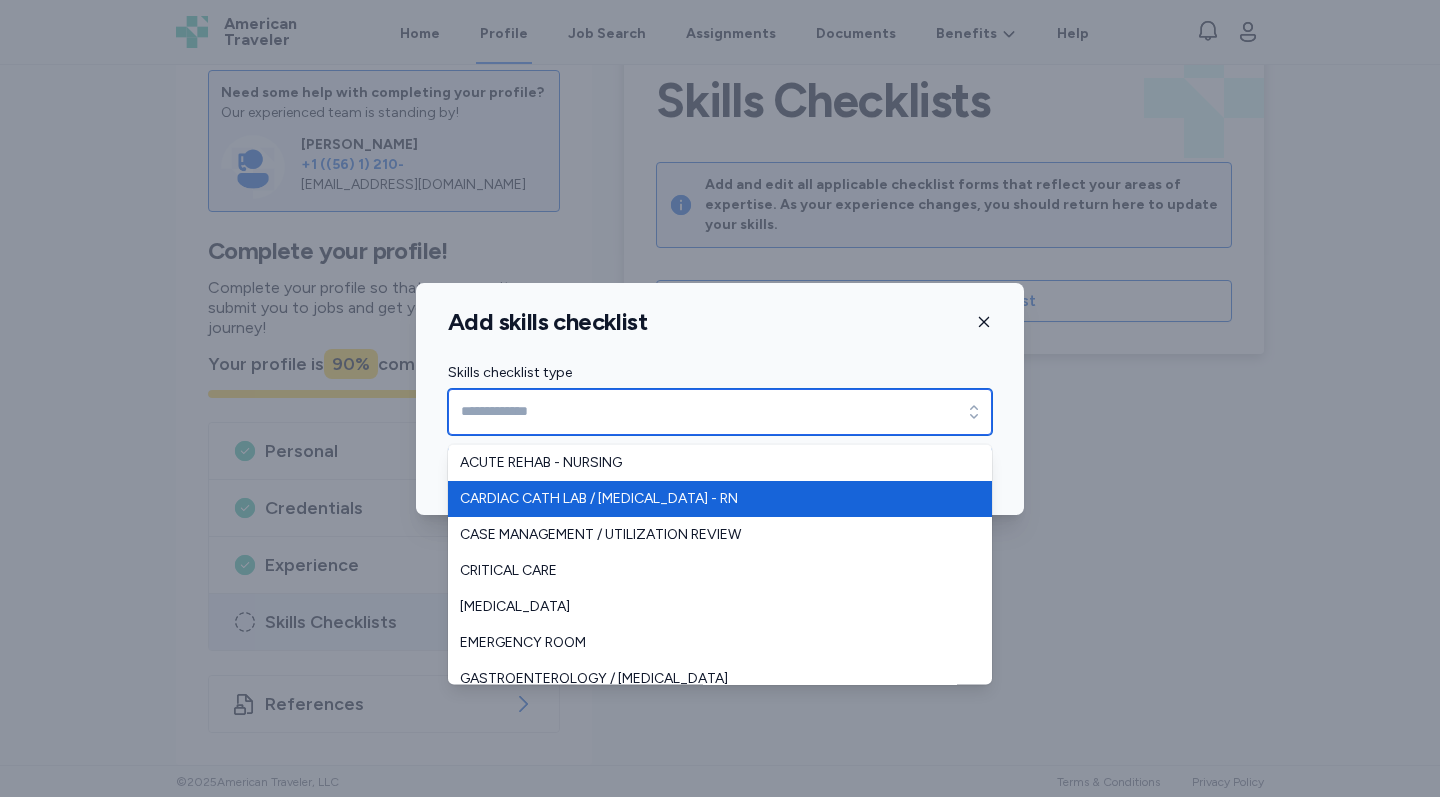 scroll, scrollTop: 0, scrollLeft: 0, axis: both 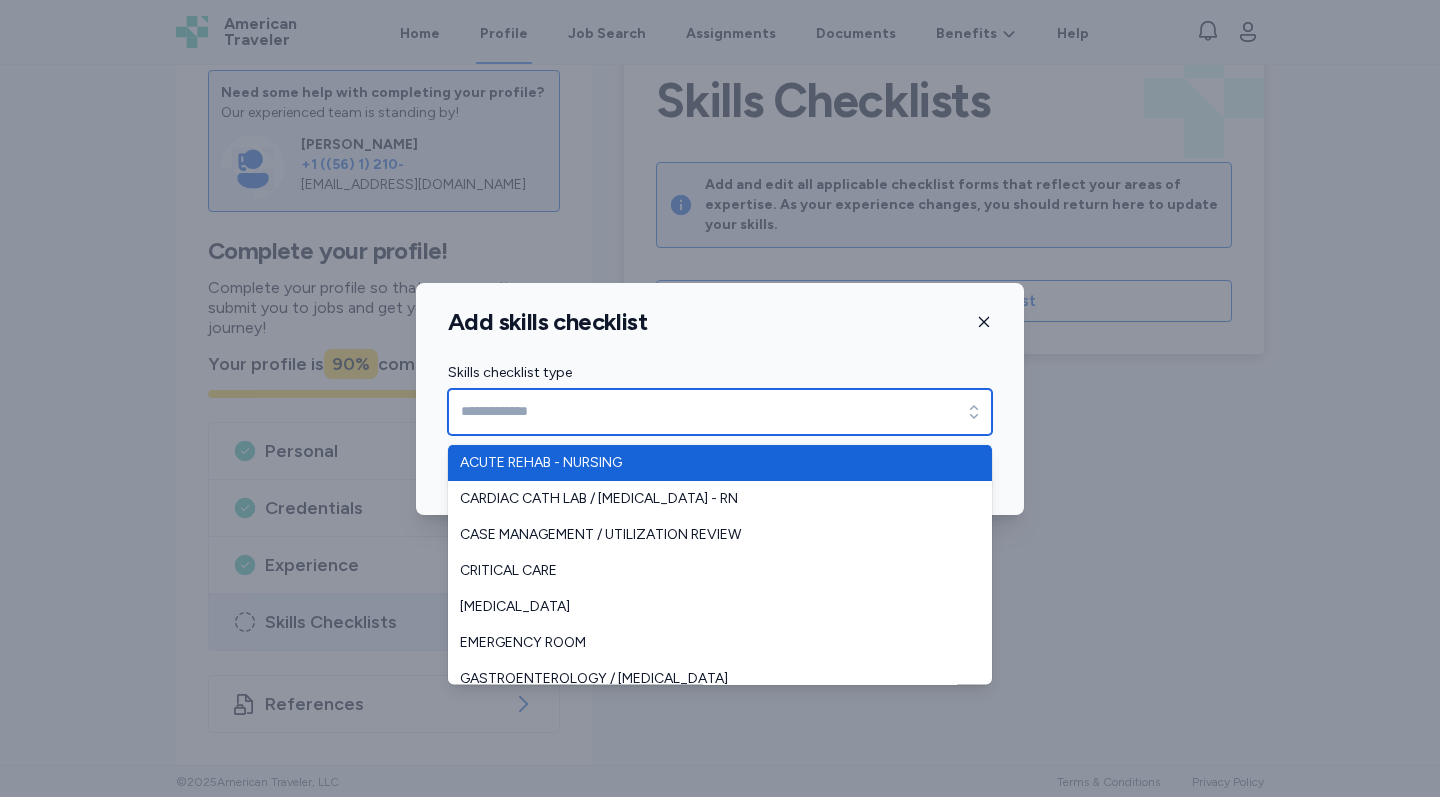 type on "**********" 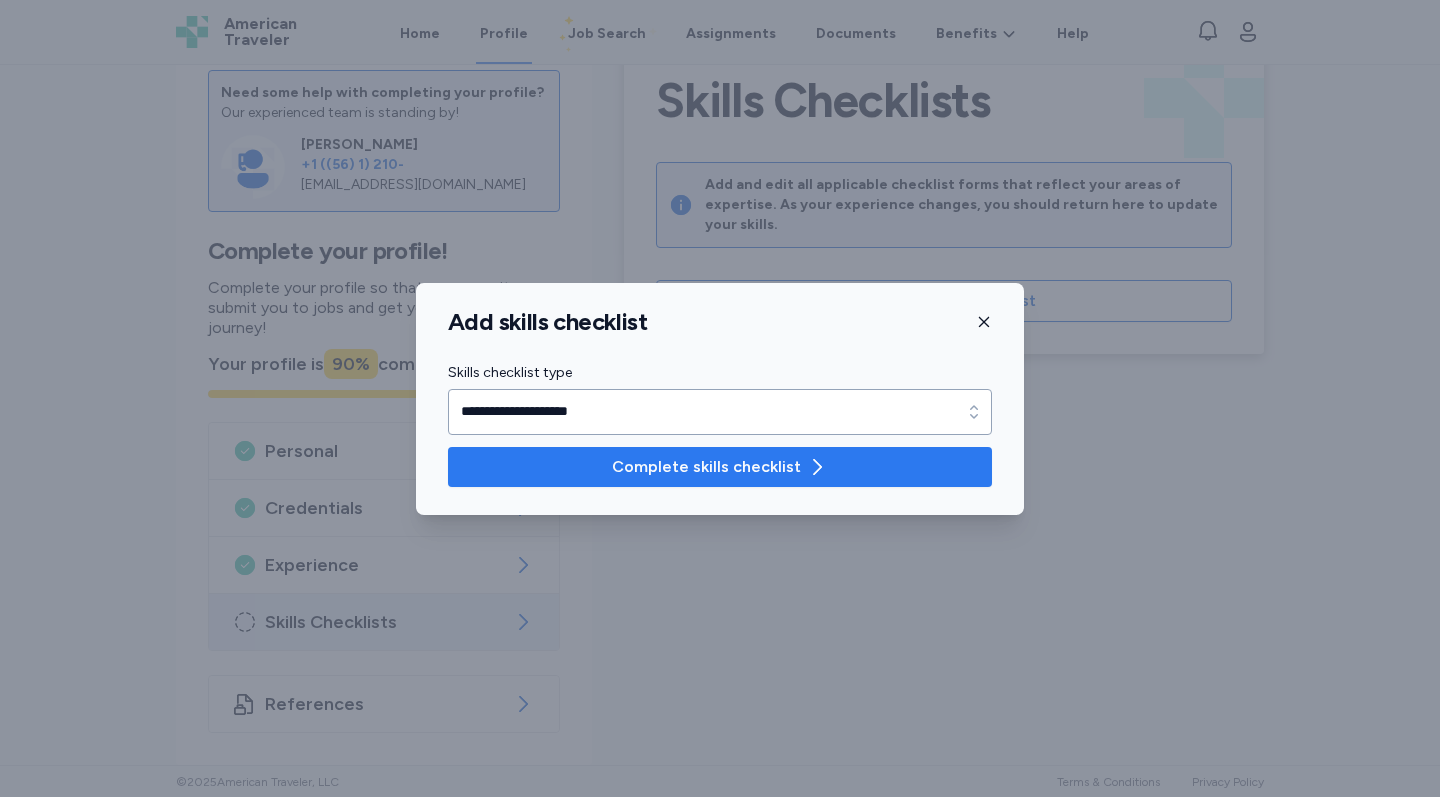 click on "Complete skills checklist" at bounding box center (706, 467) 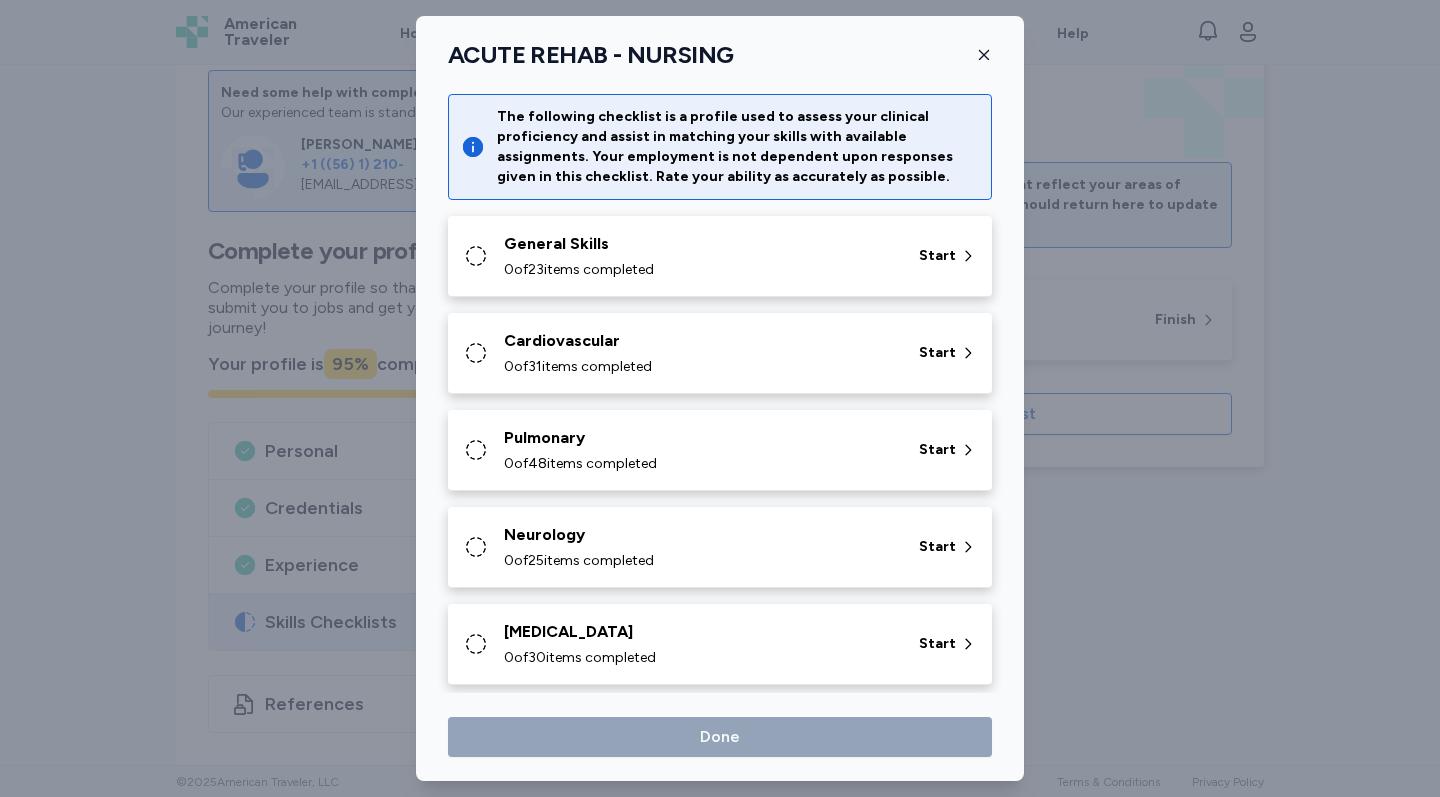 click 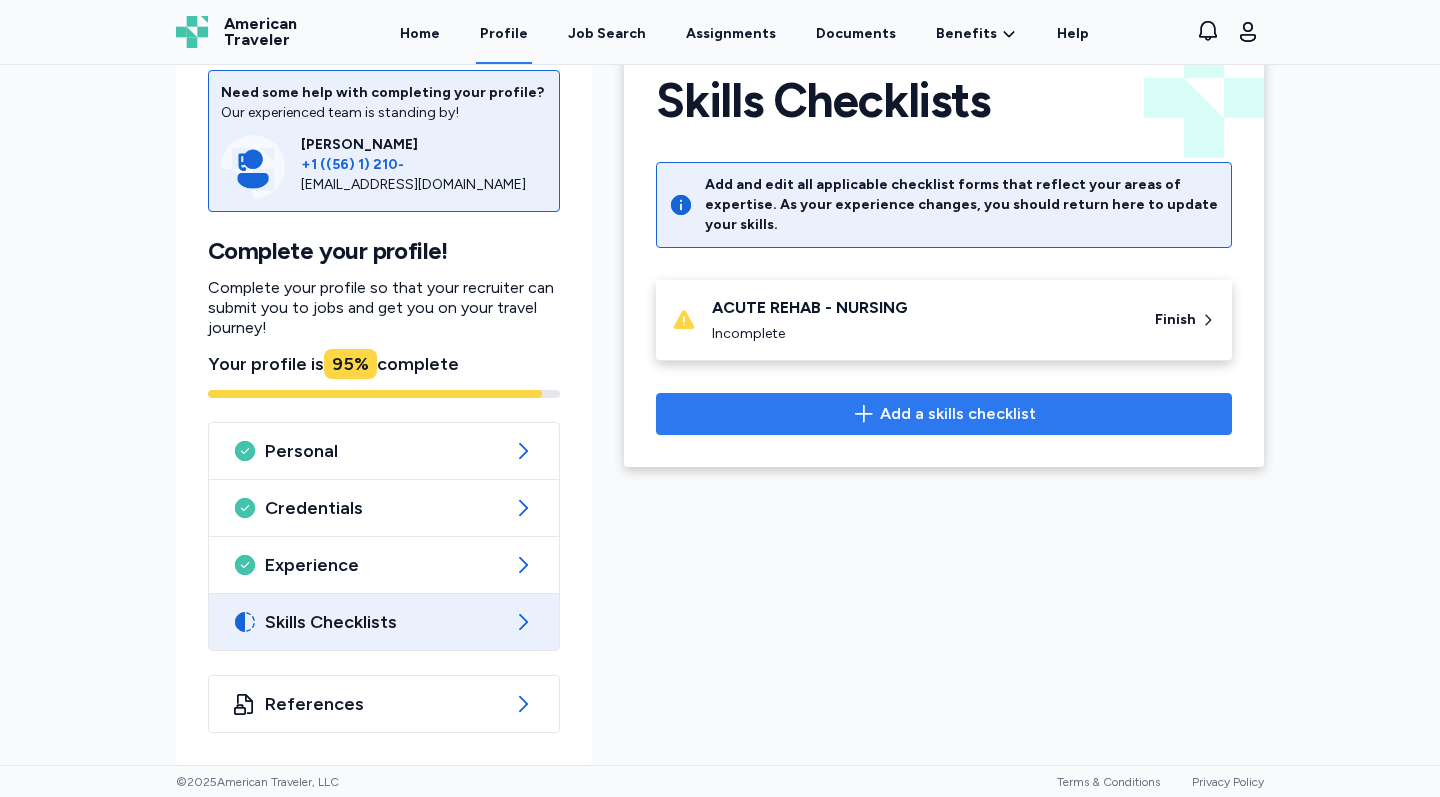 click on "Add a skills checklist" at bounding box center [944, 414] 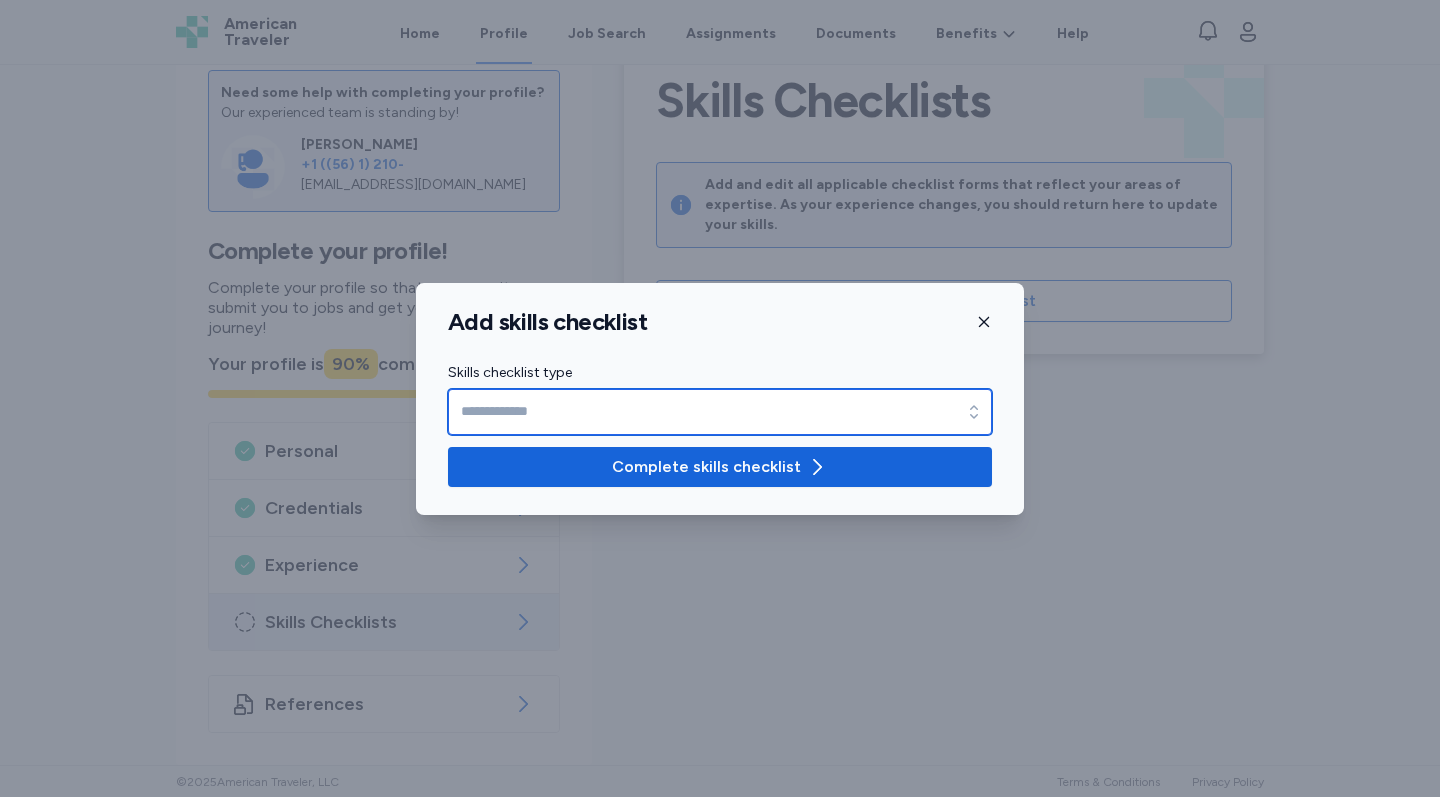 click on "Skills checklist type" at bounding box center [720, 412] 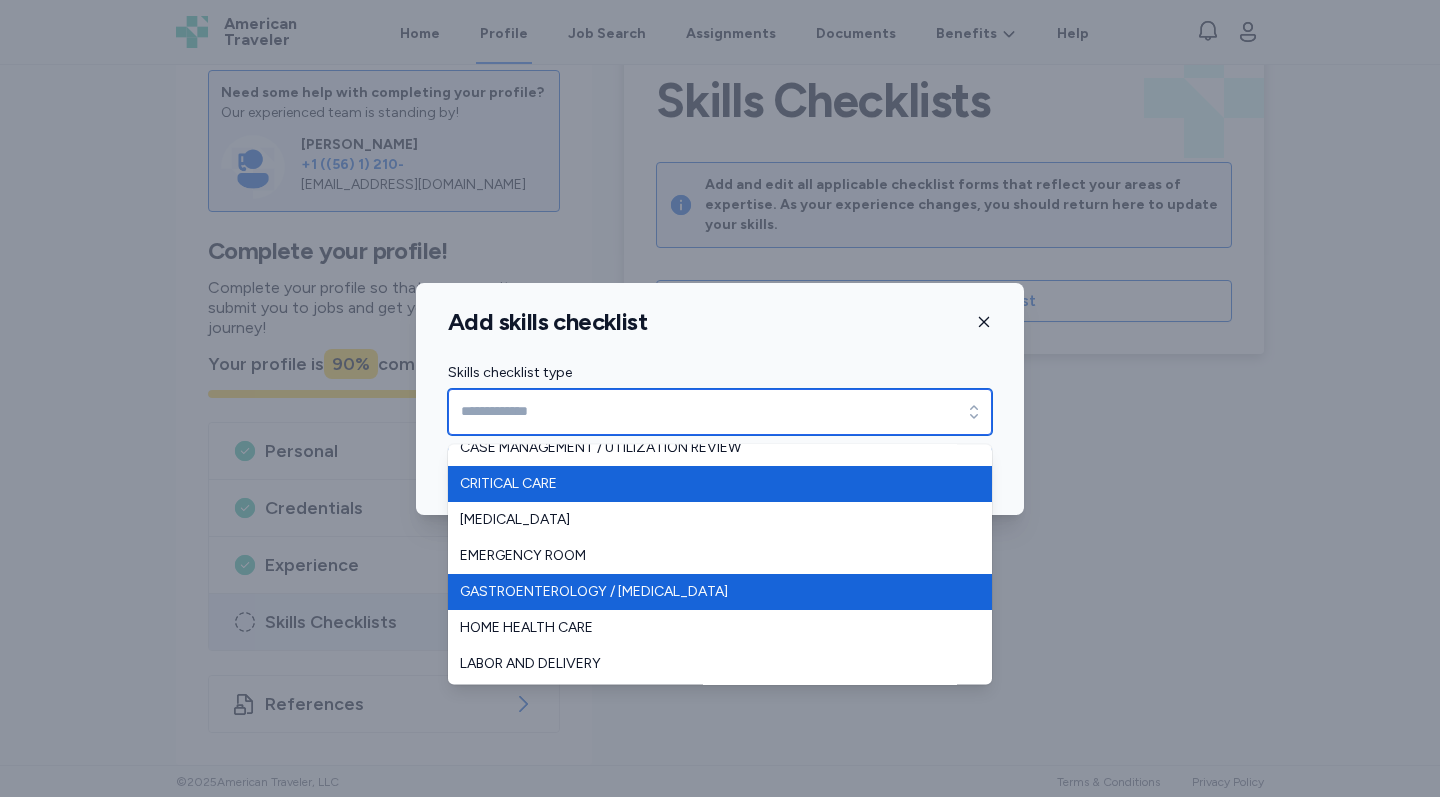 scroll, scrollTop: 95, scrollLeft: 0, axis: vertical 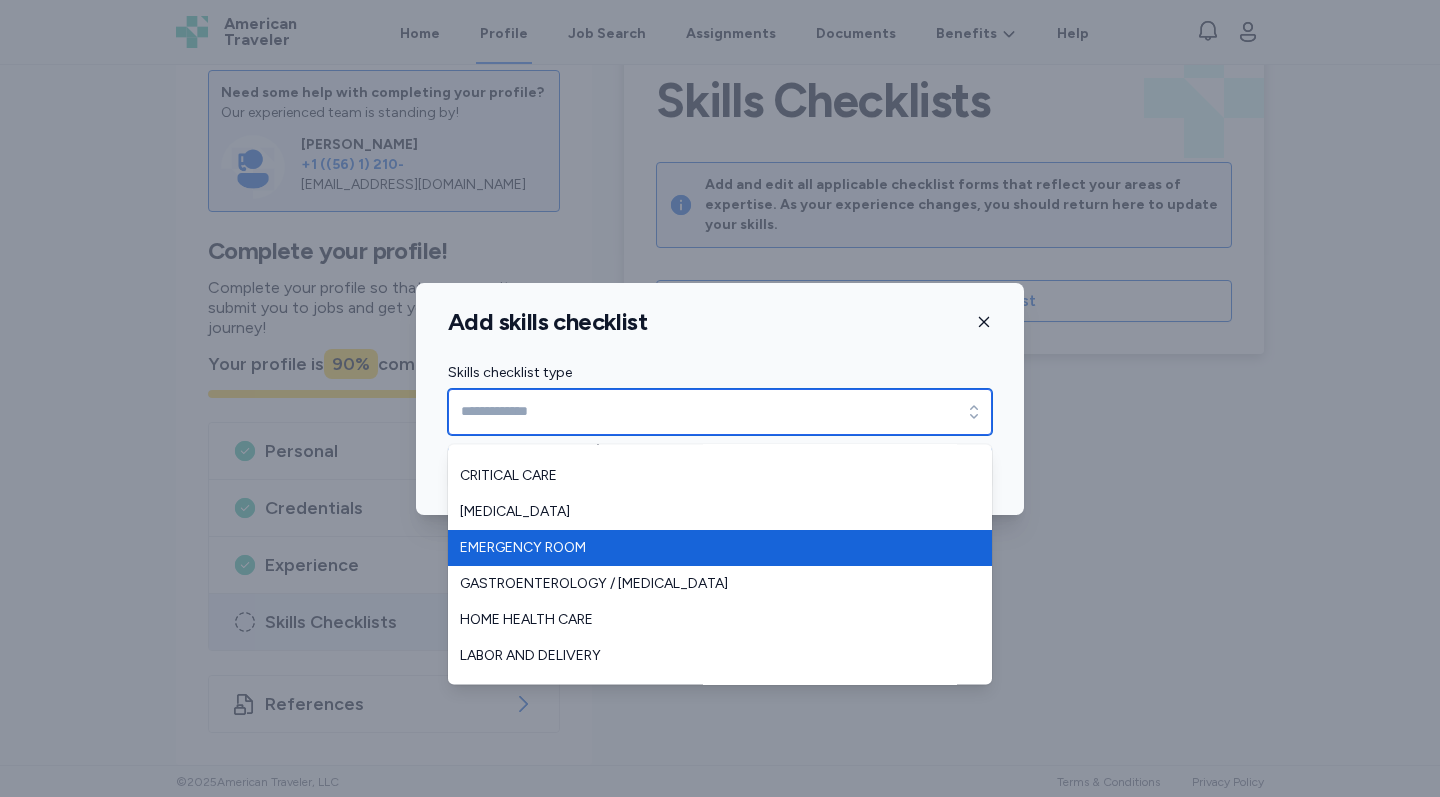type on "**********" 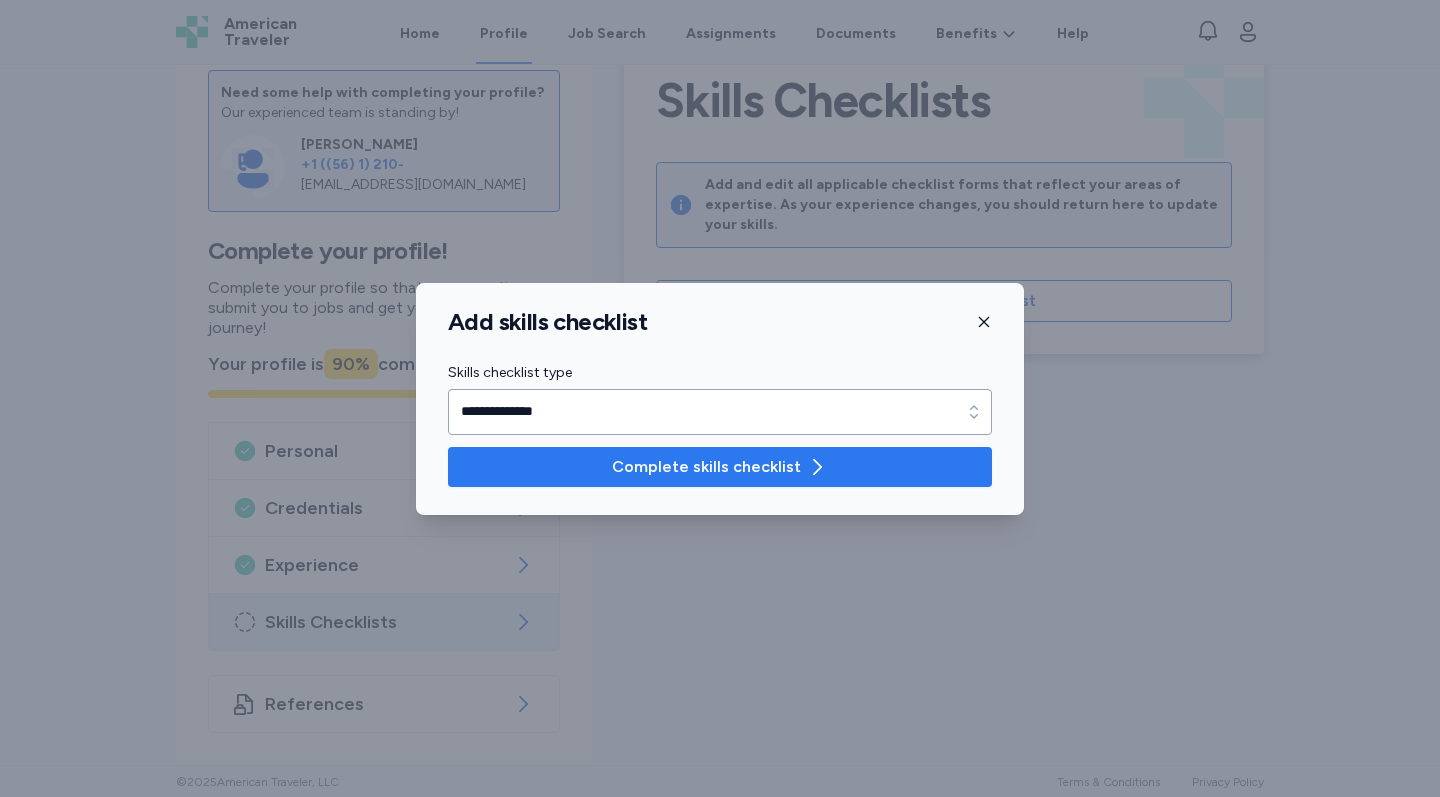 click on "Complete skills checklist" at bounding box center (706, 467) 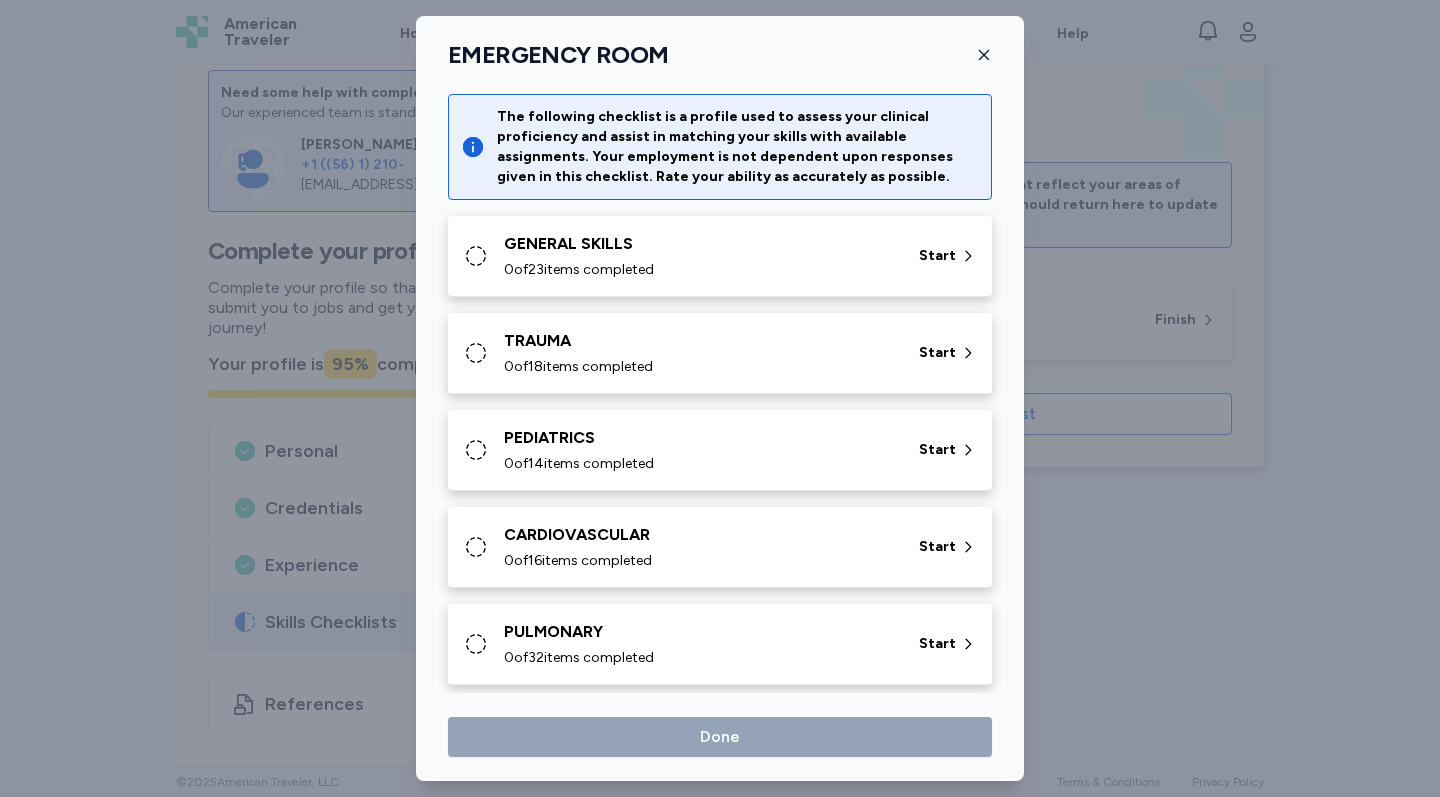 click on "0  of  23  items completed" at bounding box center [699, 270] 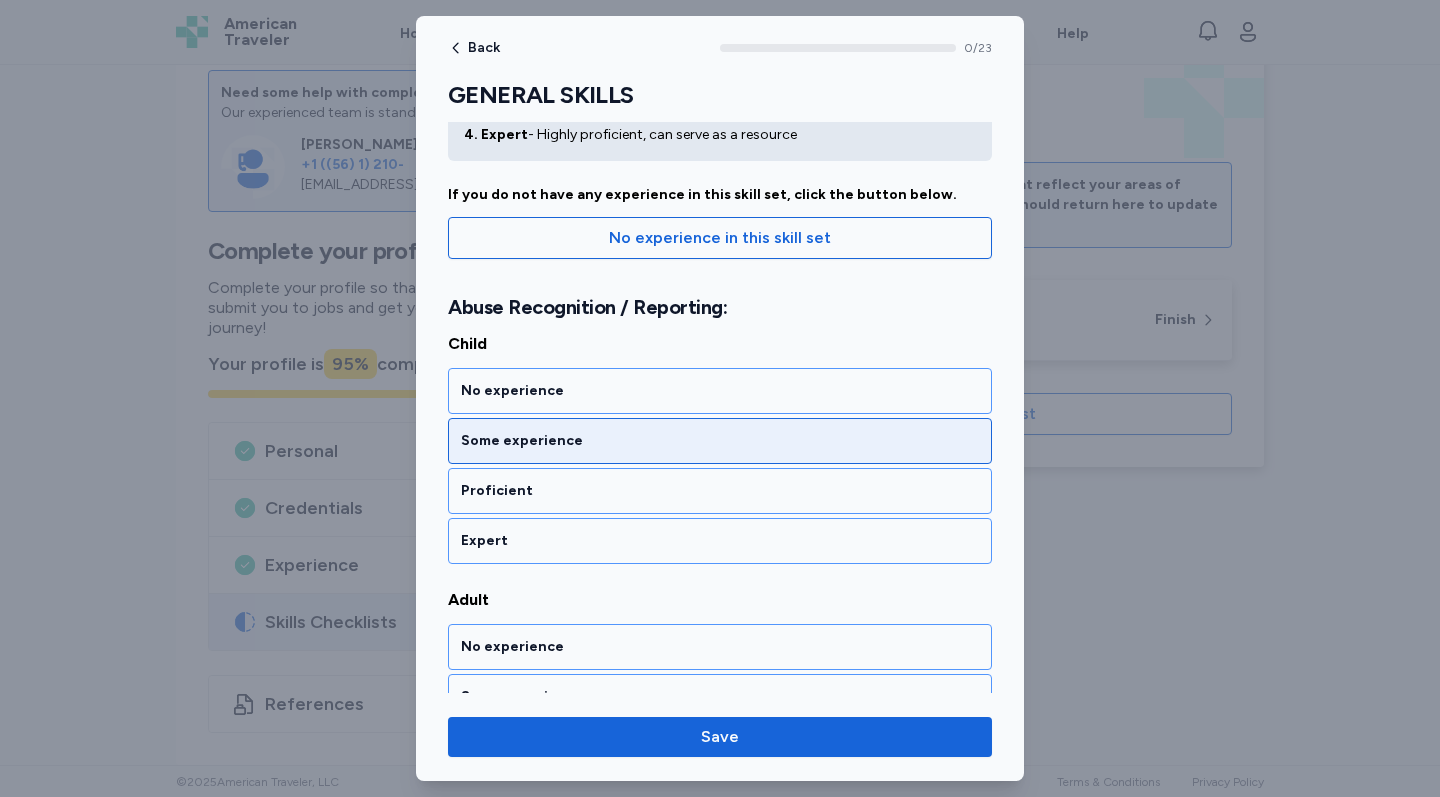 scroll, scrollTop: 158, scrollLeft: 0, axis: vertical 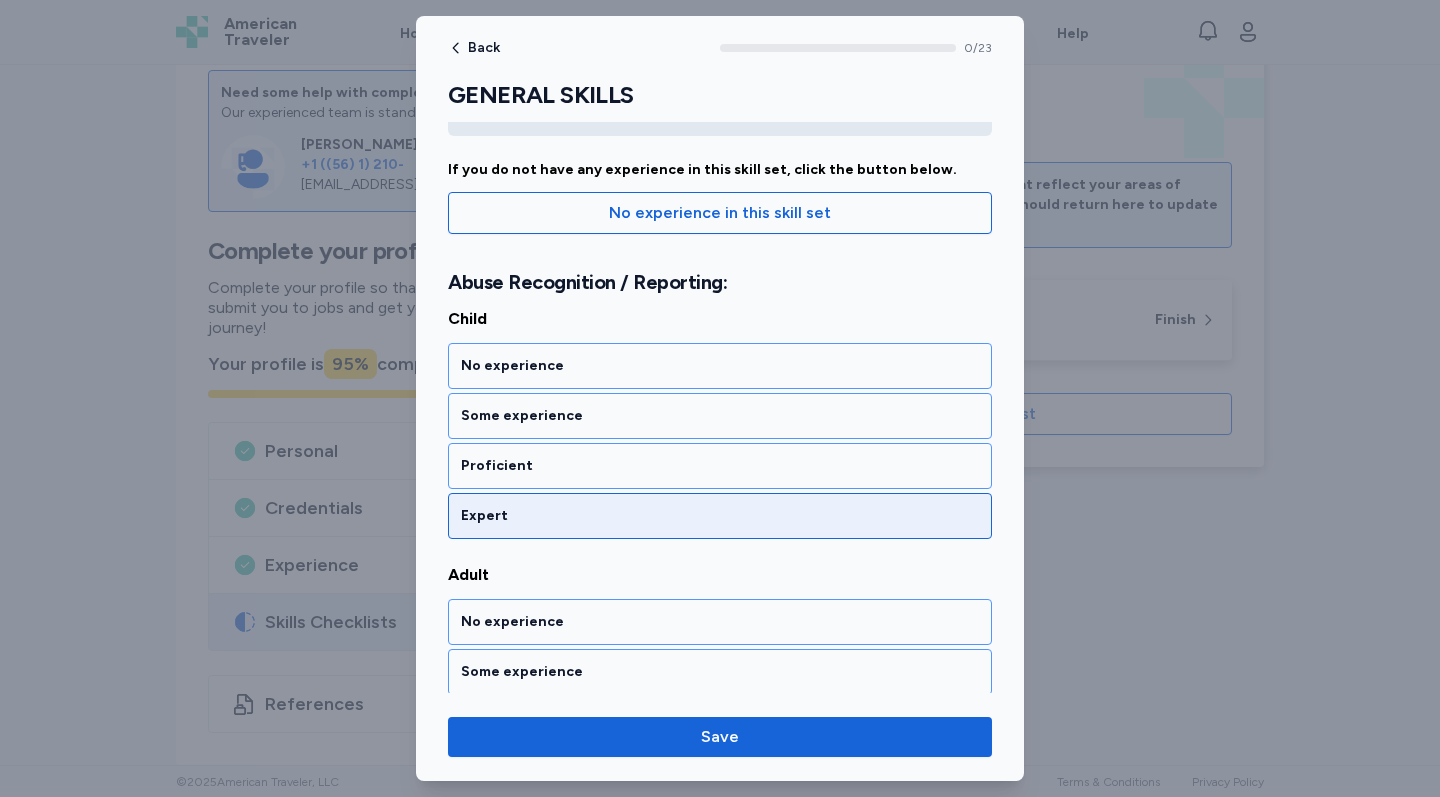 click on "Expert" at bounding box center (720, 516) 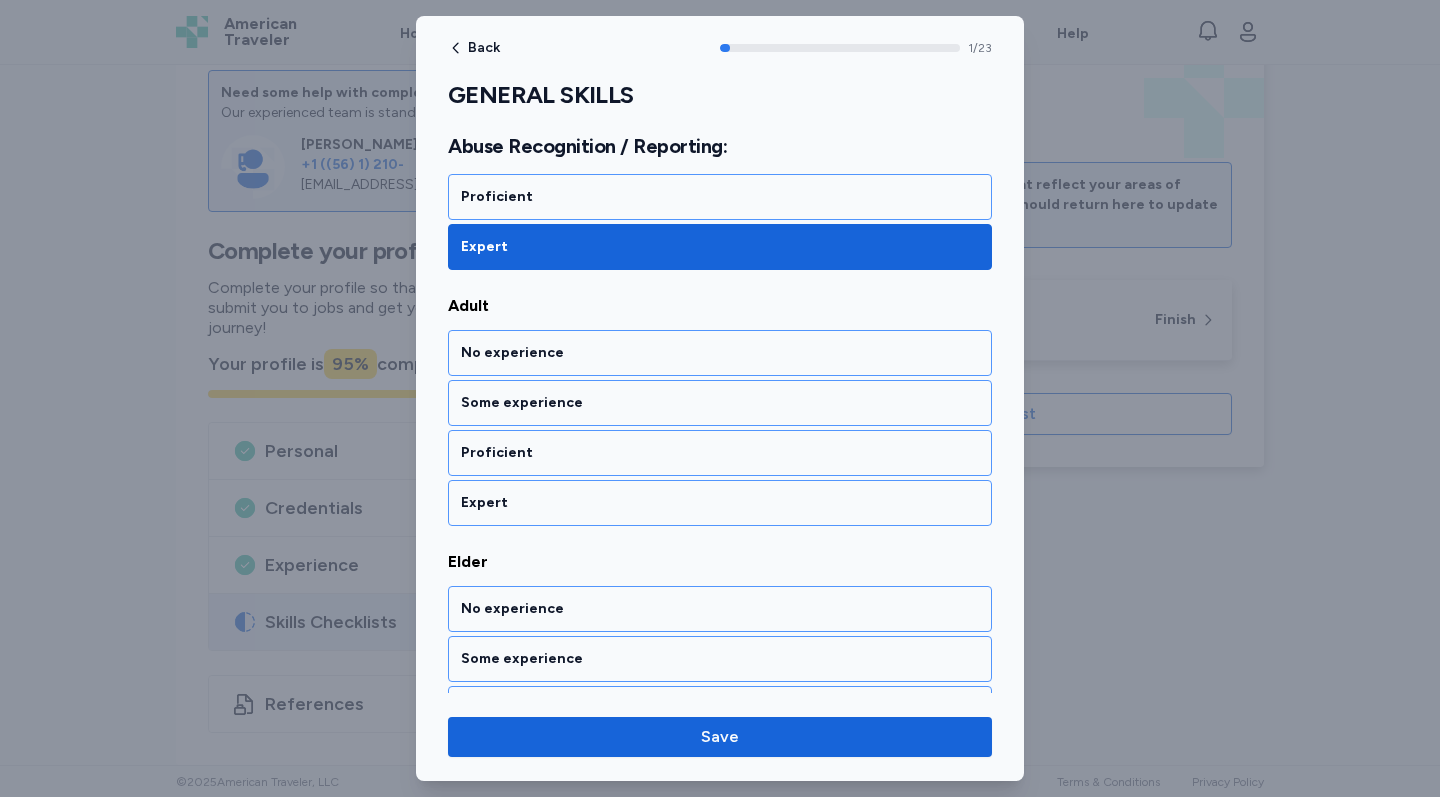 click on "Expert" at bounding box center (720, 503) 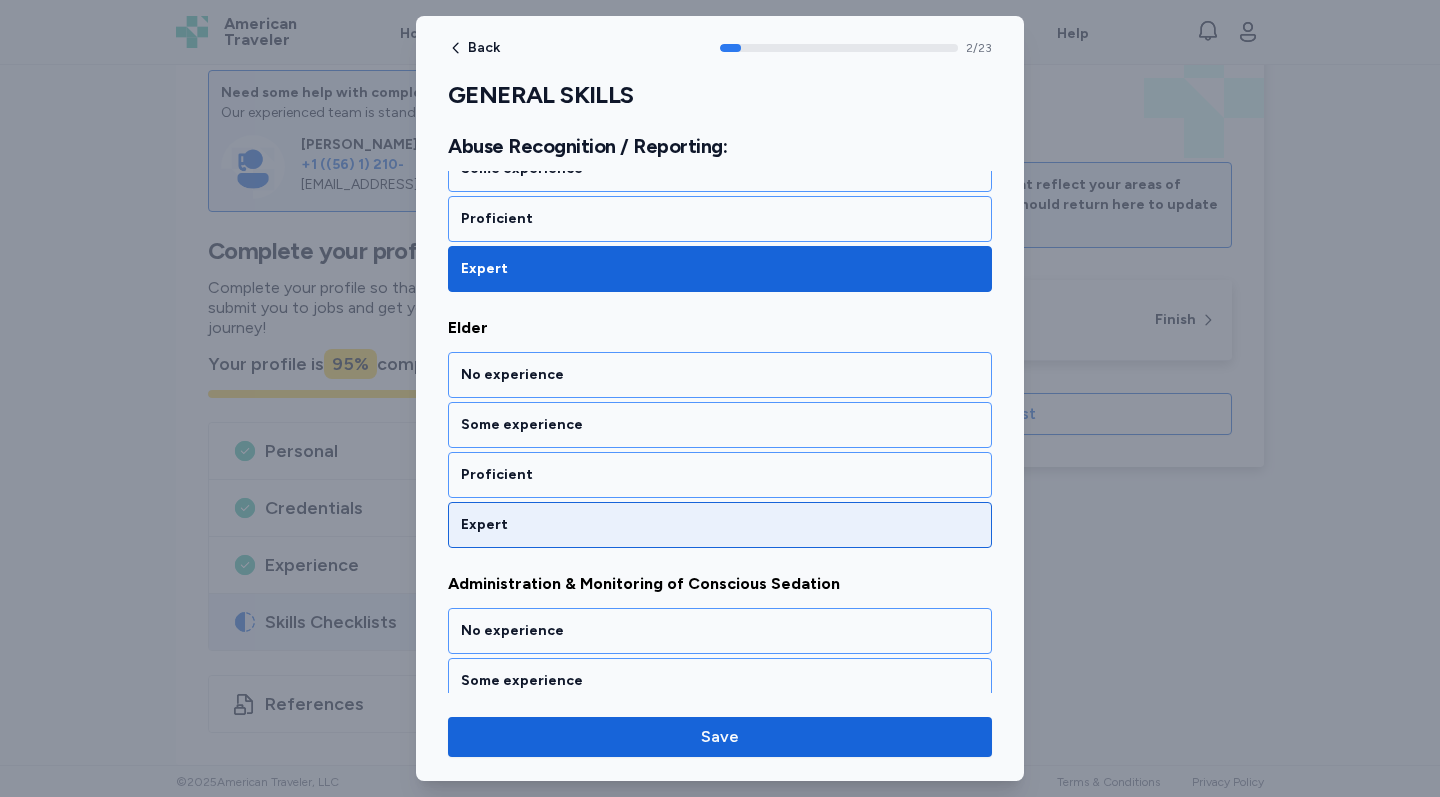 click on "Expert" at bounding box center [720, 525] 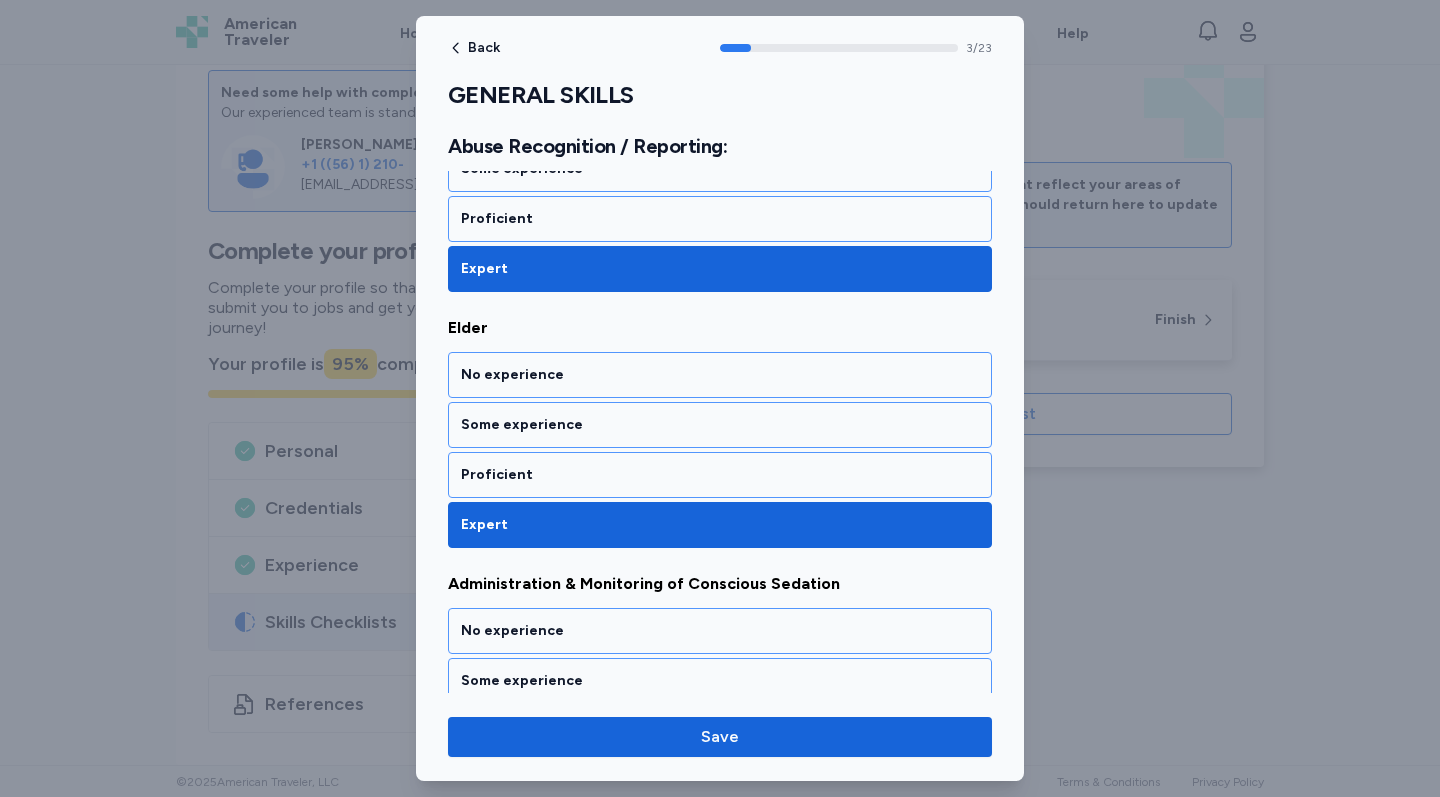 scroll, scrollTop: 917, scrollLeft: 0, axis: vertical 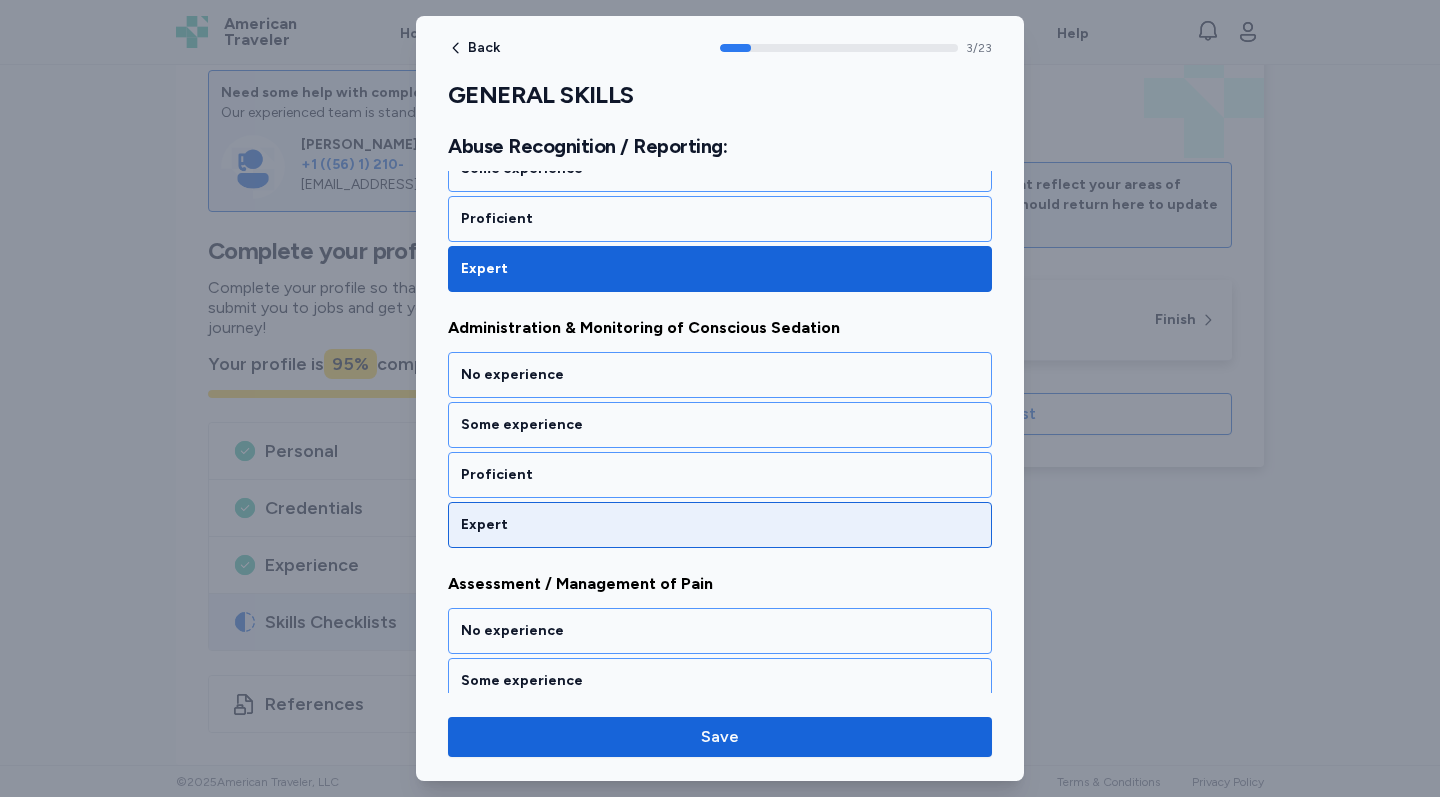 click on "Expert" at bounding box center (720, 525) 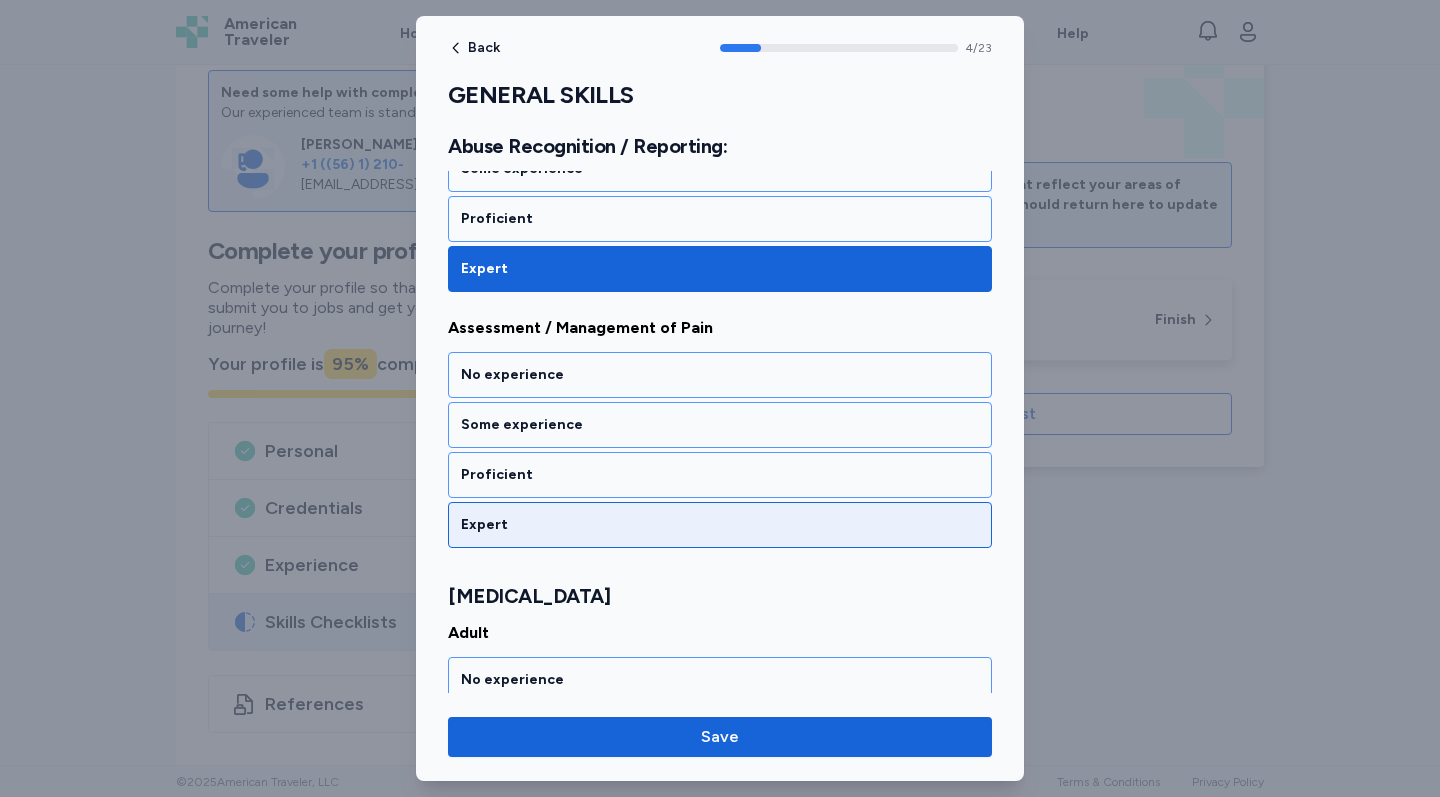 click on "Expert" at bounding box center [720, 525] 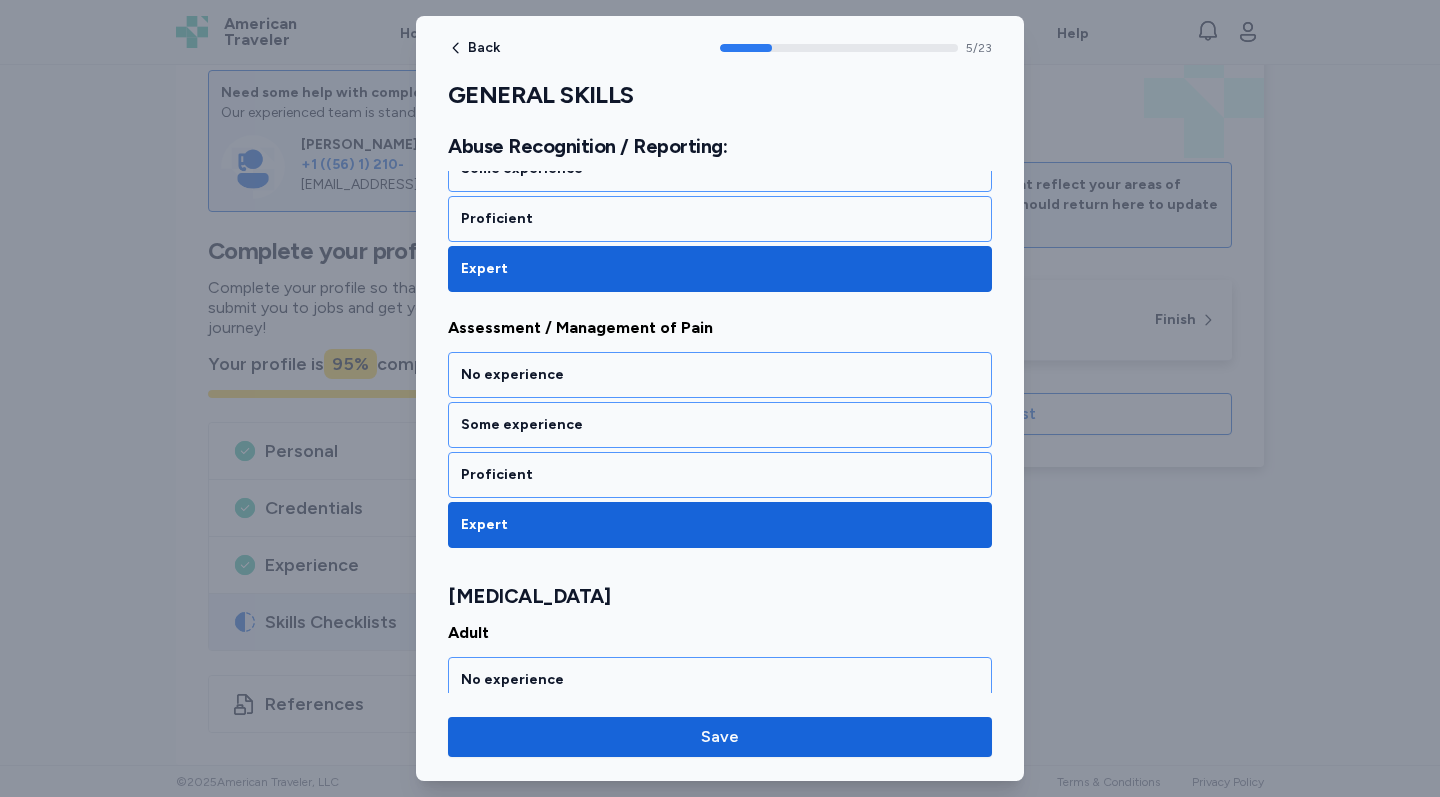 scroll, scrollTop: 1478, scrollLeft: 0, axis: vertical 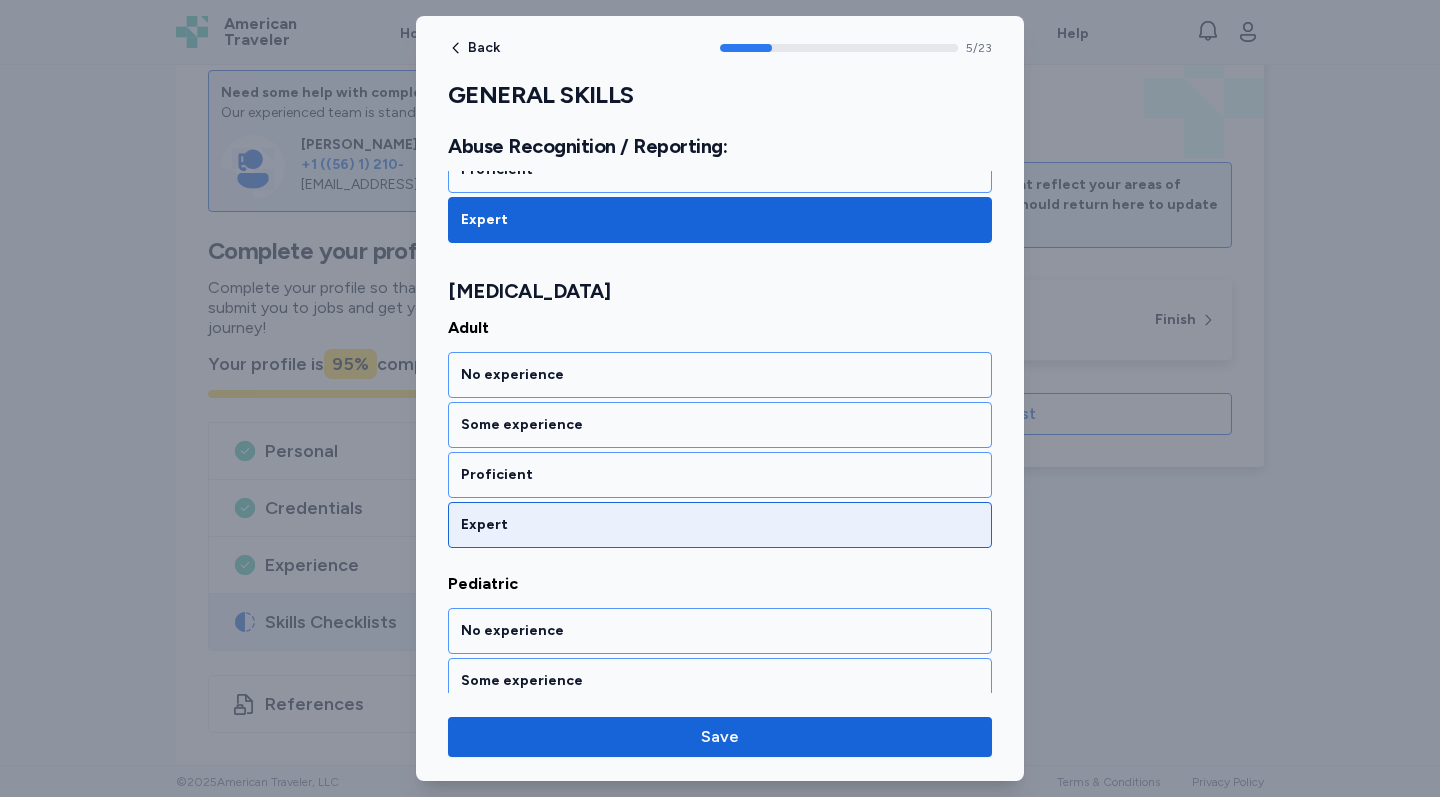 click on "Expert" at bounding box center (720, 525) 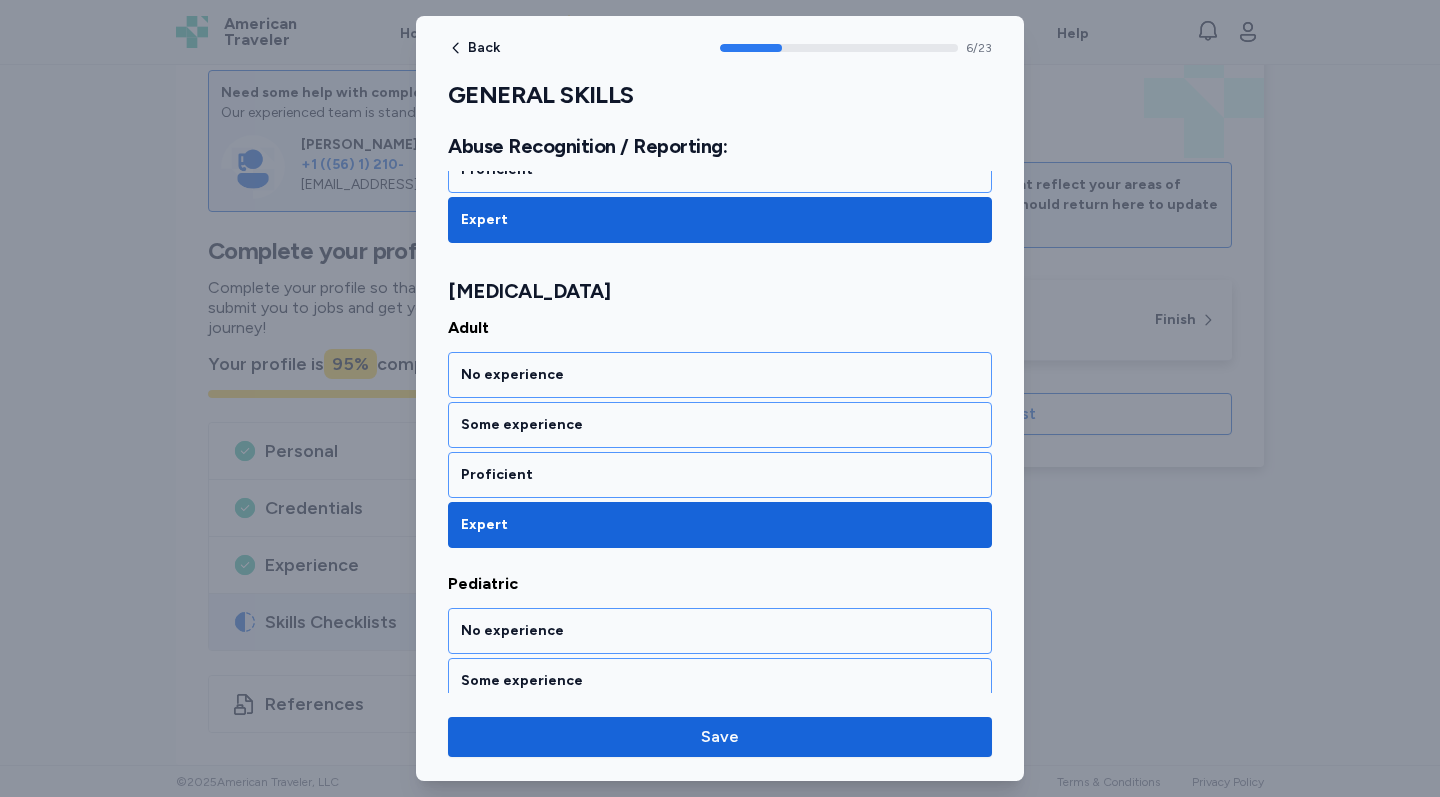 scroll, scrollTop: 1734, scrollLeft: 0, axis: vertical 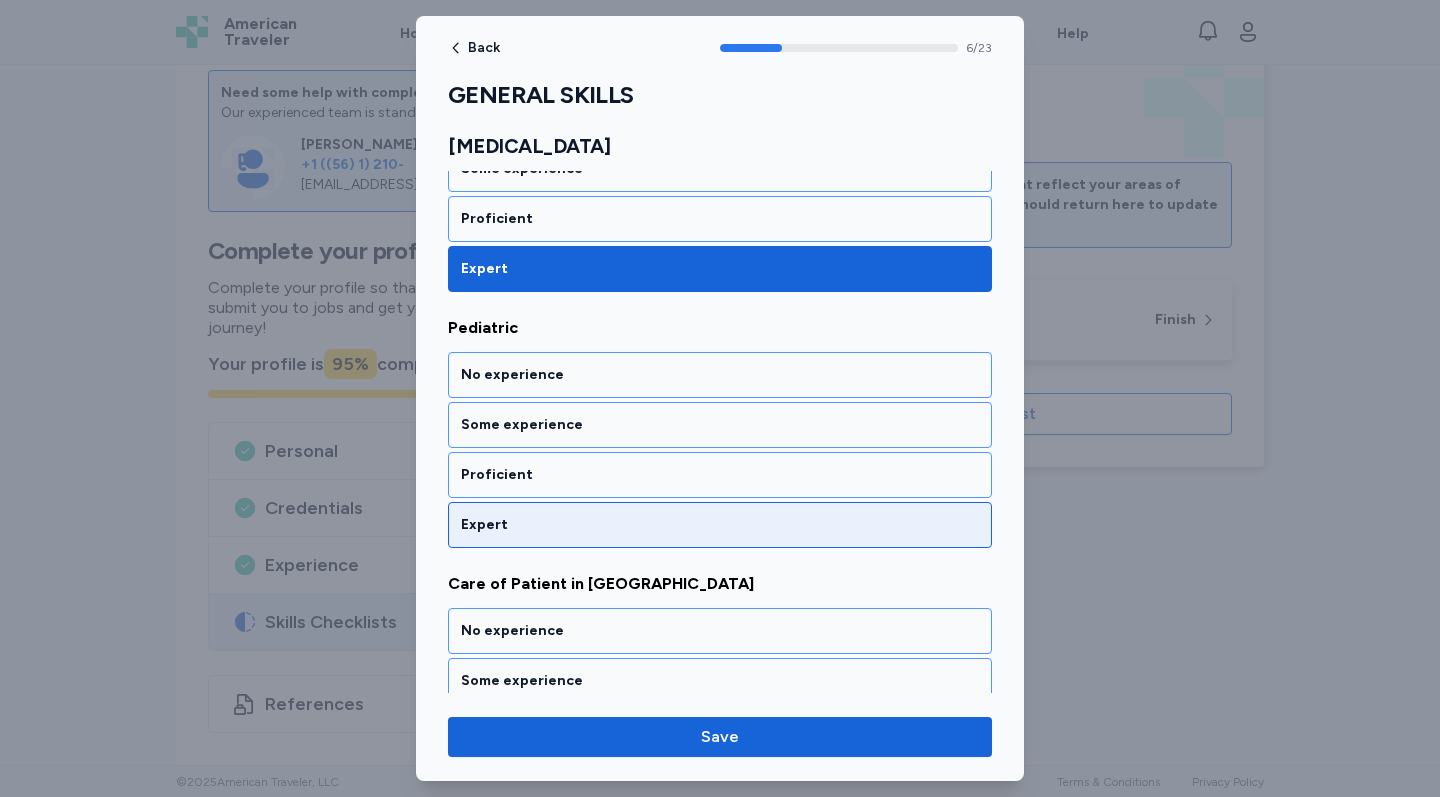 click on "Expert" at bounding box center (720, 525) 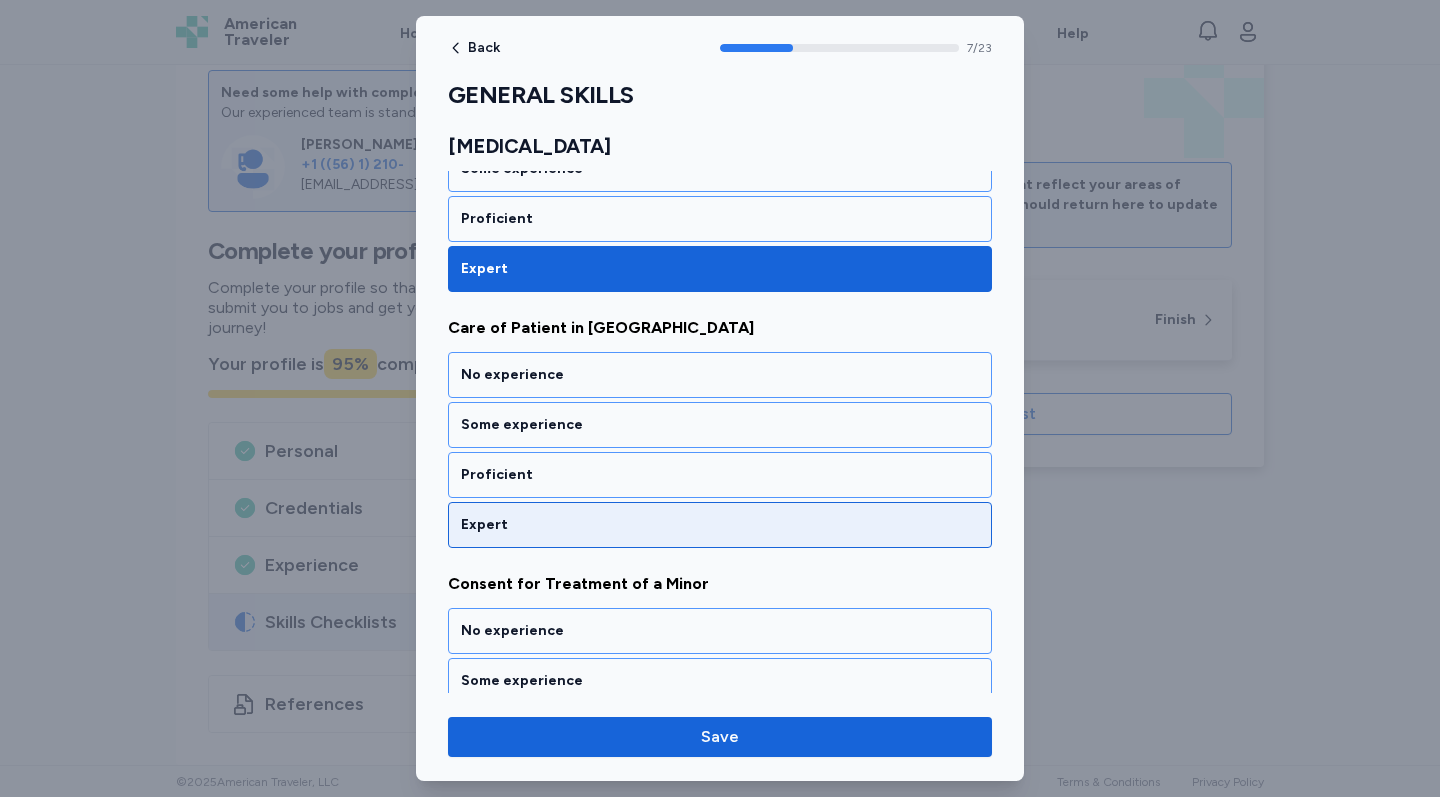 click on "Expert" at bounding box center [720, 525] 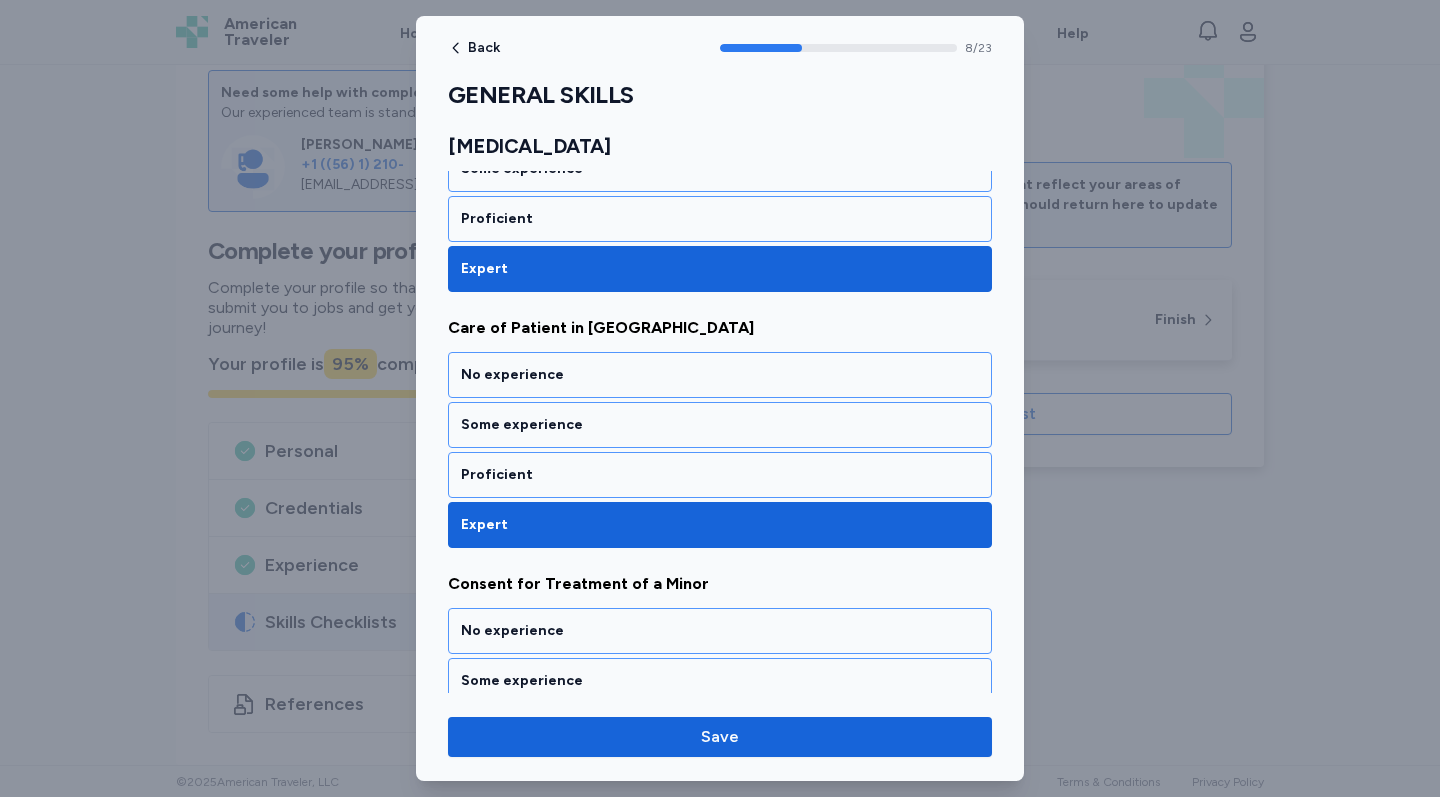 scroll, scrollTop: 2246, scrollLeft: 0, axis: vertical 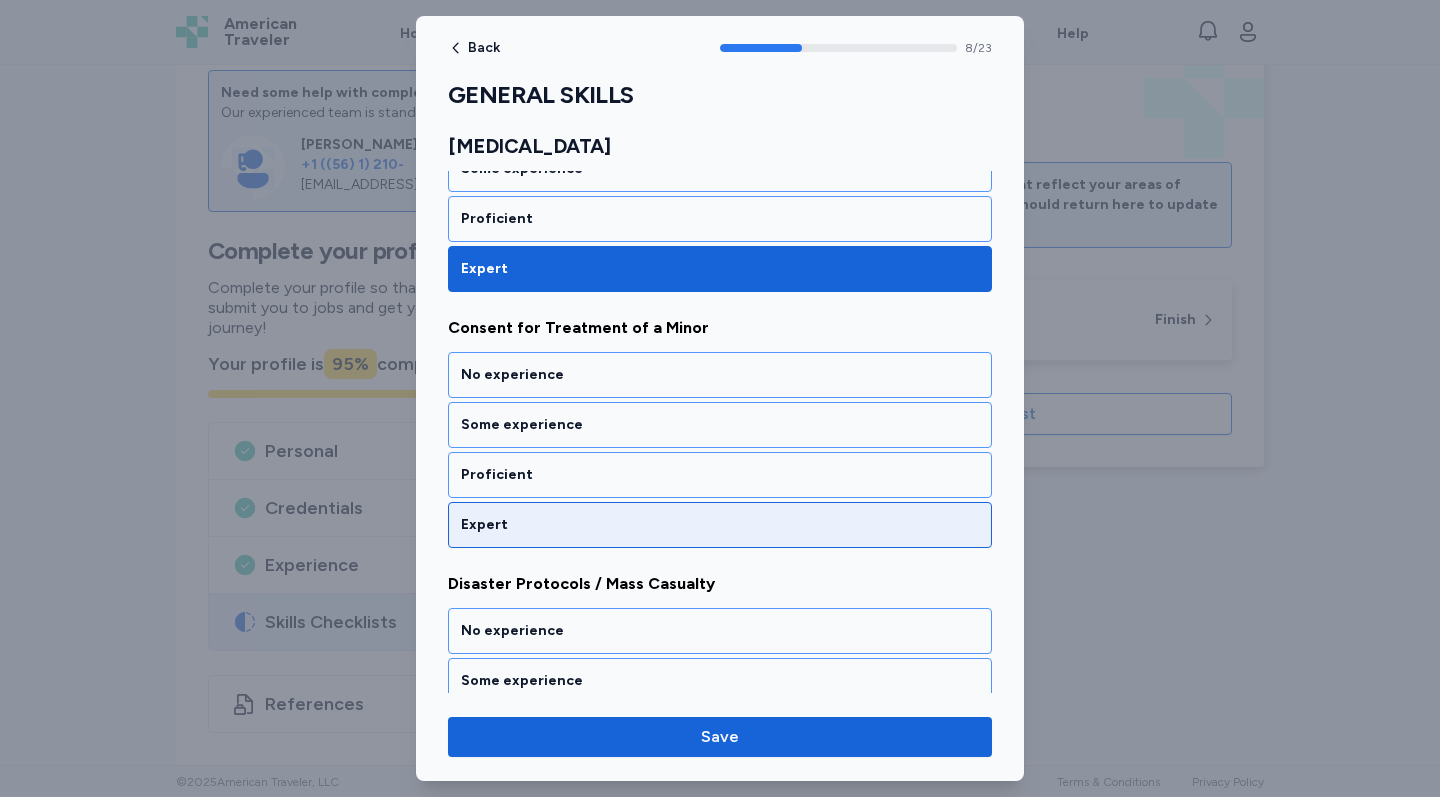 click on "Expert" at bounding box center (720, 525) 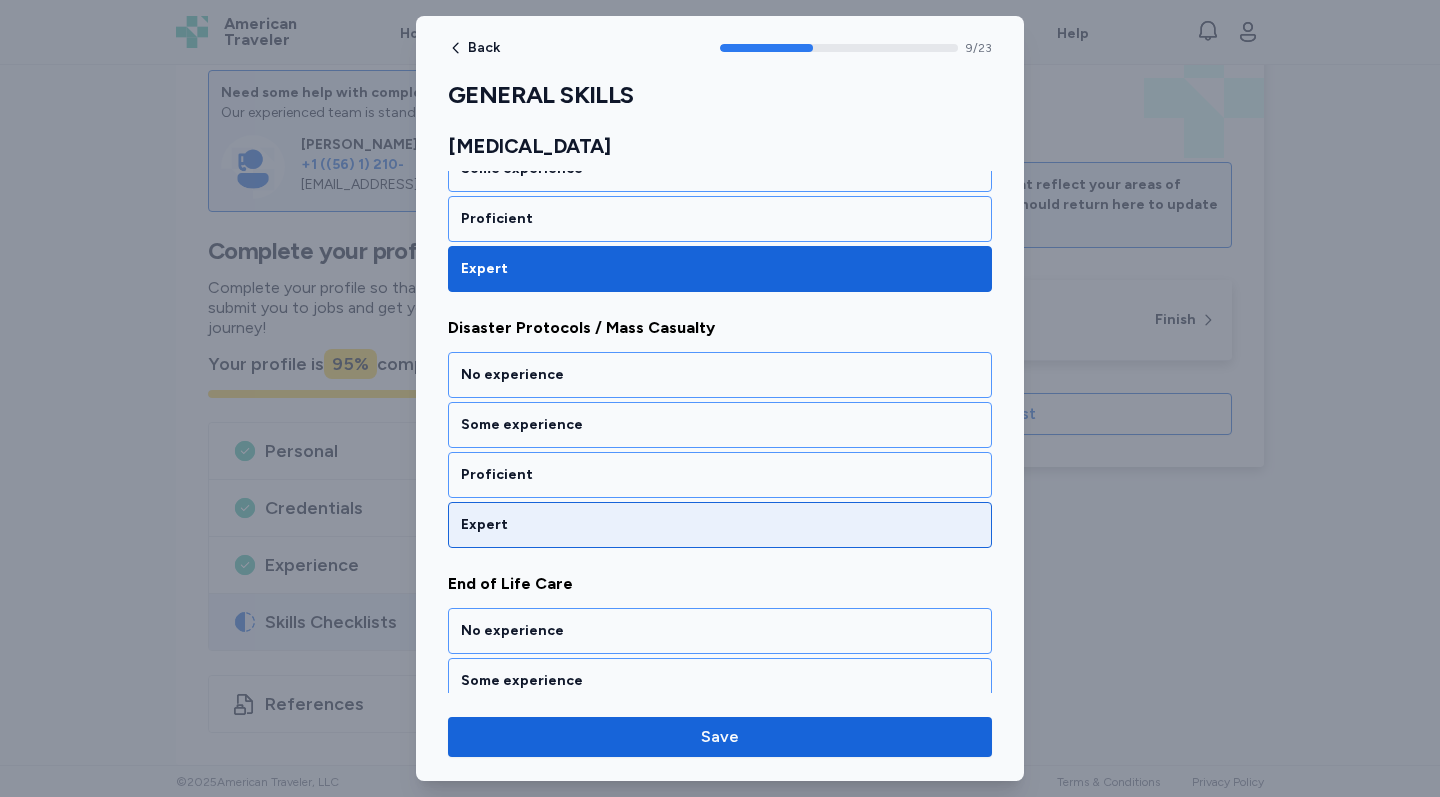 click on "Expert" at bounding box center (720, 525) 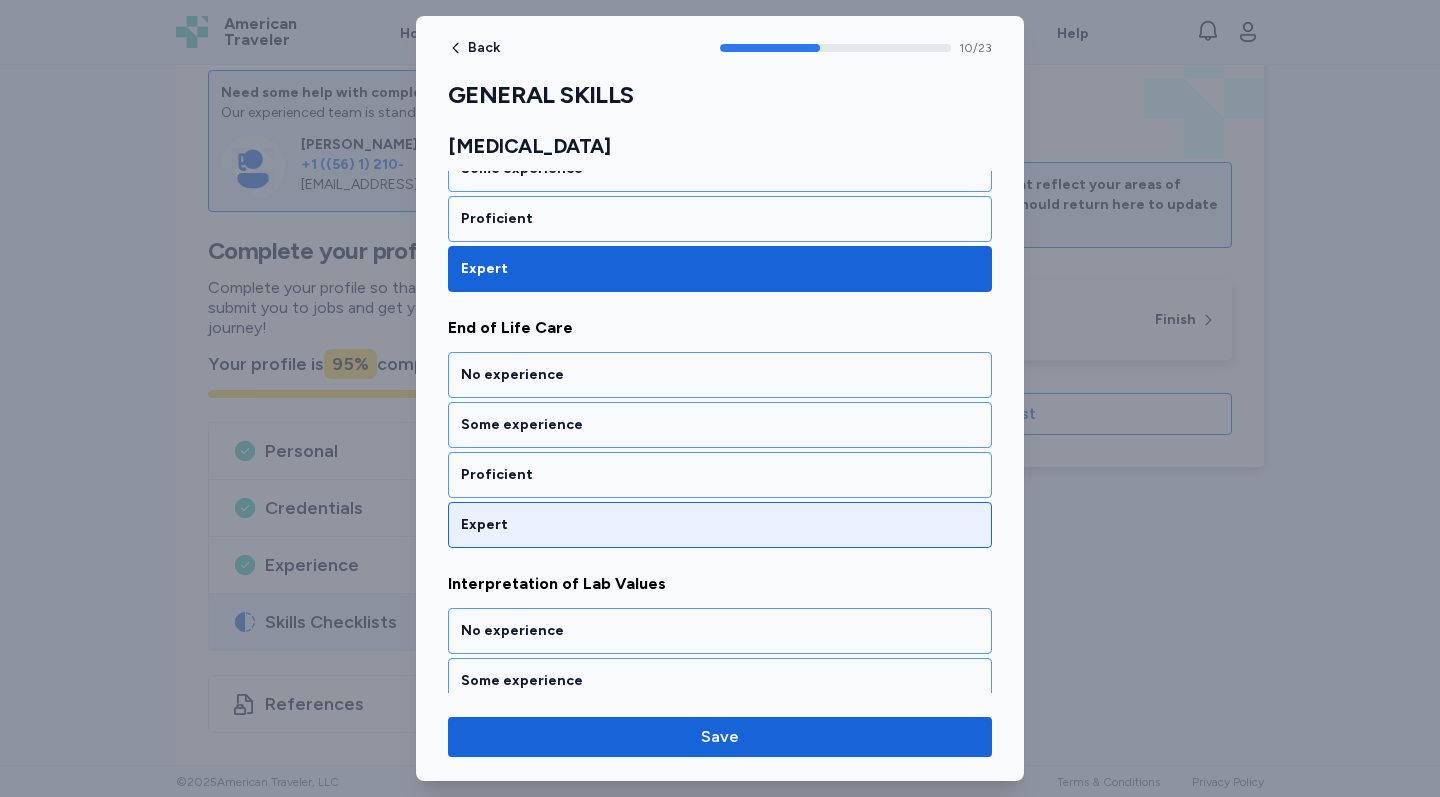 click on "Expert" at bounding box center (720, 525) 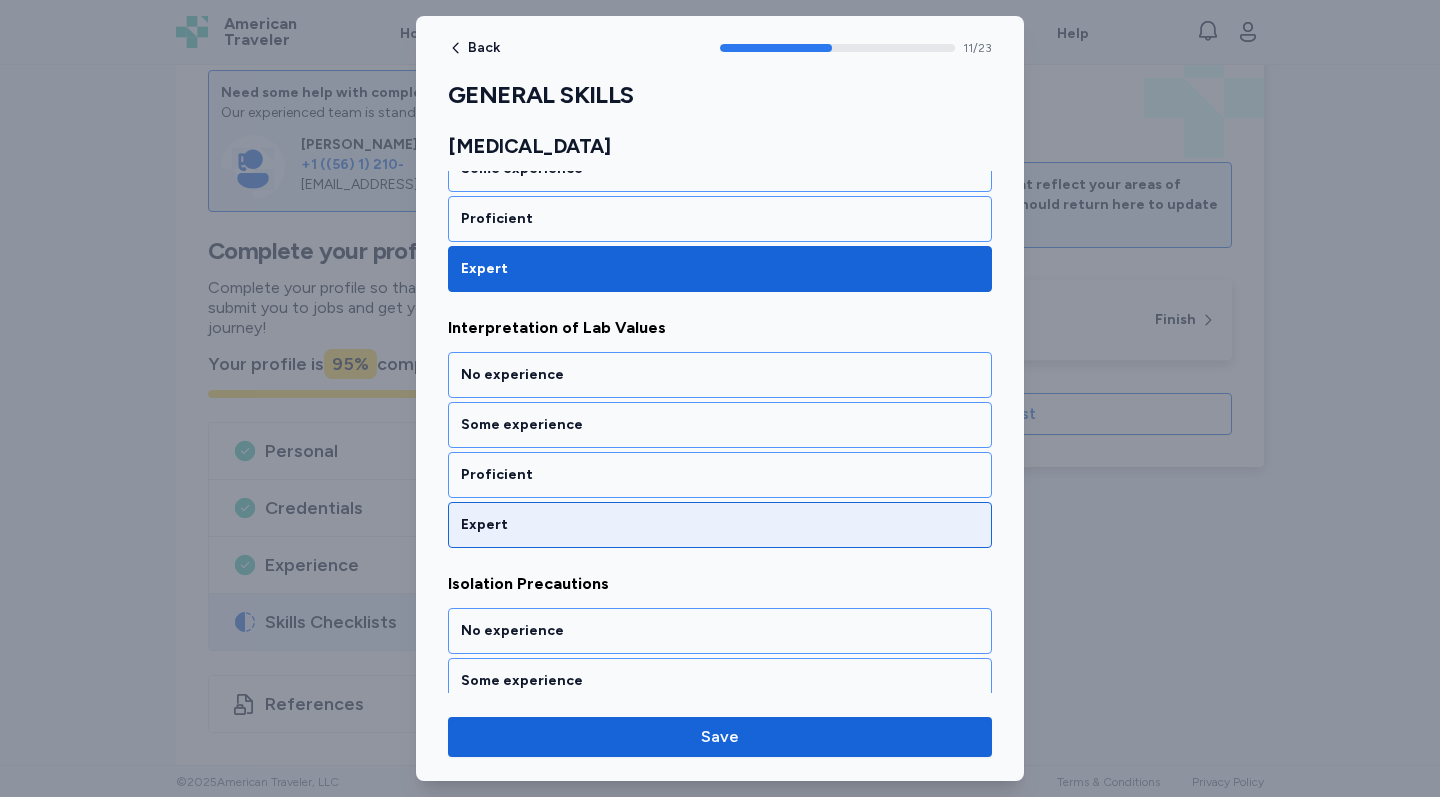 click on "Expert" at bounding box center (720, 525) 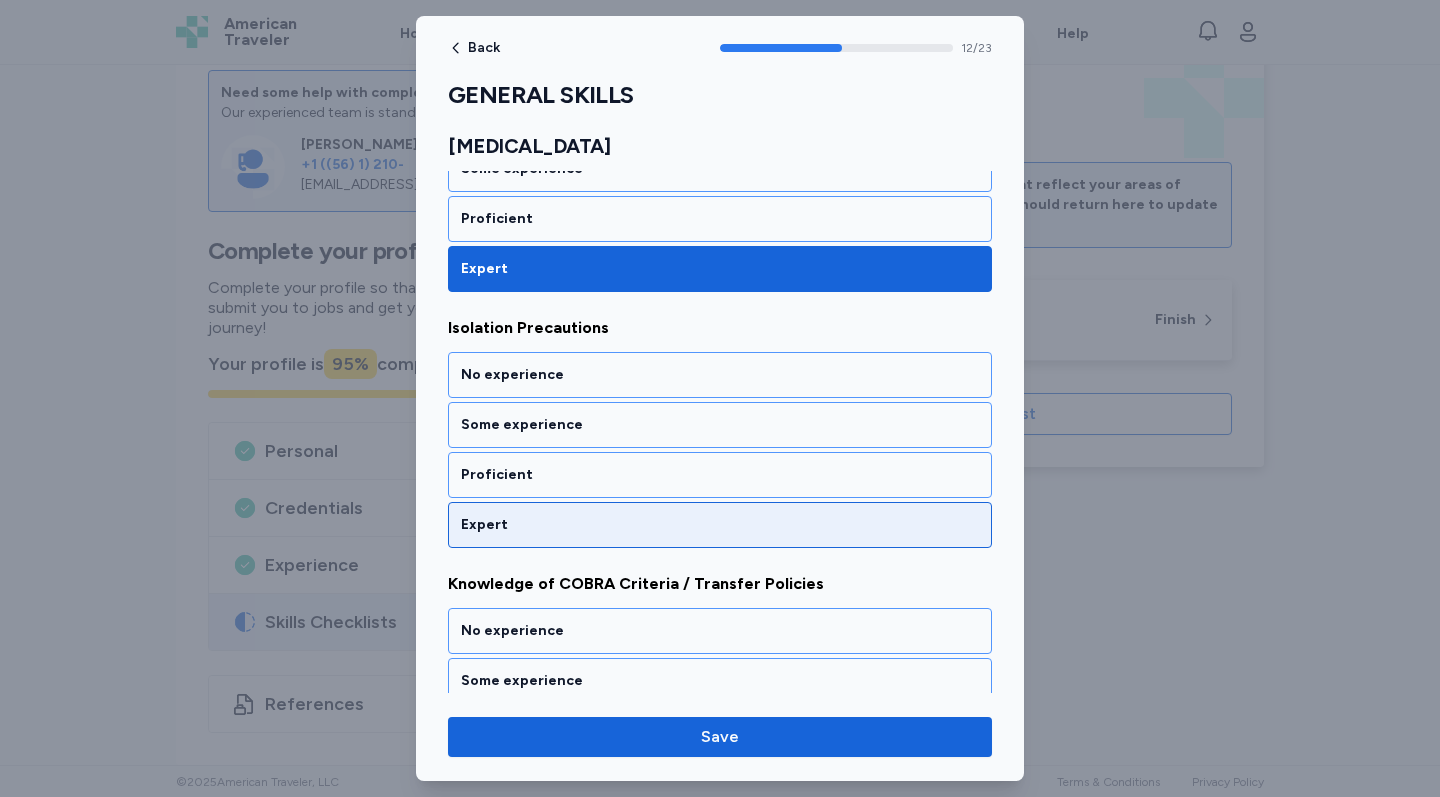 click on "Expert" at bounding box center (720, 525) 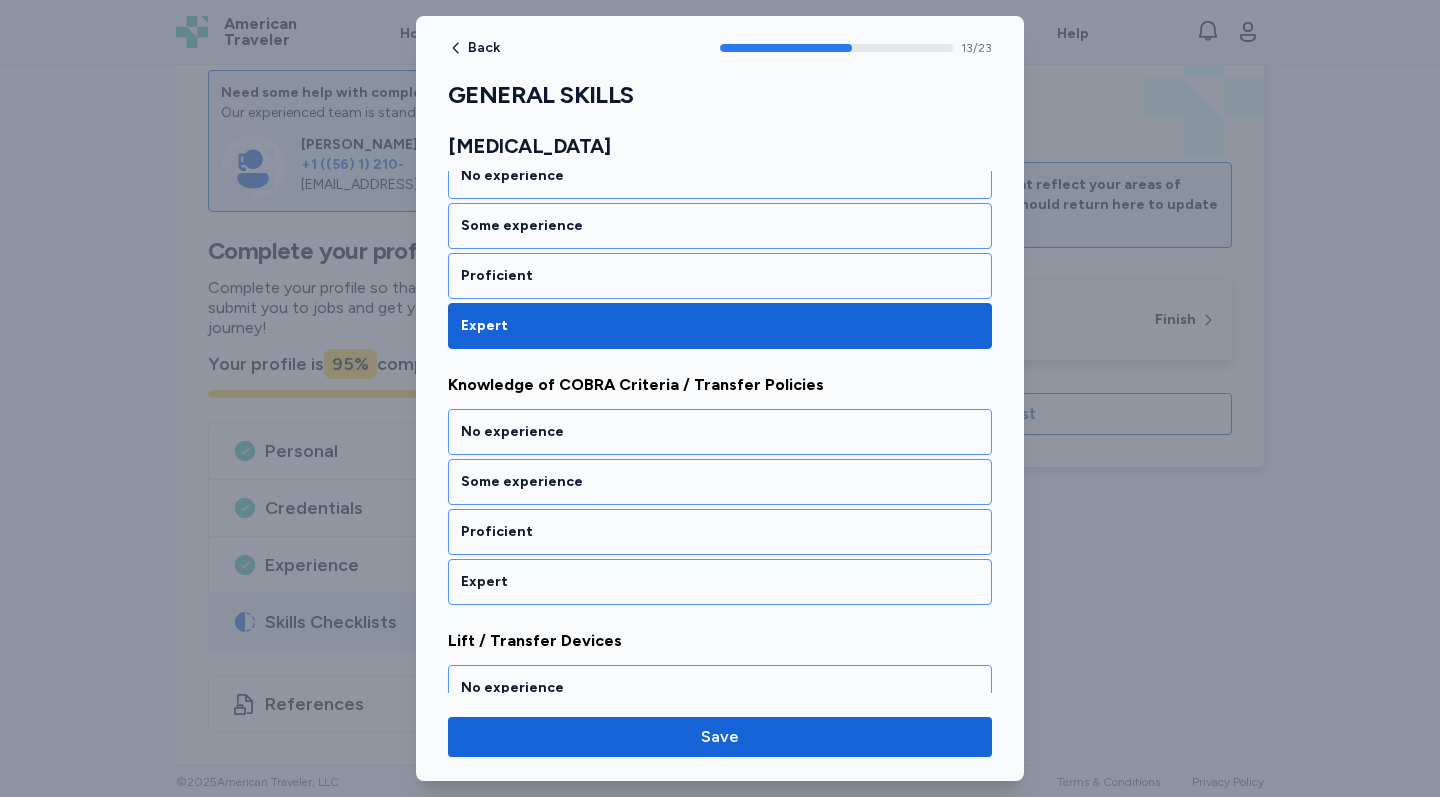 scroll, scrollTop: 3526, scrollLeft: 0, axis: vertical 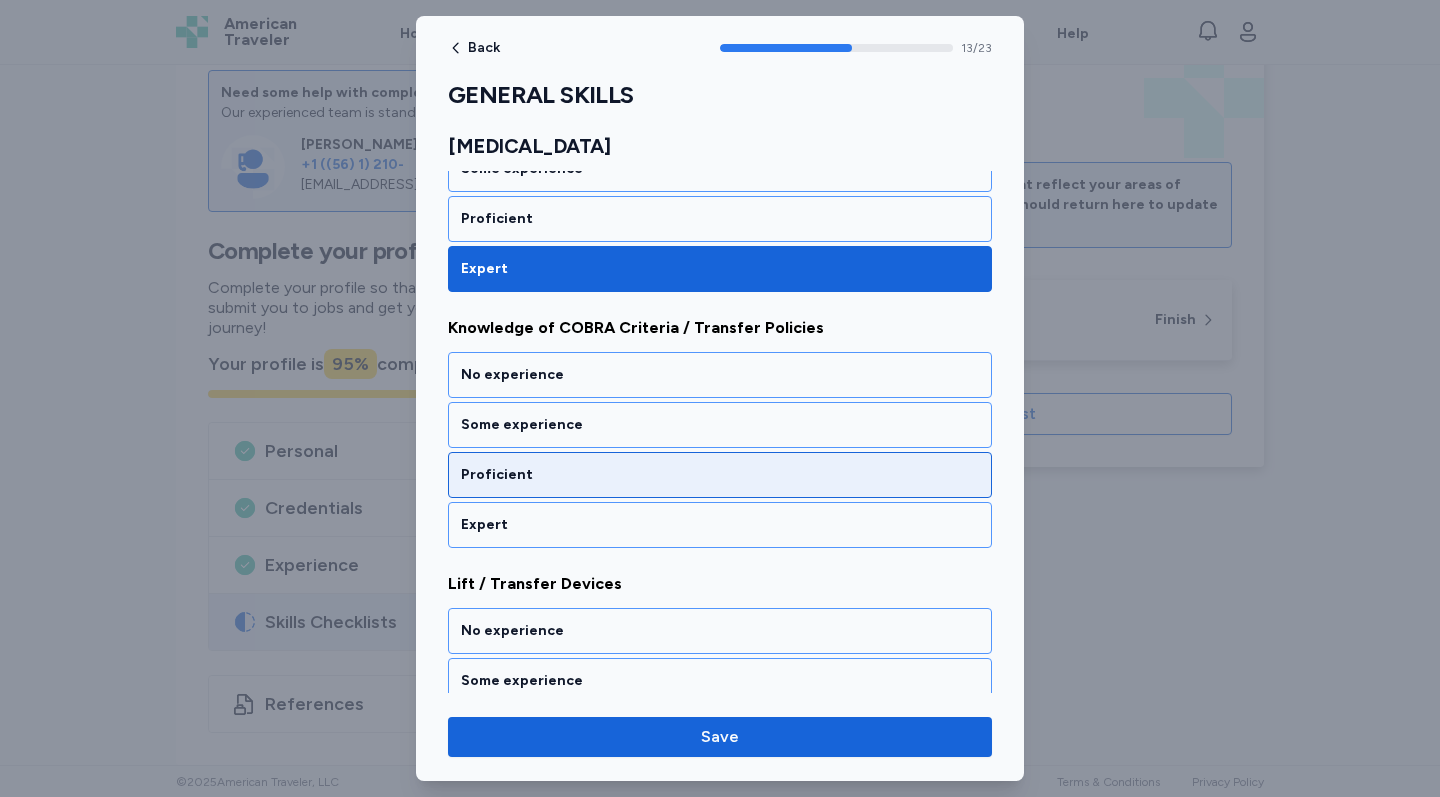 click on "Proficient" at bounding box center [720, 475] 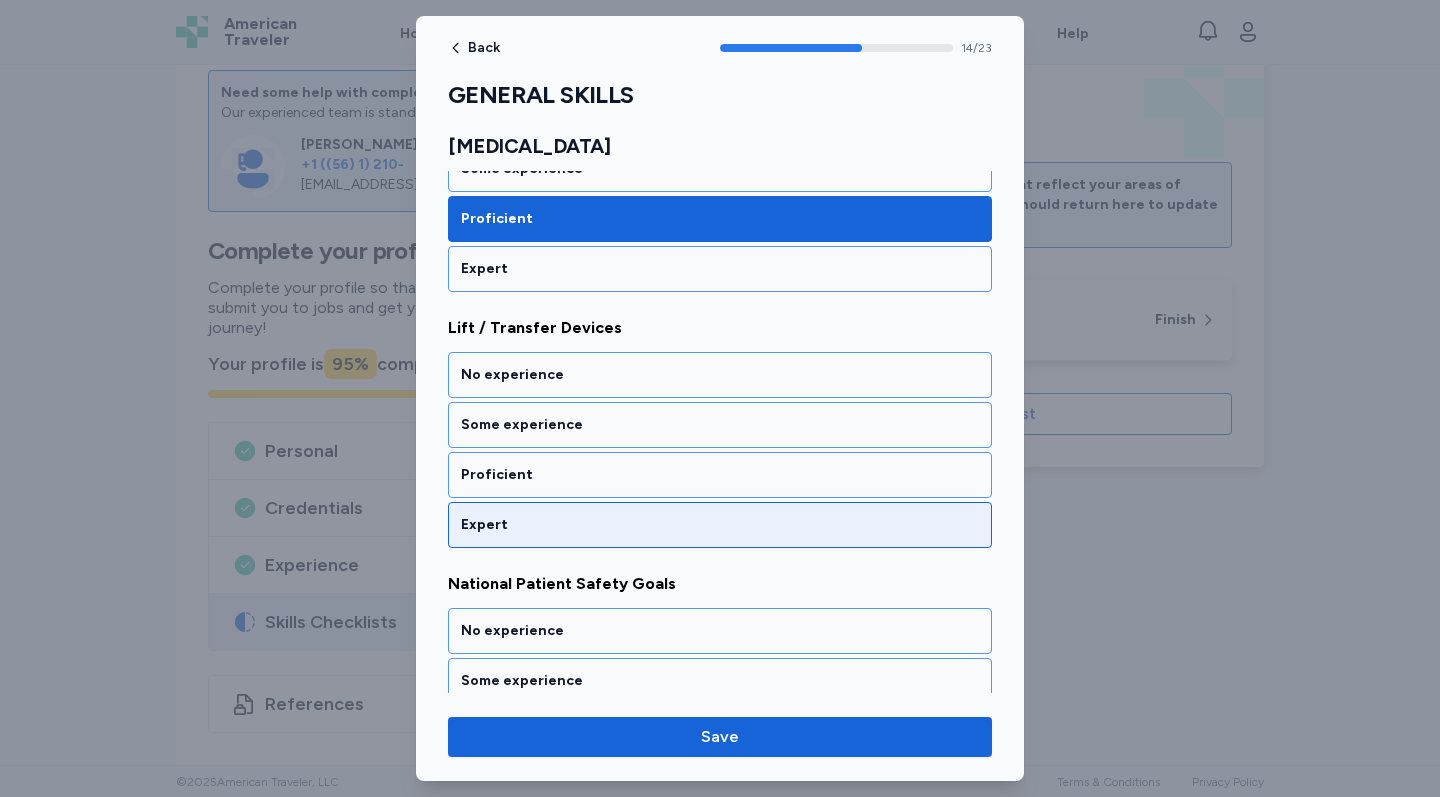 click on "Expert" at bounding box center [720, 525] 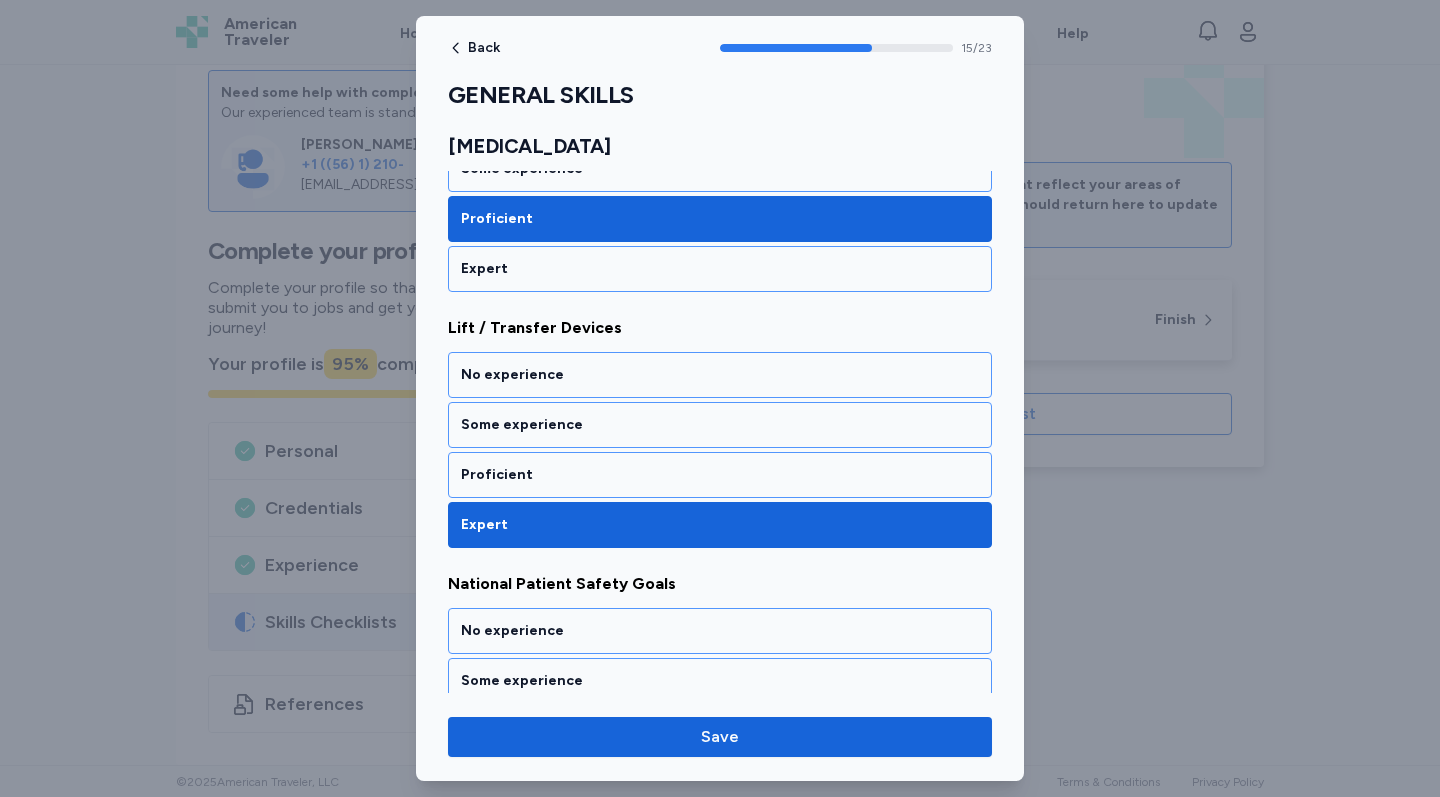 scroll, scrollTop: 4038, scrollLeft: 0, axis: vertical 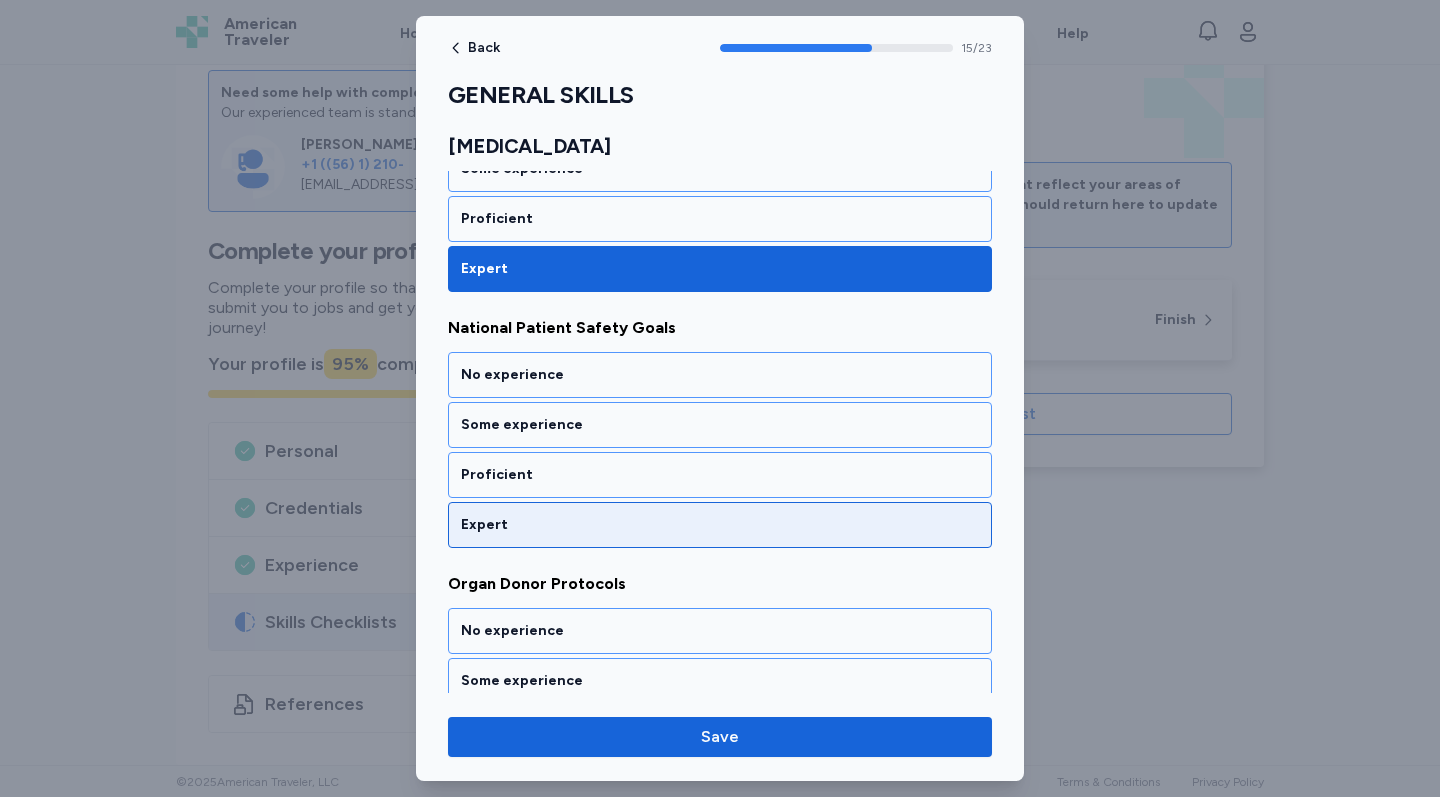 click on "Expert" at bounding box center [720, 525] 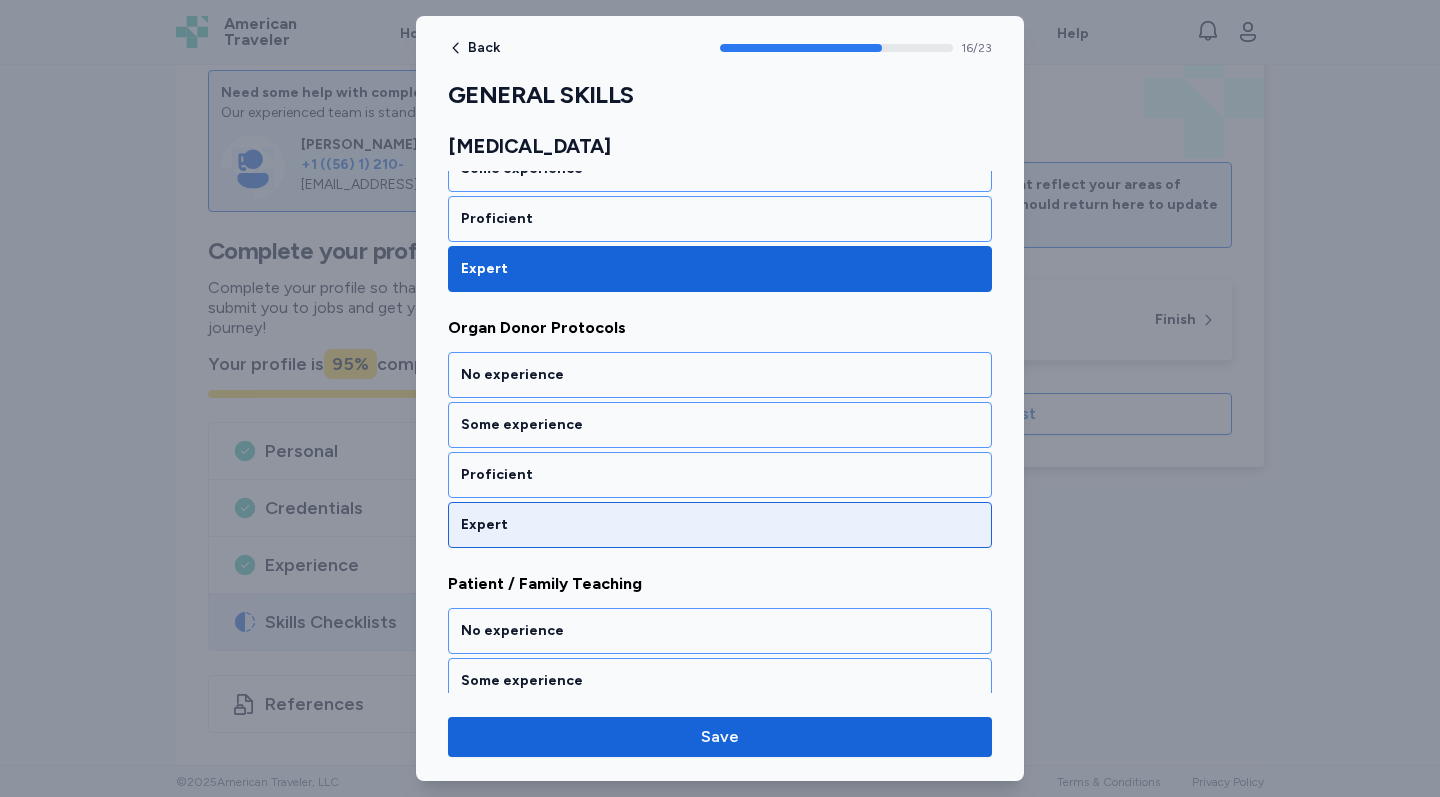 click on "Expert" at bounding box center (720, 525) 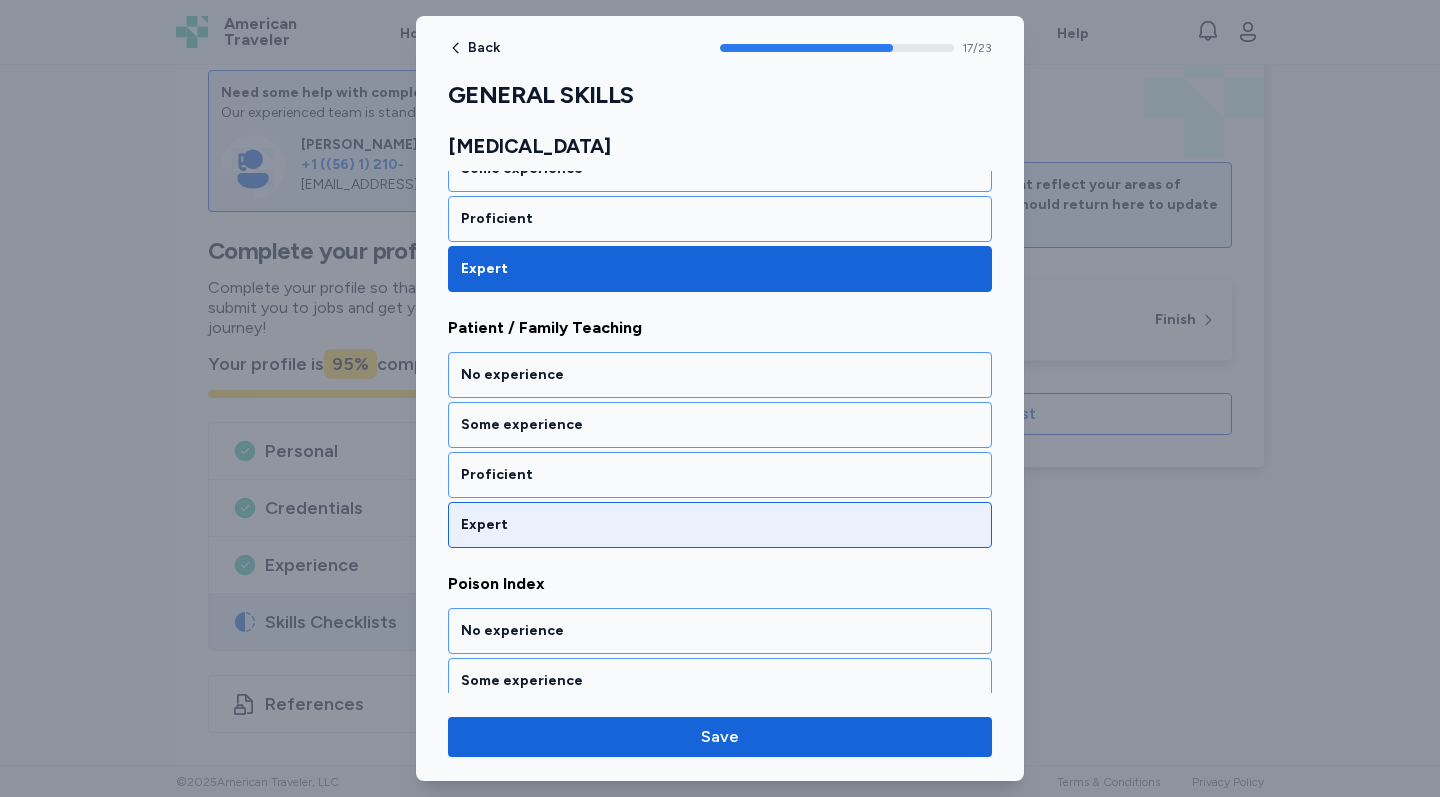 click on "Expert" at bounding box center (720, 525) 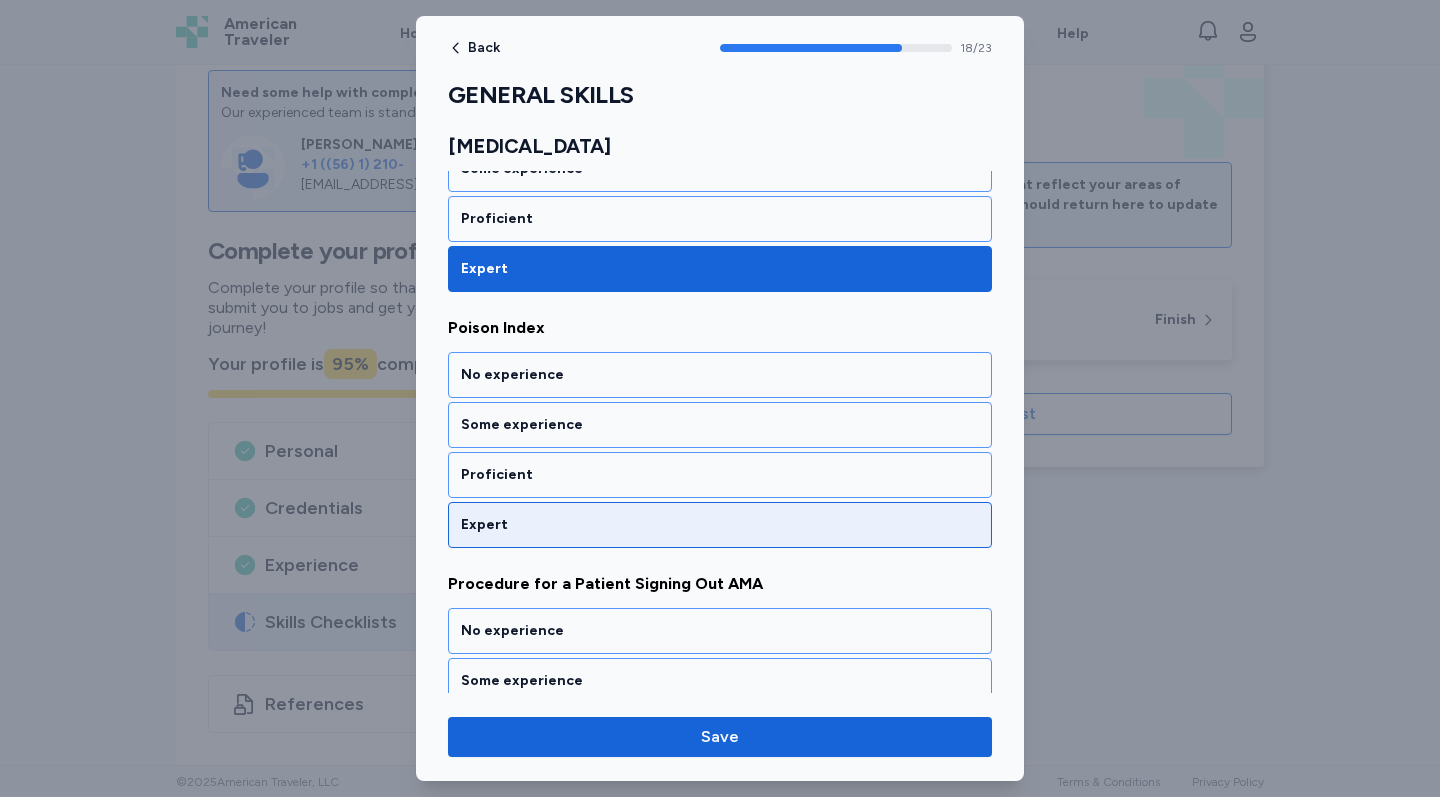click on "Expert" at bounding box center [720, 525] 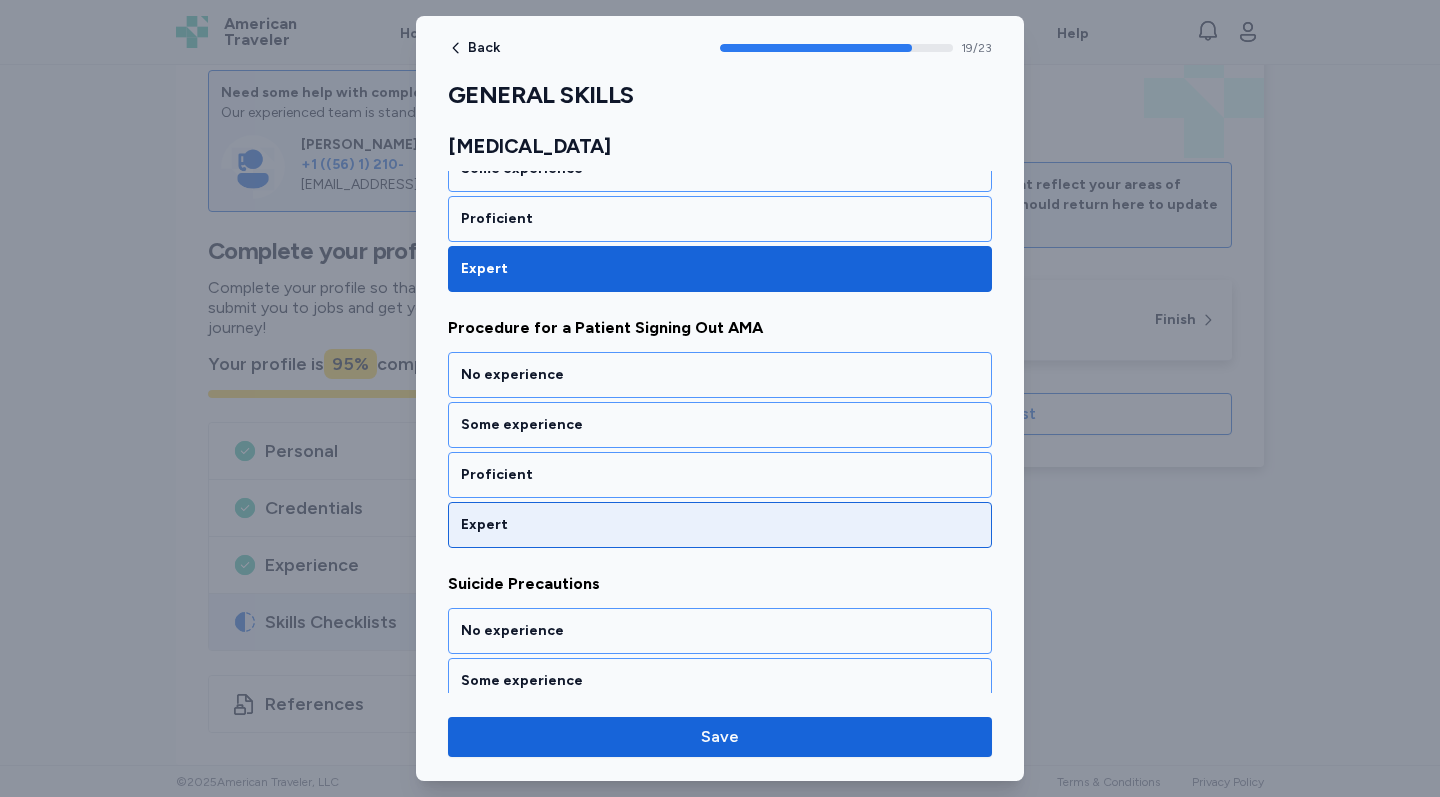 click on "Expert" at bounding box center [720, 525] 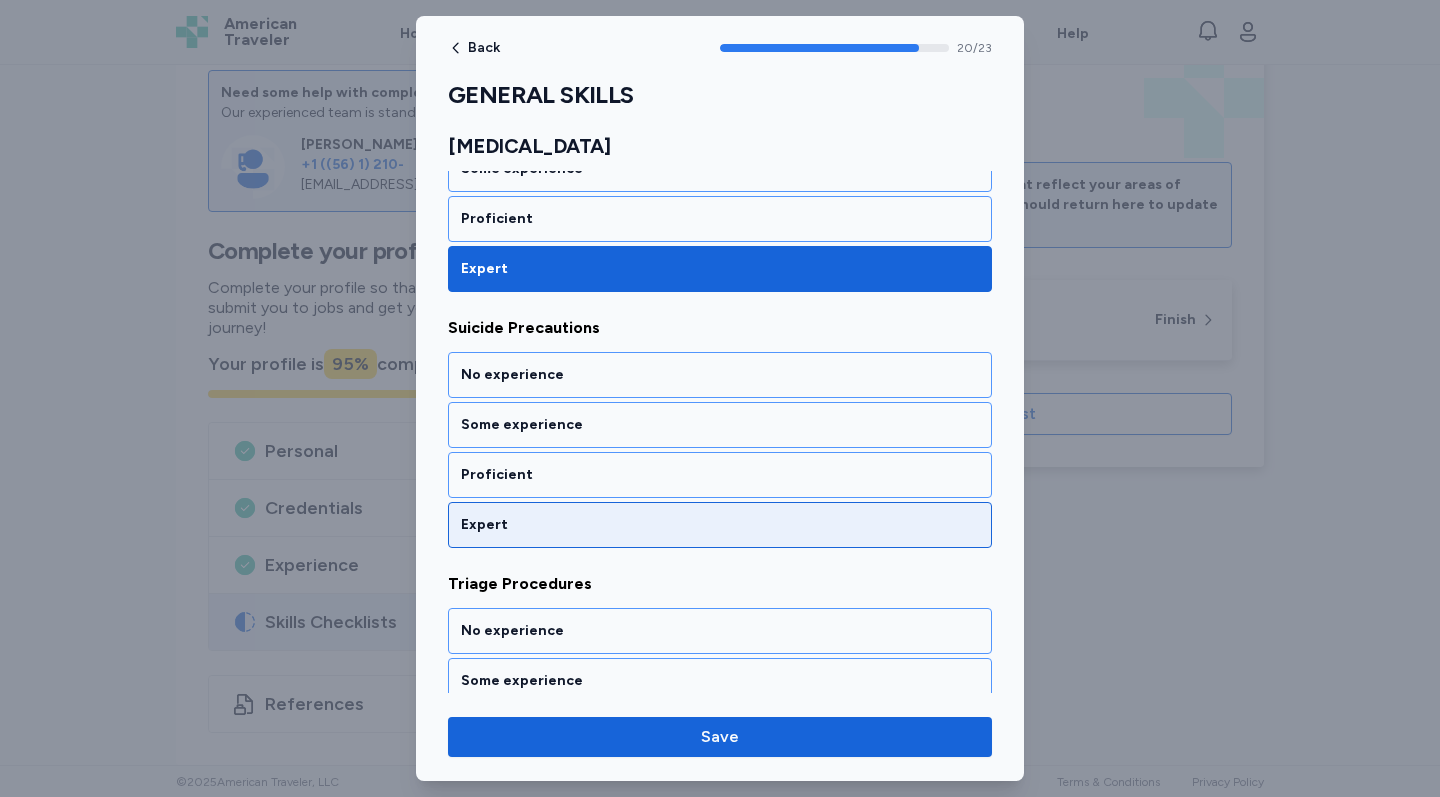 click on "Expert" at bounding box center (720, 525) 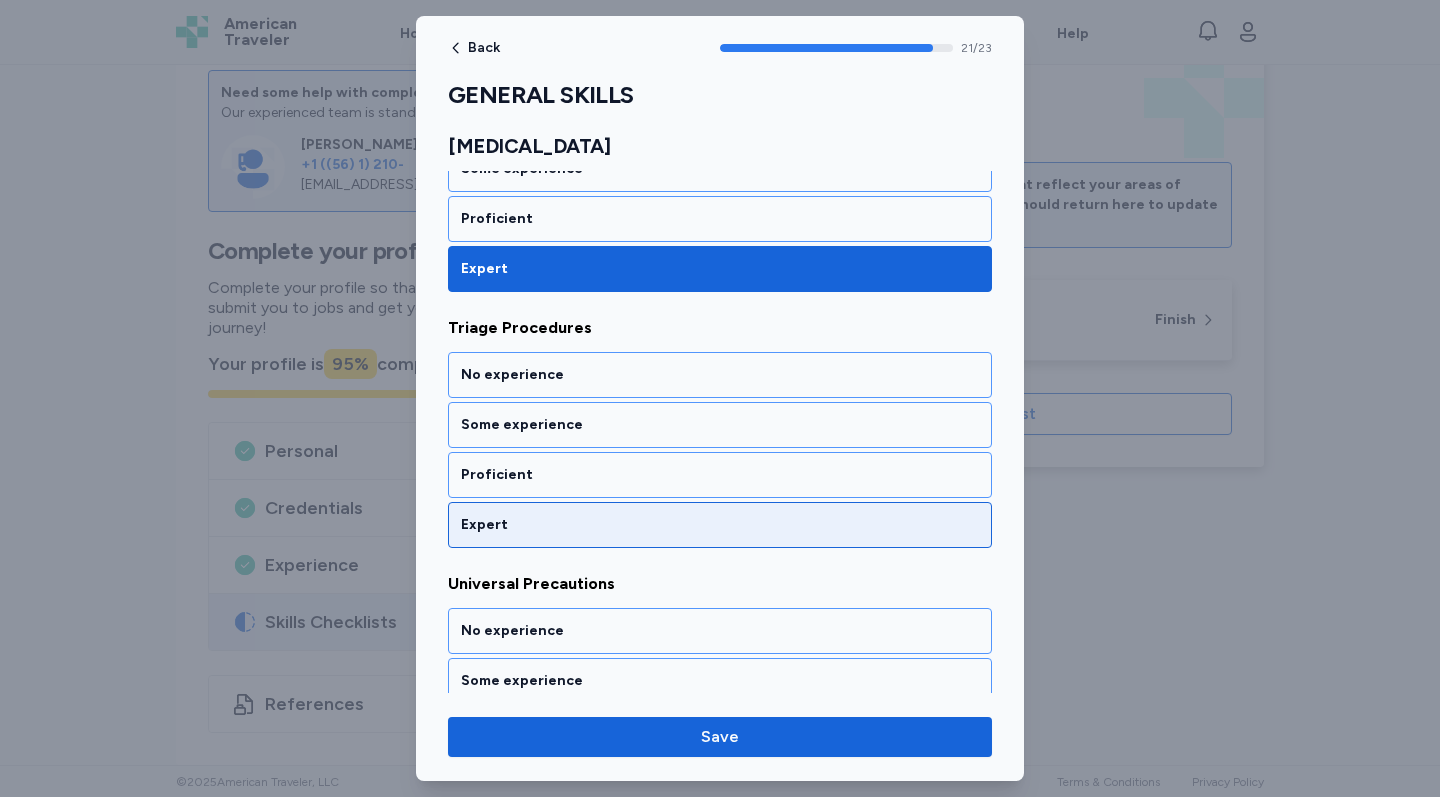 click on "Expert" at bounding box center (720, 525) 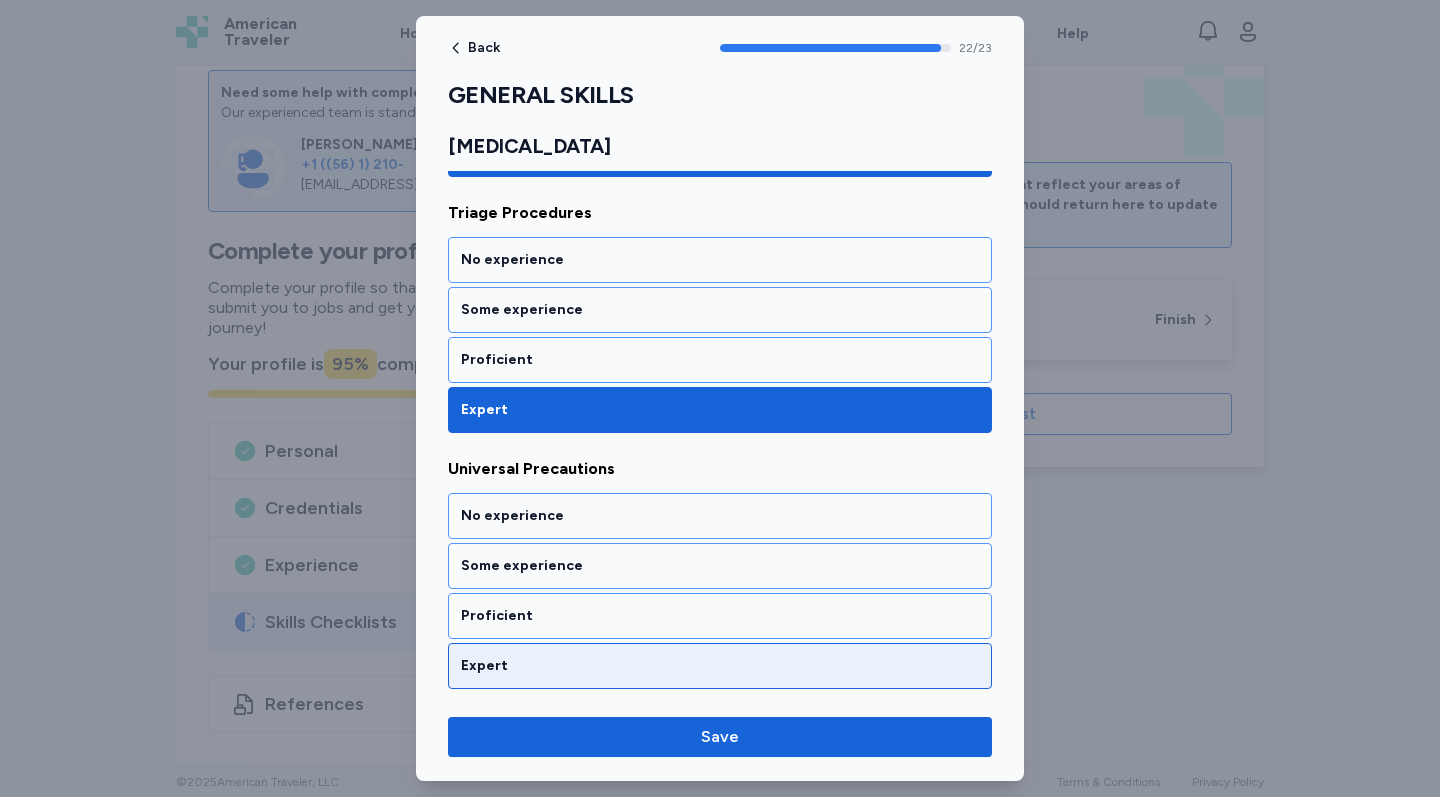 click on "Expert" at bounding box center (720, 666) 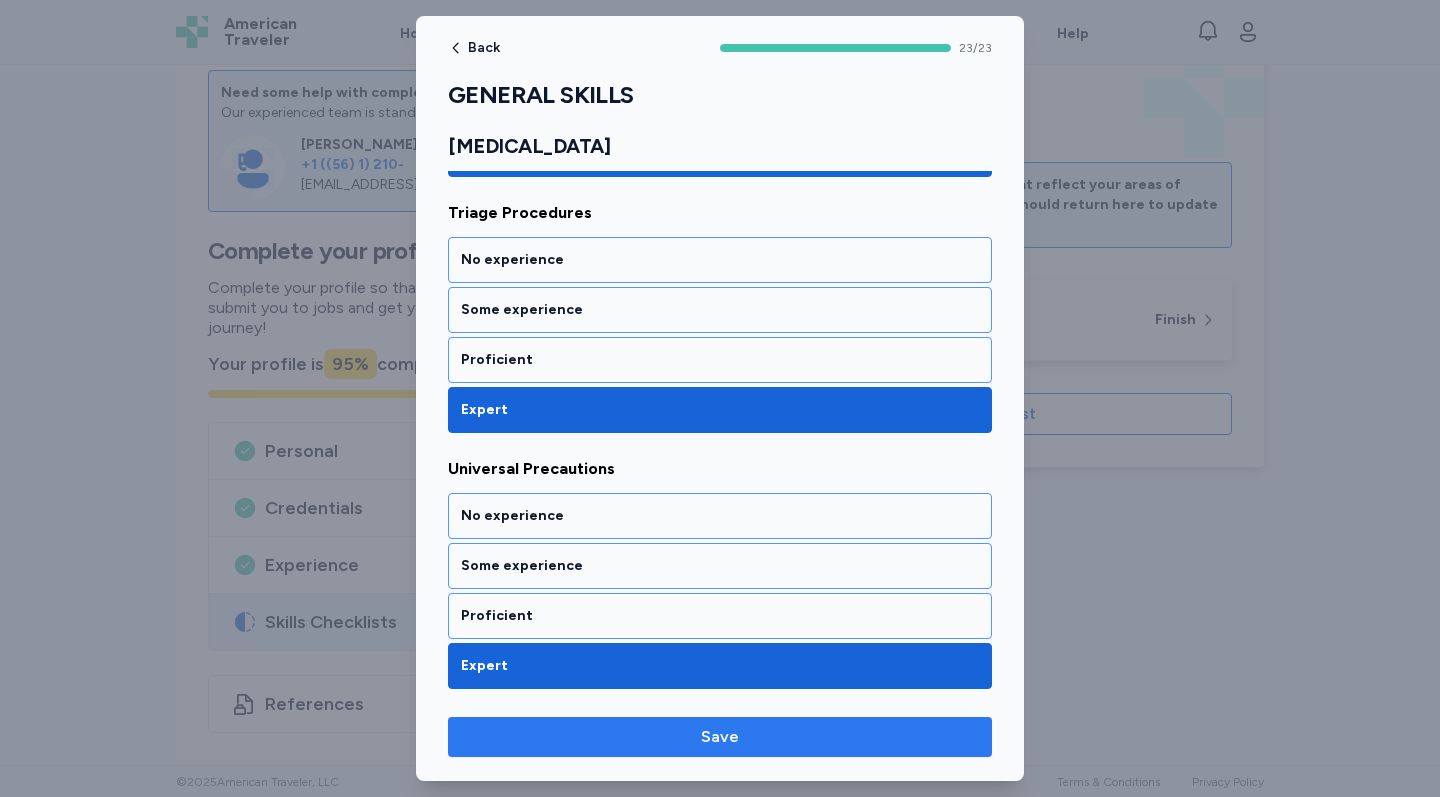 click on "Save" at bounding box center (720, 737) 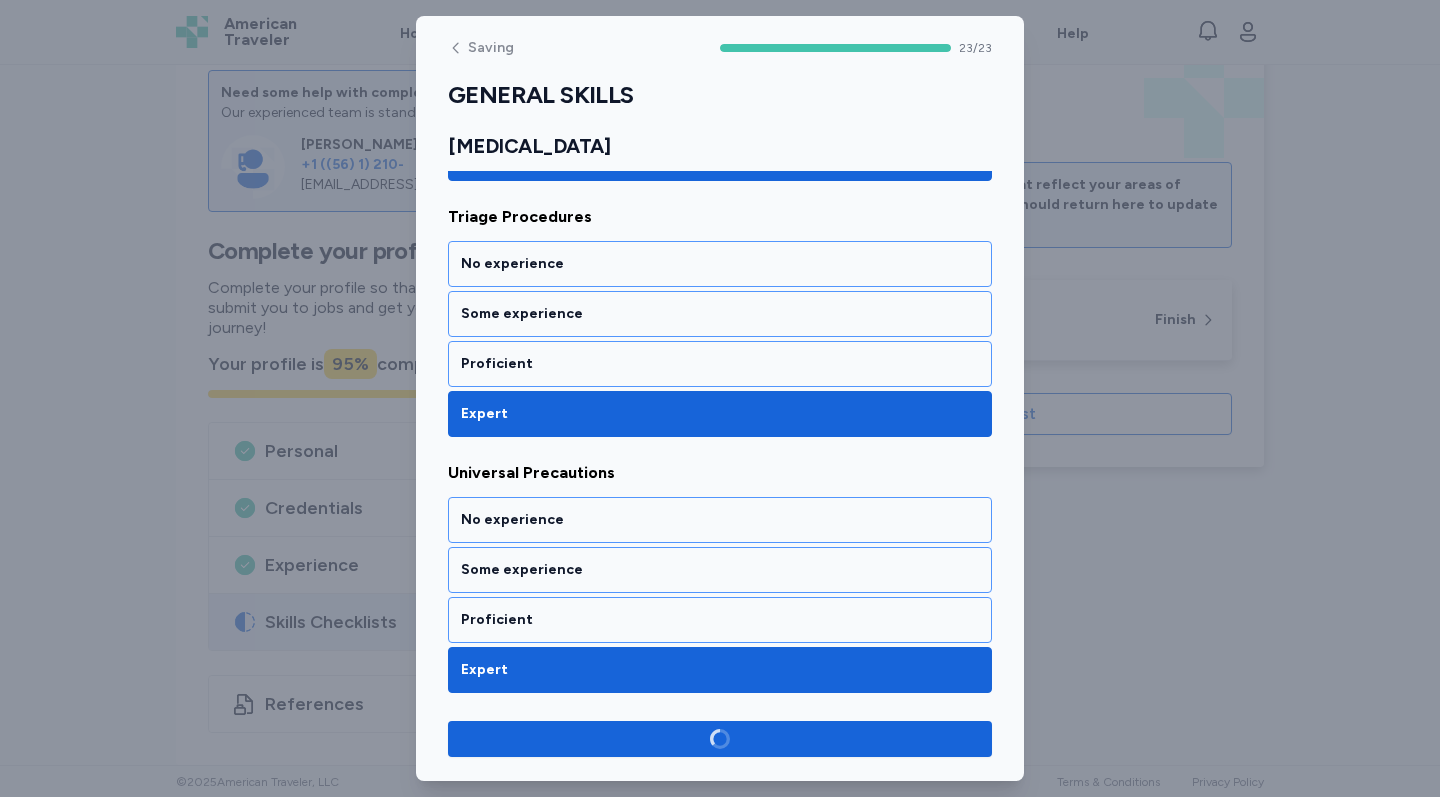 scroll, scrollTop: 5685, scrollLeft: 0, axis: vertical 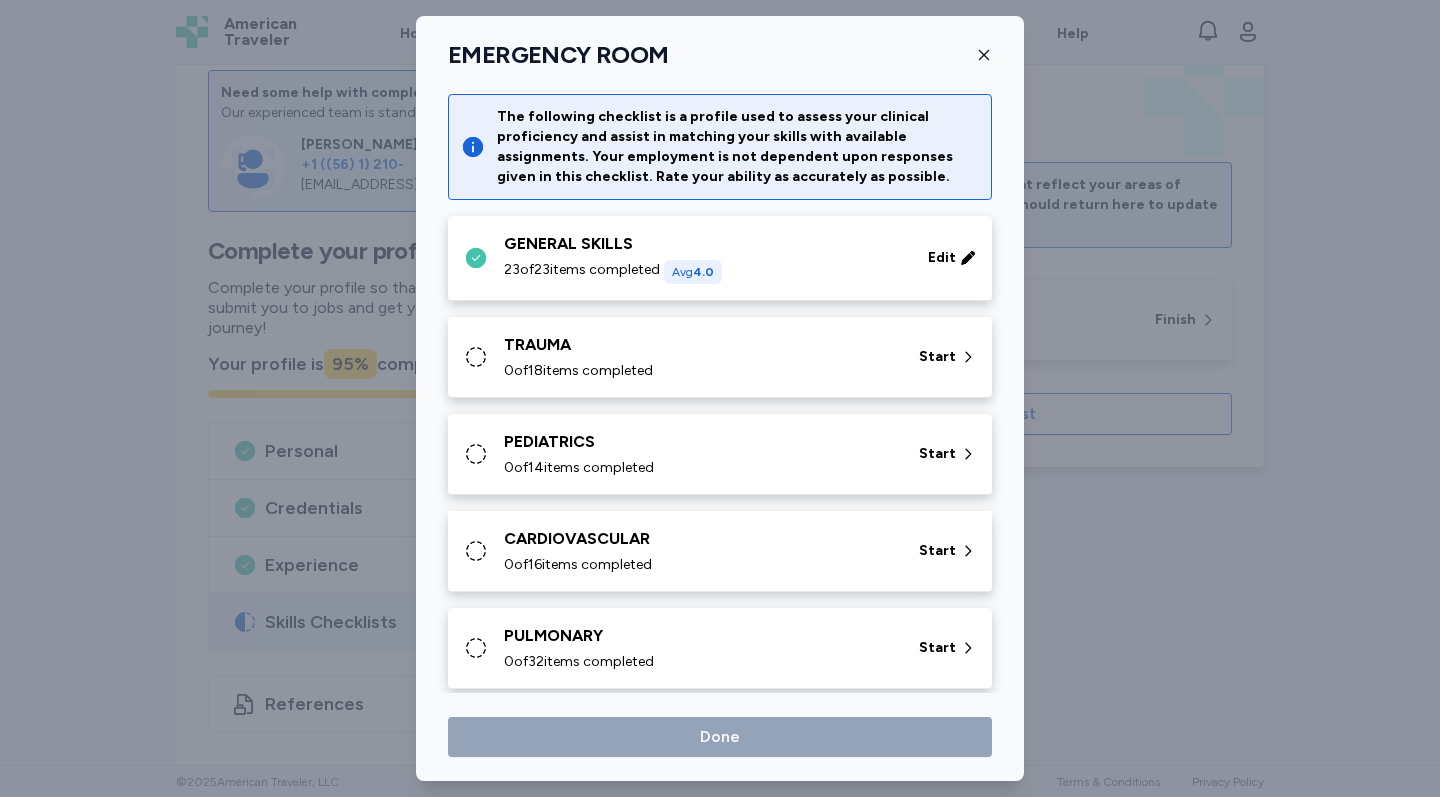 click on "0  of  18  items completed" at bounding box center (699, 371) 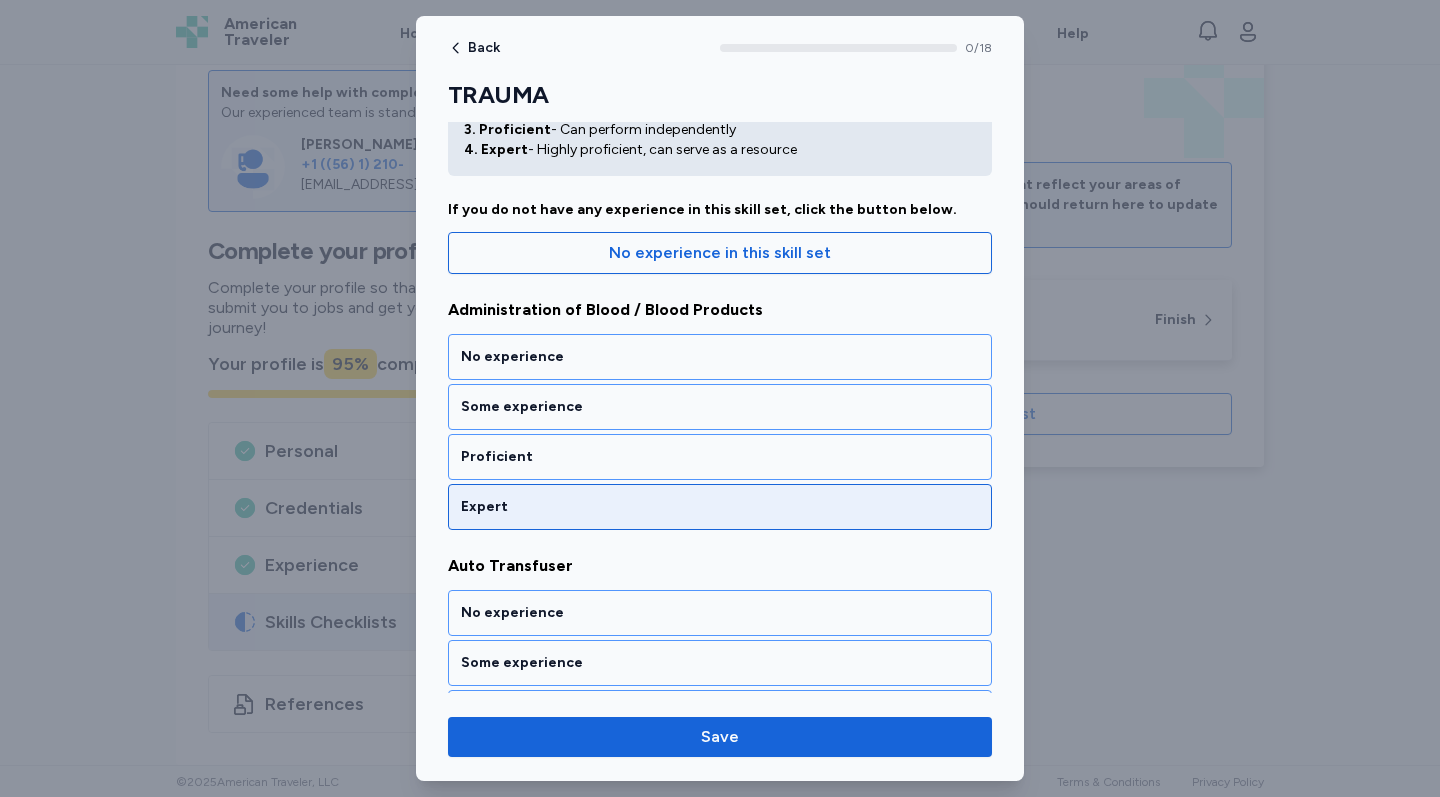 click on "Expert" at bounding box center [720, 507] 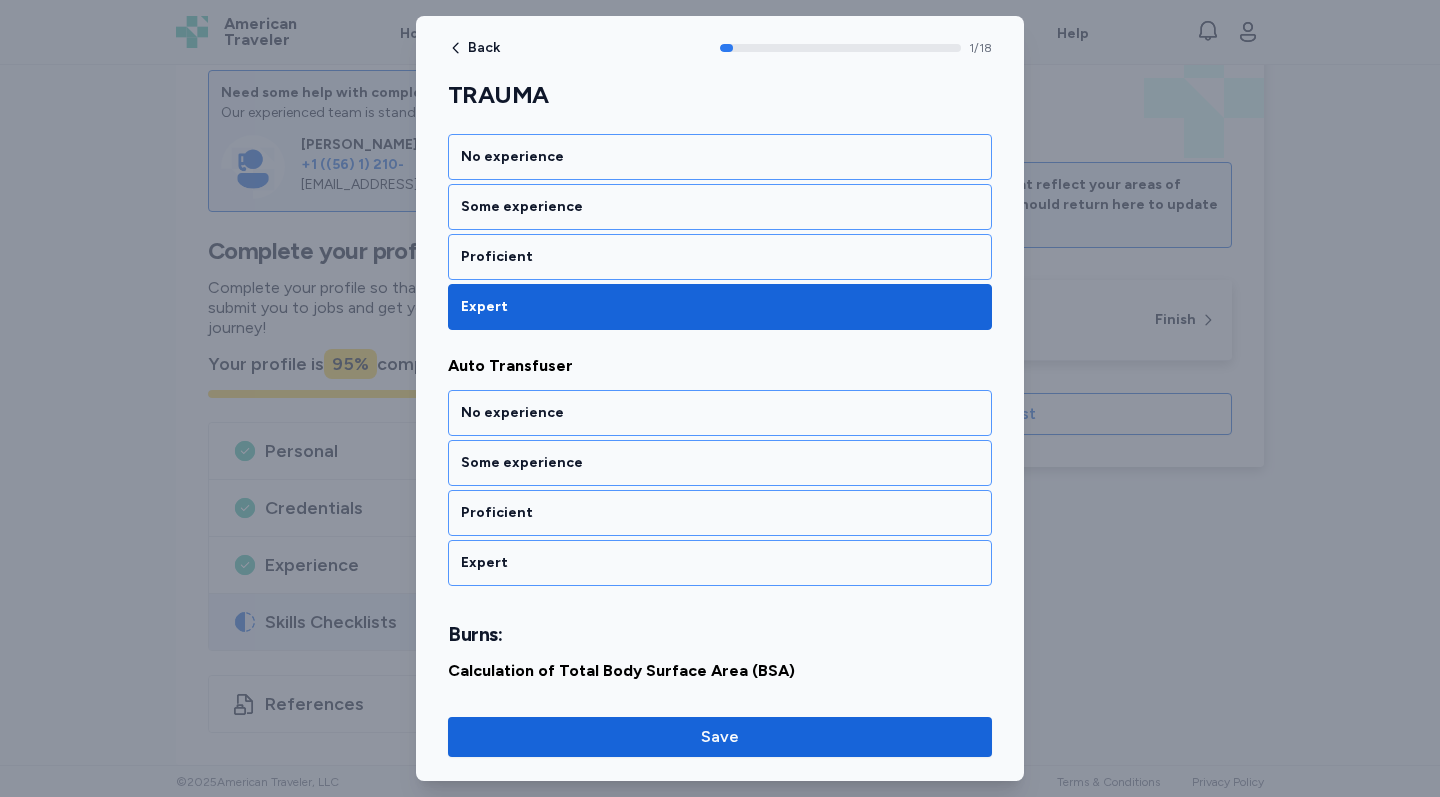 scroll, scrollTop: 381, scrollLeft: 0, axis: vertical 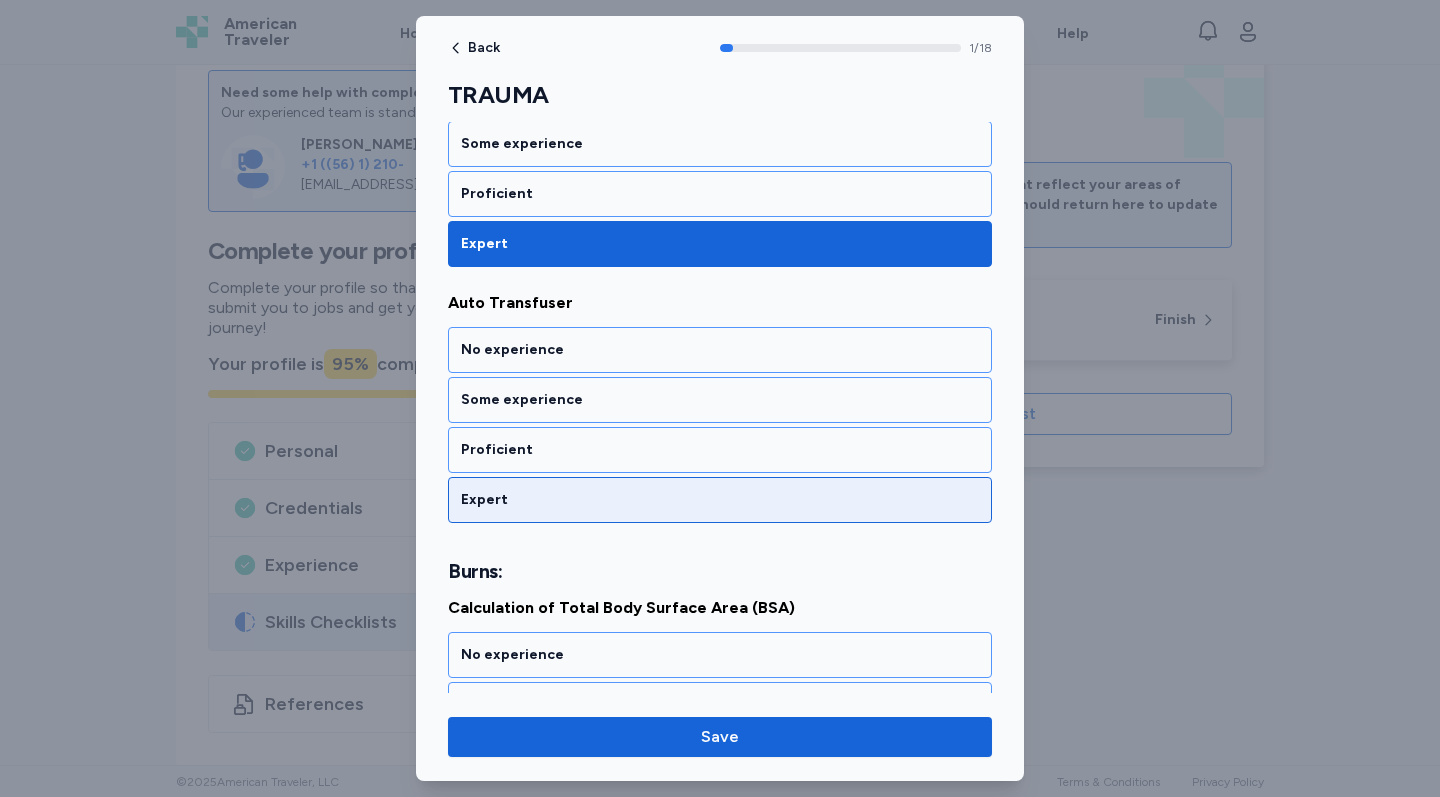 click on "Expert" at bounding box center [720, 500] 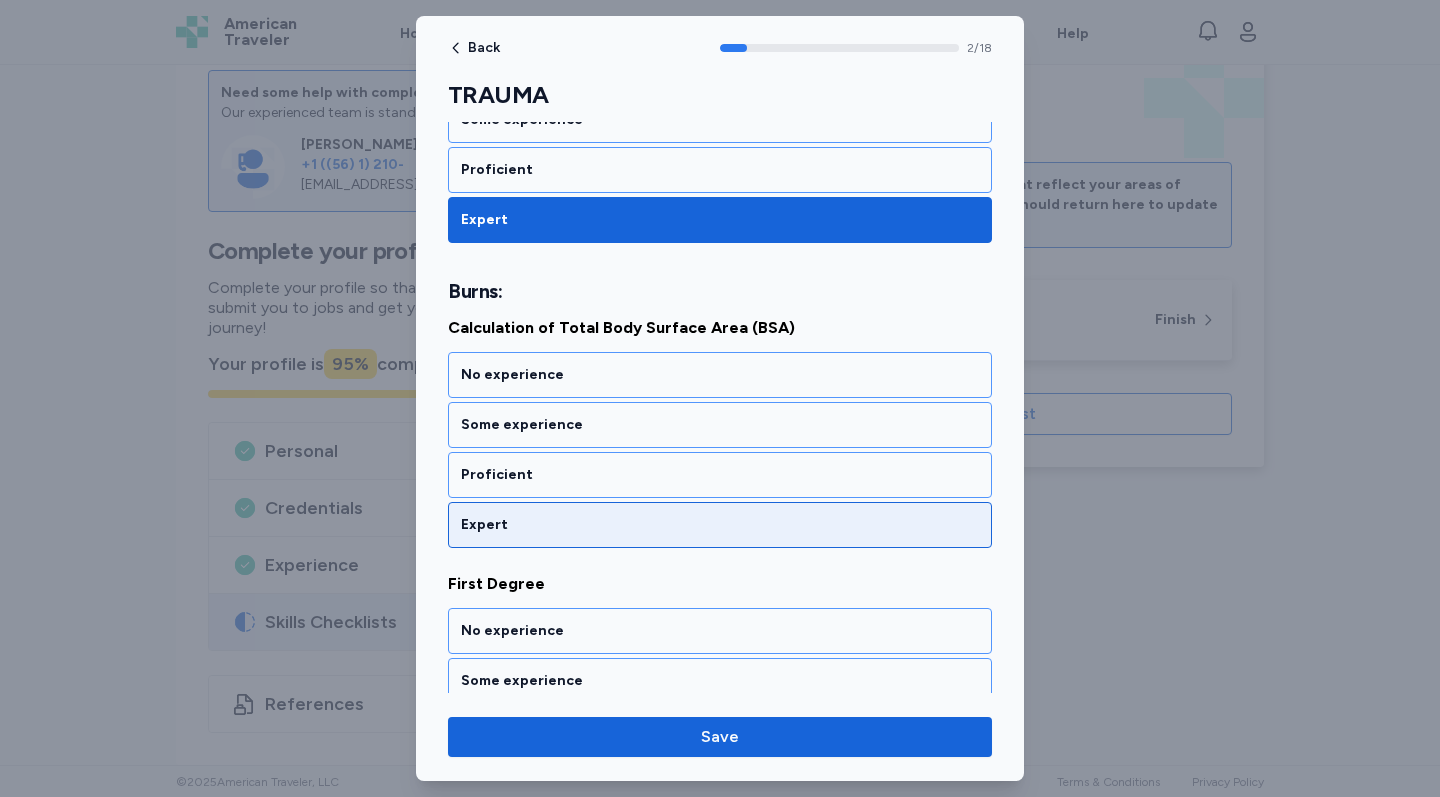 click on "Expert" at bounding box center (720, 525) 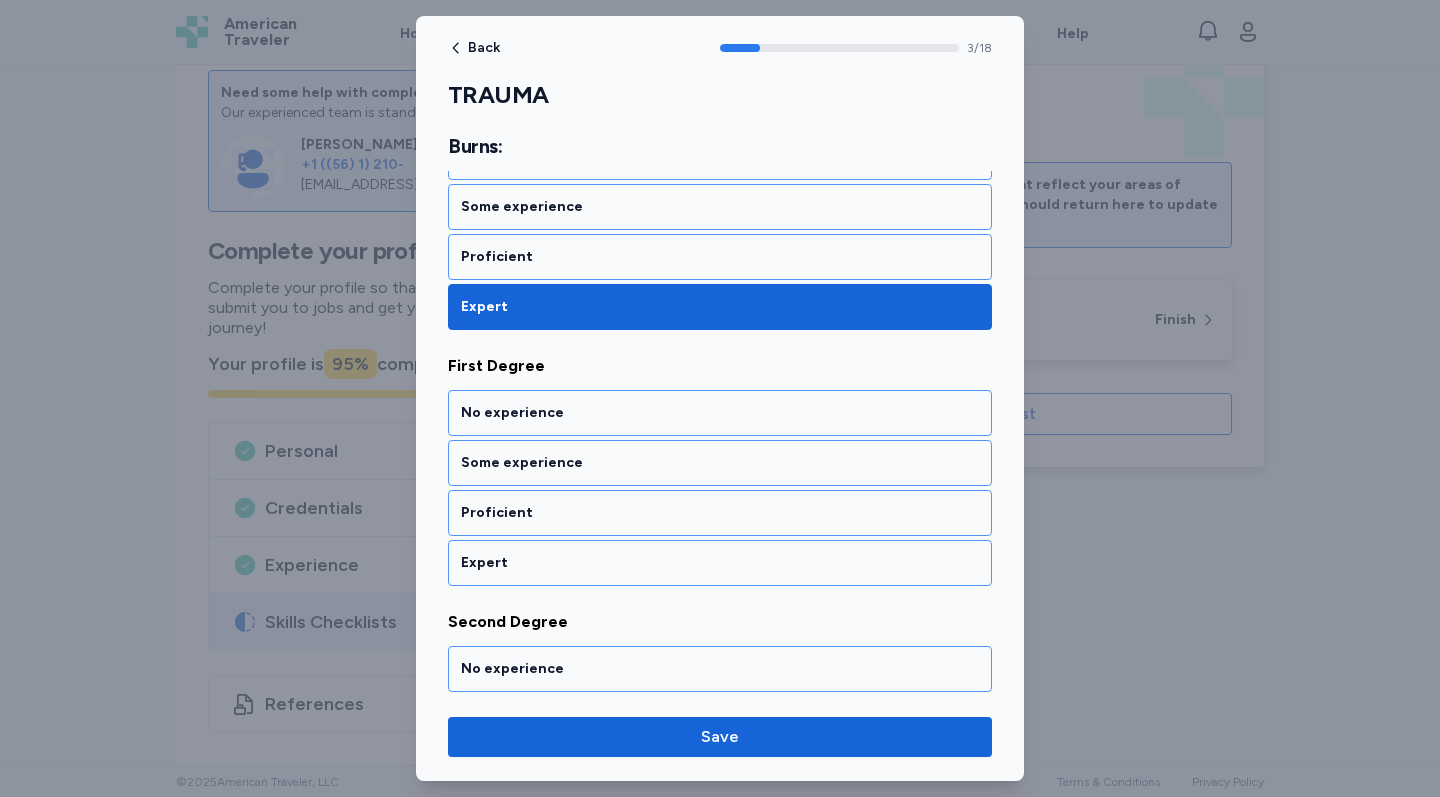 click on "No experience Some experience Proficient Expert" at bounding box center [720, 488] 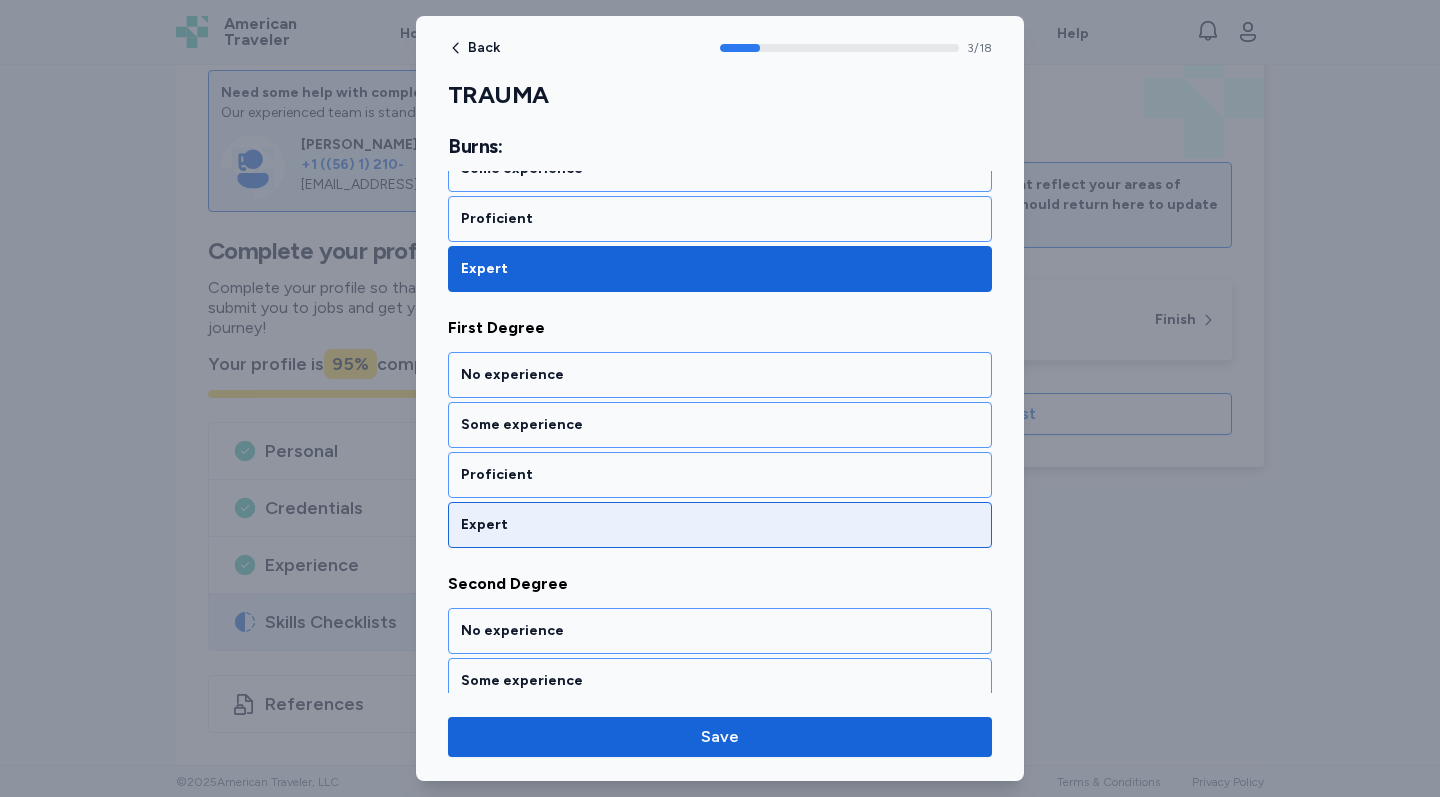 click on "Expert" at bounding box center [720, 525] 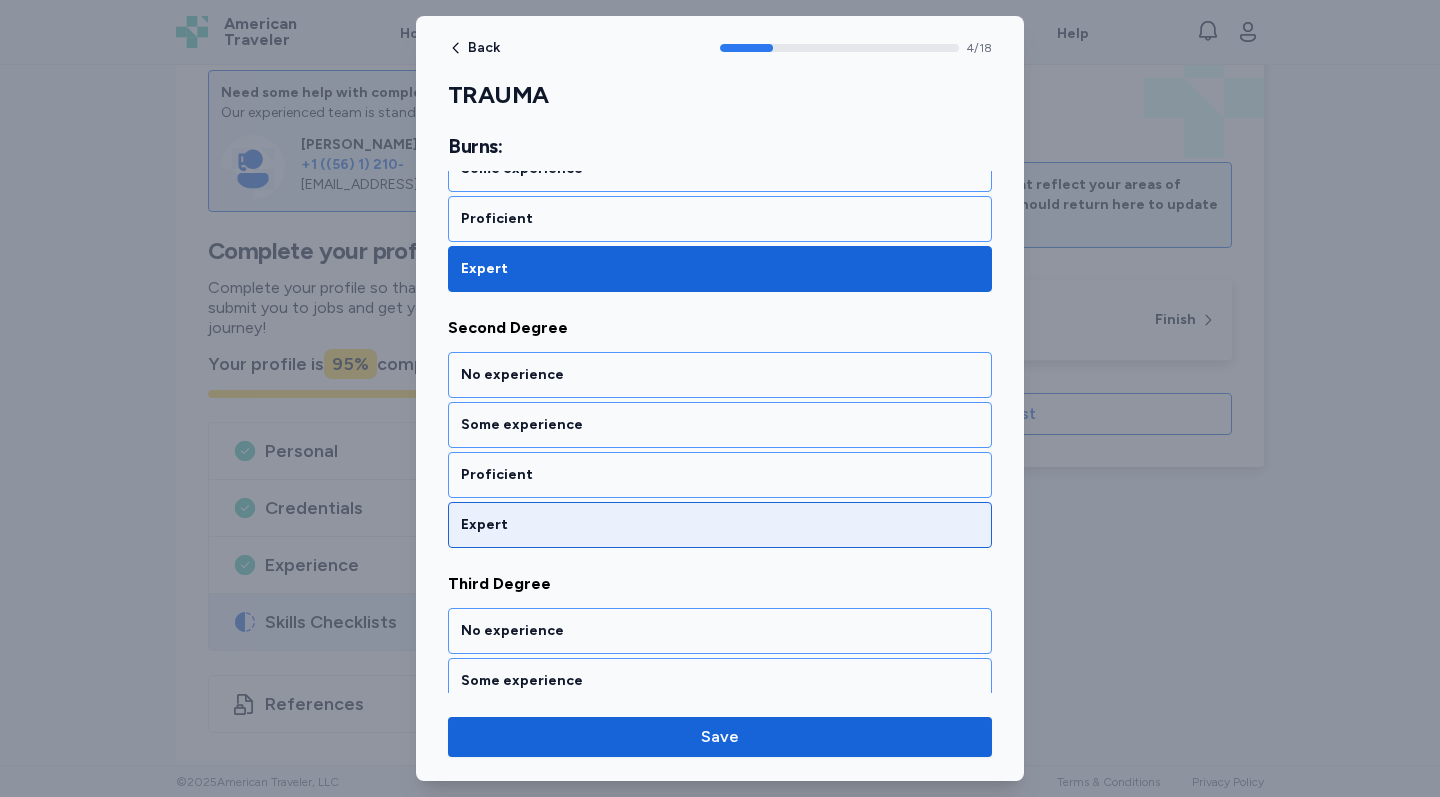 click on "Expert" at bounding box center (720, 525) 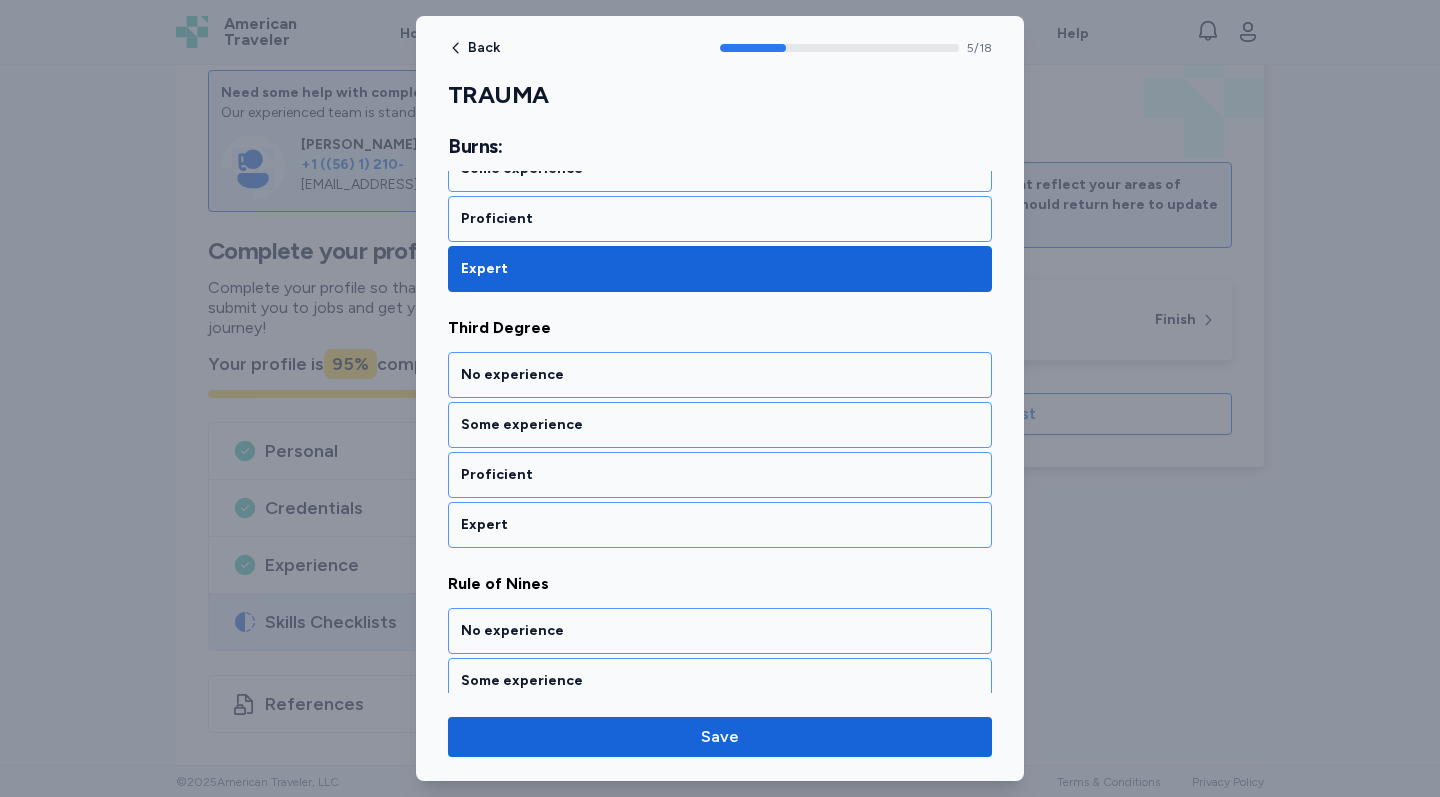 click on "Expert" at bounding box center [720, 525] 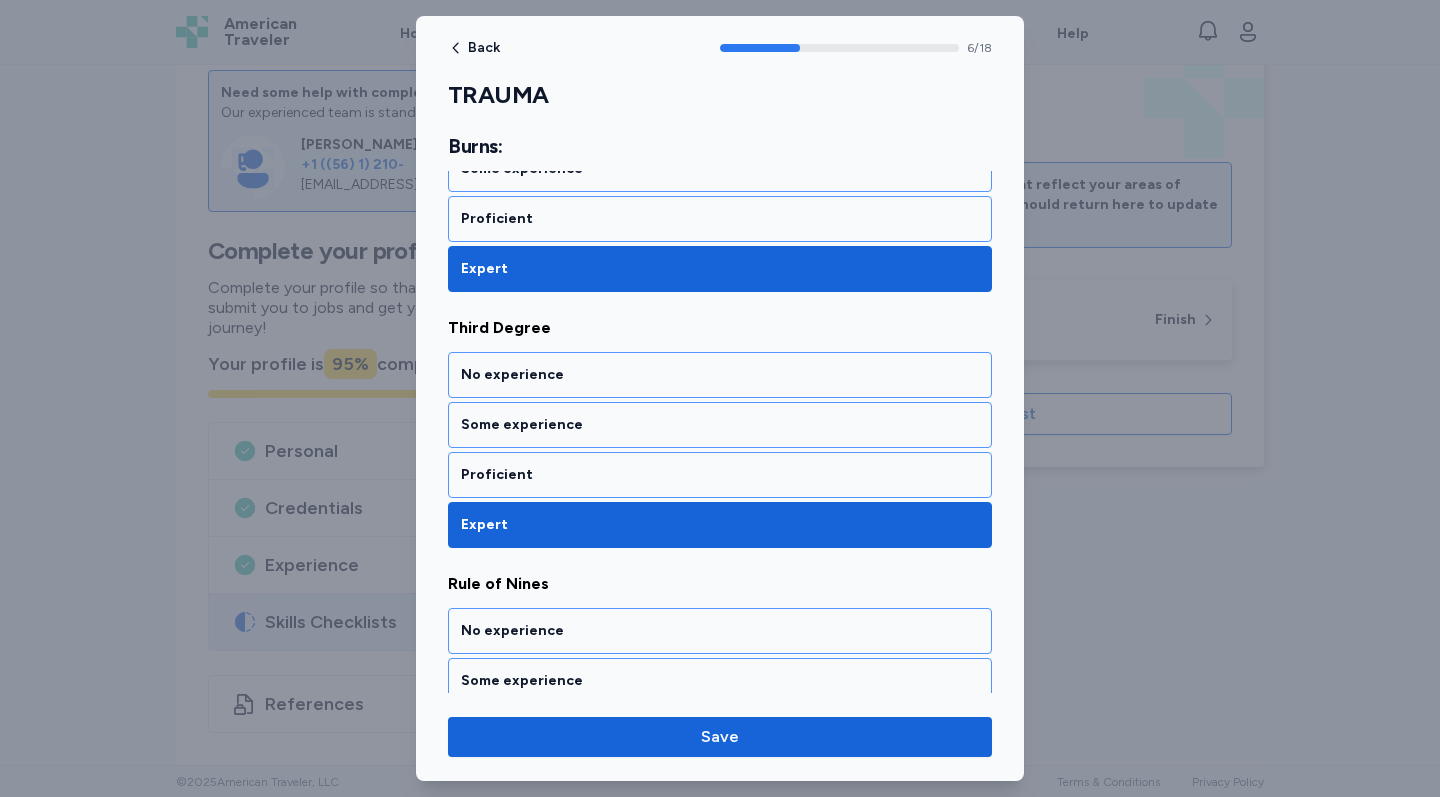 scroll, scrollTop: 1685, scrollLeft: 0, axis: vertical 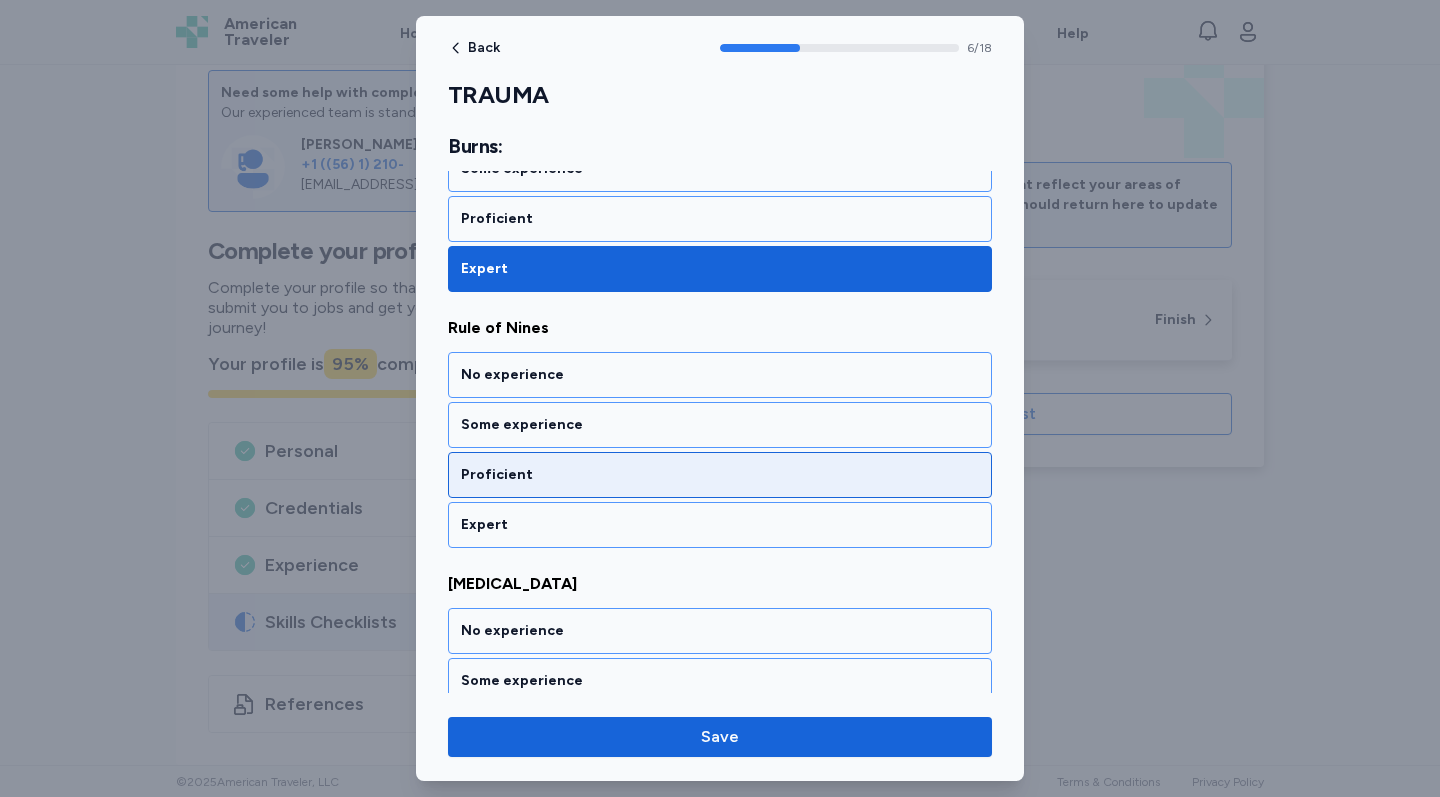 click on "Proficient" at bounding box center (720, 475) 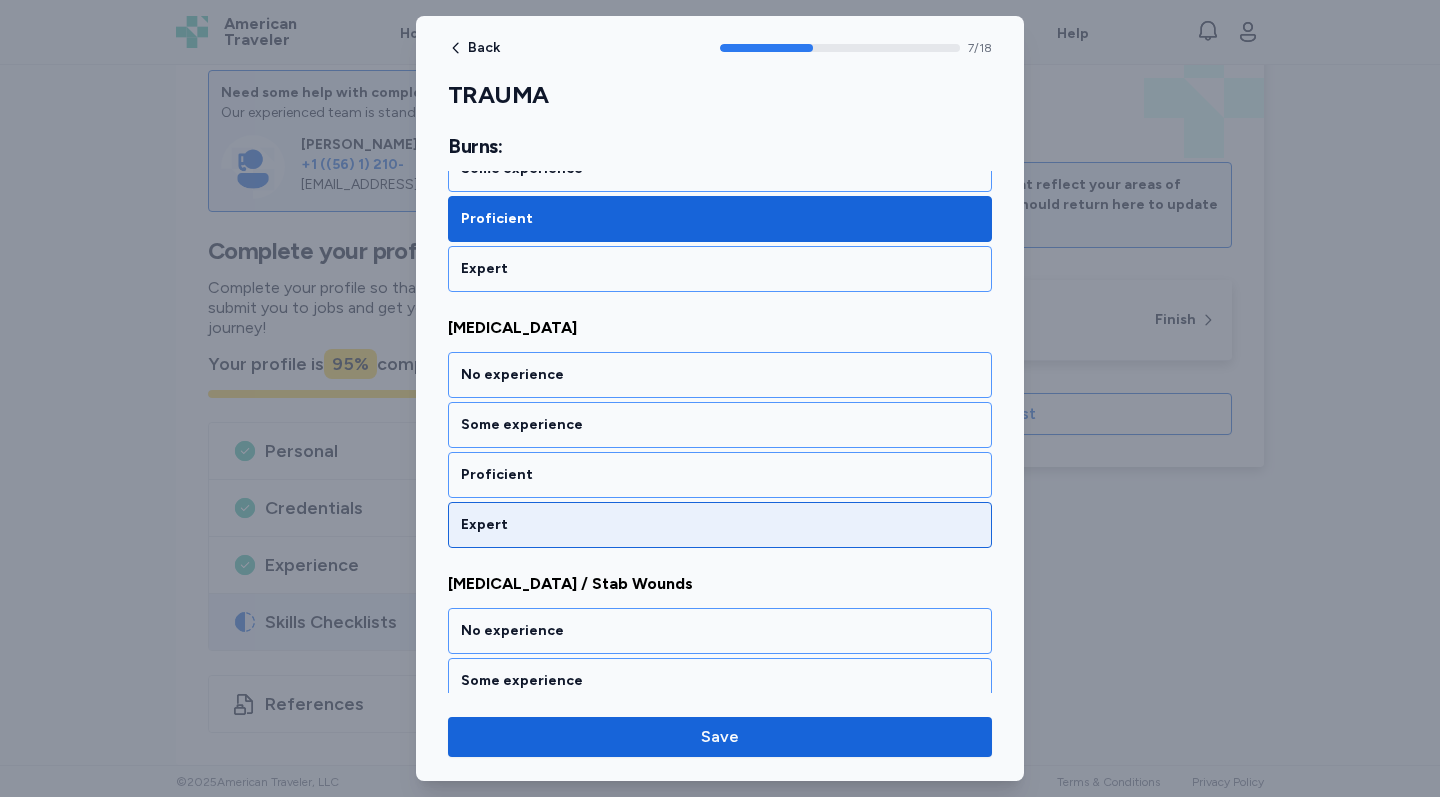 click on "Expert" at bounding box center (720, 525) 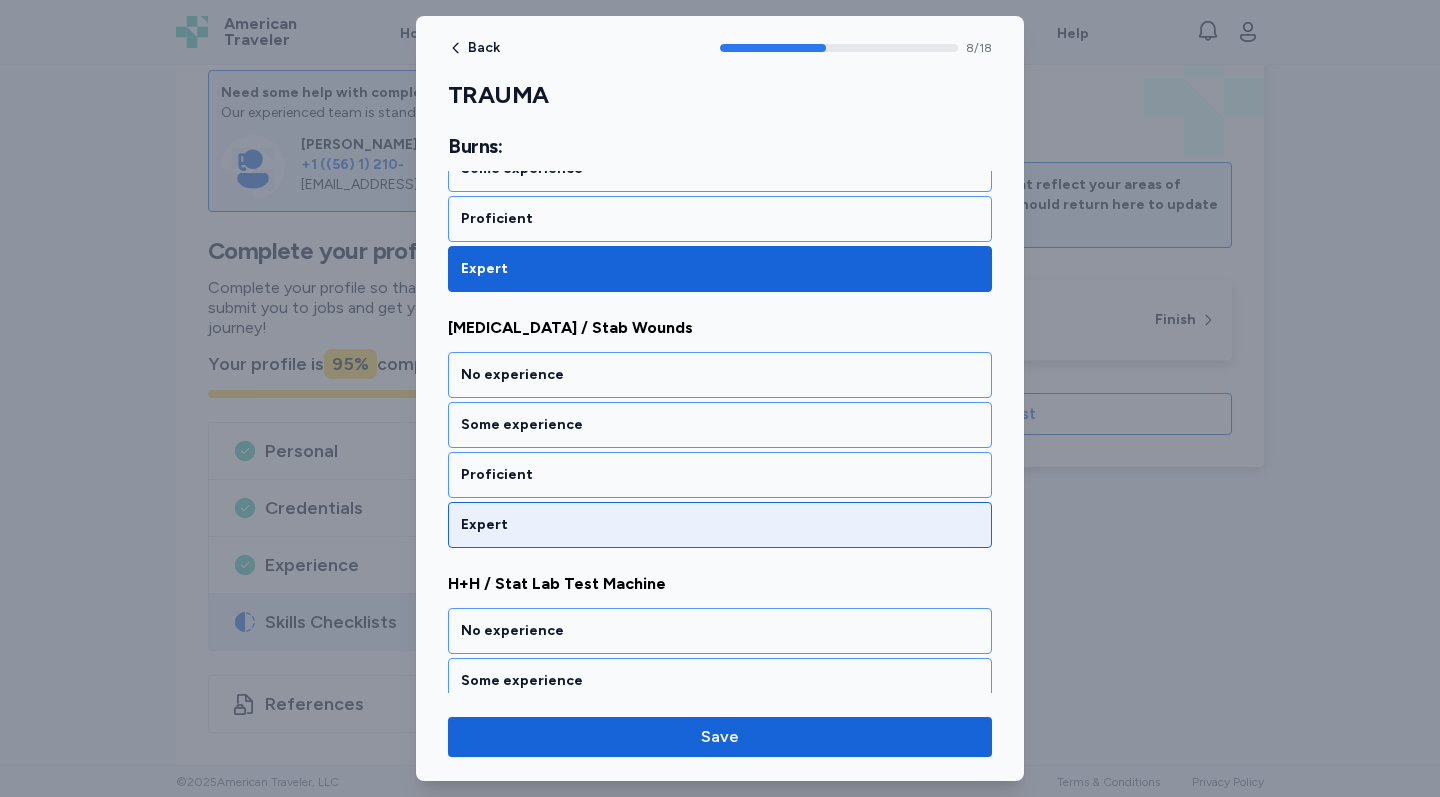 click on "Expert" at bounding box center (720, 525) 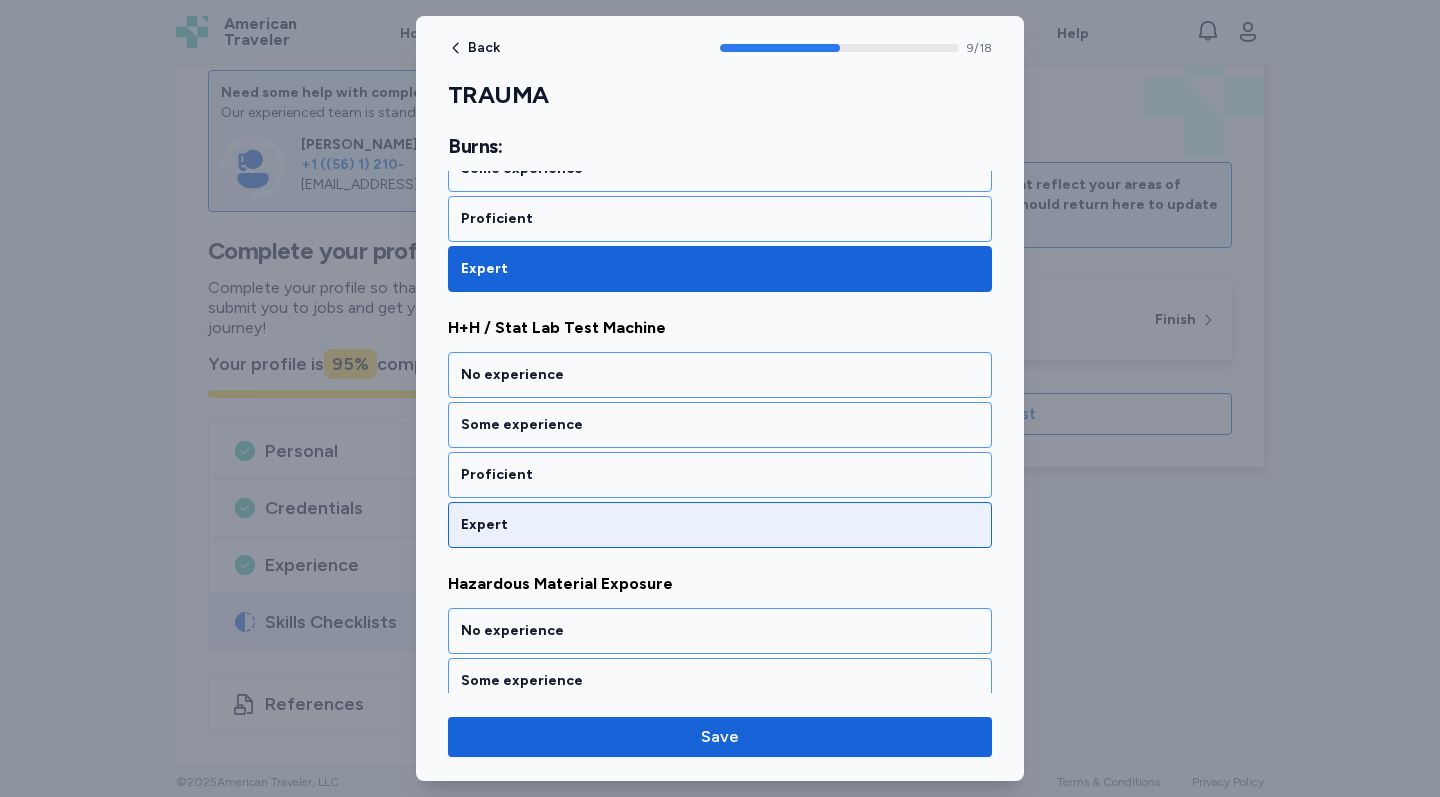 click on "Expert" at bounding box center [720, 525] 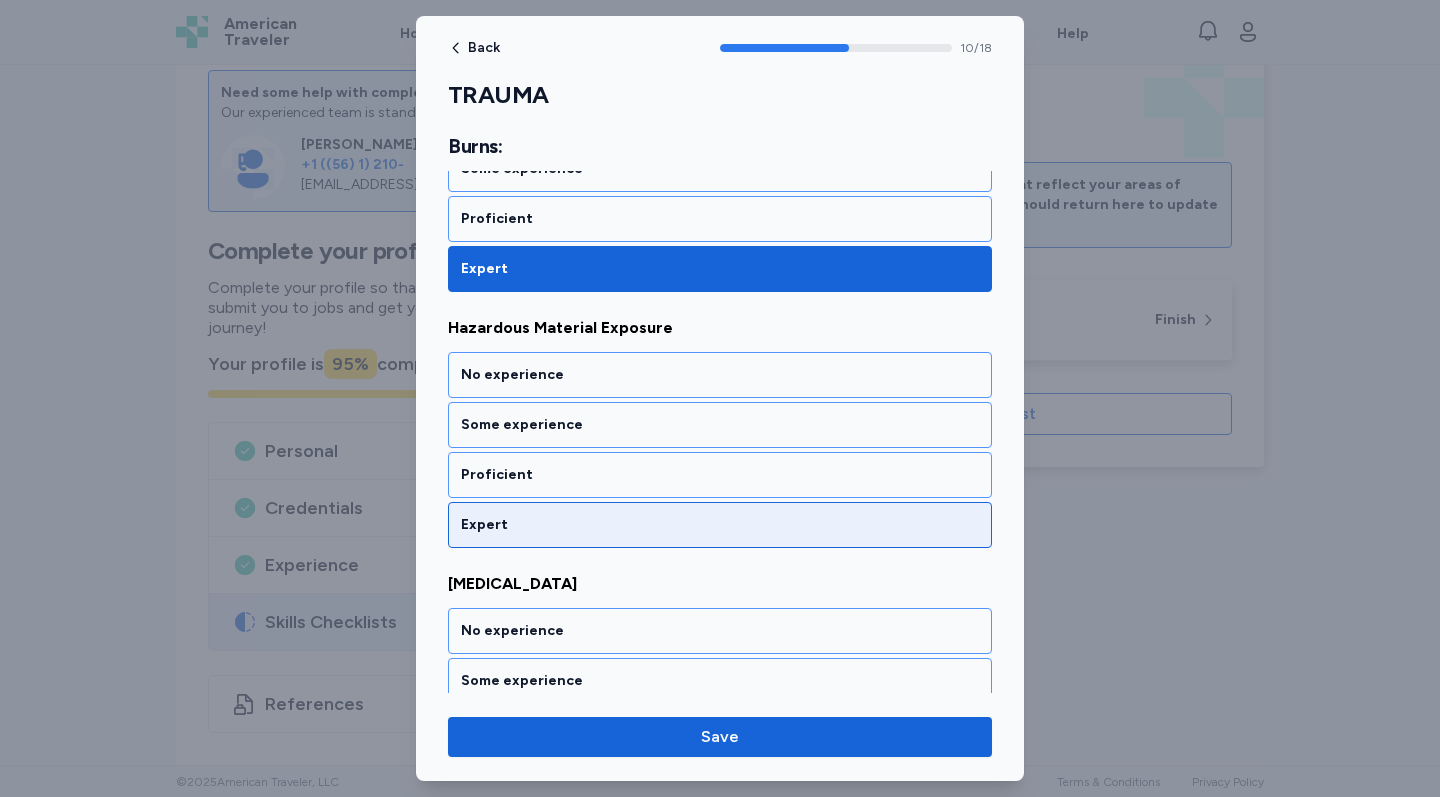 click on "Expert" at bounding box center (720, 525) 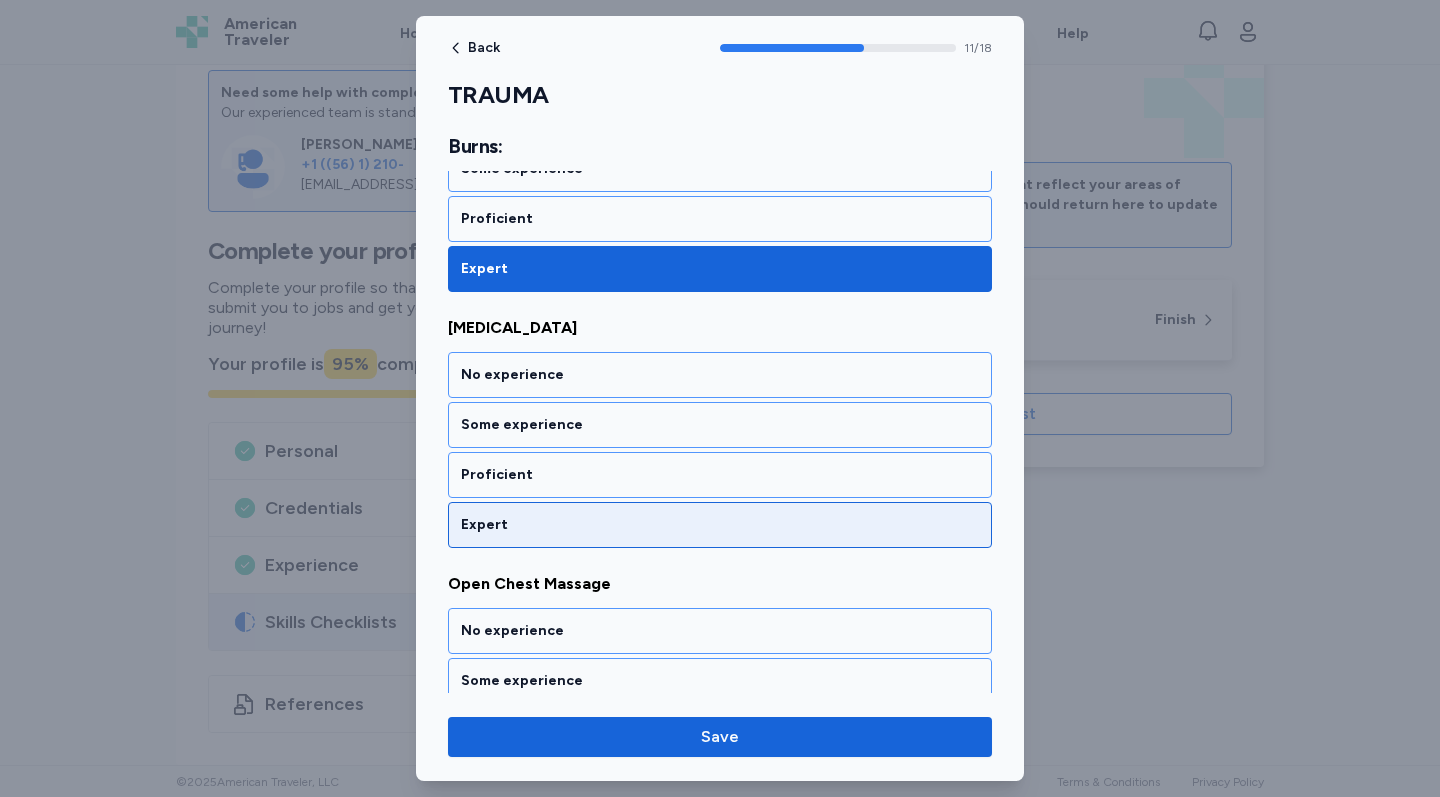 click on "Expert" at bounding box center [720, 525] 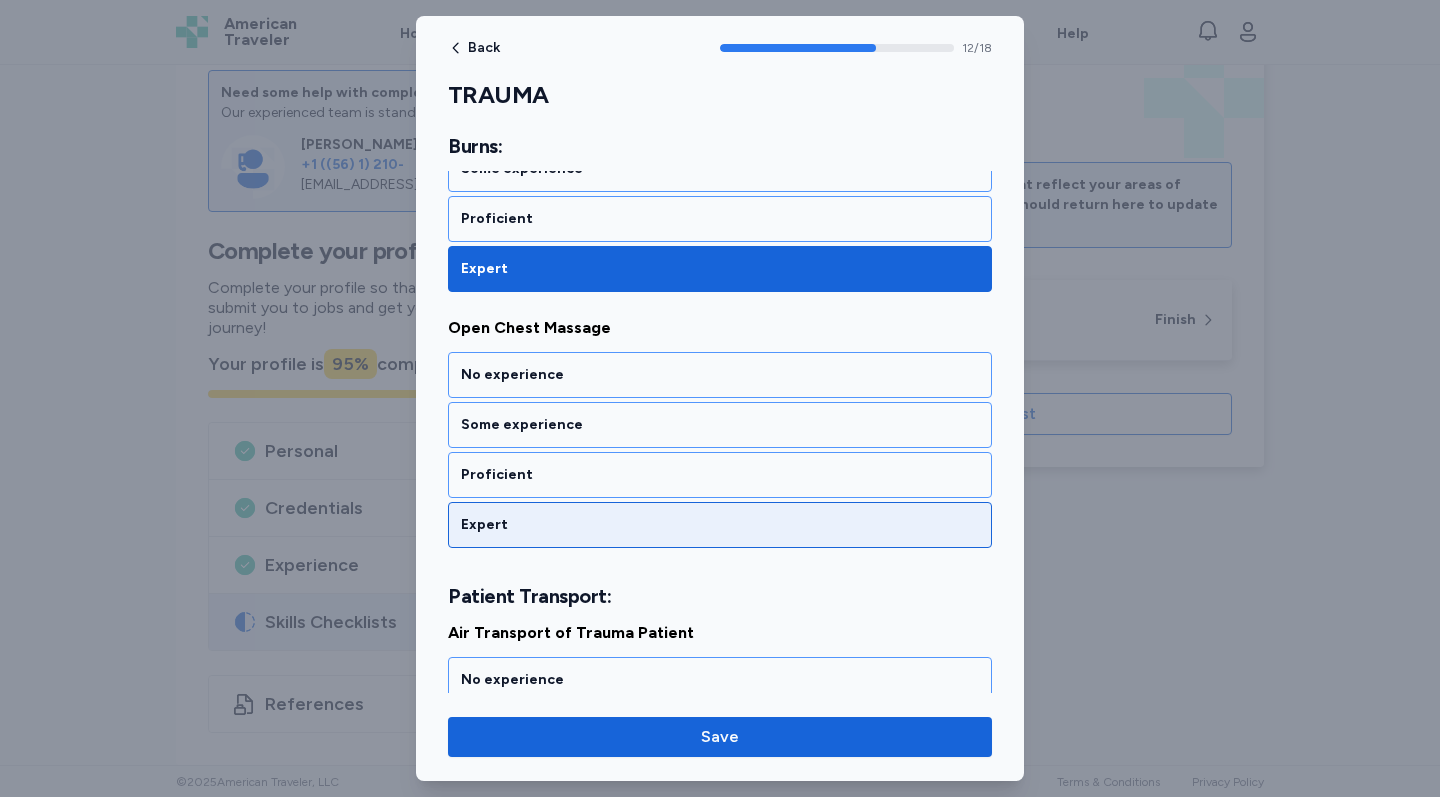 click on "Expert" at bounding box center (720, 525) 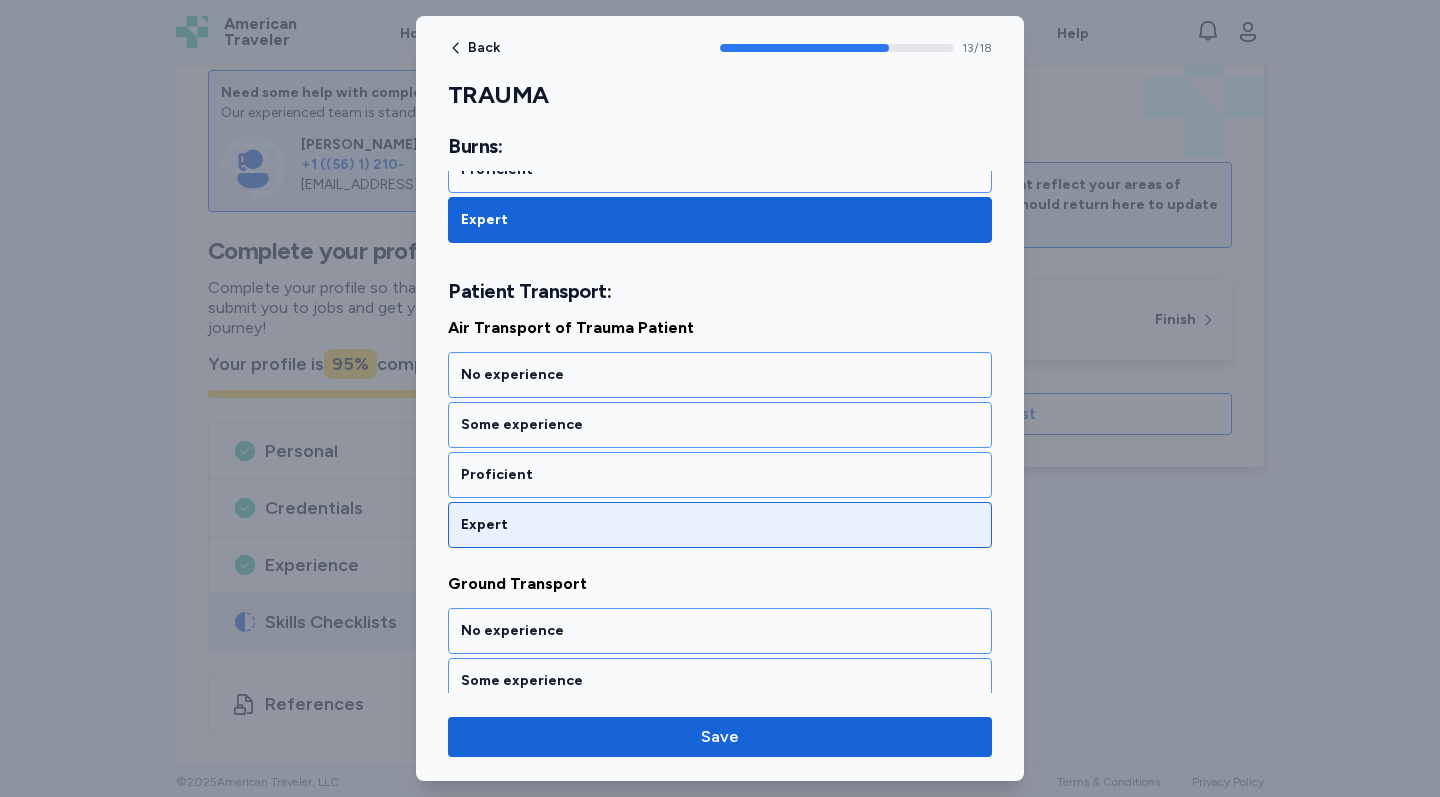 click on "Expert" at bounding box center (720, 525) 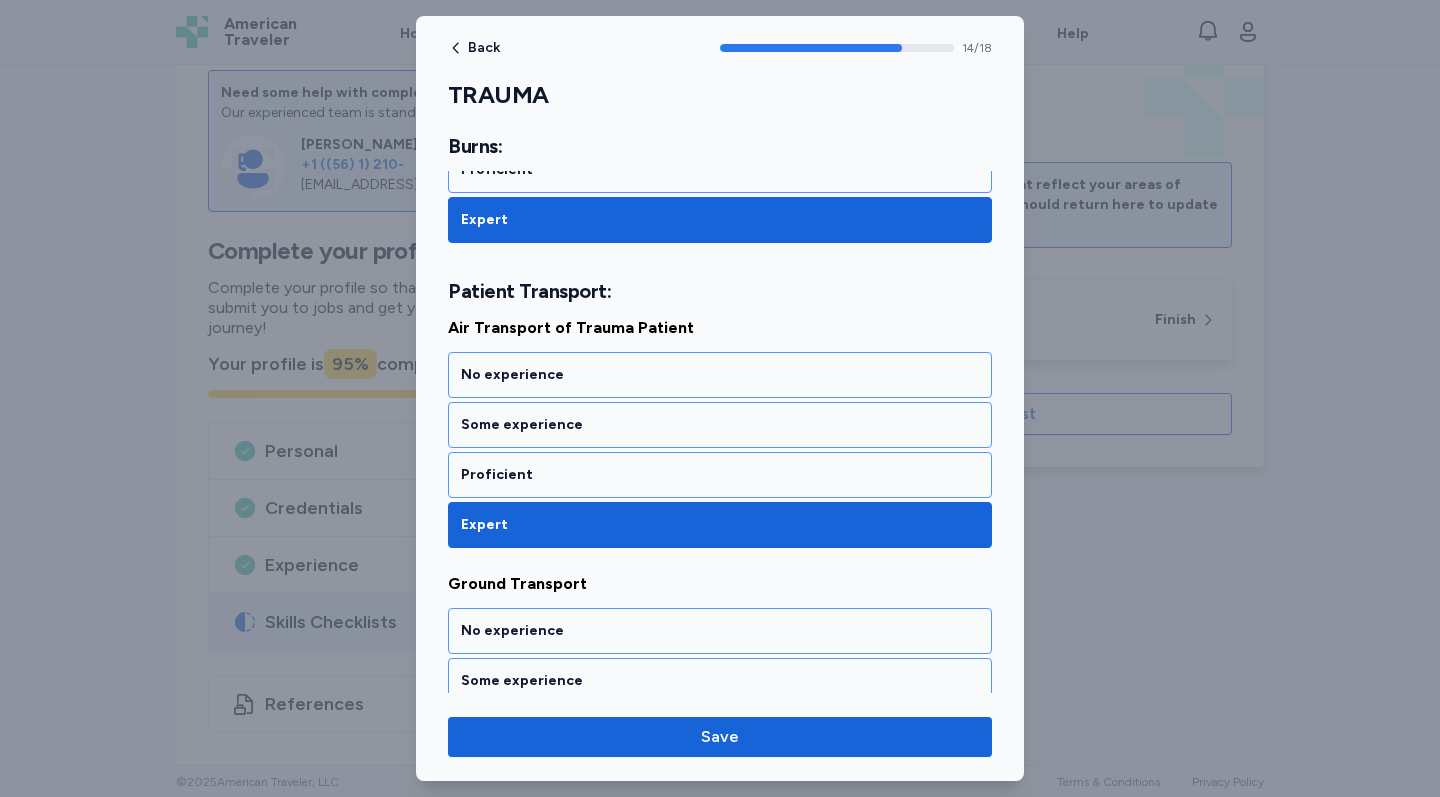 scroll, scrollTop: 3782, scrollLeft: 0, axis: vertical 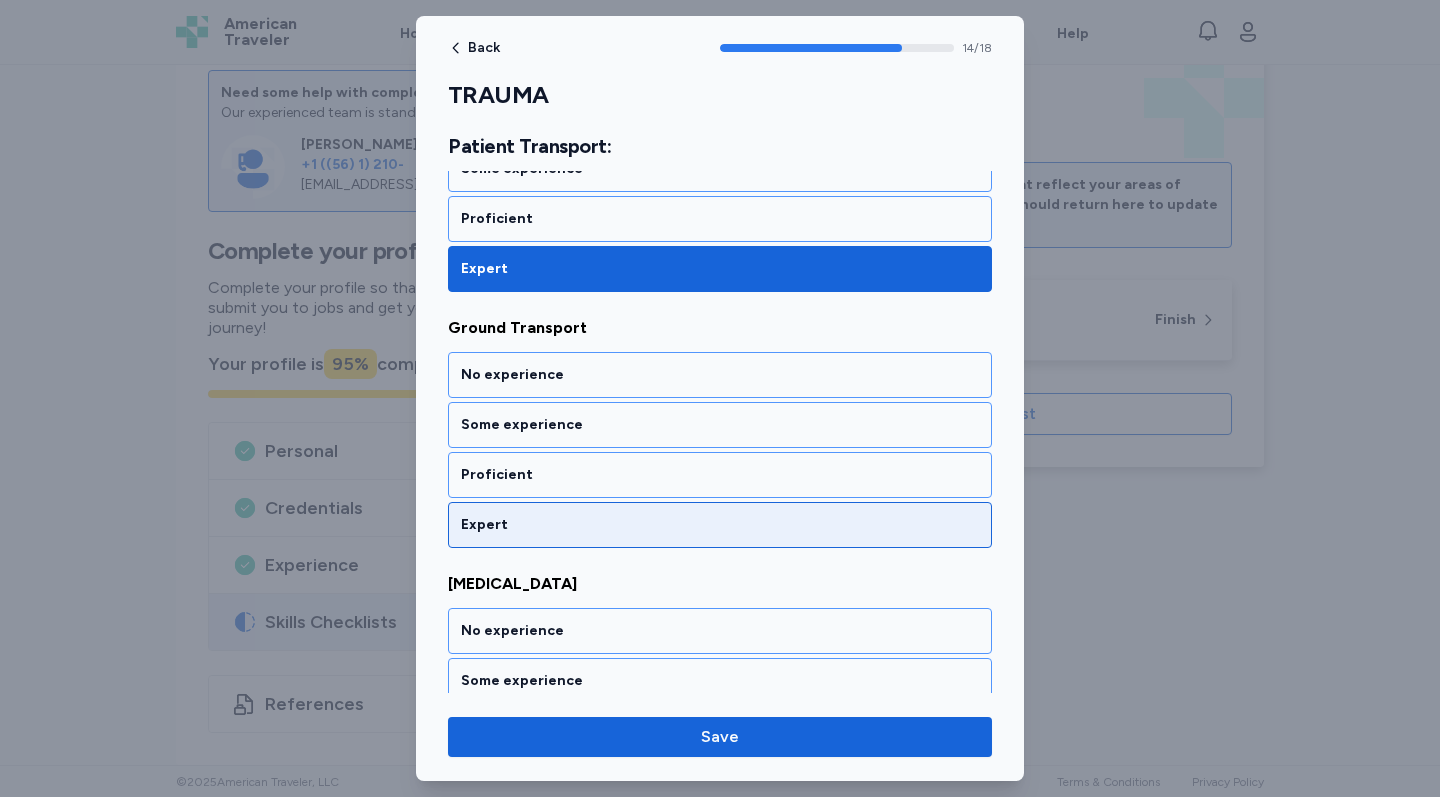 click on "Expert" at bounding box center (720, 525) 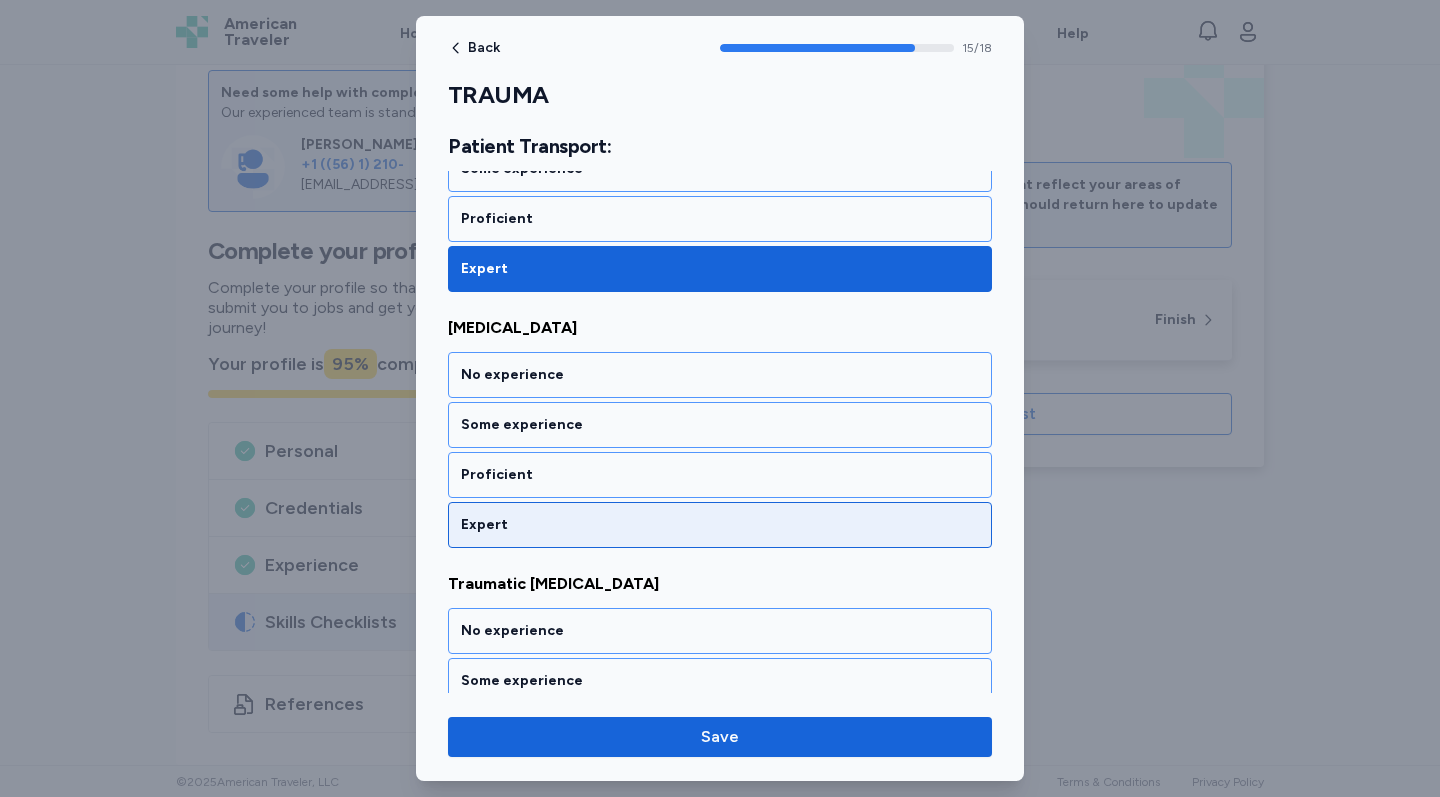 click on "Expert" at bounding box center (720, 525) 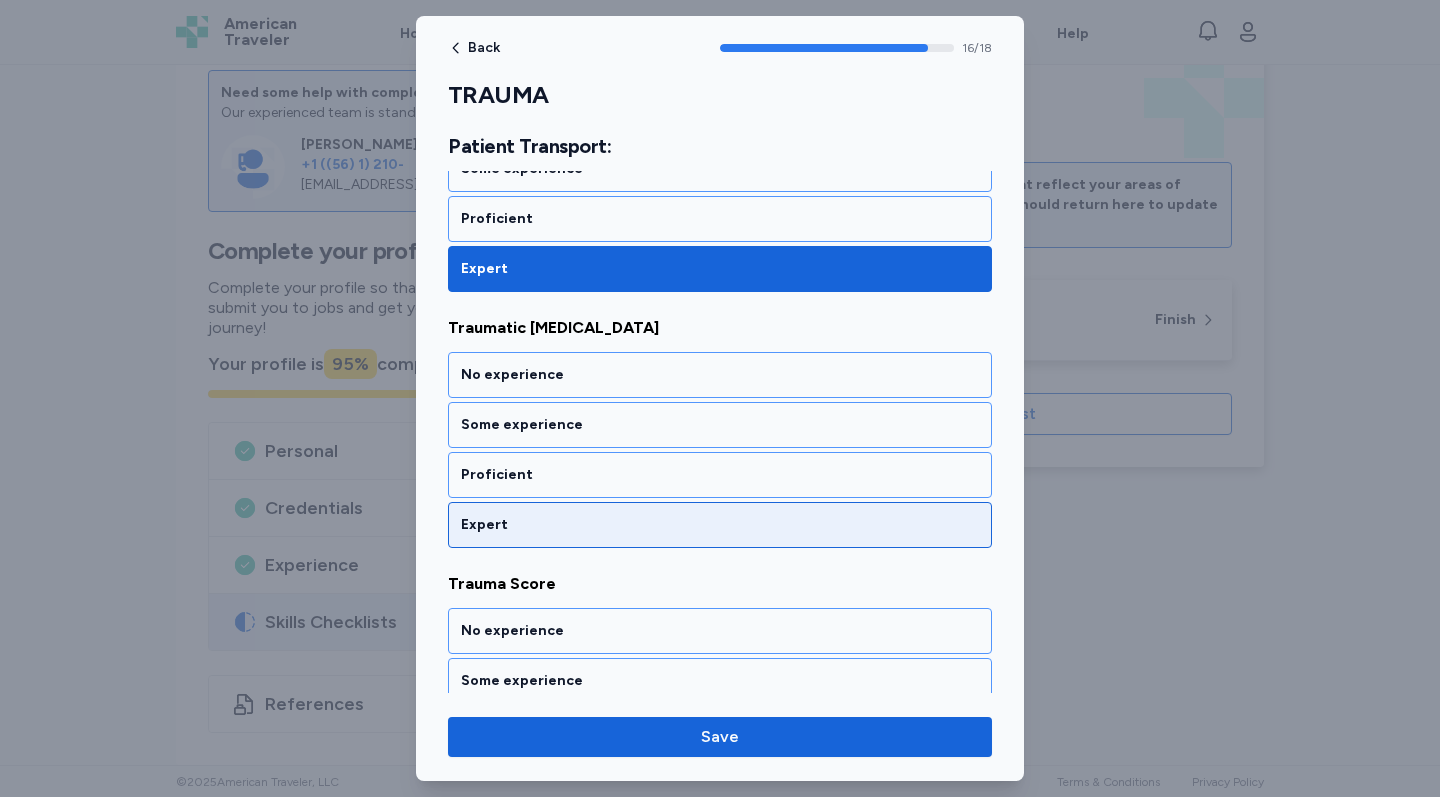 click on "Expert" at bounding box center [720, 525] 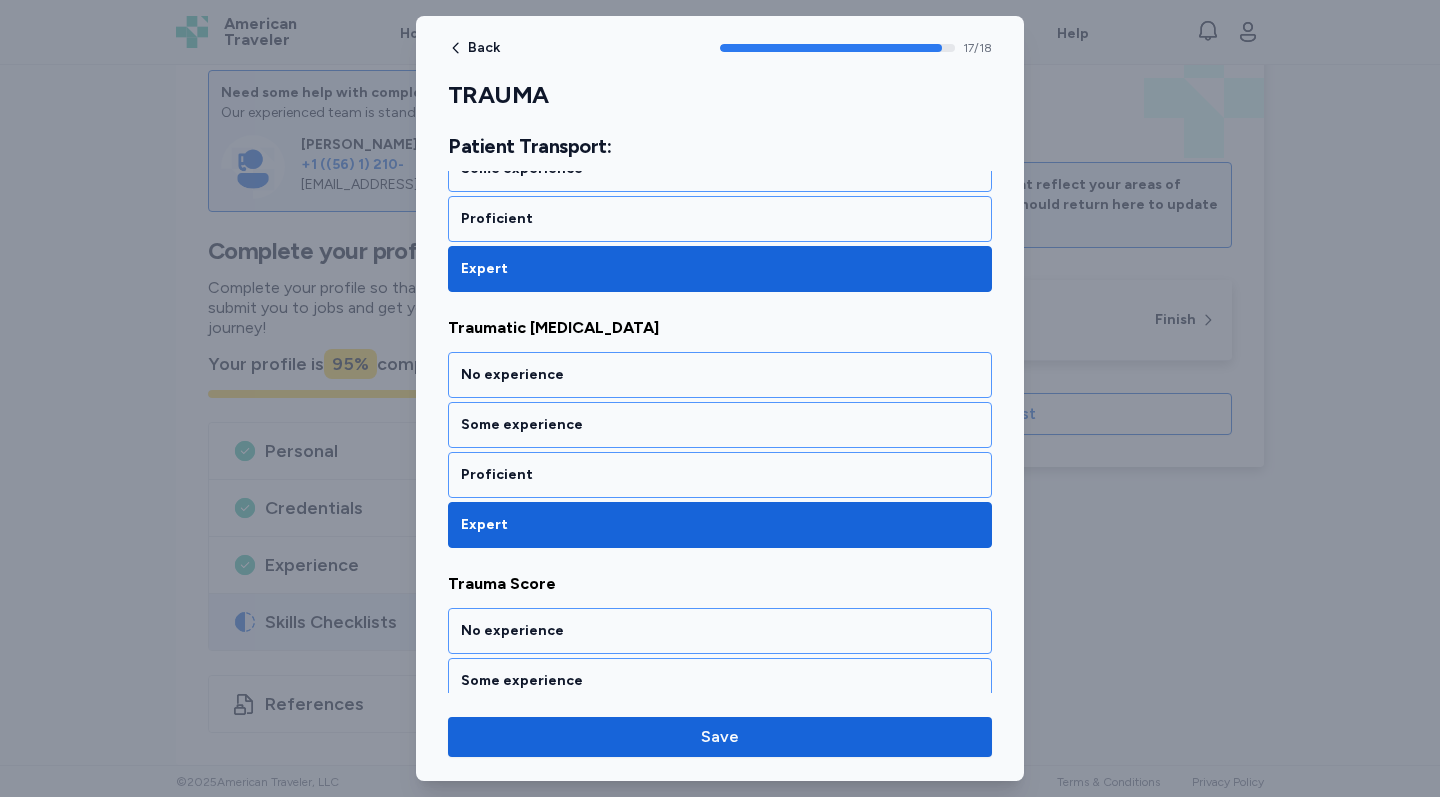scroll, scrollTop: 4409, scrollLeft: 0, axis: vertical 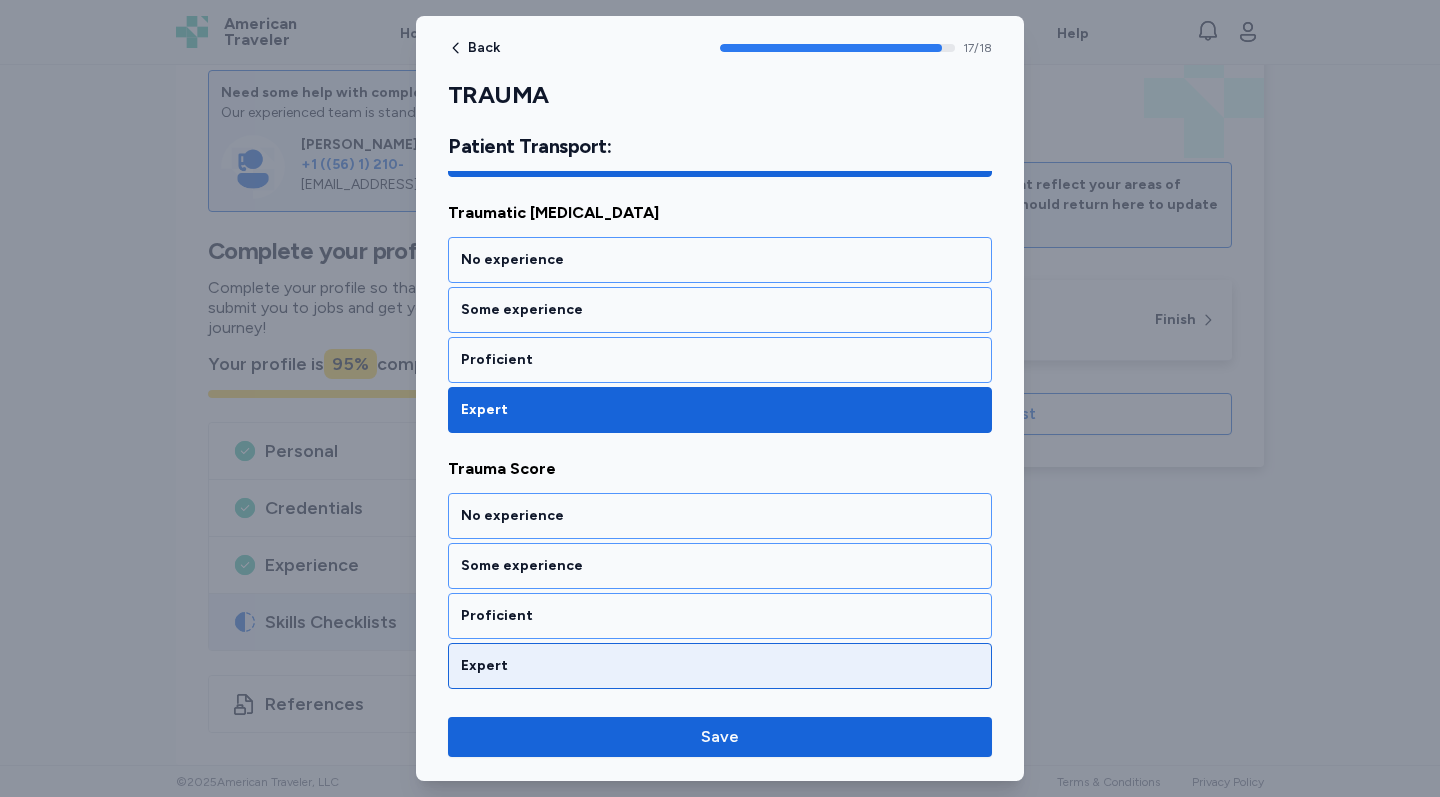 click on "Expert" at bounding box center (720, 666) 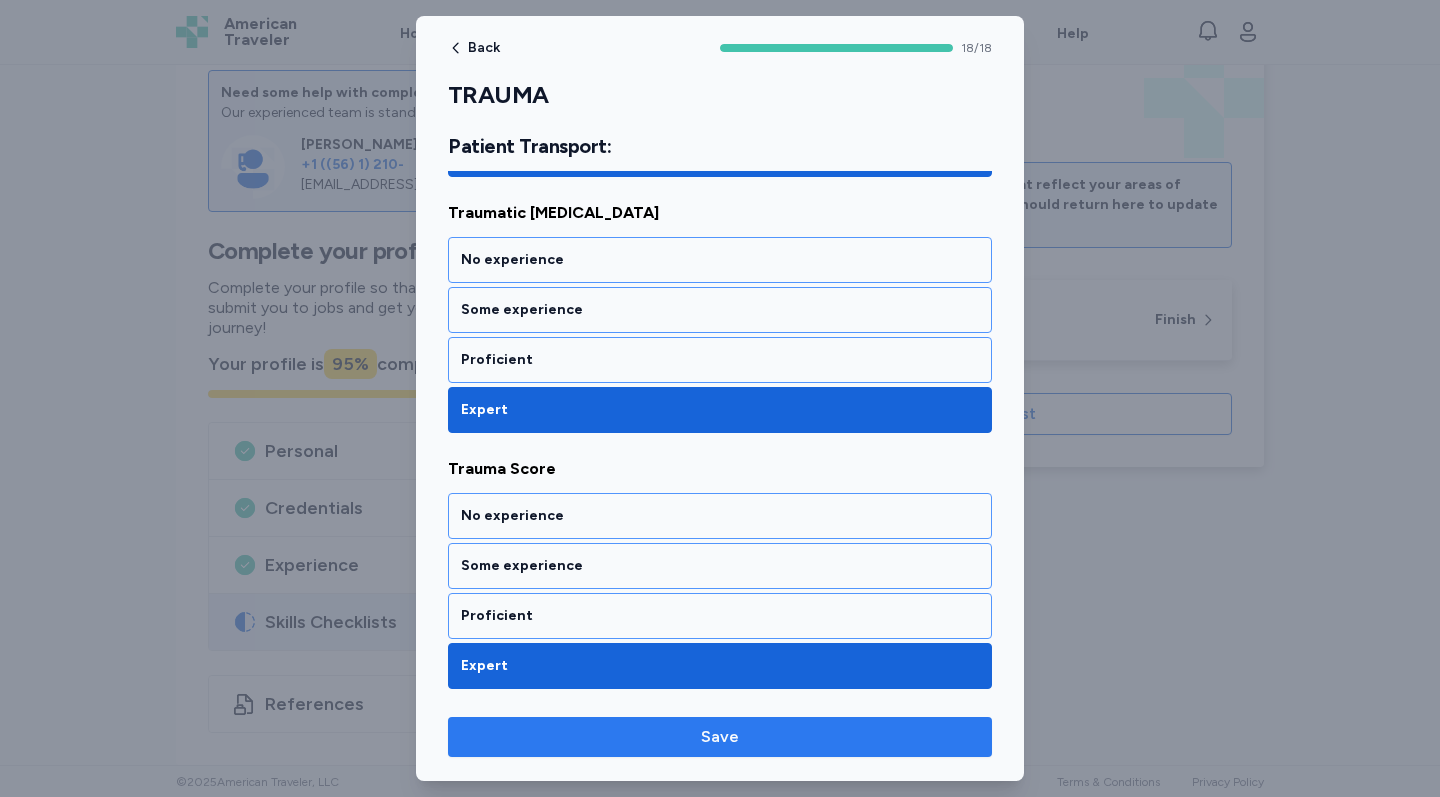 click on "Save" at bounding box center (720, 737) 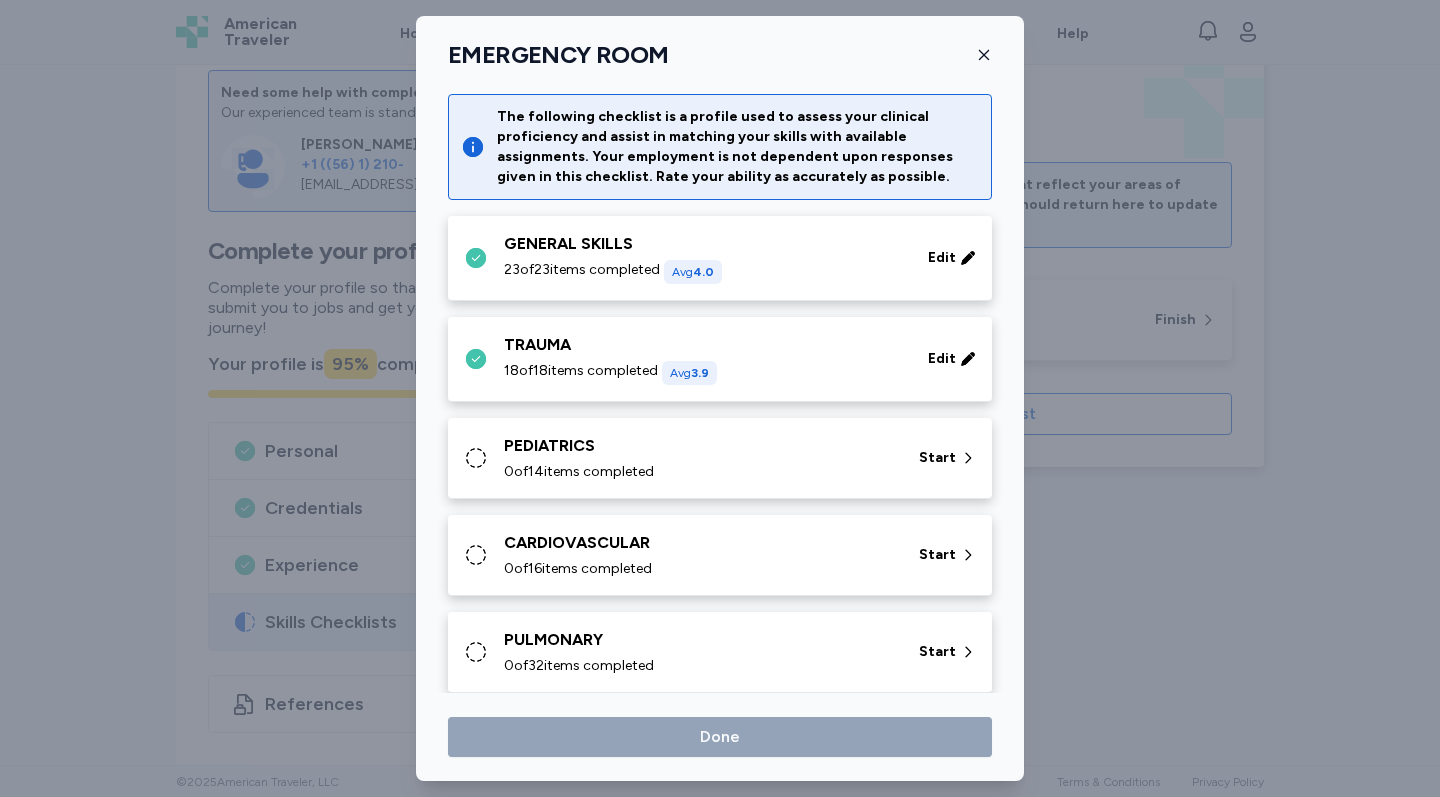 click on "PEDIATRICS" at bounding box center [699, 446] 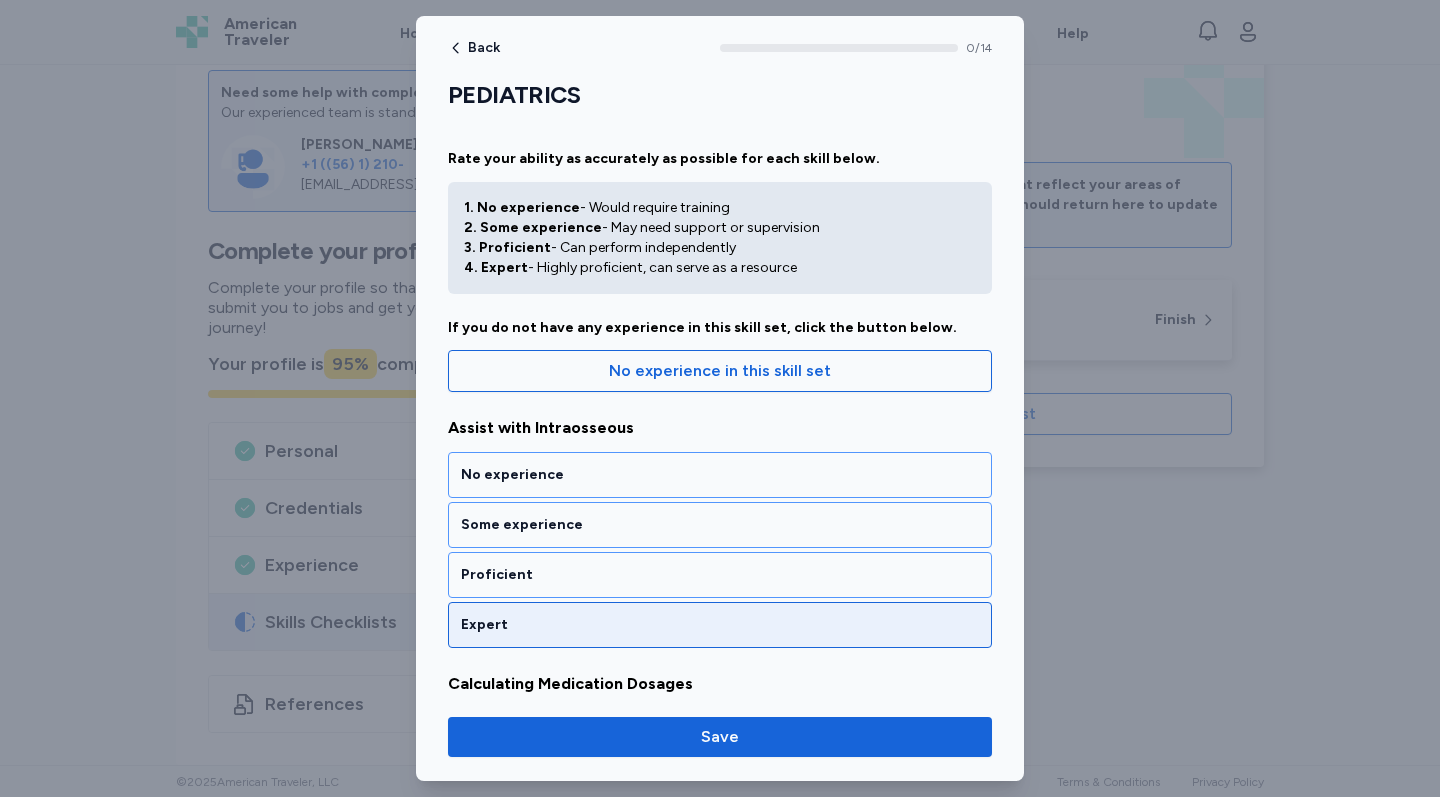 click on "Expert" at bounding box center (720, 625) 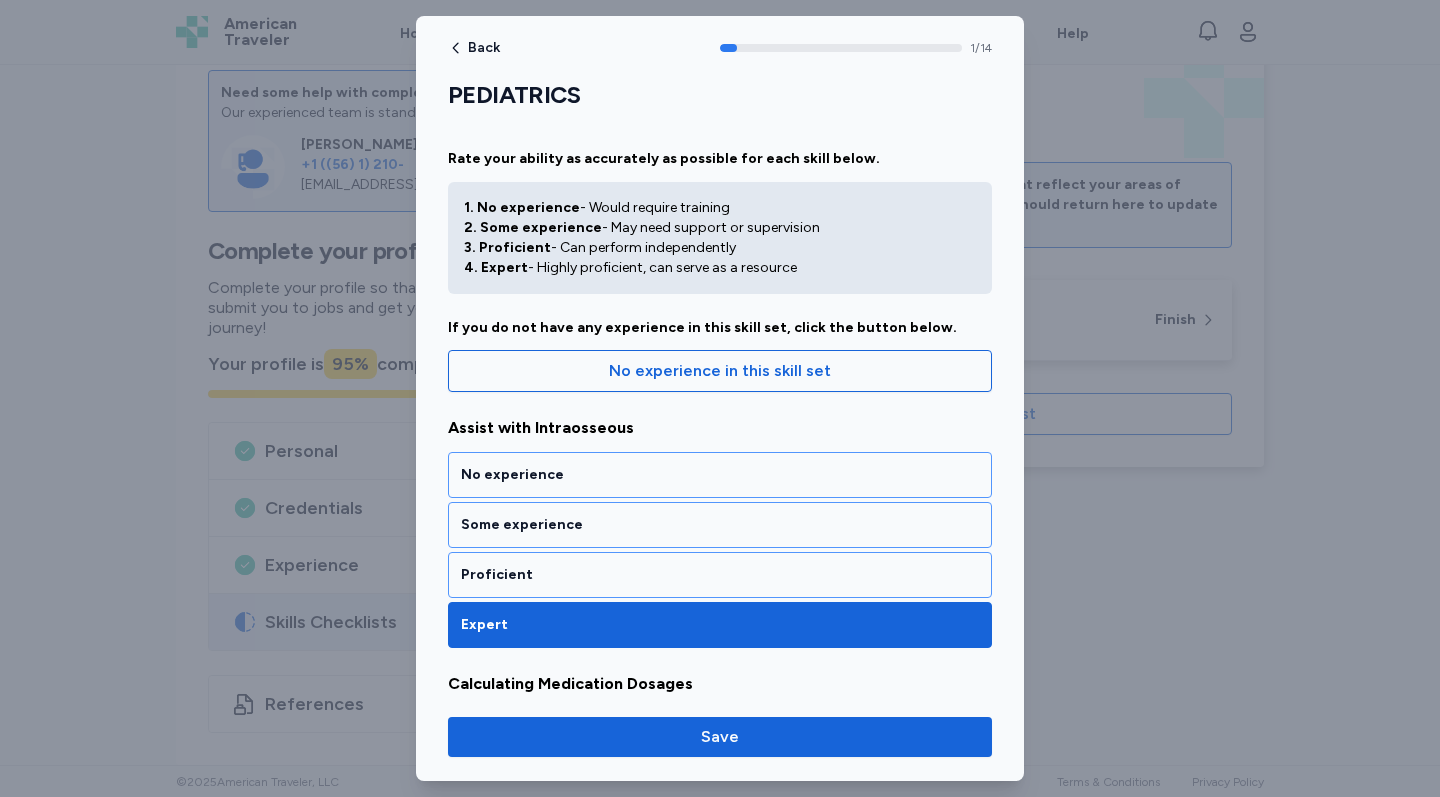 scroll, scrollTop: 381, scrollLeft: 0, axis: vertical 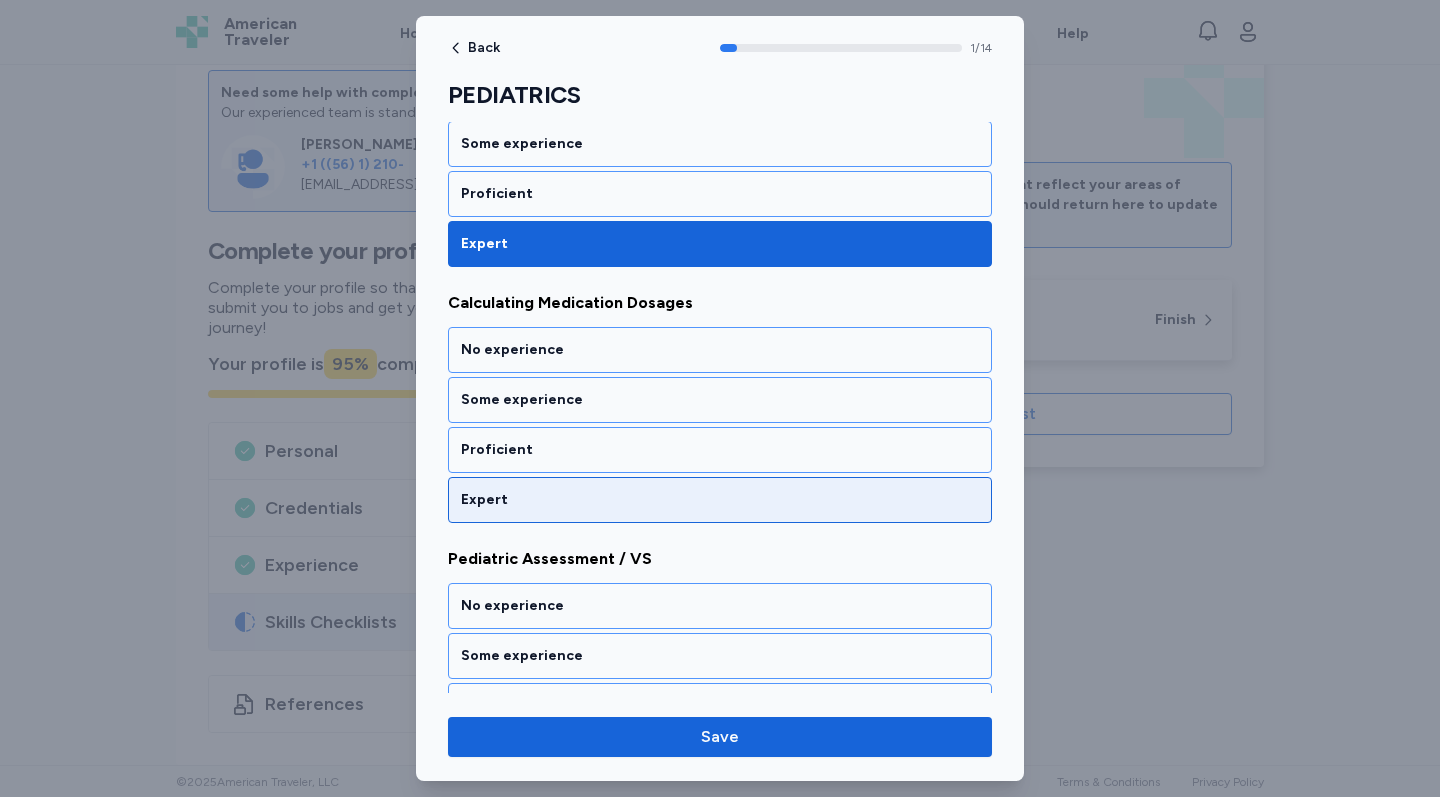 click on "Expert" at bounding box center [720, 500] 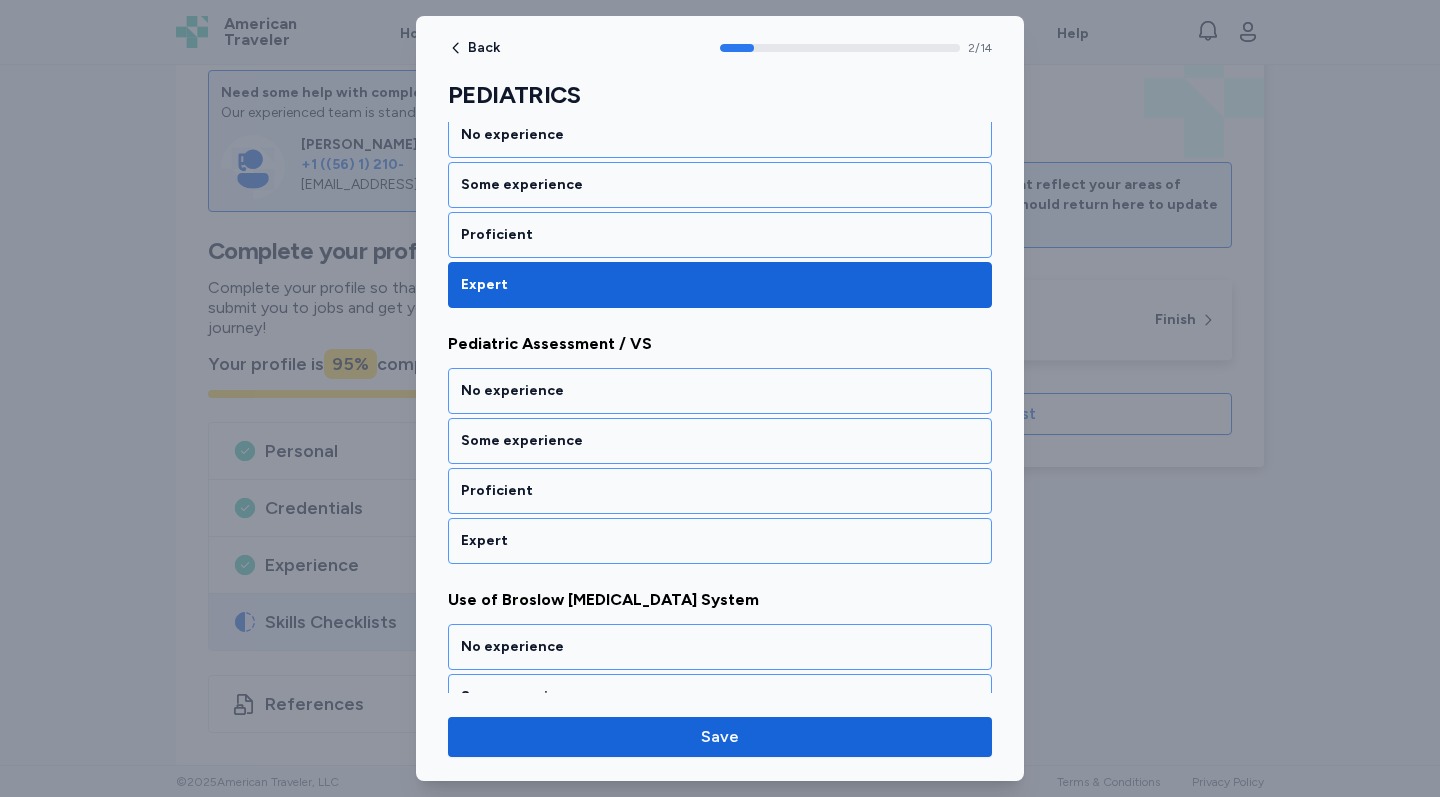 scroll, scrollTop: 637, scrollLeft: 0, axis: vertical 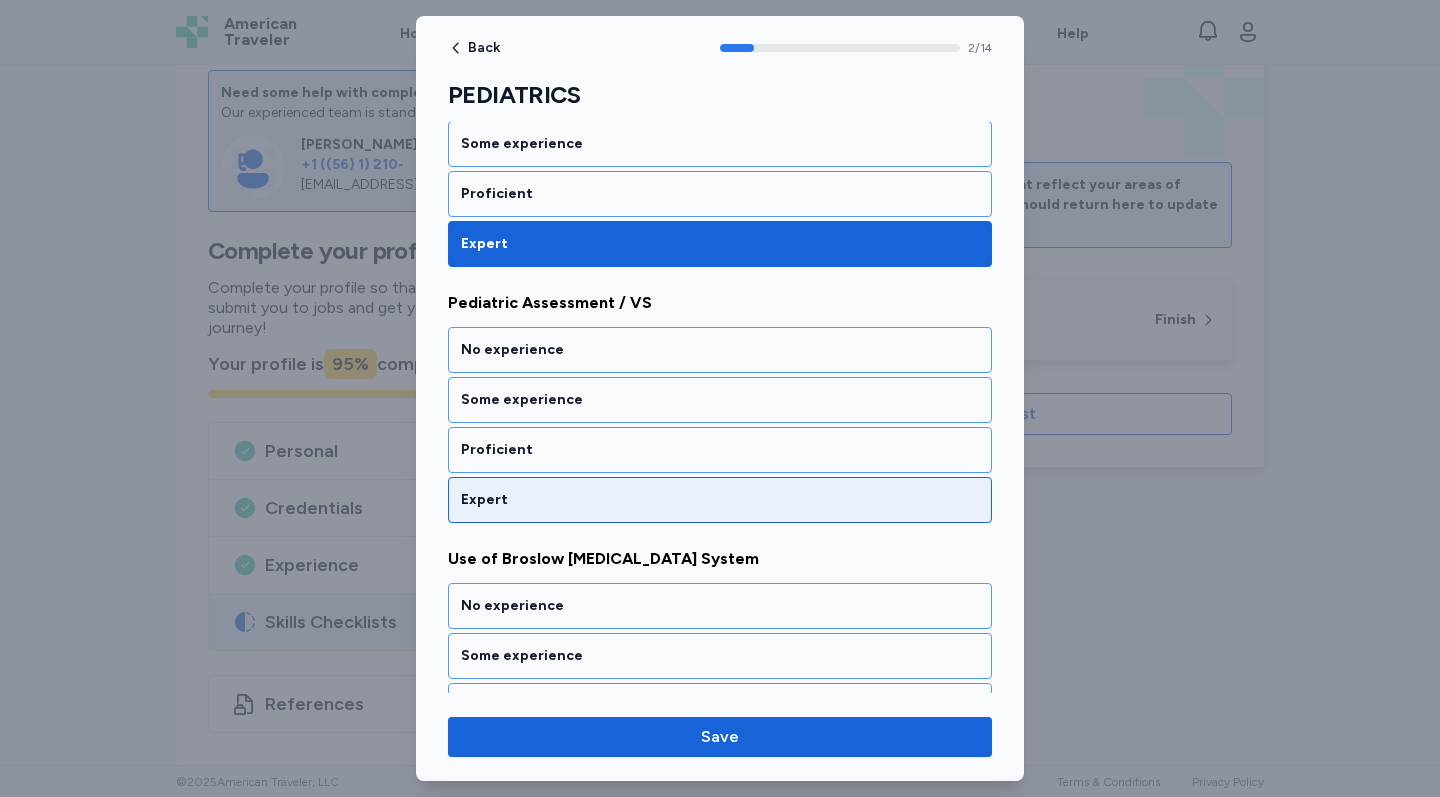 click on "Expert" at bounding box center (720, 500) 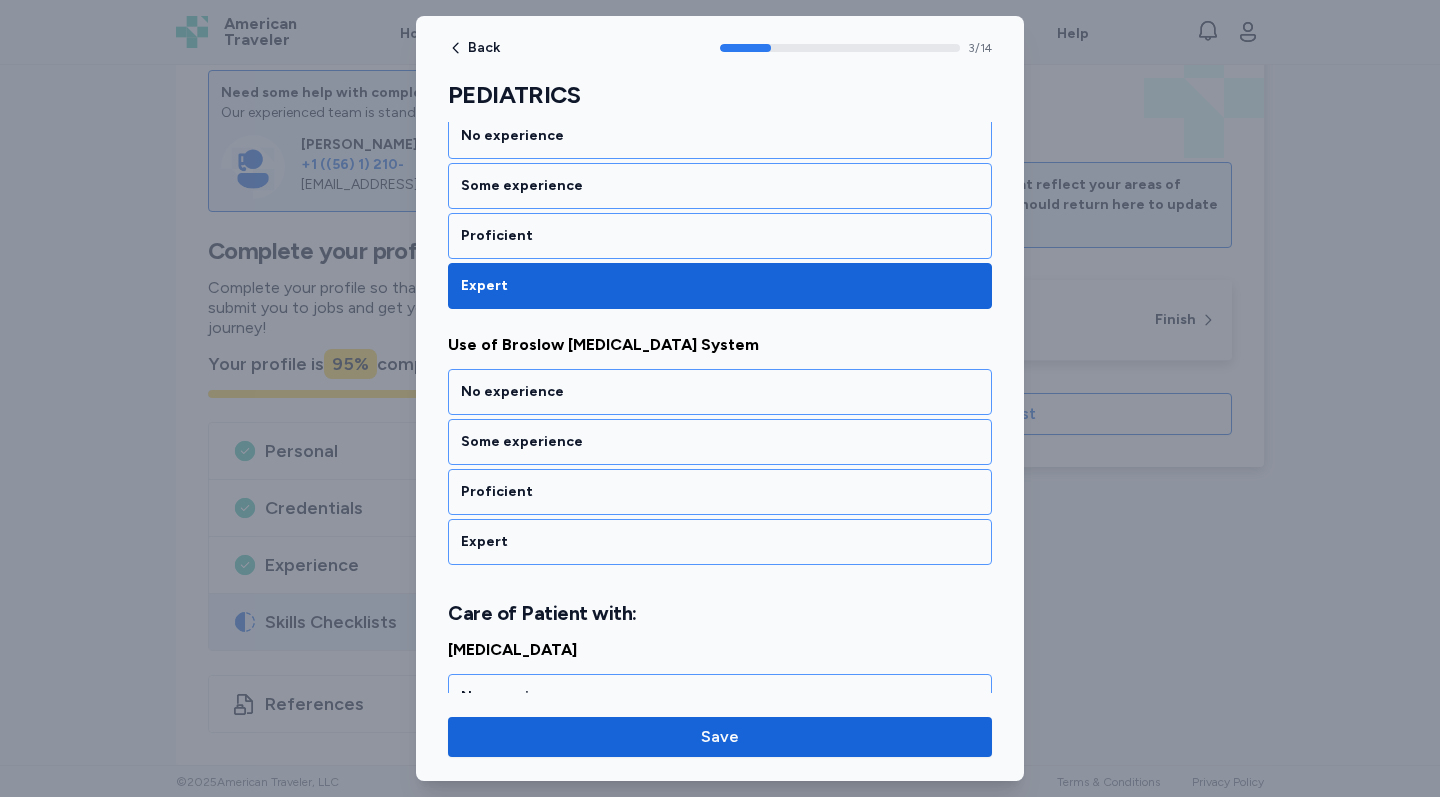 scroll, scrollTop: 893, scrollLeft: 0, axis: vertical 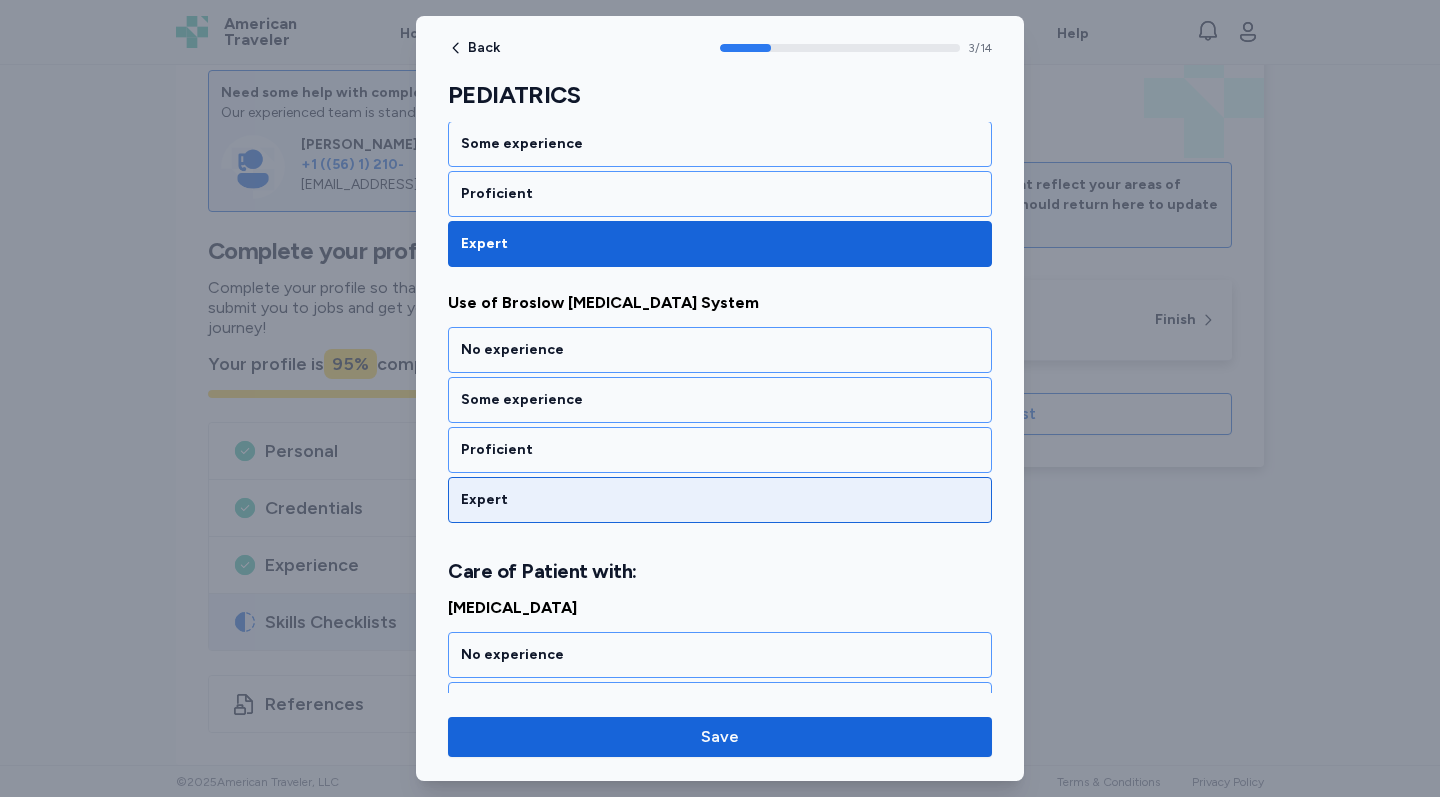 click on "Expert" at bounding box center (720, 500) 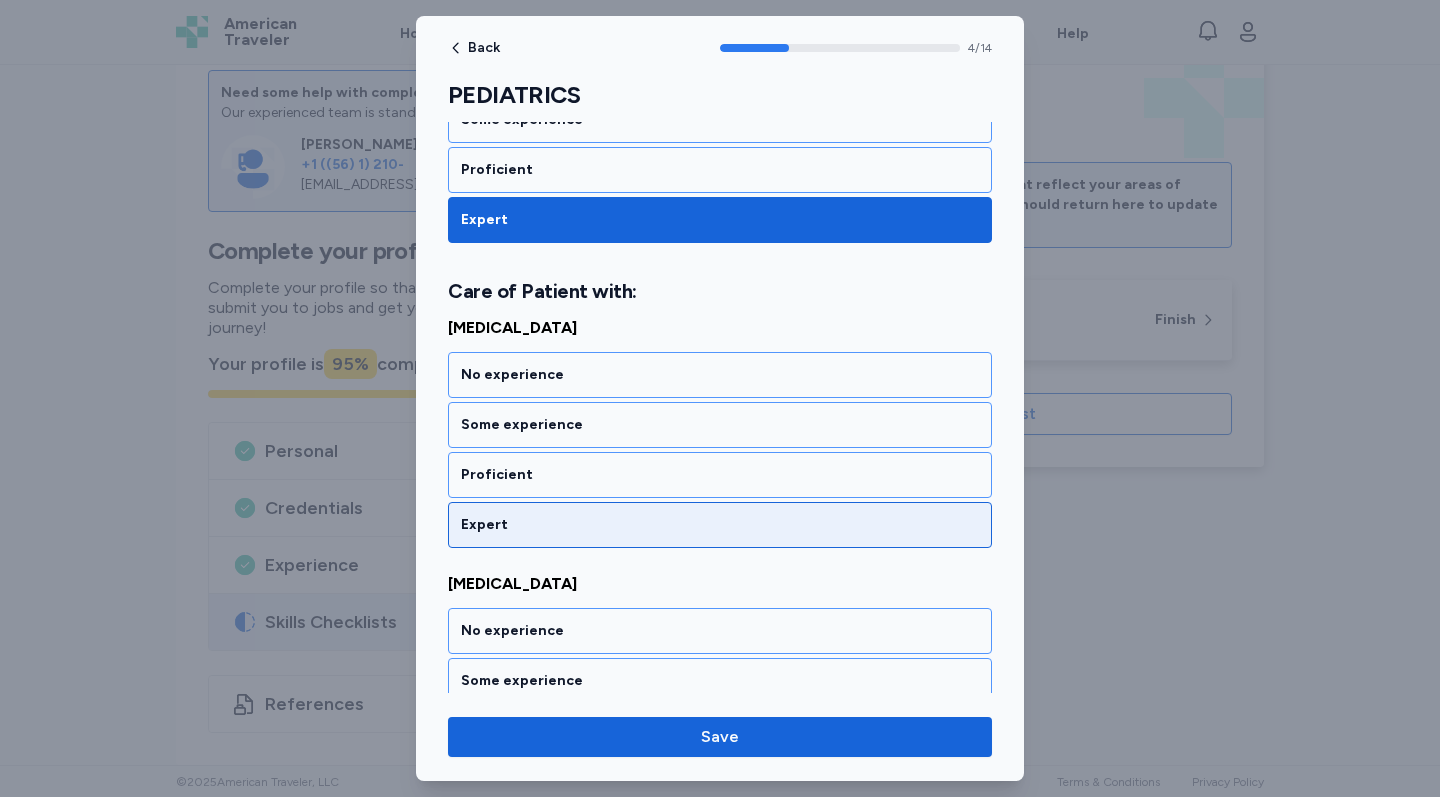 click on "Expert" at bounding box center (720, 525) 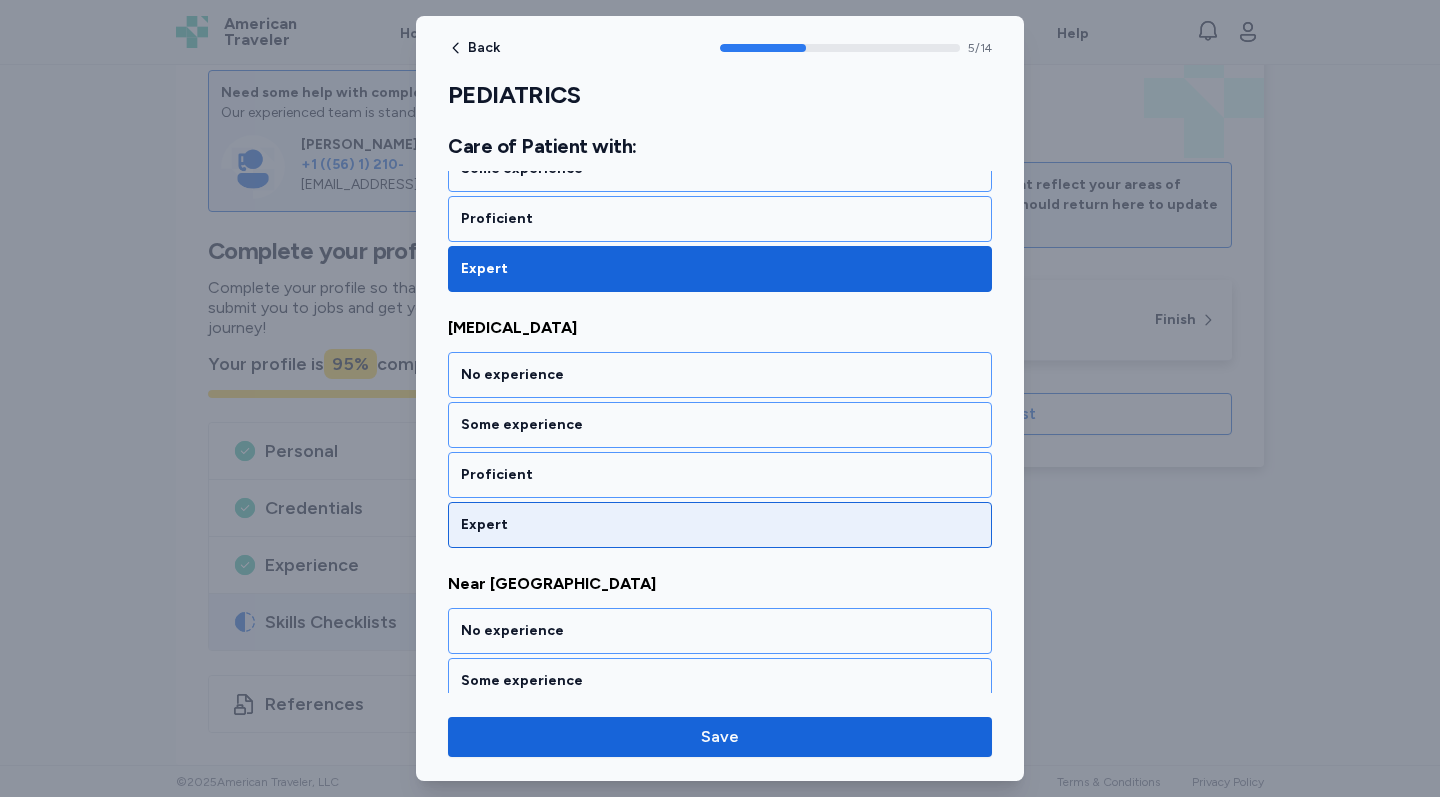 click on "Expert" at bounding box center [720, 525] 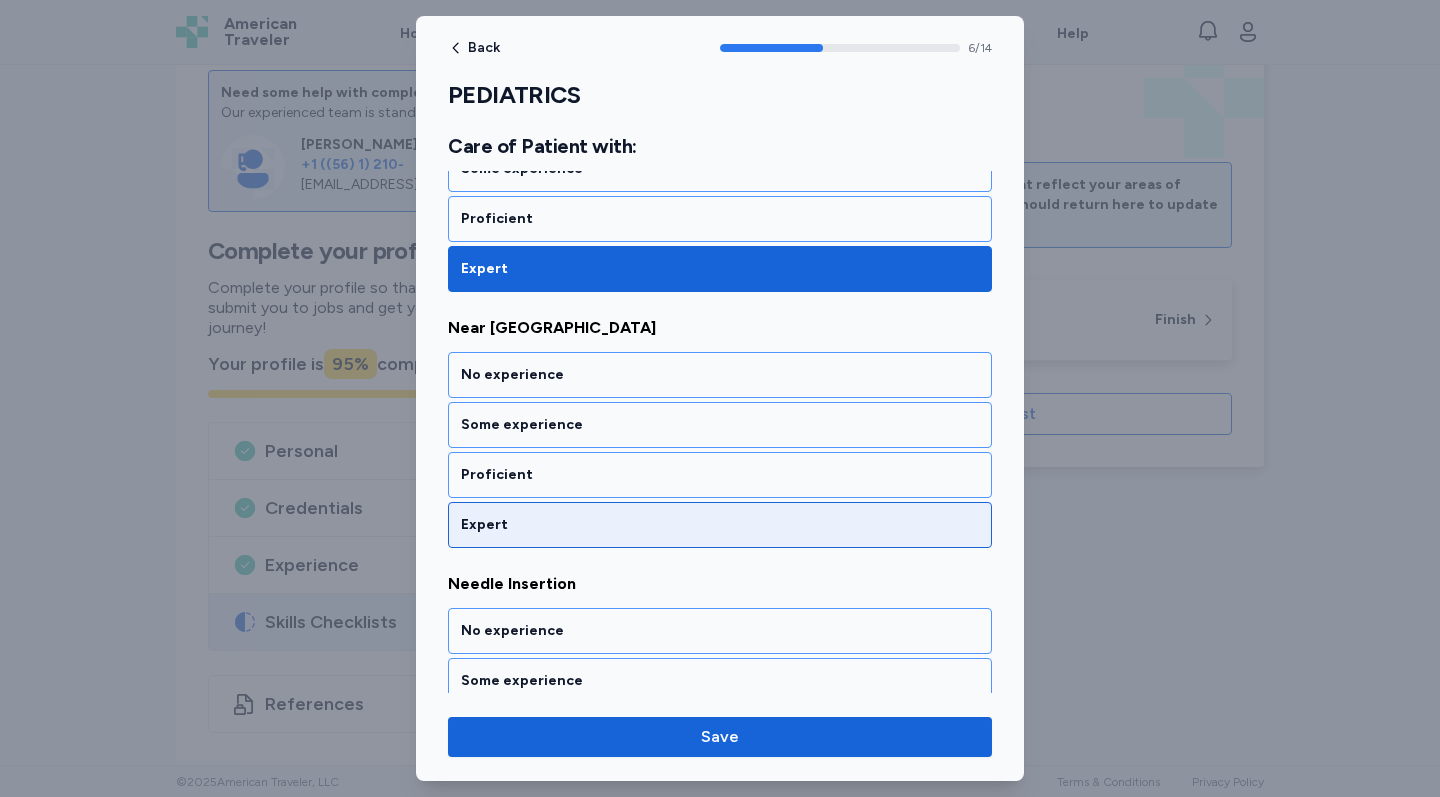click on "Expert" at bounding box center (720, 525) 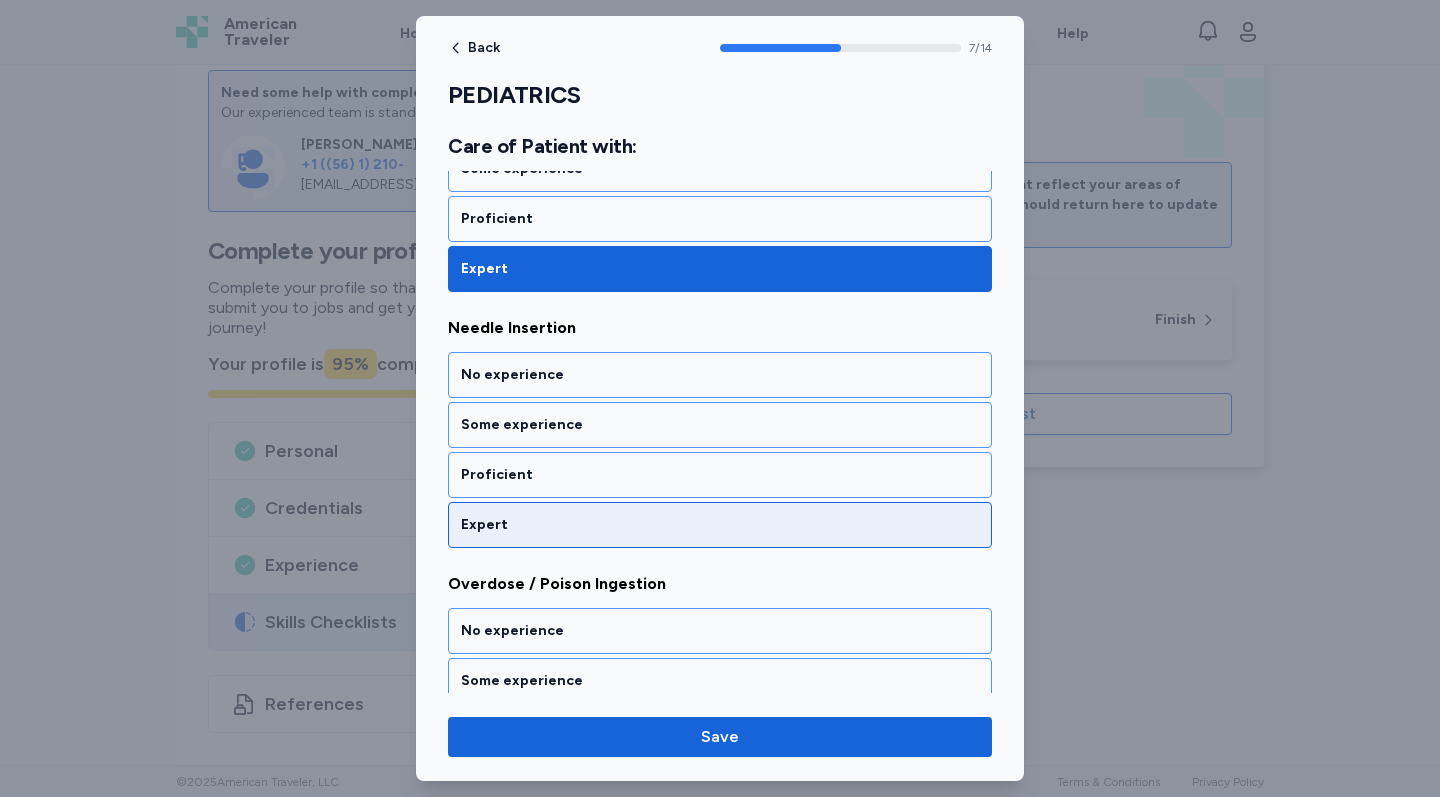 click on "Expert" at bounding box center [720, 525] 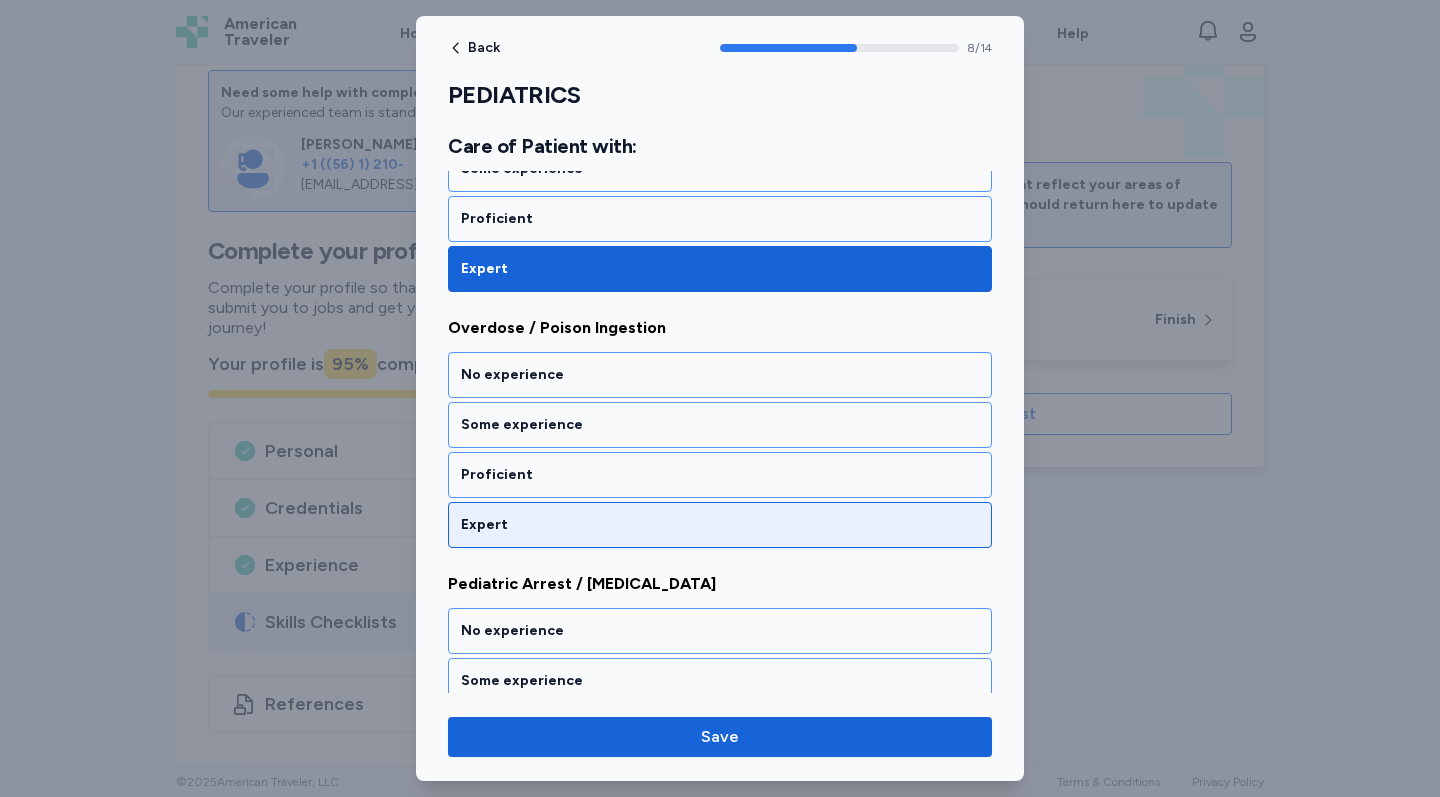 click on "Expert" at bounding box center (720, 525) 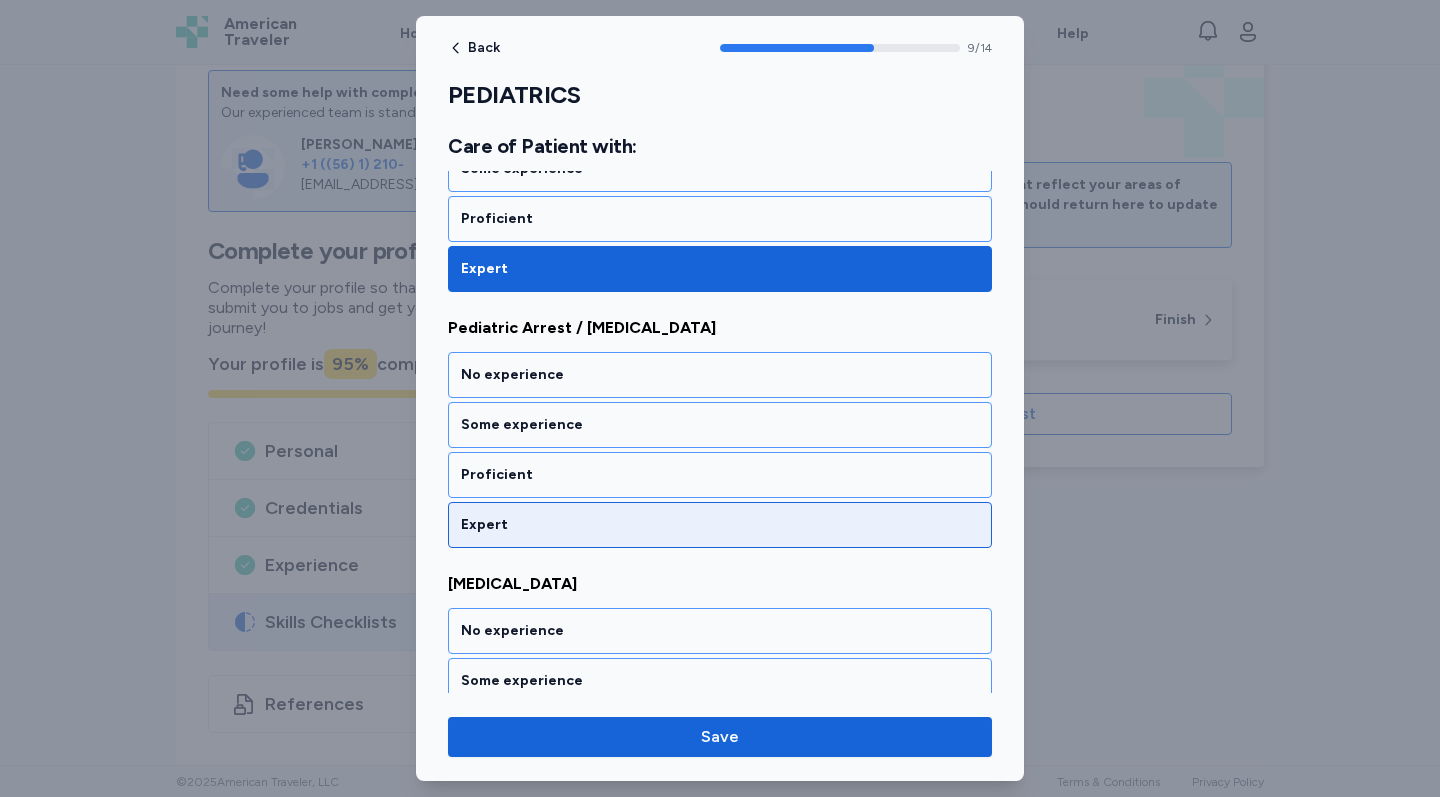 click on "Expert" at bounding box center (720, 525) 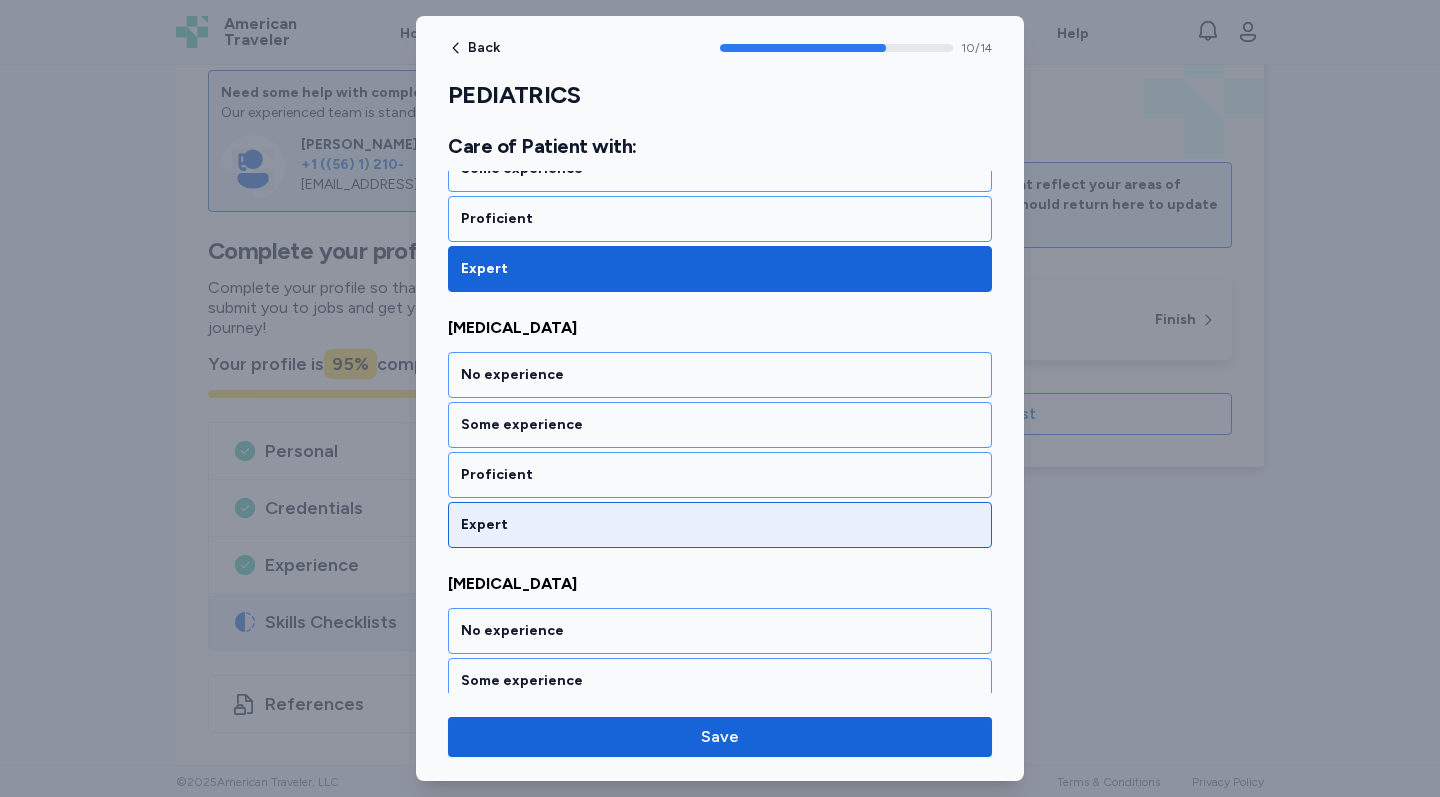 click on "Expert" at bounding box center (720, 525) 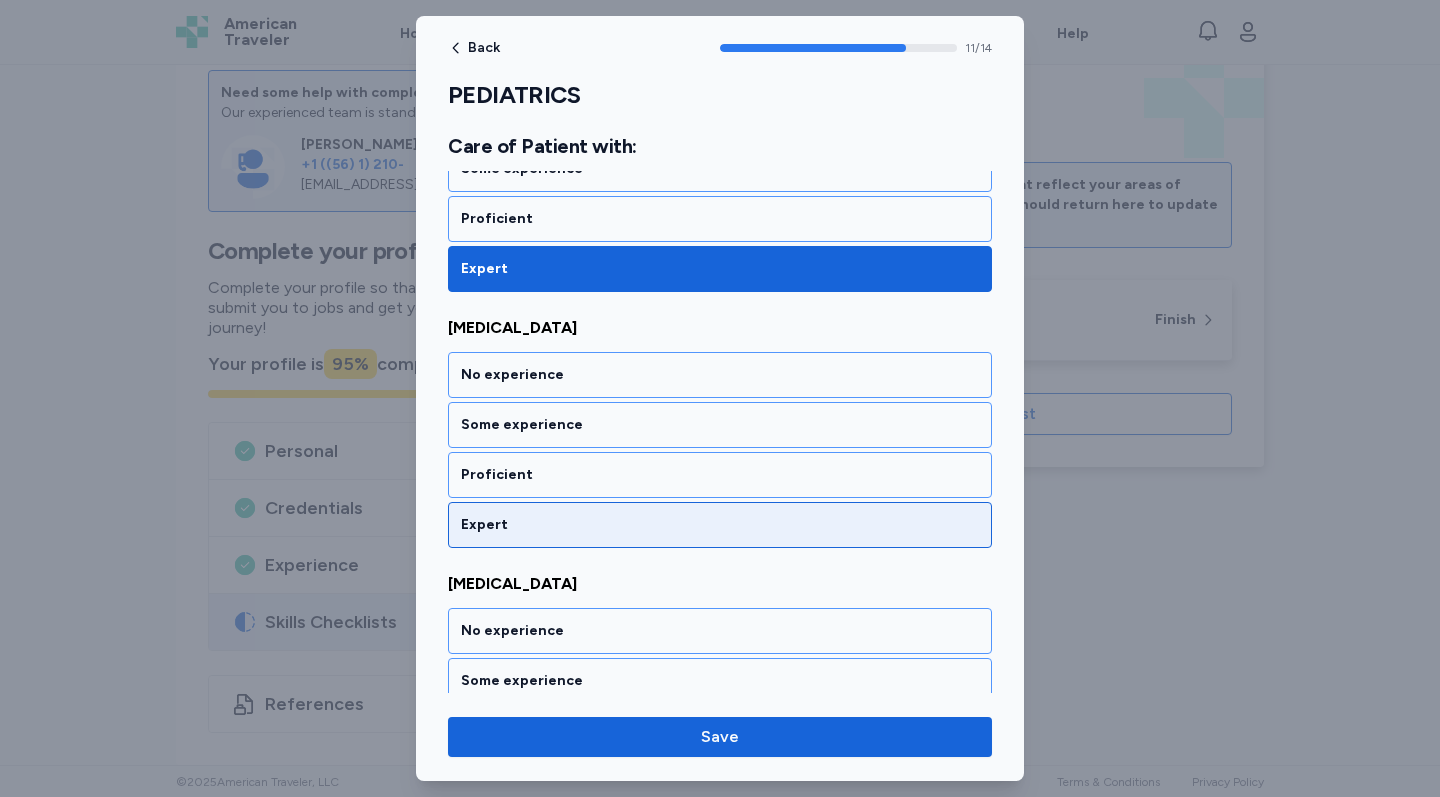 click on "Expert" at bounding box center (720, 525) 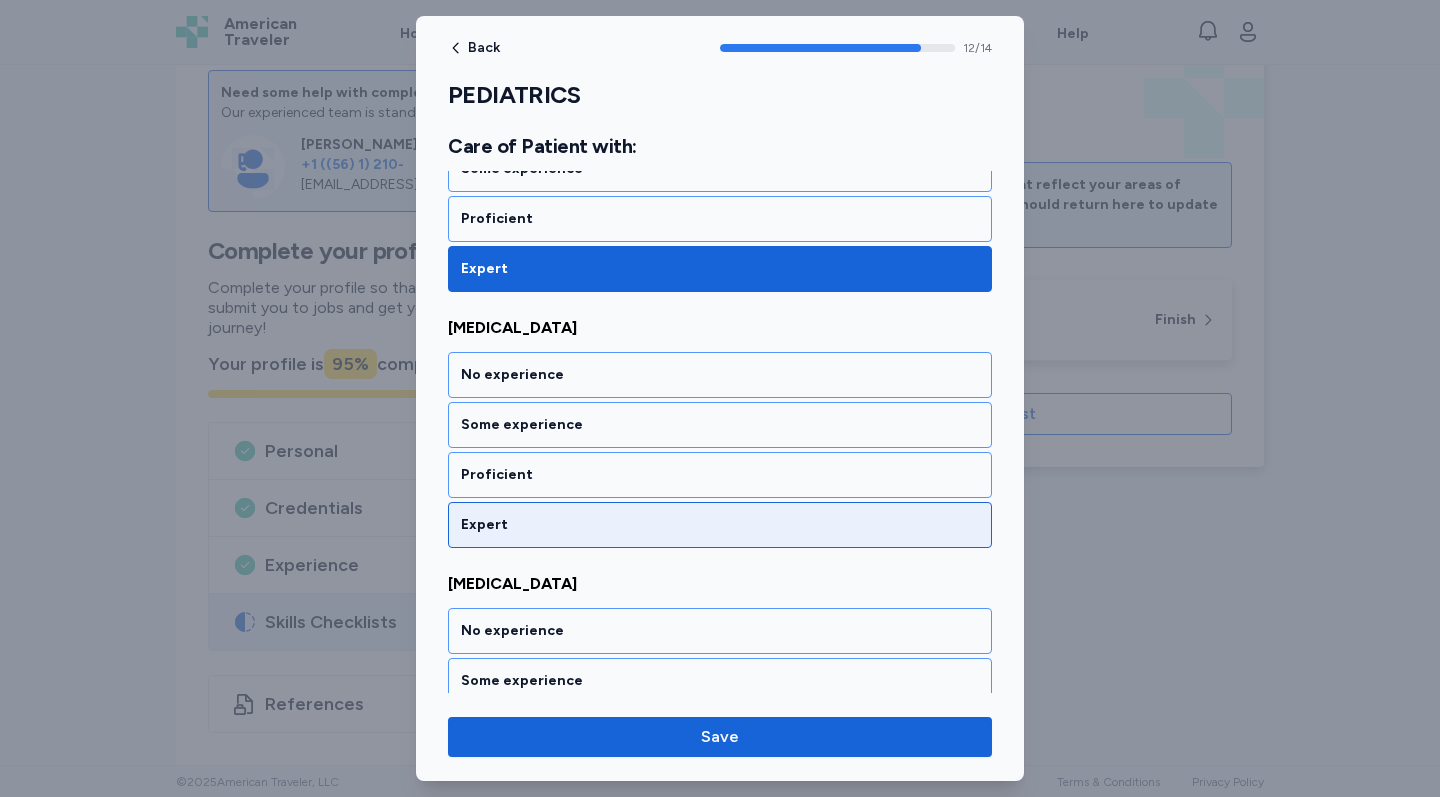click on "Expert" at bounding box center [720, 525] 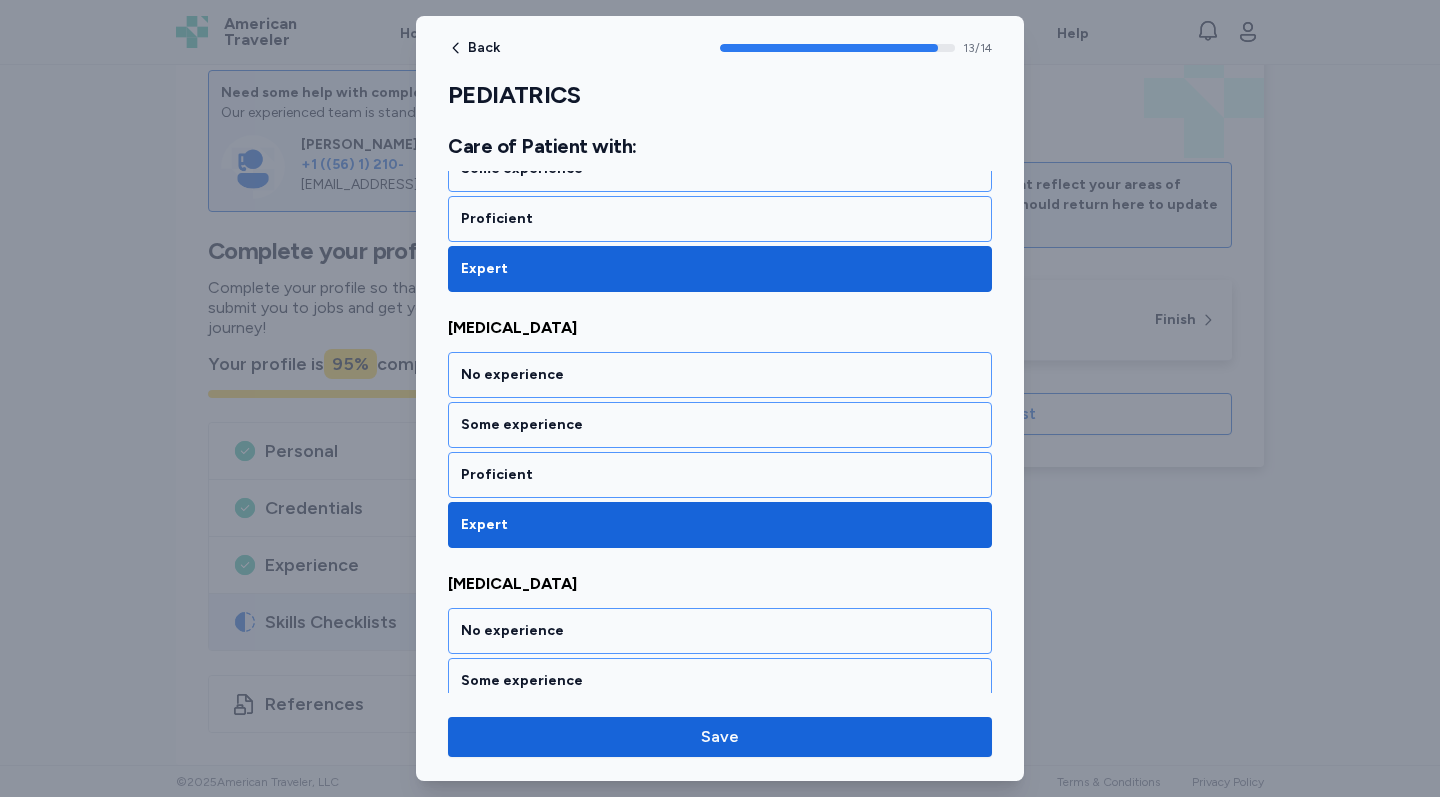 scroll, scrollTop: 3336, scrollLeft: 0, axis: vertical 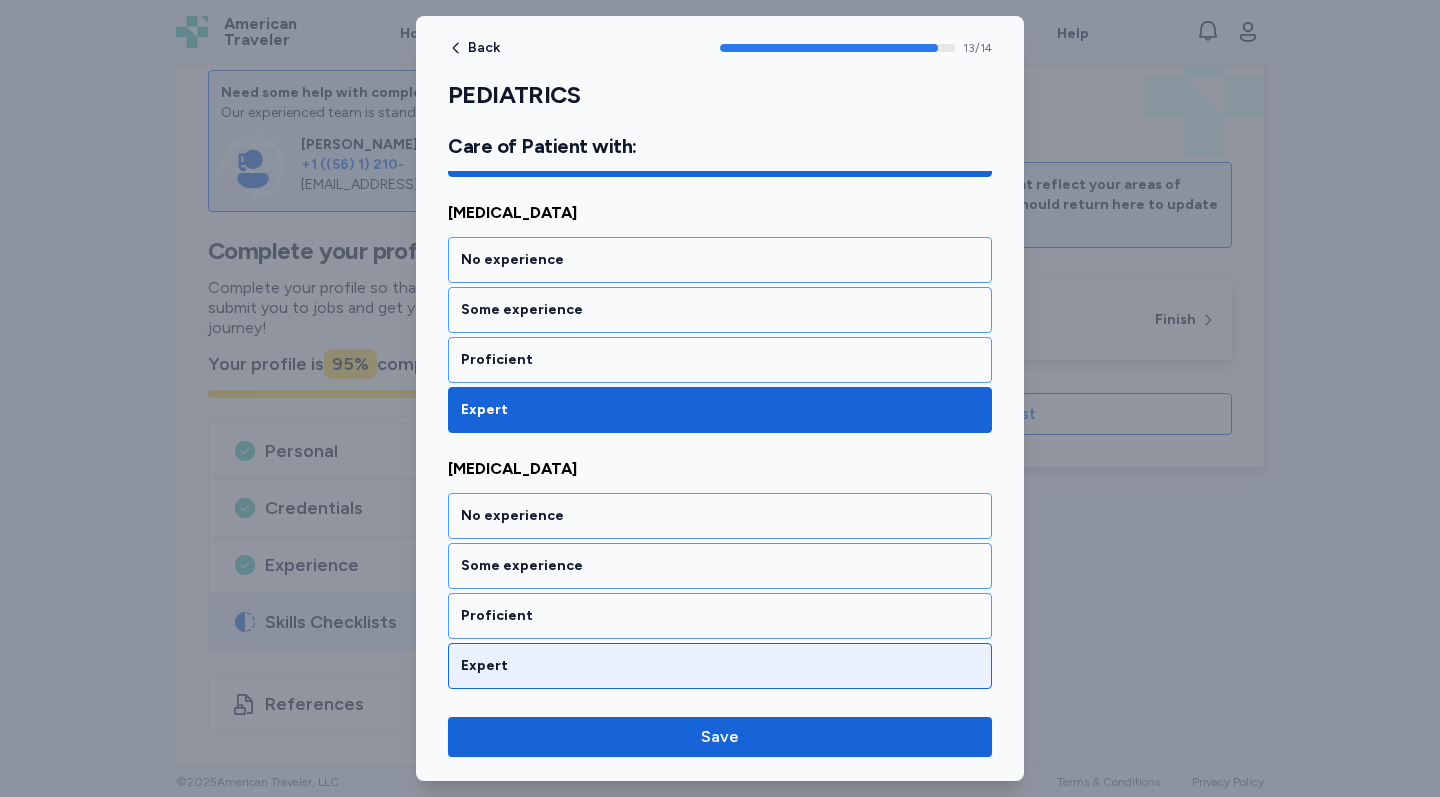 click on "Expert" at bounding box center (720, 666) 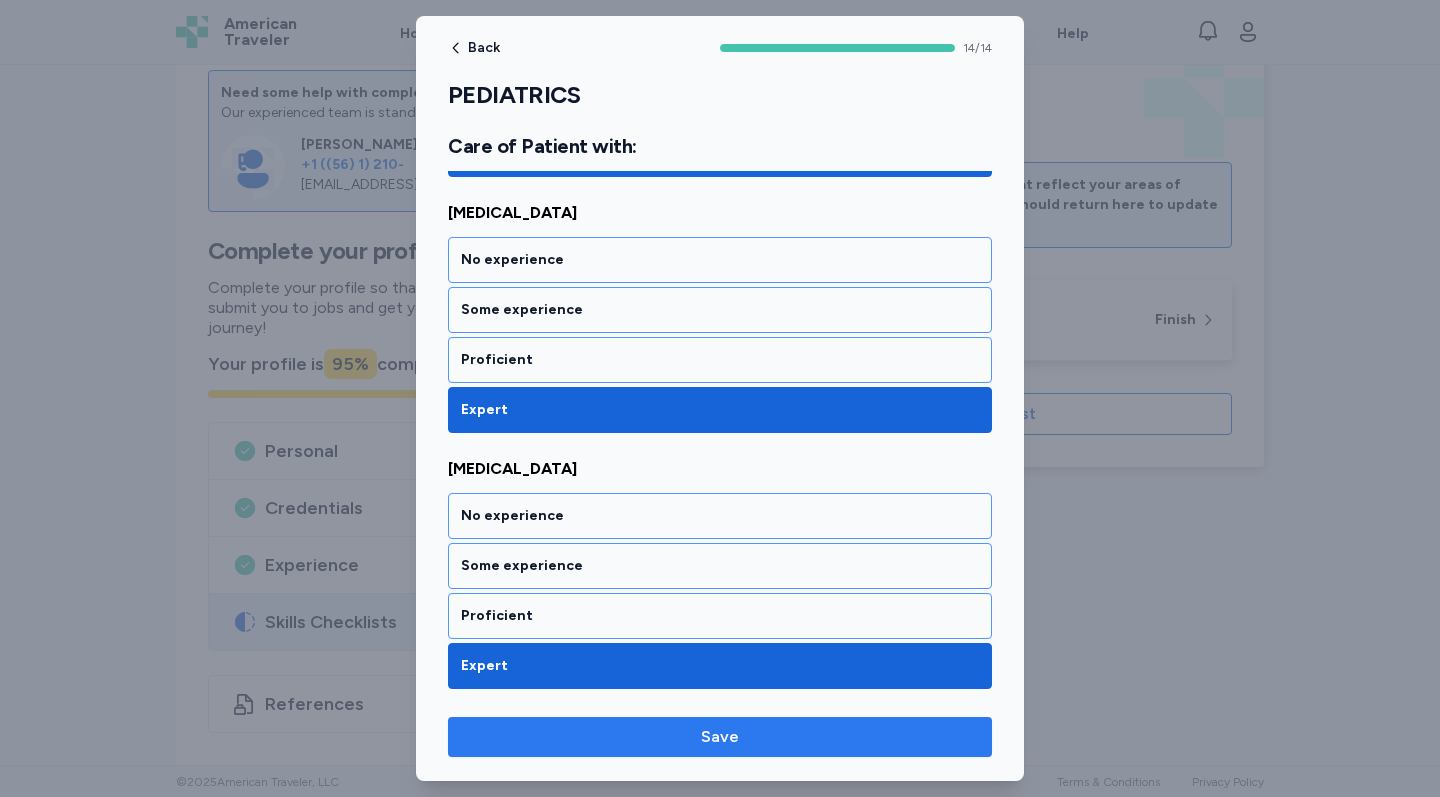 click on "Save" at bounding box center [720, 737] 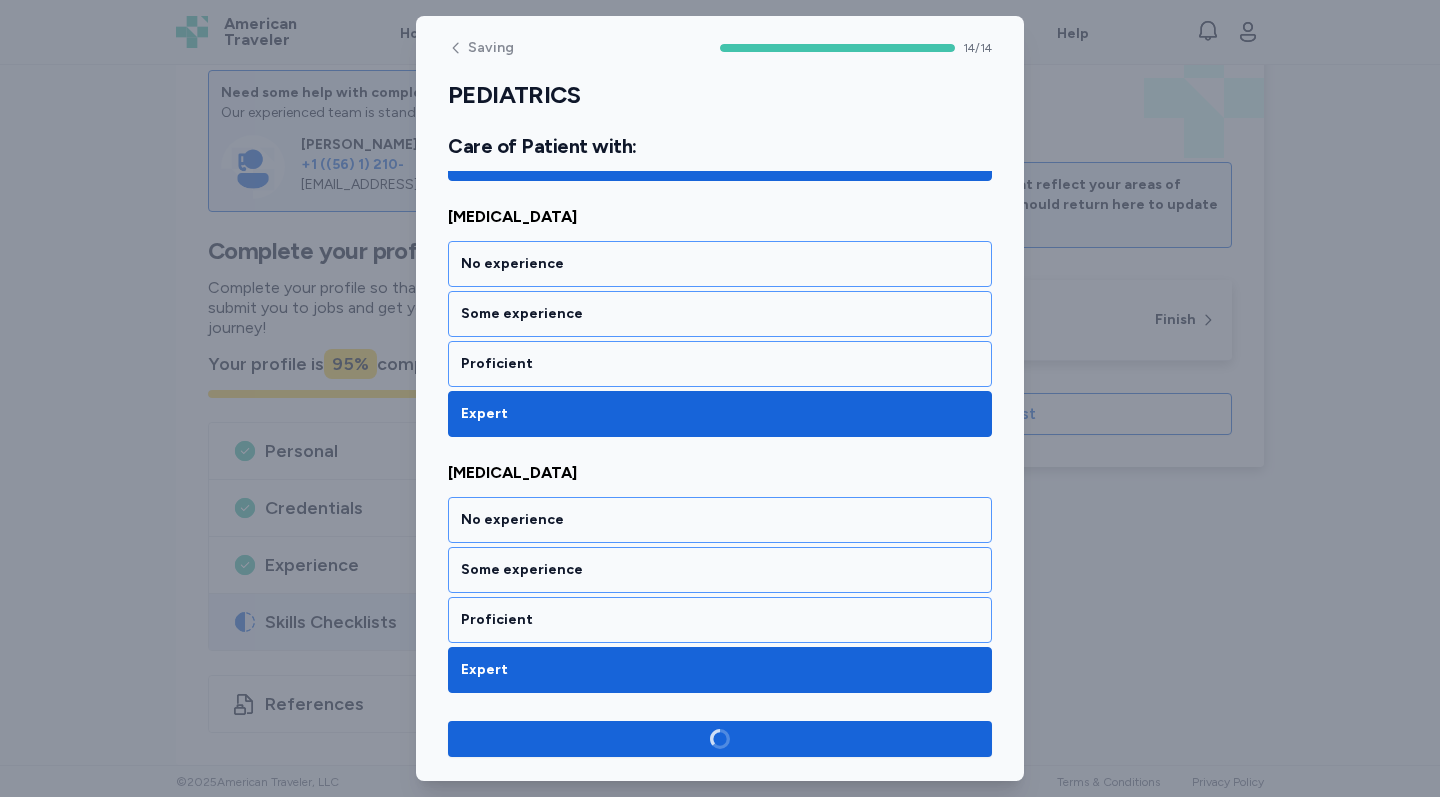 scroll, scrollTop: 3332, scrollLeft: 0, axis: vertical 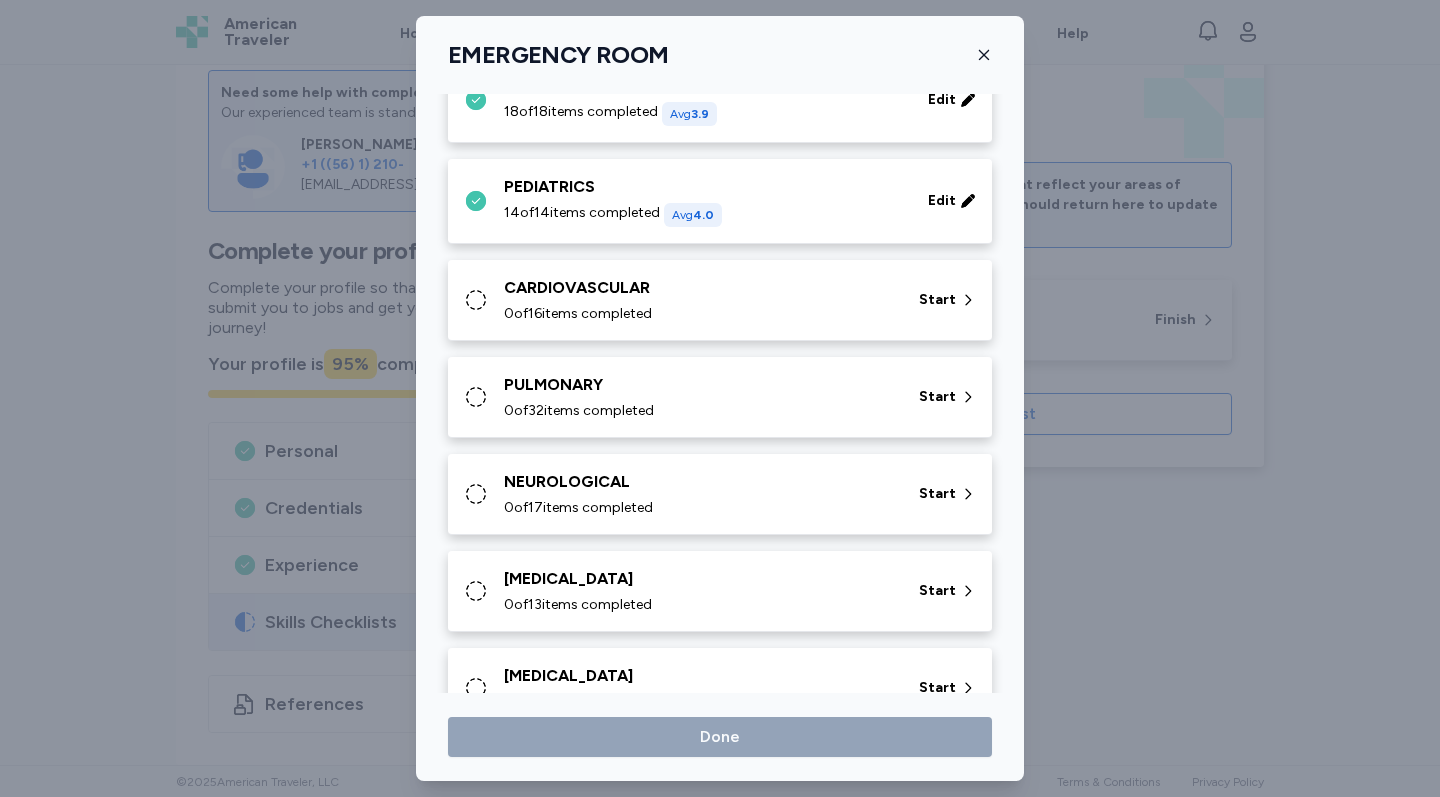 click on "0  of  16  items completed" at bounding box center (699, 314) 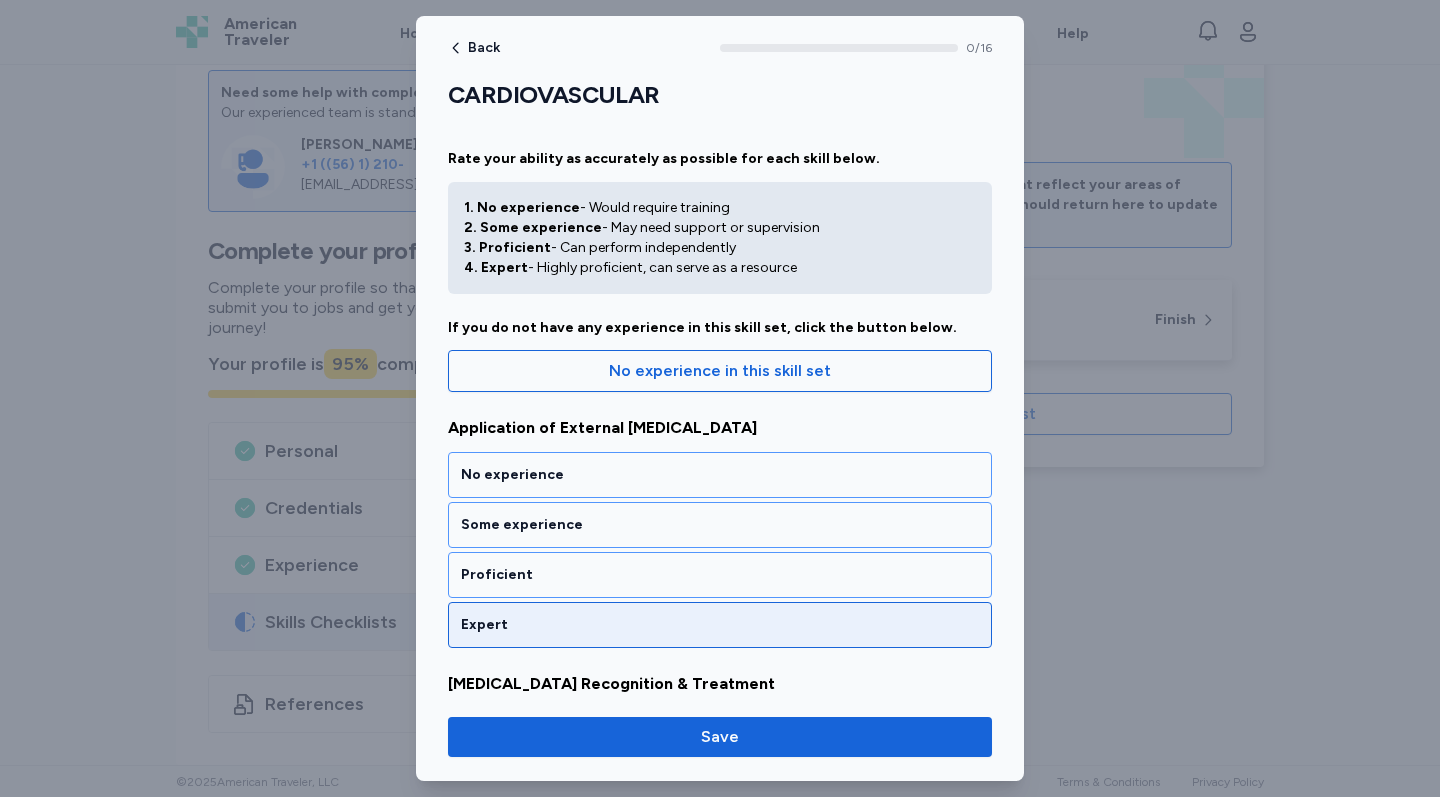 click on "Expert" at bounding box center (720, 625) 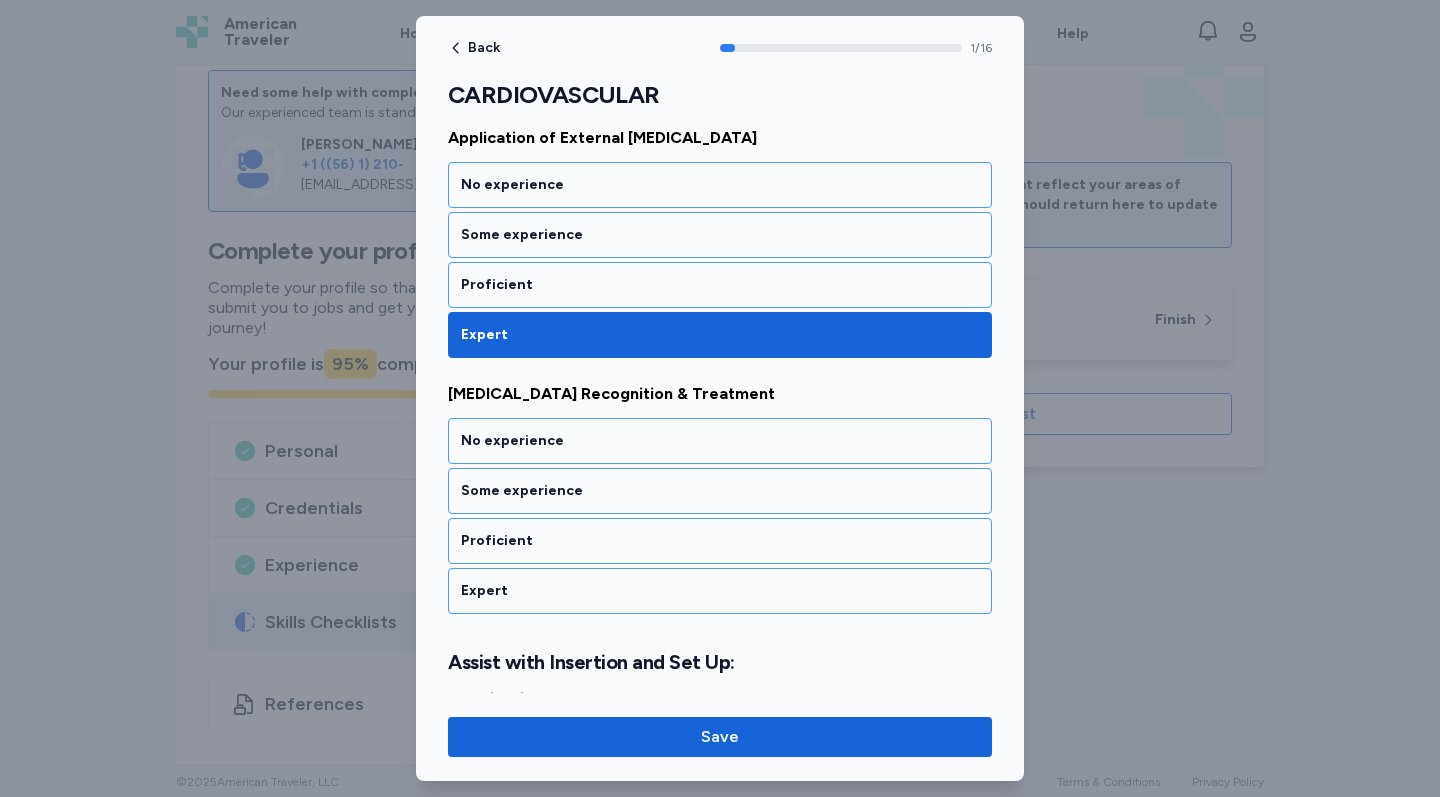 scroll, scrollTop: 381, scrollLeft: 0, axis: vertical 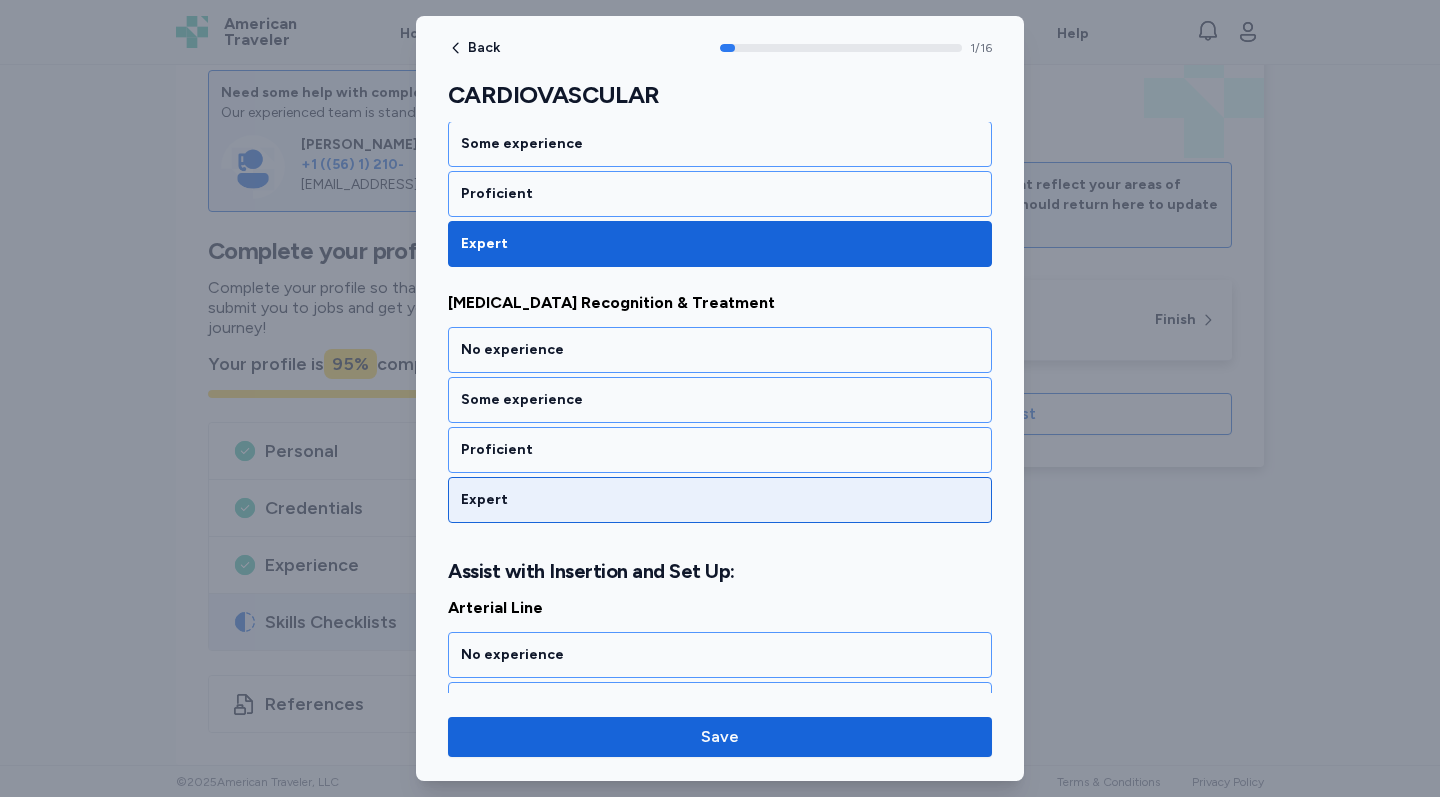 click on "Expert" at bounding box center [720, 500] 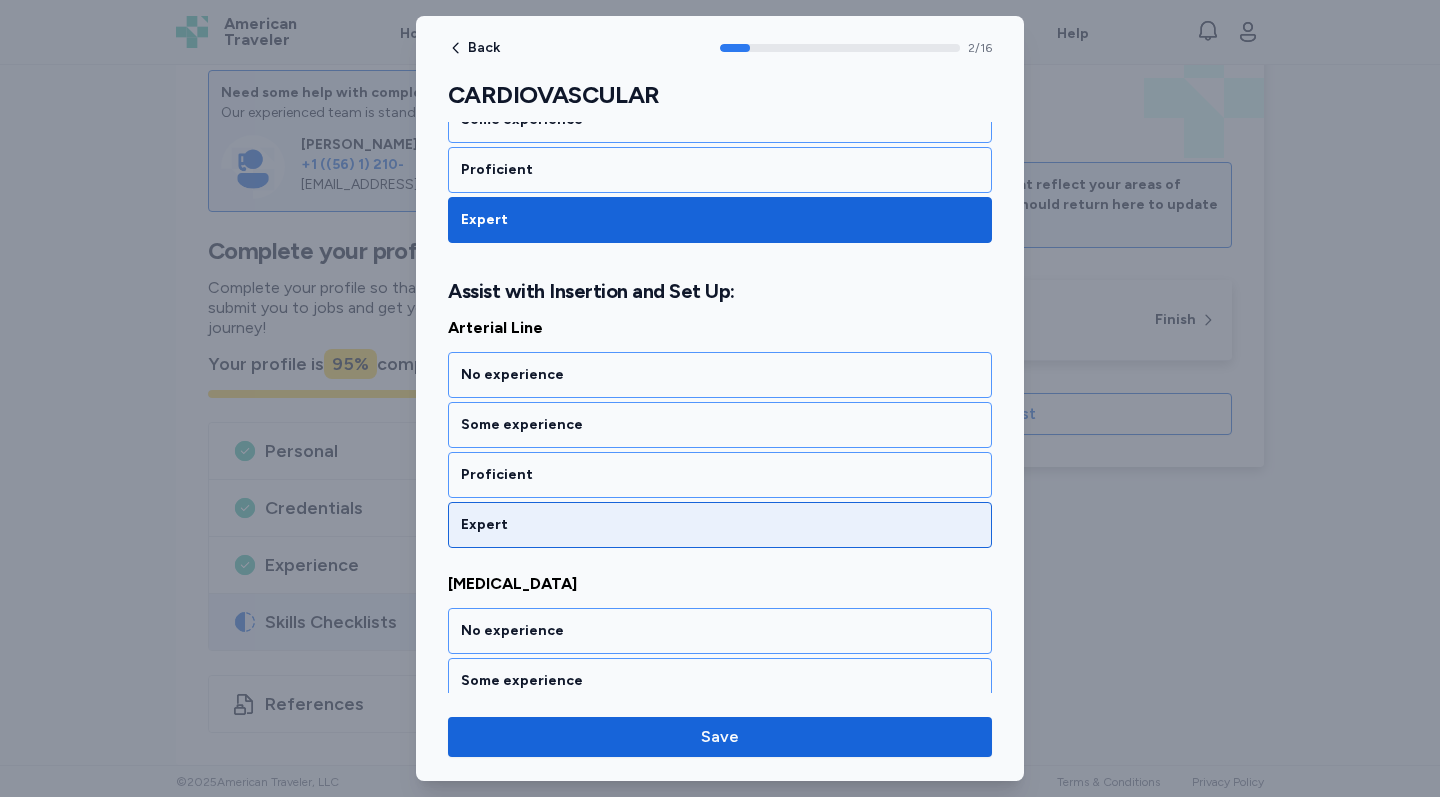 click on "Expert" at bounding box center [720, 525] 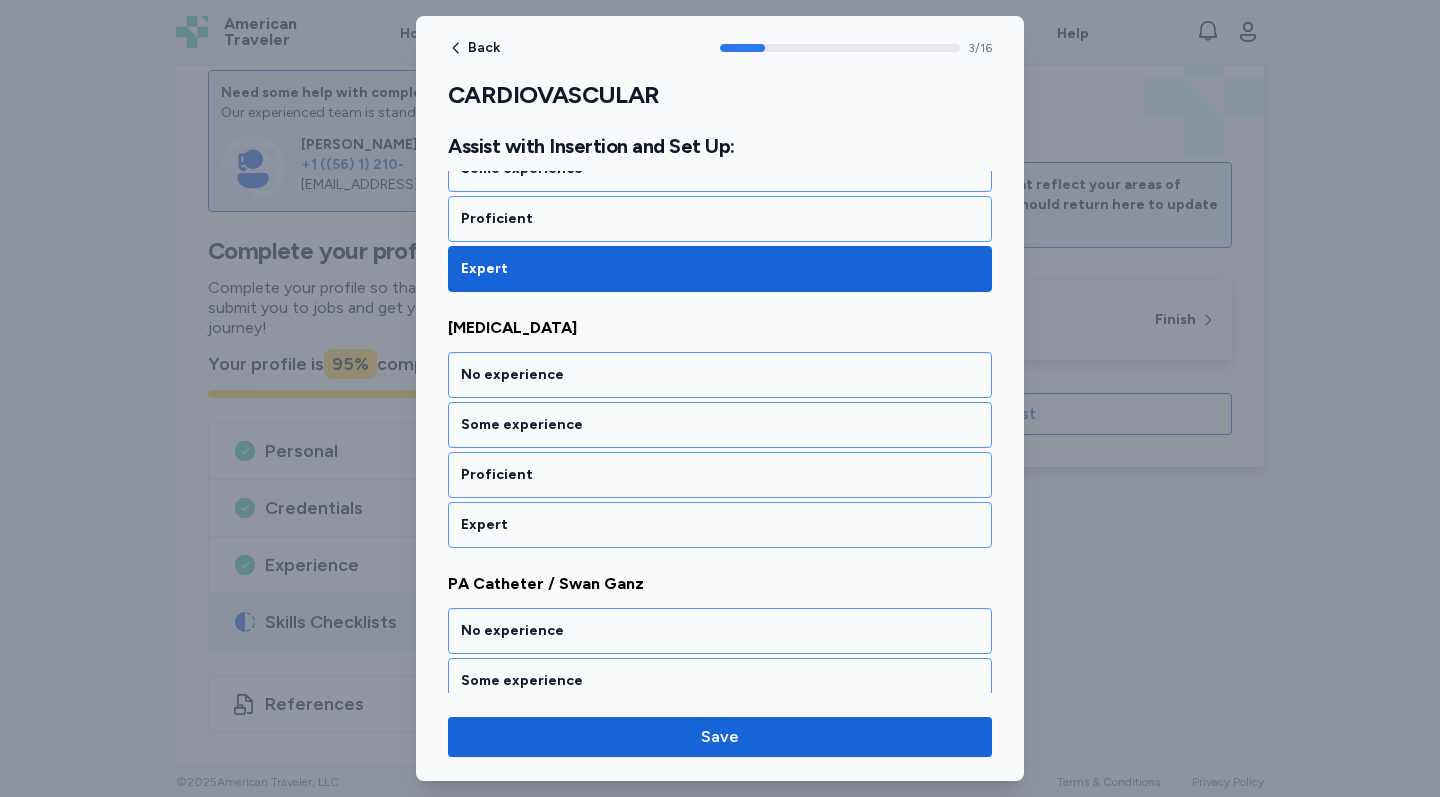 click on "Expert" at bounding box center (720, 525) 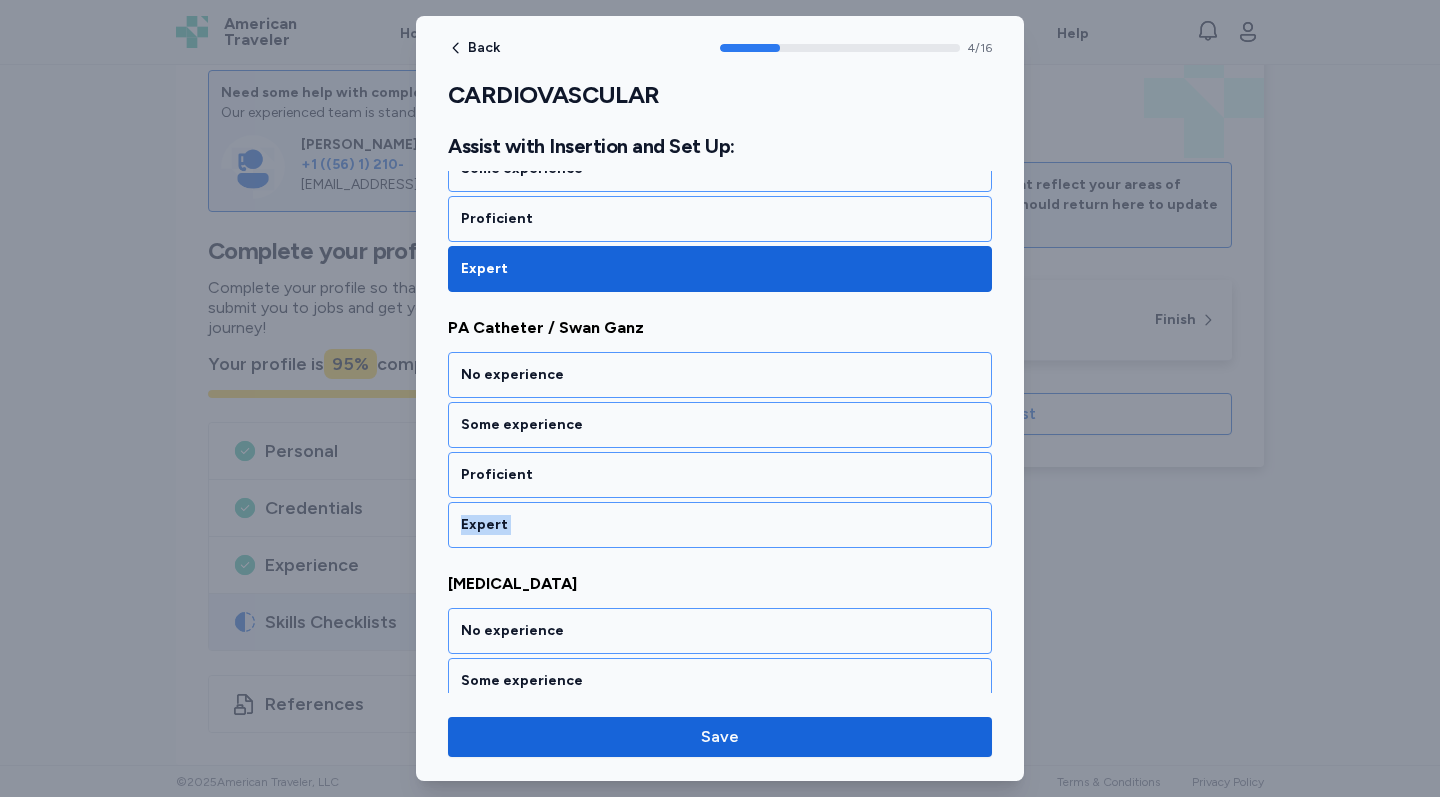click on "Expert" at bounding box center (720, 525) 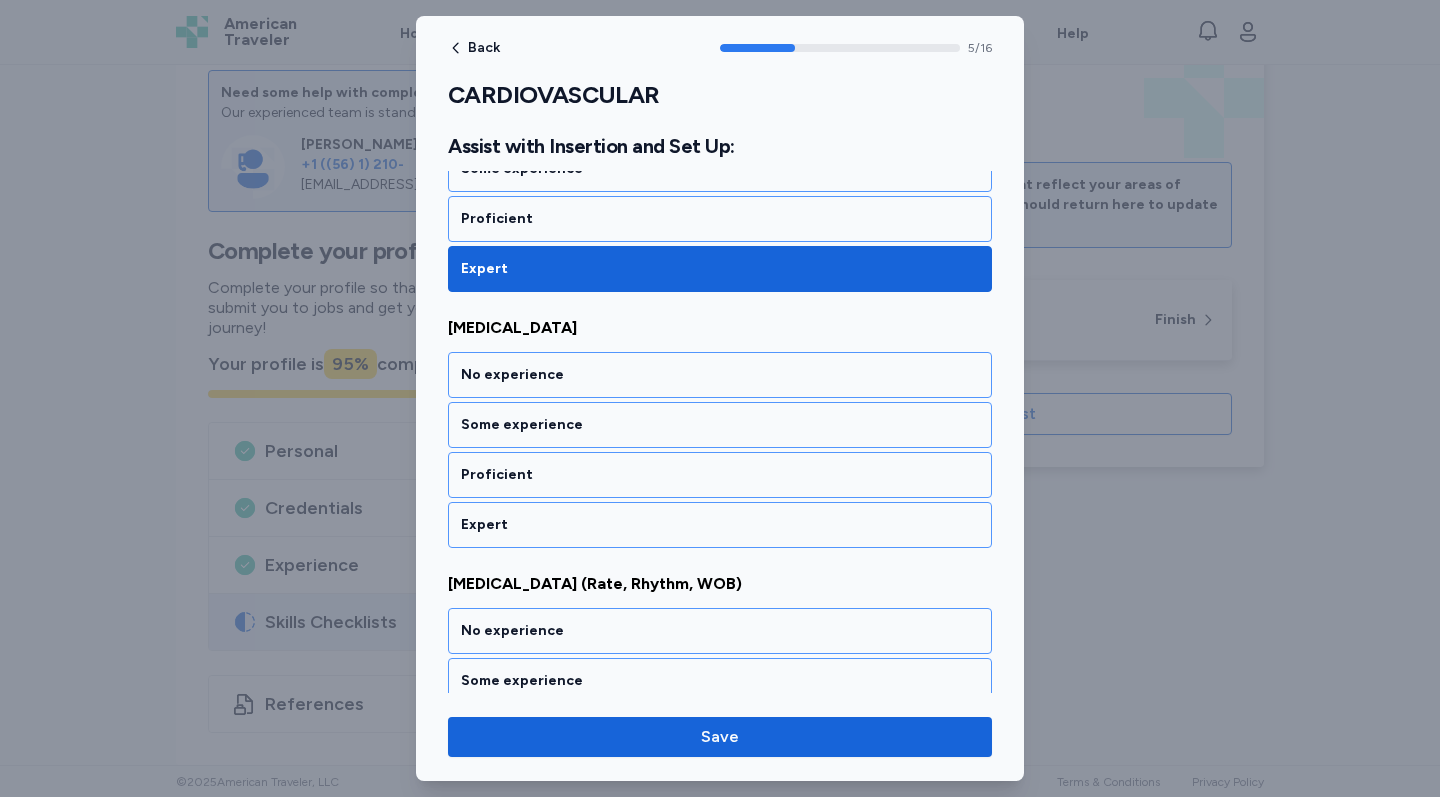 click on "Expert" at bounding box center [720, 525] 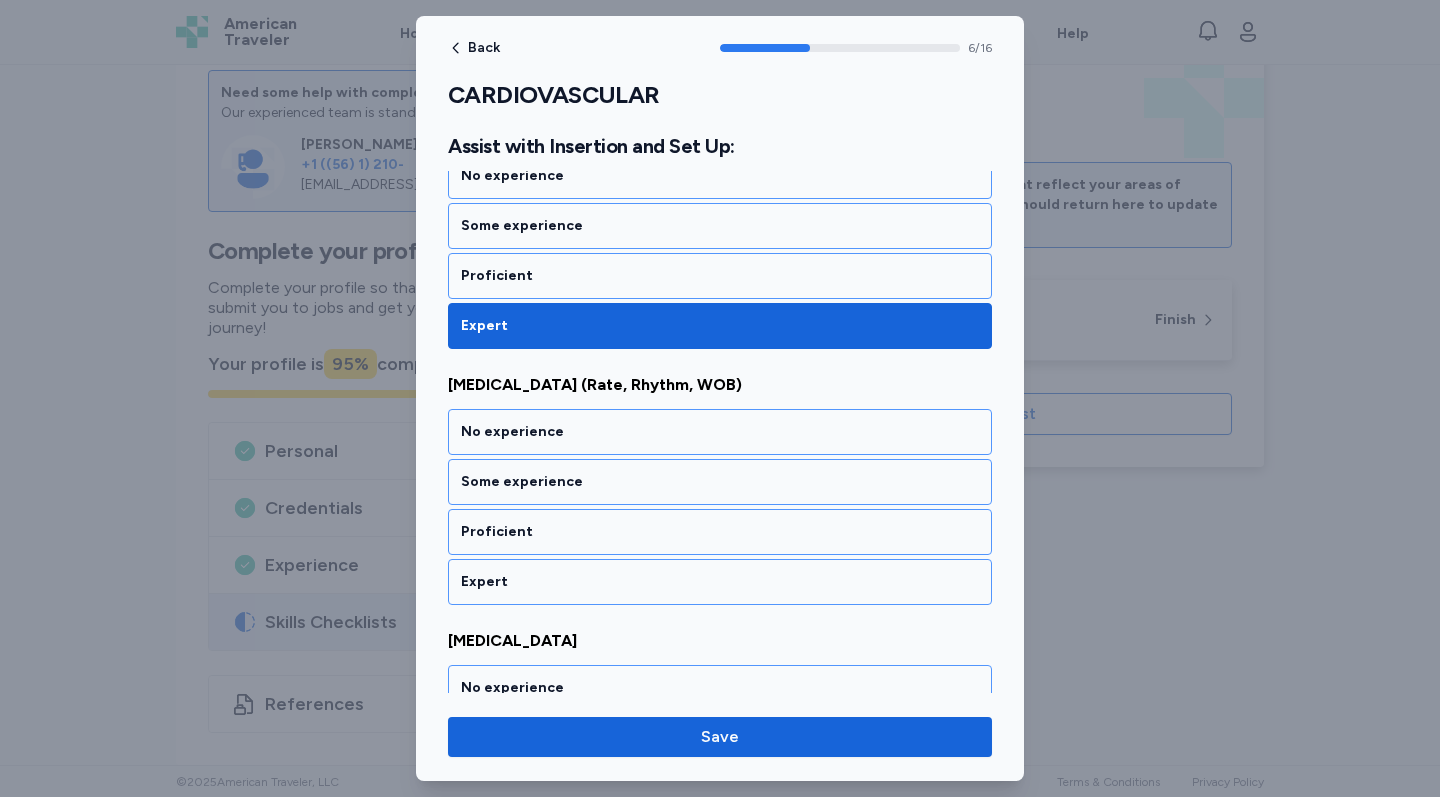 scroll, scrollTop: 1685, scrollLeft: 0, axis: vertical 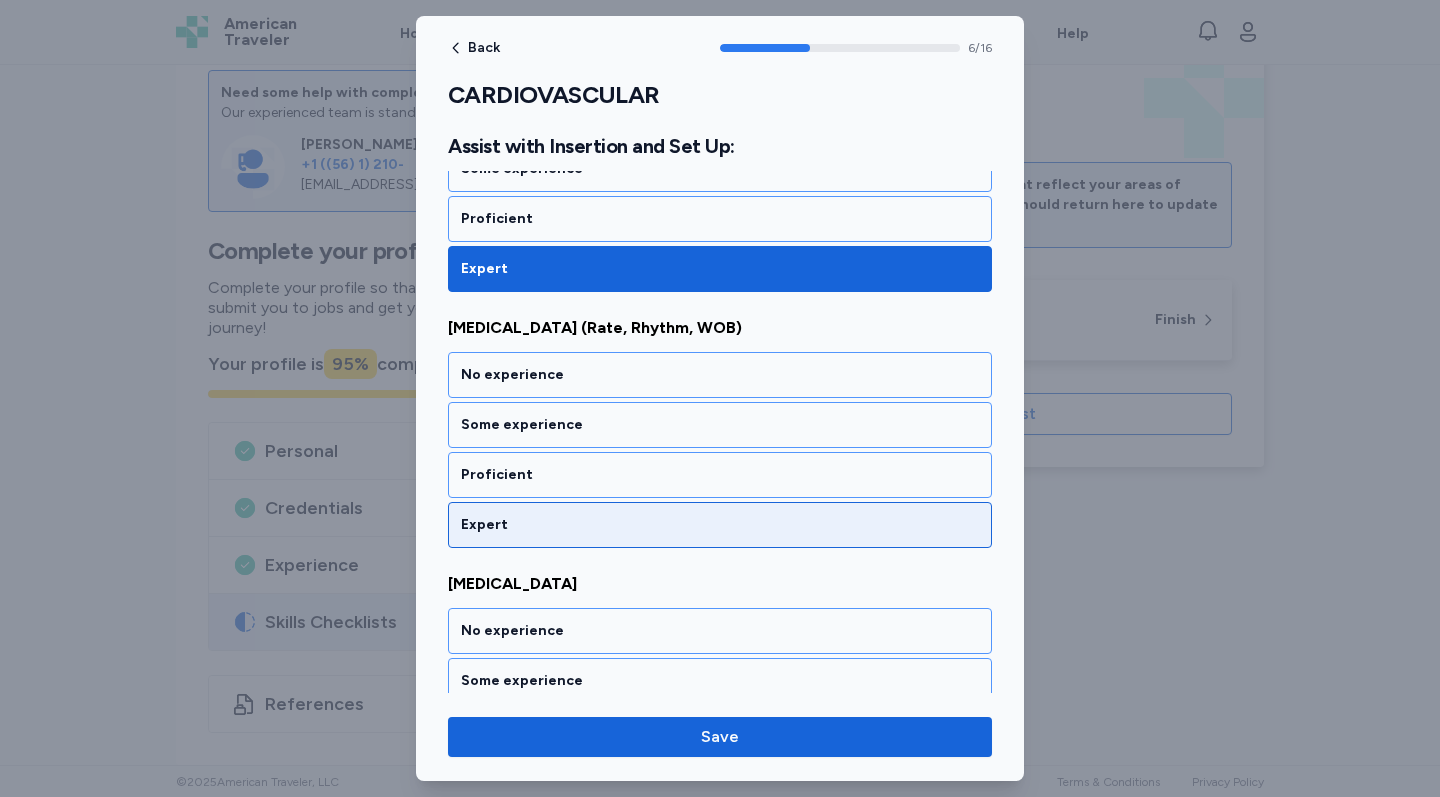 click on "Expert" at bounding box center (720, 525) 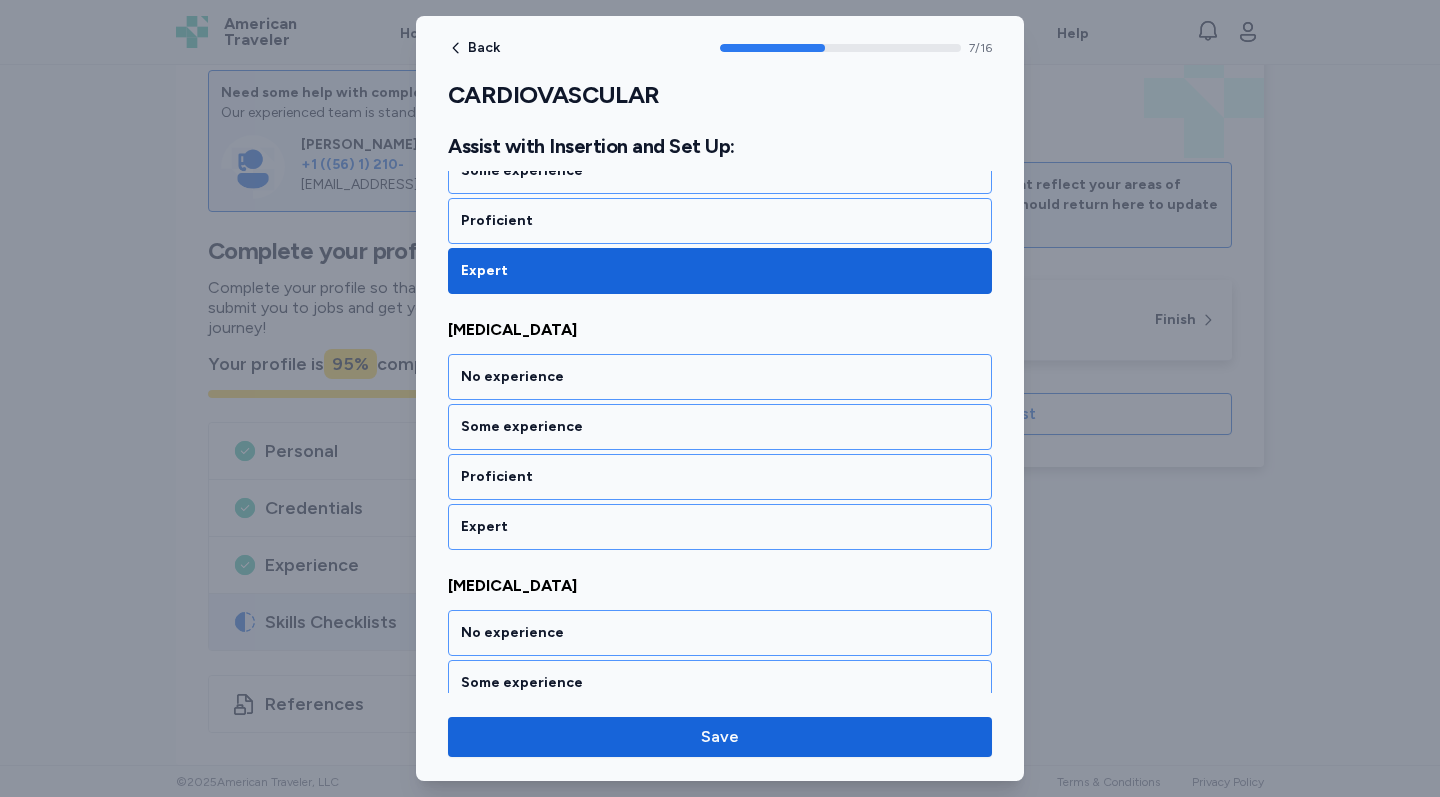 scroll, scrollTop: 1941, scrollLeft: 0, axis: vertical 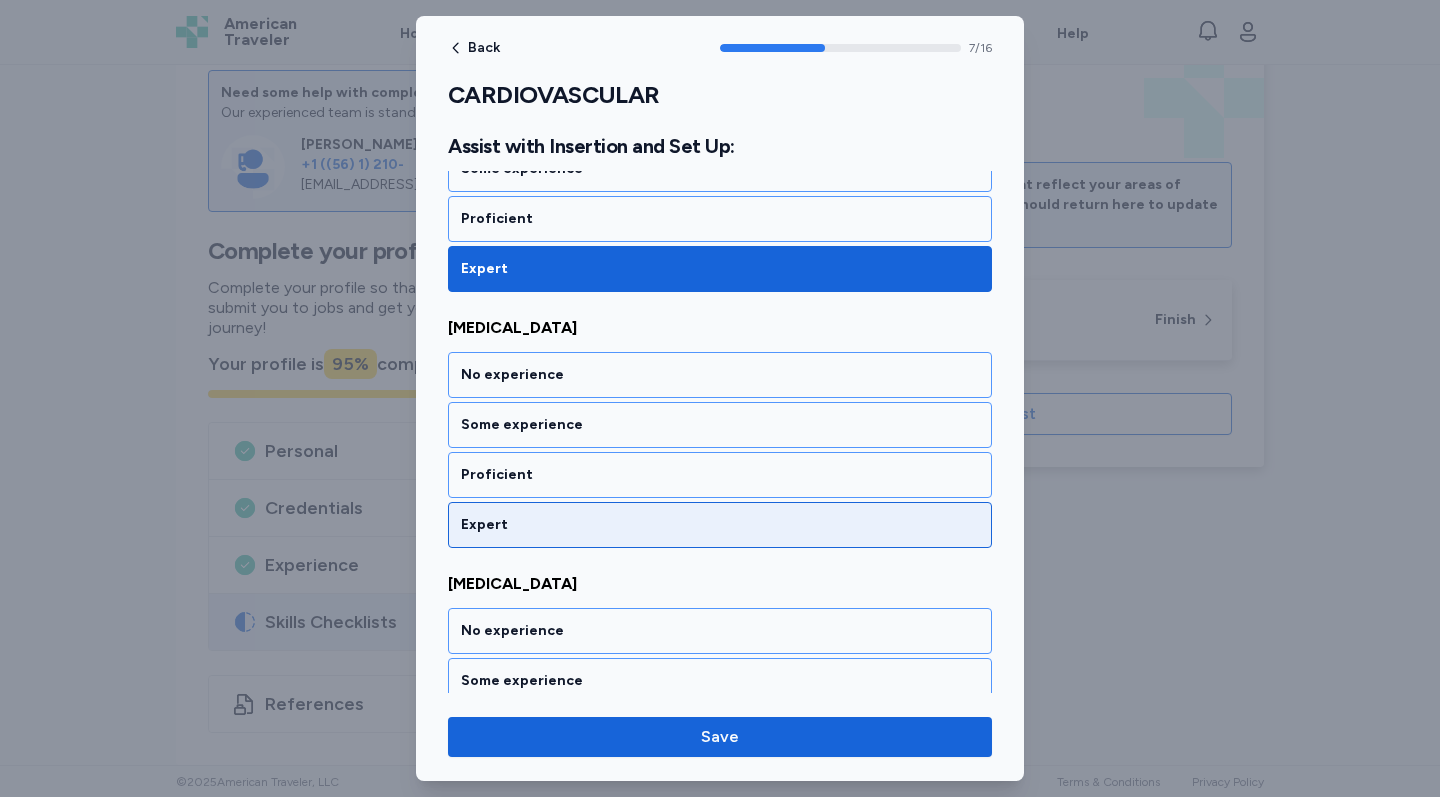 click on "Expert" at bounding box center (720, 525) 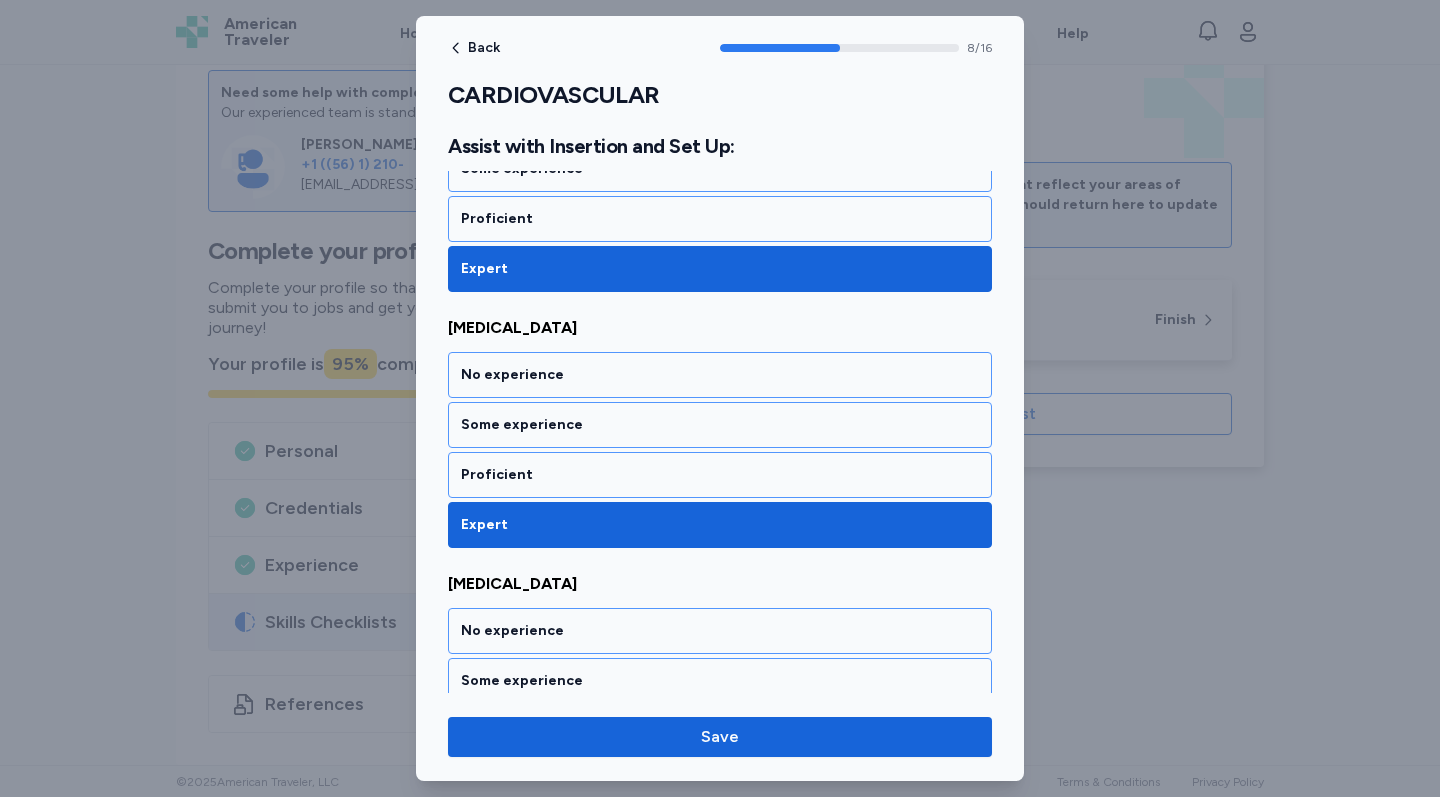 scroll, scrollTop: 2197, scrollLeft: 0, axis: vertical 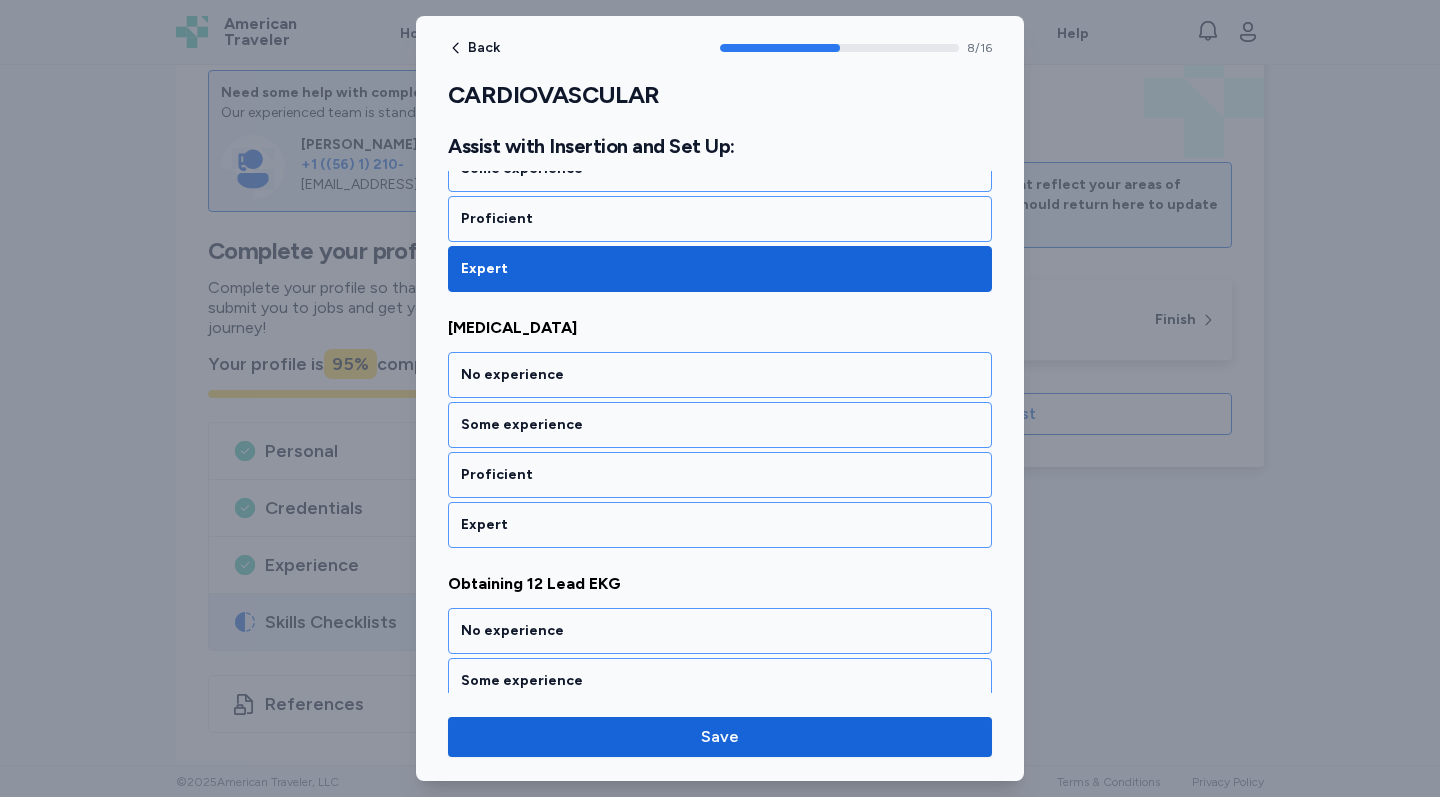 click on "Arterial Line No experience Some experience Proficient Expert Central Venous Line No experience Some experience Proficient Expert PA Catheter / Swan Ganz No experience Some experience Proficient Expert Temporary Pacemaker No experience Some experience Proficient Expert Auscultation (Rate, Rhythm, WOB) No experience Some experience Proficient Expert Cardioversion No experience Some experience Proficient Expert Defibrillation No experience Some experience Proficient Expert Obtaining 12 Lead EKG No experience Some experience Proficient Expert" at bounding box center [720, -208] 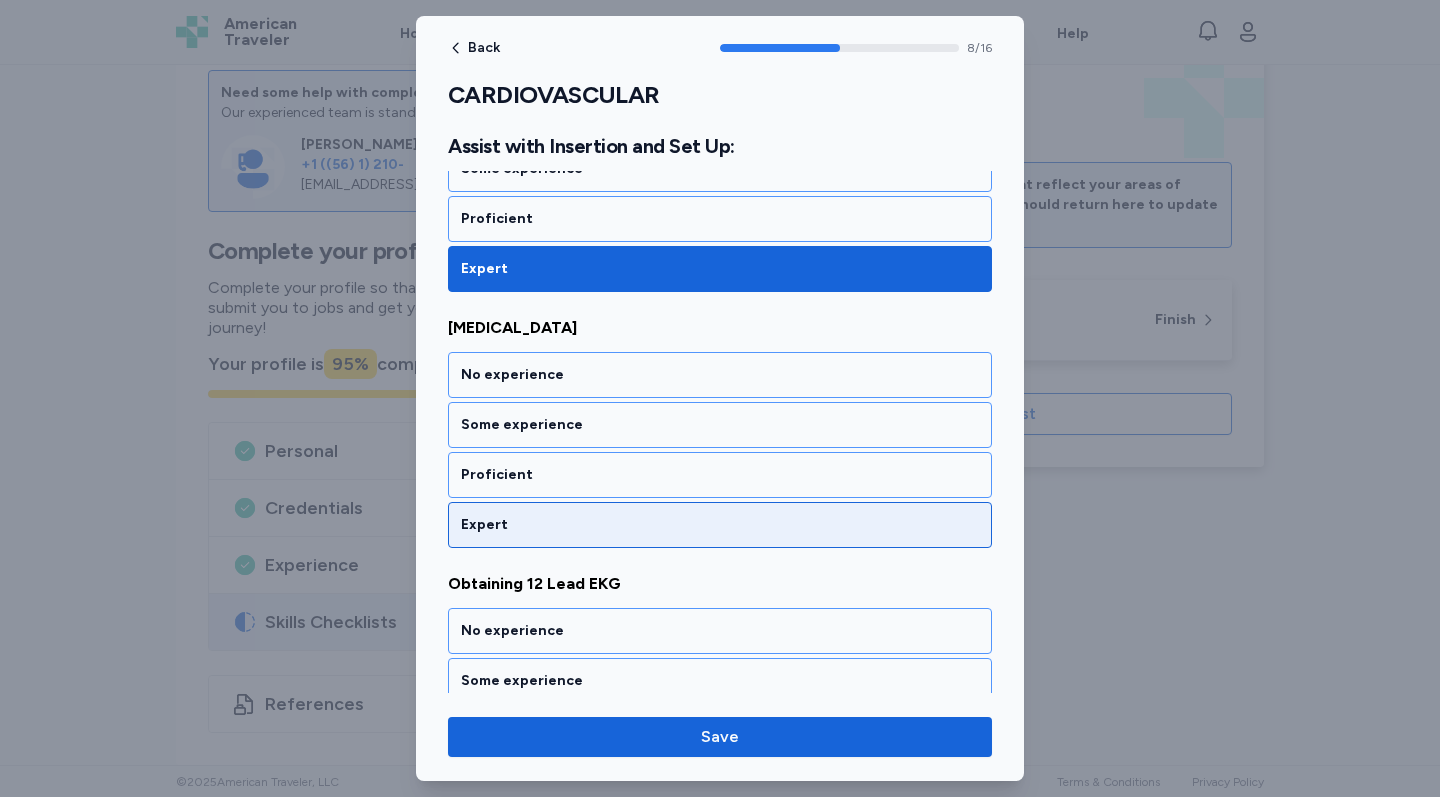 click on "Expert" at bounding box center [720, 525] 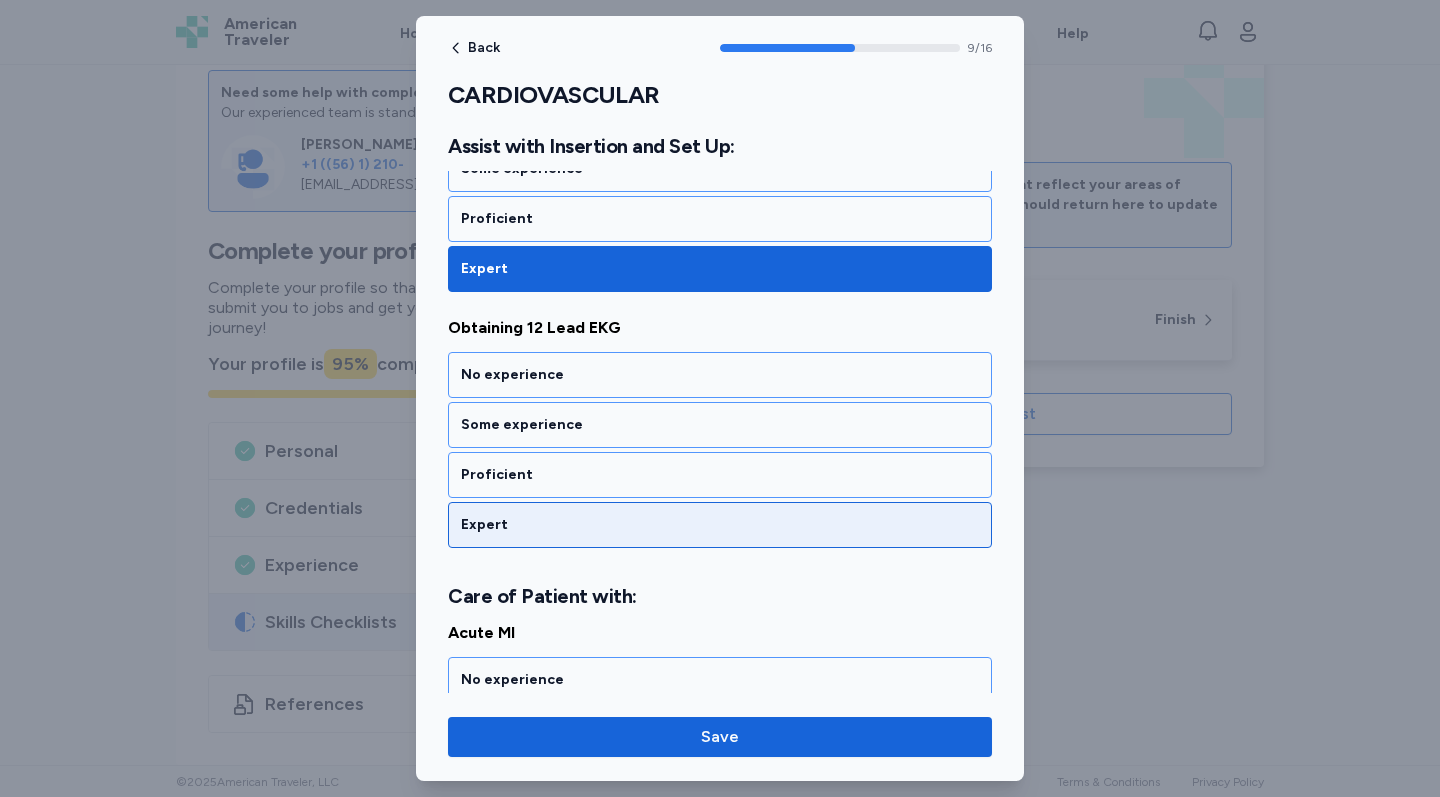 click on "Expert" at bounding box center (720, 525) 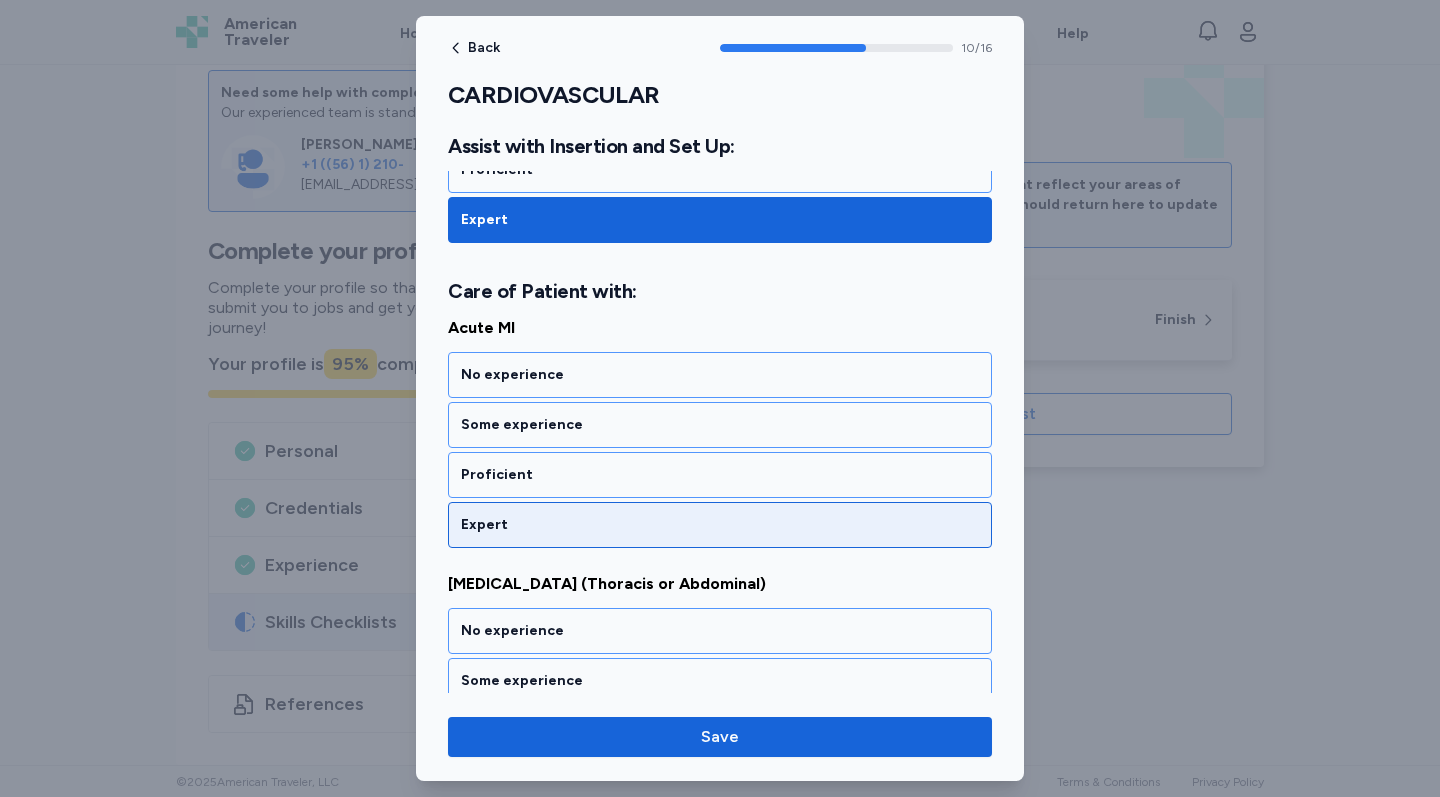 click on "Expert" at bounding box center [720, 525] 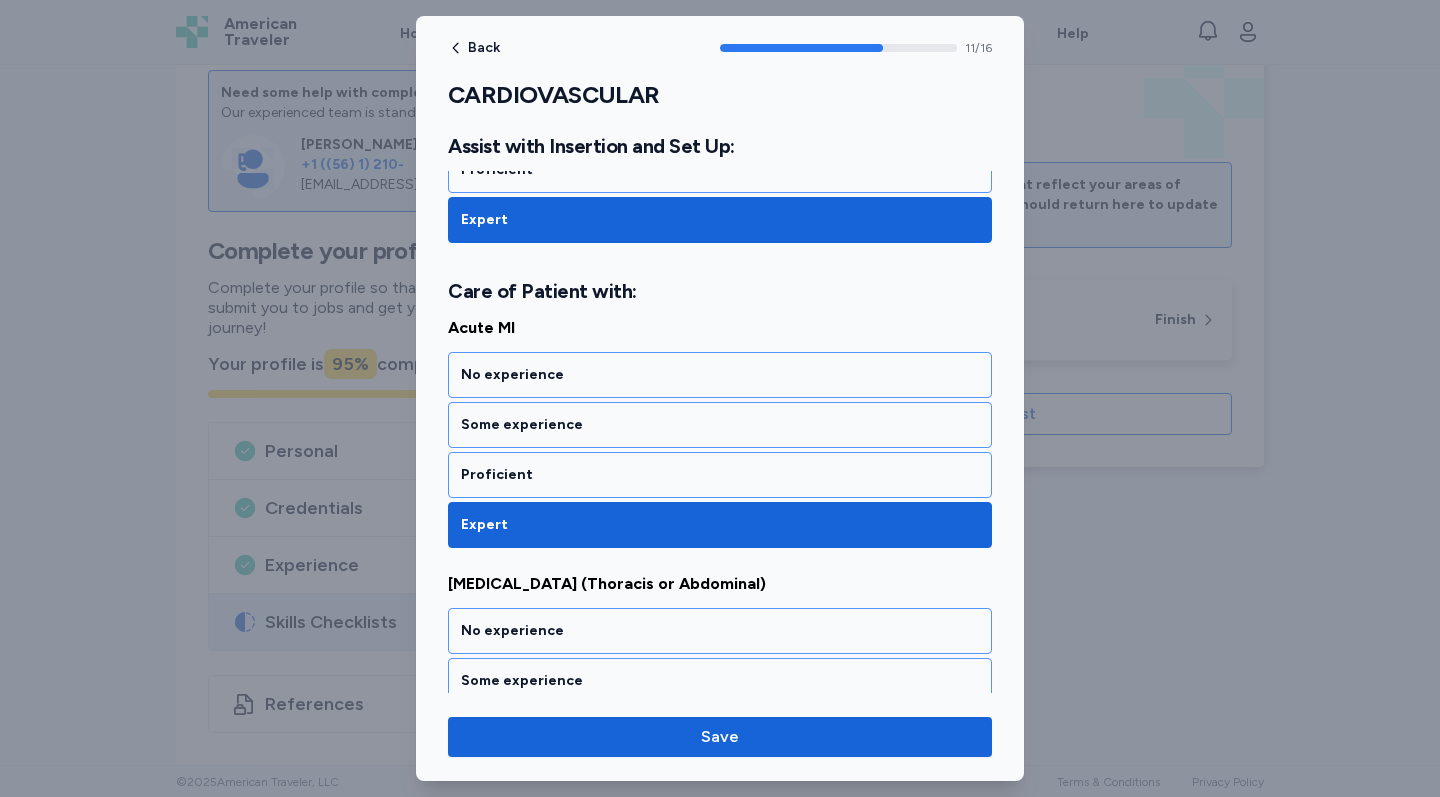 scroll, scrollTop: 3014, scrollLeft: 0, axis: vertical 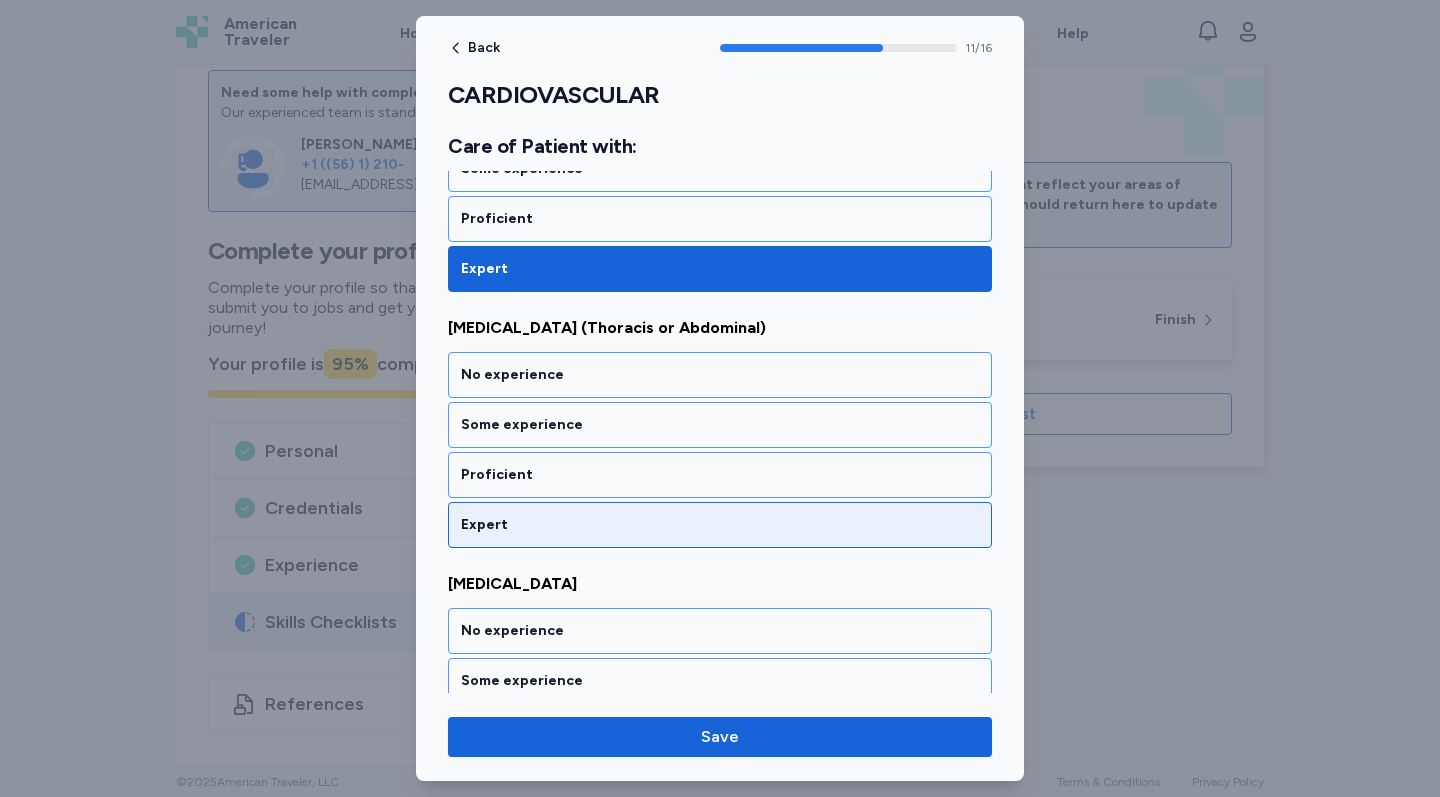 click on "Expert" at bounding box center [720, 525] 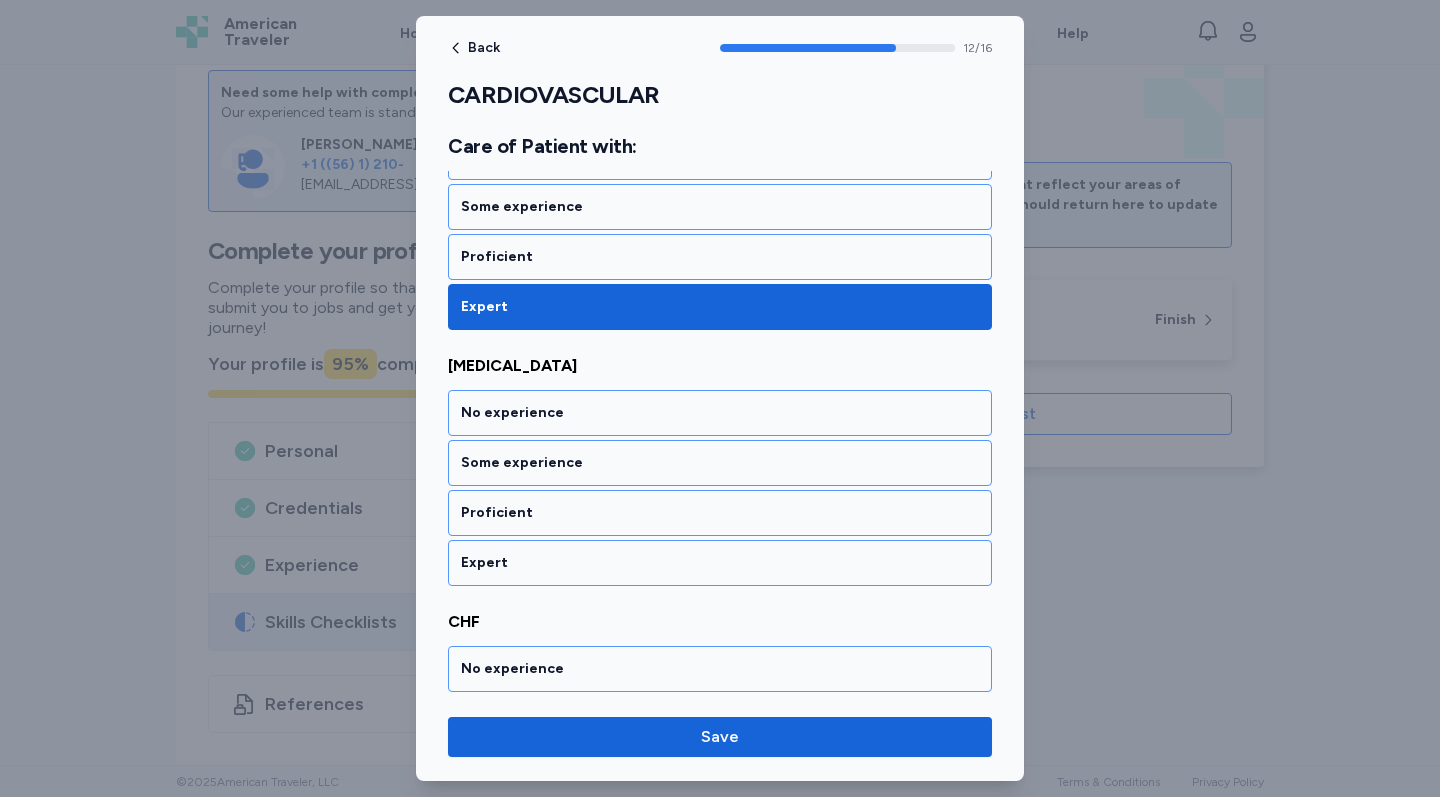 scroll, scrollTop: 3270, scrollLeft: 0, axis: vertical 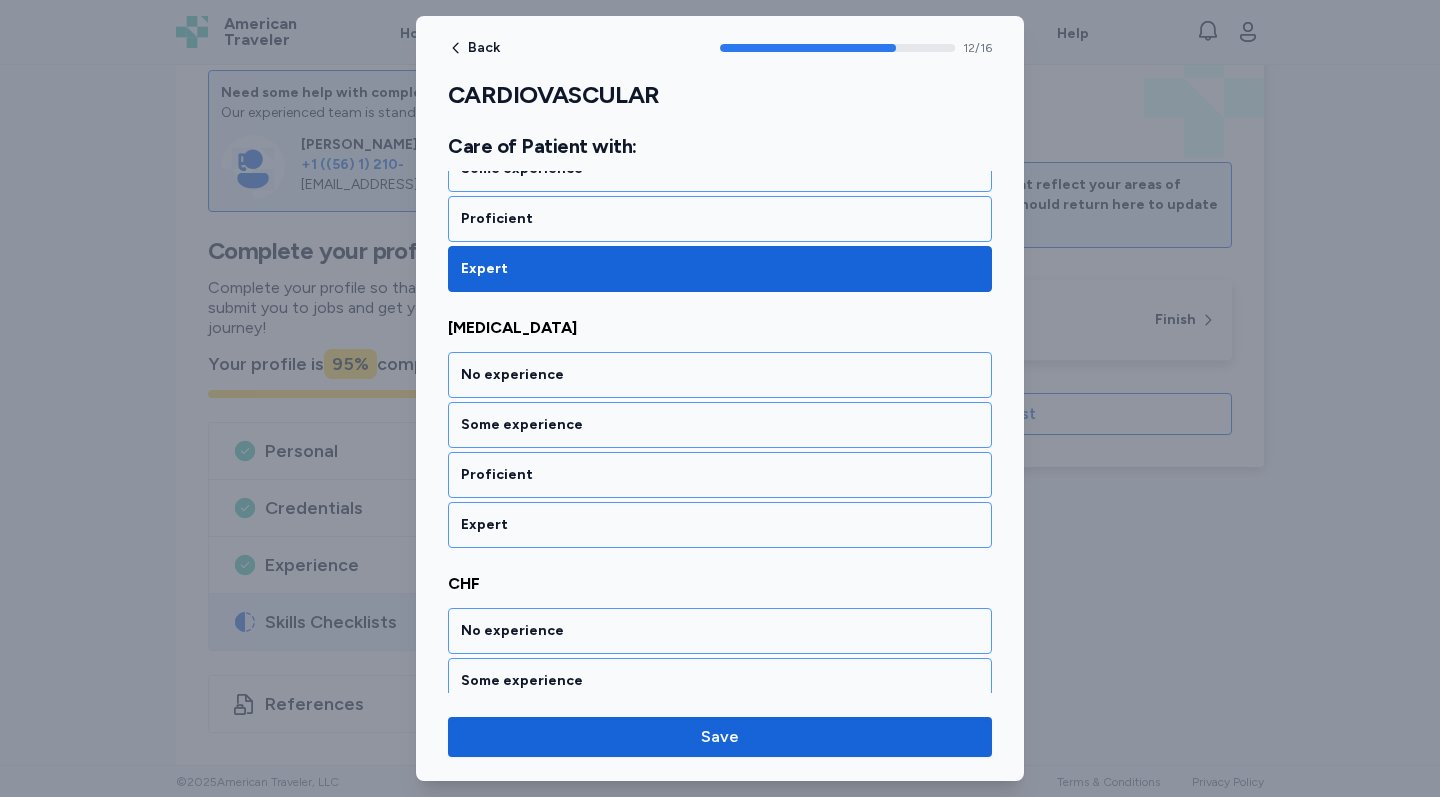 click on "Acute MI No experience Some experience Proficient Expert Aneurysm (Thoracis or Abdominal) No experience Some experience Proficient Expert Cardiogenic Shock No experience Some experience Proficient Expert CHF  No experience Some experience Proficient Expert Myocarditis No experience Some experience Proficient Expert Unstable Angina No experience Some experience Proficient Expert" at bounding box center (720, 560) 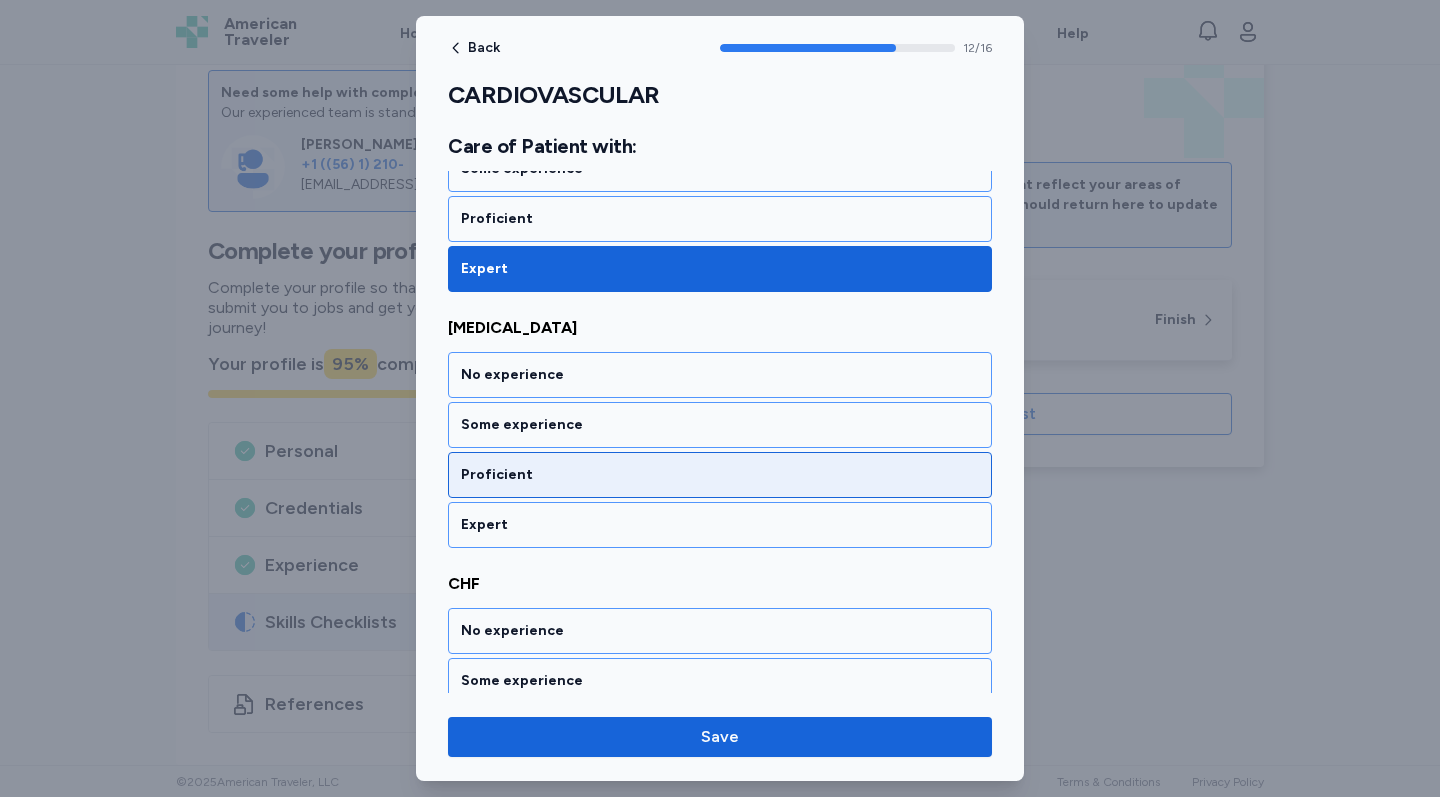 click on "Proficient" at bounding box center (720, 475) 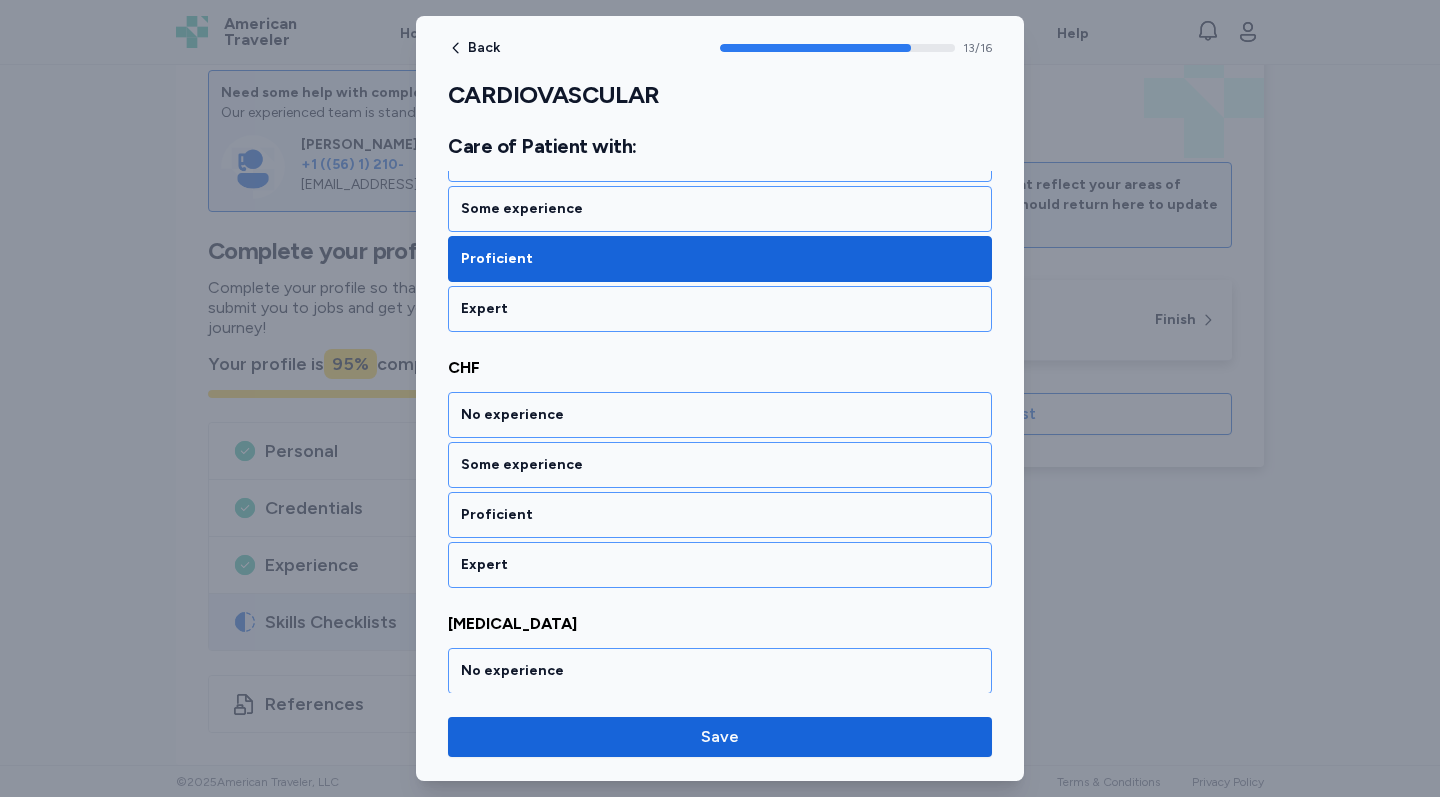 scroll, scrollTop: 3526, scrollLeft: 0, axis: vertical 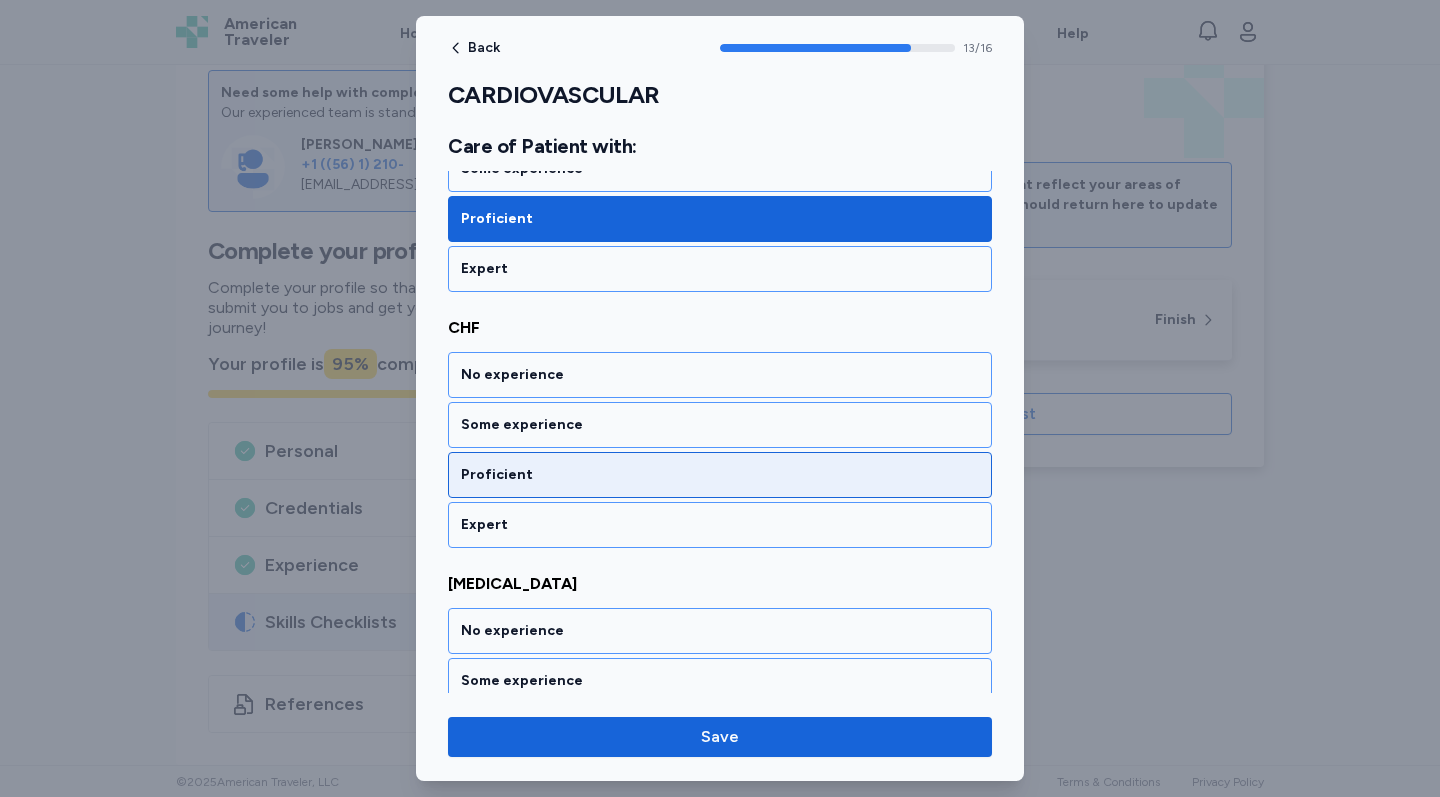 click on "Proficient" at bounding box center [720, 475] 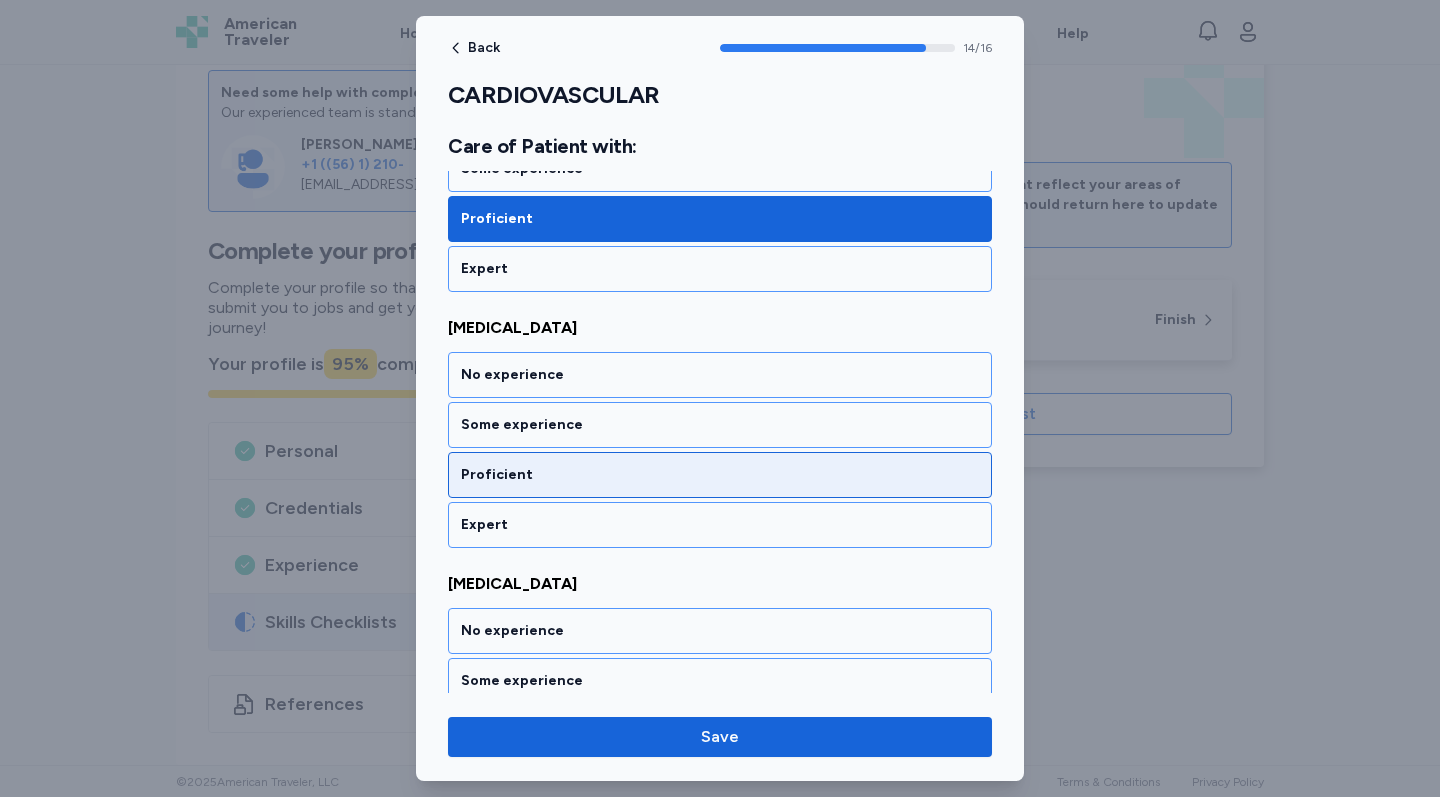 click on "Proficient" at bounding box center (720, 475) 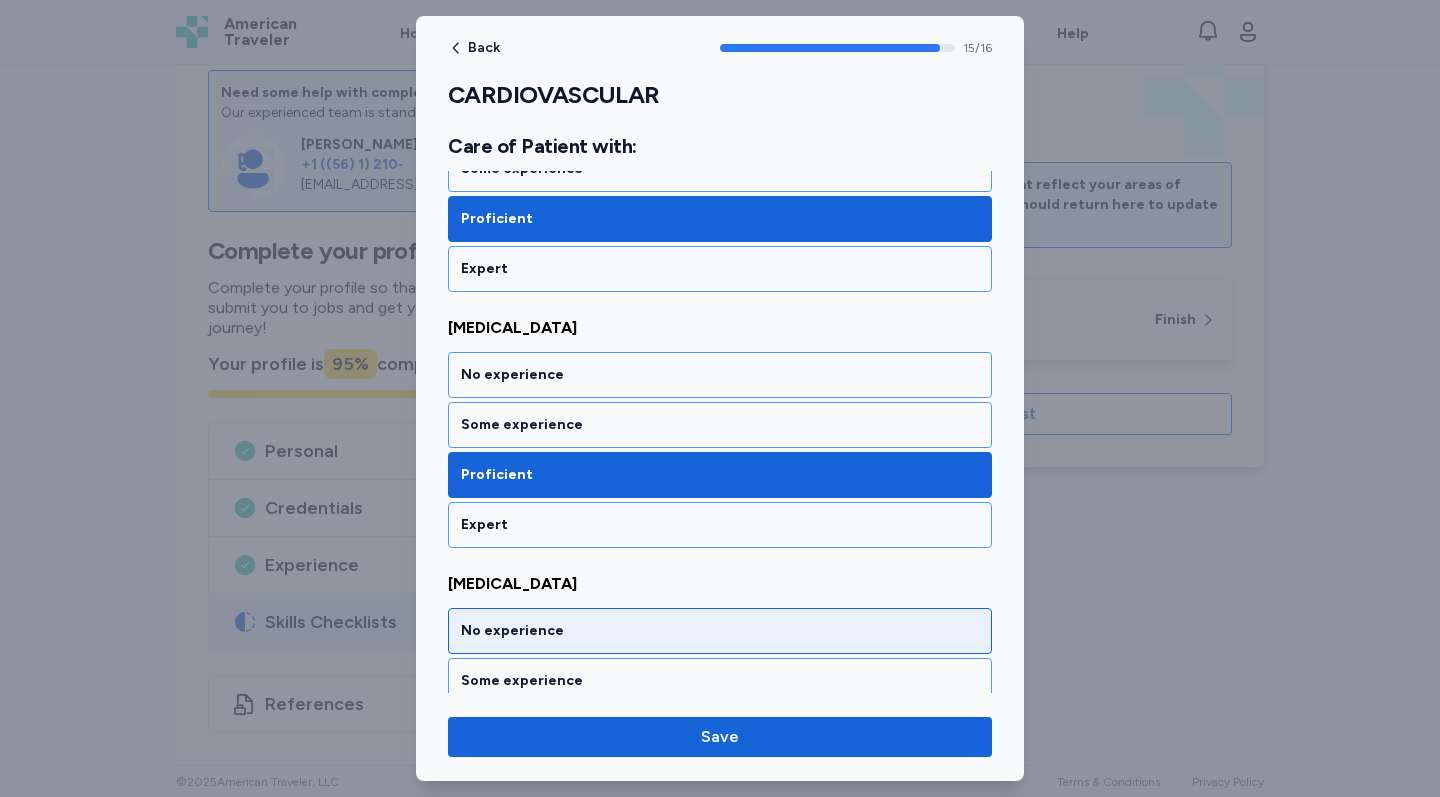 scroll, scrollTop: 3897, scrollLeft: 0, axis: vertical 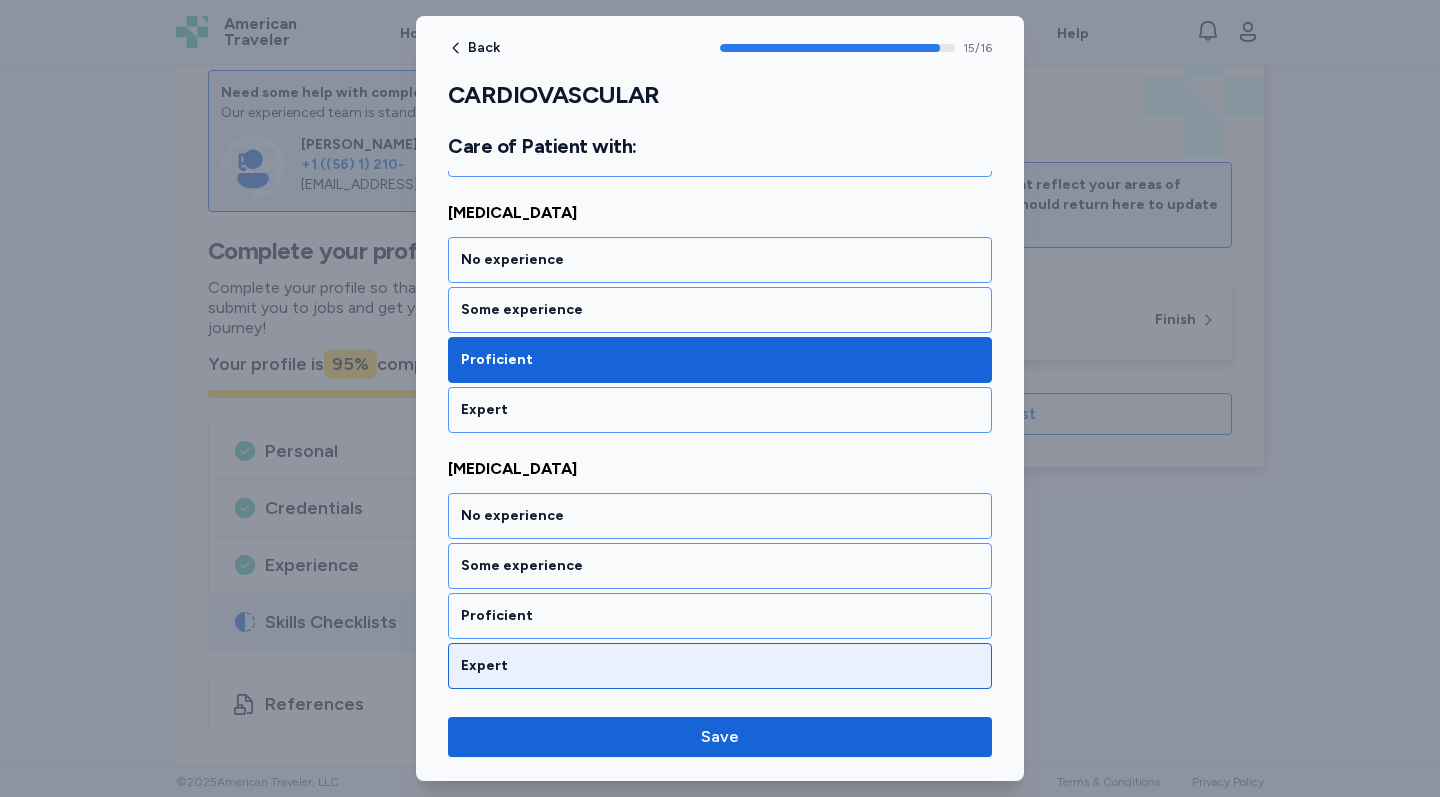 click on "Expert" at bounding box center [720, 666] 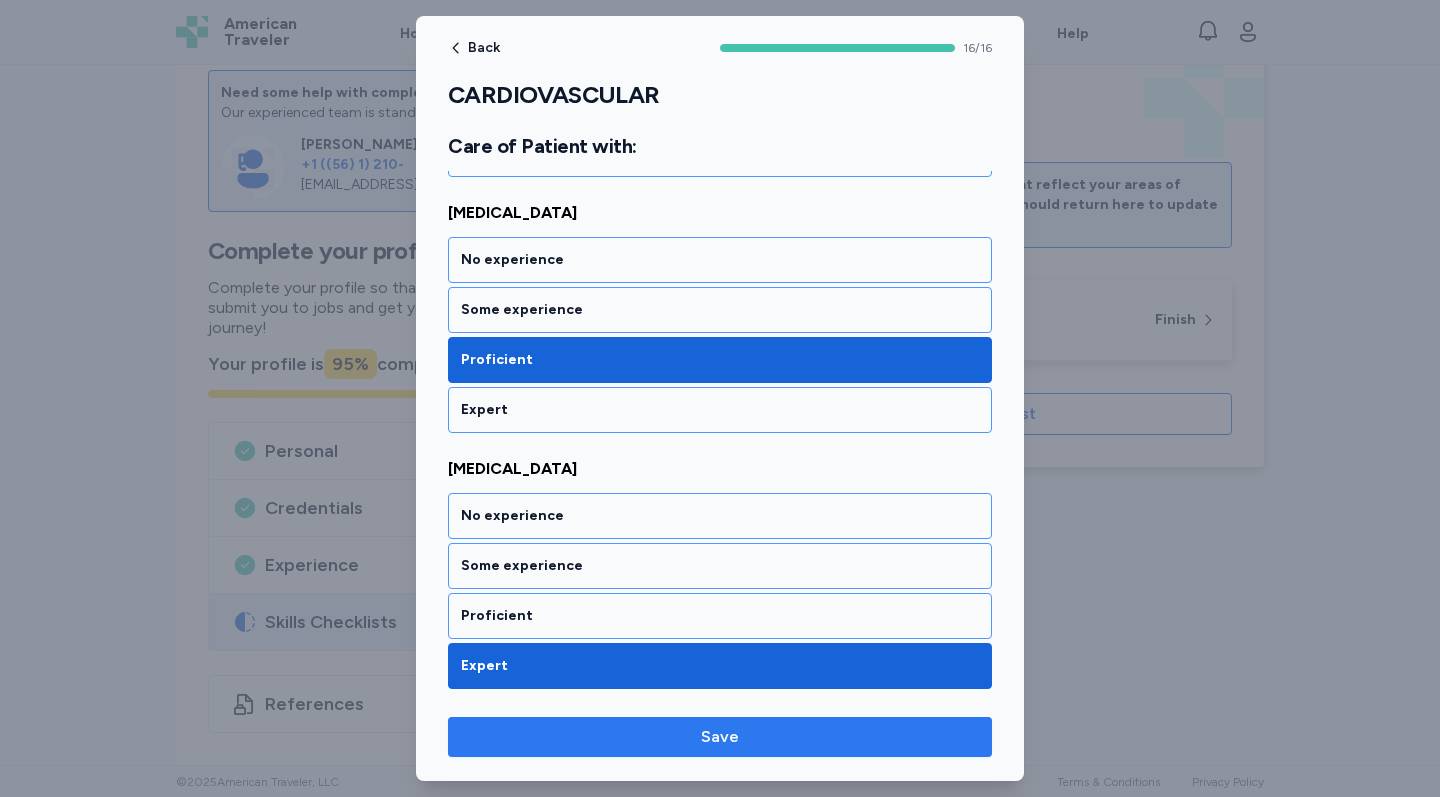 click on "Save" at bounding box center [720, 737] 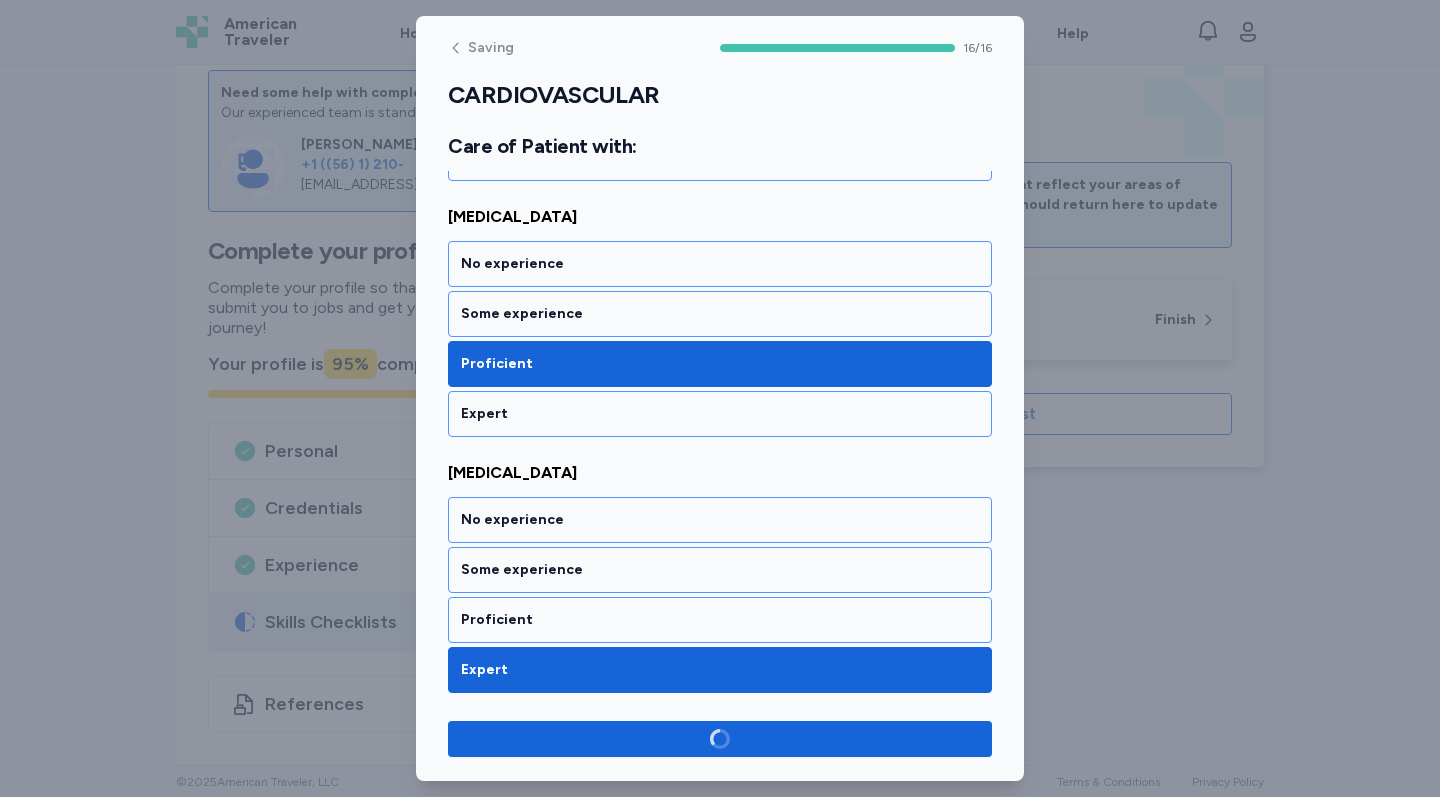 scroll, scrollTop: 3893, scrollLeft: 0, axis: vertical 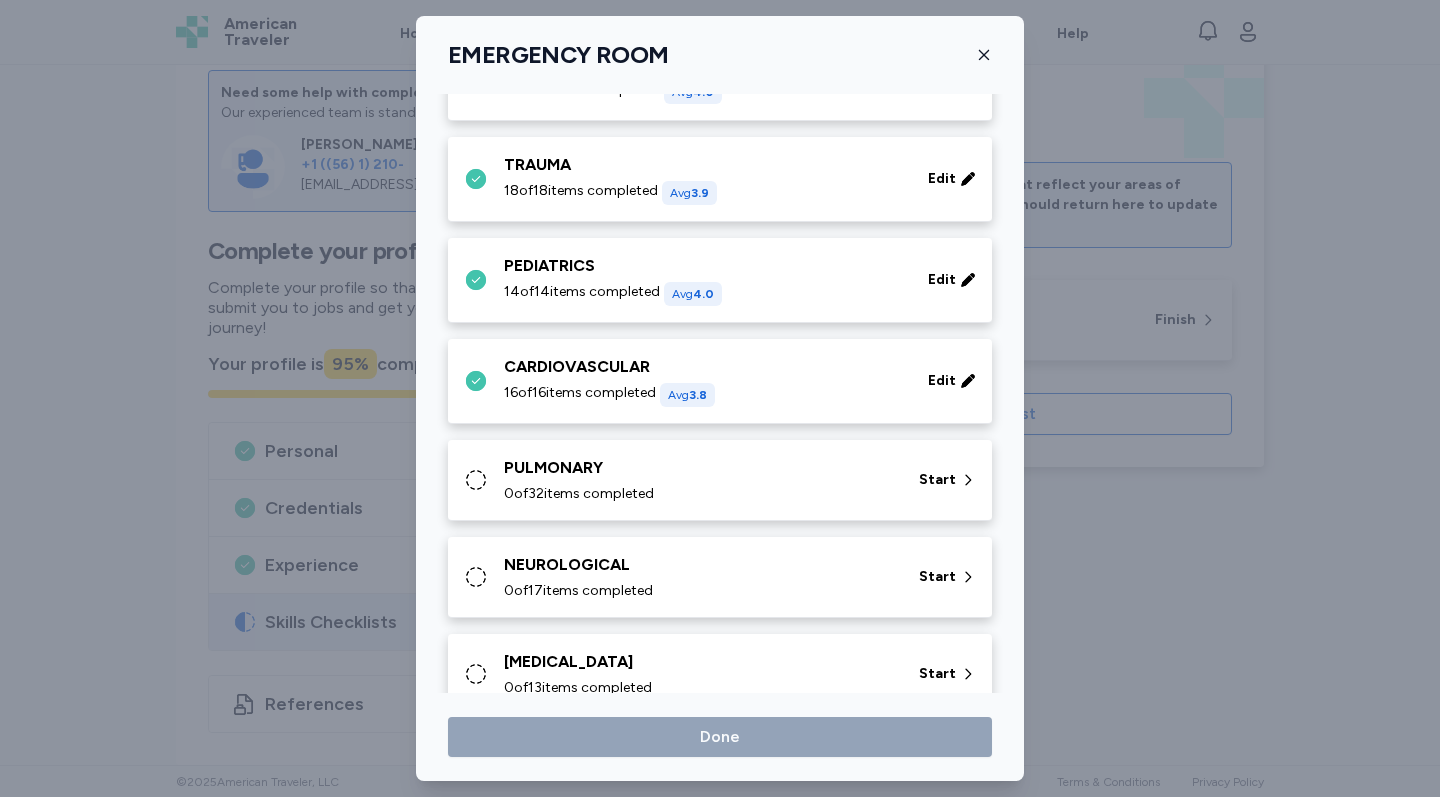 click on "PULMONARY" at bounding box center (699, 468) 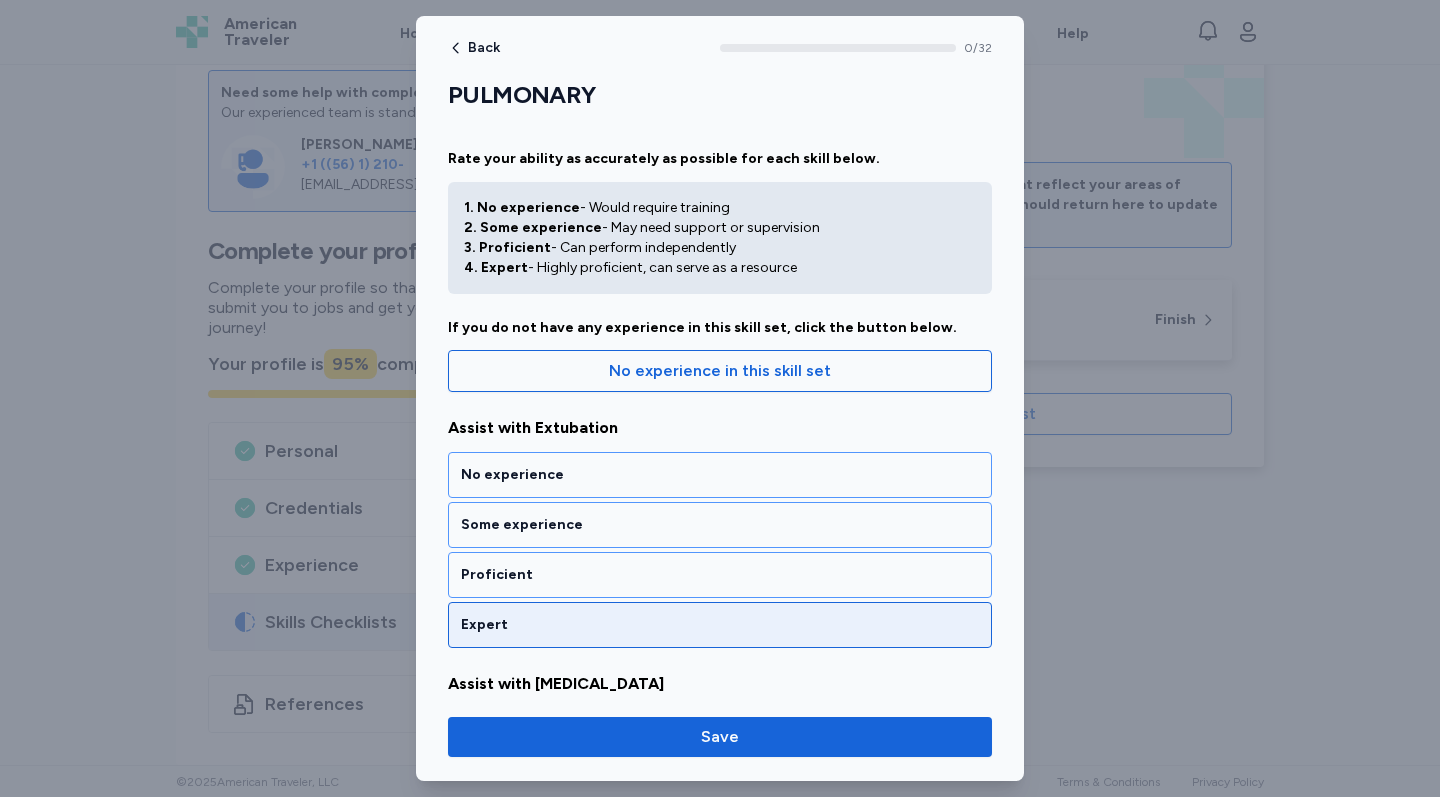 click on "Expert" at bounding box center [720, 625] 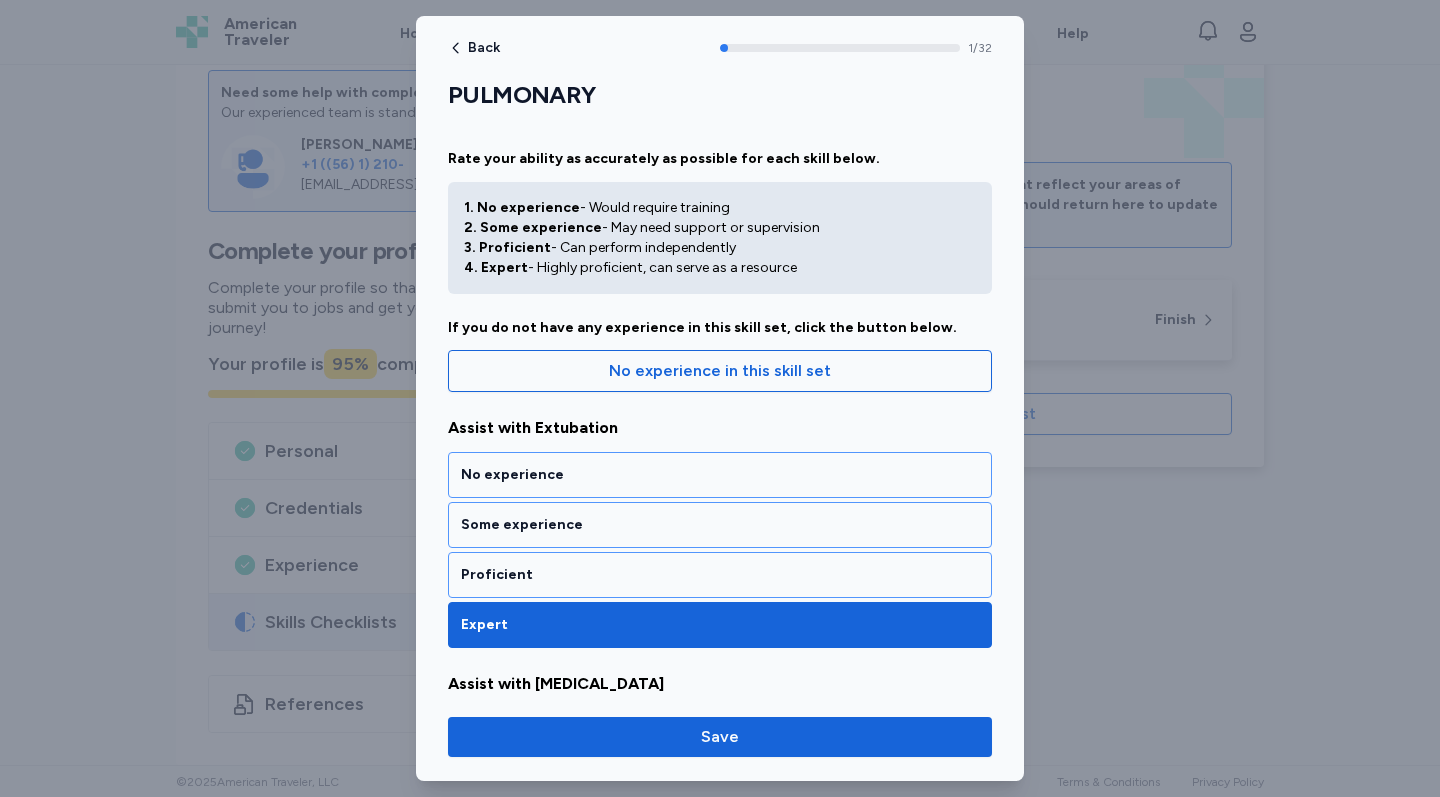 scroll, scrollTop: 381, scrollLeft: 0, axis: vertical 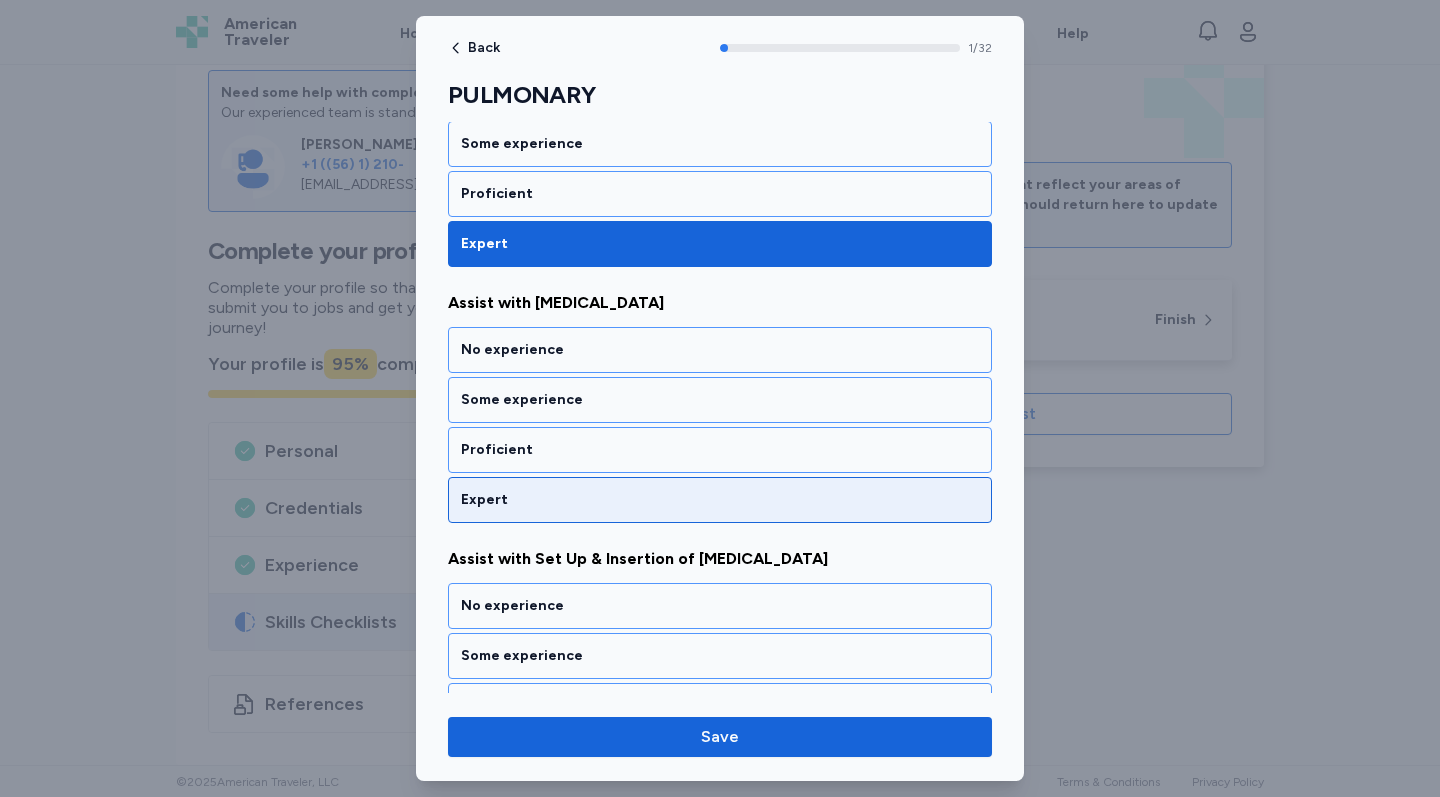 click on "Expert" at bounding box center [720, 500] 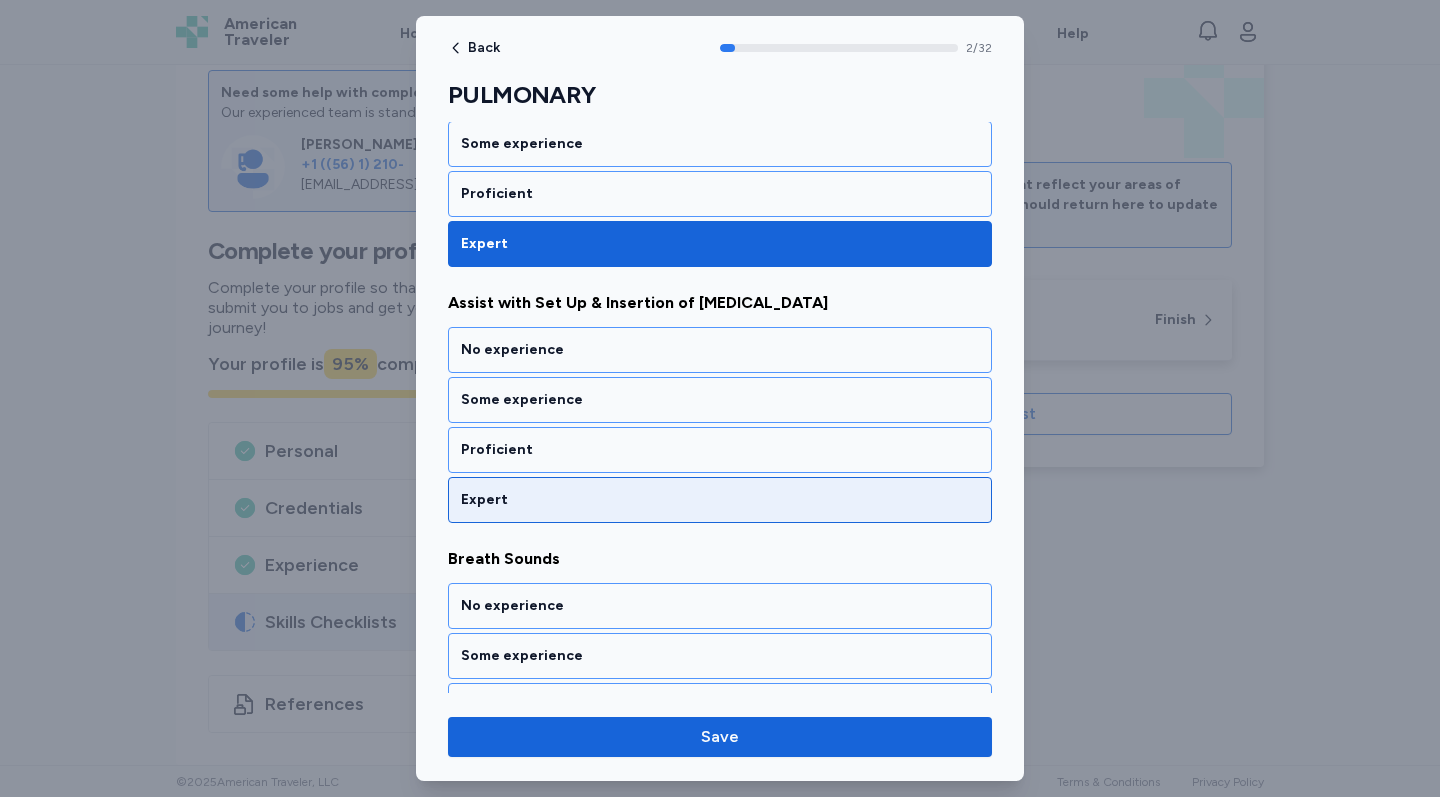 click on "Expert" at bounding box center (720, 500) 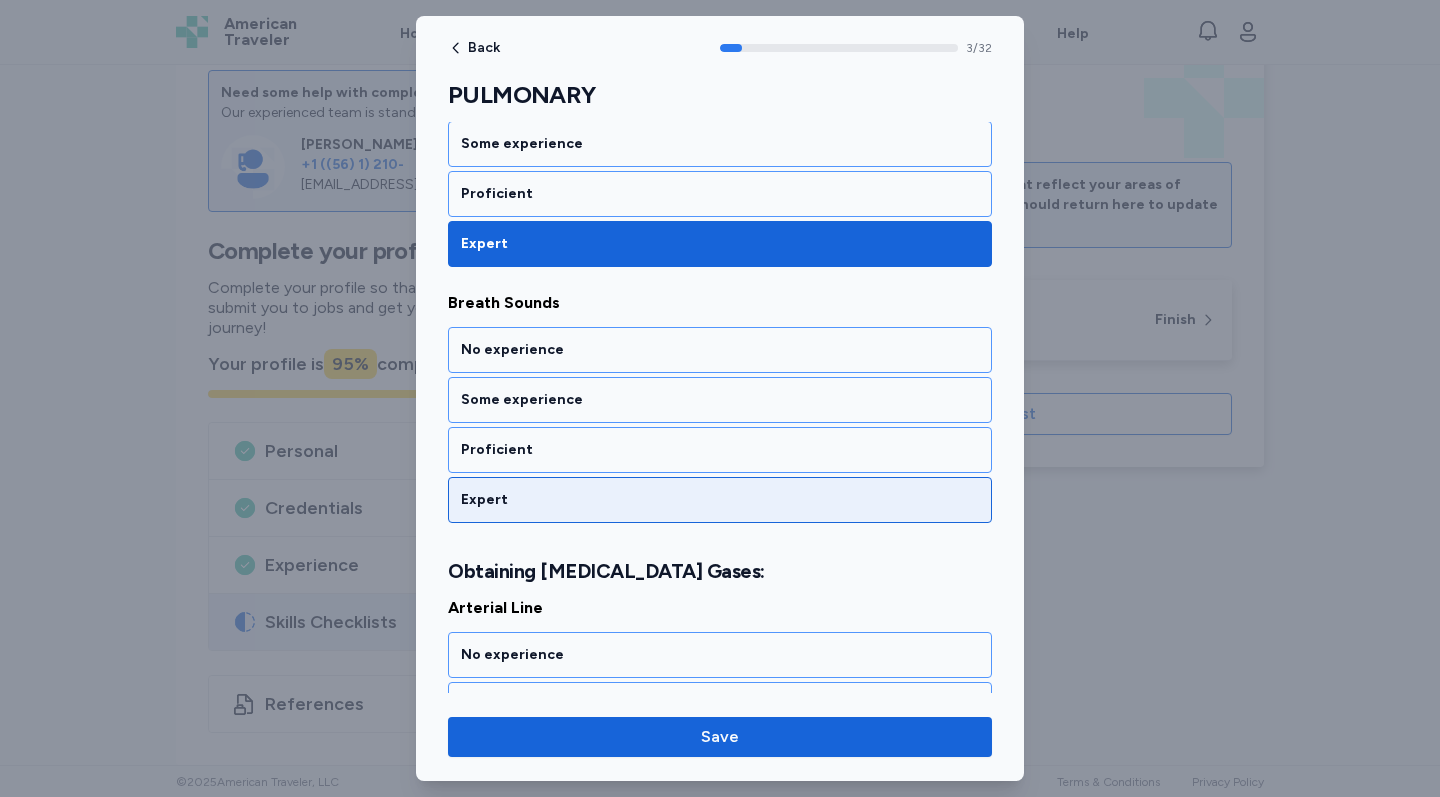click on "Expert" at bounding box center (720, 500) 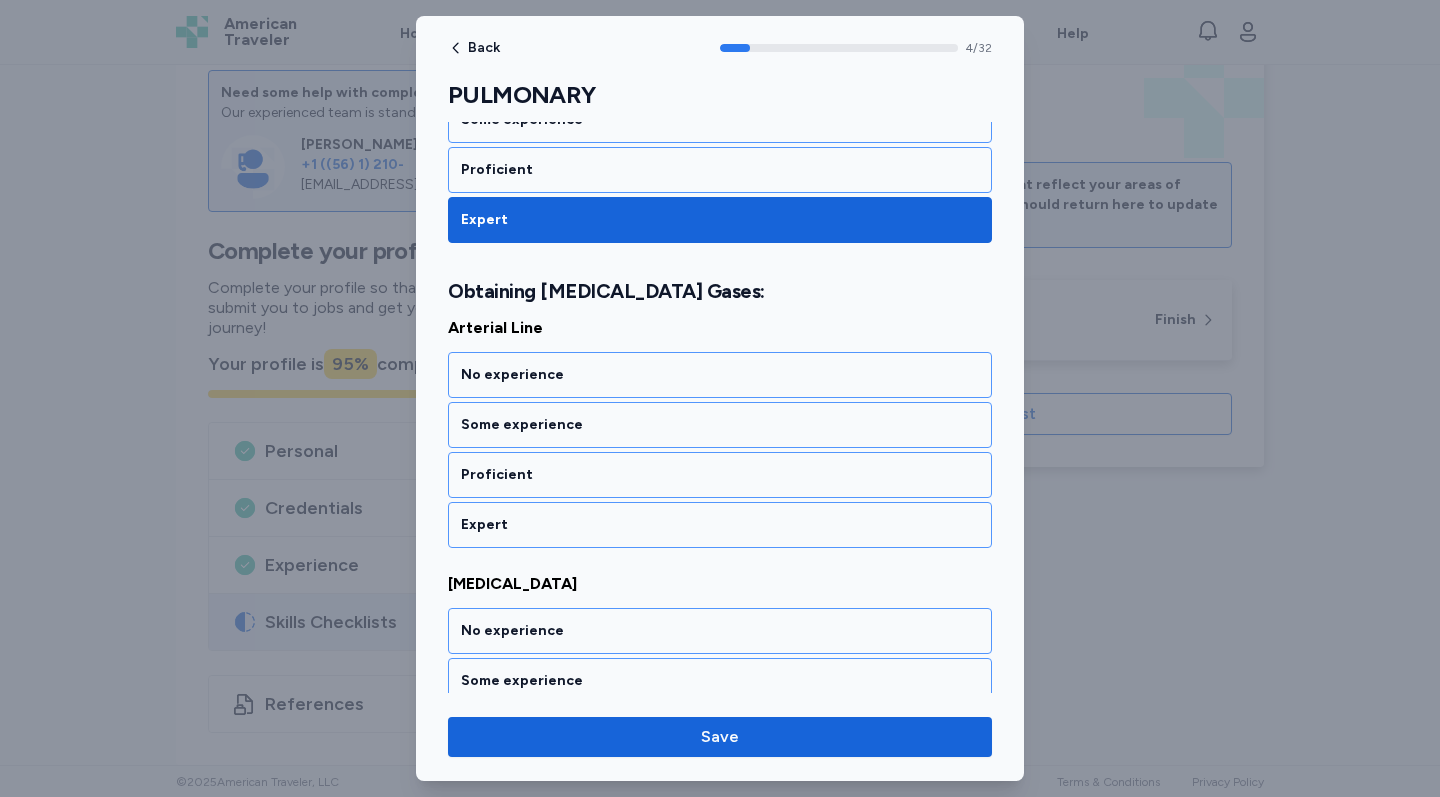 click on "Proficient" at bounding box center [720, 475] 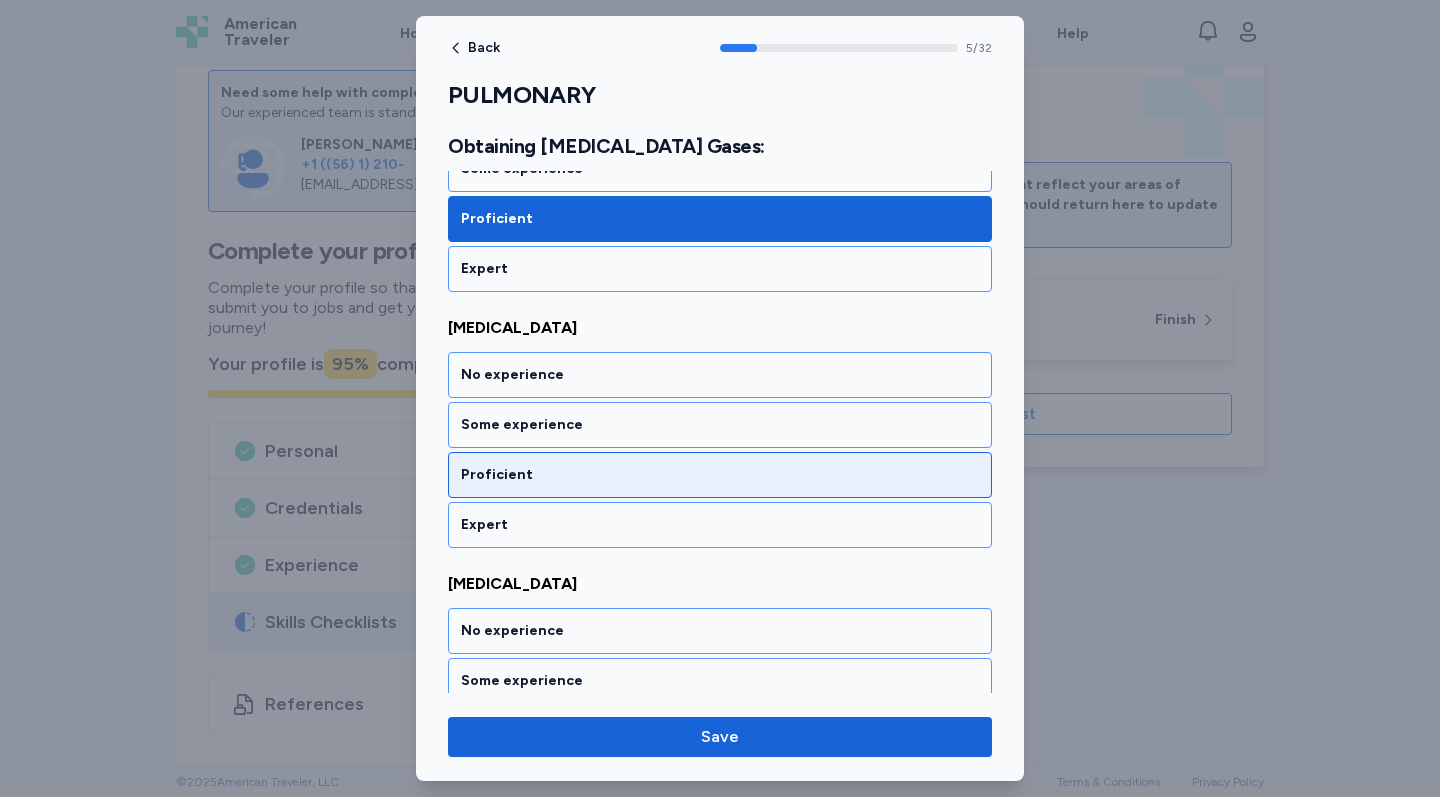 click on "Proficient" at bounding box center [720, 475] 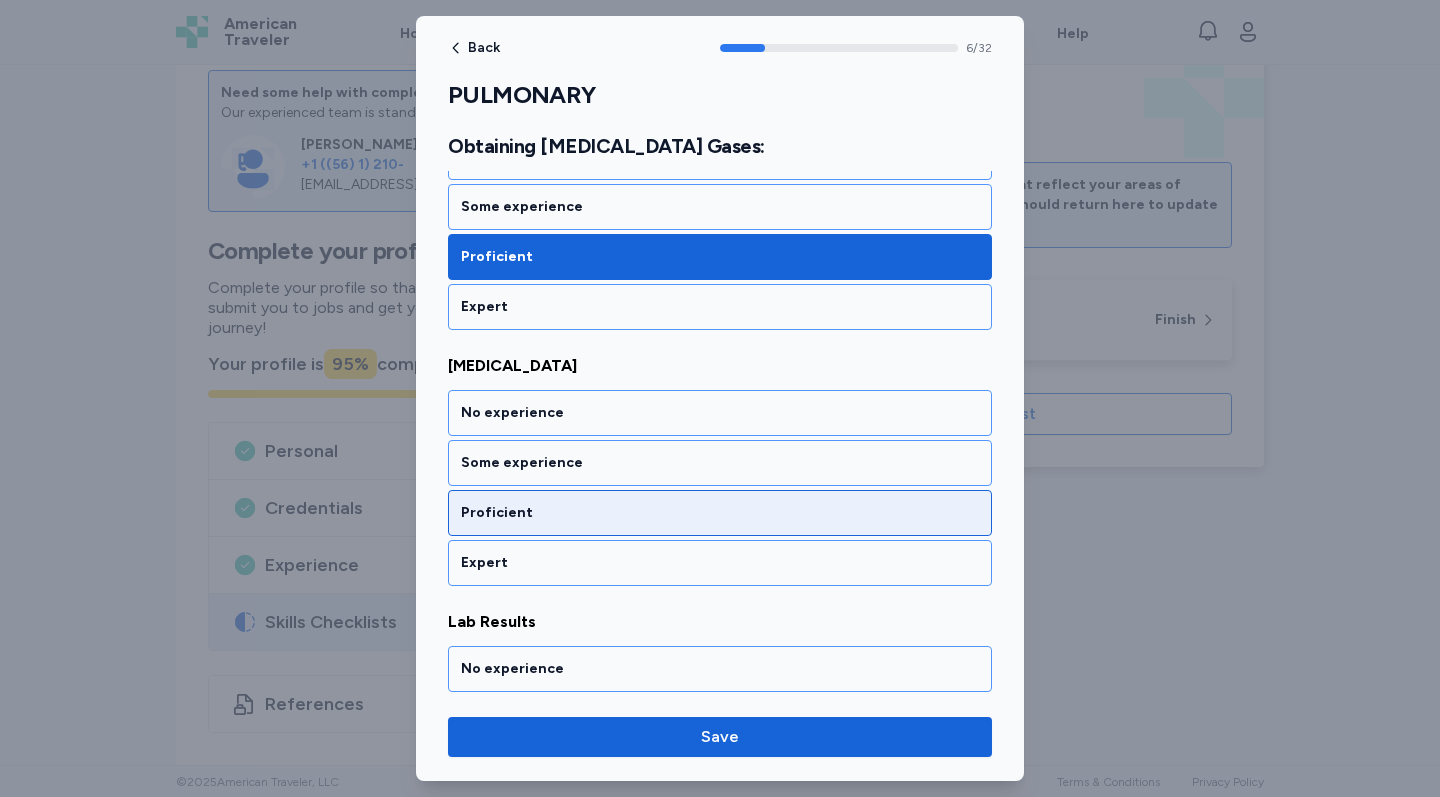 scroll, scrollTop: 1685, scrollLeft: 0, axis: vertical 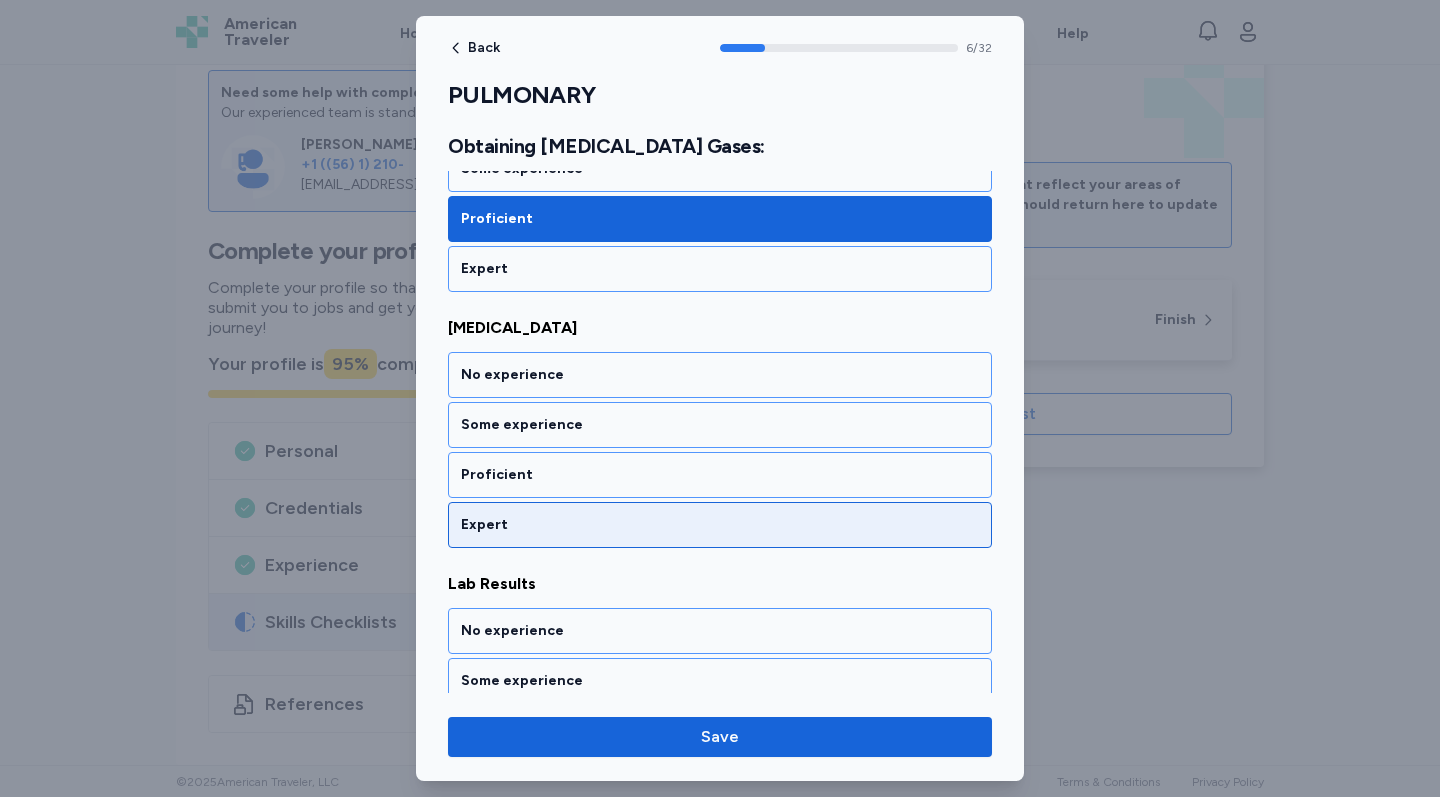 click on "Expert" at bounding box center [720, 525] 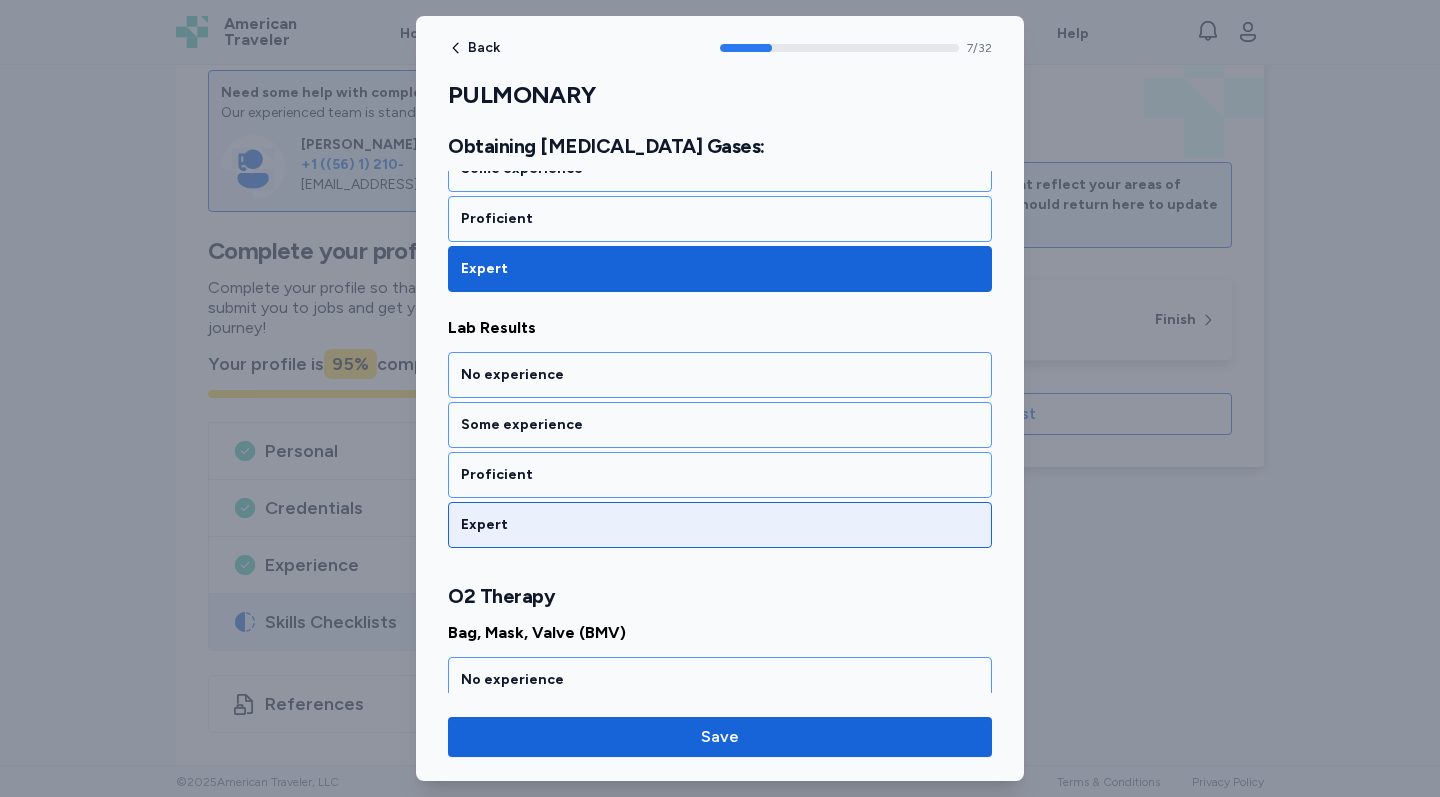 click on "Expert" at bounding box center [720, 525] 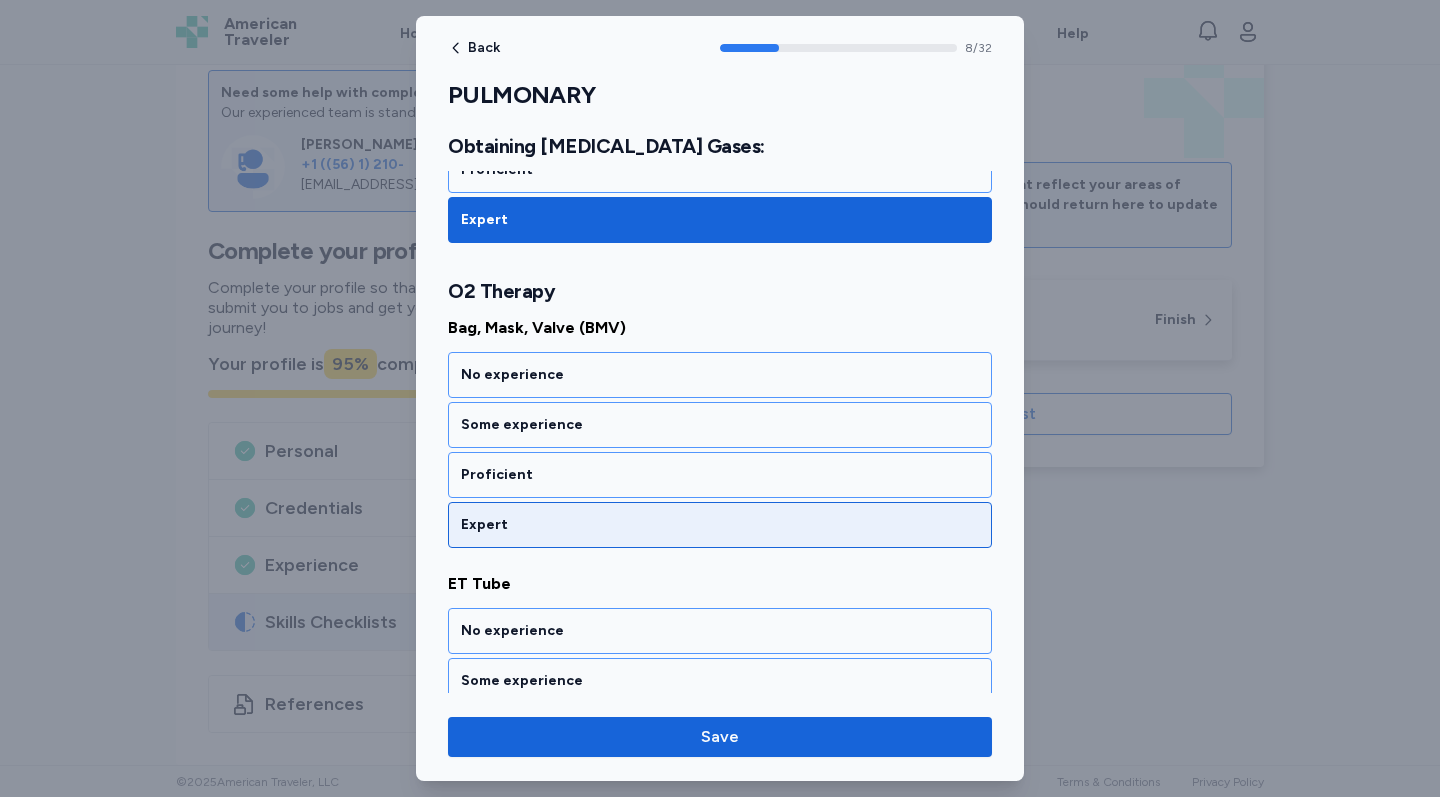 click on "Expert" at bounding box center (720, 525) 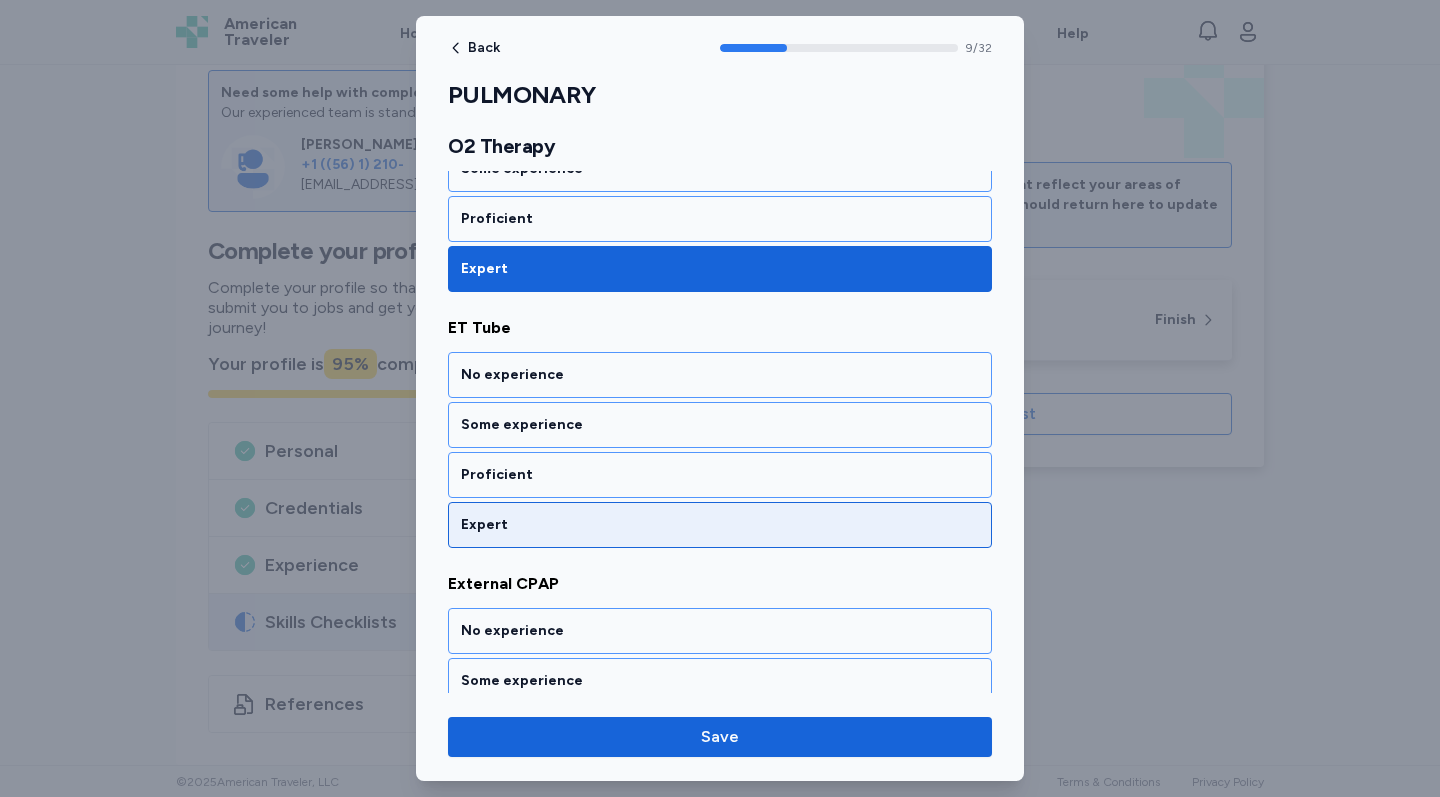 click on "Expert" at bounding box center [720, 525] 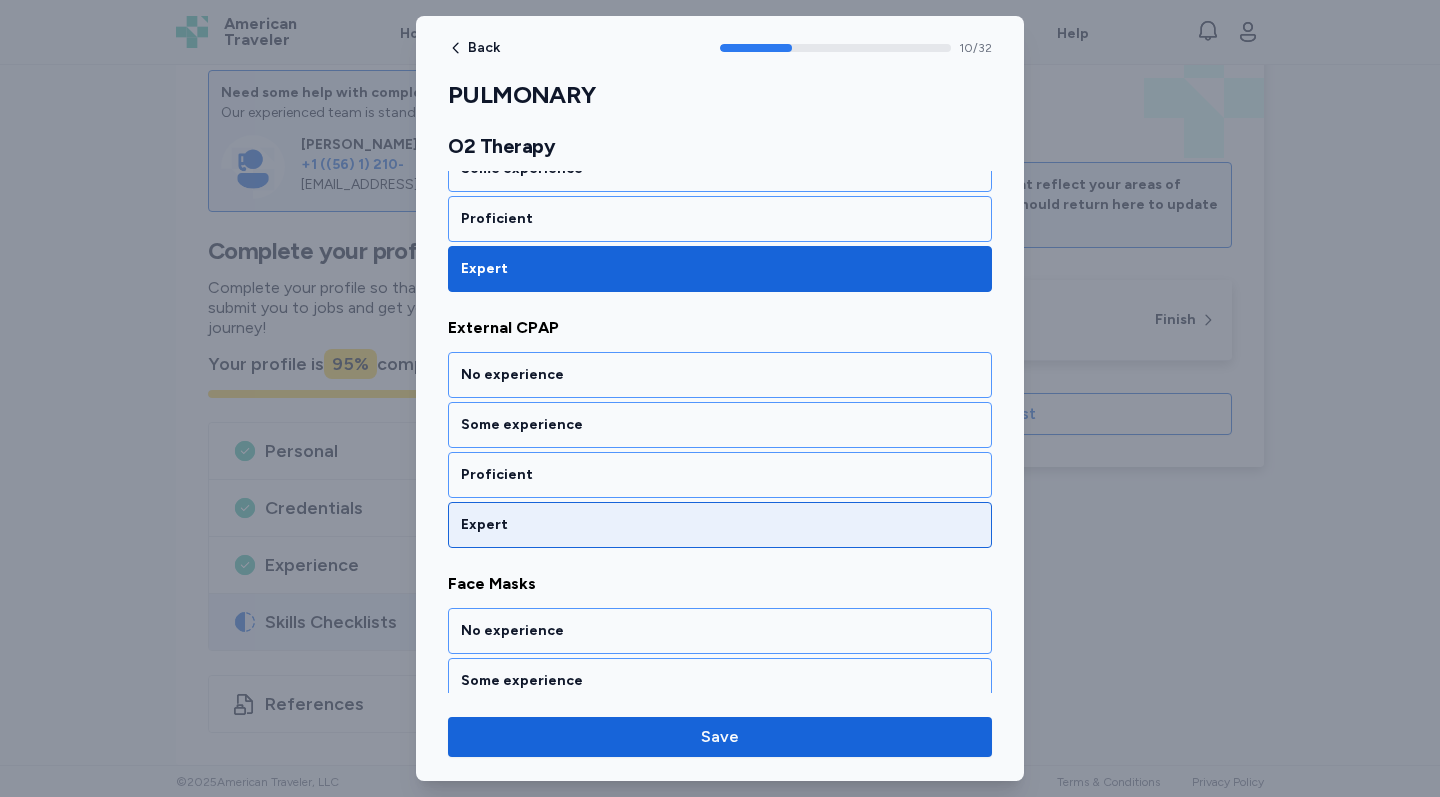 click on "Expert" at bounding box center [720, 525] 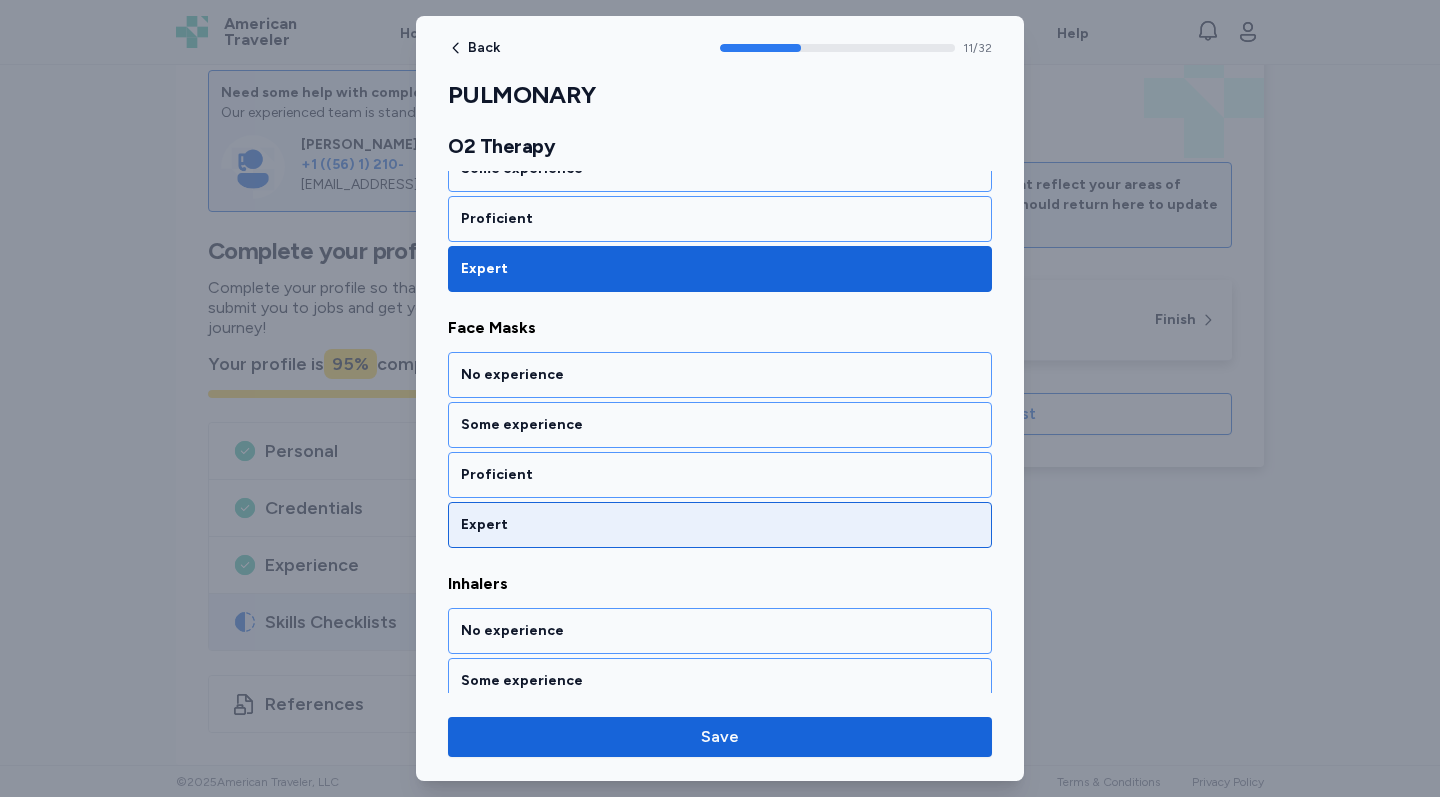 click on "Expert" at bounding box center [720, 525] 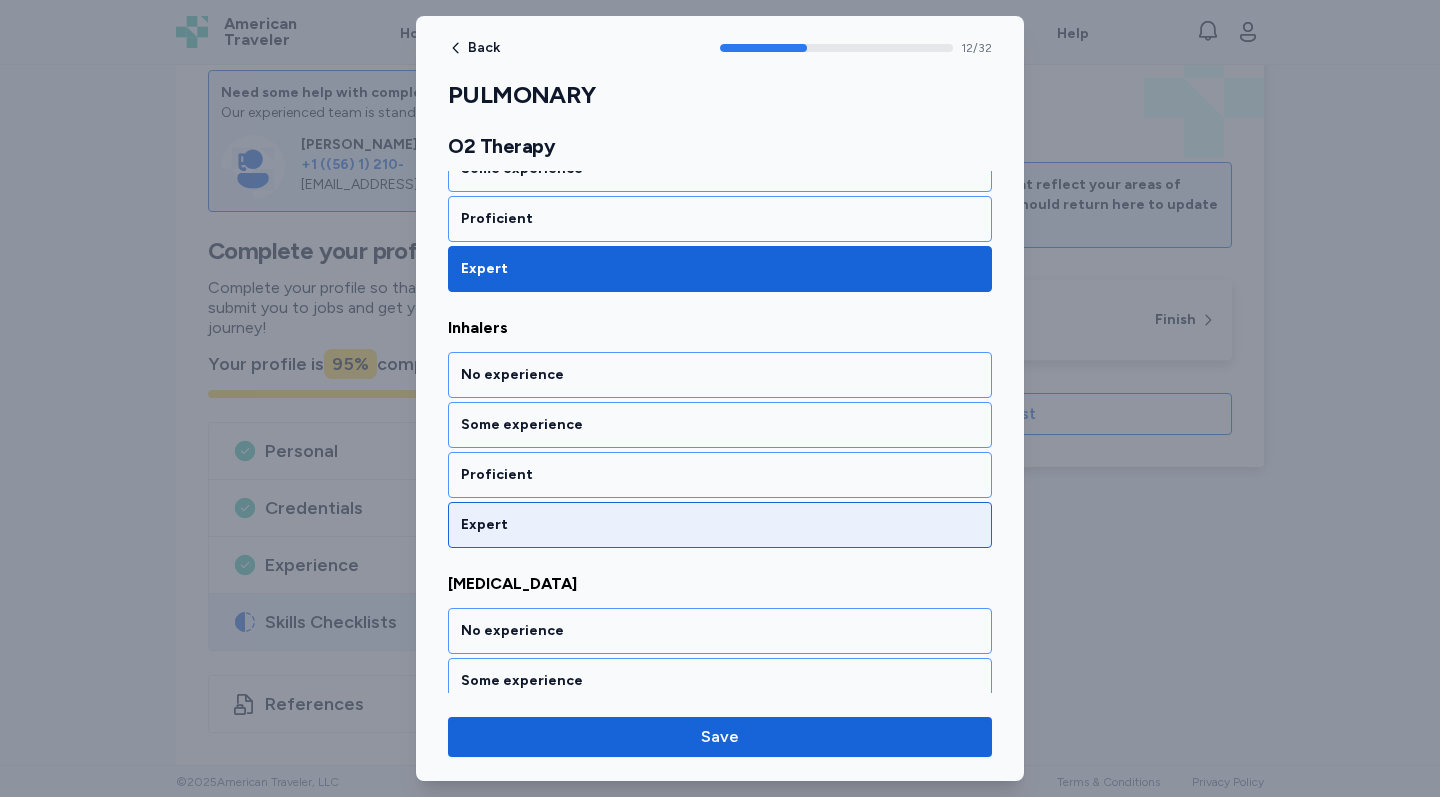 click on "Expert" at bounding box center (720, 525) 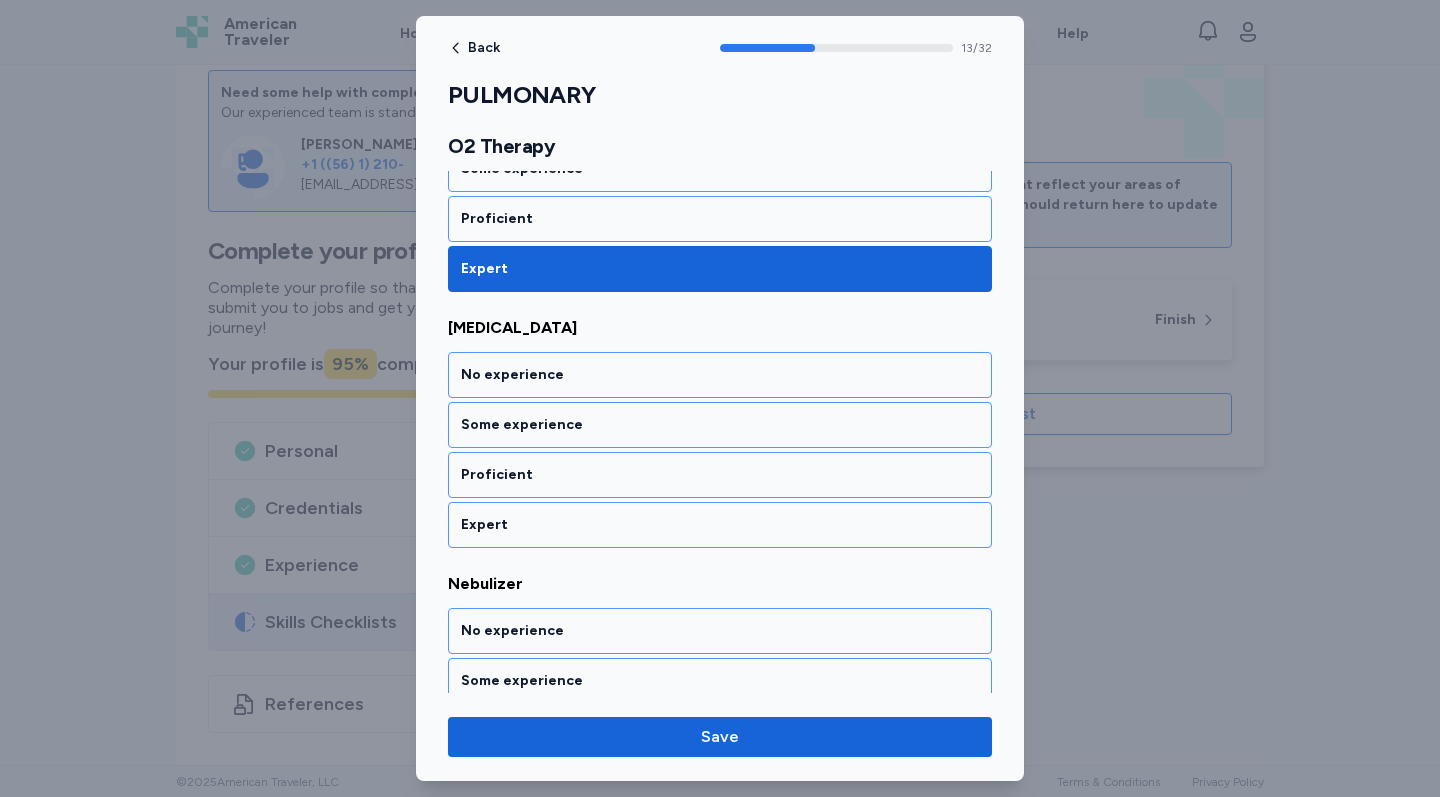 click on "Expert" at bounding box center [720, 525] 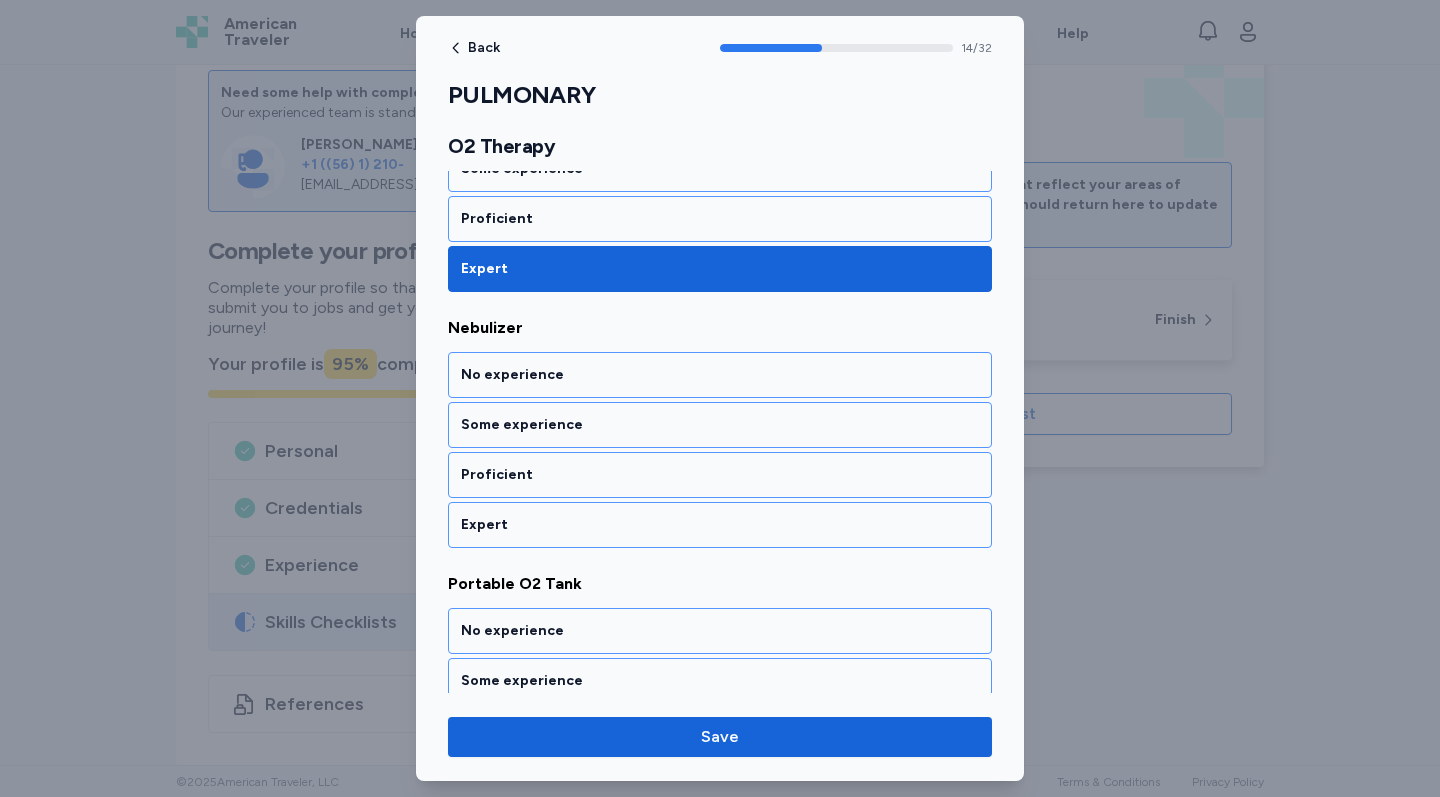 click on "Expert" at bounding box center (720, 525) 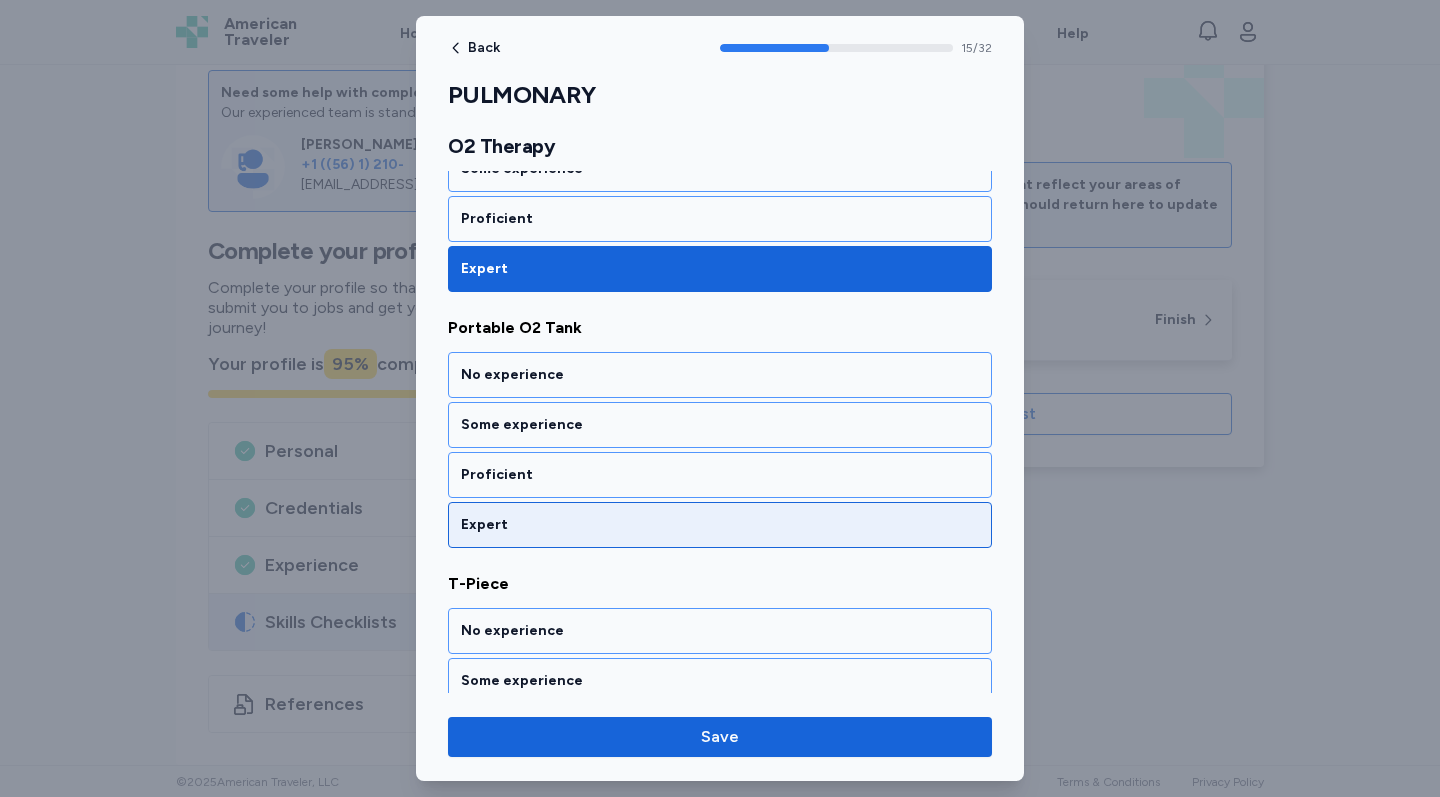 click on "Expert" at bounding box center [720, 525] 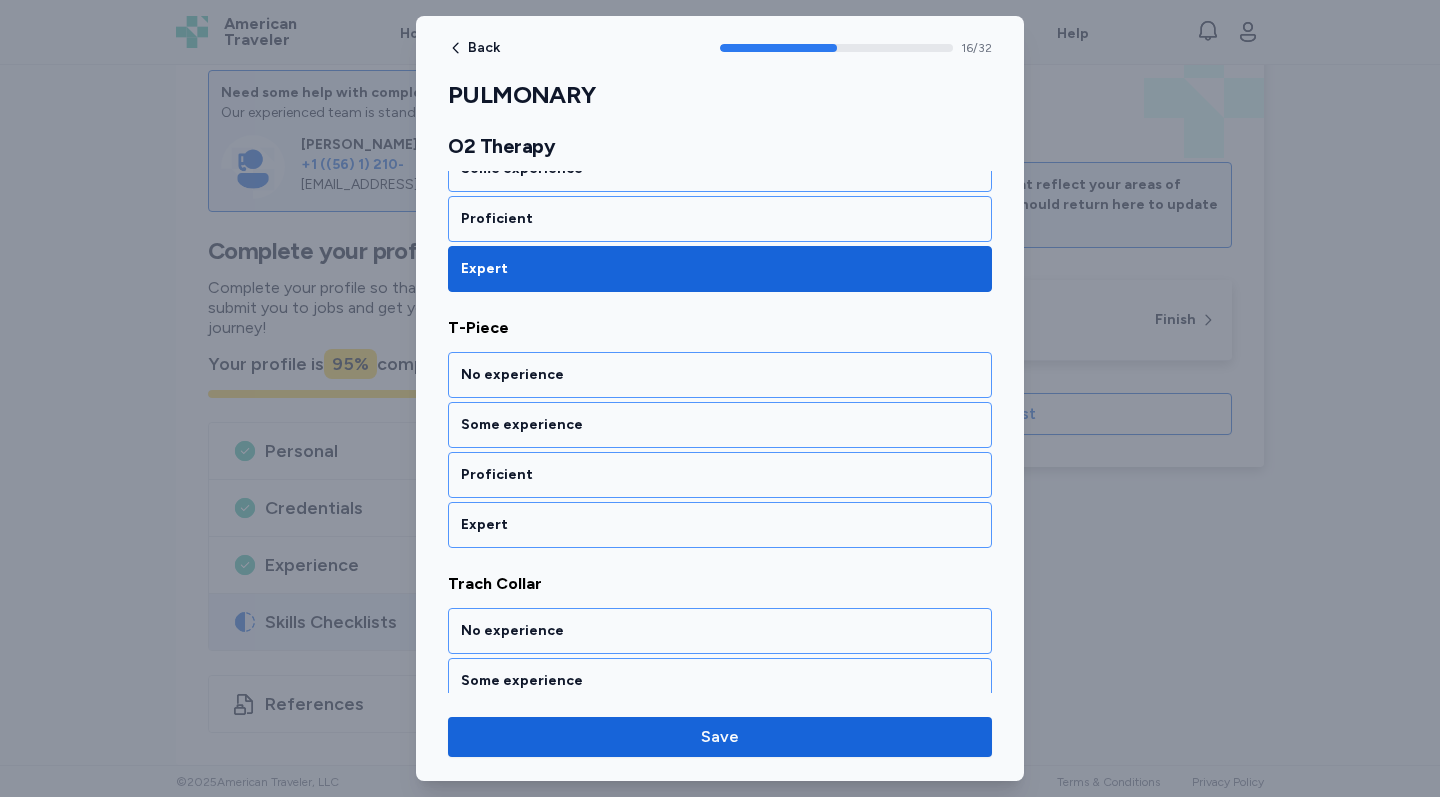 click on "Expert" at bounding box center [720, 525] 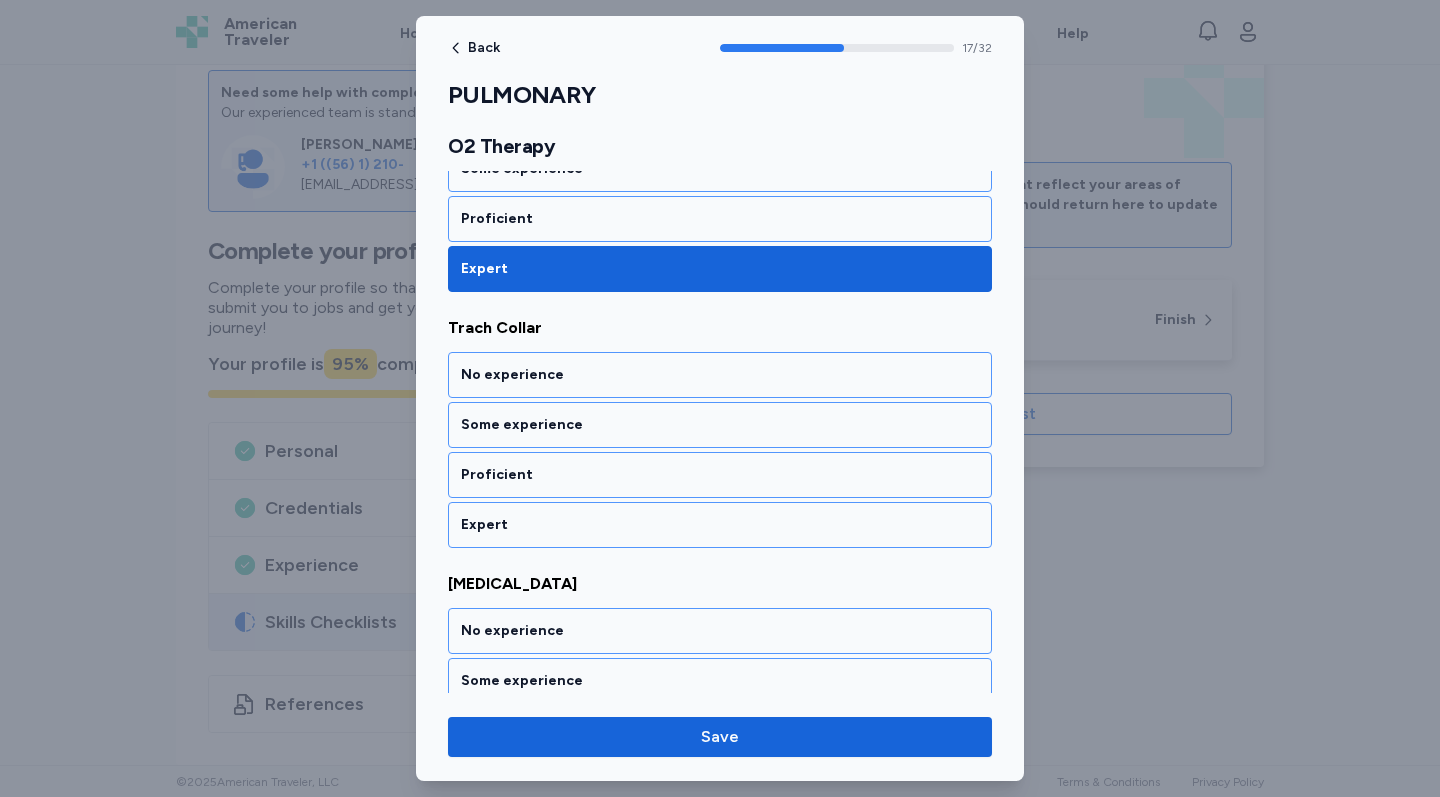 click on "Expert" at bounding box center [720, 525] 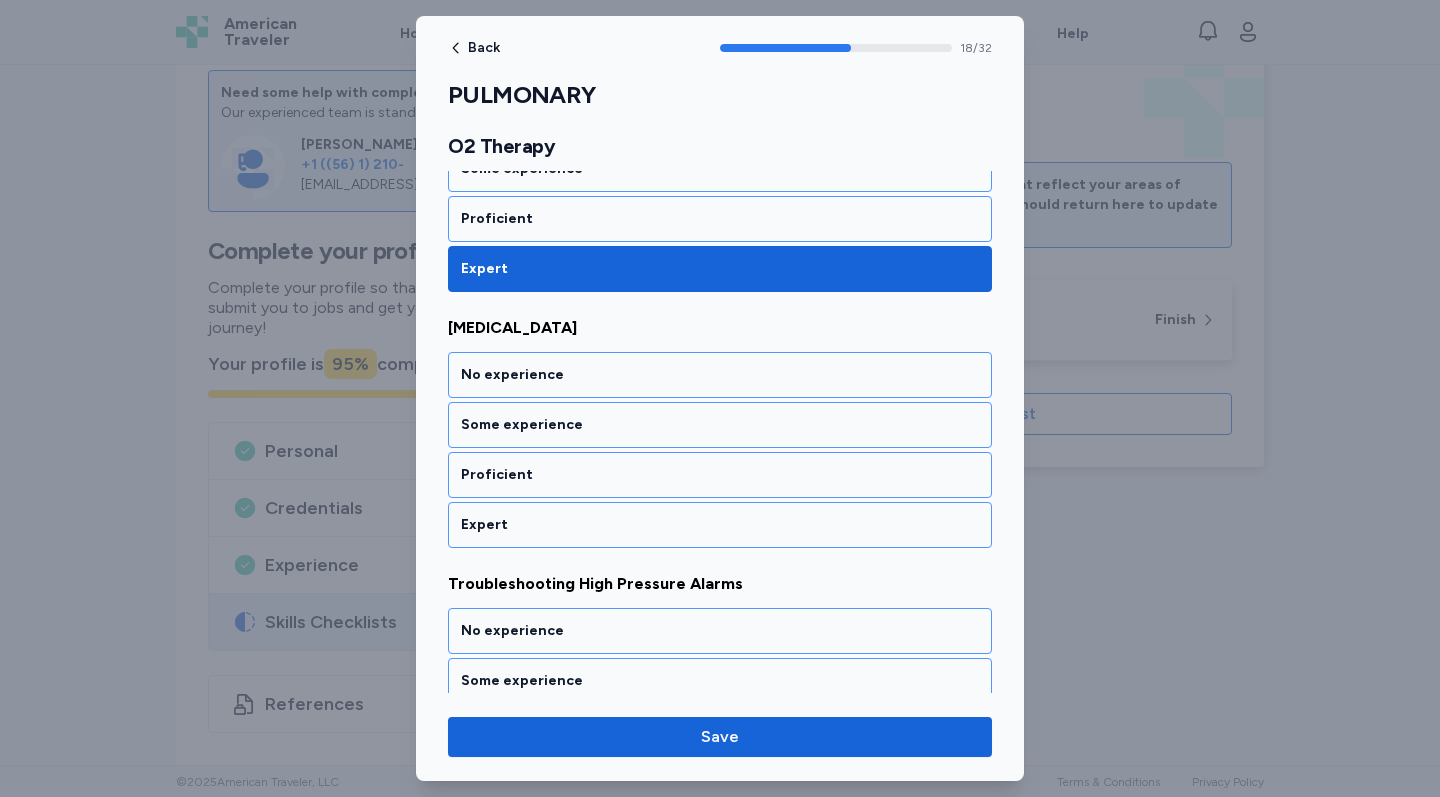 click on "Expert" at bounding box center [720, 525] 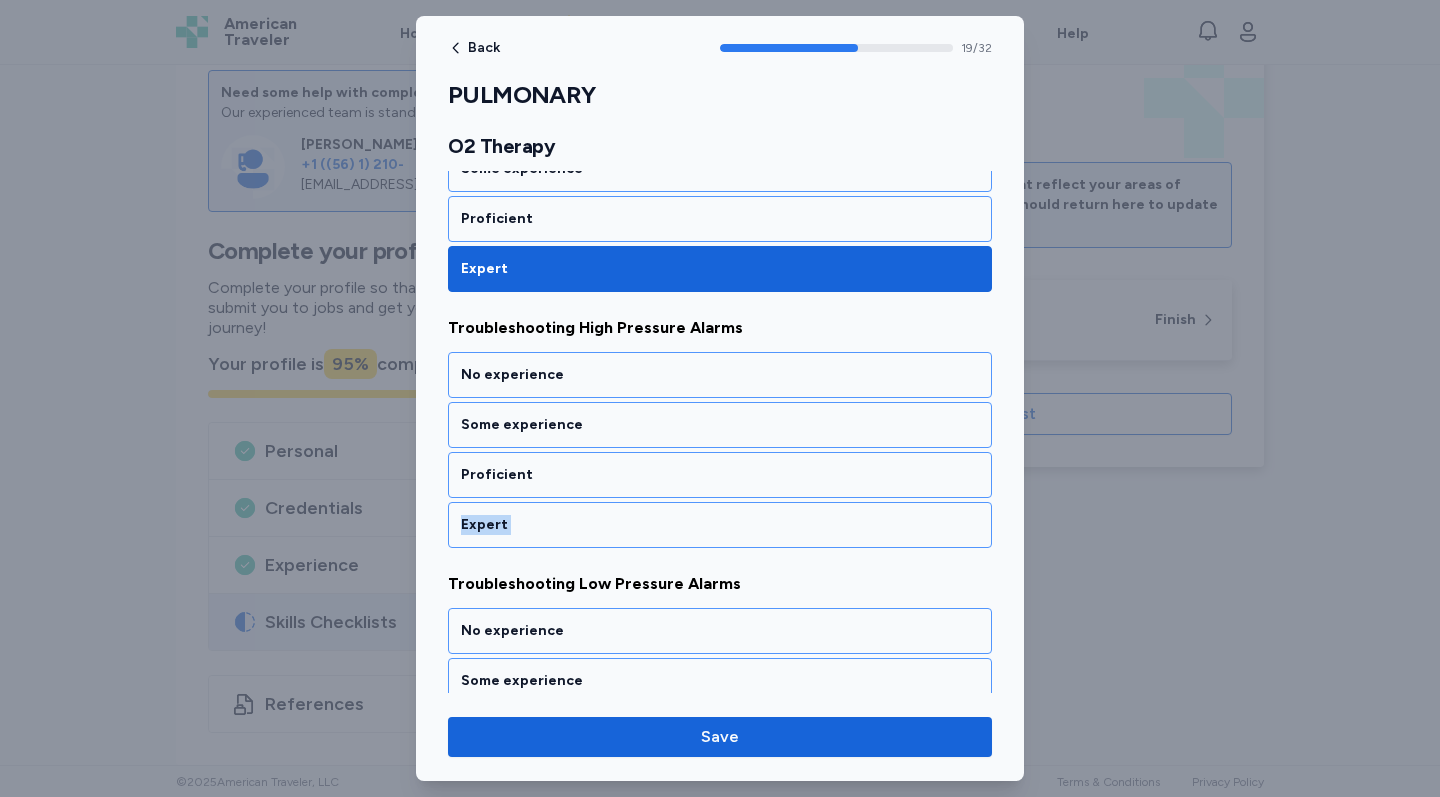click on "Expert" at bounding box center (720, 525) 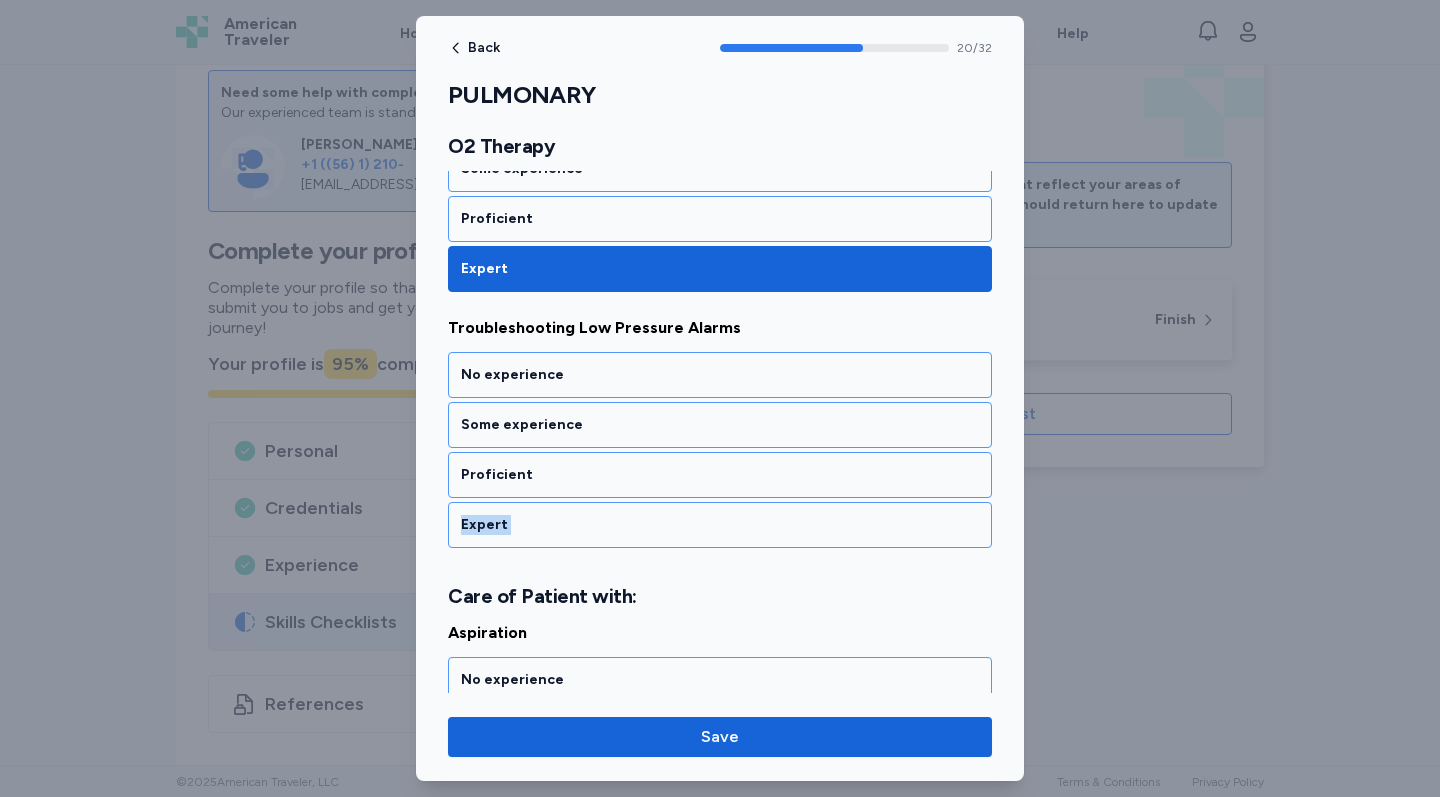 click on "Expert" at bounding box center (720, 525) 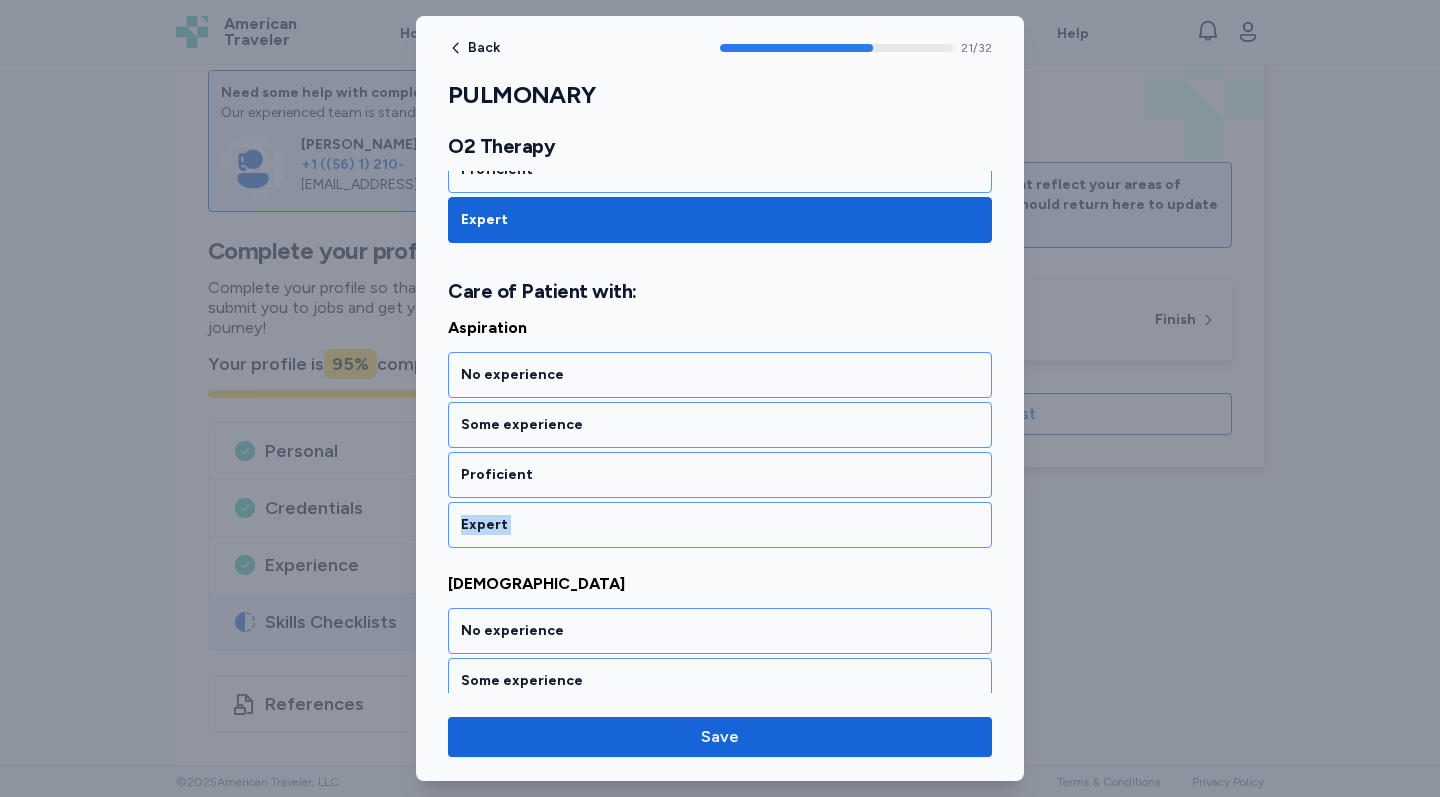 click on "Expert" at bounding box center [720, 525] 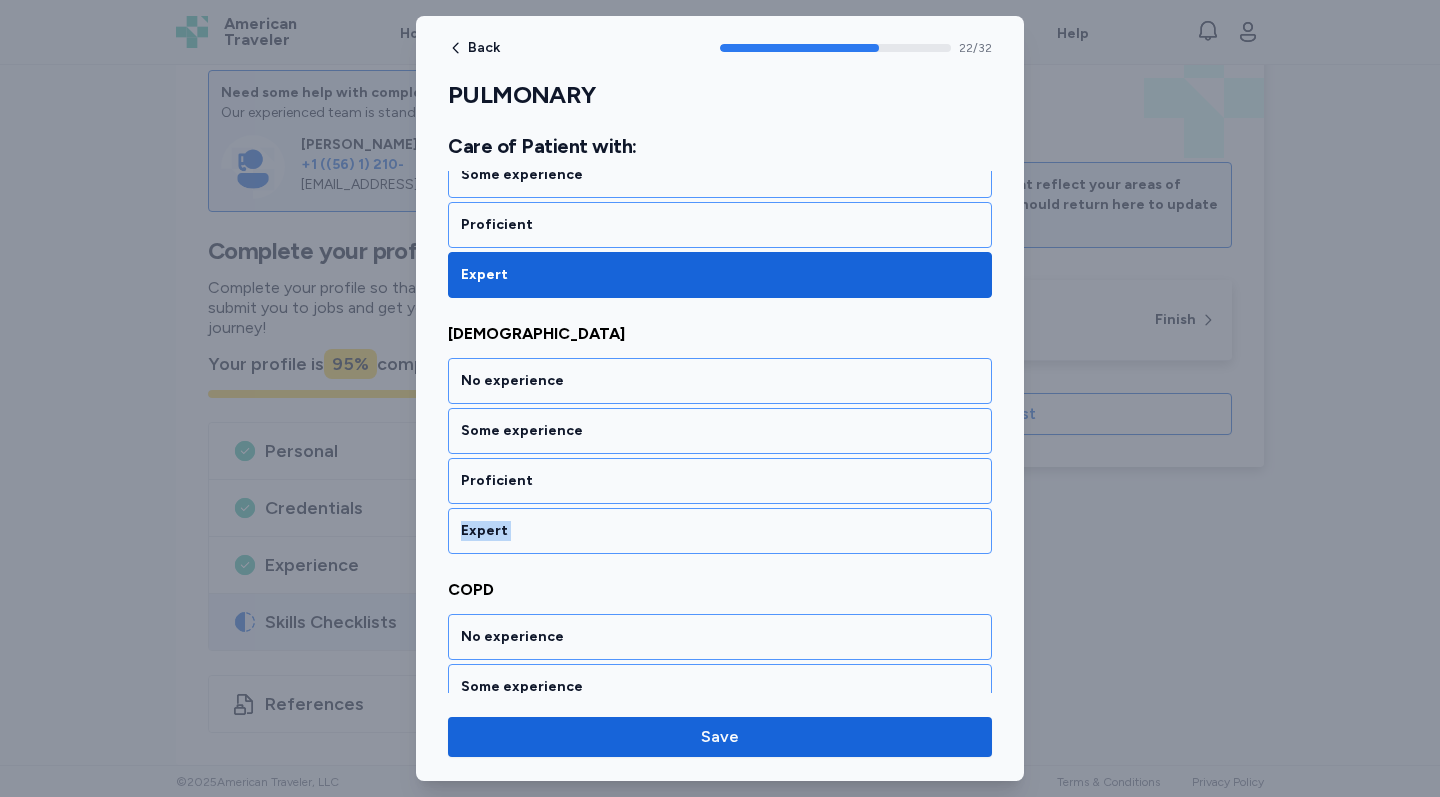 click on "Expert" at bounding box center (720, 531) 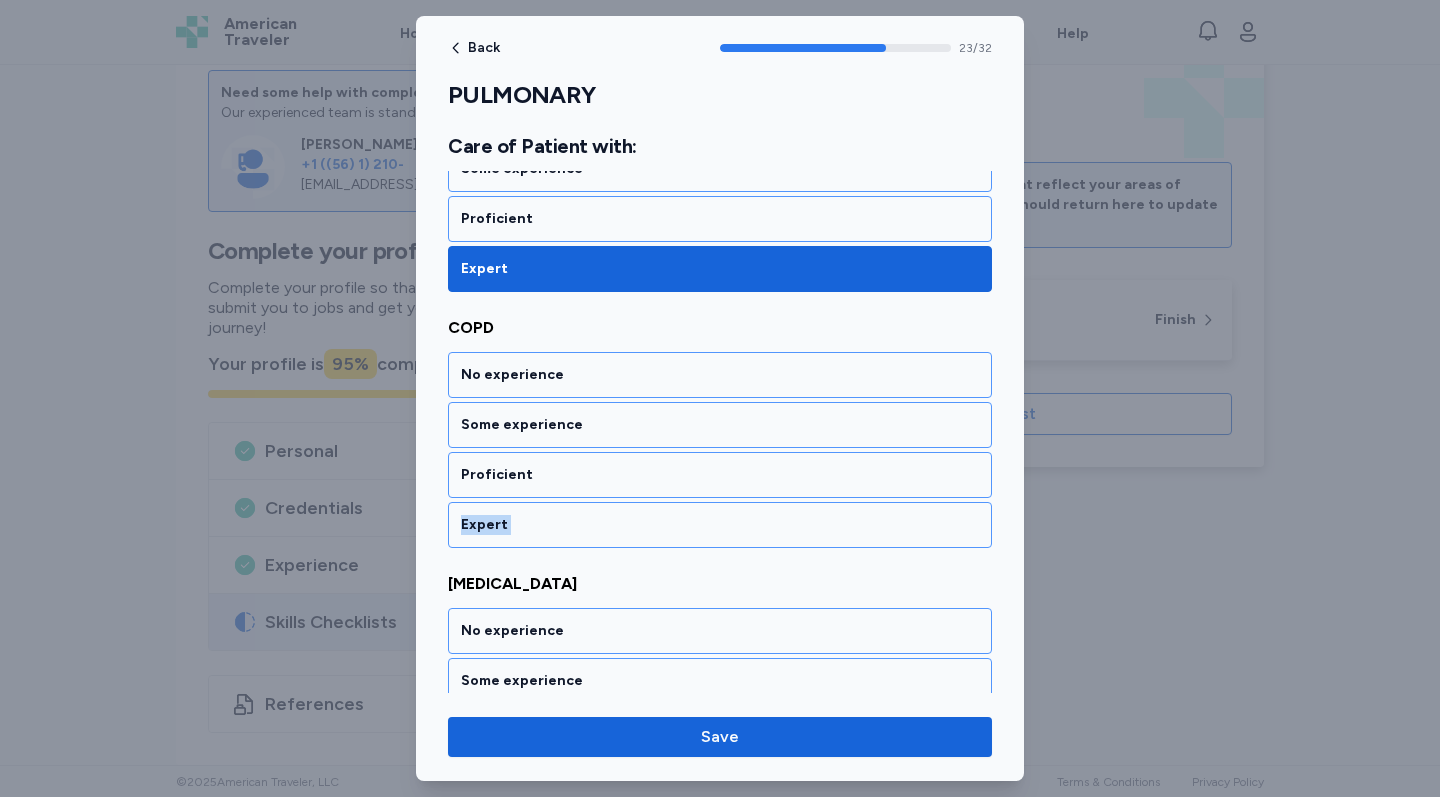 click on "Expert" at bounding box center [720, 525] 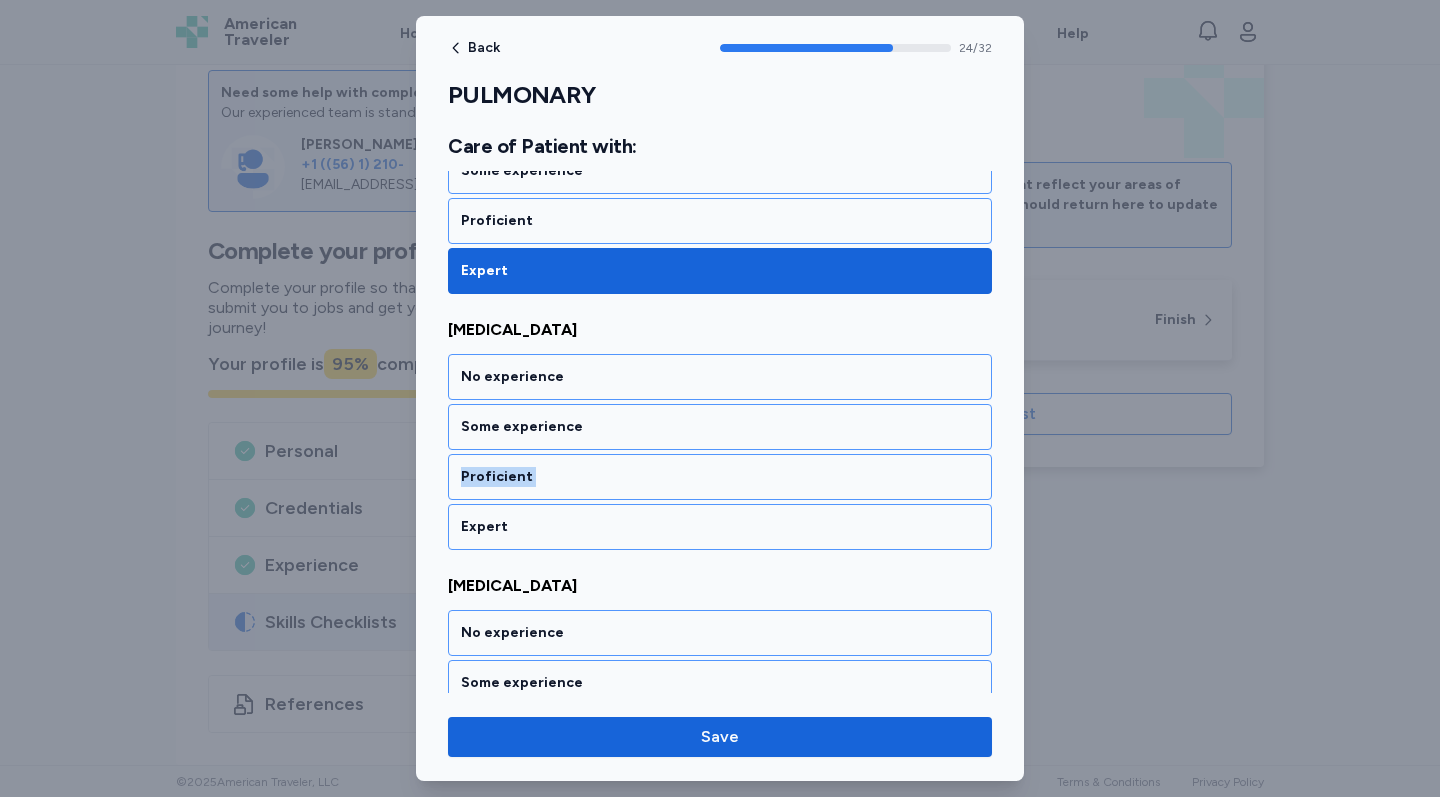 click on "No experience Some experience Proficient Expert" at bounding box center (720, 452) 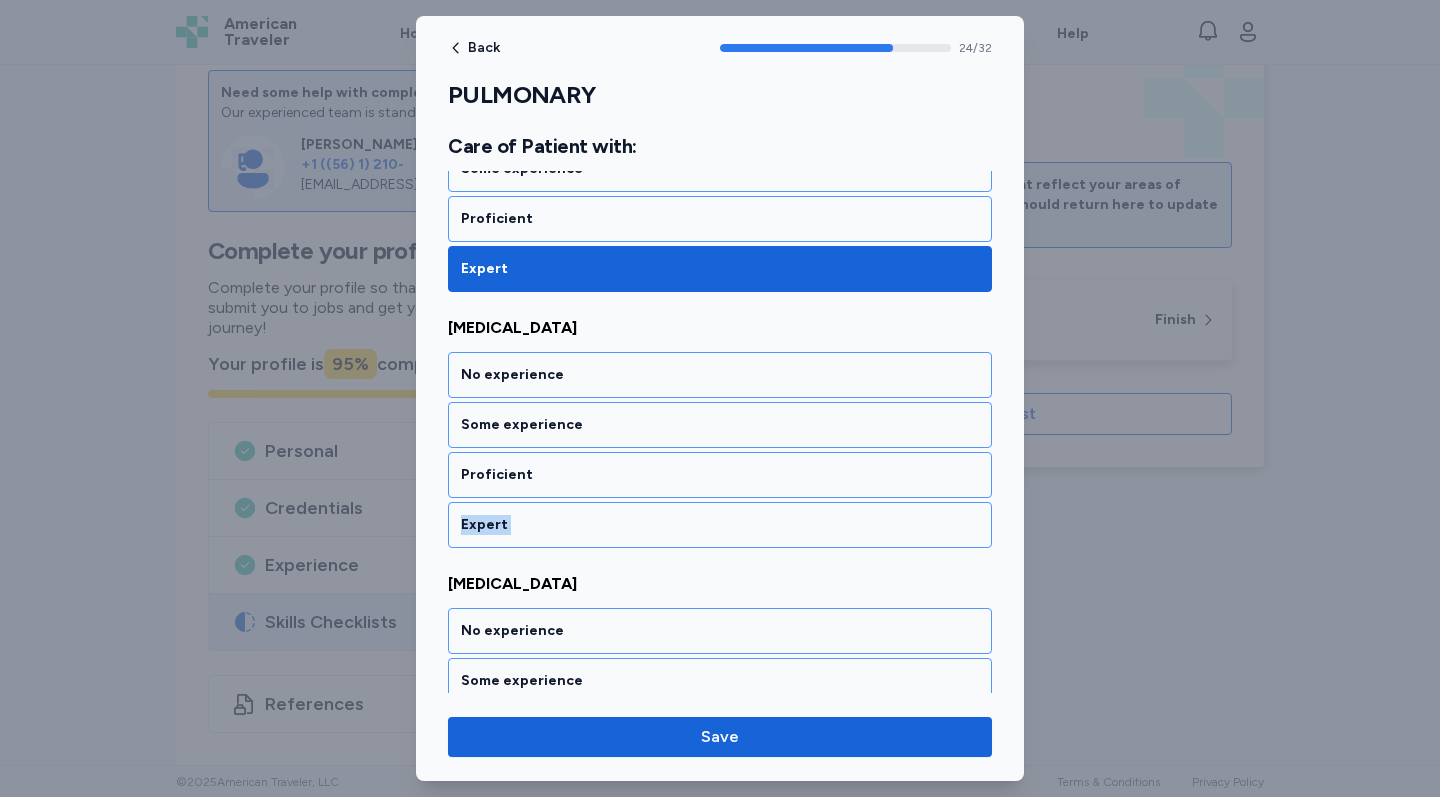 click on "Expert" at bounding box center (720, 525) 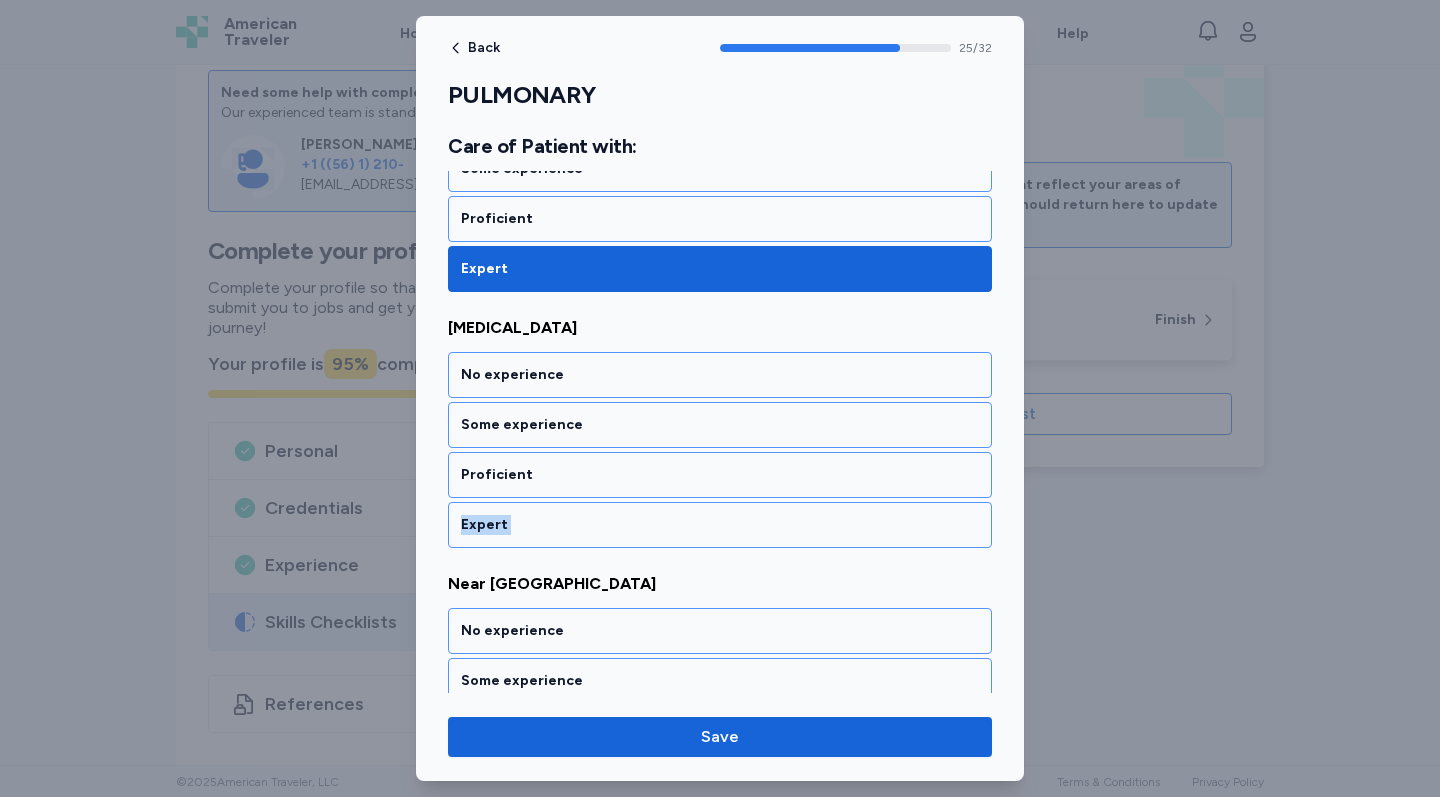 click on "Expert" at bounding box center [720, 525] 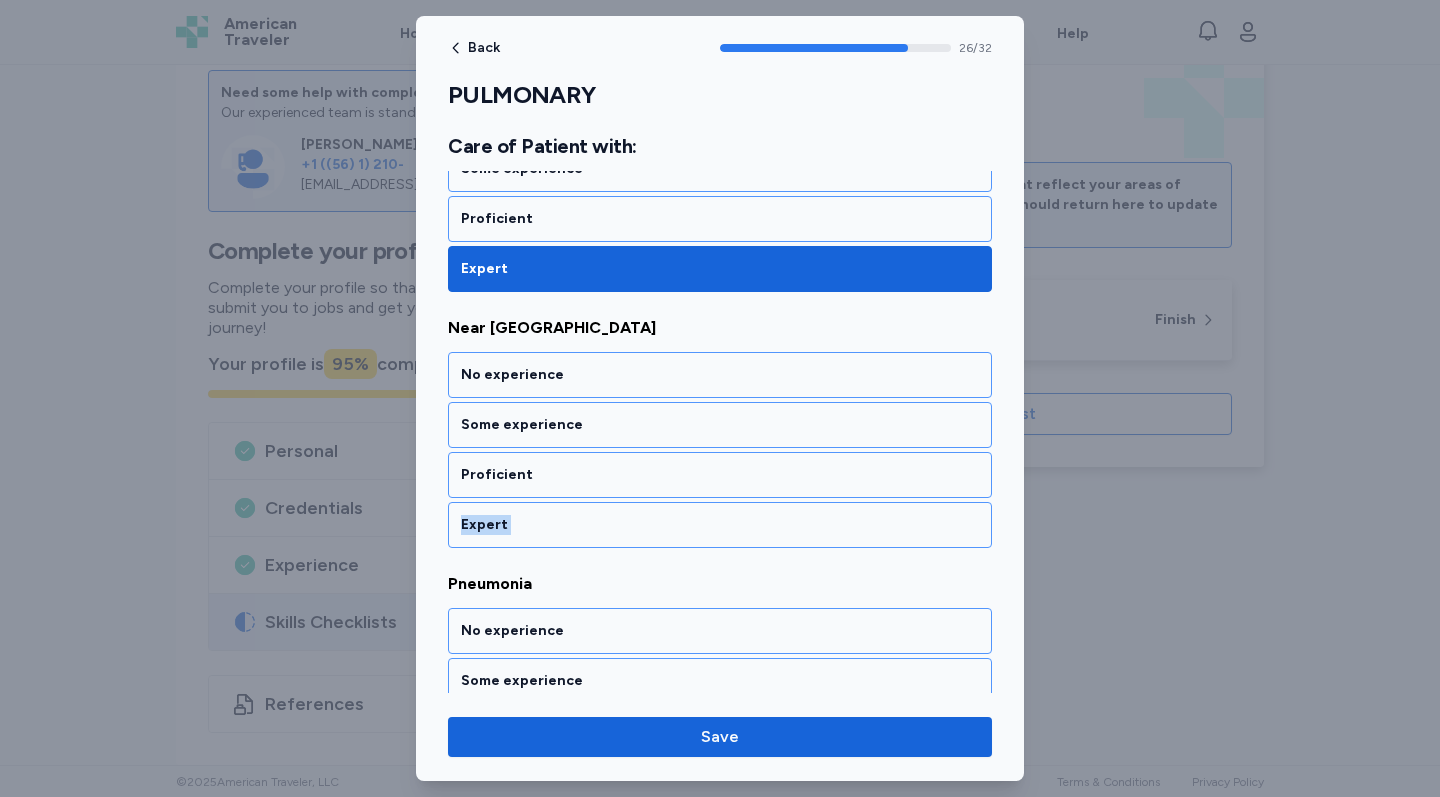 click on "Expert" at bounding box center (720, 525) 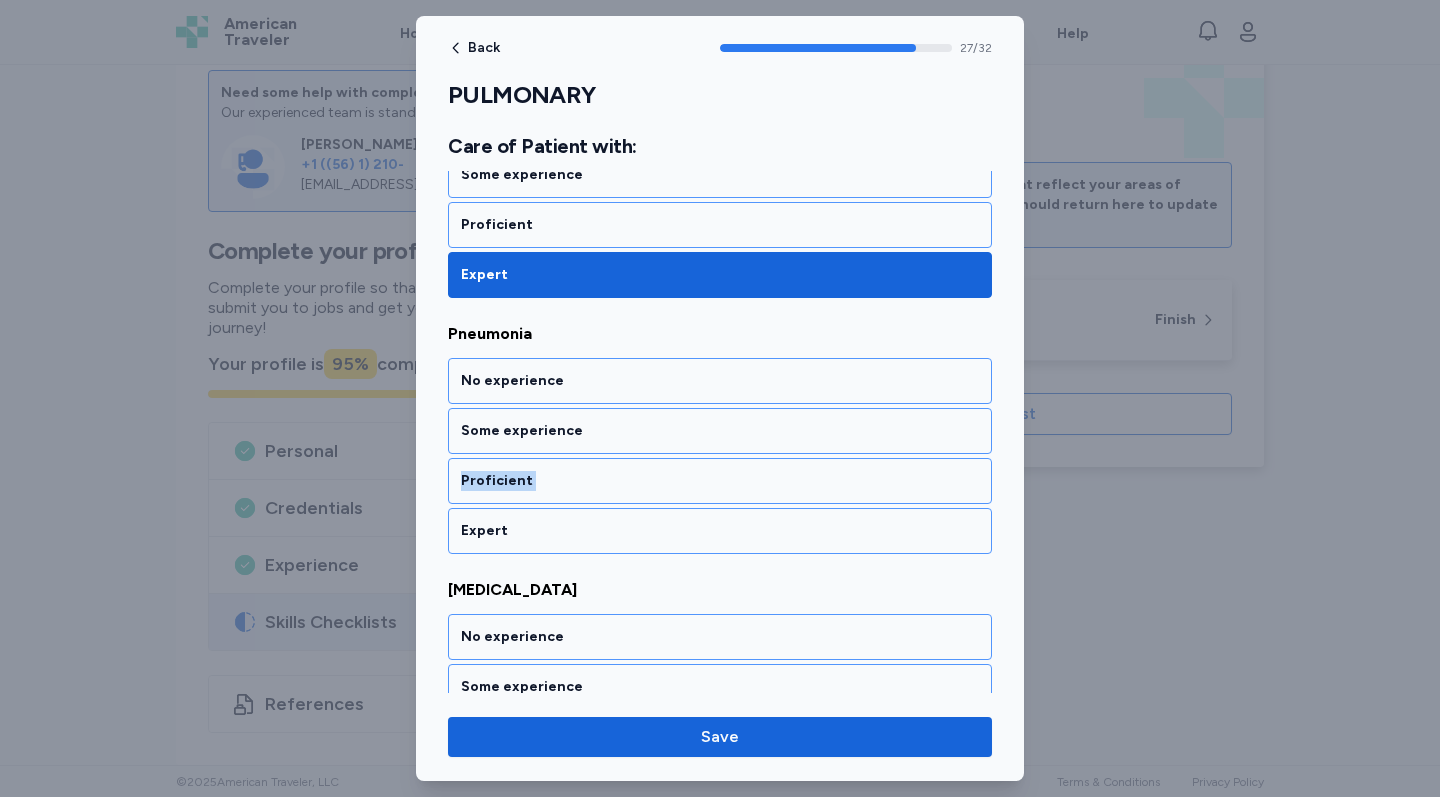 click on "No experience Some experience Proficient Expert" at bounding box center [720, 456] 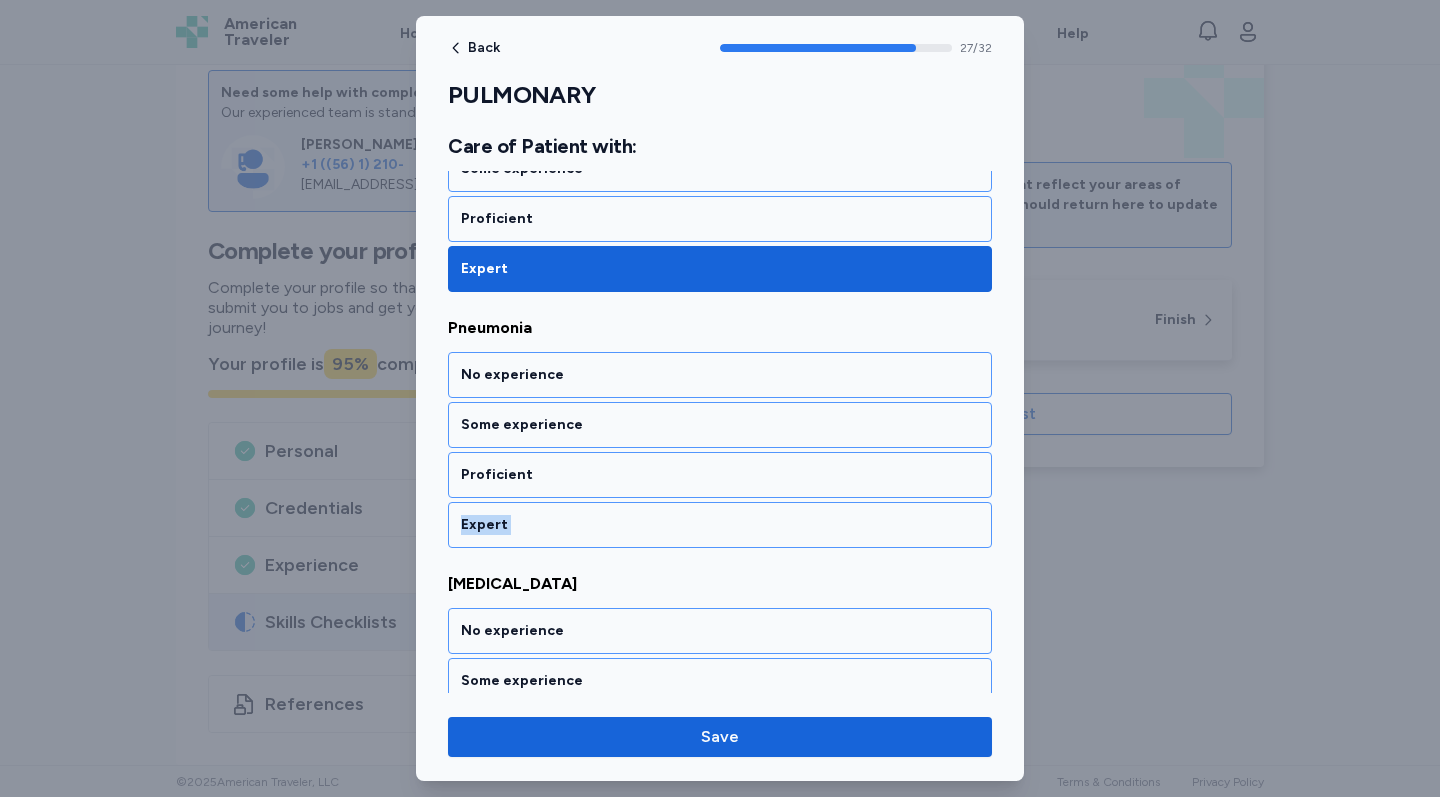 click on "Expert" at bounding box center (720, 525) 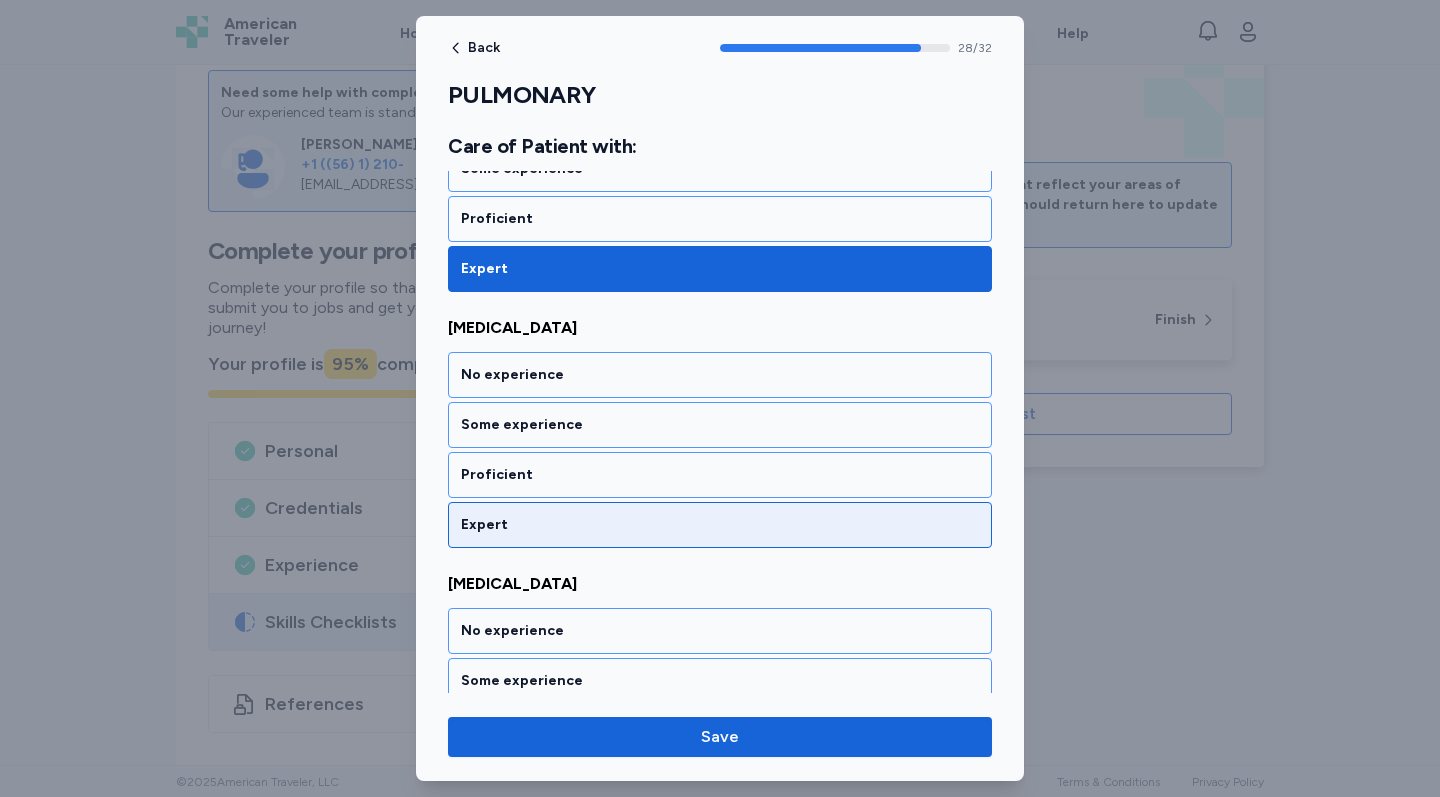 click on "Expert" at bounding box center (720, 525) 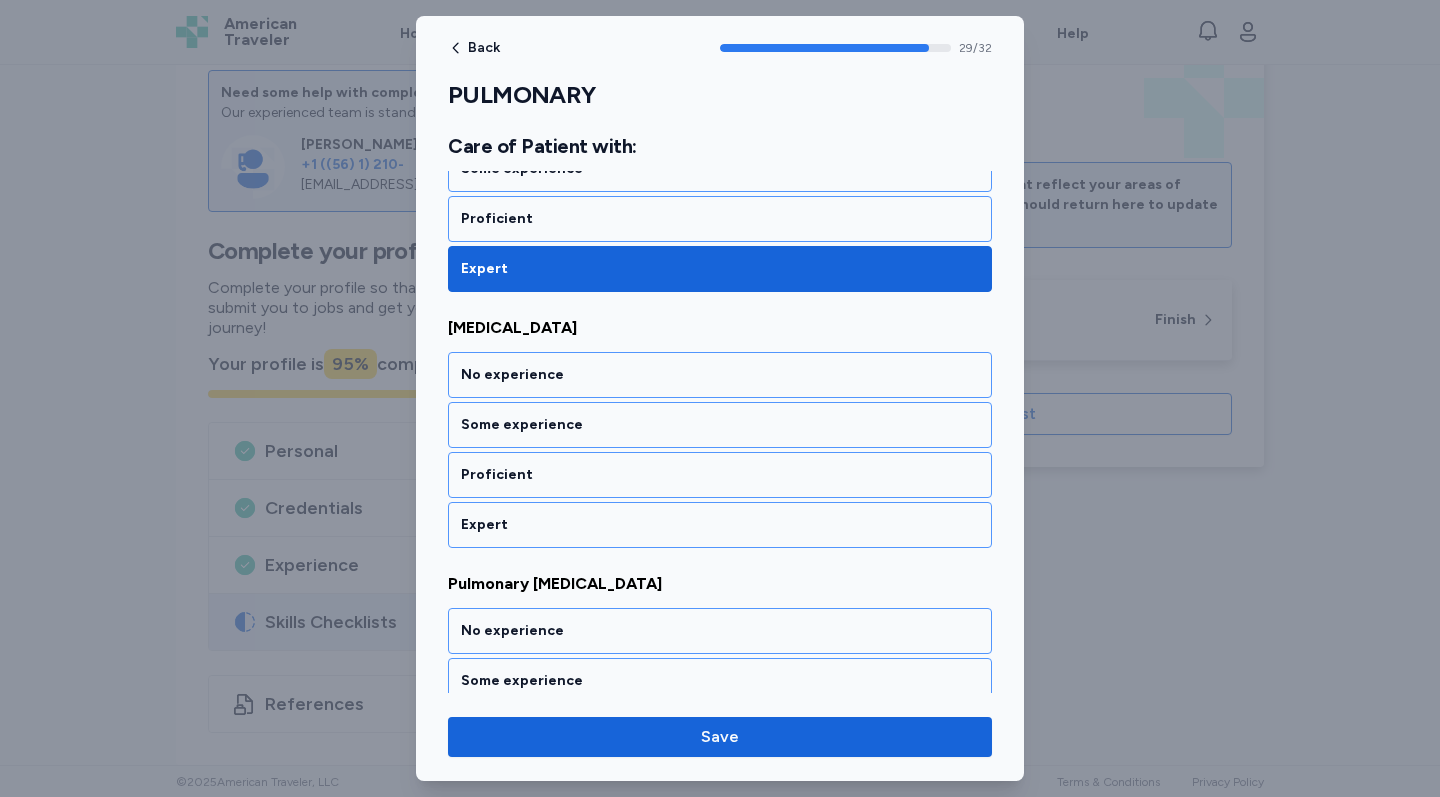 click on "Expert" at bounding box center [720, 525] 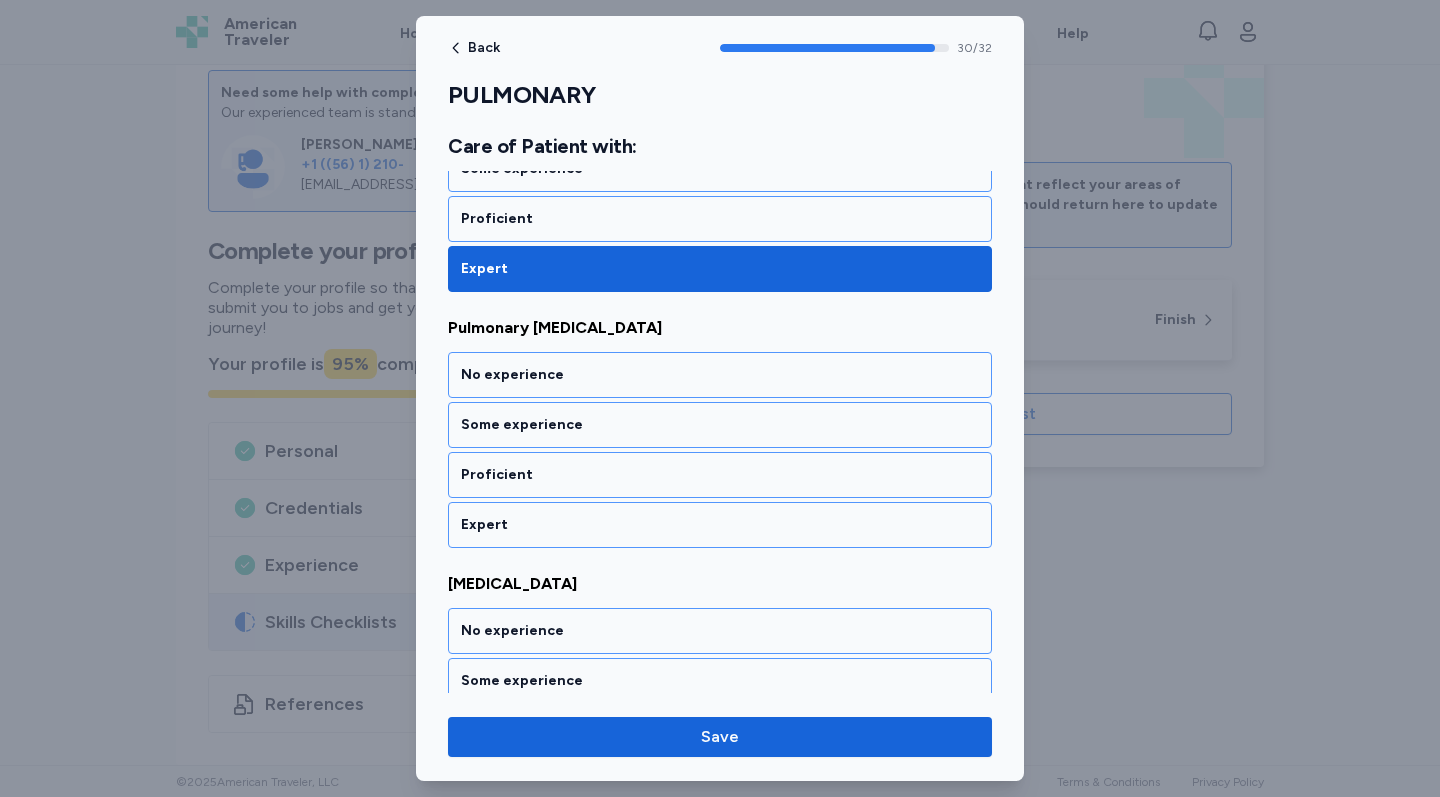 click on "Expert" at bounding box center [720, 525] 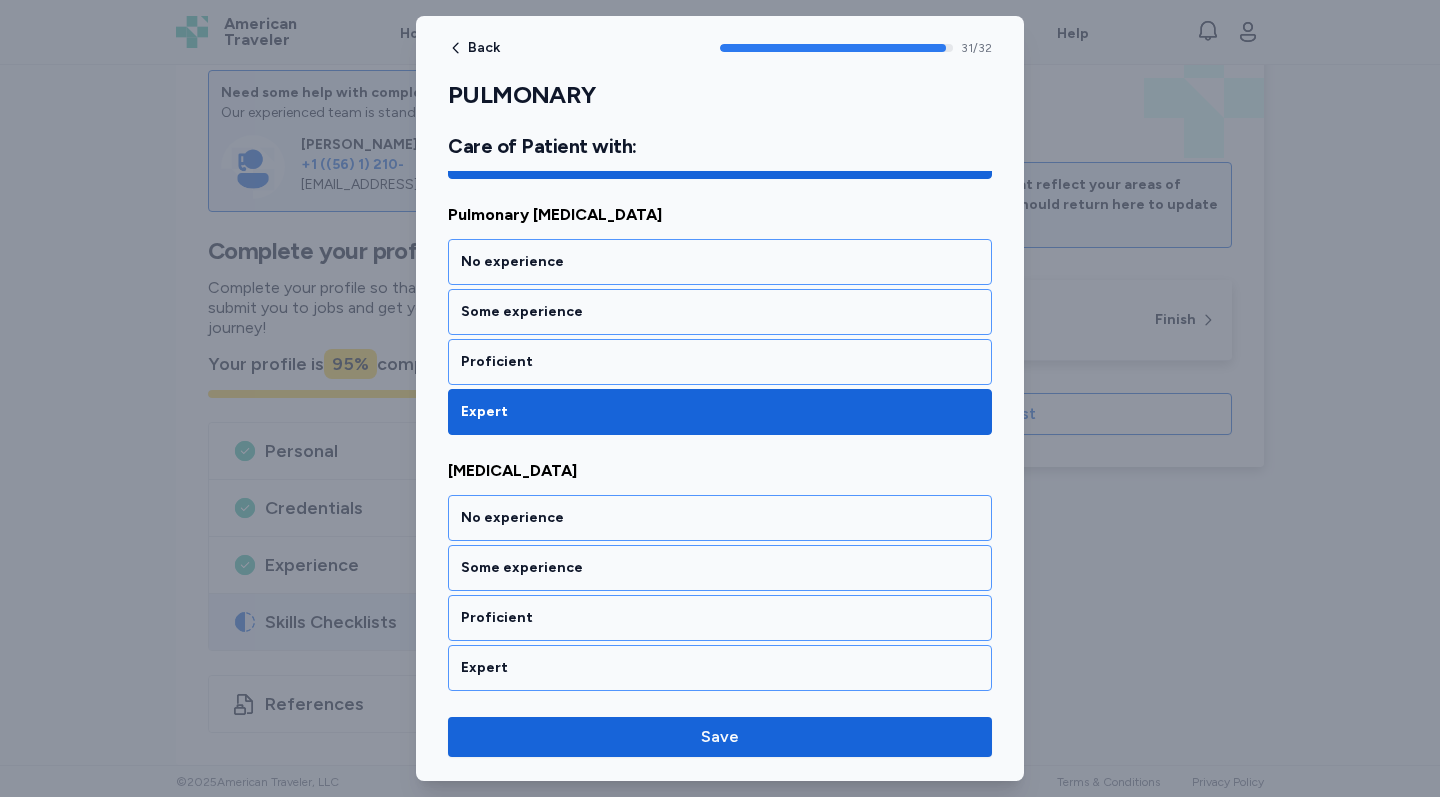 scroll, scrollTop: 8042, scrollLeft: 0, axis: vertical 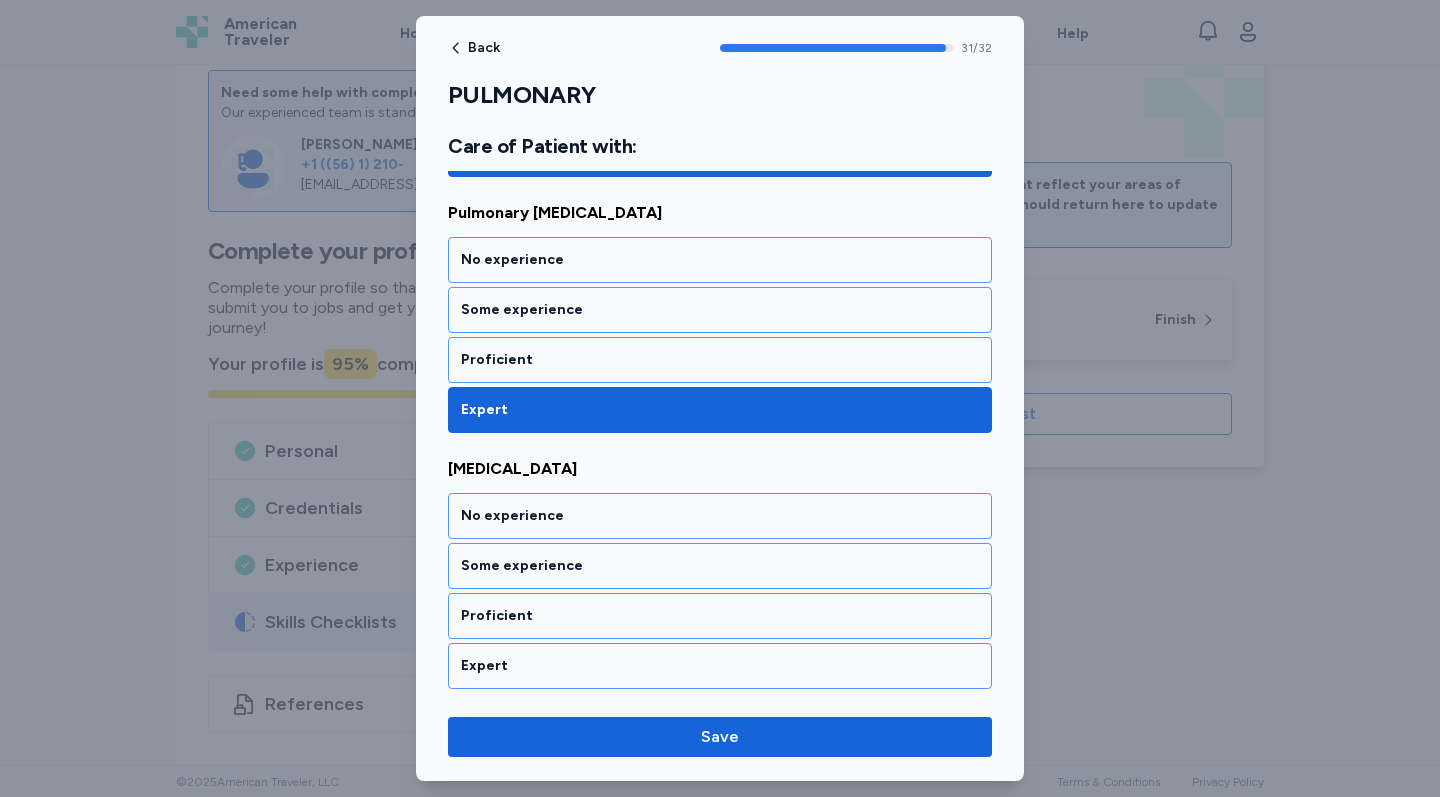 click on "No experience" at bounding box center [720, 516] 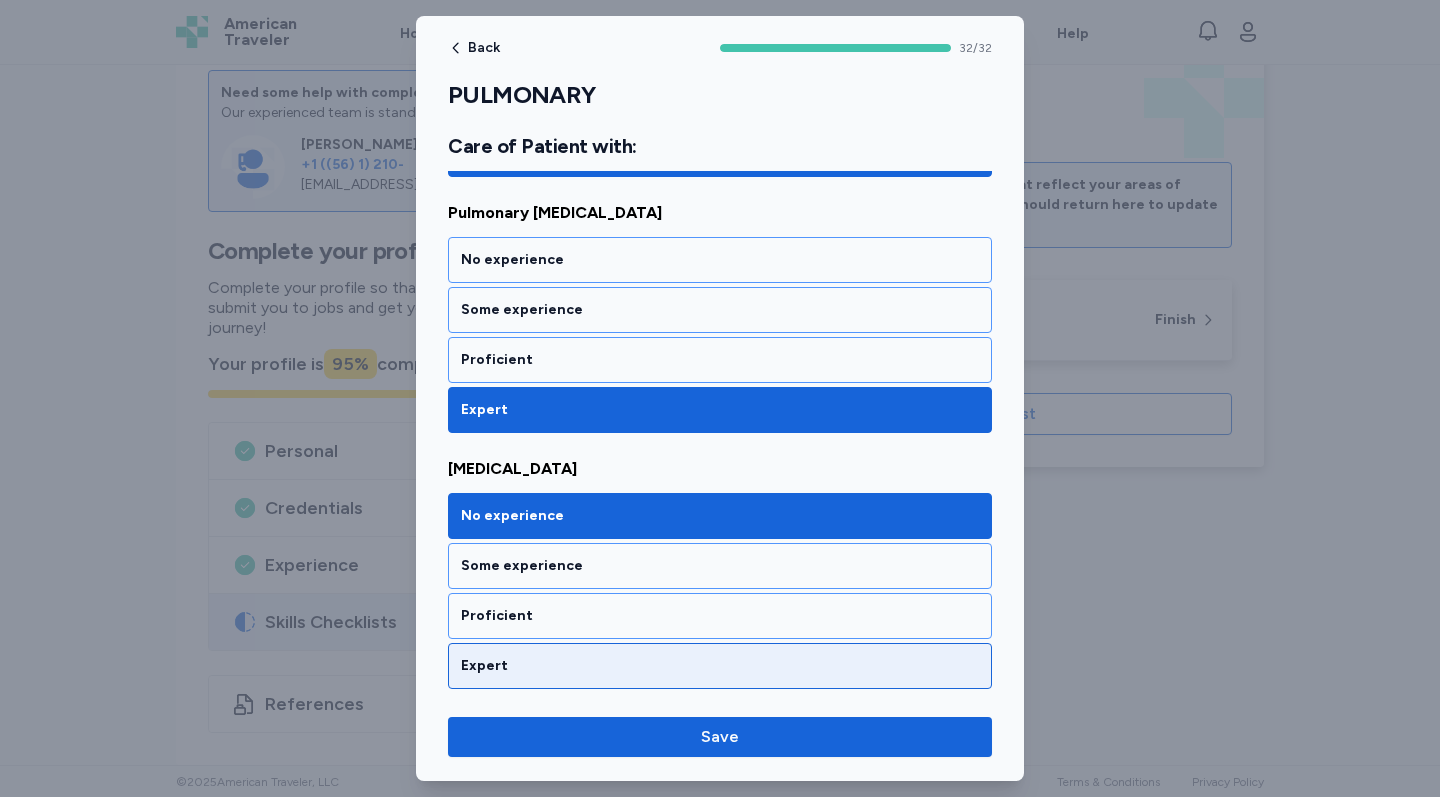 click on "Expert" at bounding box center [720, 666] 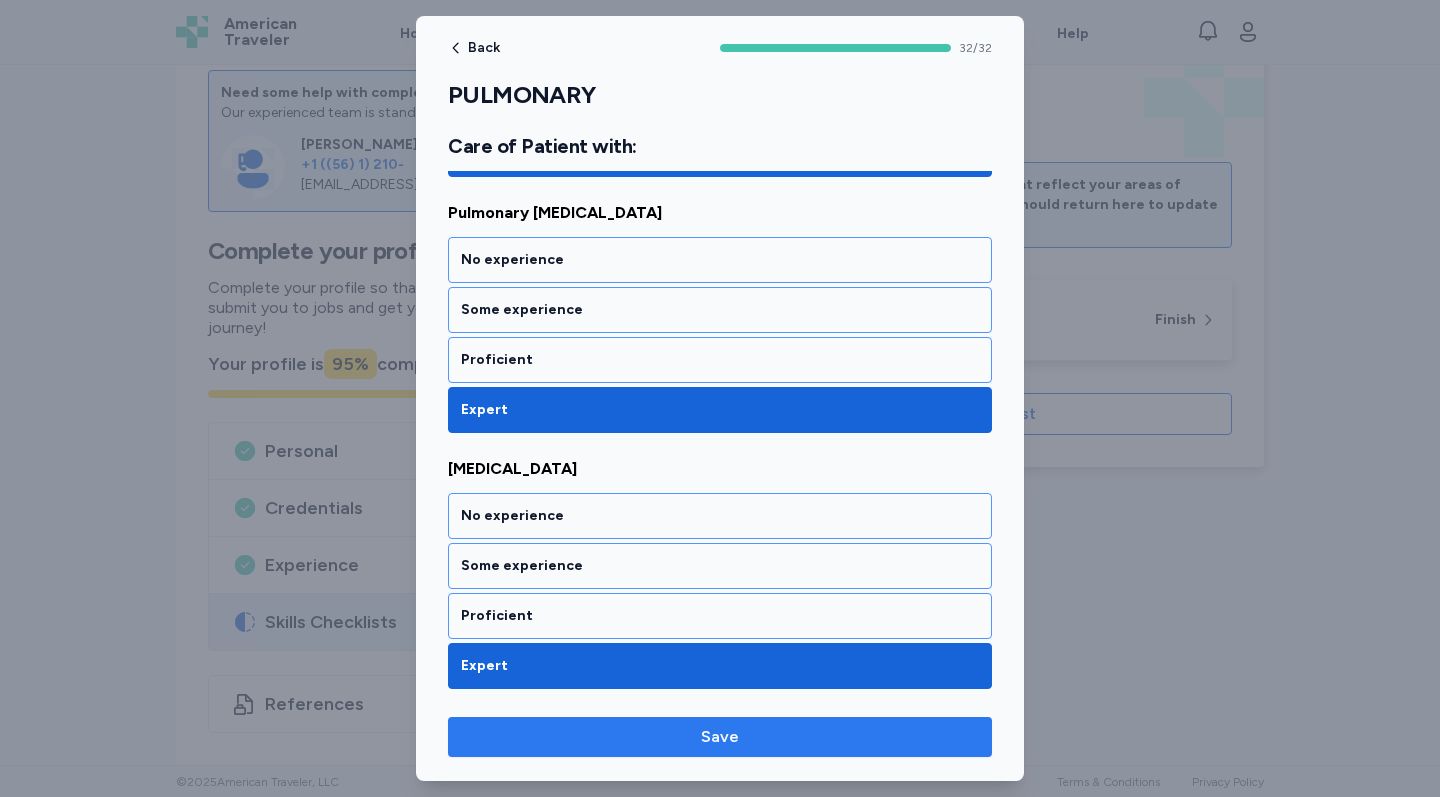 click on "Save" at bounding box center (720, 737) 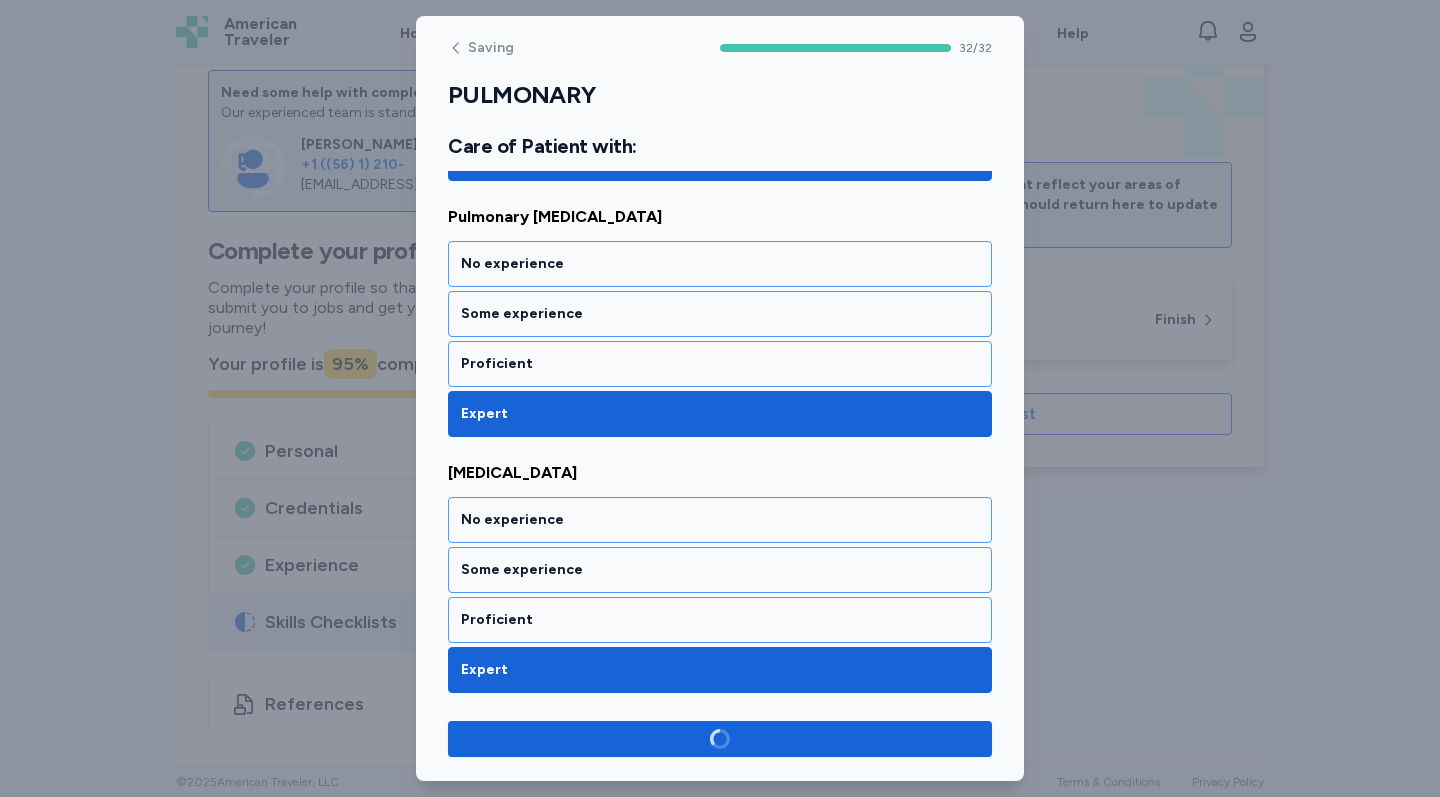 scroll, scrollTop: 8038, scrollLeft: 0, axis: vertical 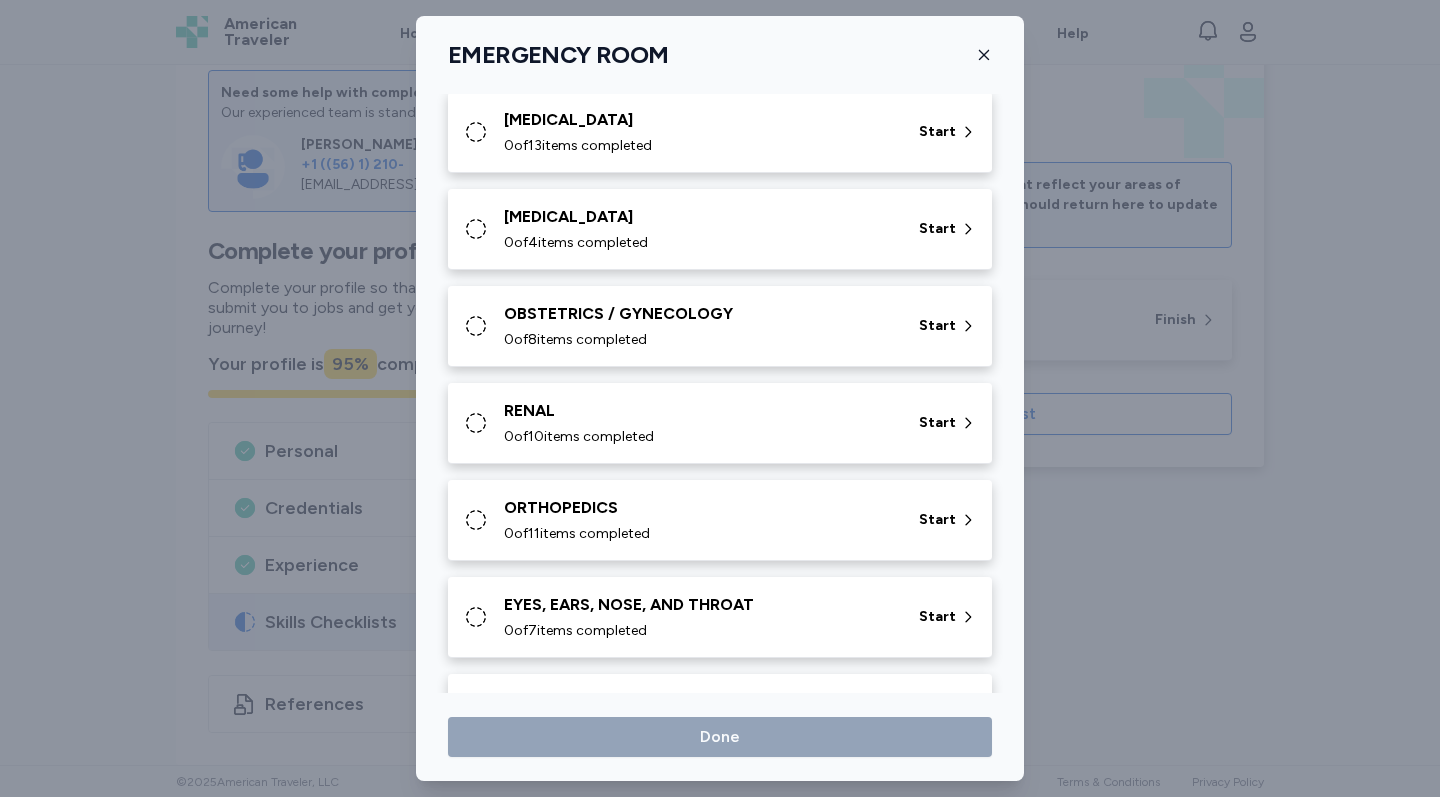 click at bounding box center (984, 55) 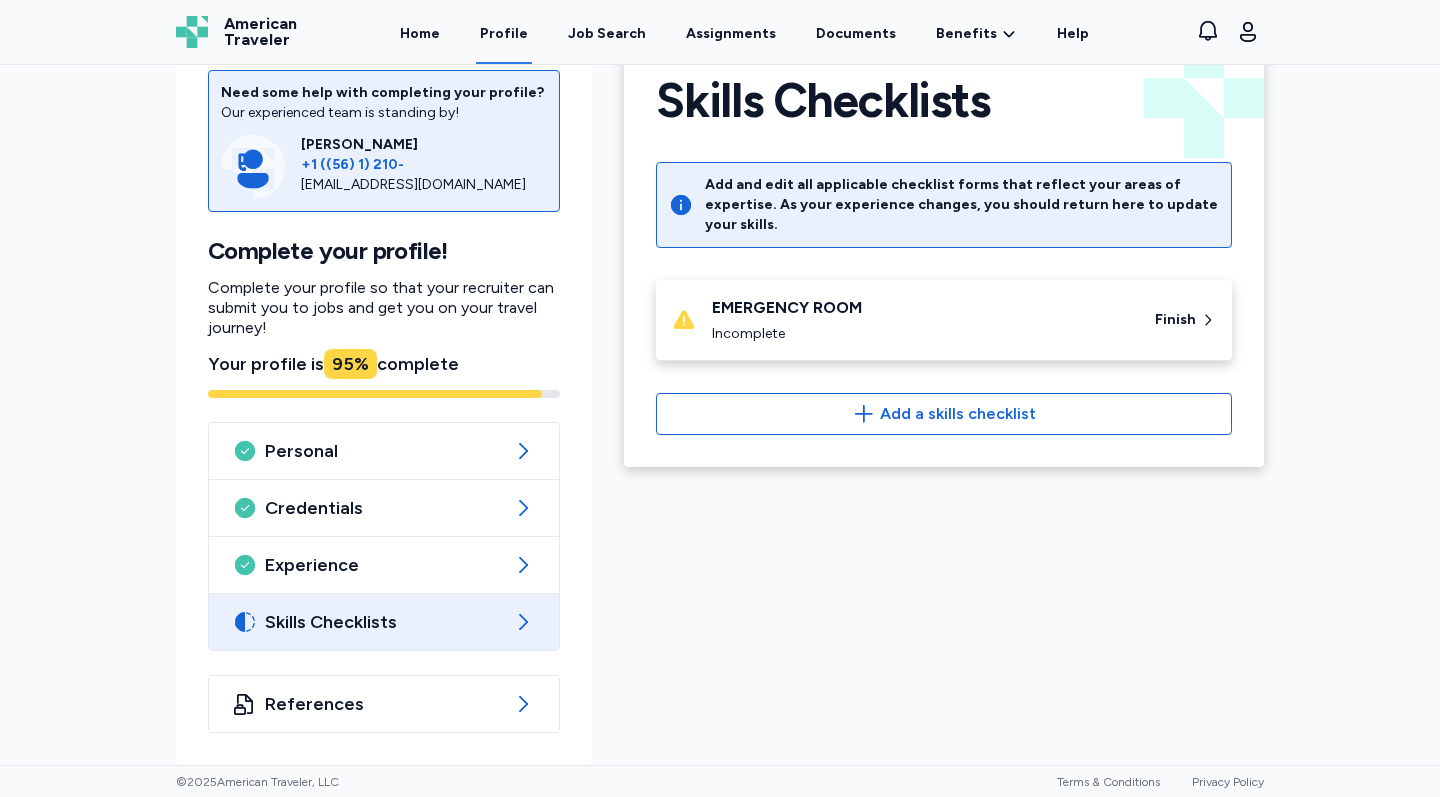click on "Incomplete" at bounding box center [921, 334] 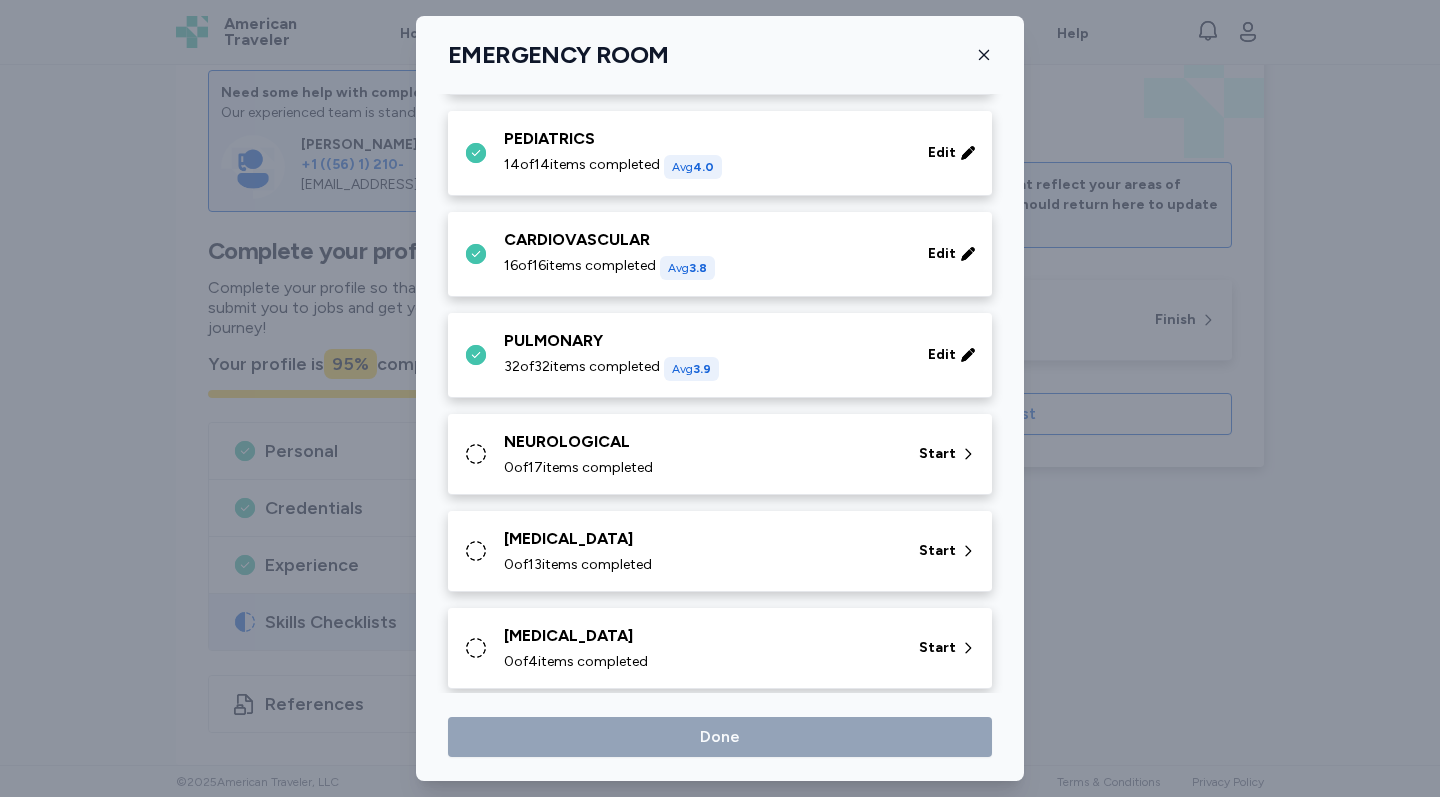 scroll, scrollTop: 287, scrollLeft: 0, axis: vertical 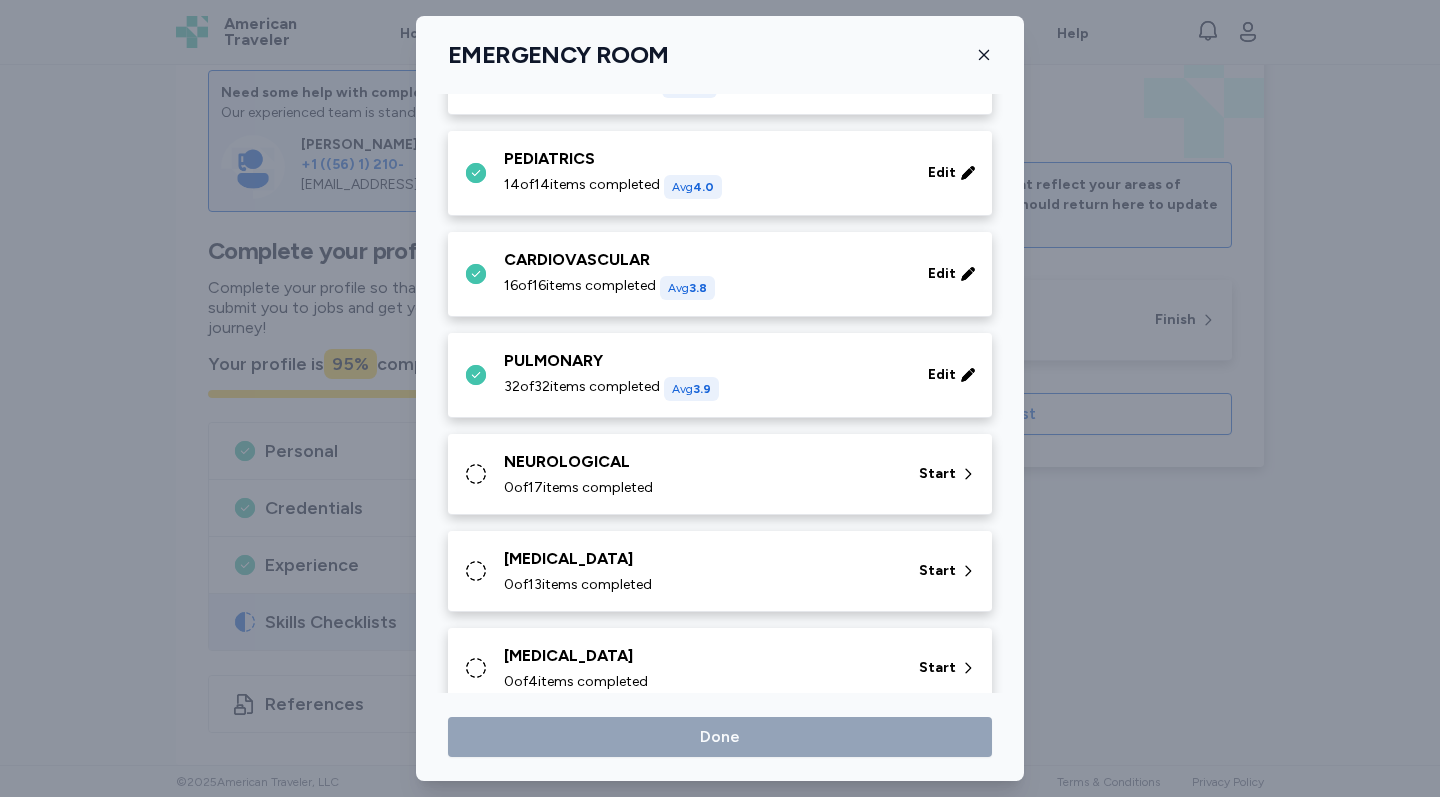 click on "0  of  17  items completed" at bounding box center [699, 488] 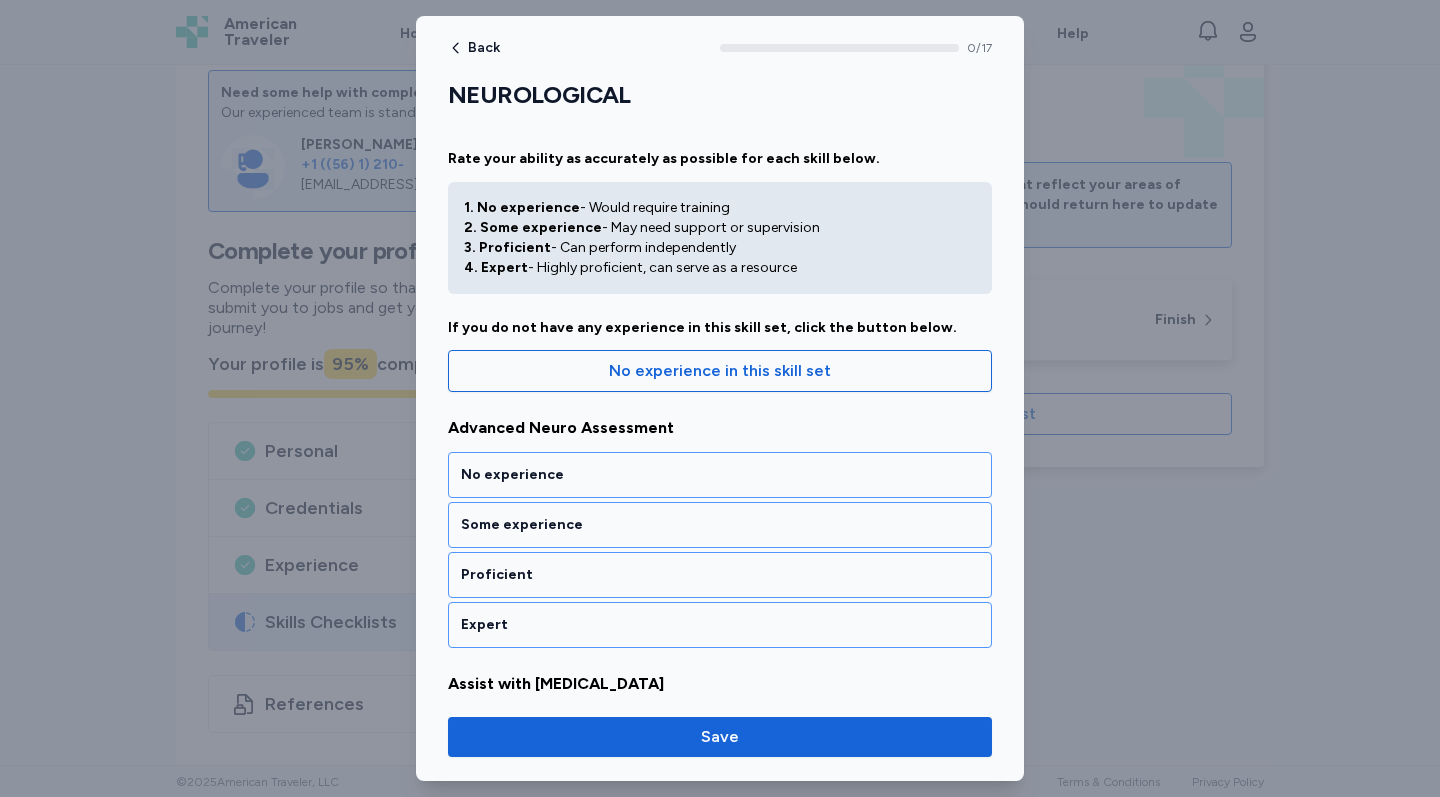 click on "No experience" at bounding box center [720, 475] 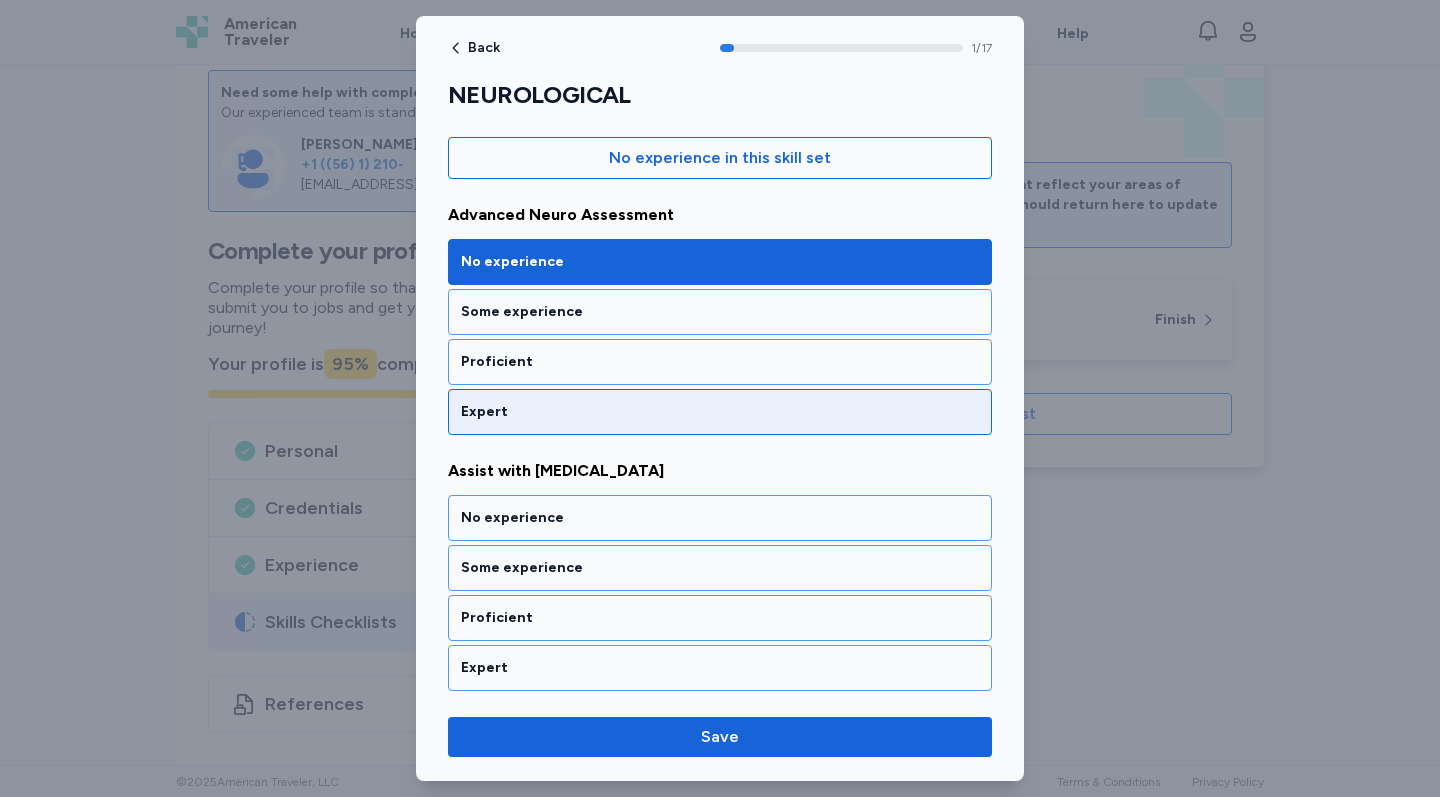 scroll, scrollTop: 153, scrollLeft: 0, axis: vertical 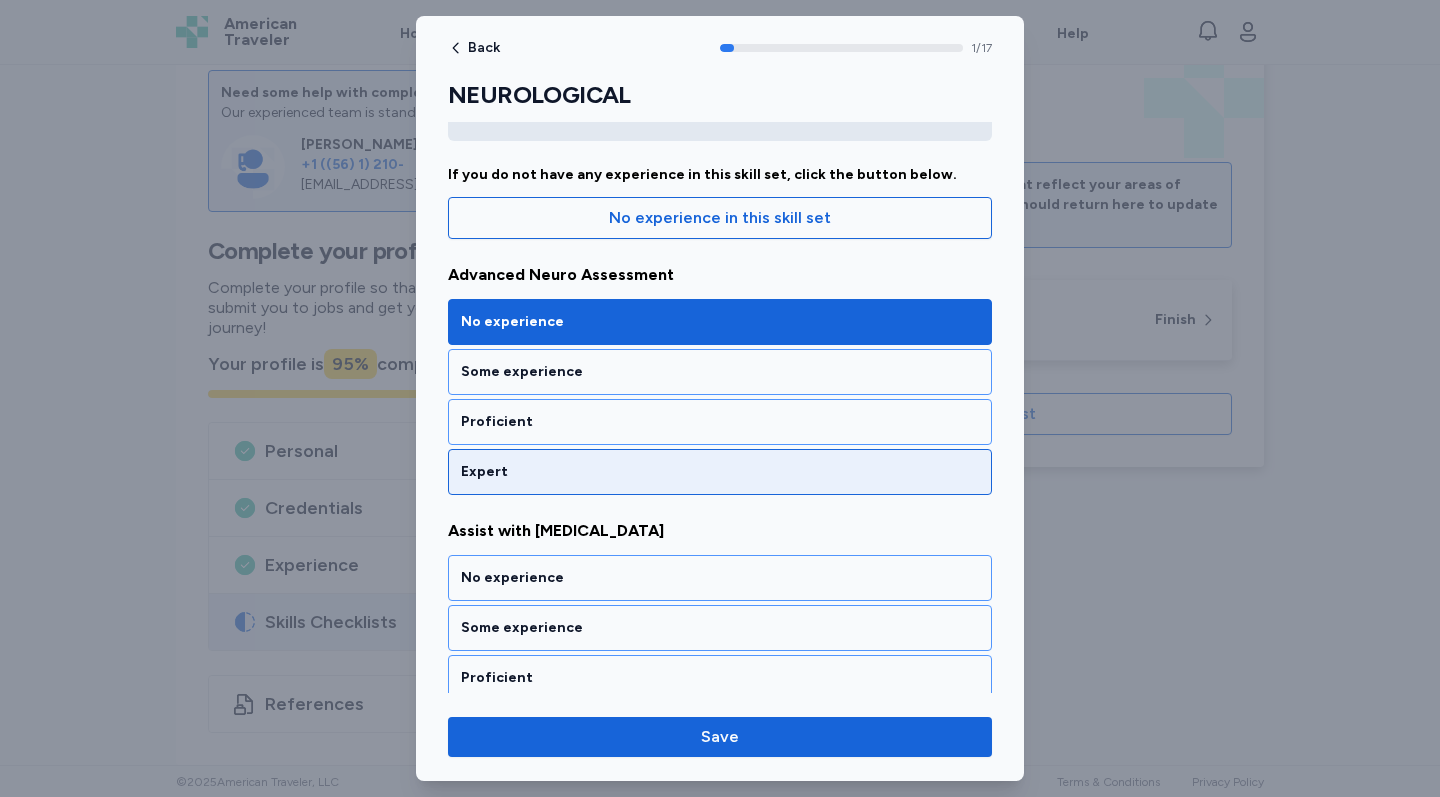click on "Expert" at bounding box center [720, 472] 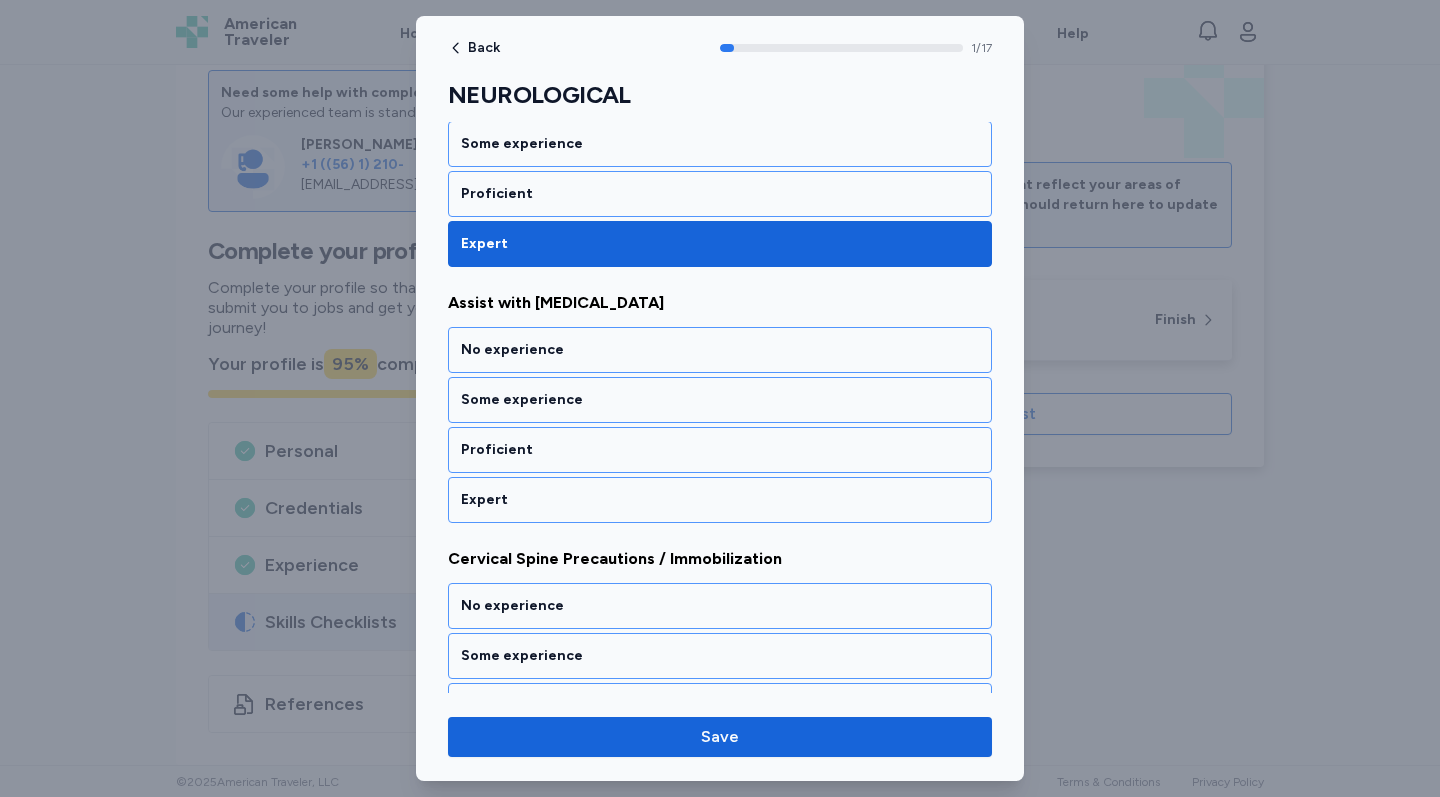 click on "Proficient" at bounding box center [720, 450] 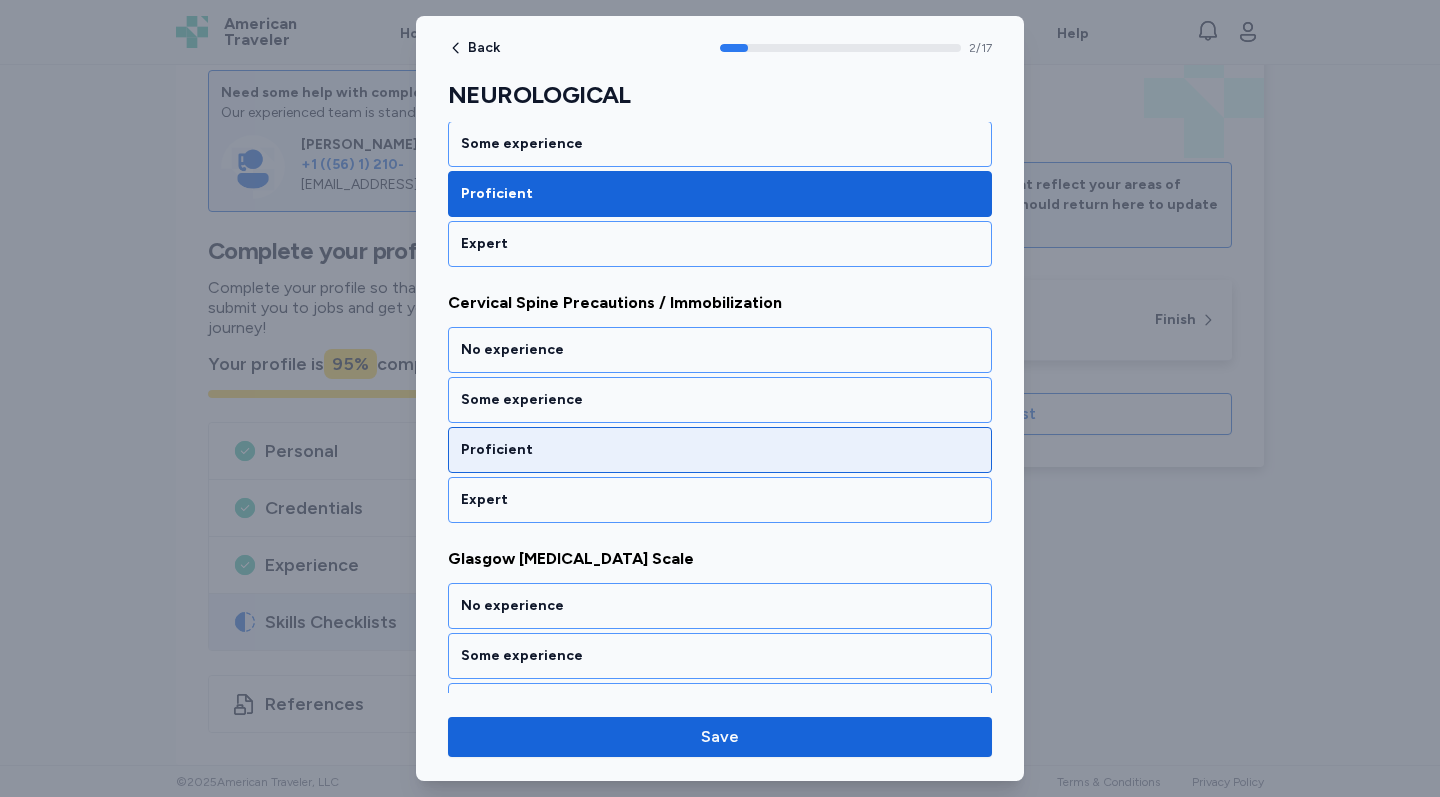 click on "Proficient" at bounding box center (720, 450) 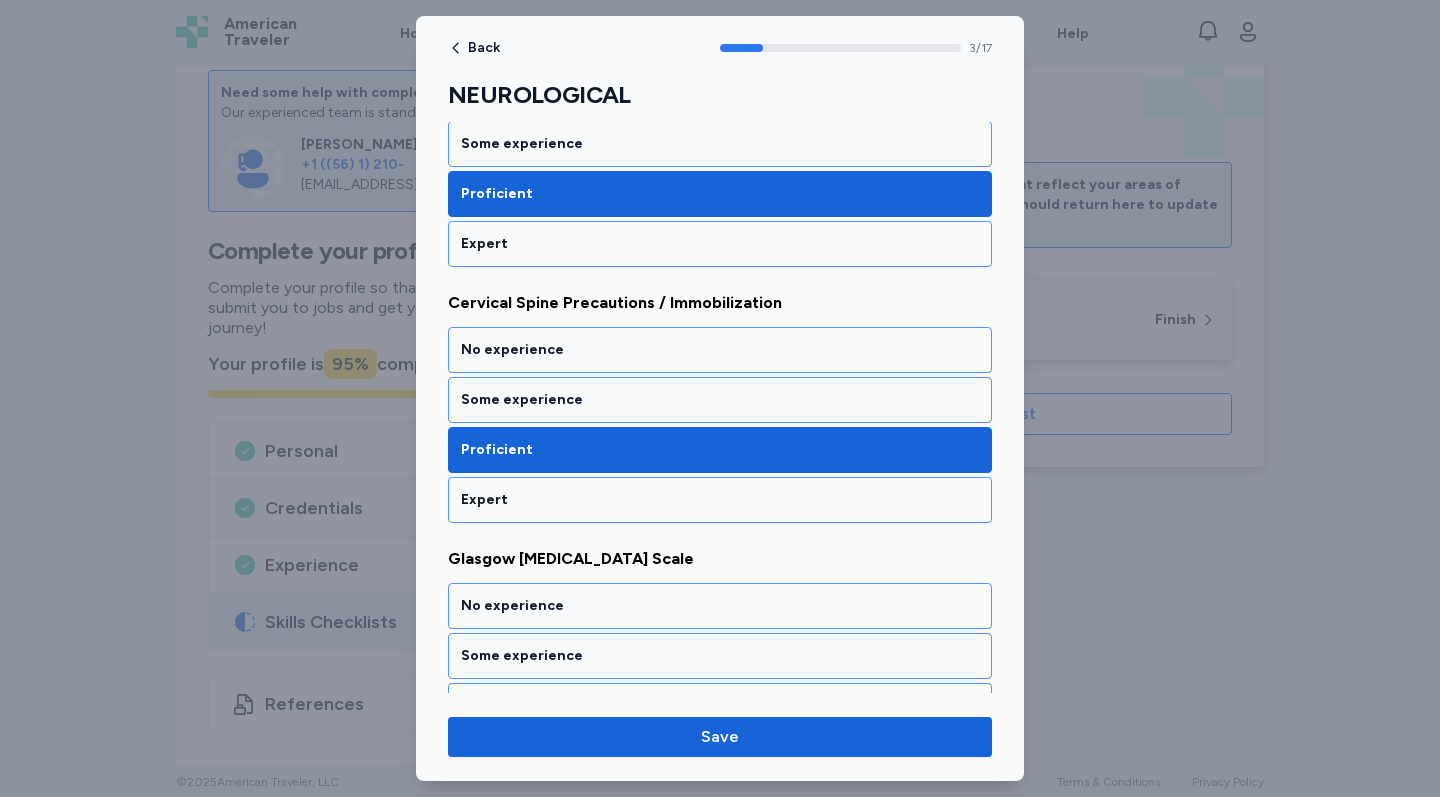 scroll, scrollTop: 893, scrollLeft: 0, axis: vertical 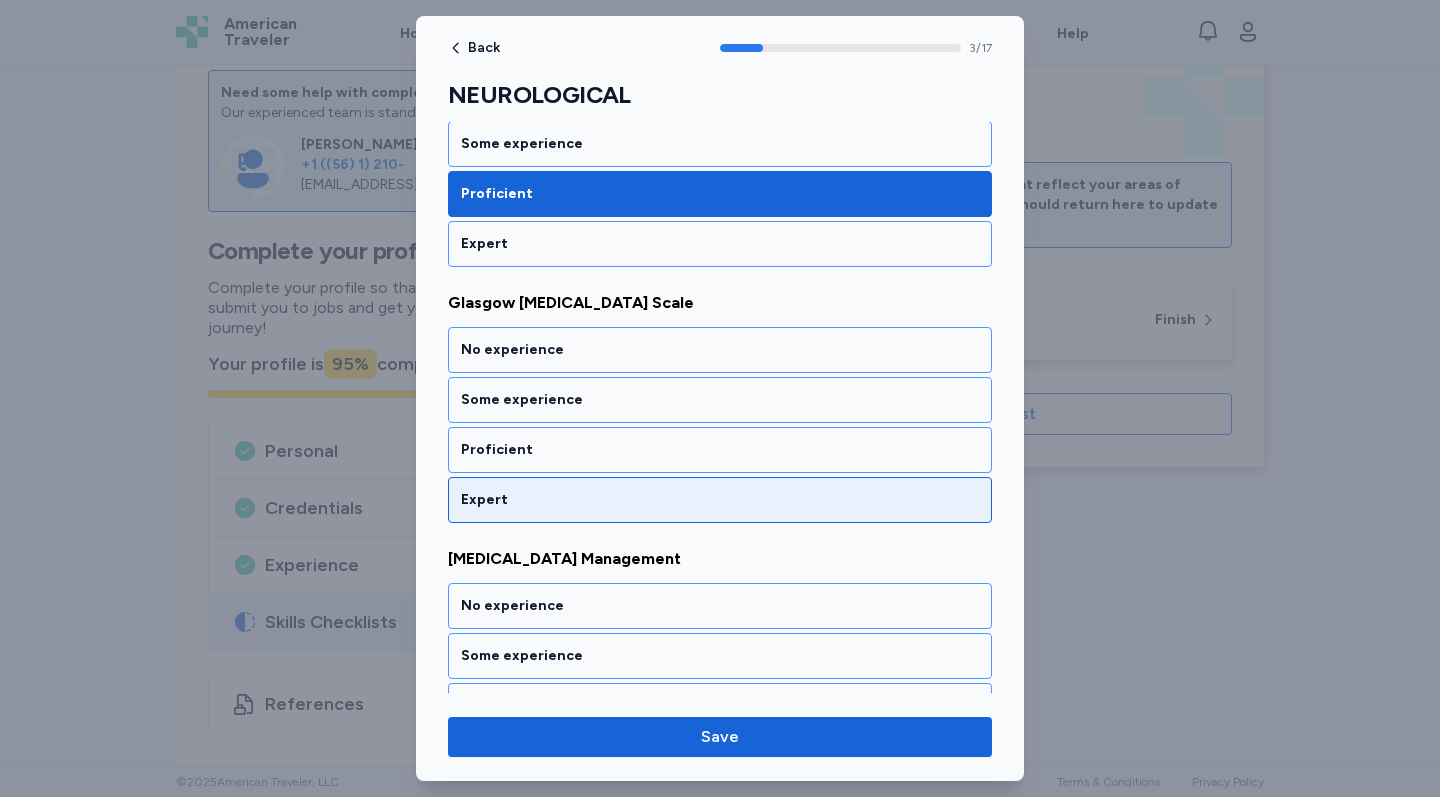 click on "Expert" at bounding box center [720, 500] 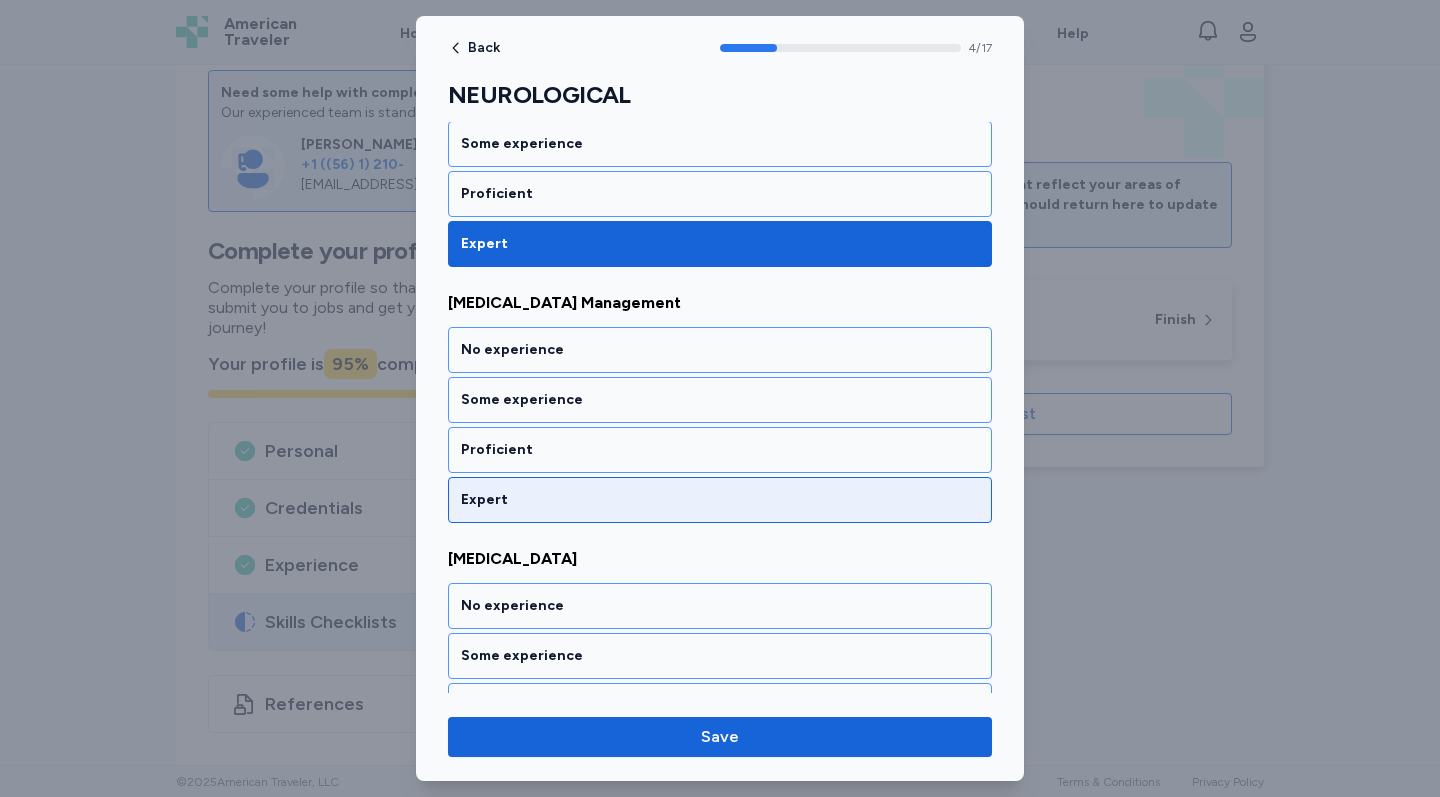 click on "Expert" at bounding box center (720, 500) 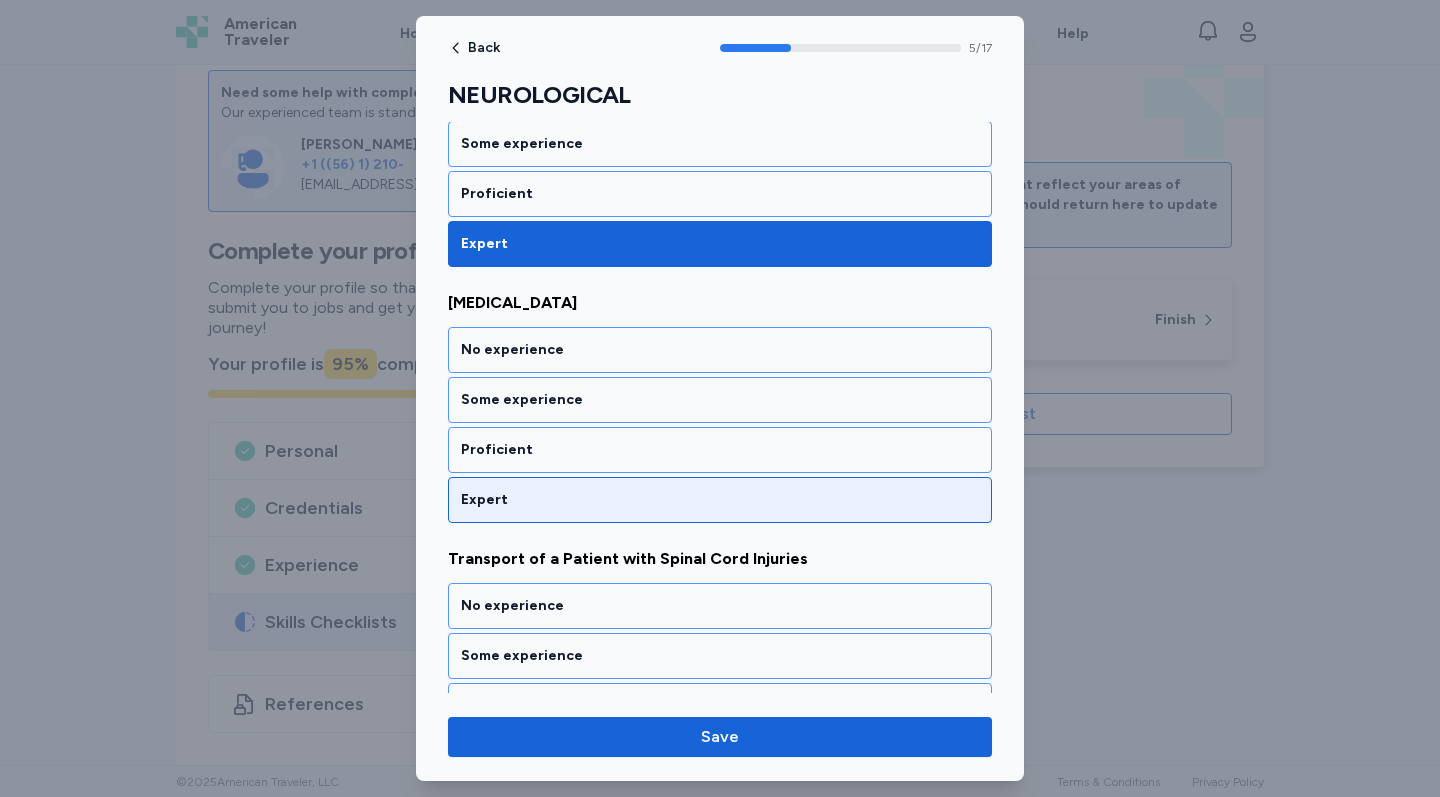 click on "Expert" at bounding box center [720, 500] 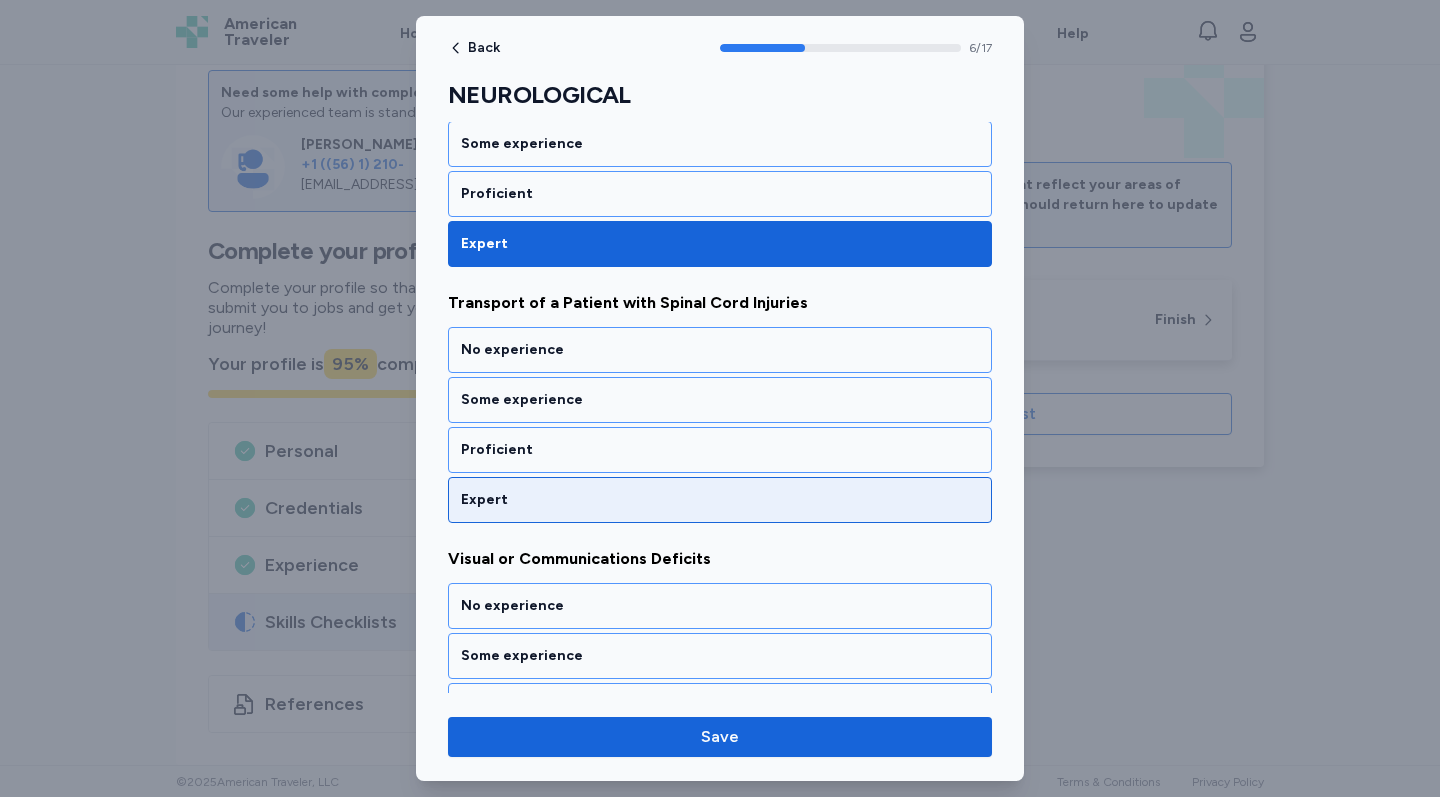 click on "Expert" at bounding box center [720, 500] 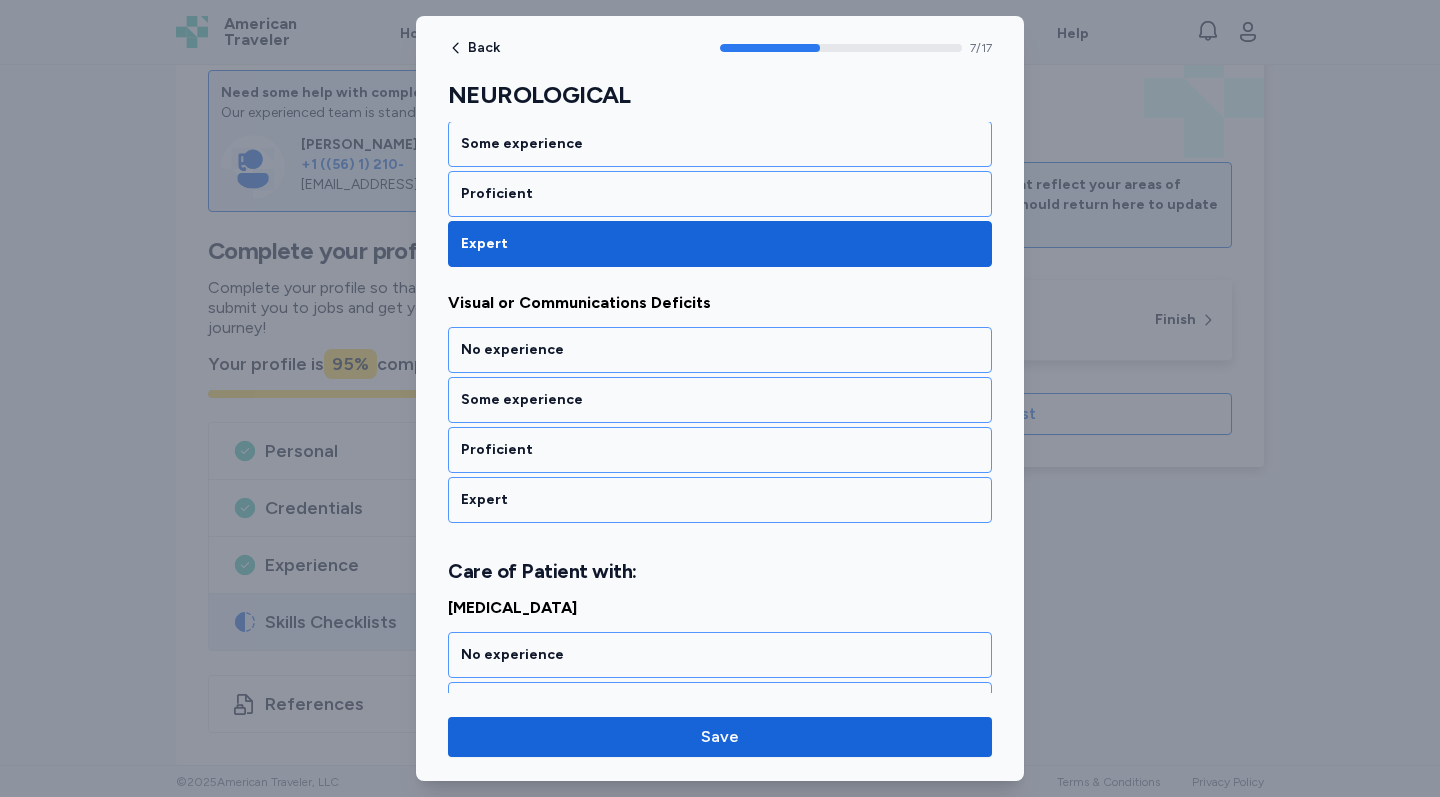 click on "Expert" at bounding box center [720, 500] 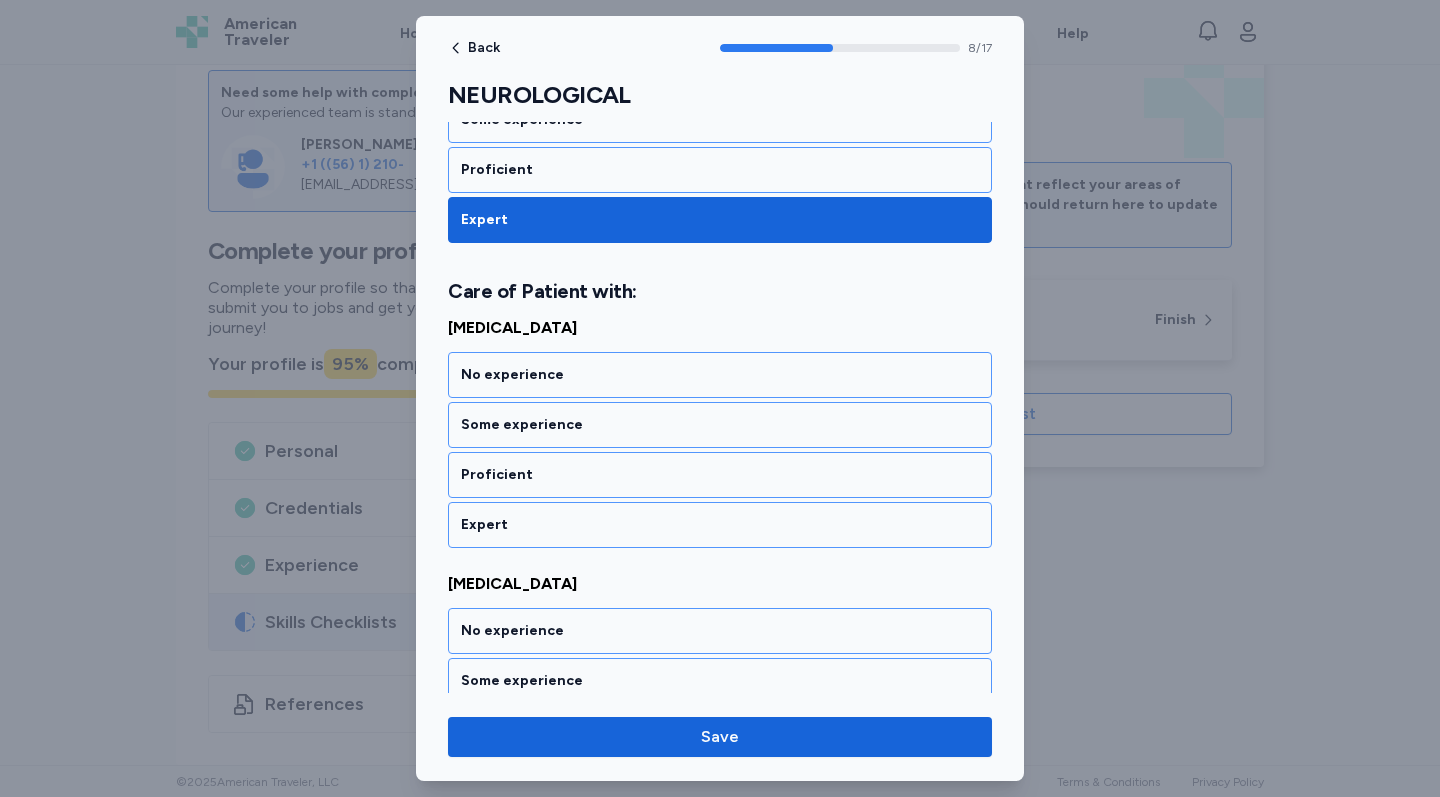 click on "Expert" at bounding box center (720, 525) 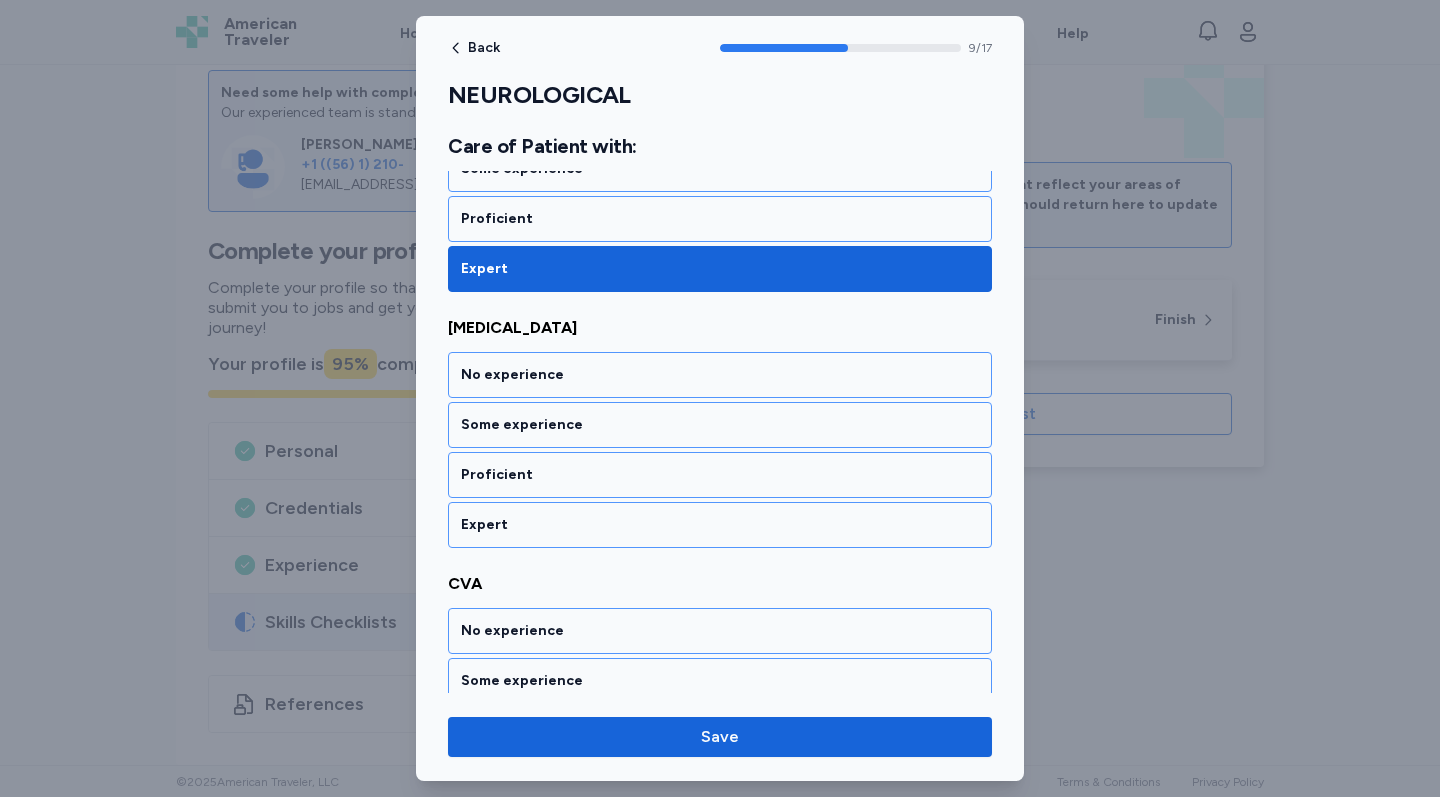 click on "Expert" at bounding box center (720, 525) 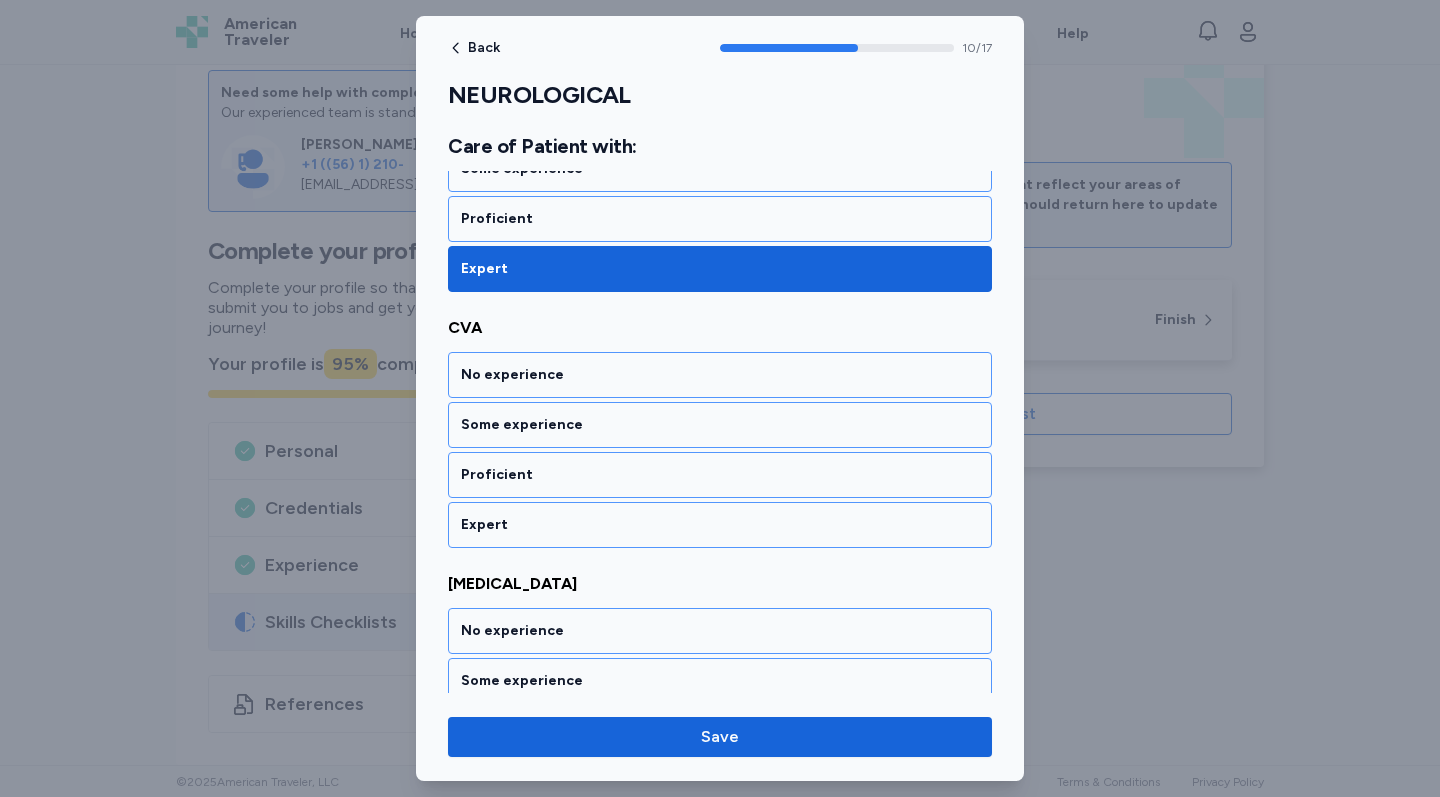 click on "Expert" at bounding box center [720, 525] 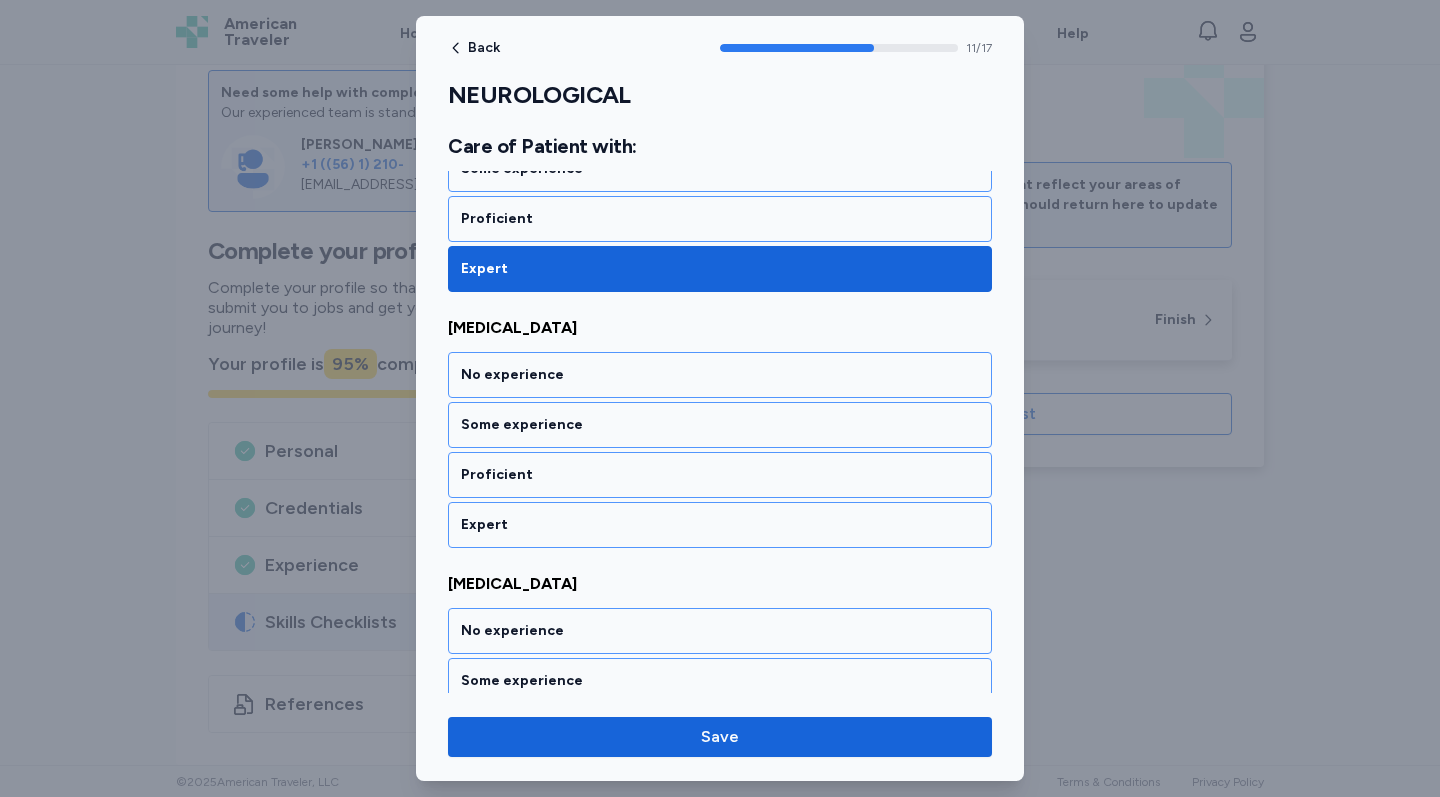 click on "Expert" at bounding box center (720, 525) 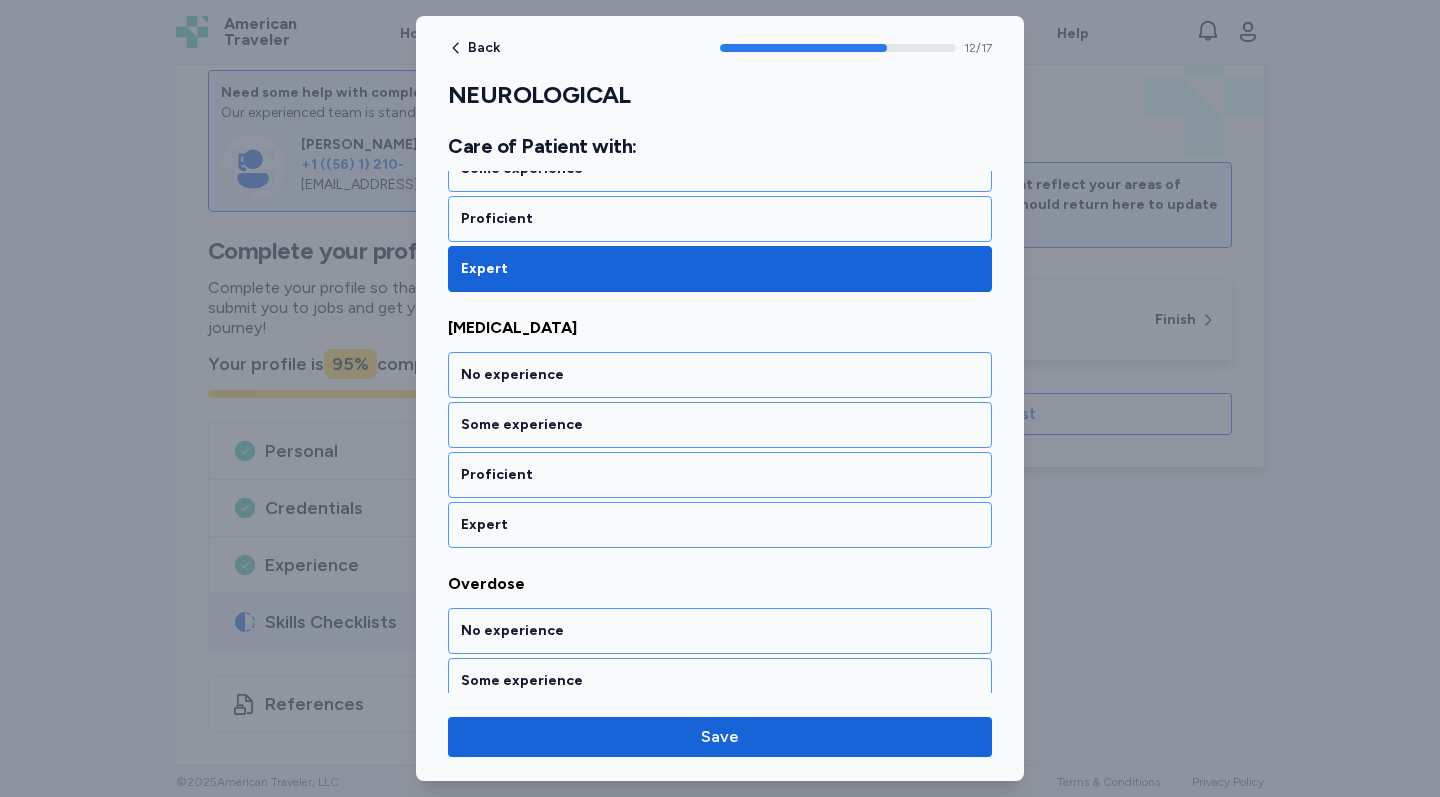 click on "Expert" at bounding box center [720, 525] 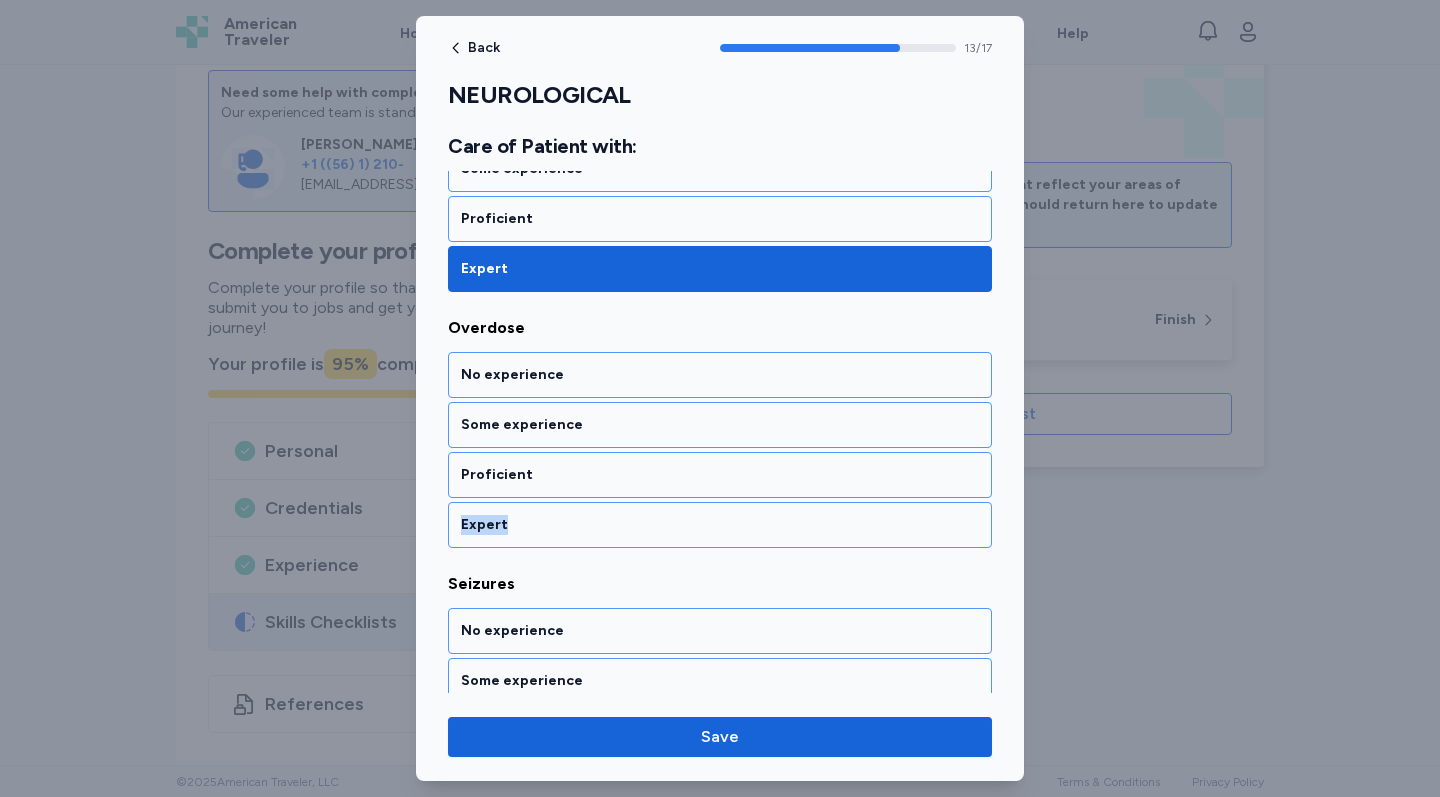 click on "Expert" at bounding box center [720, 525] 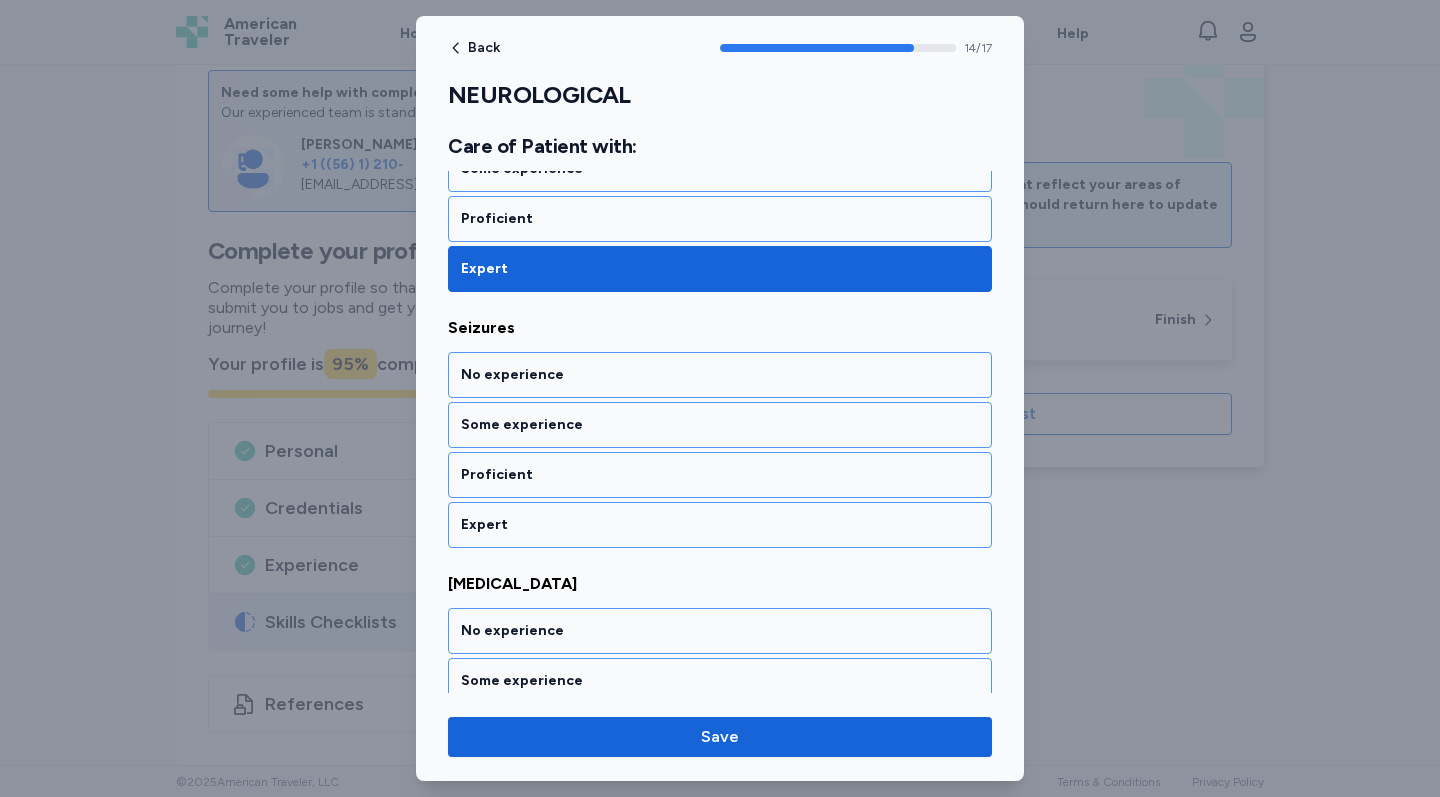 click on "Expert" at bounding box center (720, 525) 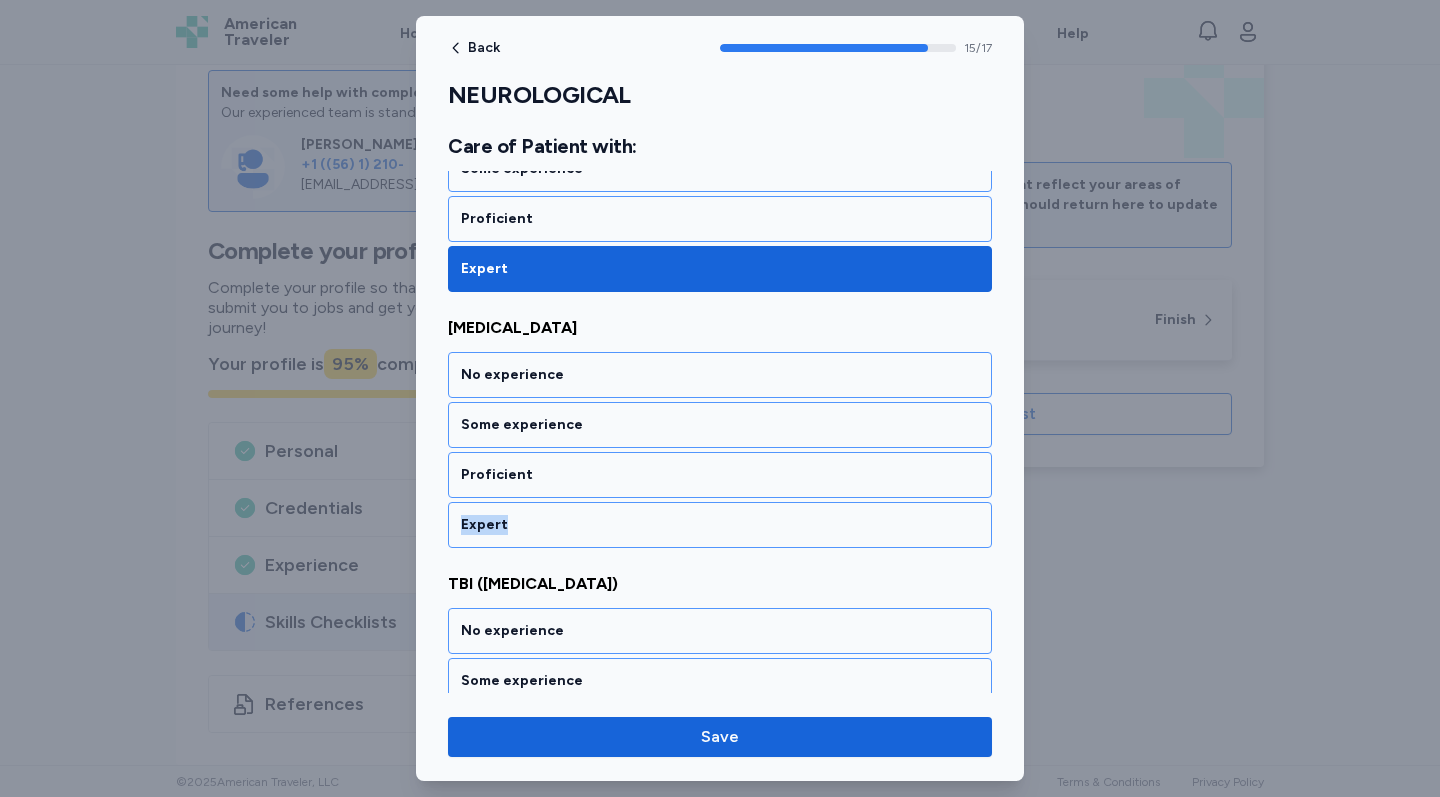 click on "Expert" at bounding box center [720, 525] 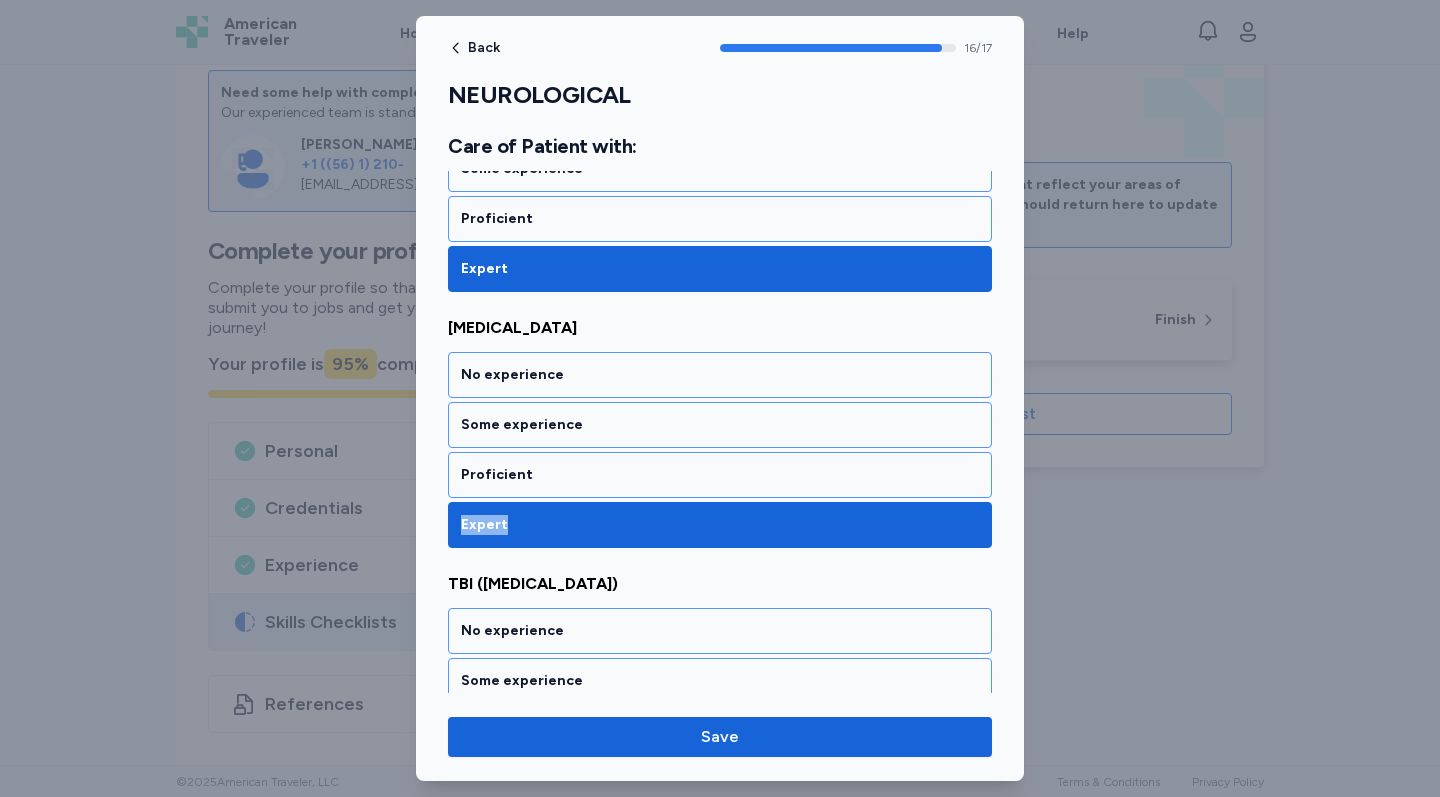 scroll, scrollTop: 4104, scrollLeft: 0, axis: vertical 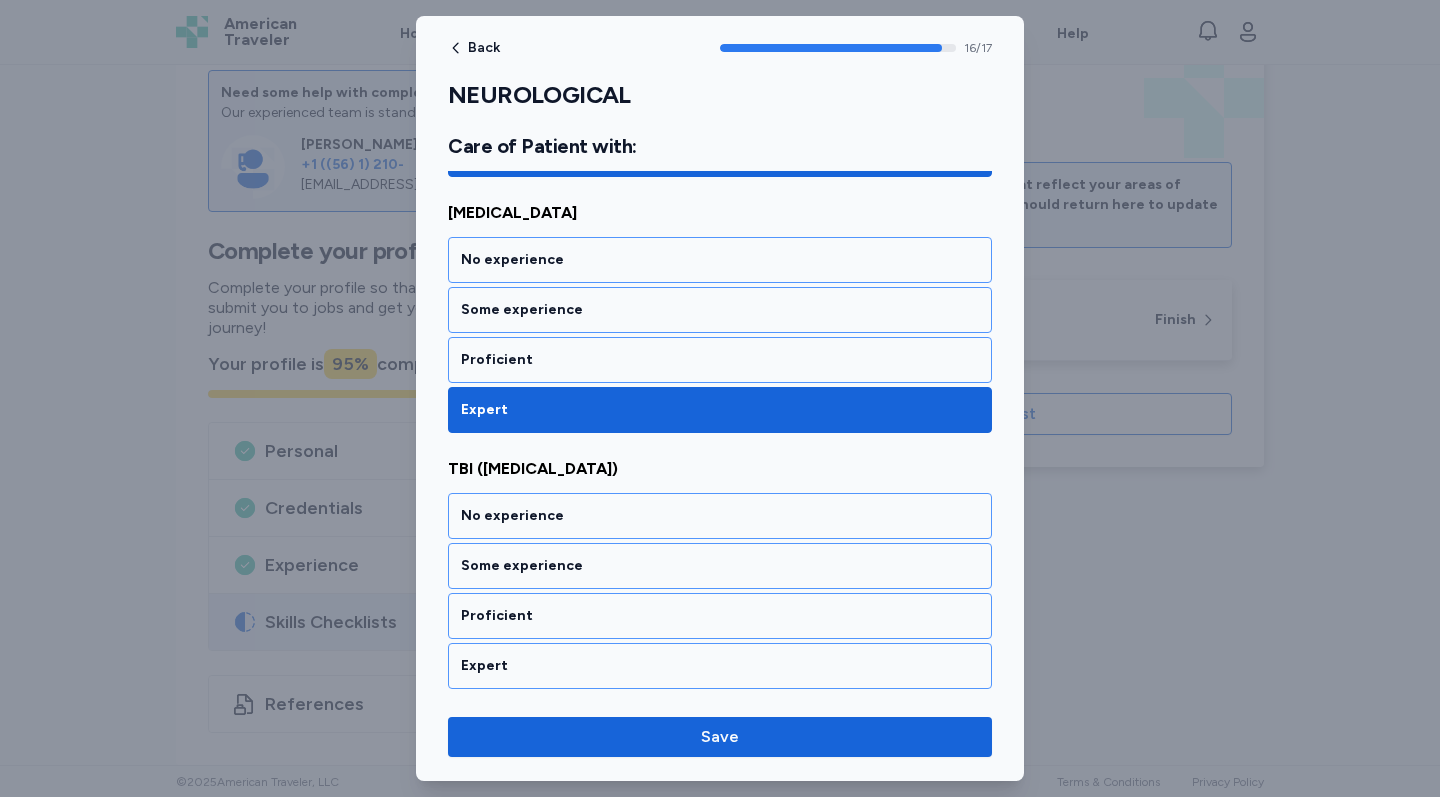 click on "No experience" at bounding box center [720, 516] 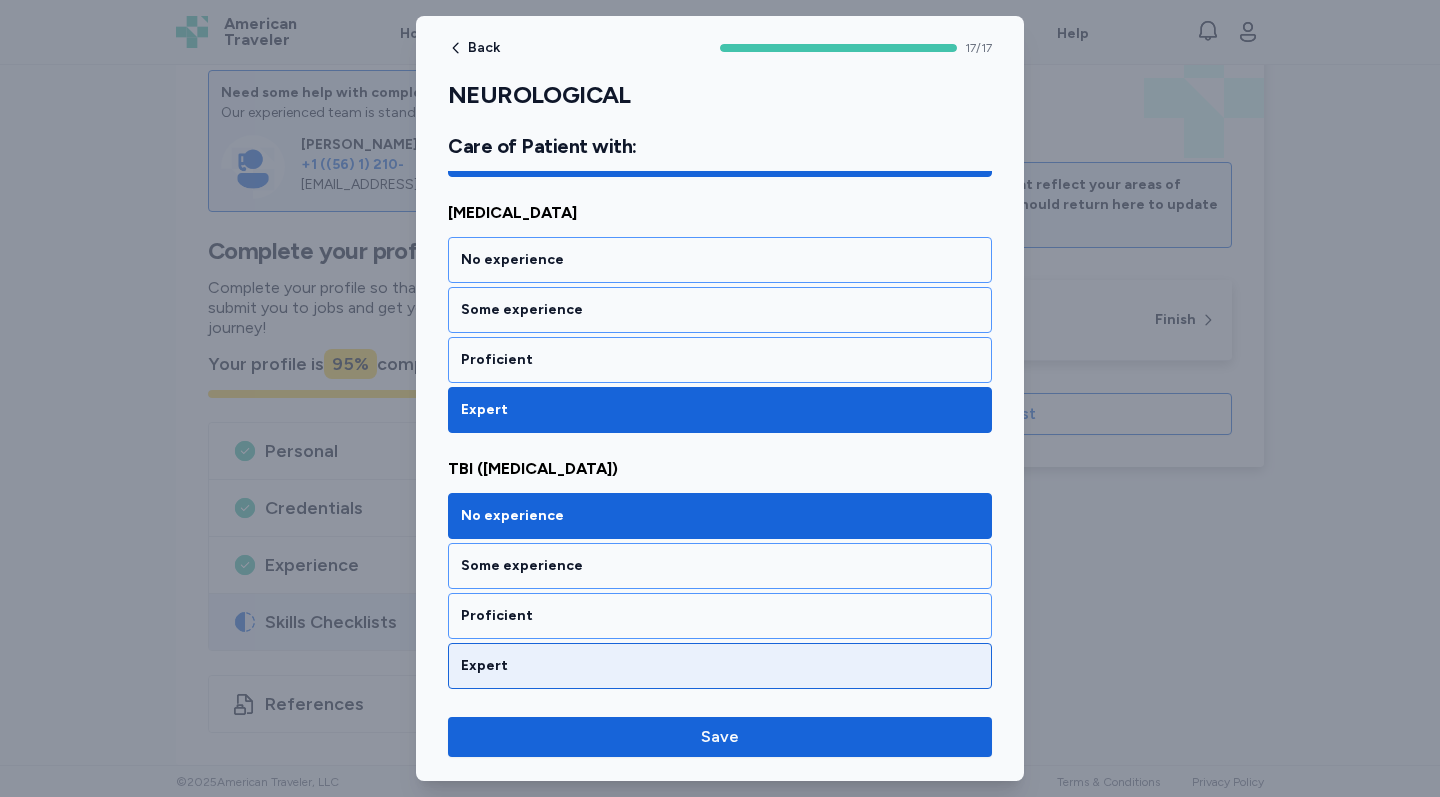 click on "Expert" at bounding box center [720, 666] 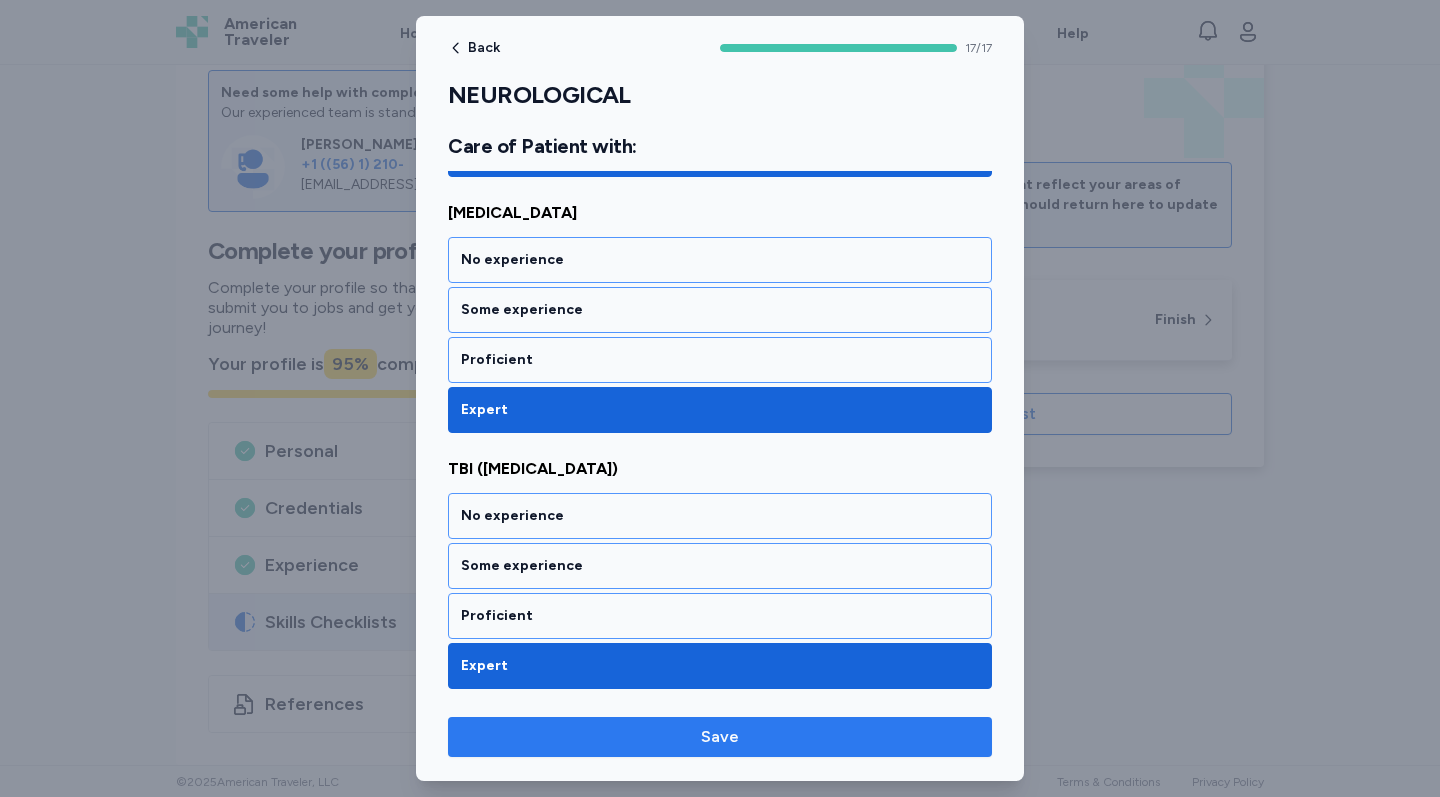 click on "Save" at bounding box center [720, 737] 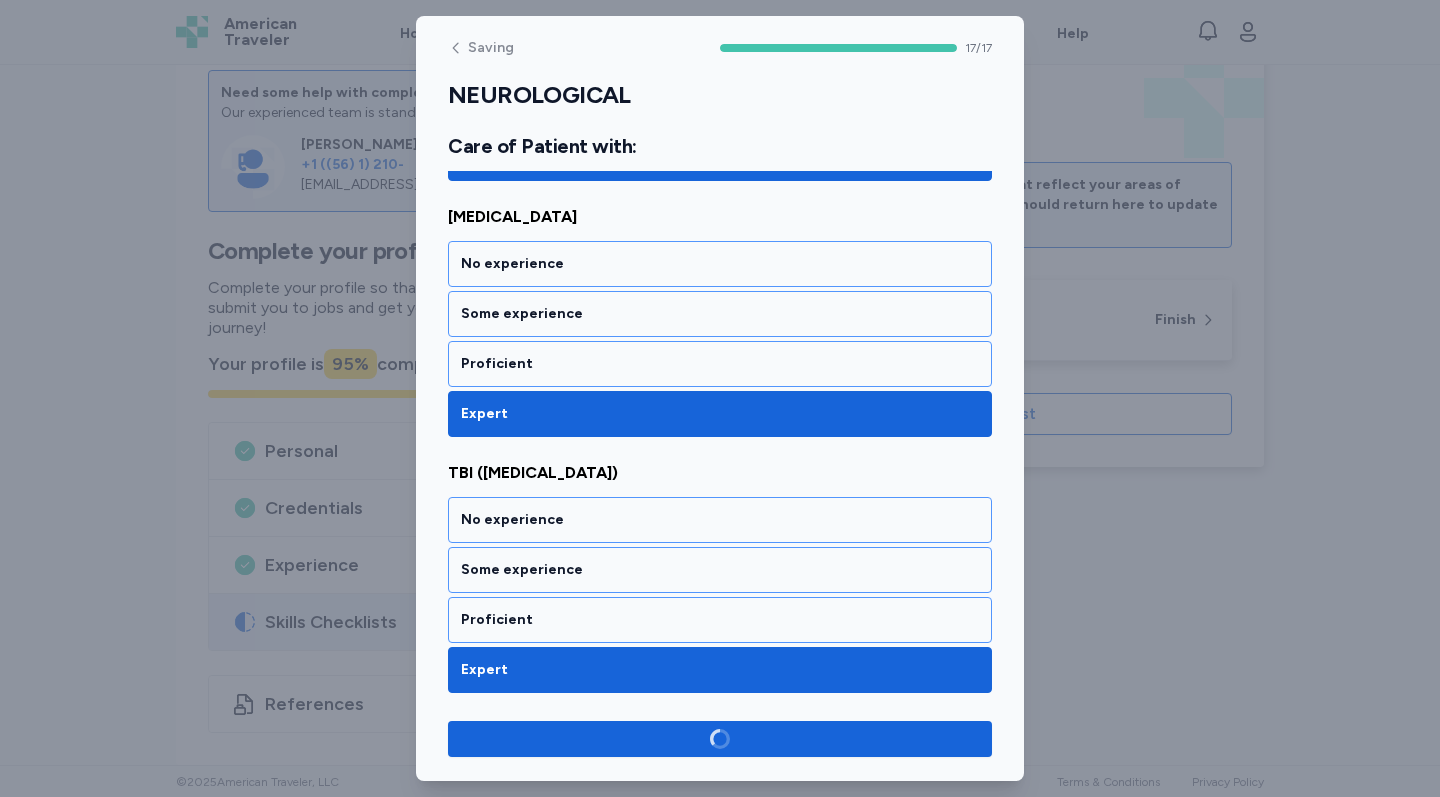 scroll, scrollTop: 4100, scrollLeft: 0, axis: vertical 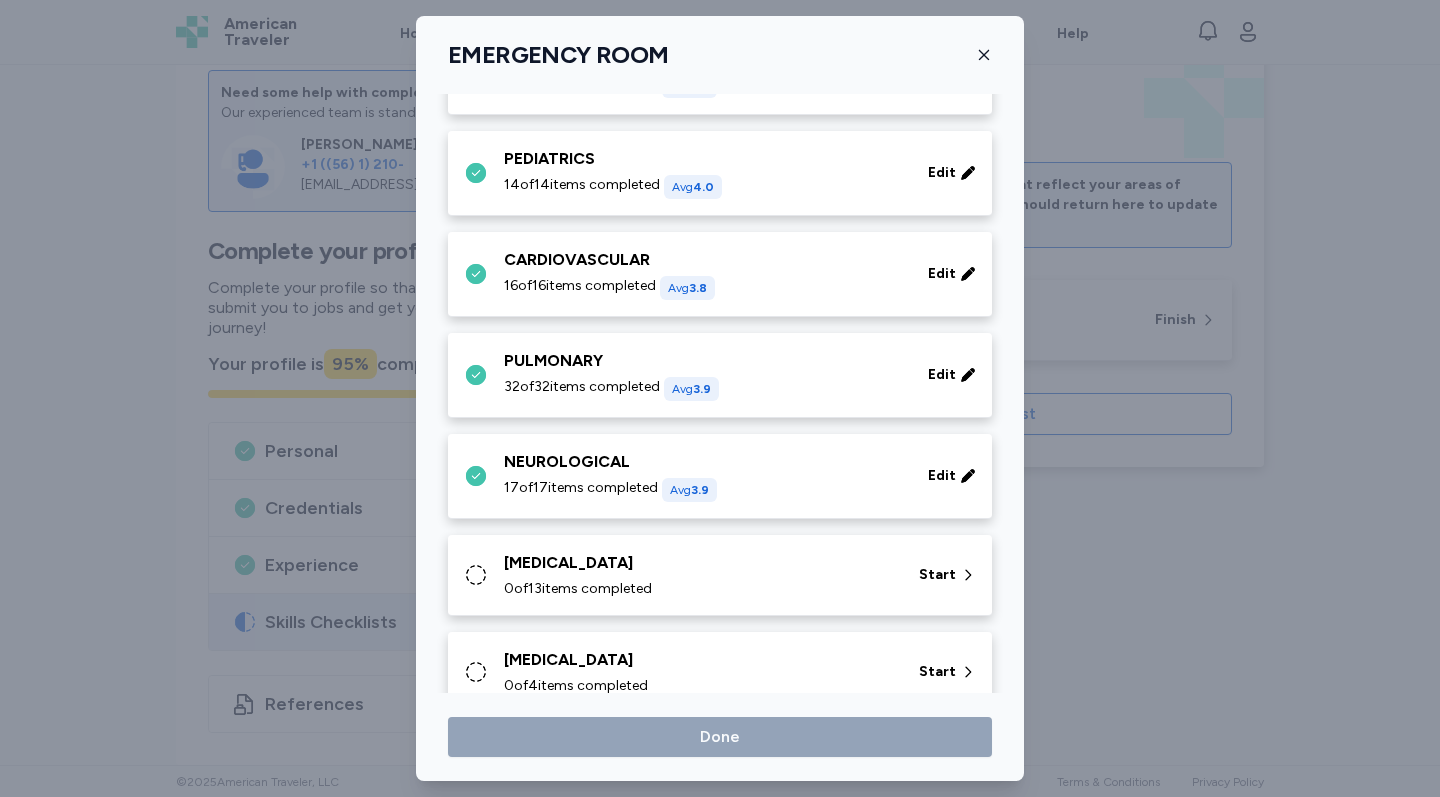 click on "GASTROINTESTINAL" at bounding box center (699, 563) 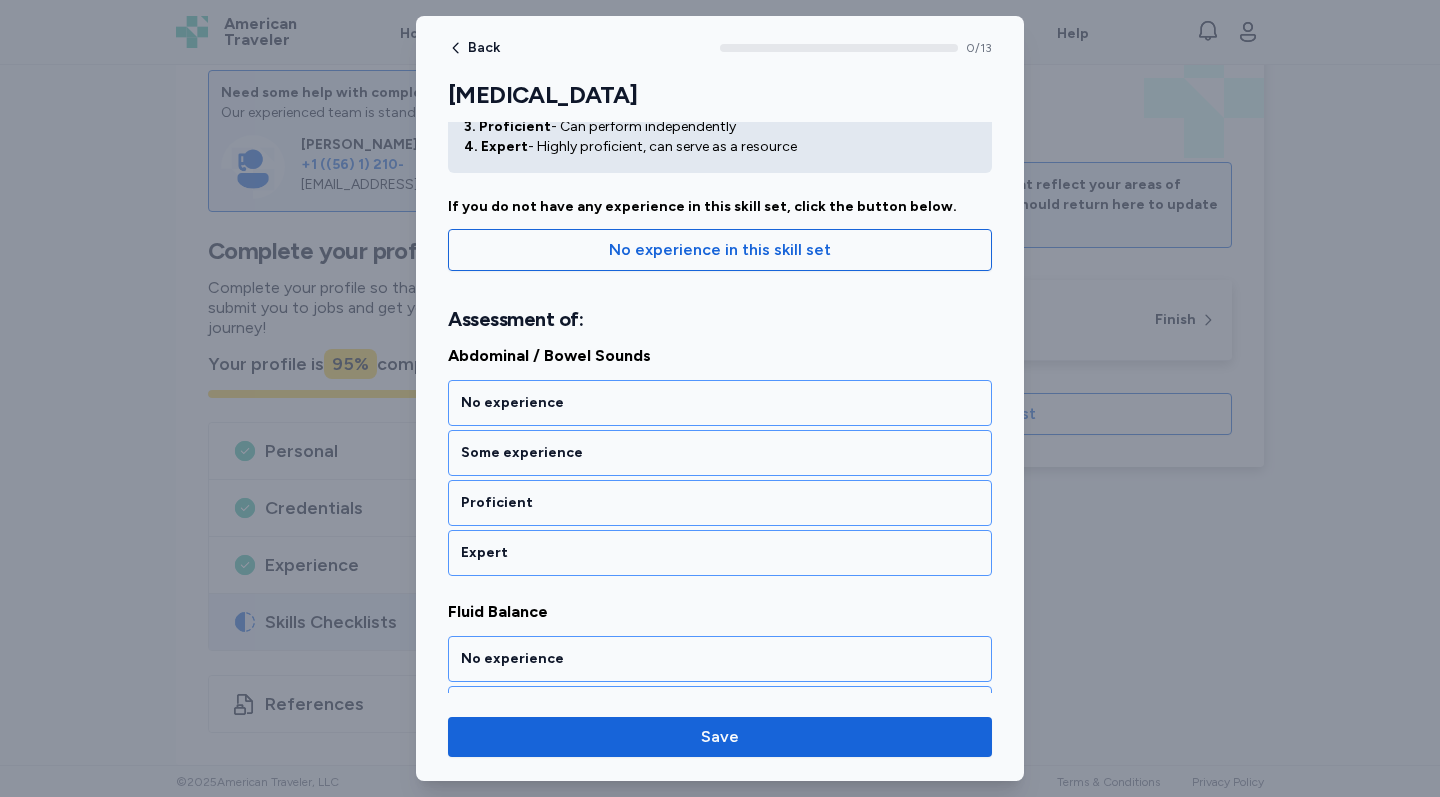 scroll, scrollTop: 118, scrollLeft: 0, axis: vertical 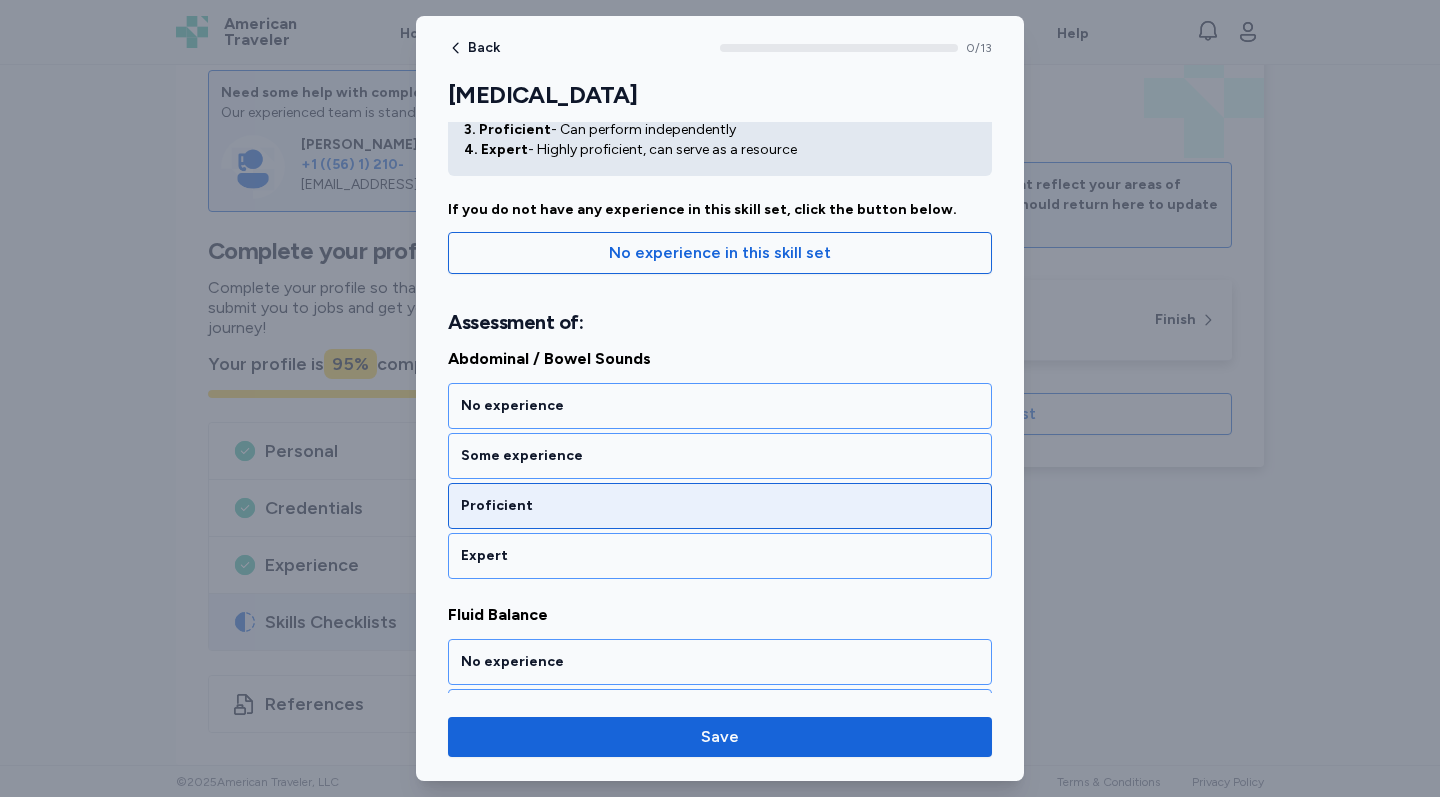 click on "Proficient" at bounding box center (720, 506) 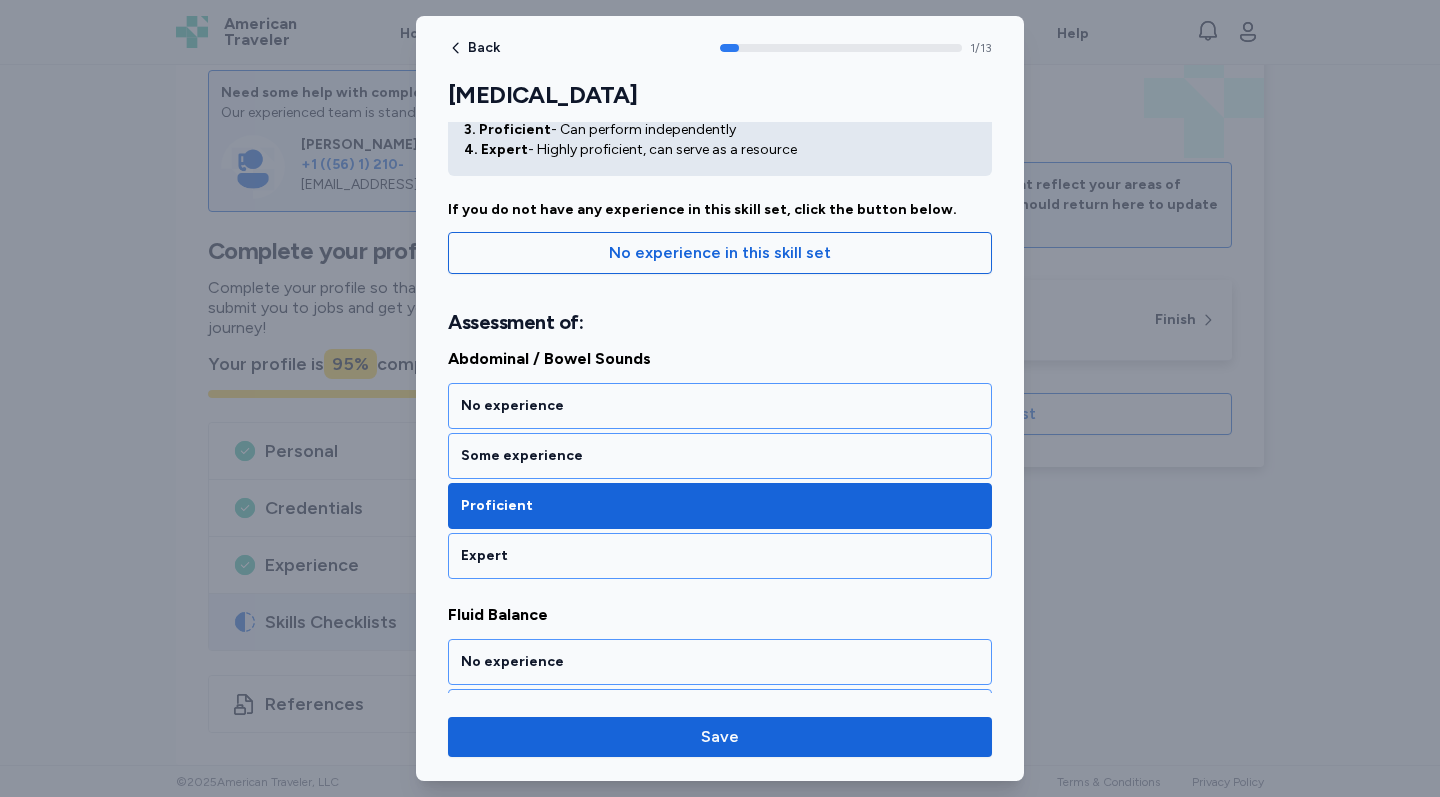 scroll, scrollTop: 405, scrollLeft: 0, axis: vertical 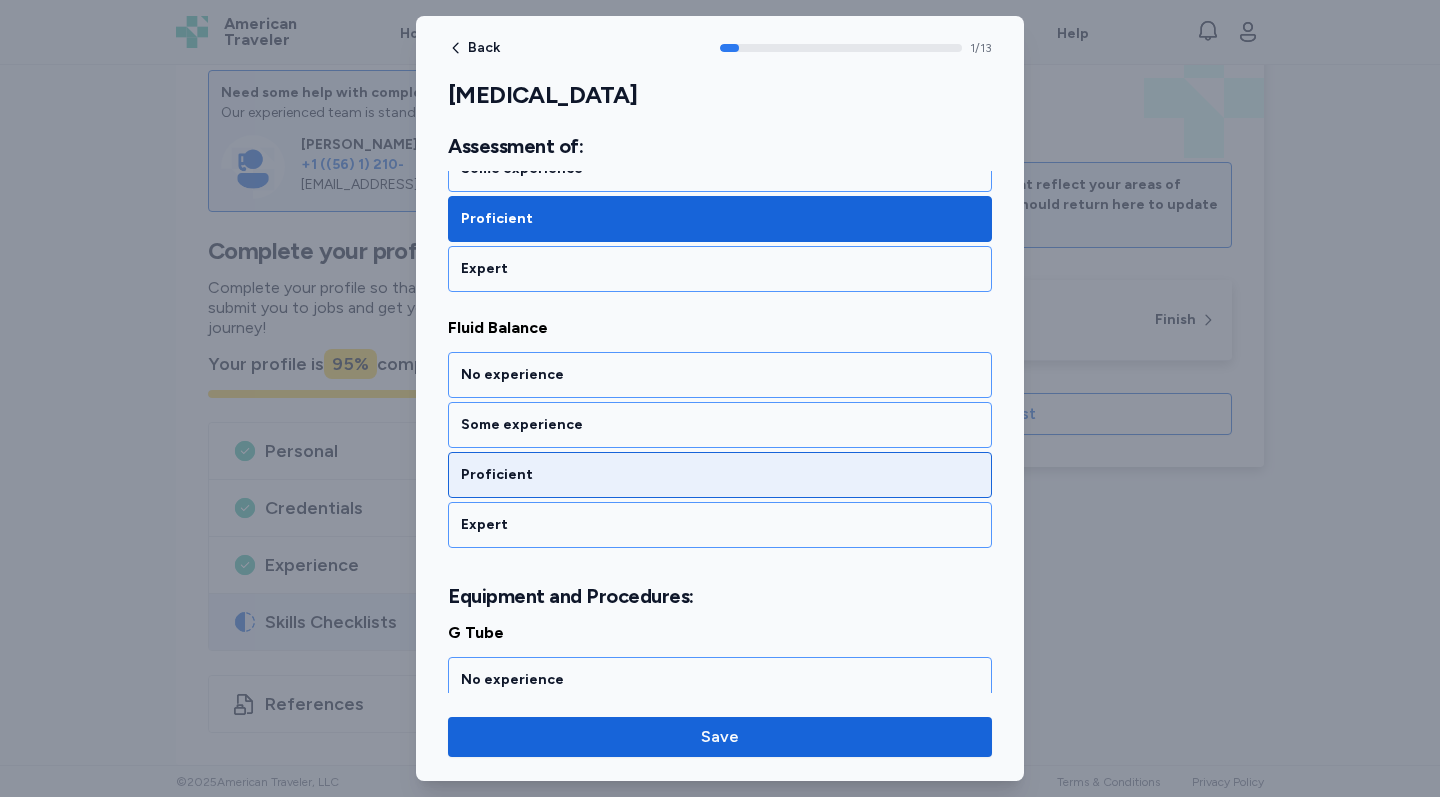 click on "Proficient" at bounding box center (720, 475) 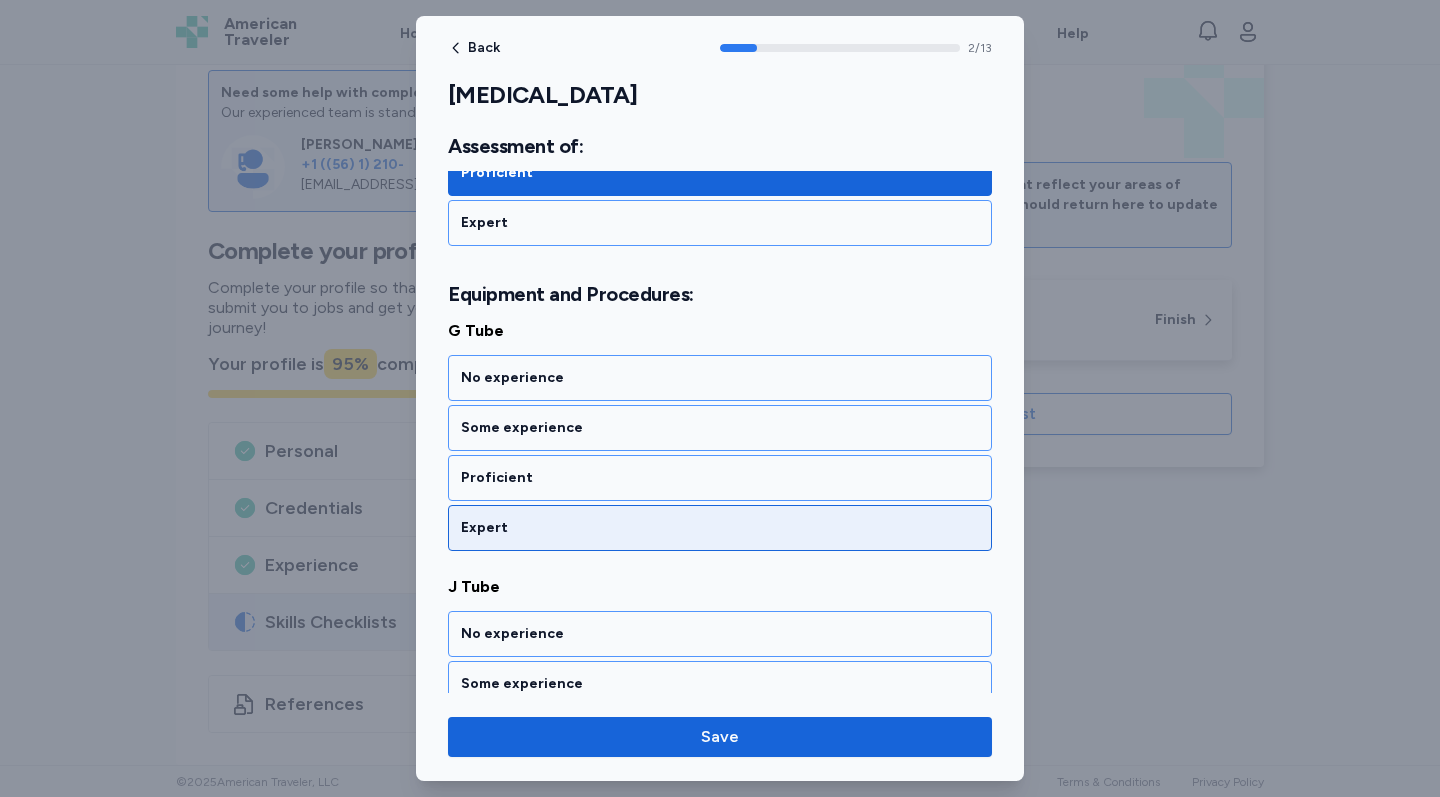 scroll, scrollTop: 710, scrollLeft: 0, axis: vertical 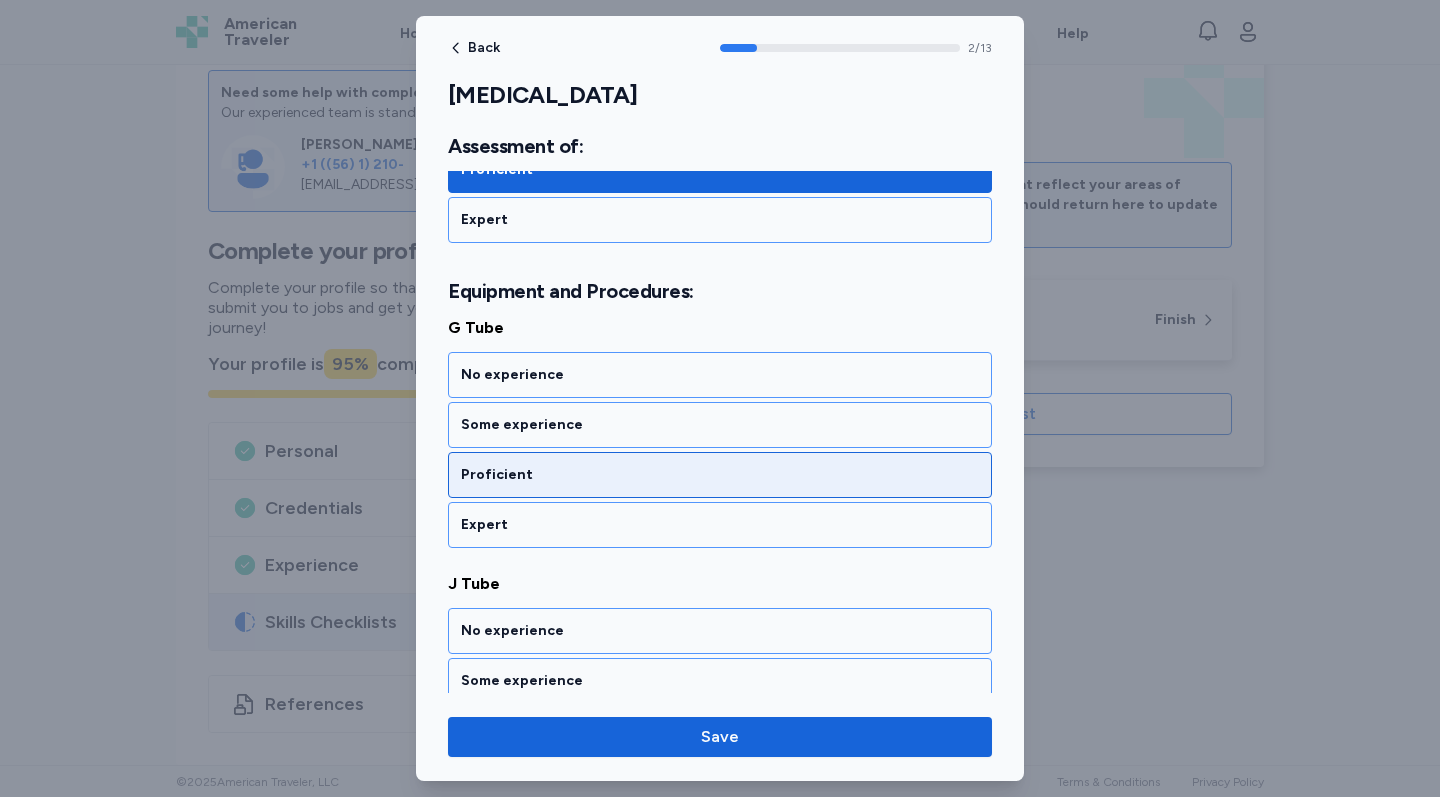 click on "Proficient" at bounding box center [720, 475] 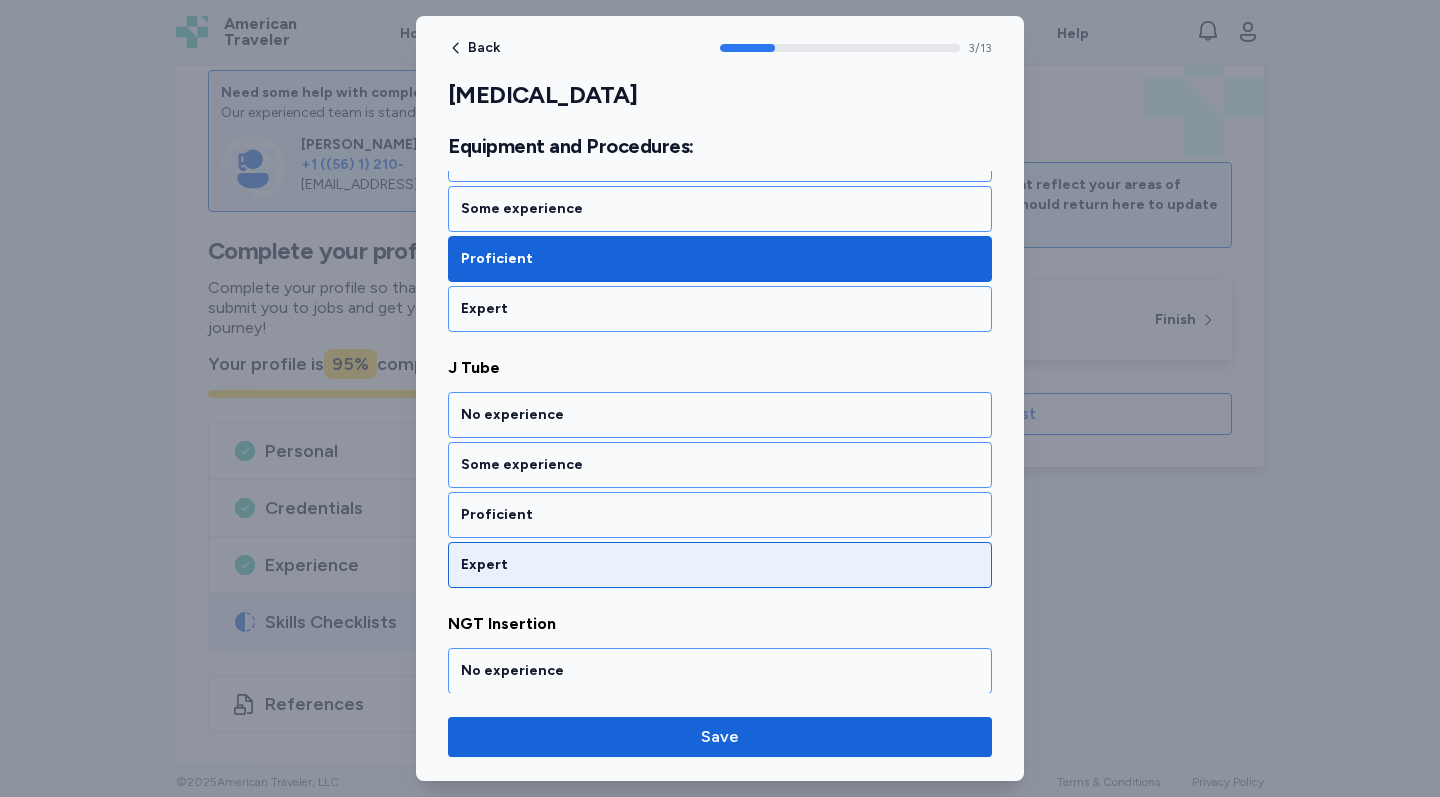 scroll, scrollTop: 966, scrollLeft: 0, axis: vertical 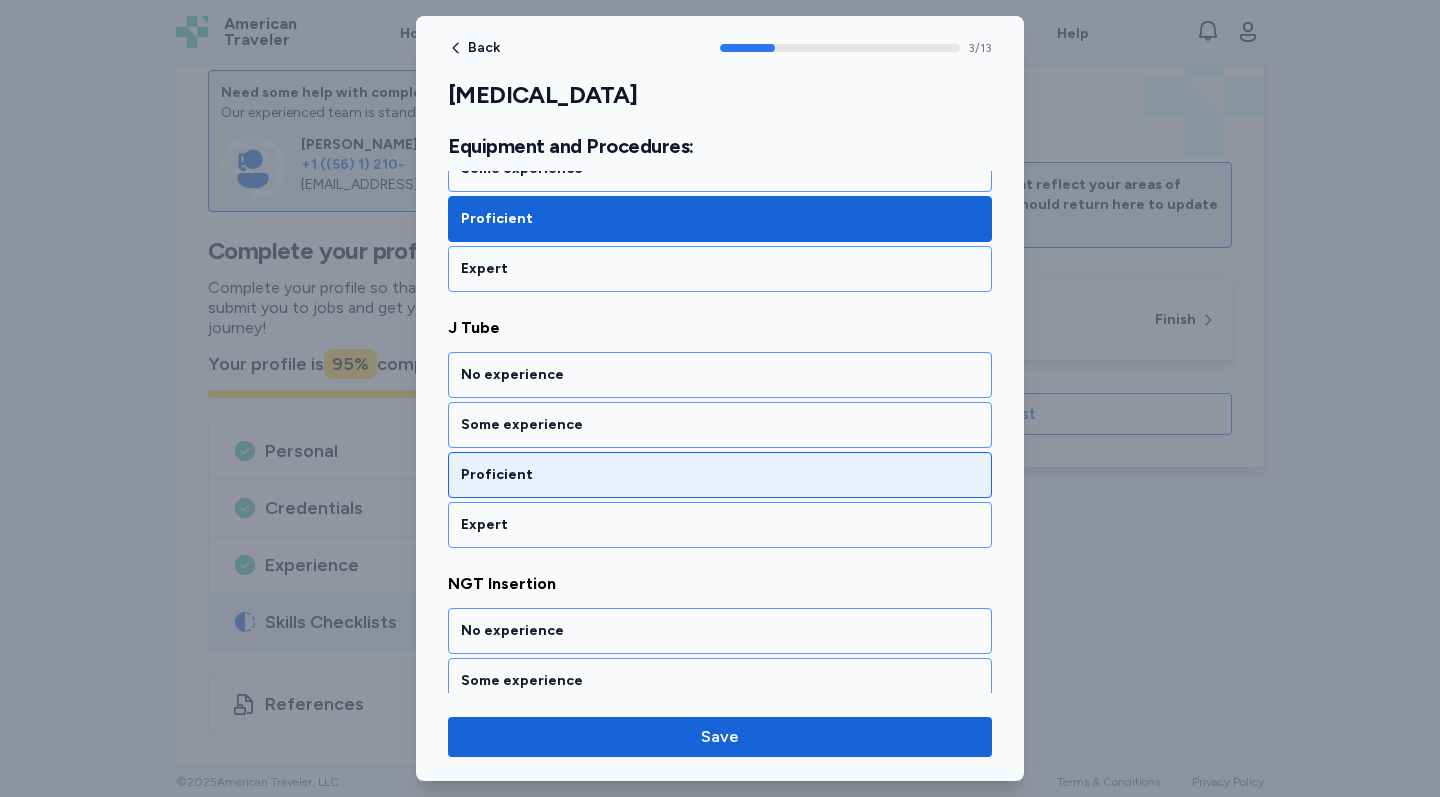 click on "Proficient" at bounding box center (720, 475) 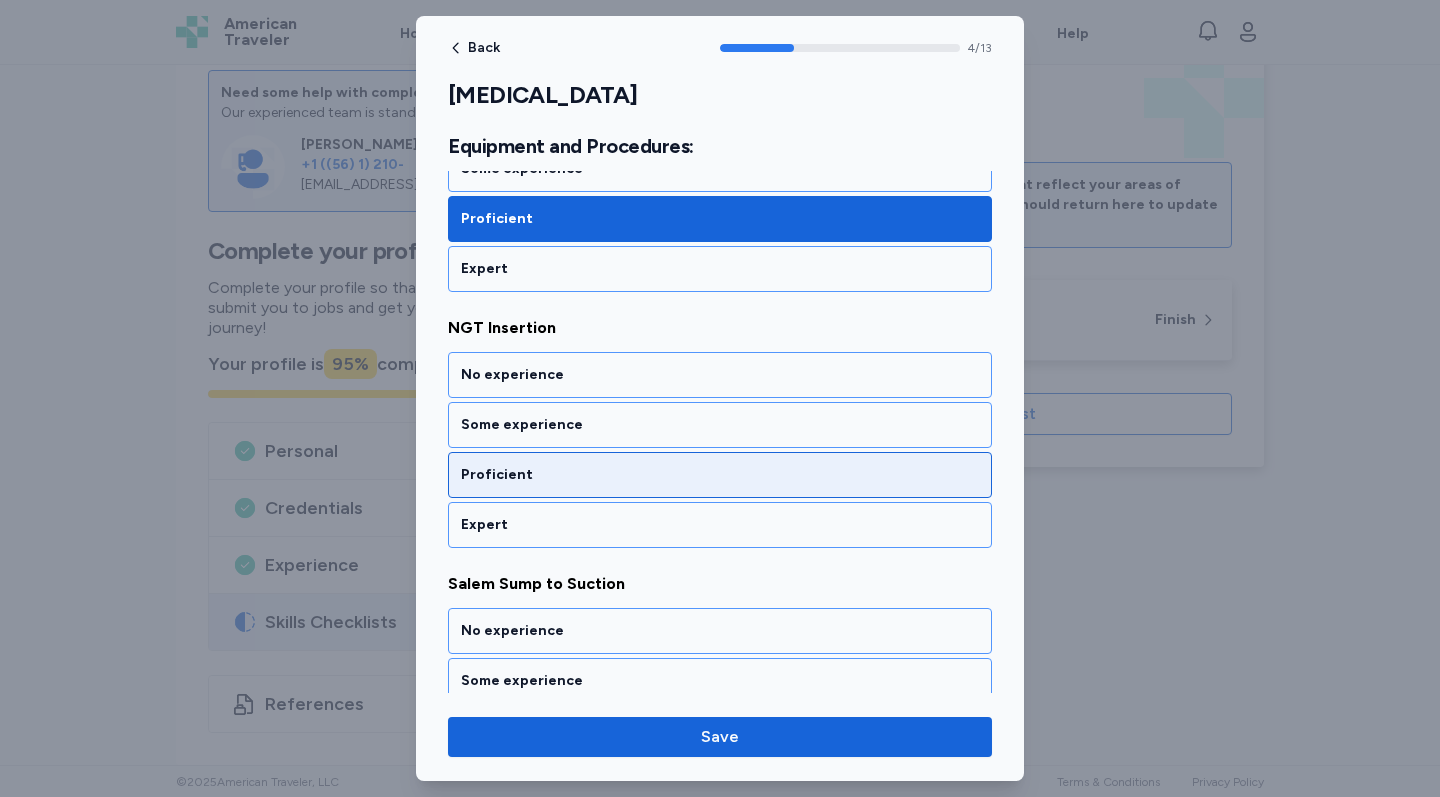 click on "Proficient" at bounding box center (720, 475) 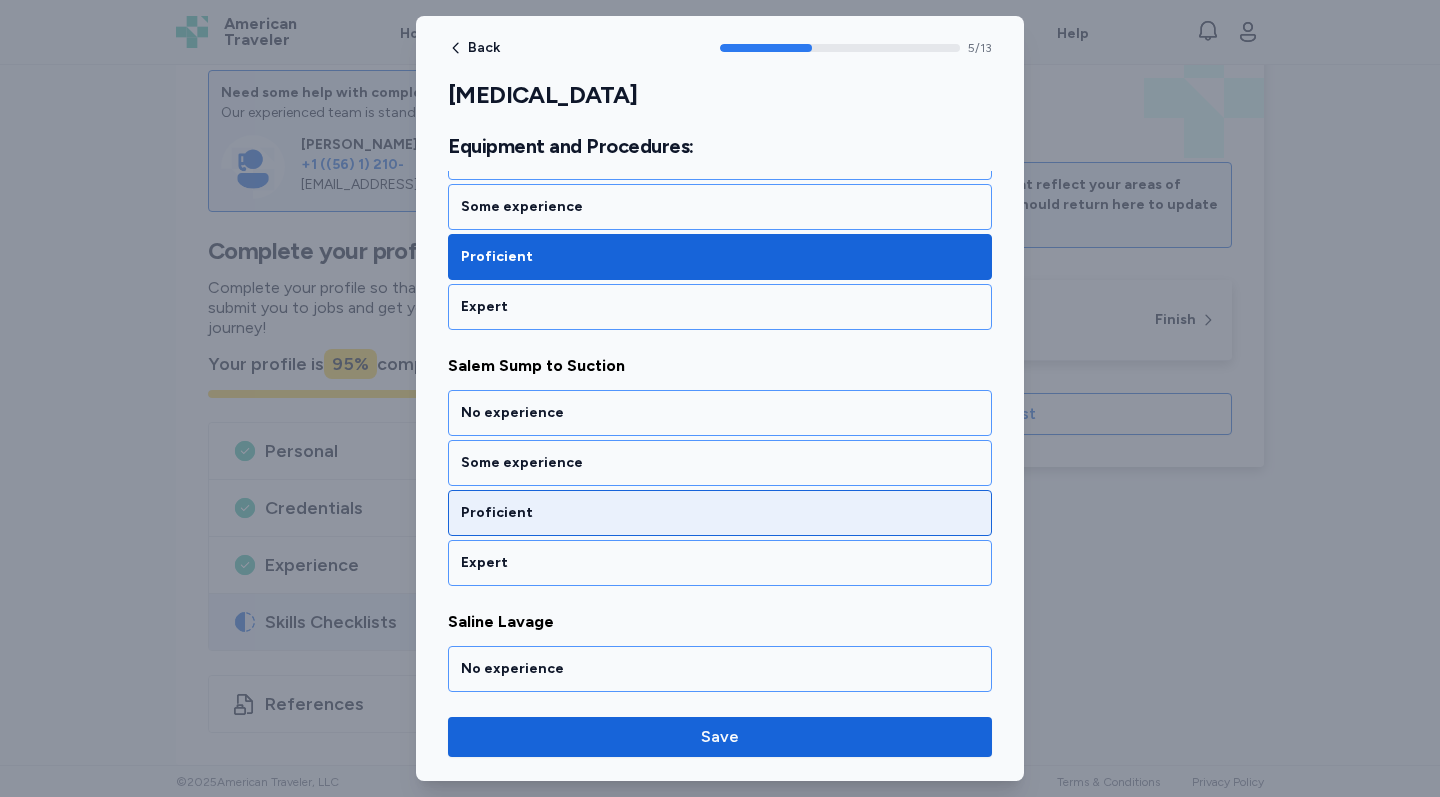 scroll, scrollTop: 1478, scrollLeft: 0, axis: vertical 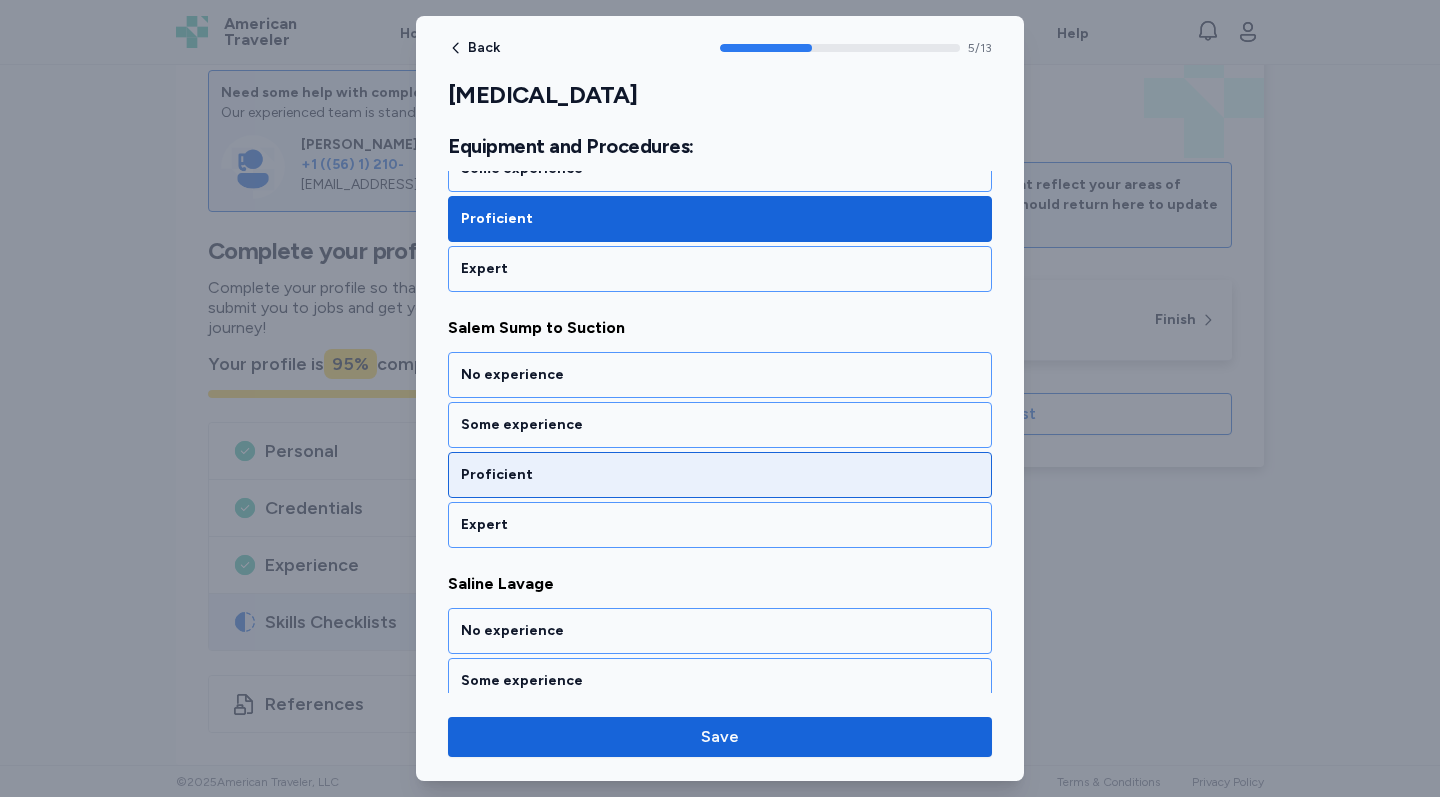 click on "Proficient" at bounding box center [720, 475] 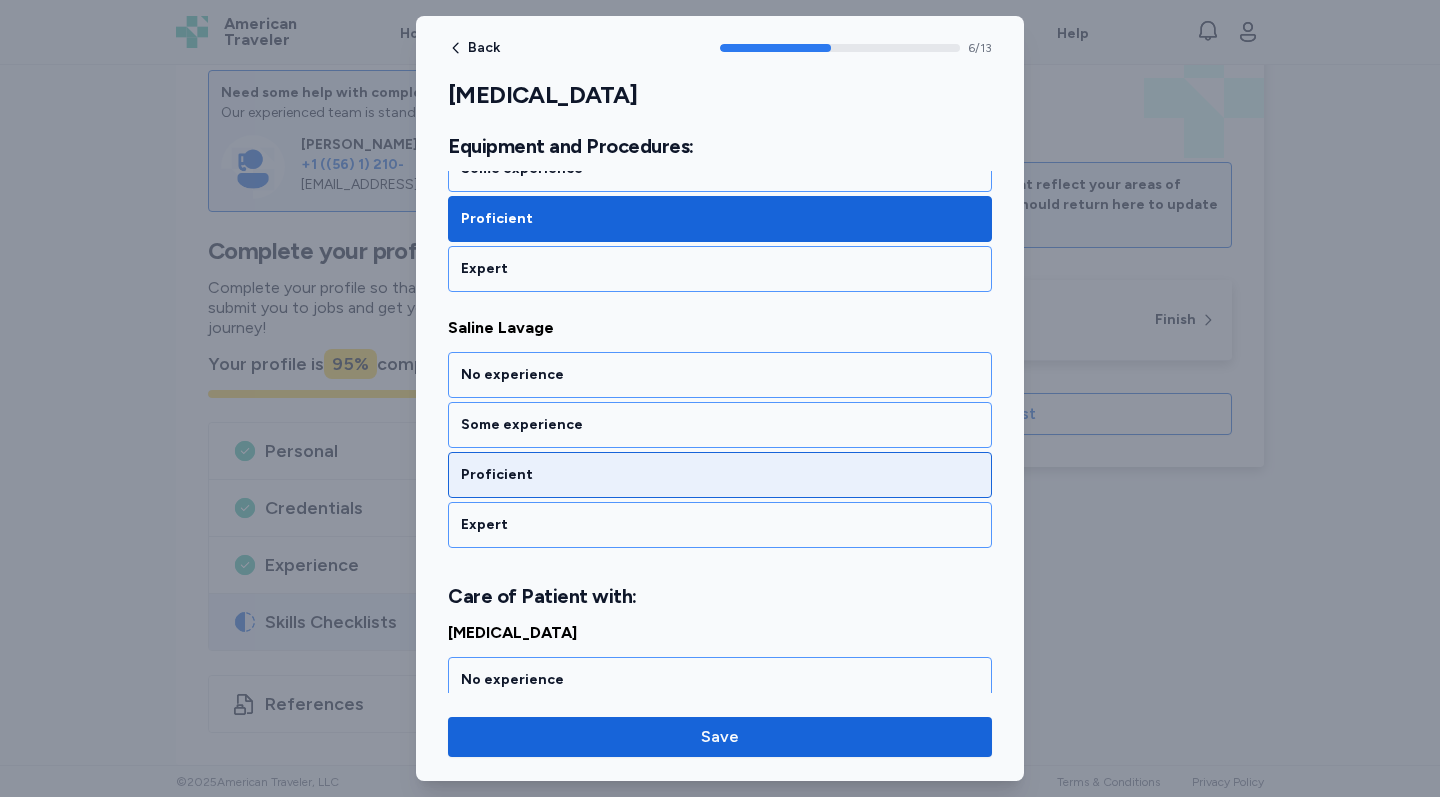 click on "Proficient" at bounding box center (720, 475) 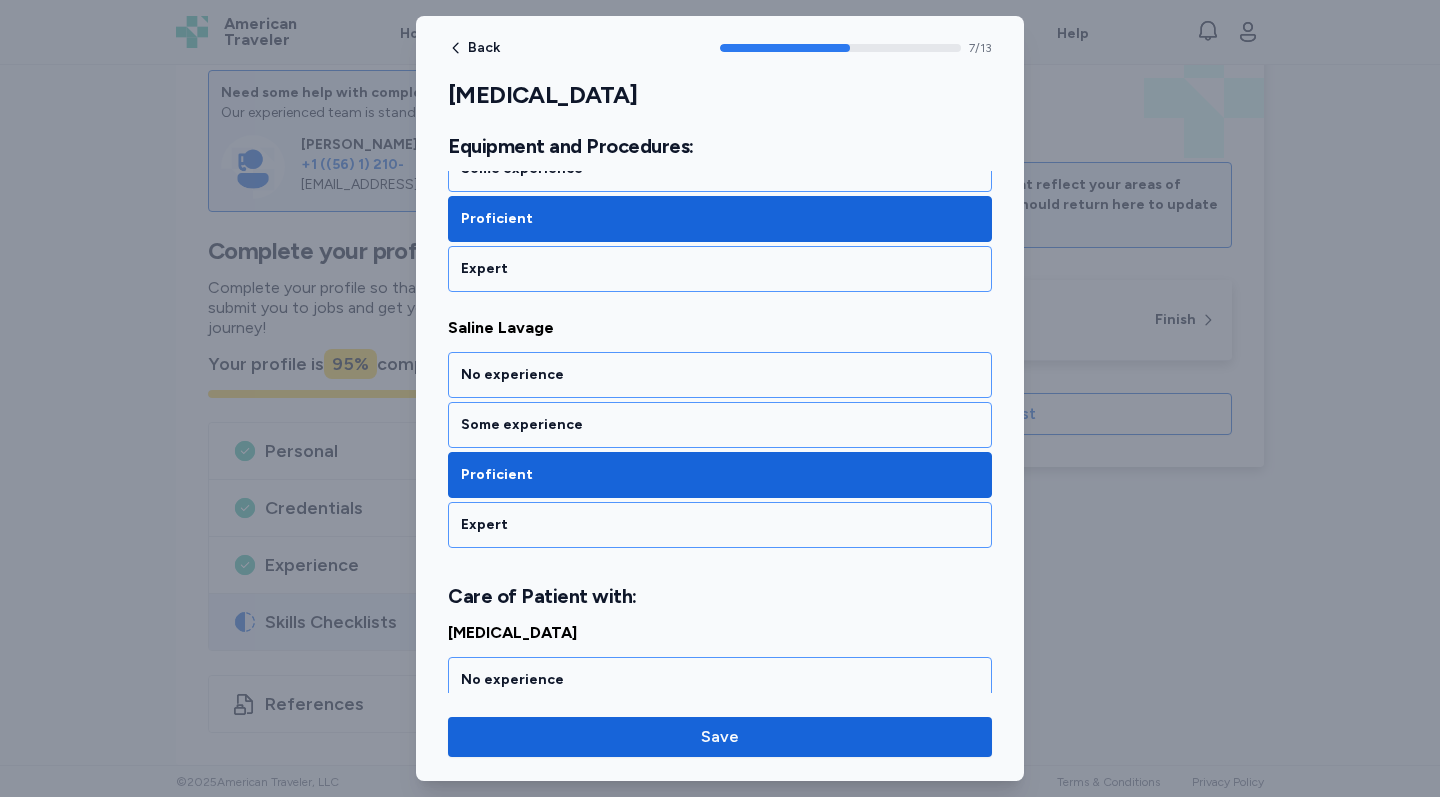 scroll, scrollTop: 2039, scrollLeft: 0, axis: vertical 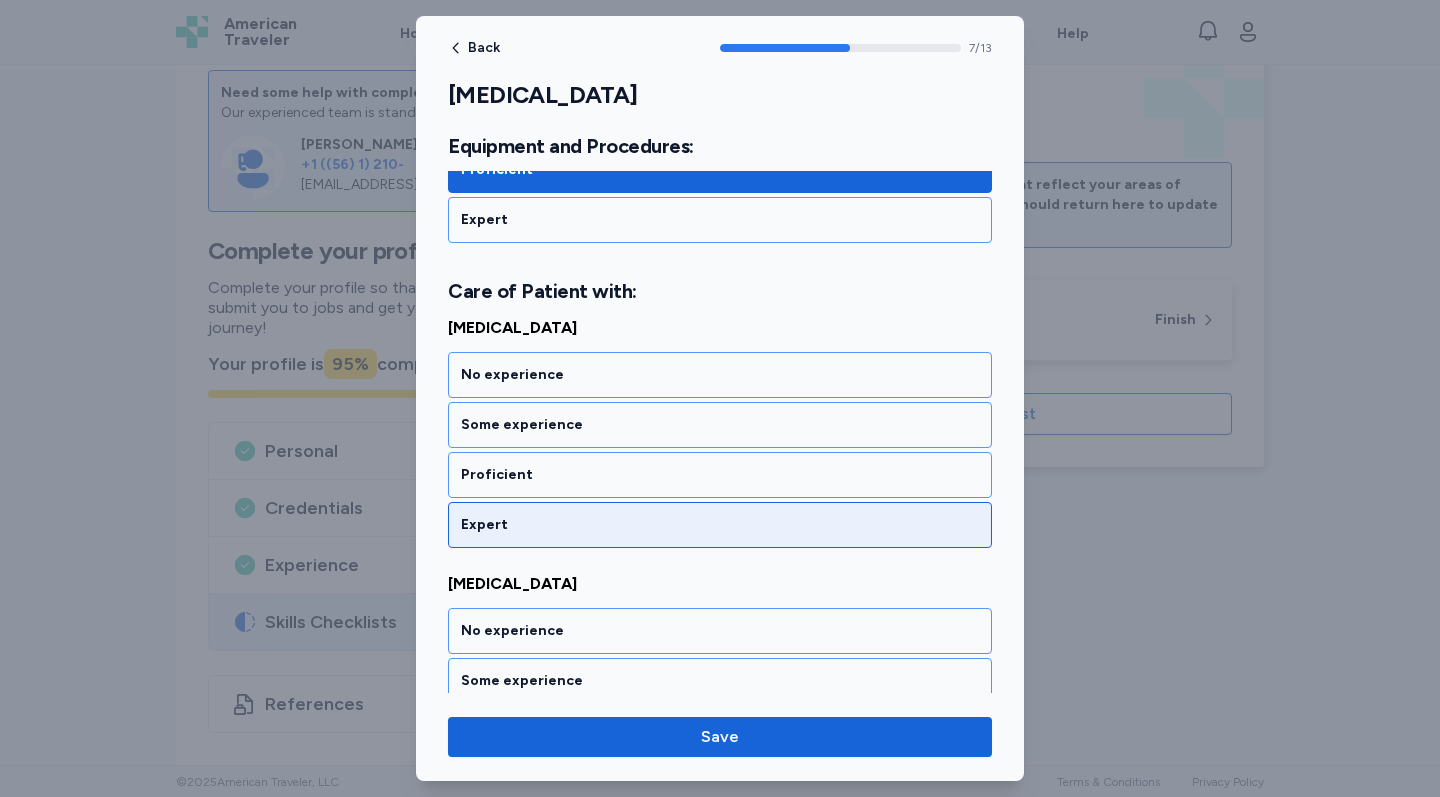 click on "Expert" at bounding box center [720, 525] 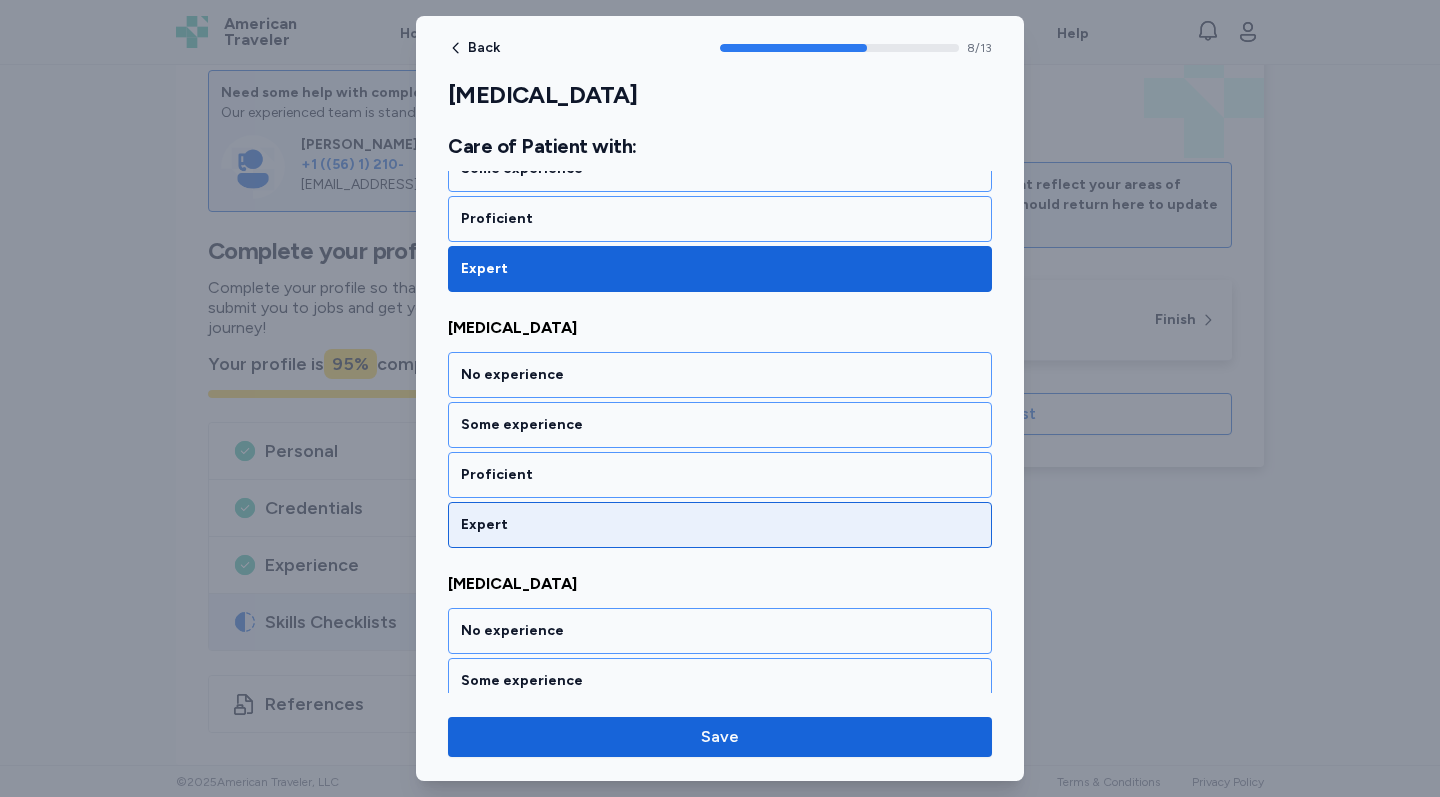 click on "Expert" at bounding box center (720, 525) 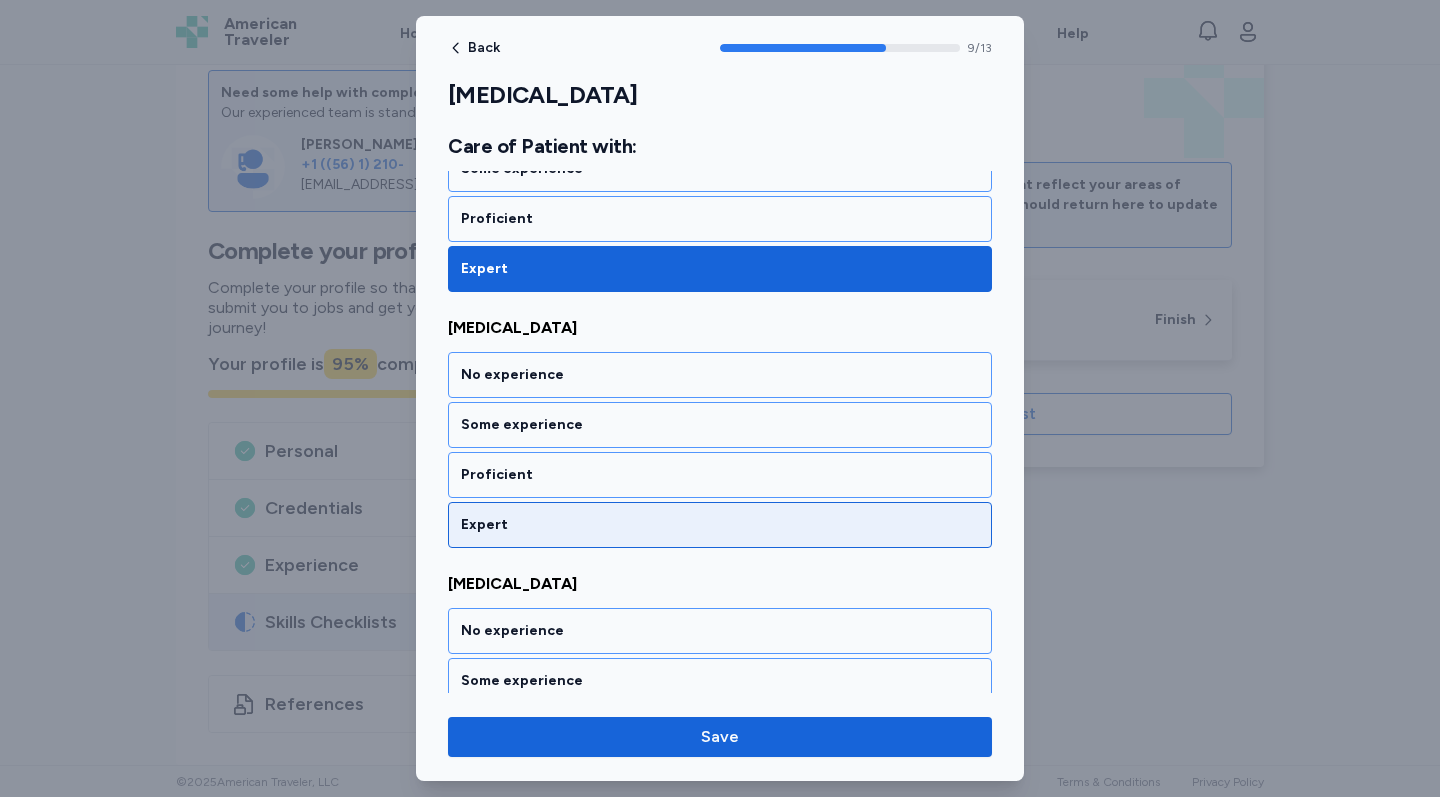 click on "Expert" at bounding box center (720, 525) 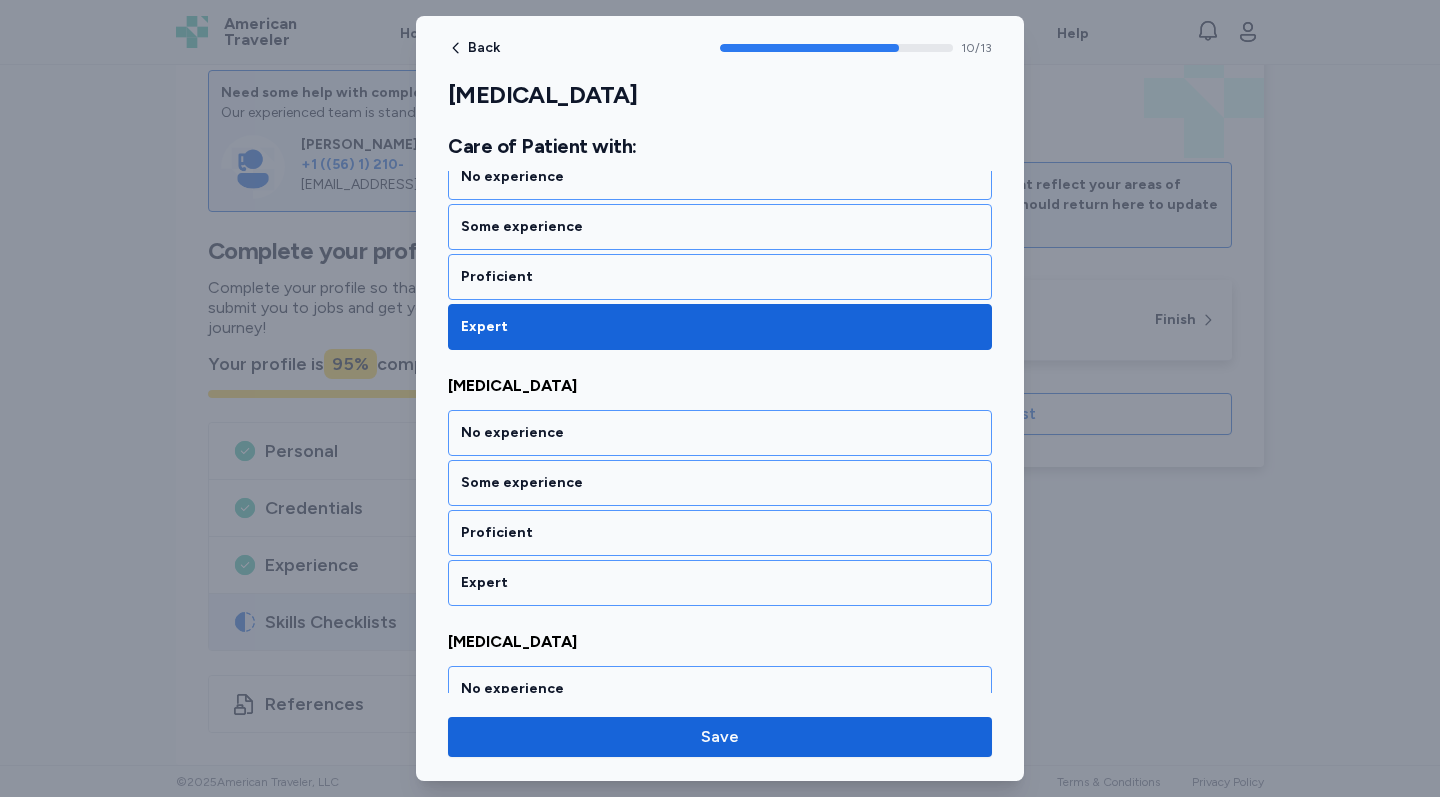 scroll, scrollTop: 2807, scrollLeft: 0, axis: vertical 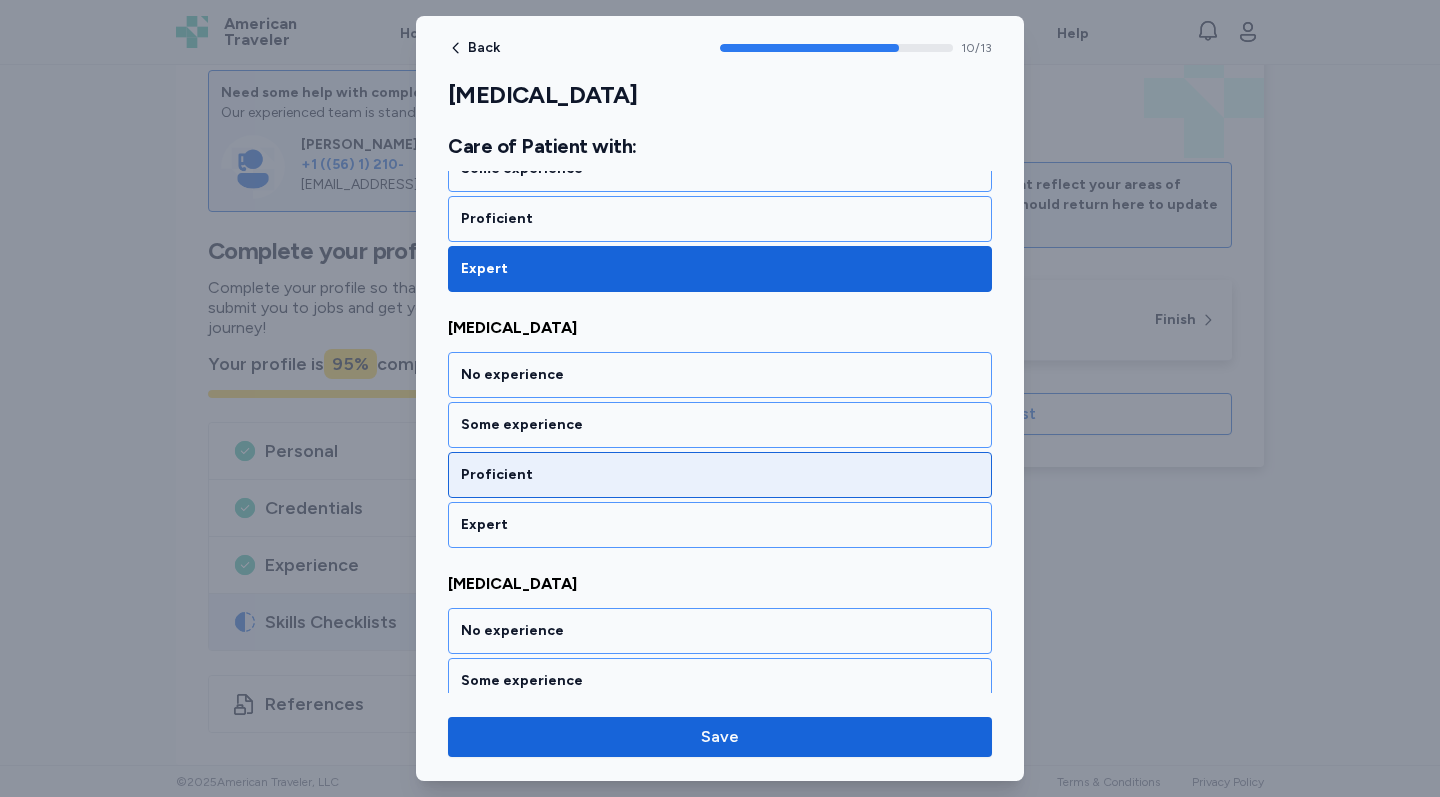 click on "Proficient" at bounding box center (720, 475) 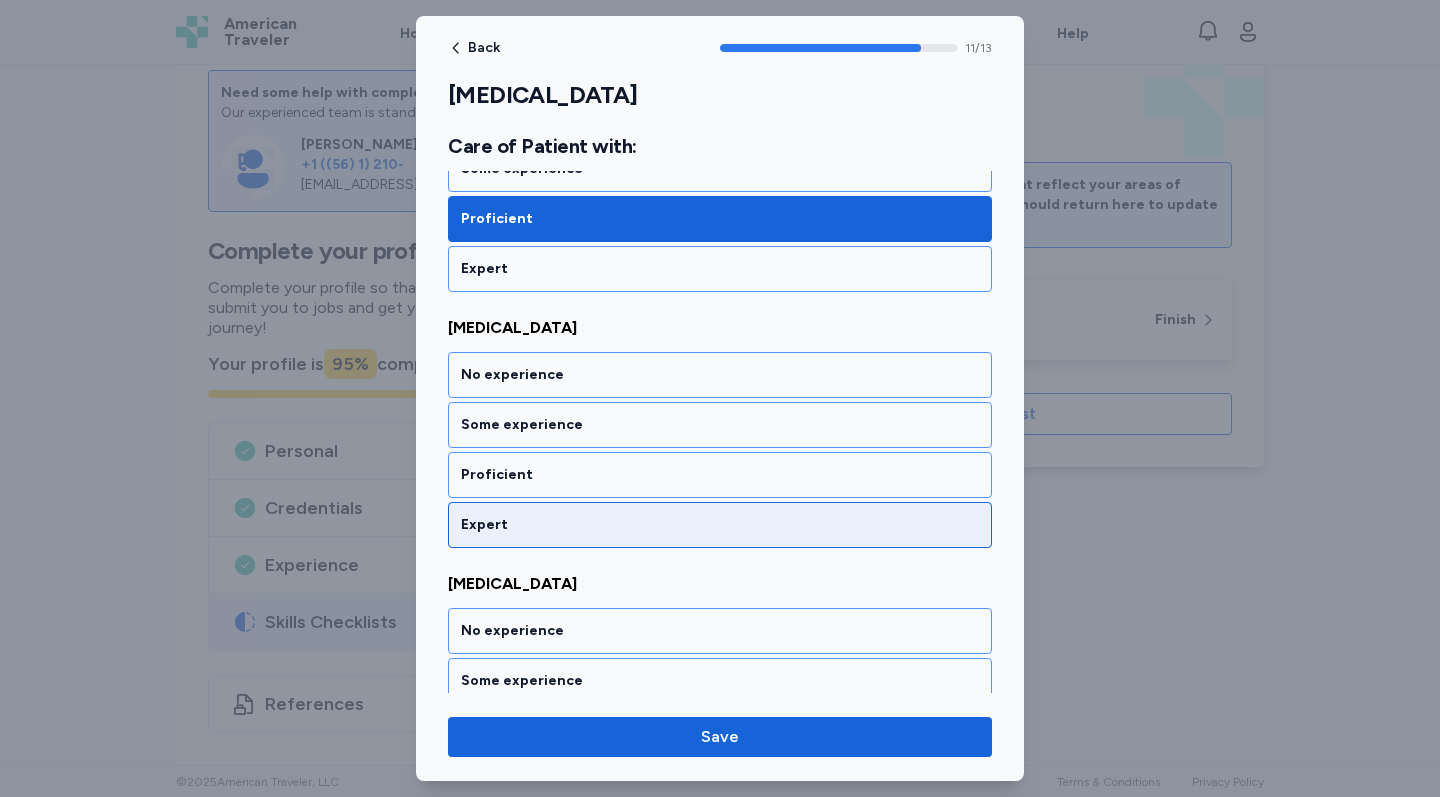 click on "Expert" at bounding box center (720, 525) 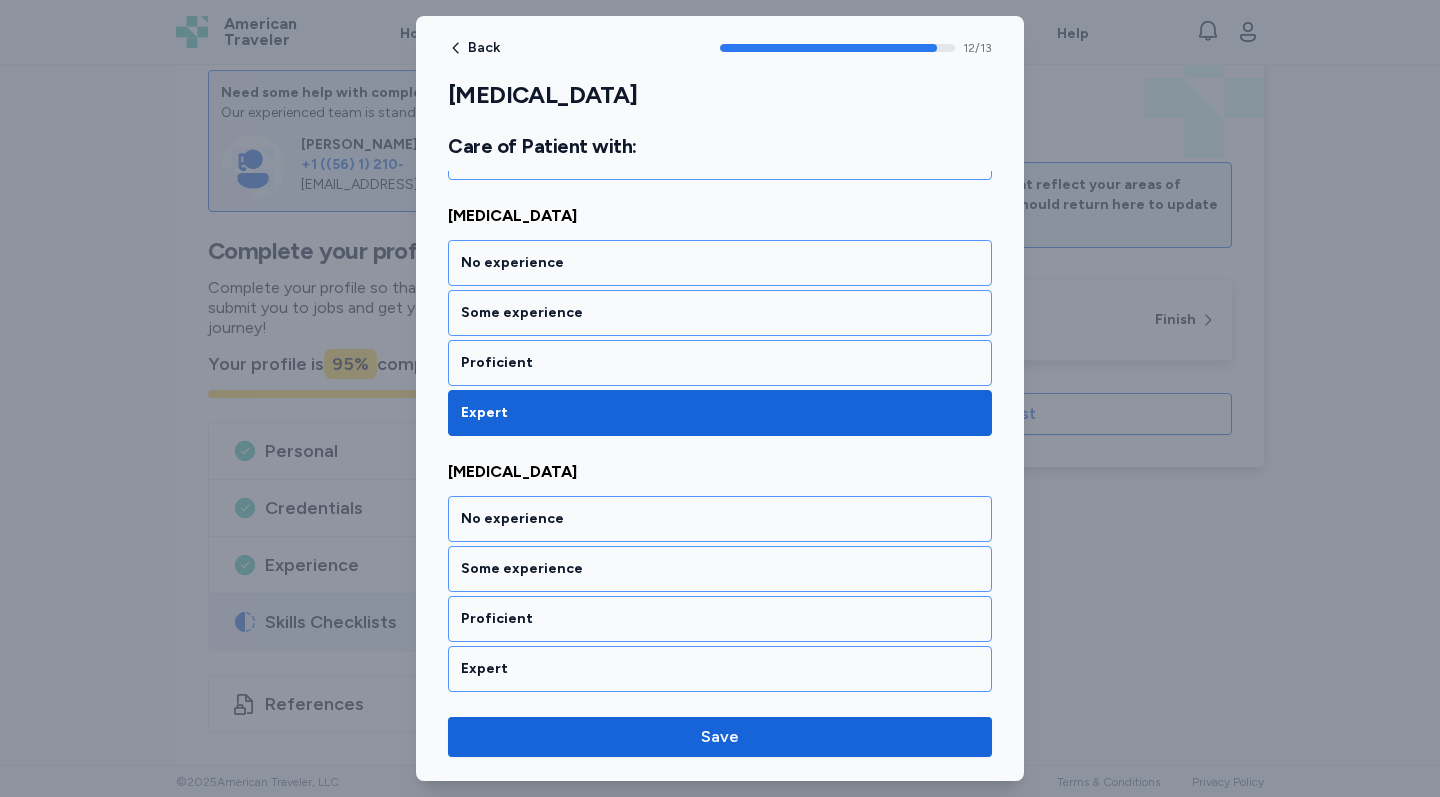 scroll, scrollTop: 3178, scrollLeft: 0, axis: vertical 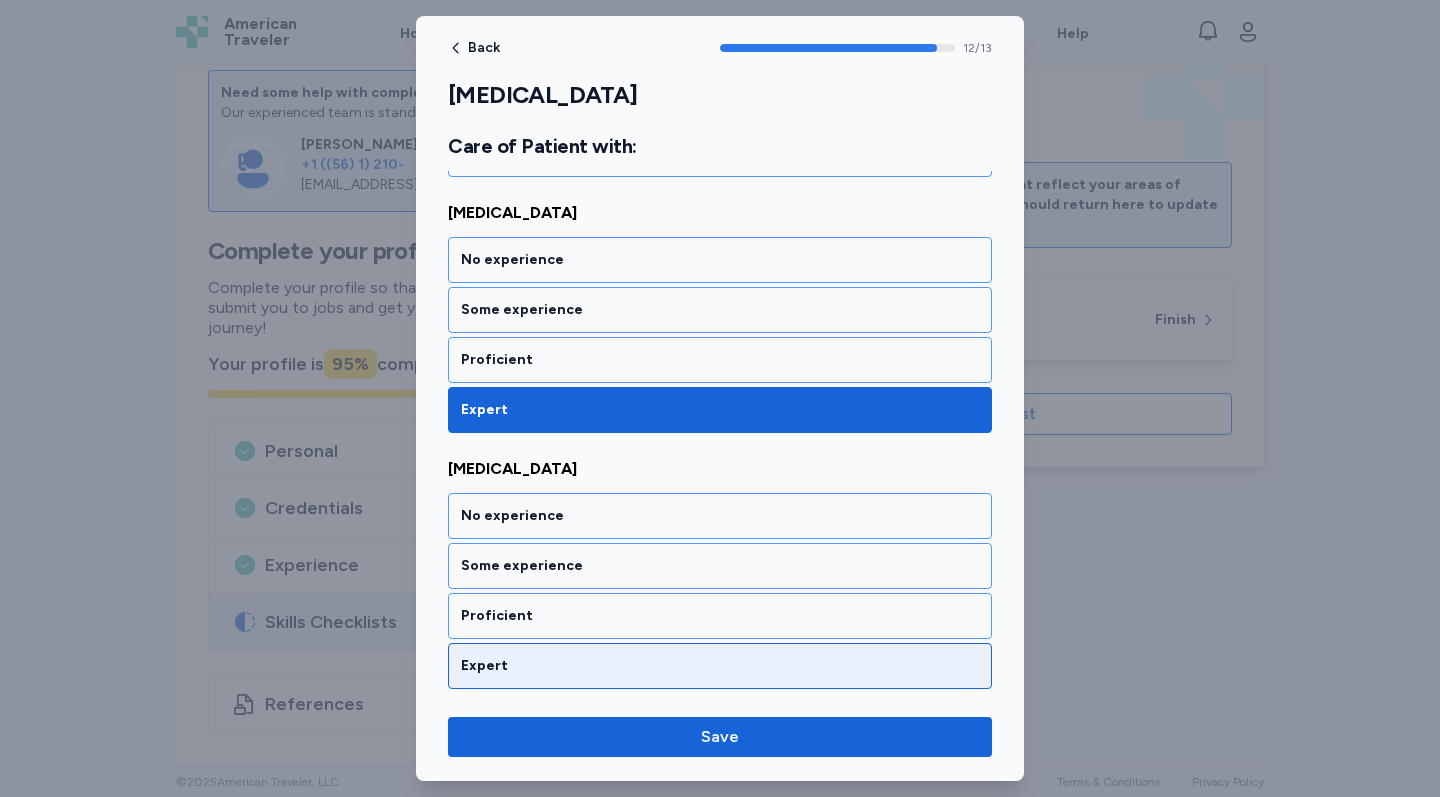 click on "Expert" at bounding box center [720, 666] 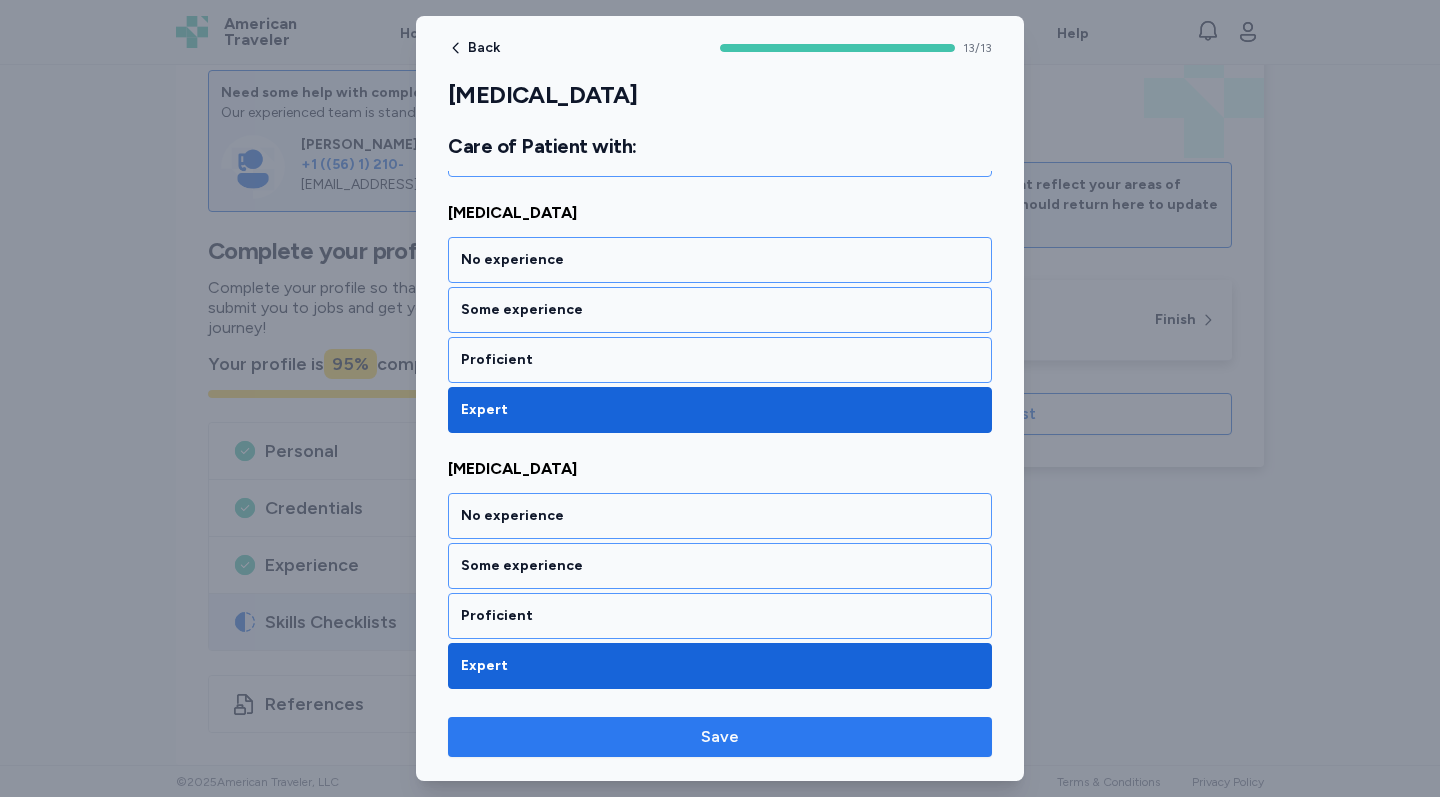 click on "Save" at bounding box center (720, 737) 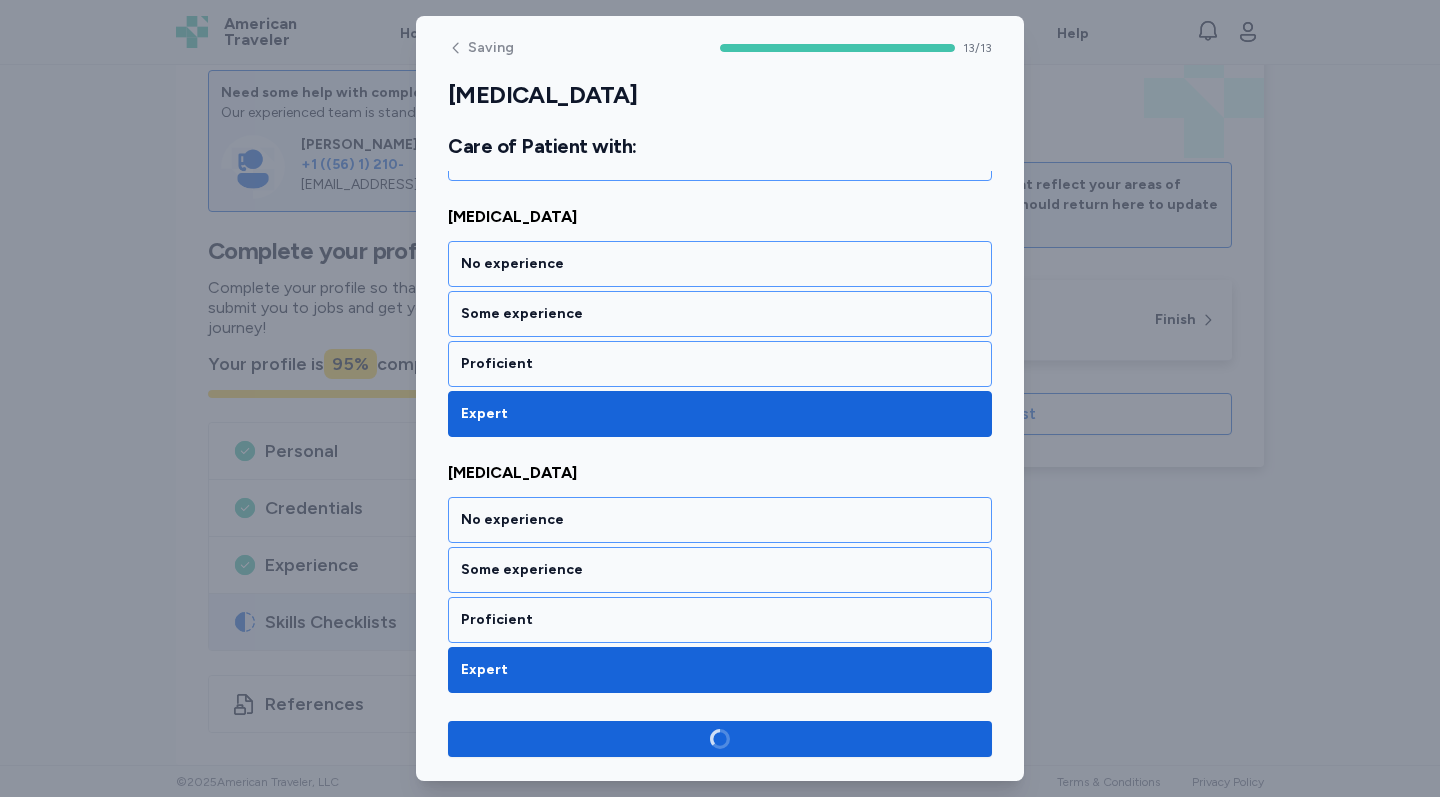 scroll, scrollTop: 3174, scrollLeft: 0, axis: vertical 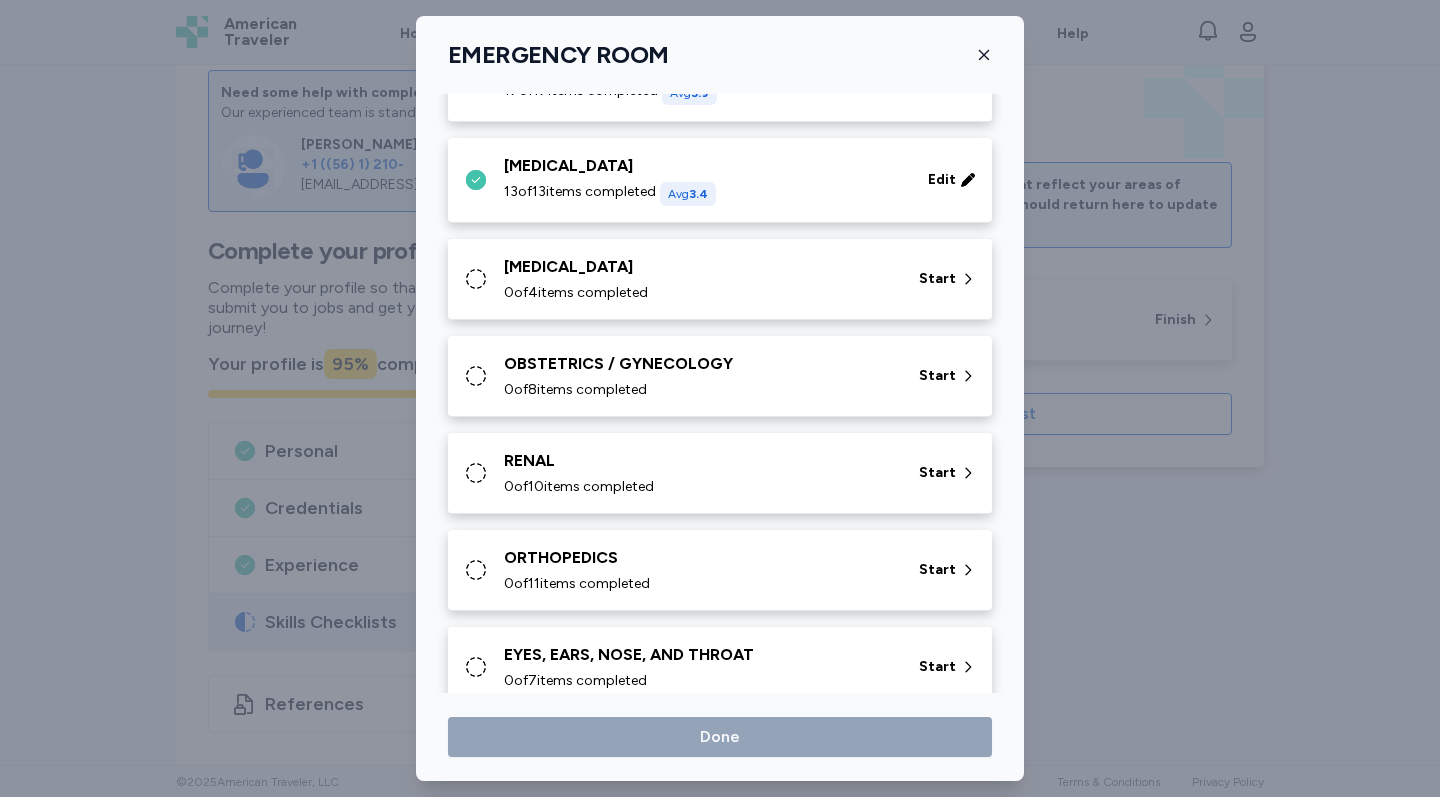 click on "ENDOCRINE 0  of  4  items completed Start" at bounding box center (720, 279) 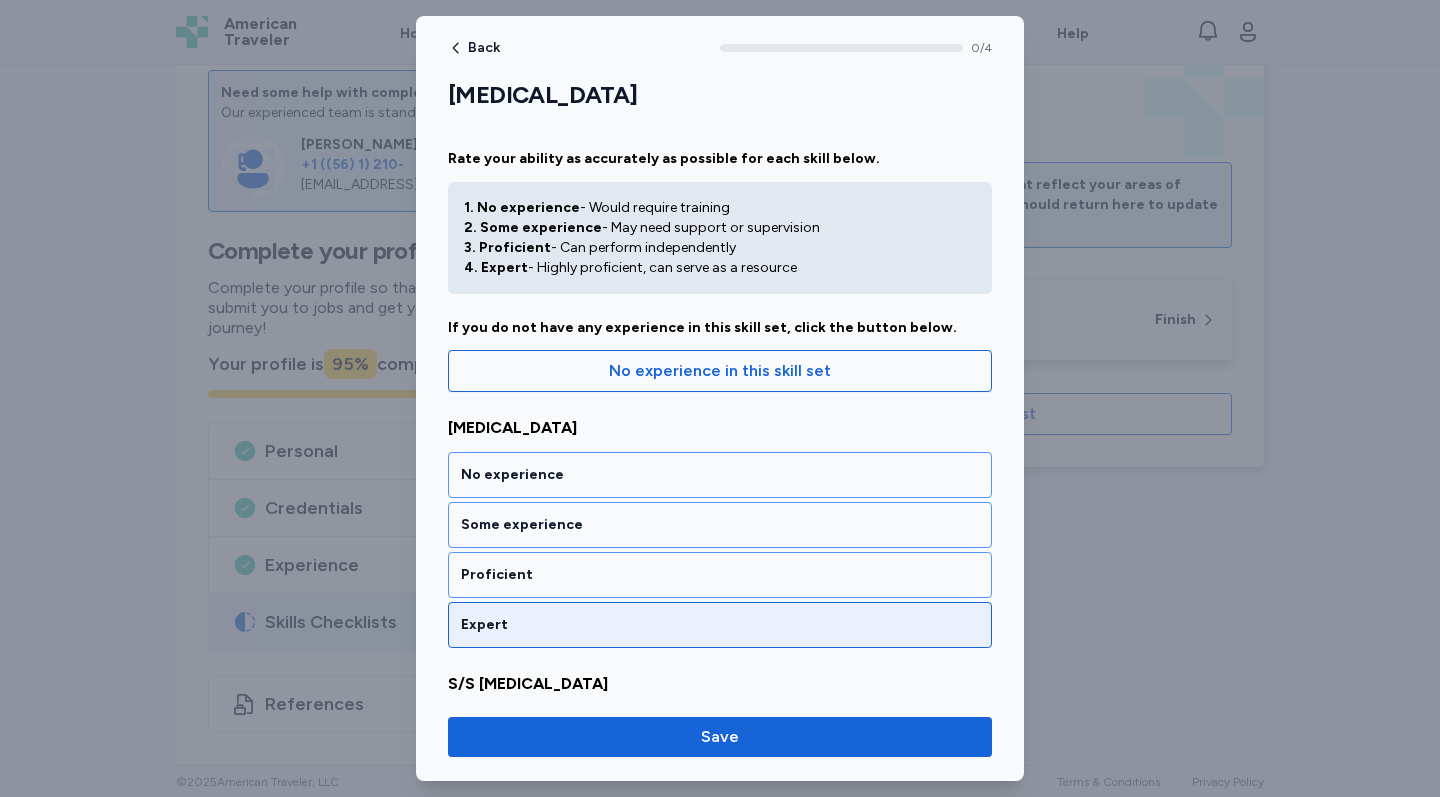 click on "Expert" at bounding box center (720, 625) 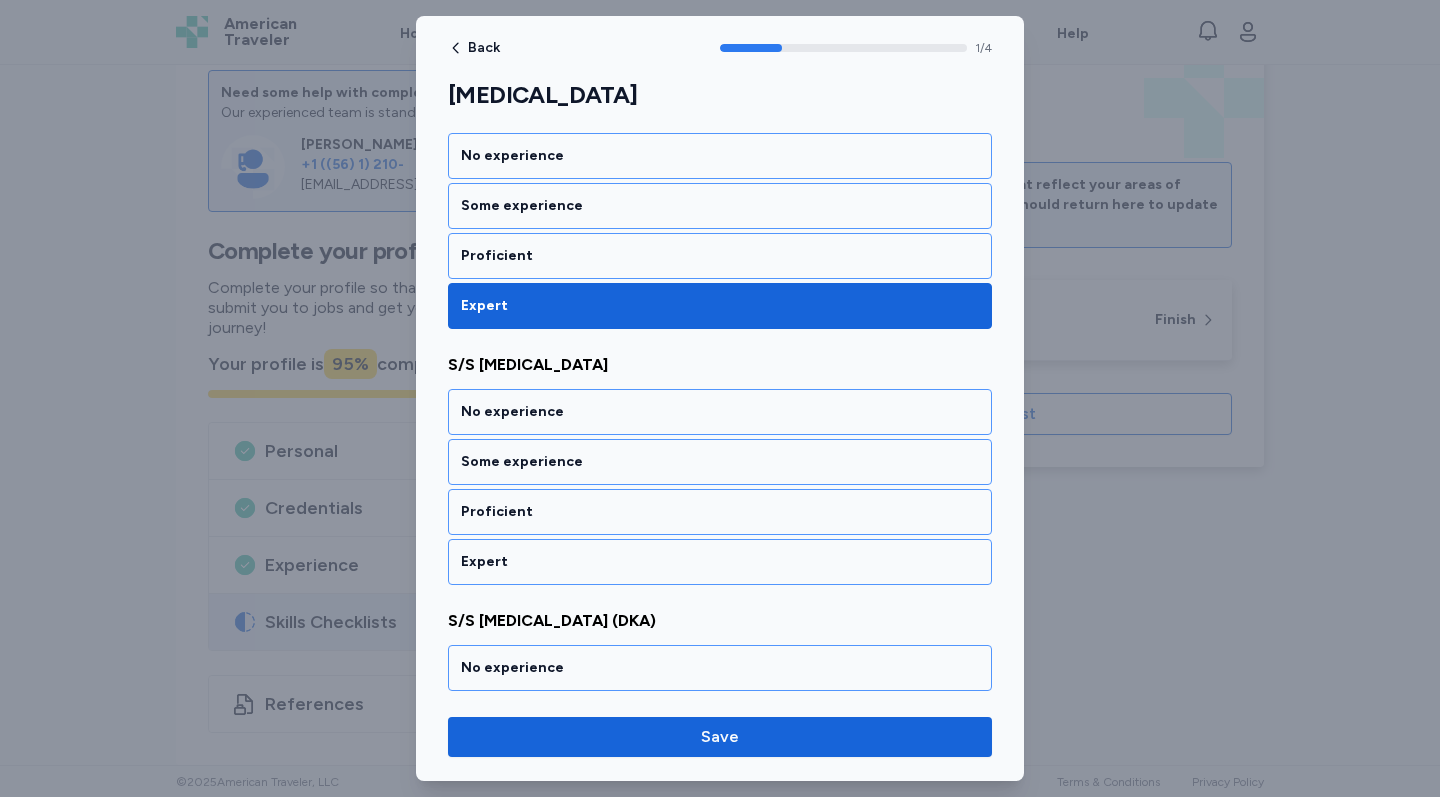 scroll, scrollTop: 381, scrollLeft: 0, axis: vertical 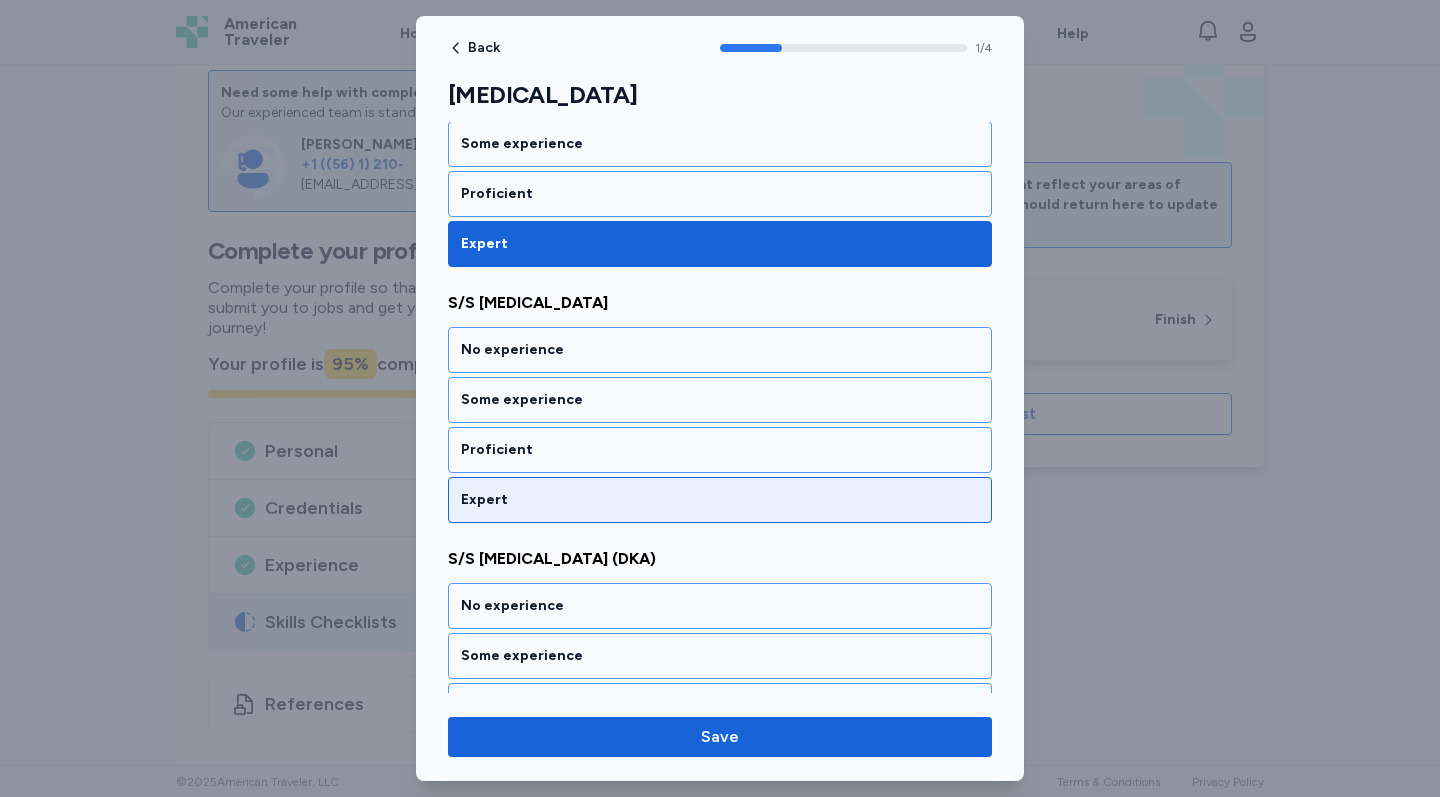 click on "Expert" at bounding box center [720, 500] 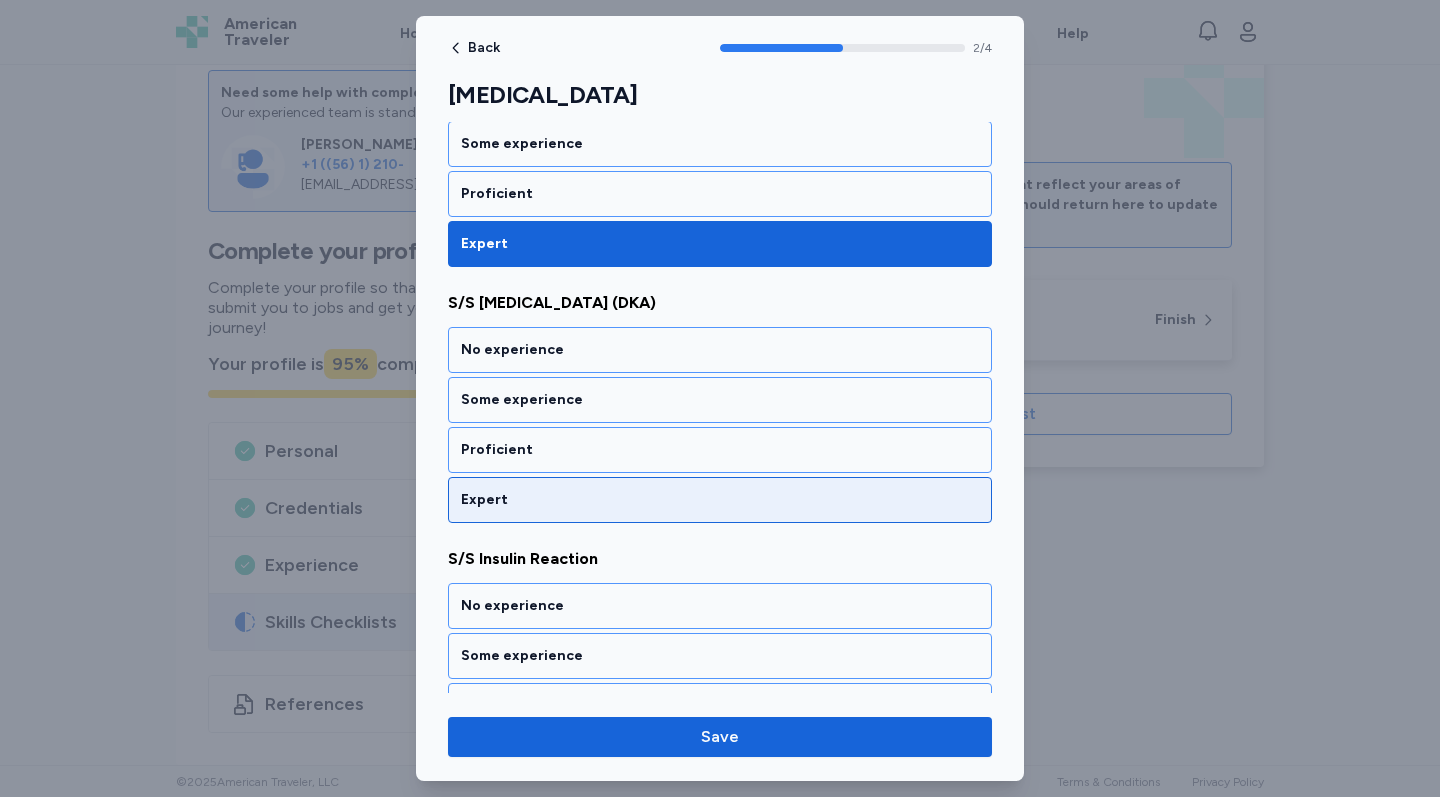 click on "Expert" at bounding box center (720, 500) 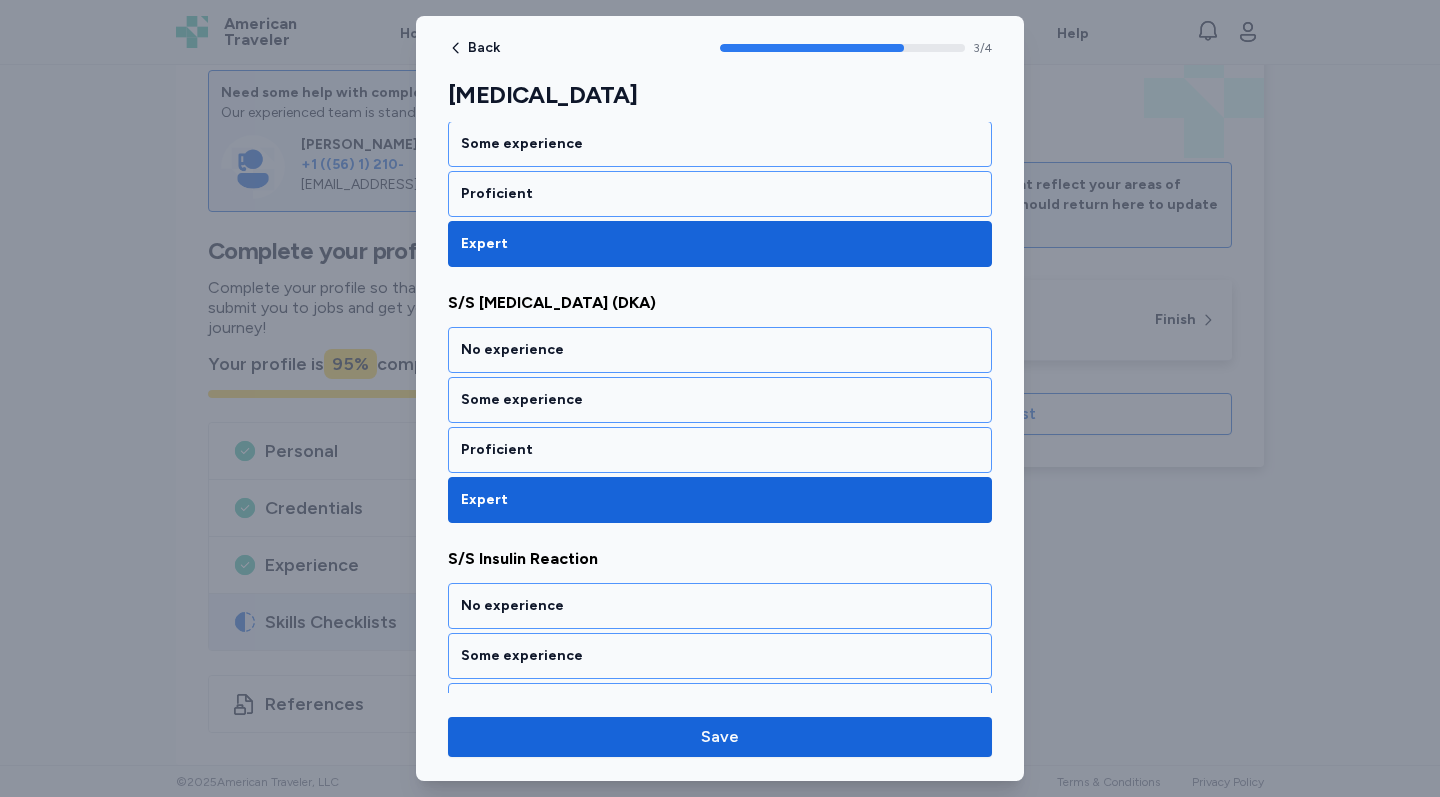 scroll, scrollTop: 727, scrollLeft: 0, axis: vertical 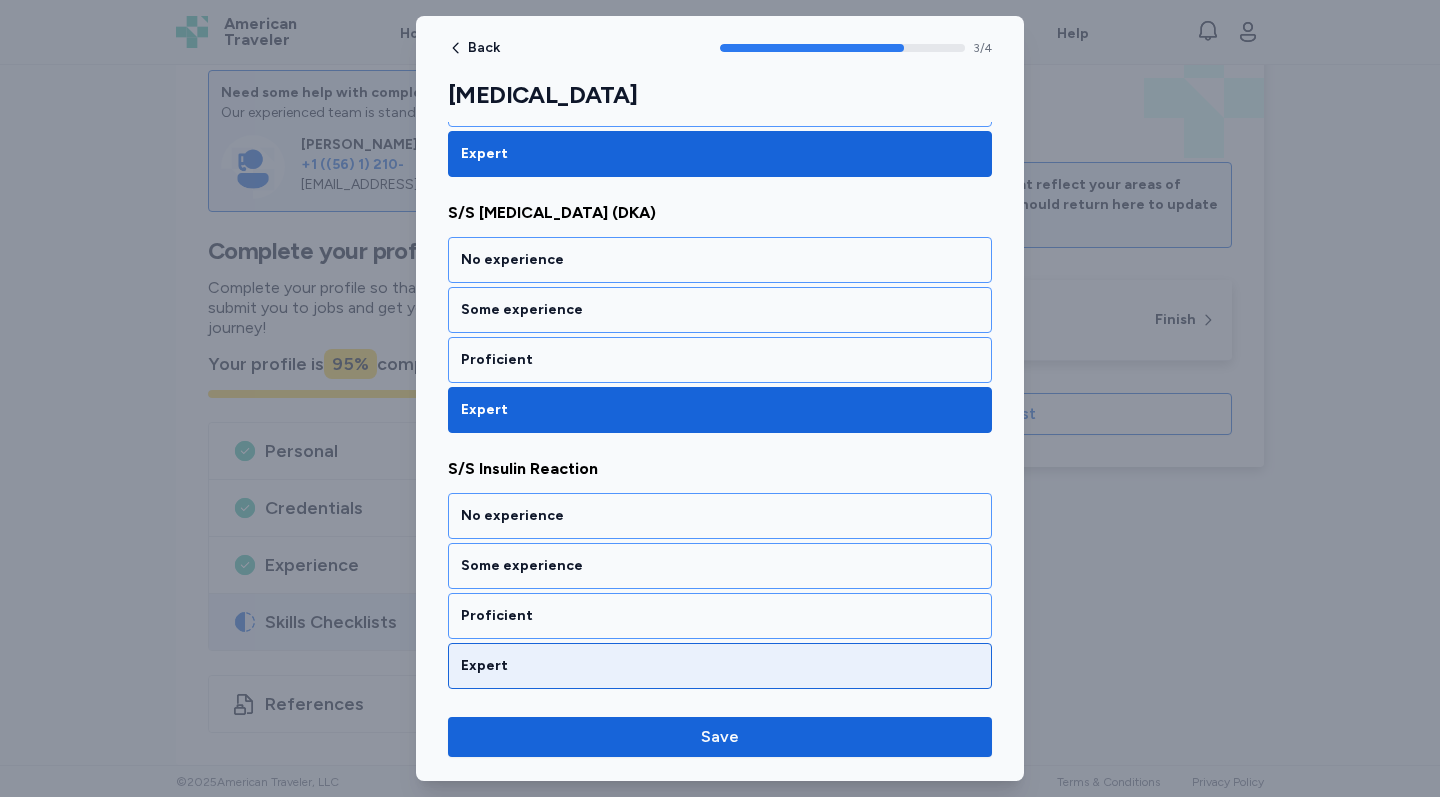 click on "Expert" at bounding box center [720, 666] 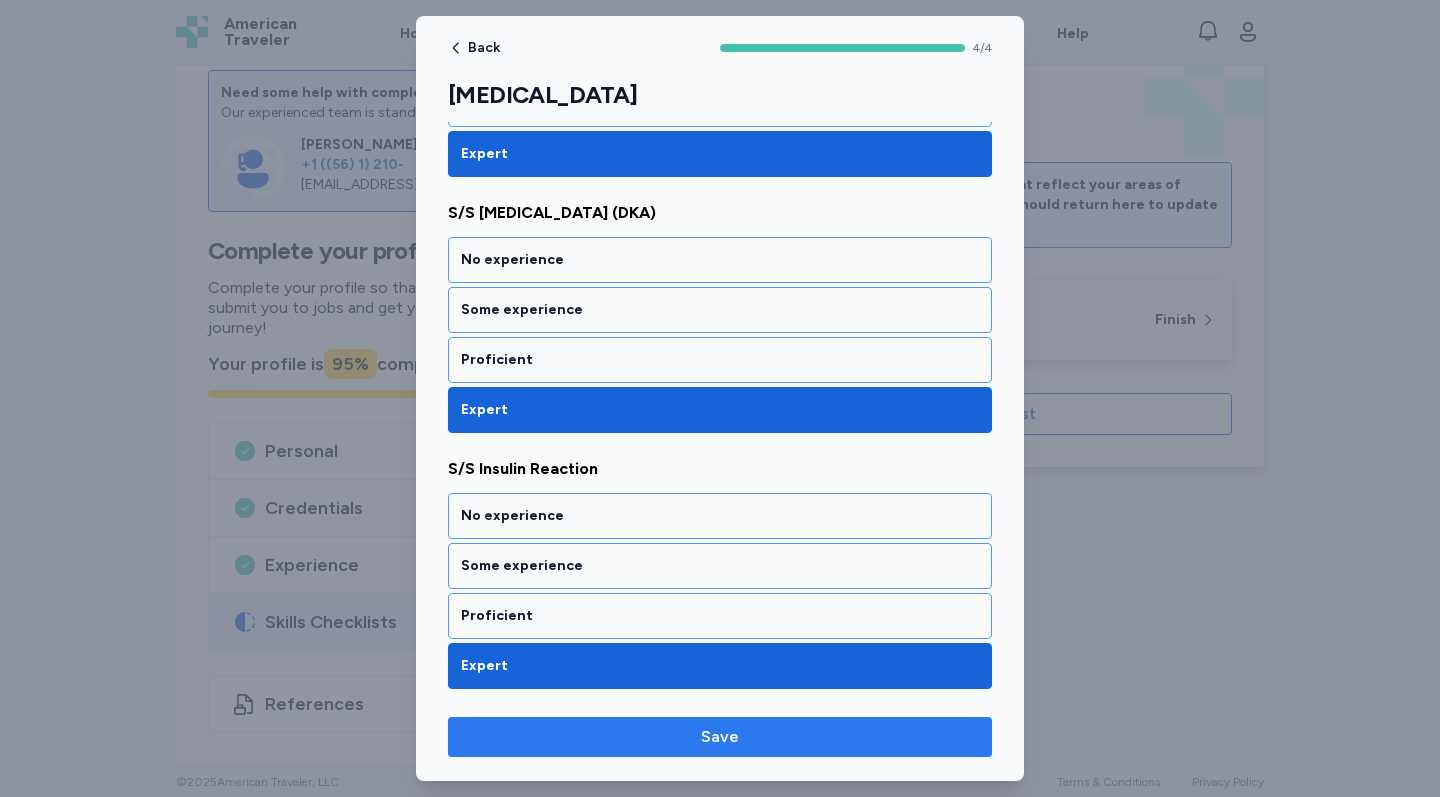 click on "Save" at bounding box center (720, 737) 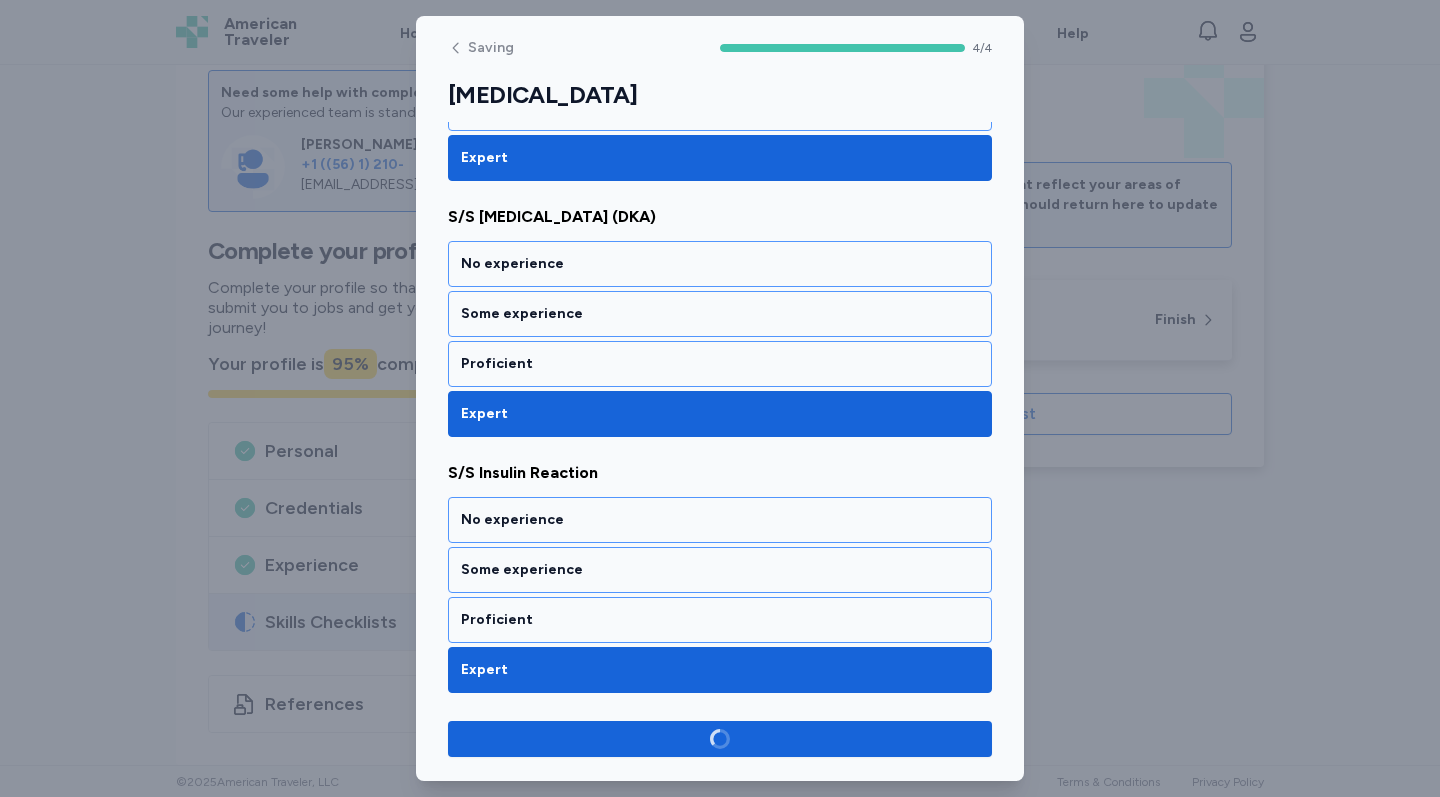 scroll, scrollTop: 723, scrollLeft: 0, axis: vertical 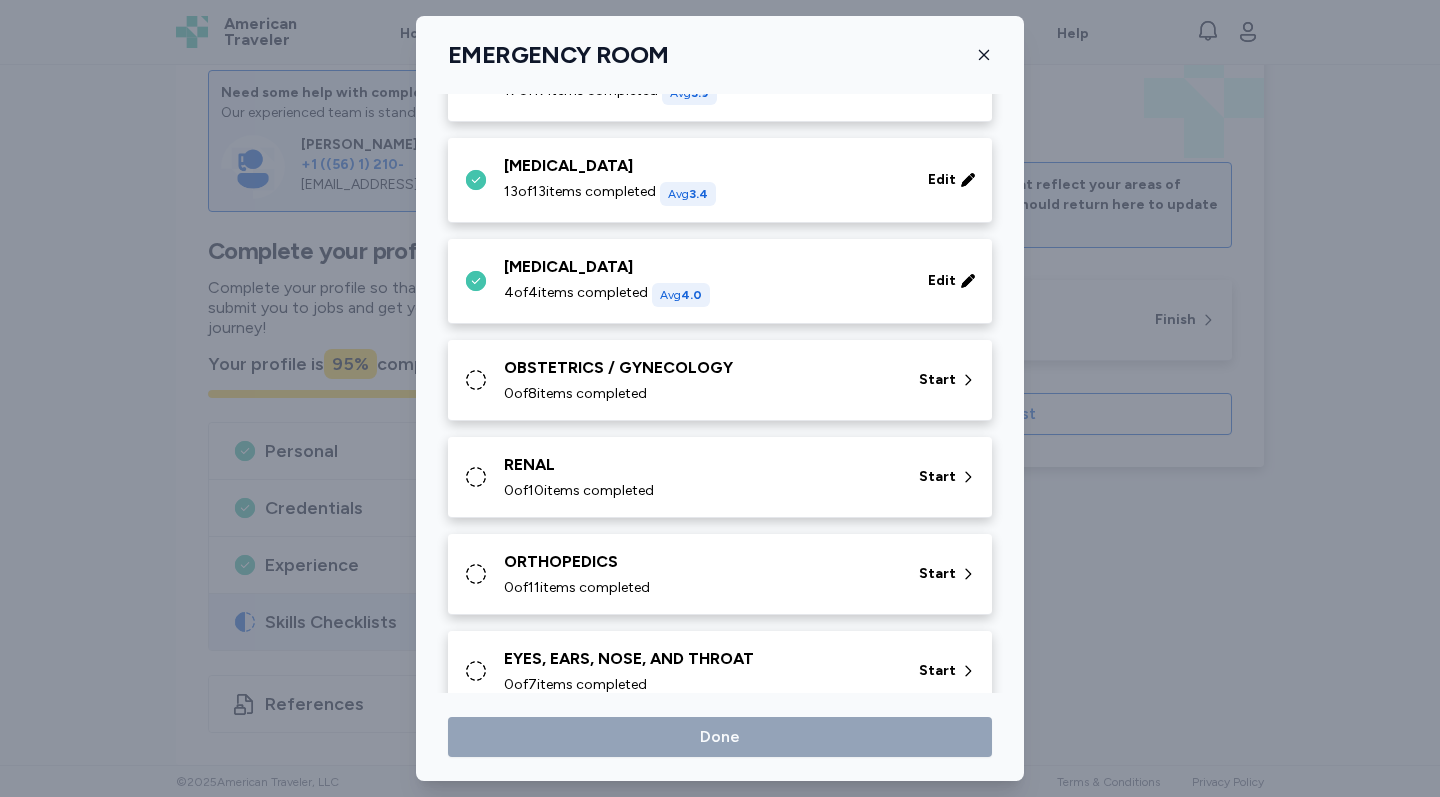 click on "0  of  8  items completed" at bounding box center [699, 394] 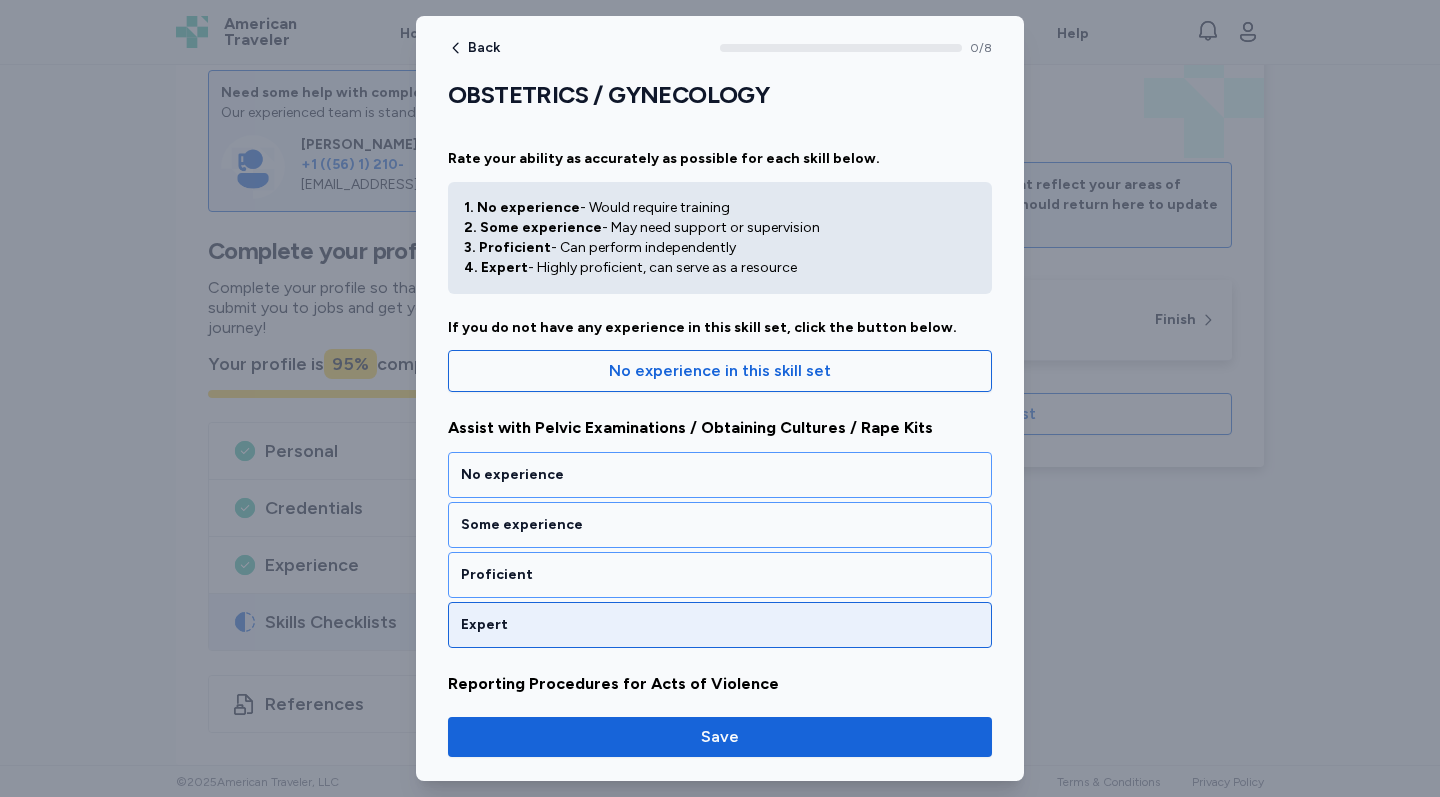 click on "Expert" at bounding box center [720, 625] 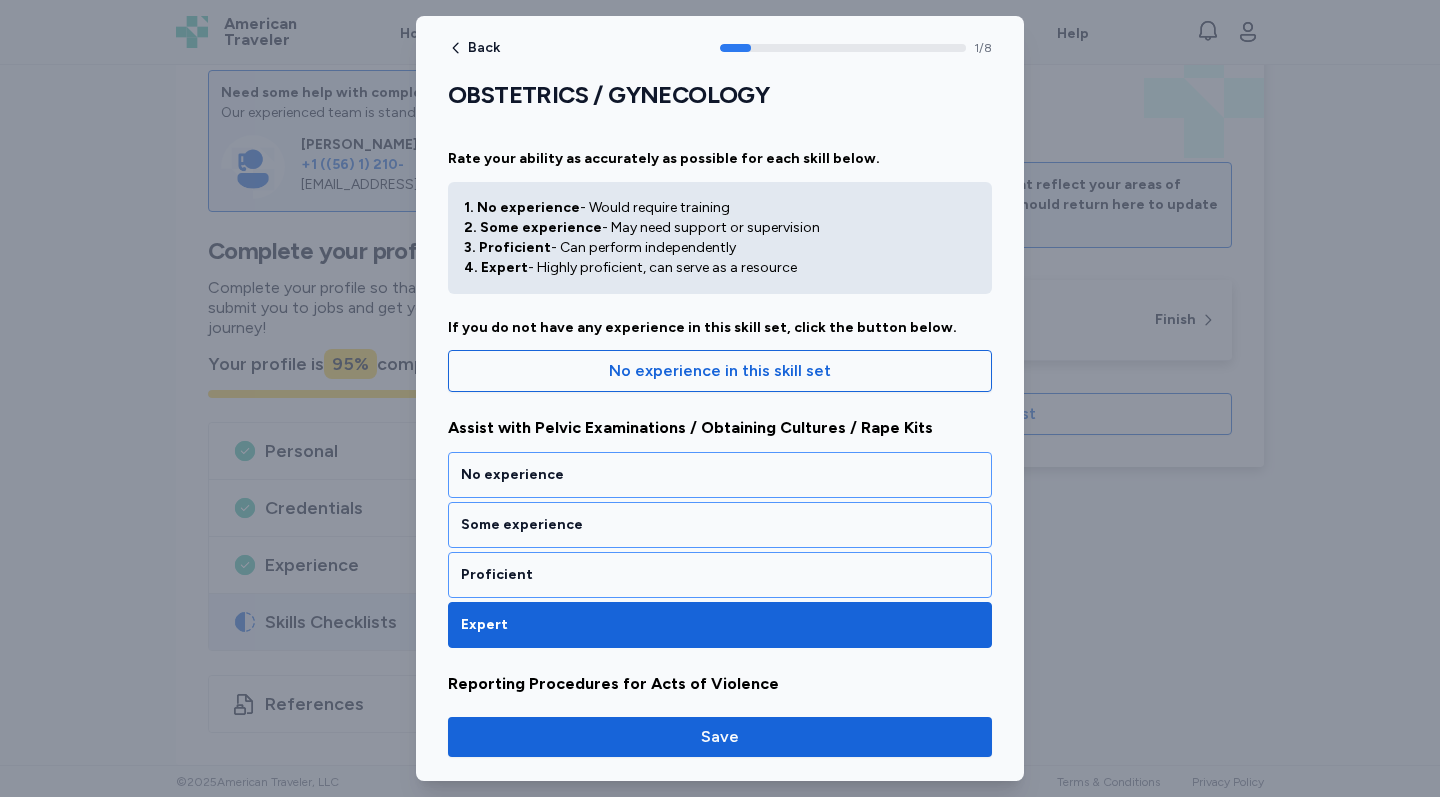 scroll, scrollTop: 381, scrollLeft: 0, axis: vertical 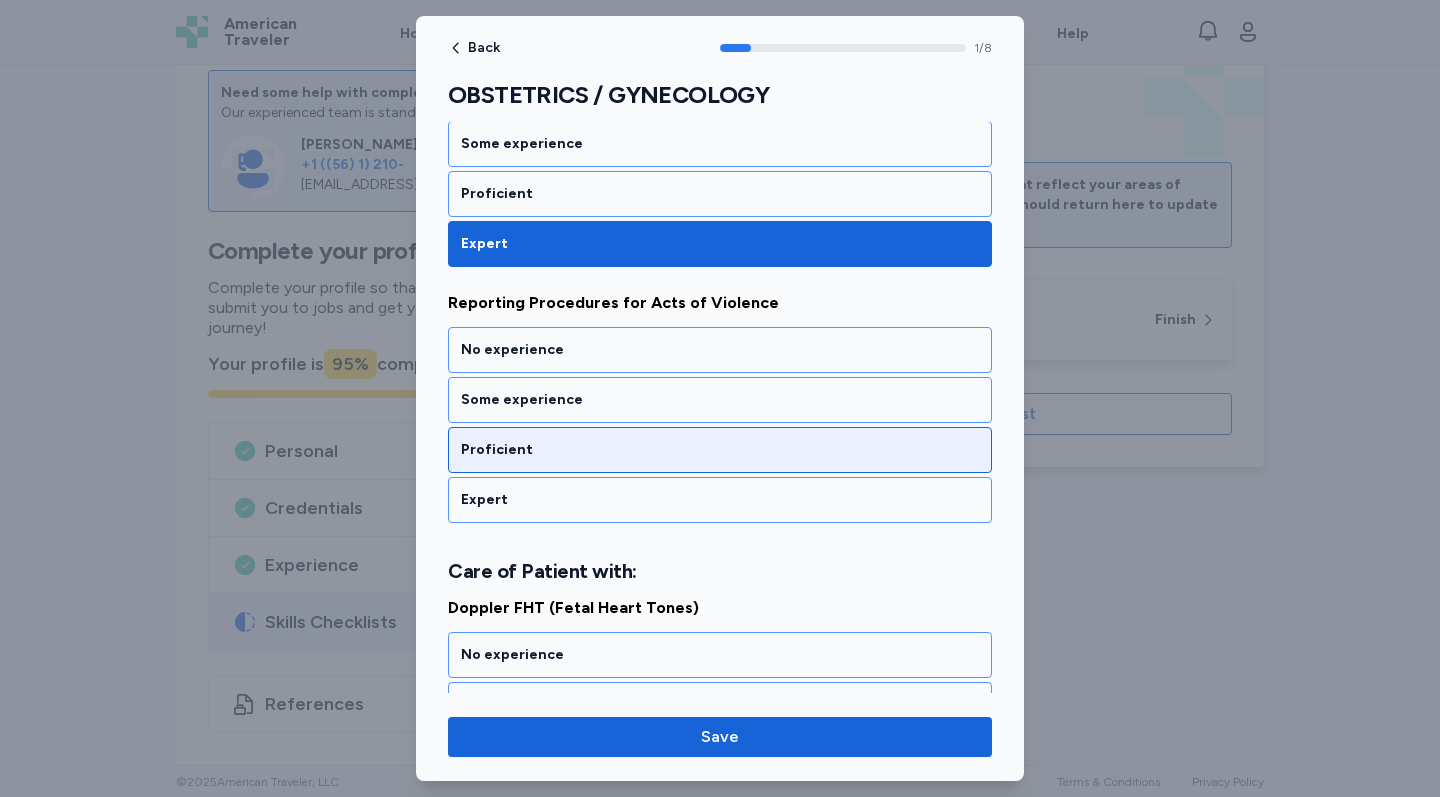 click on "Proficient" at bounding box center (720, 450) 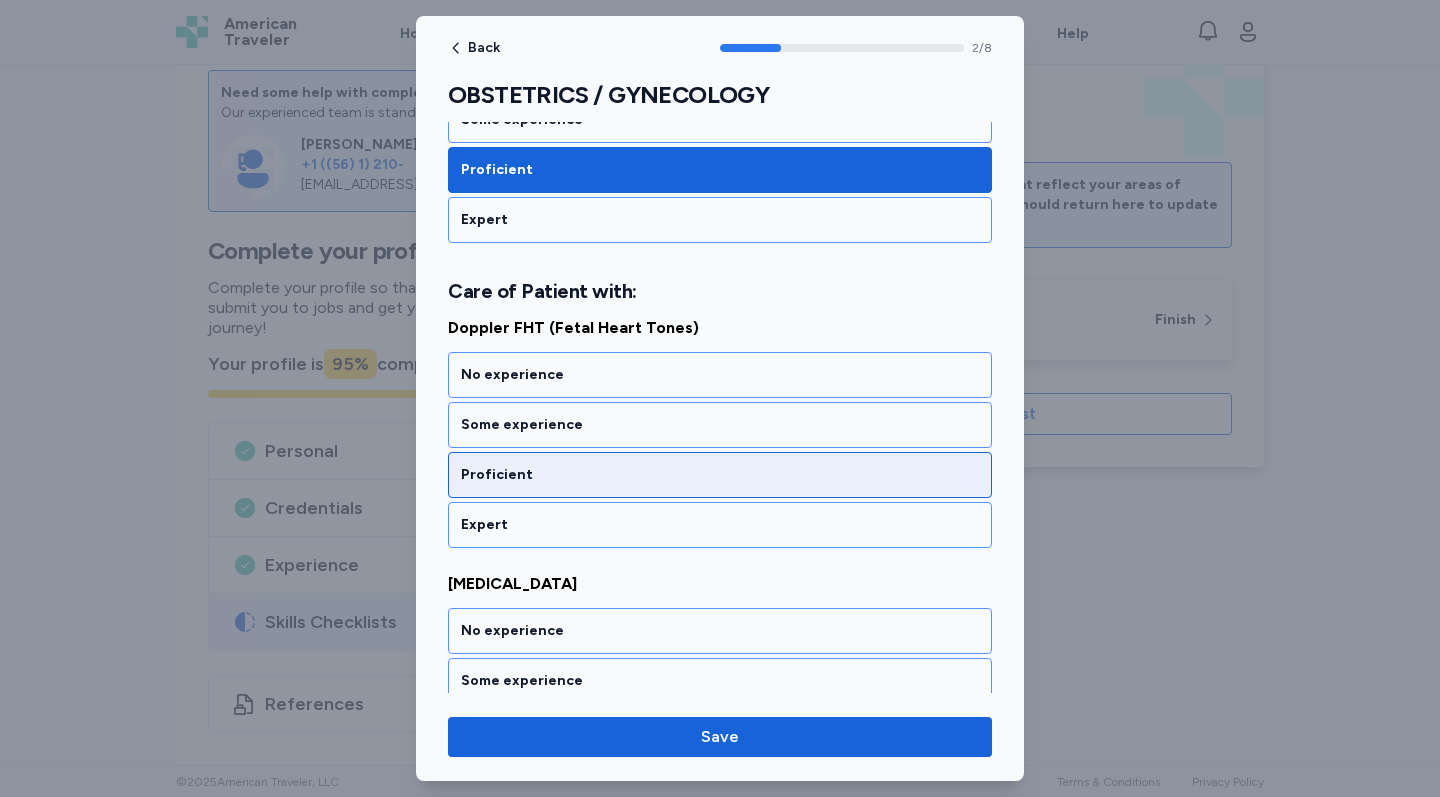 click on "Proficient" at bounding box center [720, 475] 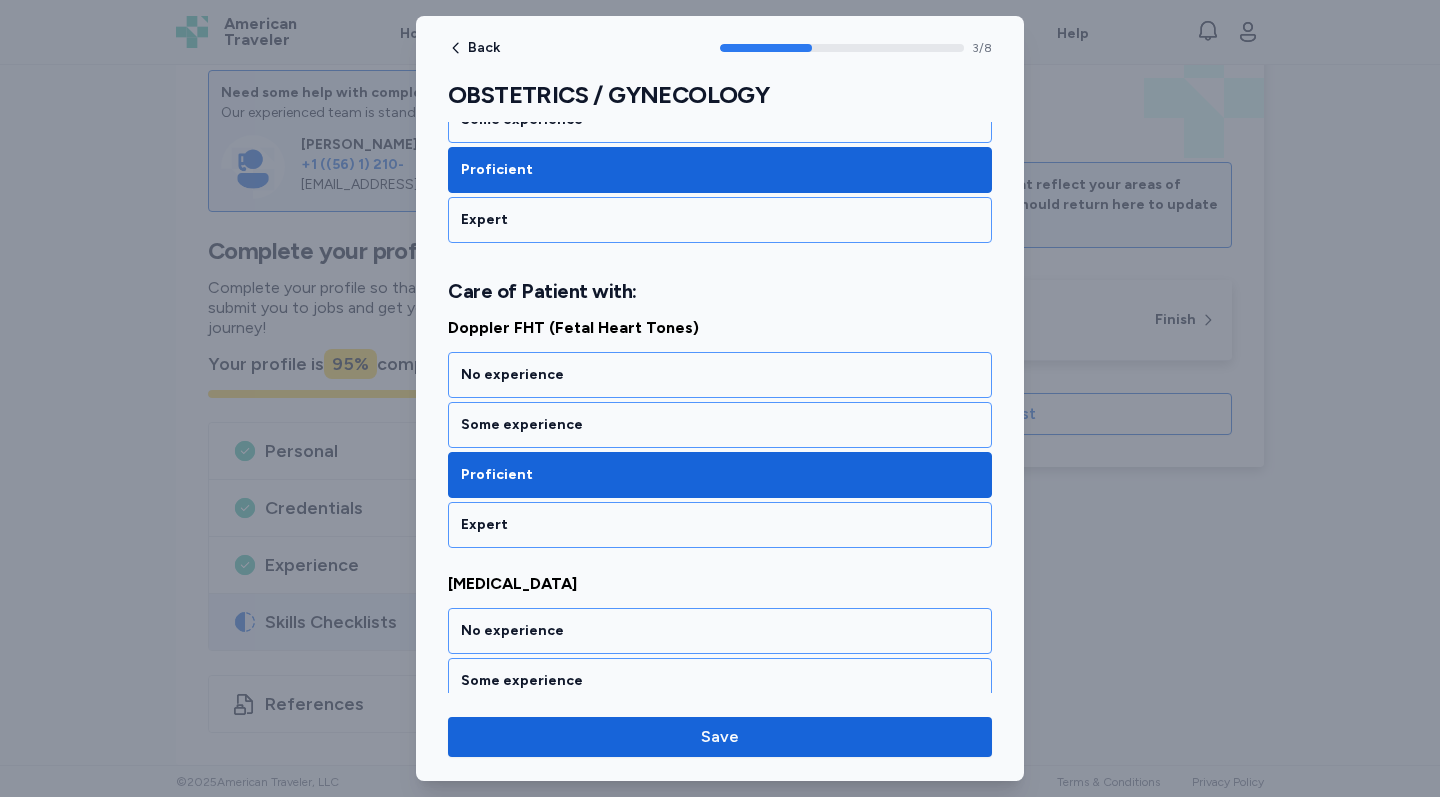 scroll, scrollTop: 917, scrollLeft: 0, axis: vertical 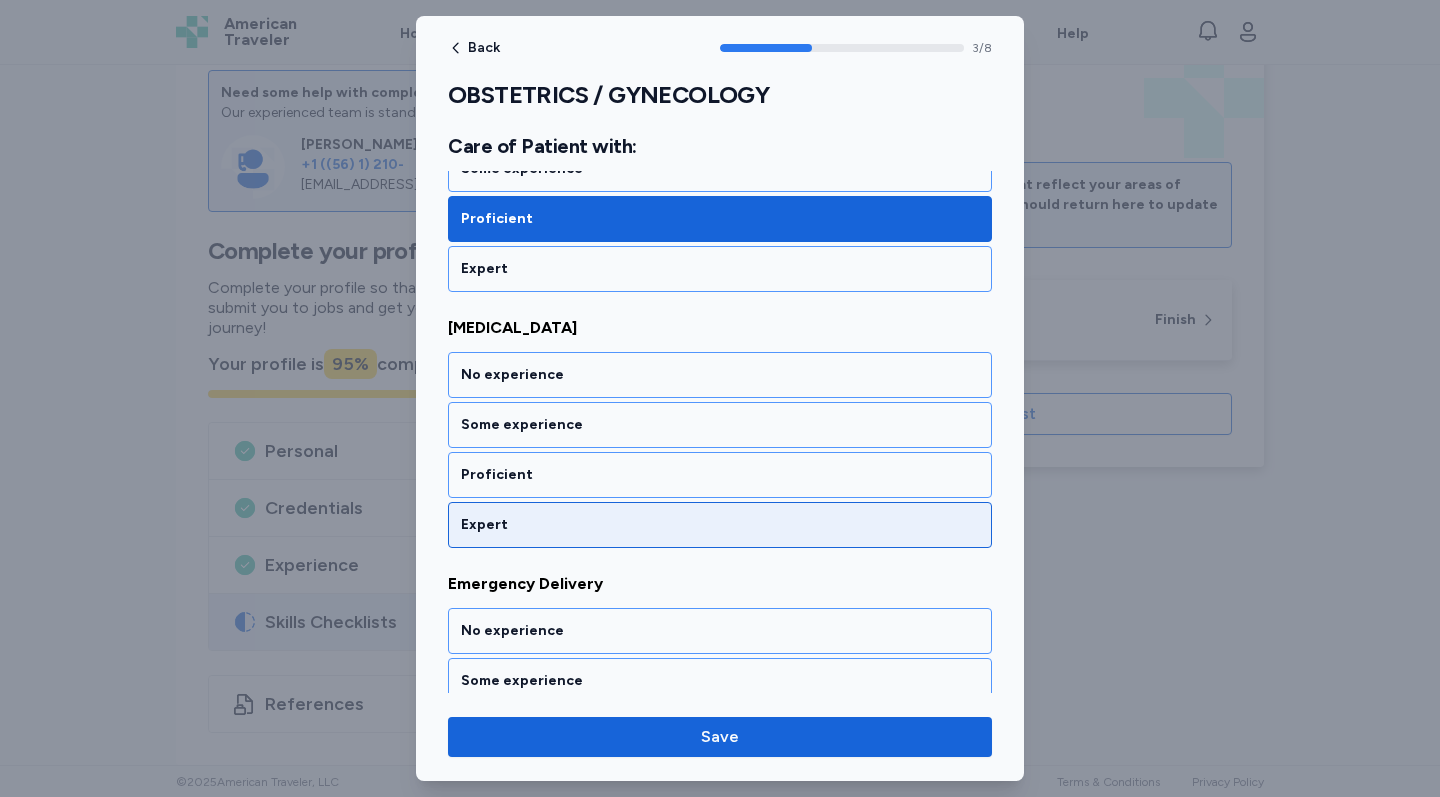 click on "Expert" at bounding box center (720, 525) 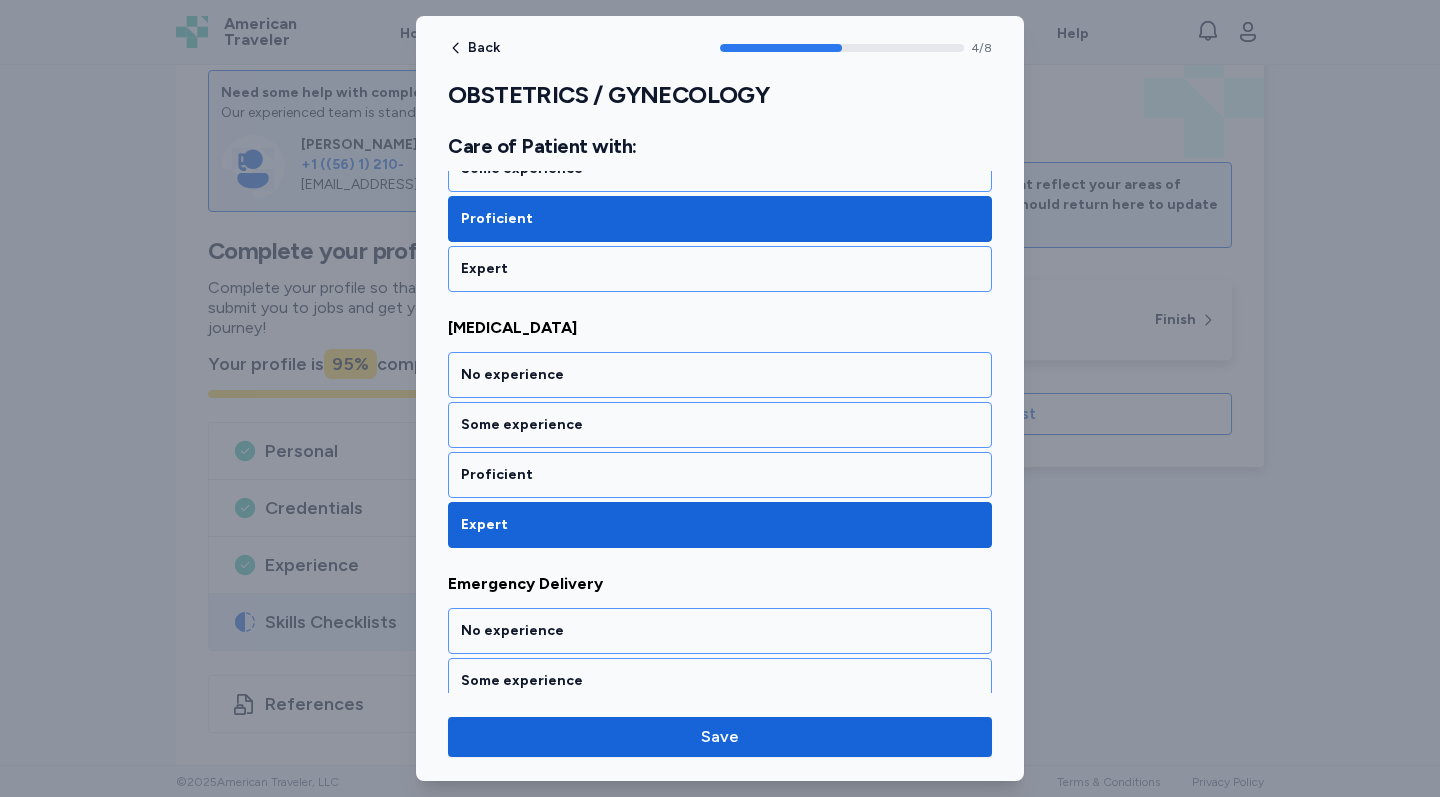 scroll, scrollTop: 1173, scrollLeft: 0, axis: vertical 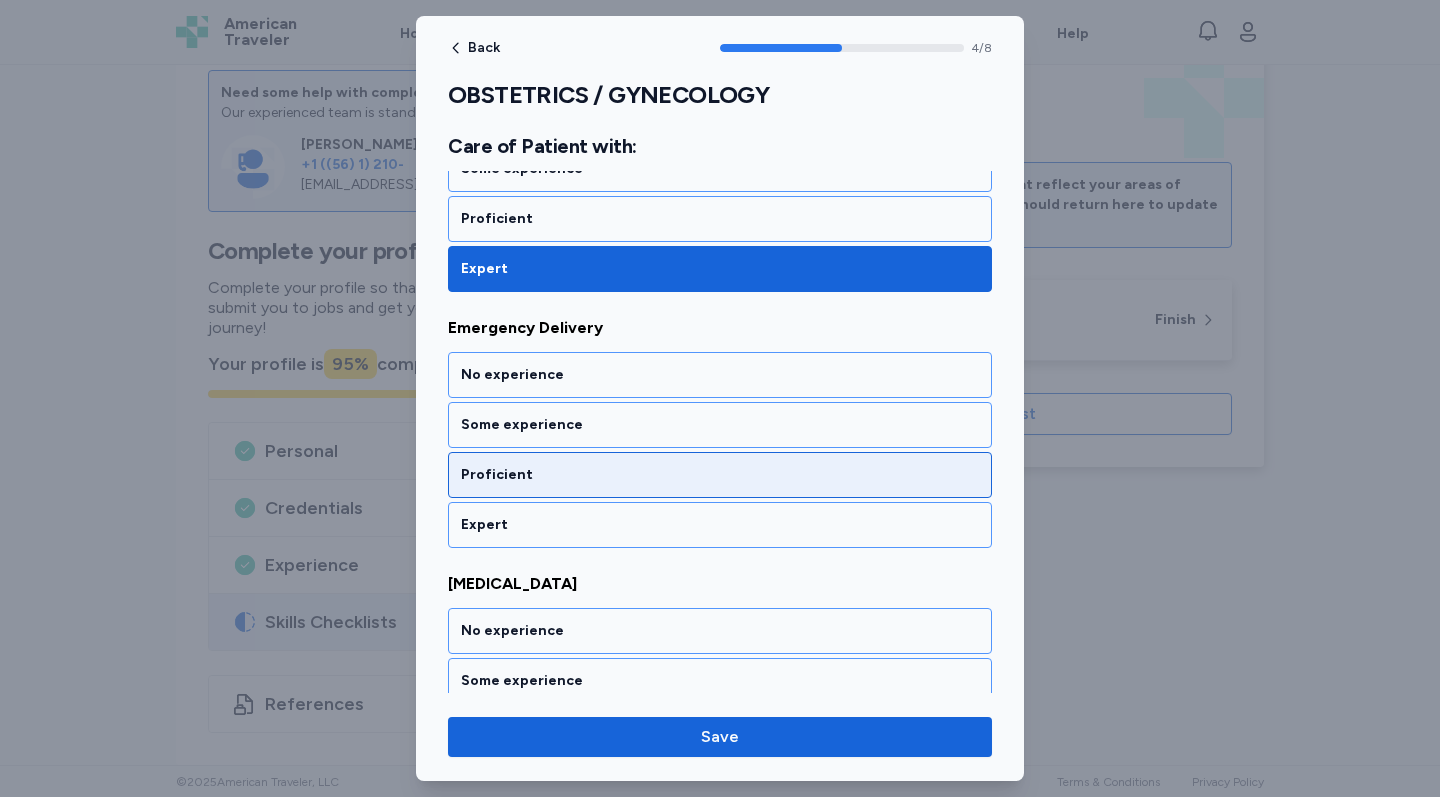 click on "Proficient" at bounding box center (720, 475) 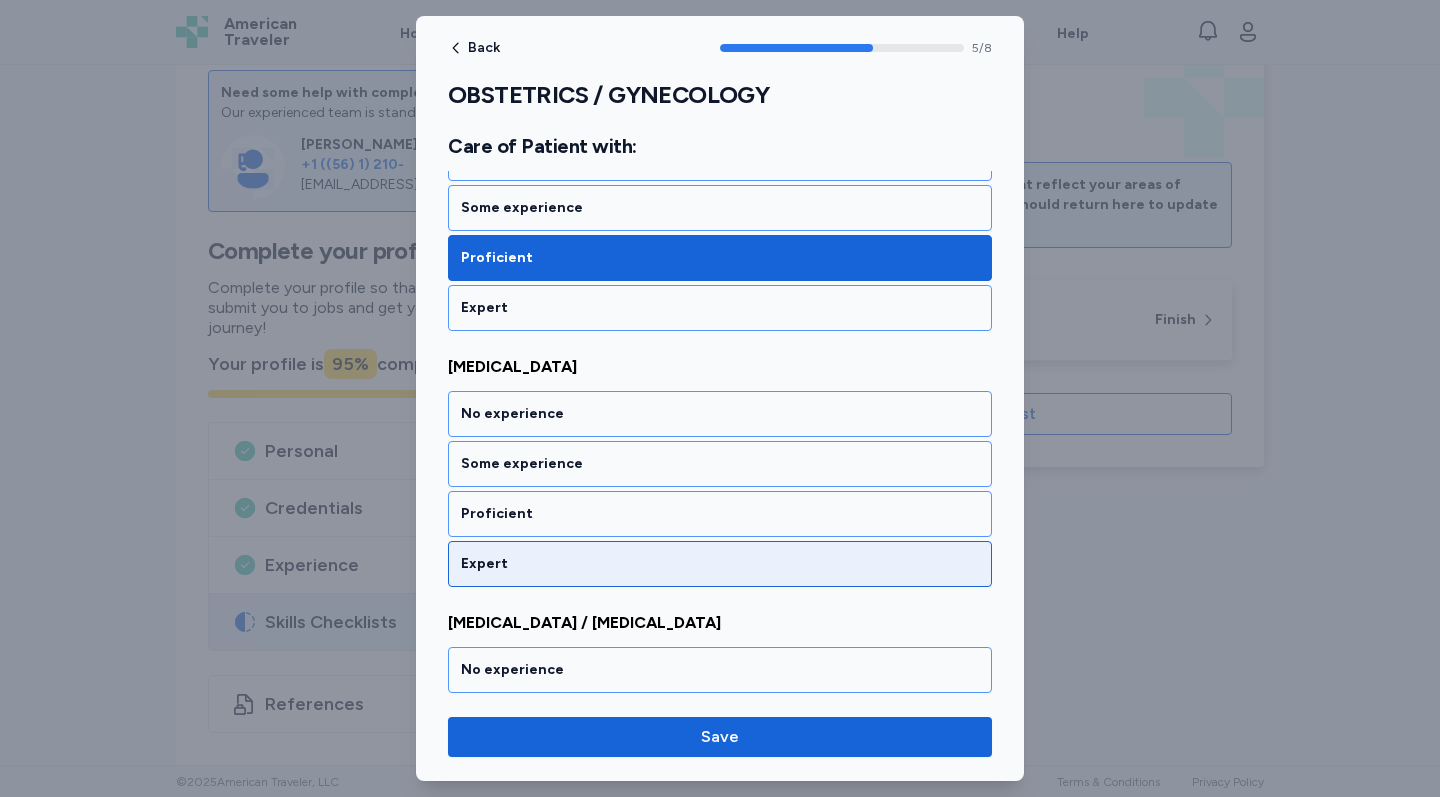 scroll, scrollTop: 1429, scrollLeft: 0, axis: vertical 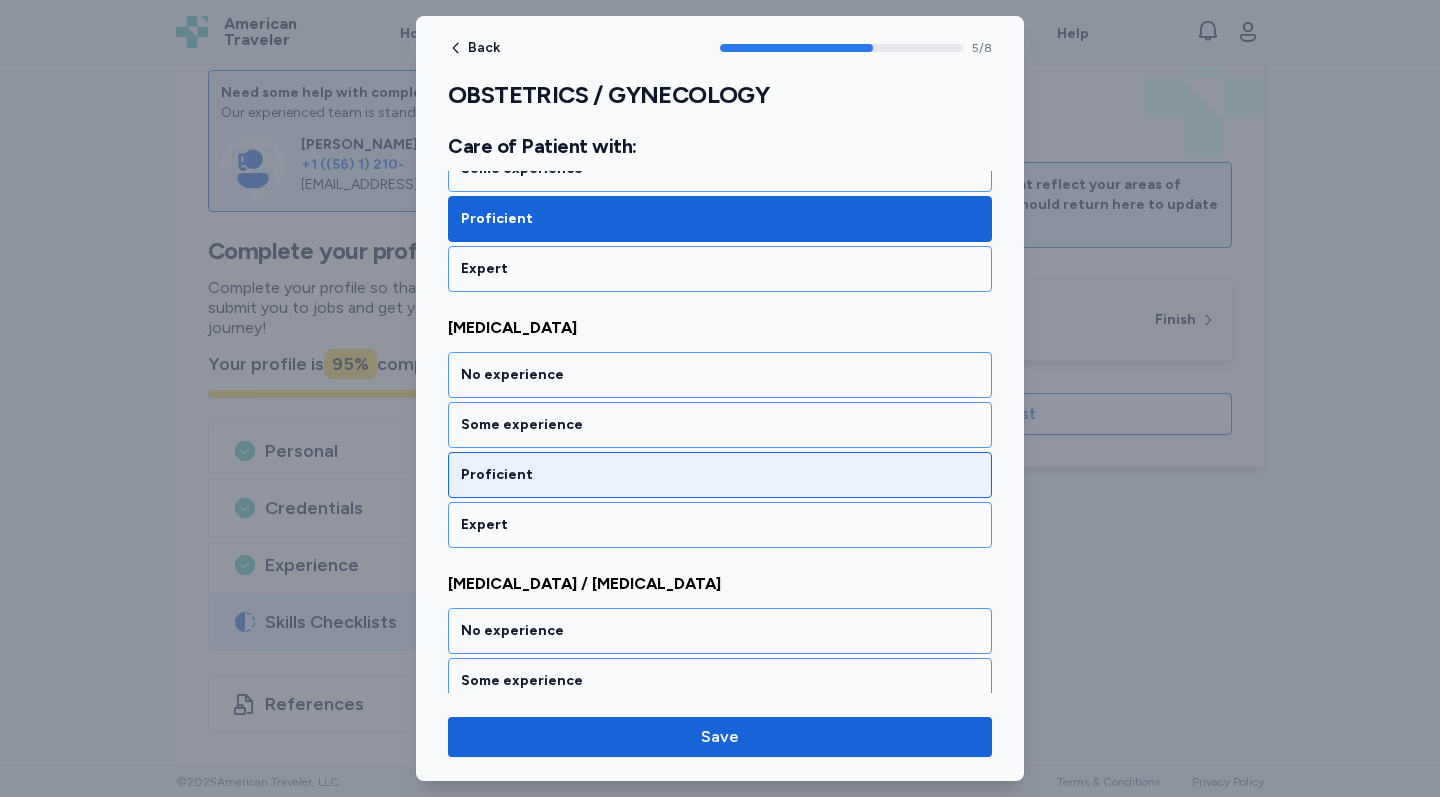 click on "Proficient" at bounding box center [720, 475] 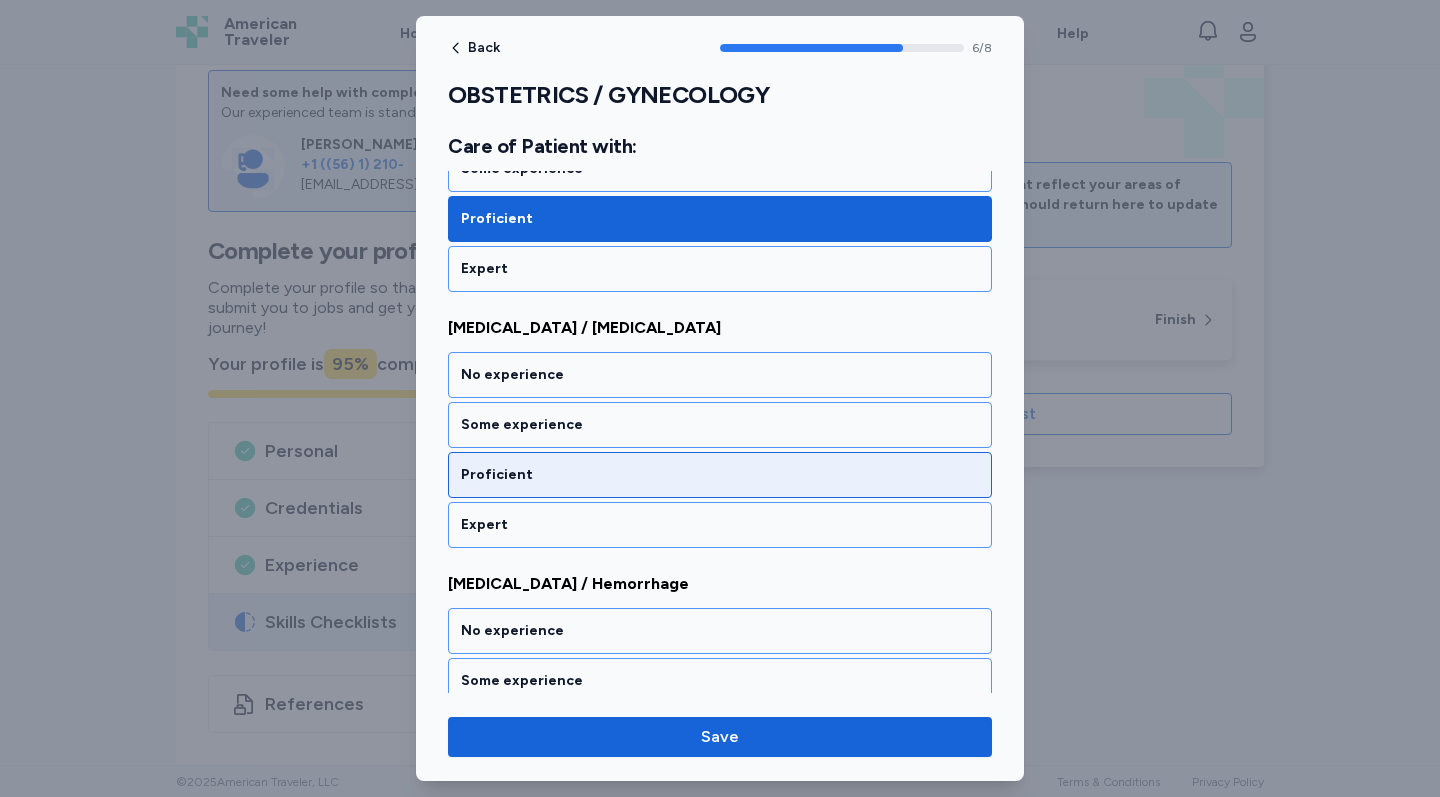 click on "Proficient" at bounding box center [720, 475] 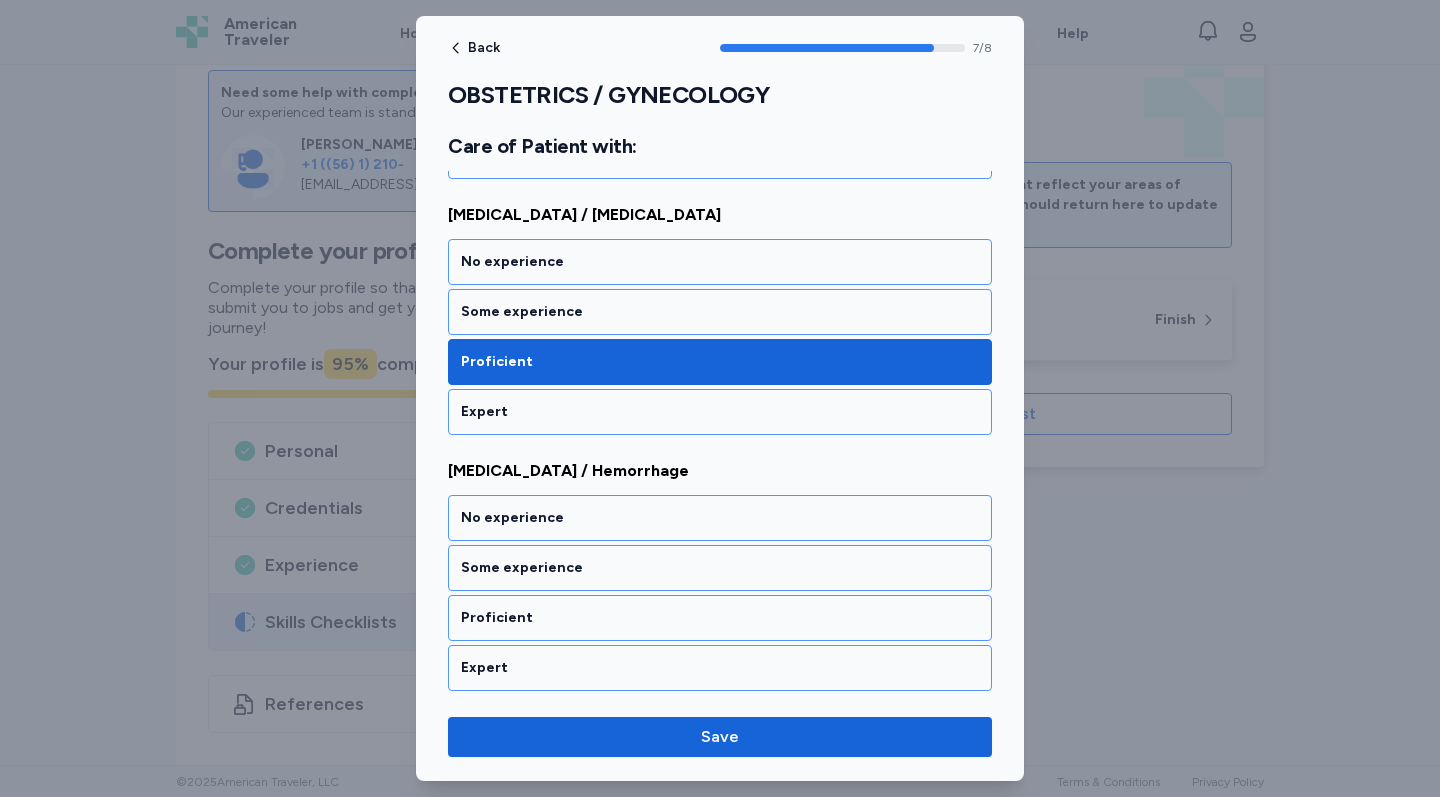 scroll, scrollTop: 1800, scrollLeft: 0, axis: vertical 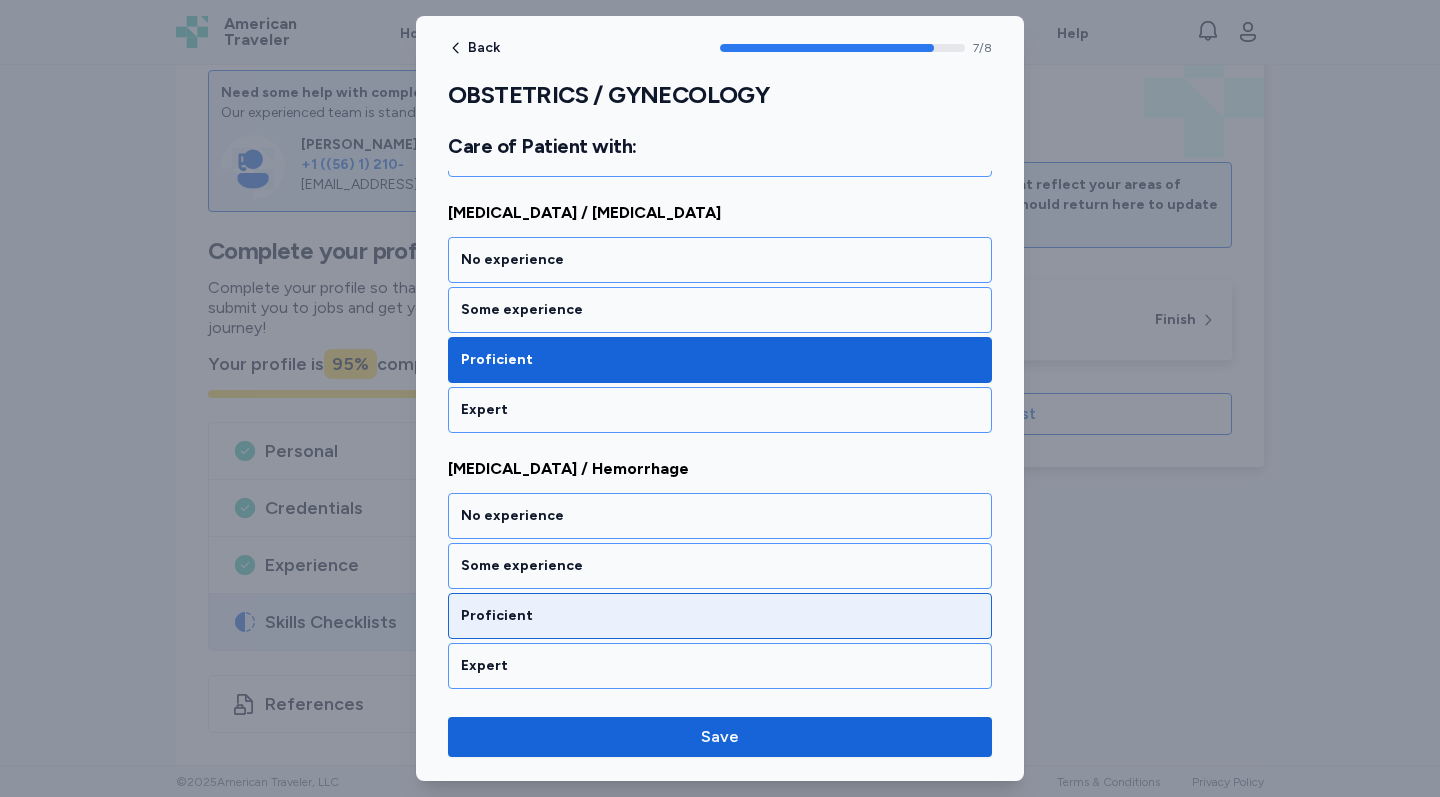 click on "Proficient" at bounding box center [720, 616] 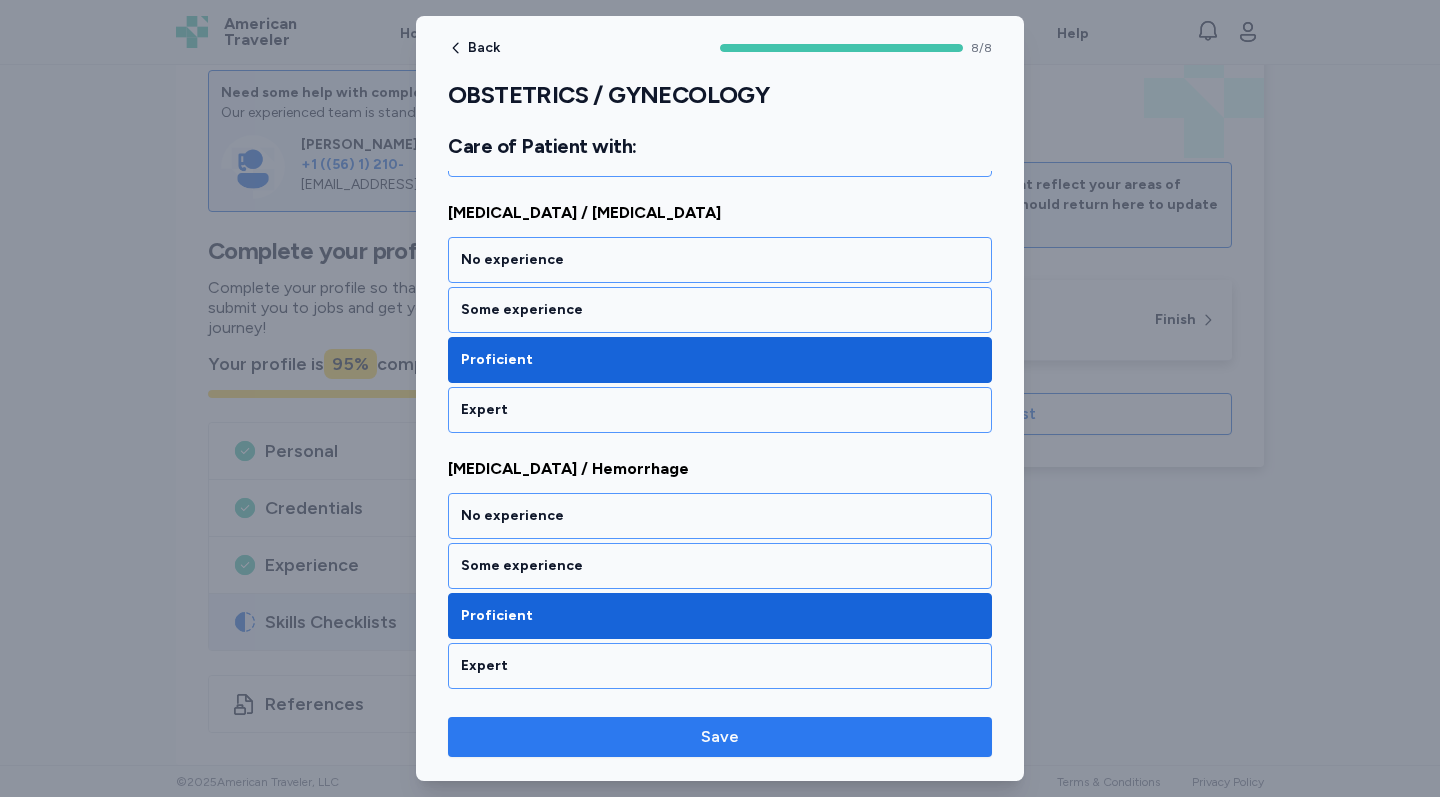 click on "Save" at bounding box center (720, 737) 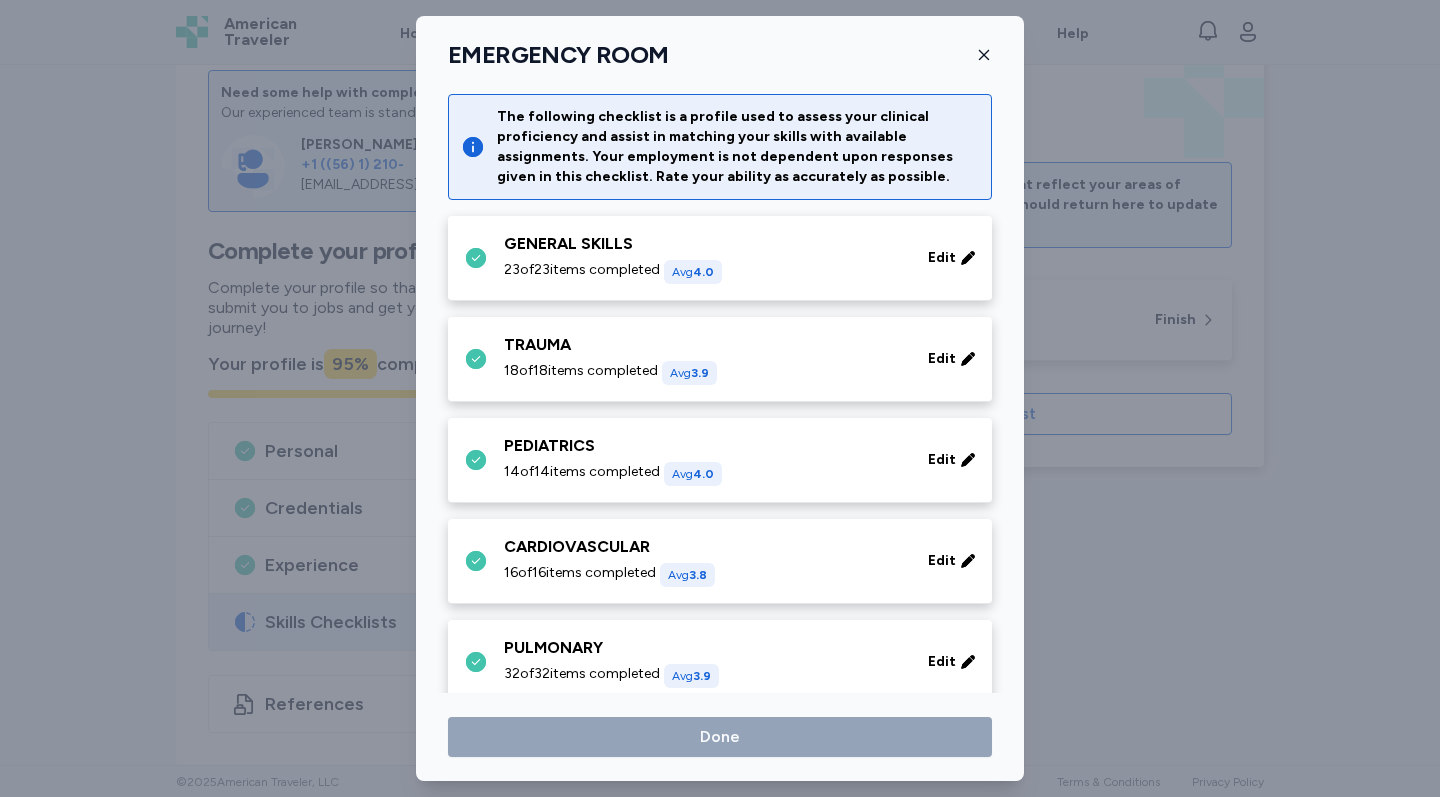 scroll, scrollTop: 684, scrollLeft: 0, axis: vertical 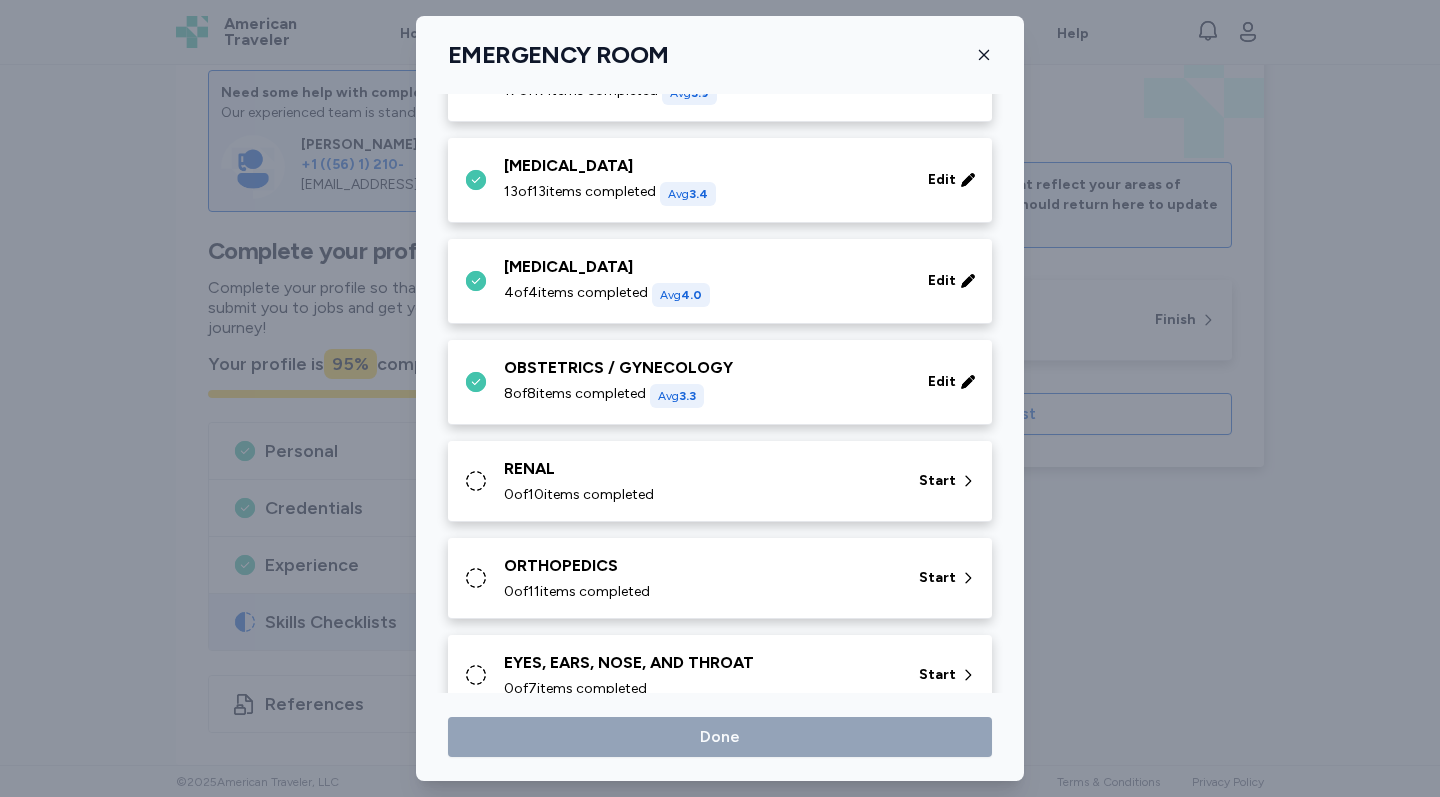 click on "0  of  10  items completed" at bounding box center [699, 495] 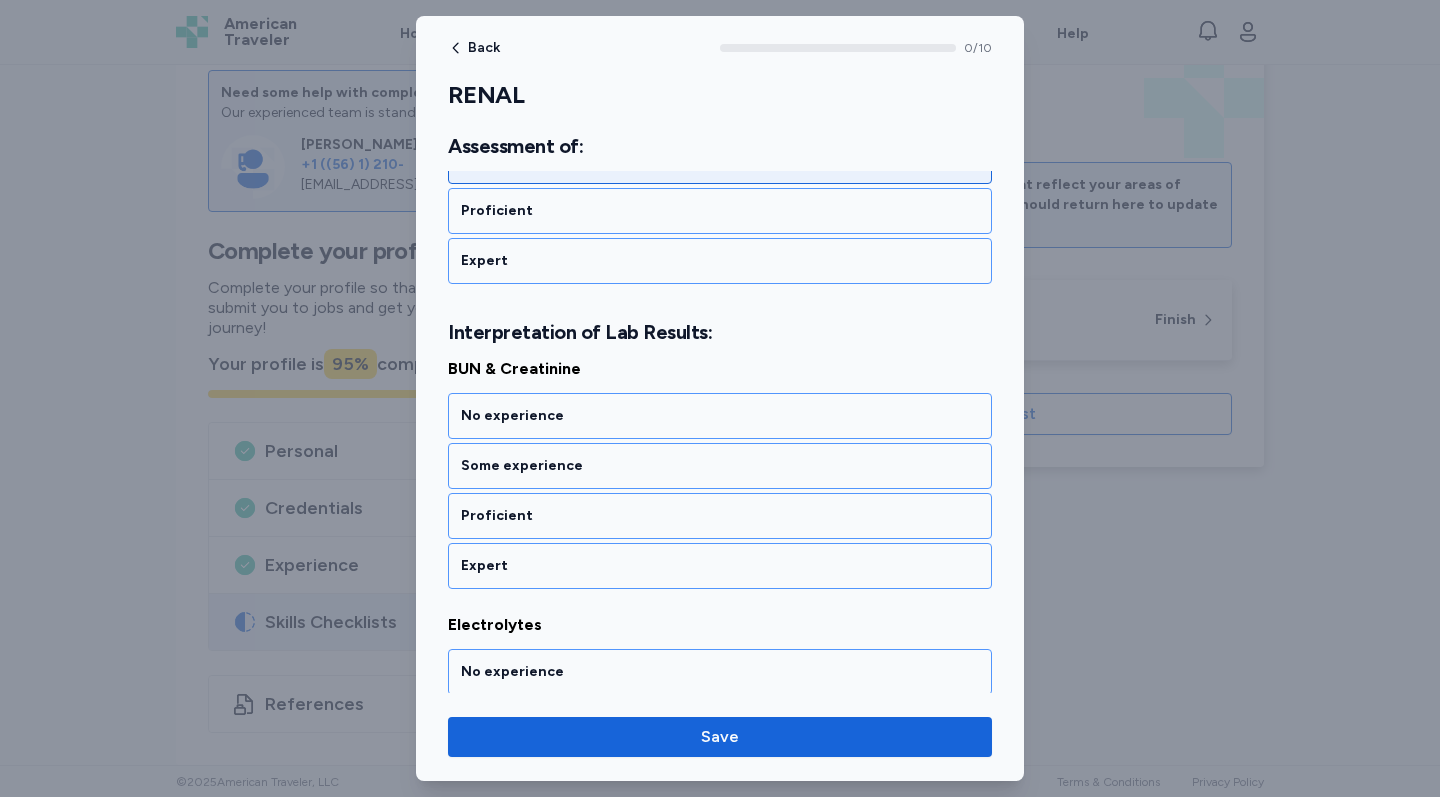 scroll, scrollTop: 453, scrollLeft: 0, axis: vertical 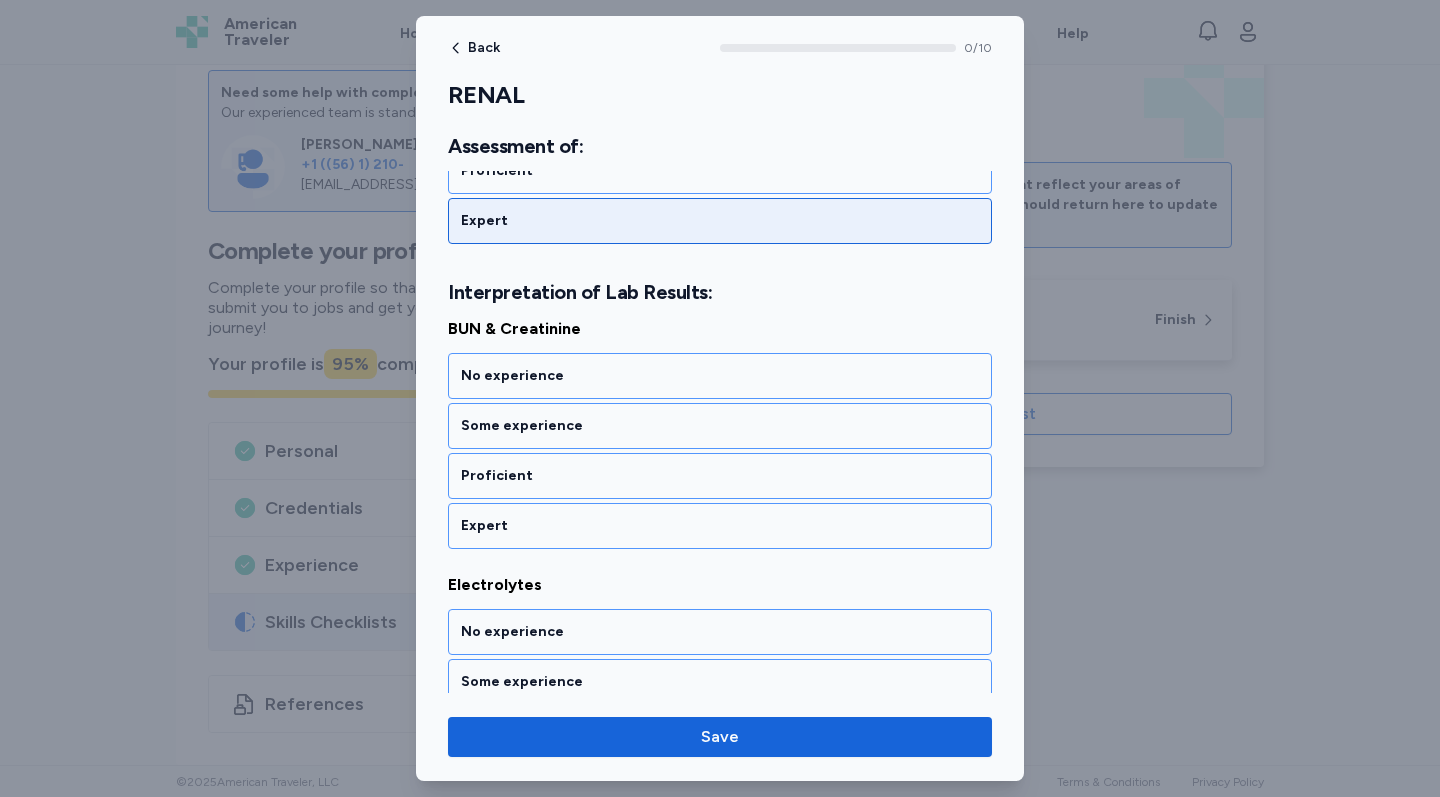 click on "Expert" at bounding box center [720, 221] 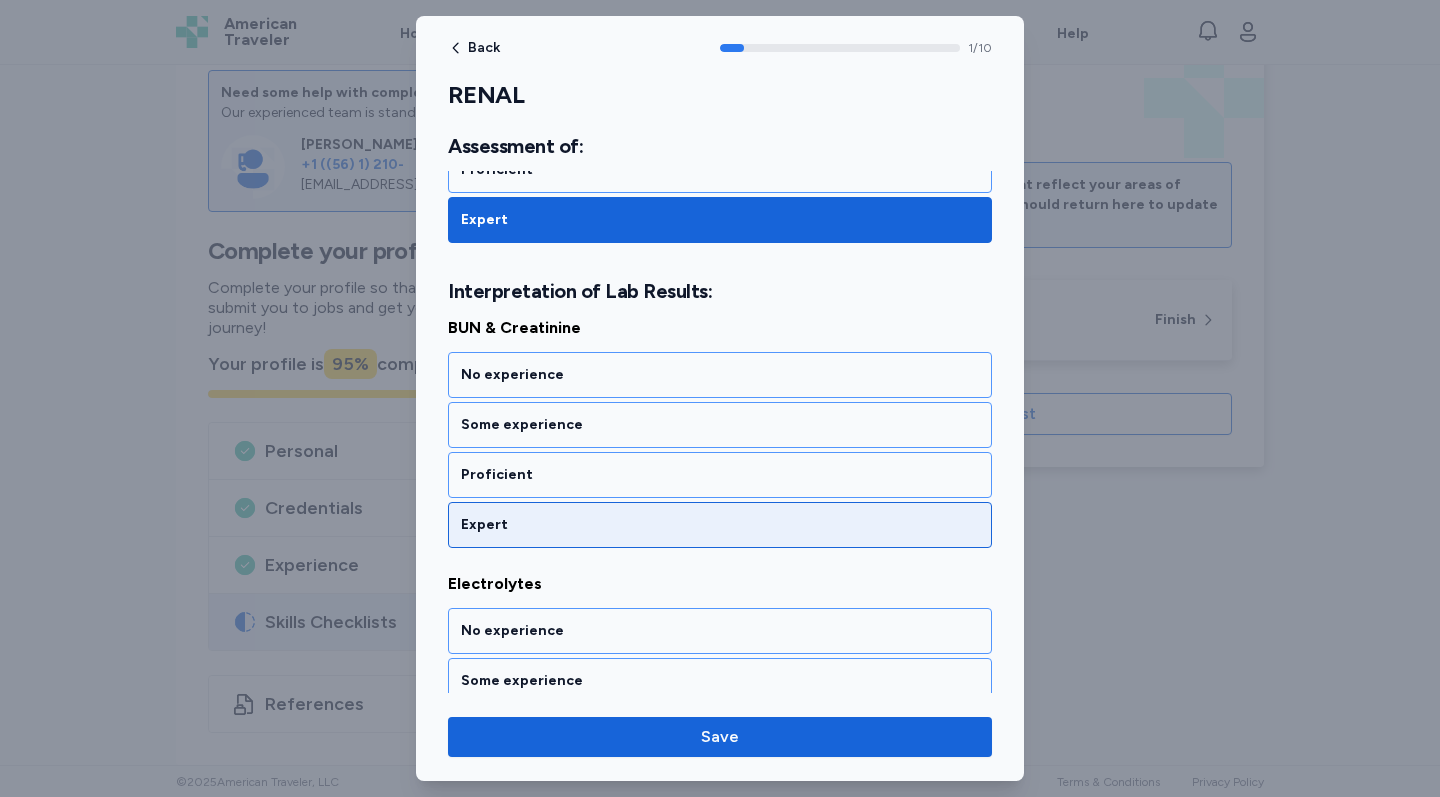click on "Expert" at bounding box center [720, 525] 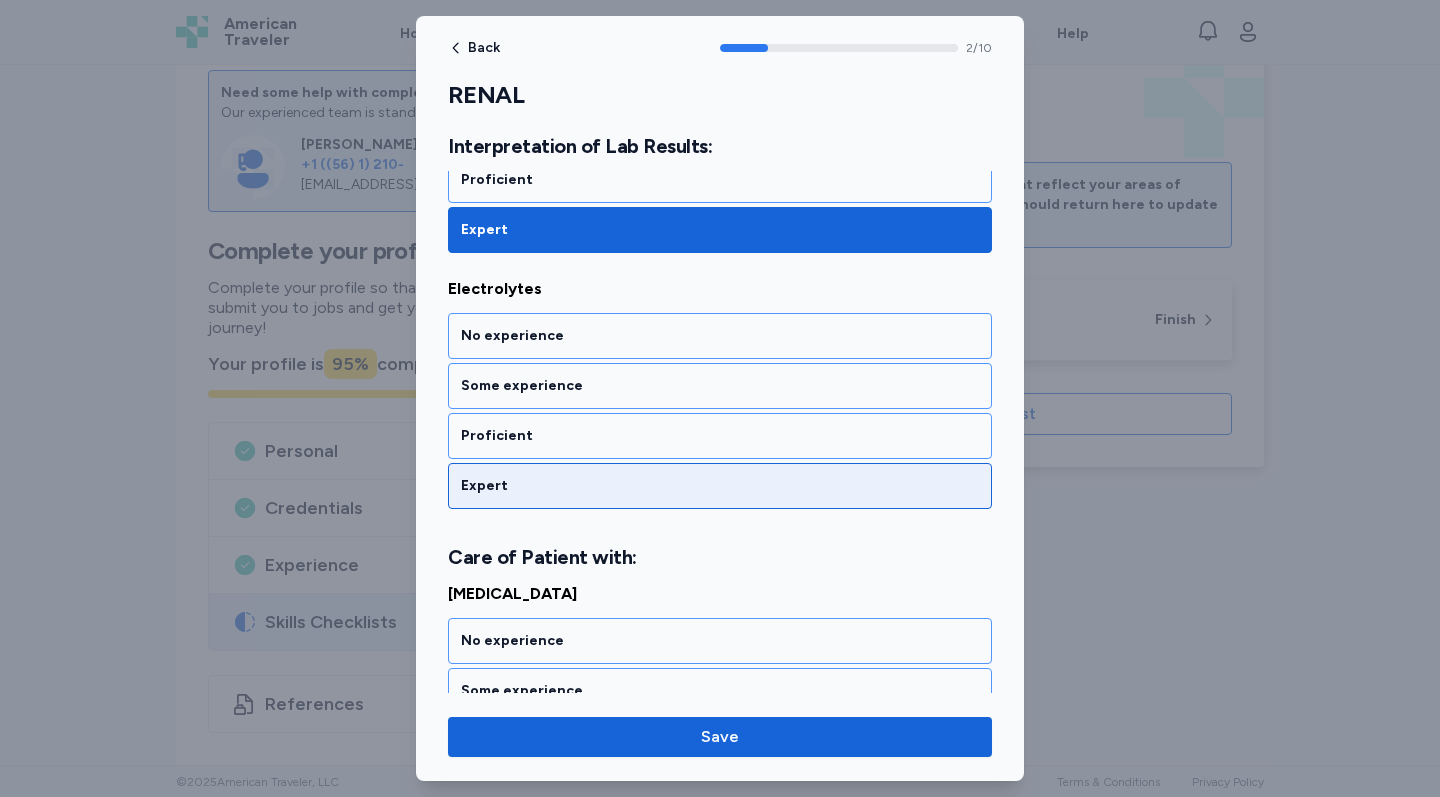 click on "Expert" at bounding box center (720, 486) 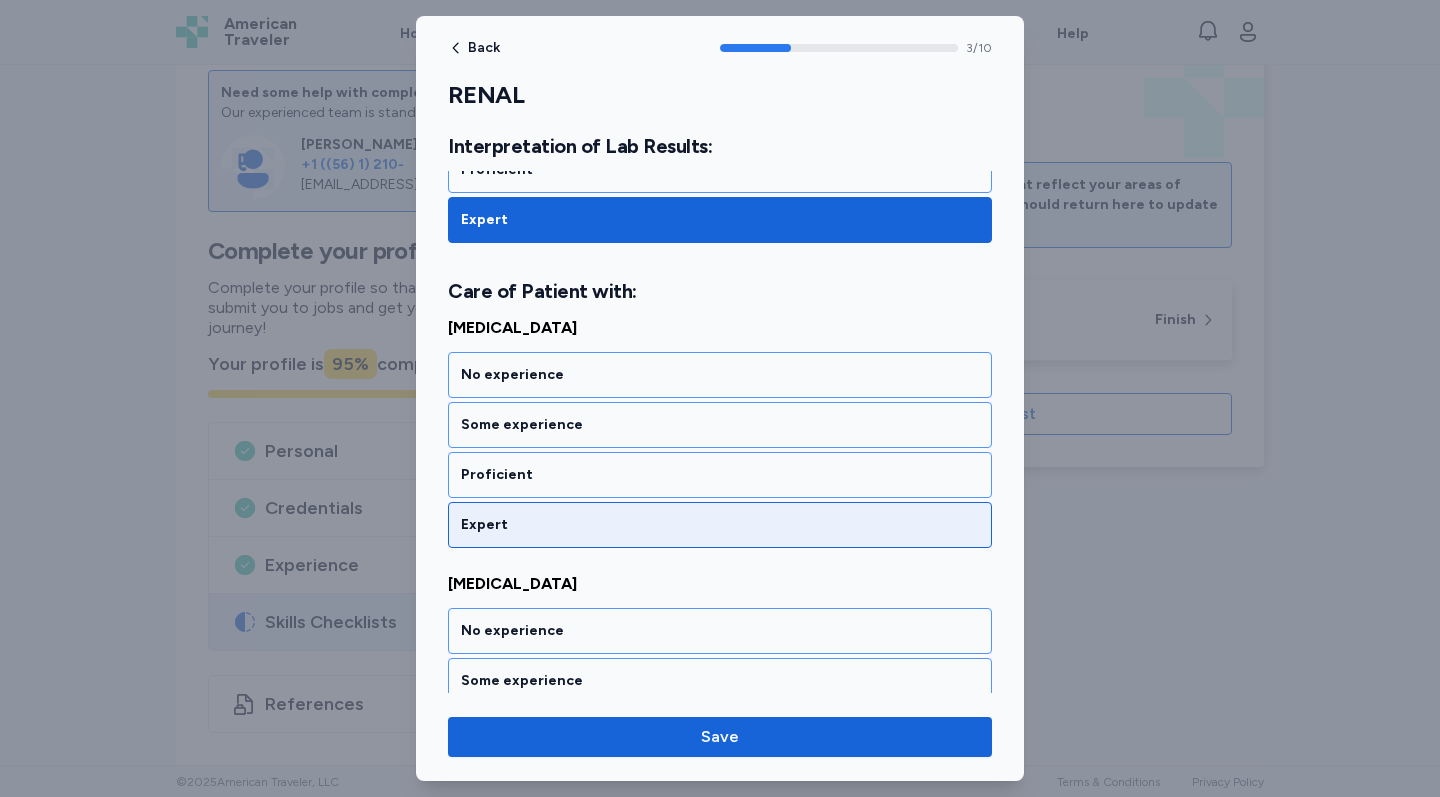 click on "Expert" at bounding box center [720, 525] 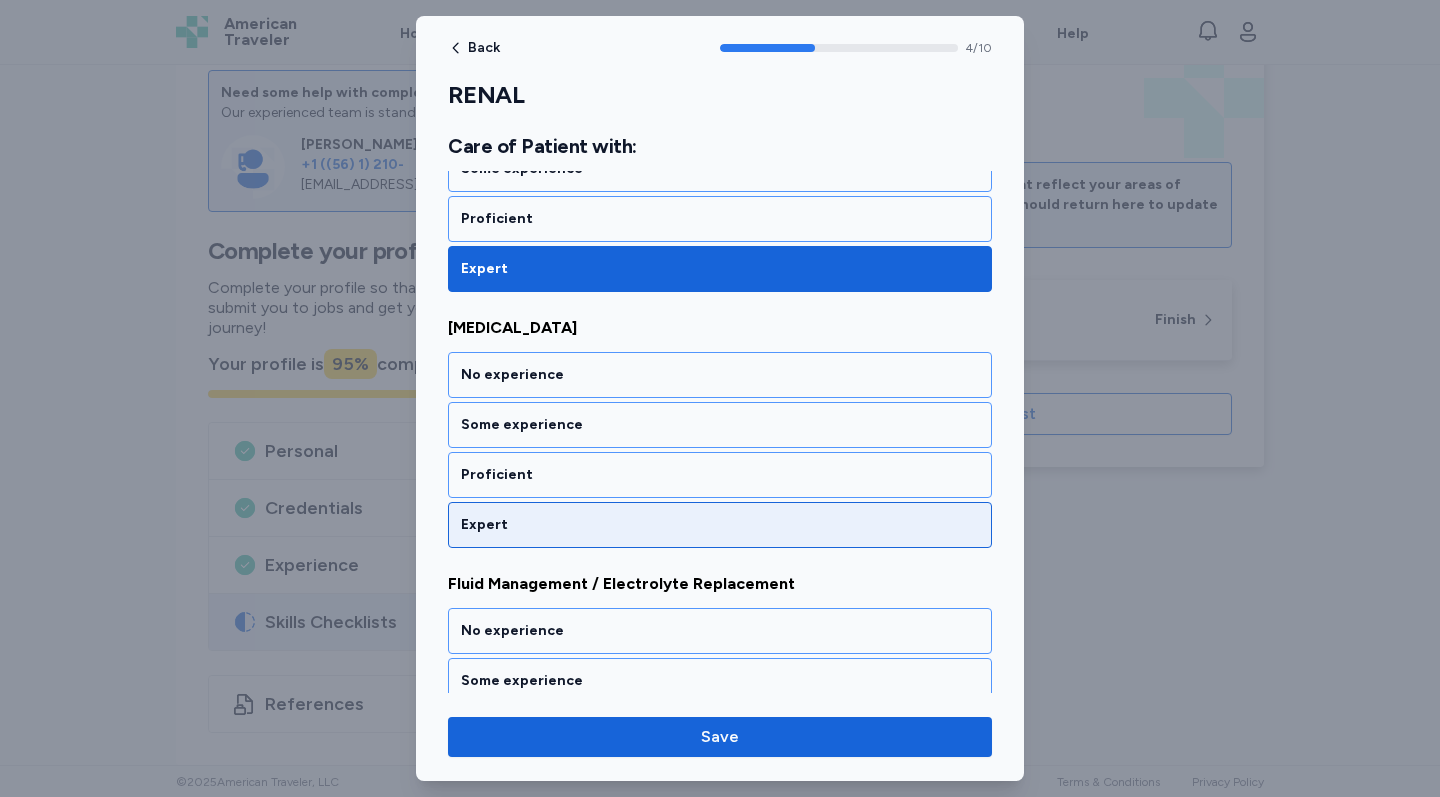 click on "Expert" at bounding box center [720, 525] 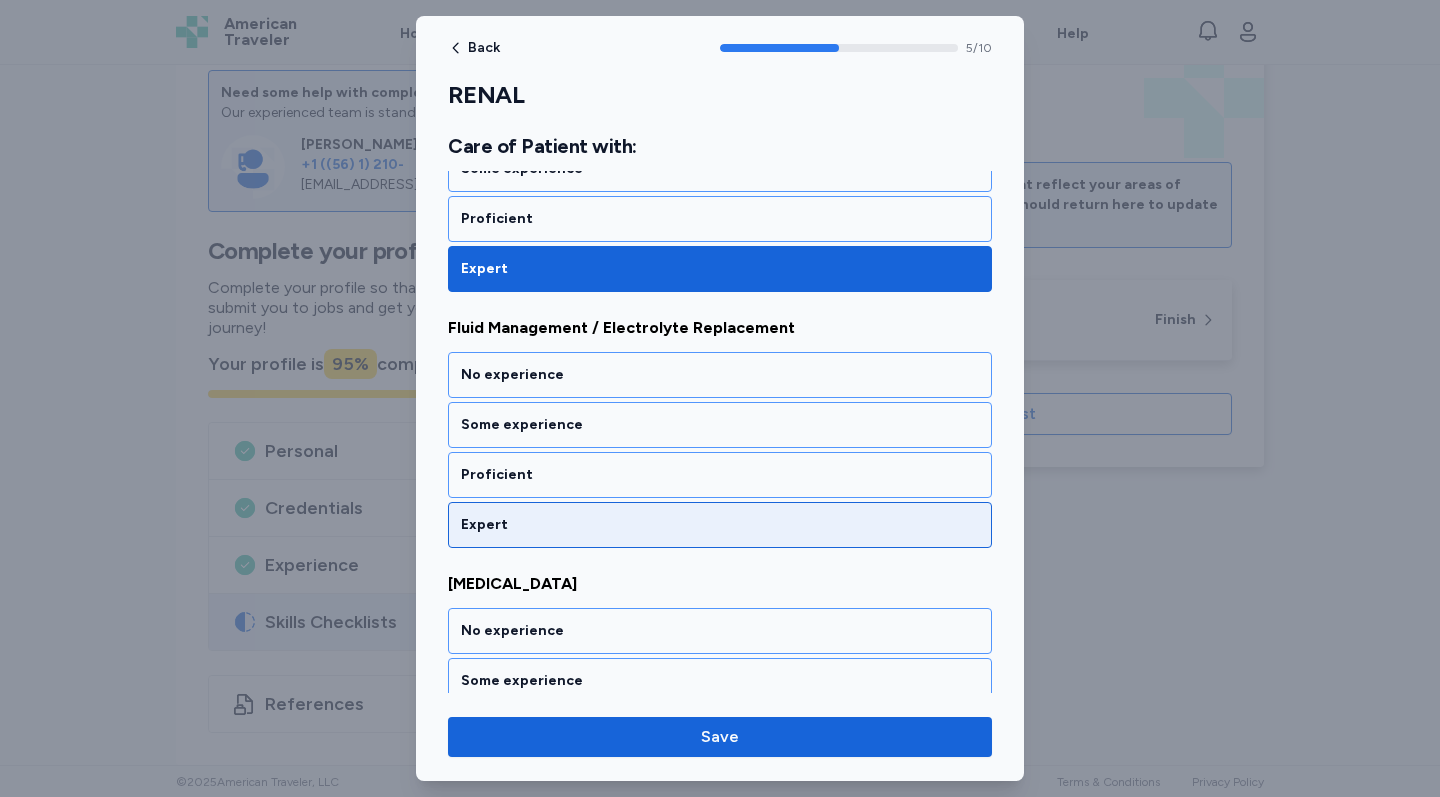 click on "Expert" at bounding box center [720, 525] 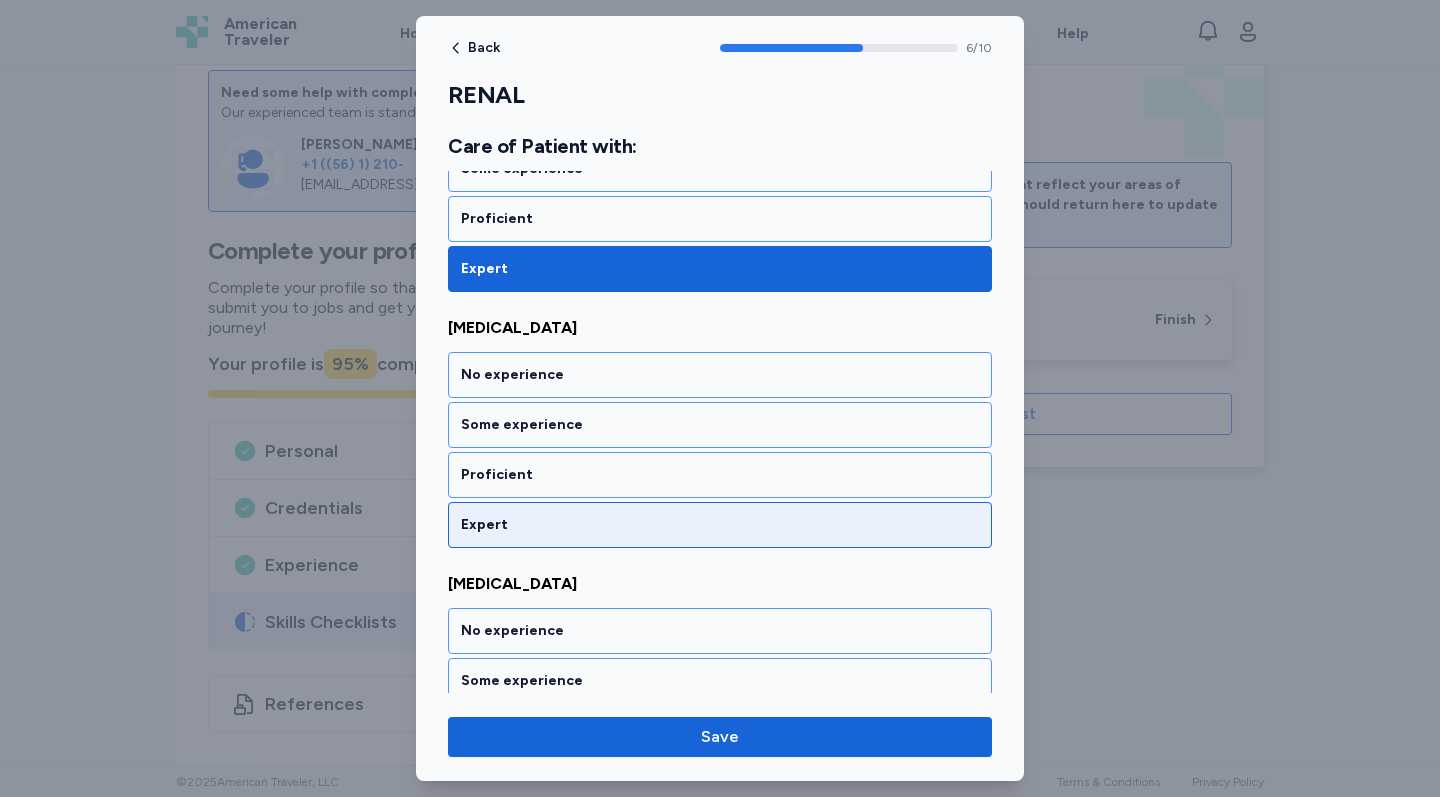 click on "Expert" at bounding box center (720, 525) 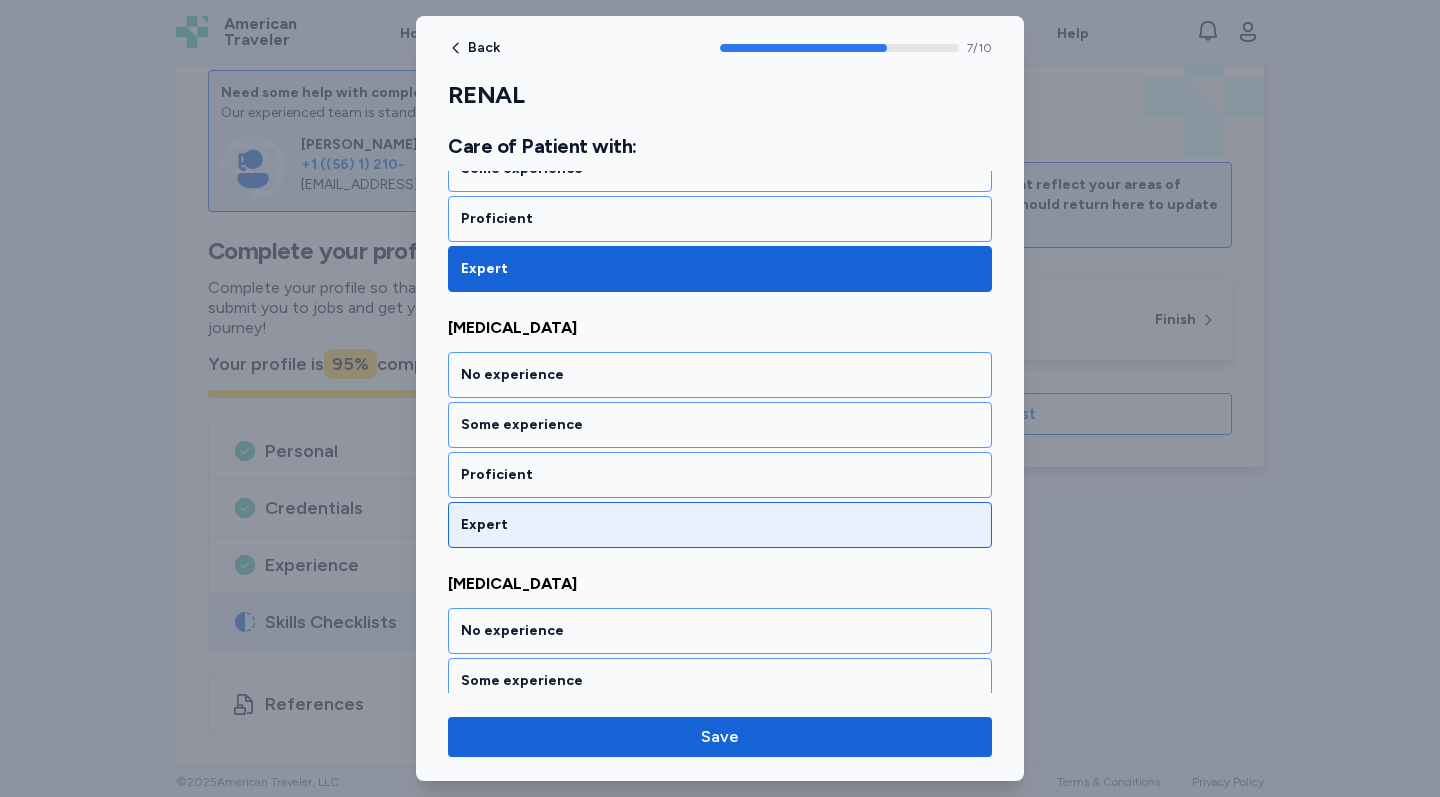click on "Expert" at bounding box center [720, 525] 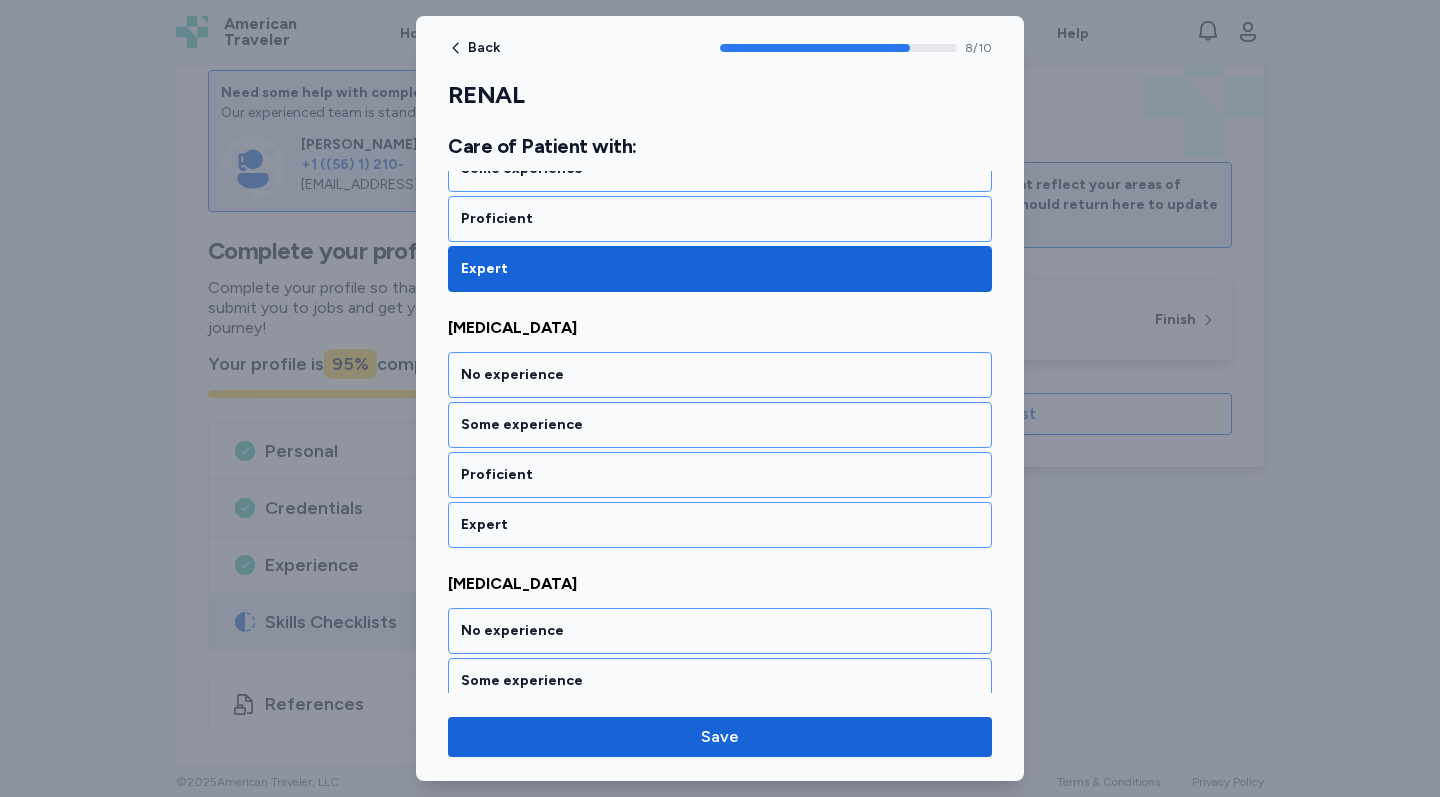 click on "Expert" at bounding box center [720, 525] 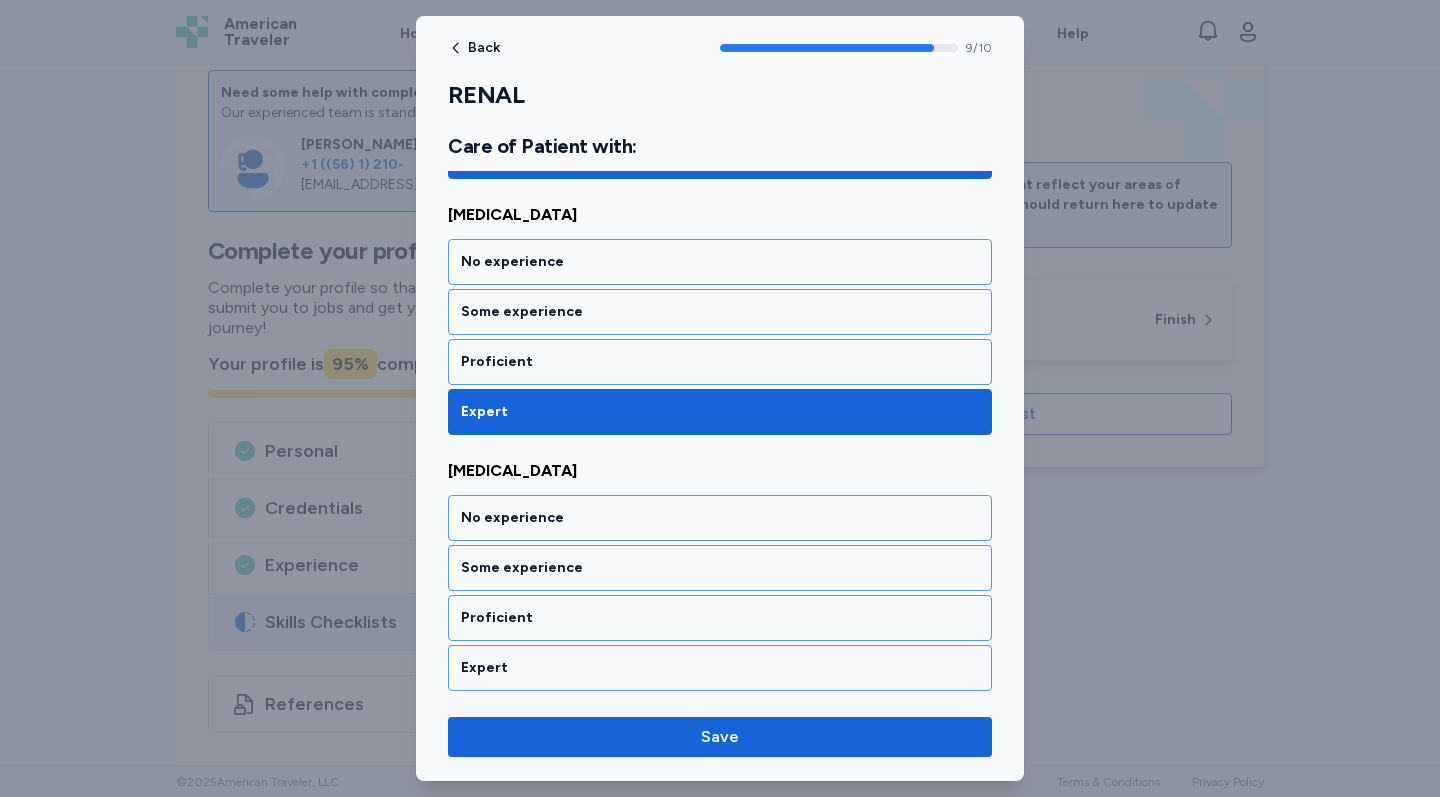 scroll, scrollTop: 2410, scrollLeft: 0, axis: vertical 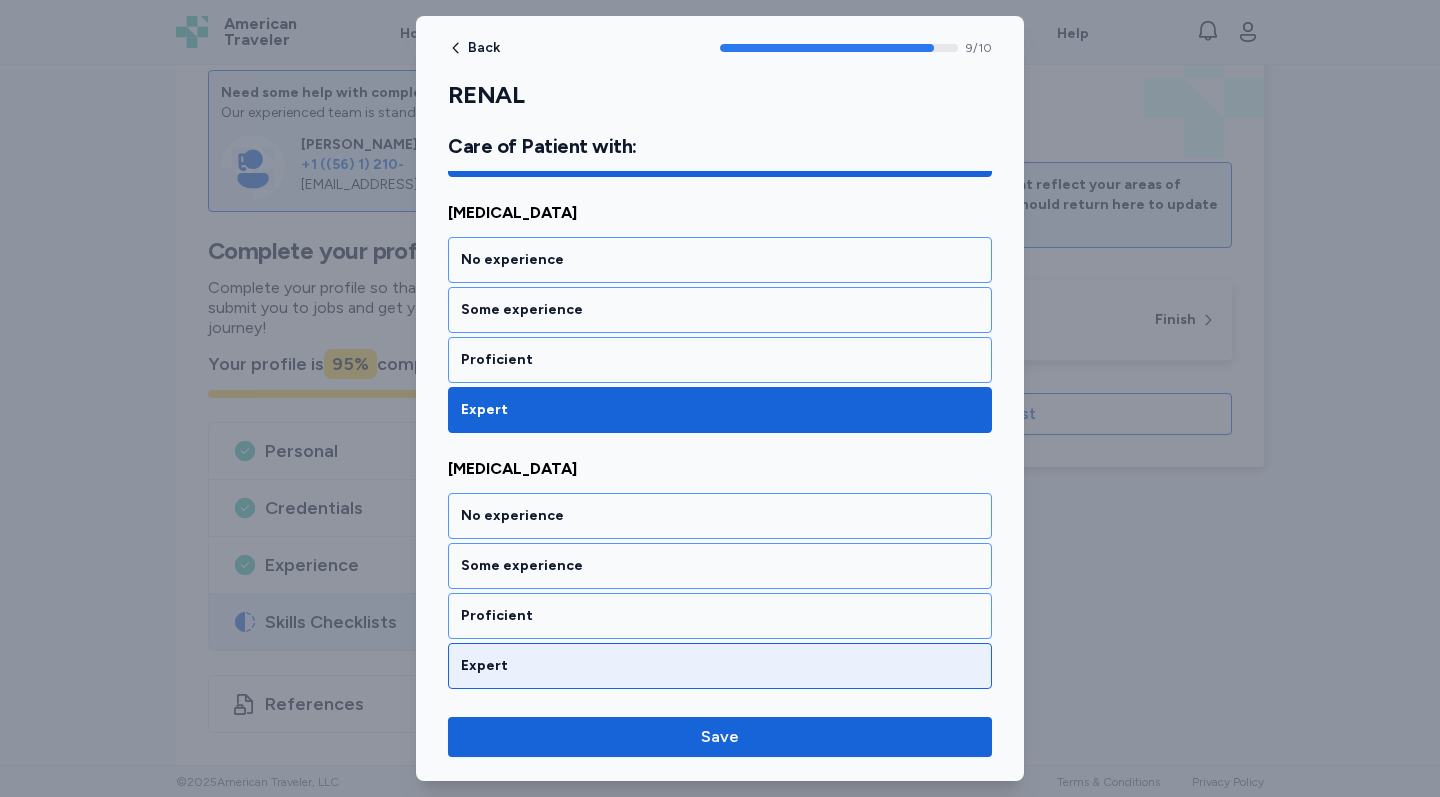 click on "Expert" at bounding box center (720, 666) 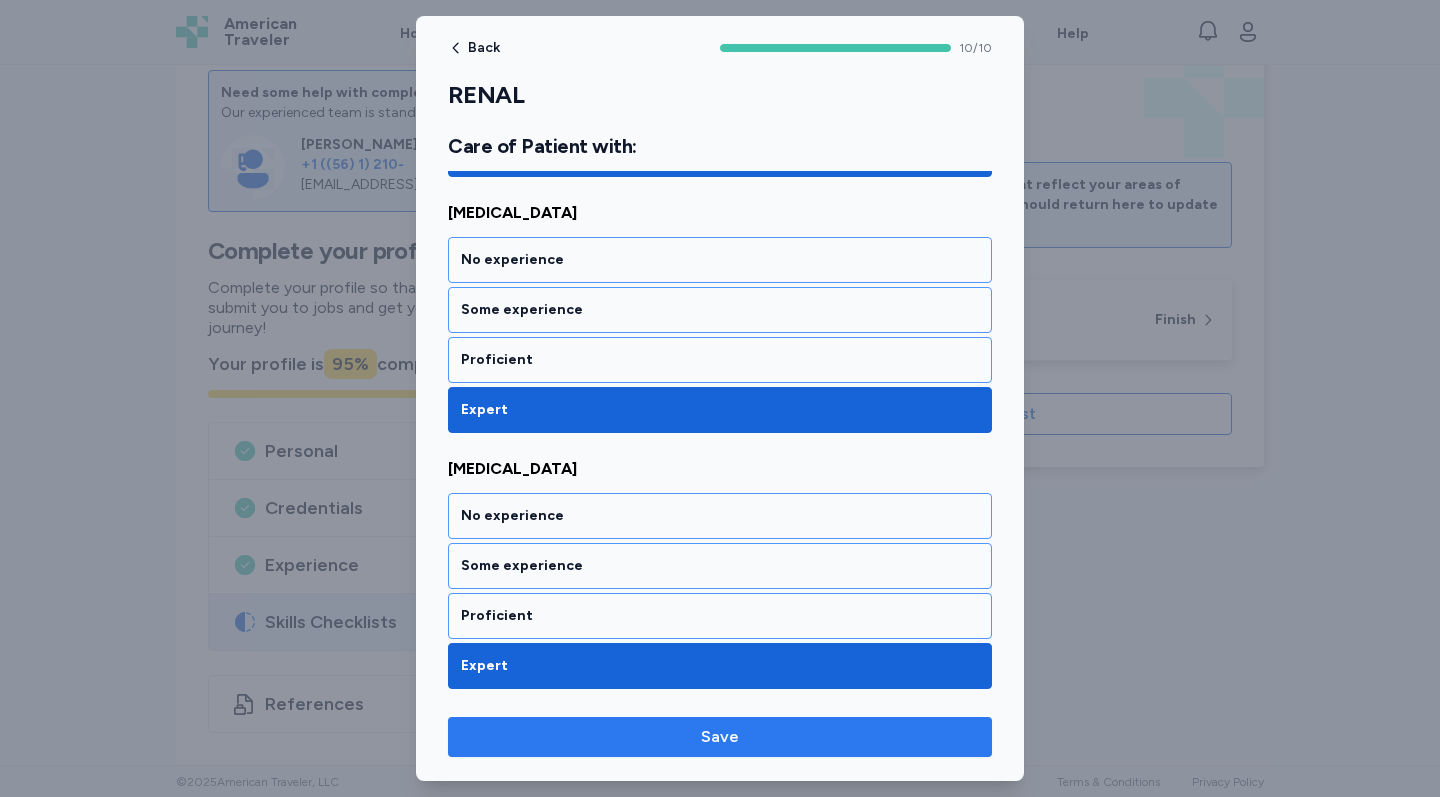 click on "Save" at bounding box center (720, 737) 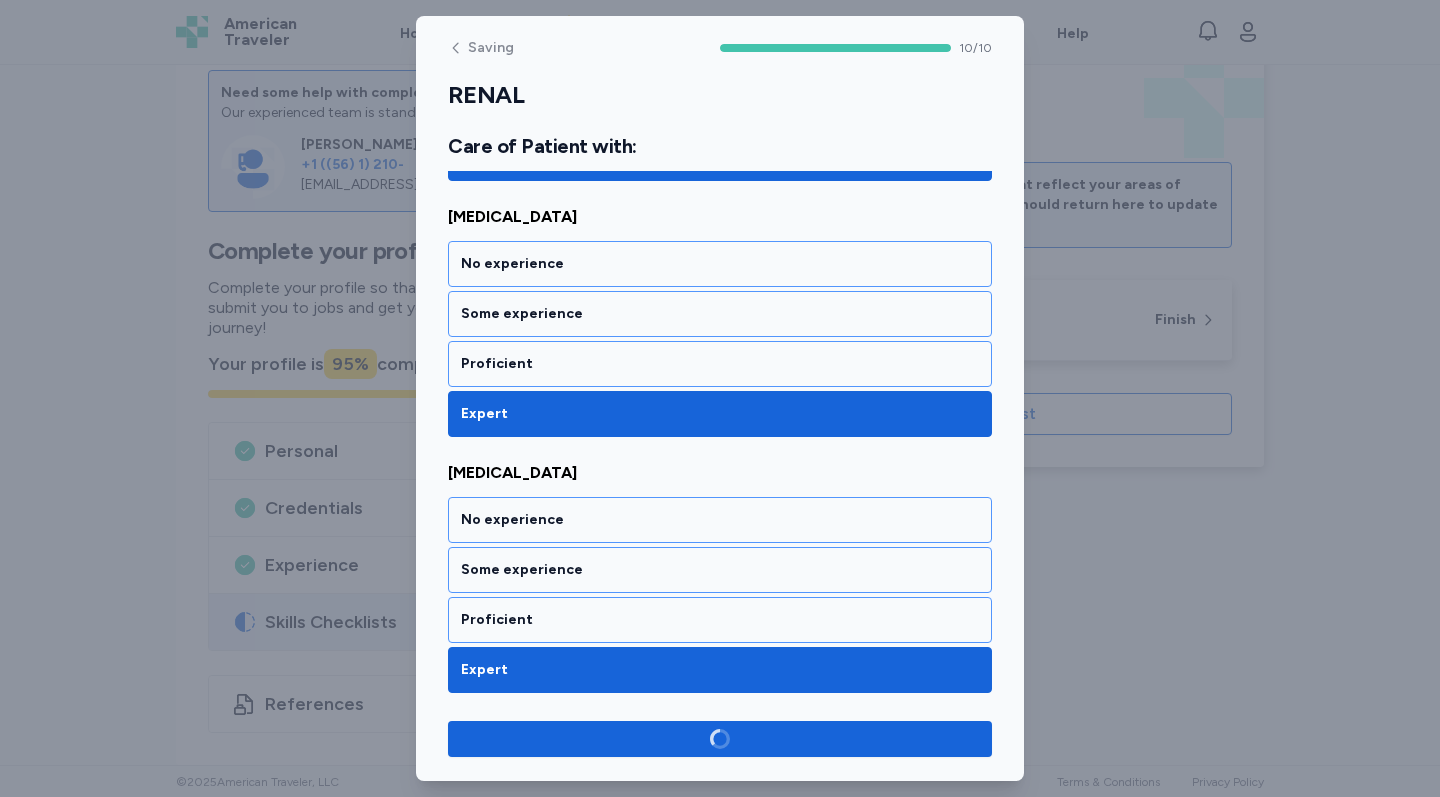 scroll, scrollTop: 2406, scrollLeft: 0, axis: vertical 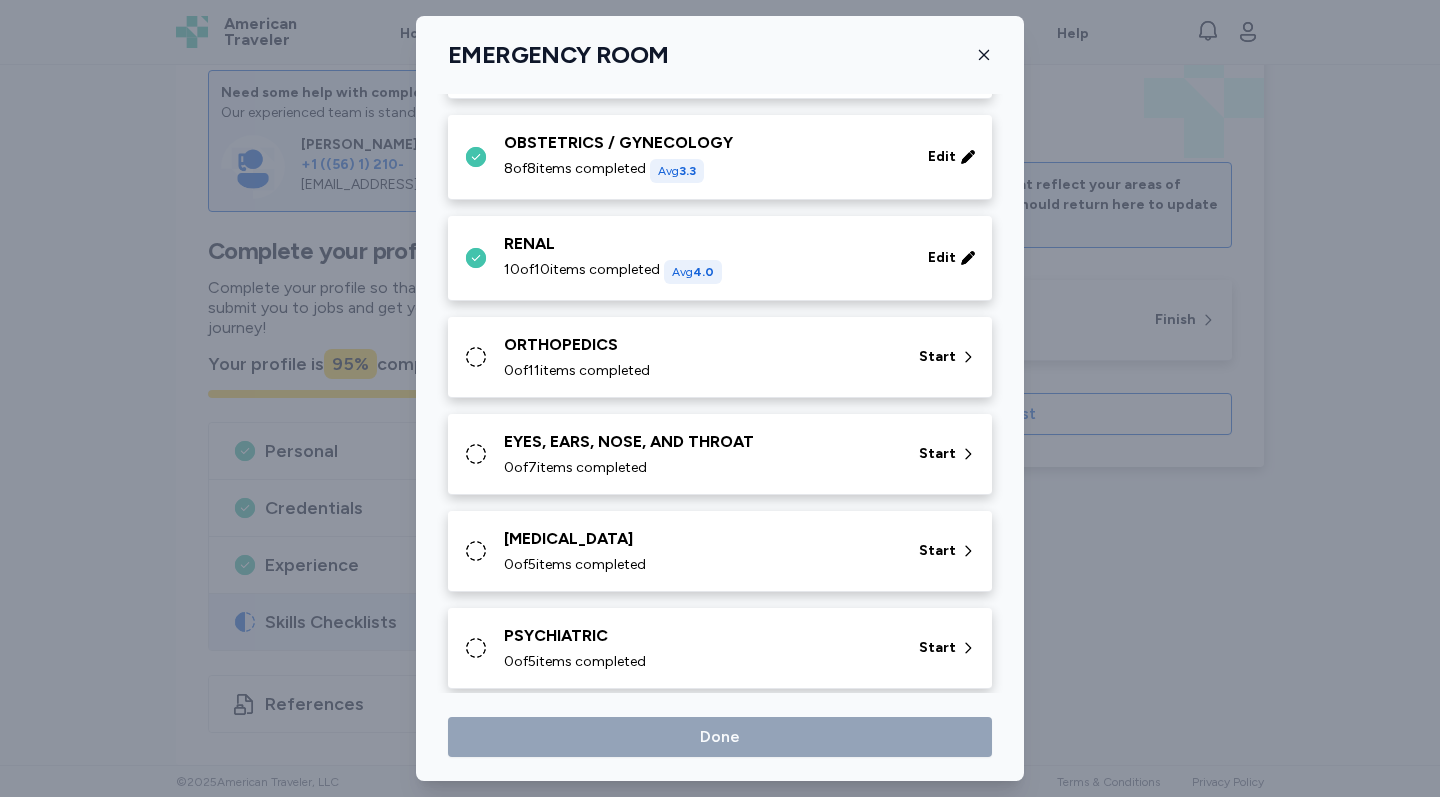 click on "0  of  11  items completed" at bounding box center [699, 371] 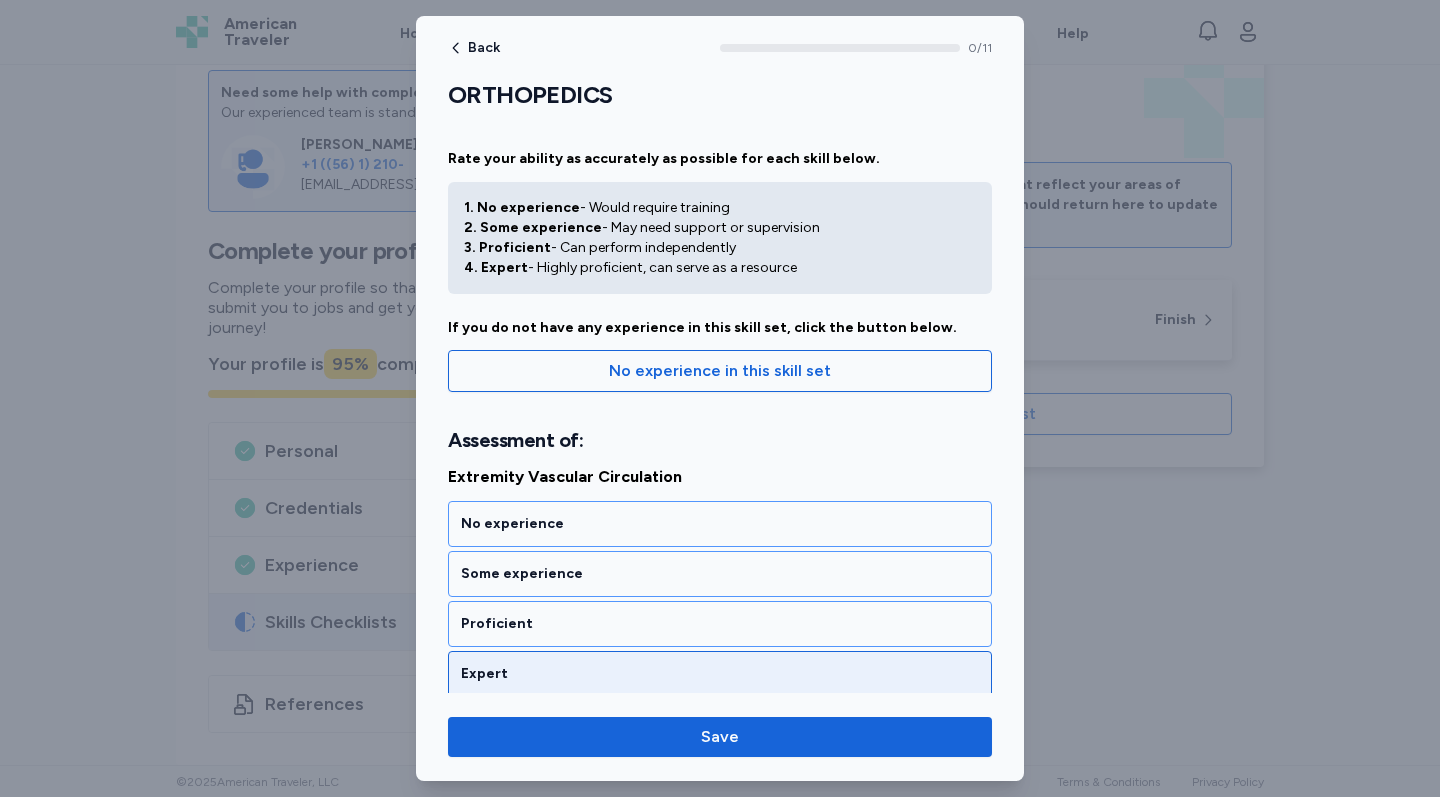 click on "Expert" at bounding box center [720, 674] 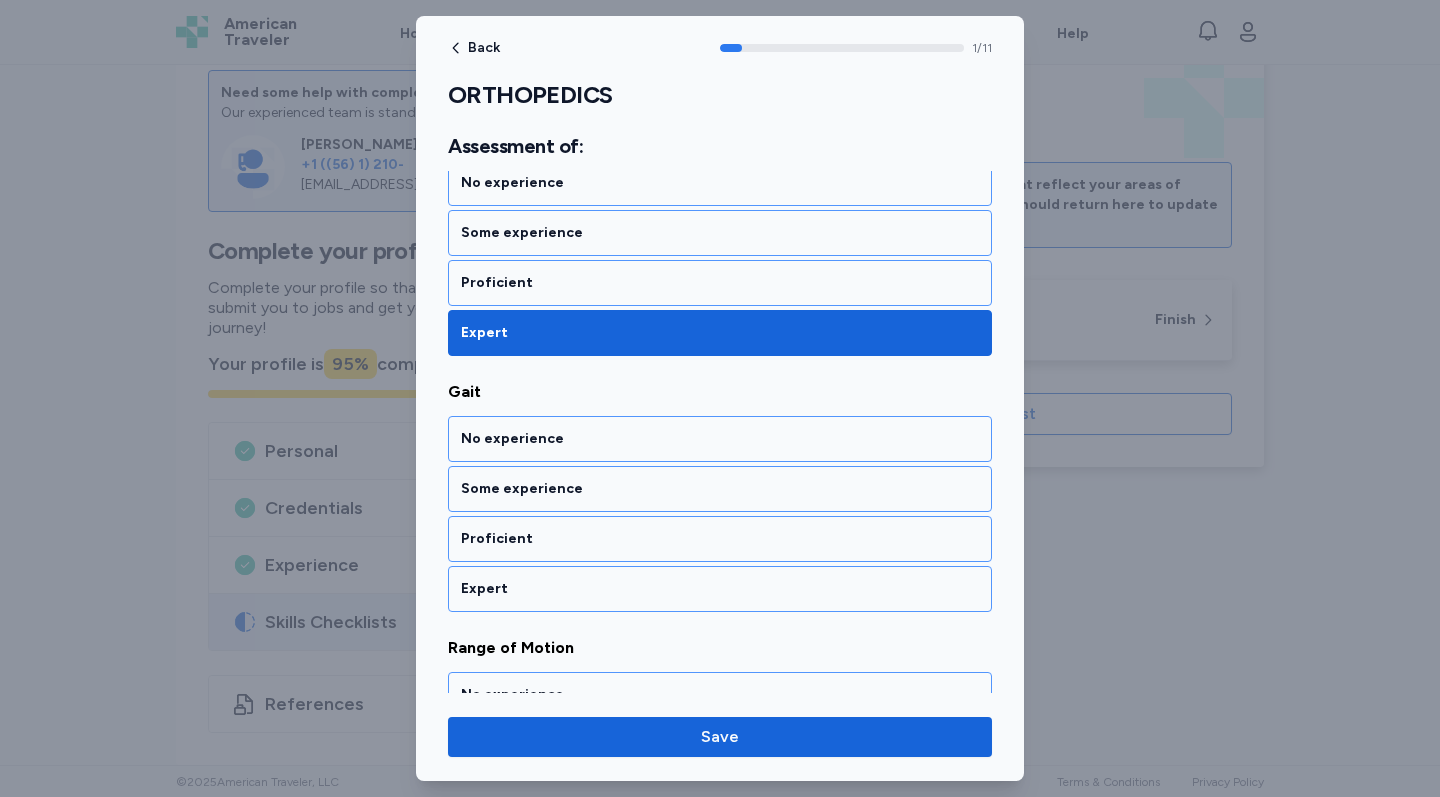 scroll, scrollTop: 405, scrollLeft: 0, axis: vertical 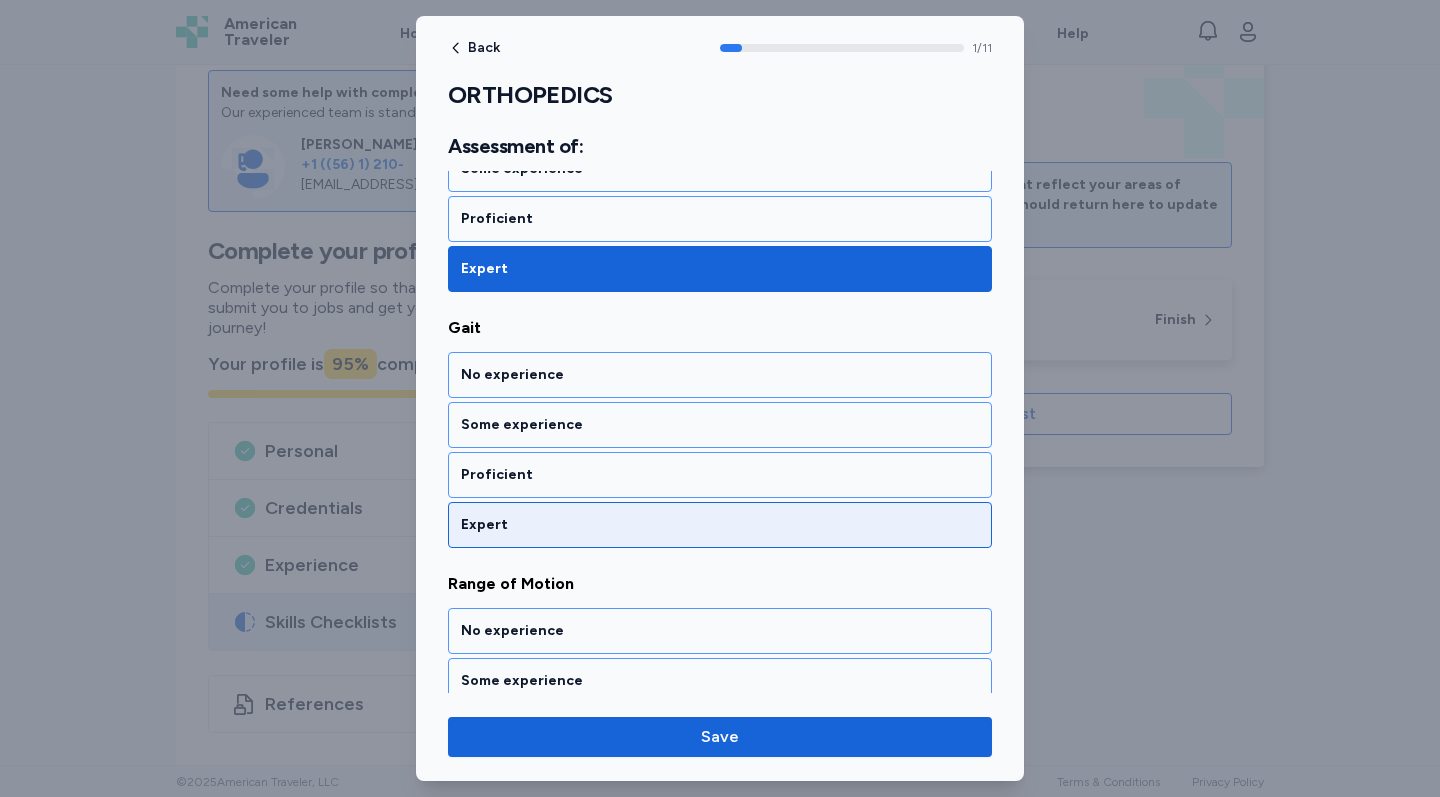 click on "Expert" at bounding box center [720, 525] 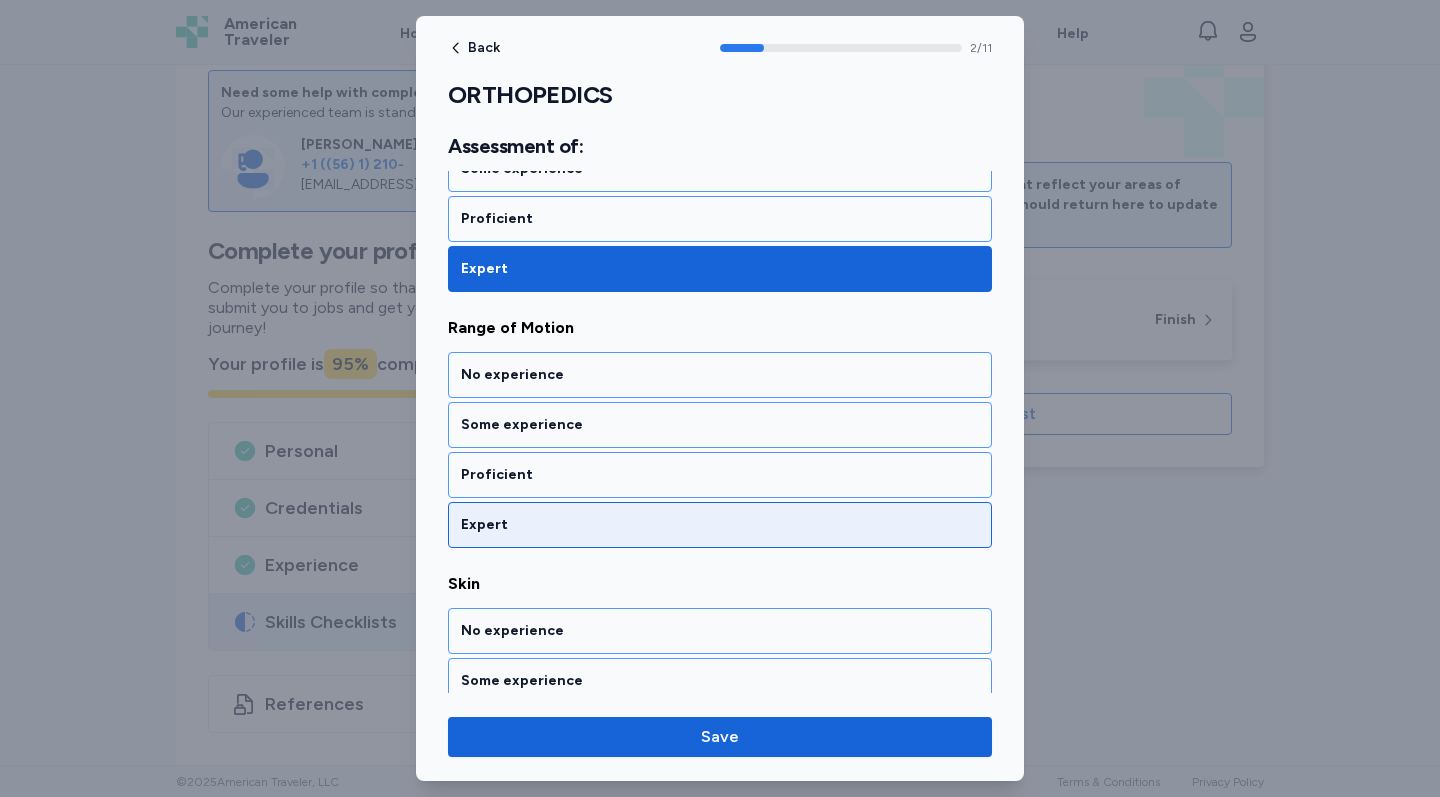 click on "Expert" at bounding box center (720, 525) 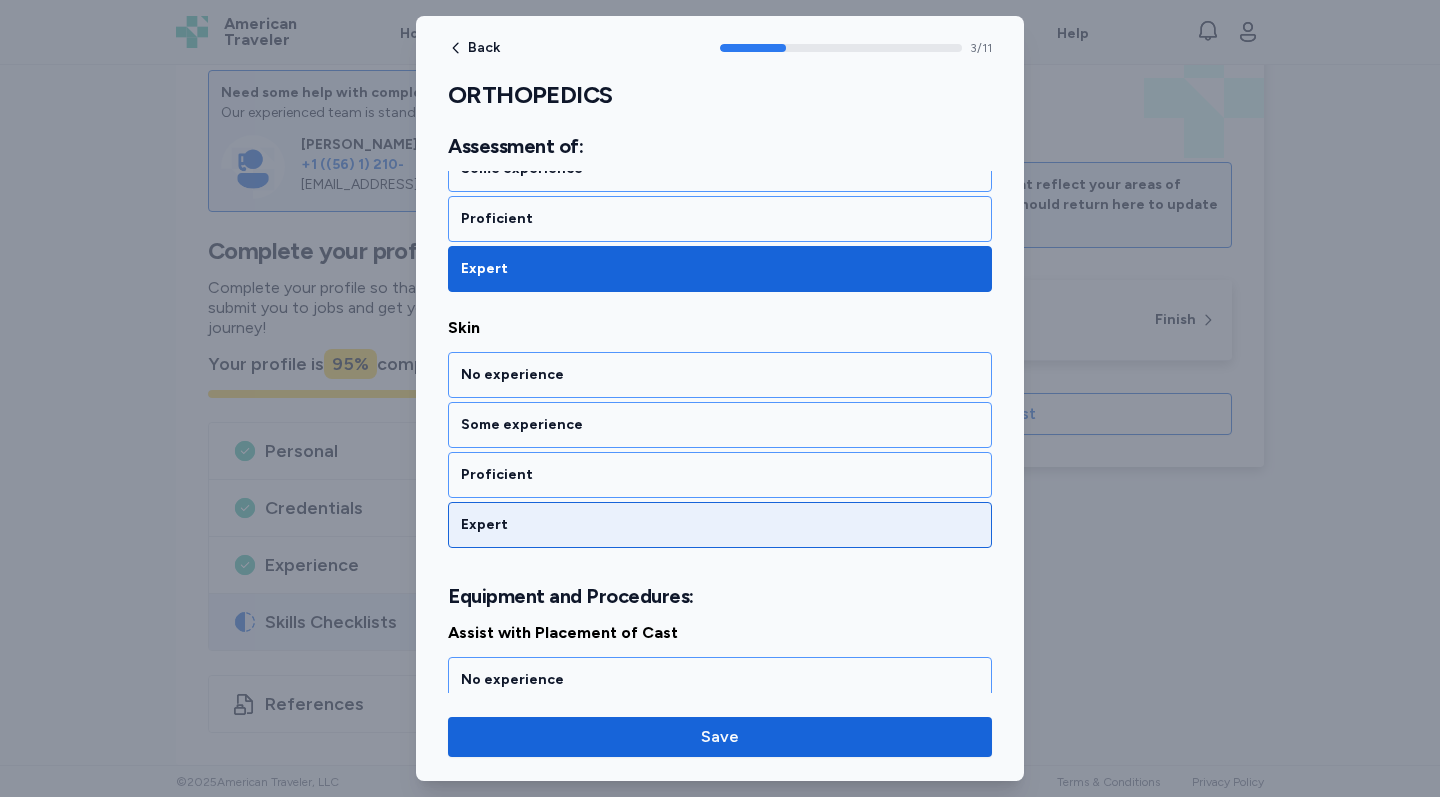 click on "Expert" at bounding box center (720, 525) 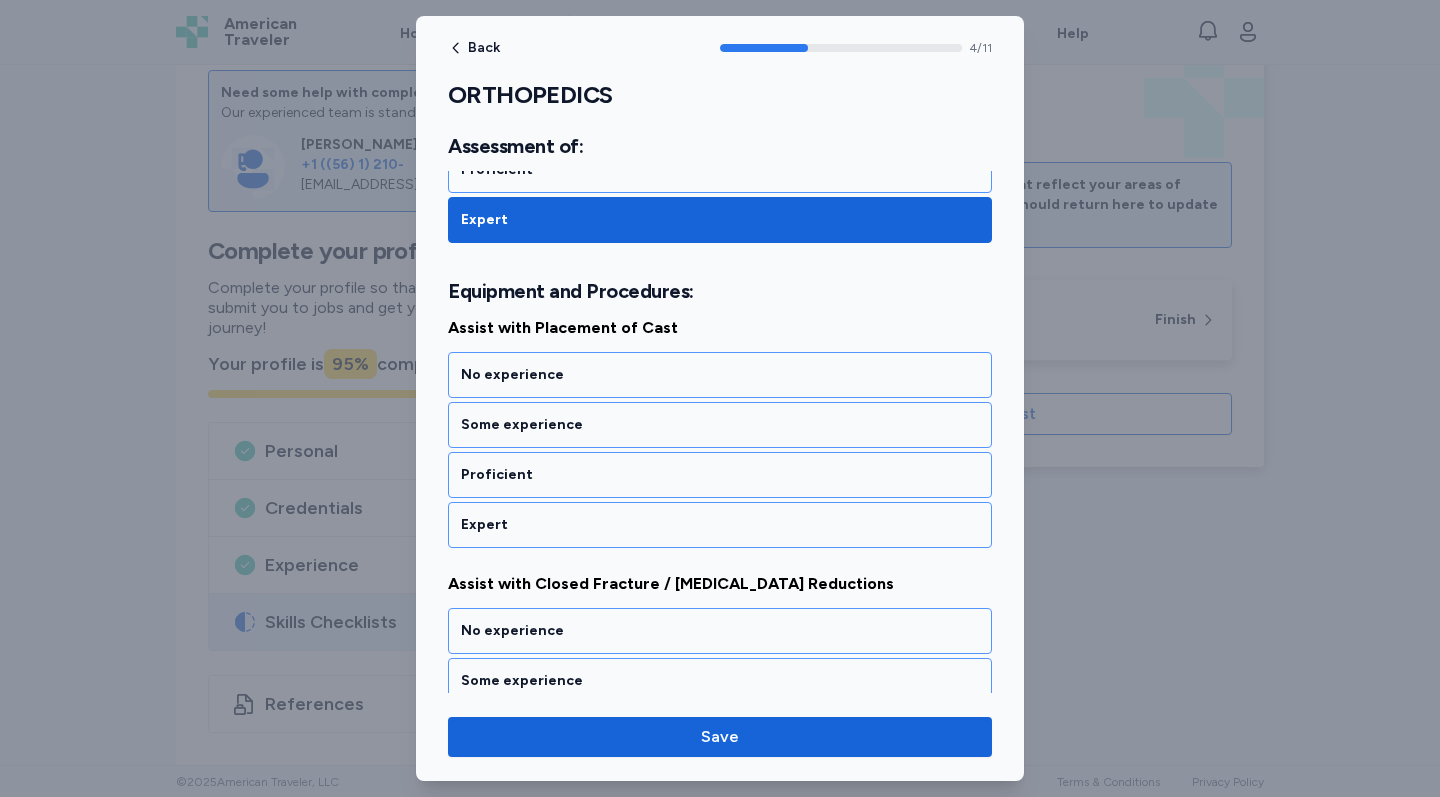 click on "Expert" at bounding box center (720, 525) 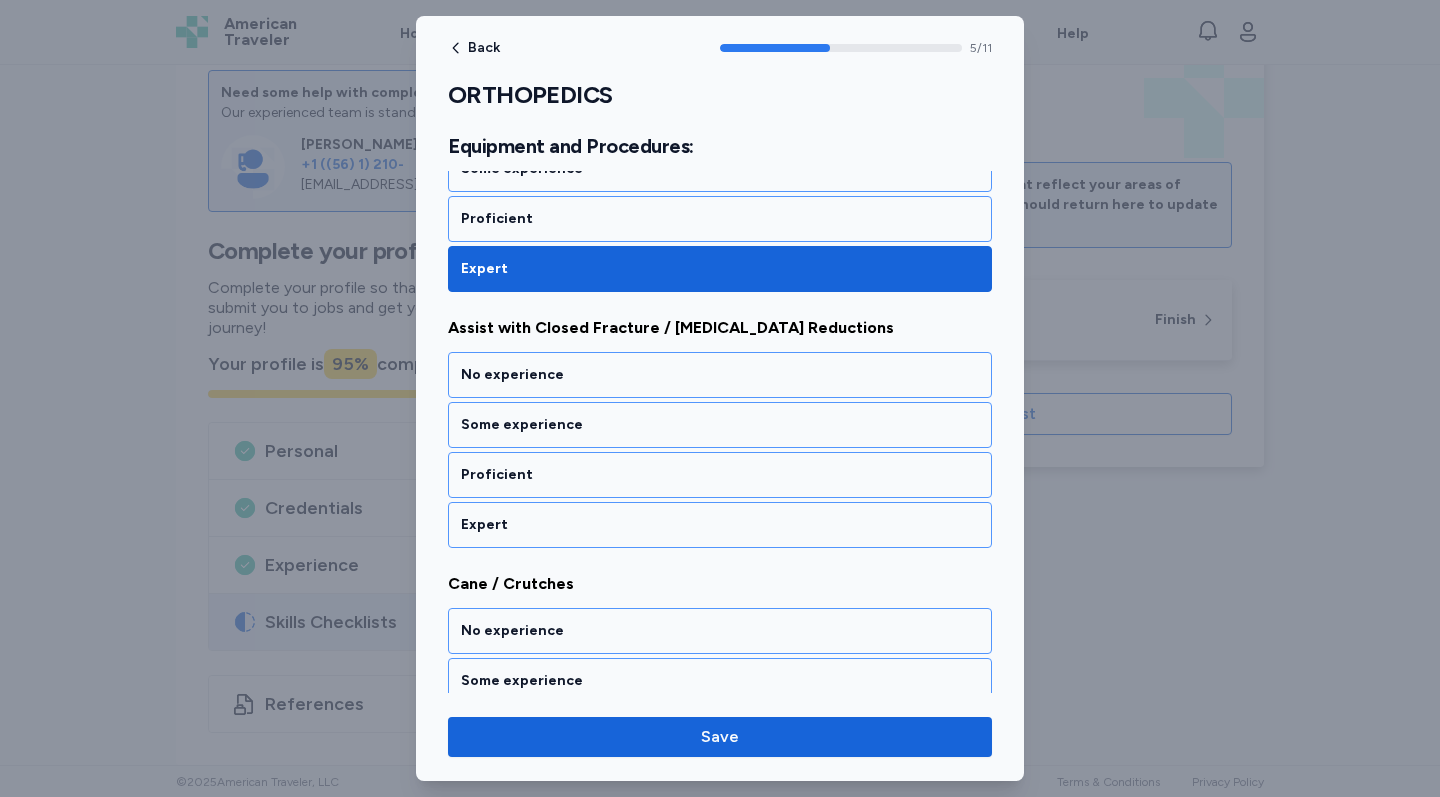 click on "Expert" at bounding box center (720, 525) 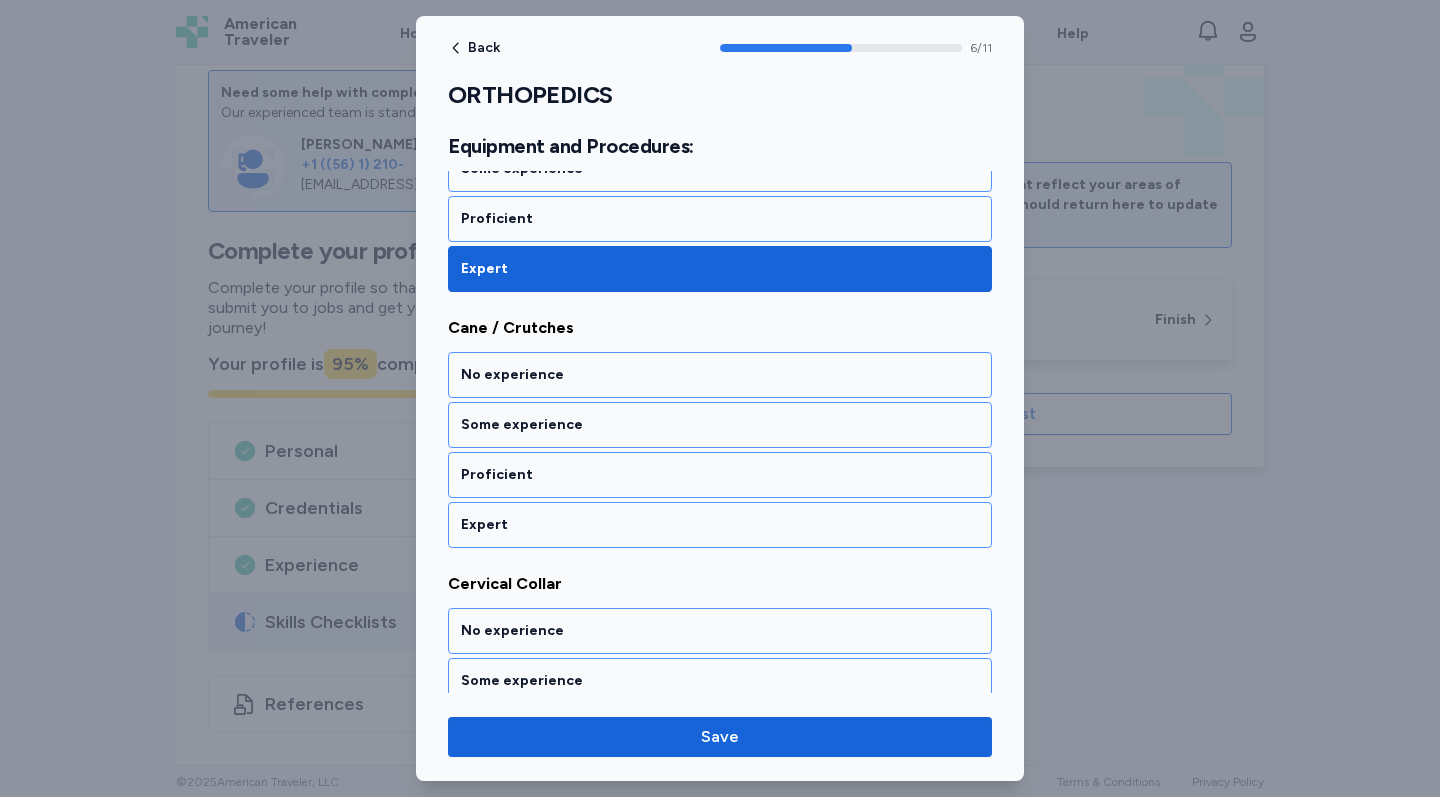 click on "Expert" at bounding box center [720, 525] 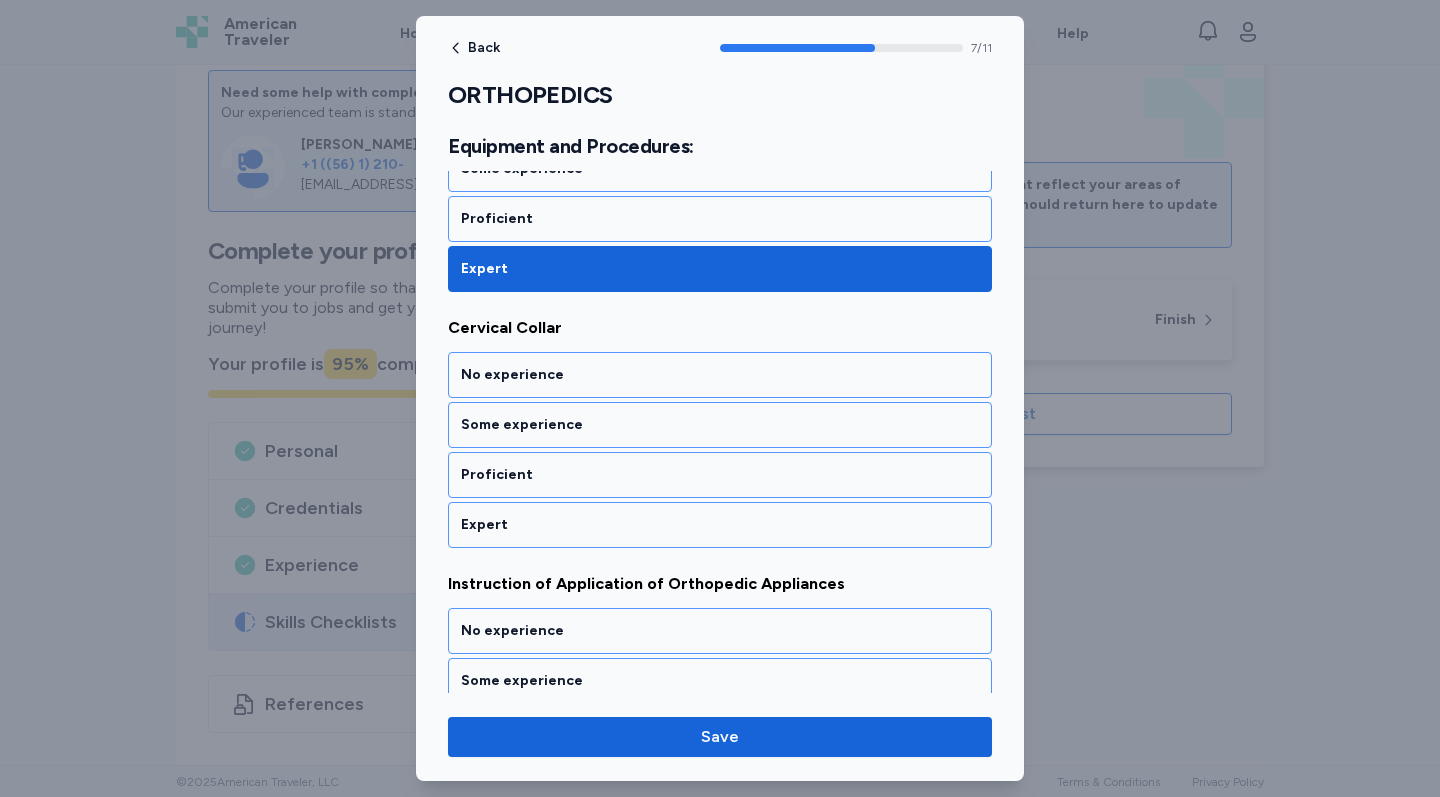 click on "Expert" at bounding box center (720, 525) 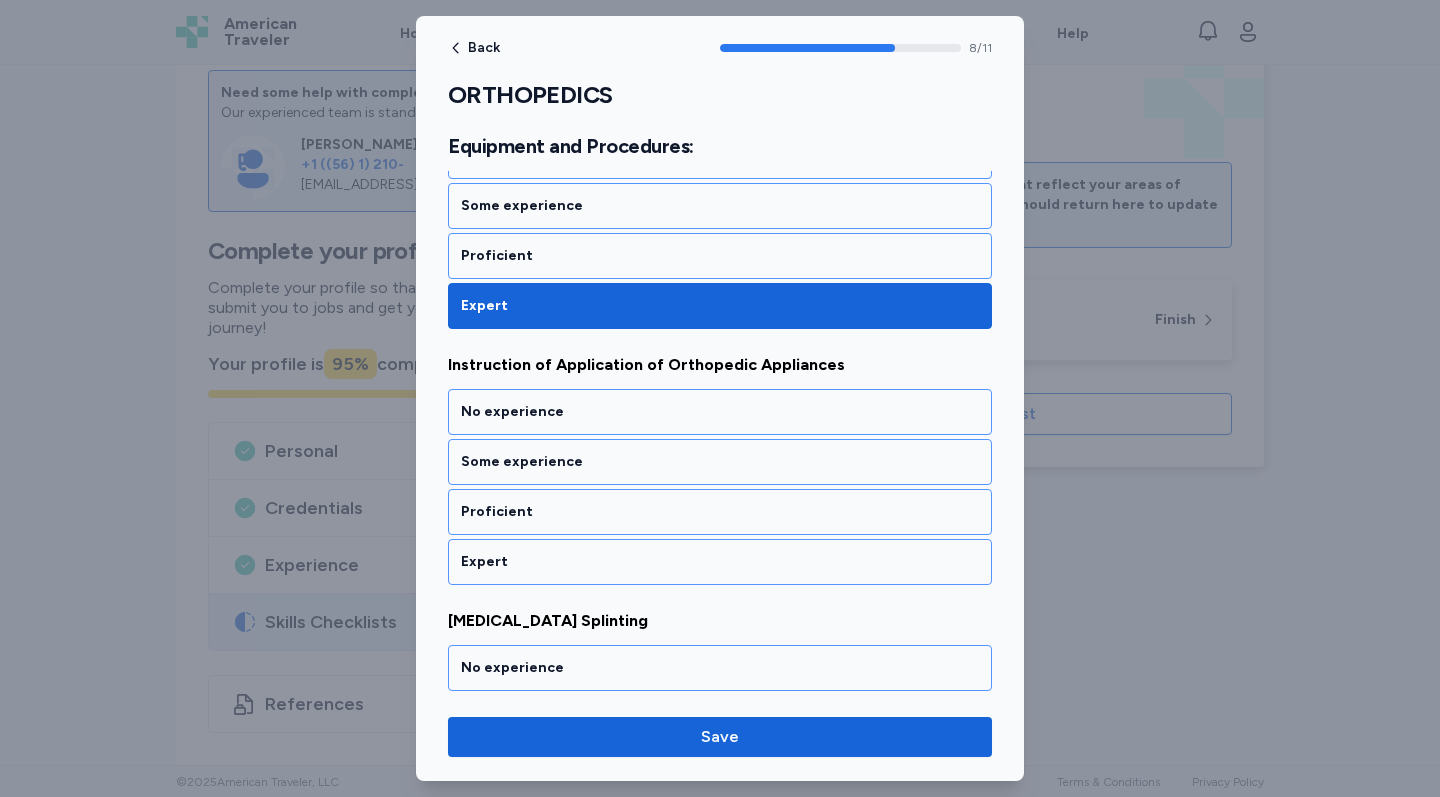 scroll, scrollTop: 2246, scrollLeft: 0, axis: vertical 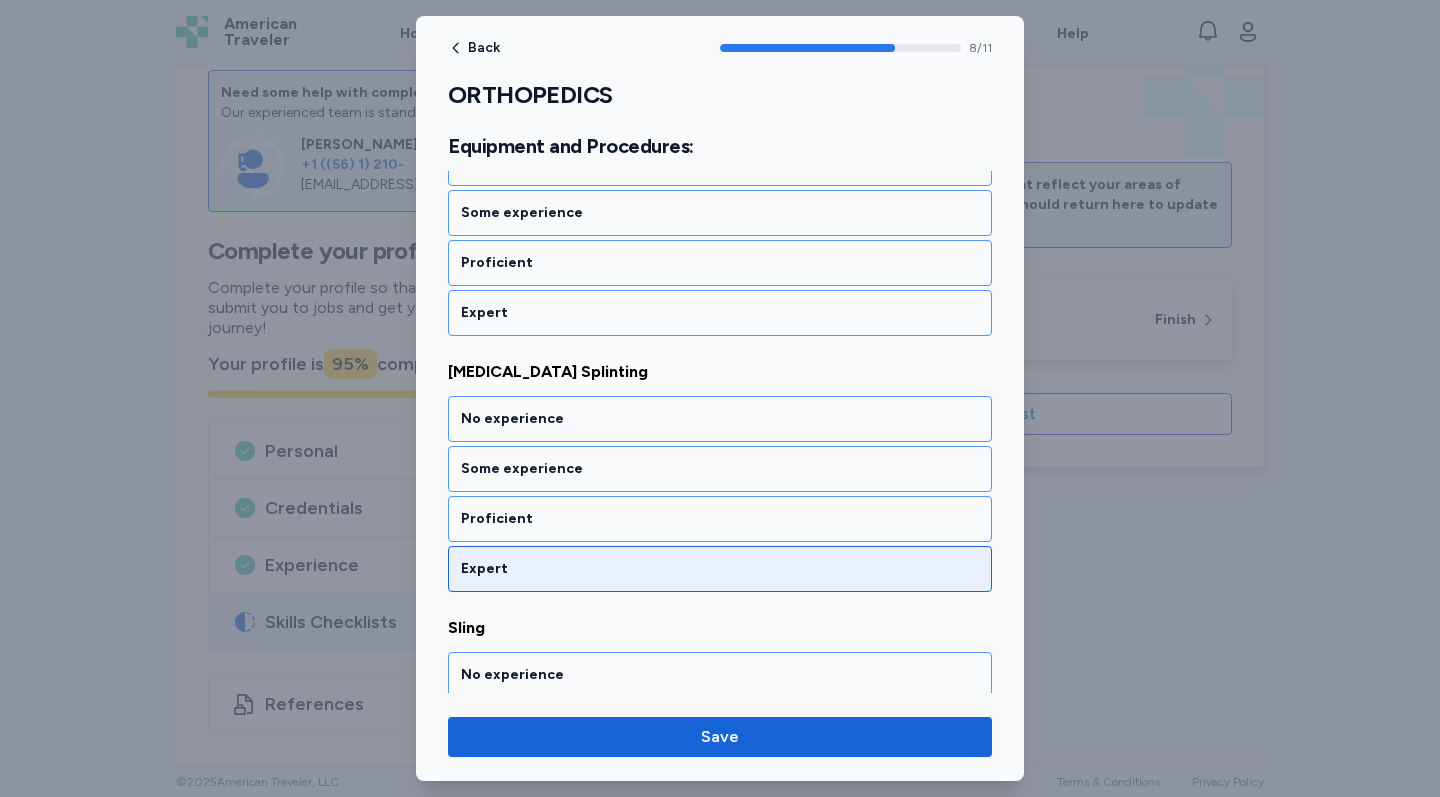 click on "Expert" at bounding box center (720, 569) 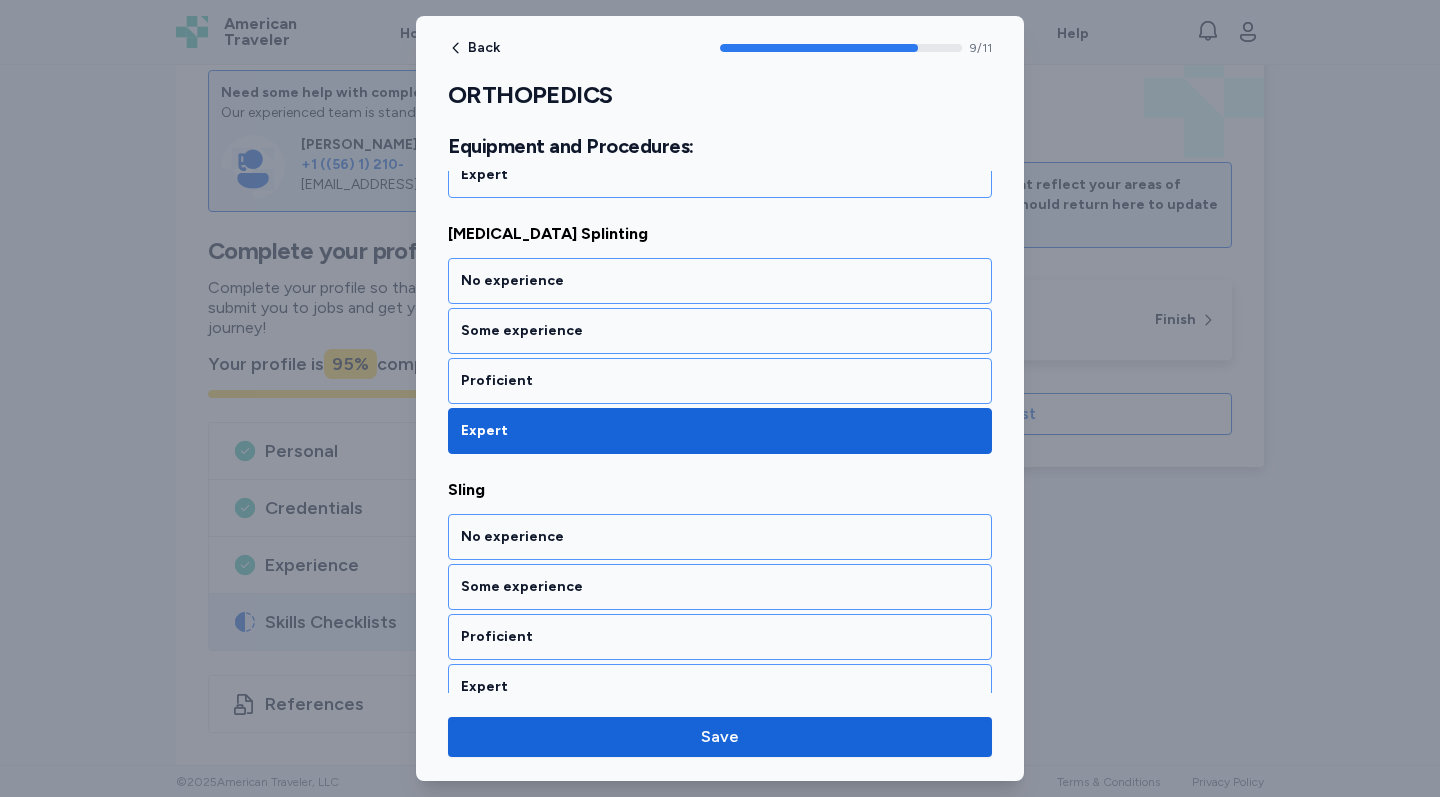 scroll, scrollTop: 2617, scrollLeft: 0, axis: vertical 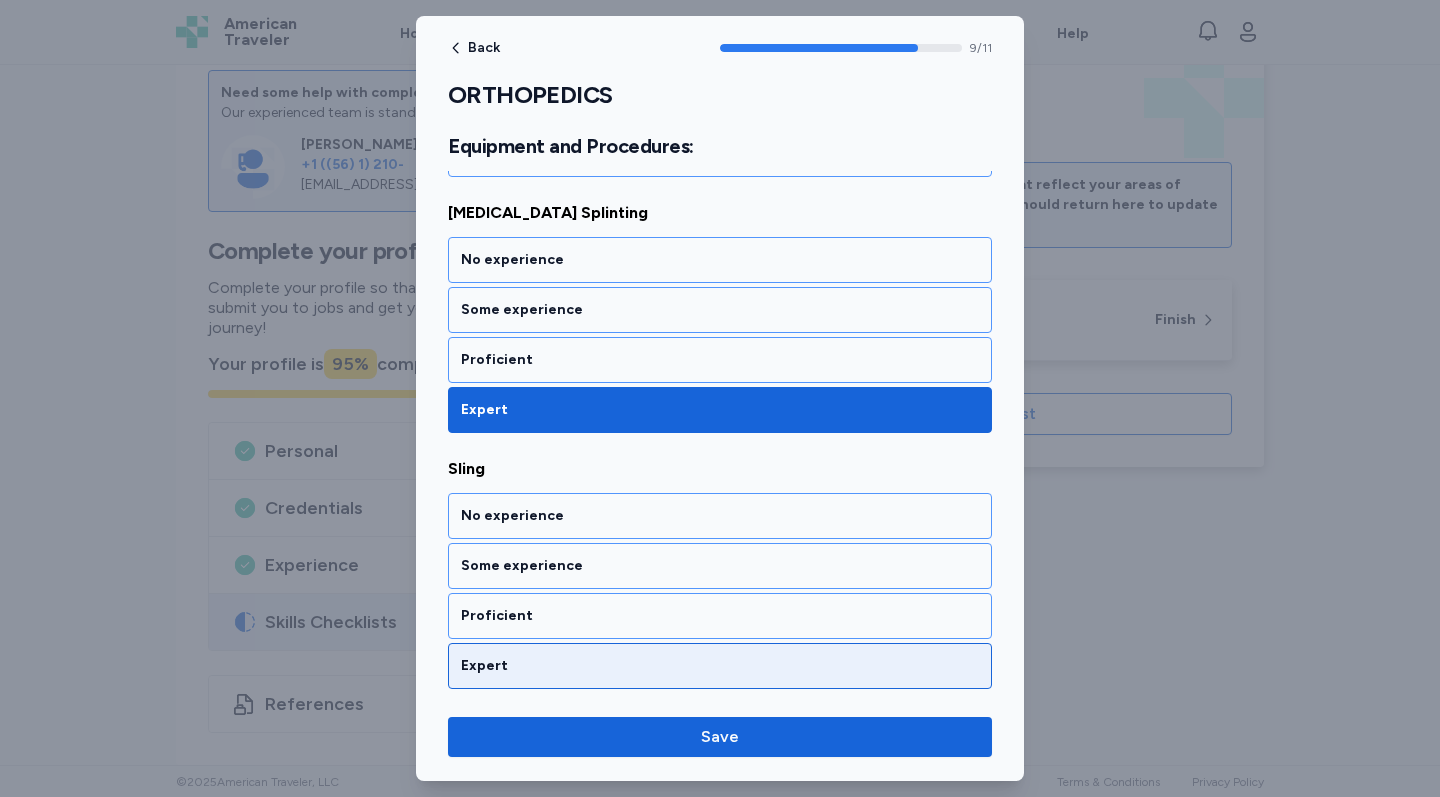 click on "Expert" at bounding box center (720, 666) 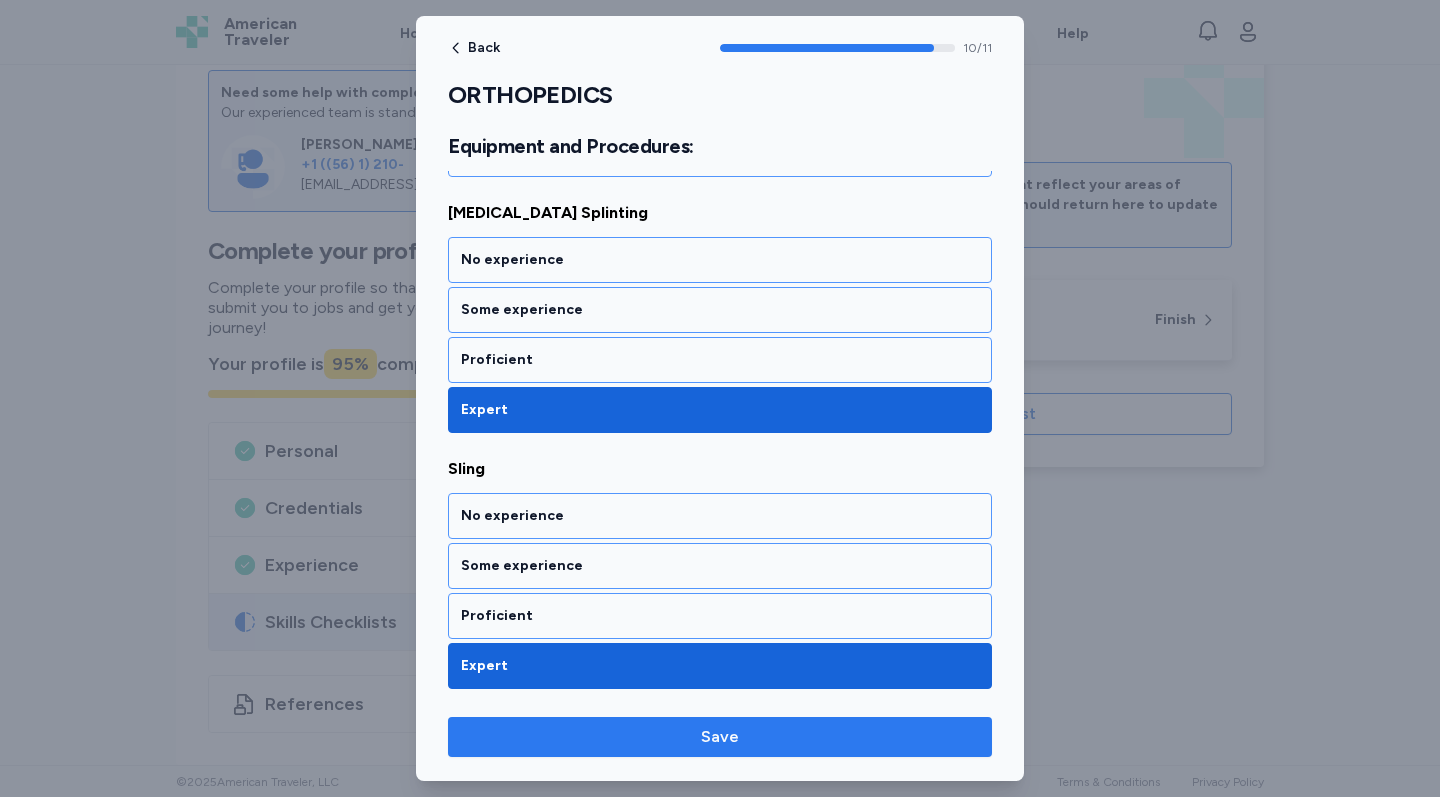 click on "Save" at bounding box center [720, 737] 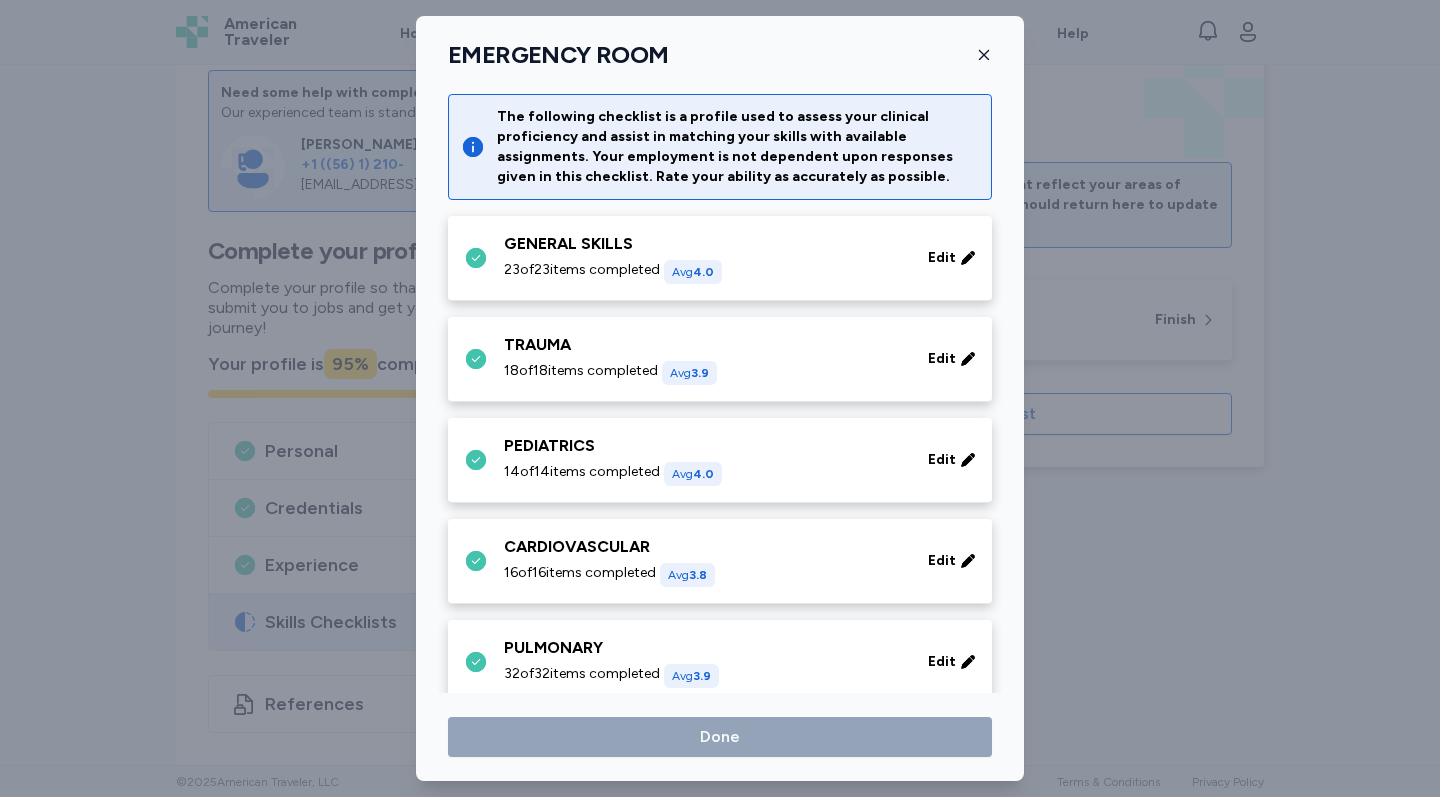 scroll, scrollTop: 909, scrollLeft: 0, axis: vertical 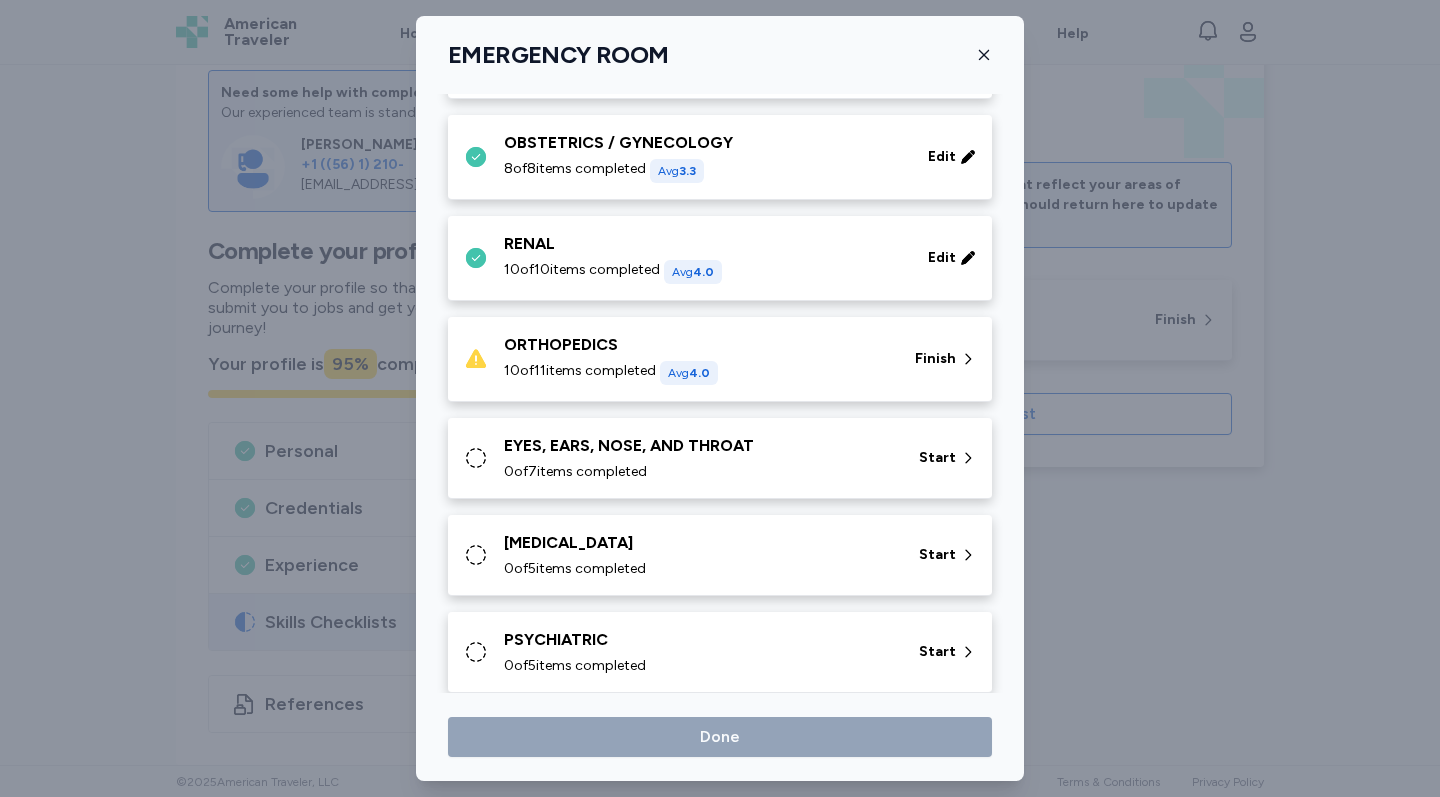 click on "10  of  11  items completed Avg  4.0" at bounding box center [697, 373] 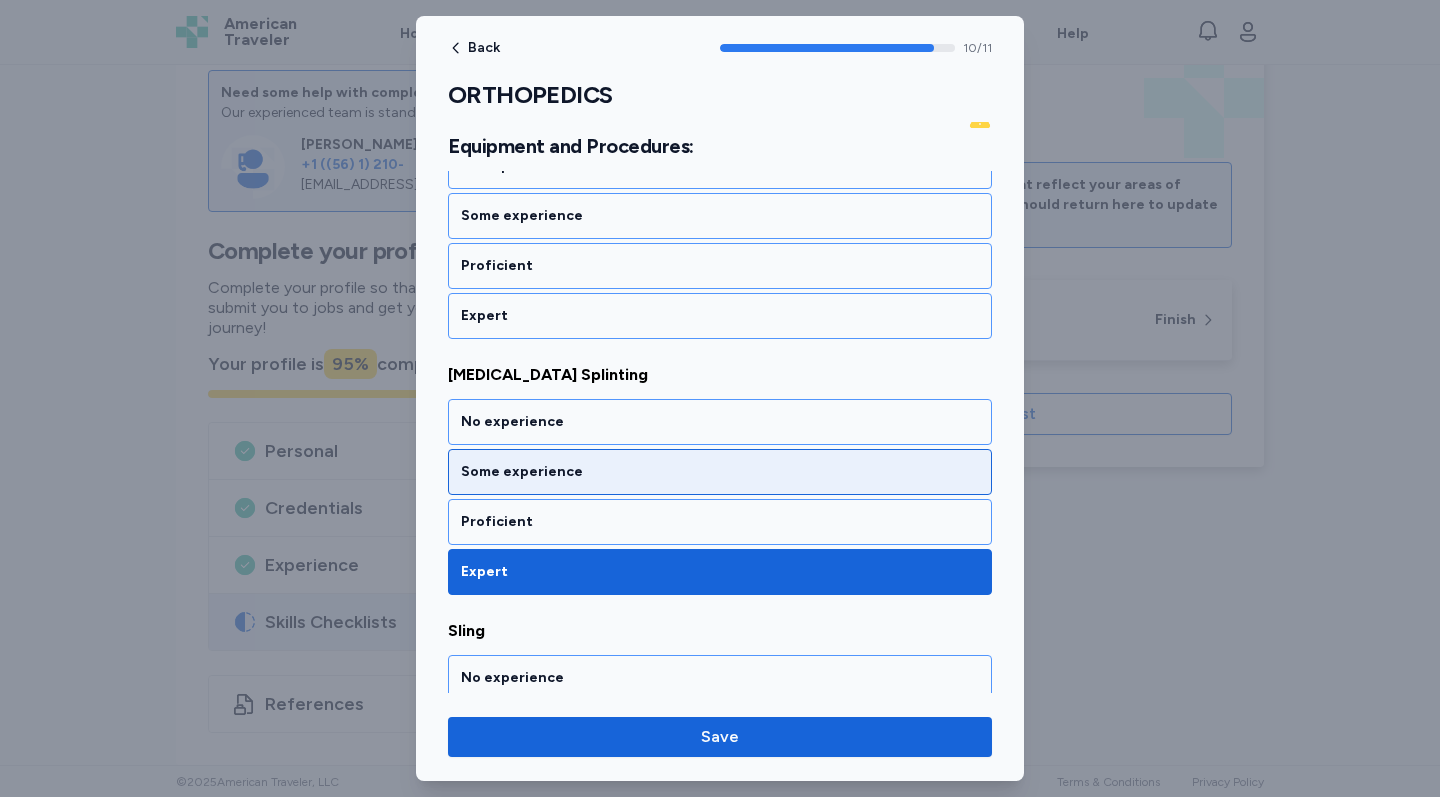scroll, scrollTop: 2454, scrollLeft: 0, axis: vertical 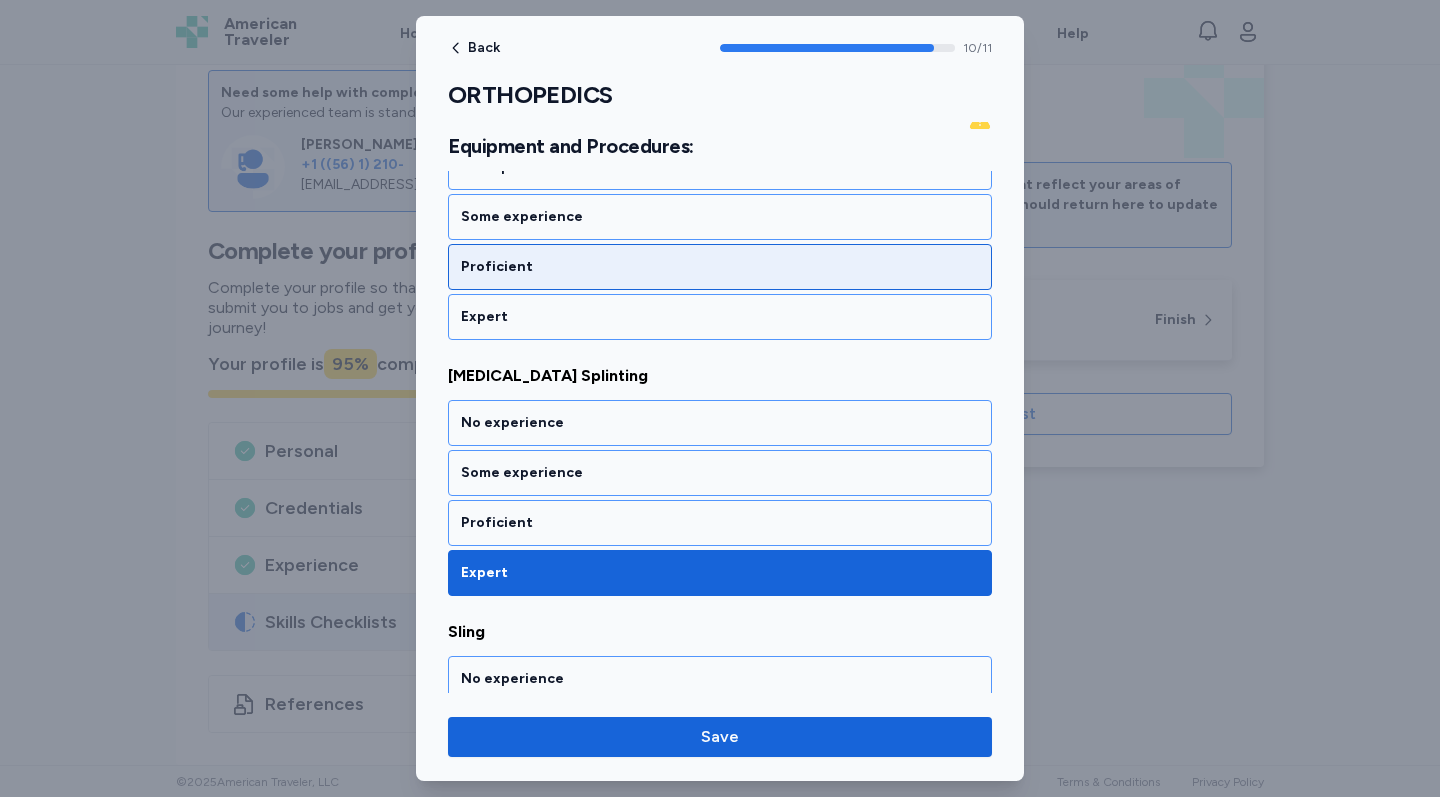 click on "Proficient" at bounding box center (720, 267) 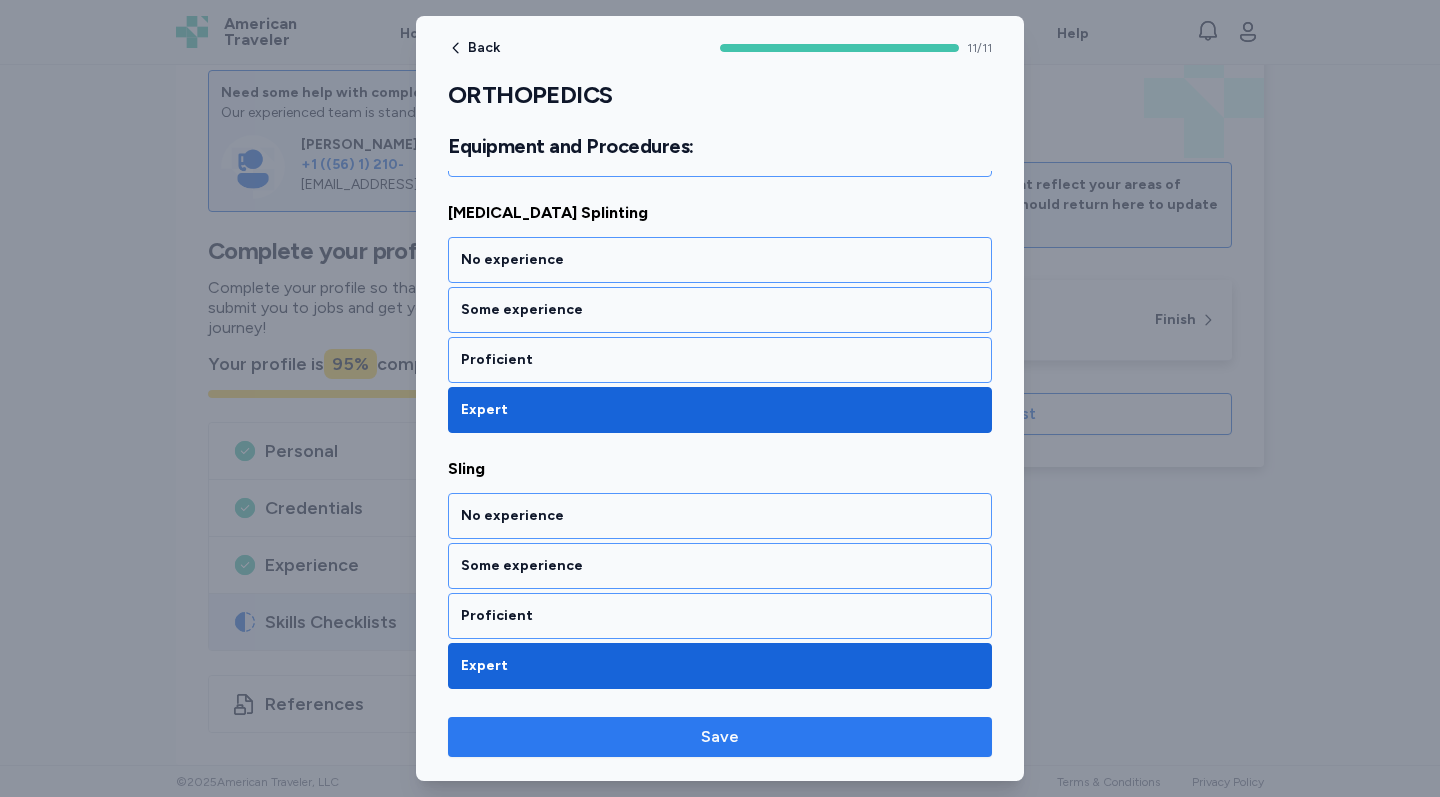 click on "Save" at bounding box center [720, 737] 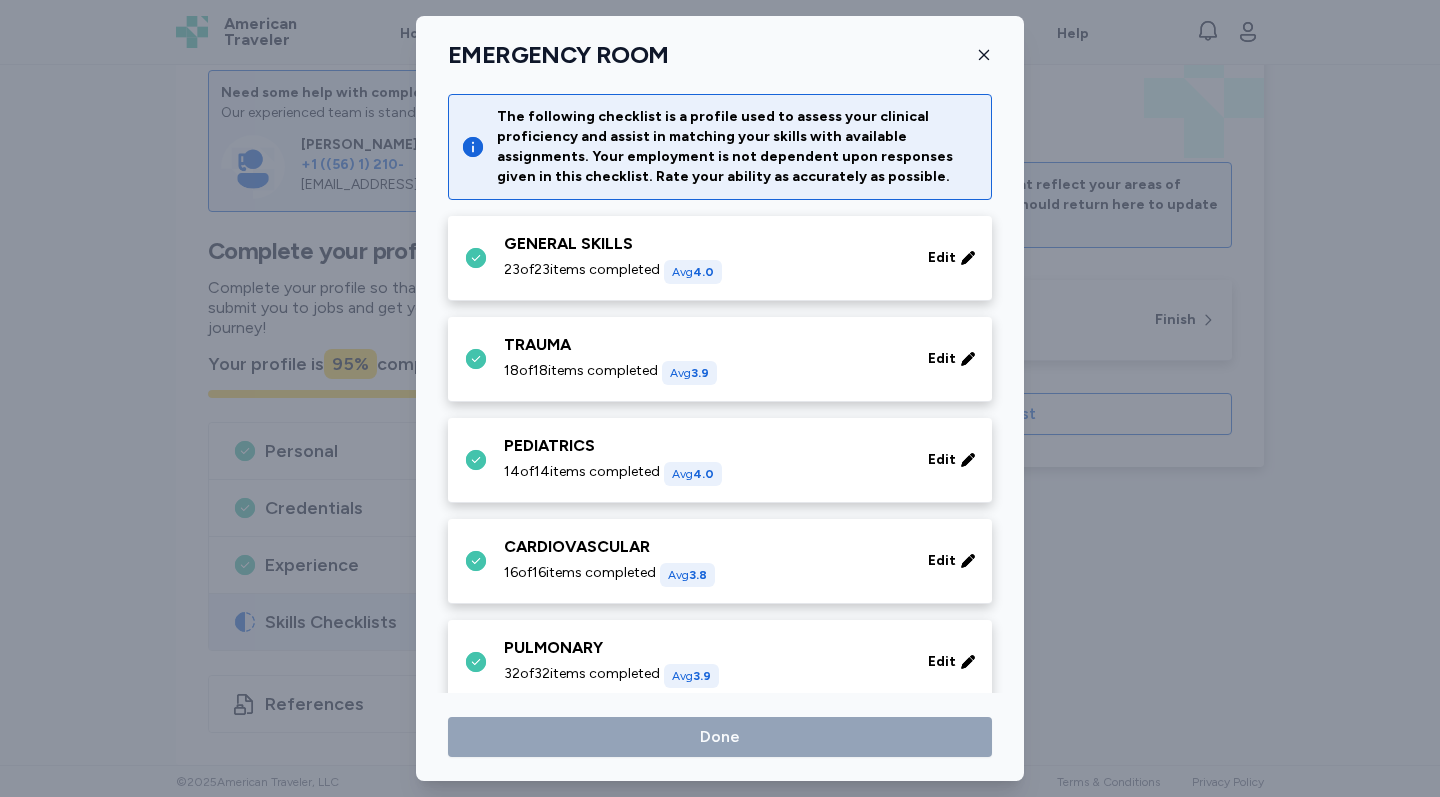 scroll, scrollTop: 909, scrollLeft: 0, axis: vertical 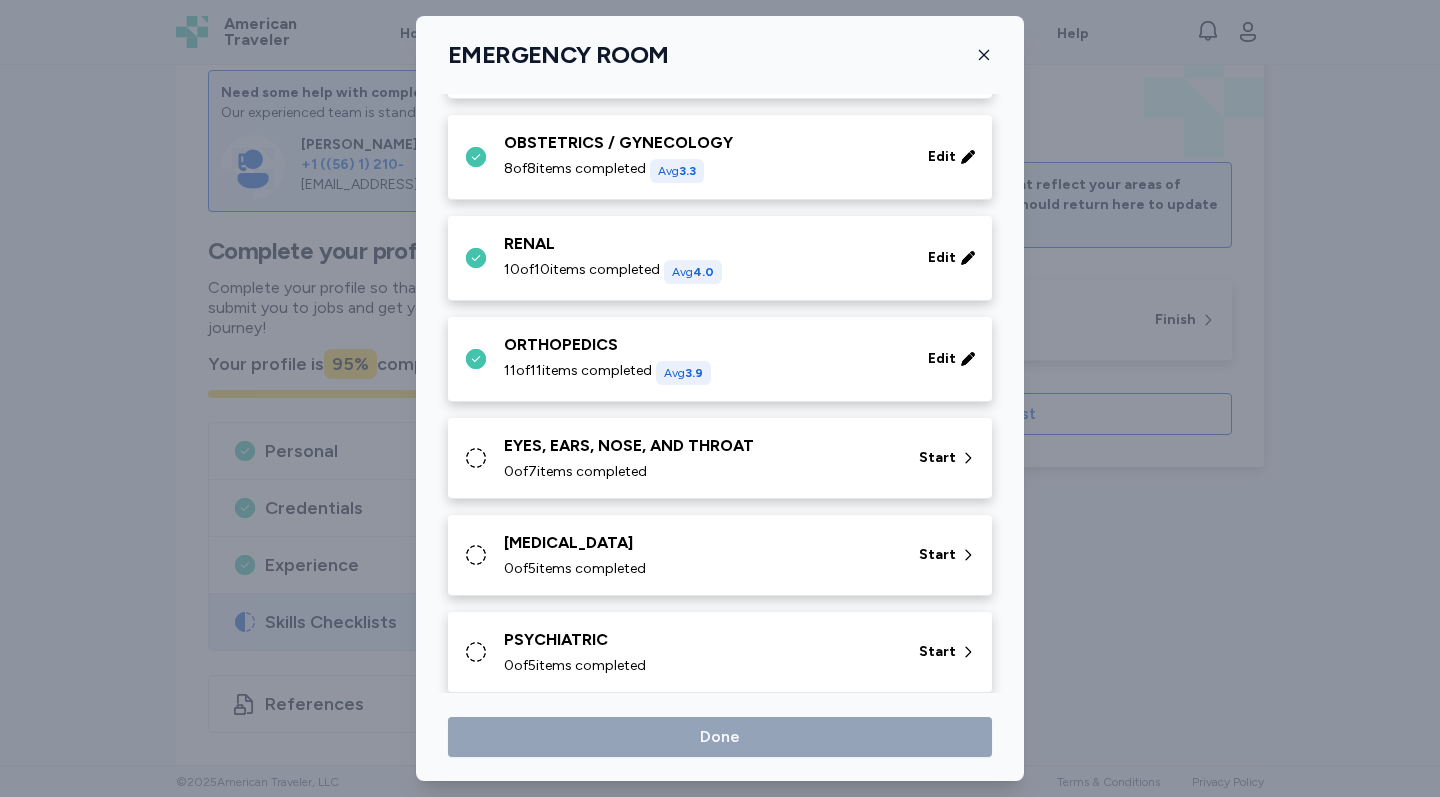click on "EYES, EARS, NOSE, AND THROAT 0  of  7  items completed" at bounding box center [699, 458] 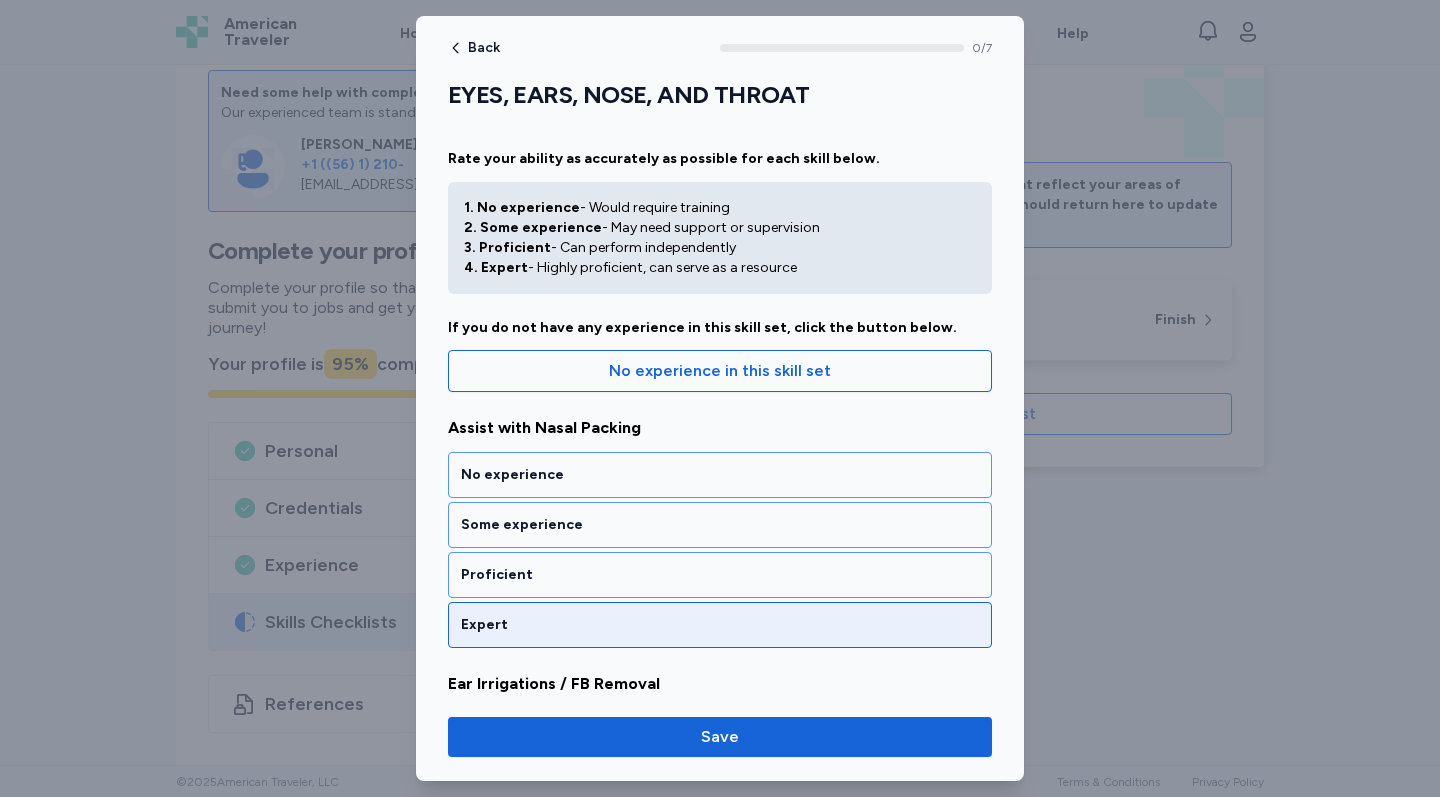 click on "Expert" at bounding box center [720, 625] 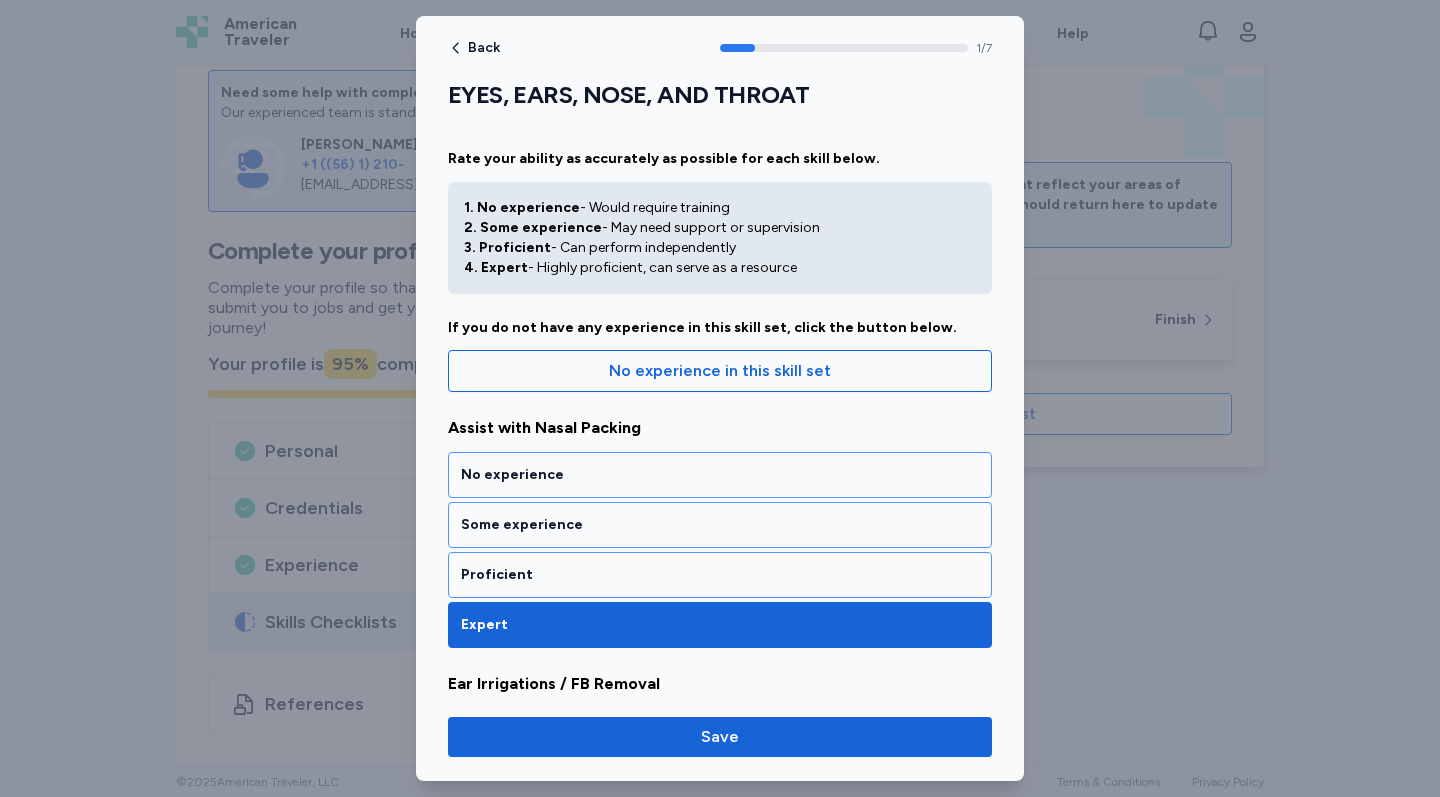 scroll, scrollTop: 381, scrollLeft: 0, axis: vertical 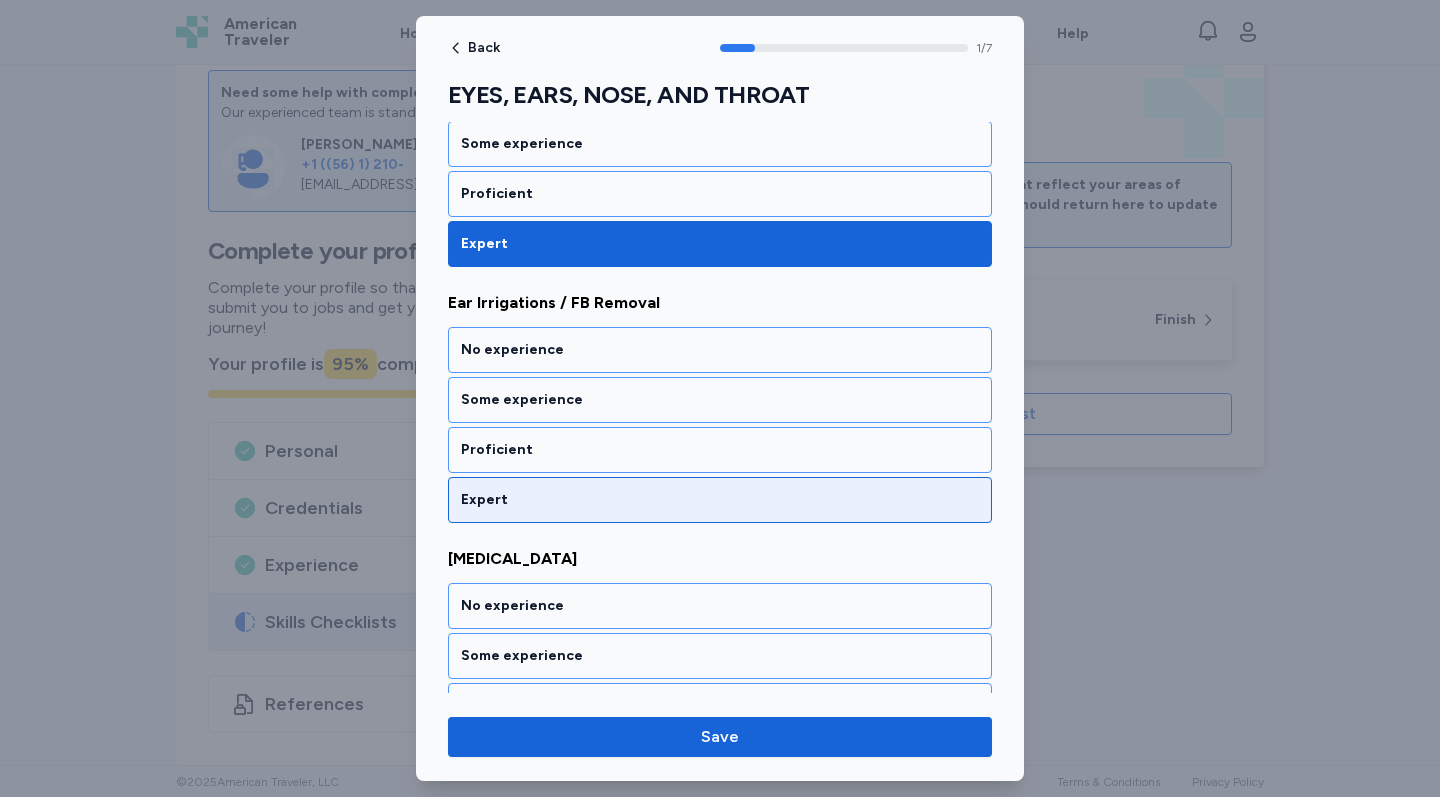click on "Expert" at bounding box center [720, 500] 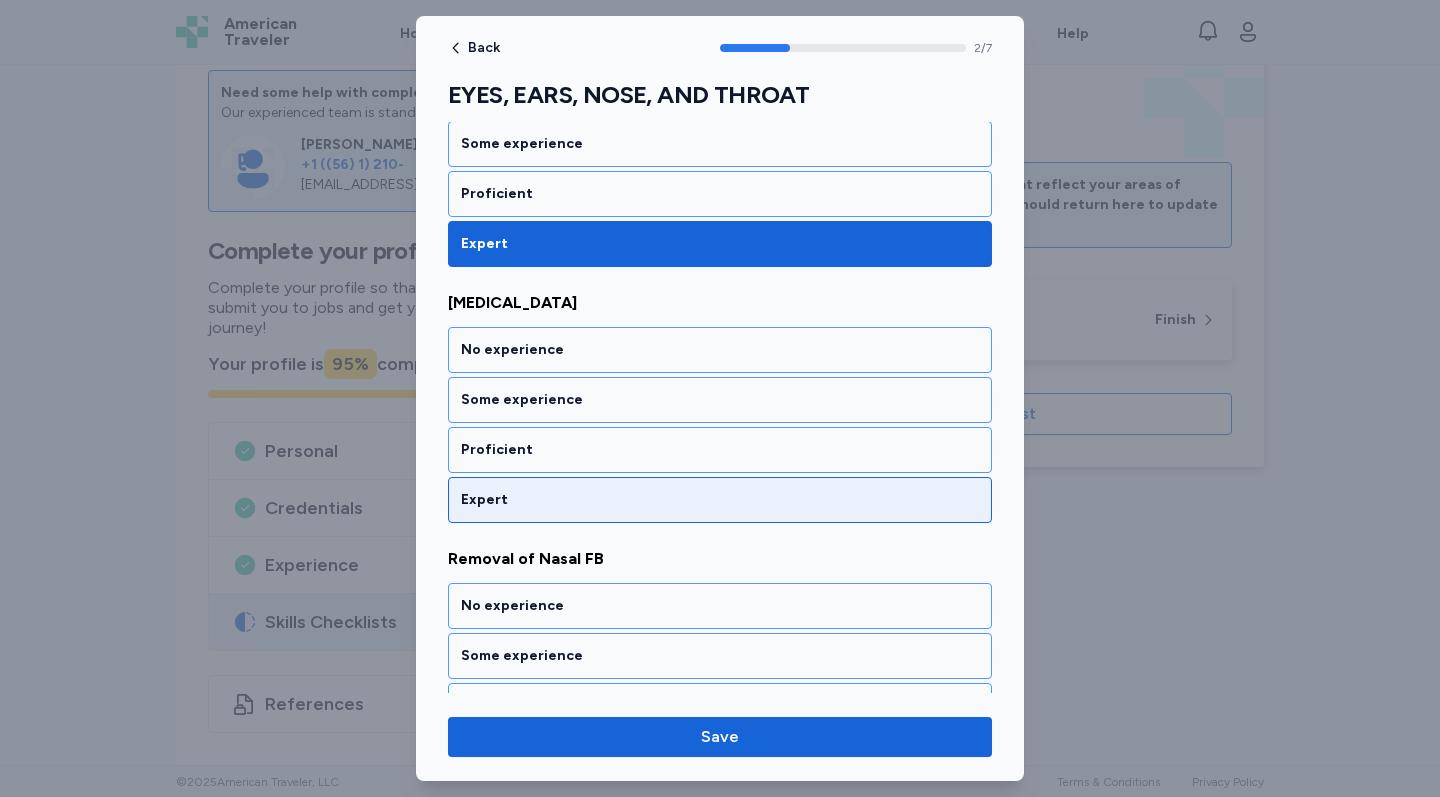 click on "Expert" at bounding box center (720, 500) 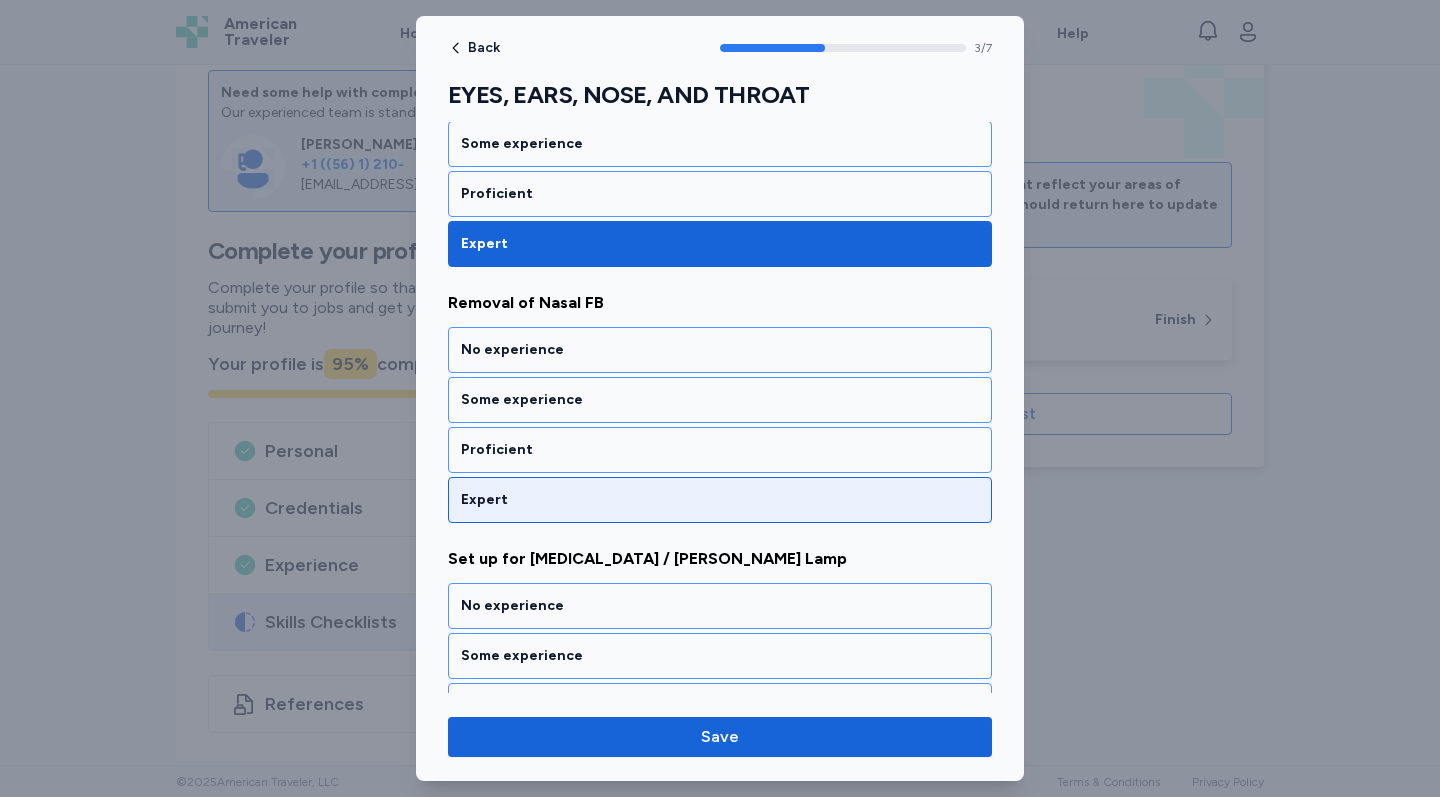 click on "Expert" at bounding box center (720, 500) 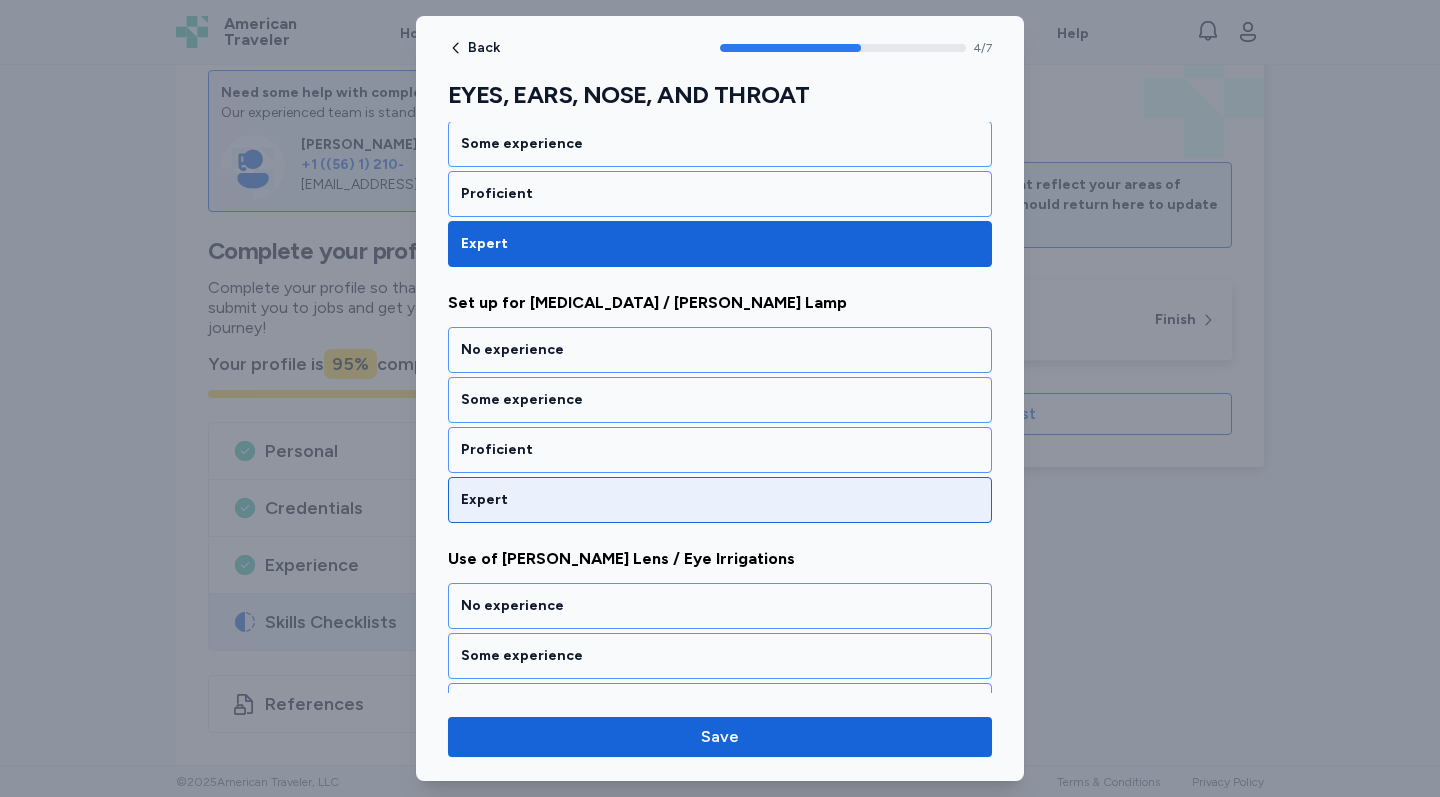 click on "Expert" at bounding box center (720, 500) 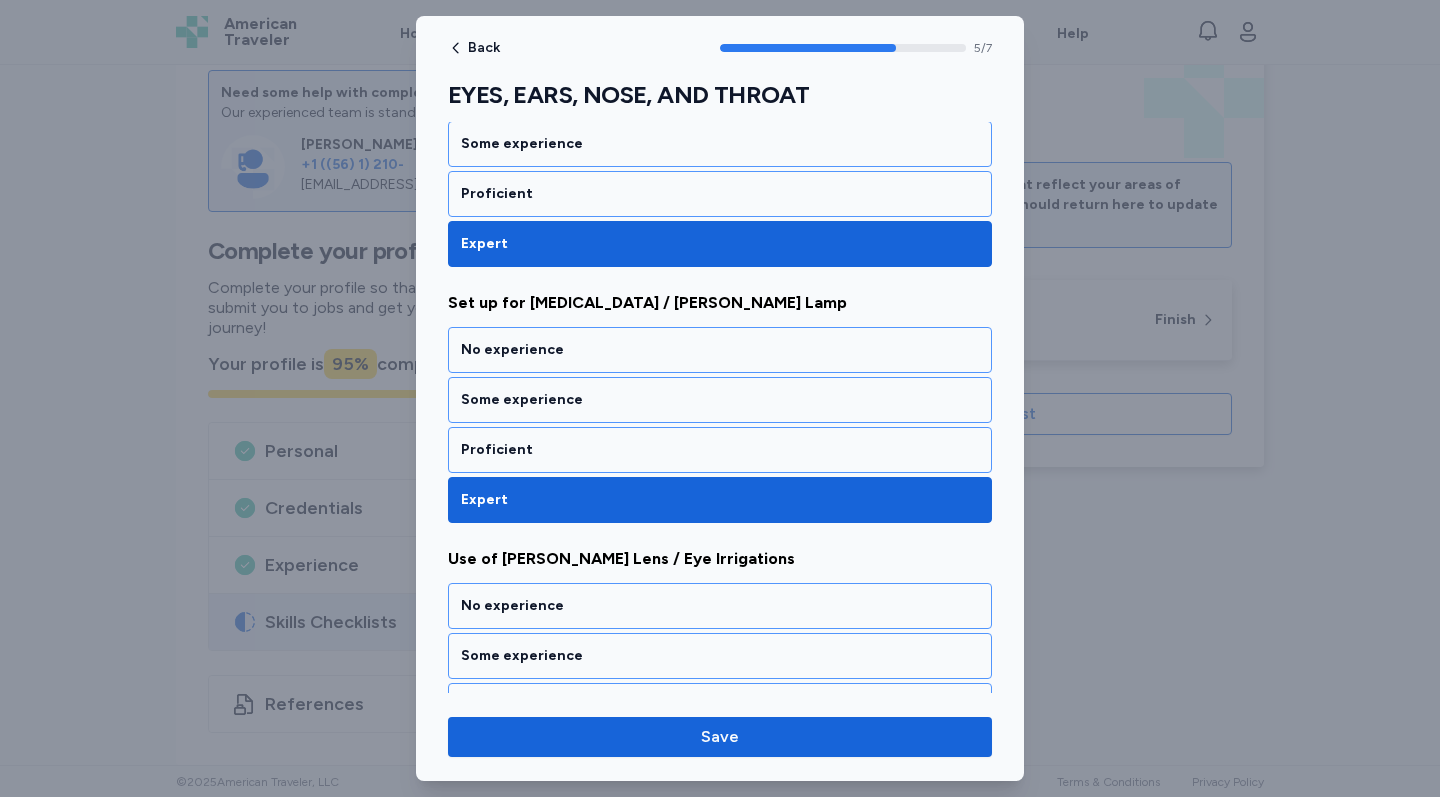 scroll, scrollTop: 1405, scrollLeft: 0, axis: vertical 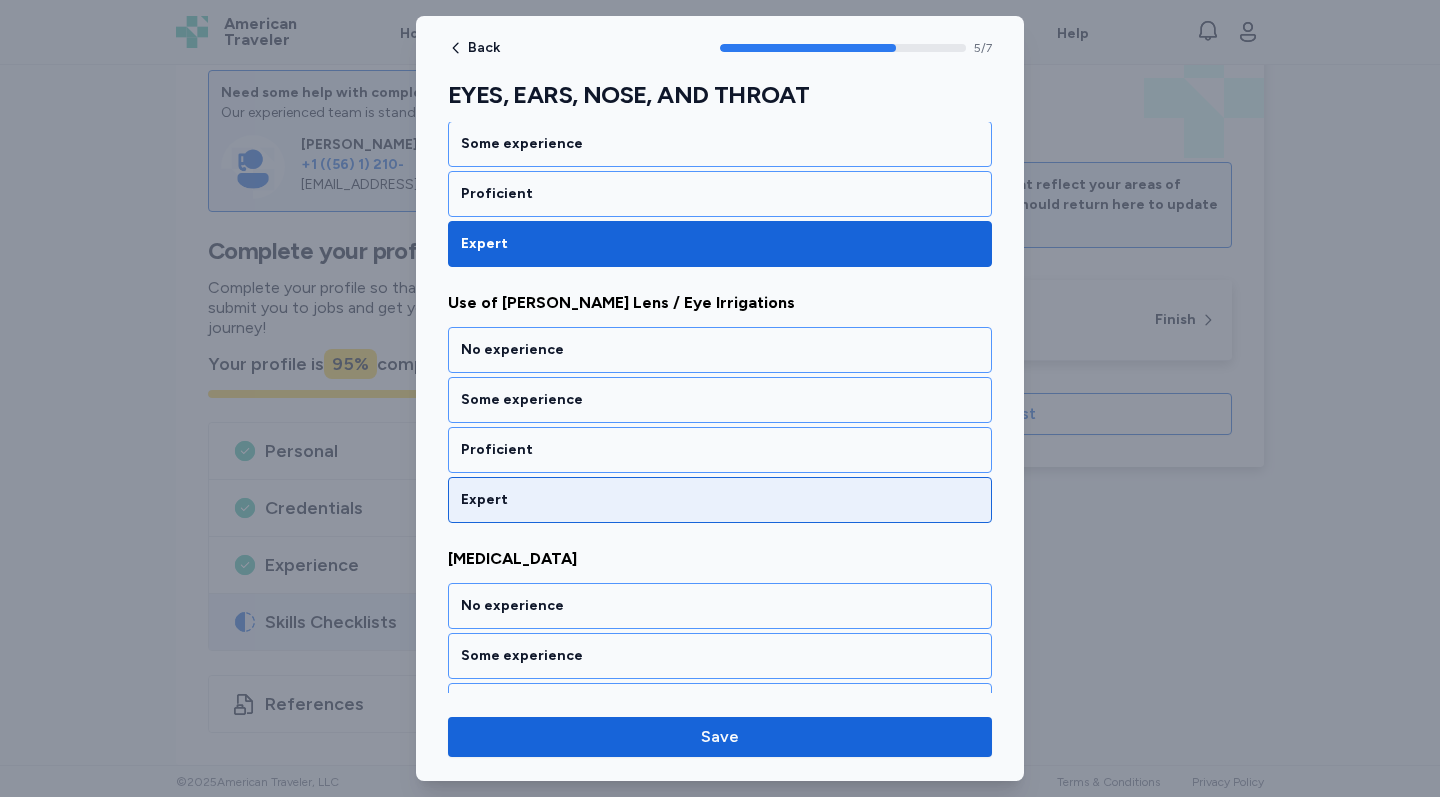 click on "Expert" at bounding box center (720, 500) 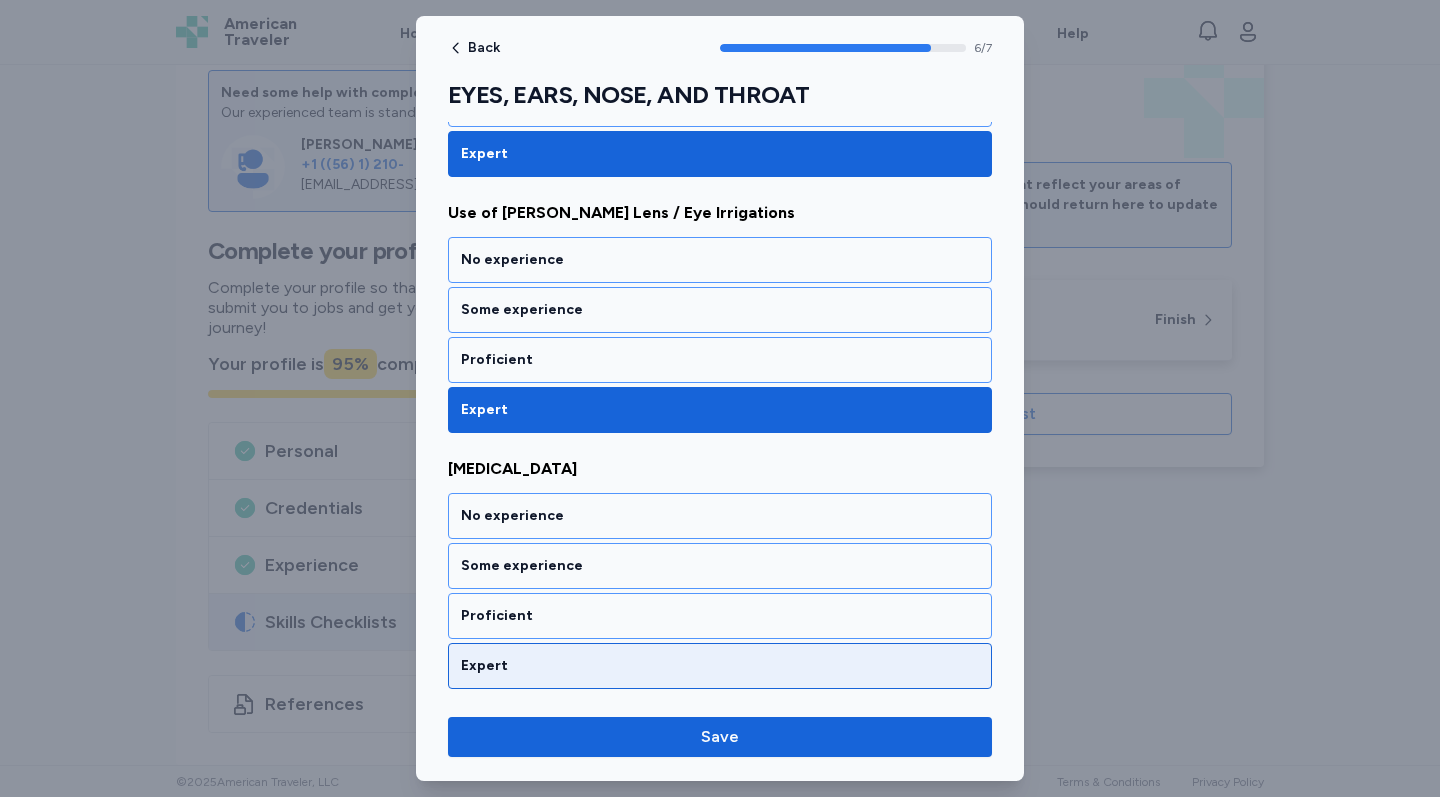 click on "Expert" at bounding box center [720, 666] 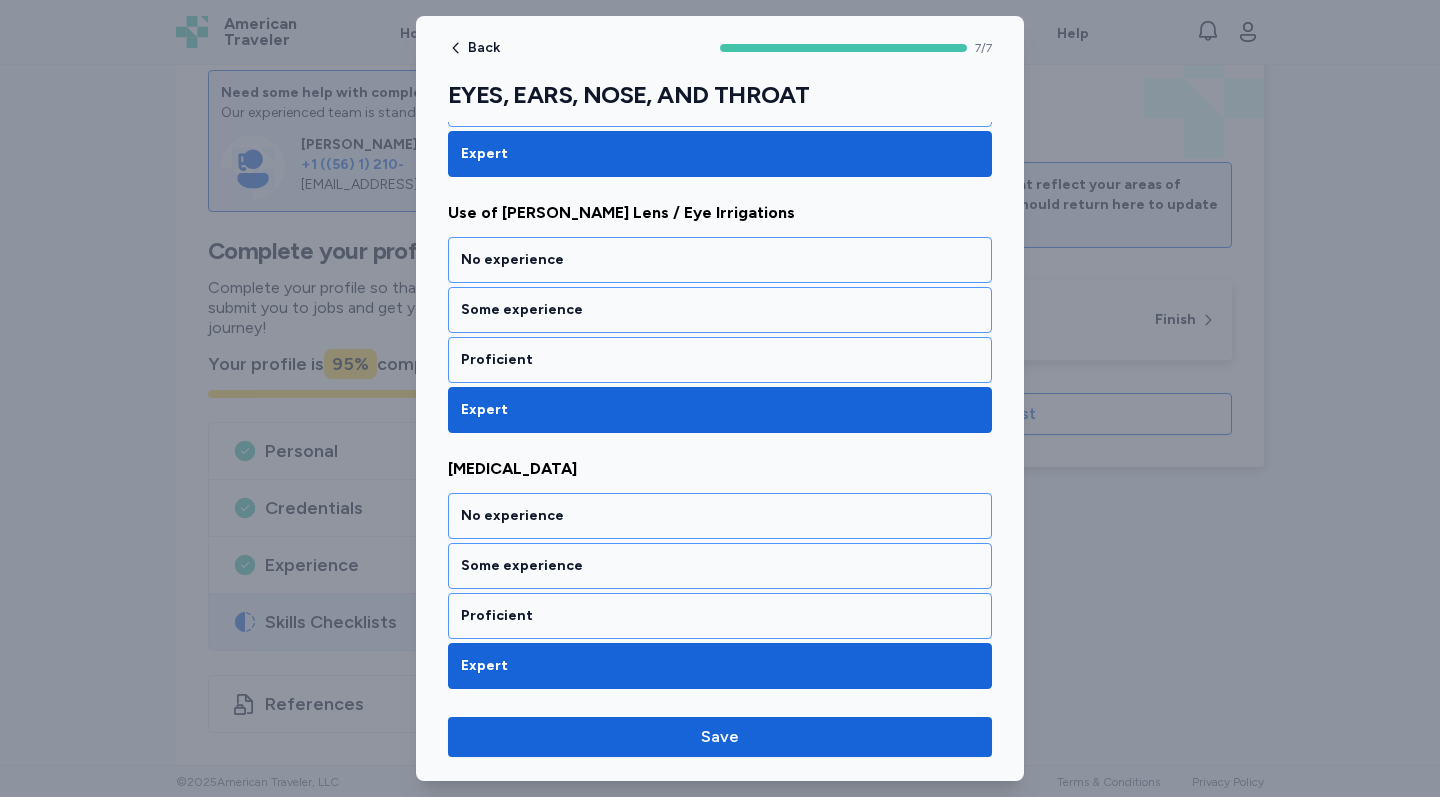 click on "Expert" at bounding box center [720, 666] 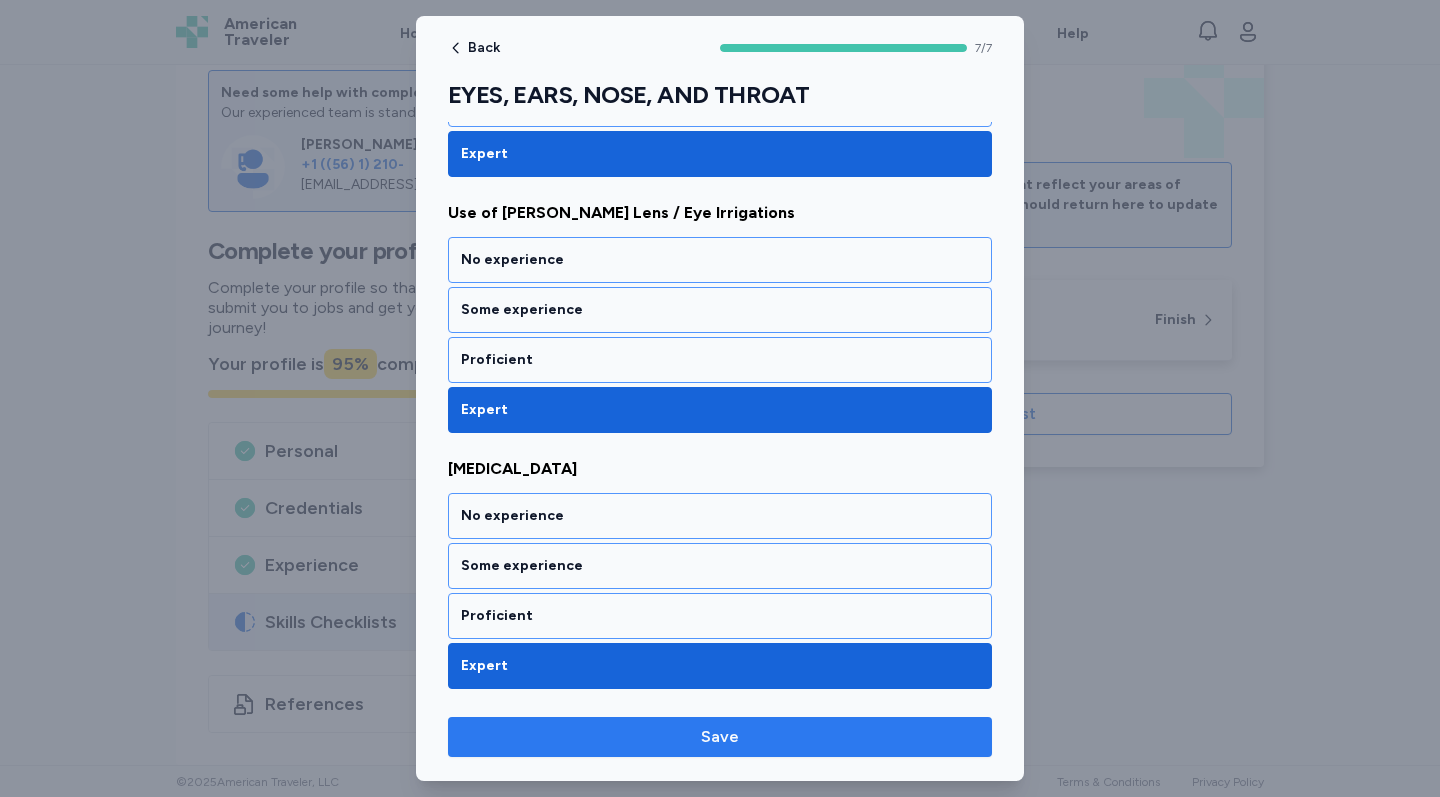 click on "Save" at bounding box center (720, 737) 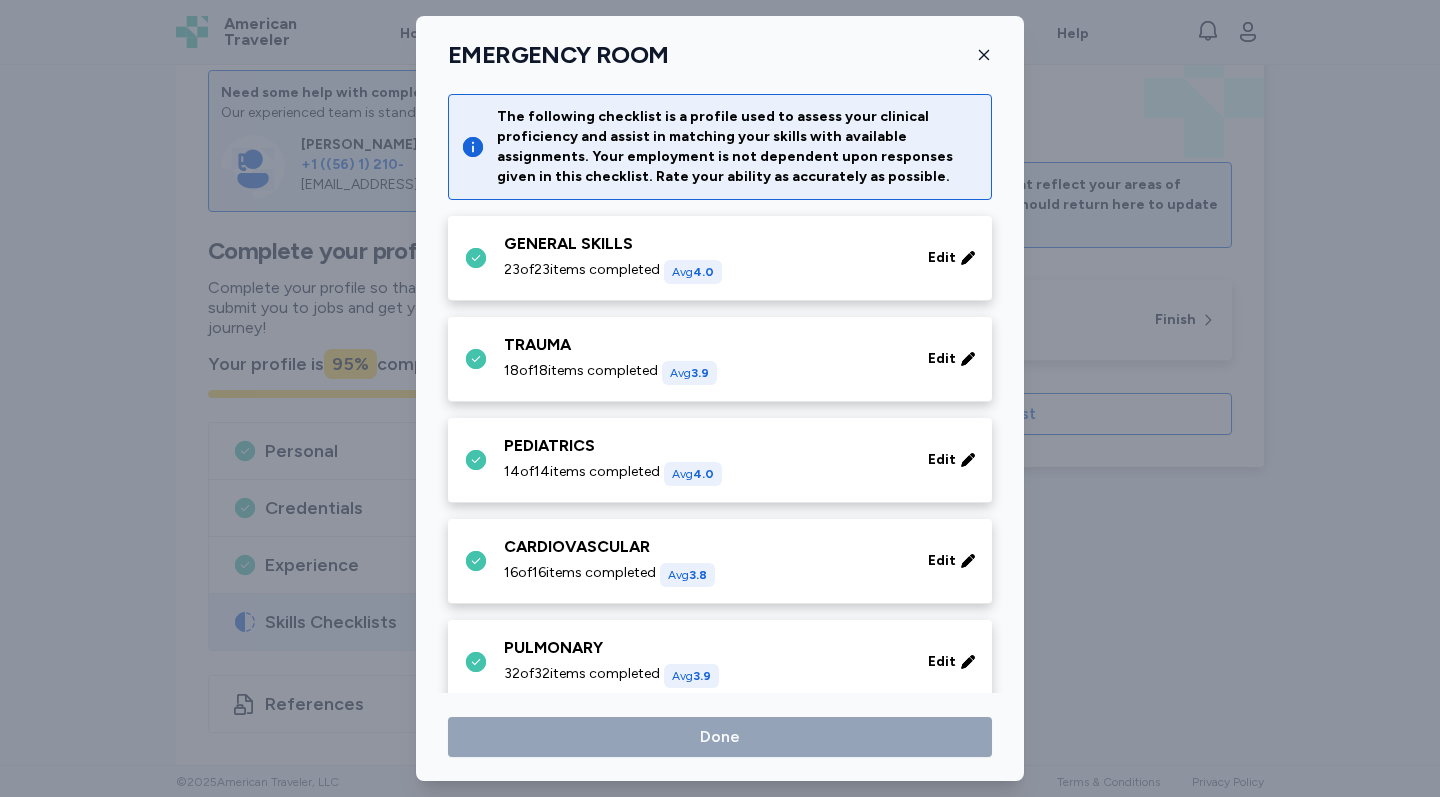 scroll, scrollTop: 909, scrollLeft: 0, axis: vertical 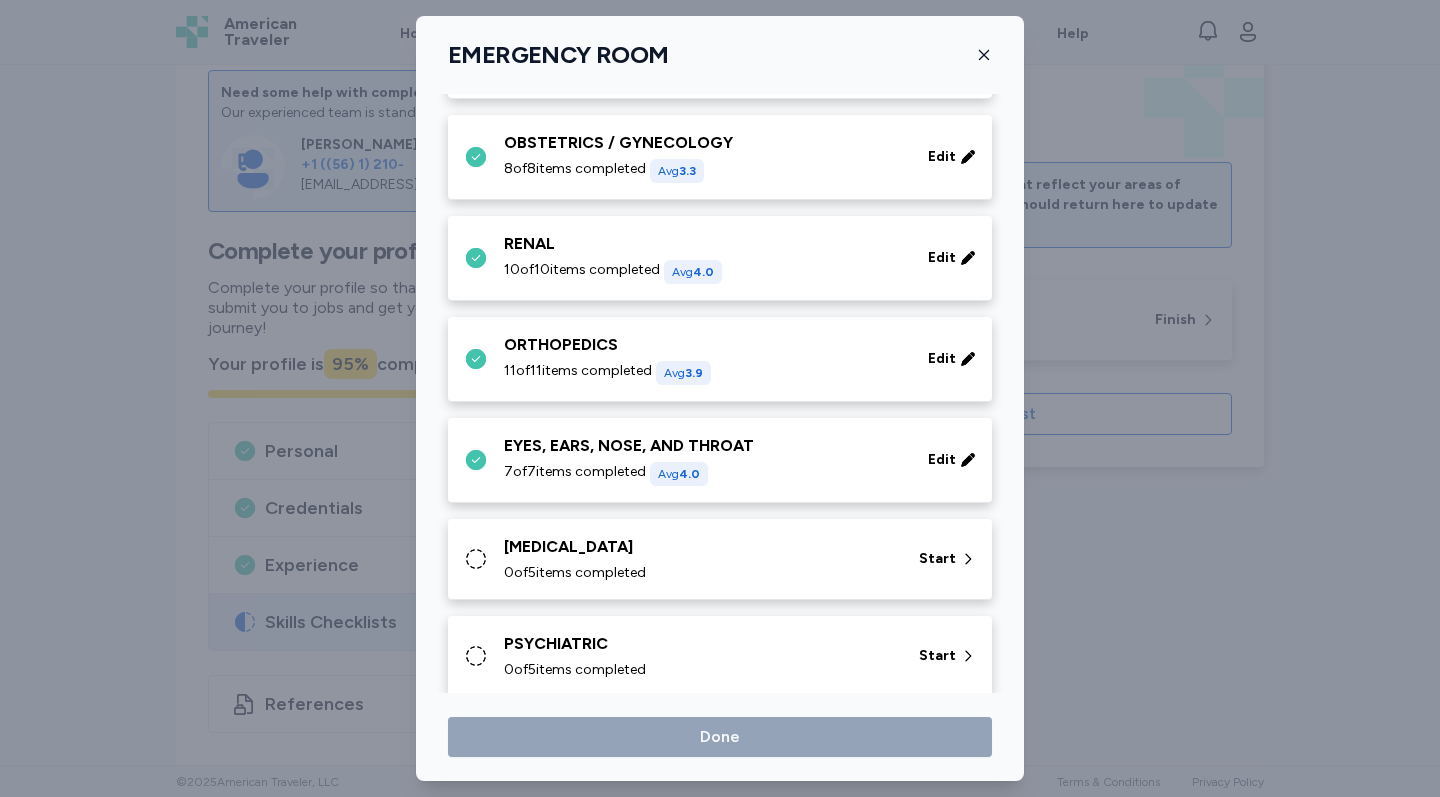 click on "0  of  5  items completed" at bounding box center [699, 573] 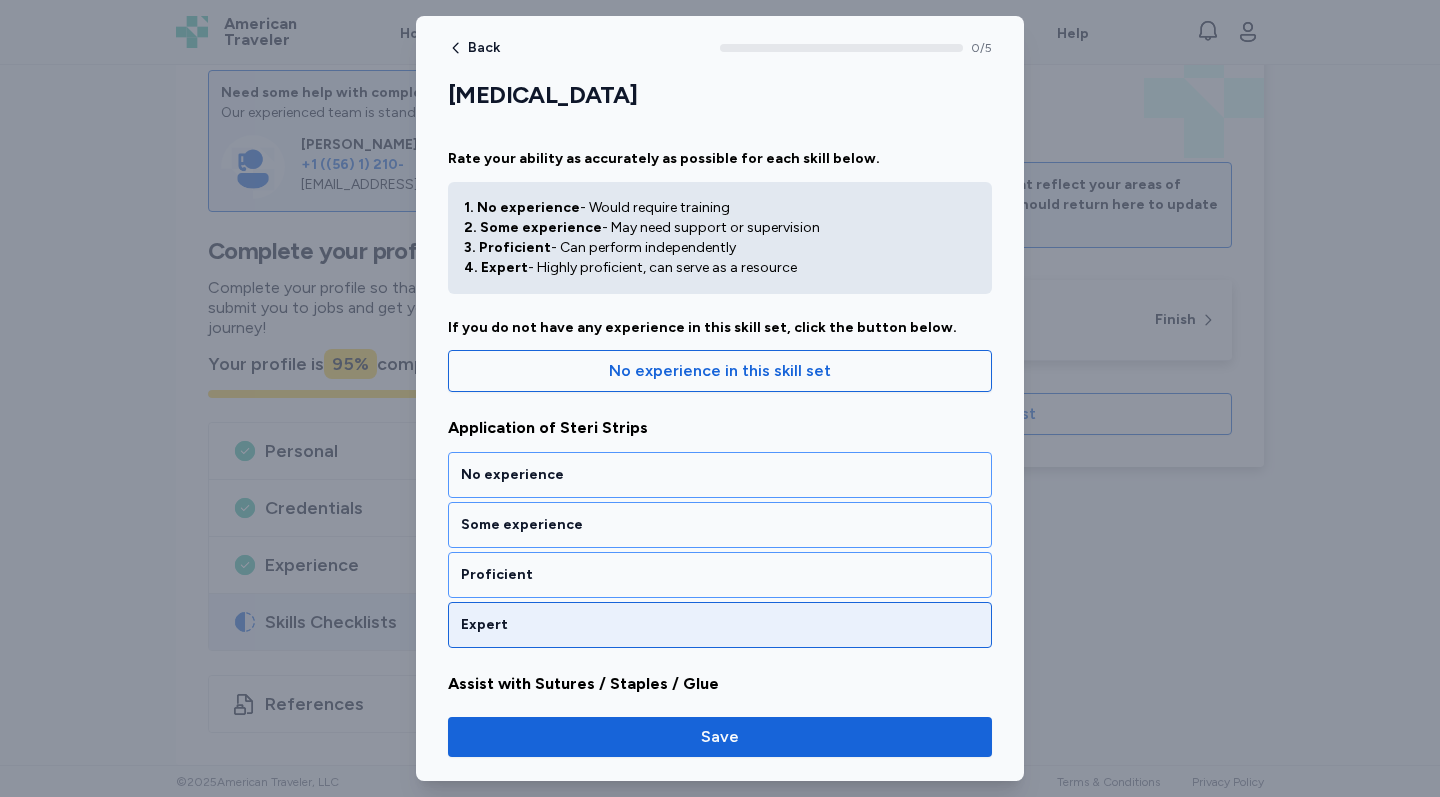 click on "Expert" at bounding box center [720, 625] 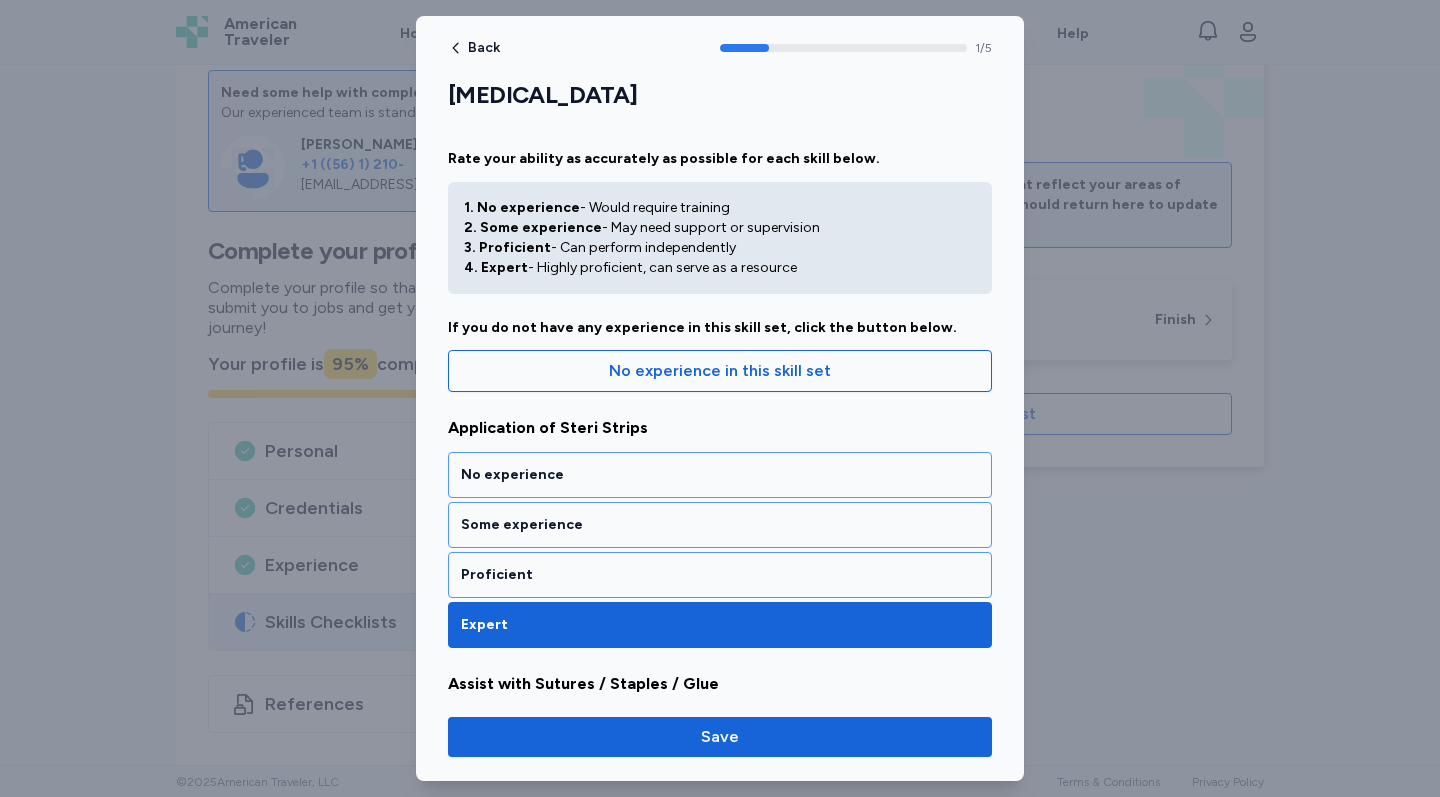 scroll, scrollTop: 381, scrollLeft: 0, axis: vertical 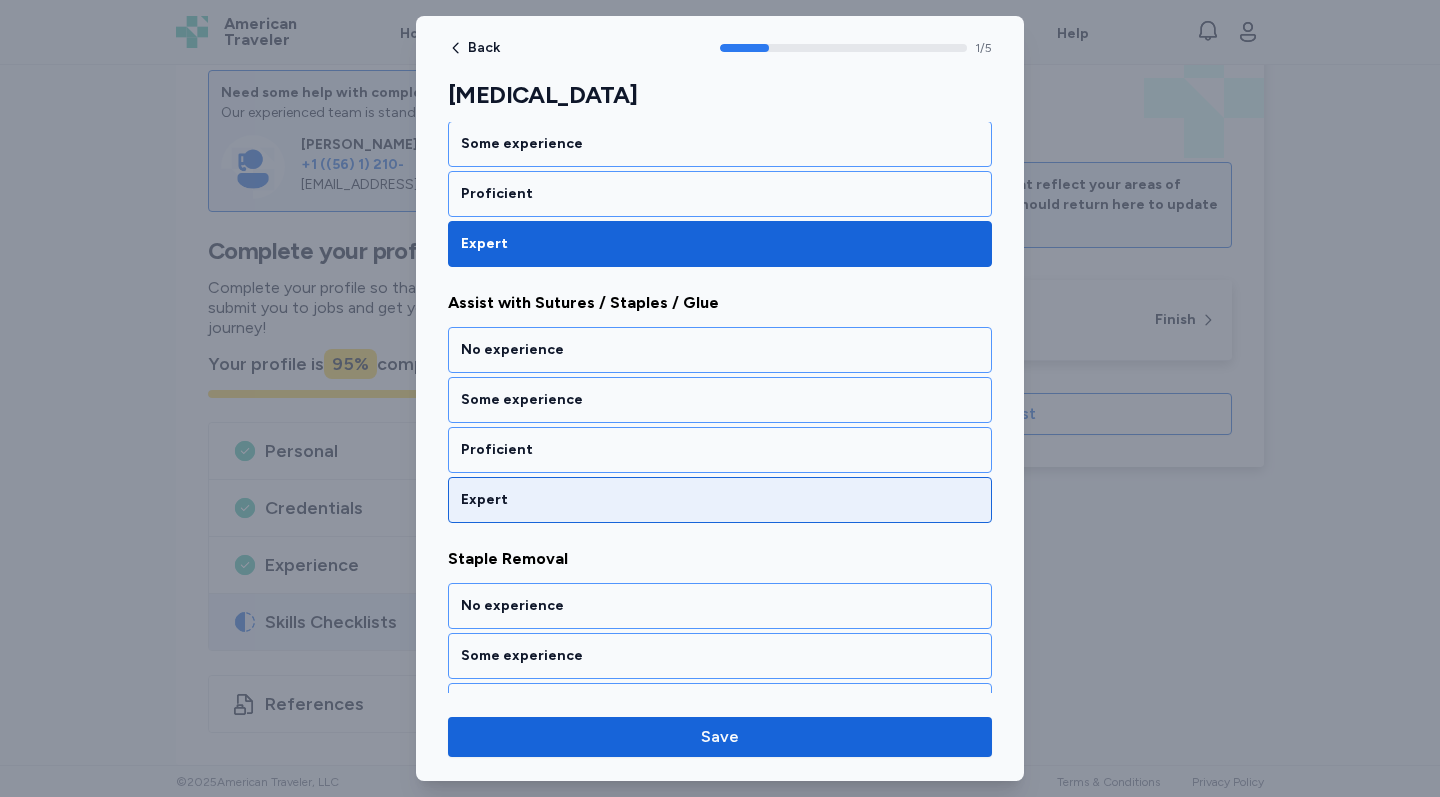 click on "Expert" at bounding box center (720, 500) 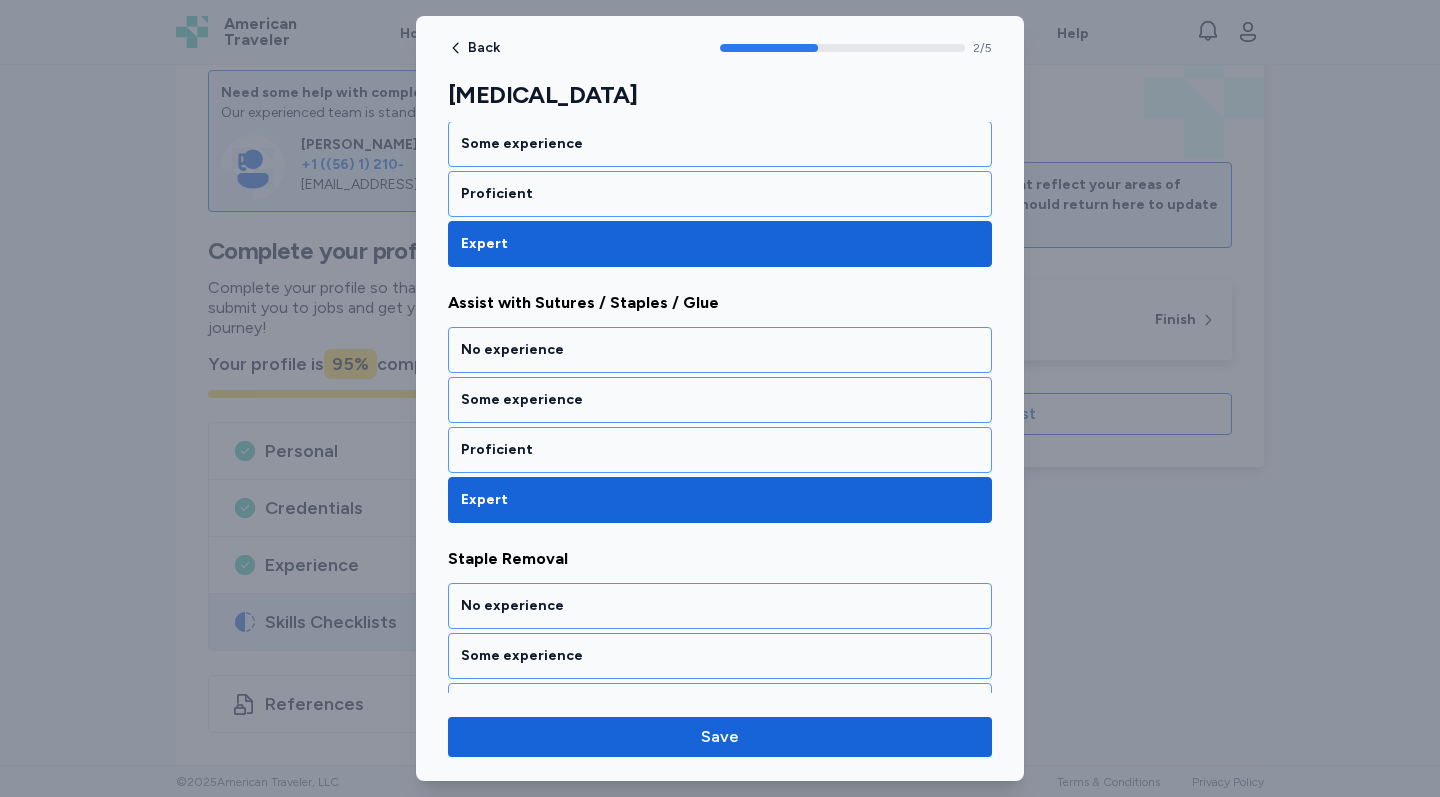 scroll, scrollTop: 637, scrollLeft: 0, axis: vertical 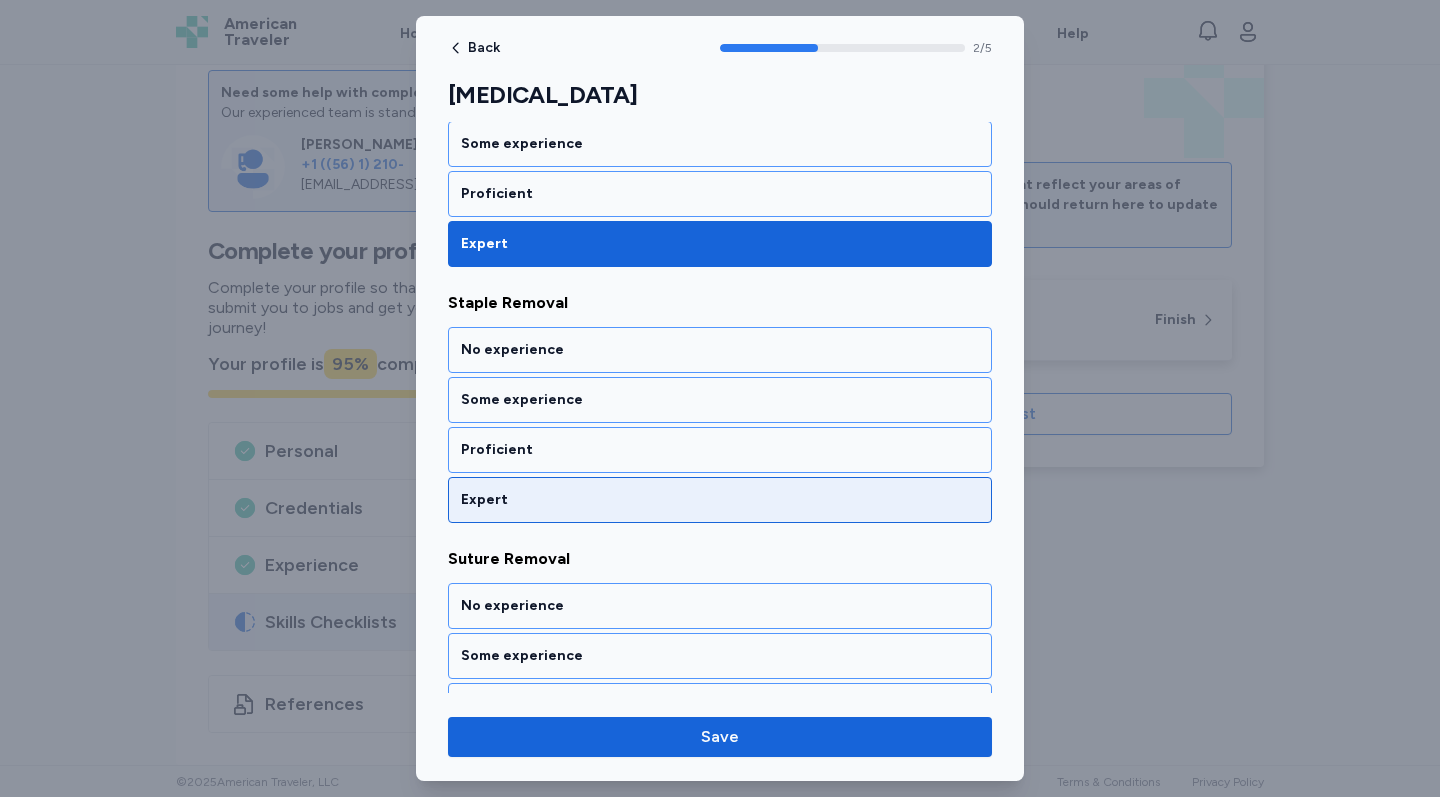 click on "Expert" at bounding box center [720, 500] 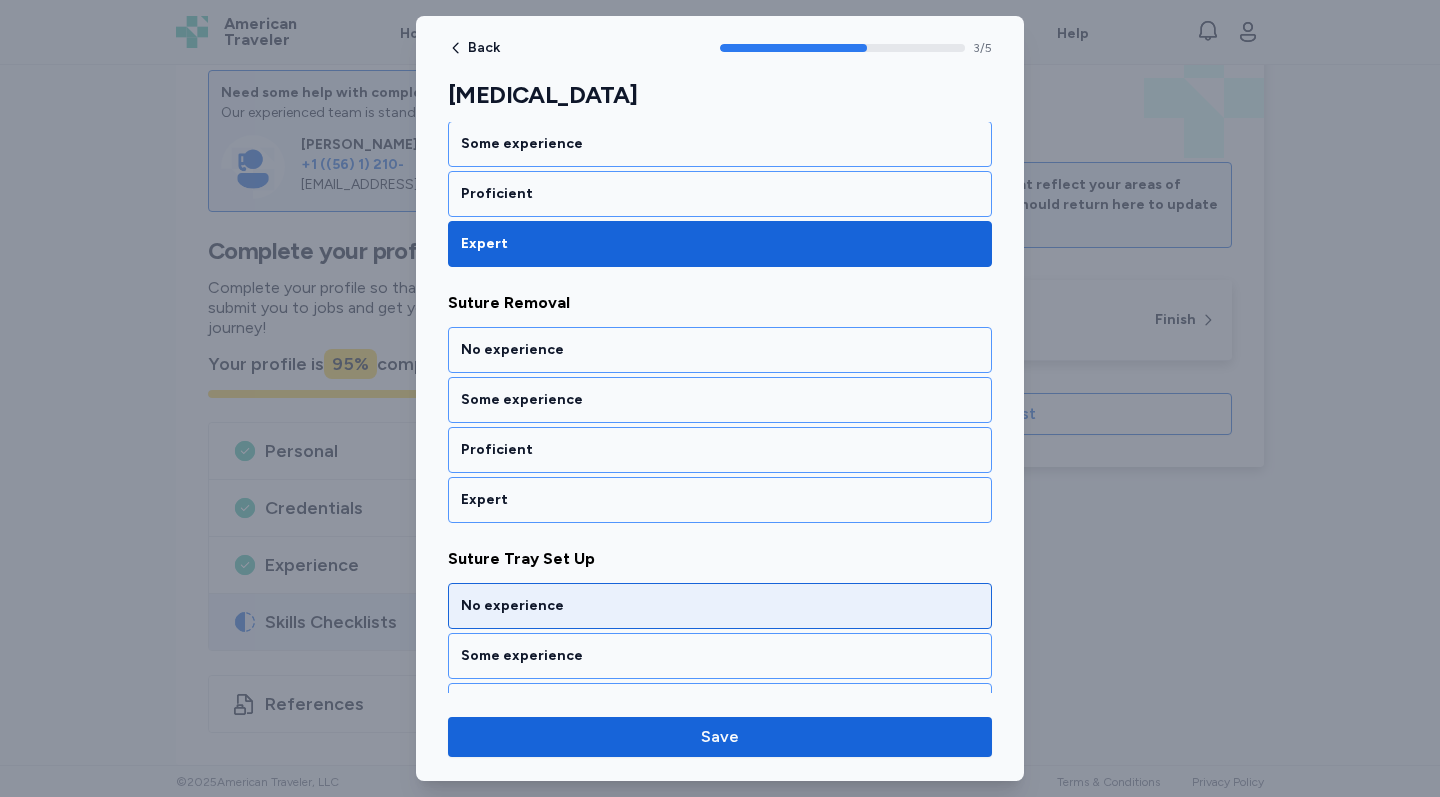 click on "No experience" at bounding box center [720, 606] 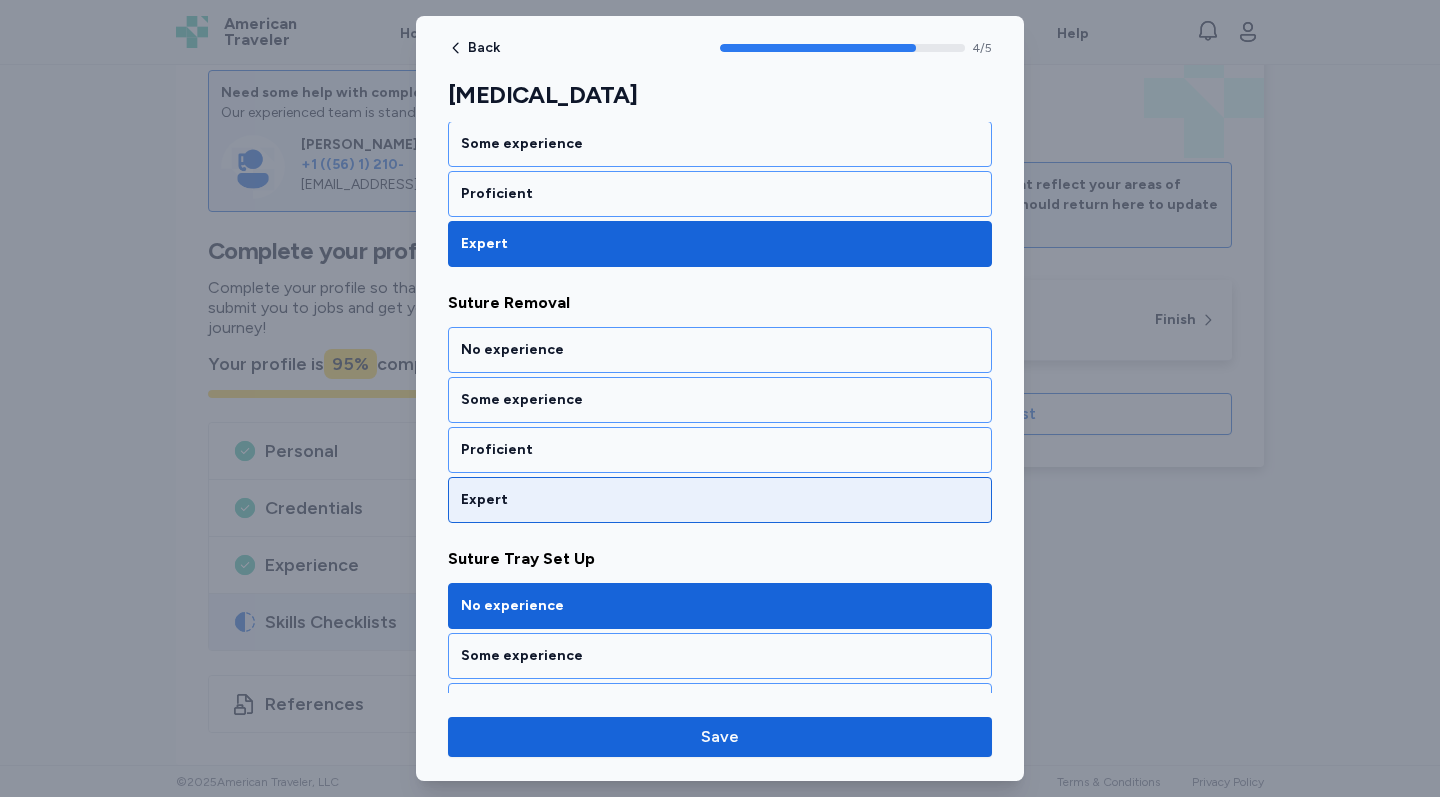 click on "Expert" at bounding box center (720, 500) 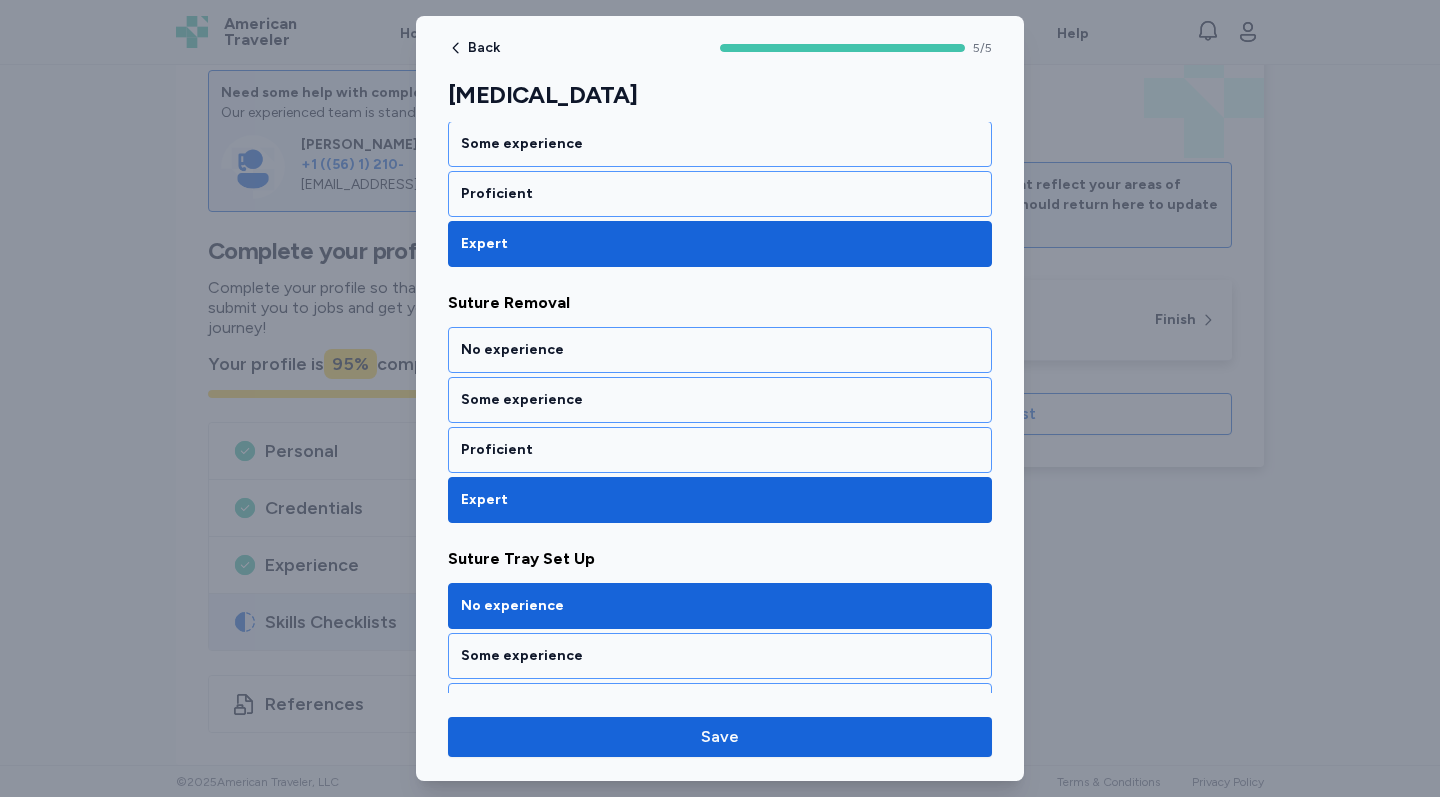 scroll, scrollTop: 983, scrollLeft: 0, axis: vertical 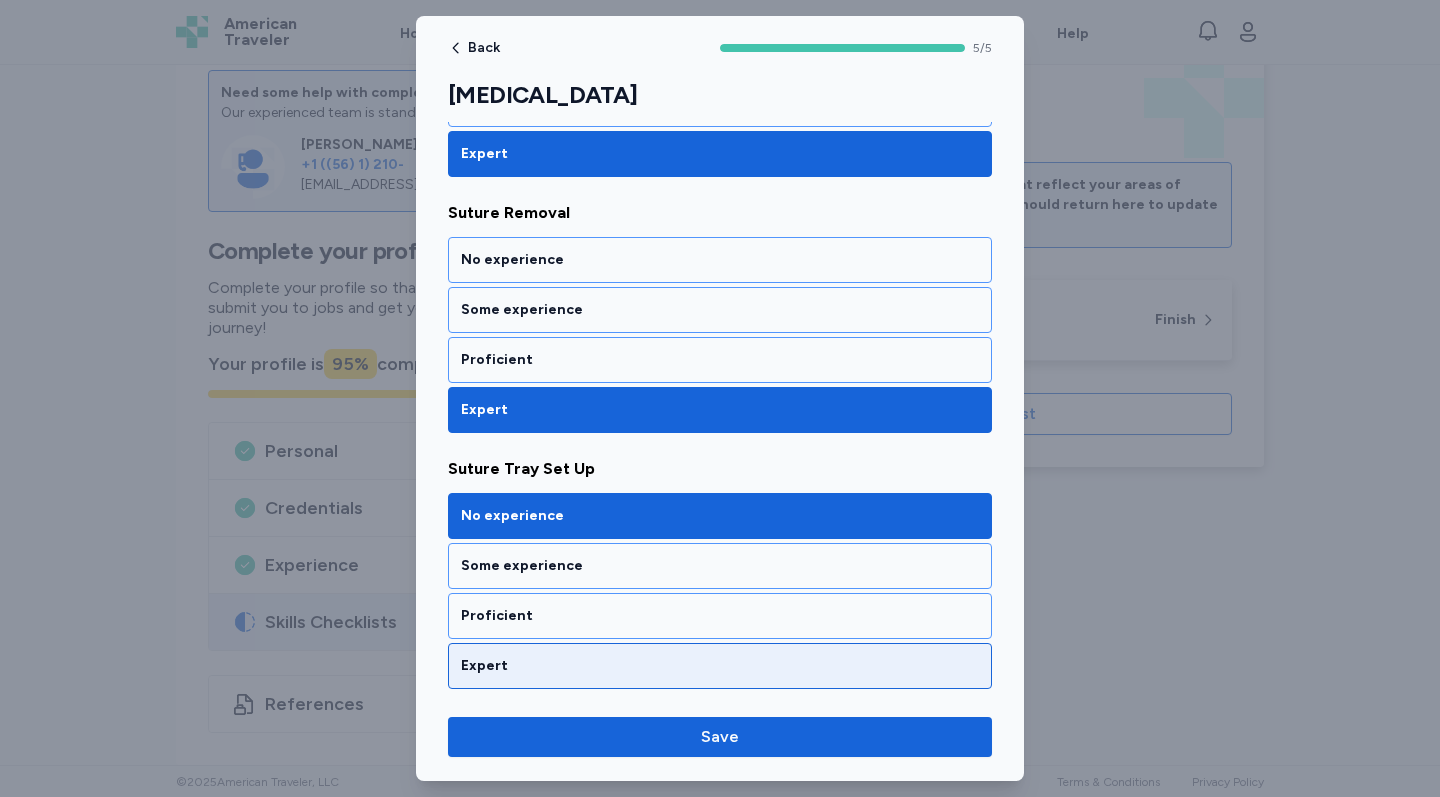 click on "Expert" at bounding box center [720, 666] 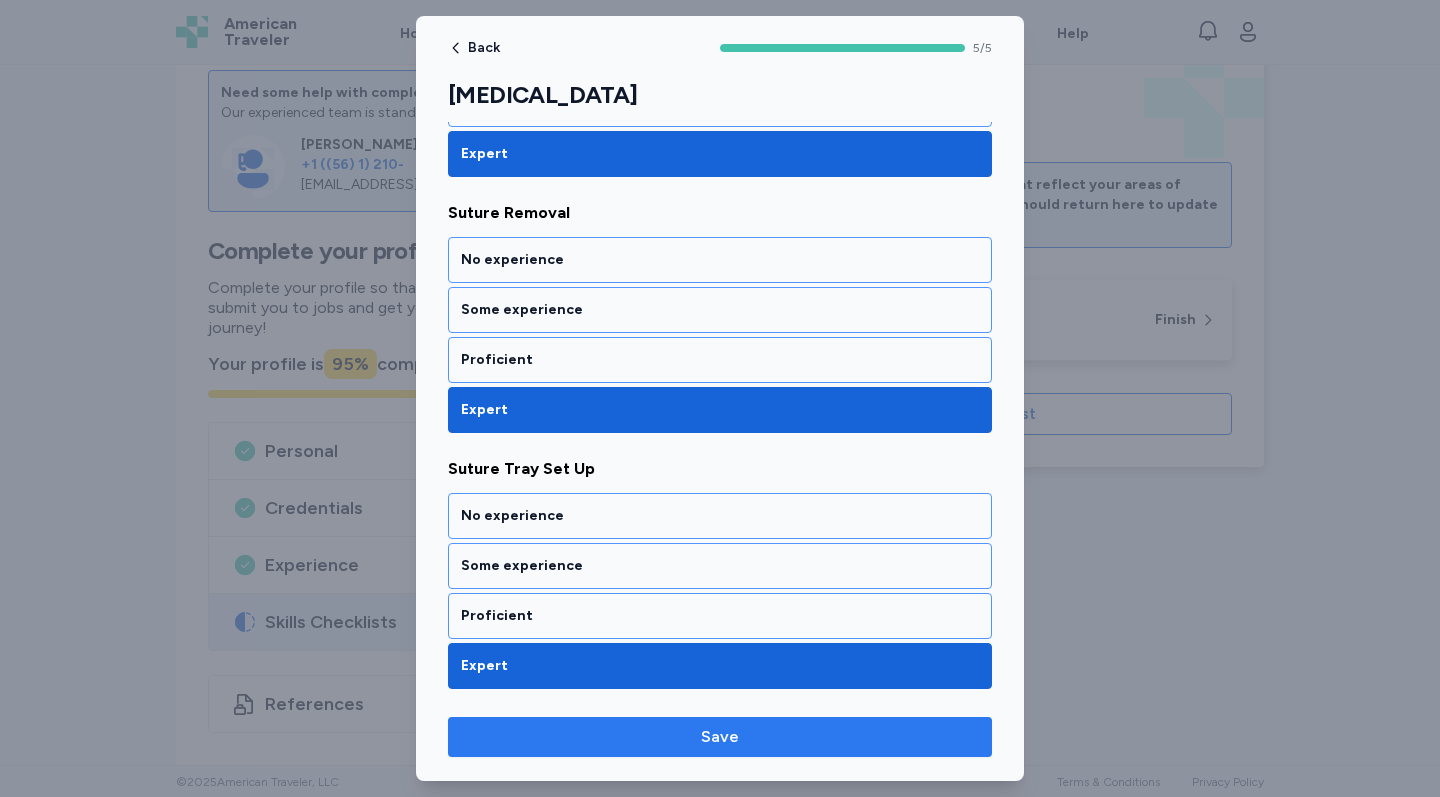 click on "Save" at bounding box center (720, 737) 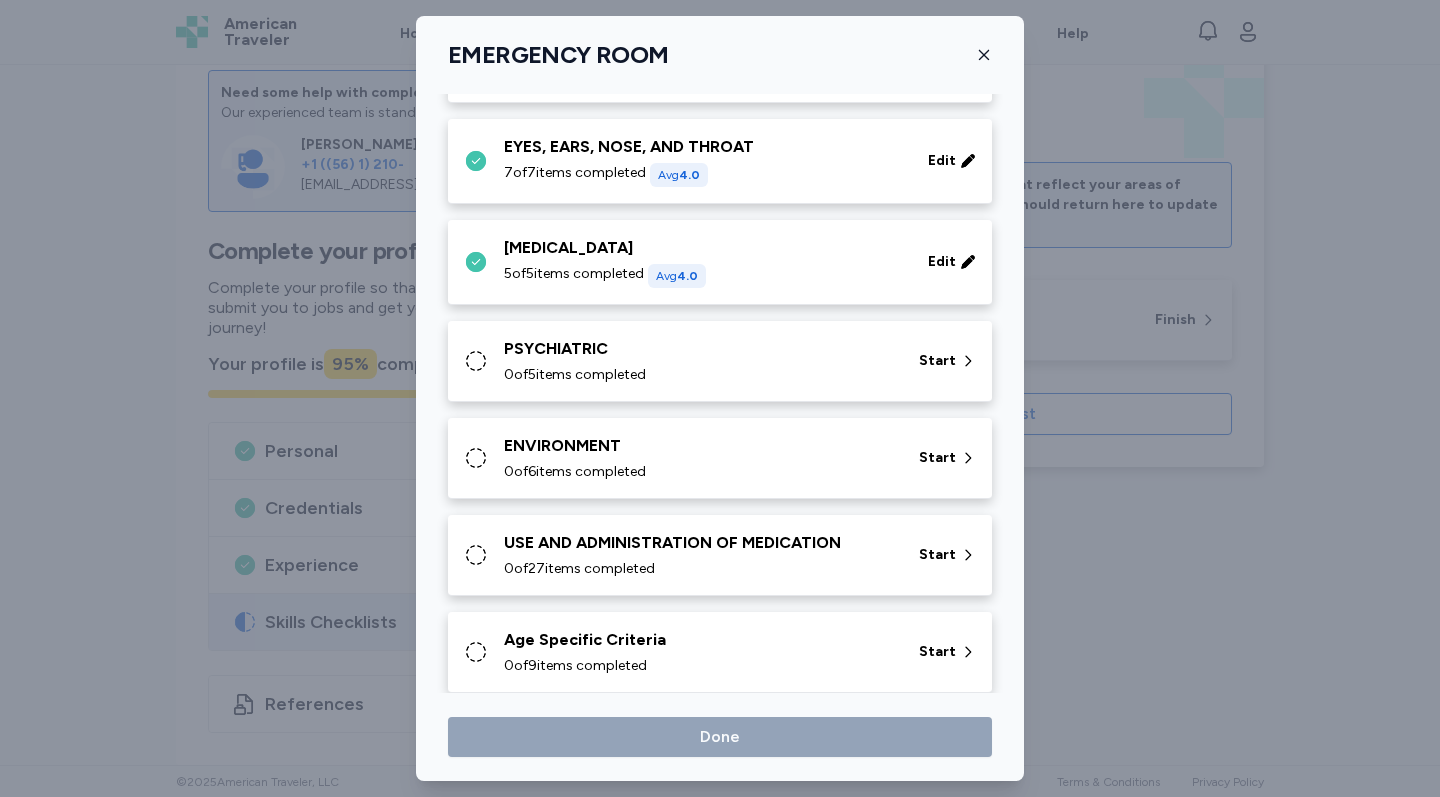 scroll, scrollTop: 1228, scrollLeft: 0, axis: vertical 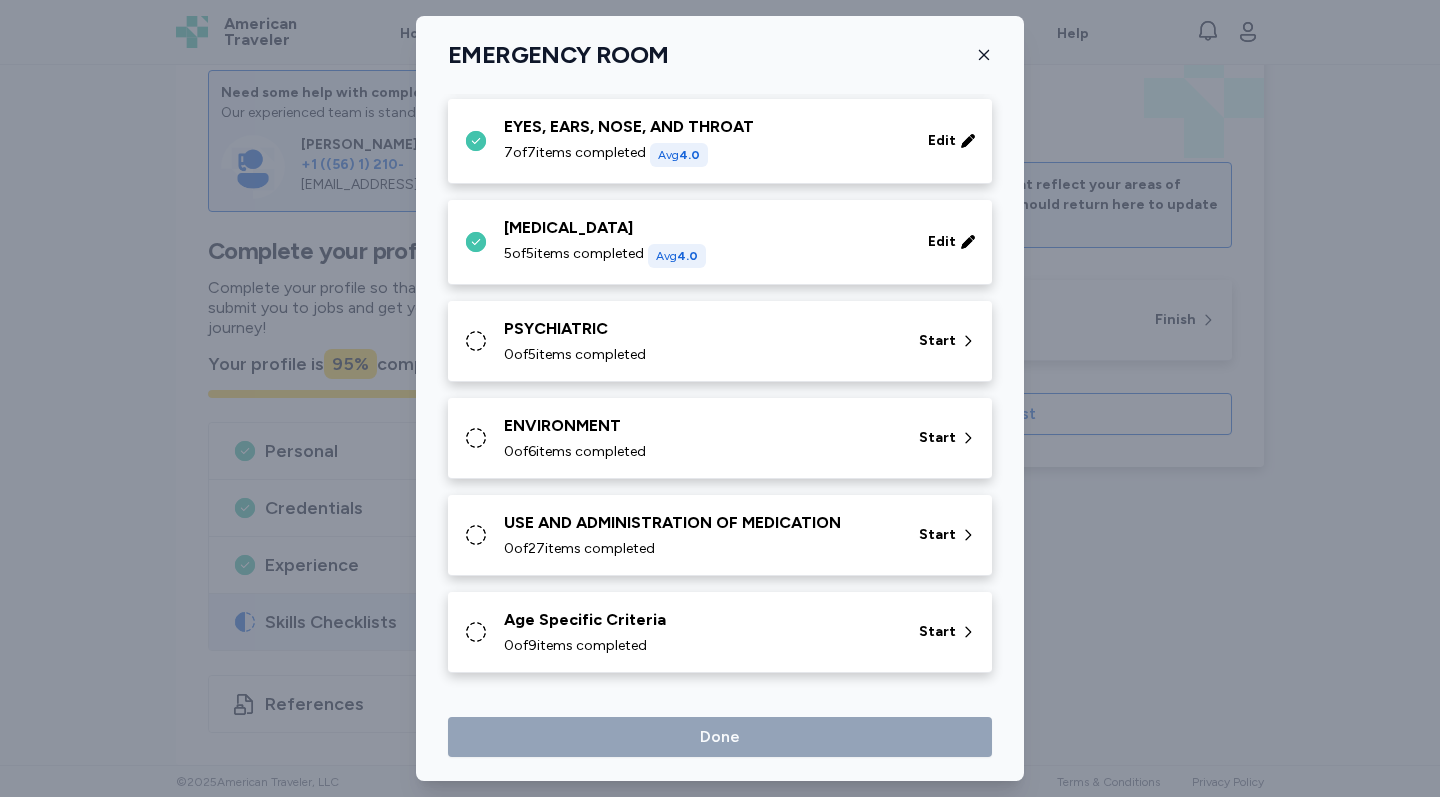 click on "0  of  5  items completed" at bounding box center [699, 355] 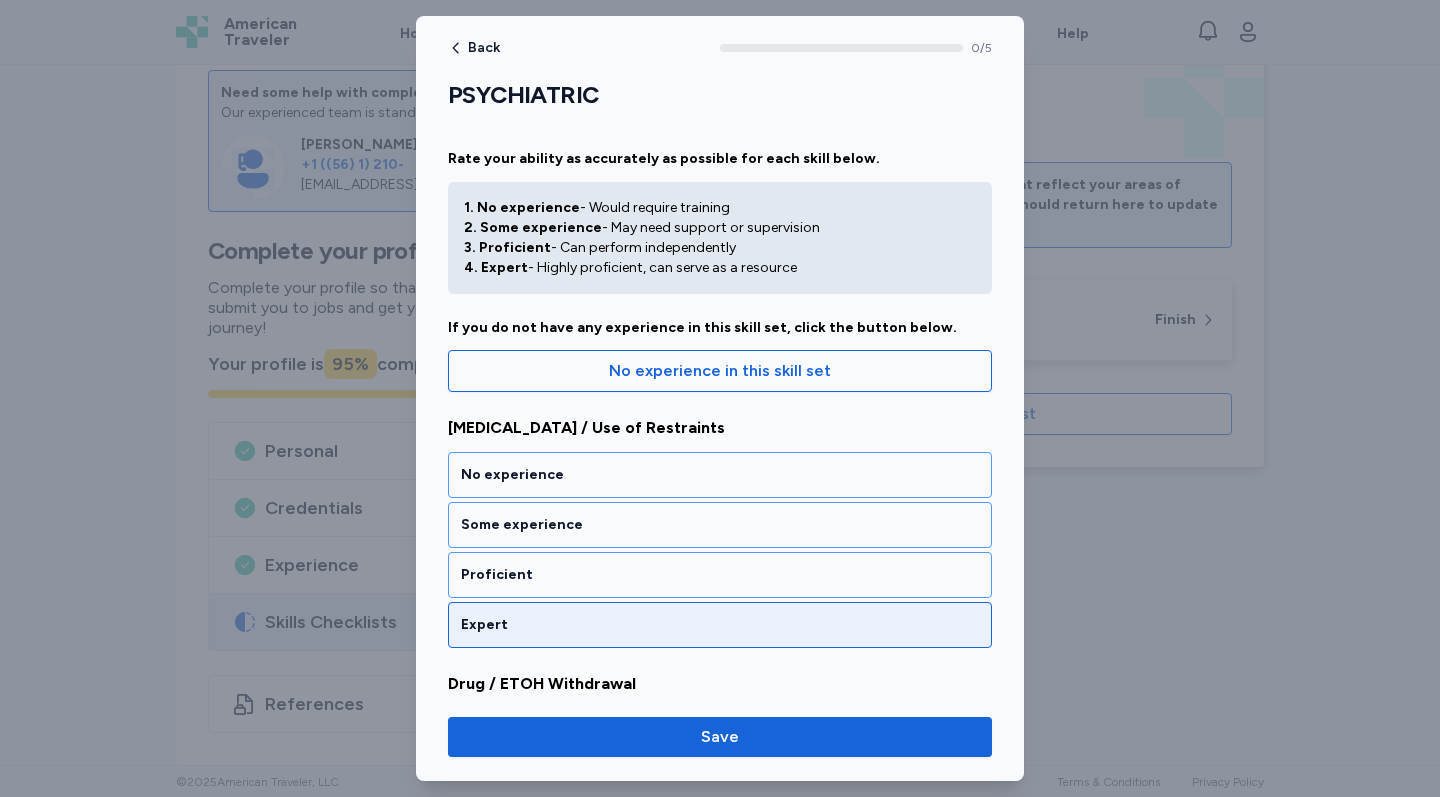 click on "Expert" at bounding box center [720, 625] 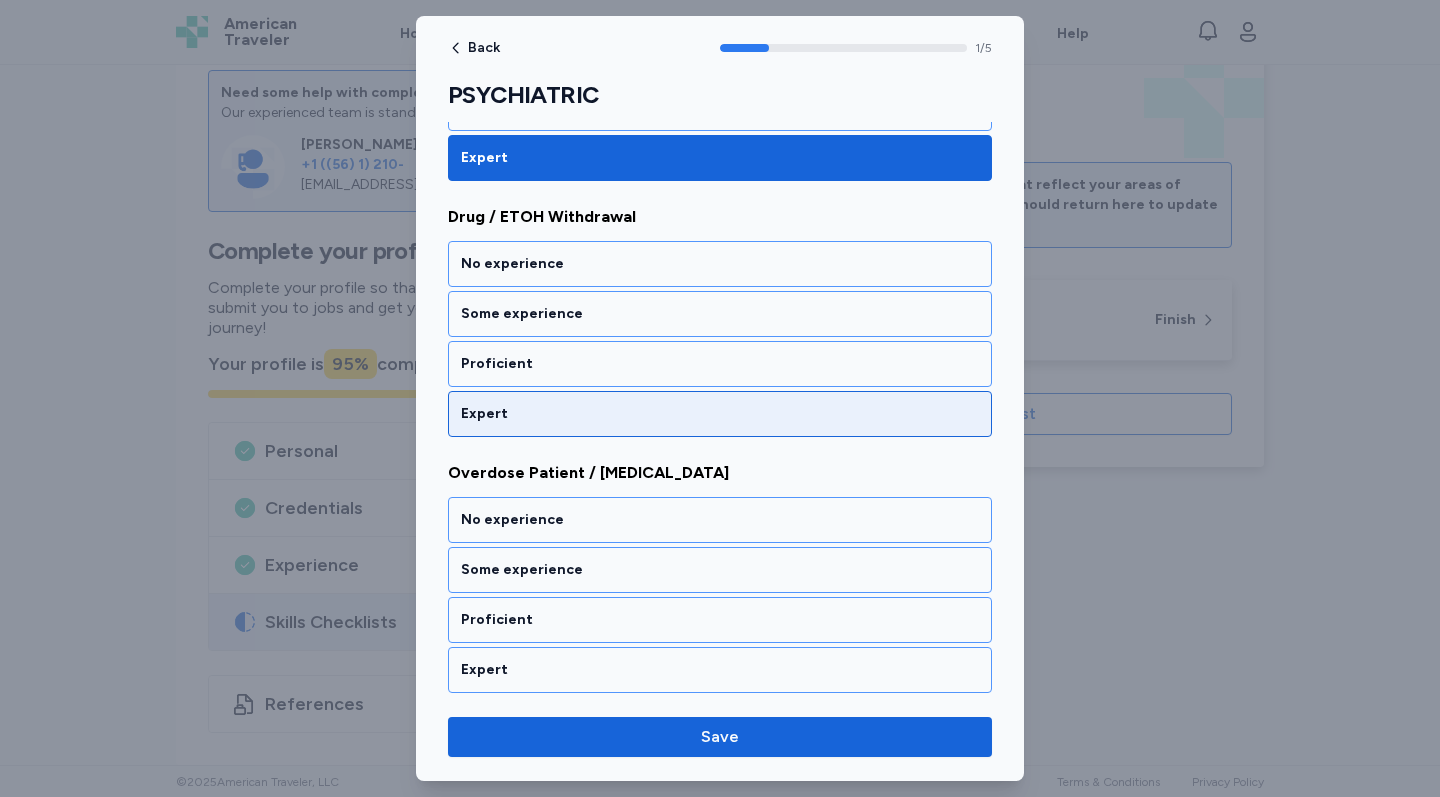 click on "Expert" at bounding box center [720, 414] 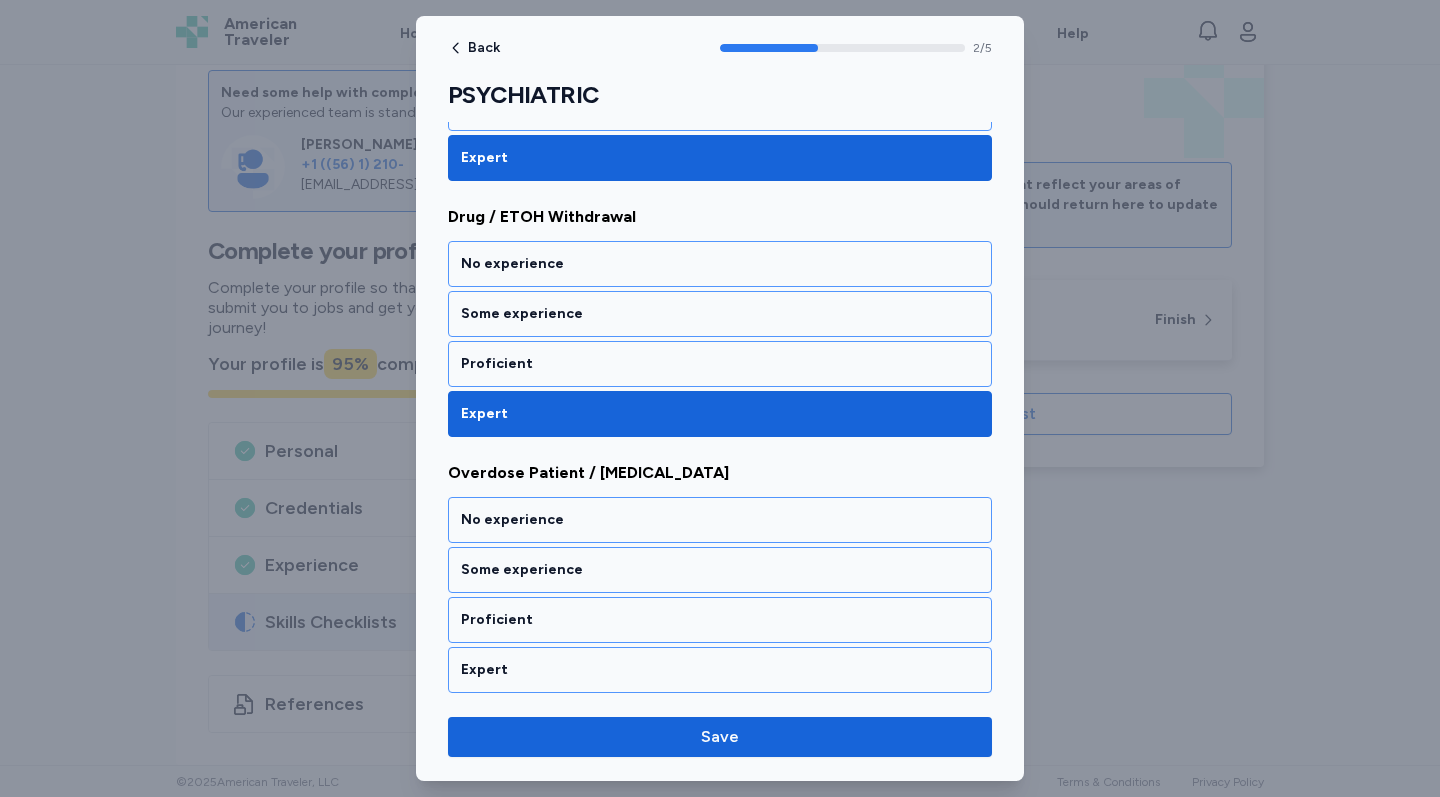 scroll, scrollTop: 637, scrollLeft: 0, axis: vertical 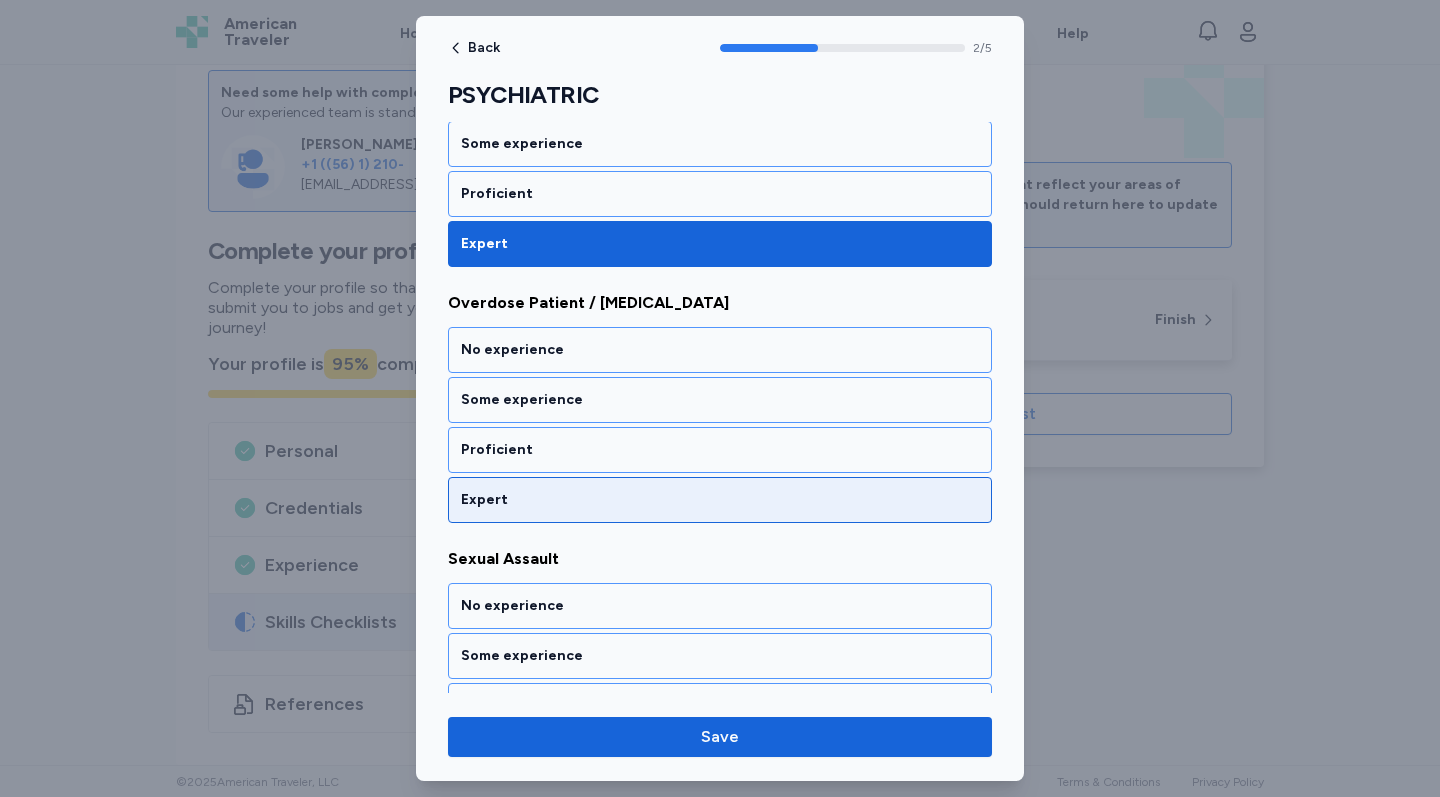 click on "Expert" at bounding box center (720, 500) 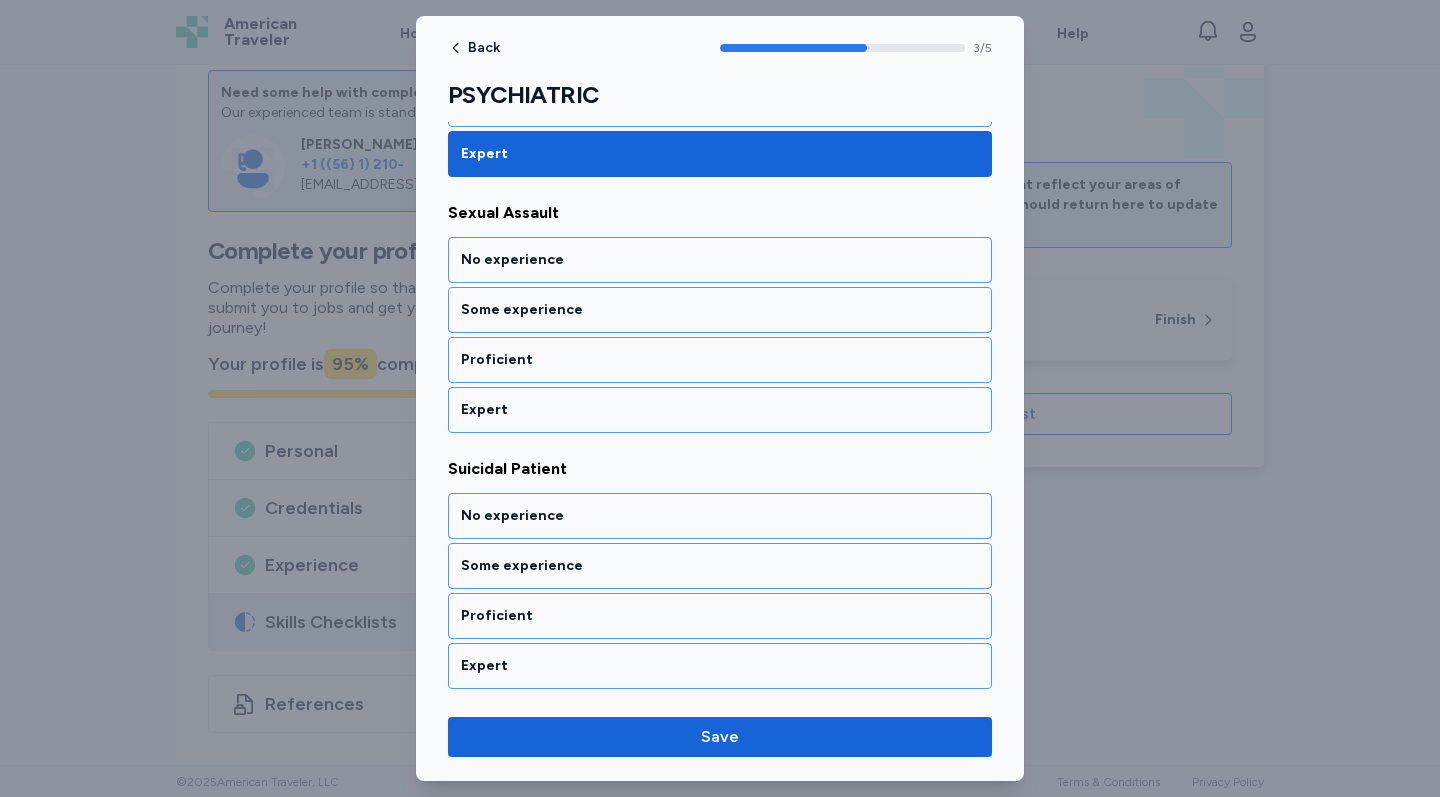 scroll, scrollTop: 983, scrollLeft: 0, axis: vertical 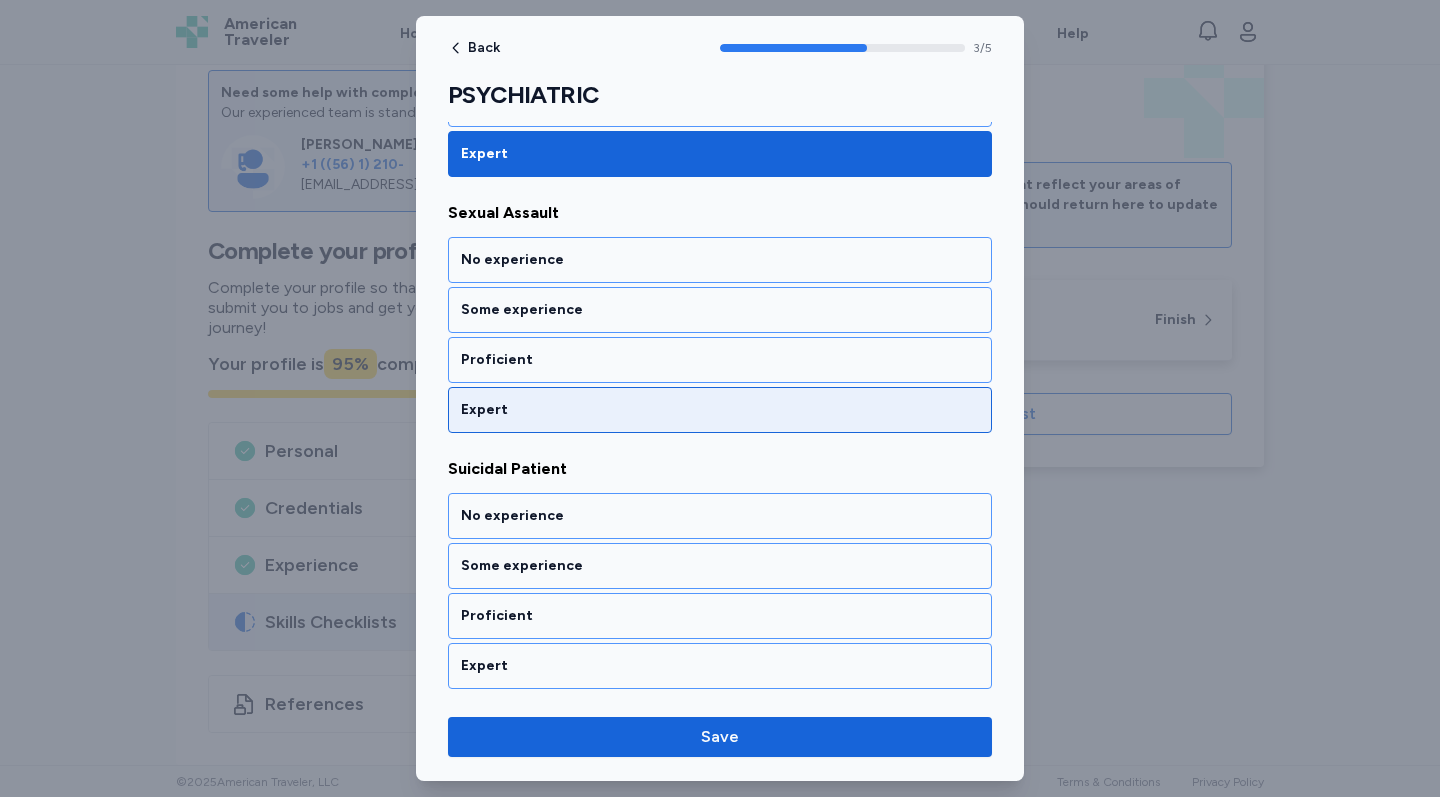 click on "Expert" at bounding box center (720, 410) 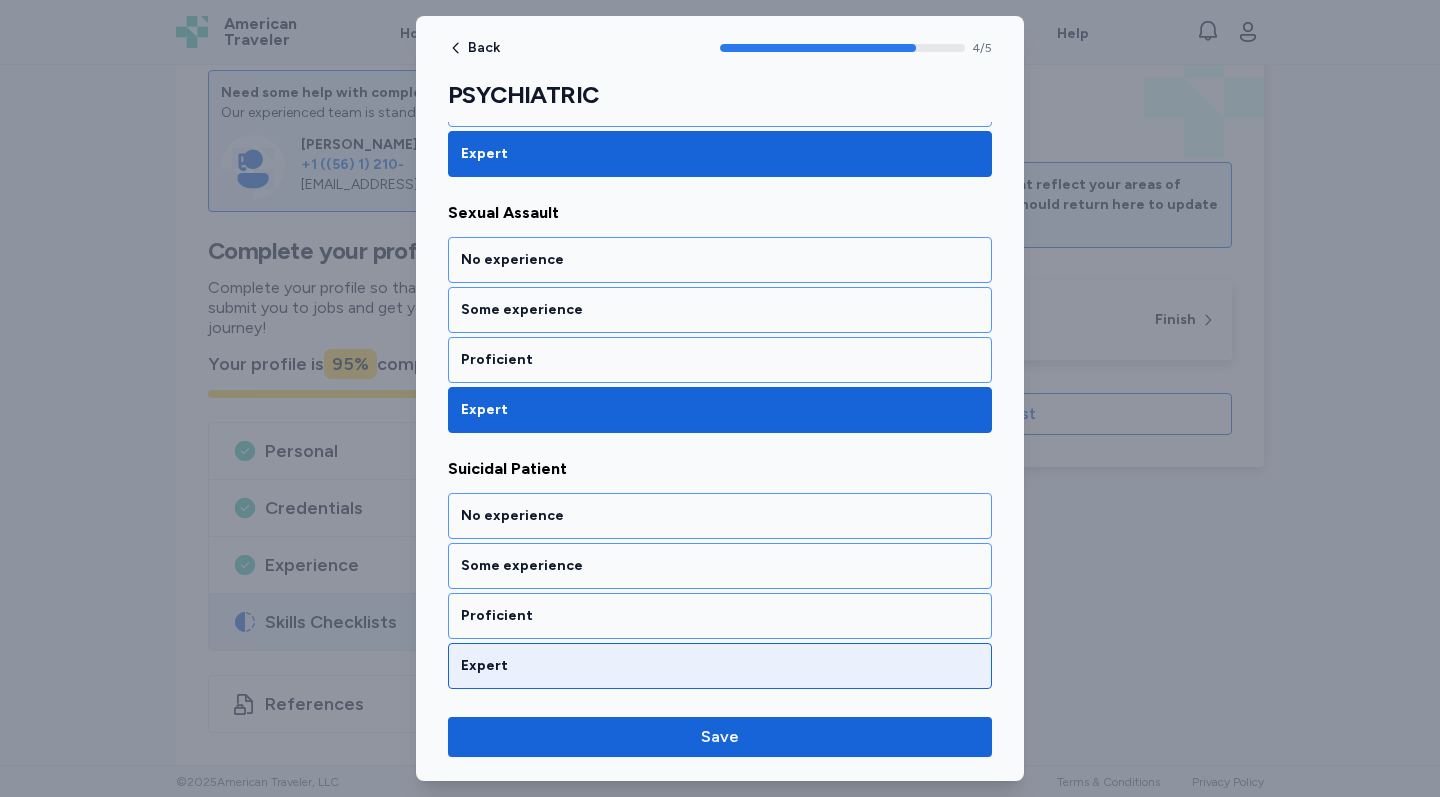 click on "Expert" at bounding box center (720, 666) 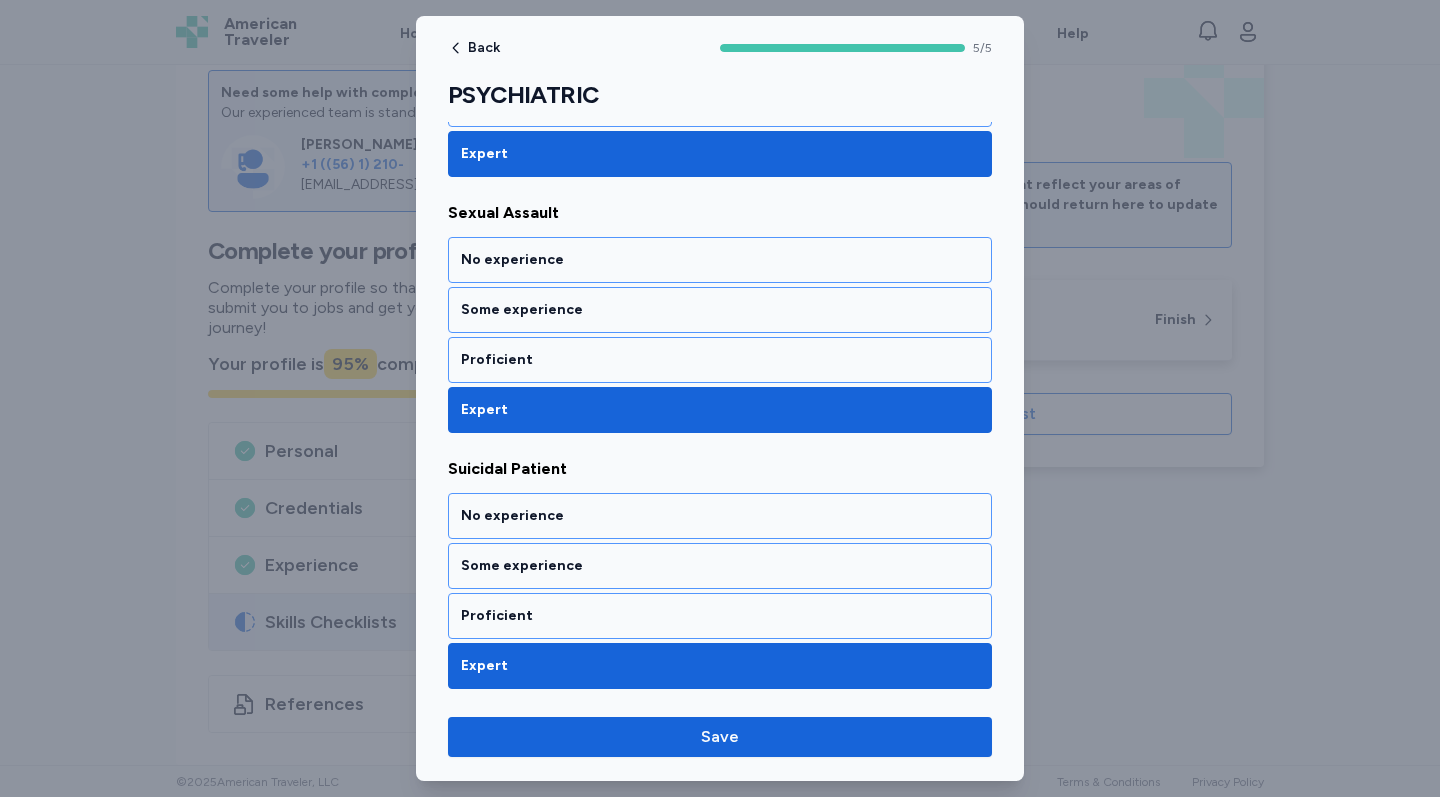 click on "PSYCHIATRIC Rate your ability as accurately as possible for each skill below. 1. No experience  - Would require training 2. Some experience  - May need support or supervision 3. Proficient  - Can perform independently 4. Expert  - Highly proficient, can serve as a resource If you do not have any experience in this skill set, click the button below. No experience in this skill set Crisis Intervention / Use of Restraints No experience Some experience Proficient Expert Drug / ETOH Withdrawal No experience Some experience Proficient Expert Overdose Patient / Gastric Lavage No experience Some experience Proficient Expert Sexual Assault No experience Some experience Proficient Expert Suicidal Patient No experience Some experience Proficient Expert" at bounding box center [720, -107] 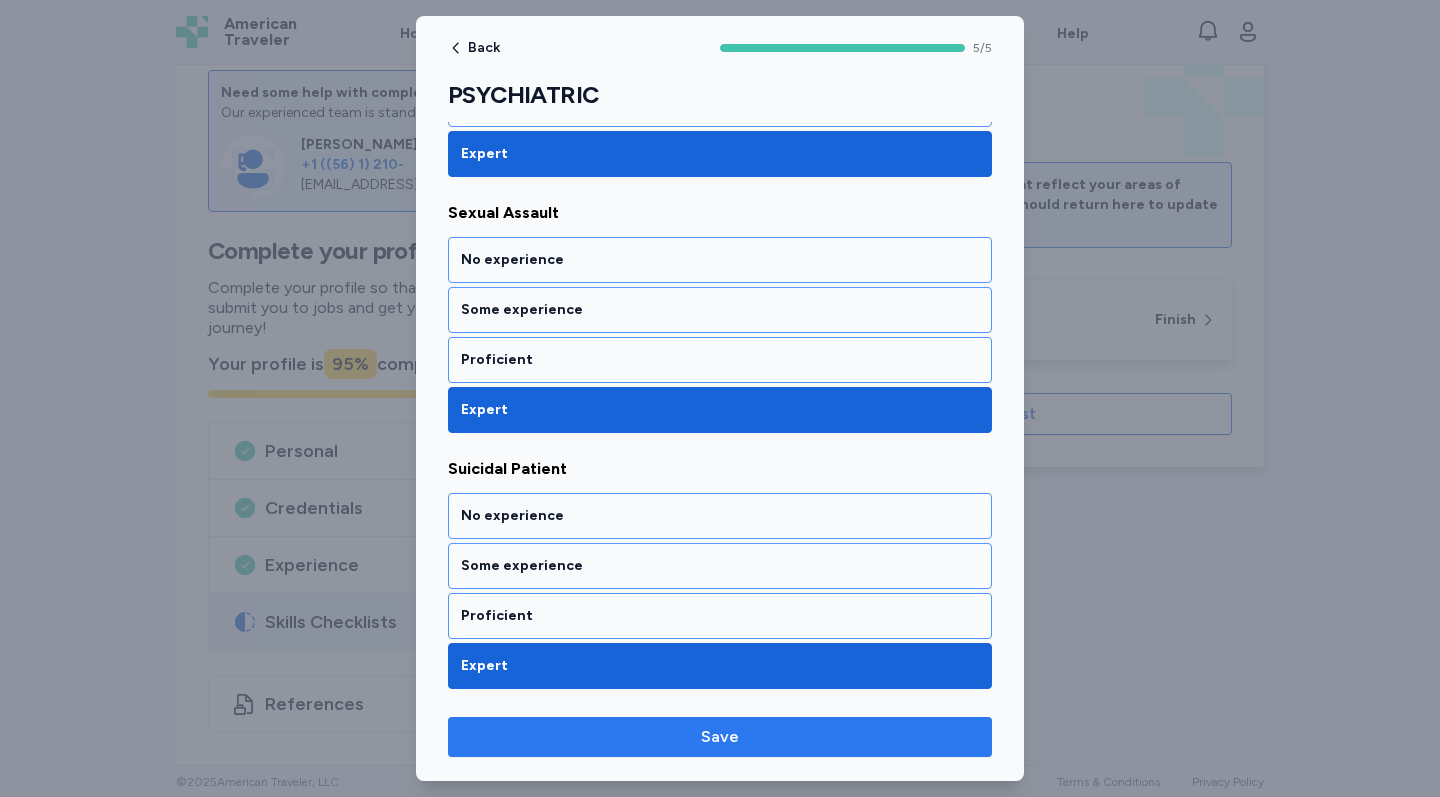 click on "Save" at bounding box center [720, 737] 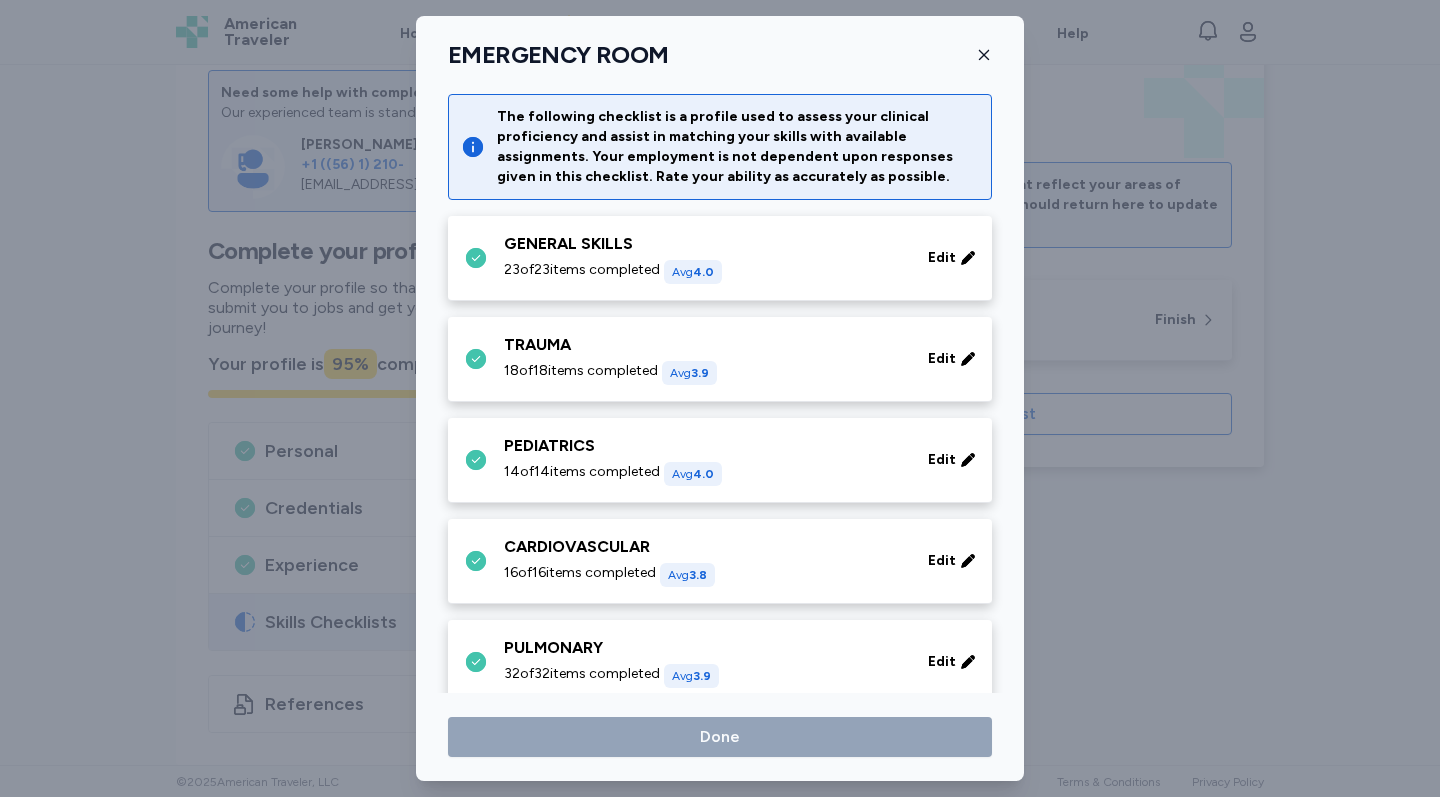 scroll, scrollTop: 1228, scrollLeft: 0, axis: vertical 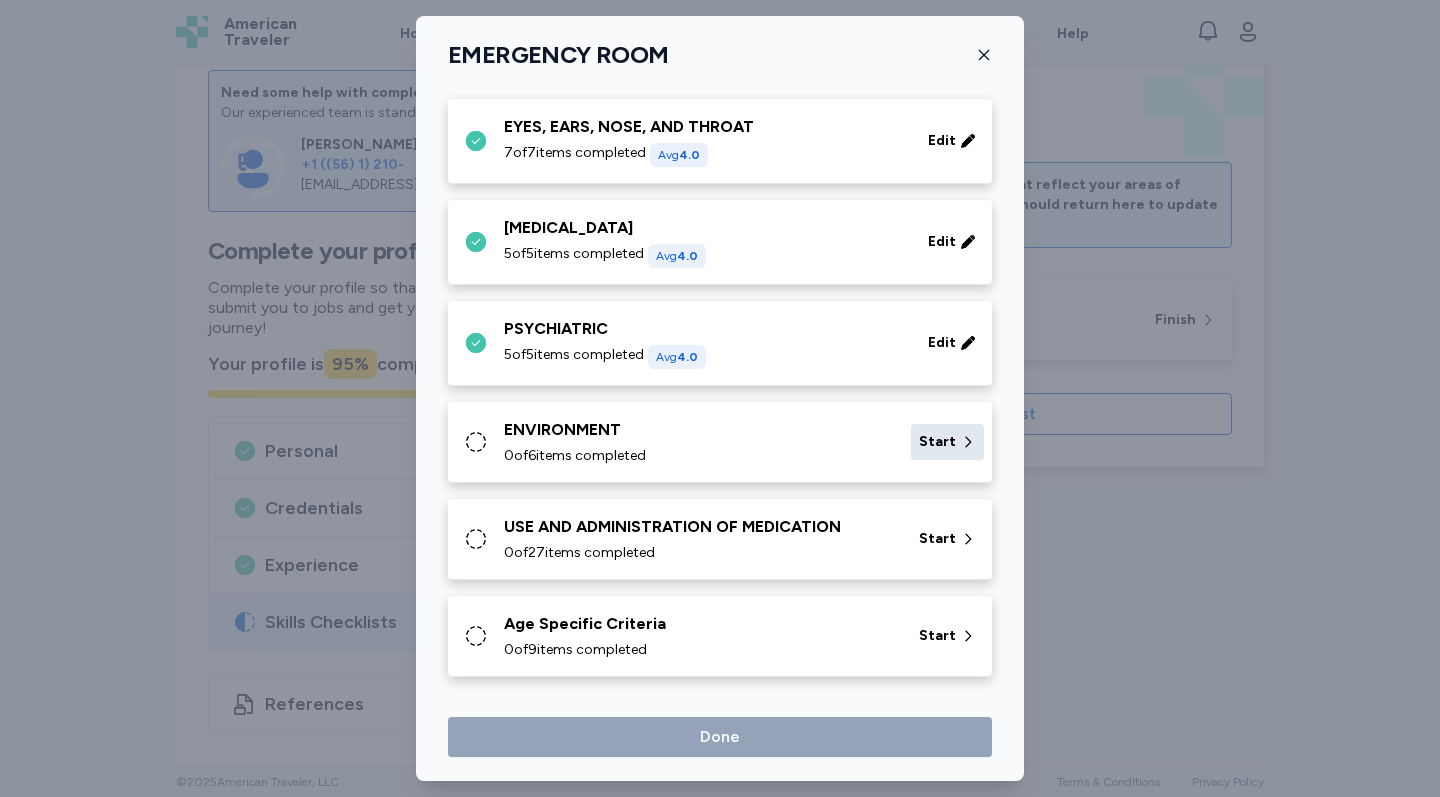 click on "Start" at bounding box center [937, 442] 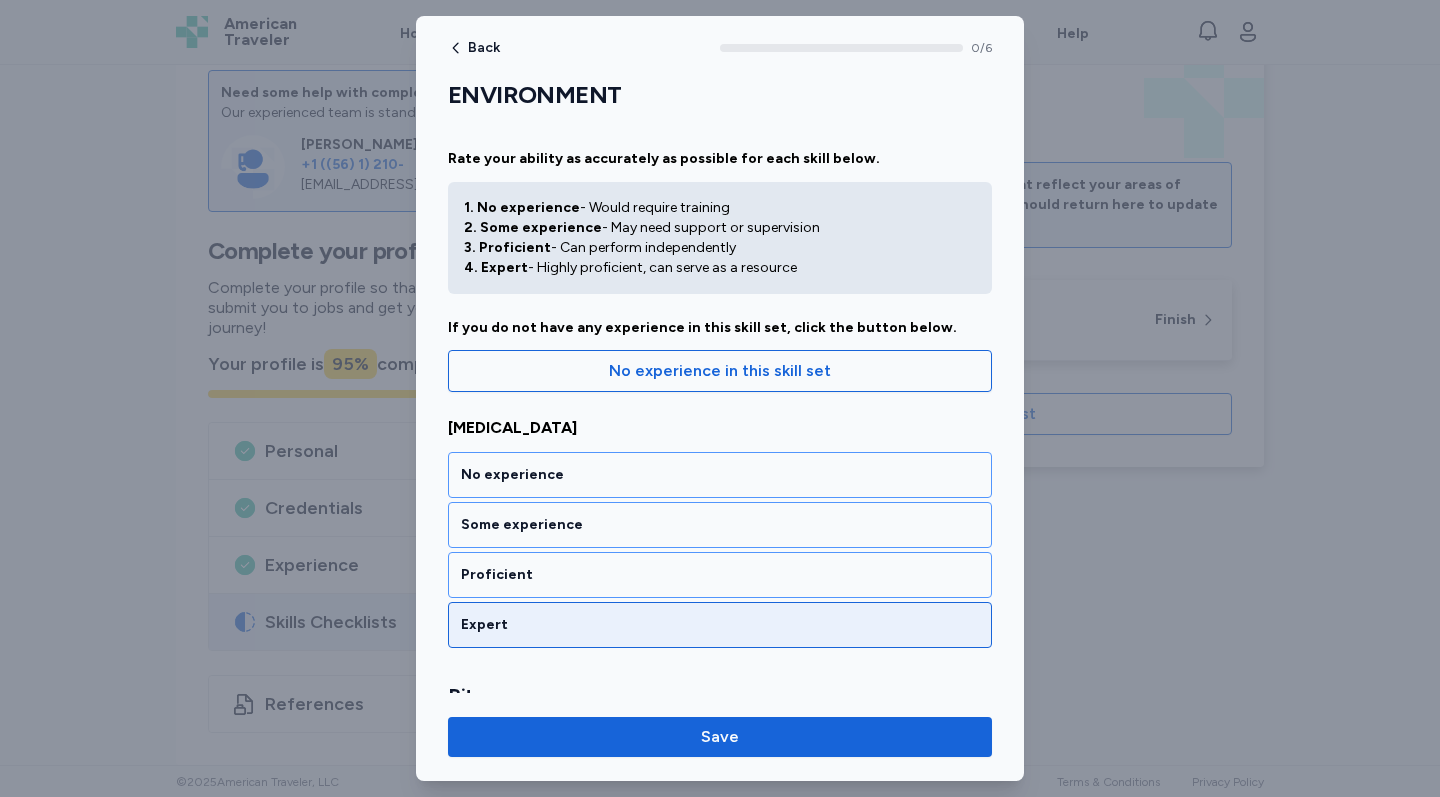 click on "Expert" at bounding box center [720, 625] 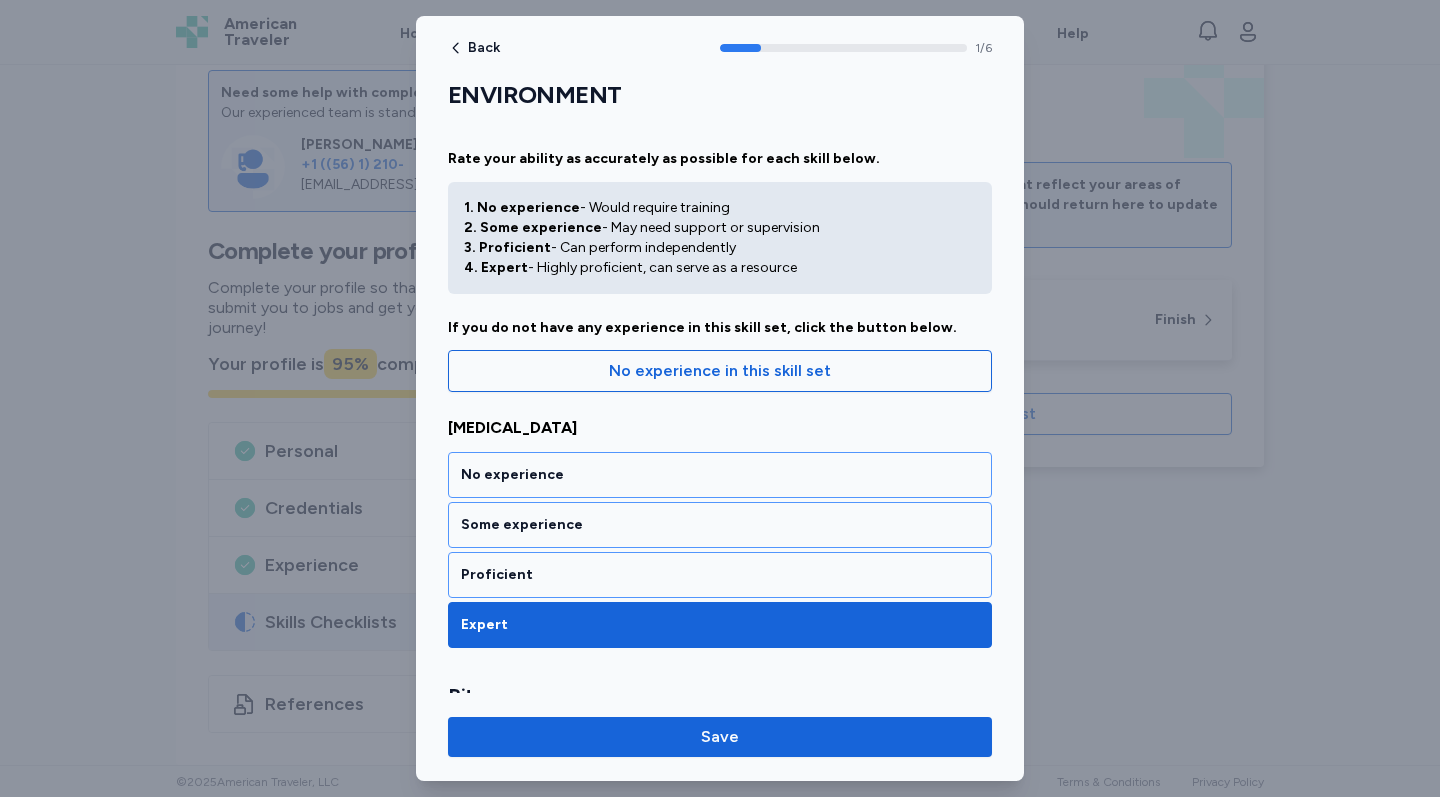 scroll, scrollTop: 405, scrollLeft: 0, axis: vertical 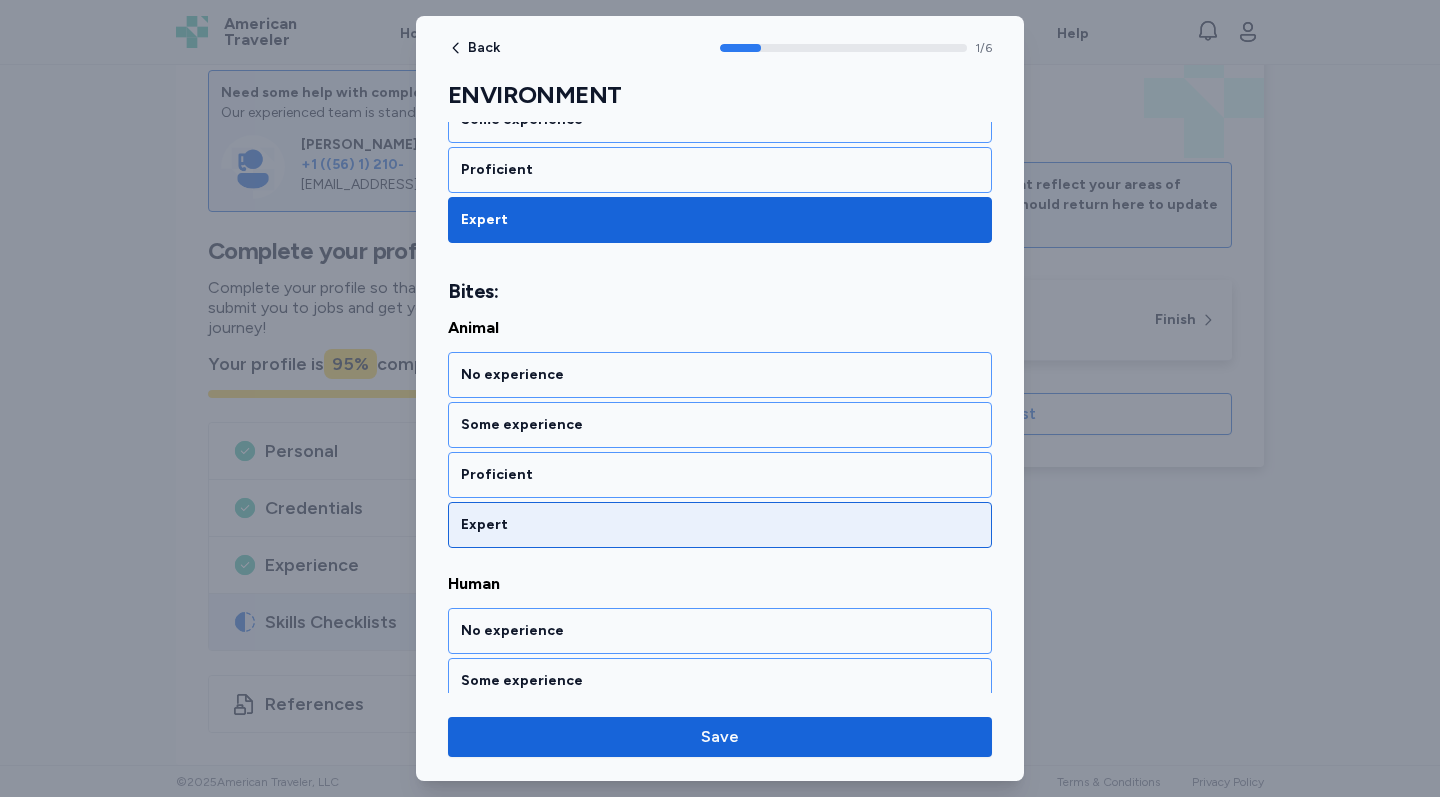 click on "Expert" at bounding box center (720, 525) 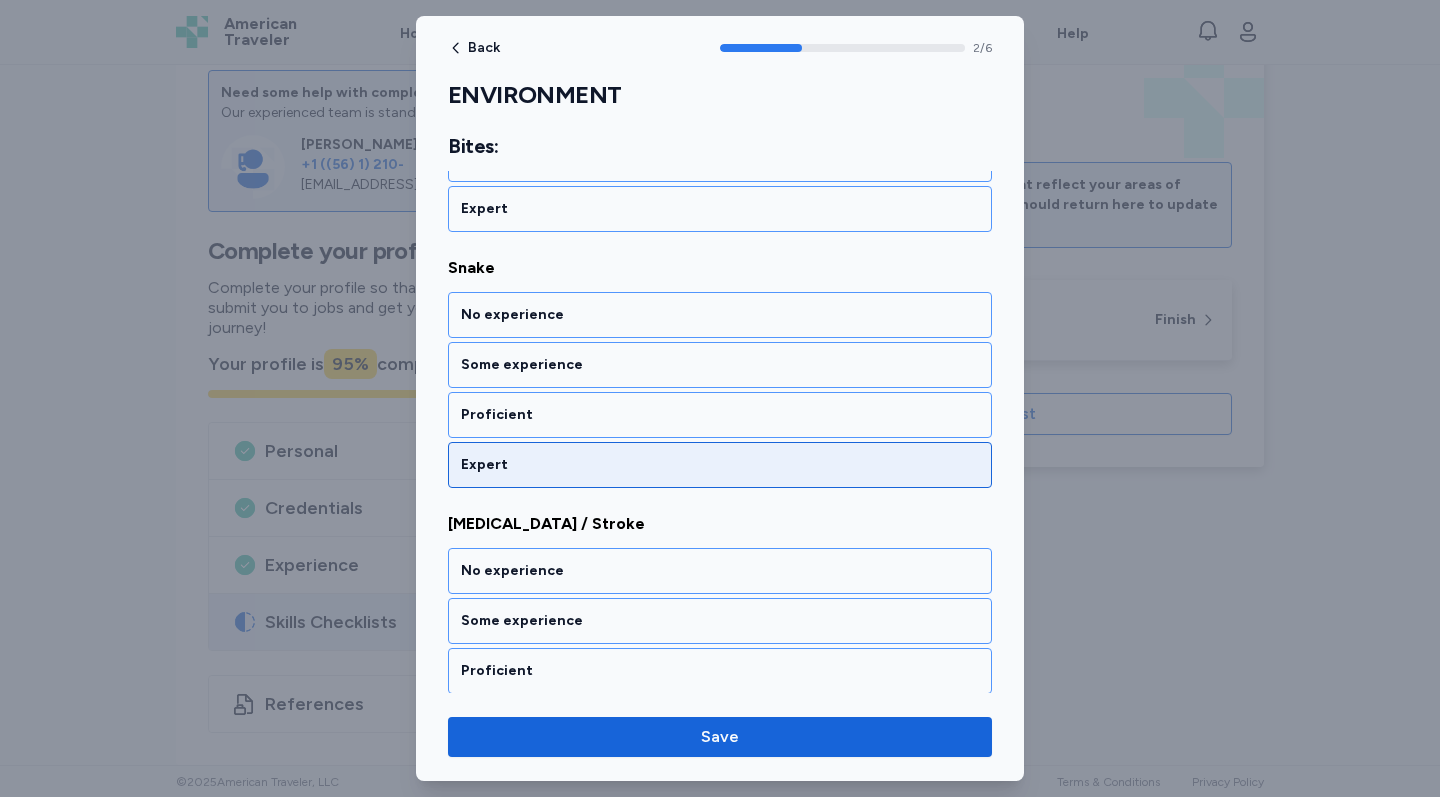 click on "Expert" at bounding box center [720, 465] 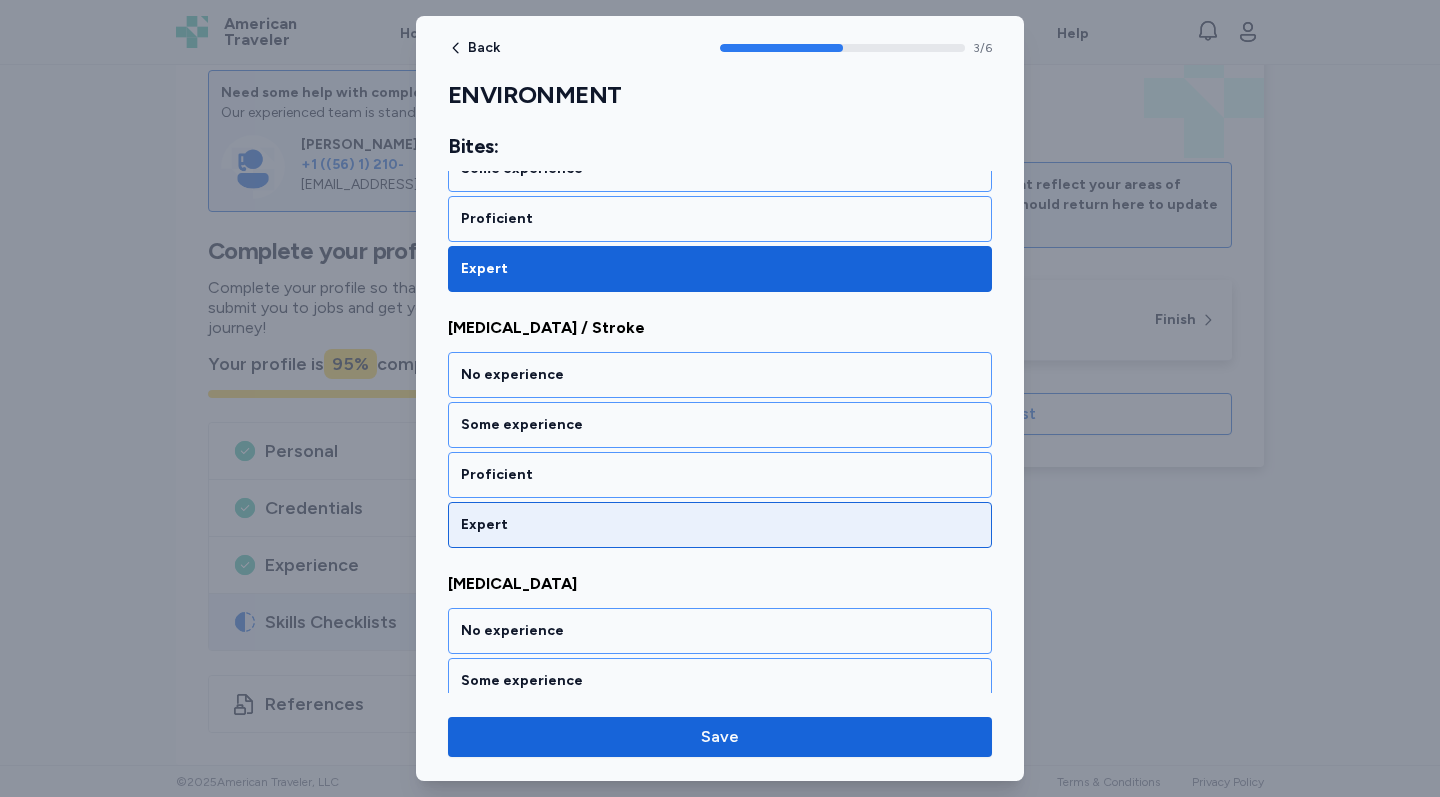 click on "Expert" at bounding box center [720, 525] 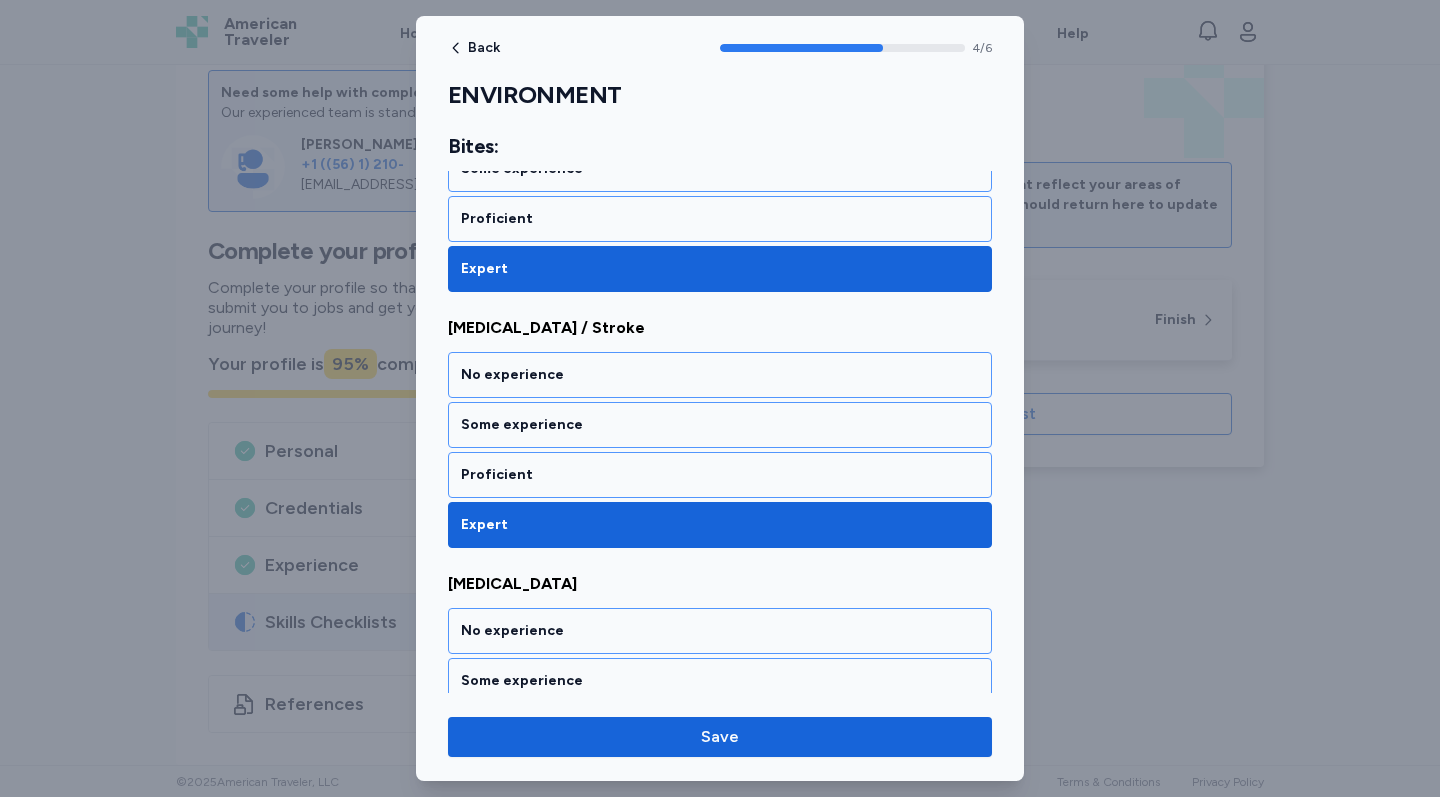 scroll, scrollTop: 1288, scrollLeft: 0, axis: vertical 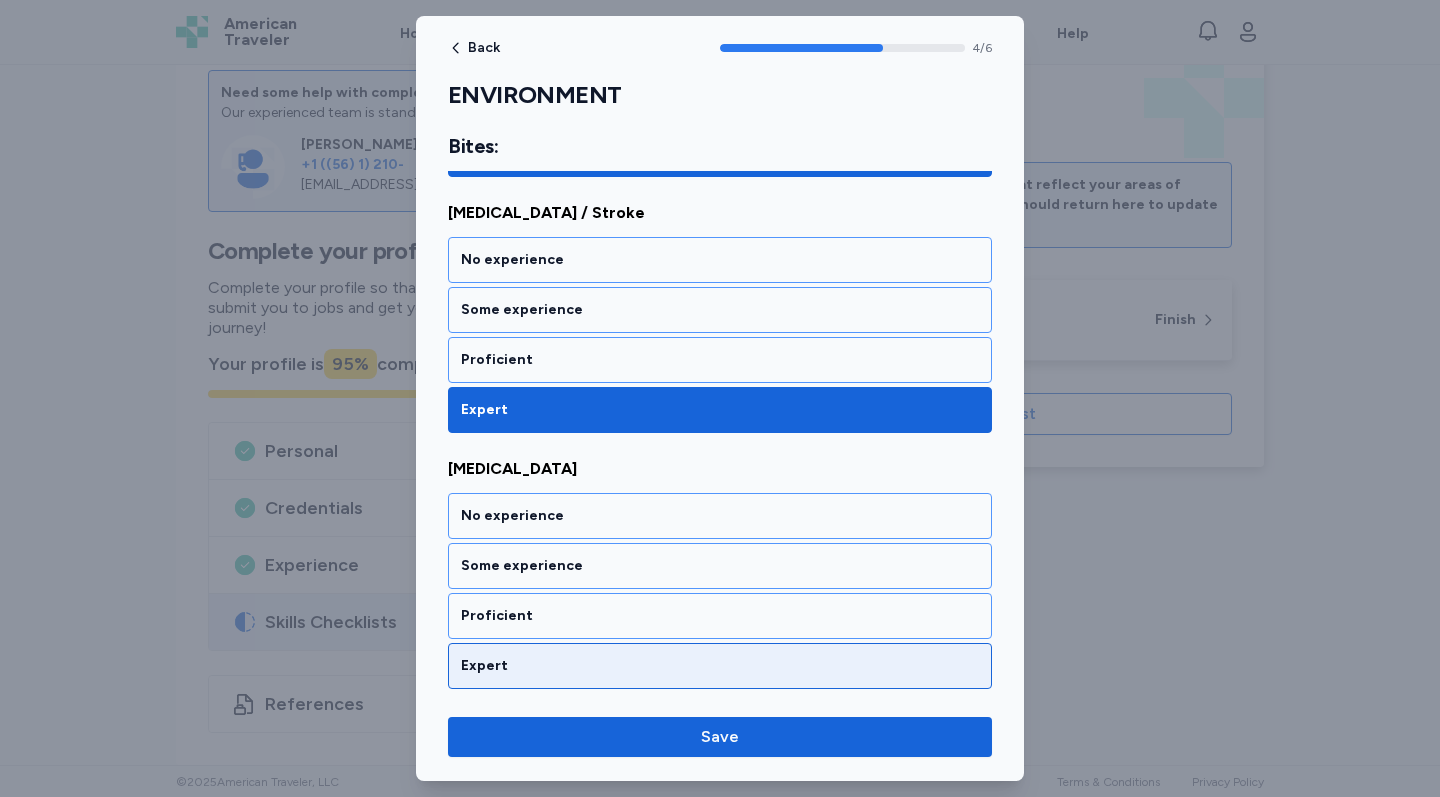 click on "Expert" at bounding box center [720, 666] 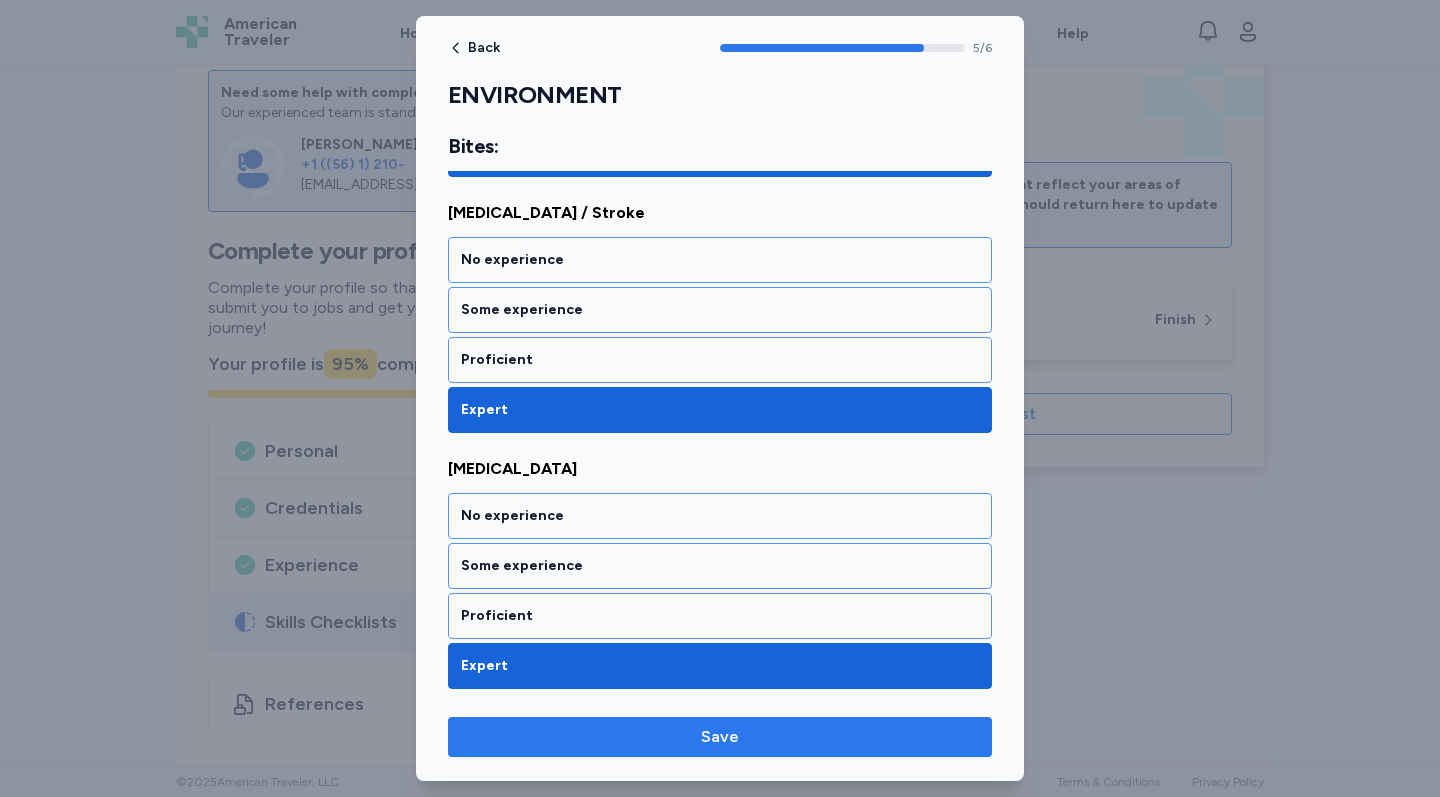 click on "Save" at bounding box center (720, 737) 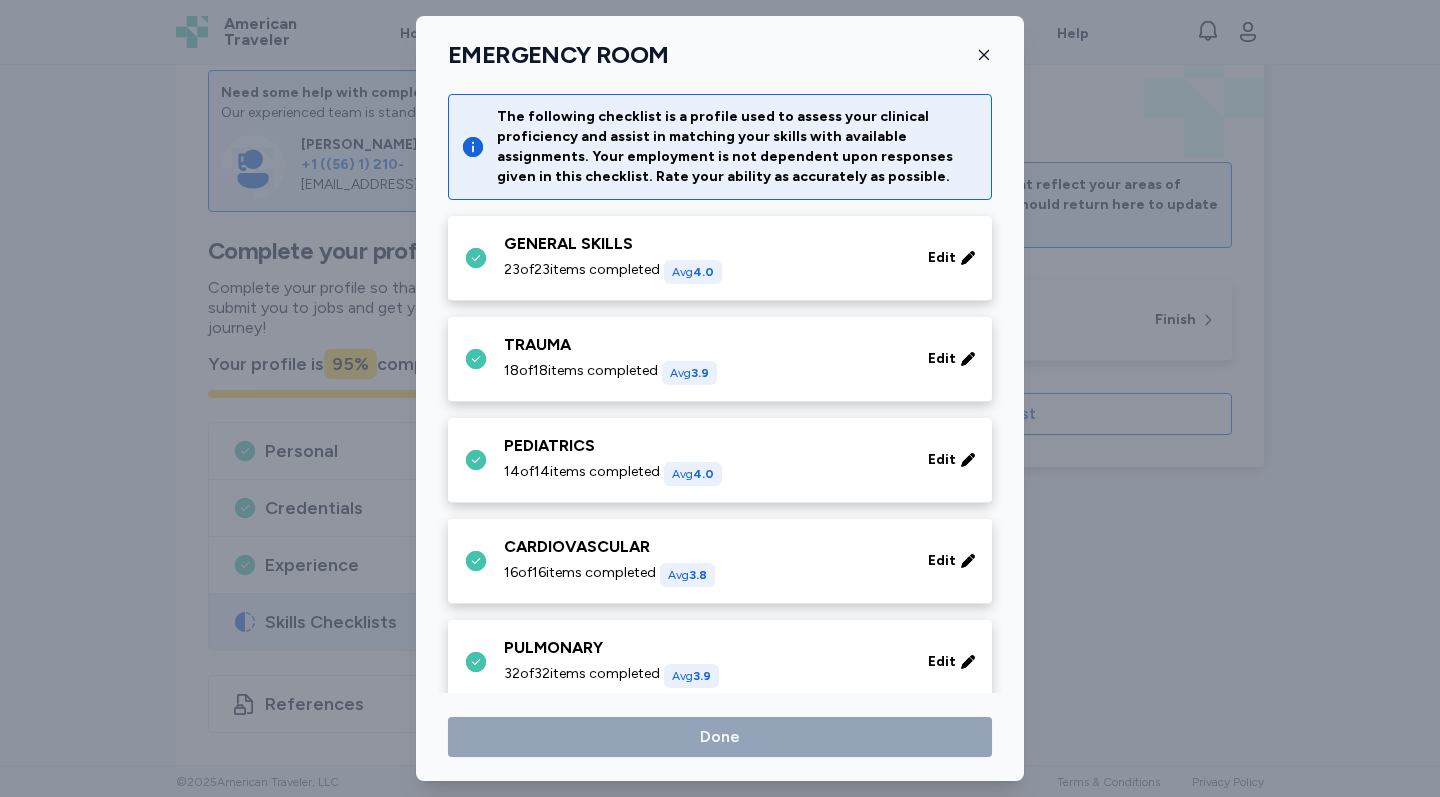 scroll, scrollTop: 1228, scrollLeft: 0, axis: vertical 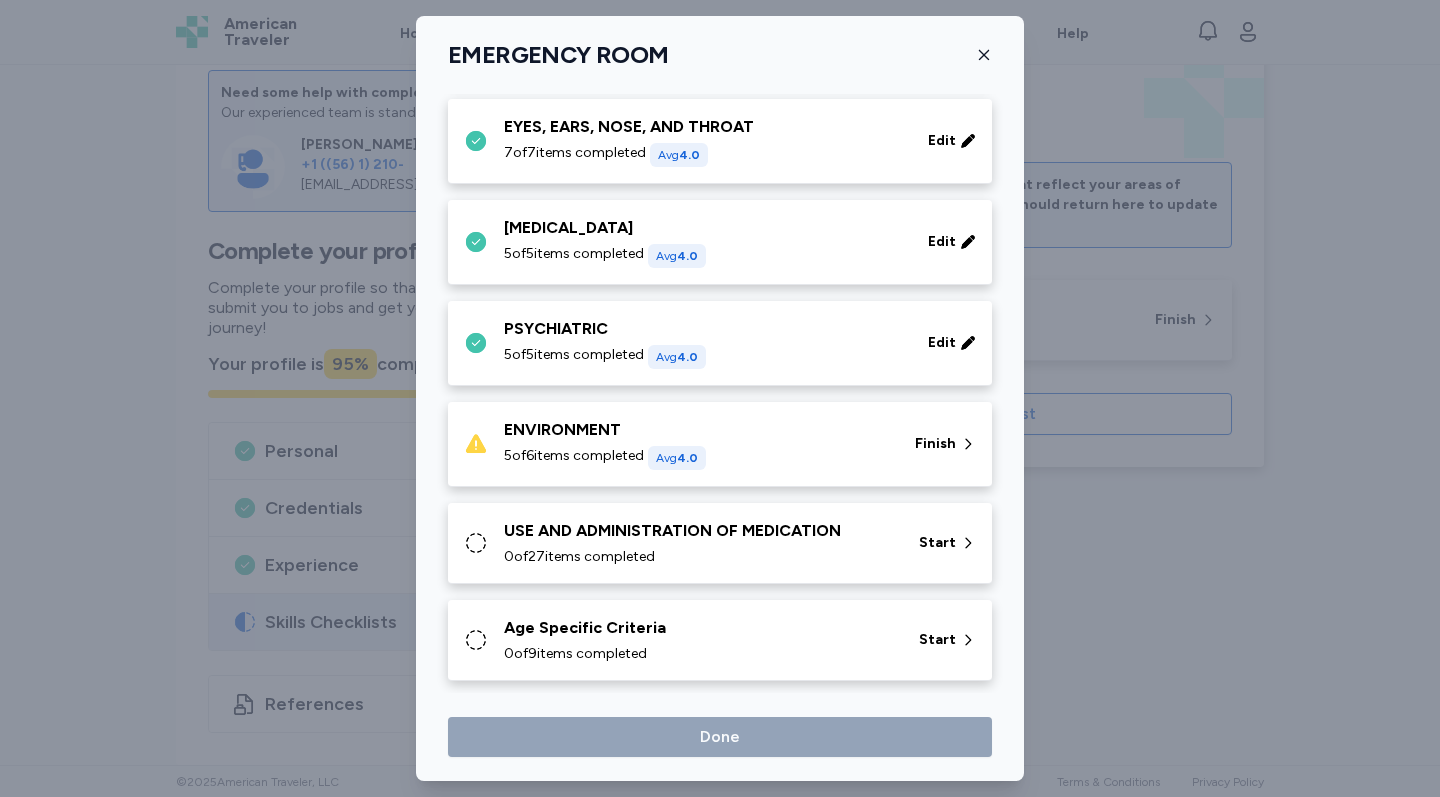 click on "5  of  6  items completed Avg  4.0" at bounding box center [697, 458] 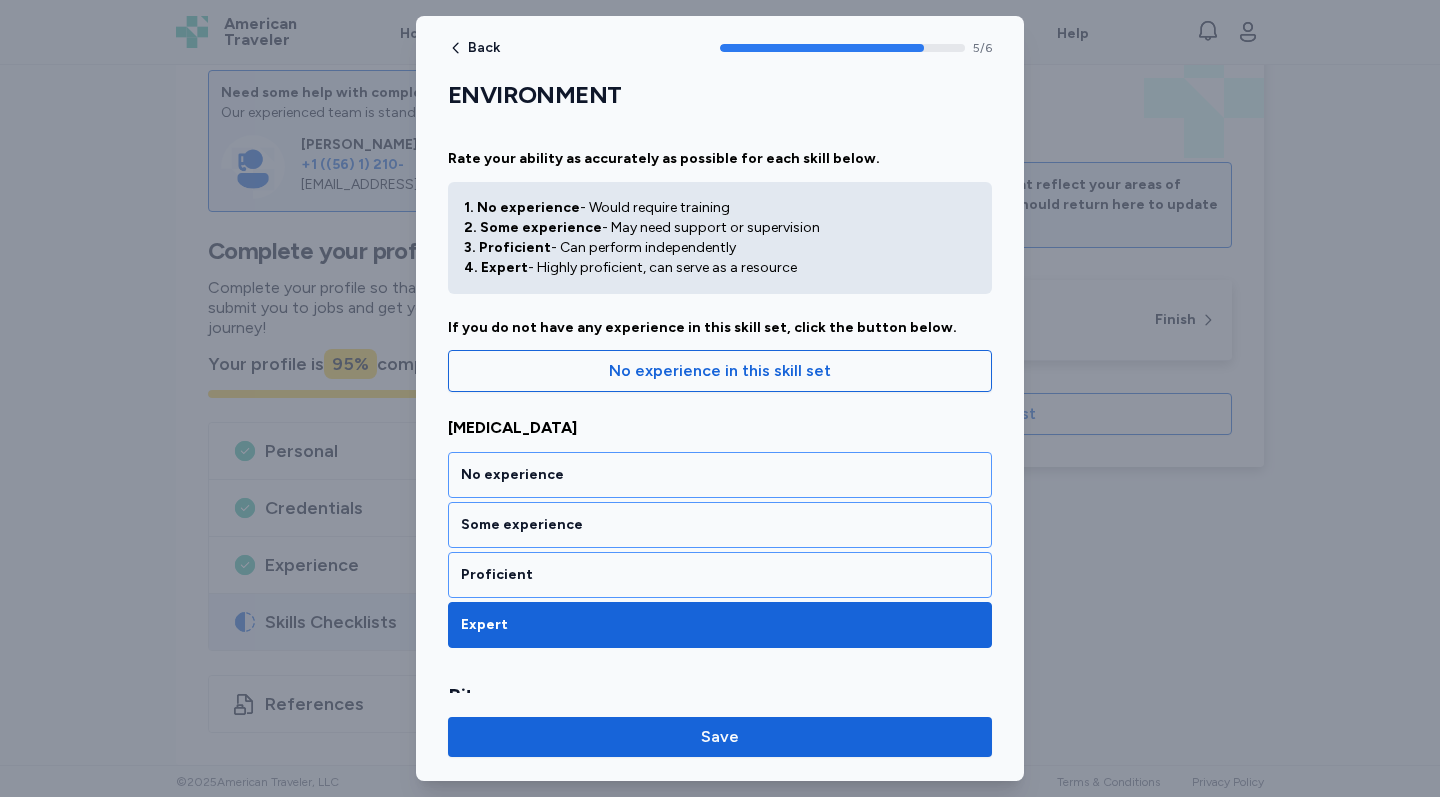 scroll, scrollTop: 806, scrollLeft: 0, axis: vertical 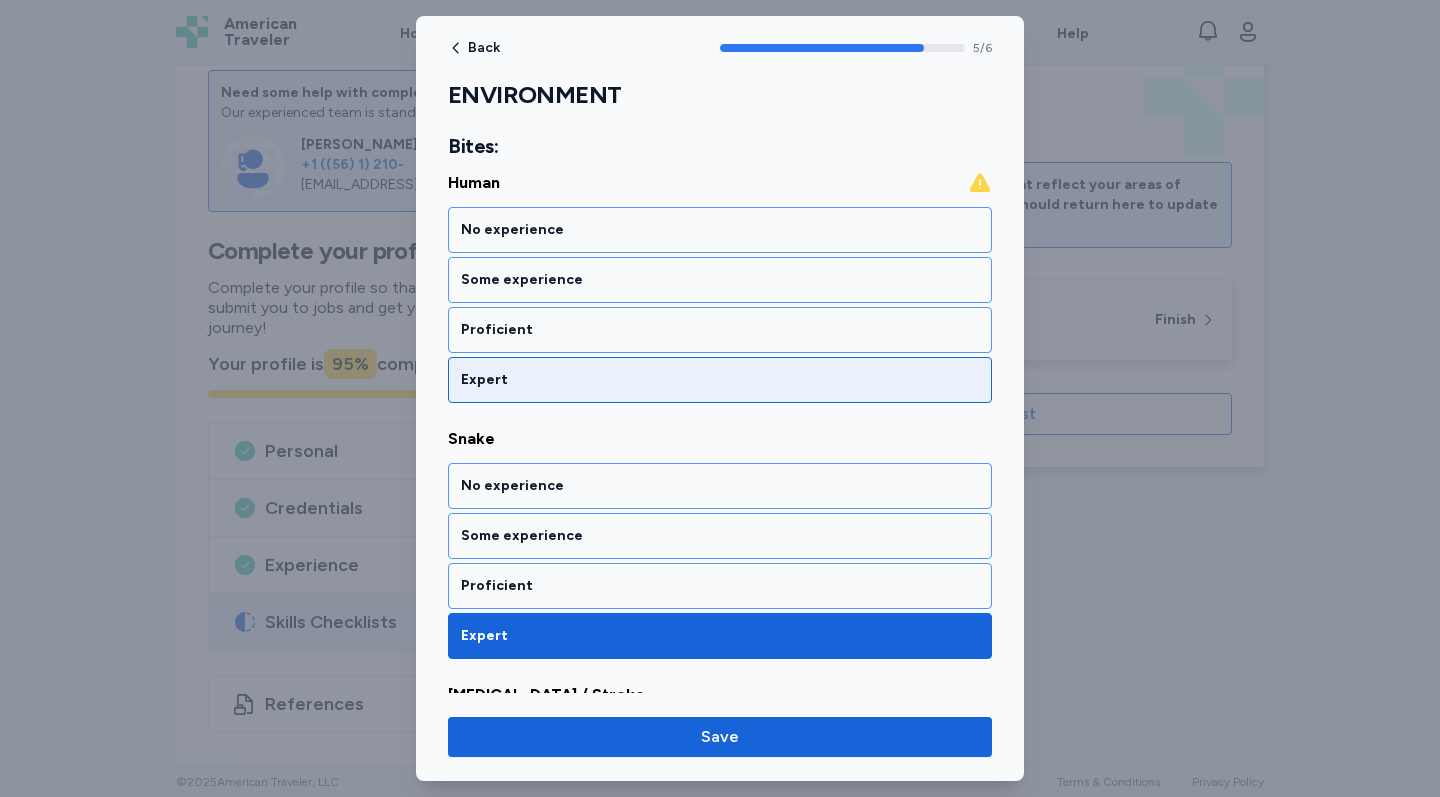 click on "Expert" at bounding box center [720, 380] 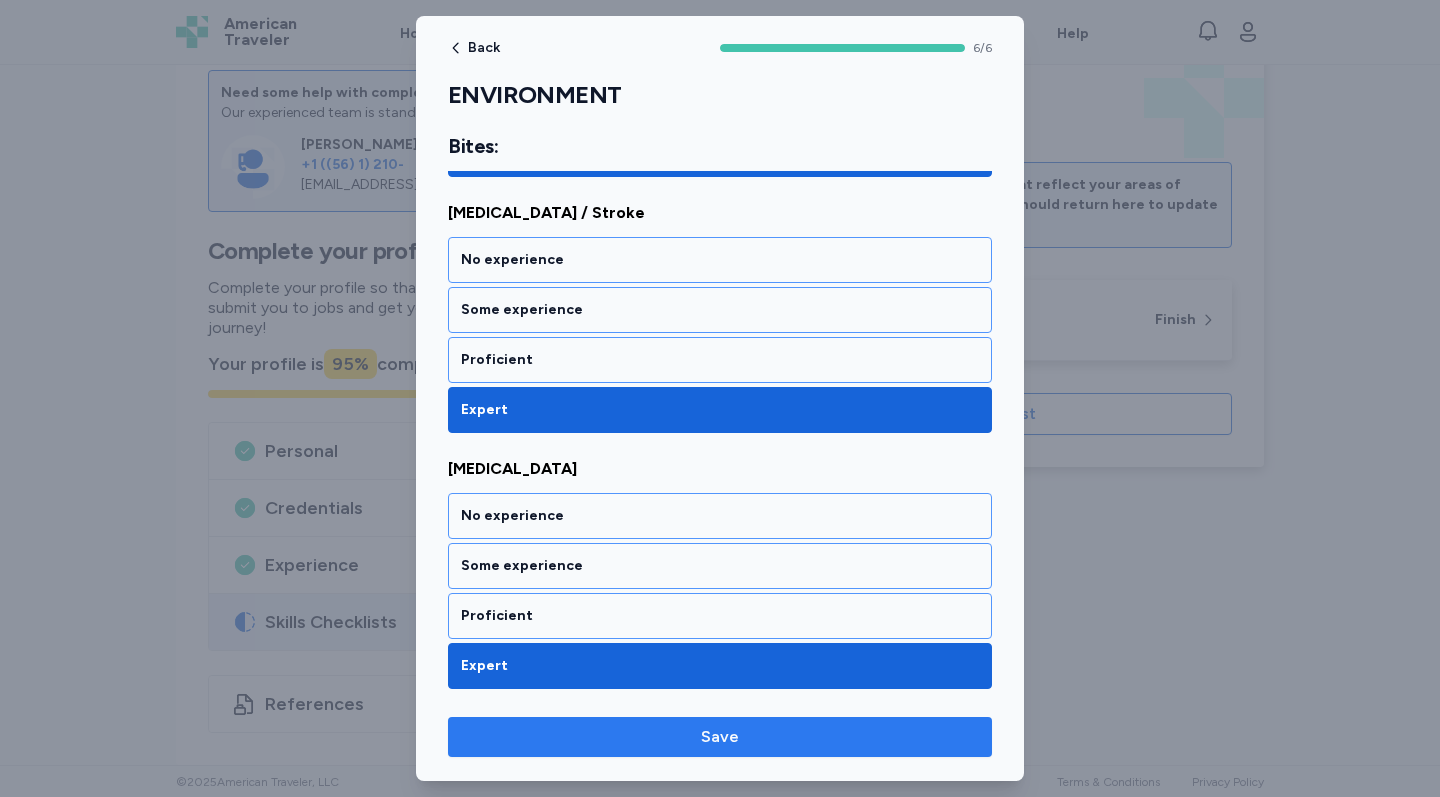 scroll, scrollTop: 1284, scrollLeft: 0, axis: vertical 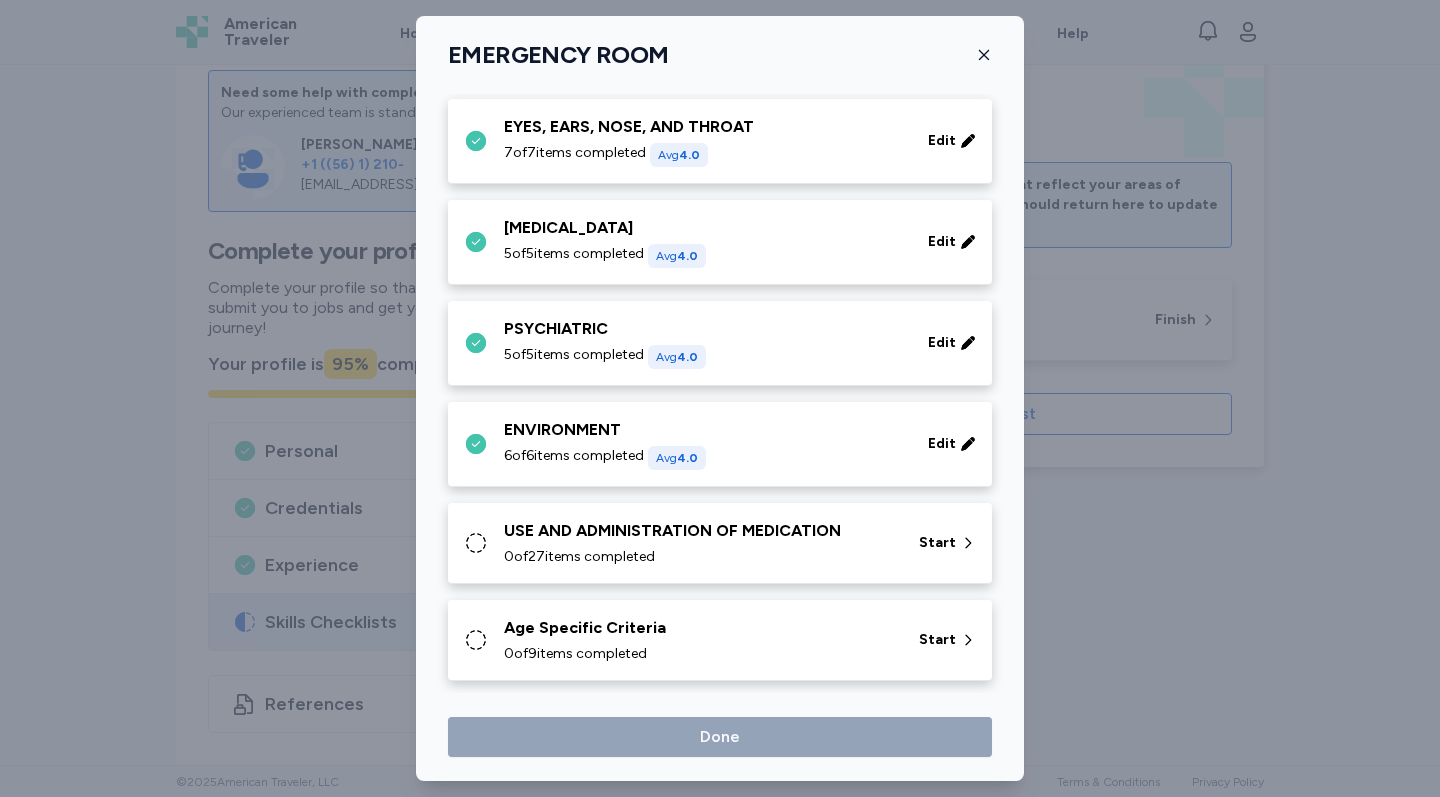 click on "USE AND ADMINISTRATION OF MEDICATION 0  of  27  items completed Start" at bounding box center [720, 543] 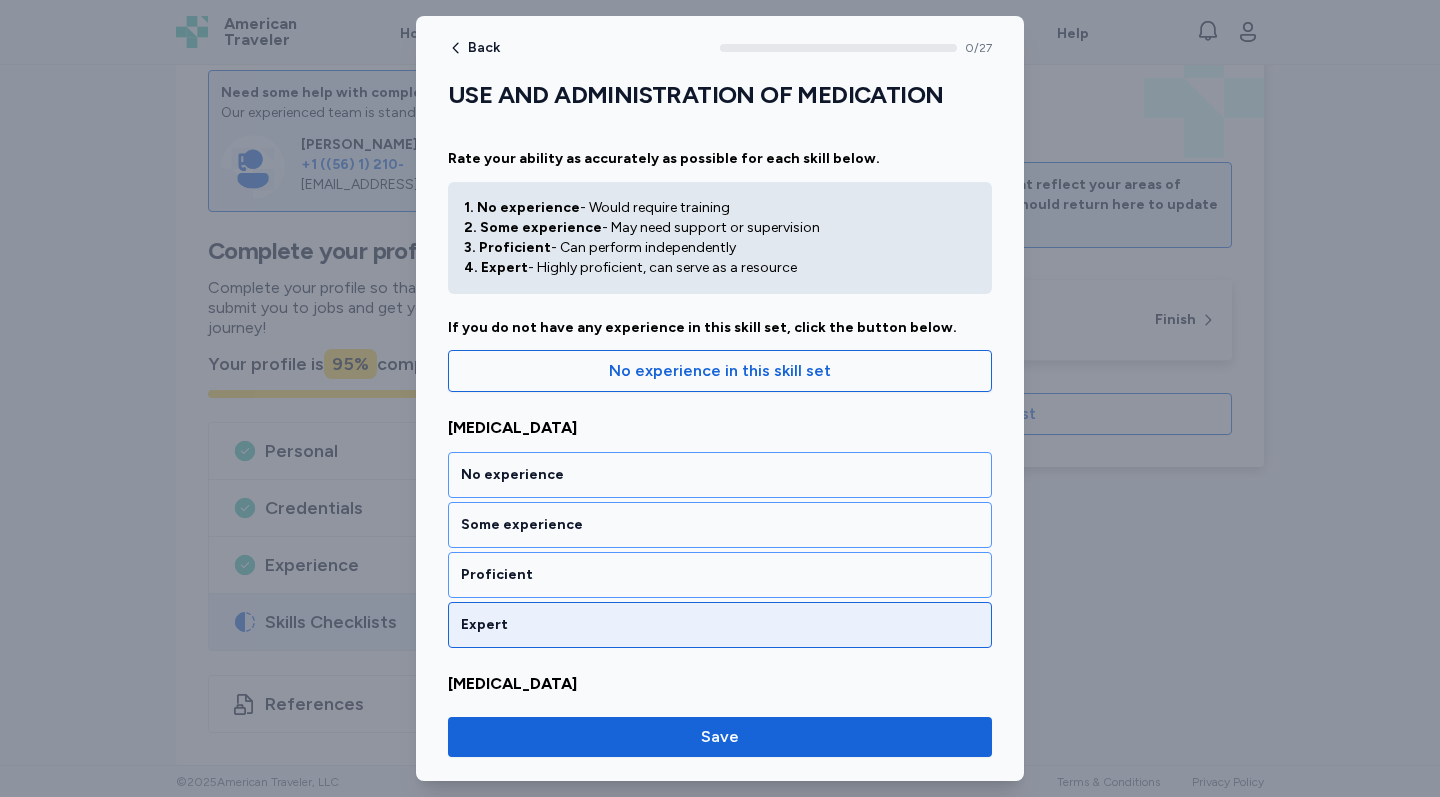click on "Expert" at bounding box center [720, 625] 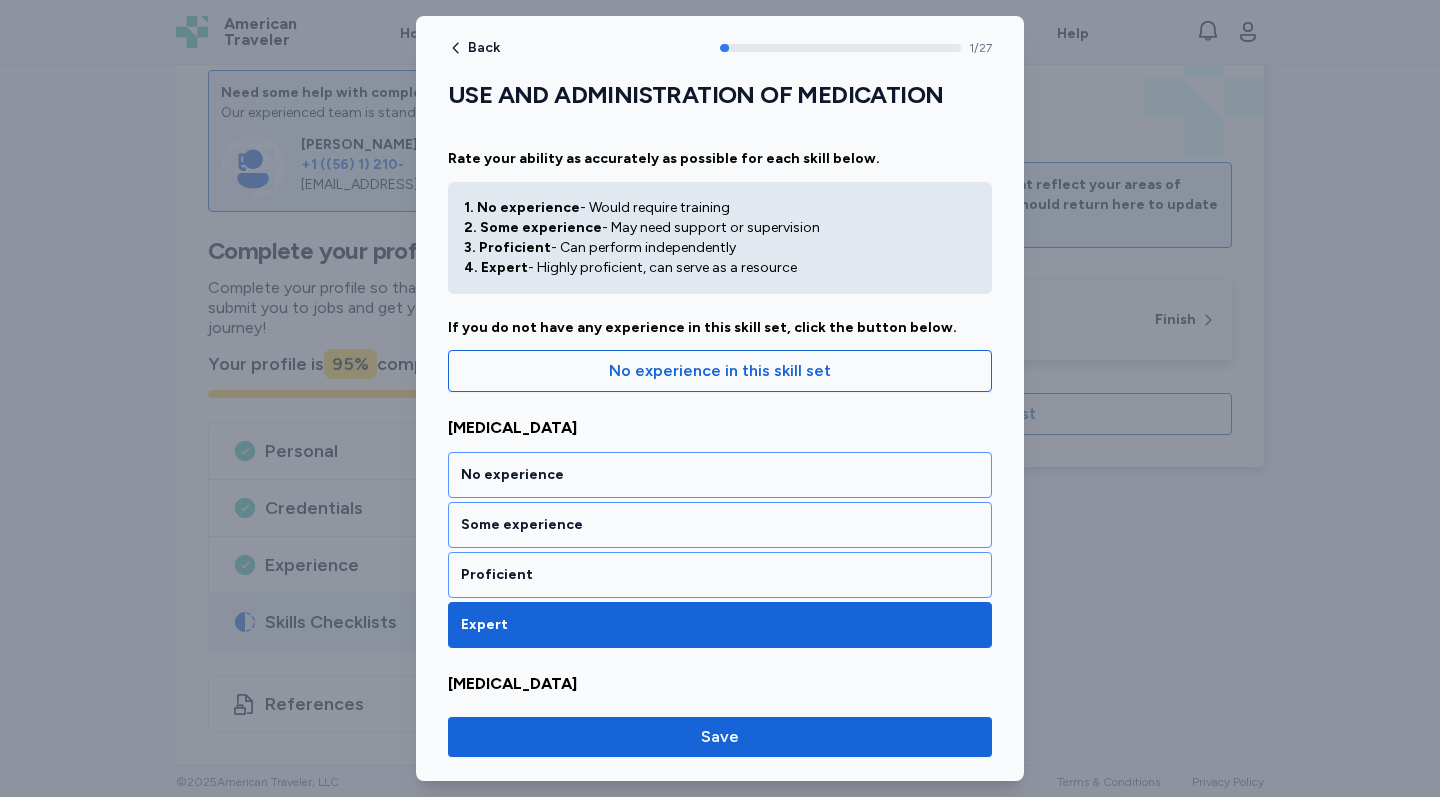 scroll, scrollTop: 381, scrollLeft: 0, axis: vertical 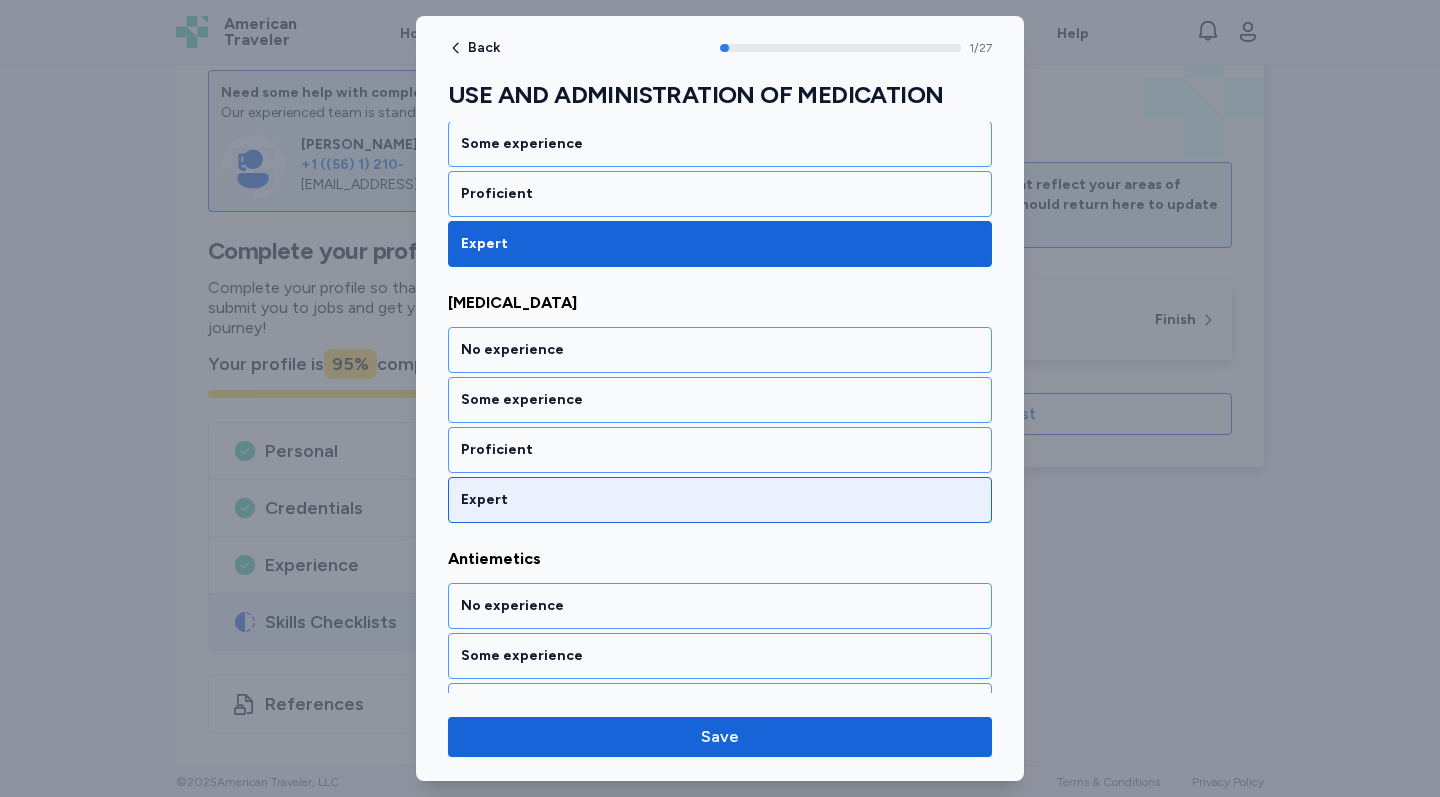 click on "Expert" at bounding box center [720, 500] 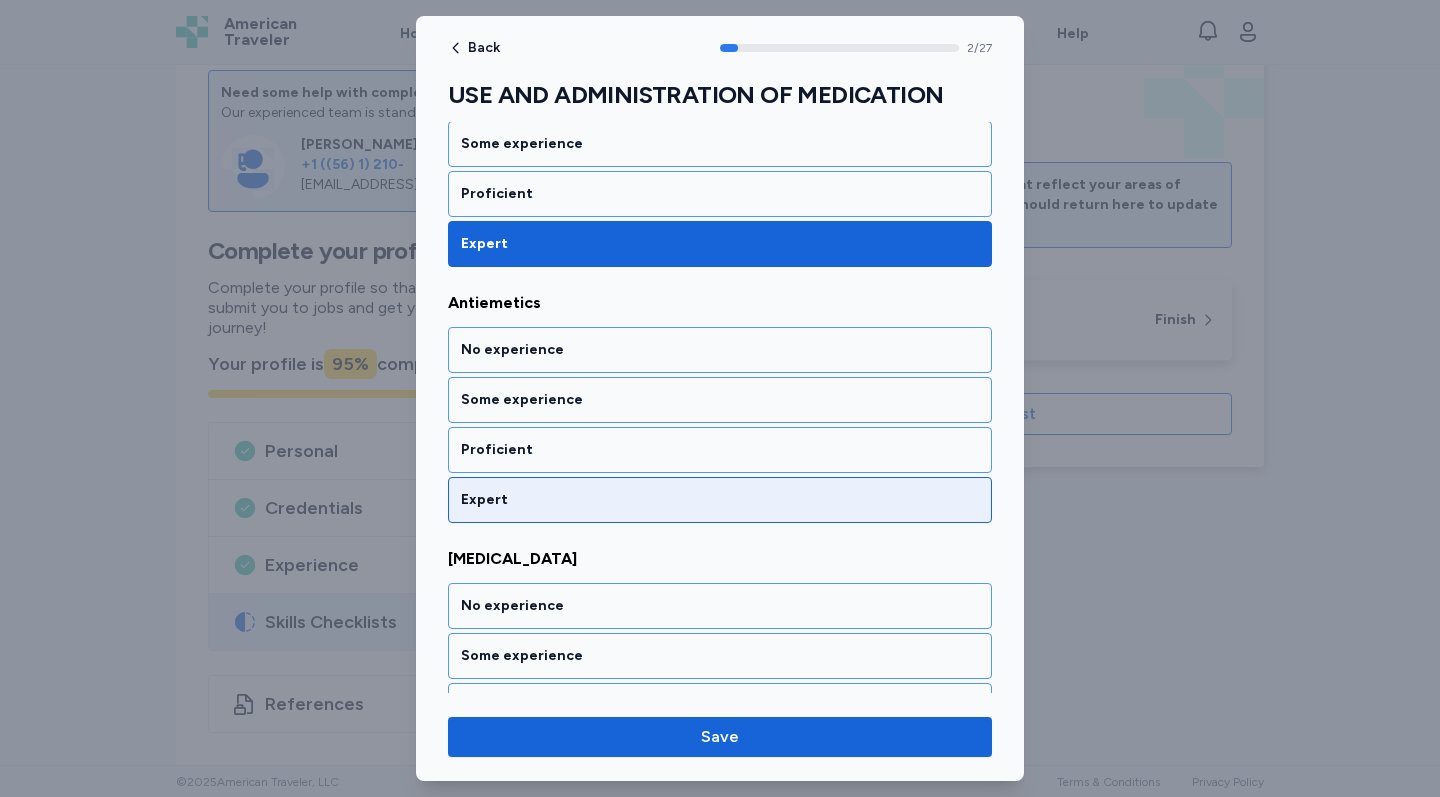 click on "Expert" at bounding box center [720, 500] 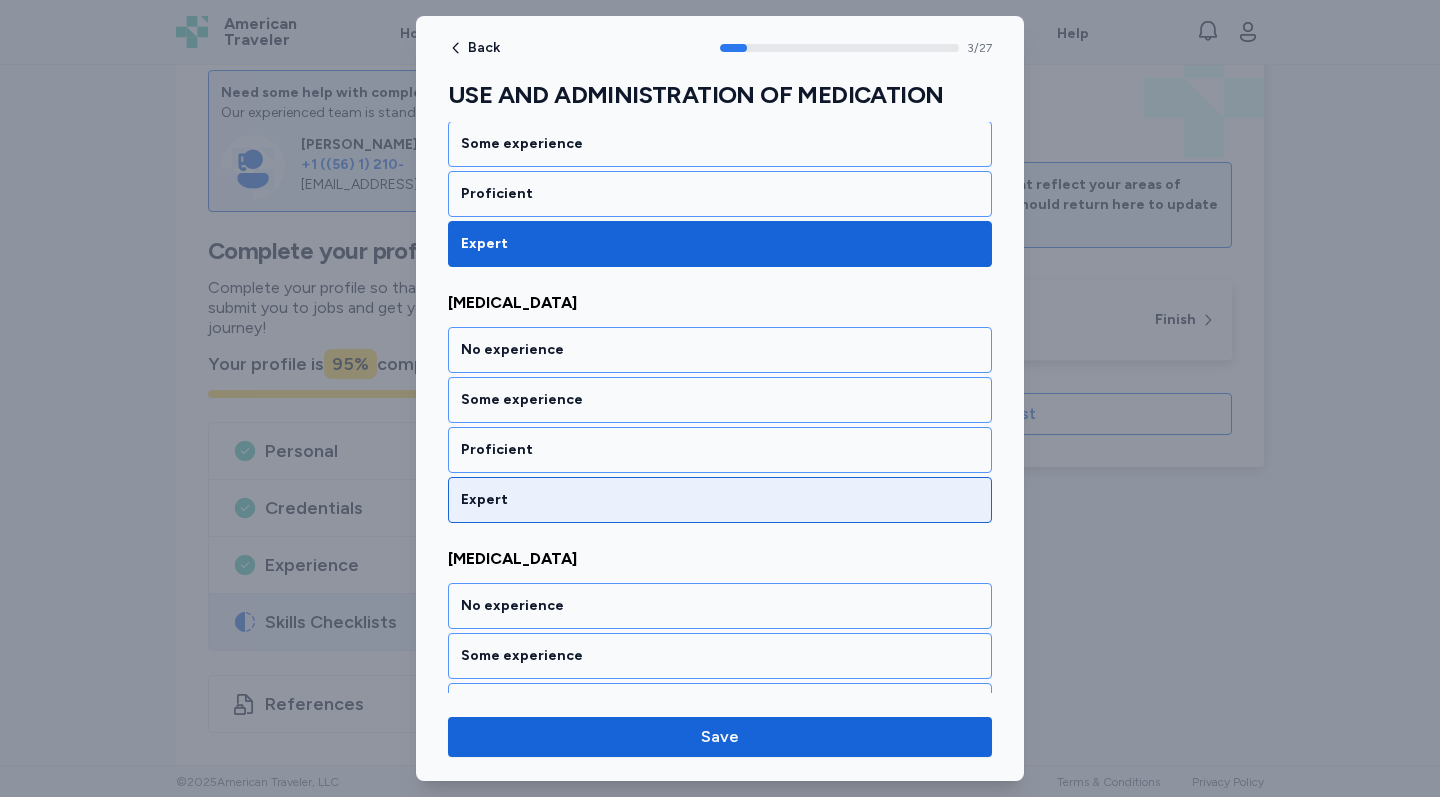 click on "Expert" at bounding box center [720, 500] 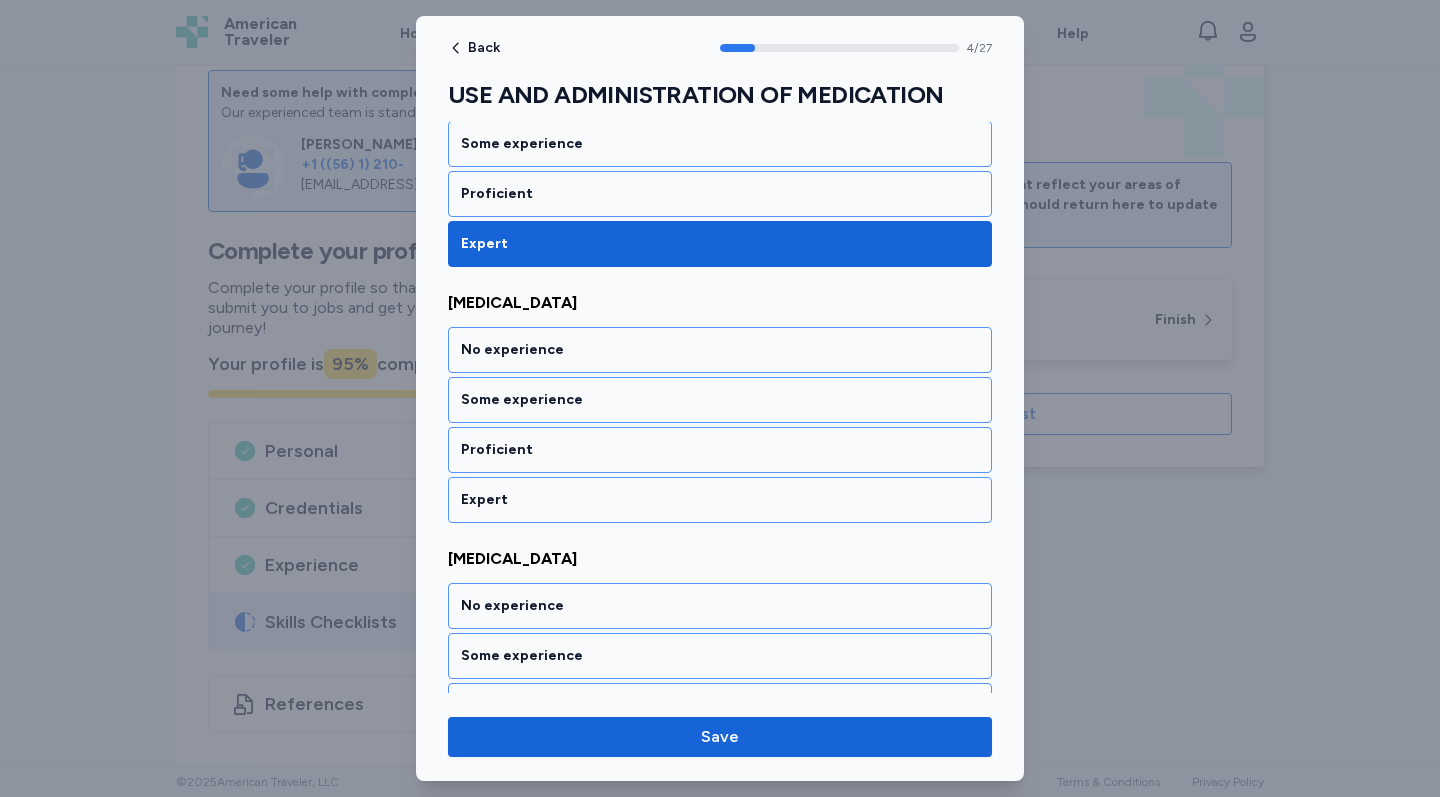 click on "Expert" at bounding box center [720, 500] 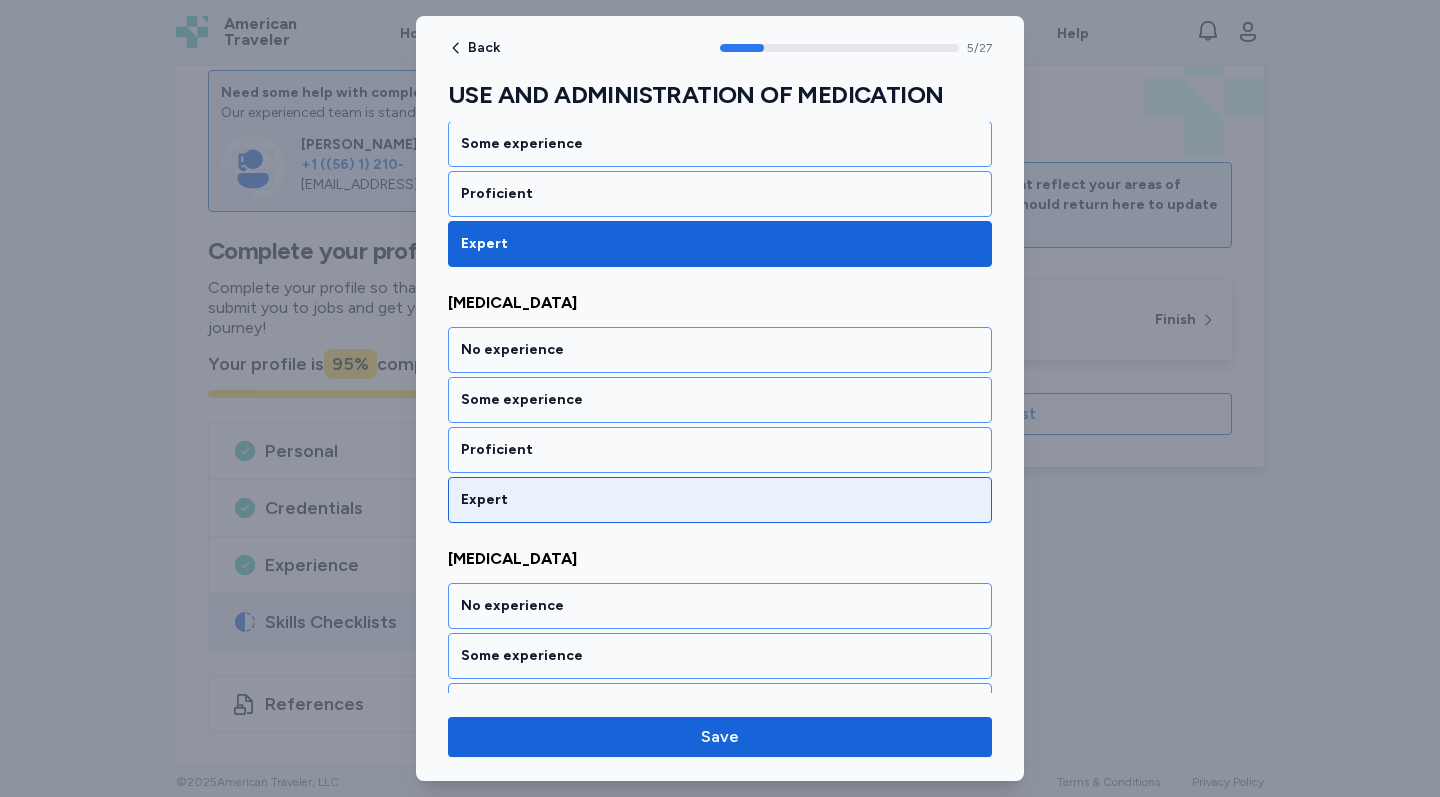 click on "Expert" at bounding box center [720, 500] 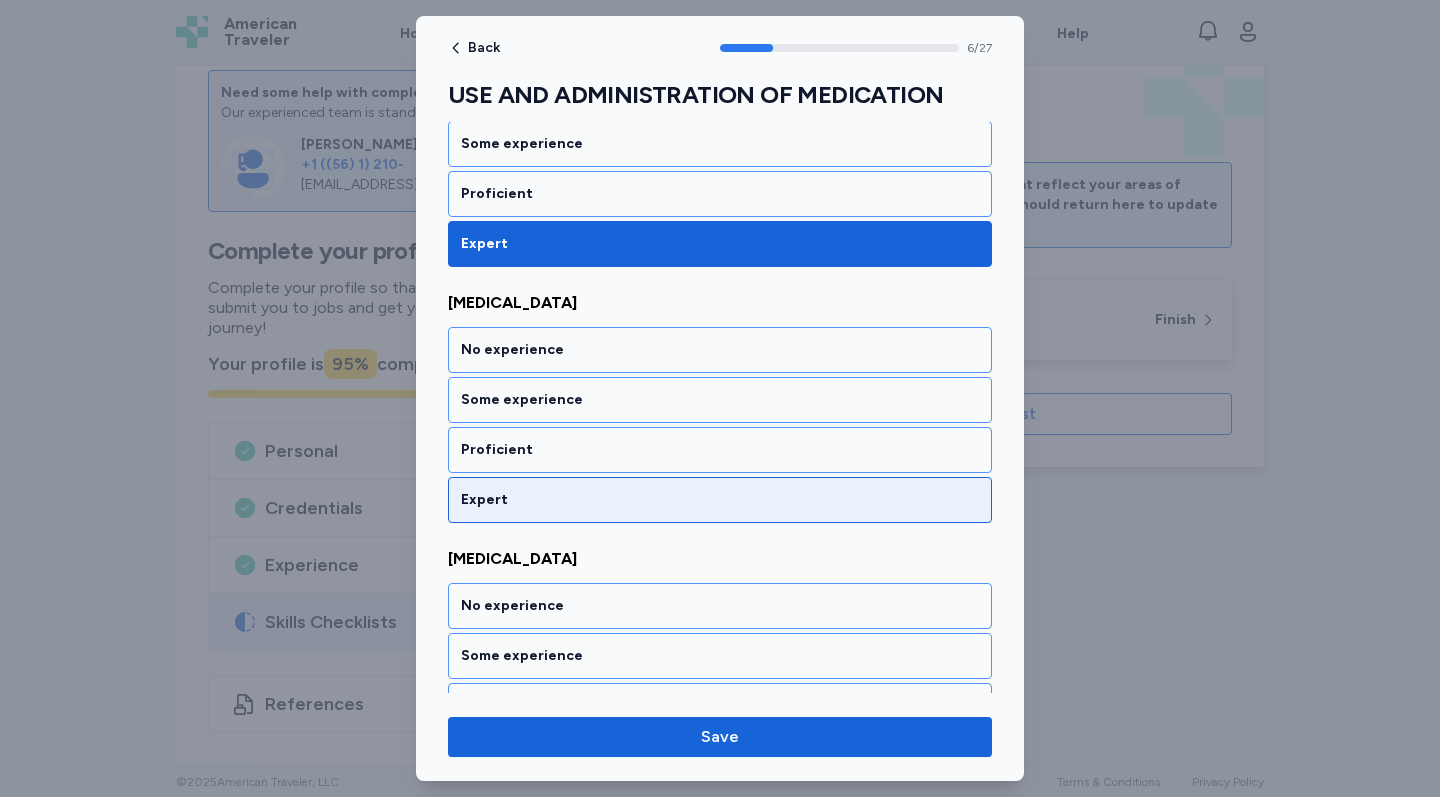 click on "Expert" at bounding box center [720, 500] 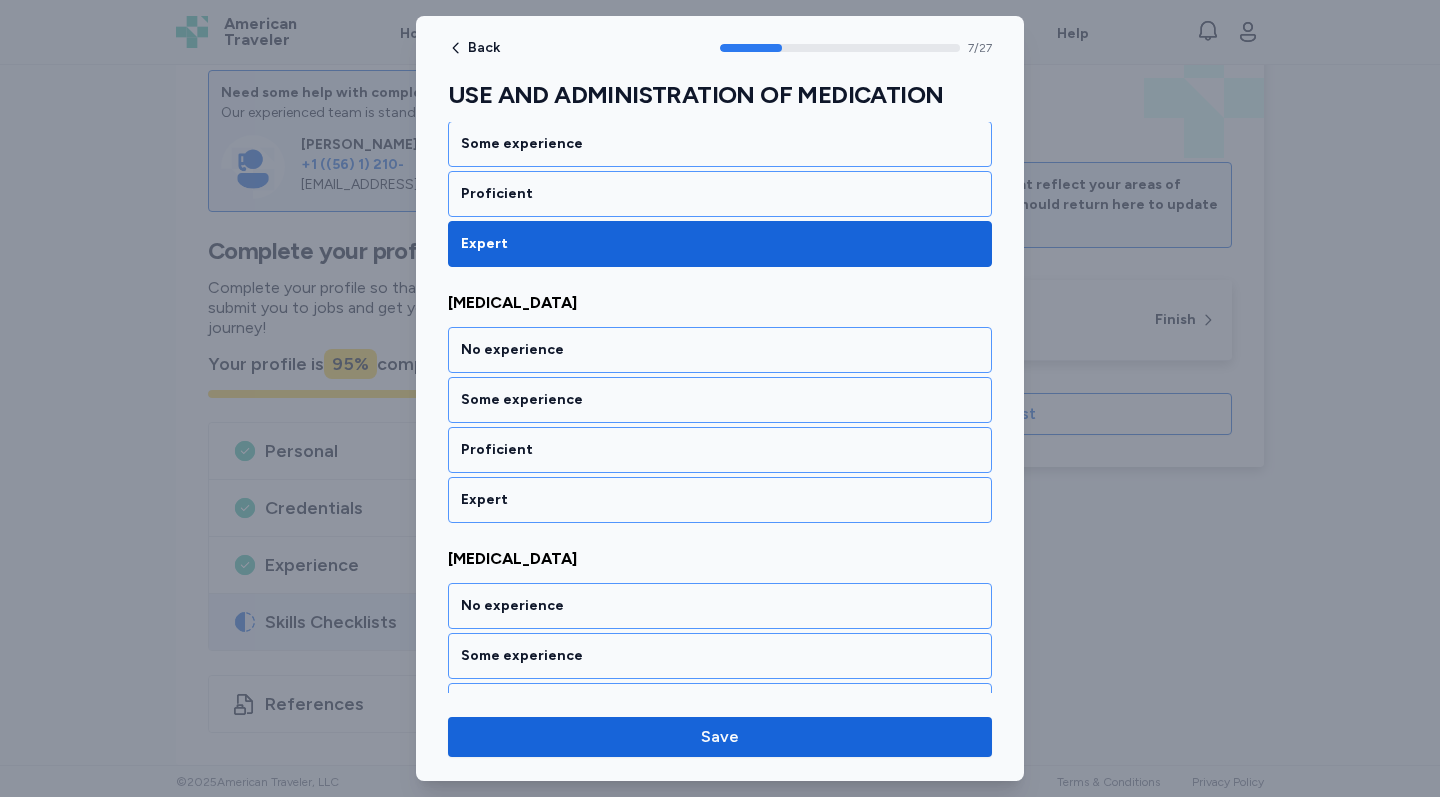 click on "Expert" at bounding box center (720, 500) 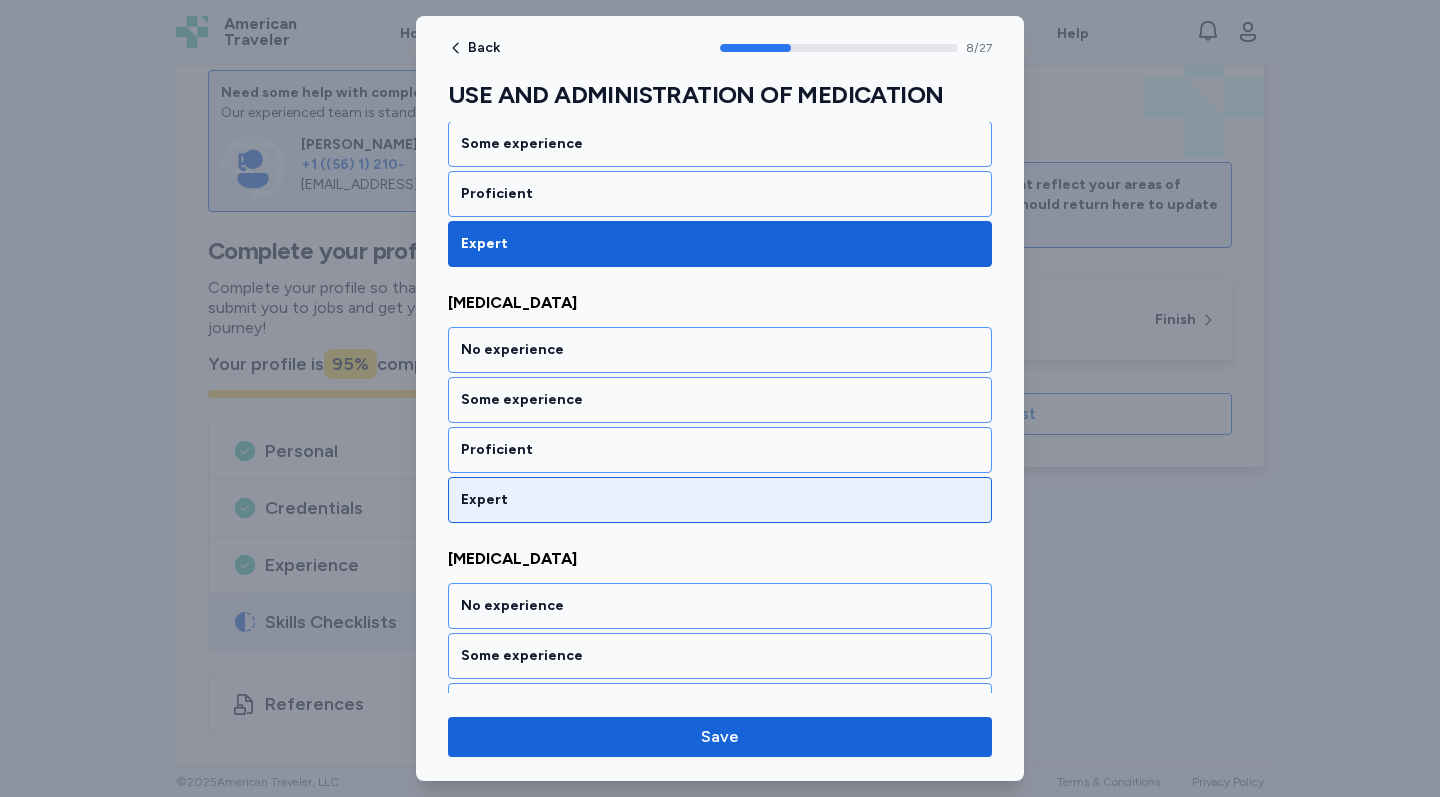 click on "Expert" at bounding box center [720, 500] 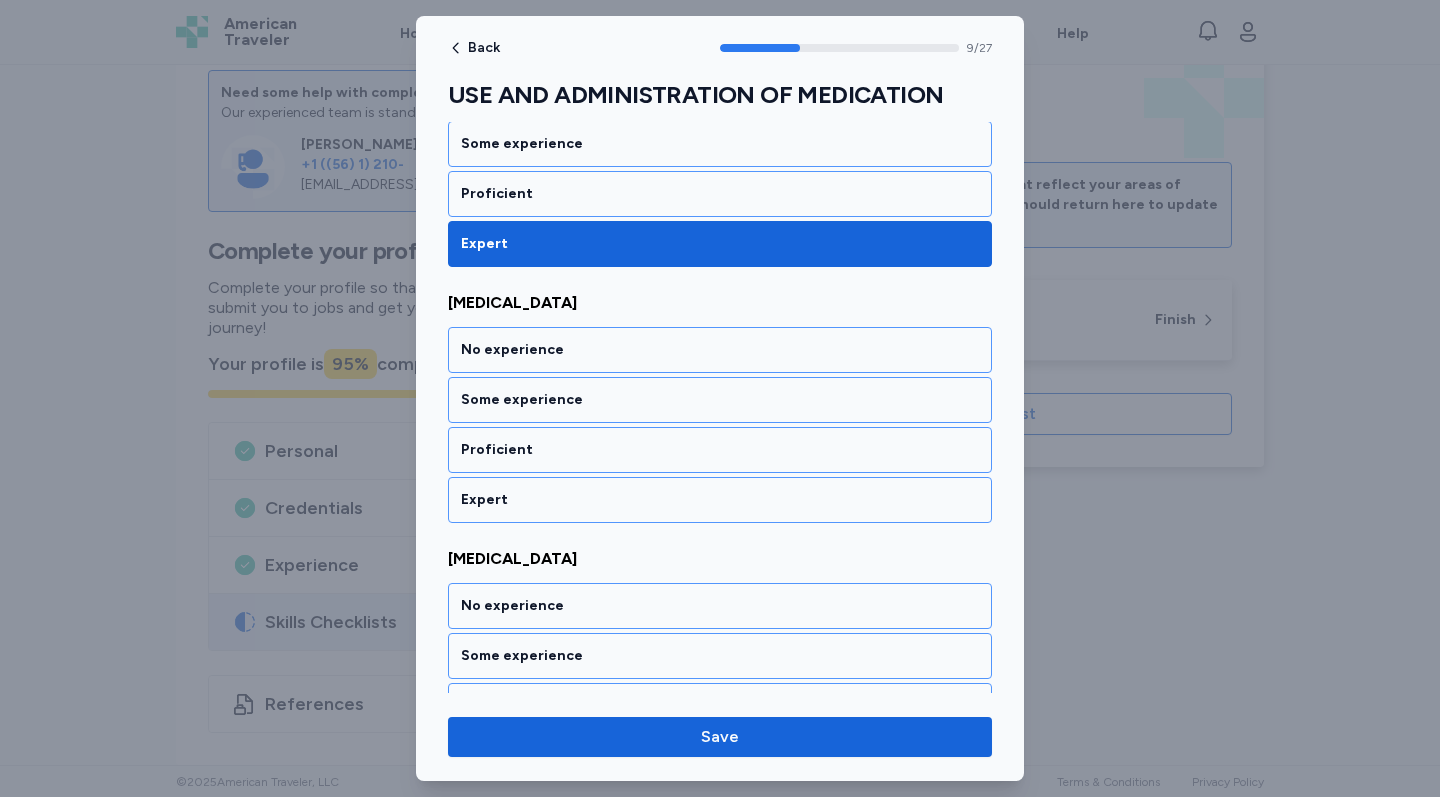 click on "Expert" at bounding box center [720, 500] 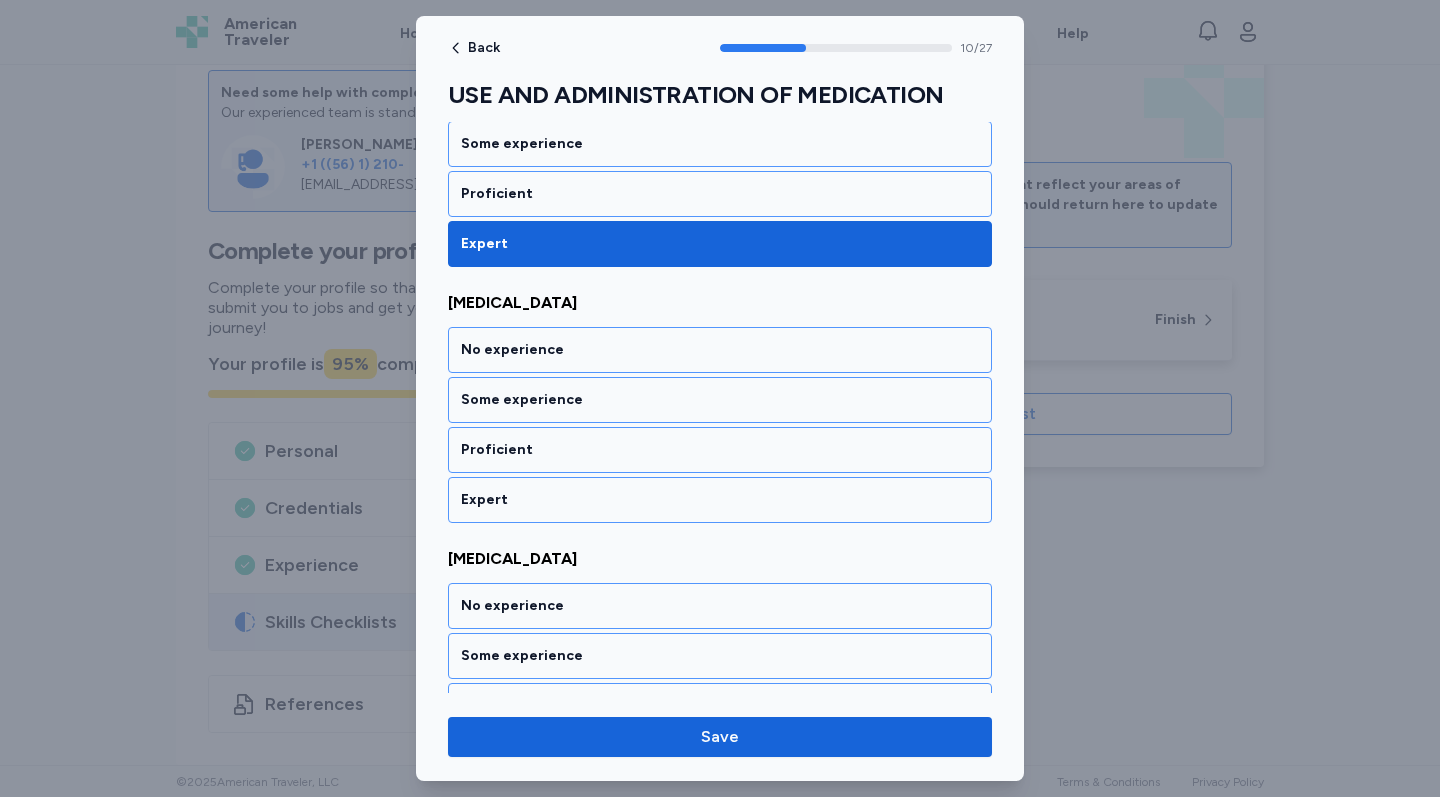 click on "Expert" at bounding box center [720, 500] 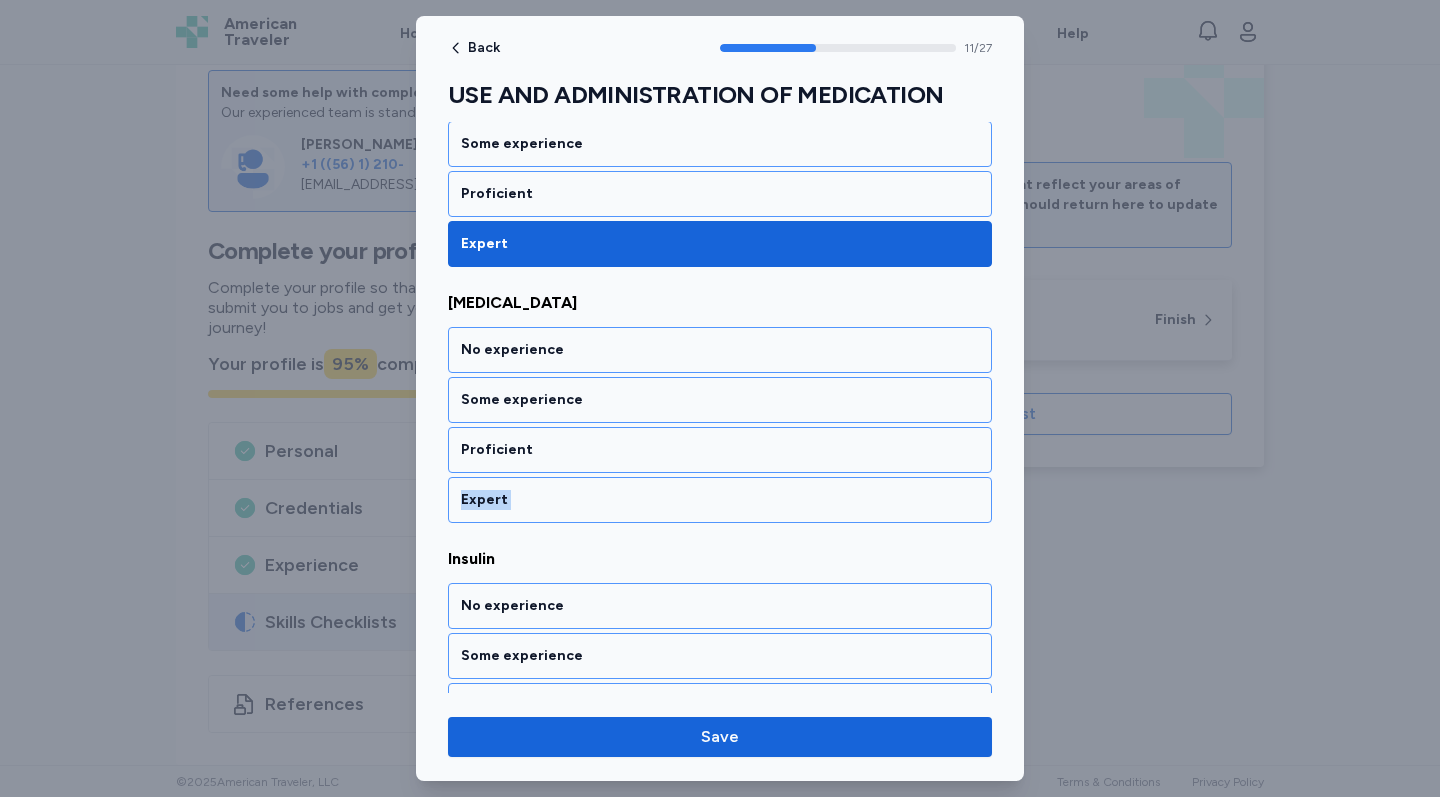 click on "Expert" at bounding box center [720, 500] 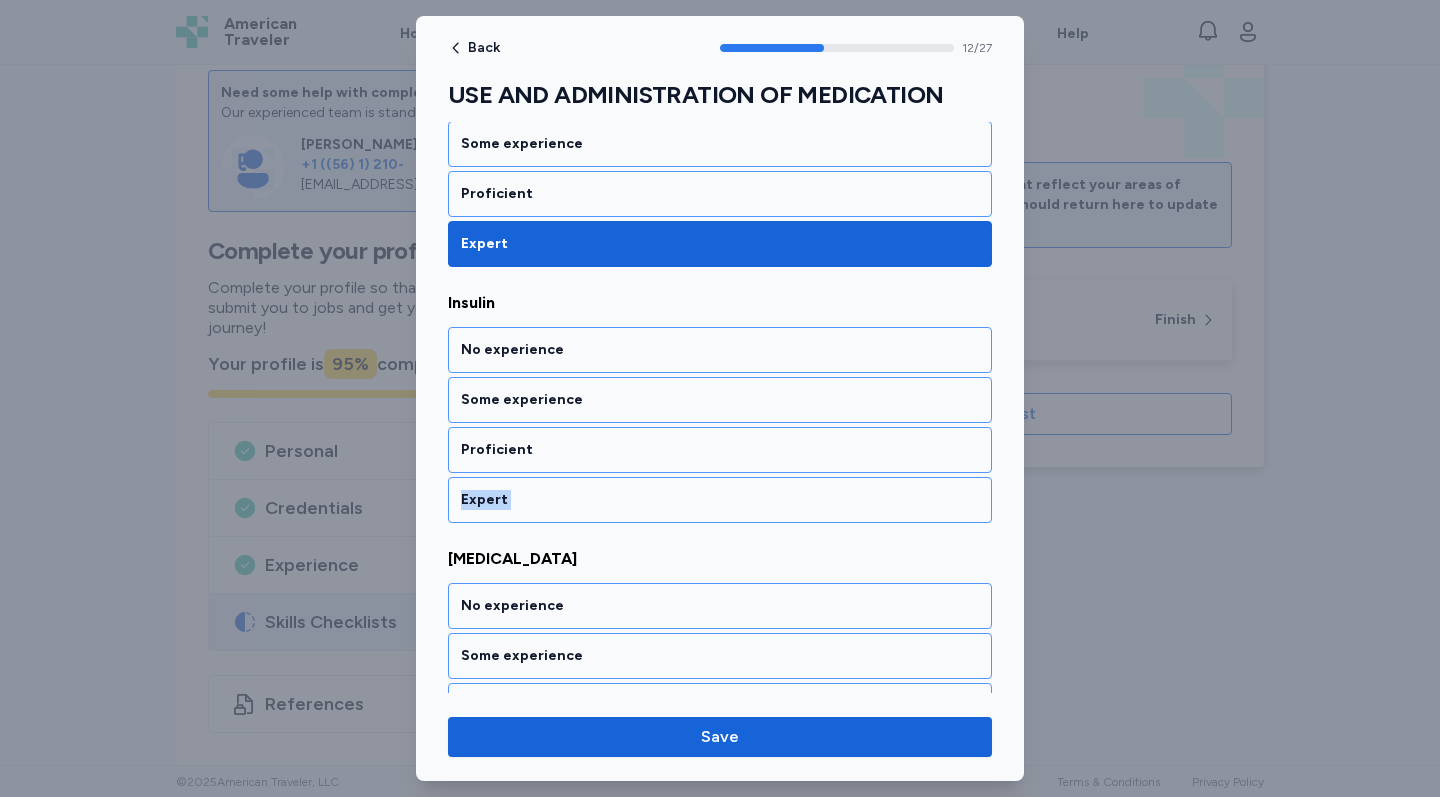 click on "Expert" at bounding box center (720, 500) 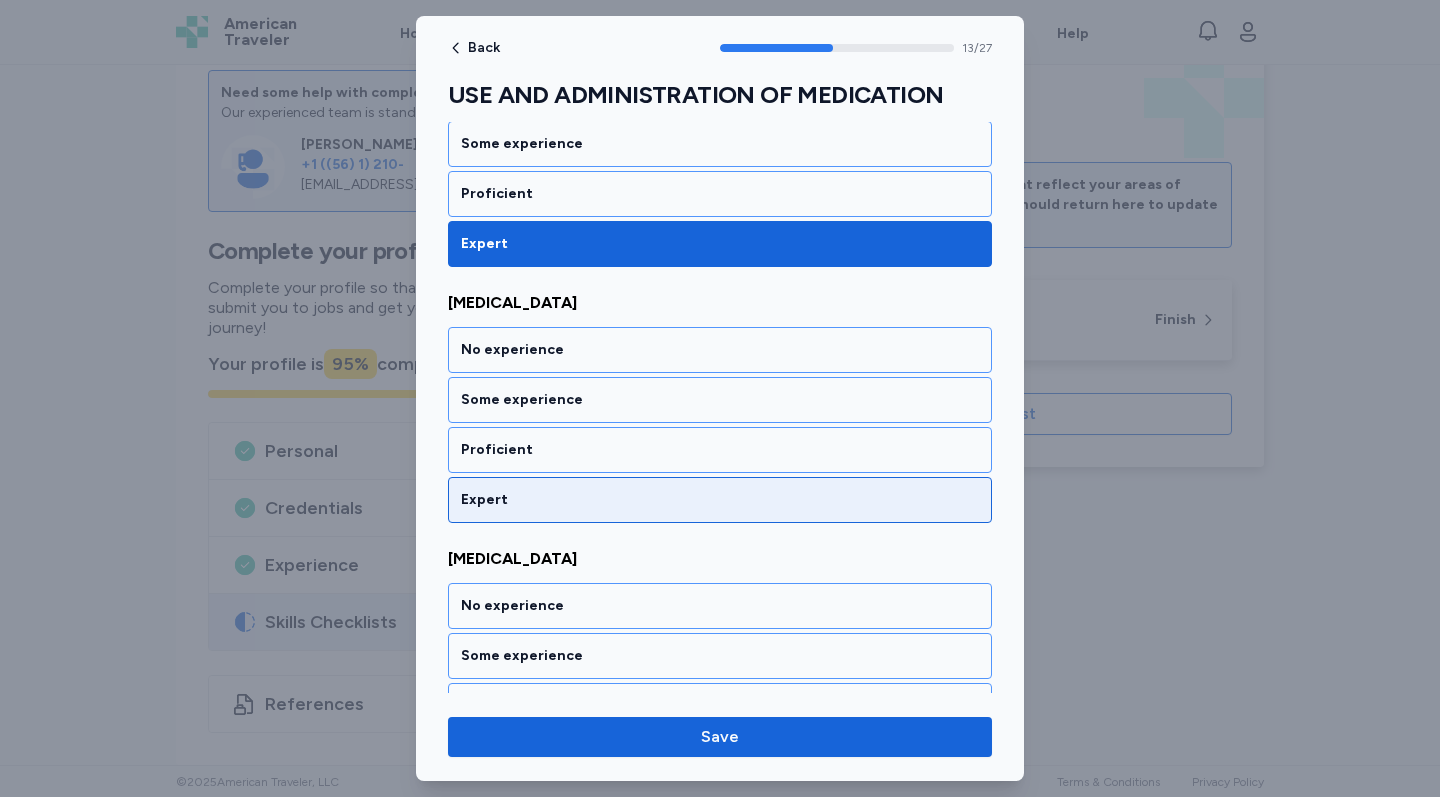 click on "Expert" at bounding box center [720, 500] 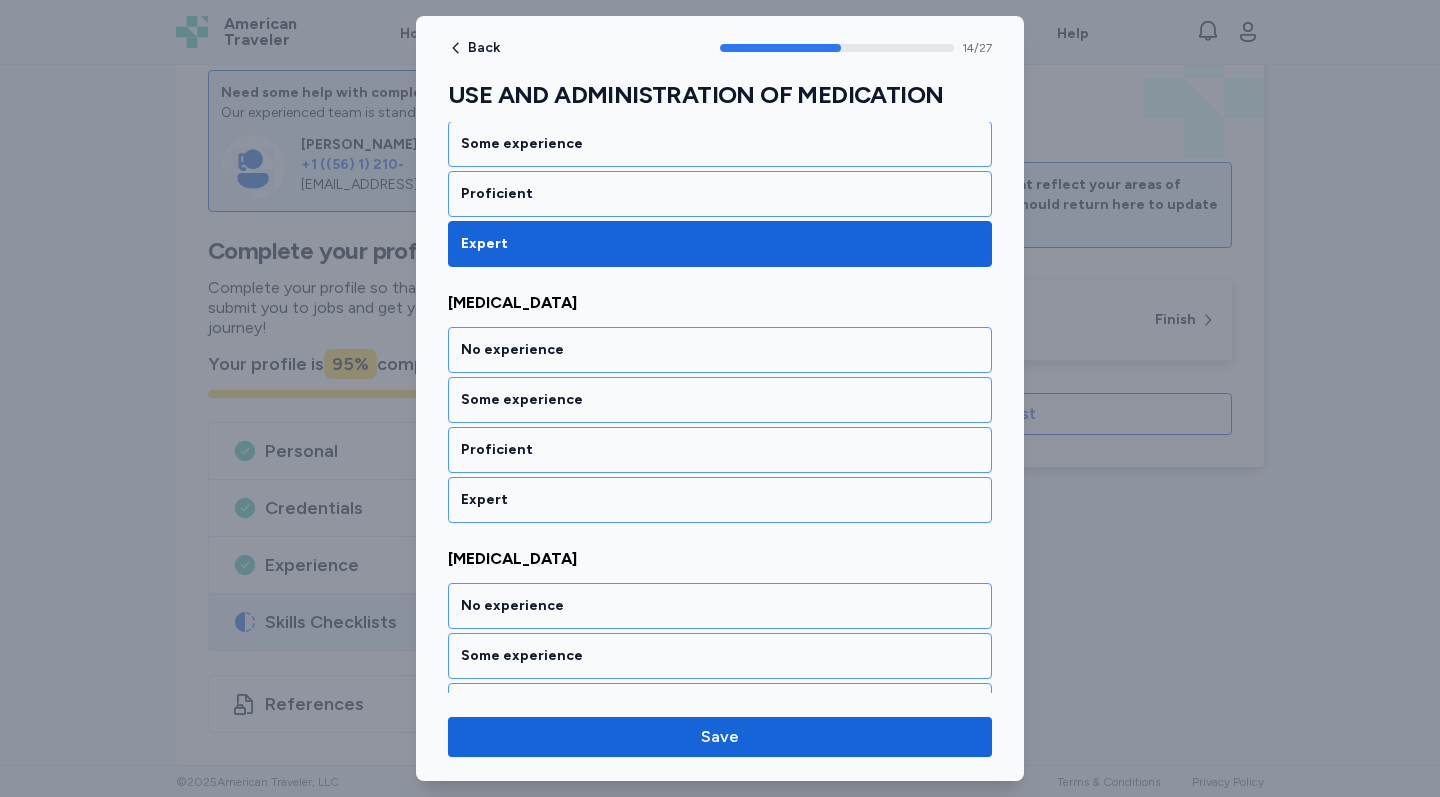 click on "Expert" at bounding box center (720, 500) 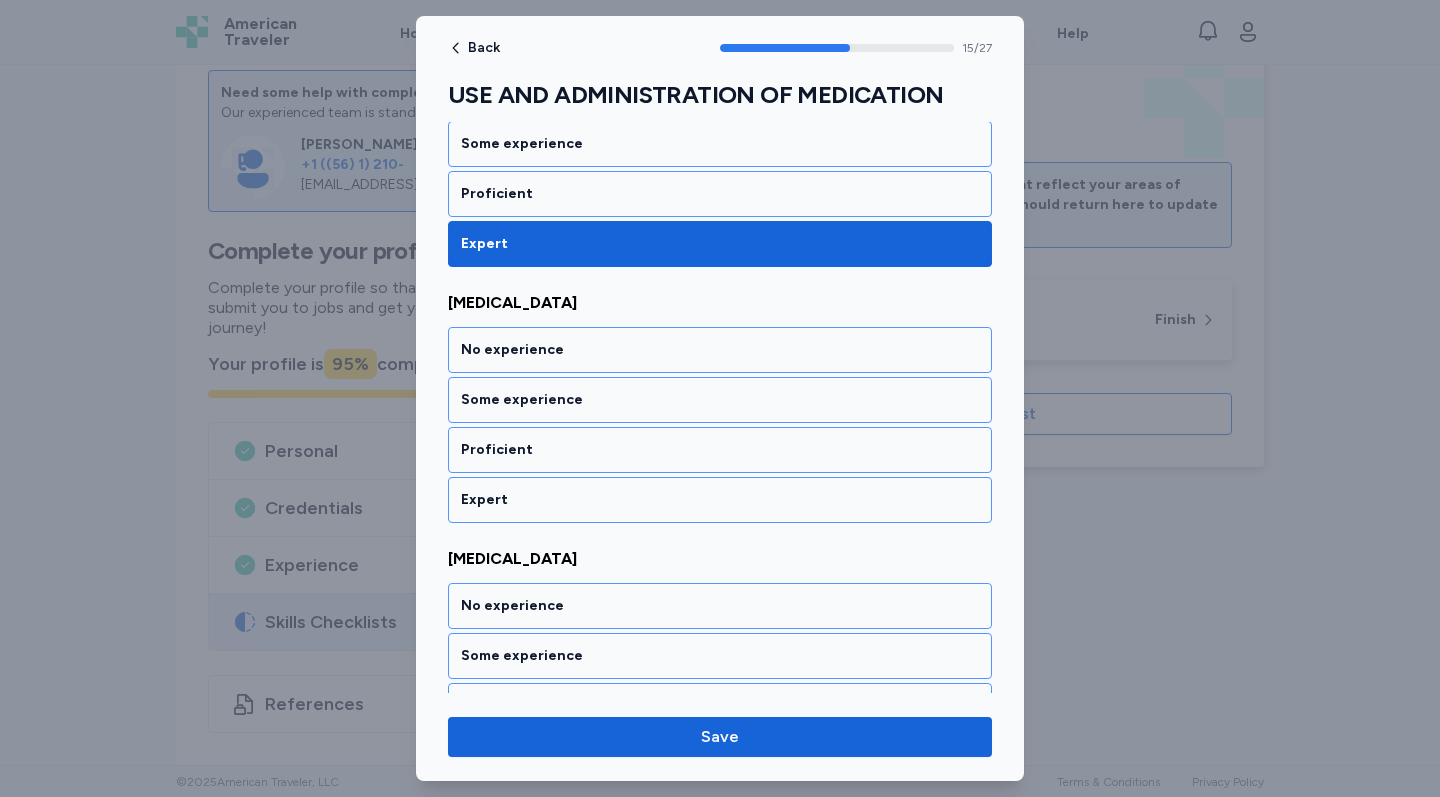 click on "Expert" at bounding box center [720, 500] 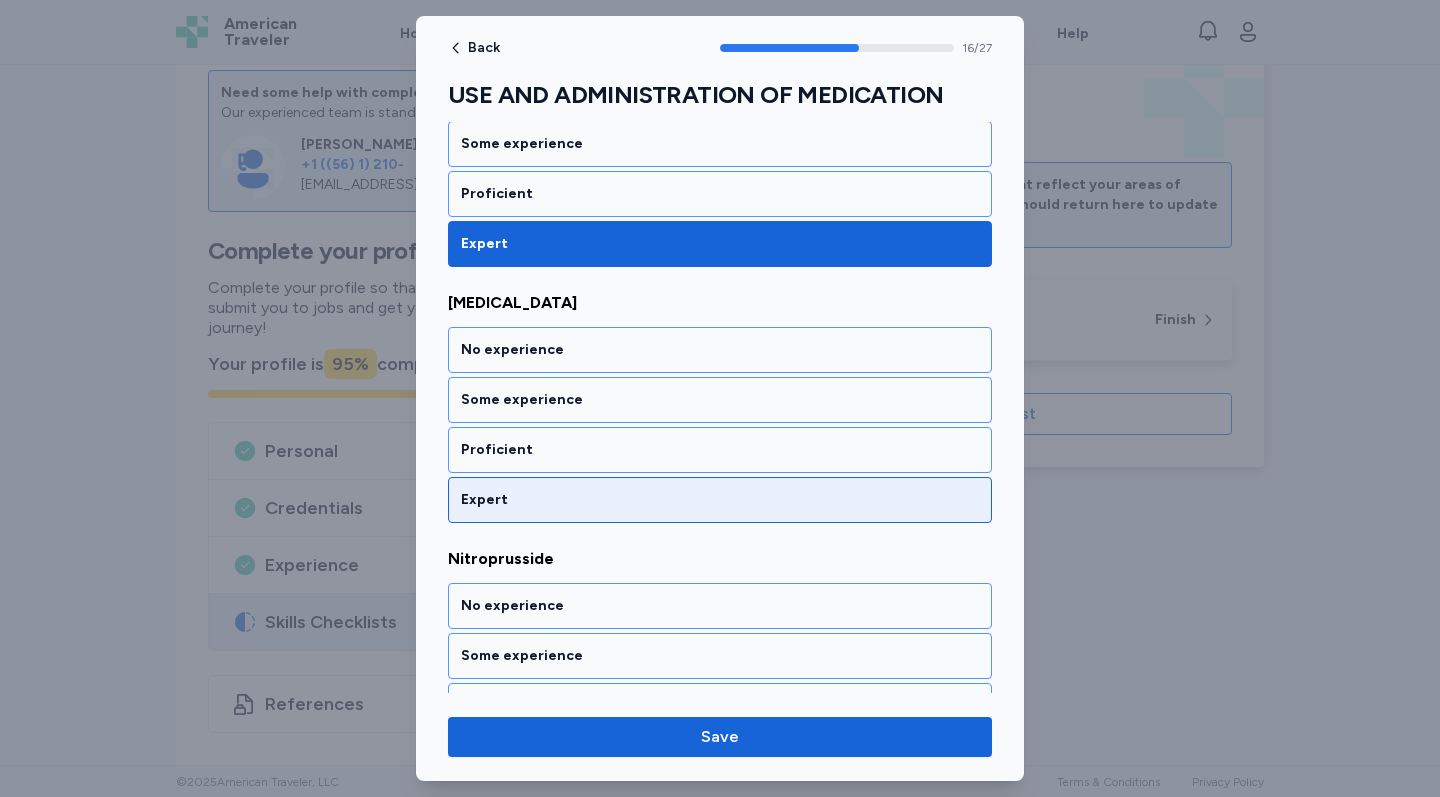 click on "Expert" at bounding box center (720, 500) 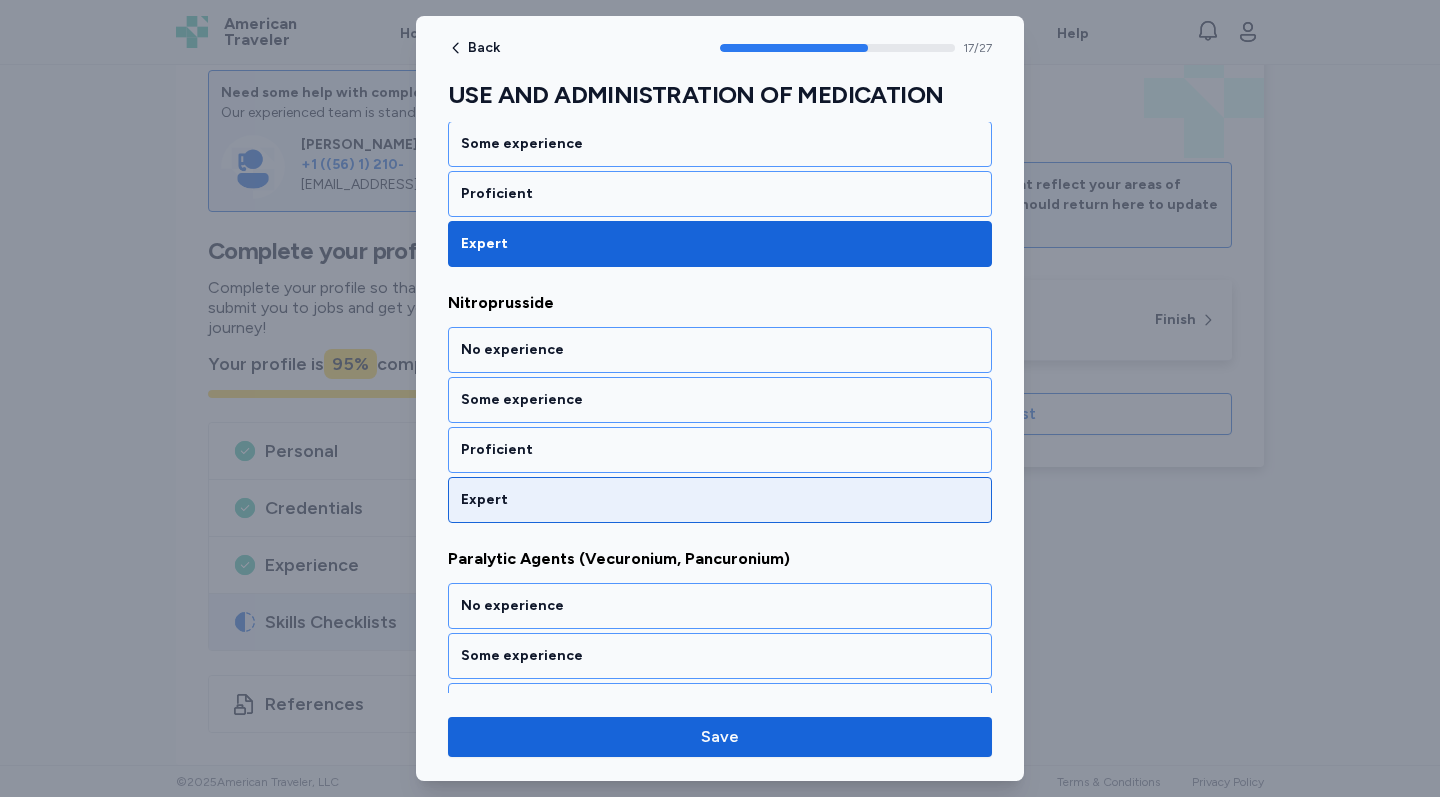 click on "Expert" at bounding box center (720, 500) 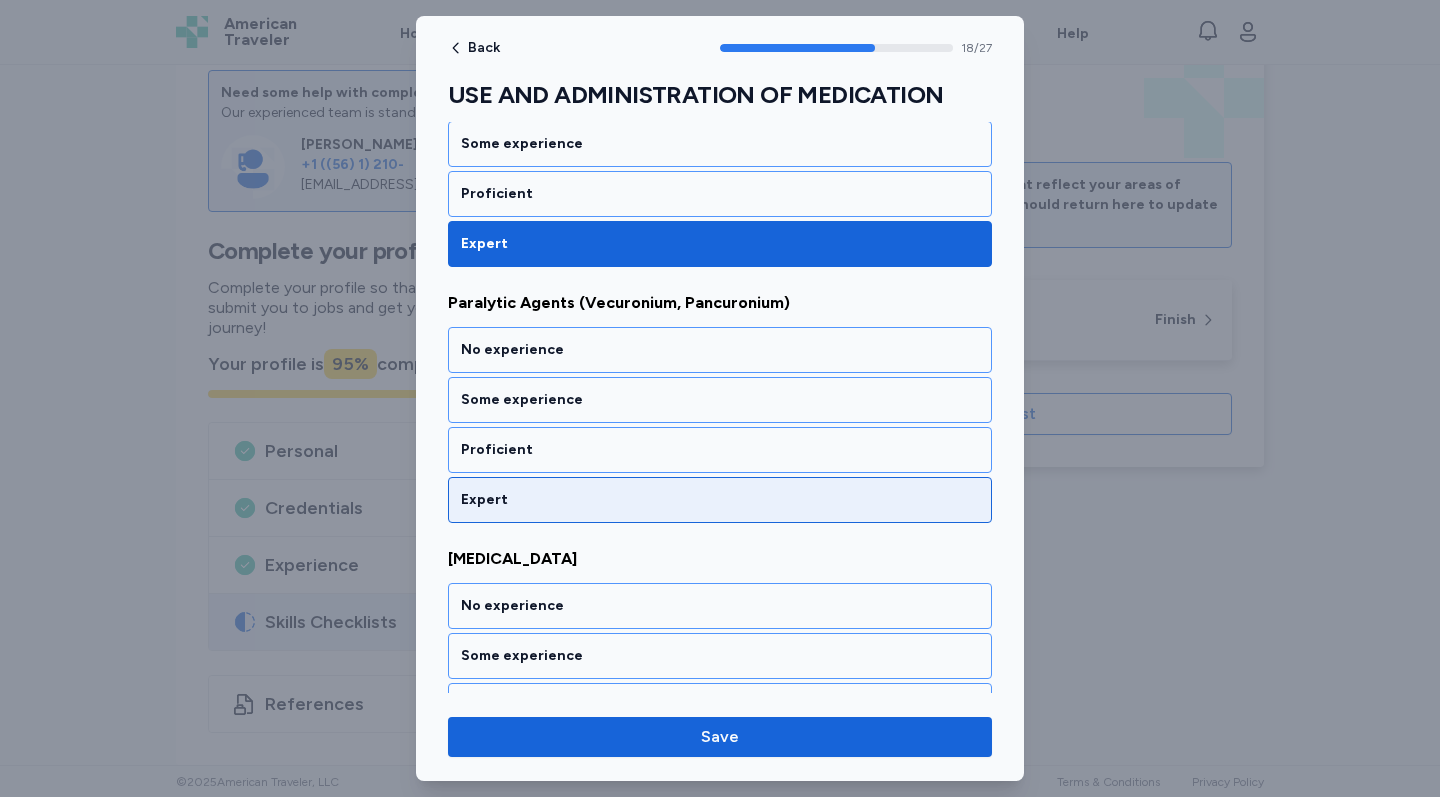 click on "Expert" at bounding box center [720, 500] 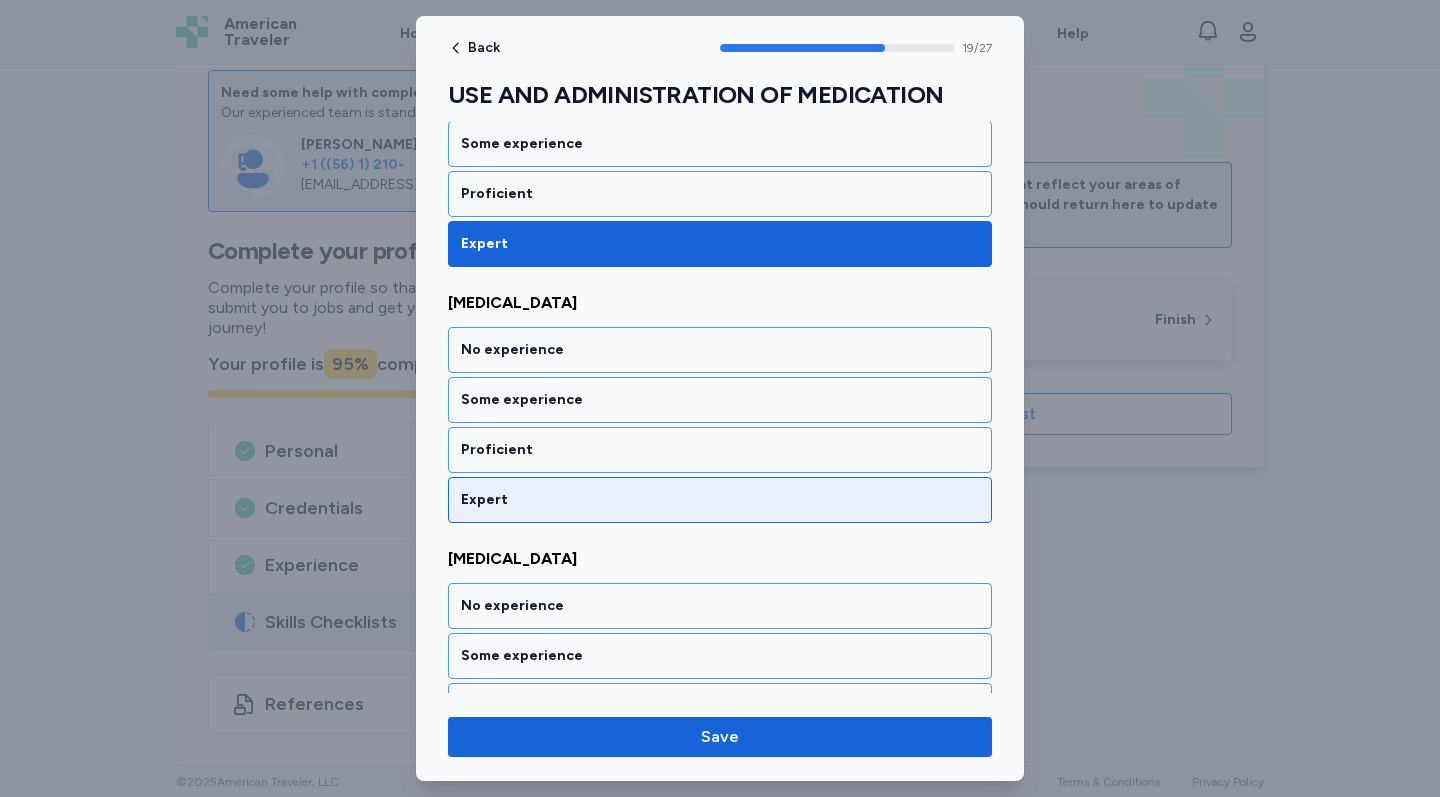click on "Expert" at bounding box center [720, 500] 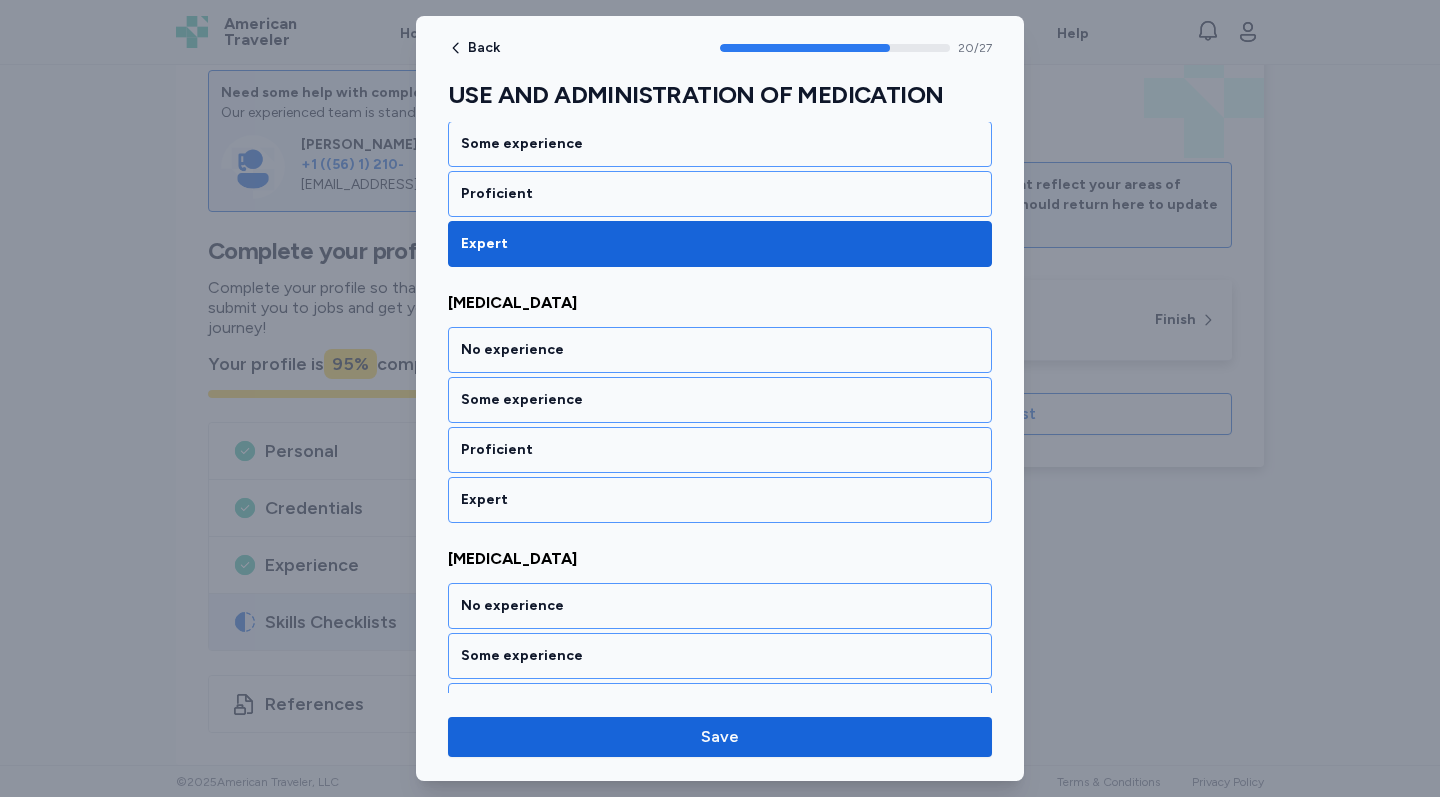 click on "Expert" at bounding box center [720, 500] 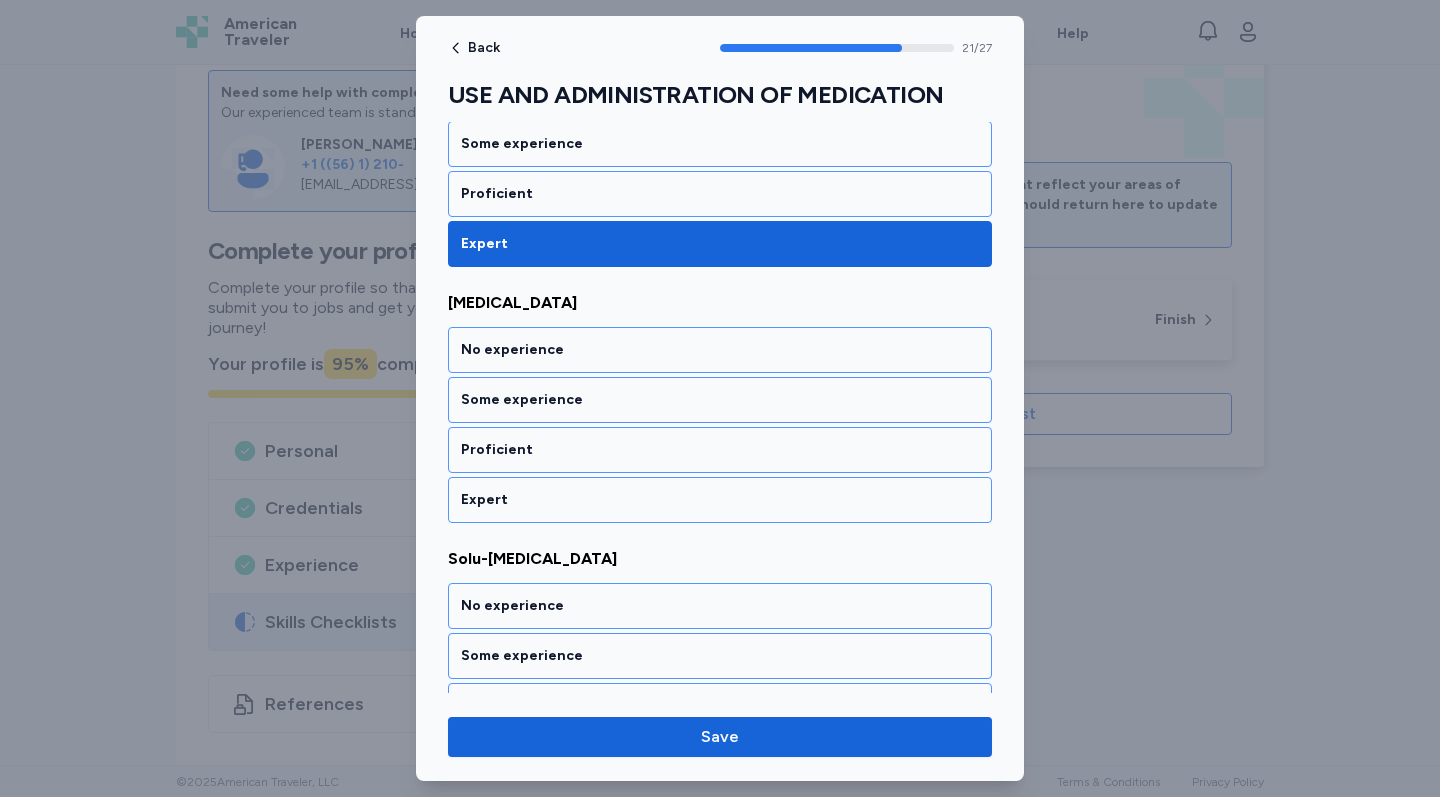 click on "Expert" at bounding box center (720, 500) 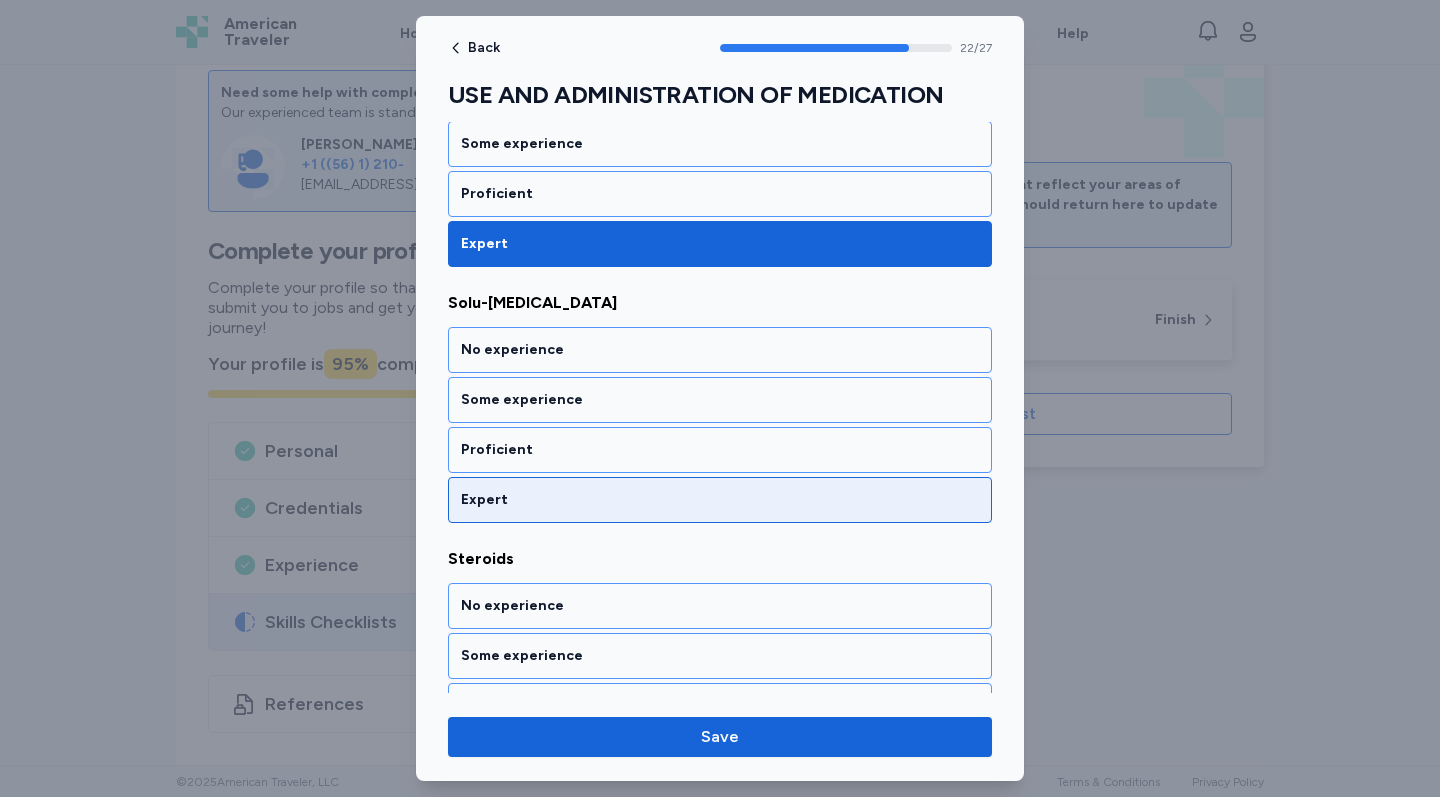 click on "Expert" at bounding box center (720, 500) 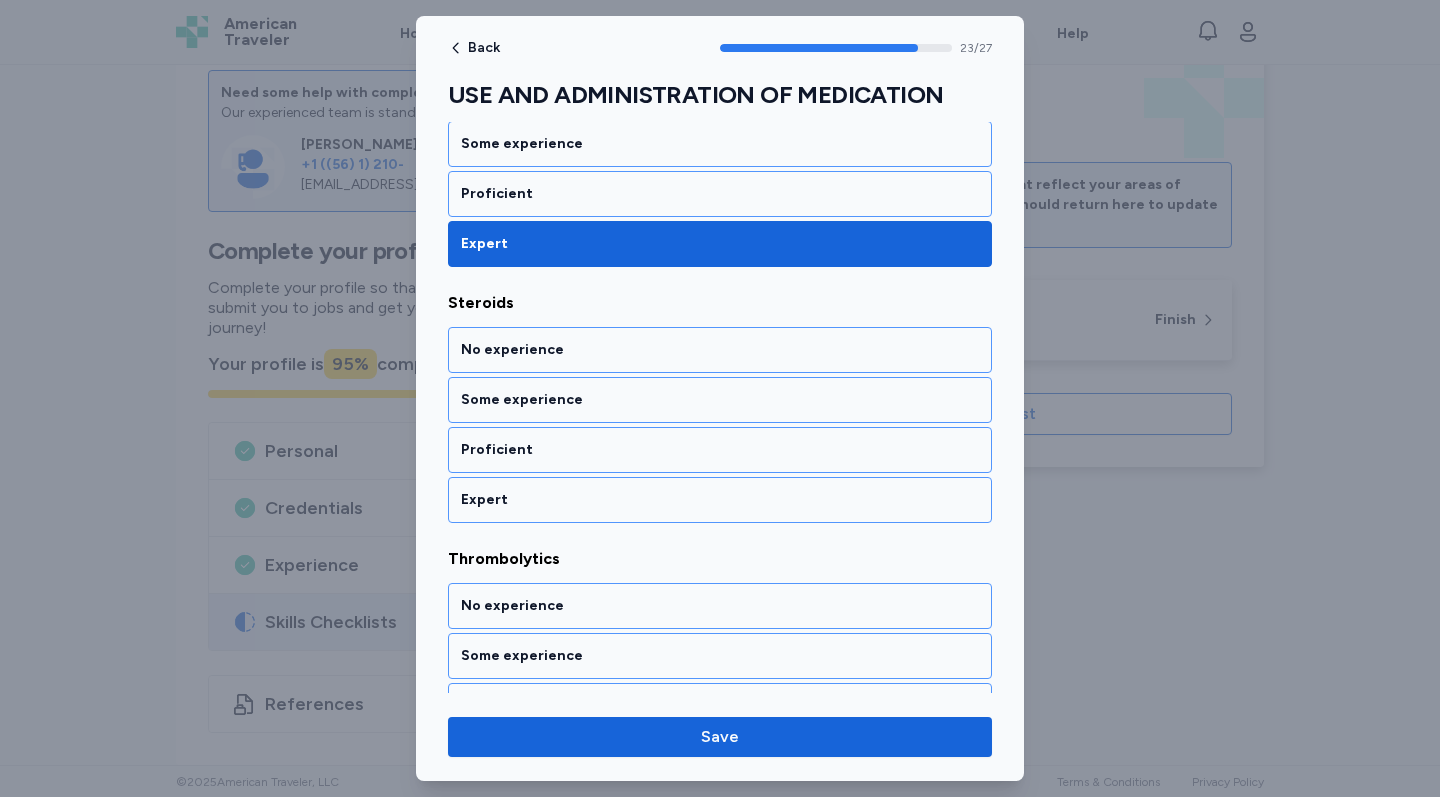 click on "Expert" at bounding box center [720, 500] 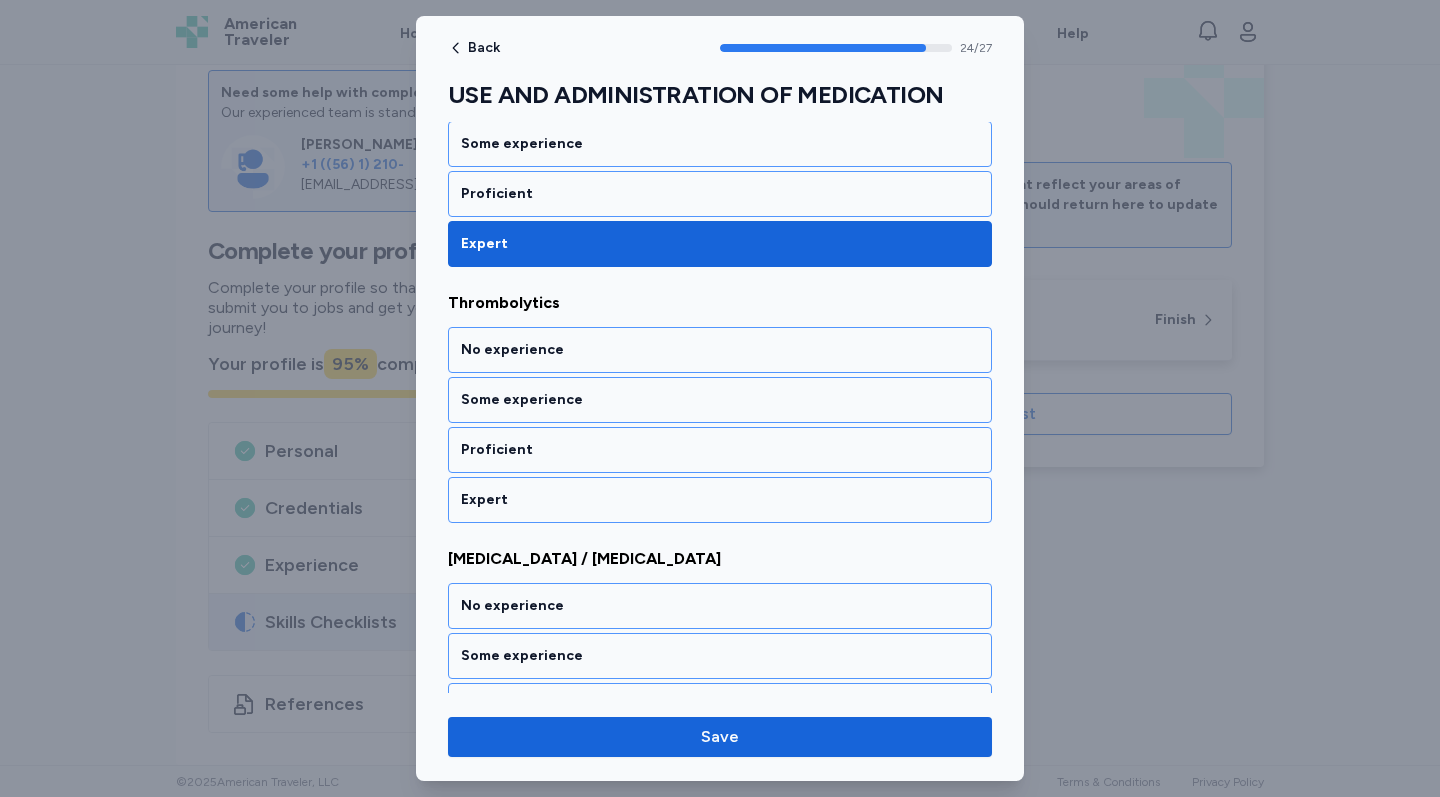 click on "Expert" at bounding box center [720, 500] 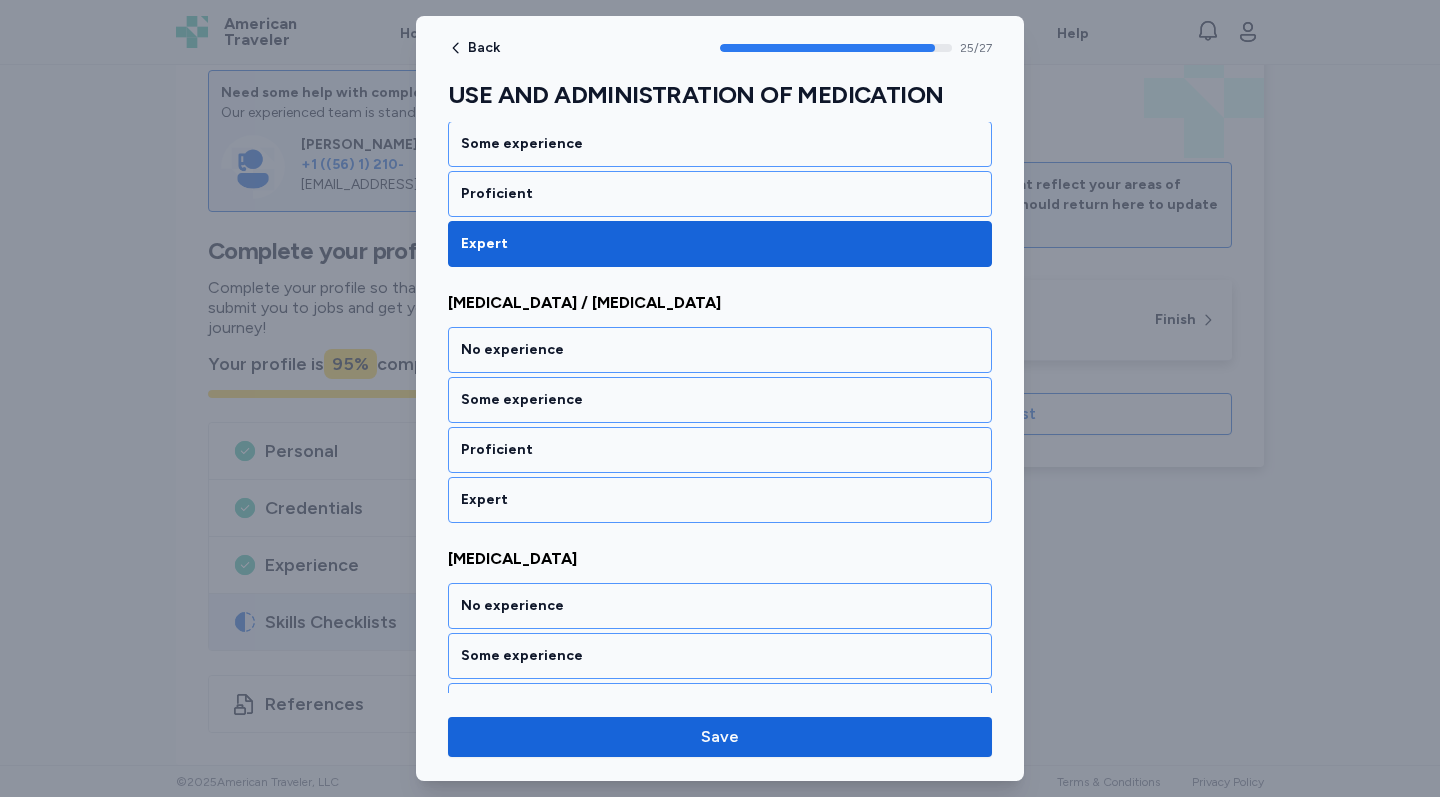 click on "Expert" at bounding box center [720, 500] 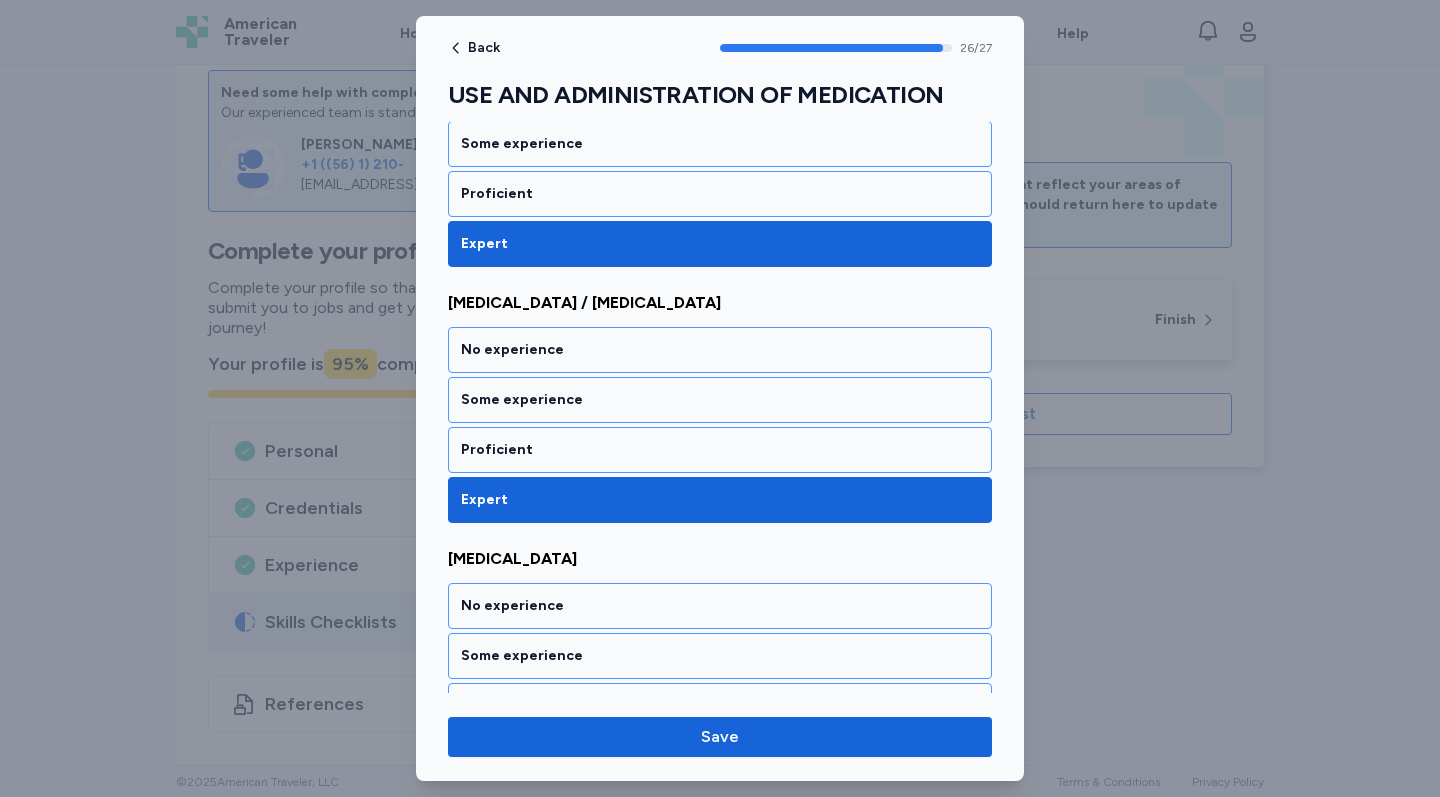scroll, scrollTop: 6615, scrollLeft: 0, axis: vertical 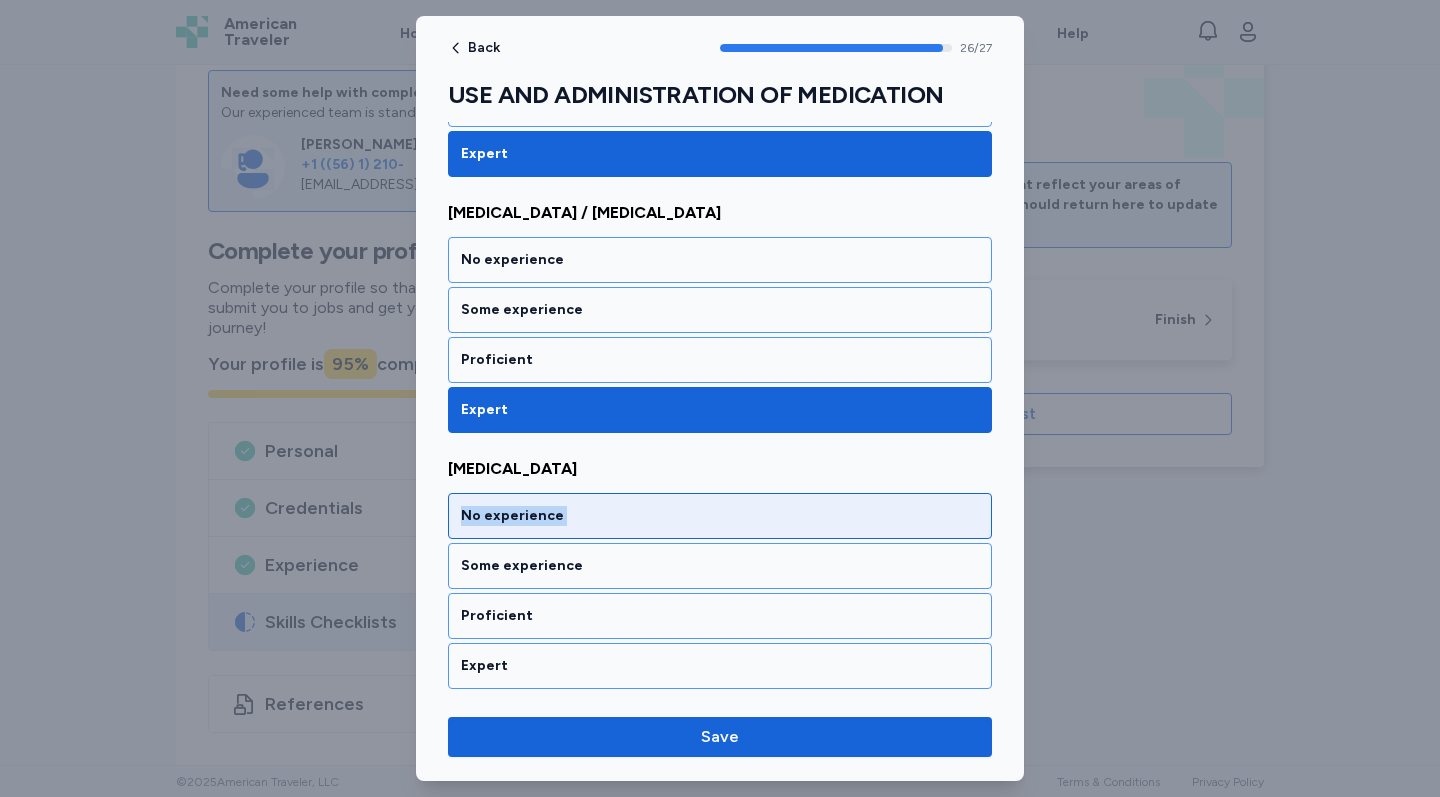 click on "No experience" at bounding box center (720, 516) 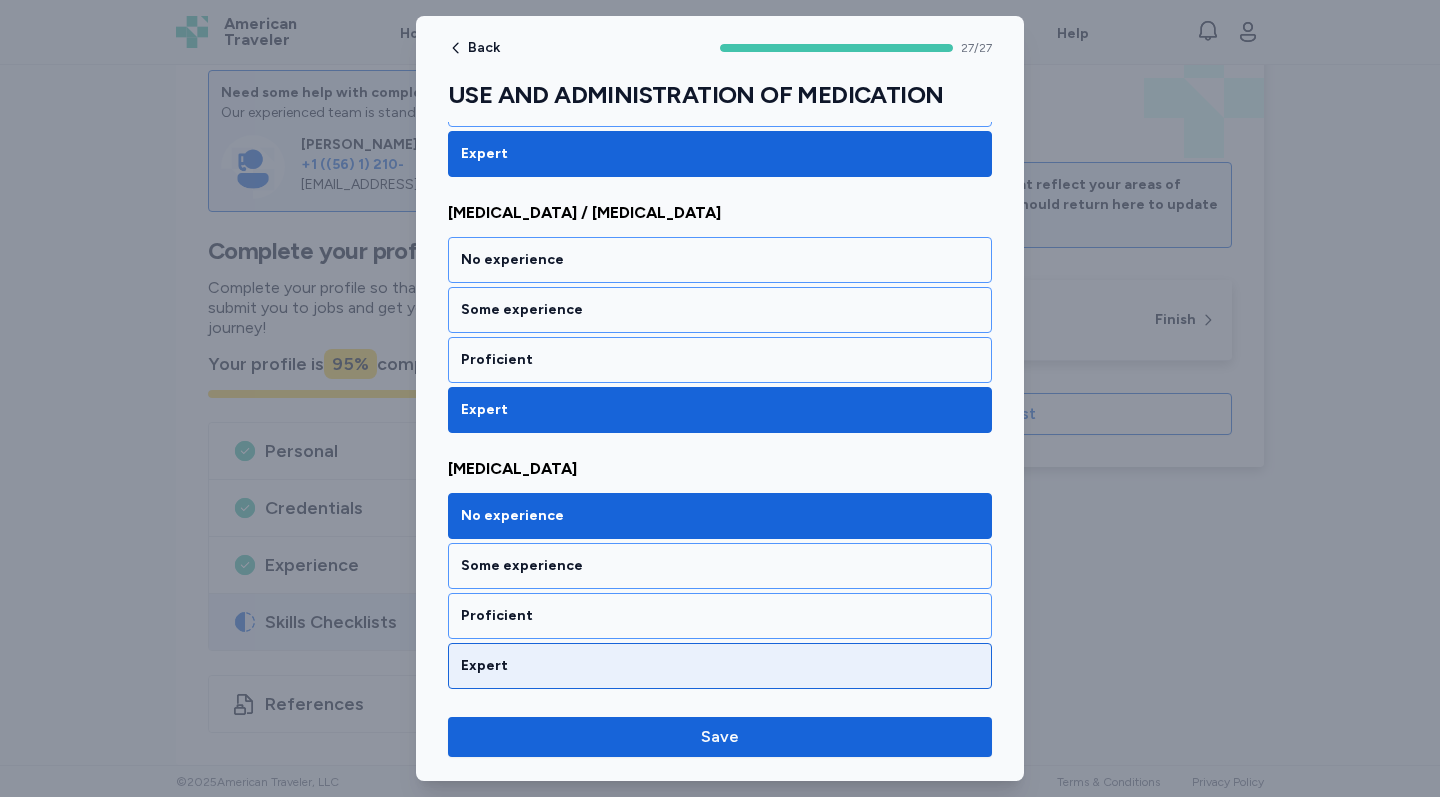 click on "Expert" at bounding box center [720, 666] 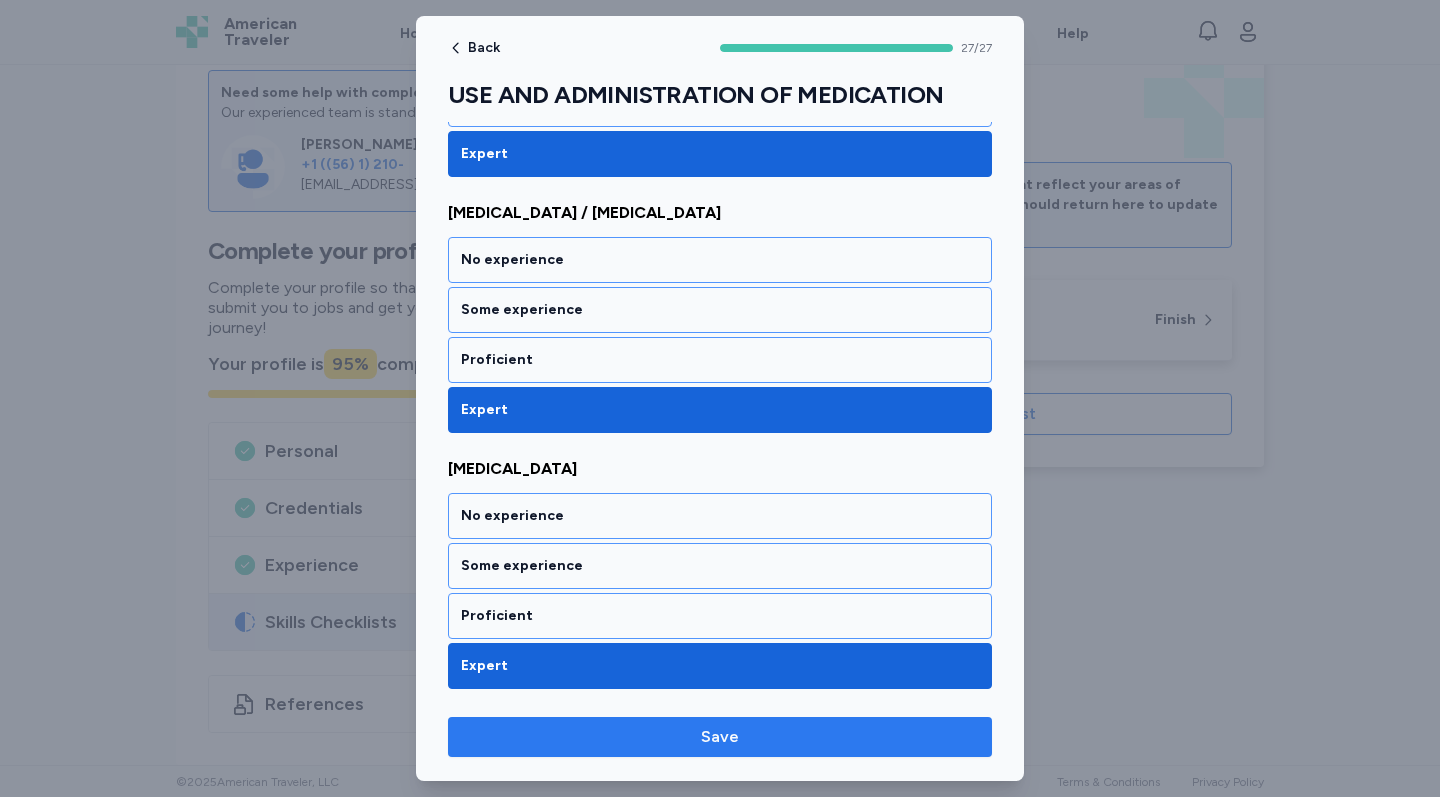 click on "Save" at bounding box center [720, 737] 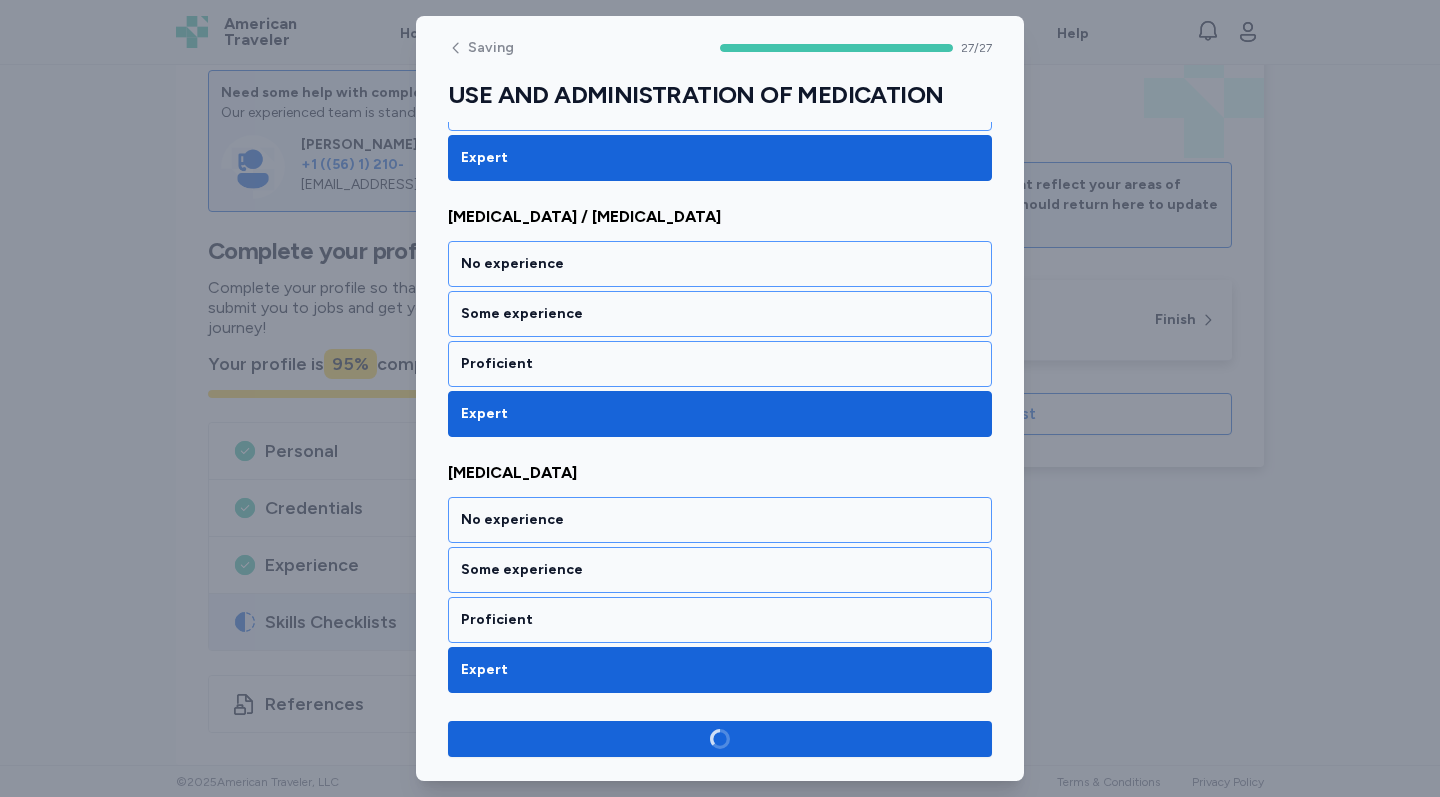 scroll, scrollTop: 6611, scrollLeft: 0, axis: vertical 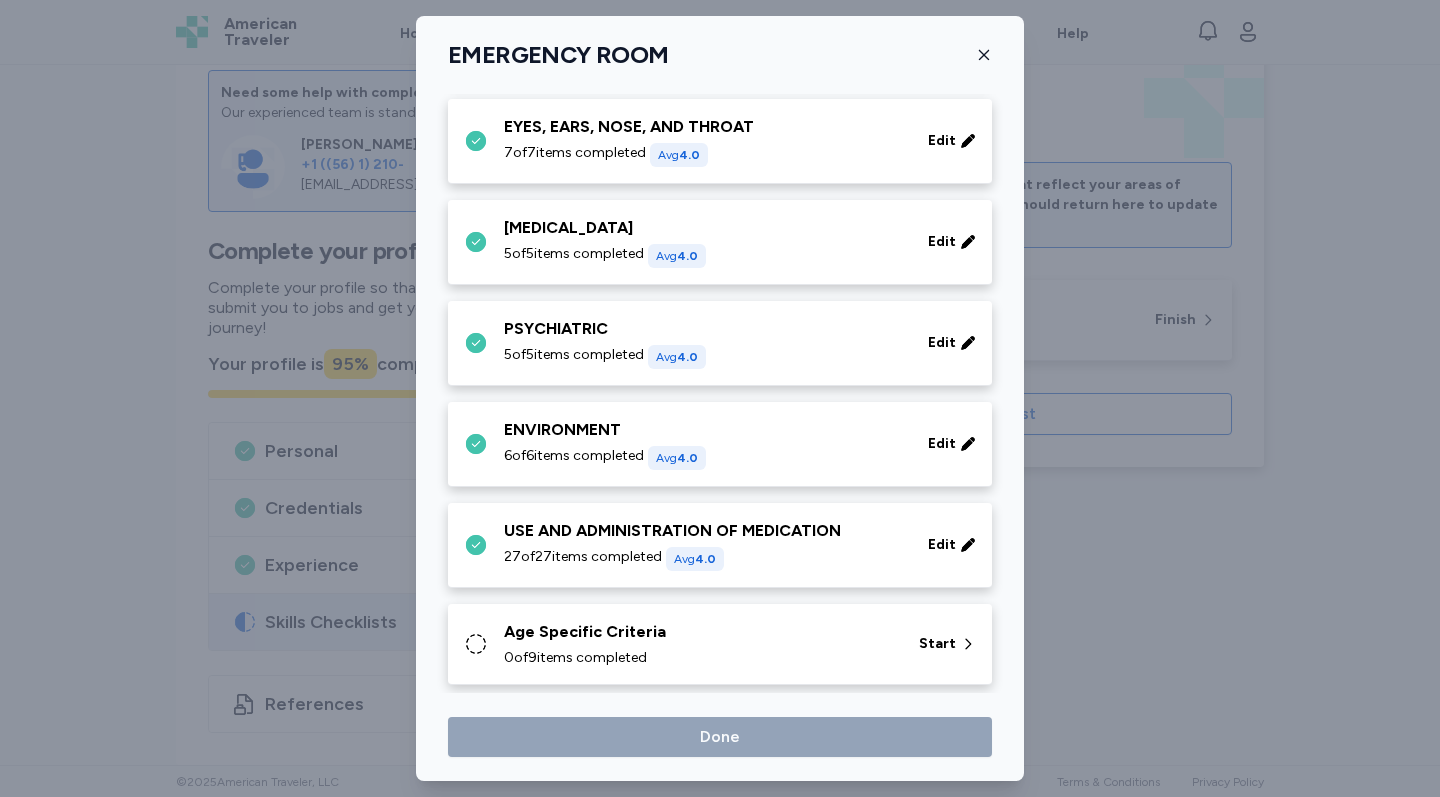 click on "0  of  9  items completed" at bounding box center [699, 658] 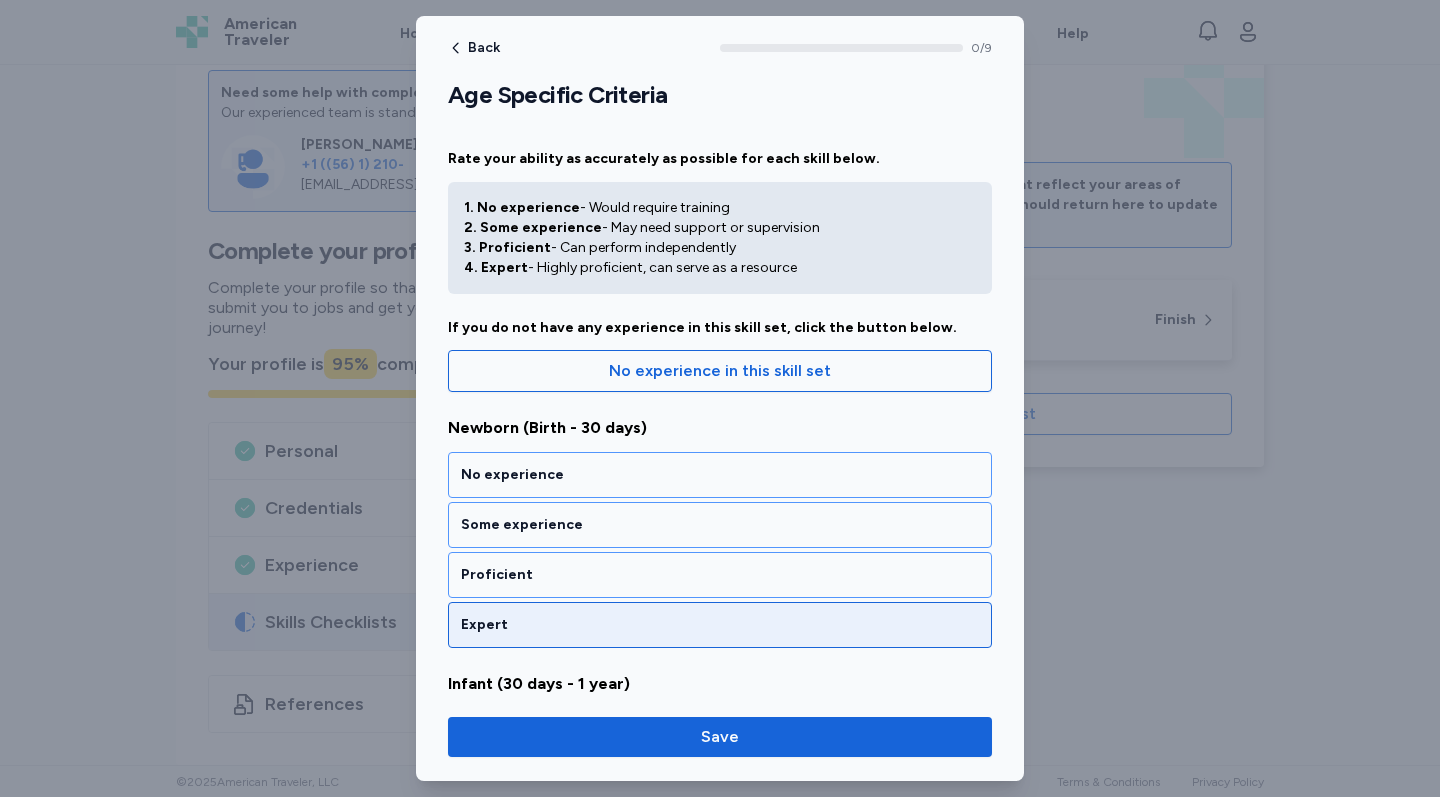 click on "Expert" at bounding box center (720, 625) 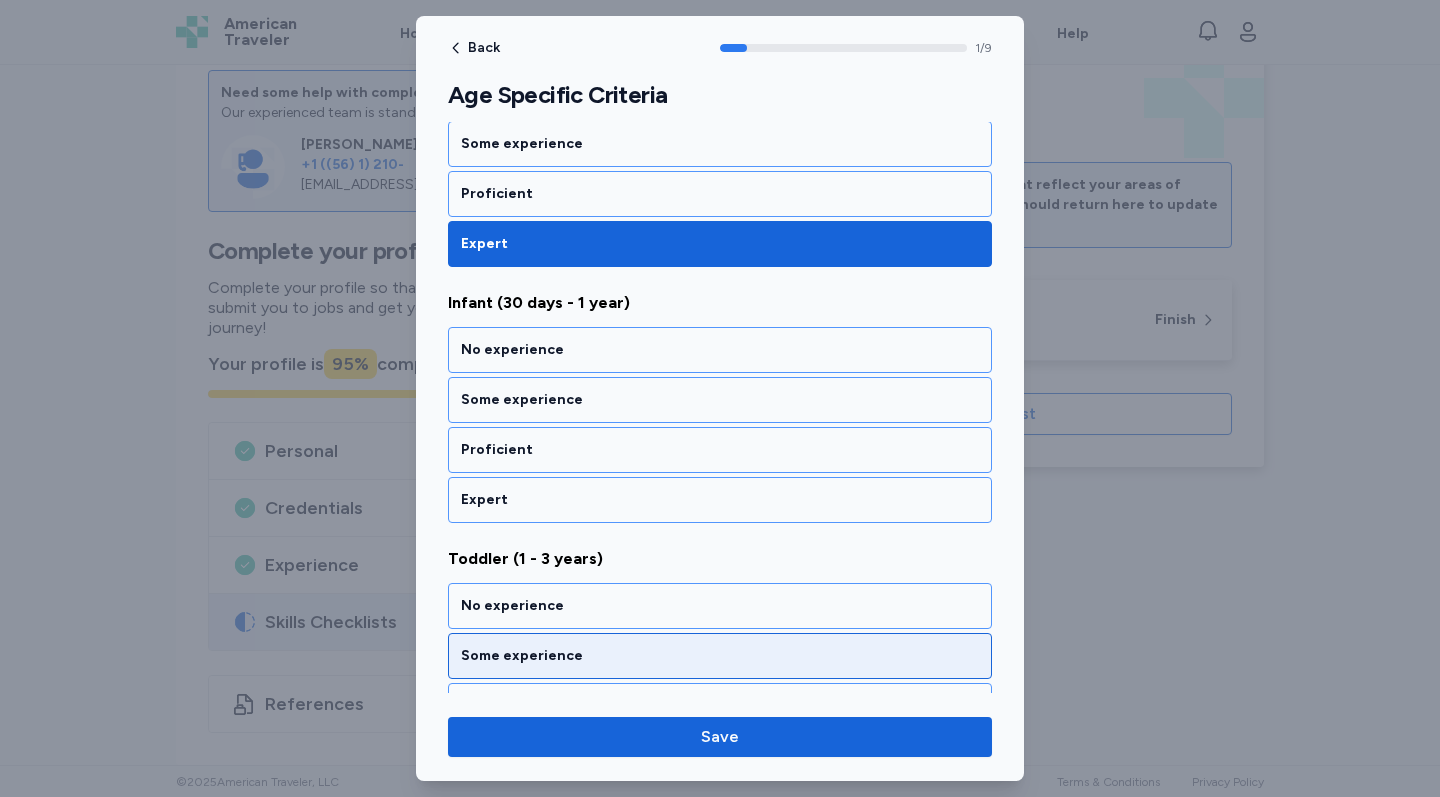 click on "Some experience" at bounding box center (720, 656) 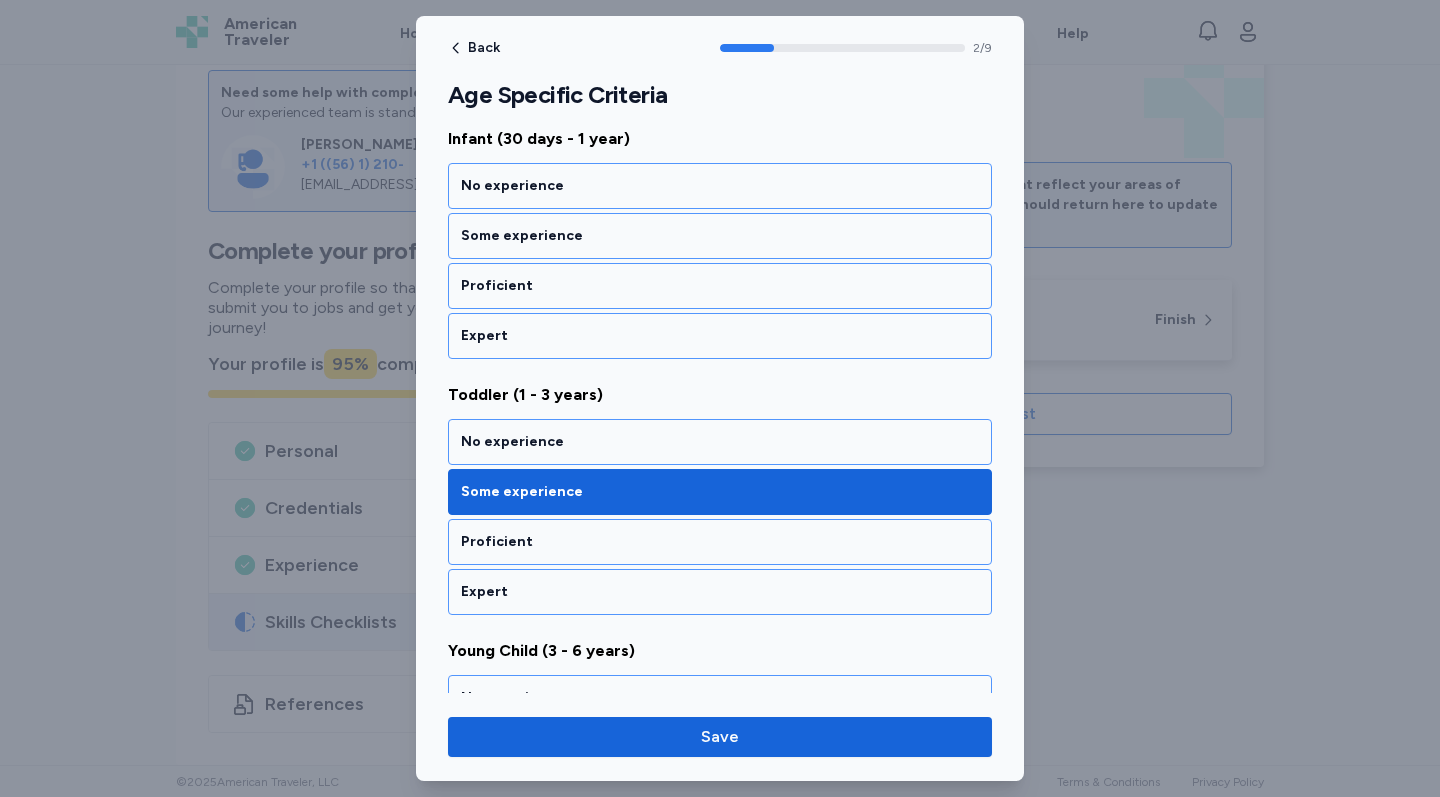 scroll, scrollTop: 447, scrollLeft: 0, axis: vertical 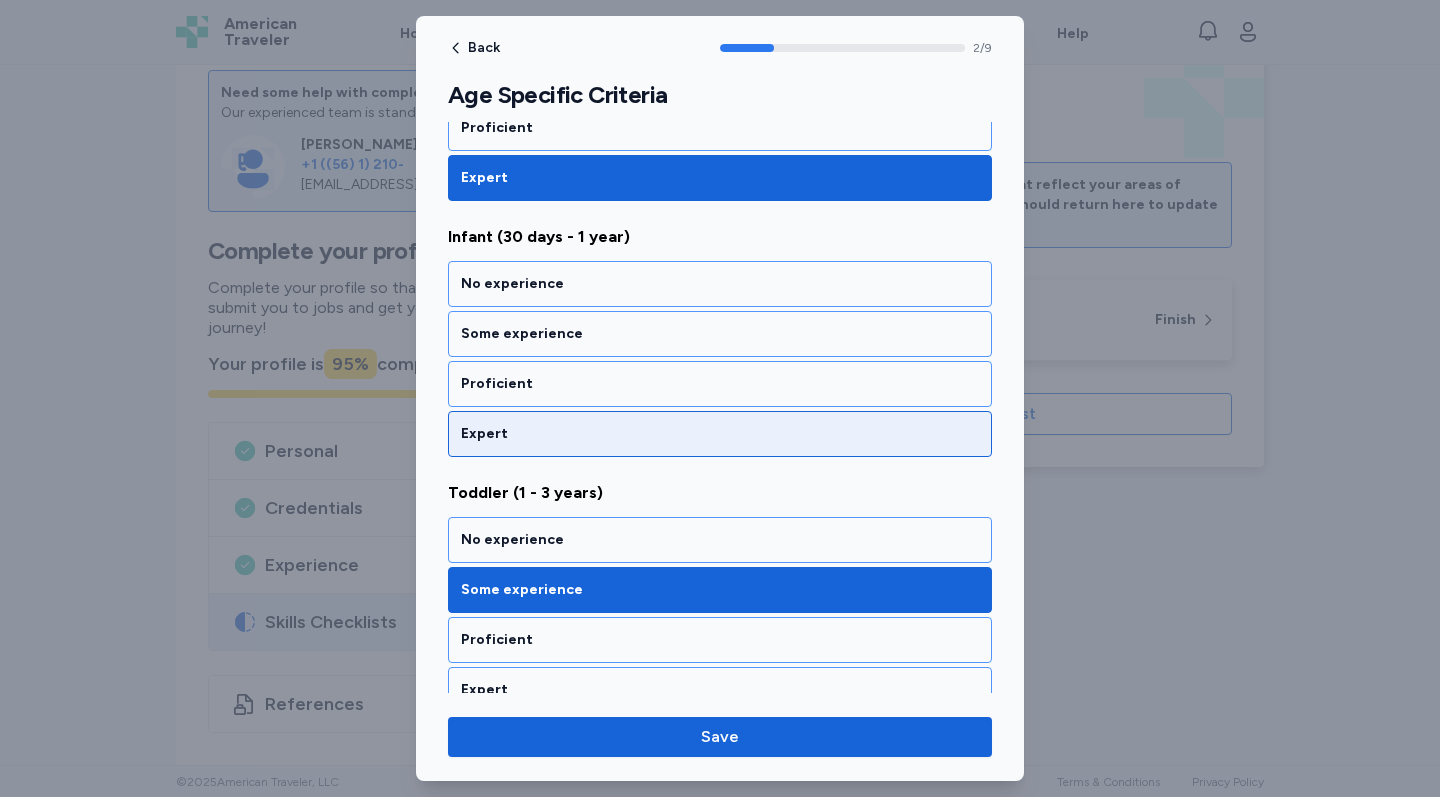click on "Expert" at bounding box center (720, 434) 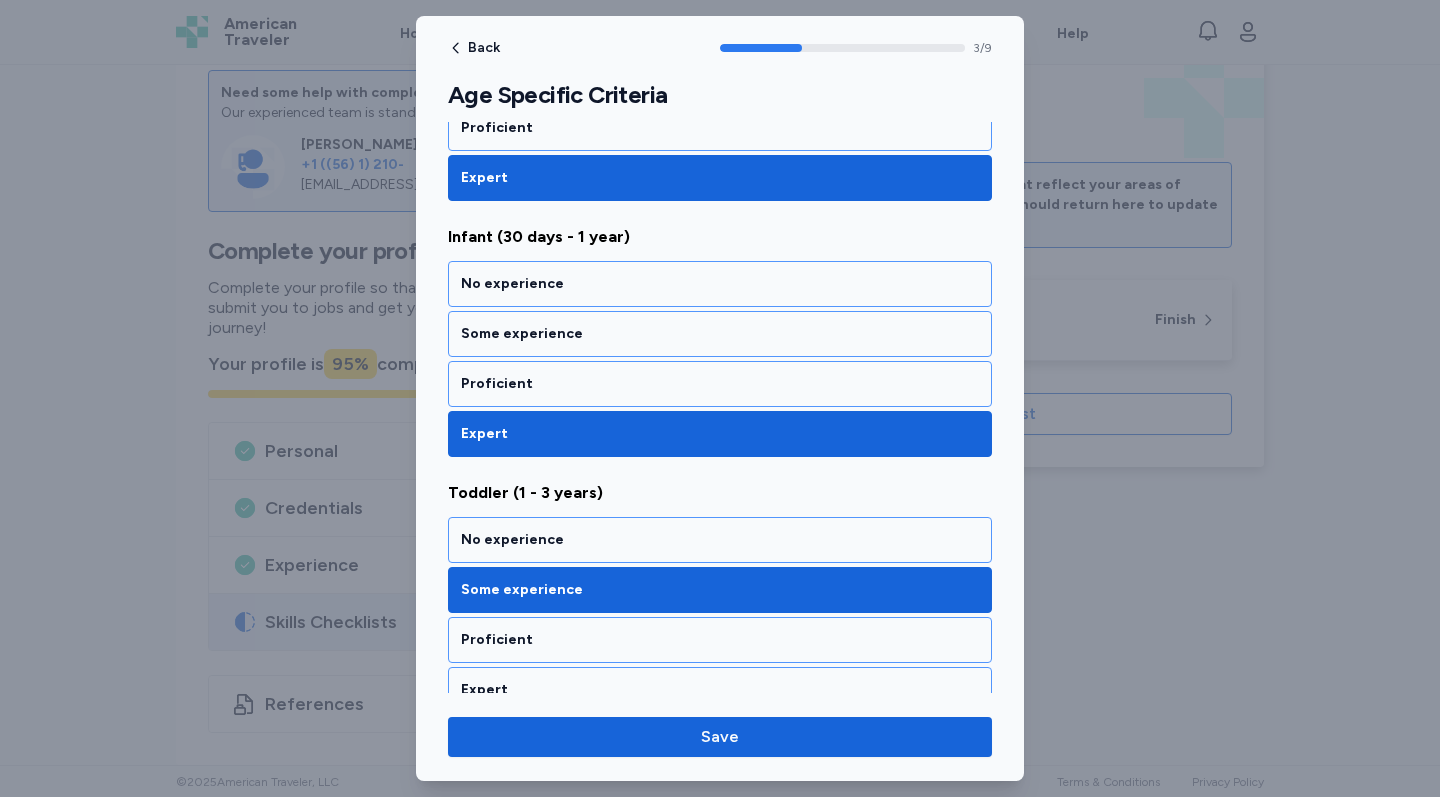 scroll, scrollTop: 893, scrollLeft: 0, axis: vertical 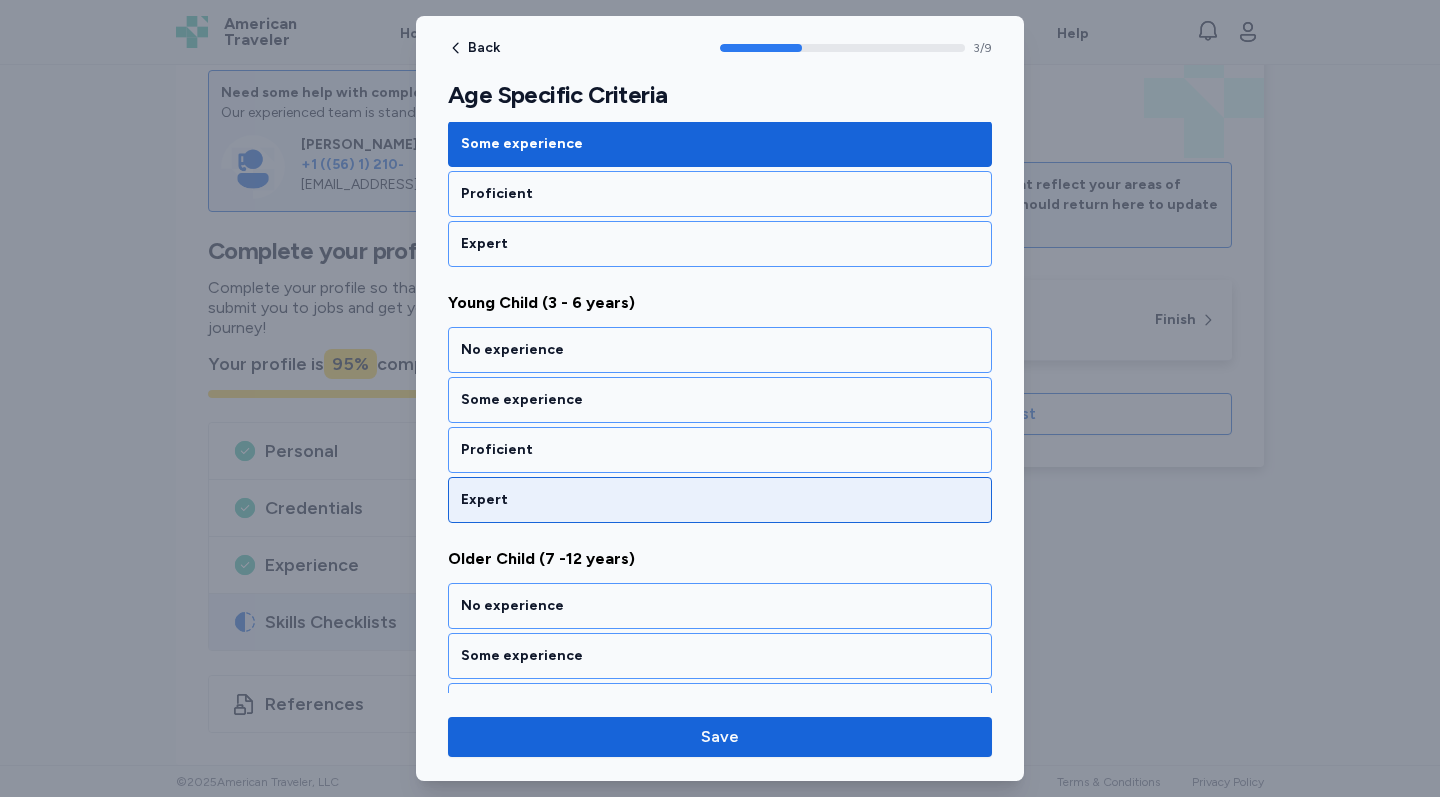 click on "Expert" at bounding box center (720, 500) 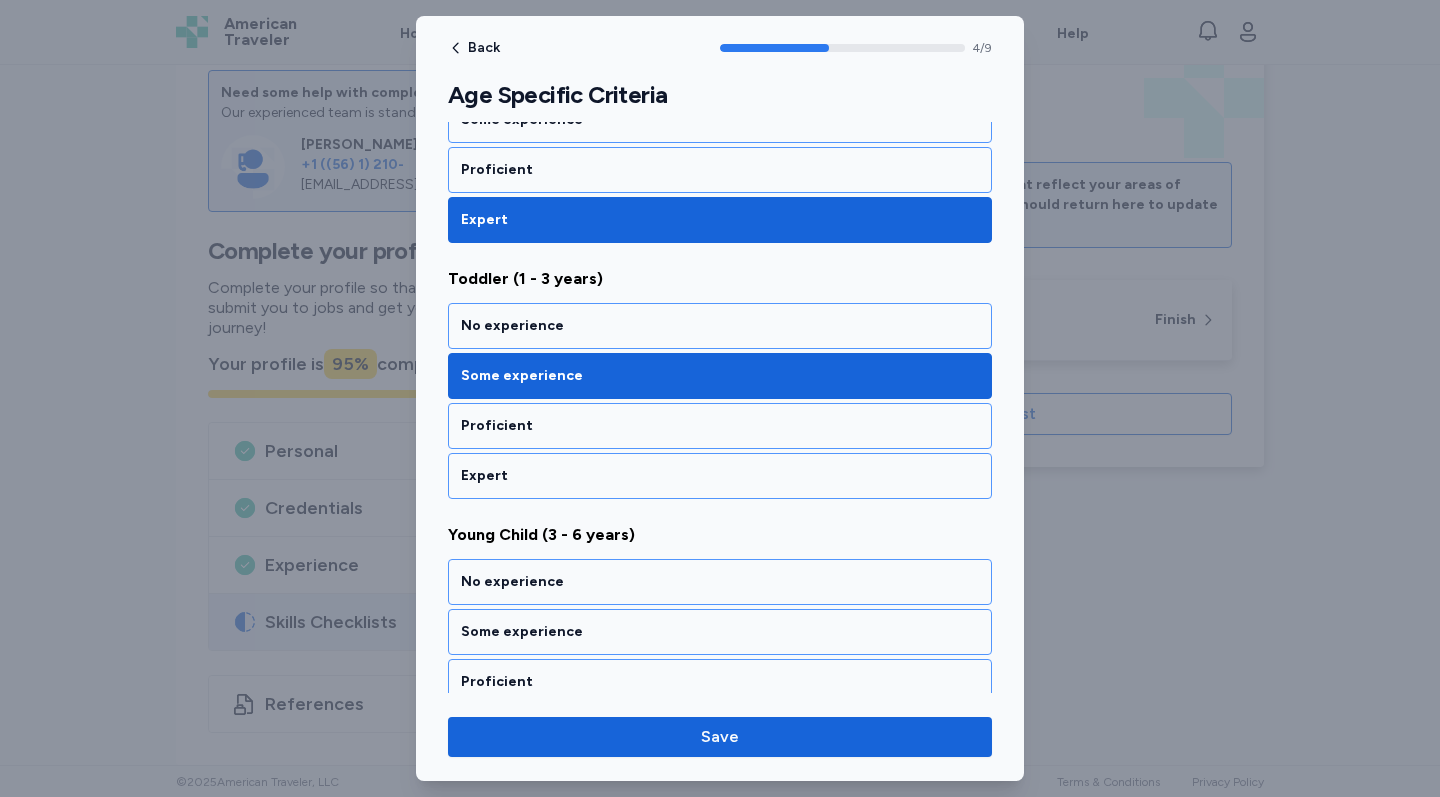 scroll, scrollTop: 636, scrollLeft: 0, axis: vertical 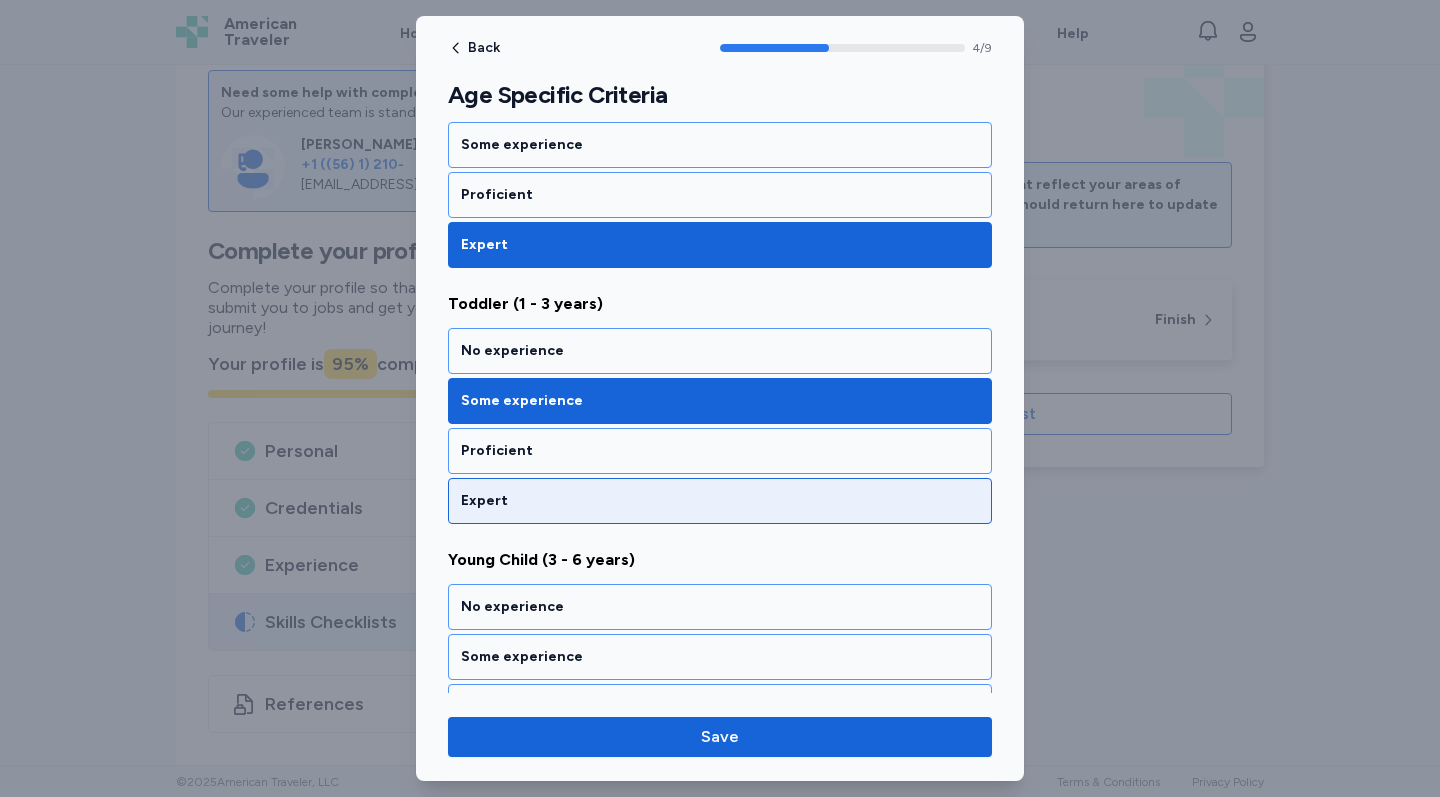 click on "Expert" at bounding box center [720, 501] 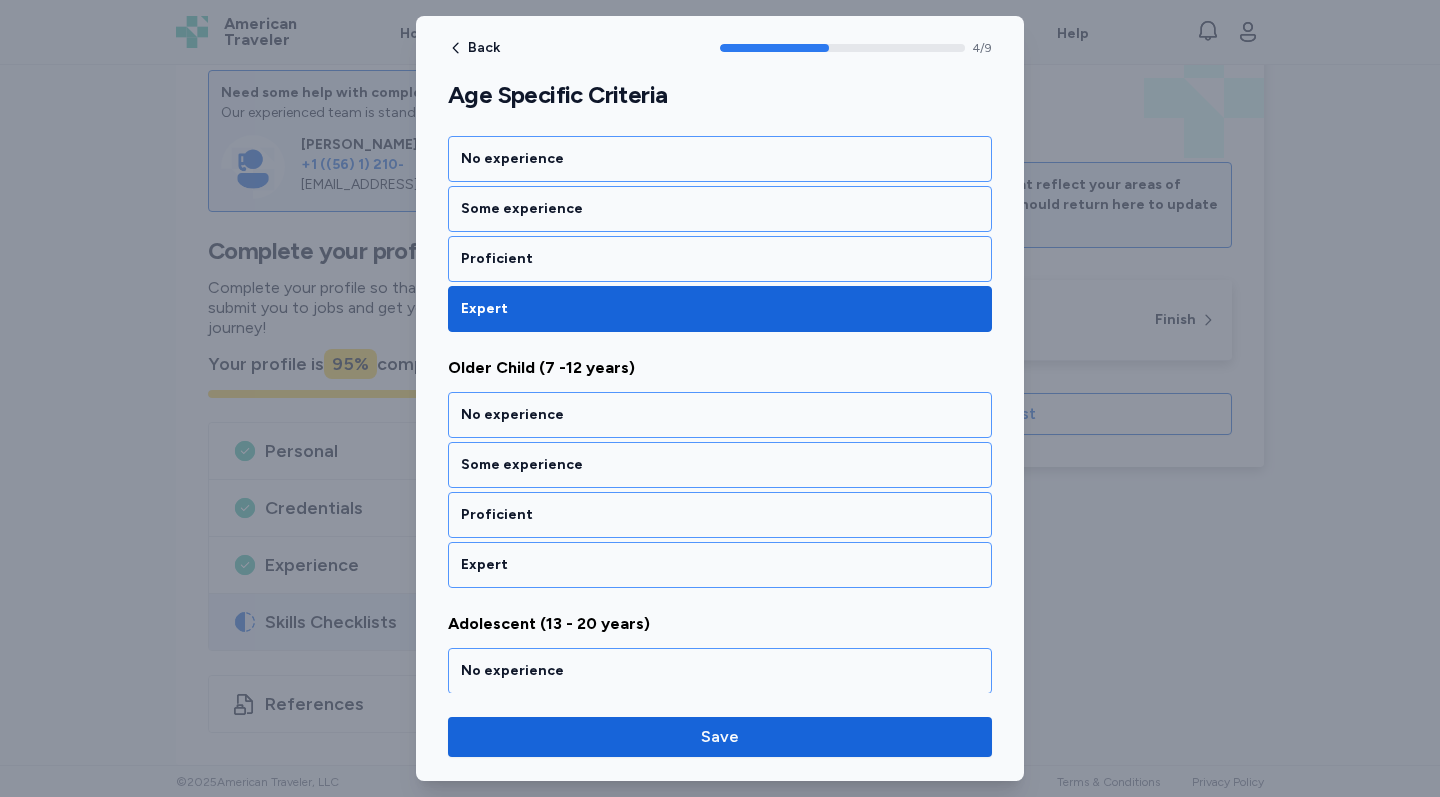 scroll, scrollTop: 1179, scrollLeft: 0, axis: vertical 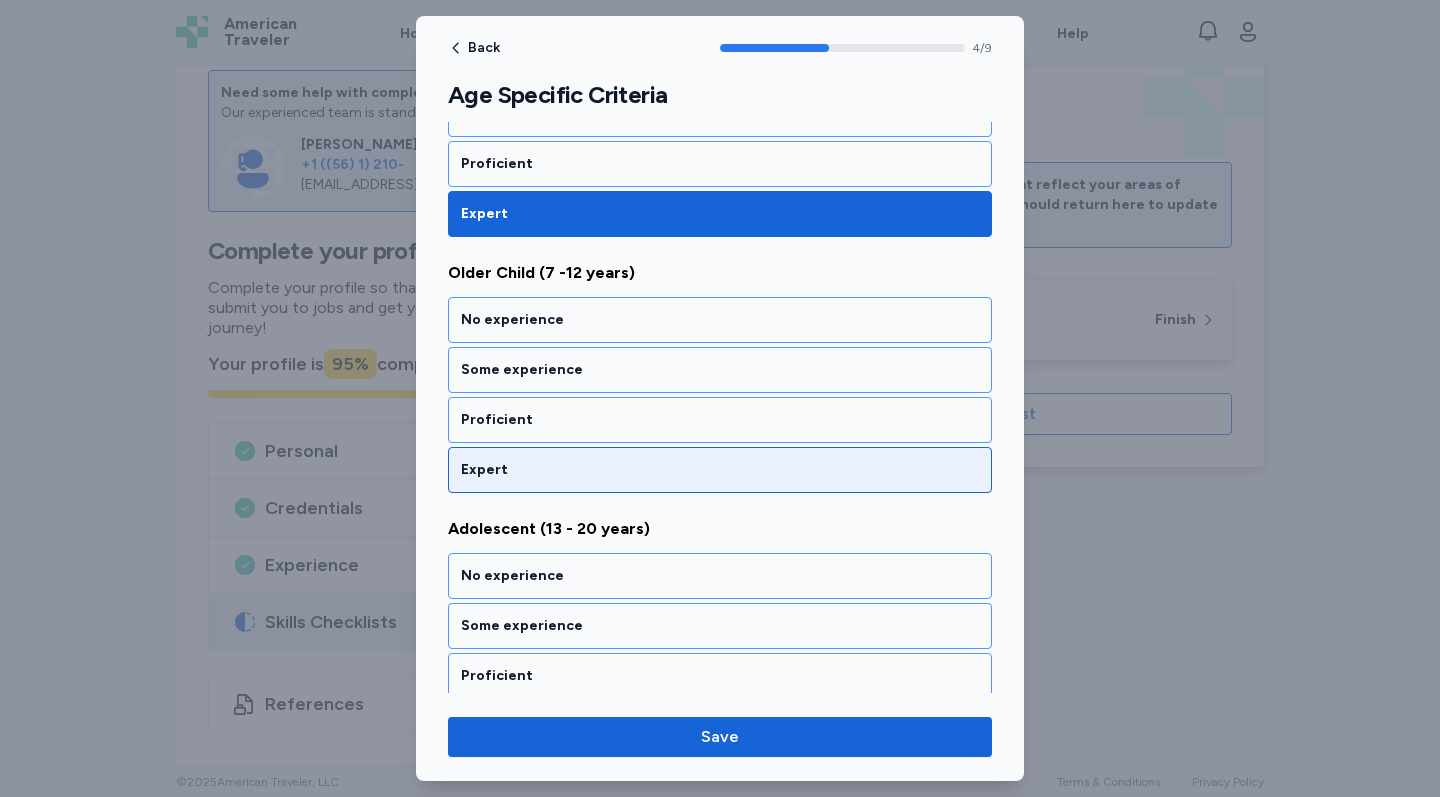 click on "Expert" at bounding box center (720, 470) 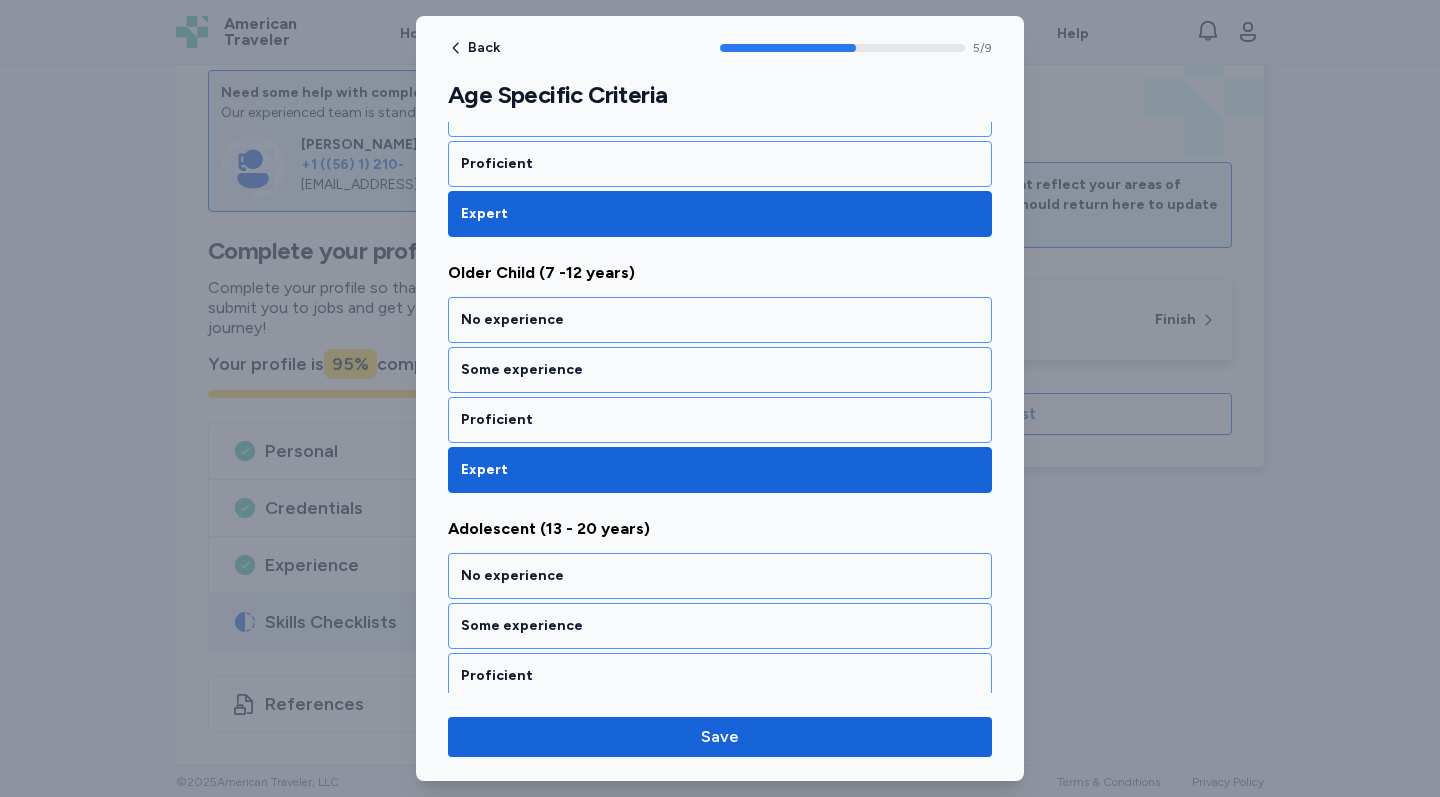 scroll, scrollTop: 1405, scrollLeft: 0, axis: vertical 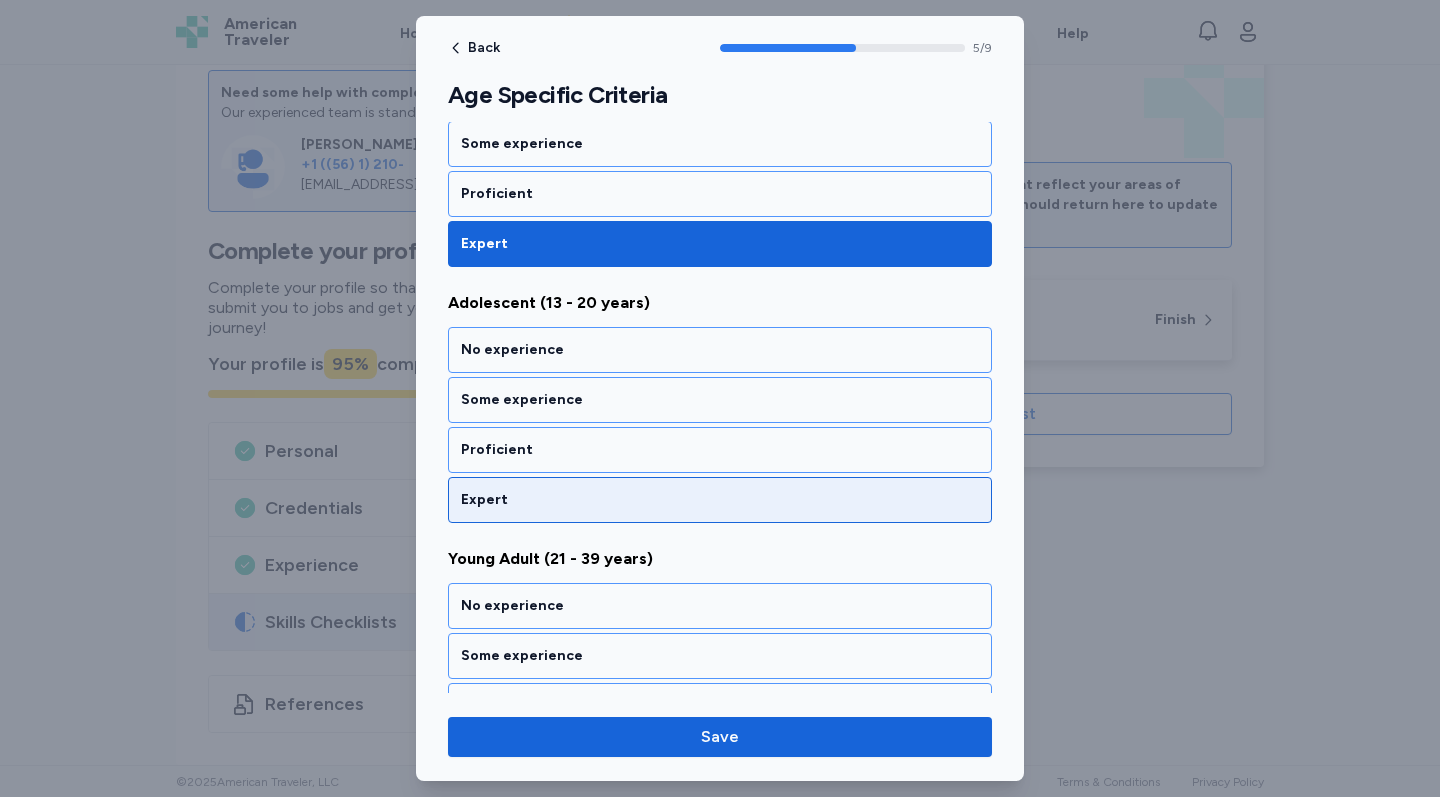 click on "Expert" at bounding box center (720, 500) 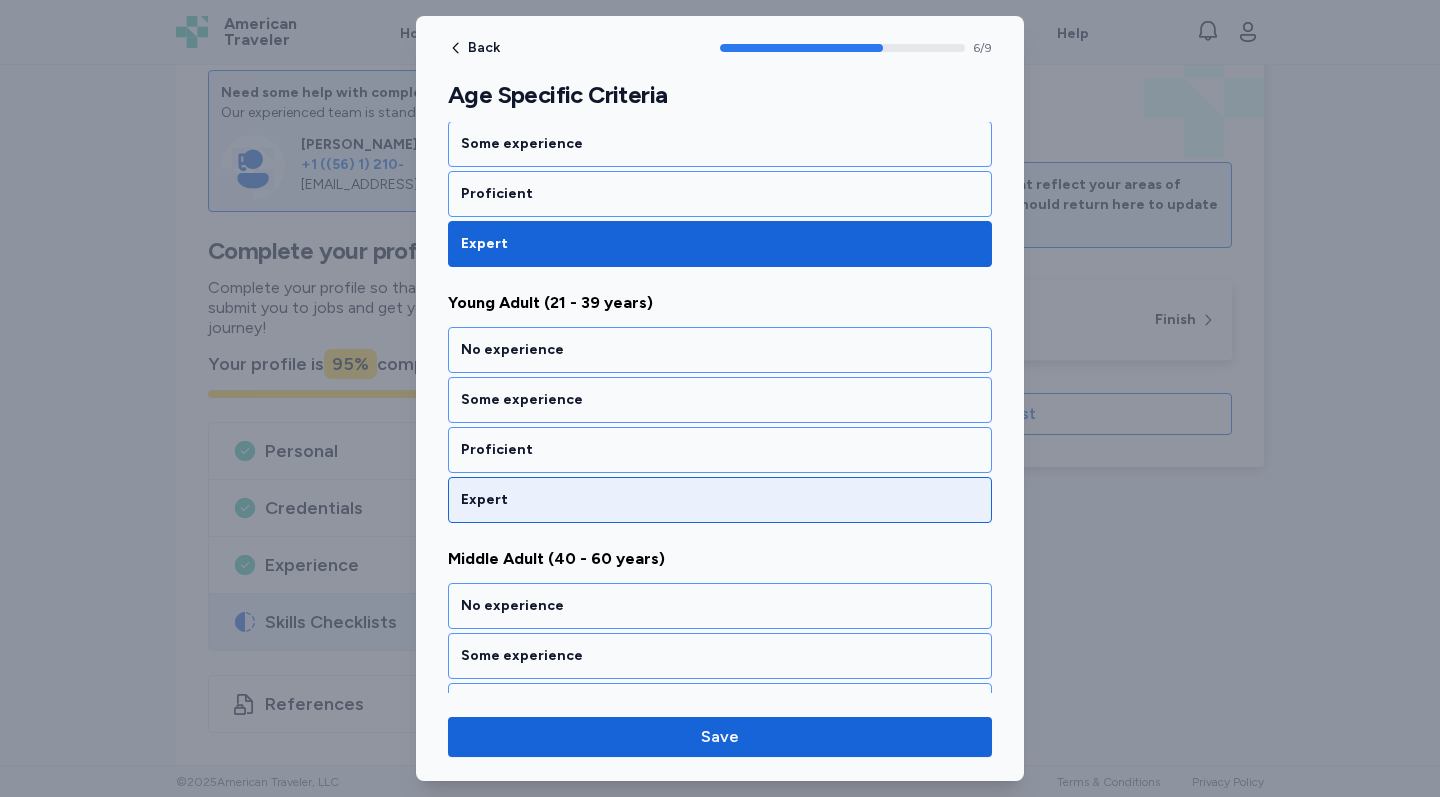 click on "Expert" at bounding box center (720, 500) 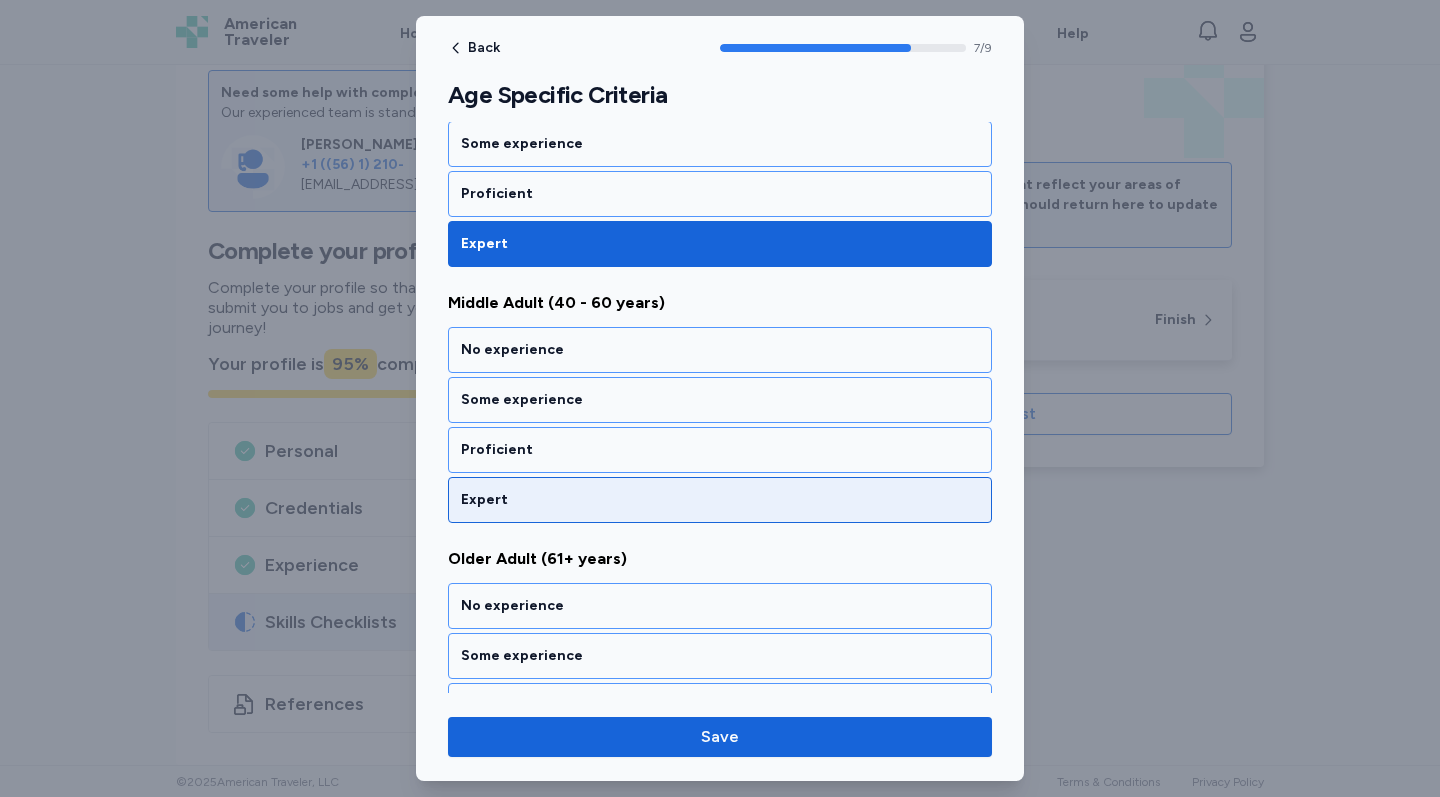 click on "Expert" at bounding box center (720, 500) 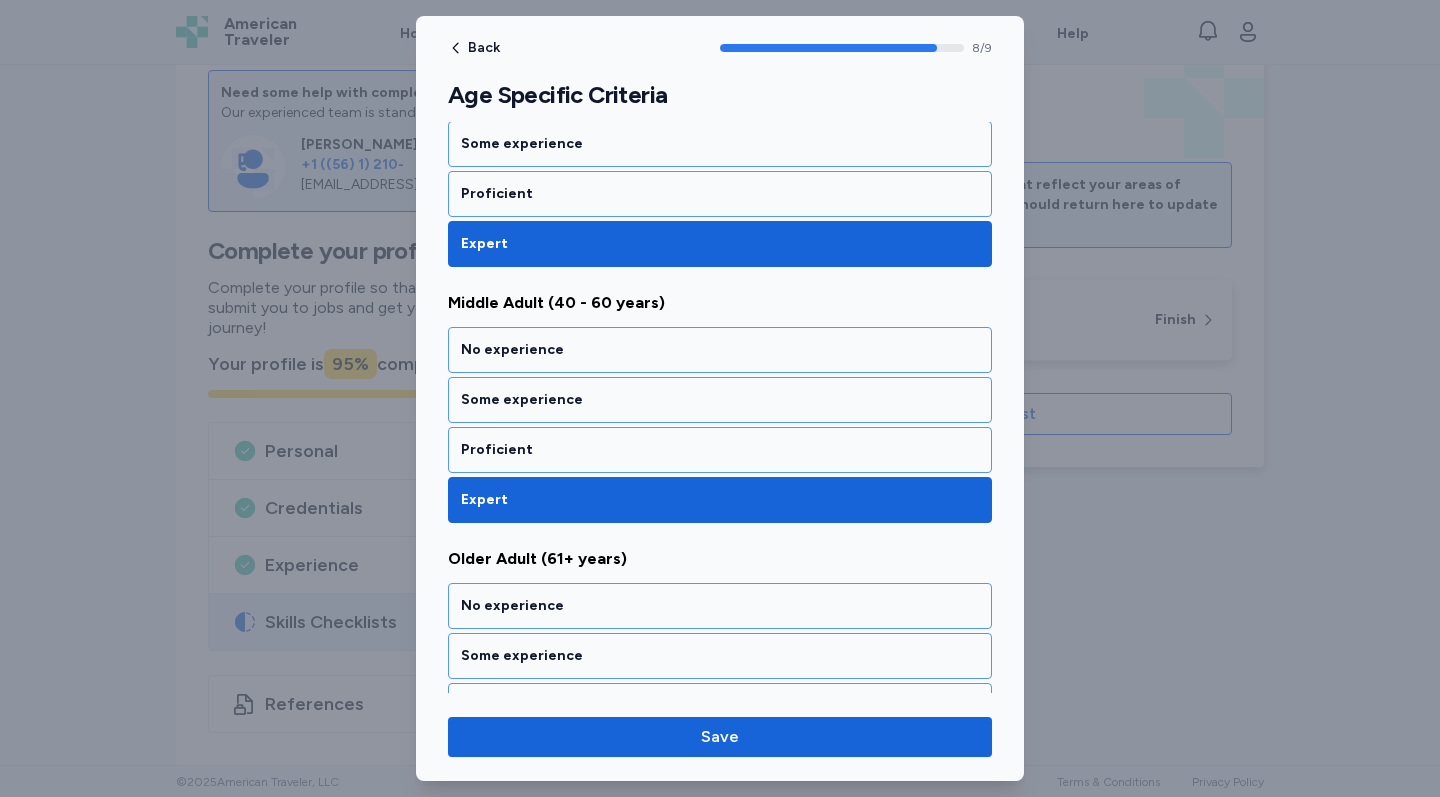 scroll, scrollTop: 2007, scrollLeft: 0, axis: vertical 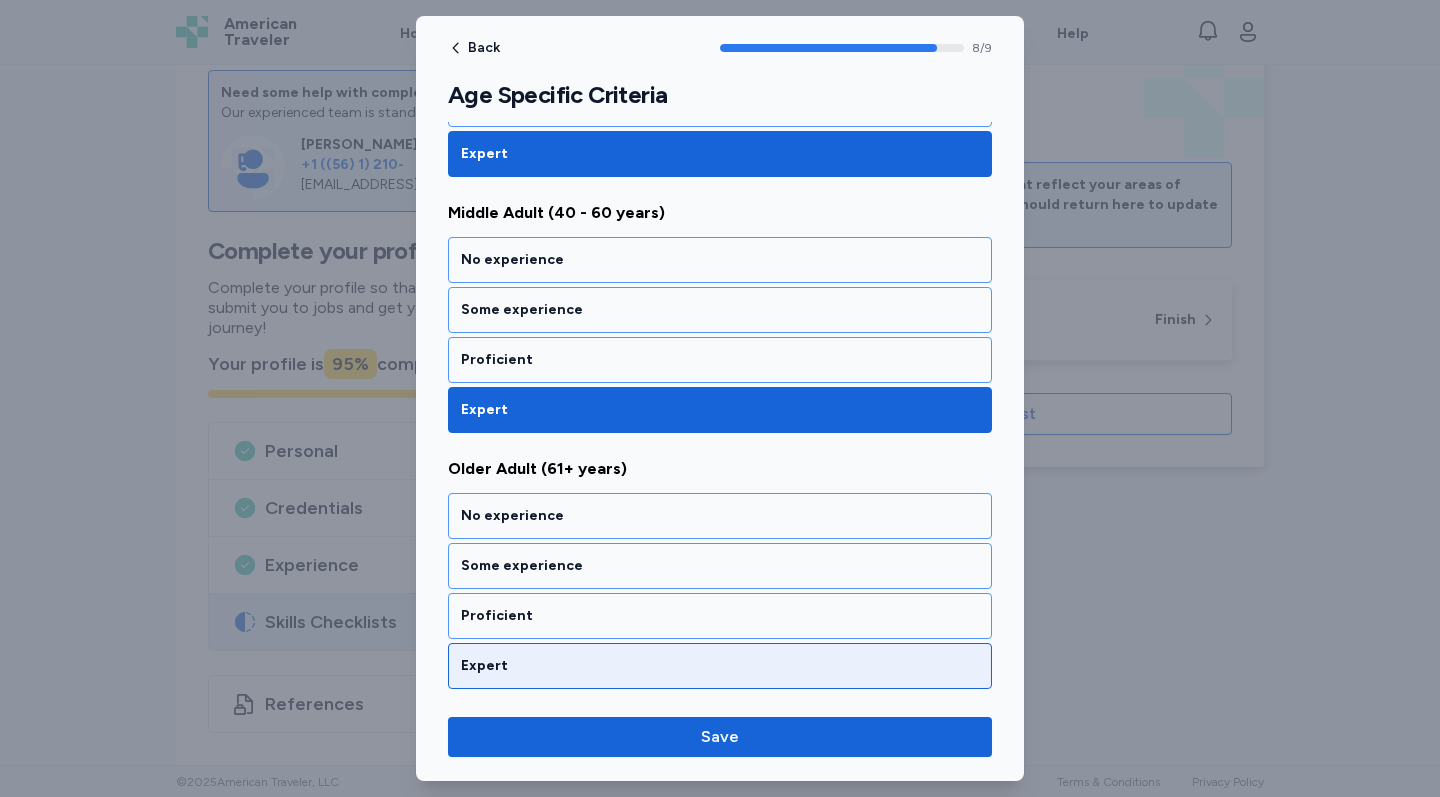 click on "Expert" at bounding box center [720, 666] 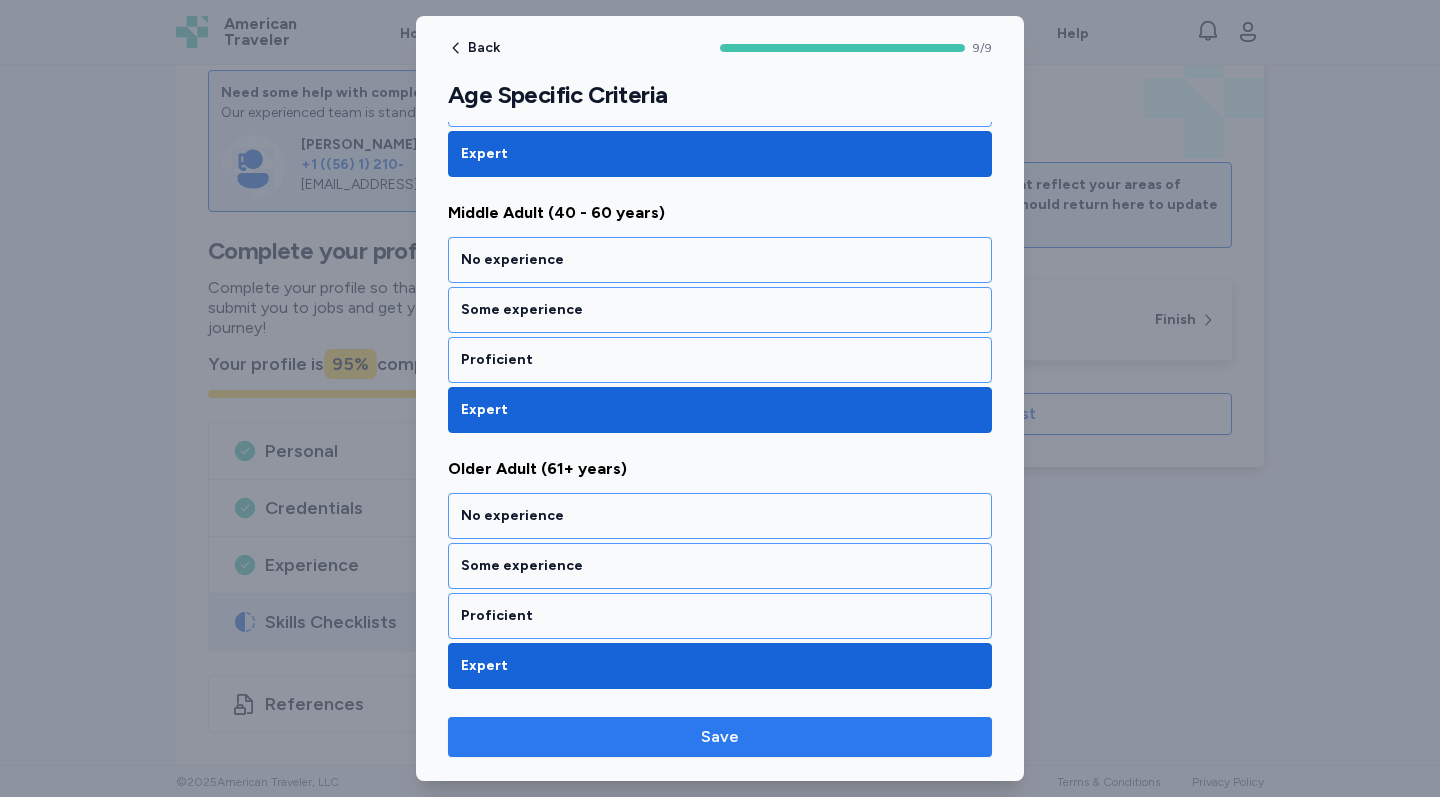 click on "Save" at bounding box center [720, 737] 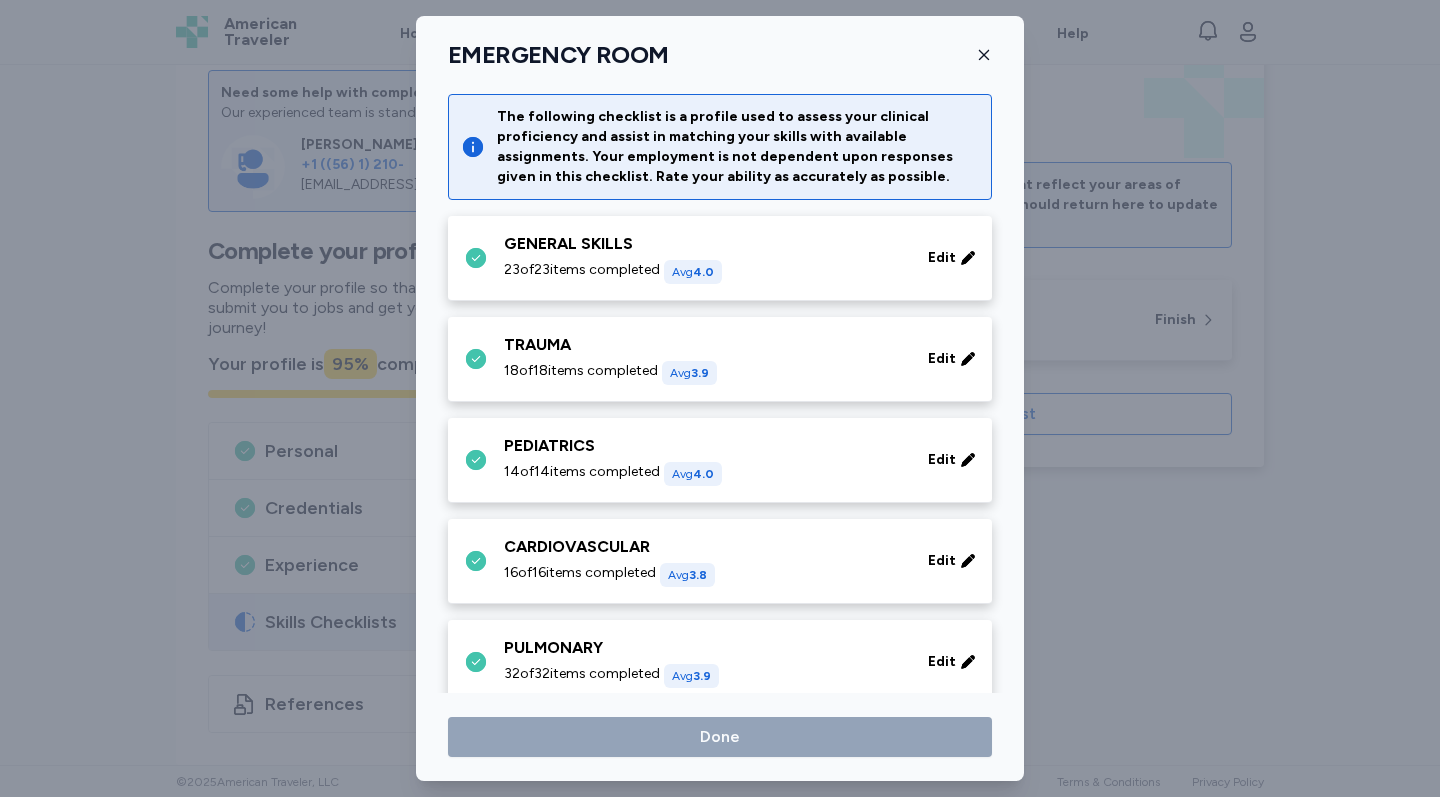 scroll, scrollTop: 1228, scrollLeft: 0, axis: vertical 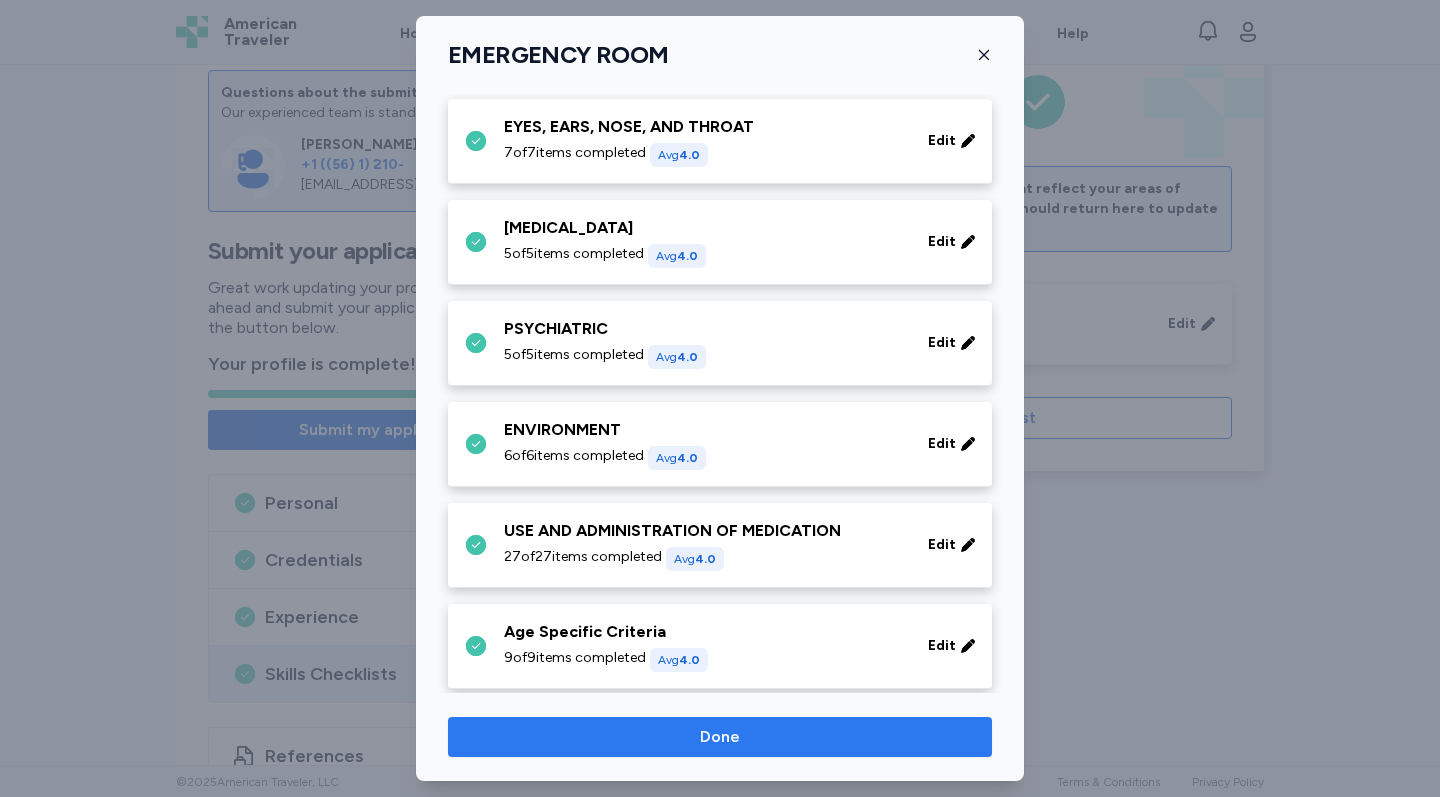click on "Done" at bounding box center (720, 737) 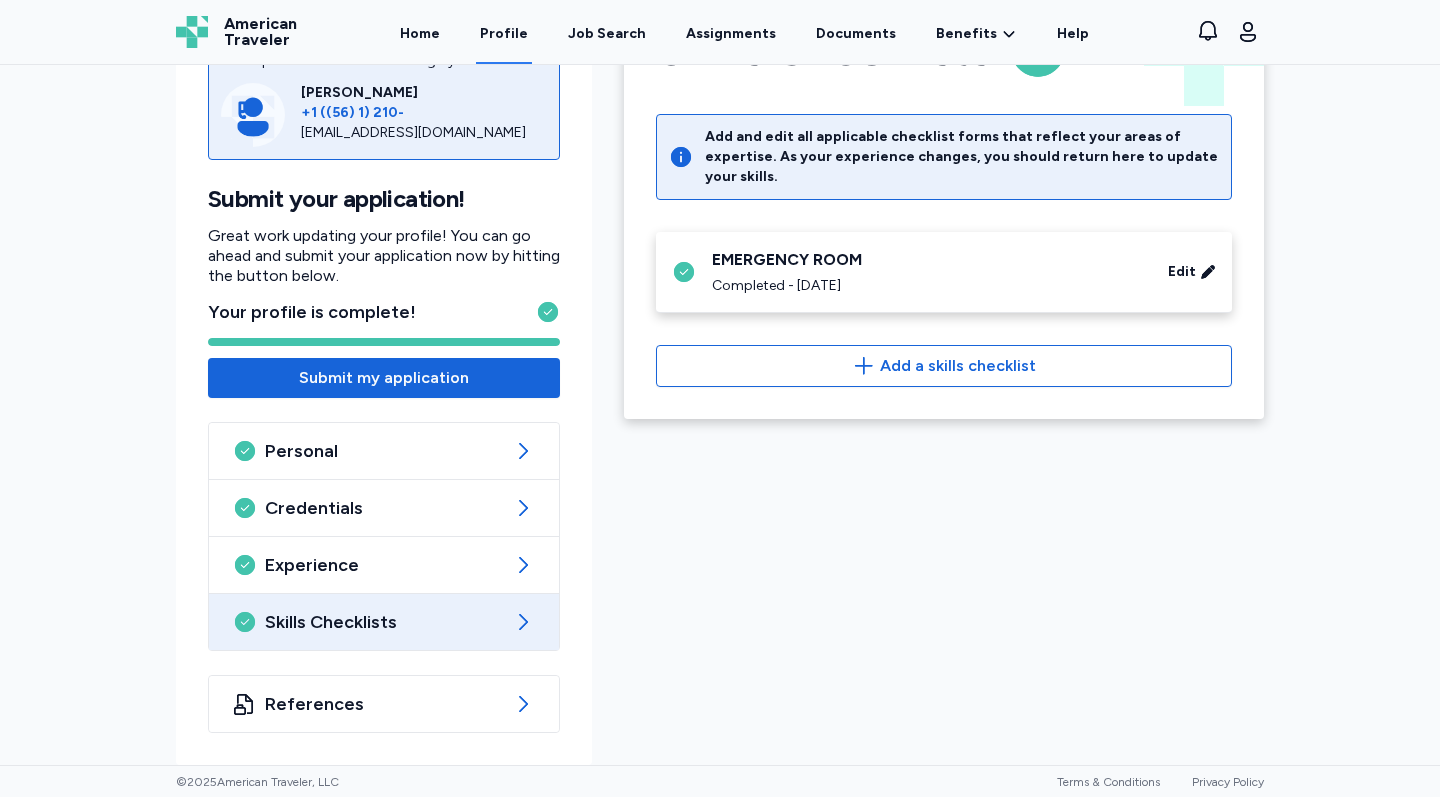 scroll, scrollTop: 111, scrollLeft: 0, axis: vertical 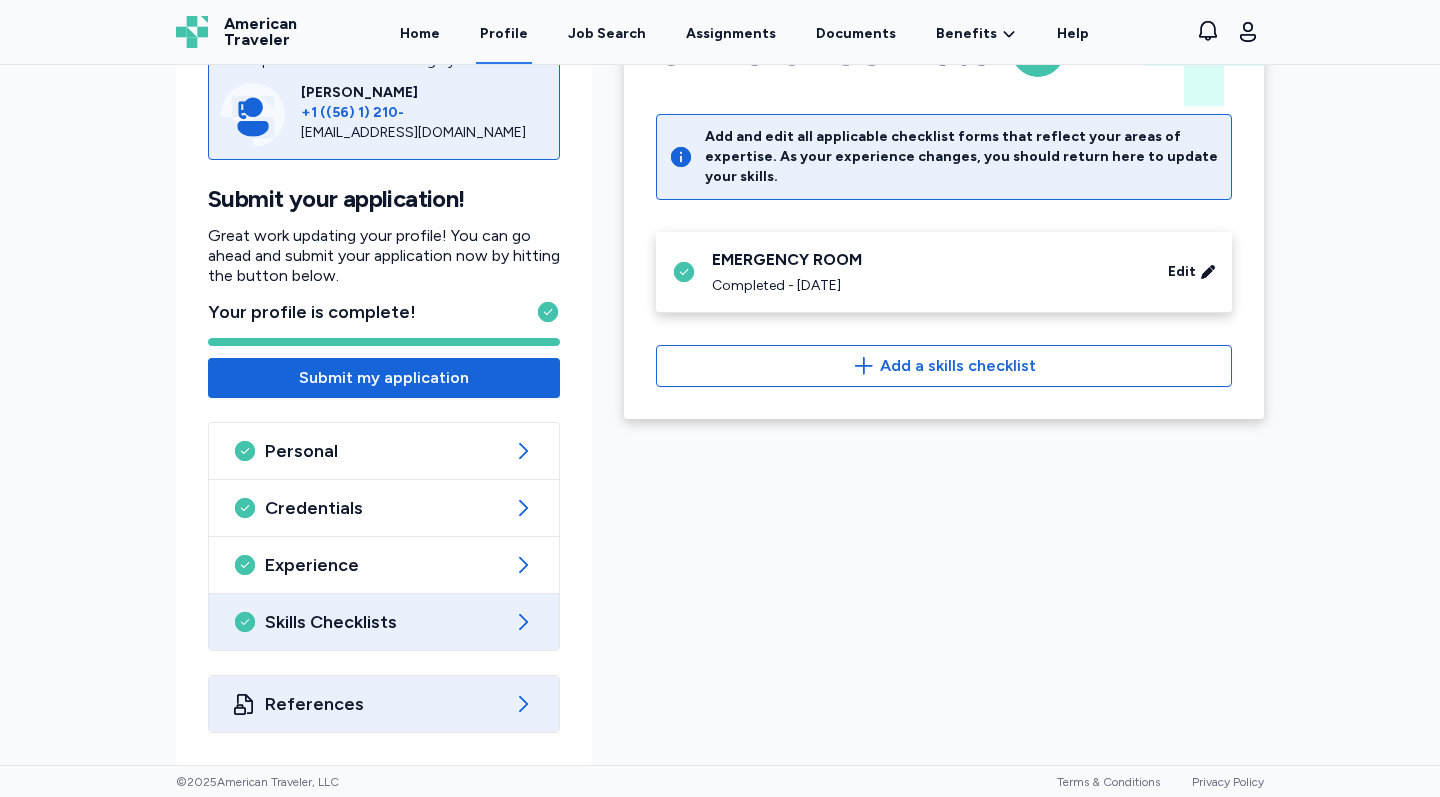 click on "References" at bounding box center (384, 704) 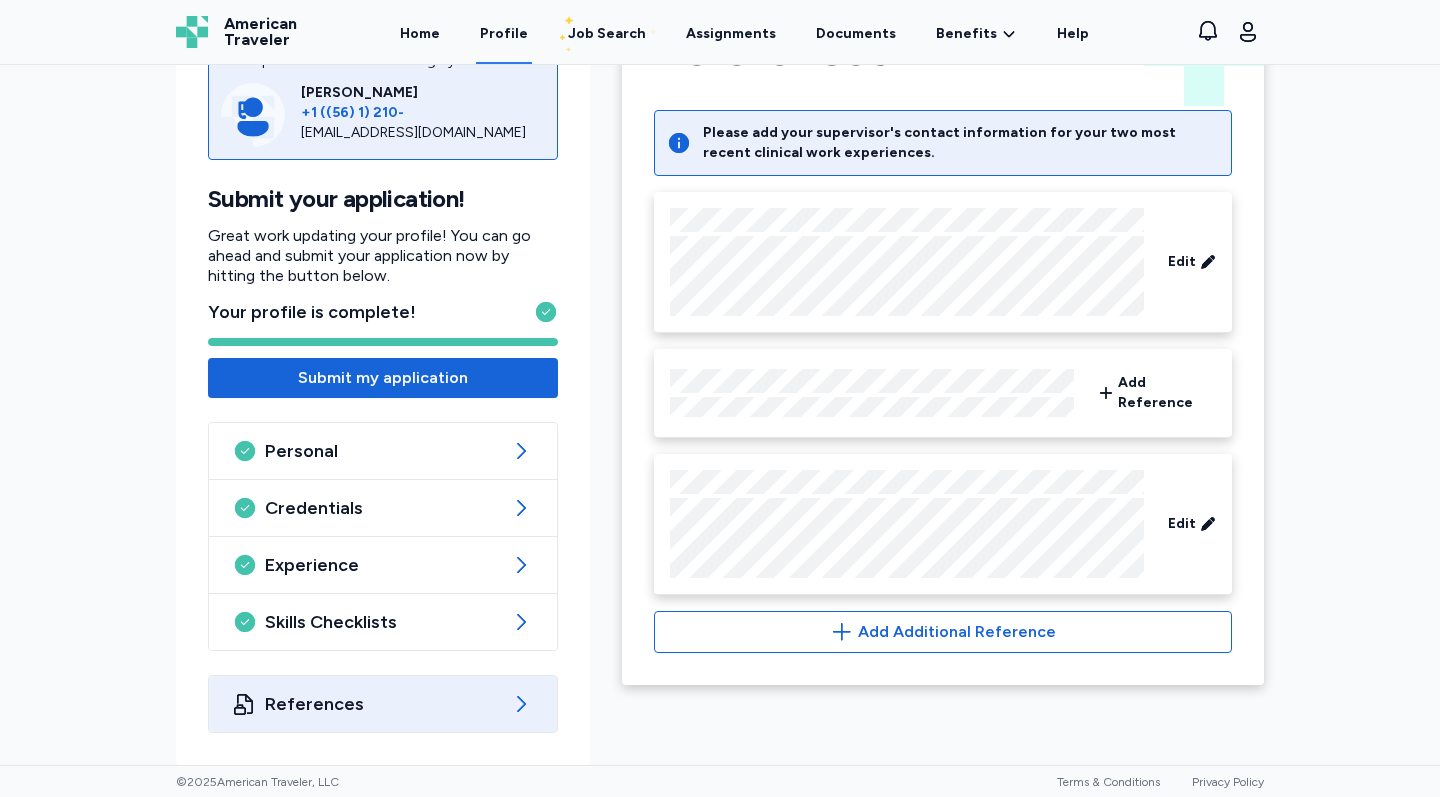 scroll, scrollTop: 111, scrollLeft: 0, axis: vertical 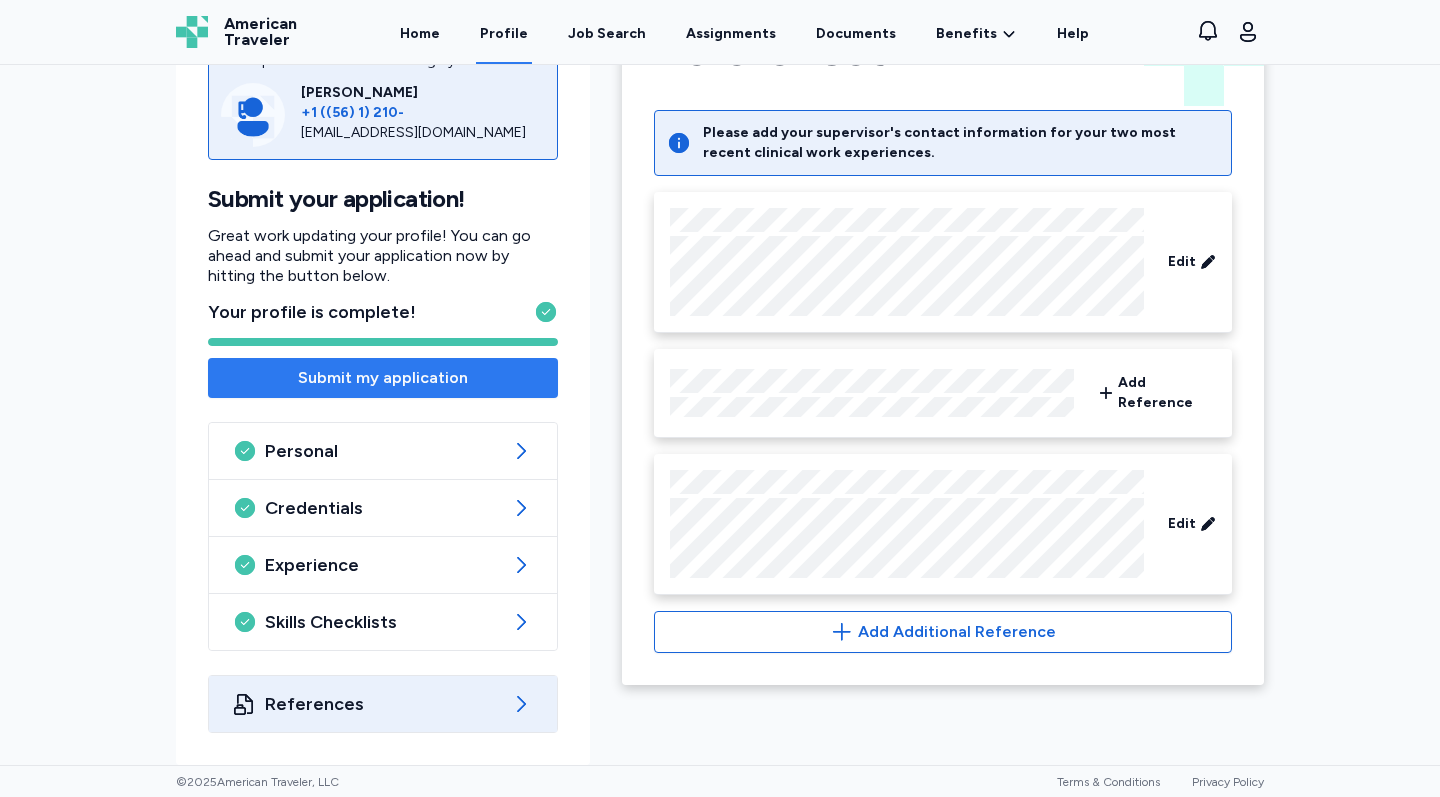 click on "Submit my application" at bounding box center (383, 378) 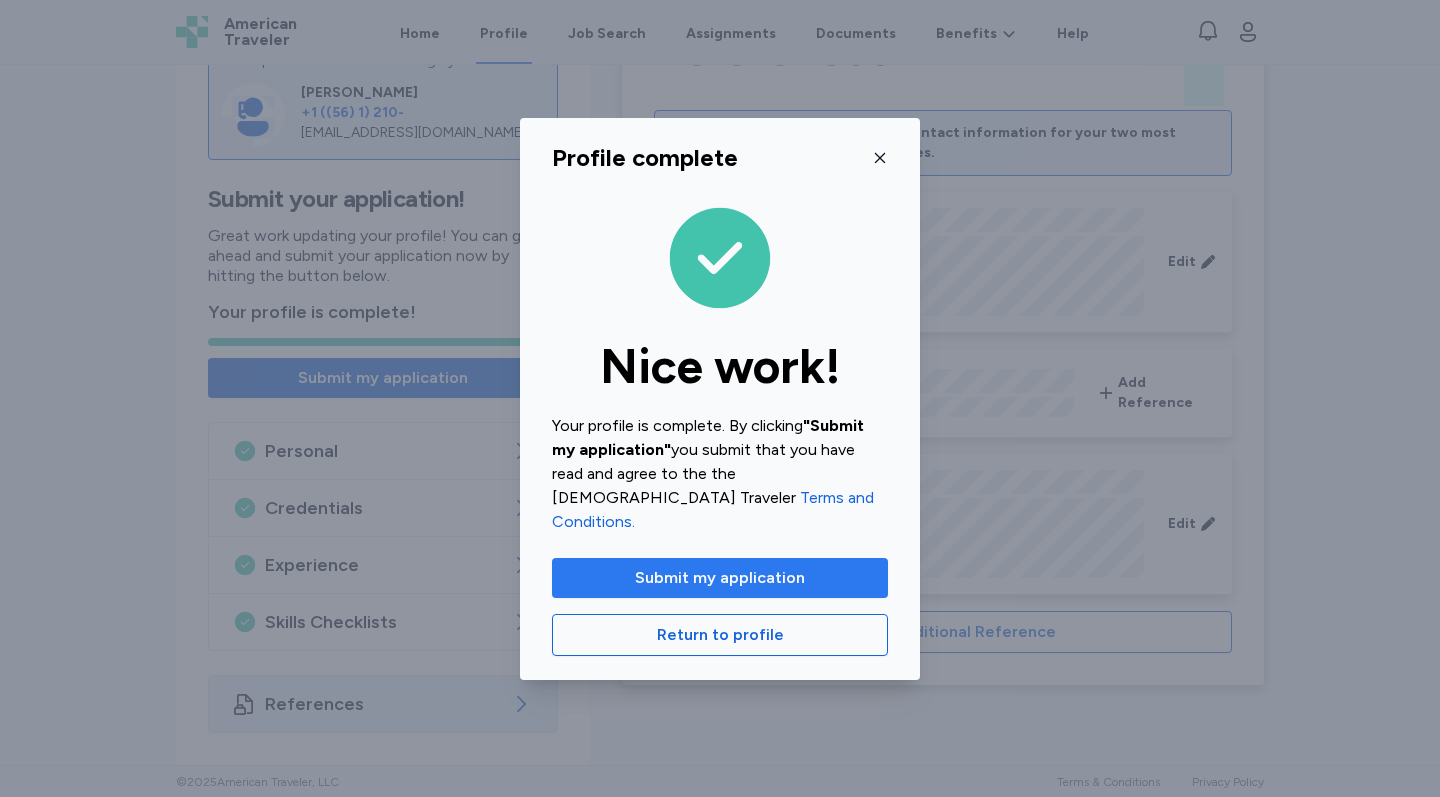click on "Submit my application" at bounding box center [720, 578] 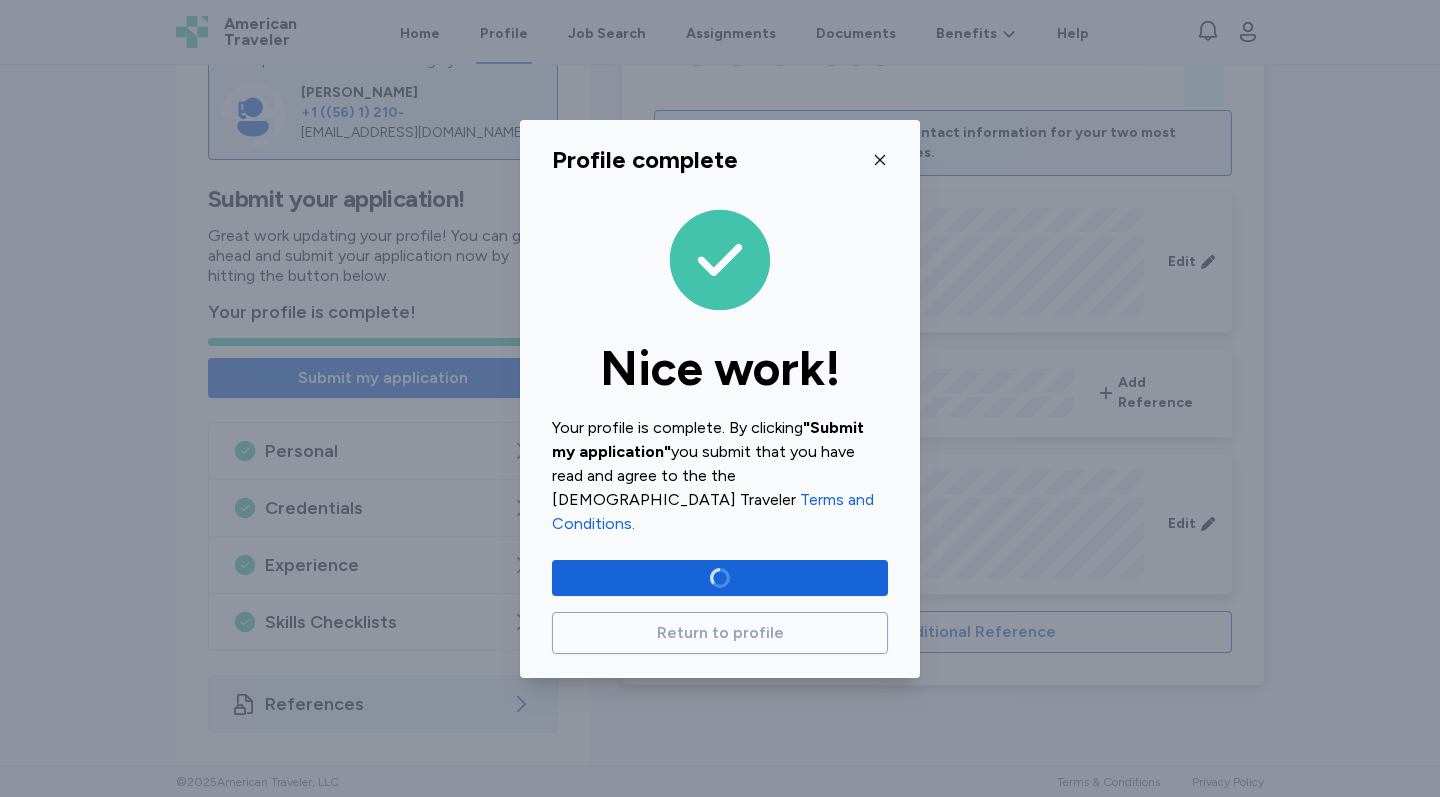 scroll, scrollTop: 39, scrollLeft: 0, axis: vertical 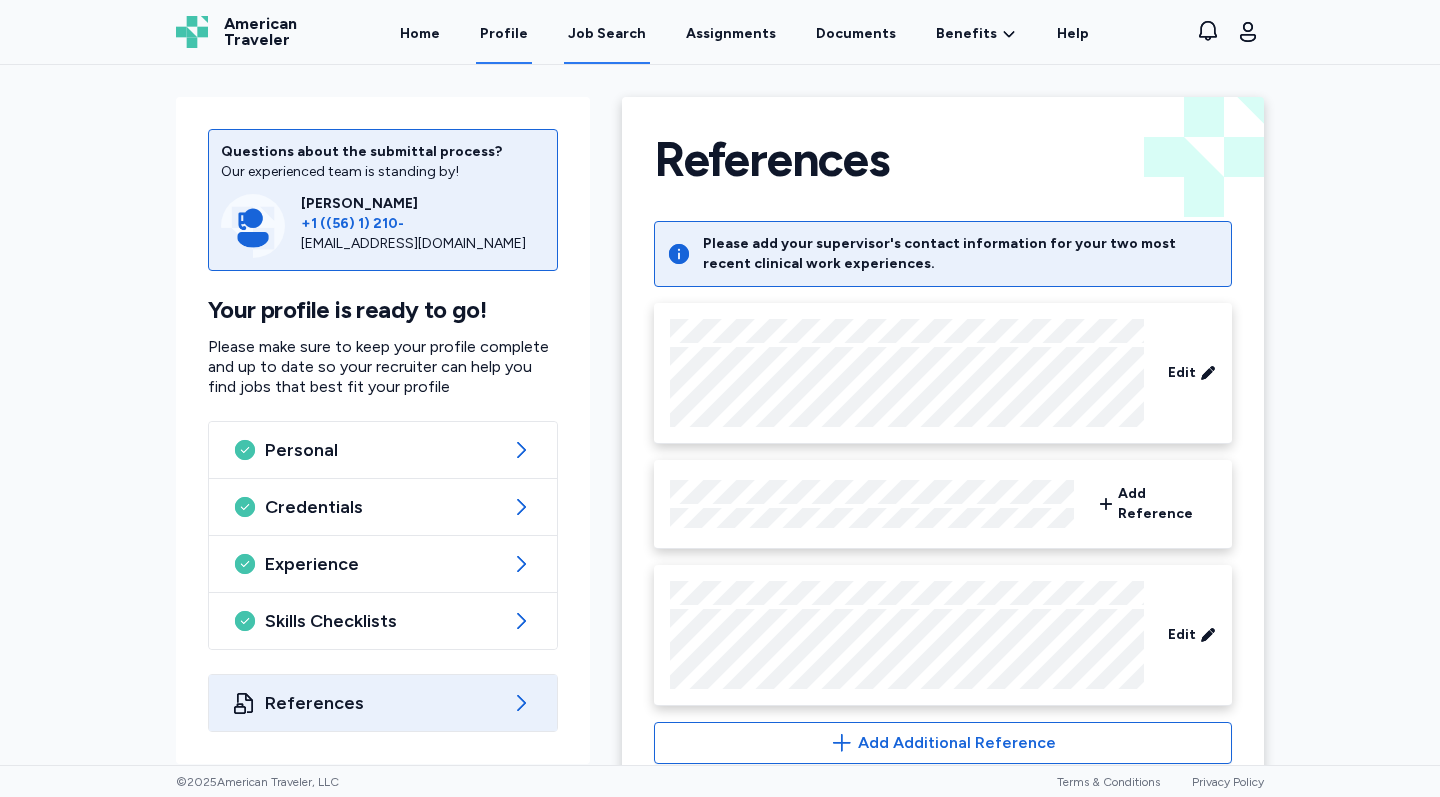 click on "Job Search" at bounding box center [607, 34] 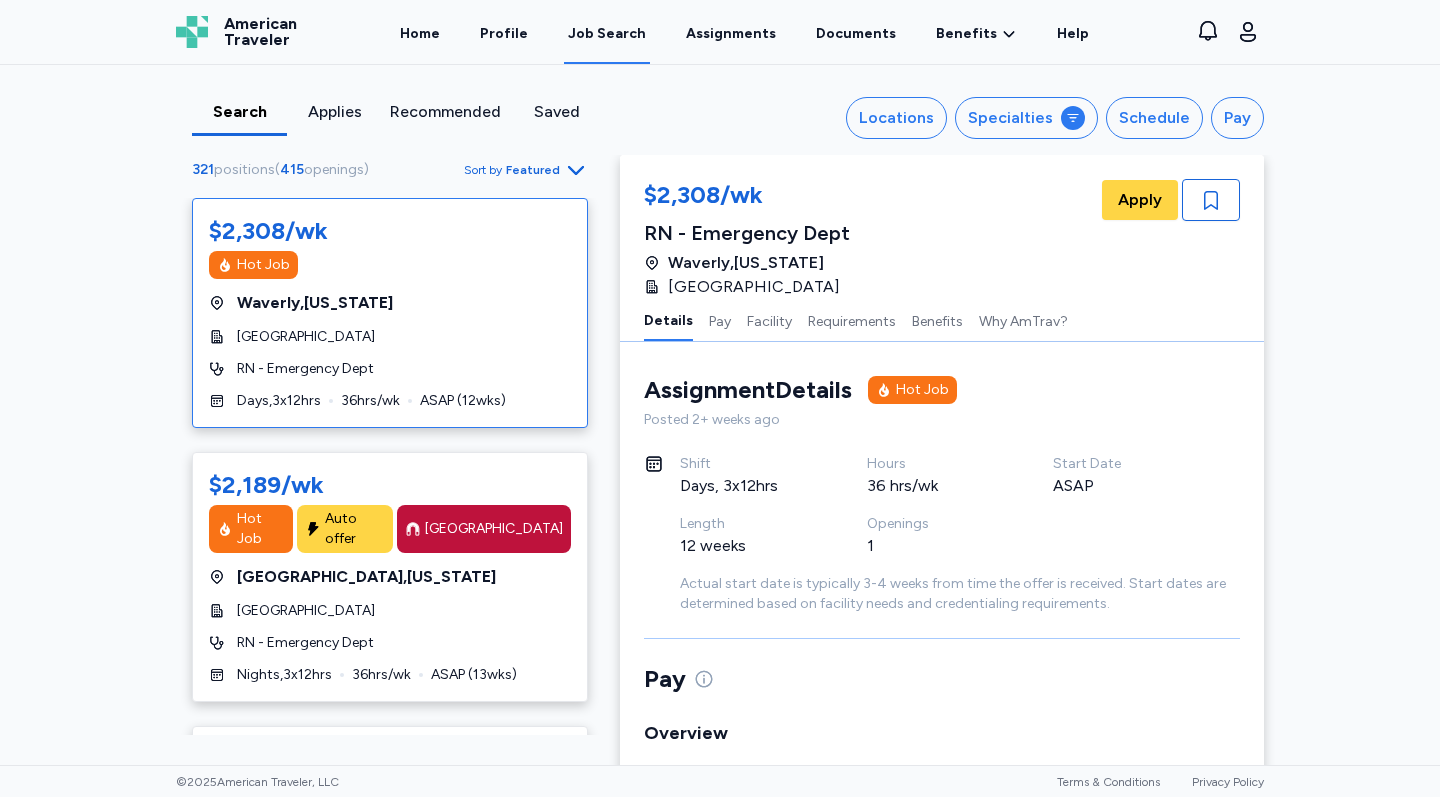 scroll, scrollTop: 8, scrollLeft: 0, axis: vertical 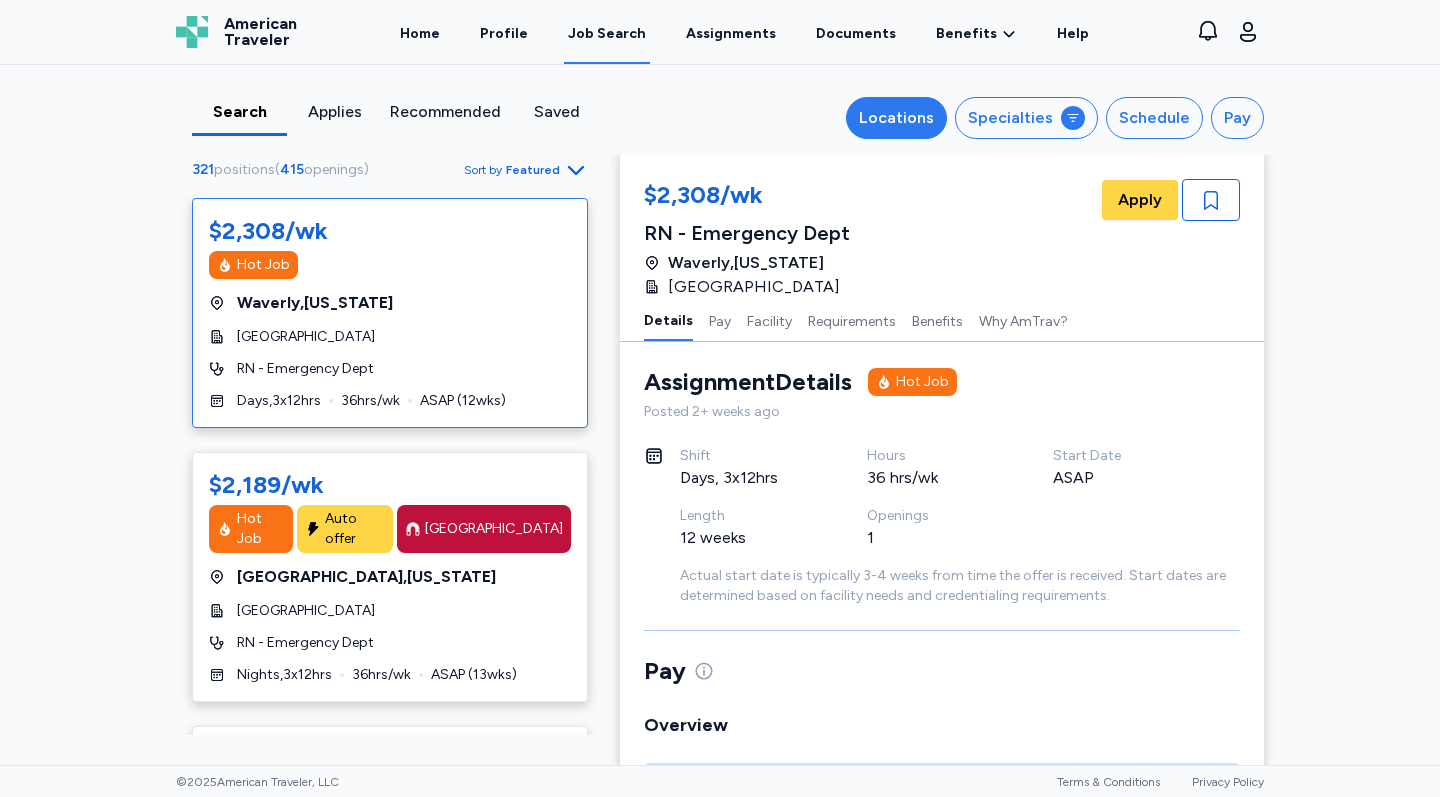 click on "Locations" at bounding box center [896, 118] 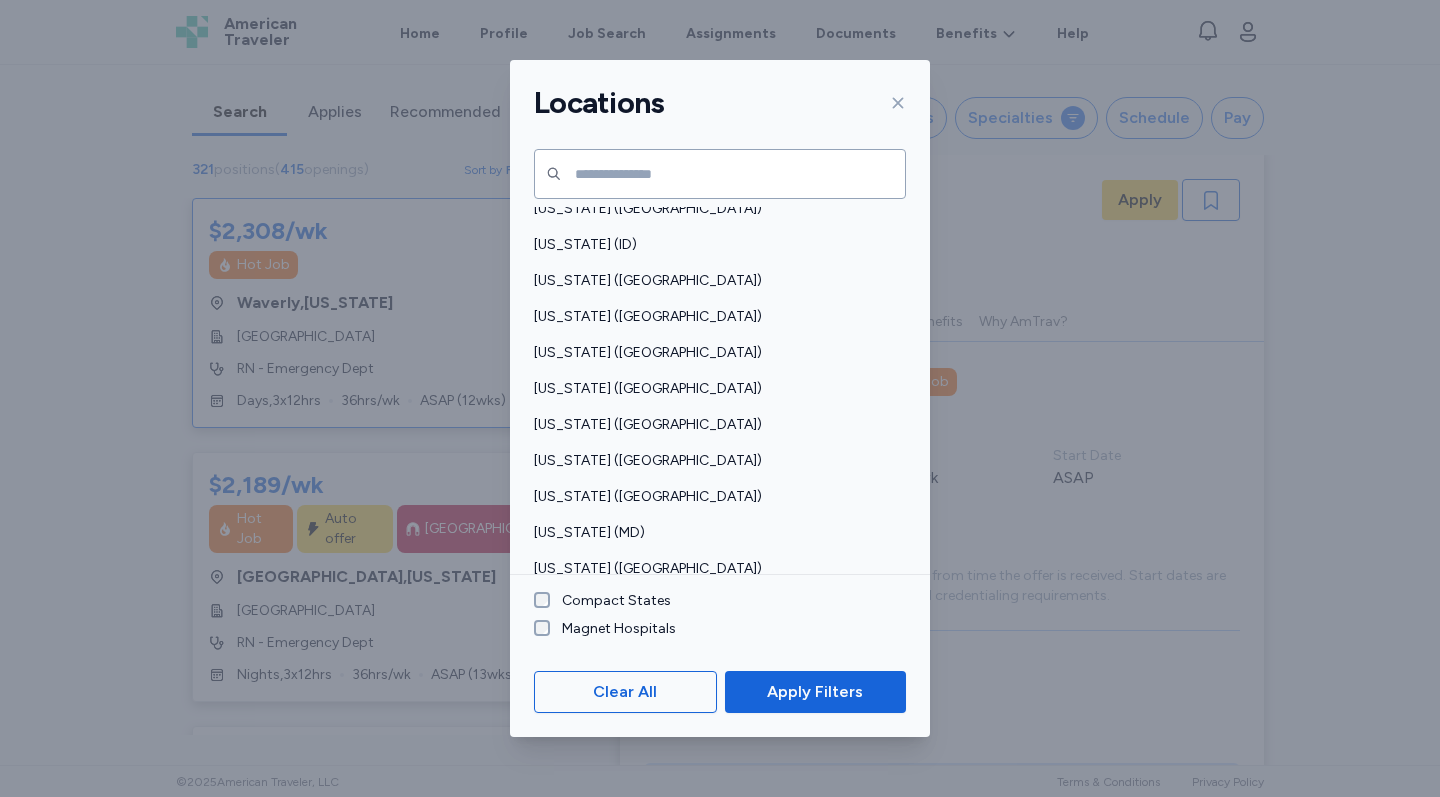 scroll, scrollTop: 447, scrollLeft: 0, axis: vertical 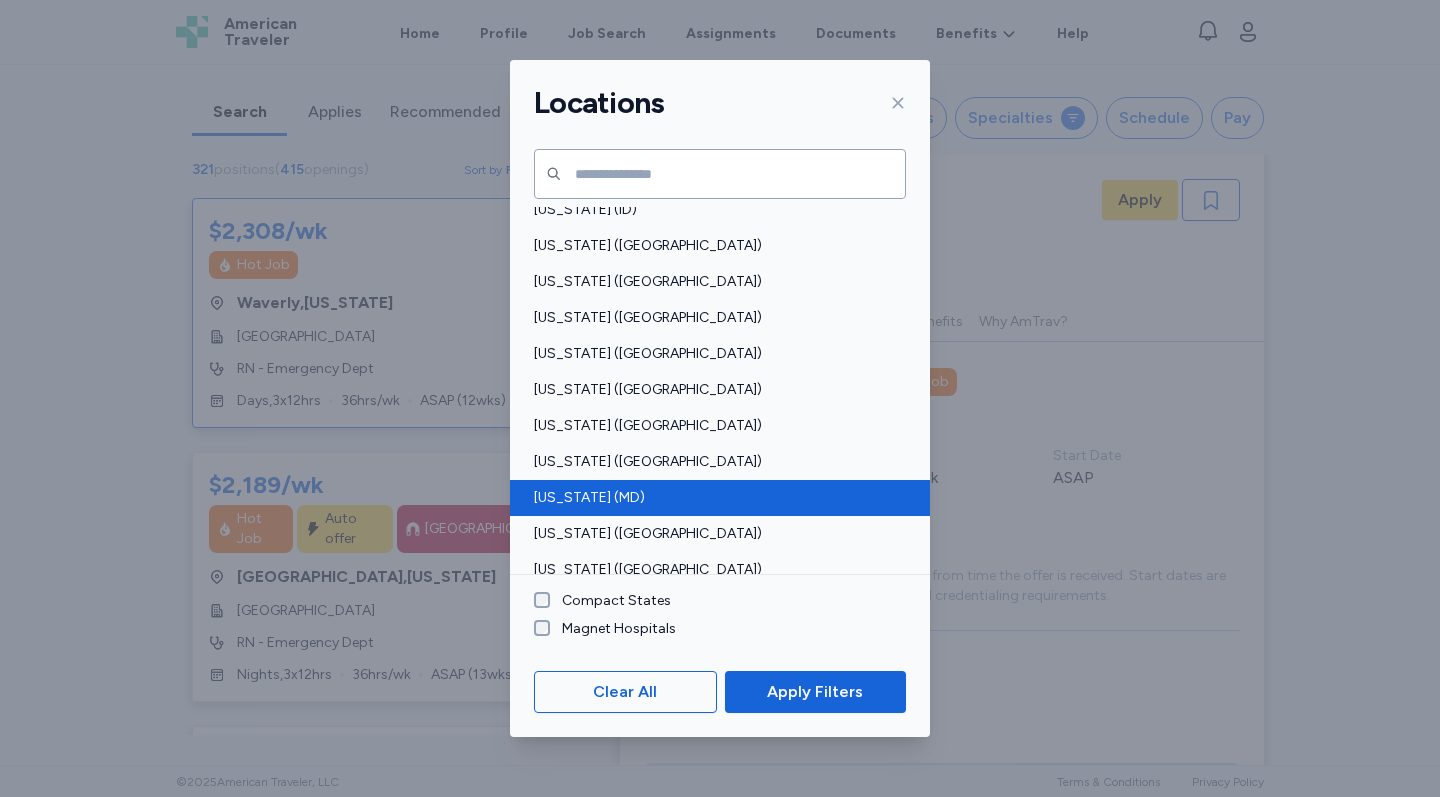 click on "[US_STATE] (MD)" at bounding box center [714, 498] 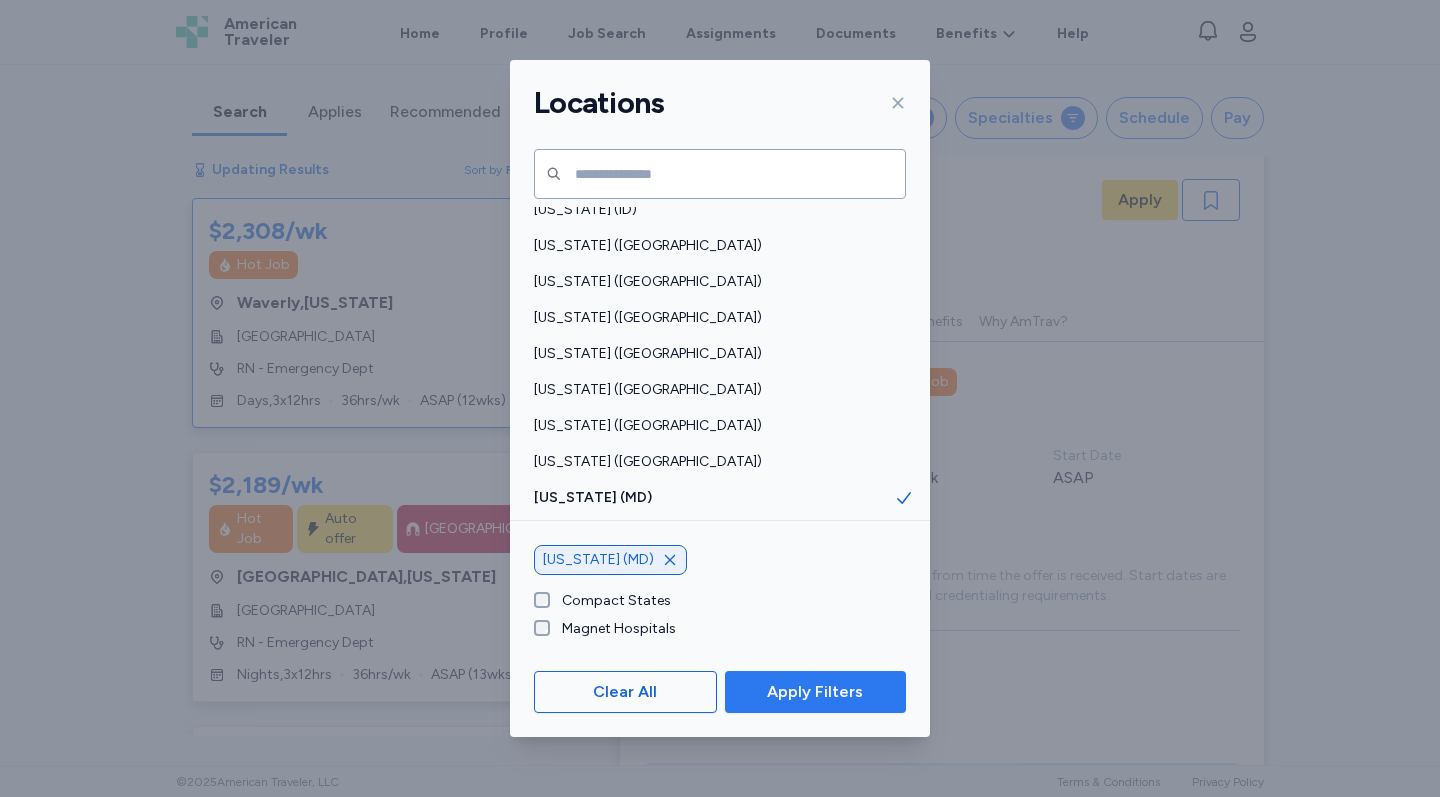 scroll, scrollTop: 2, scrollLeft: 0, axis: vertical 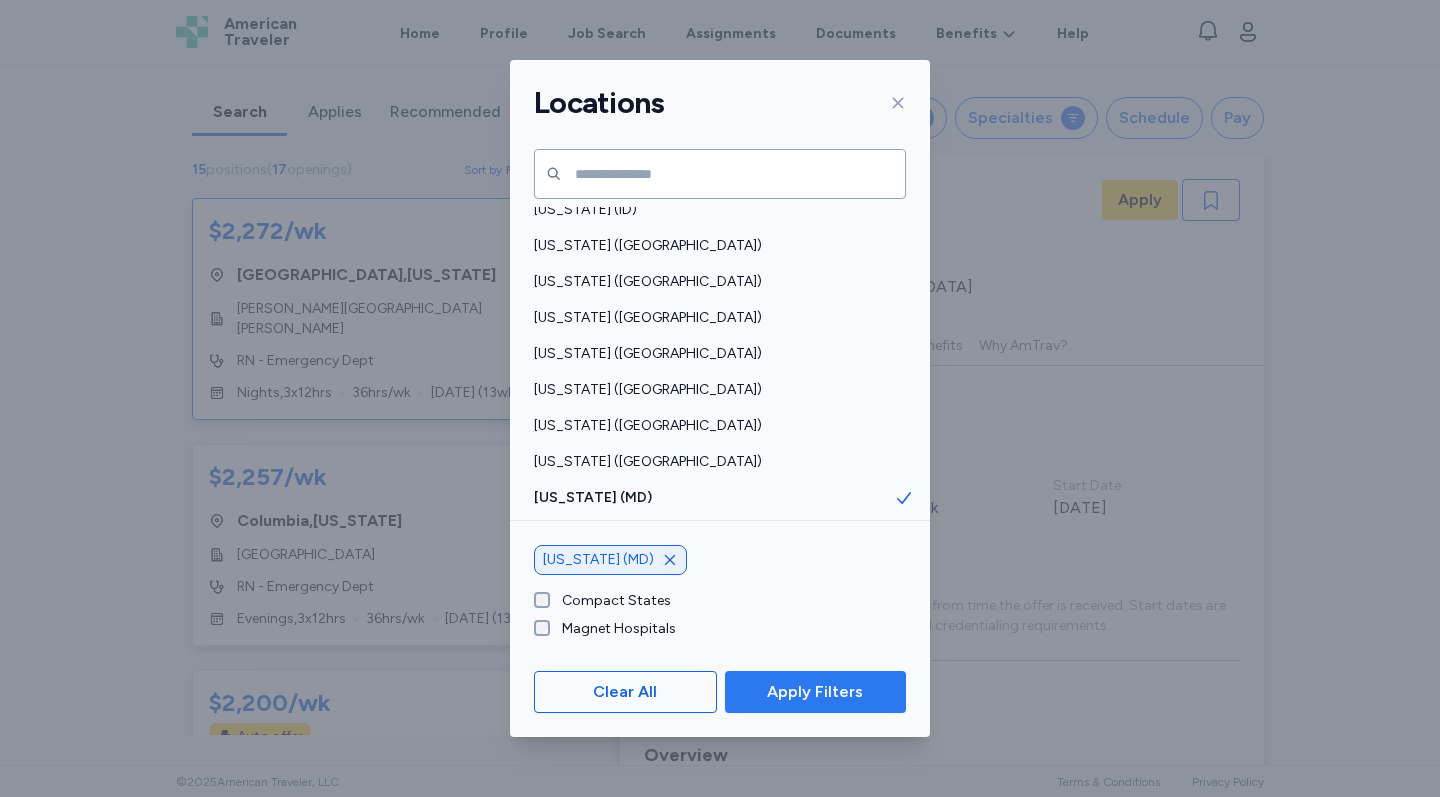 click on "Apply Filters" at bounding box center [815, 692] 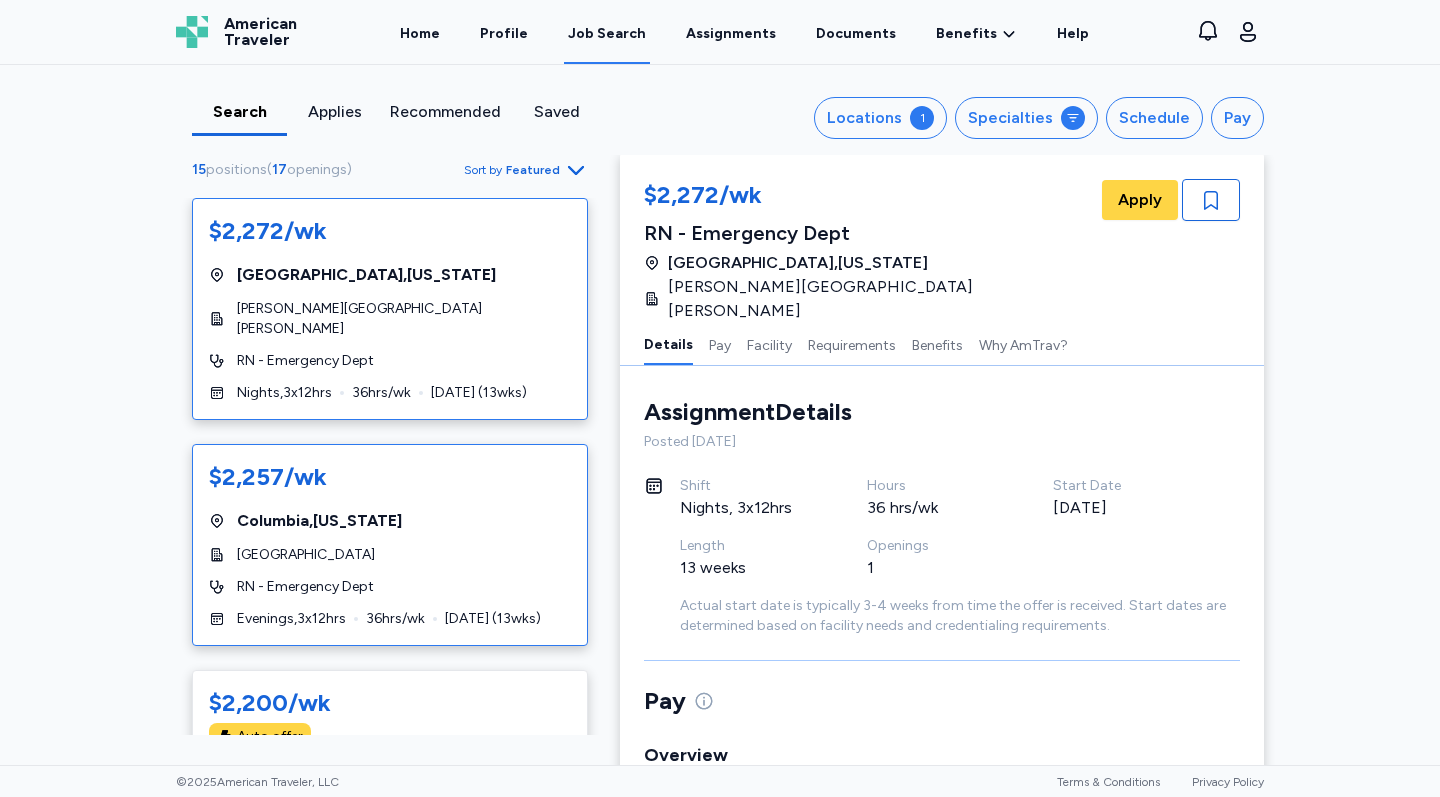 scroll, scrollTop: 0, scrollLeft: 0, axis: both 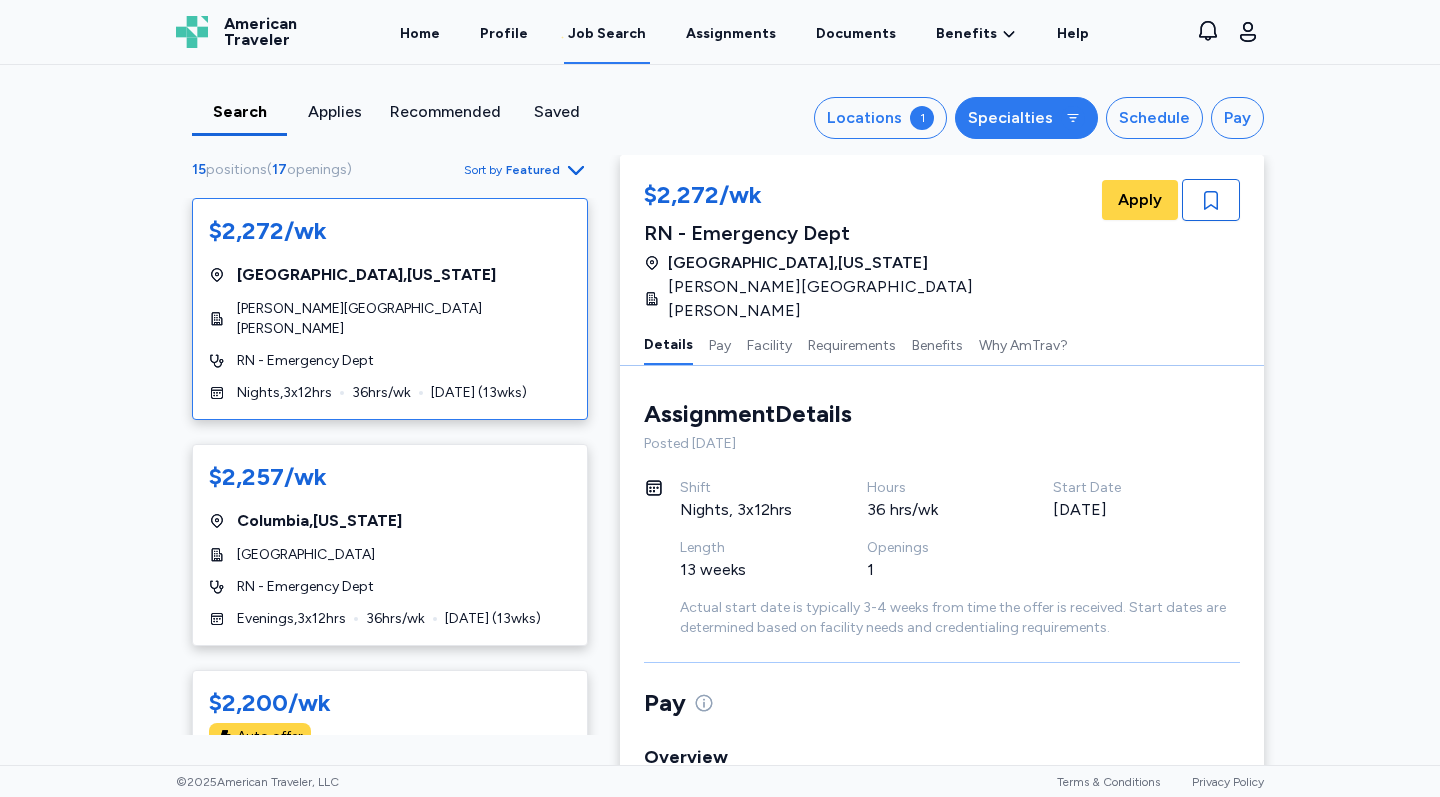 click on "Specialties" at bounding box center [1010, 118] 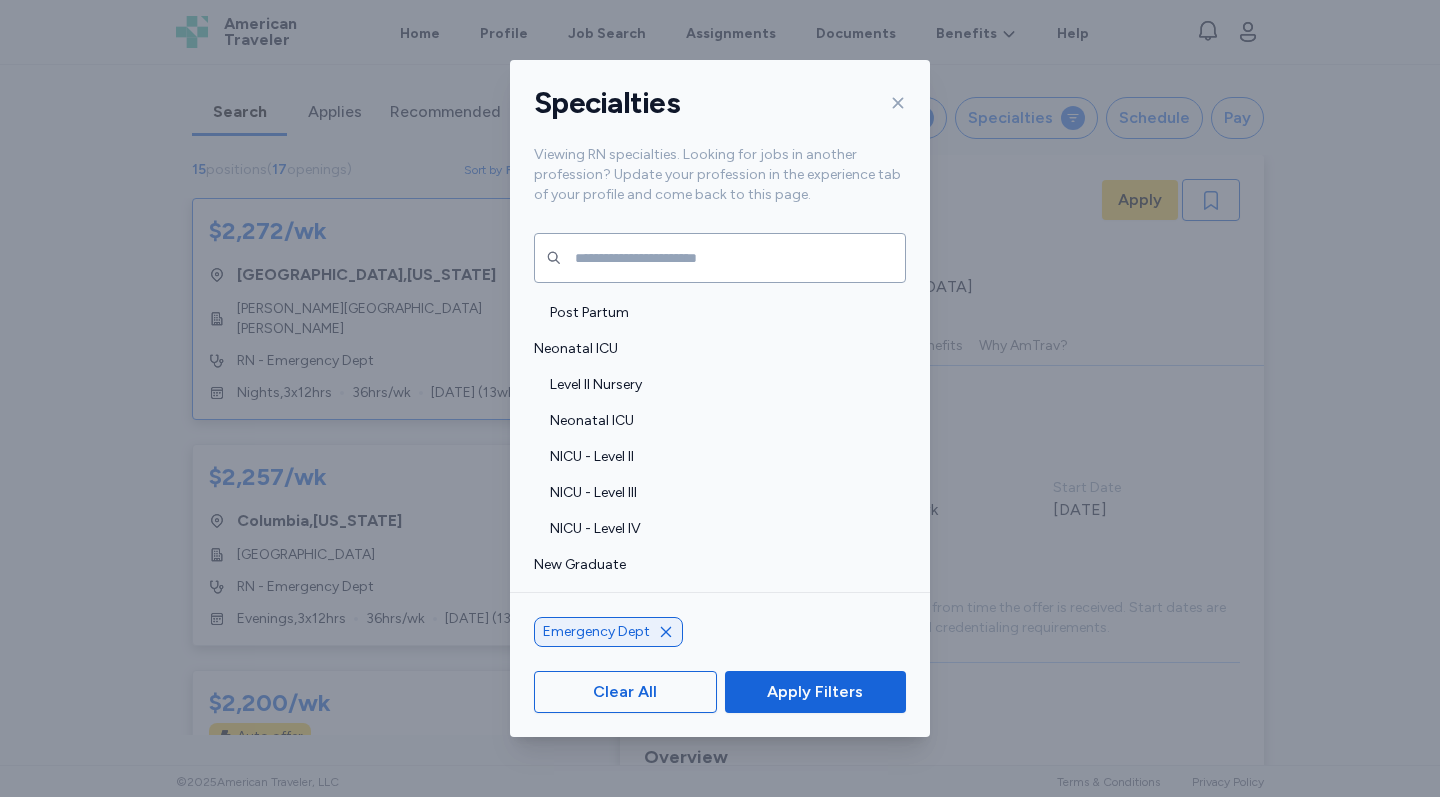 scroll, scrollTop: 2941, scrollLeft: 0, axis: vertical 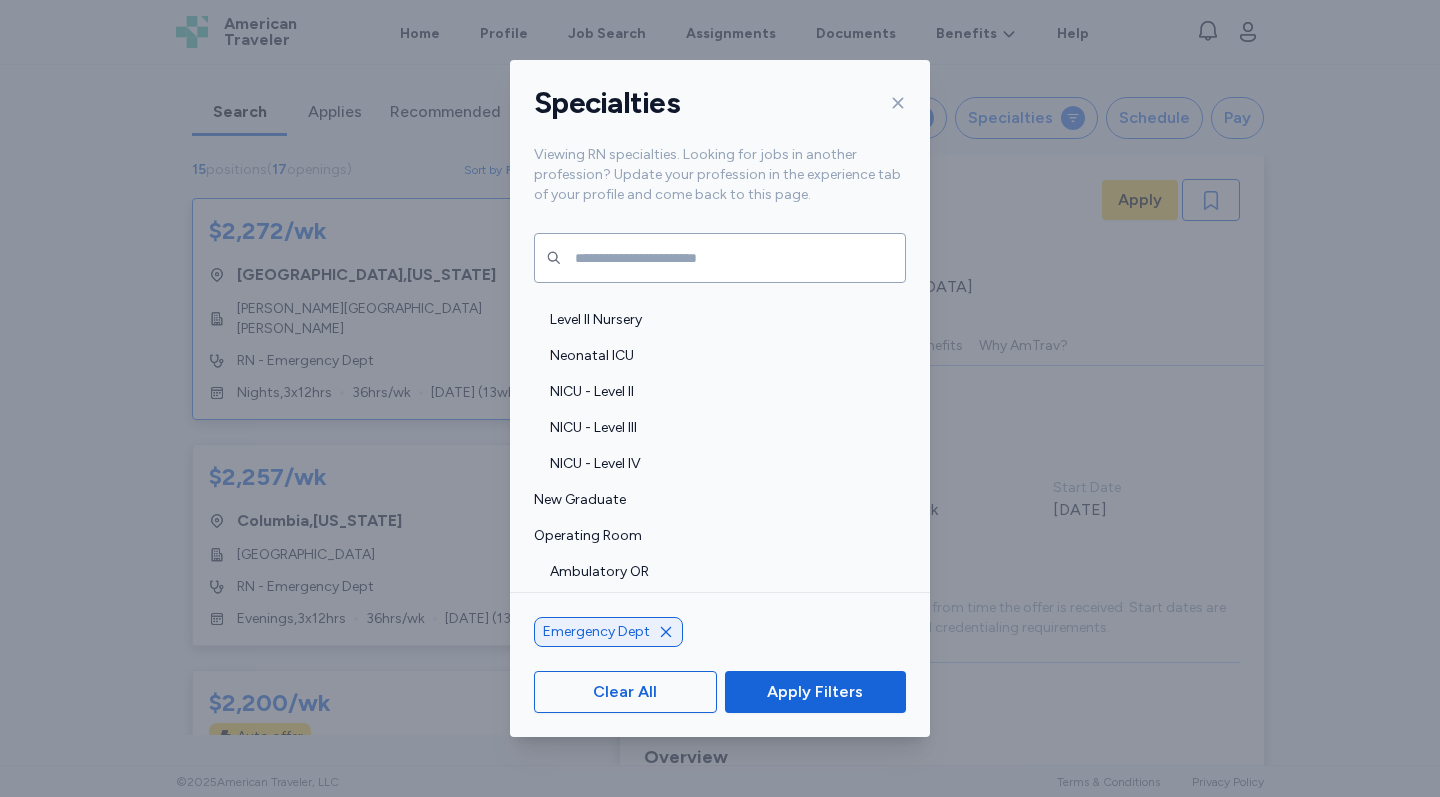 click 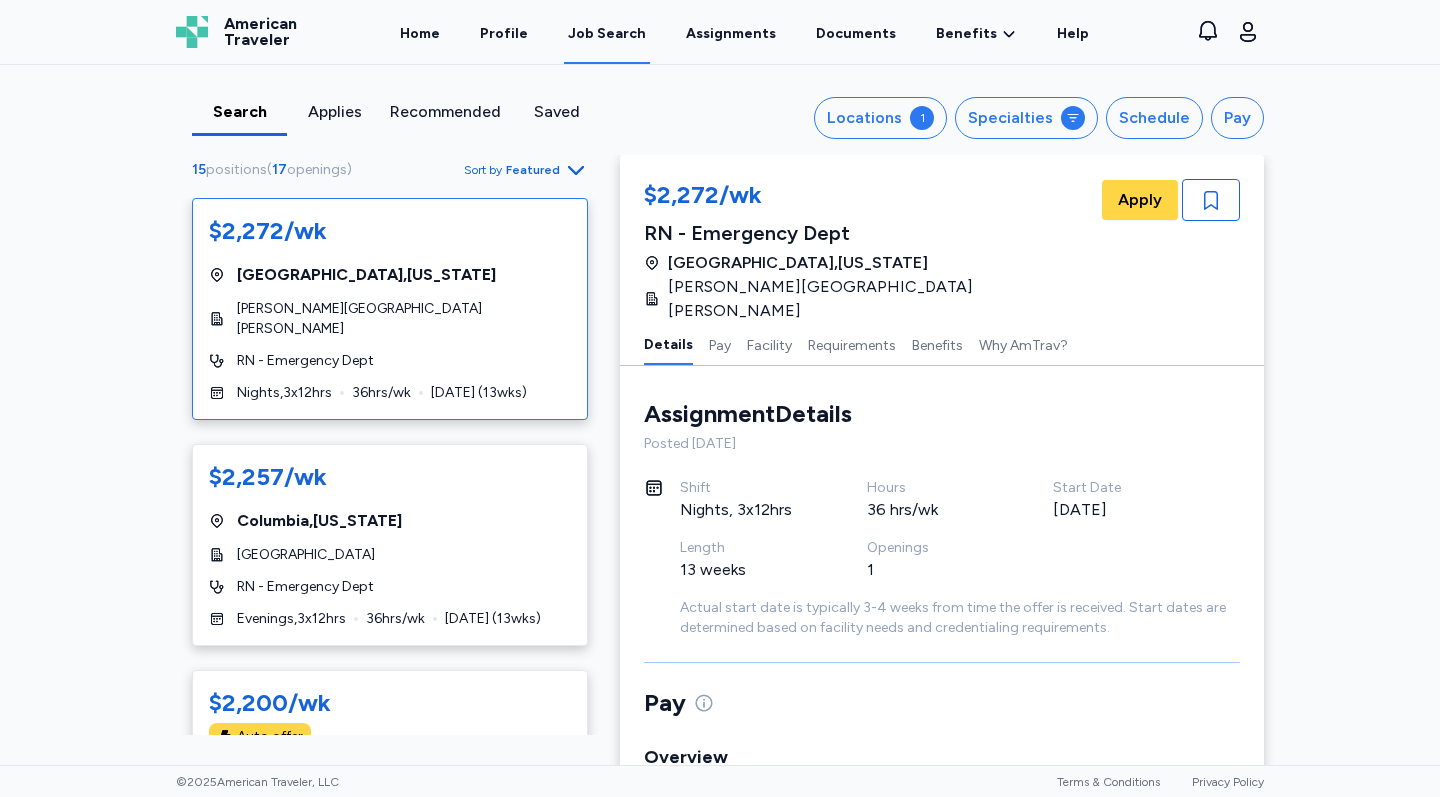 click on "Applies" at bounding box center [334, 112] 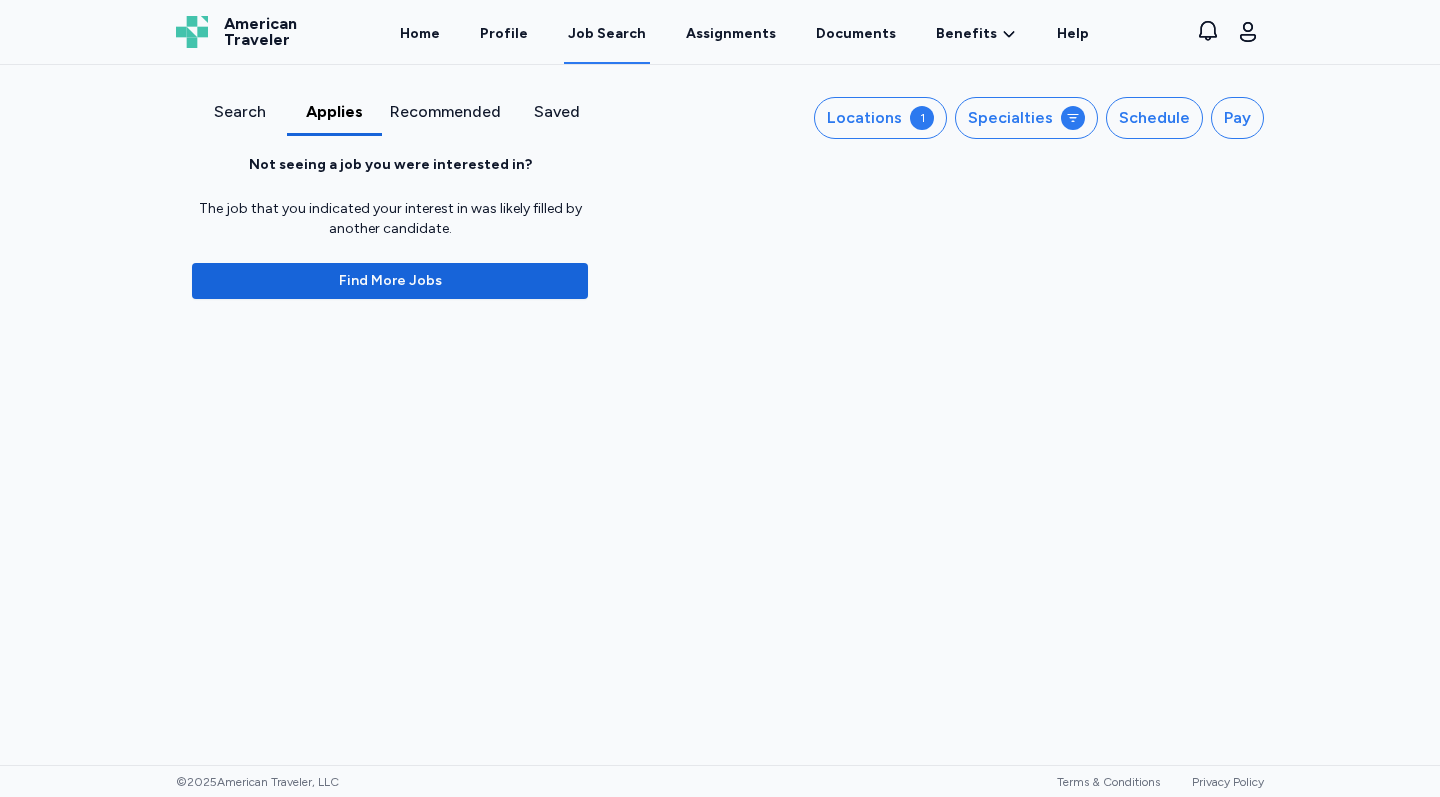 click on "Search" at bounding box center [239, 112] 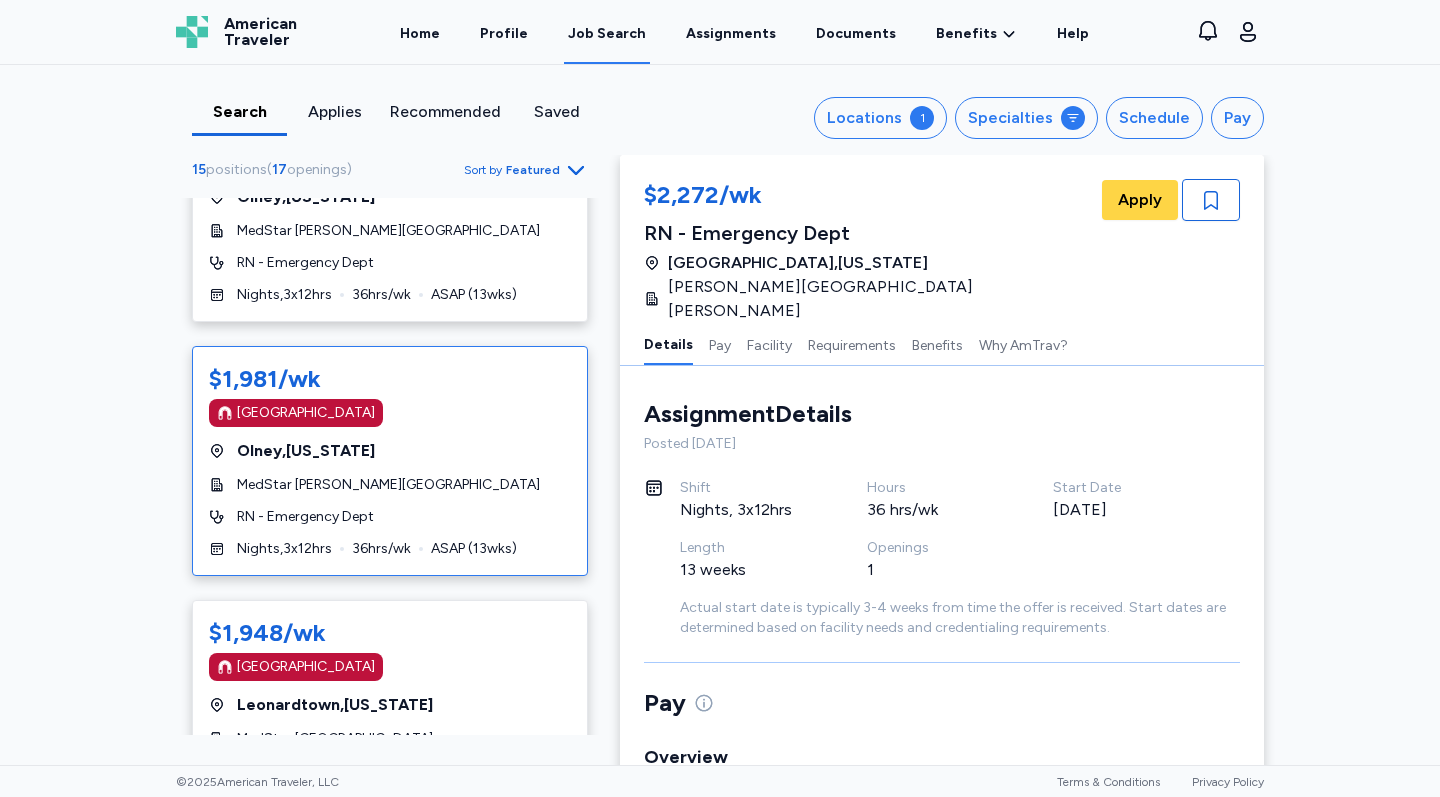 scroll, scrollTop: 2050, scrollLeft: 0, axis: vertical 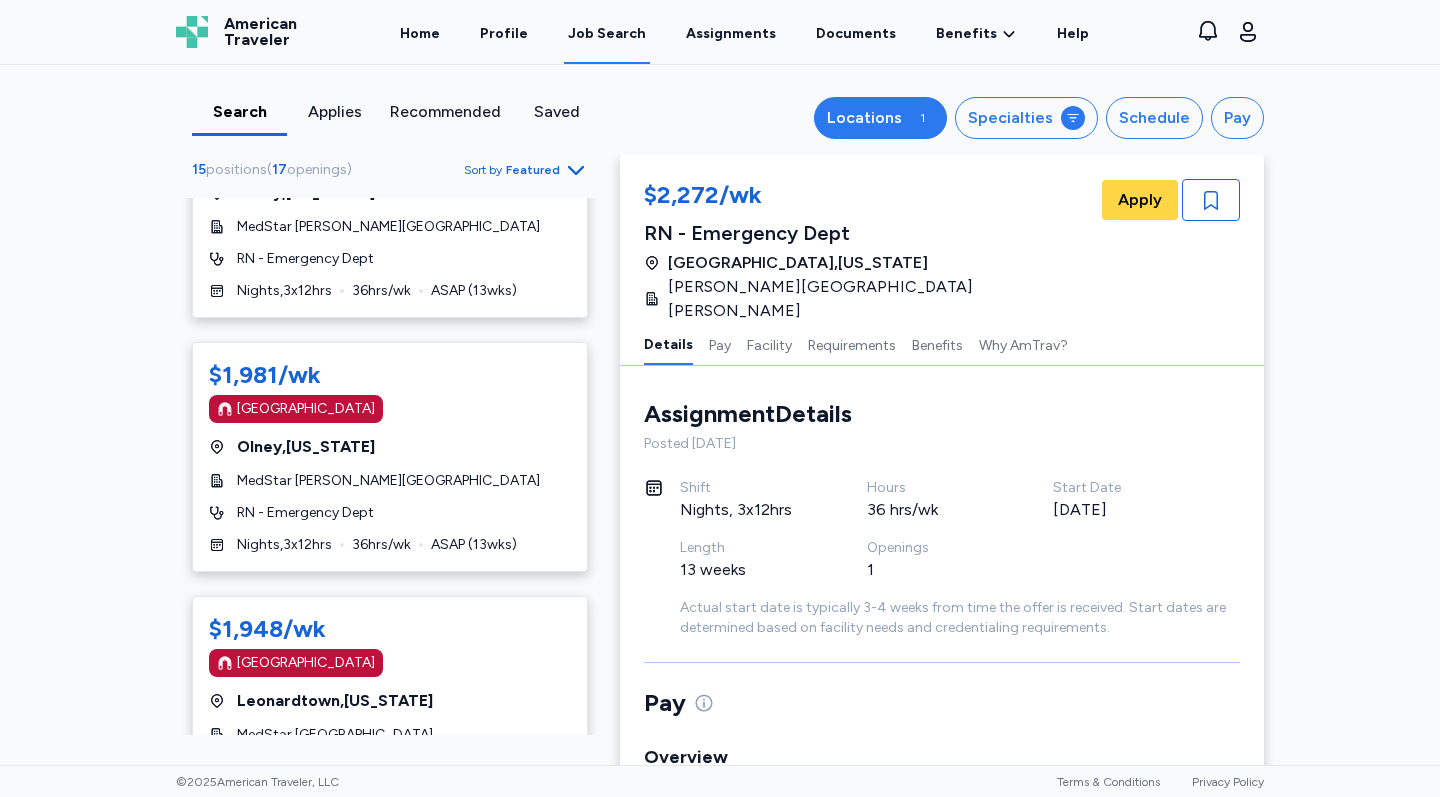 click on "Locations" at bounding box center [864, 118] 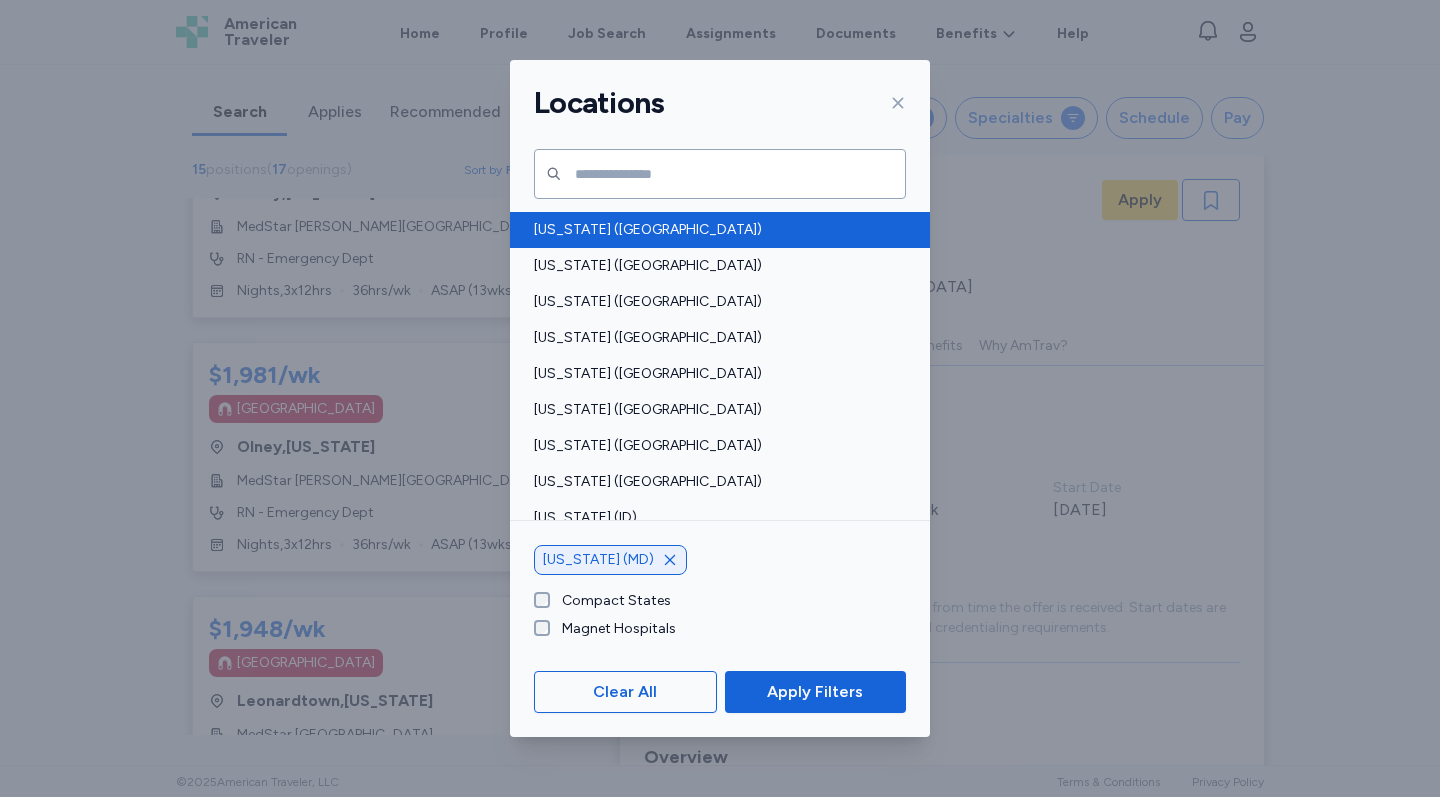 scroll, scrollTop: 143, scrollLeft: 0, axis: vertical 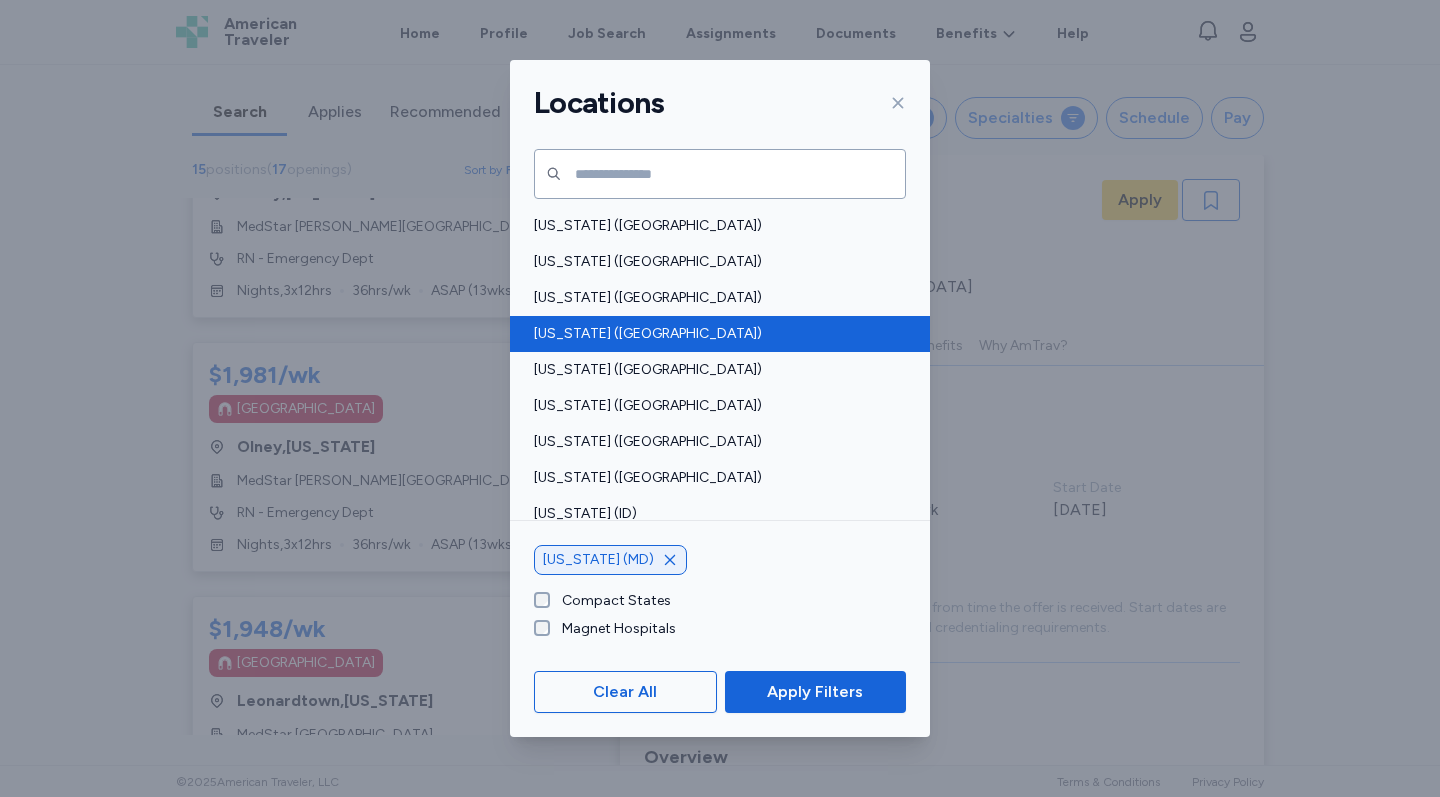 click on "[US_STATE] ([GEOGRAPHIC_DATA])" at bounding box center (714, 334) 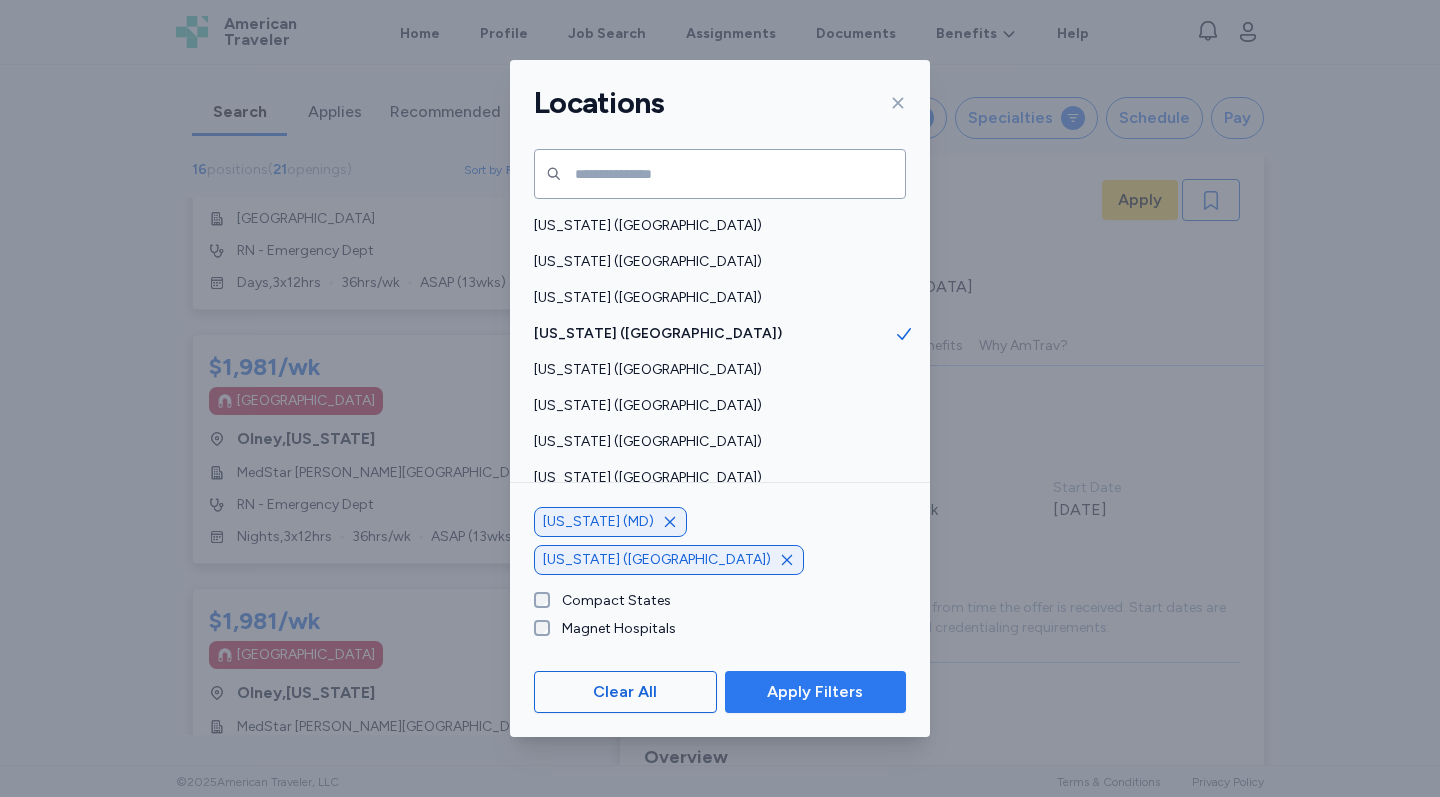 click on "Apply Filters" at bounding box center (815, 692) 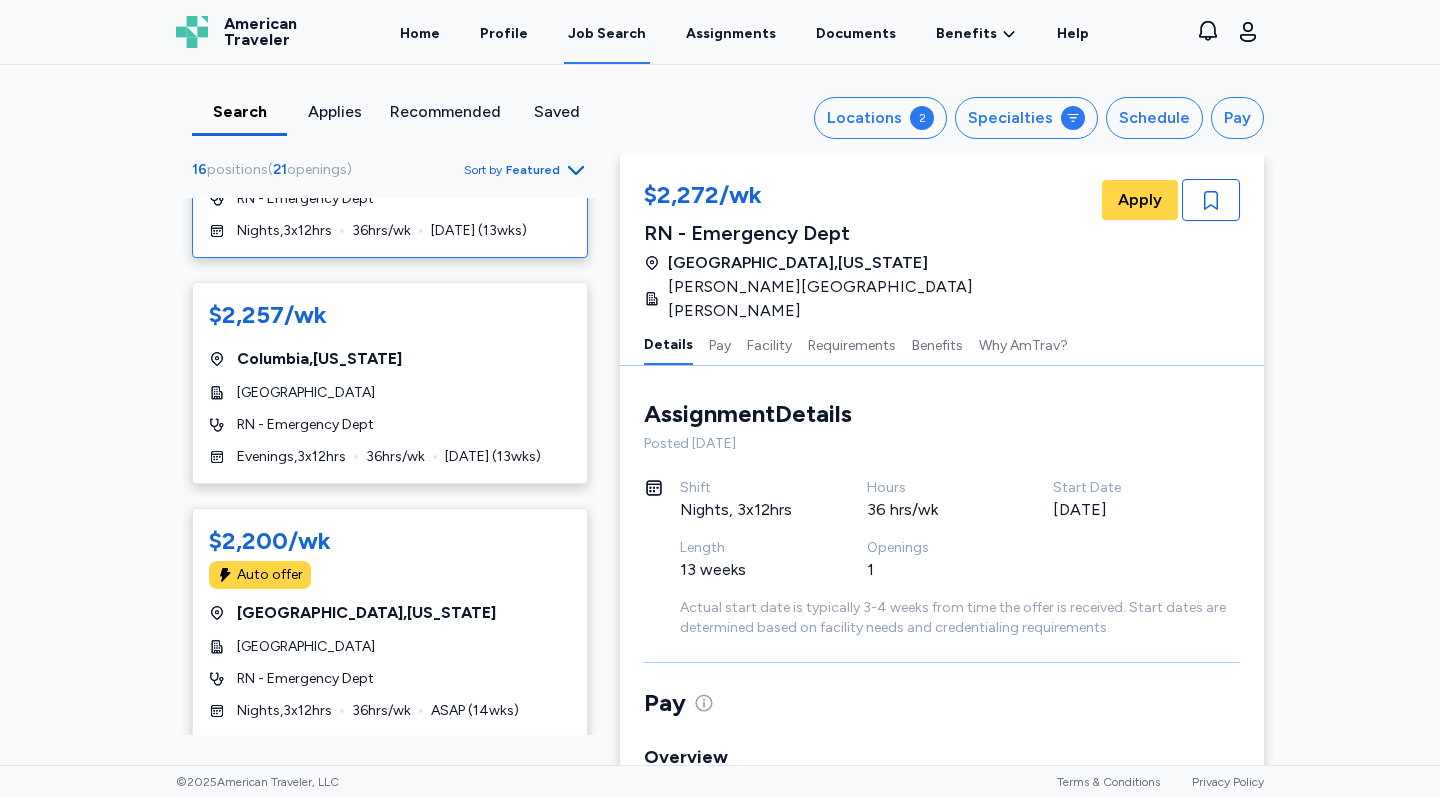 scroll, scrollTop: 532, scrollLeft: 0, axis: vertical 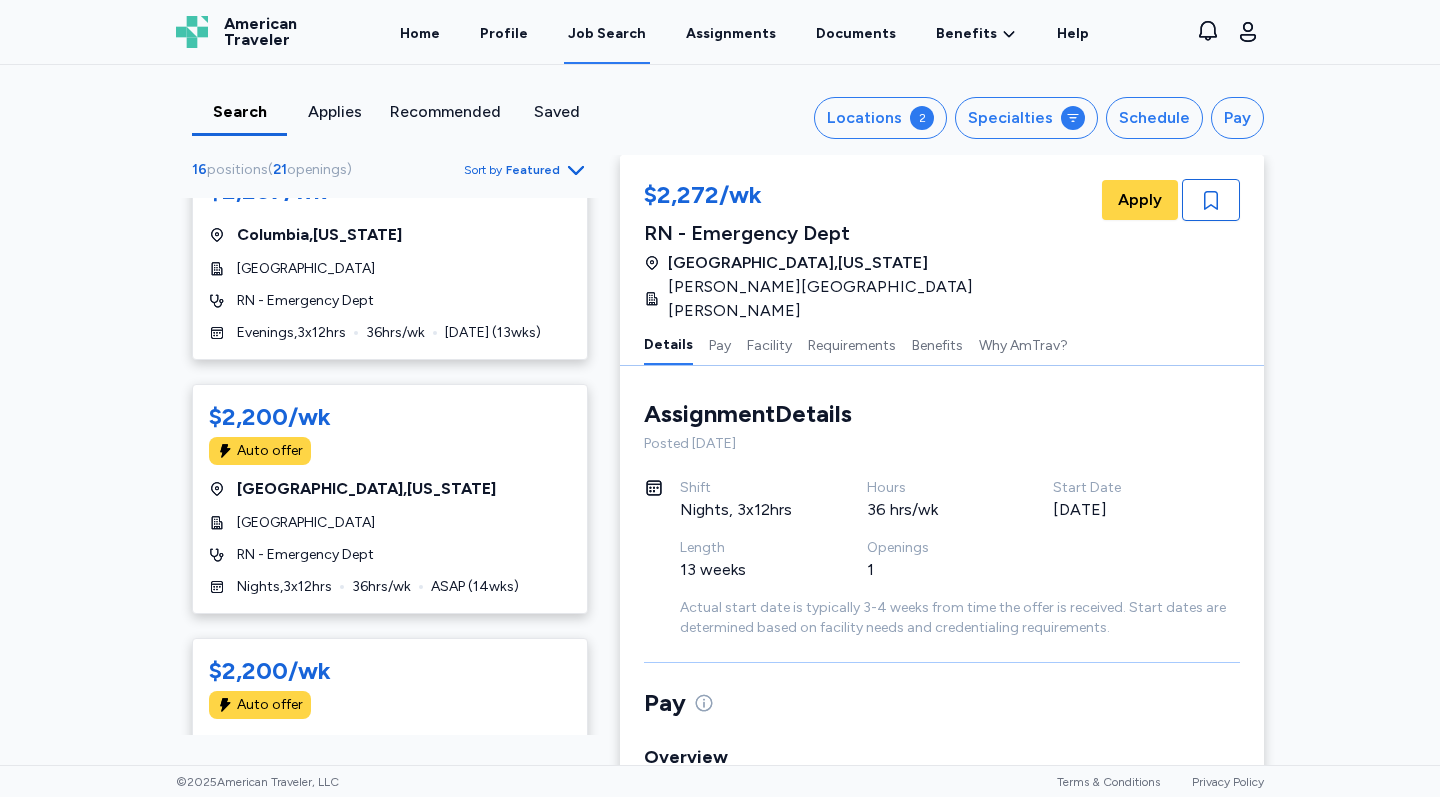 click on "Sort by Featured" at bounding box center [526, 170] 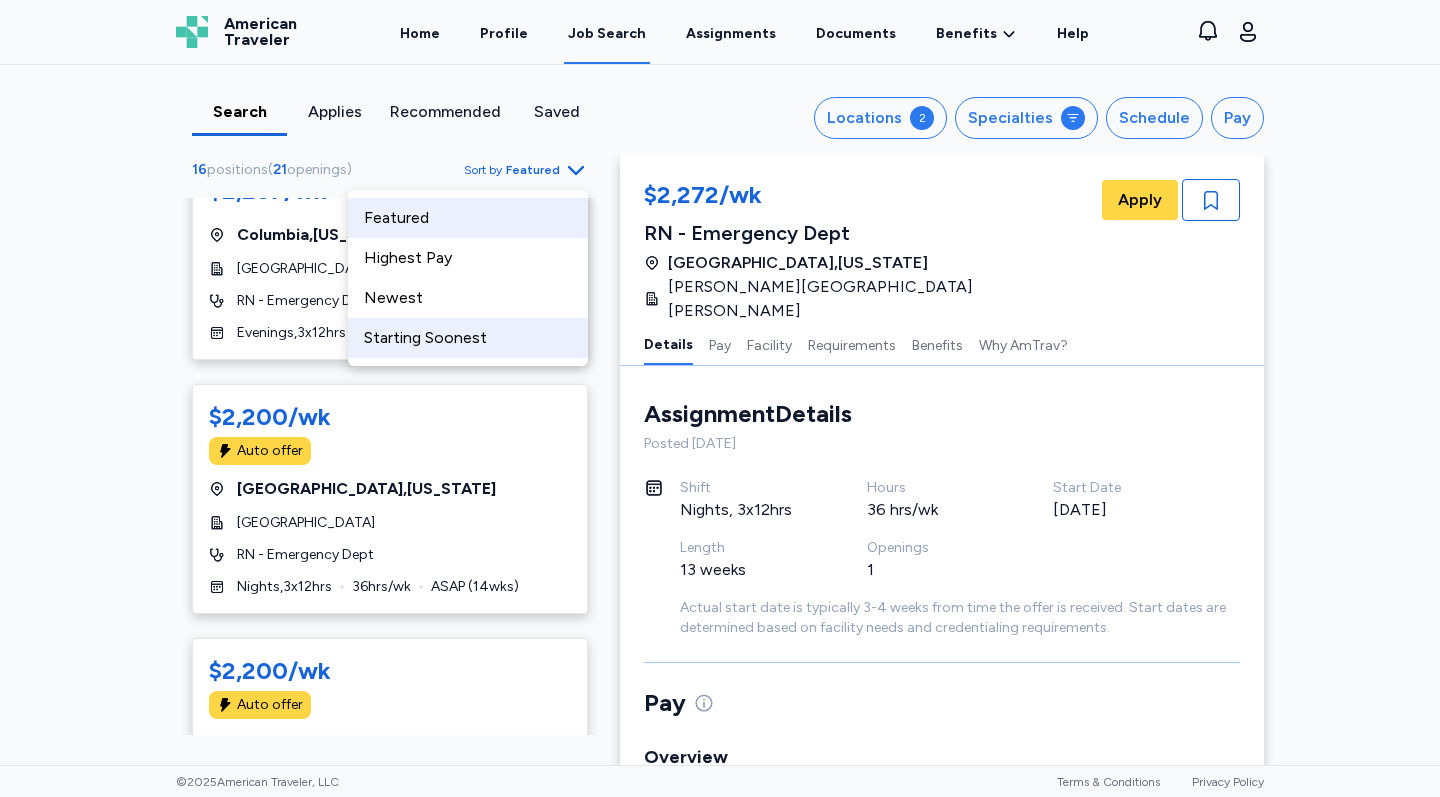 click on "Starting Soonest" at bounding box center [468, 338] 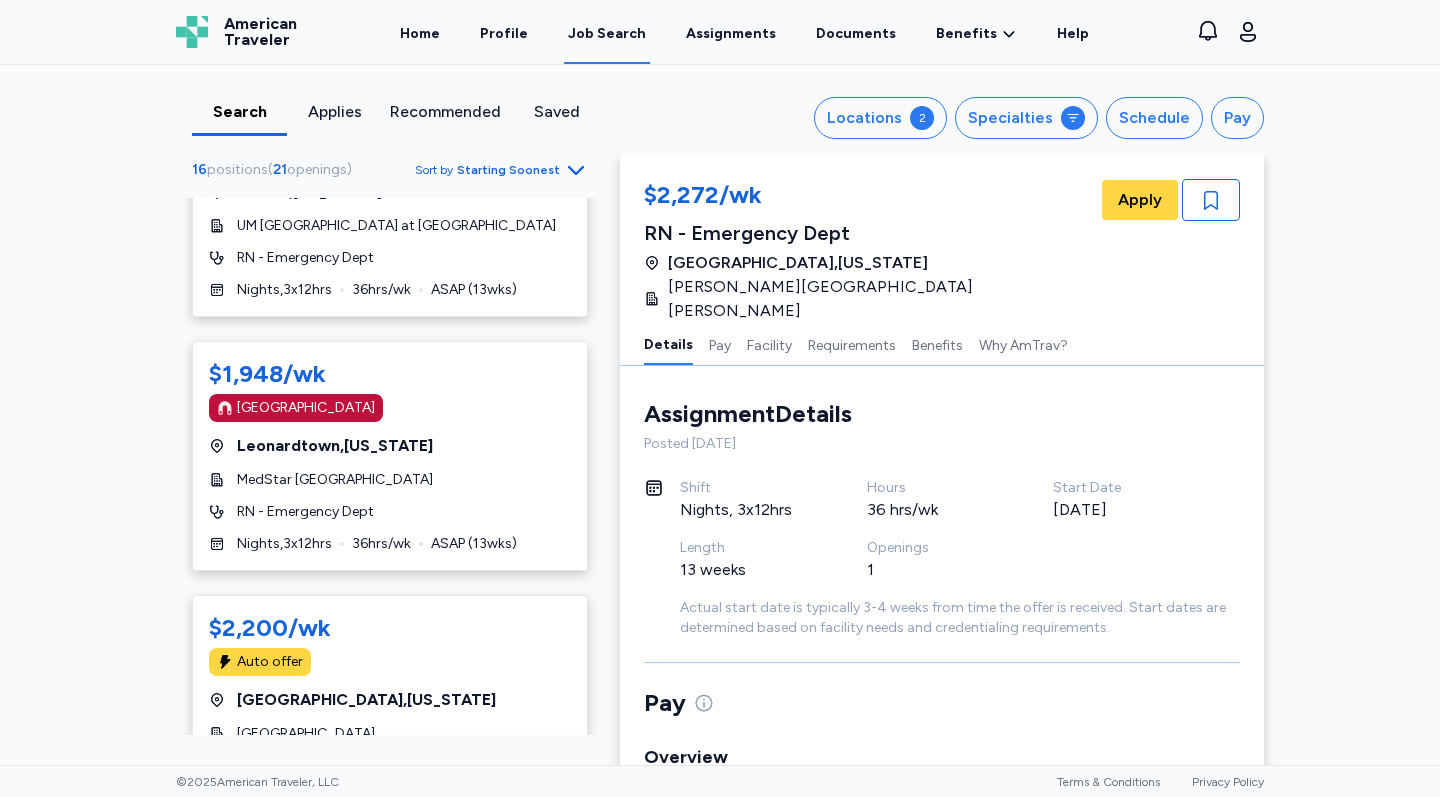scroll, scrollTop: 1806, scrollLeft: 0, axis: vertical 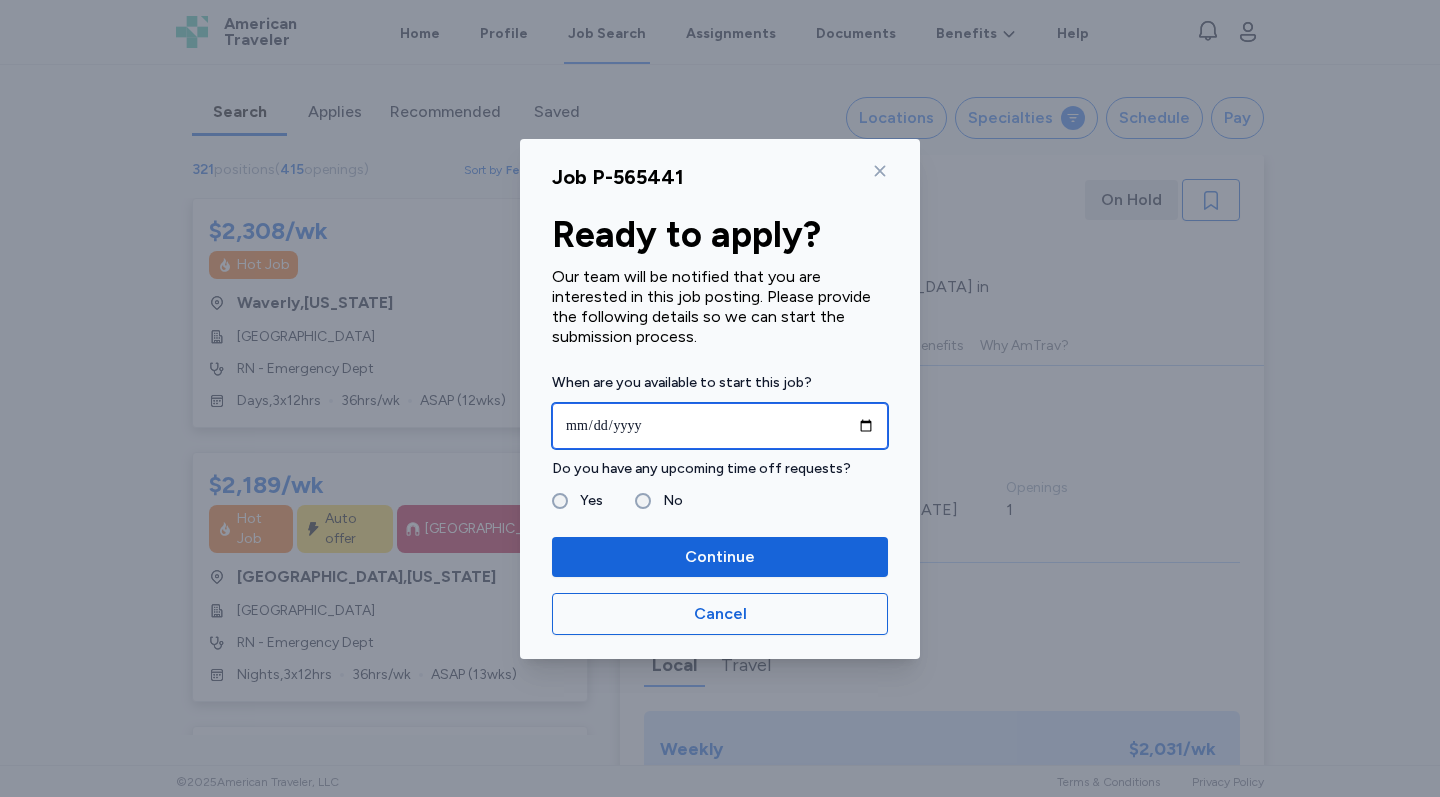click at bounding box center [720, 426] 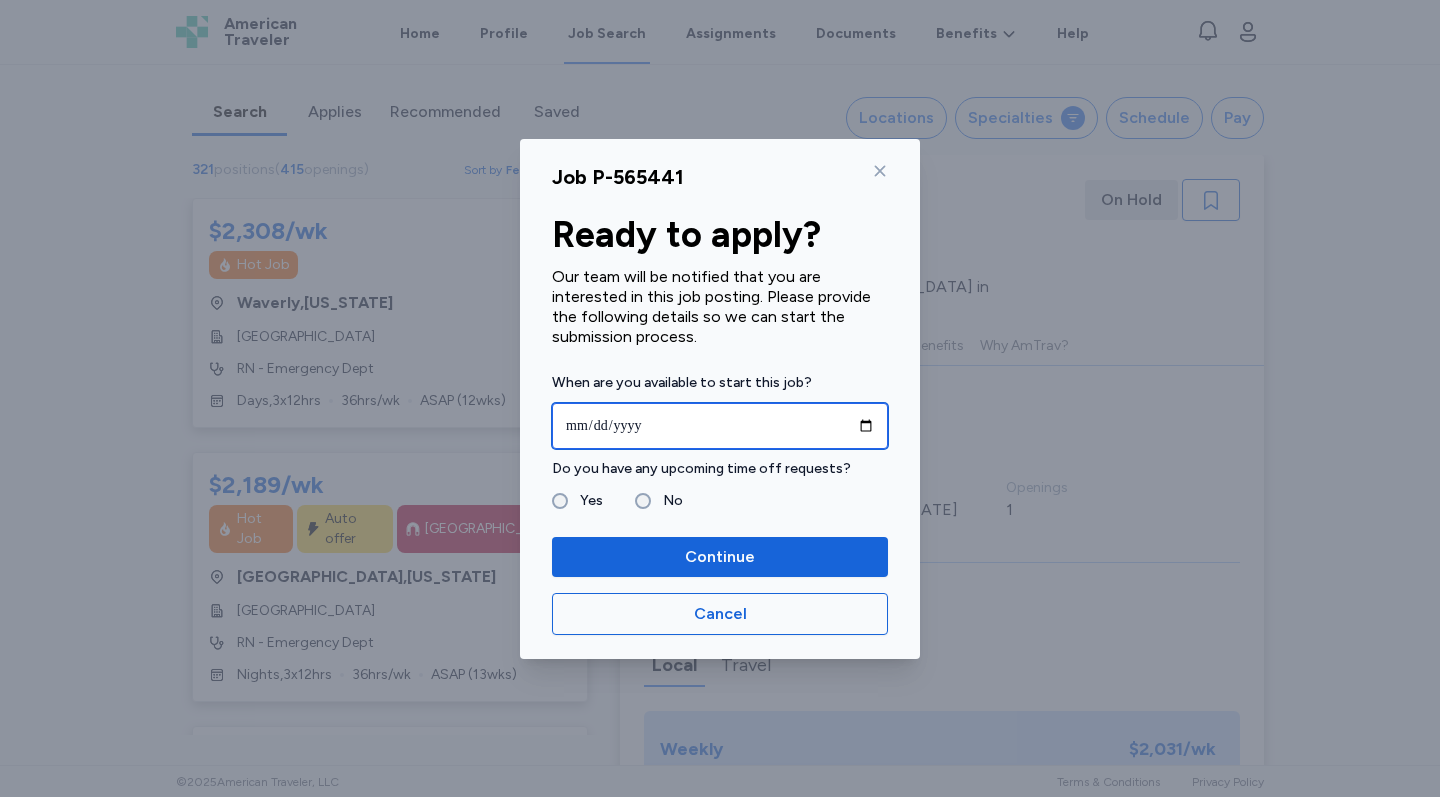 type on "**********" 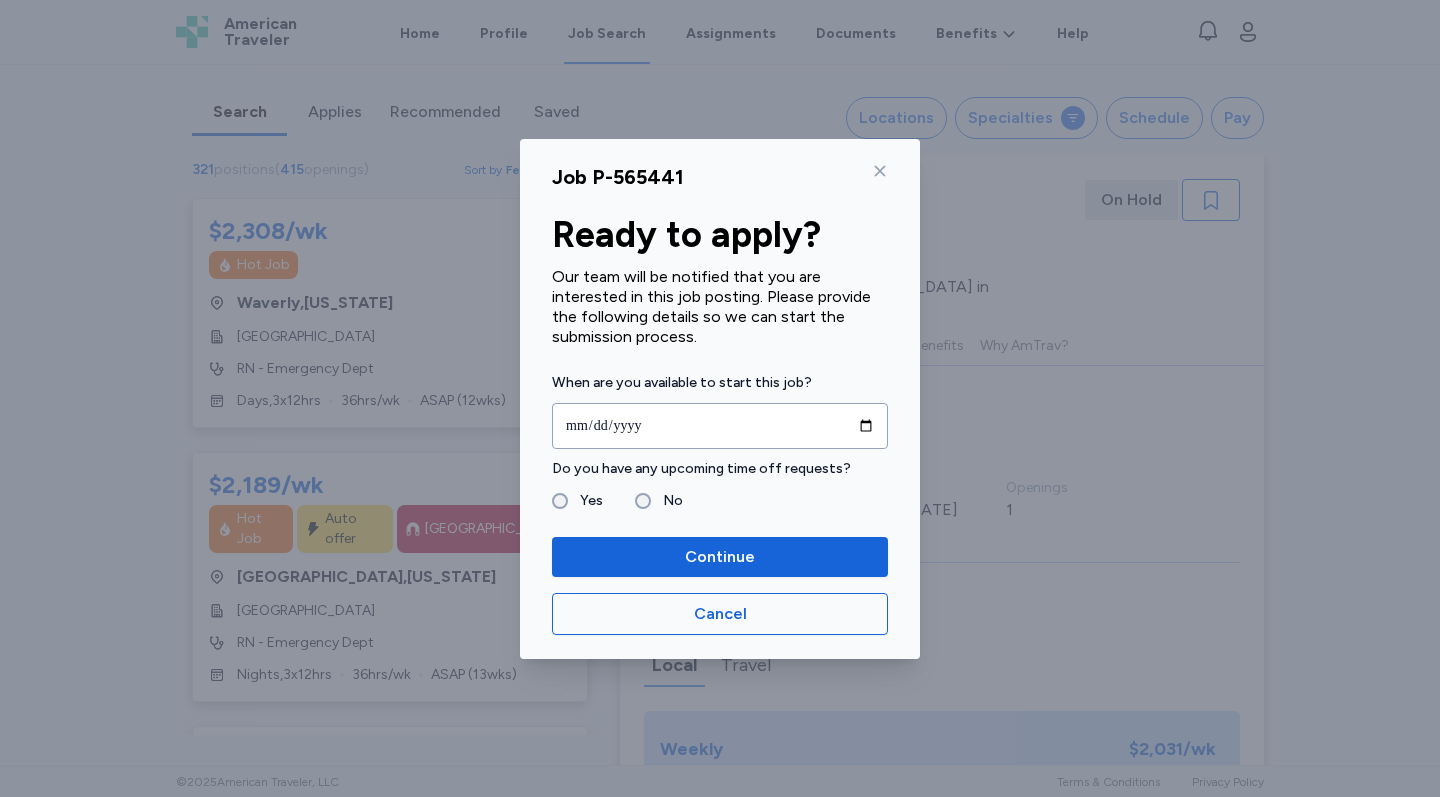 click on "Do you have any upcoming time off requests? Yes No" at bounding box center (720, 485) 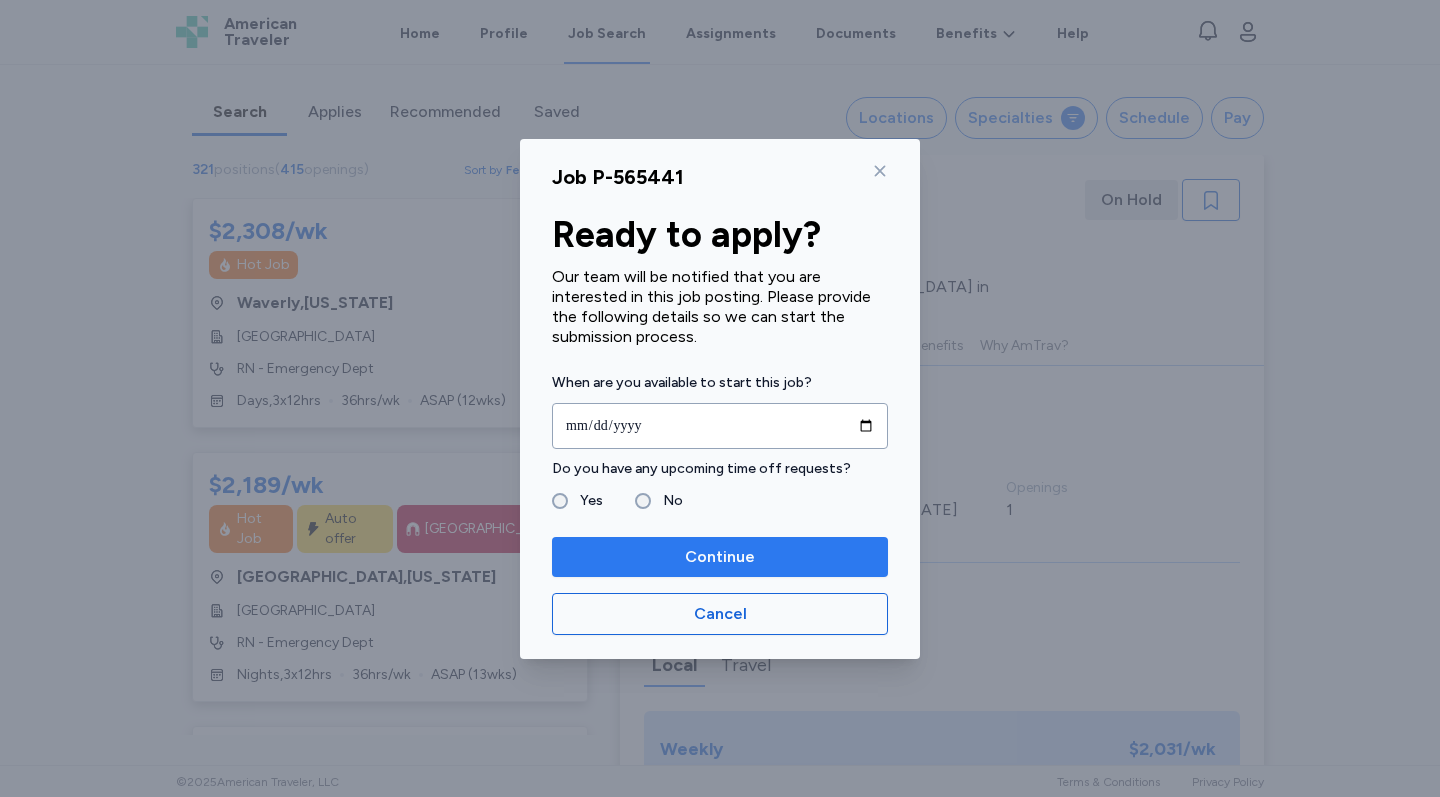 click on "Continue" at bounding box center (720, 557) 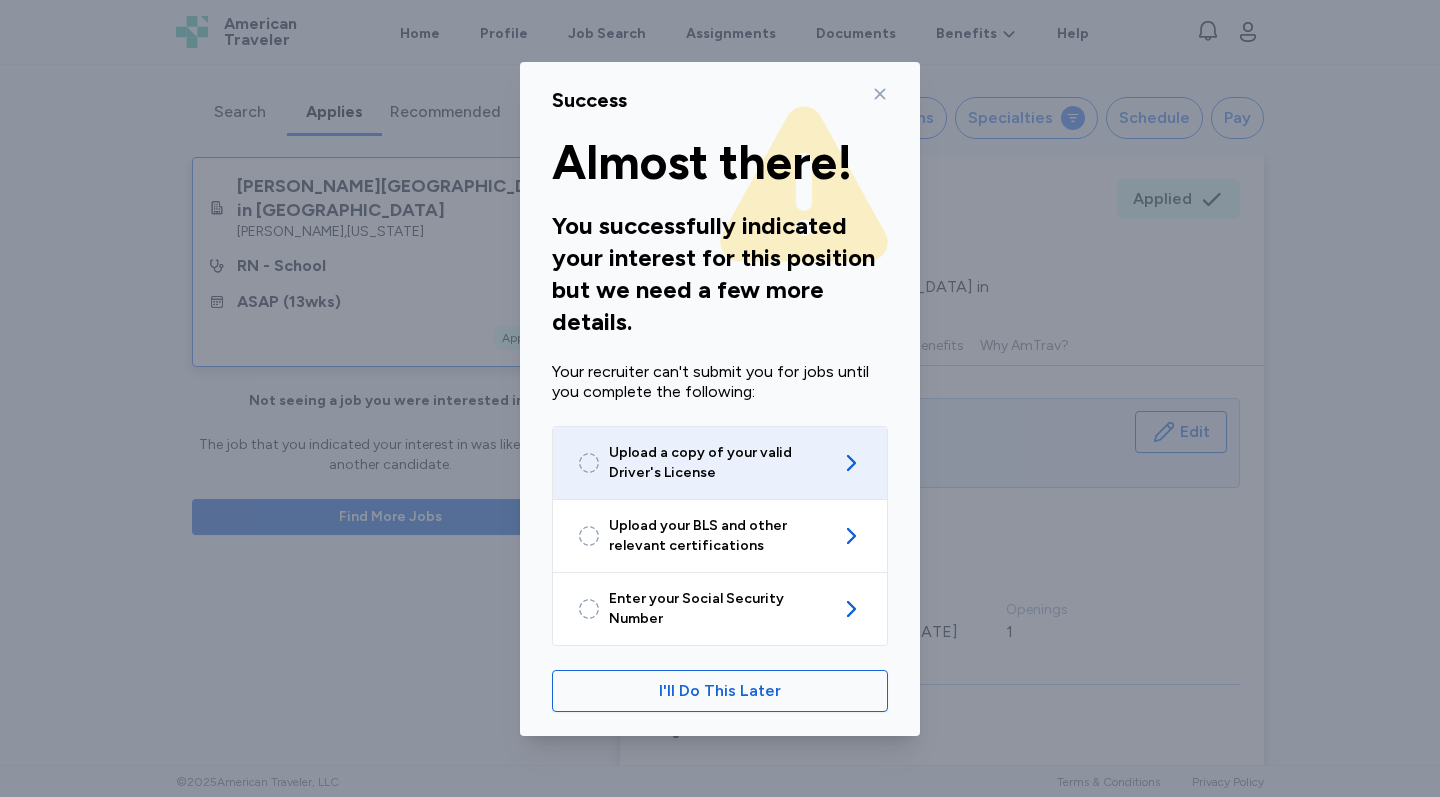 click on "Upload a copy of your valid Driver's License" at bounding box center [720, 463] 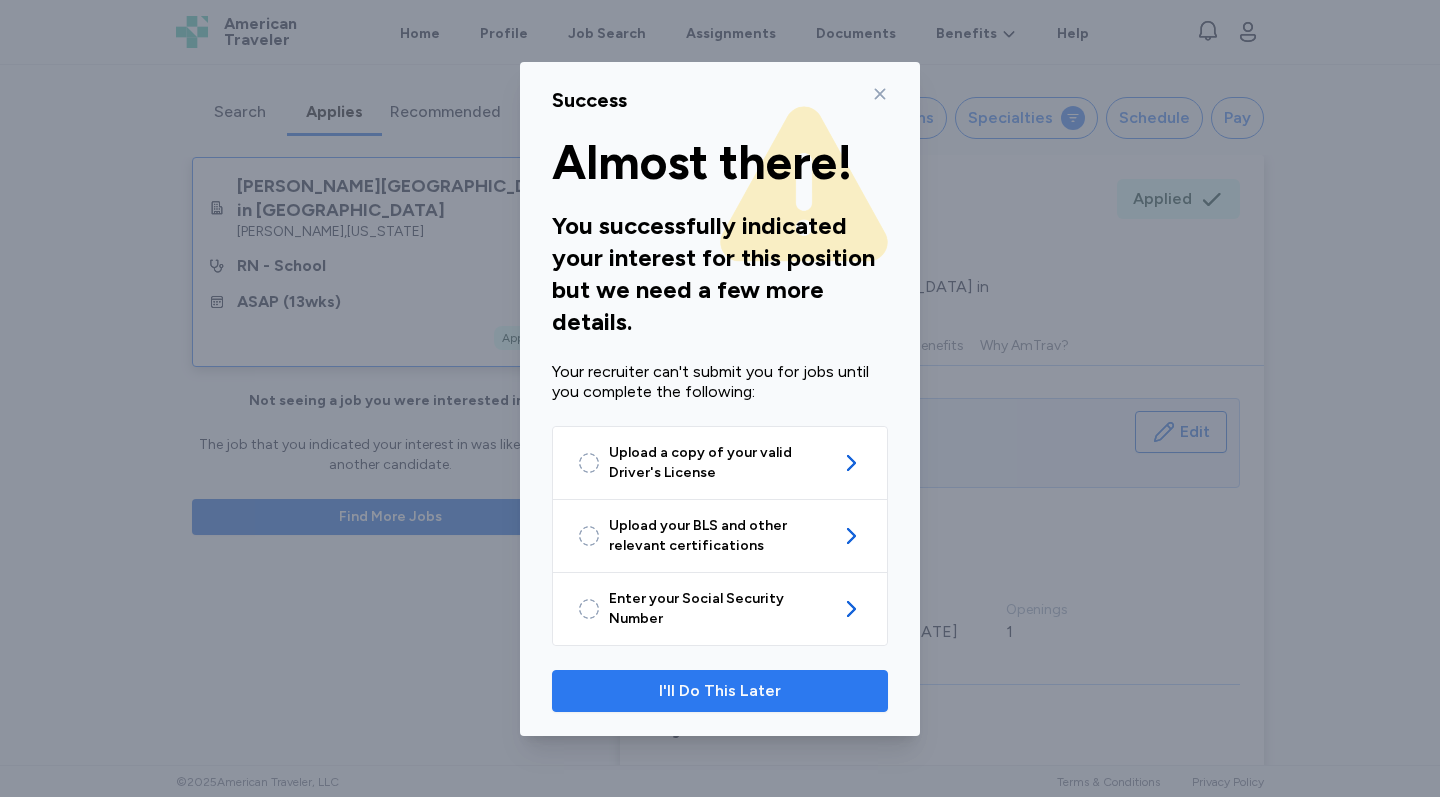 click on "I'll Do This Later" at bounding box center [720, 691] 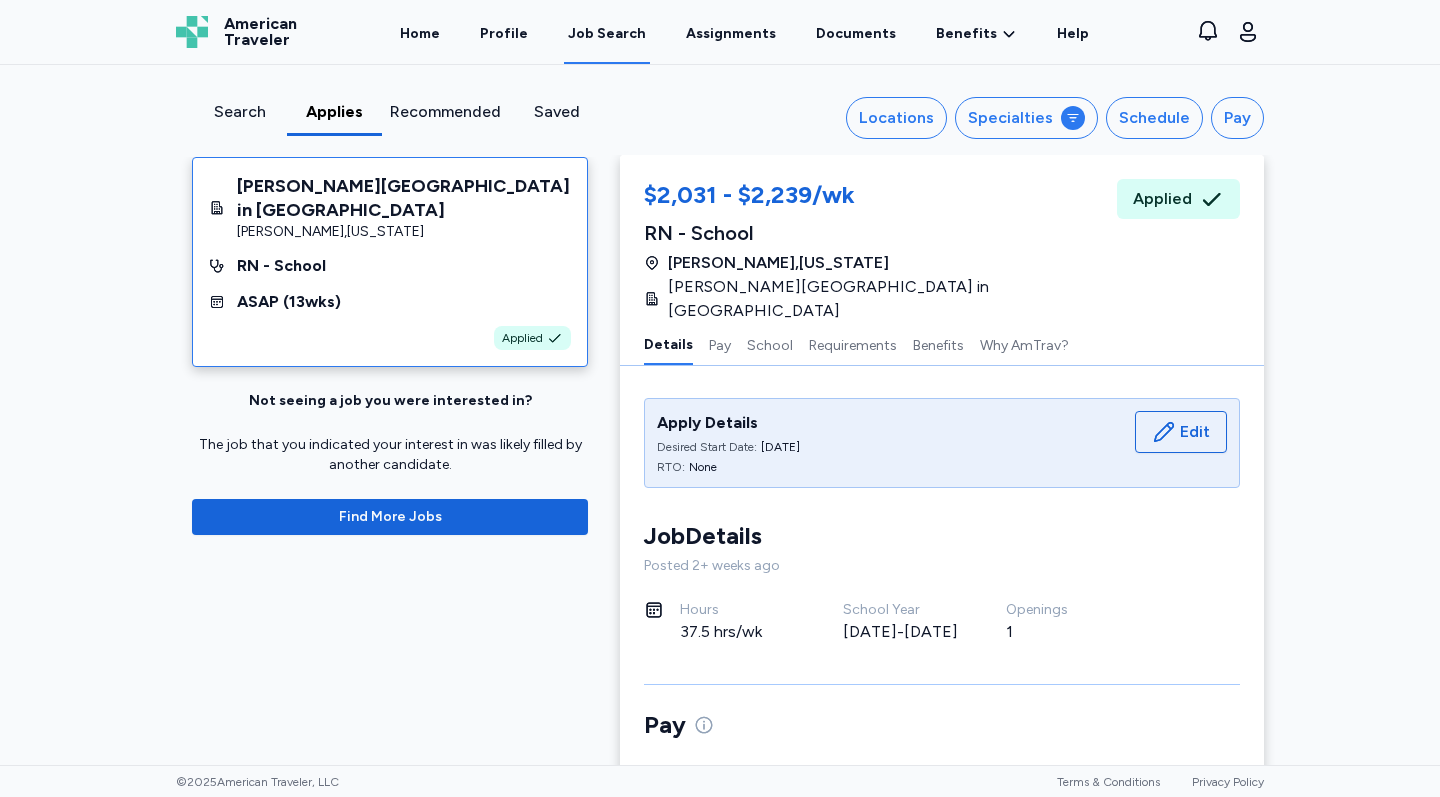 scroll, scrollTop: 0, scrollLeft: 0, axis: both 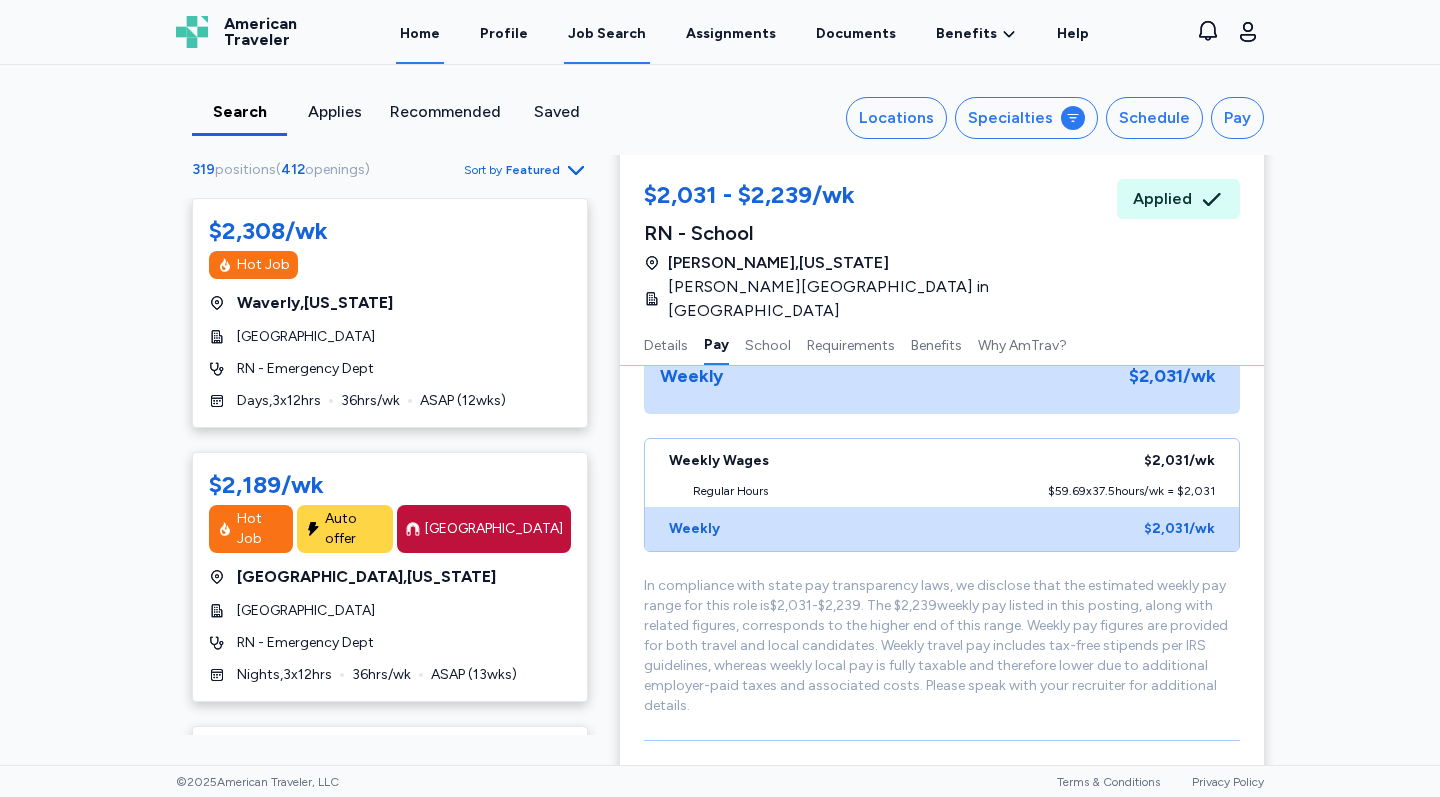click on "Home" at bounding box center [420, 33] 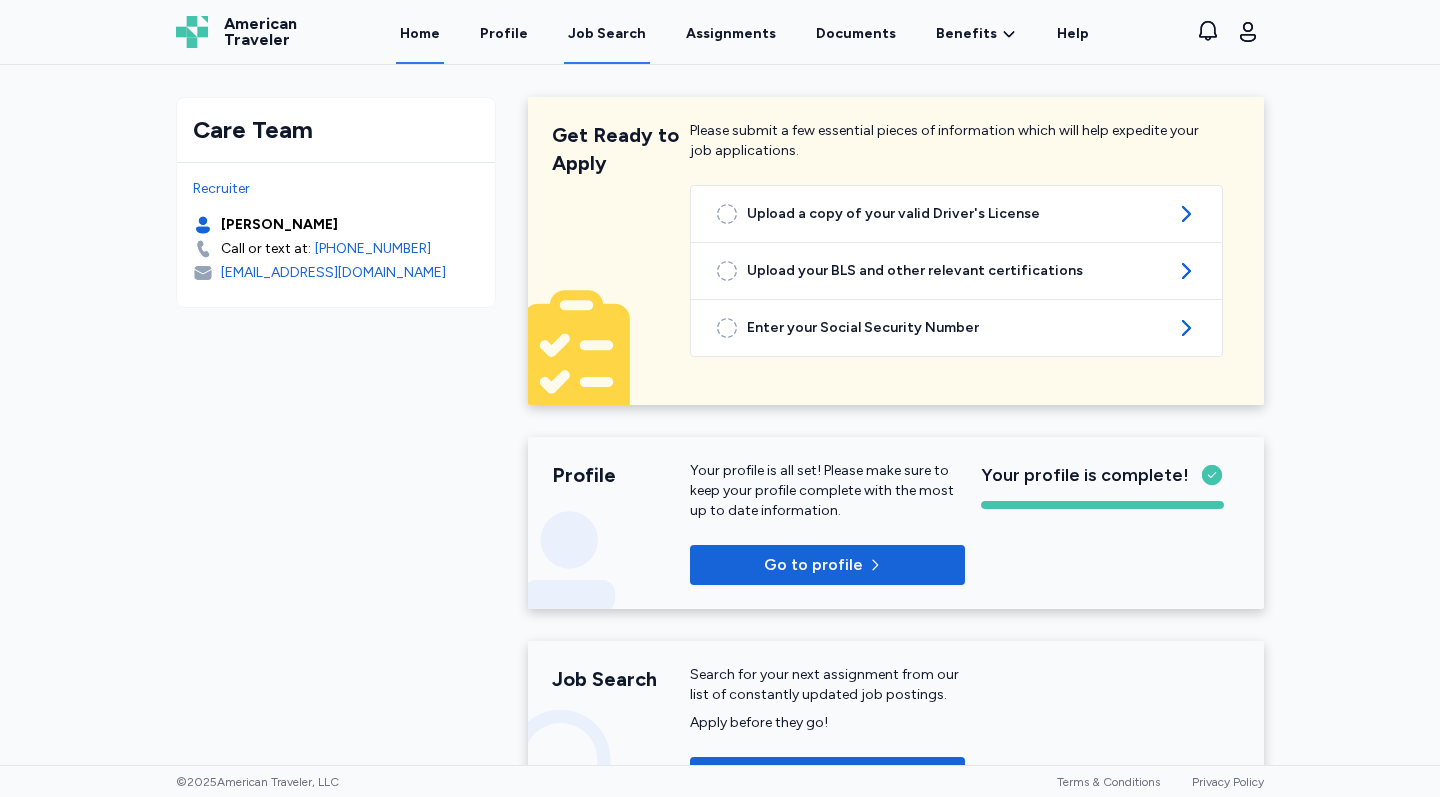 click on "Job Search" at bounding box center (607, 34) 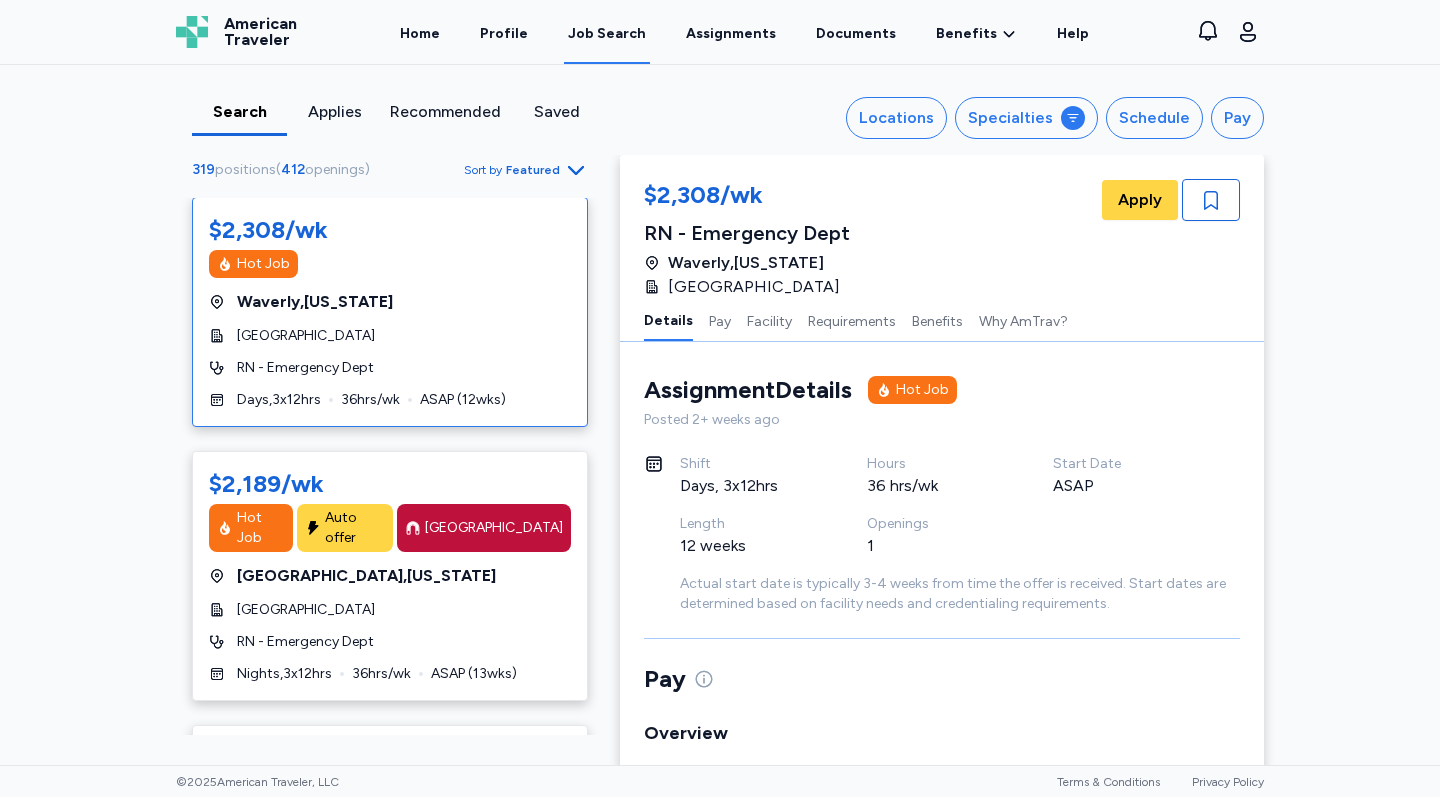 scroll, scrollTop: 26, scrollLeft: 0, axis: vertical 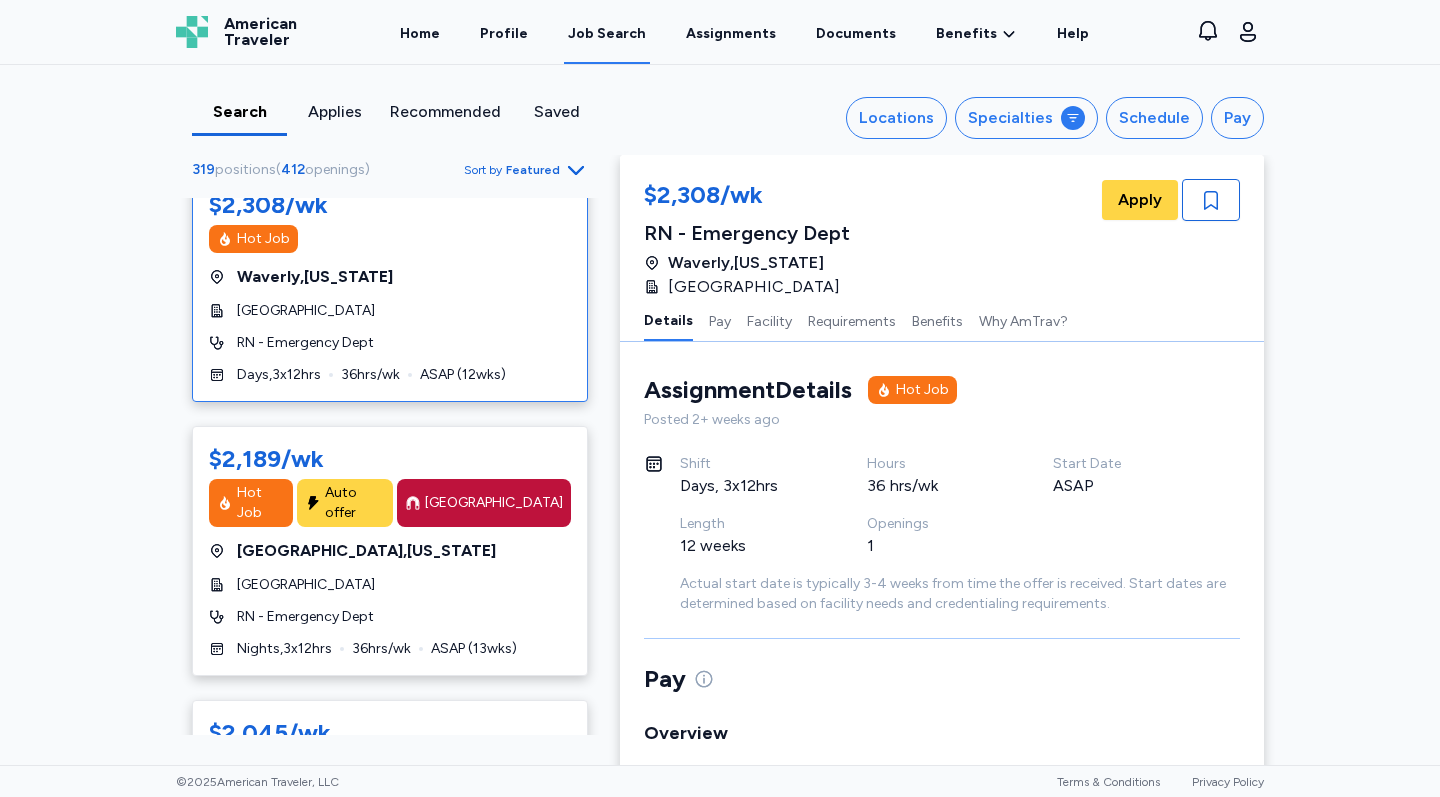 click on "Search Applies Recommended Saved Locations Specialties Schedule Pay 319  positions  ( 412  openings ) Sort by Featured 319  positions  ( 412  openings ) Sort by Featured $2,308/wk Hot Job Waverly ,  Iowa Waverly Health Center RN - Emergency Dept Days ,  3 x 12 hrs 36  hrs/wk ASAP   ( 12  wks) $2,189/wk Hot Job Auto offer Magnet Hospital Manchester ,  New Hampshire Elliot Hospital RN - Emergency Dept Nights ,  3 x 12 hrs 36  hrs/wk ASAP   ( 13  wks) $2,045/wk Hot Job Auto offer Magnet Hospital Manchester ,  New Hampshire Elliot Hospital RN - Emergency Dept Evenings ,  3 x 12 hrs 36  hrs/wk ASAP   ( 13  wks) $3,266/wk Posted   15 hr ago Elizabethtown ,  New York Elizabethtown Community Hospital RN - Emergency Dept Days ,  3 x 12 hrs 36  hrs/wk ASAP   ( 6  wks) $3,149/wk Magnet Hospital Boston ,  Massachusetts Massachusetts General Hospital RN - Emergency Dept Rotating ,  4 x 12 hrs 48  hrs/wk ASAP   ( 13  wks) $3,149/wk Magnet Hospital Boston ,  Massachusetts Massachusetts General Hospital RN - Emergency Dept 4" at bounding box center [720, 415] 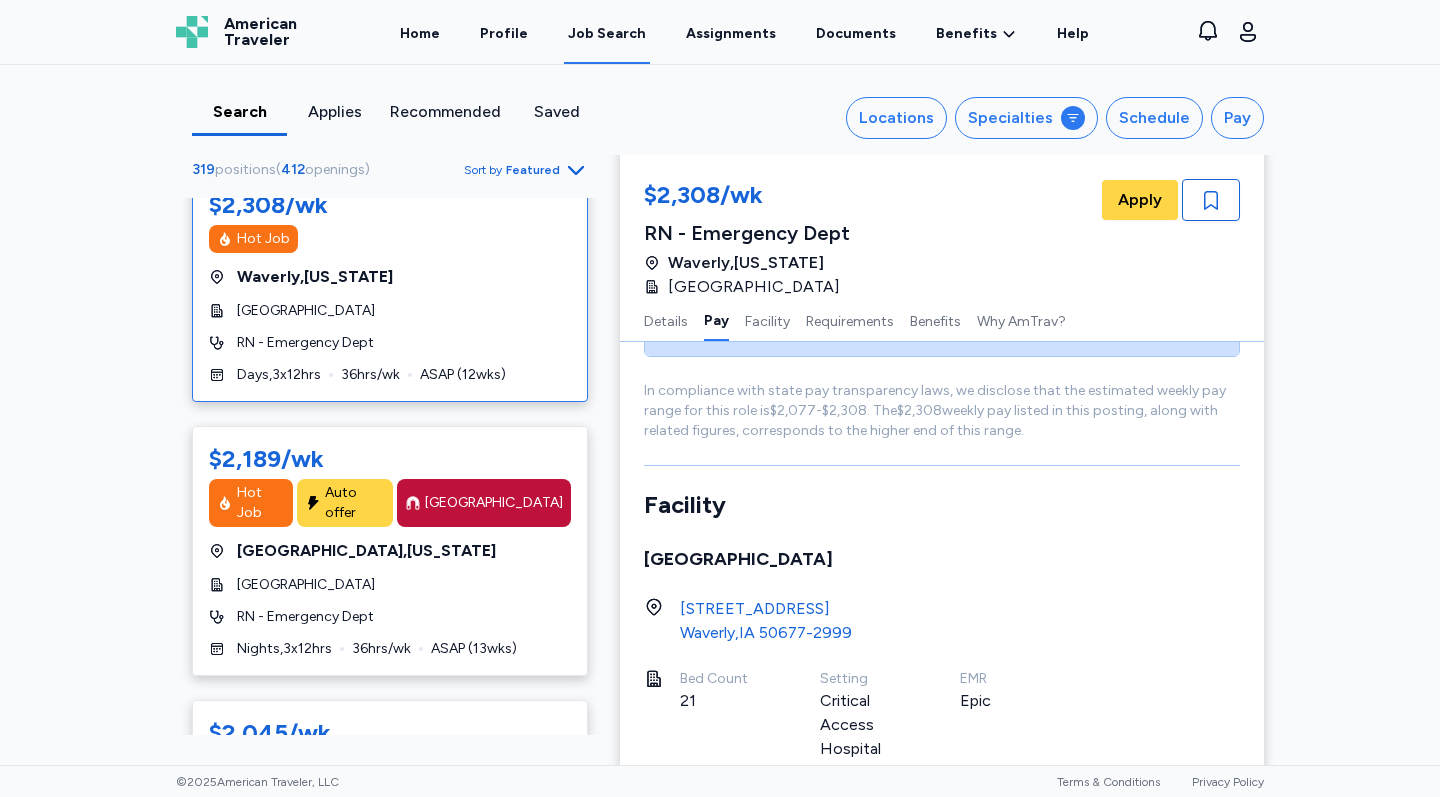 scroll, scrollTop: 1024, scrollLeft: 0, axis: vertical 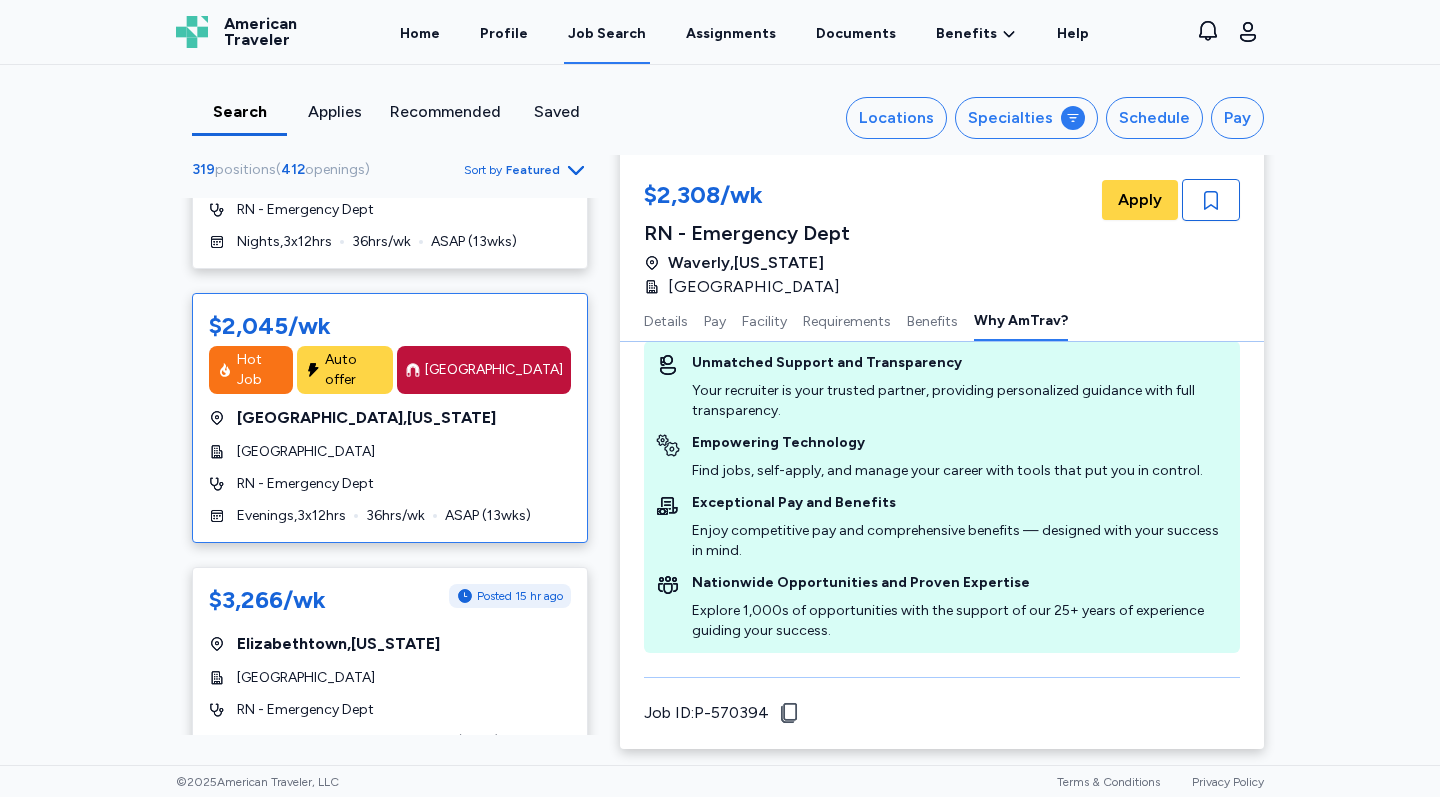 click on "$2,045/wk" at bounding box center [390, 326] 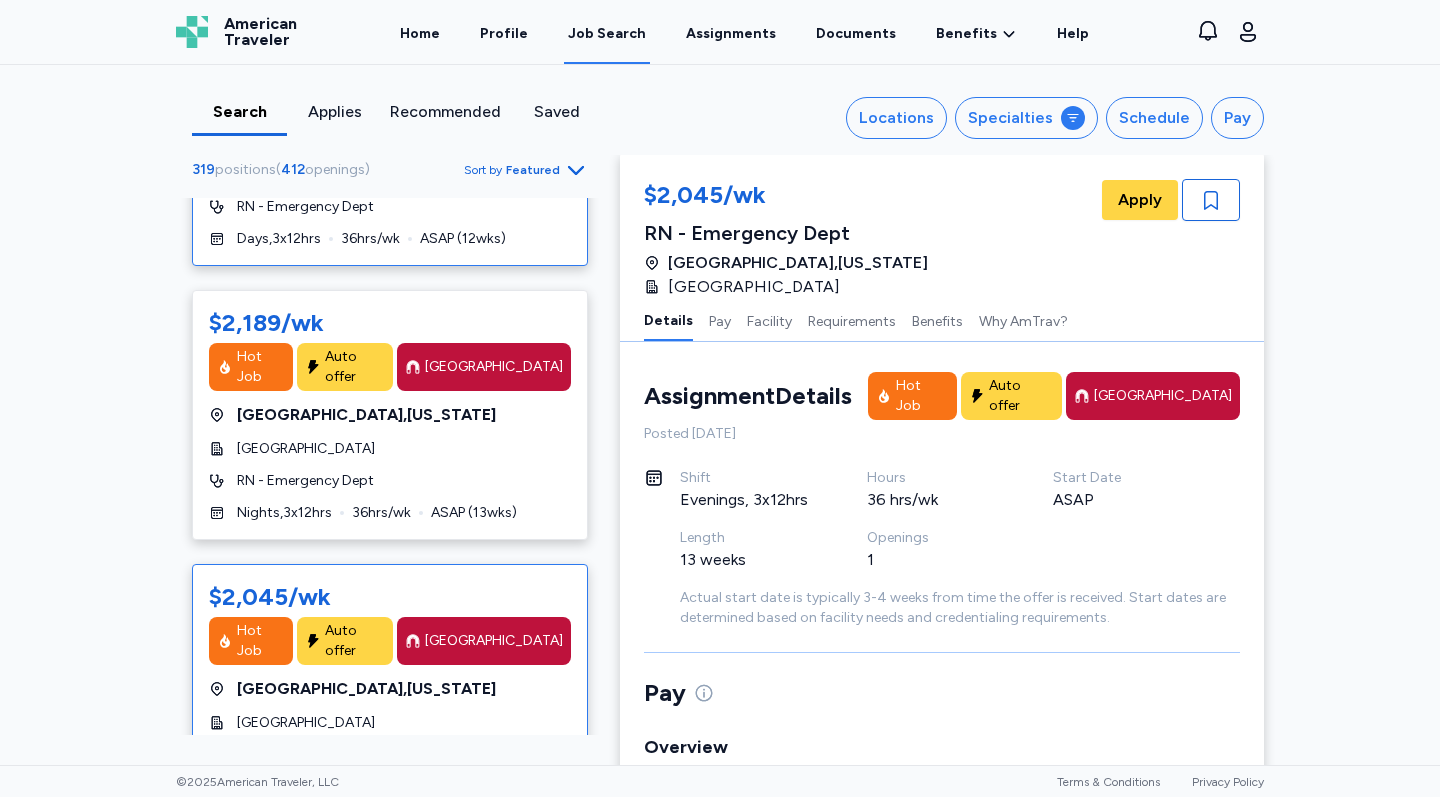 scroll, scrollTop: 148, scrollLeft: 0, axis: vertical 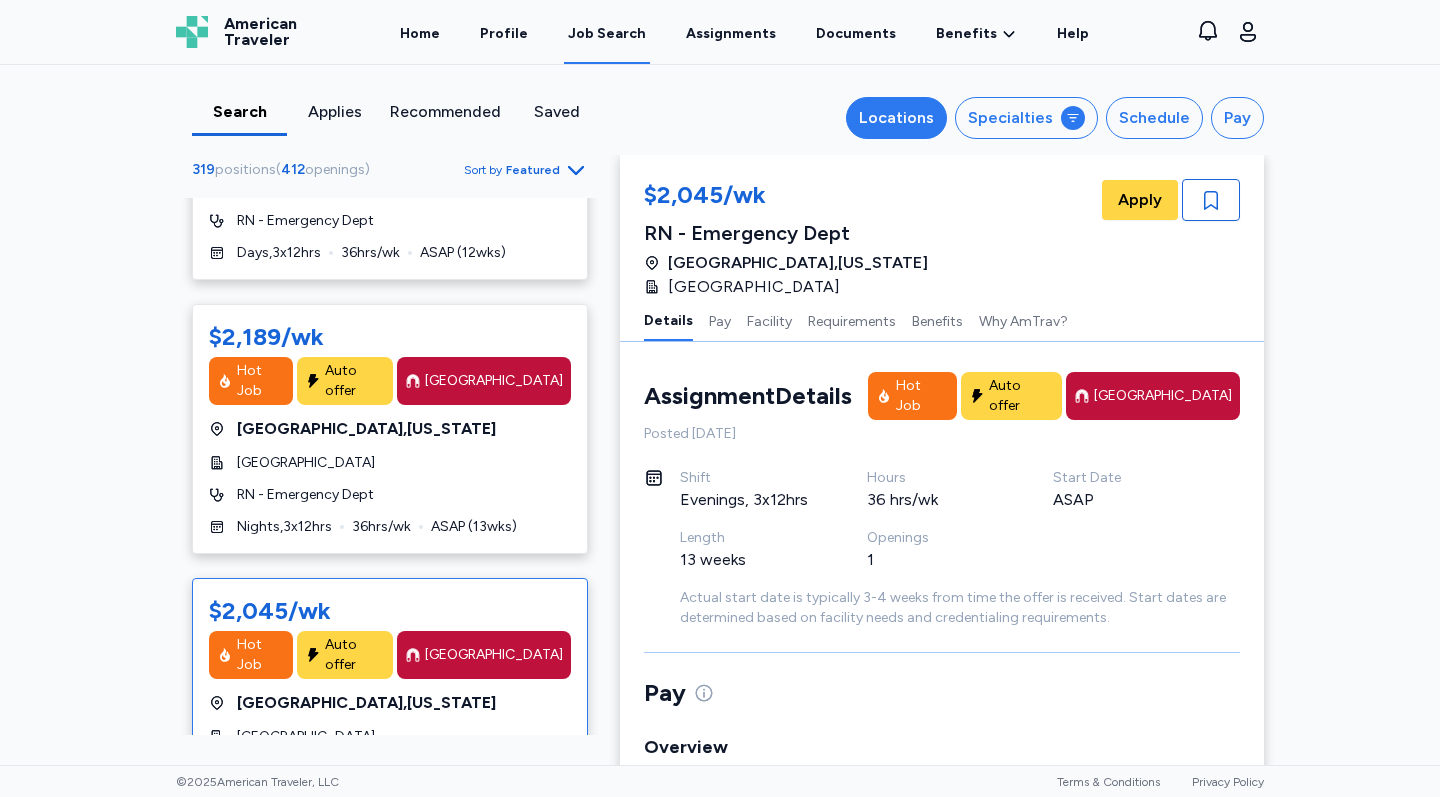 click on "Locations" at bounding box center (896, 118) 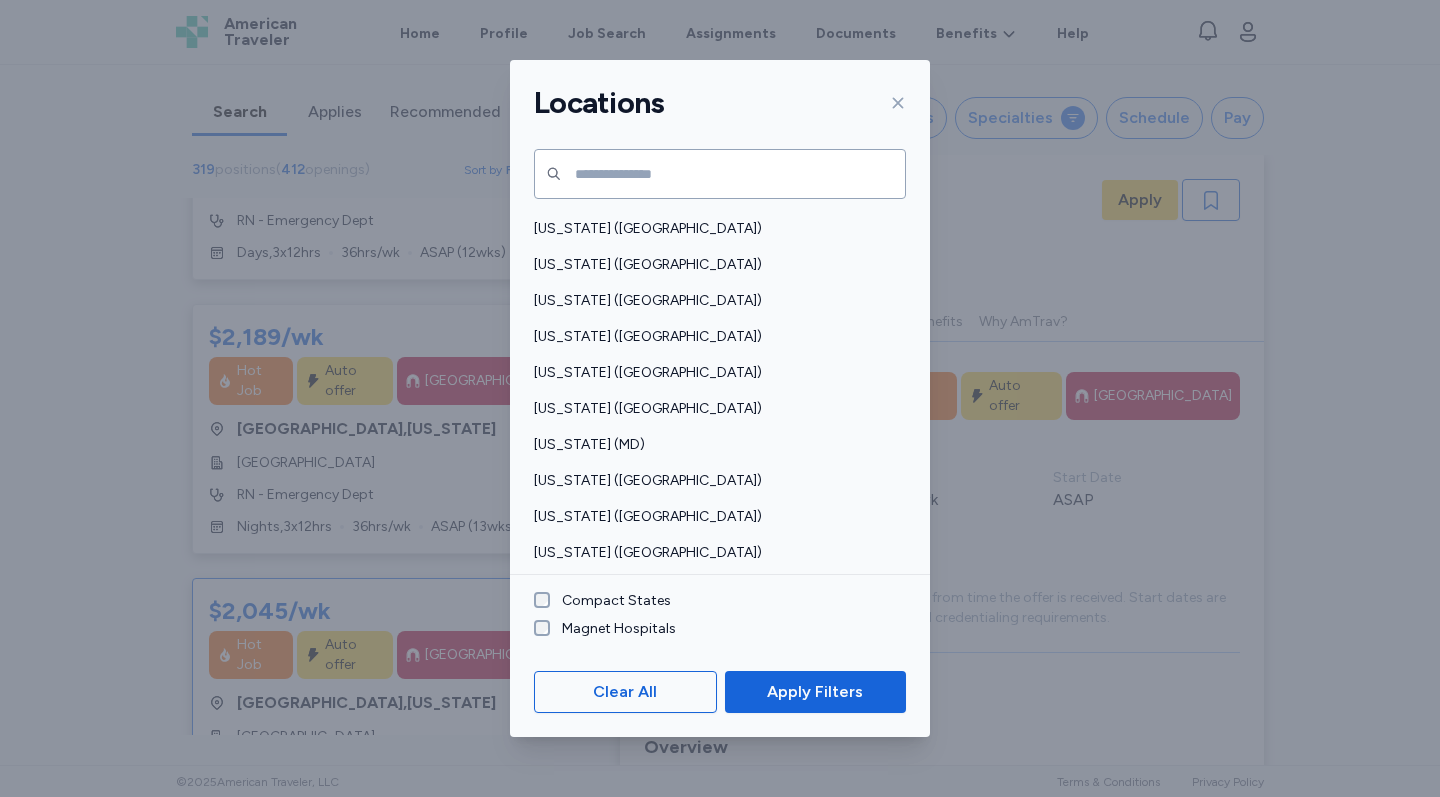 scroll, scrollTop: 574, scrollLeft: 0, axis: vertical 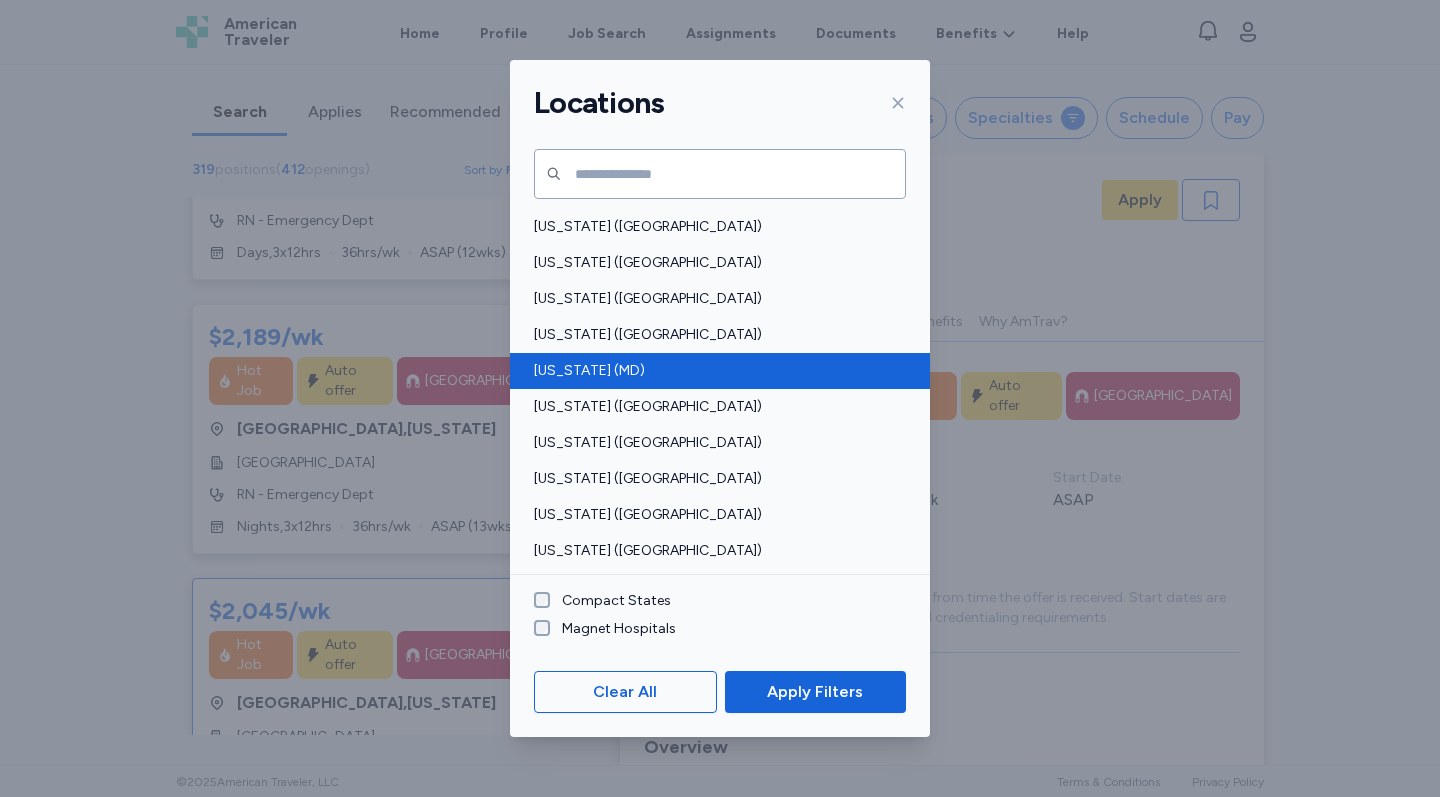click on "[US_STATE] (MD)" at bounding box center [714, 371] 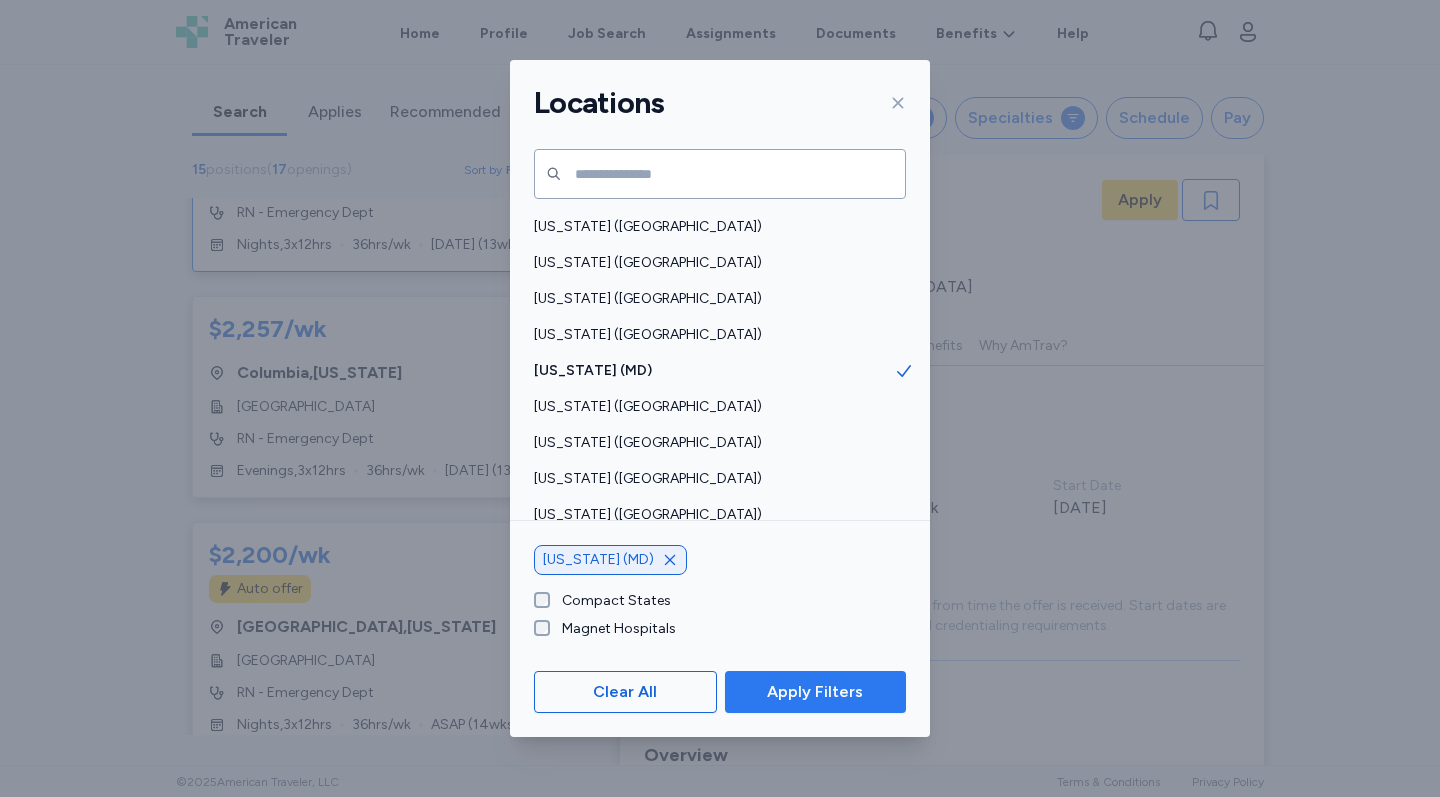 click on "Apply Filters" at bounding box center [815, 692] 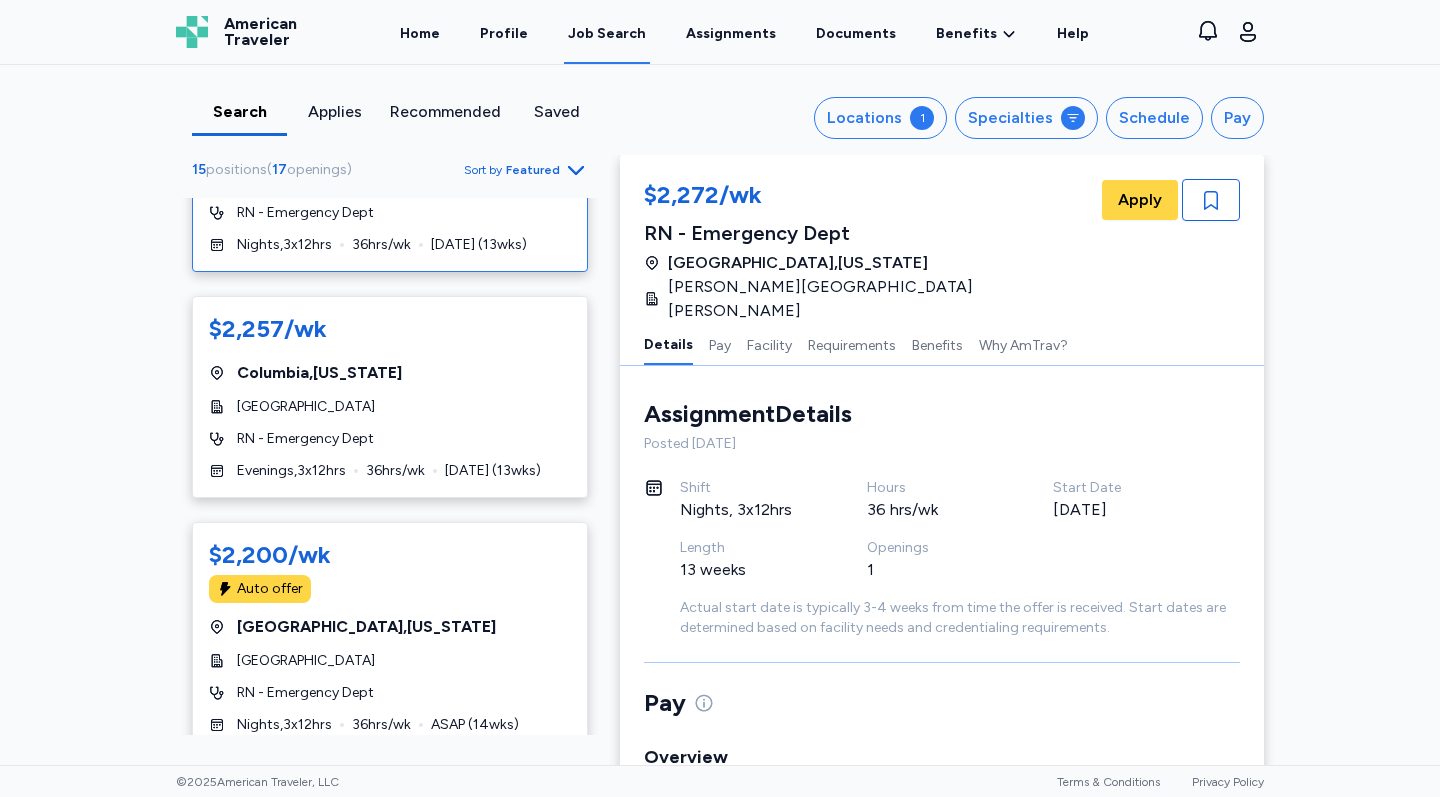 scroll, scrollTop: 0, scrollLeft: 0, axis: both 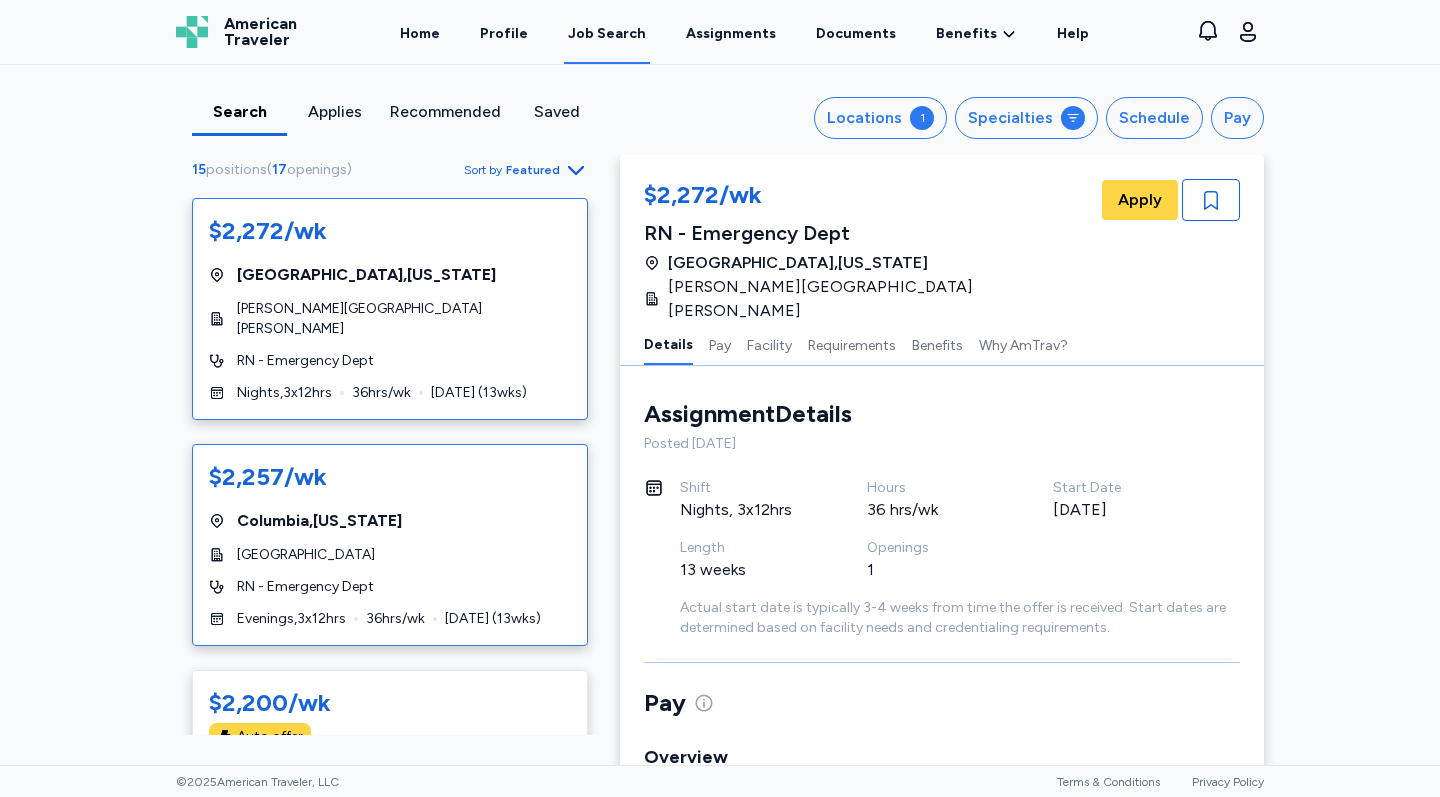click on "$2,257/wk" at bounding box center [390, 479] 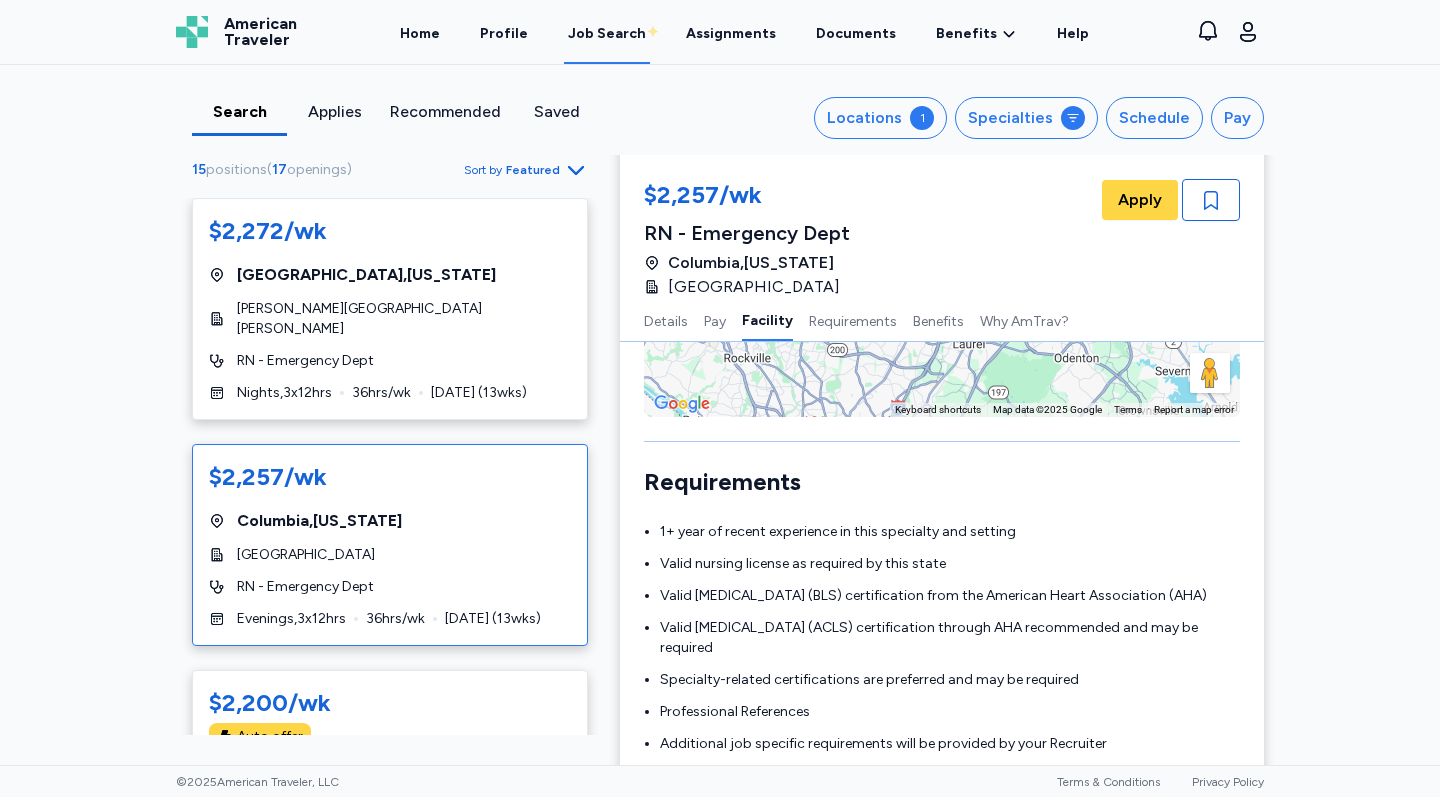 scroll, scrollTop: 1566, scrollLeft: 0, axis: vertical 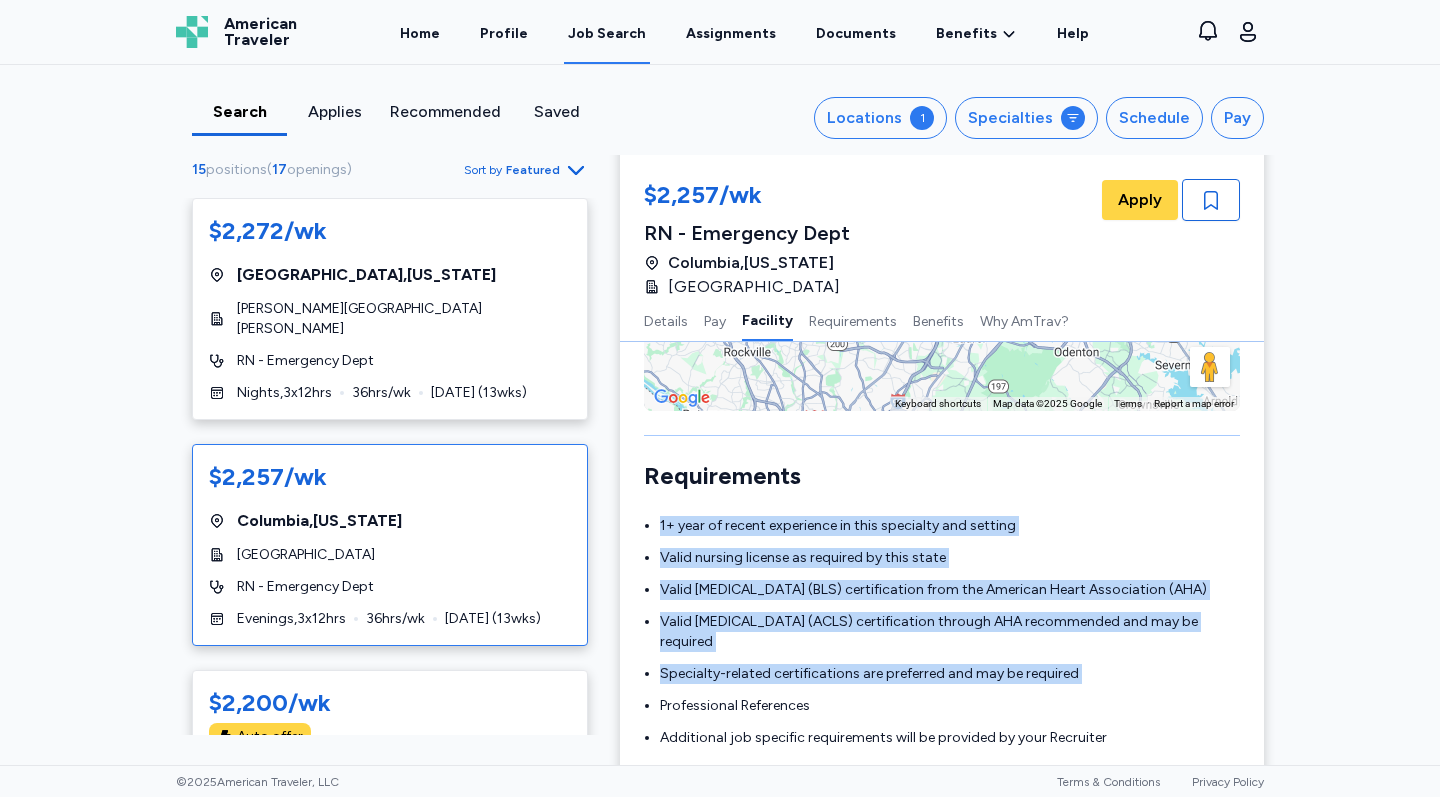 drag, startPoint x: 659, startPoint y: 525, endPoint x: 785, endPoint y: 694, distance: 210.80086 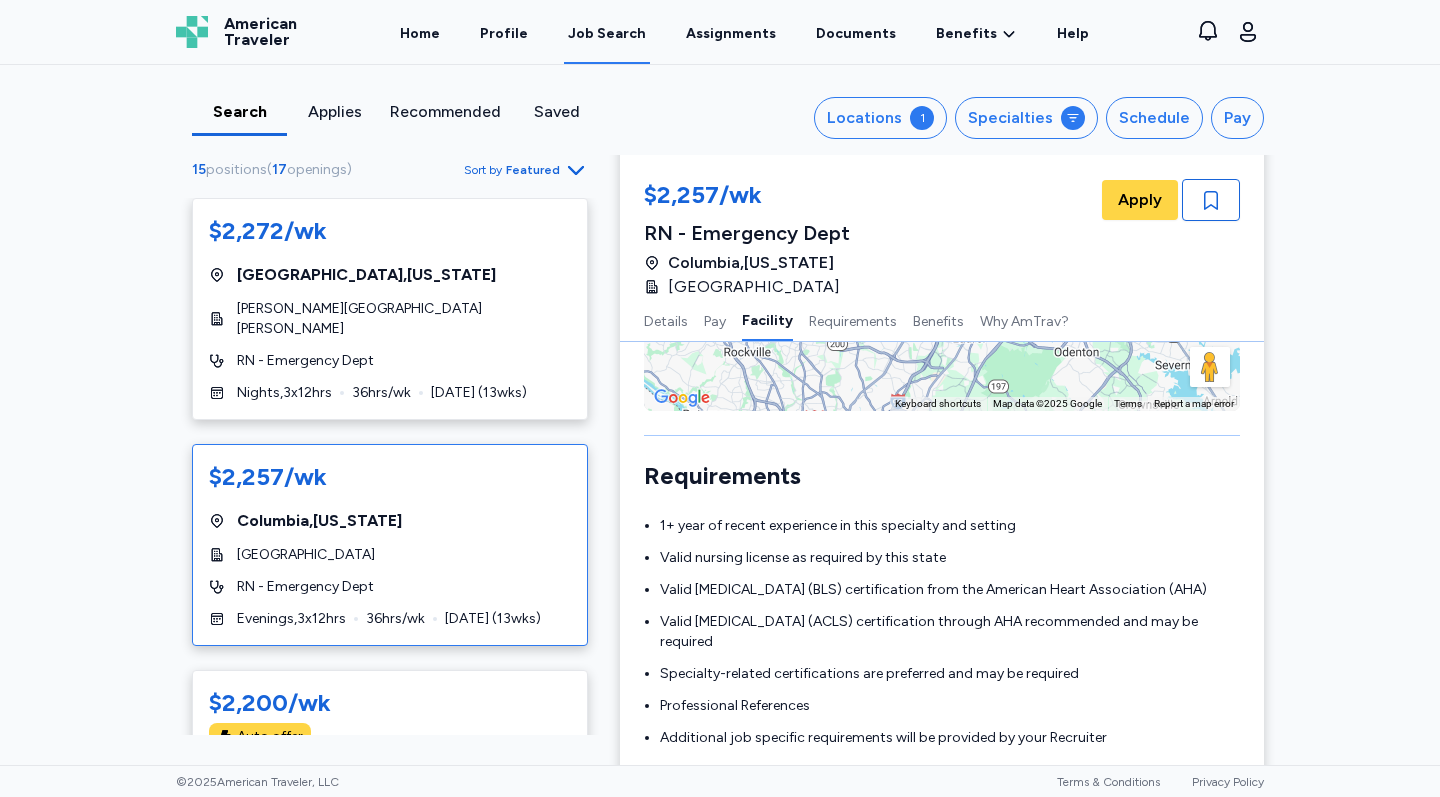 drag, startPoint x: 656, startPoint y: 517, endPoint x: 744, endPoint y: 649, distance: 158.64426 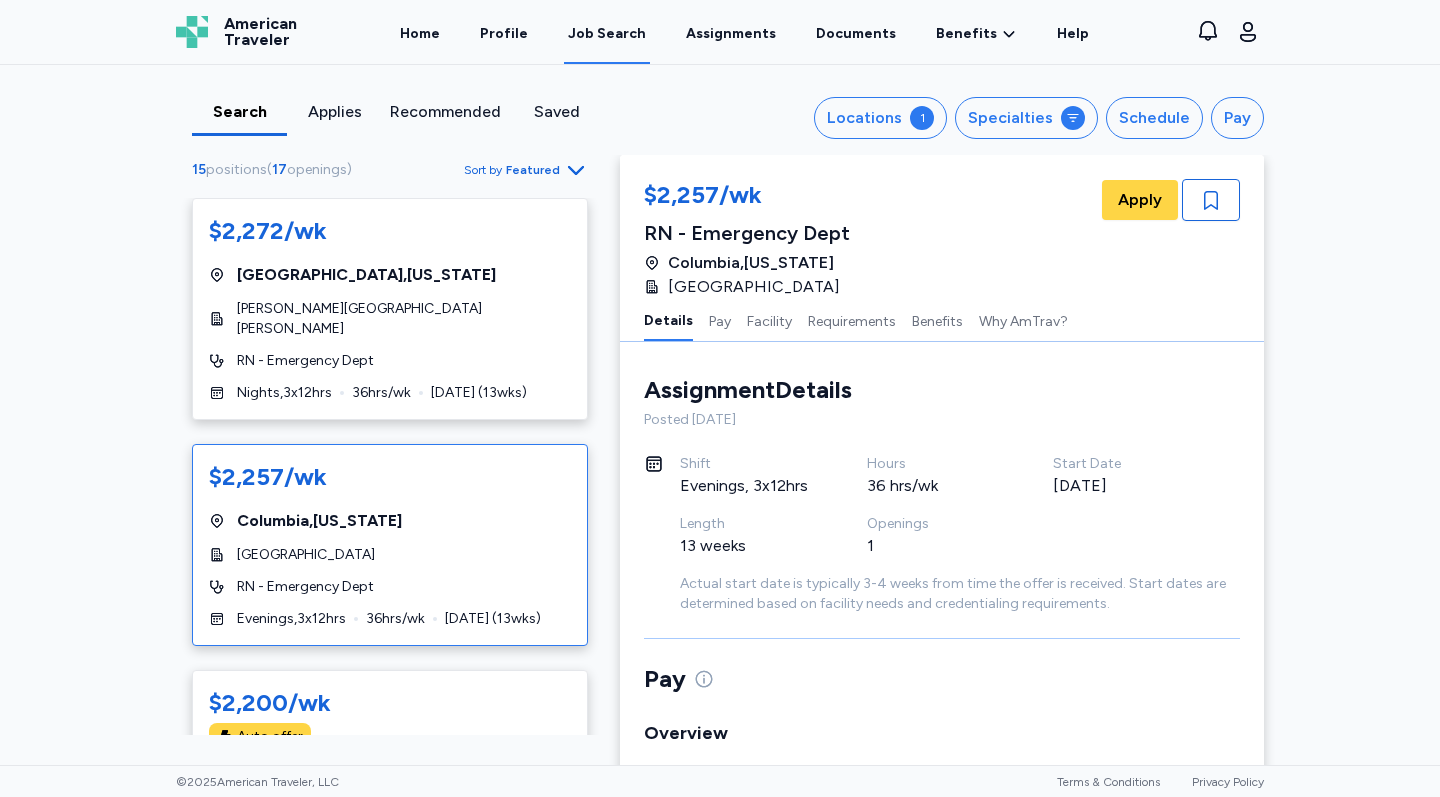 scroll, scrollTop: 0, scrollLeft: 0, axis: both 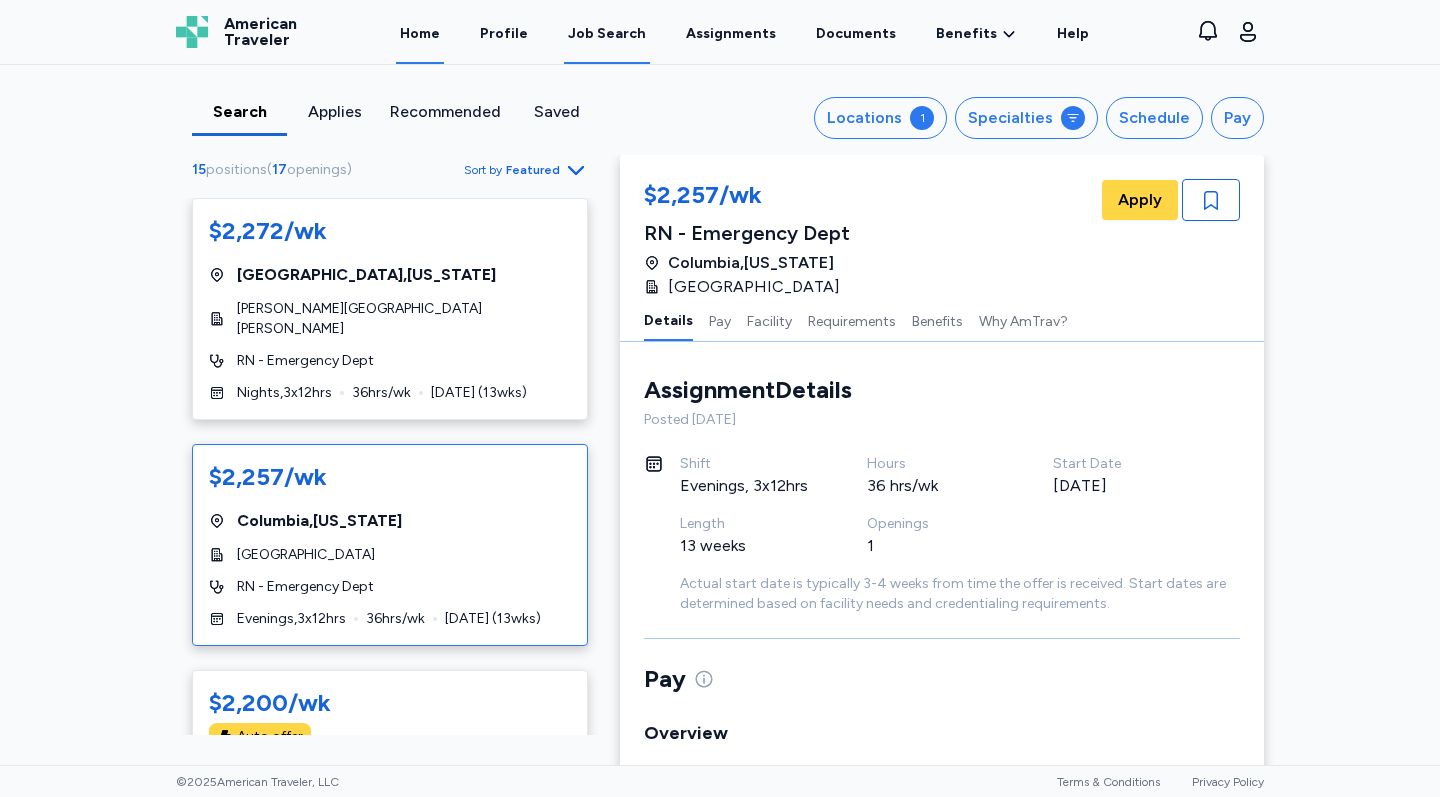 click on "Home" at bounding box center [420, 33] 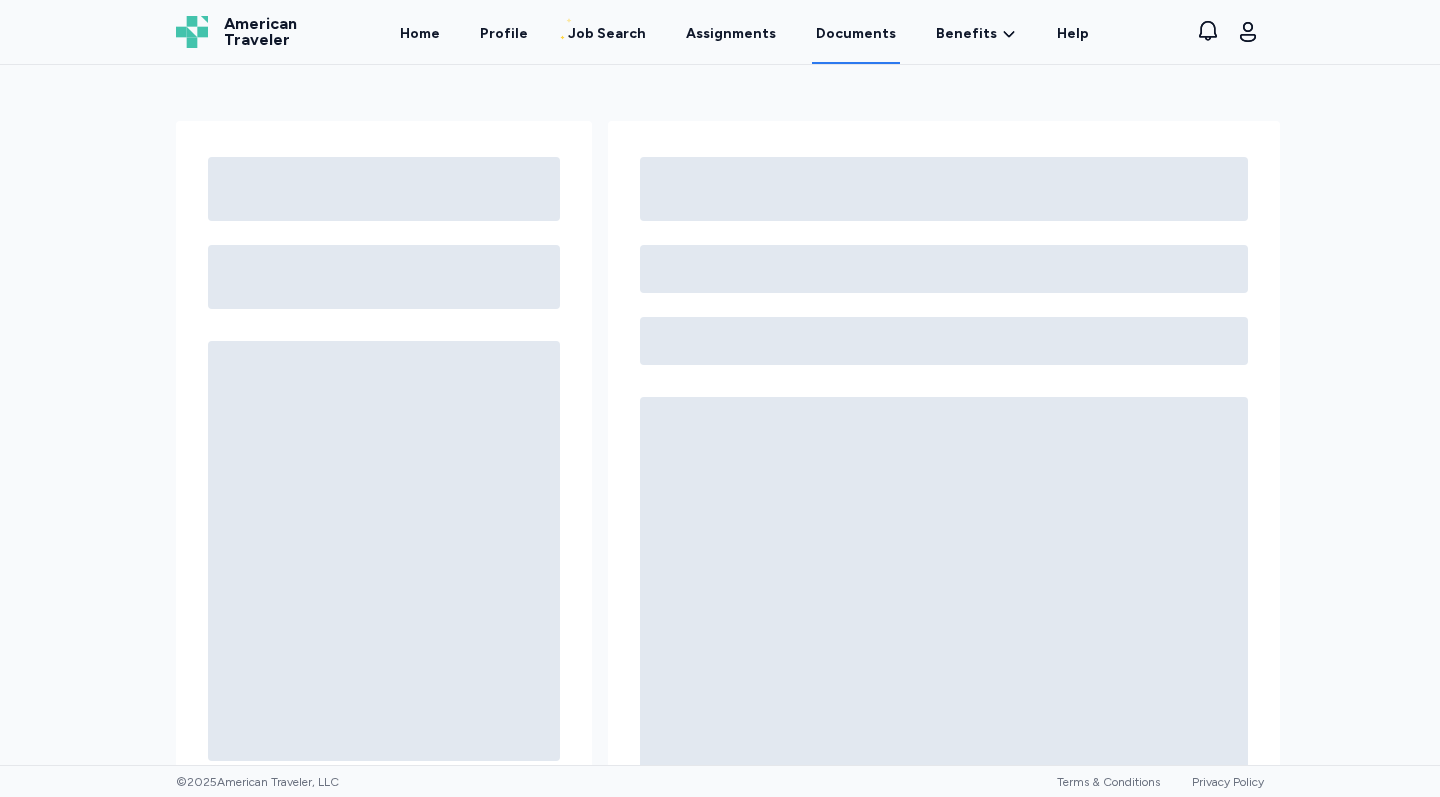 scroll, scrollTop: 0, scrollLeft: 0, axis: both 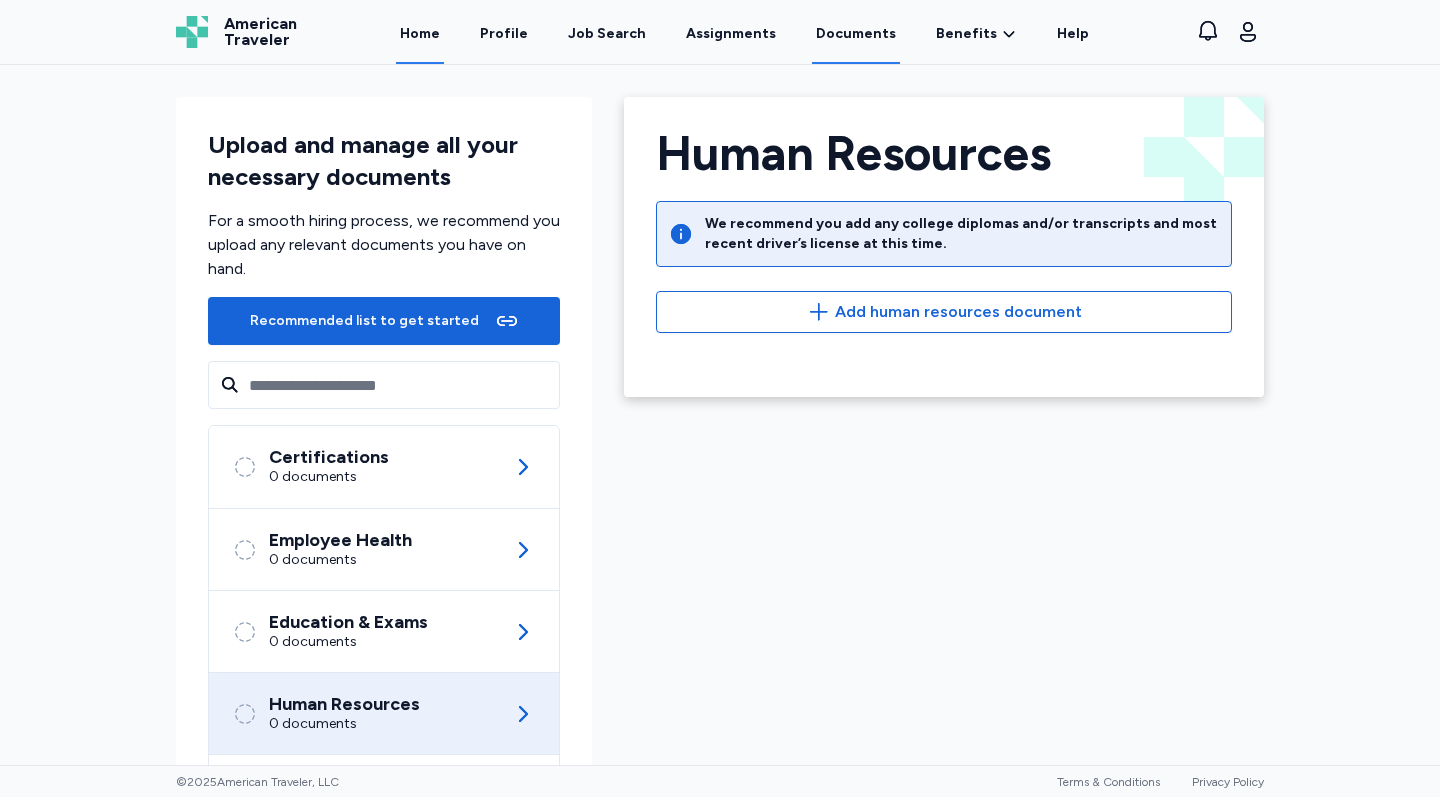 click on "Home" at bounding box center (420, 33) 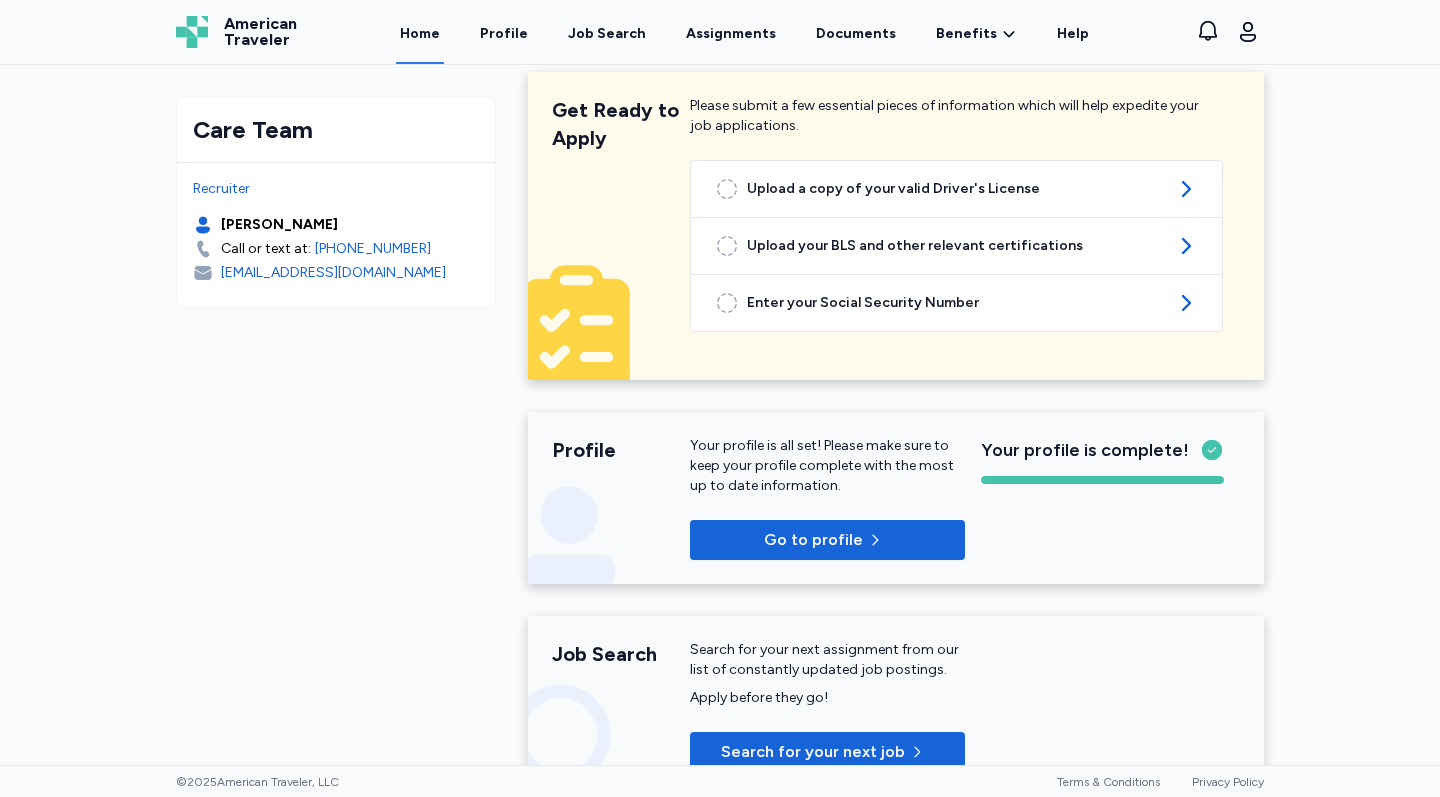 scroll, scrollTop: 2, scrollLeft: 0, axis: vertical 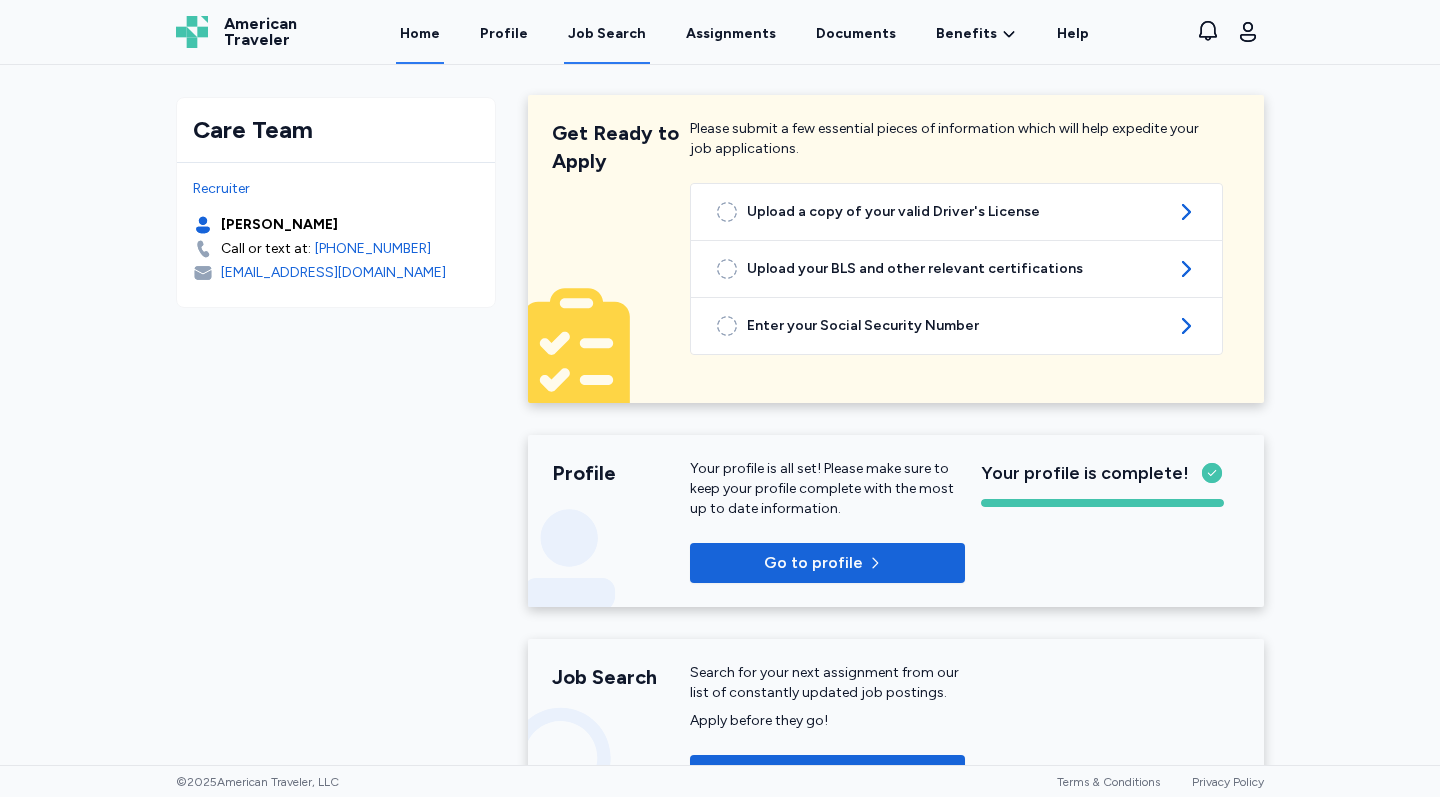 click on "Job Search" at bounding box center [607, 34] 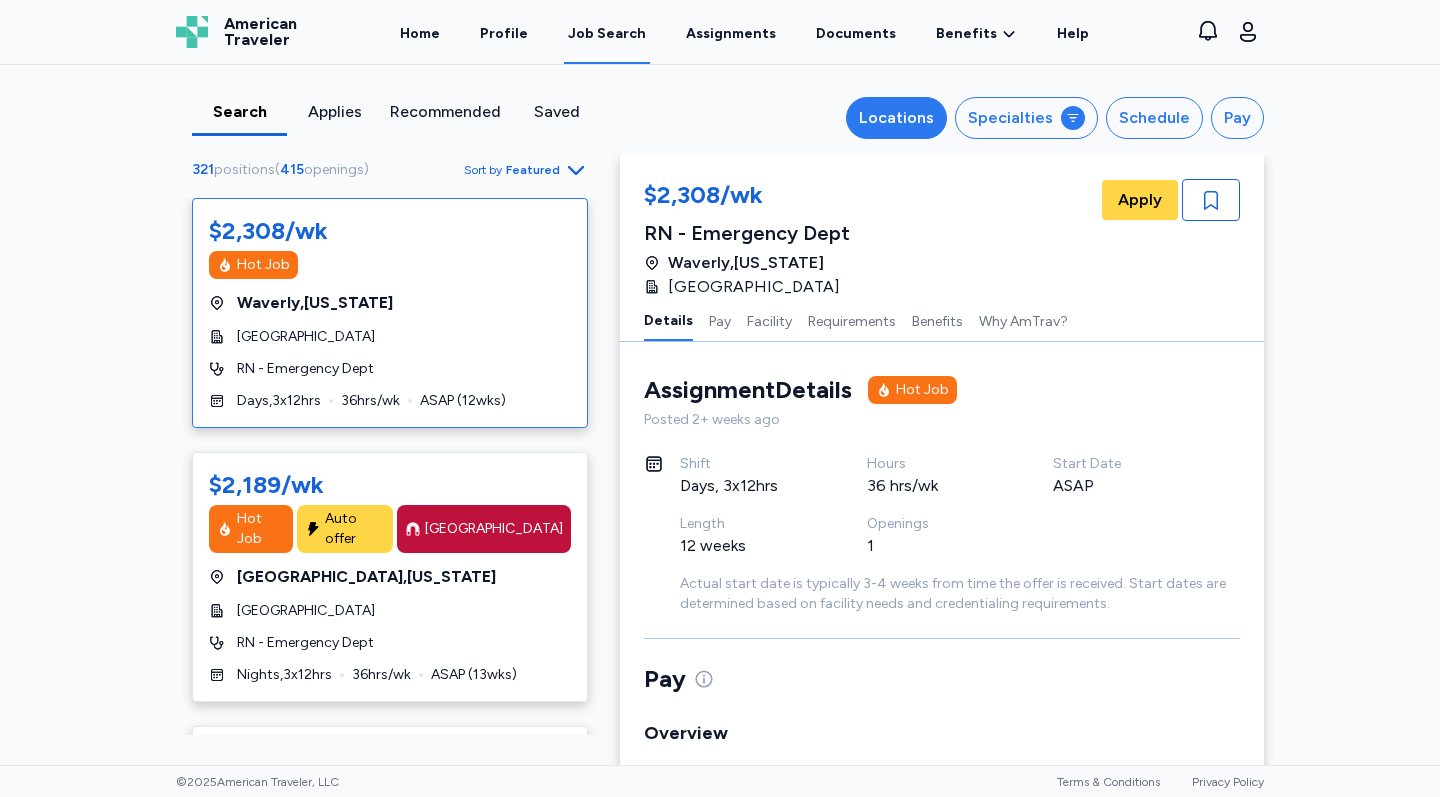 click on "Locations" at bounding box center [896, 118] 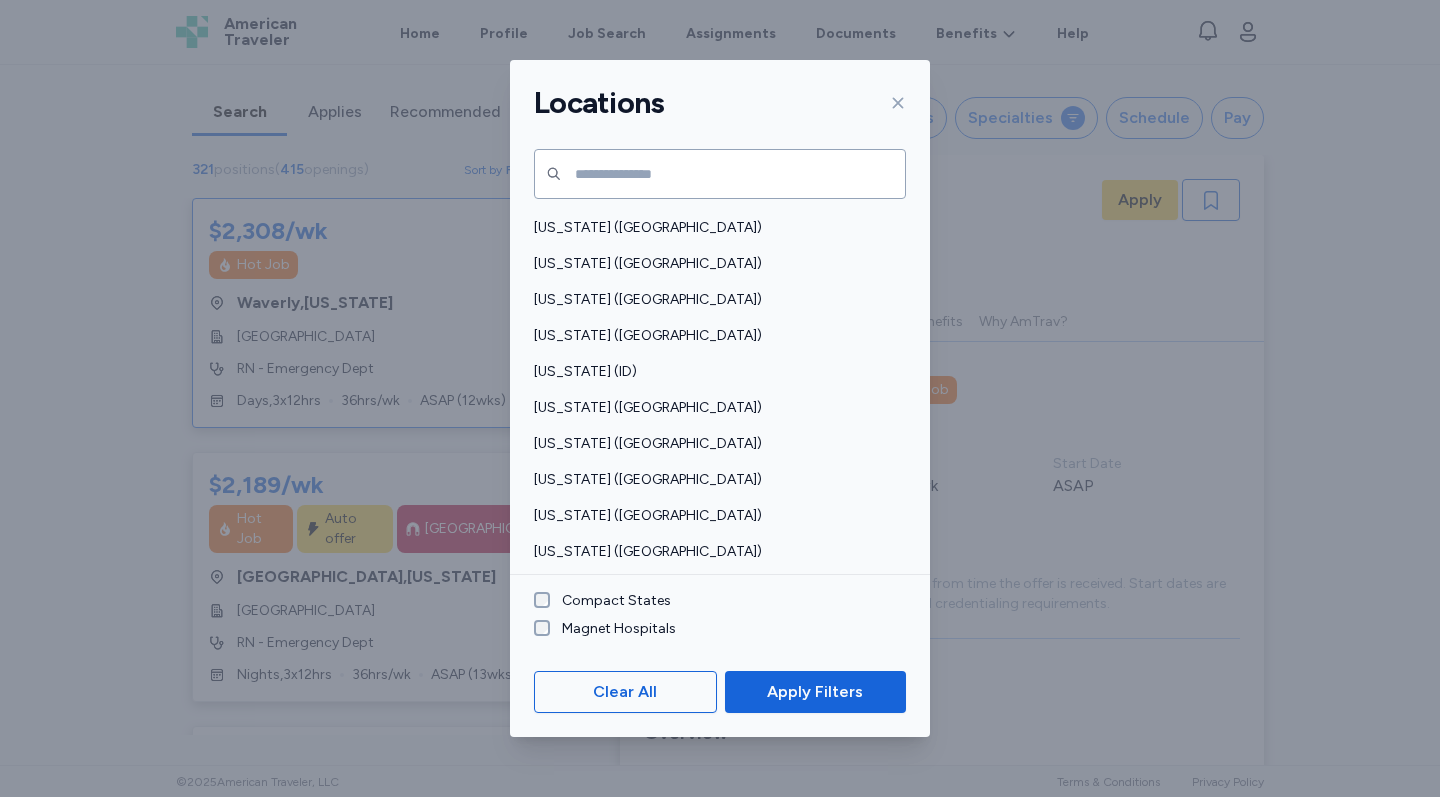 scroll, scrollTop: 475, scrollLeft: 0, axis: vertical 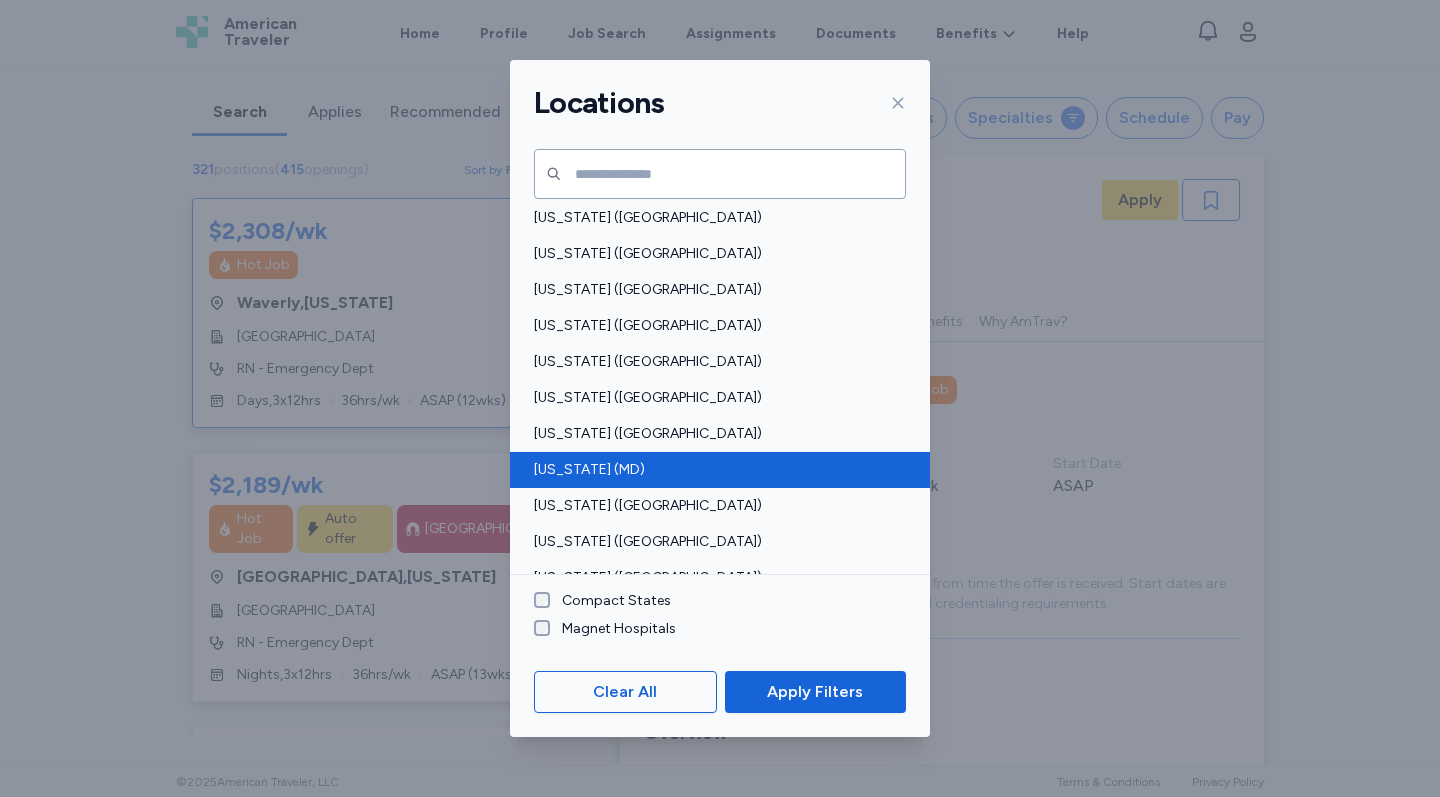 click on "[US_STATE] (MD)" at bounding box center (714, 470) 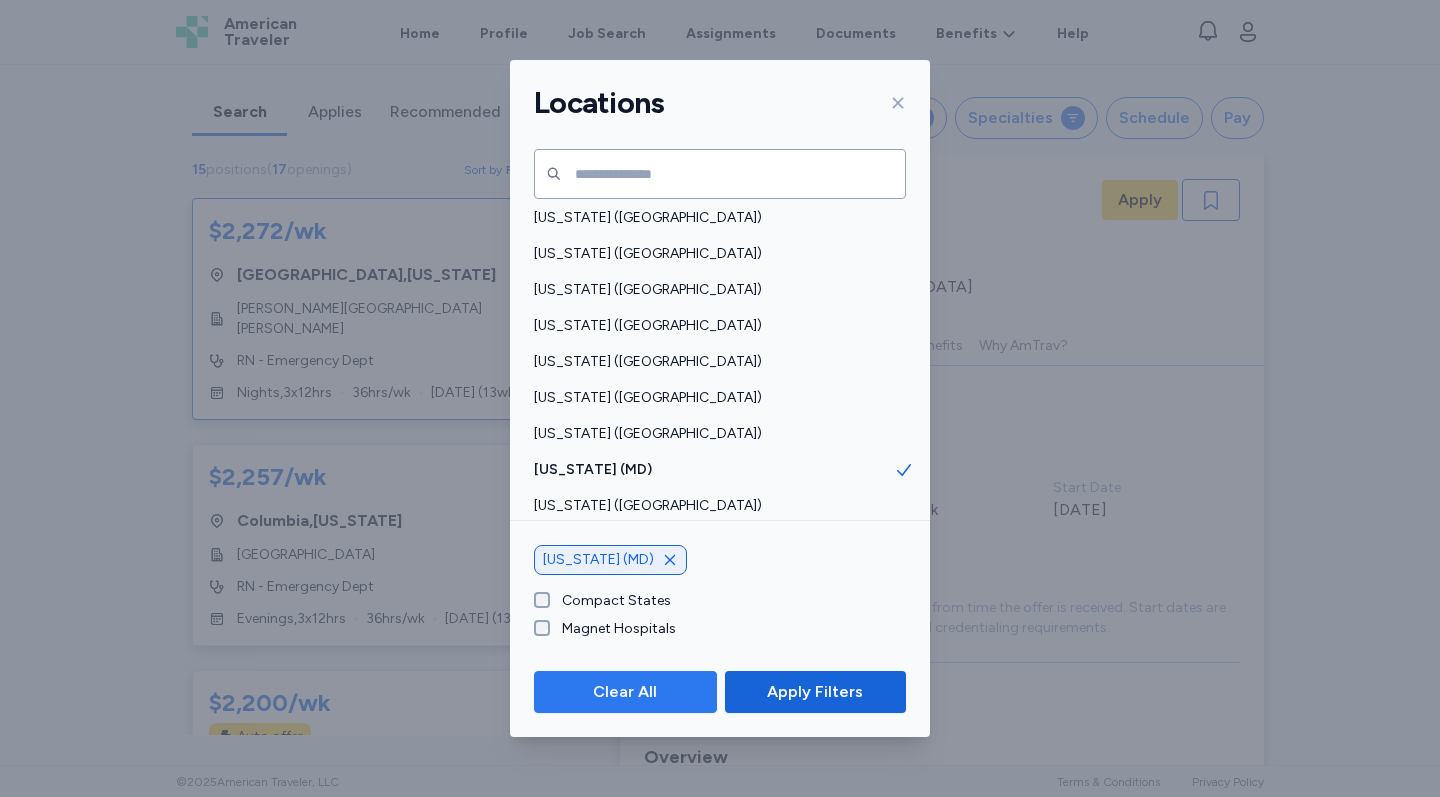 scroll, scrollTop: 2, scrollLeft: 0, axis: vertical 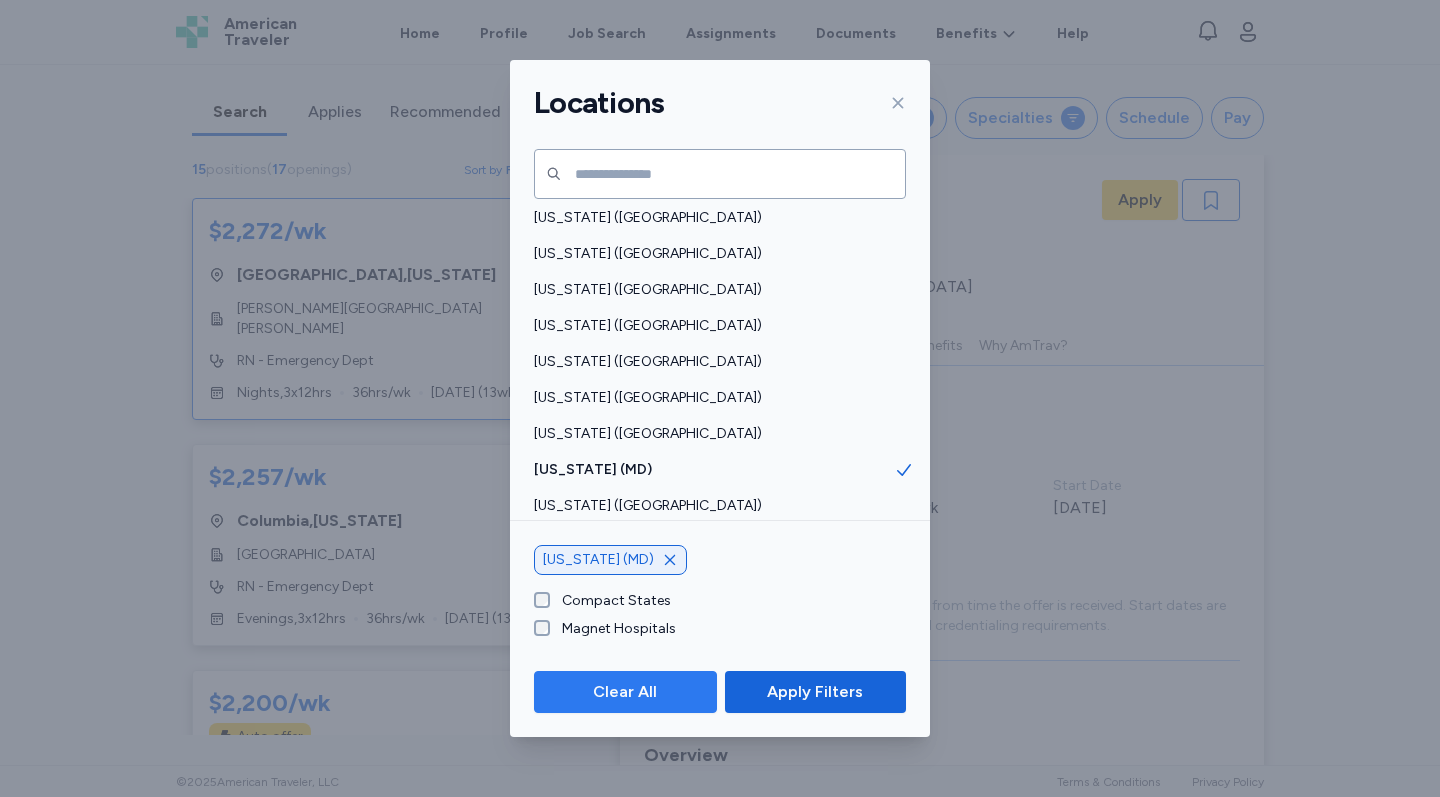 click on "Clear All" at bounding box center [625, 692] 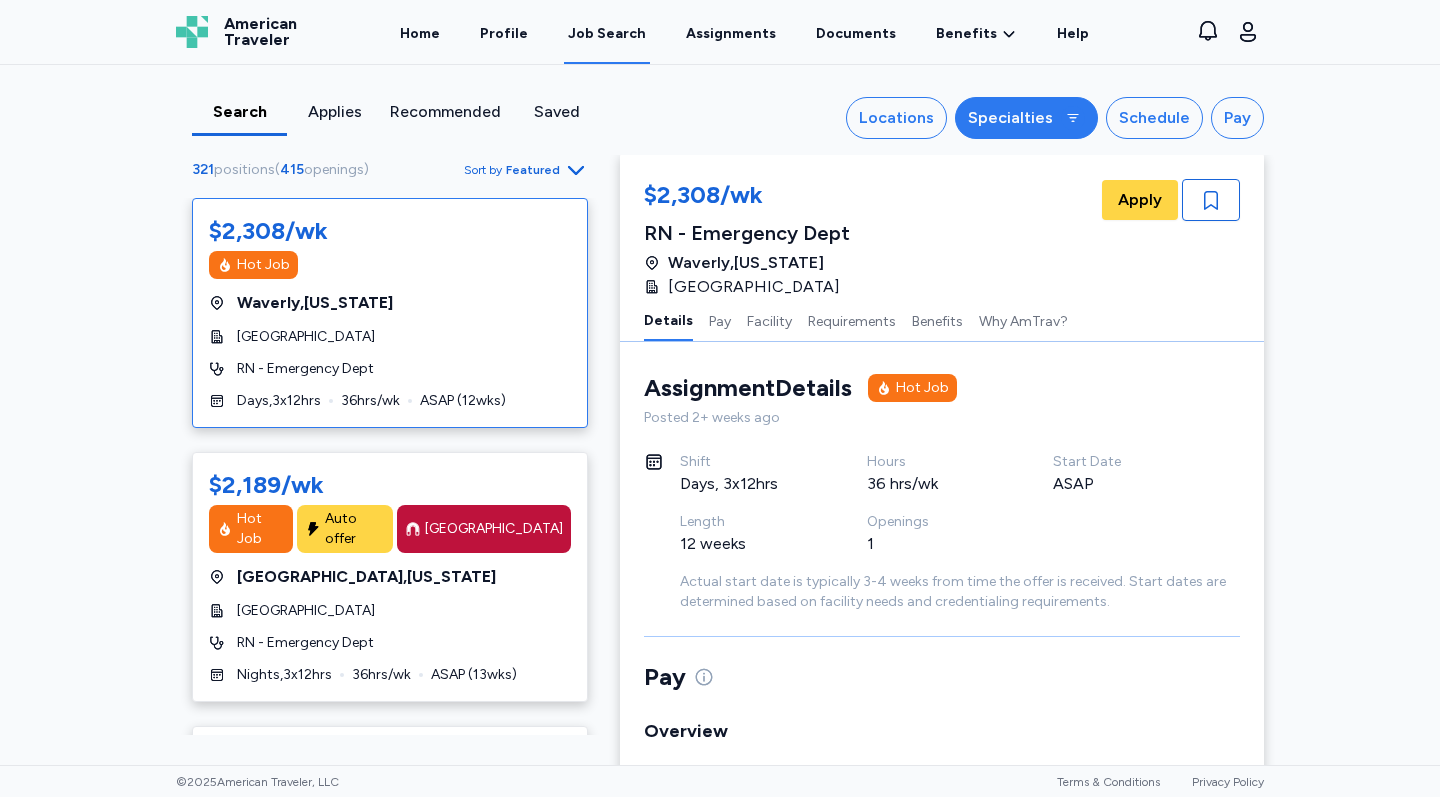 scroll, scrollTop: 0, scrollLeft: 0, axis: both 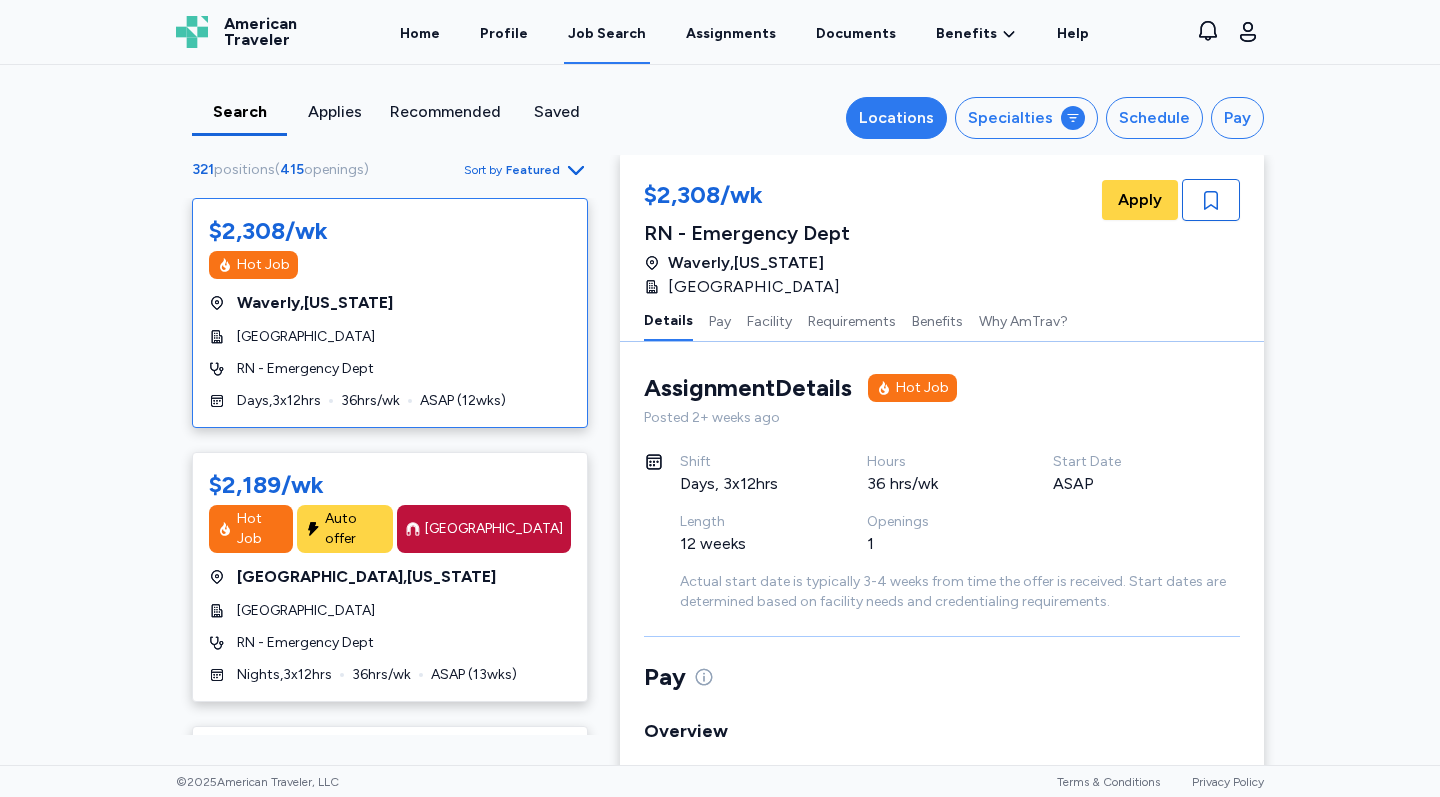 click on "Locations" at bounding box center (896, 118) 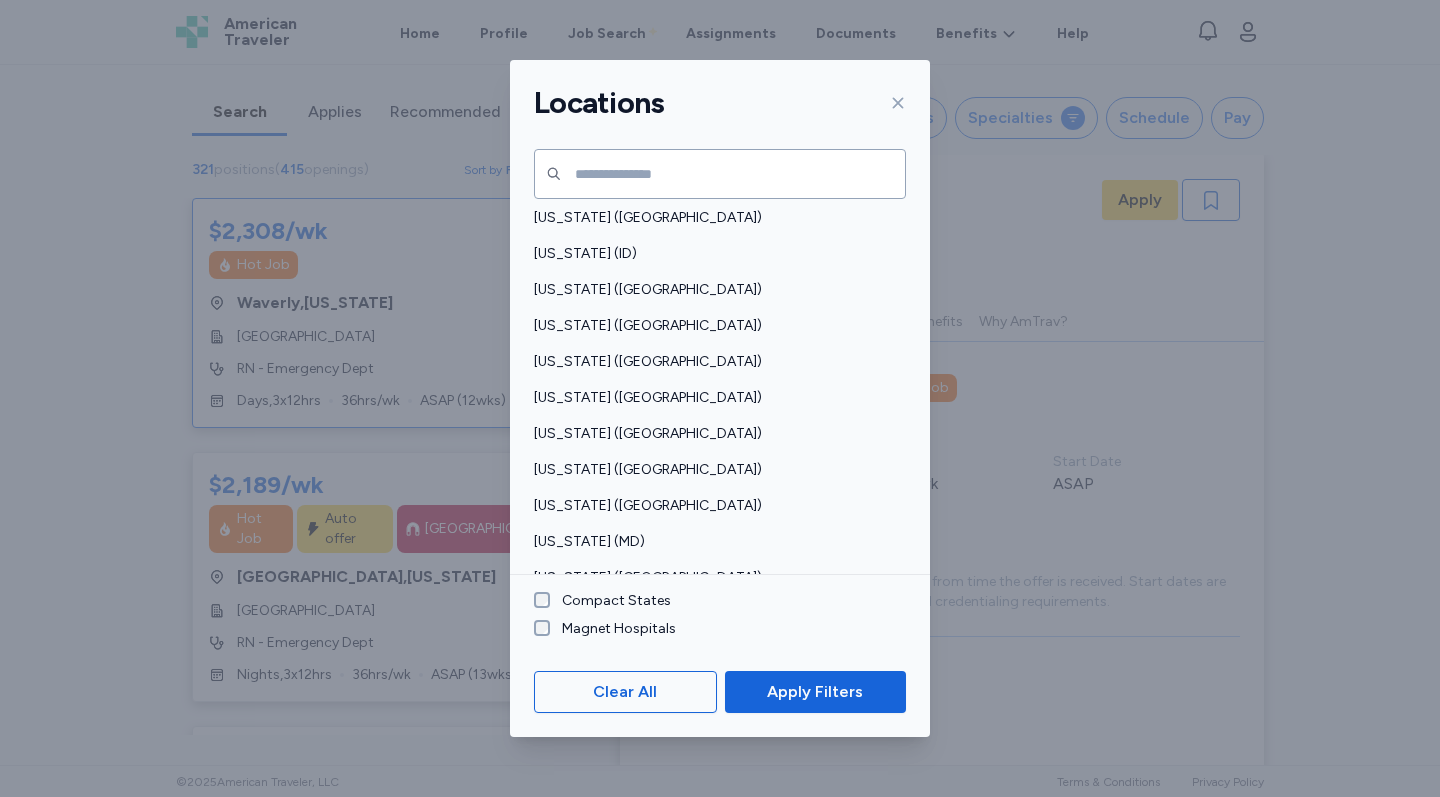 scroll, scrollTop: 562, scrollLeft: 0, axis: vertical 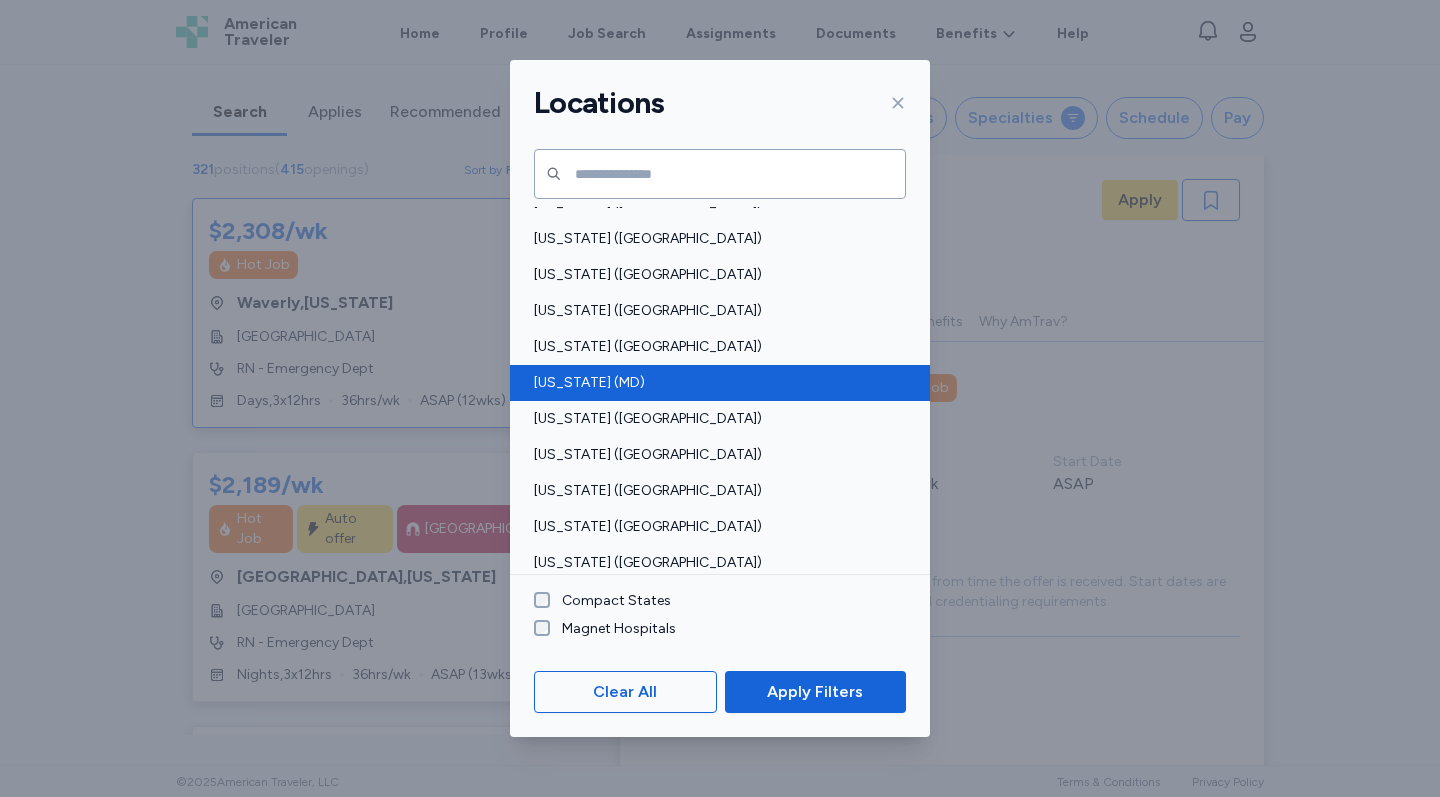 click on "[US_STATE] (MD)" at bounding box center (714, 383) 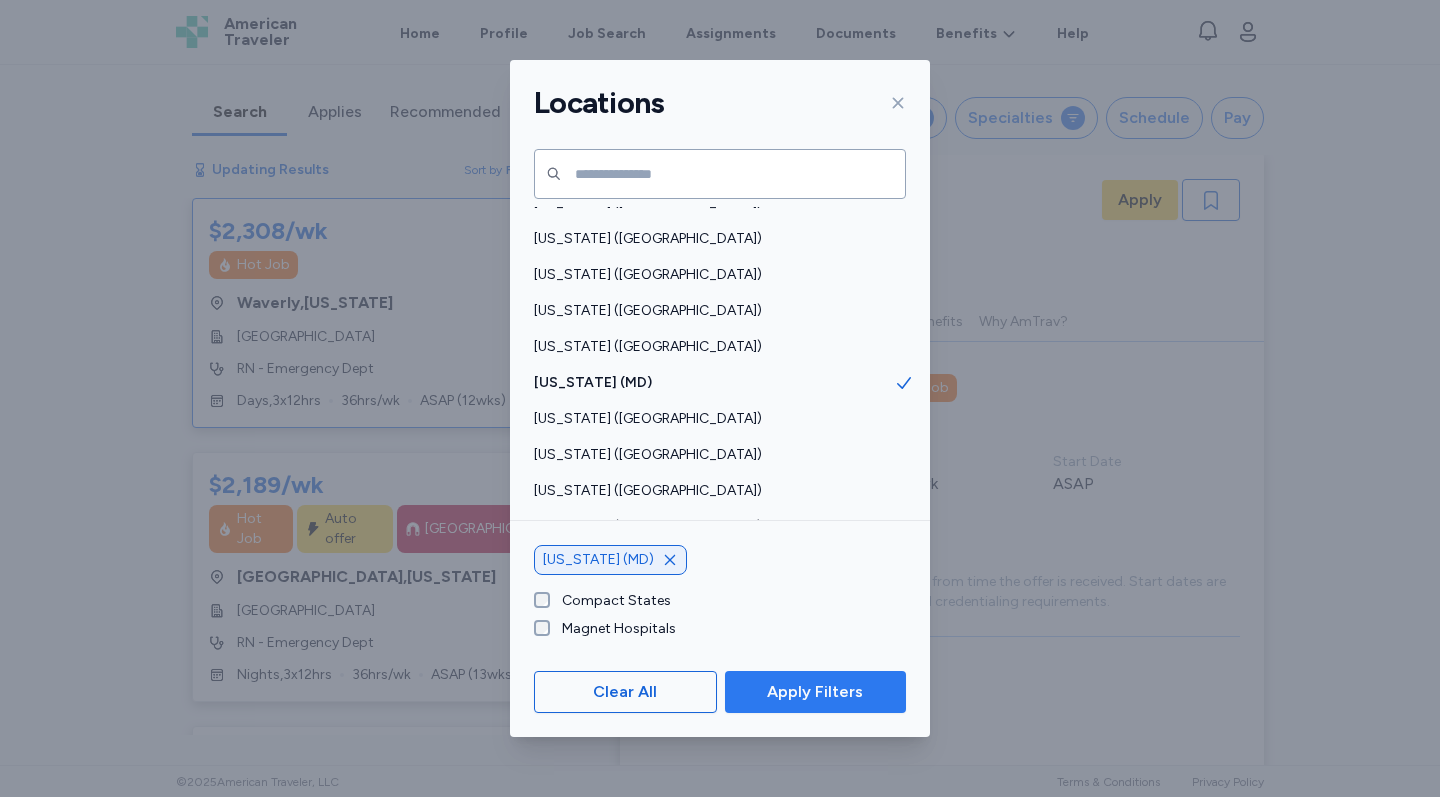 click on "Apply Filters" at bounding box center [815, 692] 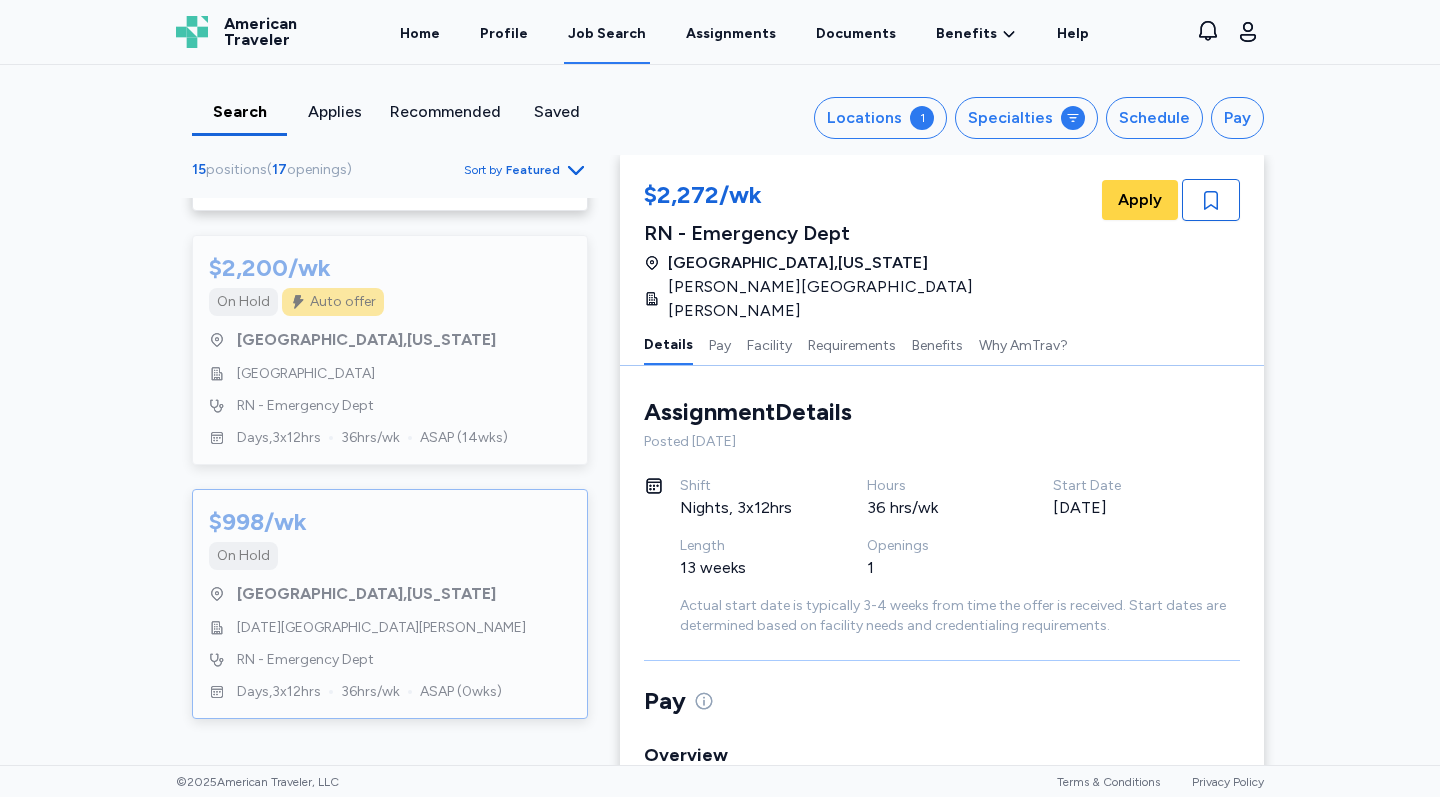 scroll, scrollTop: 2930, scrollLeft: 0, axis: vertical 